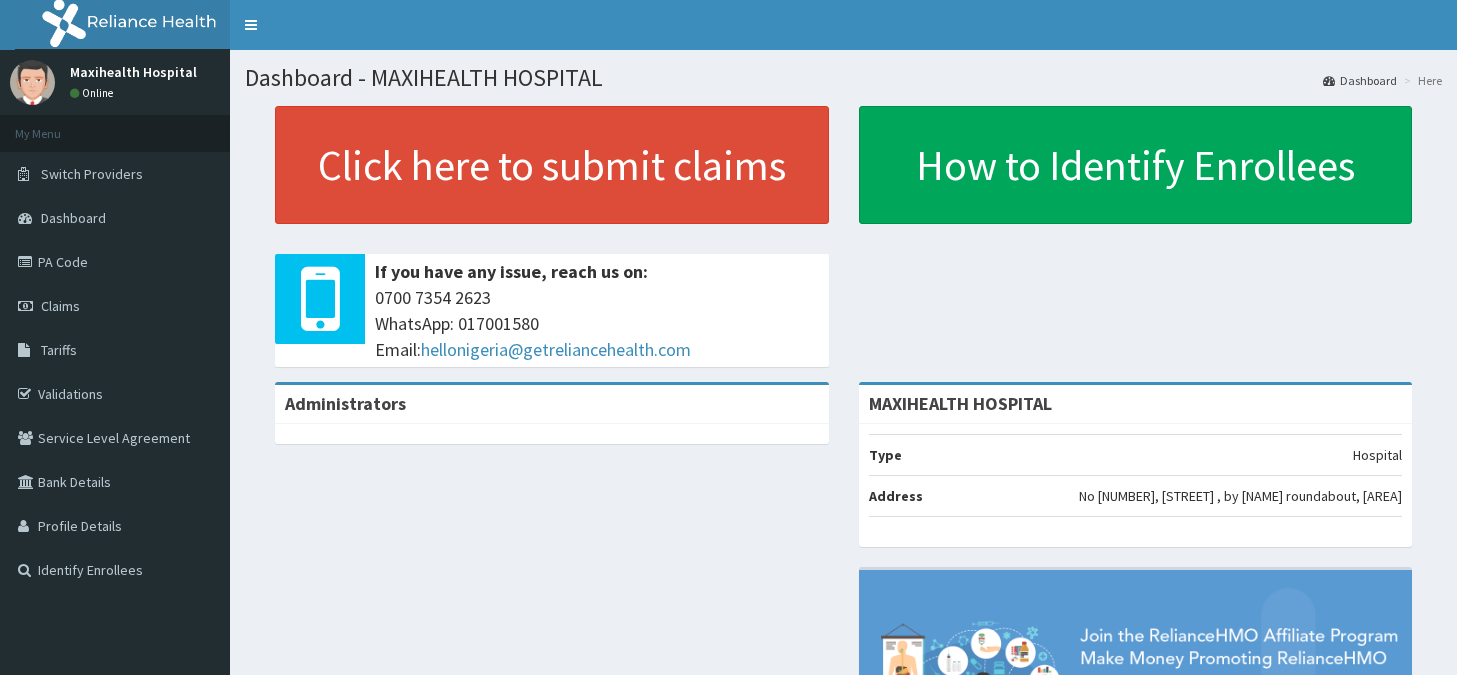 scroll, scrollTop: 0, scrollLeft: 0, axis: both 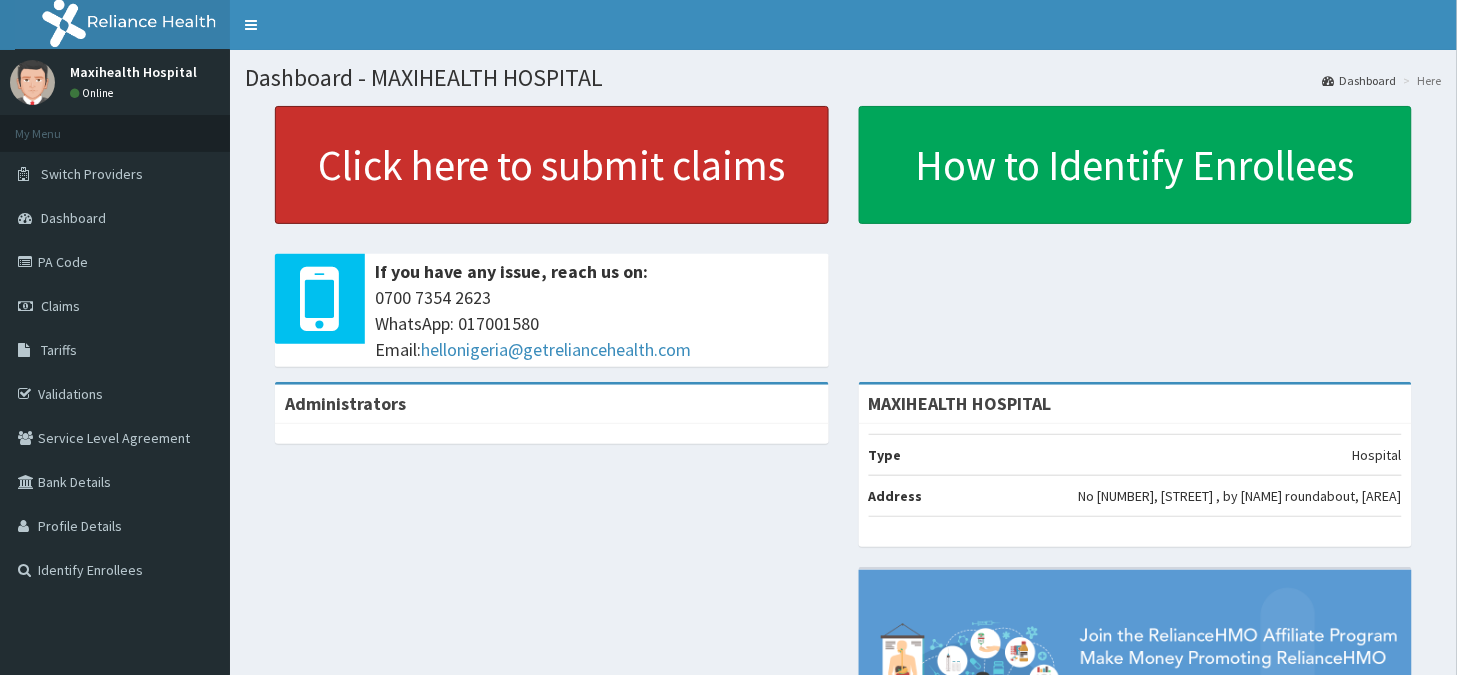 click on "Click here to submit claims" at bounding box center [552, 165] 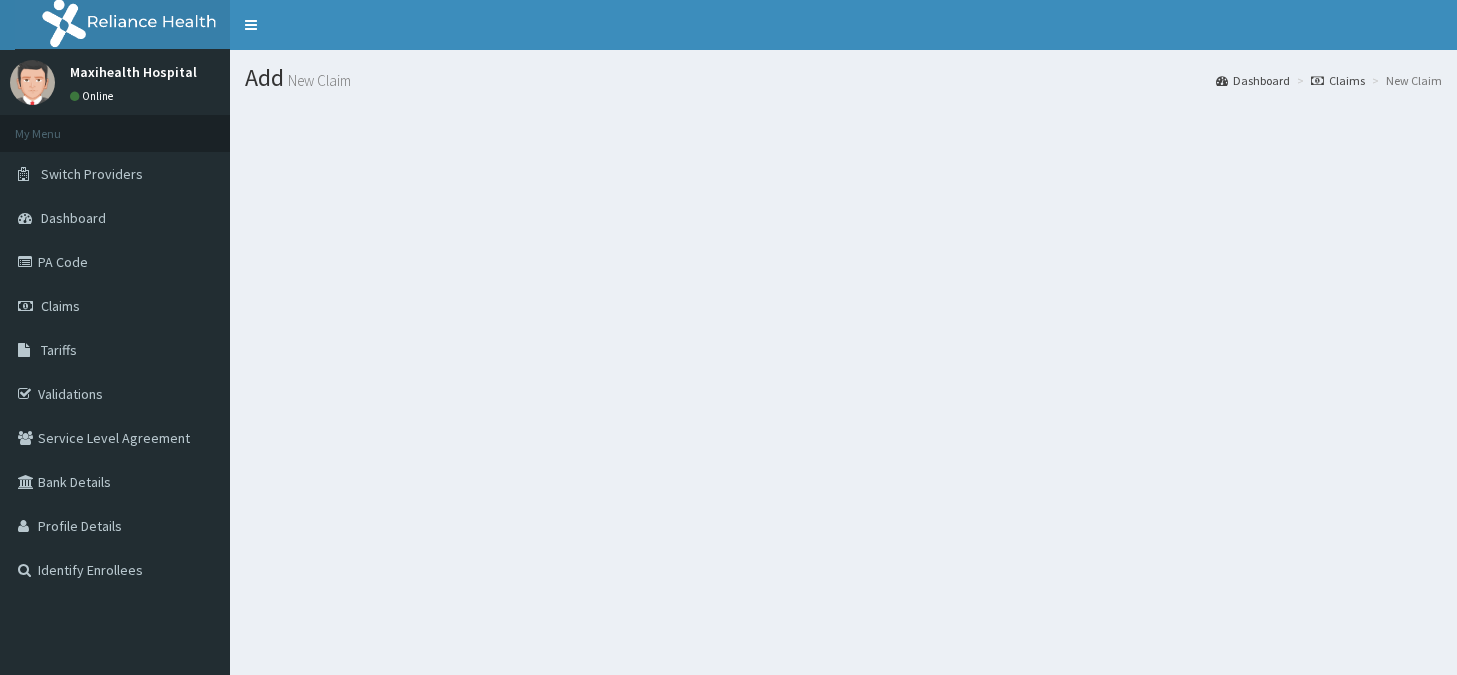 scroll, scrollTop: 0, scrollLeft: 0, axis: both 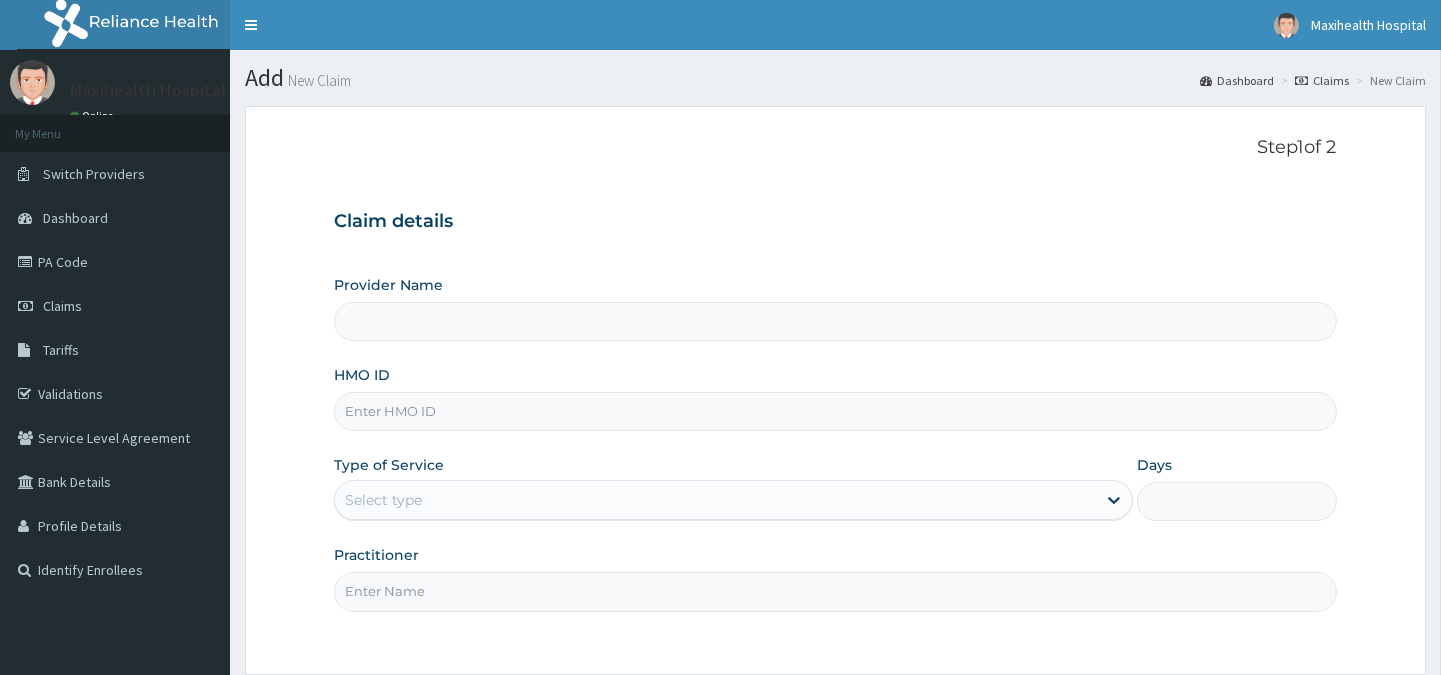 type on "MAXIHEALTH HOSPITAL" 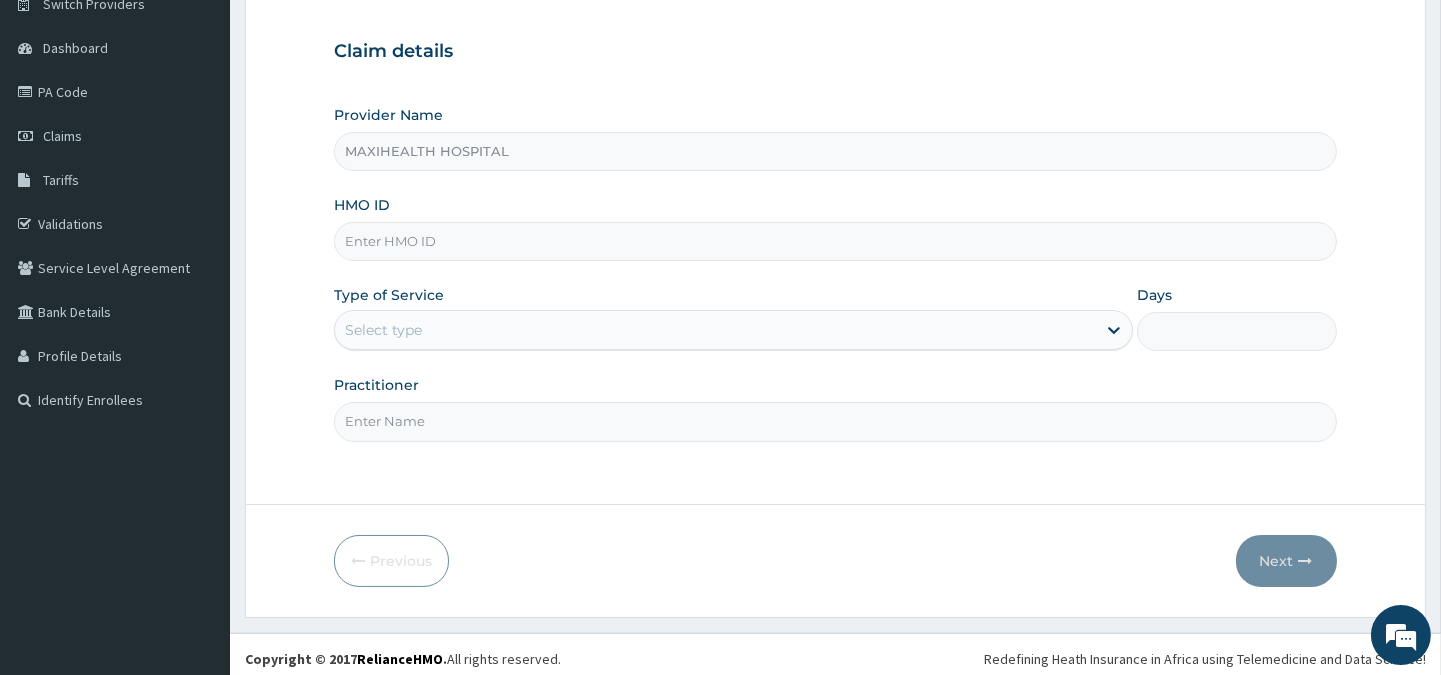 scroll, scrollTop: 178, scrollLeft: 0, axis: vertical 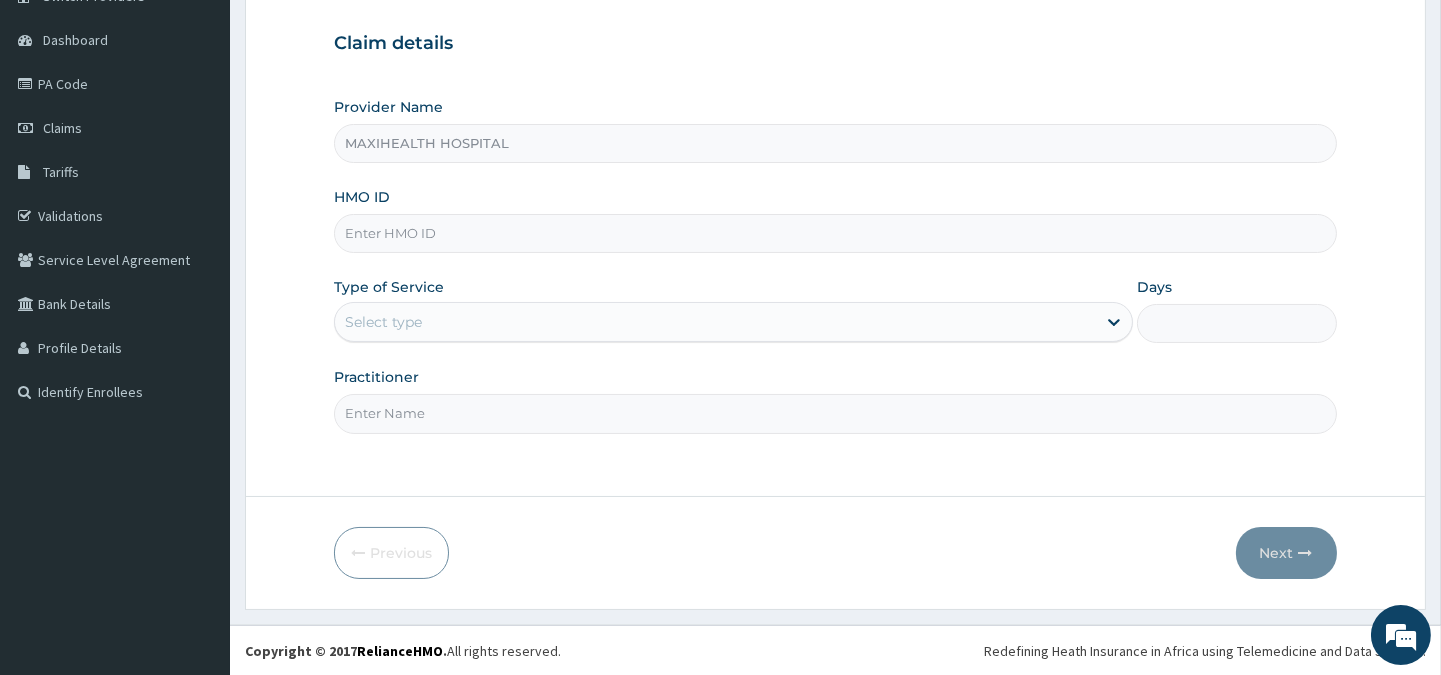 click on "HMO ID" at bounding box center (835, 233) 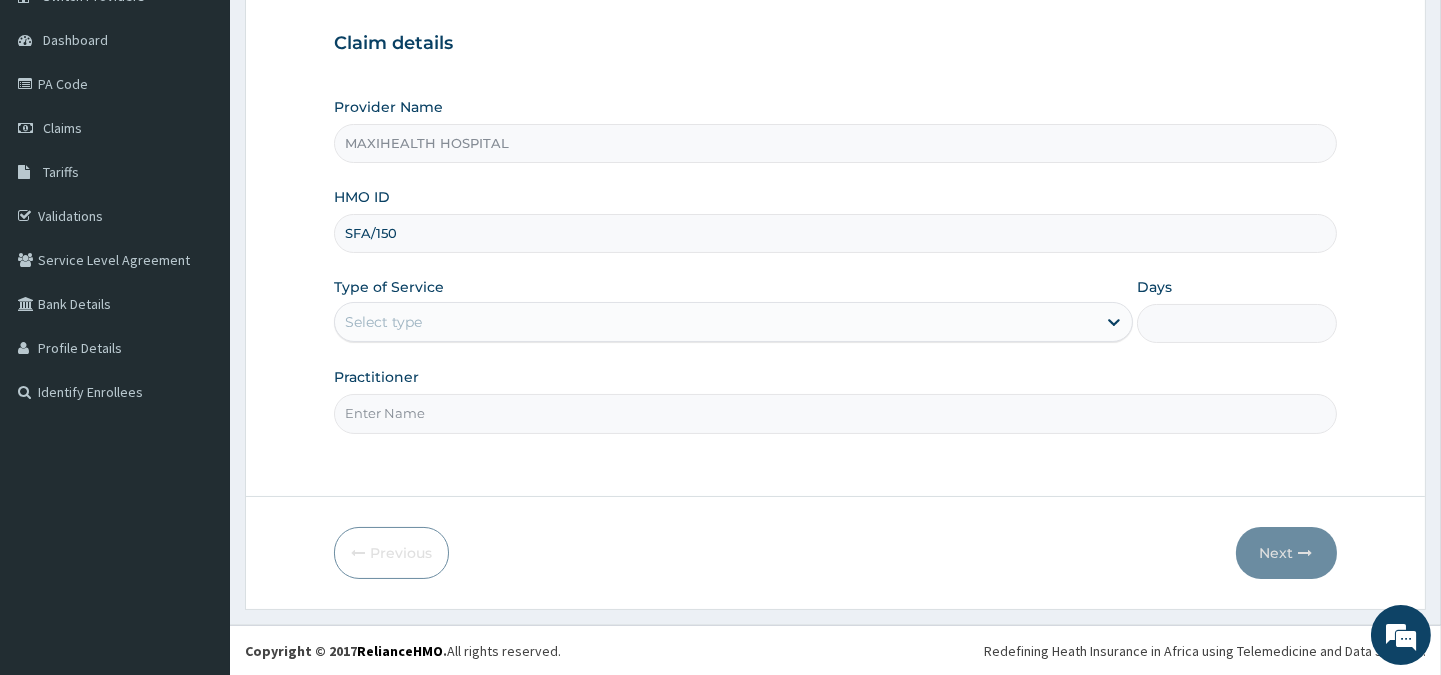 type on "SFA/15034/A" 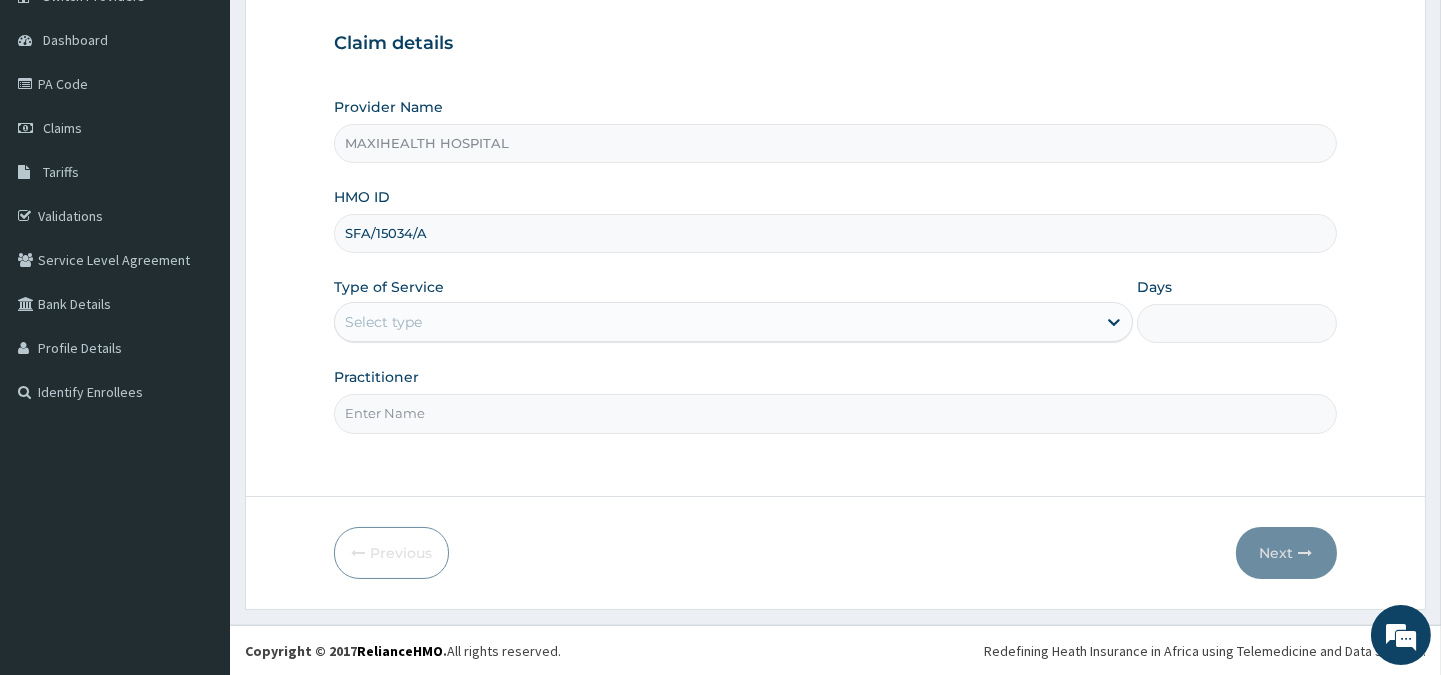 click on "Select type" at bounding box center [715, 322] 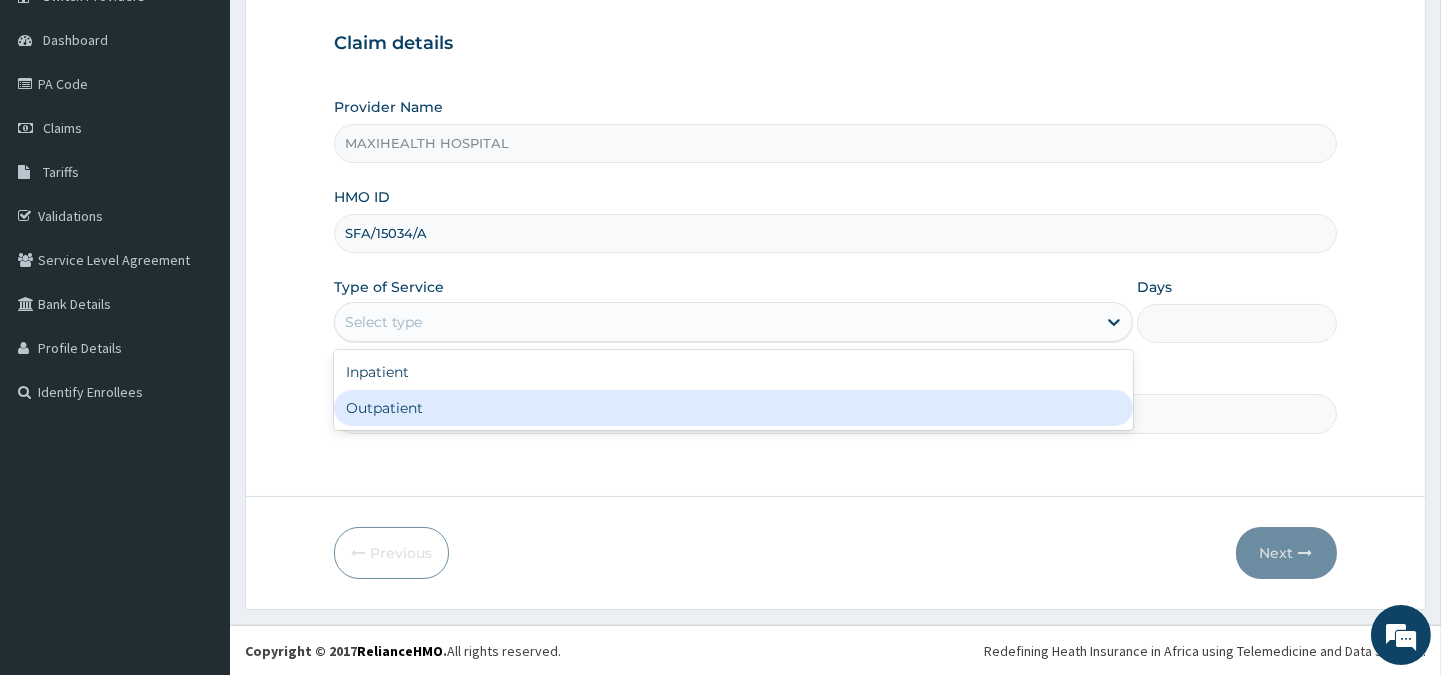click on "Outpatient" at bounding box center (733, 408) 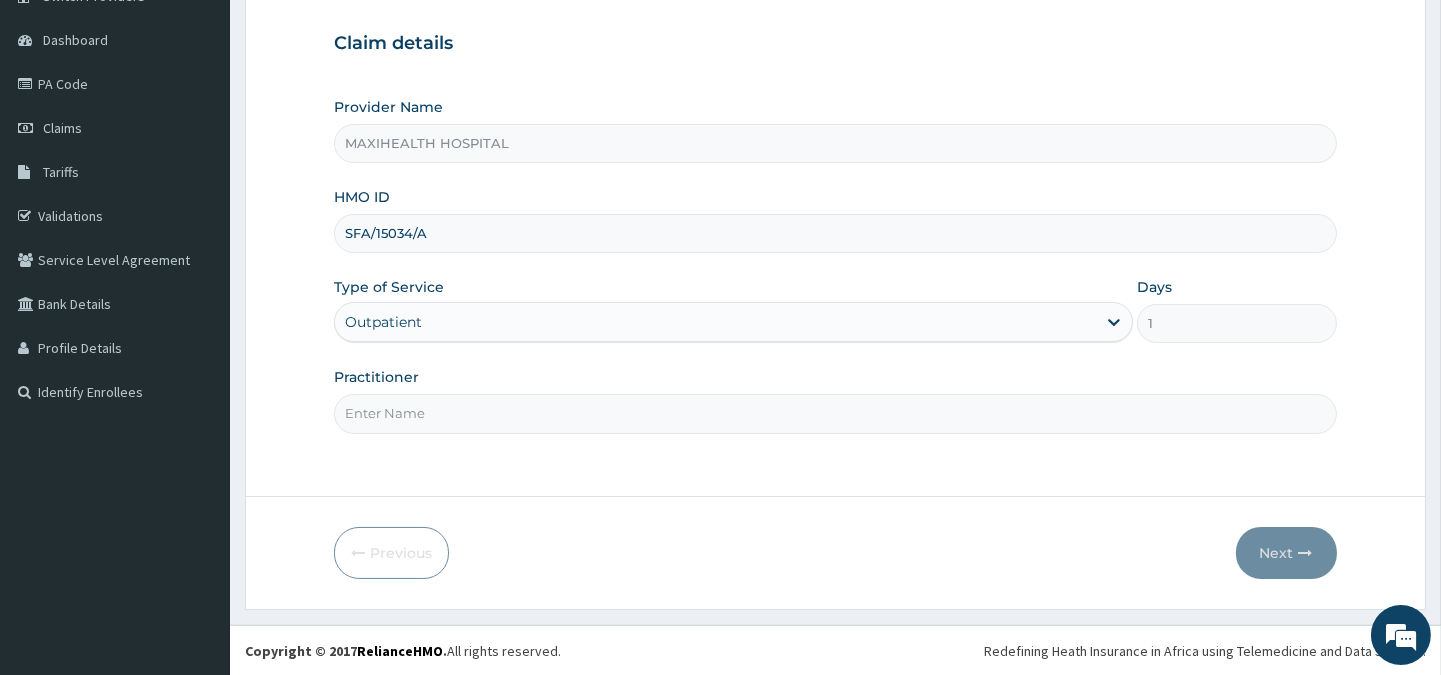 click on "Practitioner" at bounding box center (835, 413) 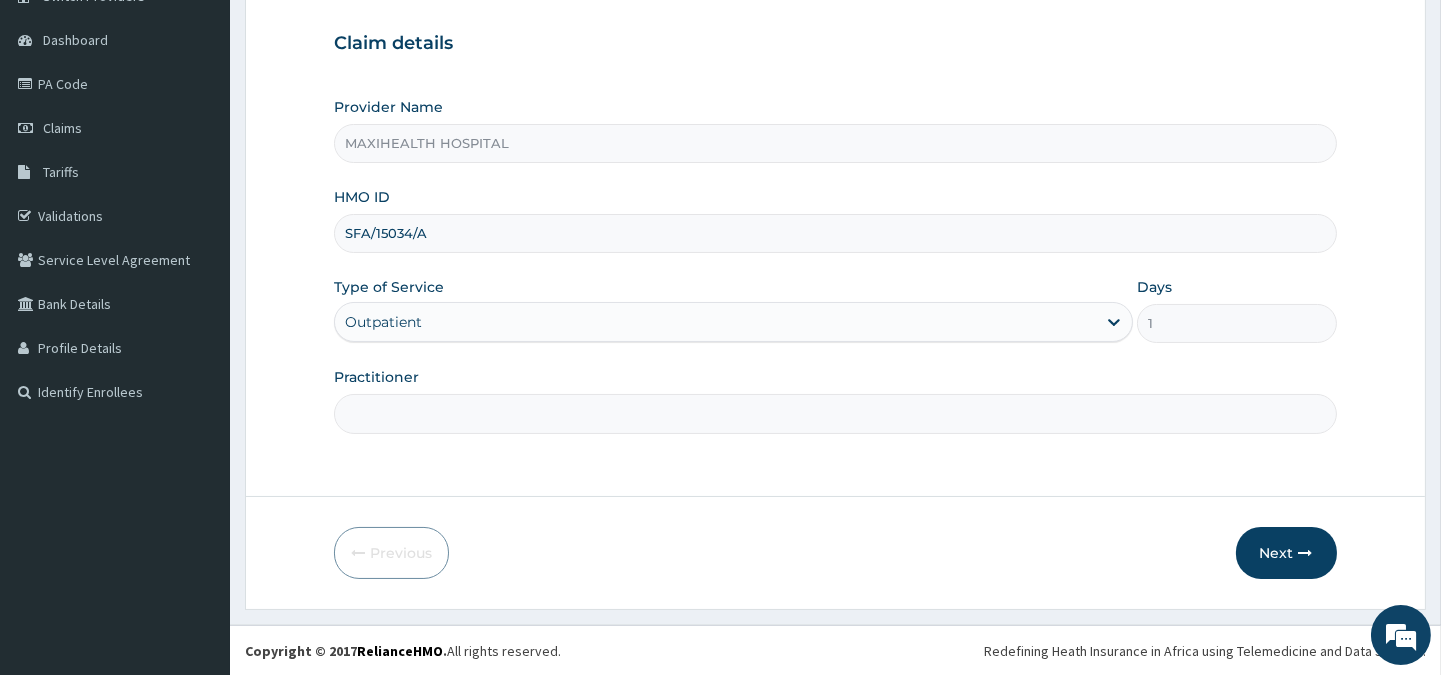 scroll, scrollTop: 0, scrollLeft: 1550, axis: horizontal 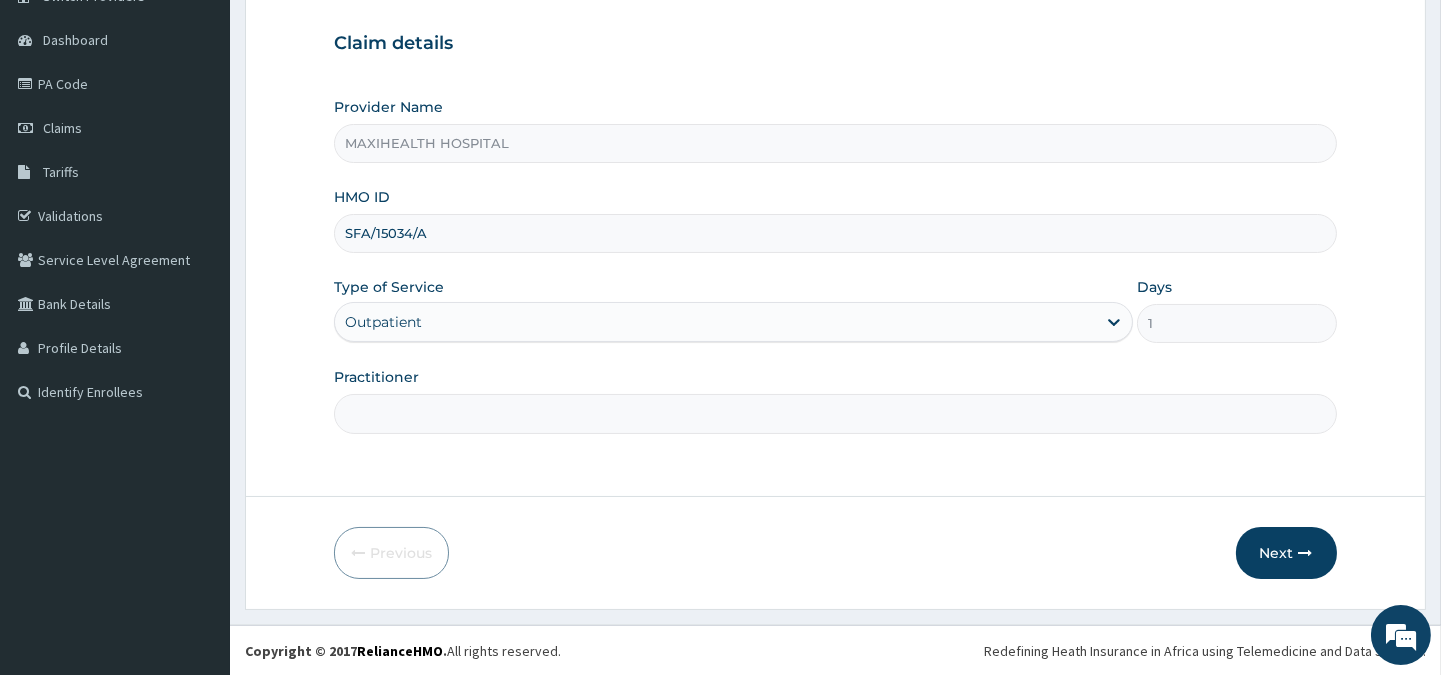click on "DR.                                                                                                                                                                                                                                                                                                                                                                                                                                                                                                                                                                                                                                                                                                                                       DR" at bounding box center (835, 413) 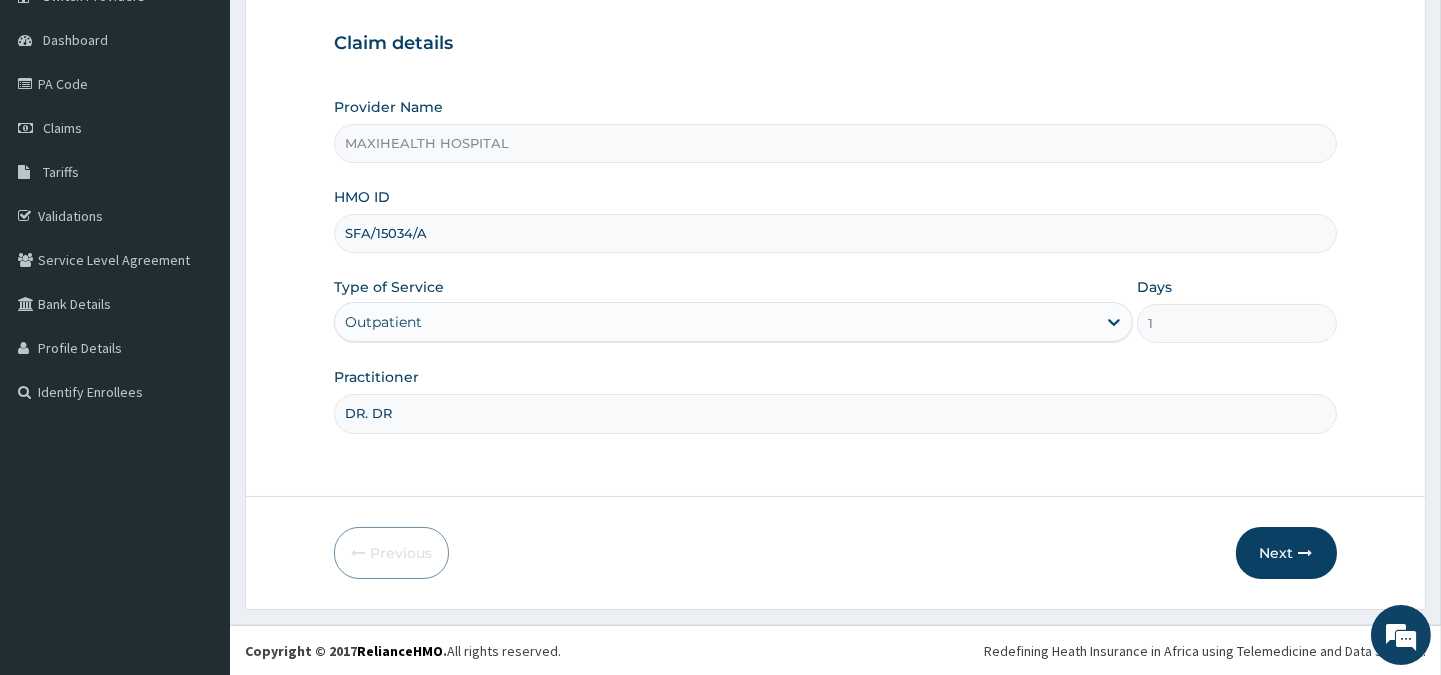 scroll, scrollTop: 0, scrollLeft: 1504, axis: horizontal 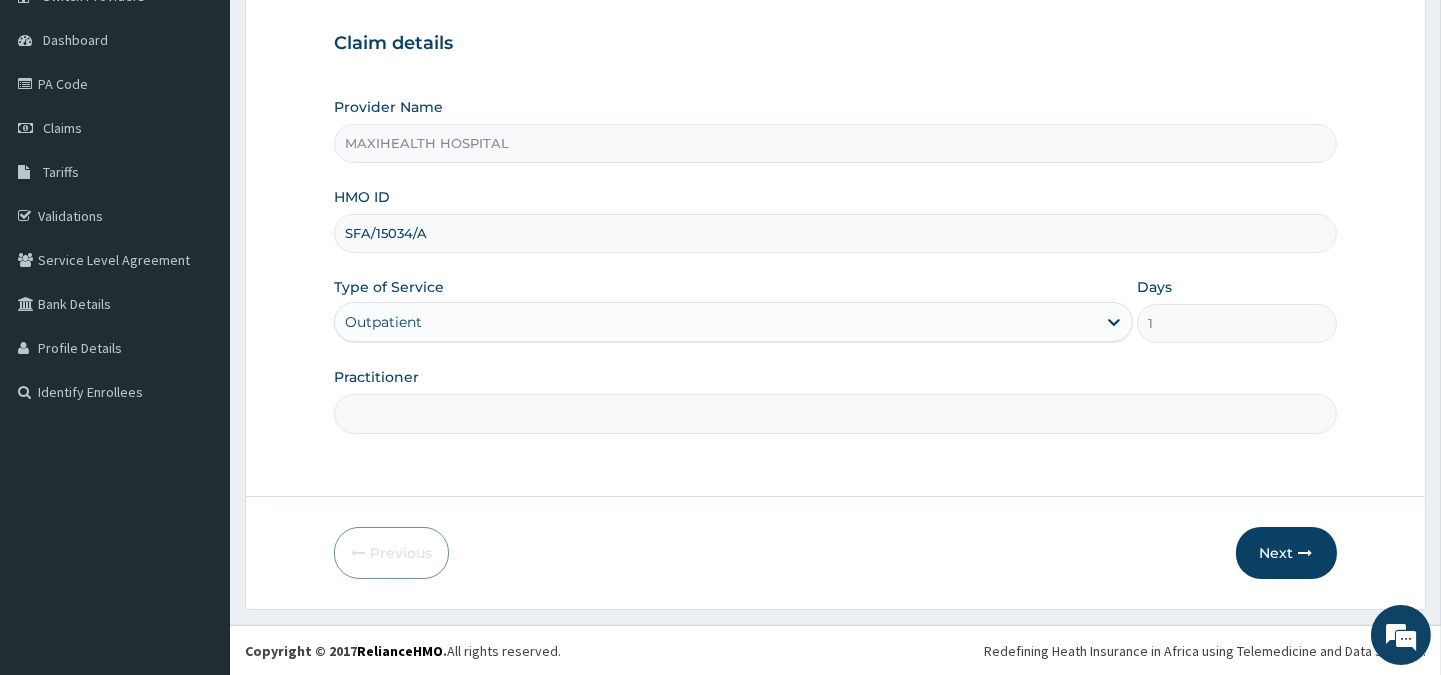 type on "DR.                                                                                                                                                                                                                                                                                                                                                                                                                                           DR. ADENIYI                                                                                                                                                                                                                                                                               DR" 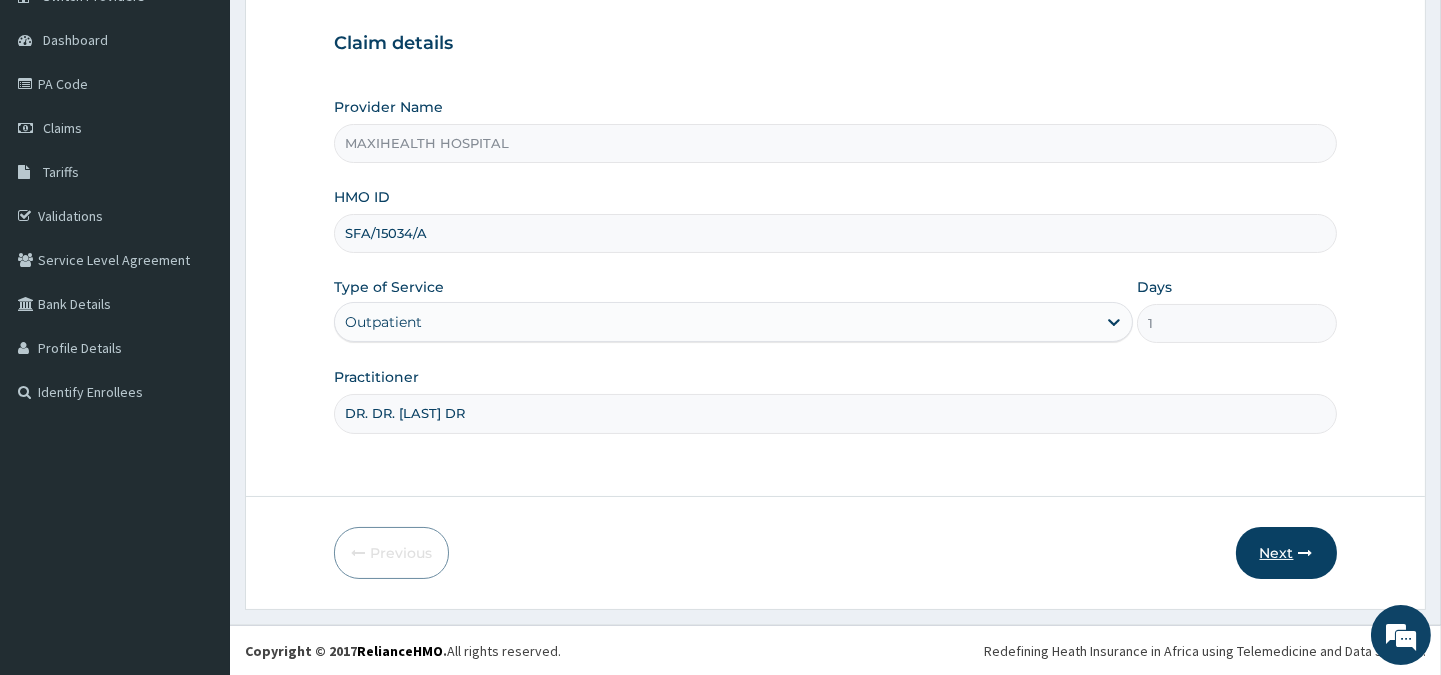 click on "Next" at bounding box center (1286, 553) 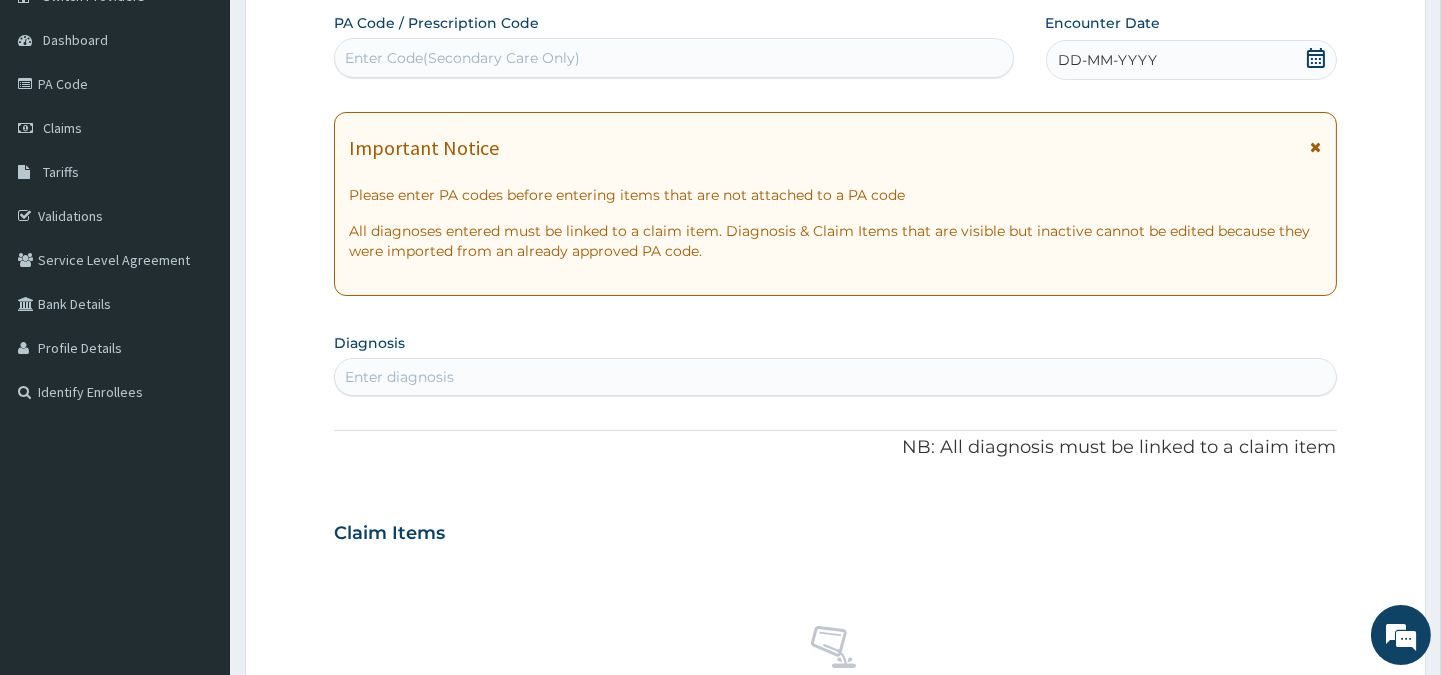 click on "DD-MM-YYYY" at bounding box center [1108, 60] 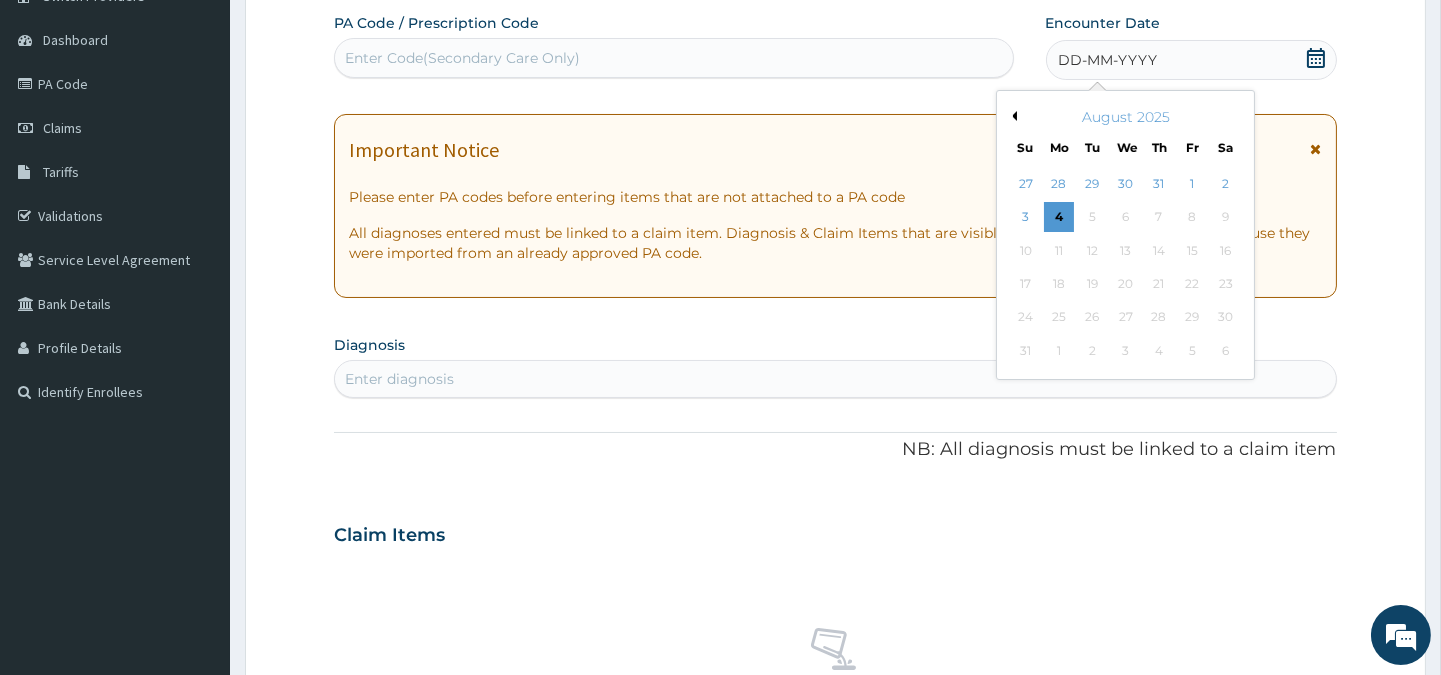 click on "Previous Month" at bounding box center (1012, 116) 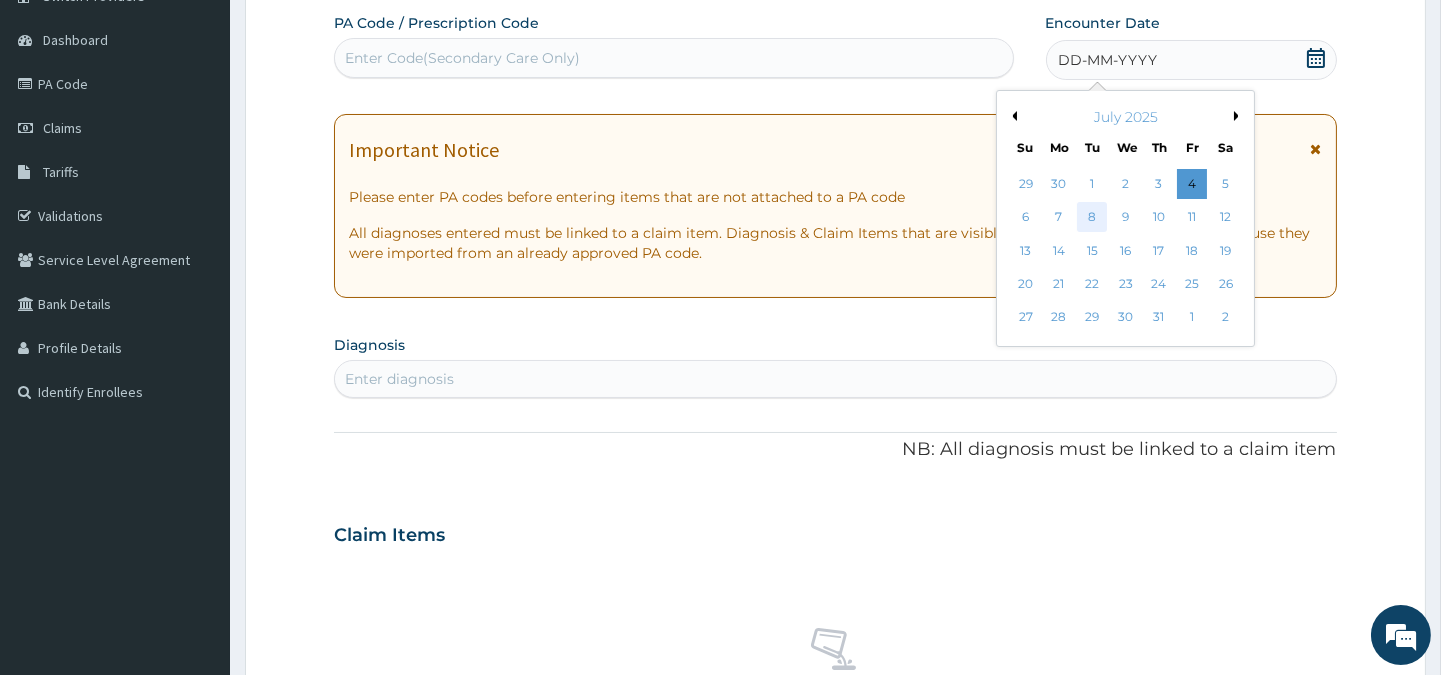 click on "8" at bounding box center (1092, 218) 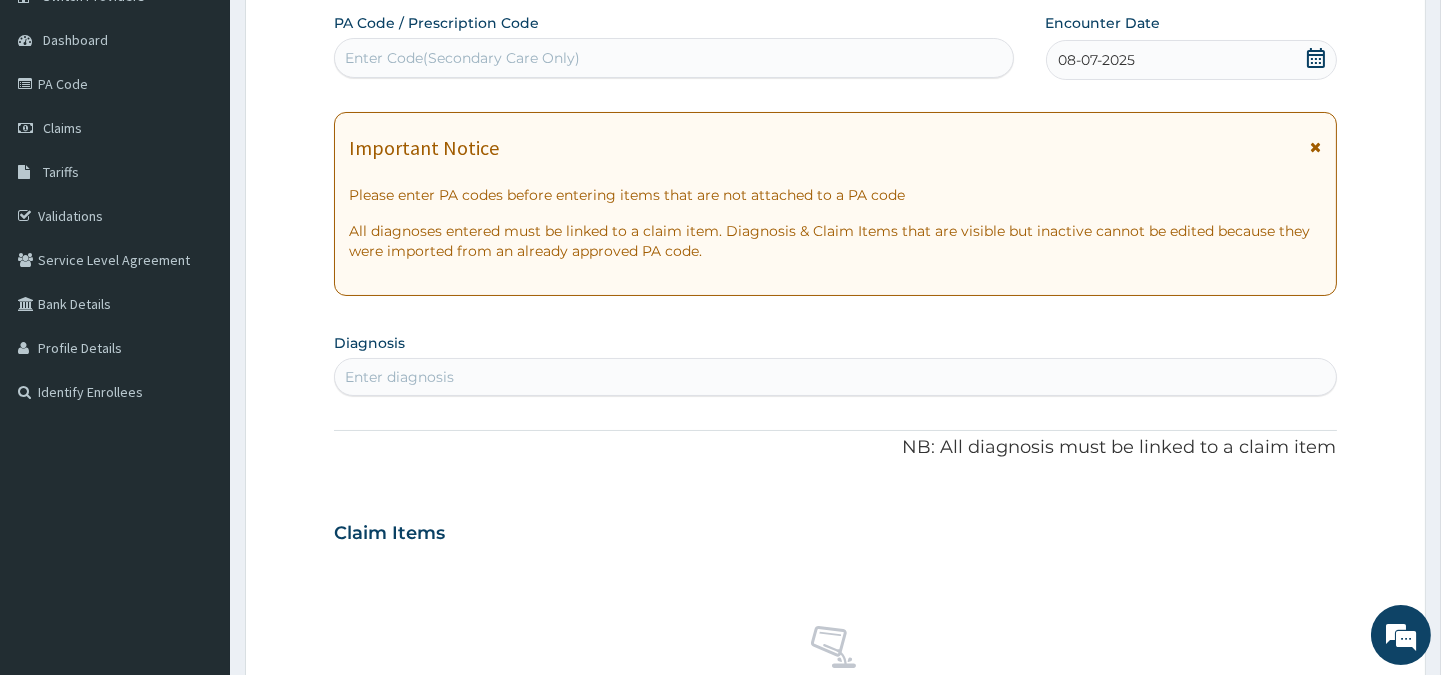 click on "Enter diagnosis" at bounding box center [399, 377] 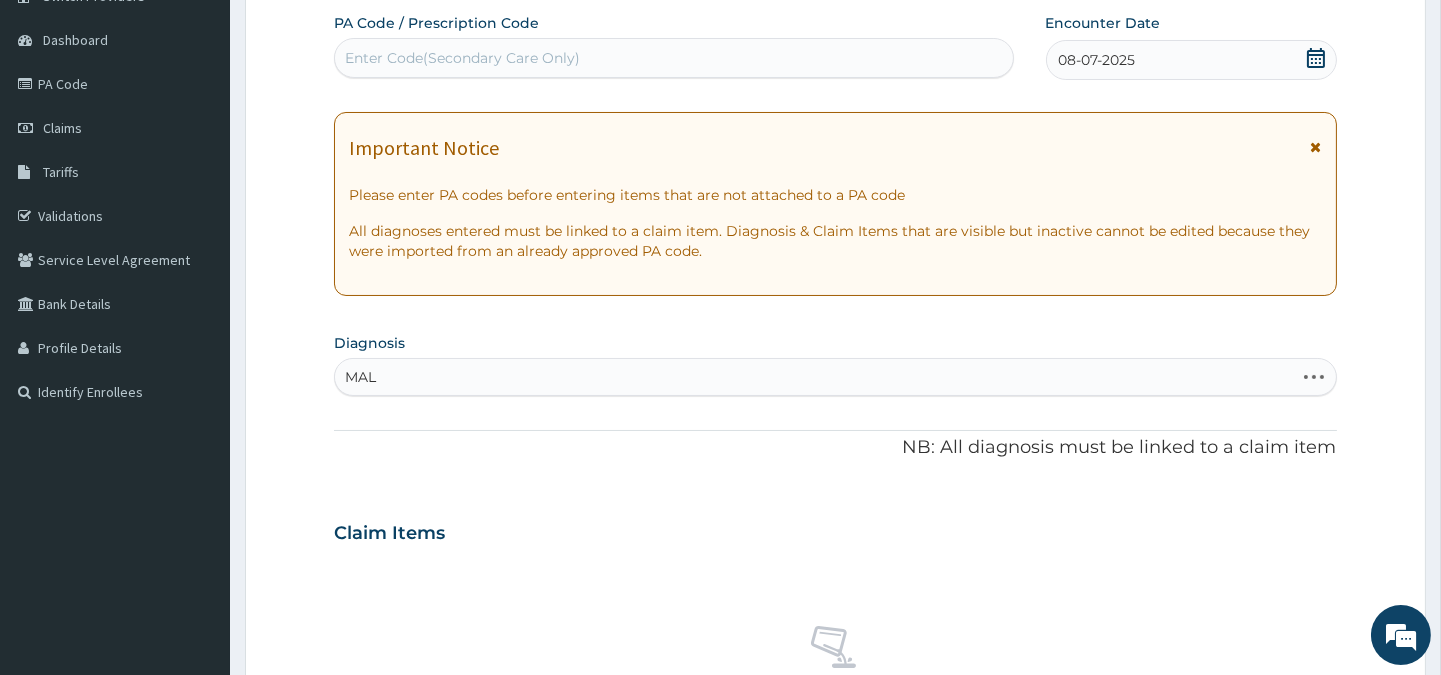 type on "MALA" 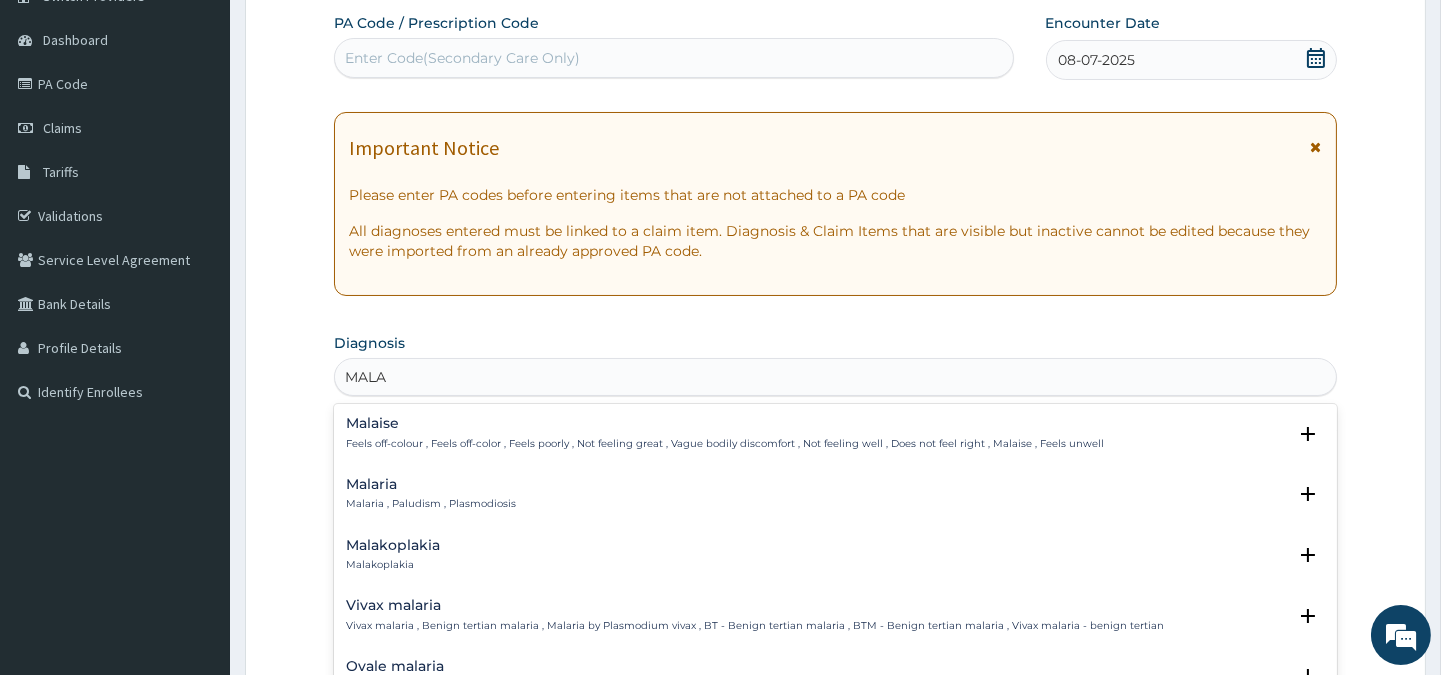 click on "Malaria" at bounding box center (431, 484) 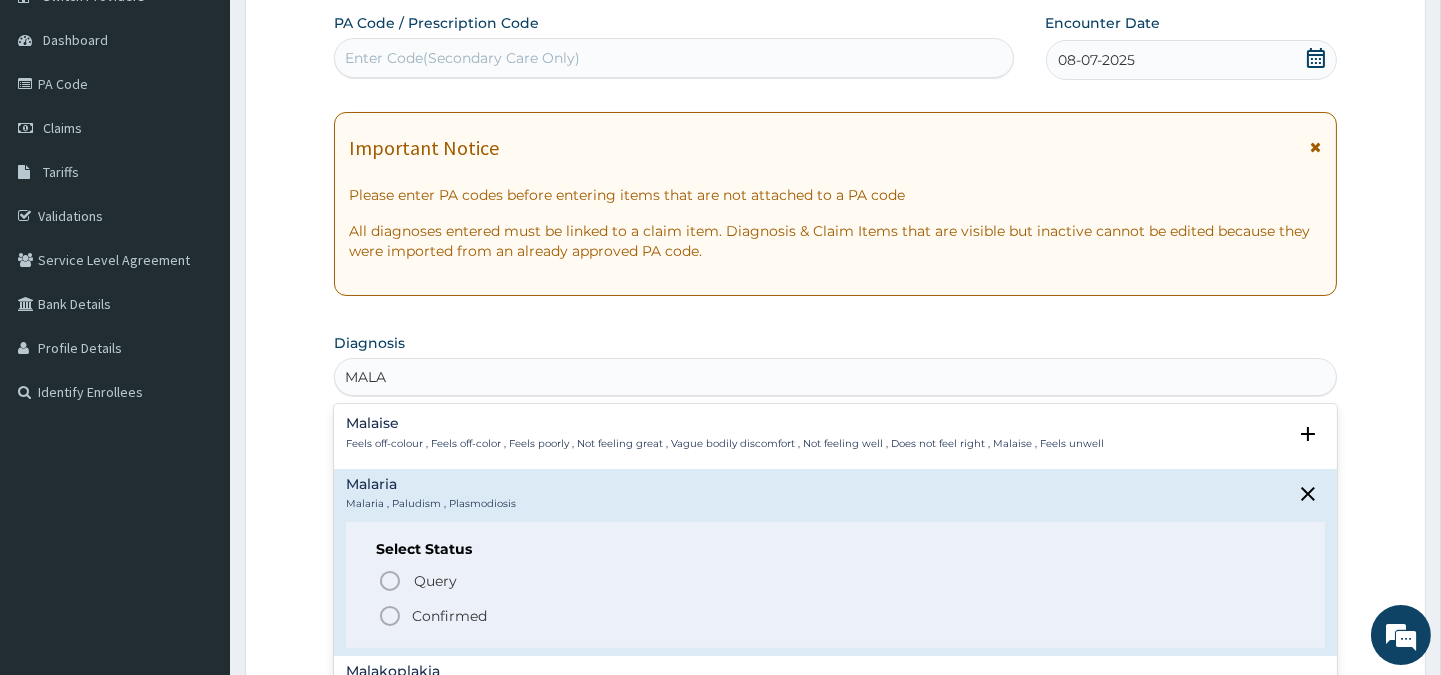 click 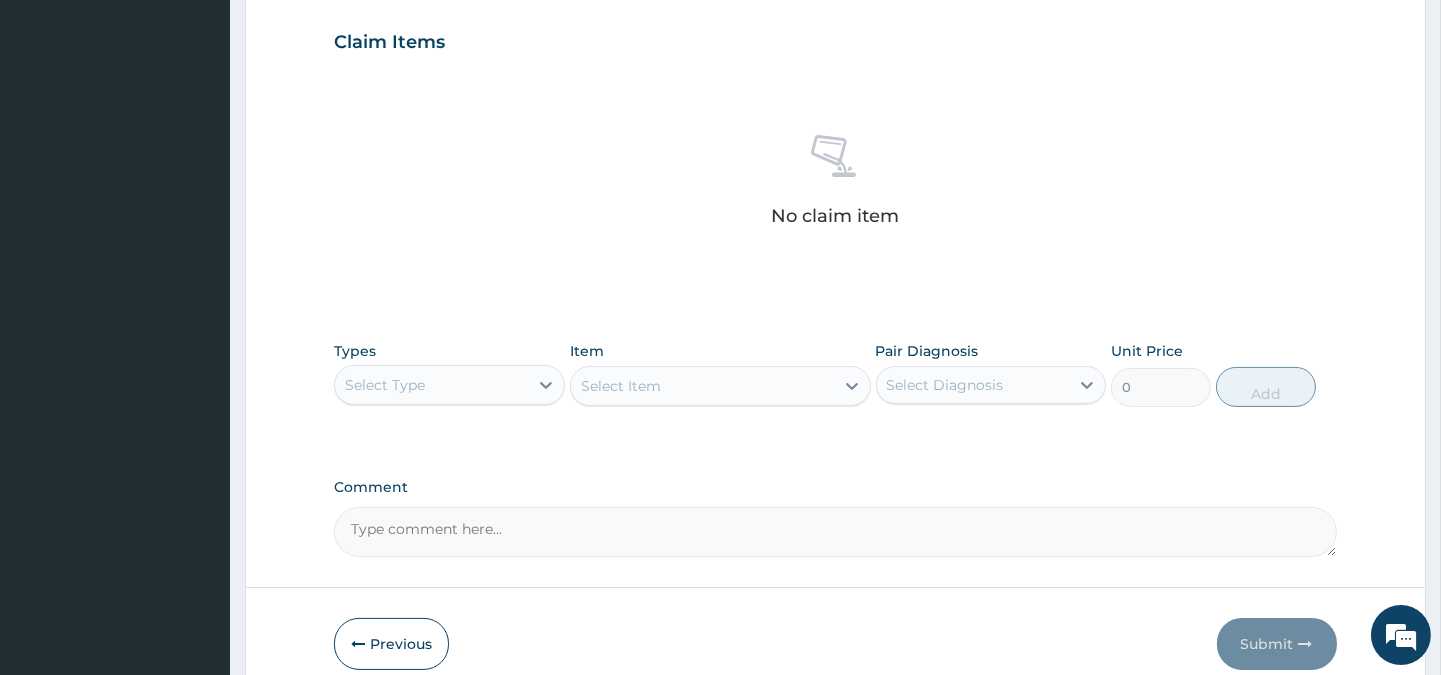 scroll, scrollTop: 766, scrollLeft: 0, axis: vertical 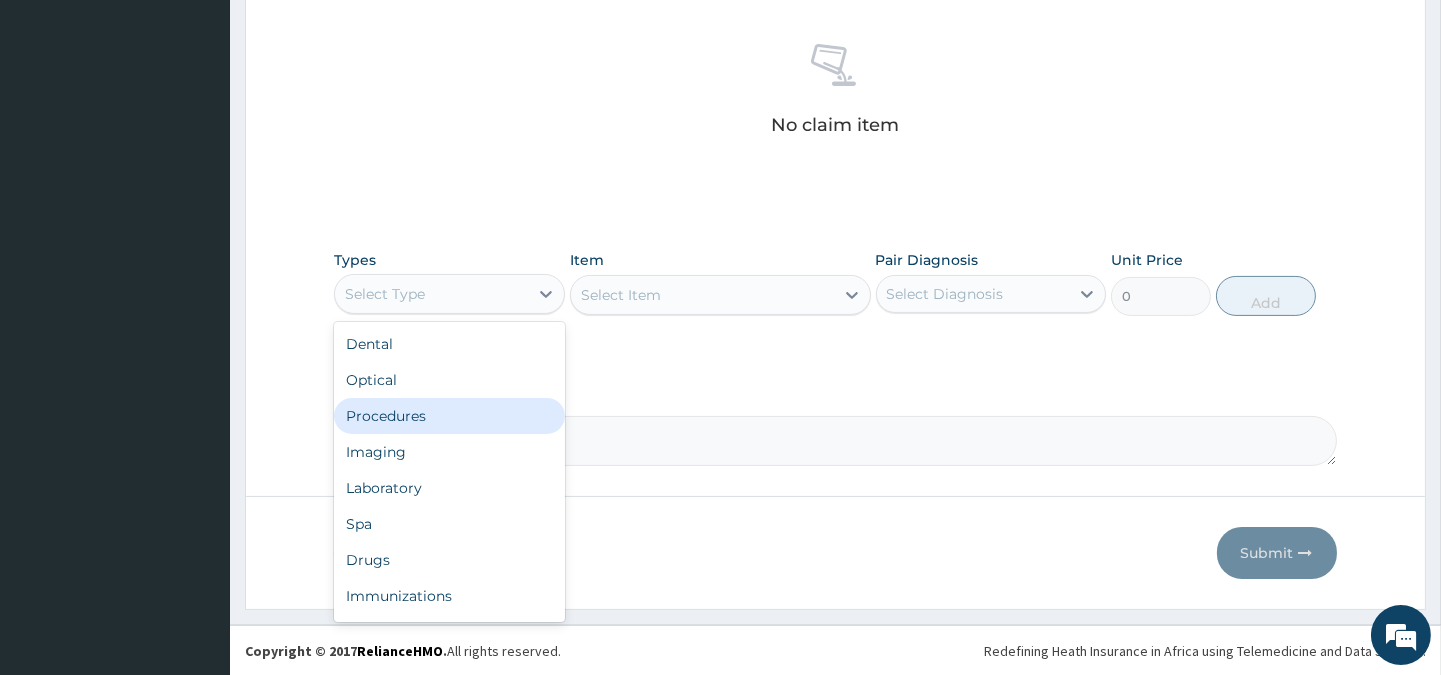 drag, startPoint x: 412, startPoint y: 311, endPoint x: 397, endPoint y: 404, distance: 94.20191 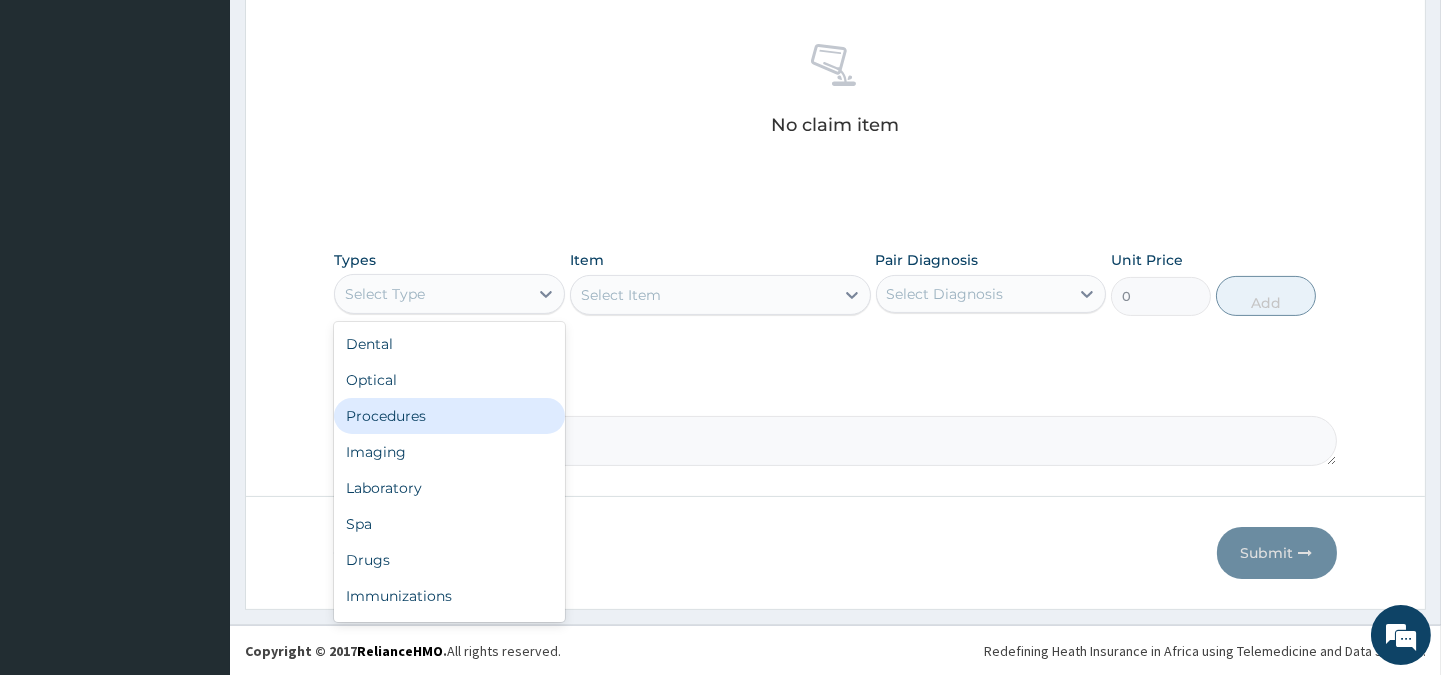 click on "option Procedures focused, 3 of 10. 10 results available. Use Up and Down to choose options, press Enter to select the currently focused option, press Escape to exit the menu, press Tab to select the option and exit the menu. Select Type Dental Optical Procedures Imaging Laboratory Spa Drugs Immunizations Others Gym" at bounding box center [449, 294] 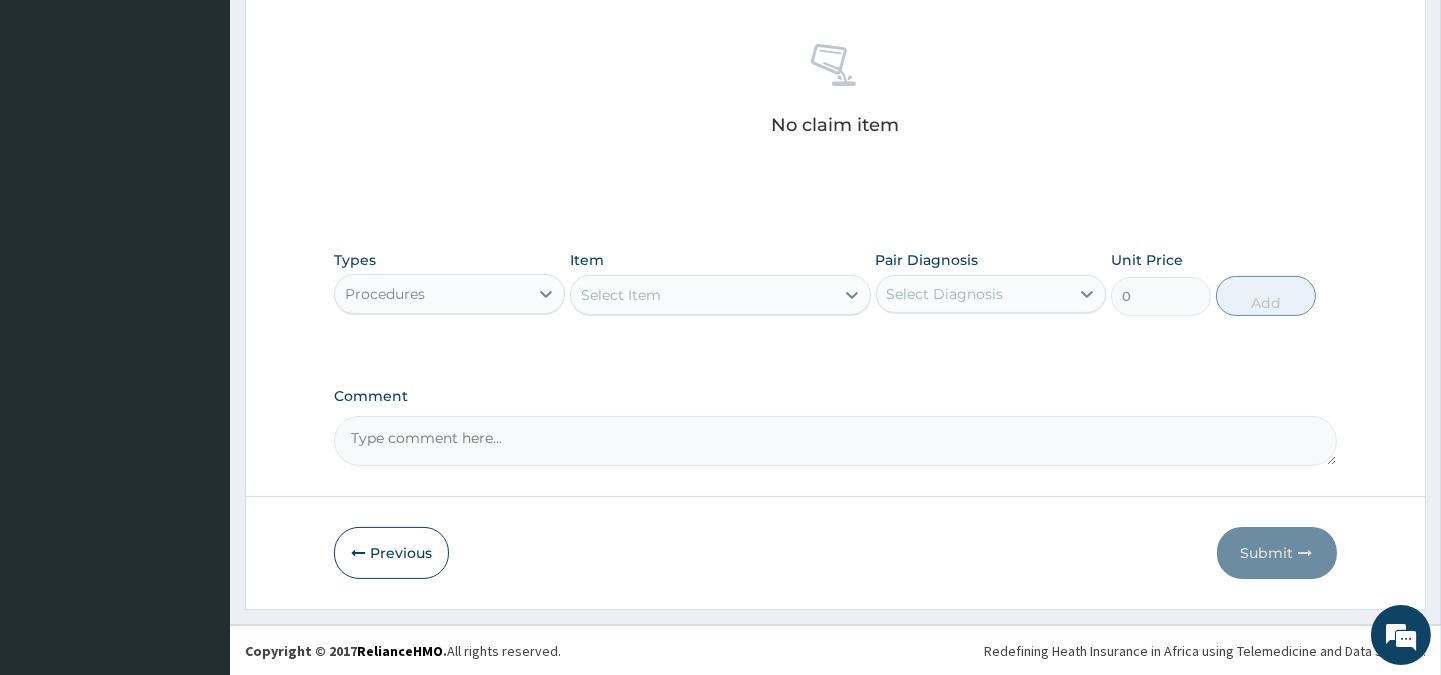 click on "Select Item" at bounding box center [720, 295] 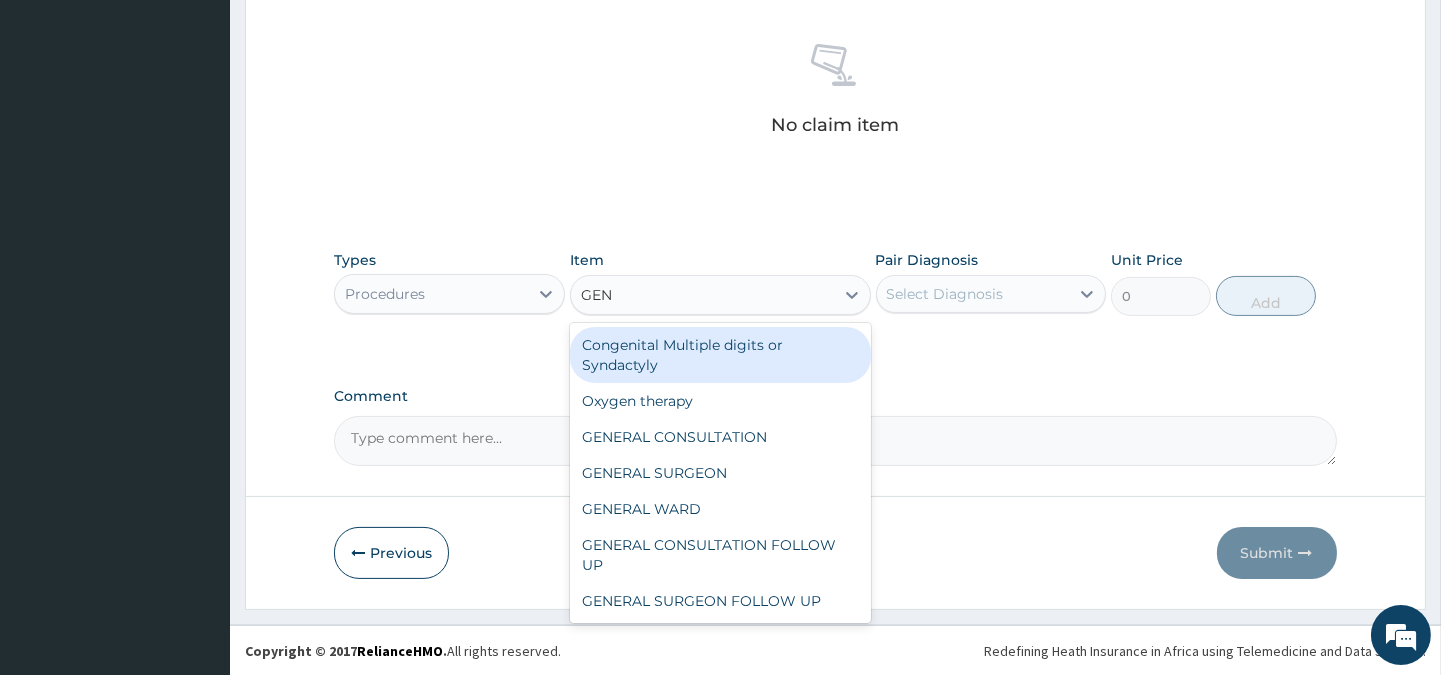 type on "GENE" 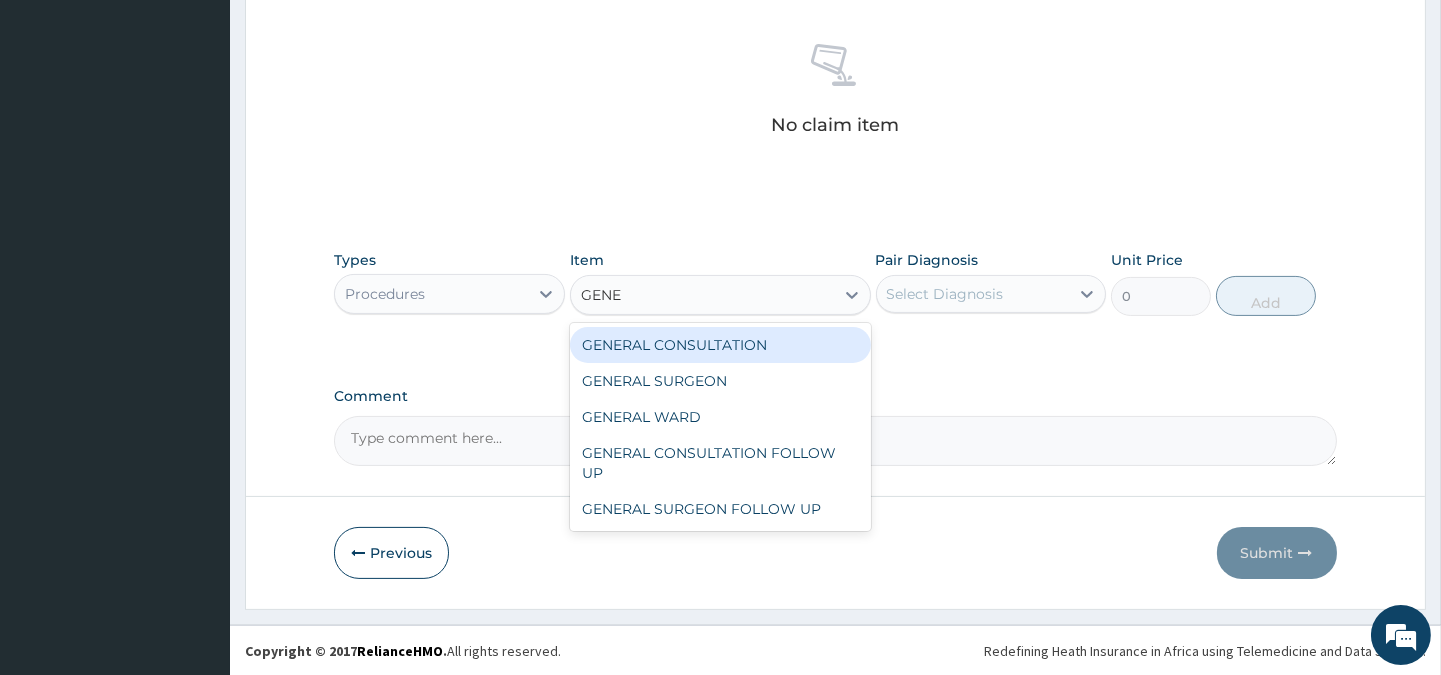 click on "GENERAL CONSULTATION" at bounding box center [720, 345] 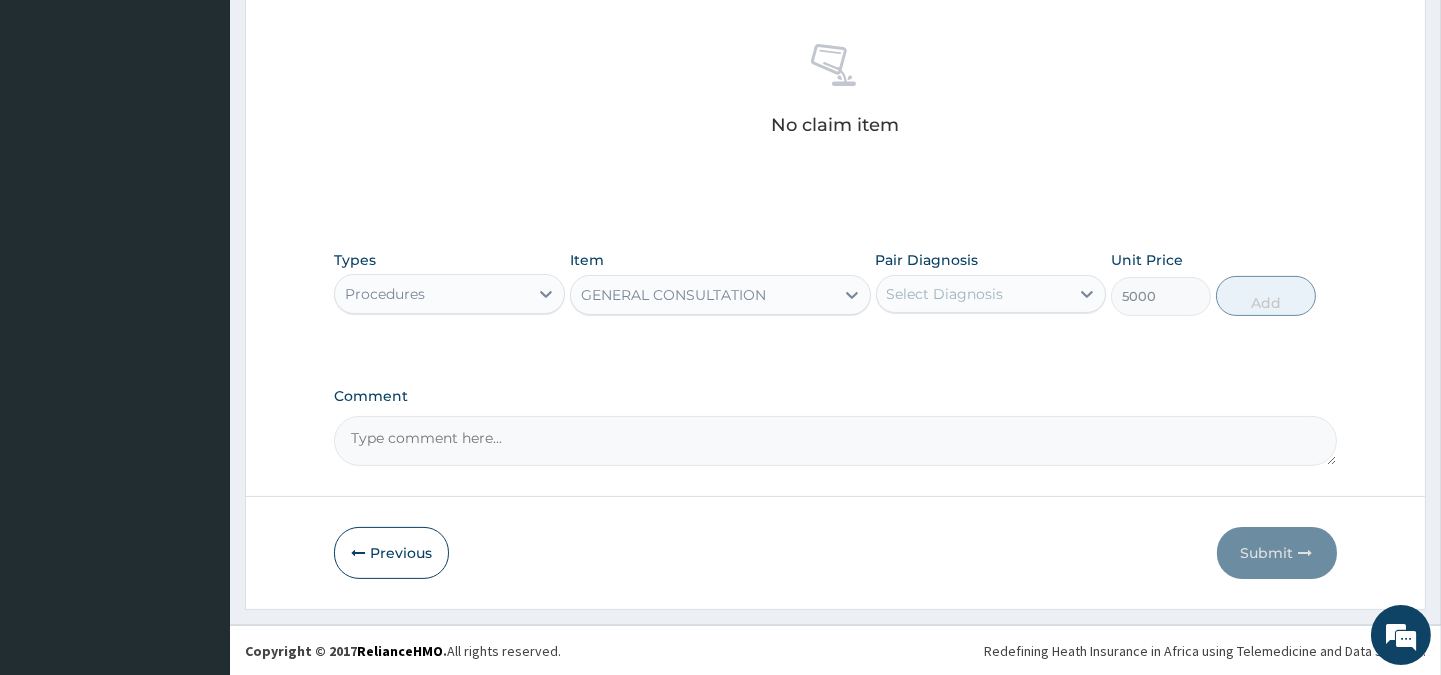 click on "Select Diagnosis" at bounding box center (973, 294) 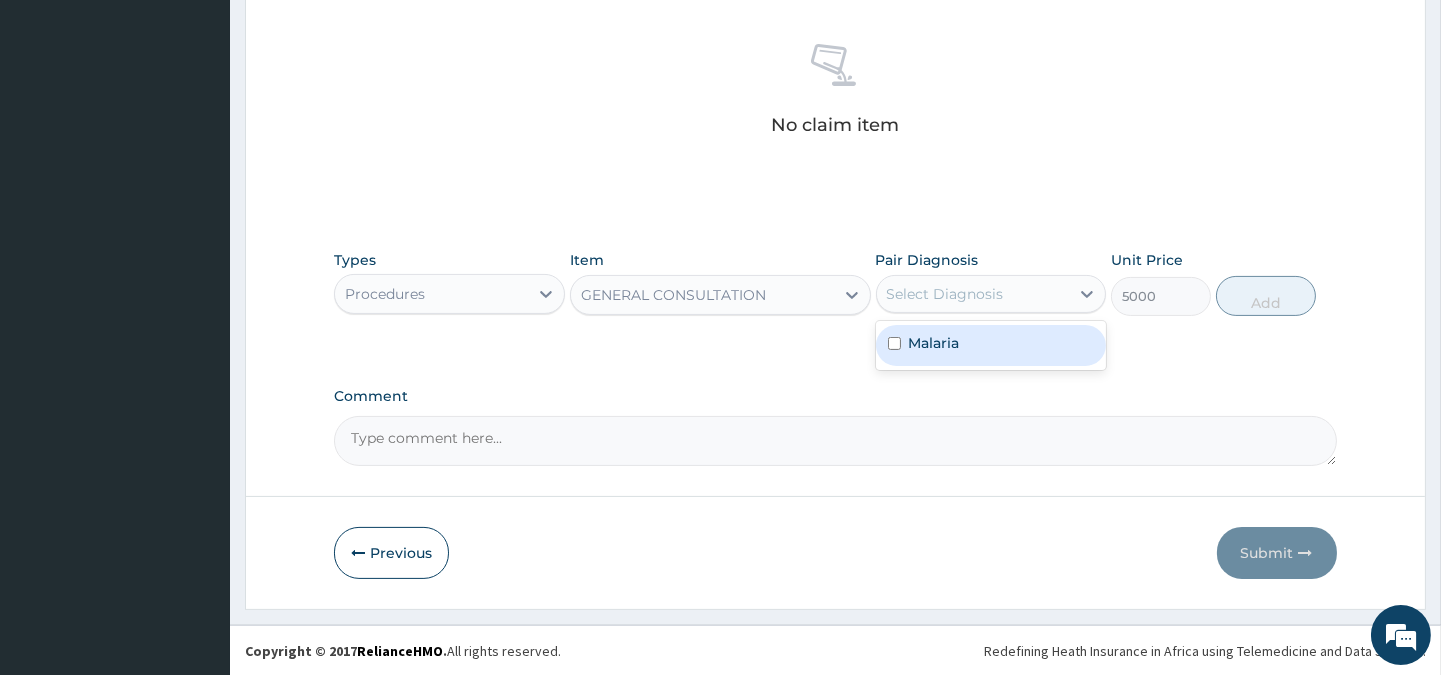 click on "Malaria" at bounding box center [934, 343] 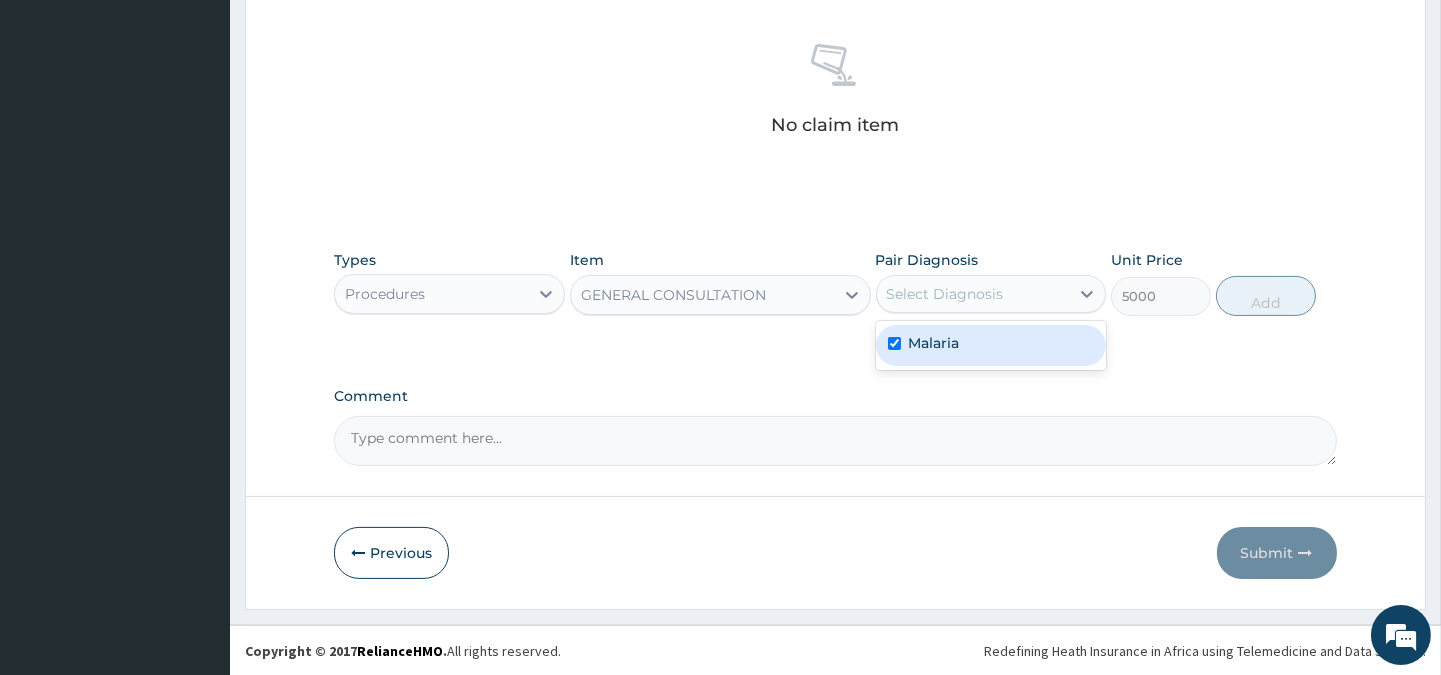 checkbox on "true" 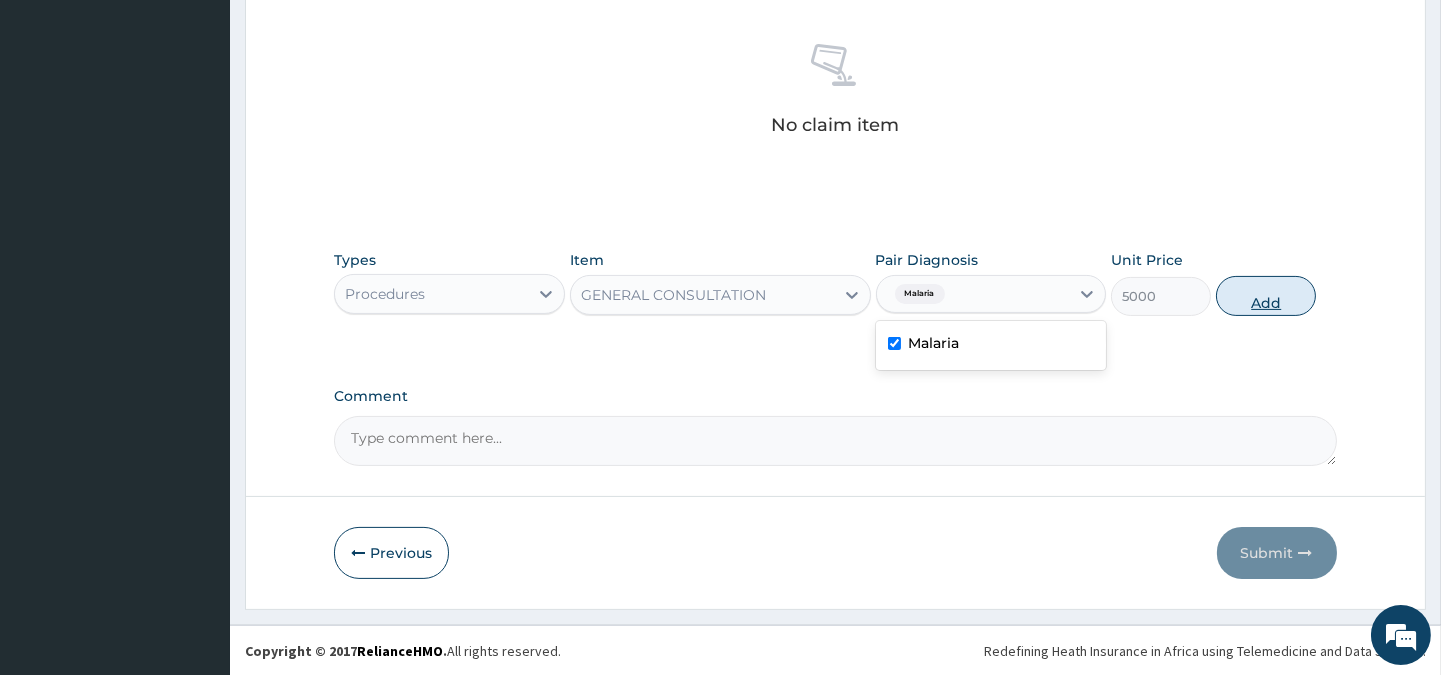 click on "Add" at bounding box center [1266, 296] 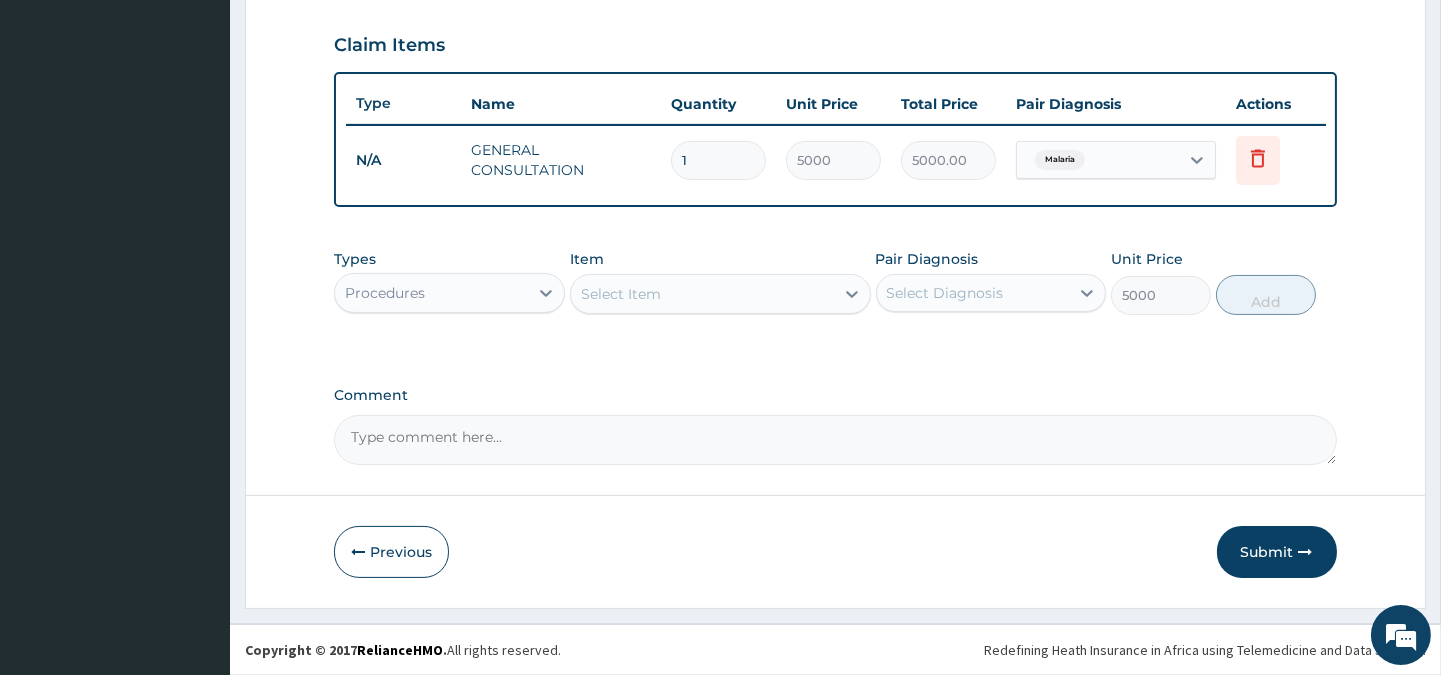 type on "0" 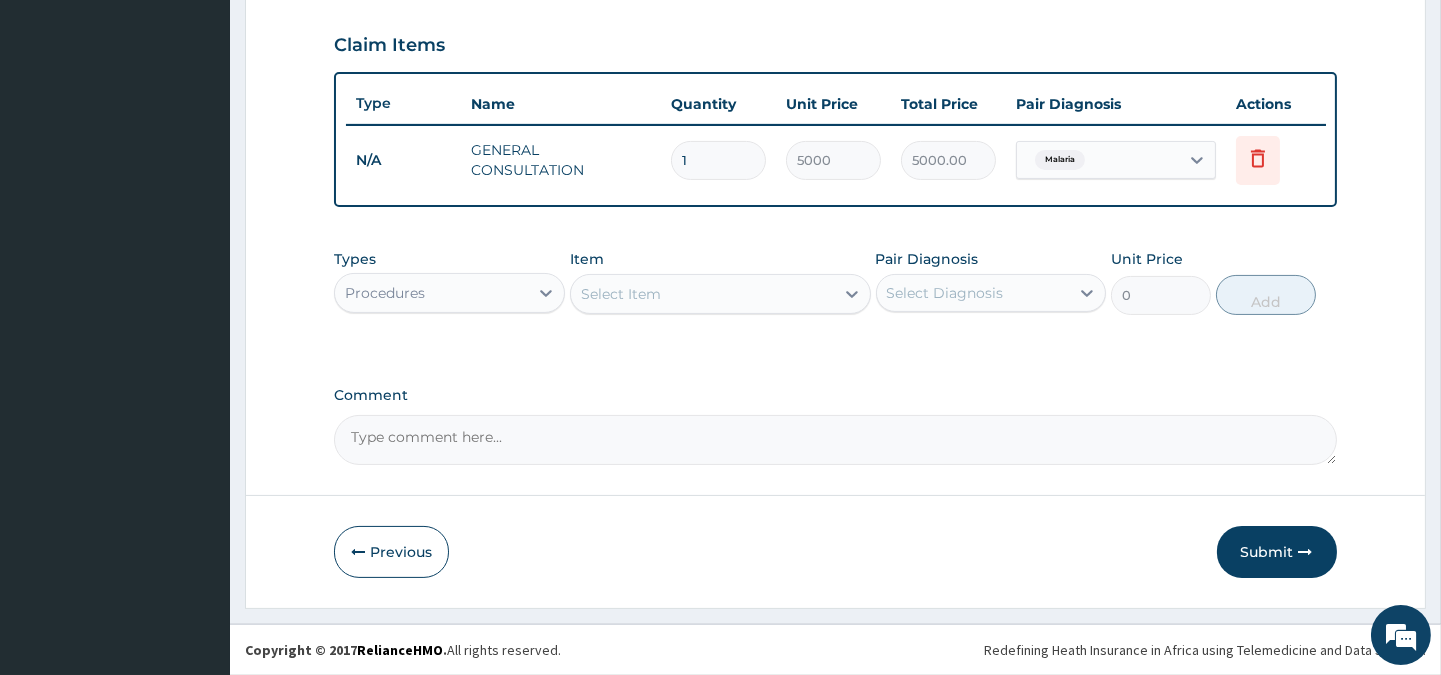 scroll, scrollTop: 670, scrollLeft: 0, axis: vertical 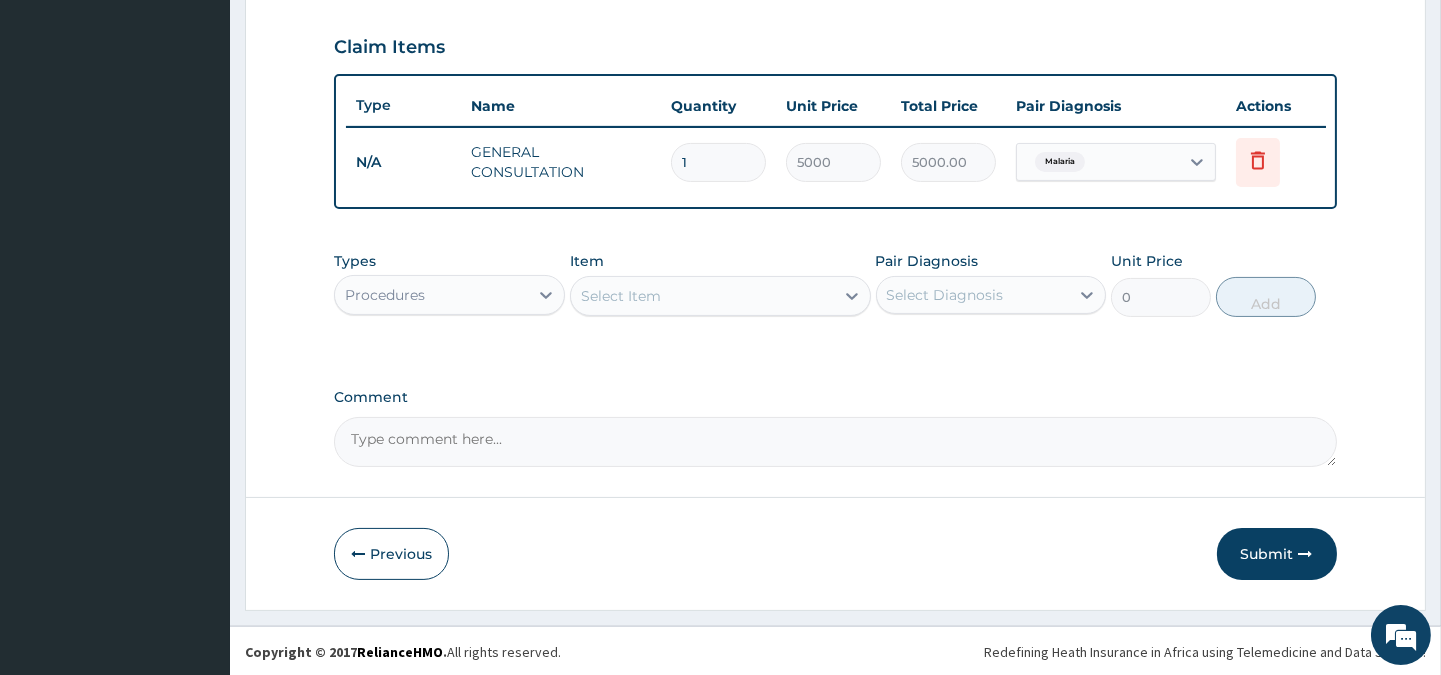 click on "Procedures" at bounding box center (431, 295) 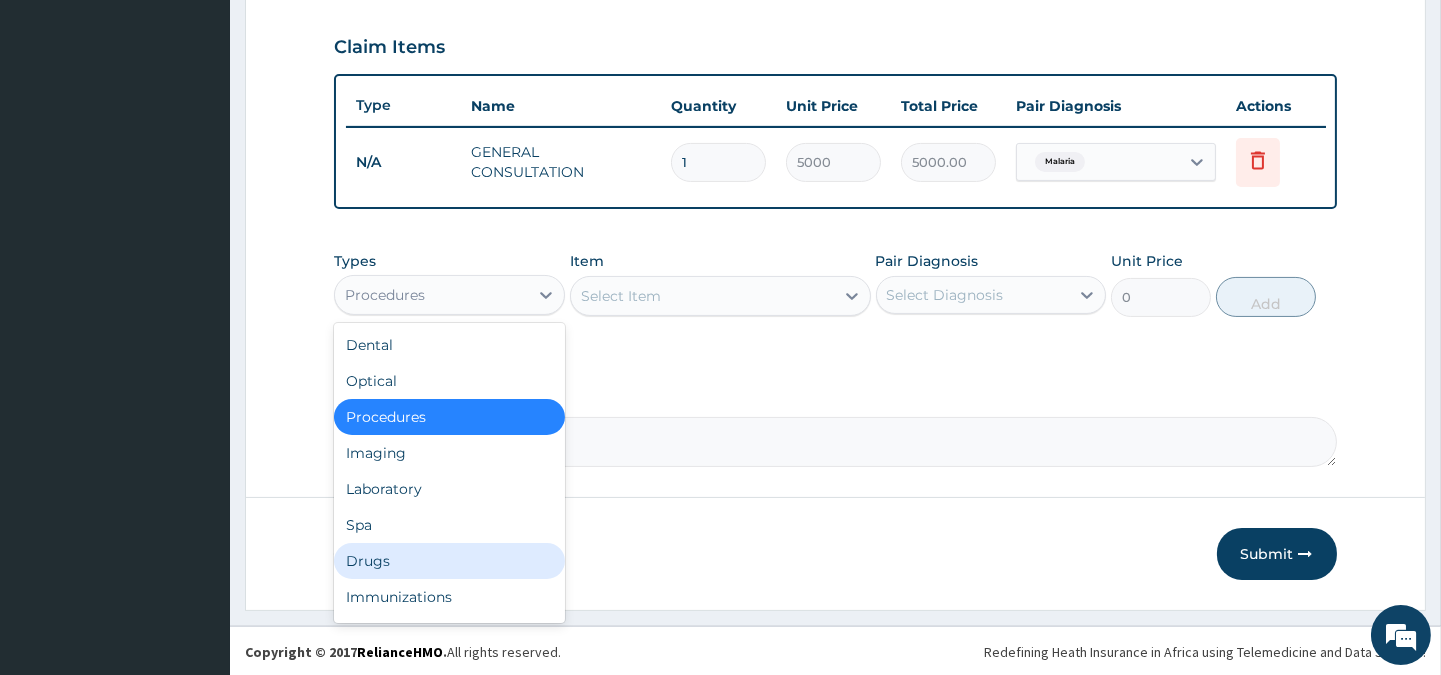 click on "Drugs" at bounding box center (449, 561) 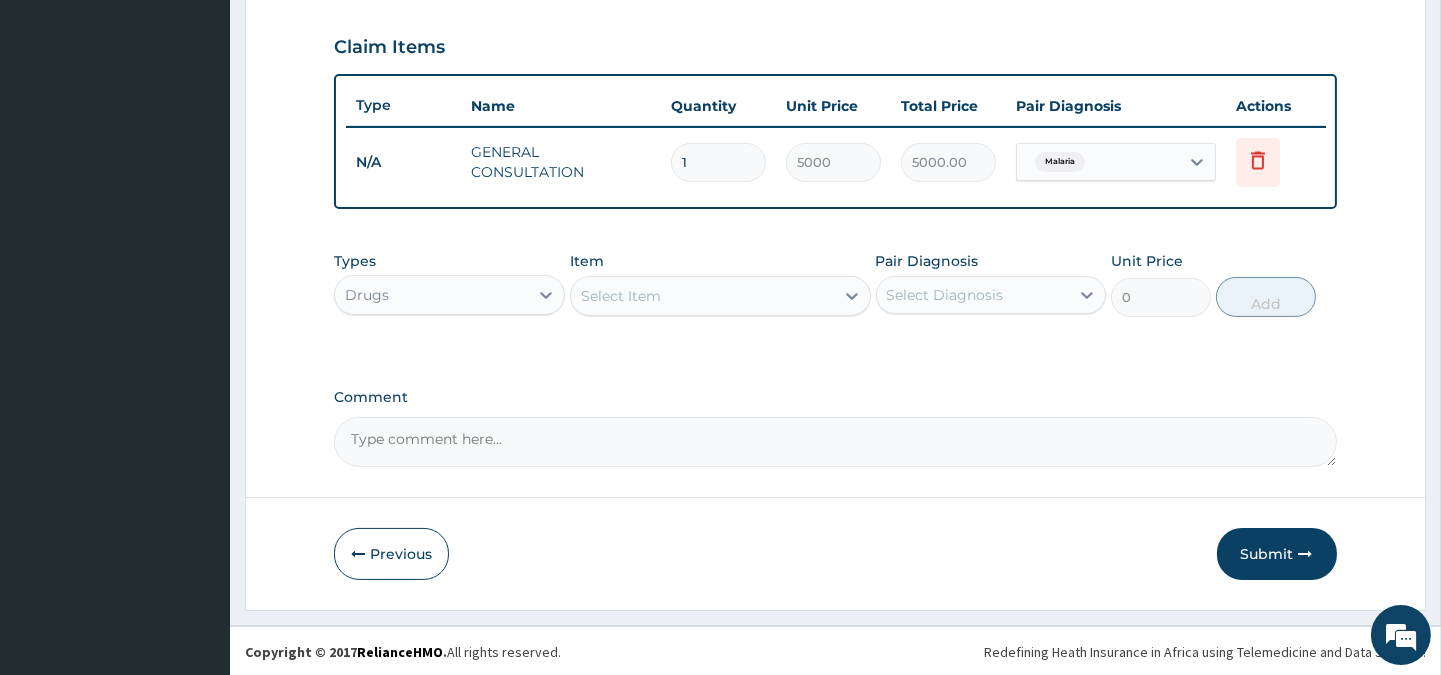 click on "Select Item" at bounding box center [621, 296] 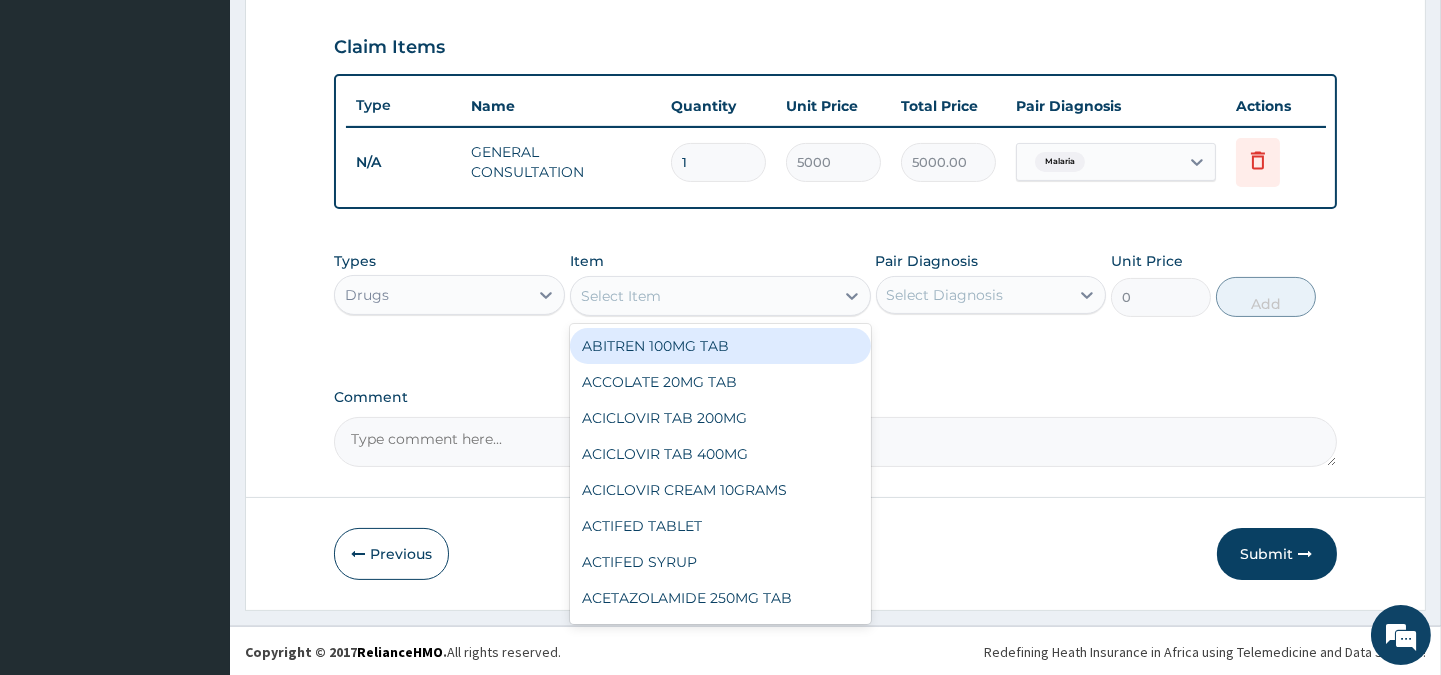 click on "Select Item" at bounding box center (621, 296) 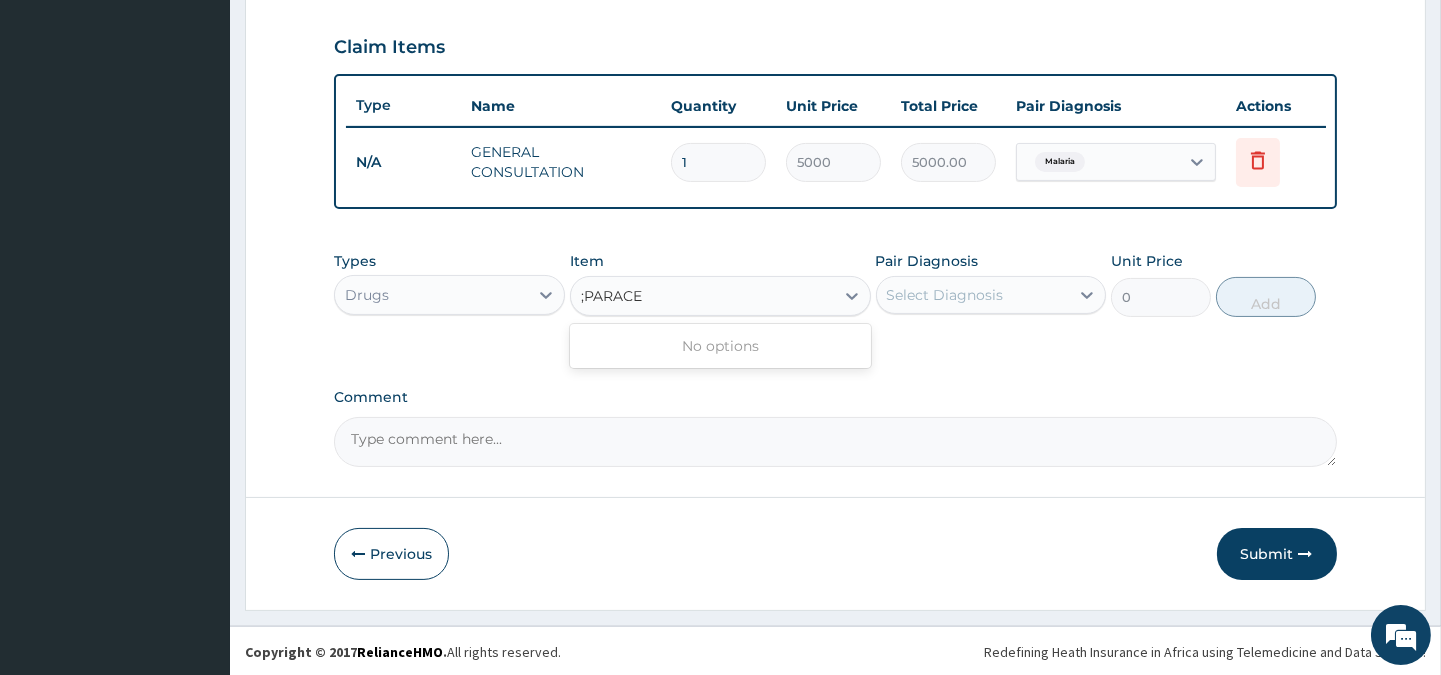 click on ";PARACE" at bounding box center (613, 296) 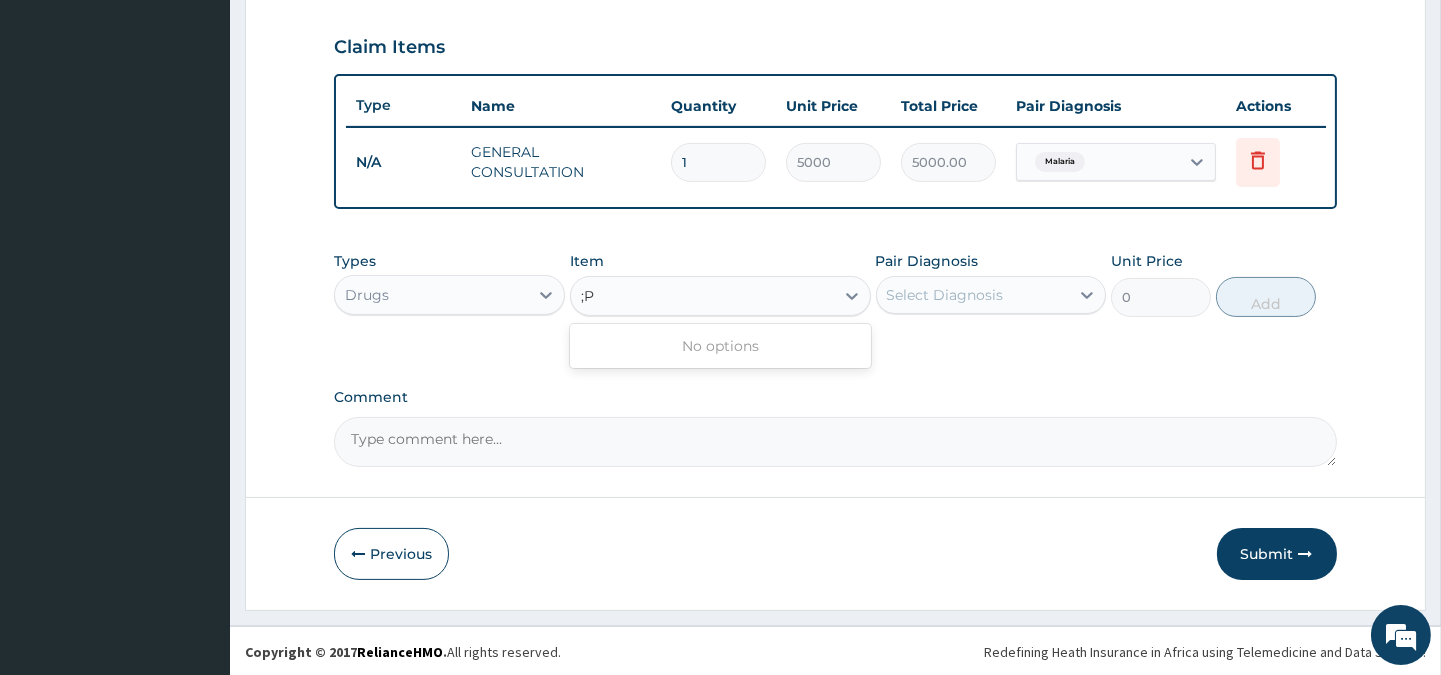 type on ";" 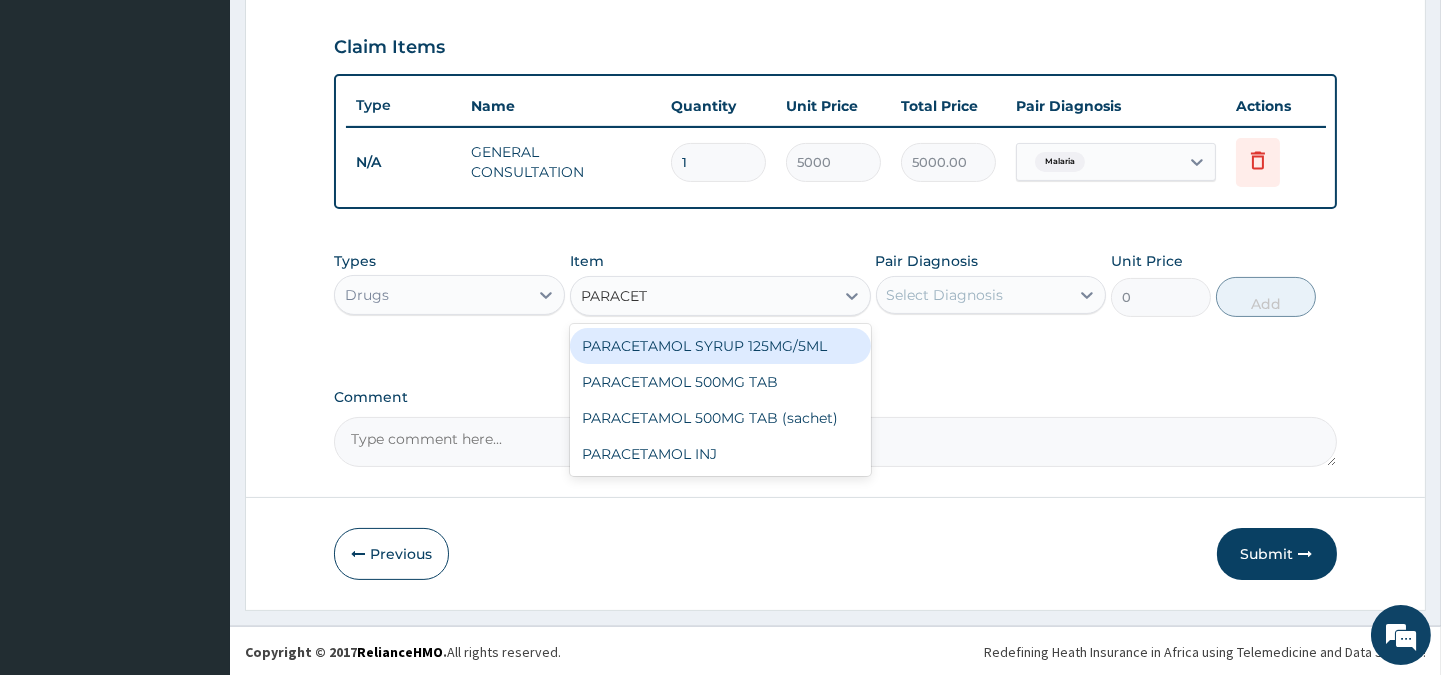 type on "PARACET" 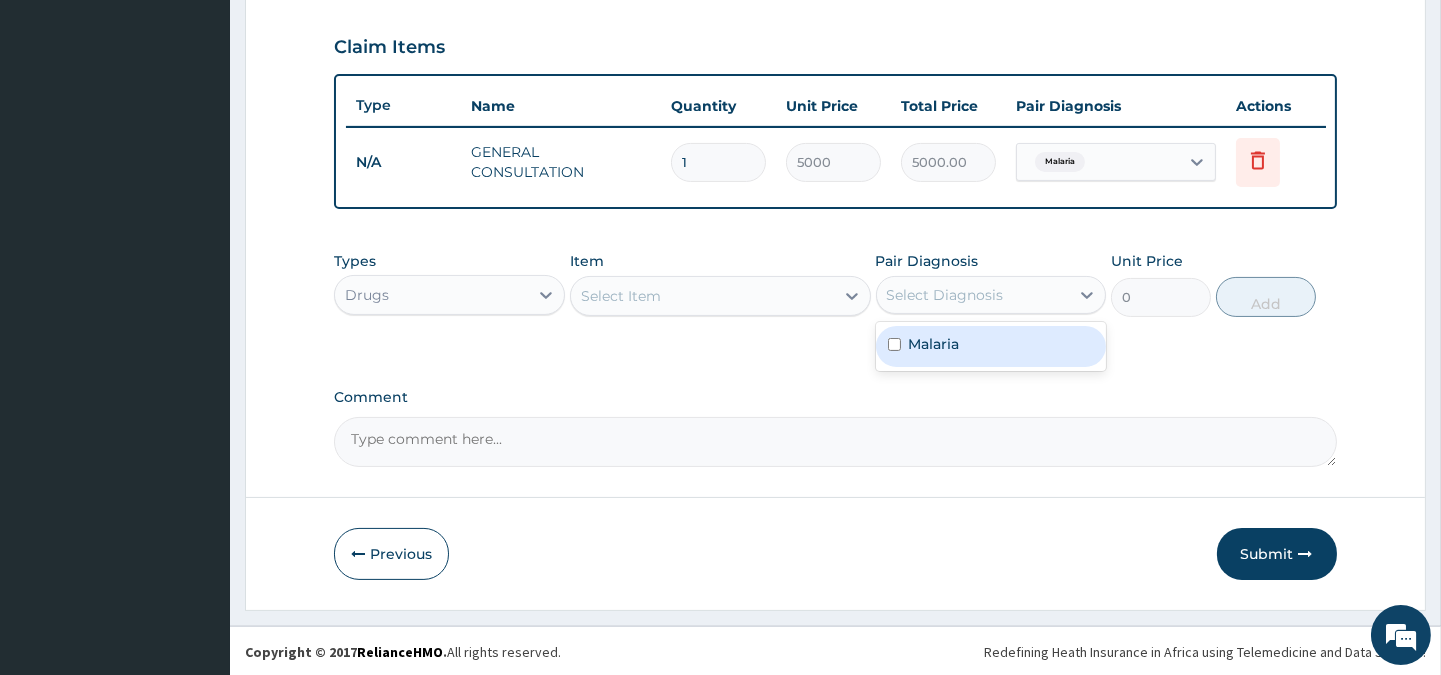 click on "Malaria" at bounding box center [991, 346] 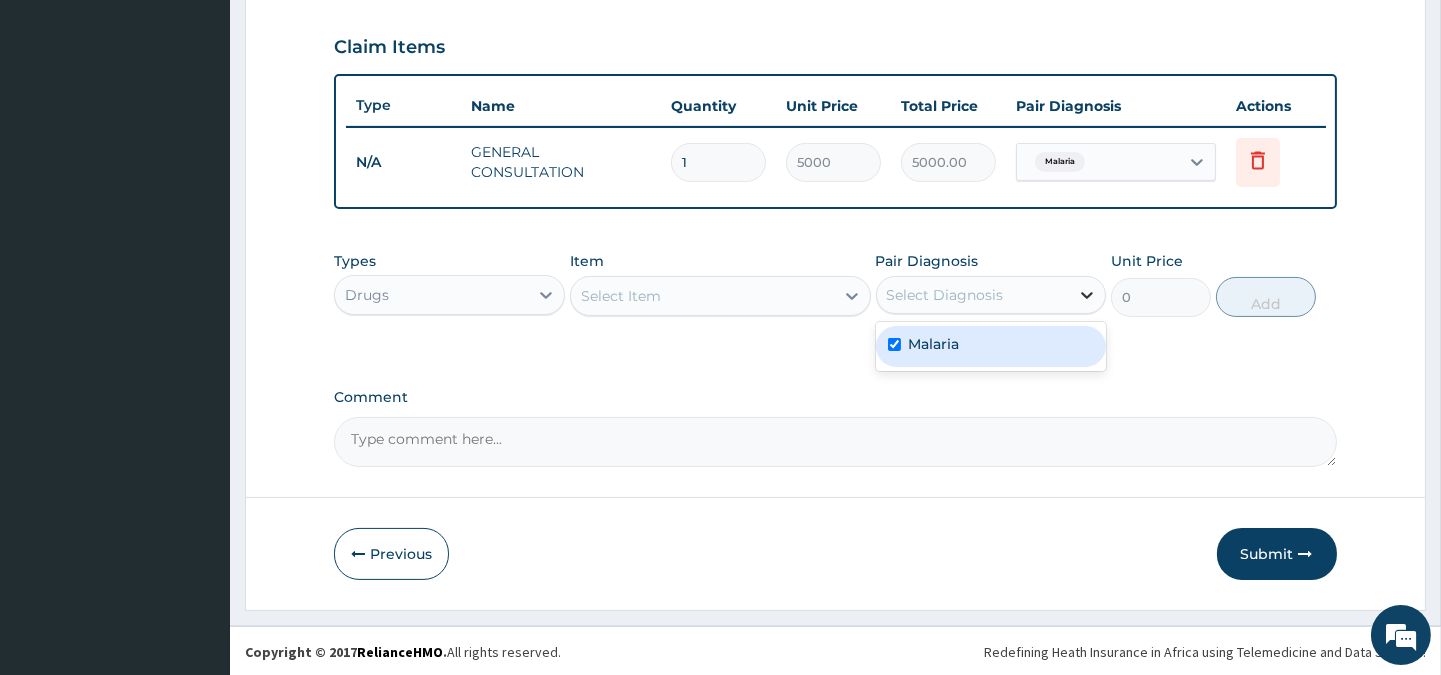 checkbox on "true" 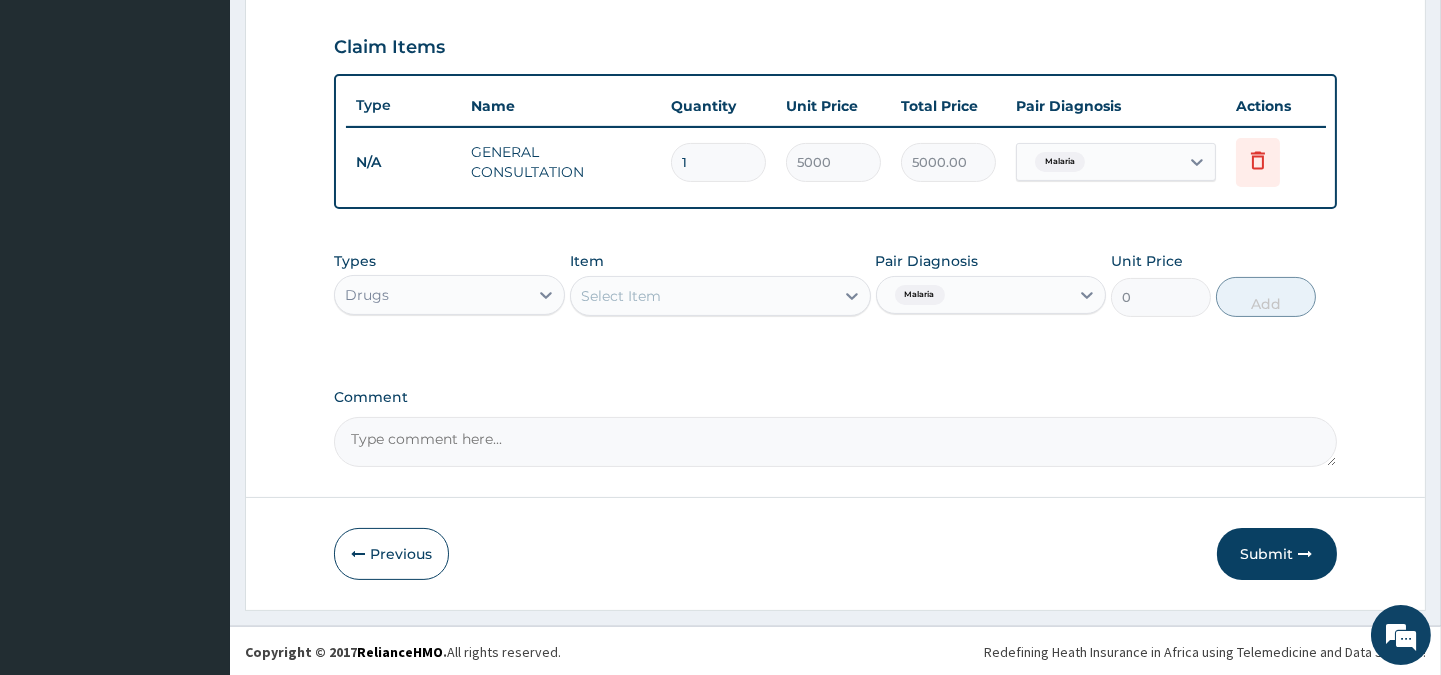 click on "Select Item" at bounding box center [720, 296] 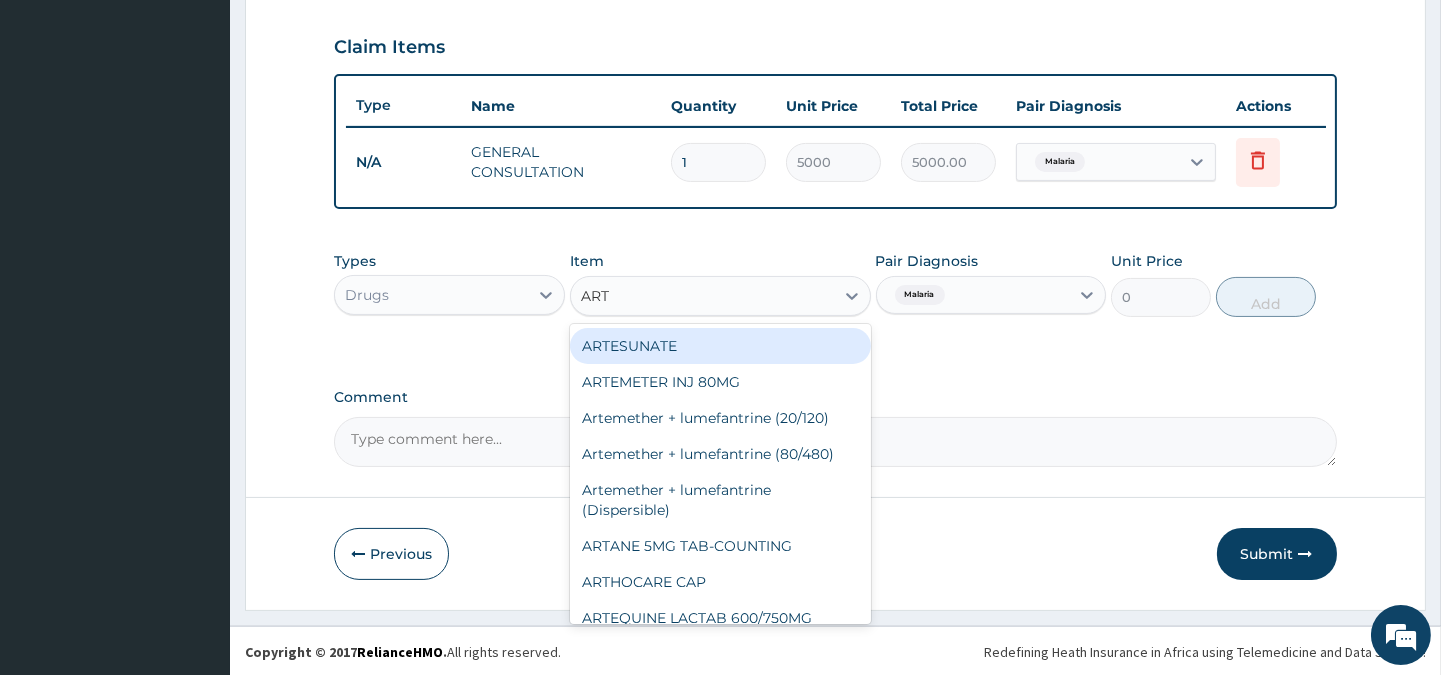 type on "ARTE" 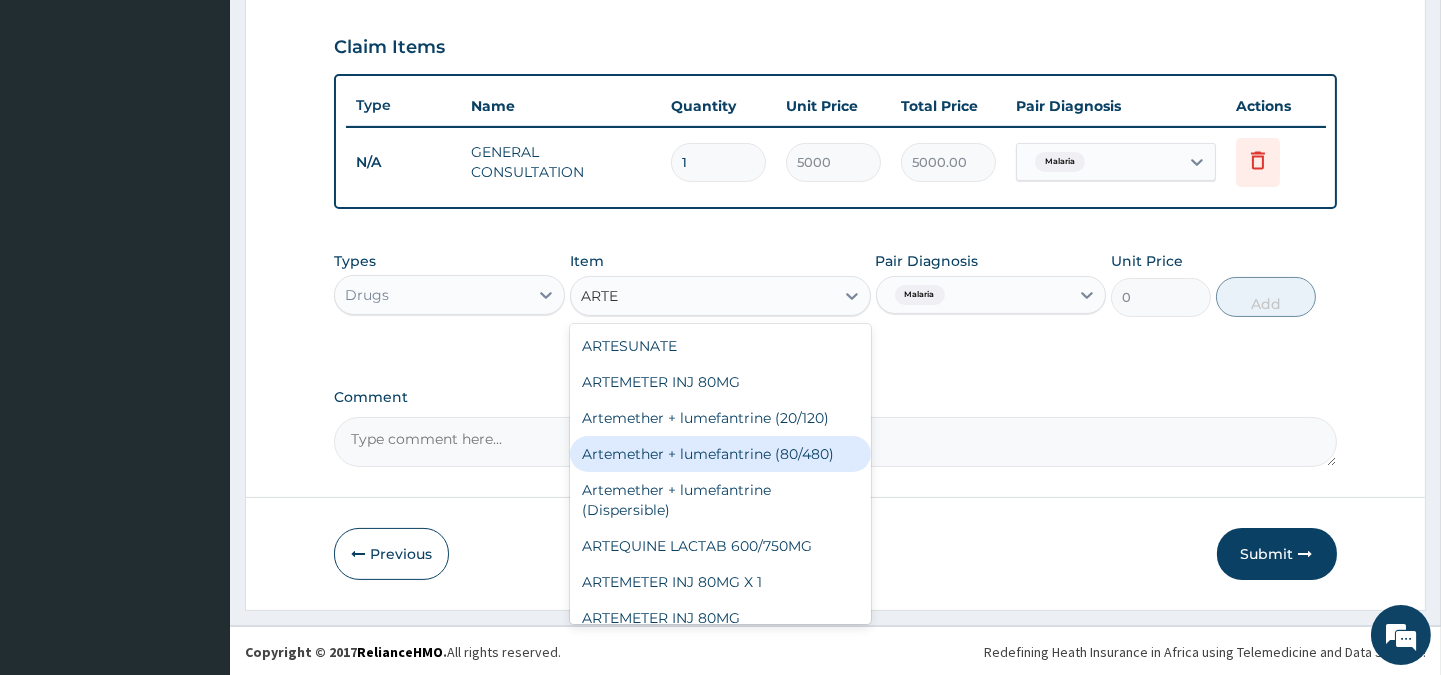 click on "Artemether + lumefantrine (80/480)" at bounding box center (720, 454) 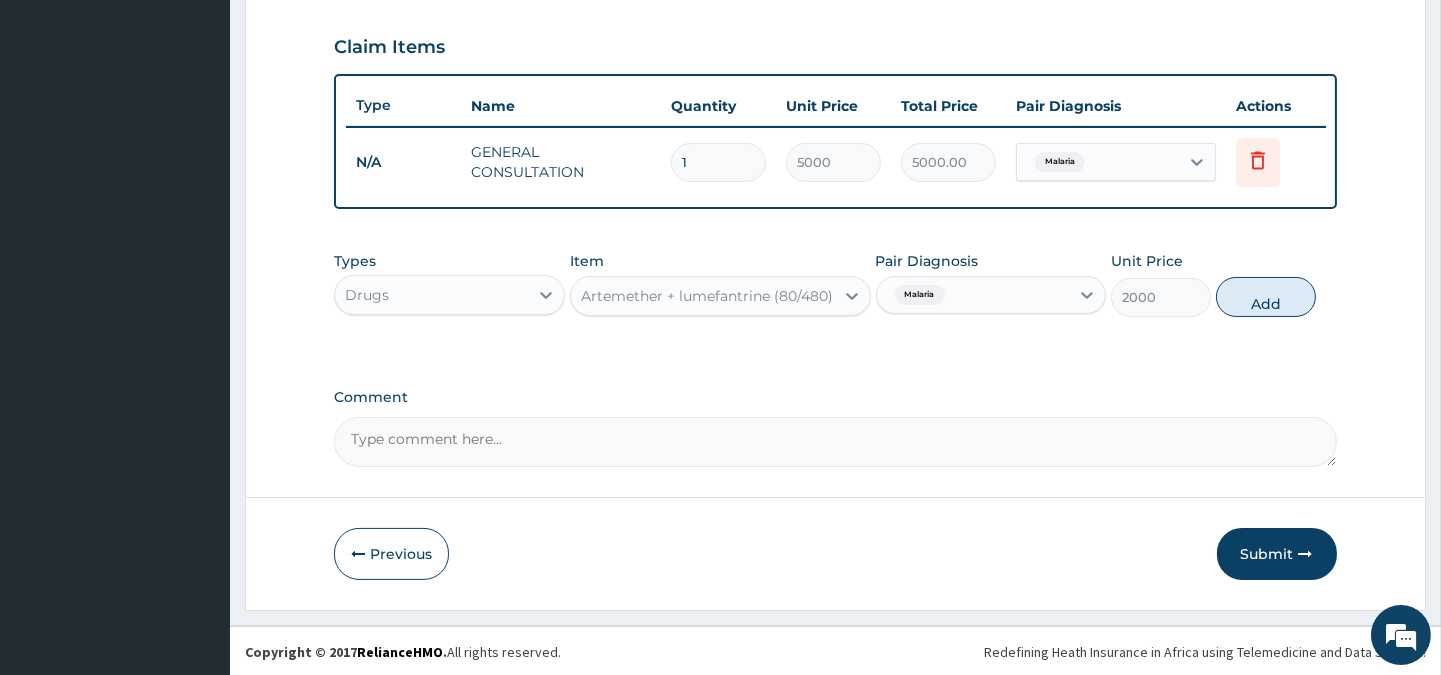 click on "Malaria" at bounding box center [991, 295] 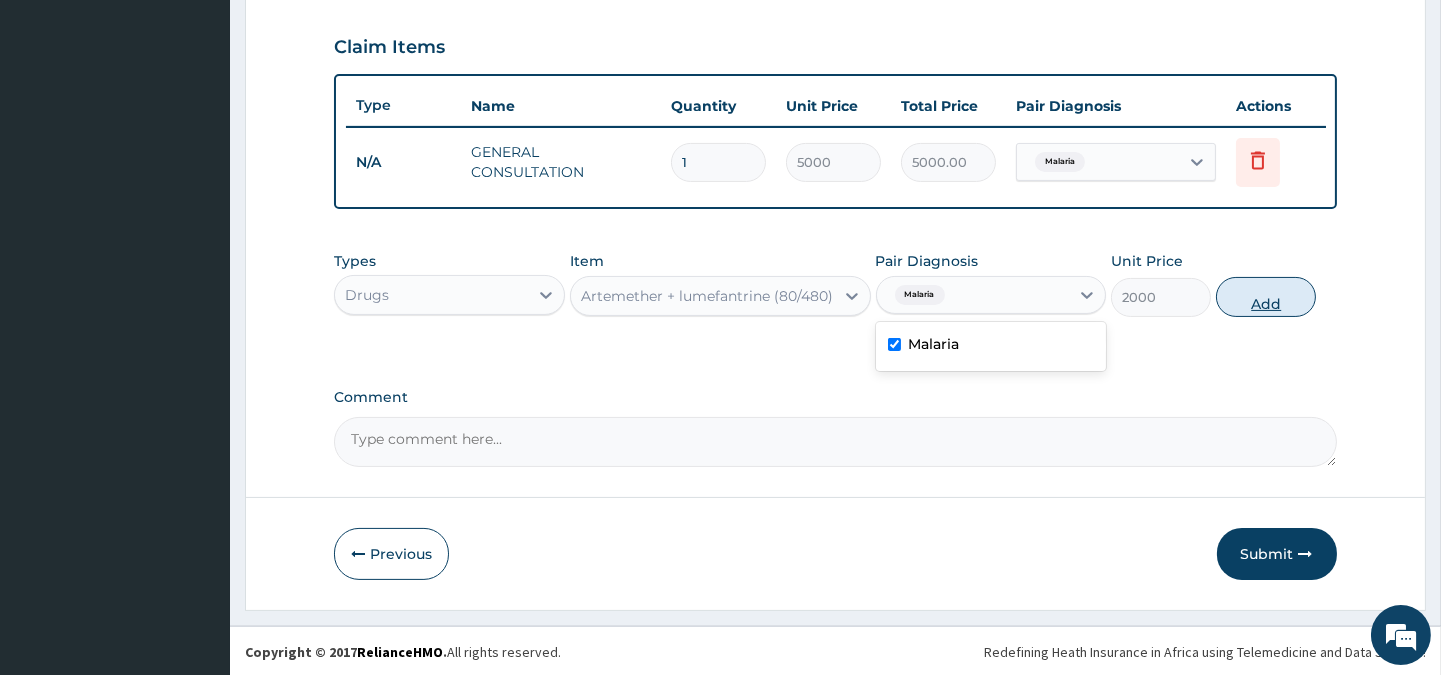 click on "Add" at bounding box center (1266, 297) 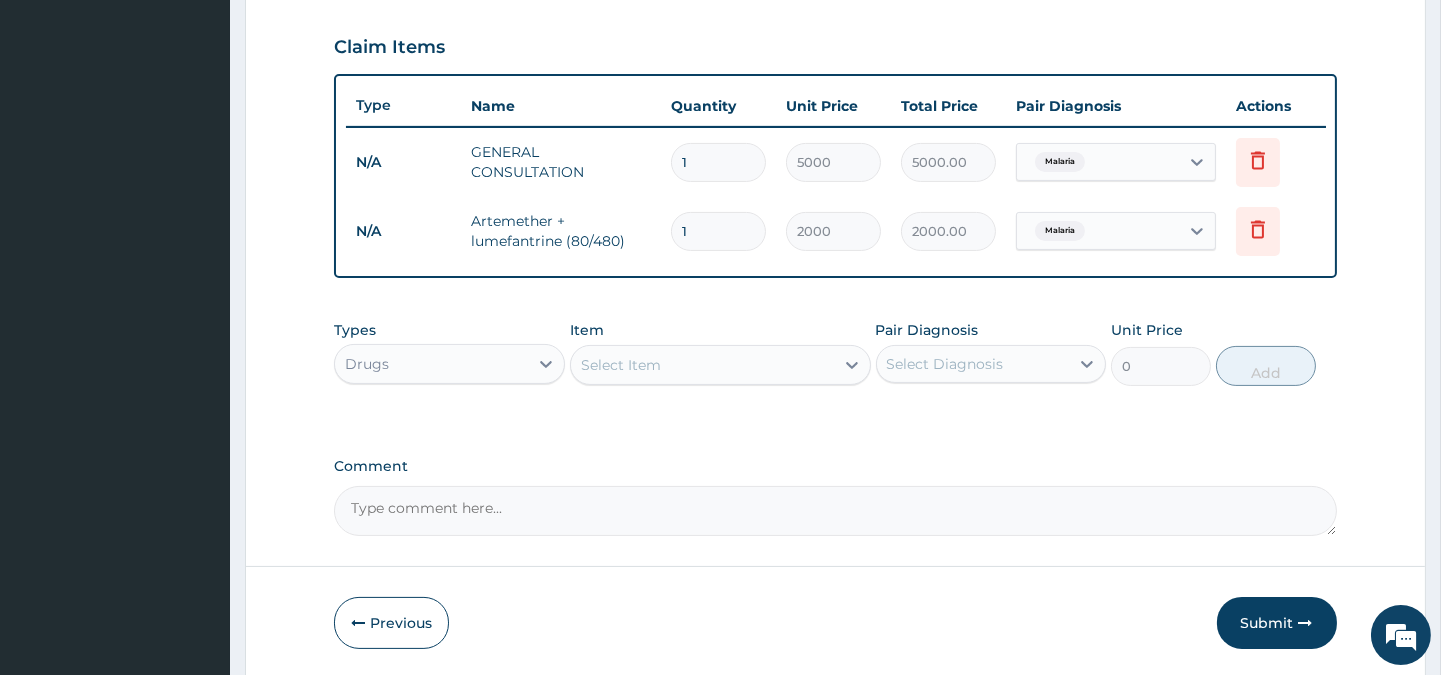 click on "Select Item P" at bounding box center (702, 365) 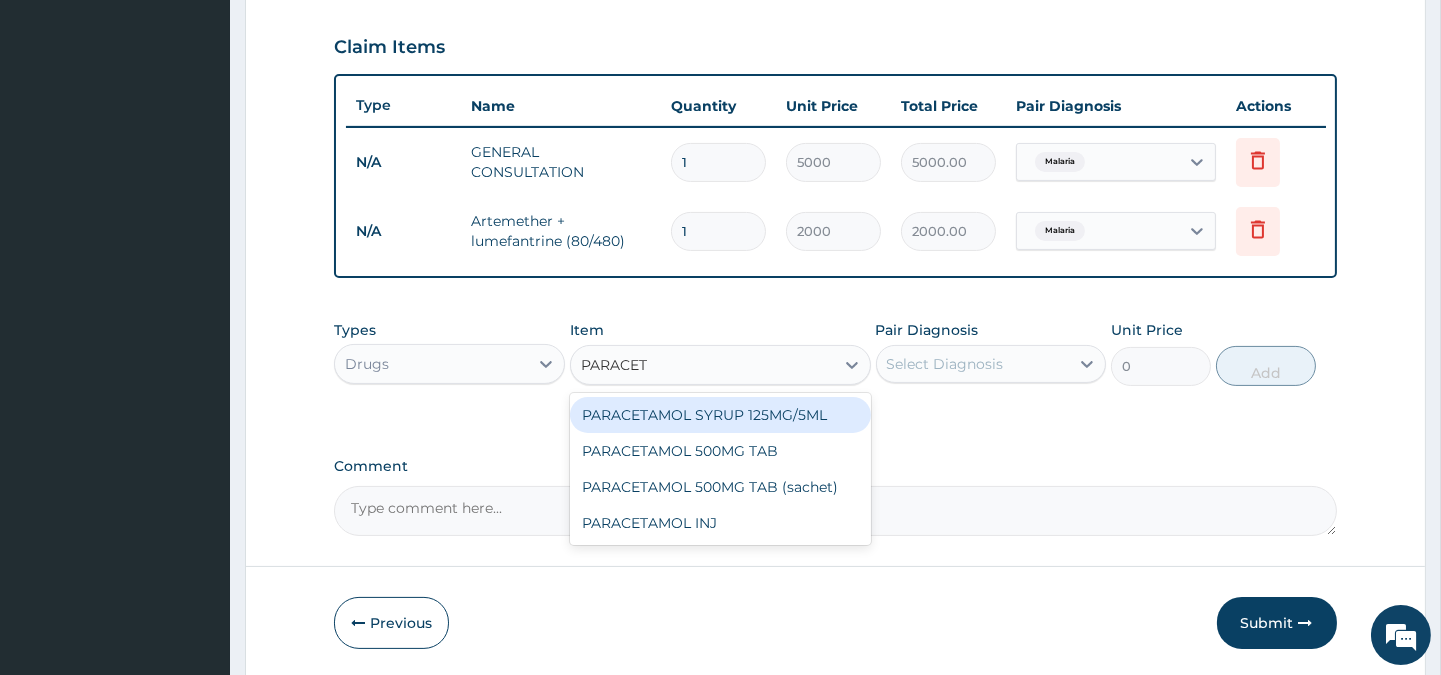 drag, startPoint x: 692, startPoint y: 445, endPoint x: 913, endPoint y: 368, distance: 234.0299 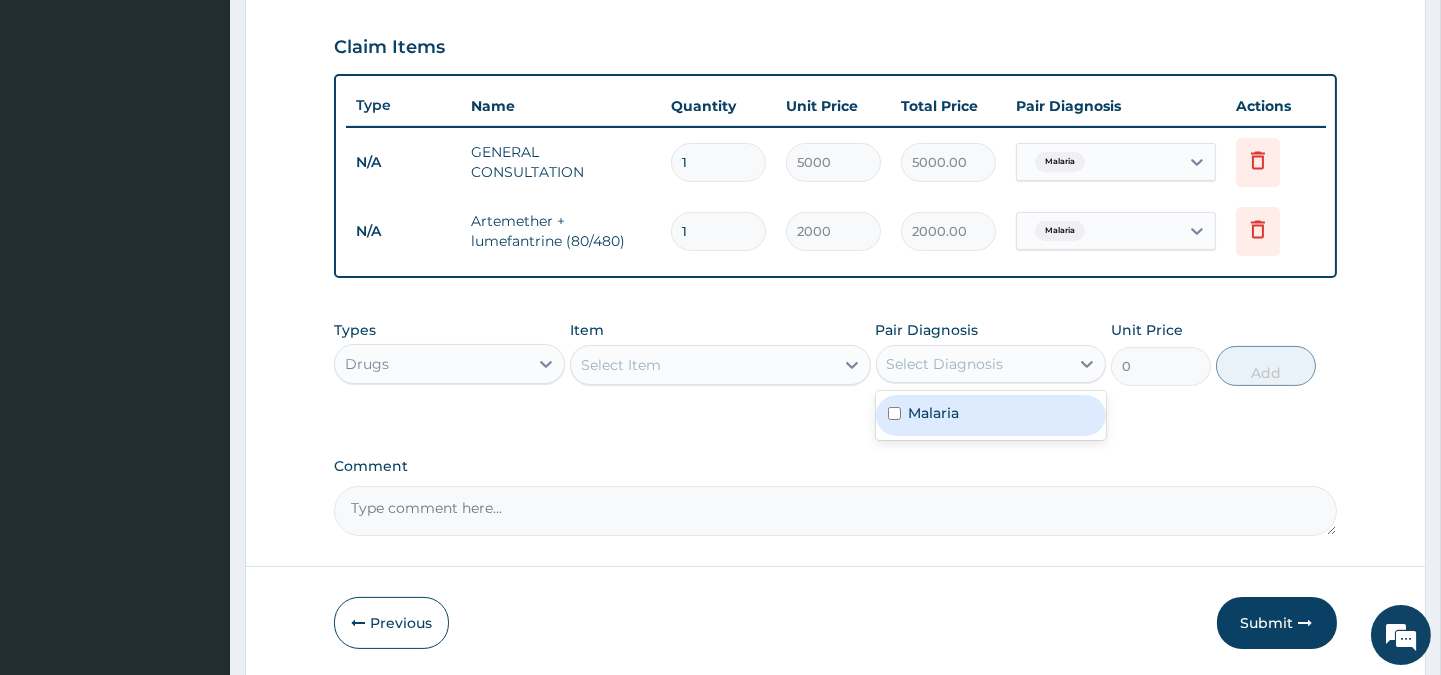 click on "Select Item" at bounding box center [702, 365] 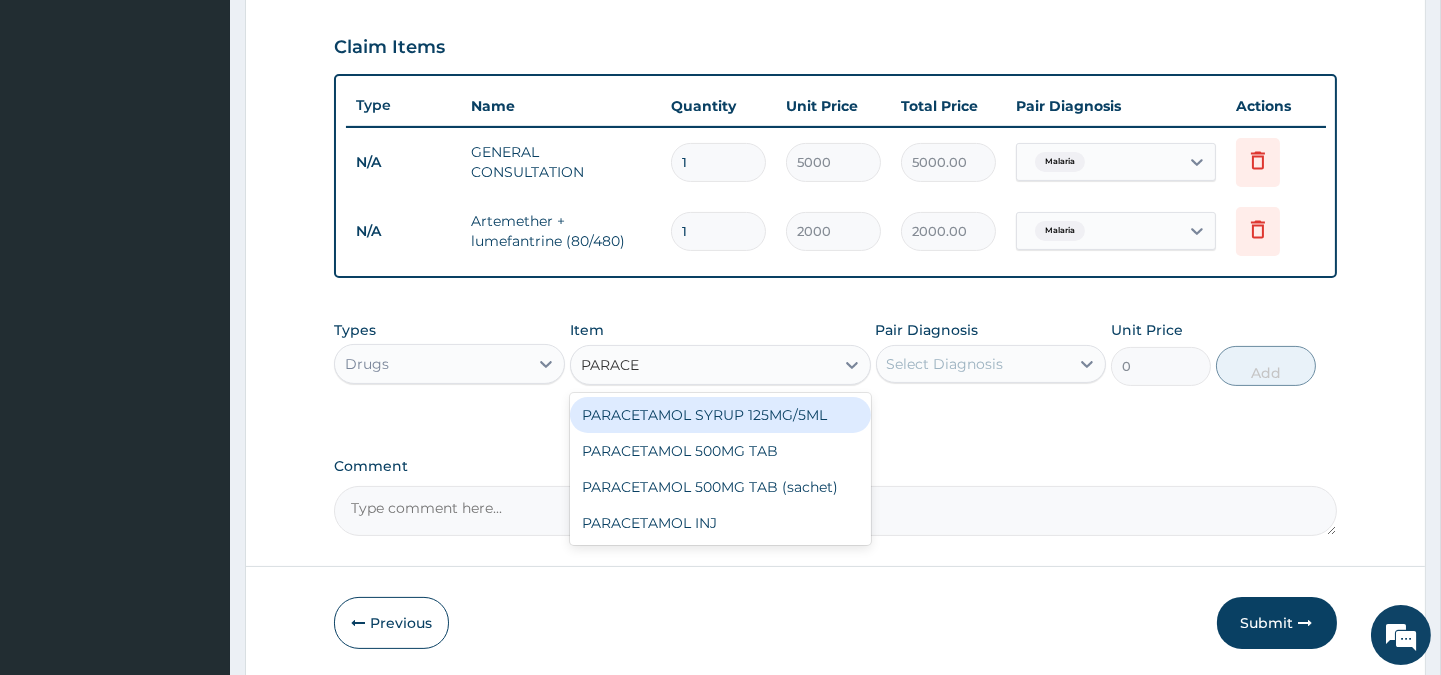 type on "PARACET" 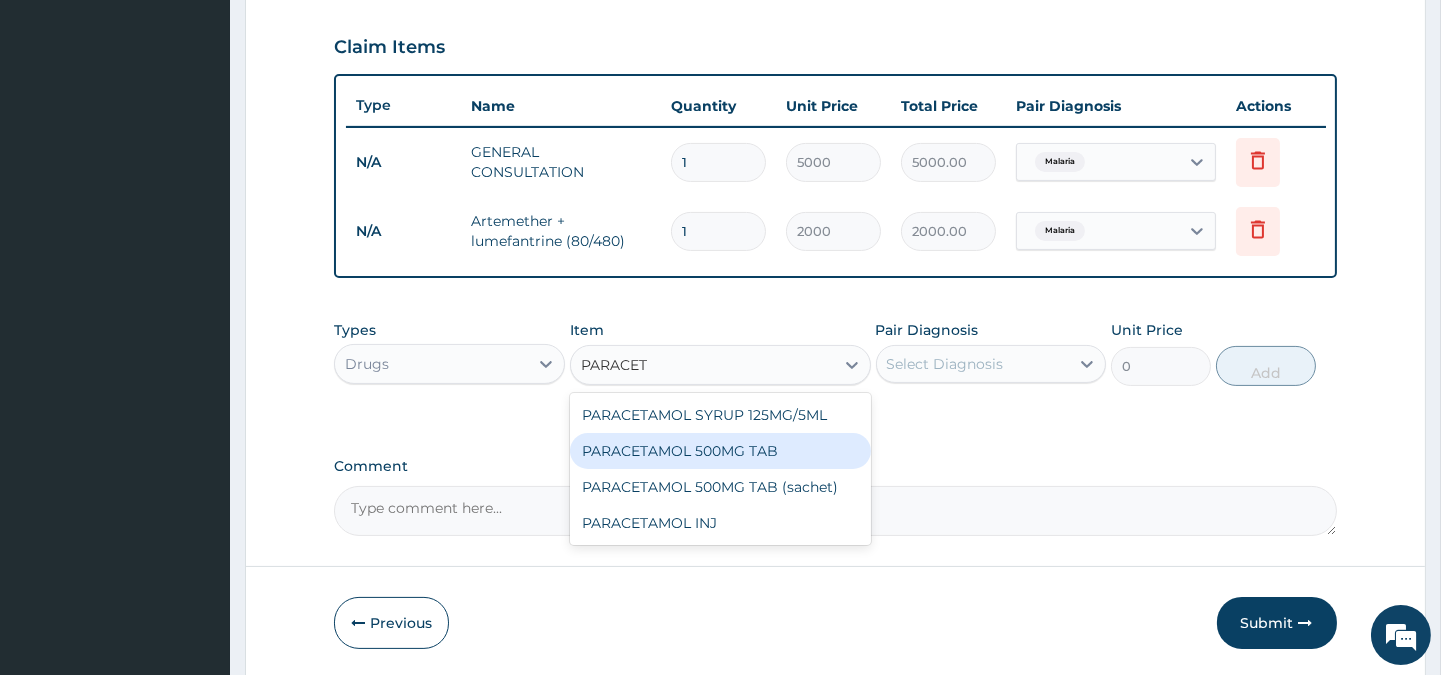 click on "PARACETAMOL 500MG TAB" at bounding box center [720, 451] 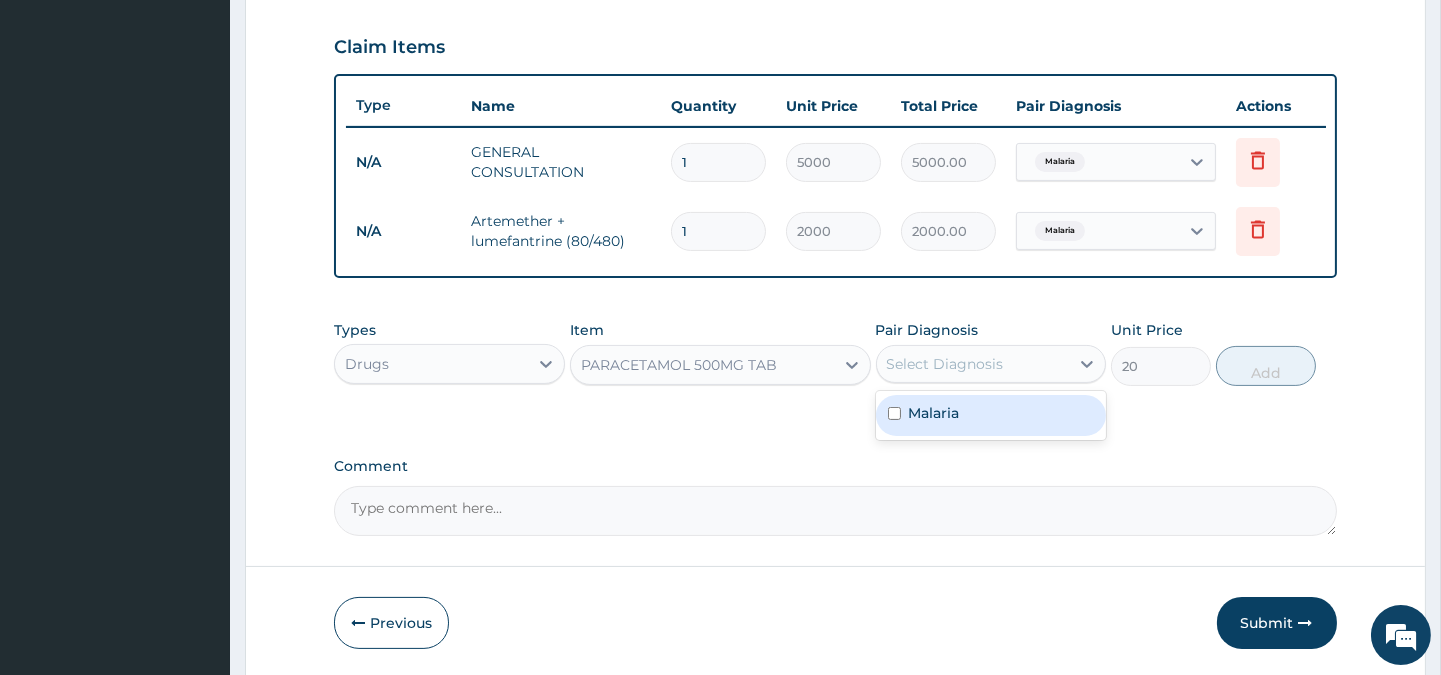 click on "Select Diagnosis" at bounding box center (973, 364) 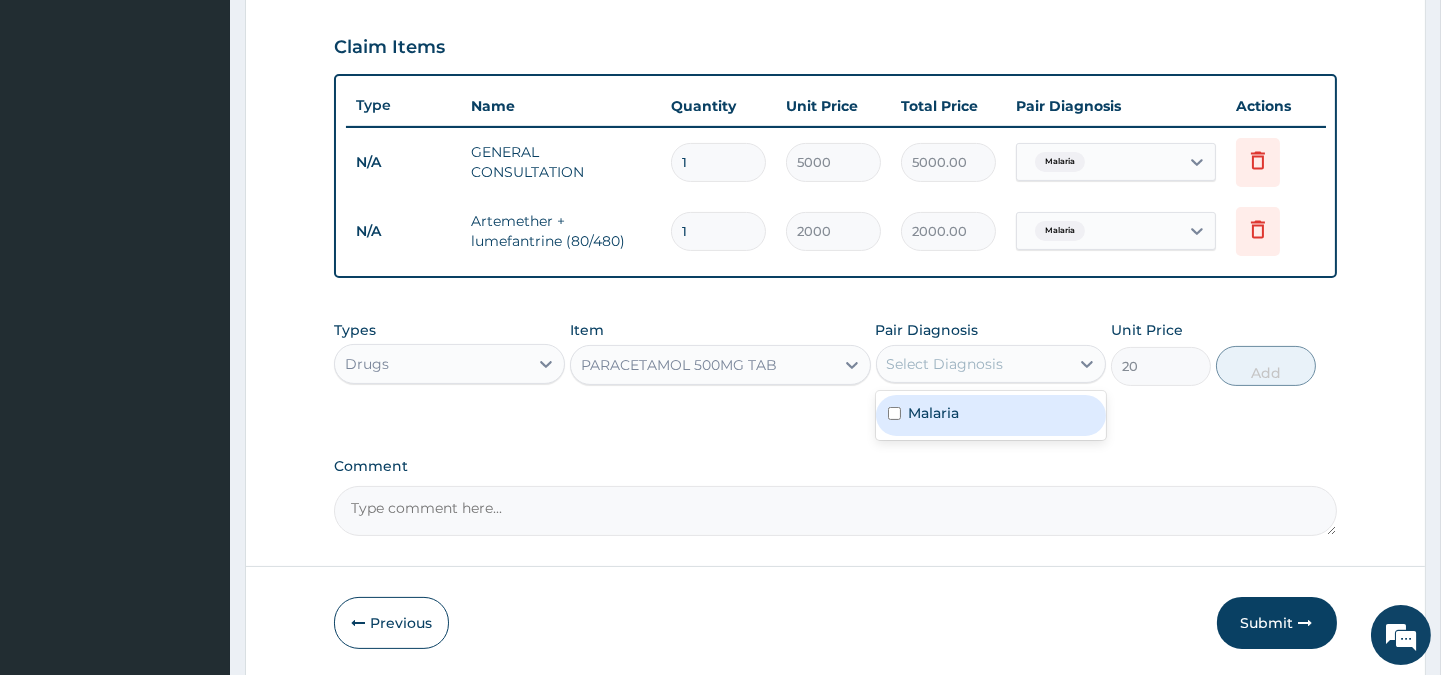 click on "Malaria" at bounding box center [934, 413] 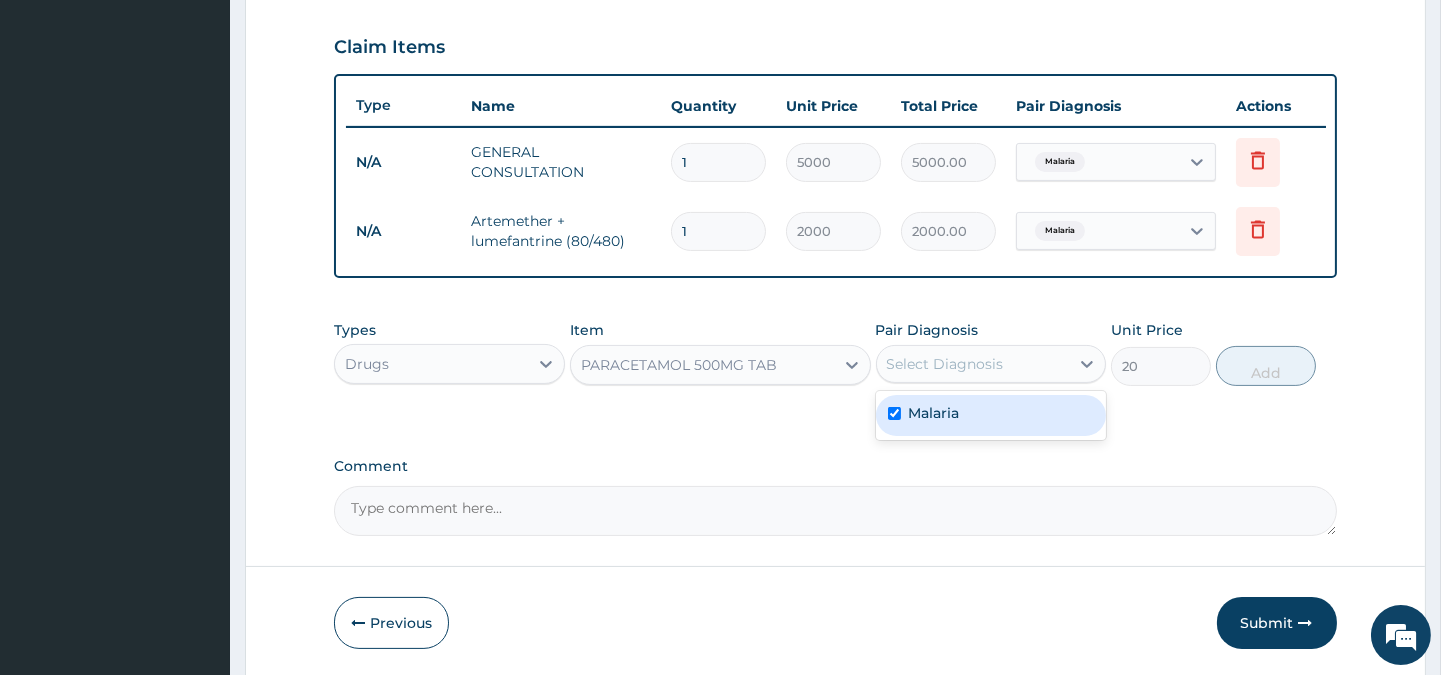 checkbox on "true" 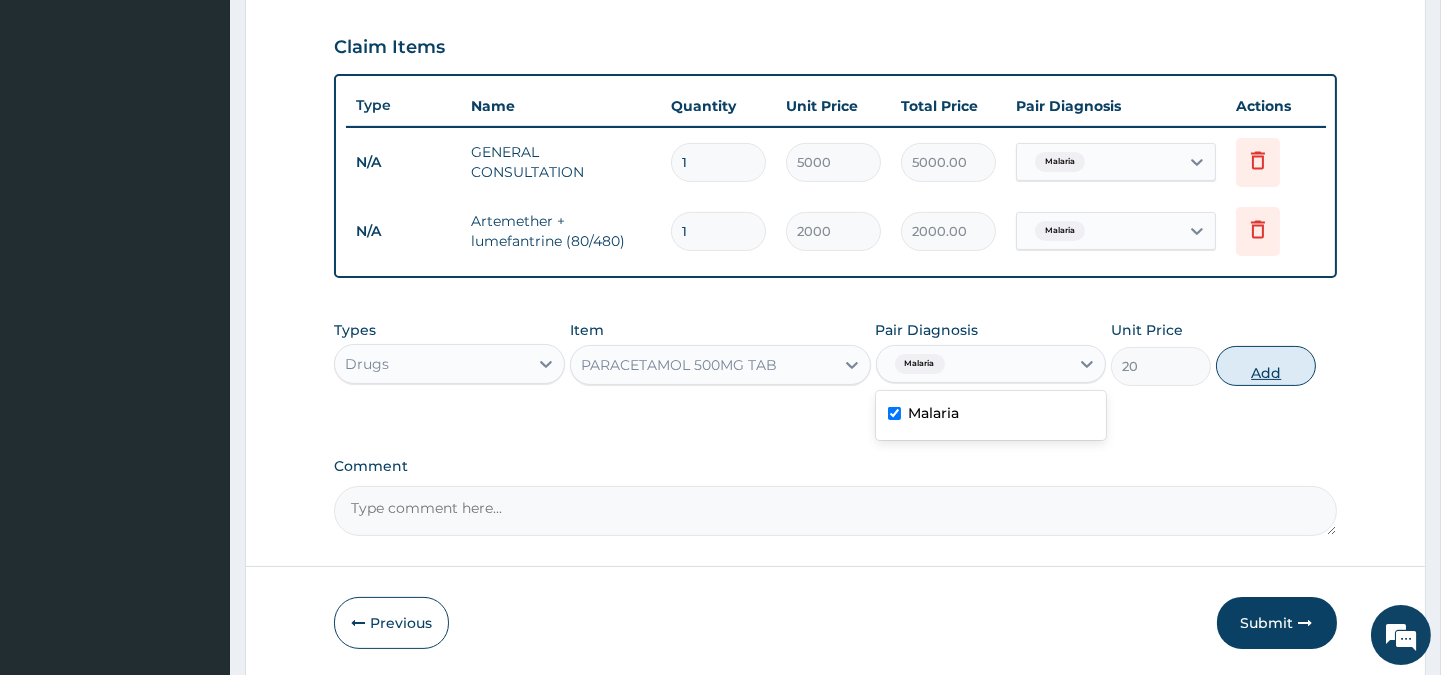 click on "Add" at bounding box center (1266, 366) 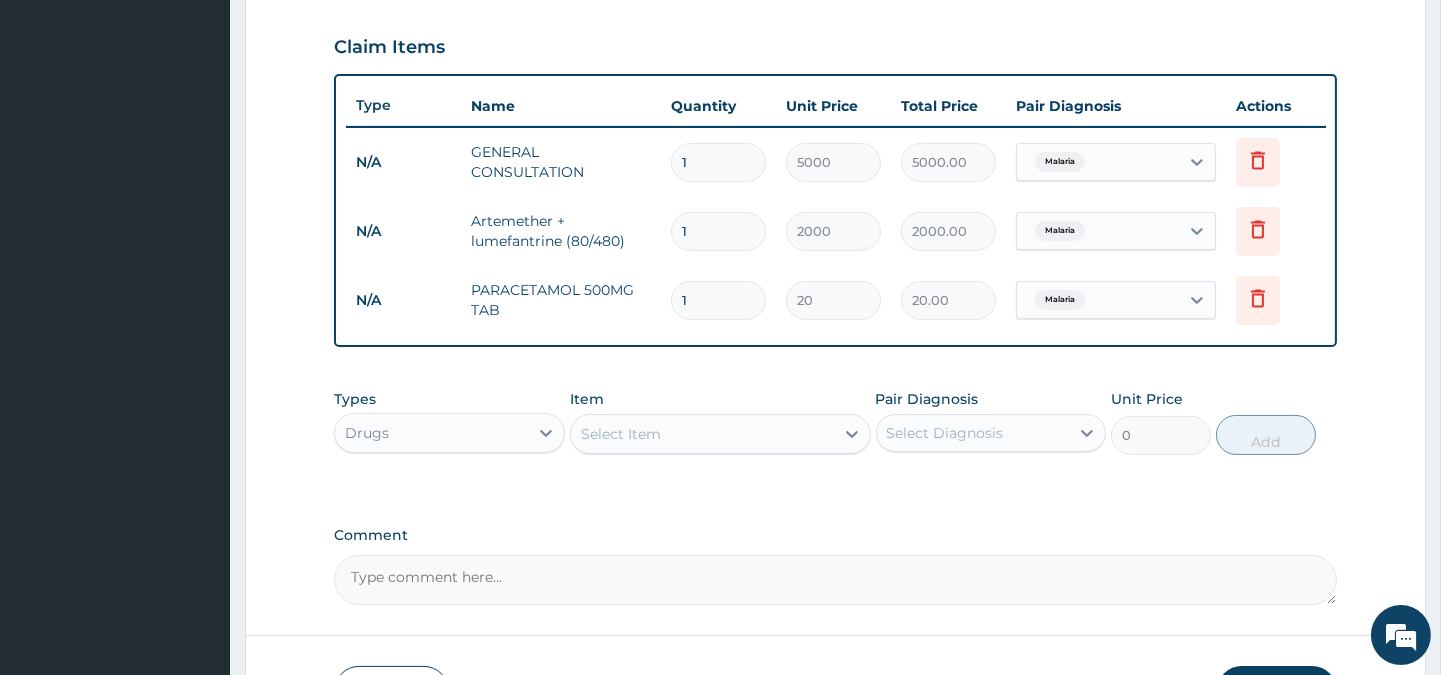 click on "1" at bounding box center (718, 300) 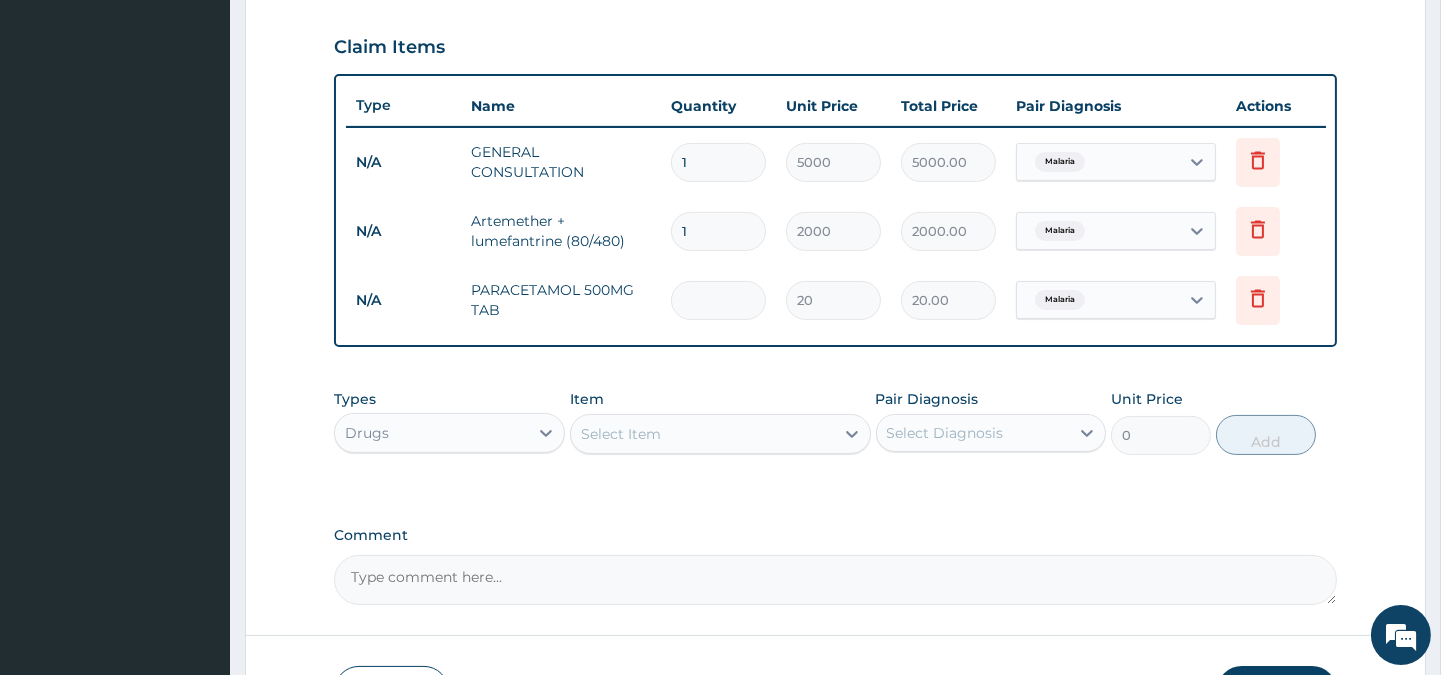 type on "0.00" 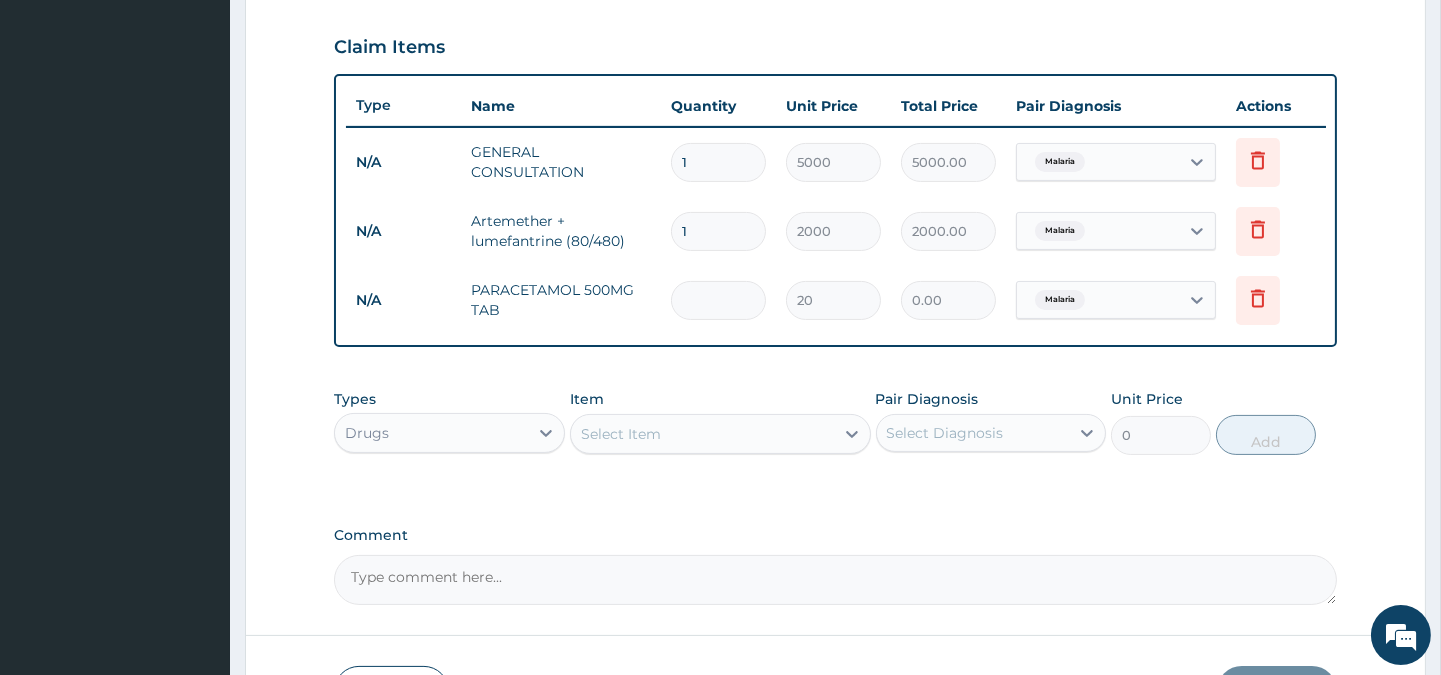 type on "3" 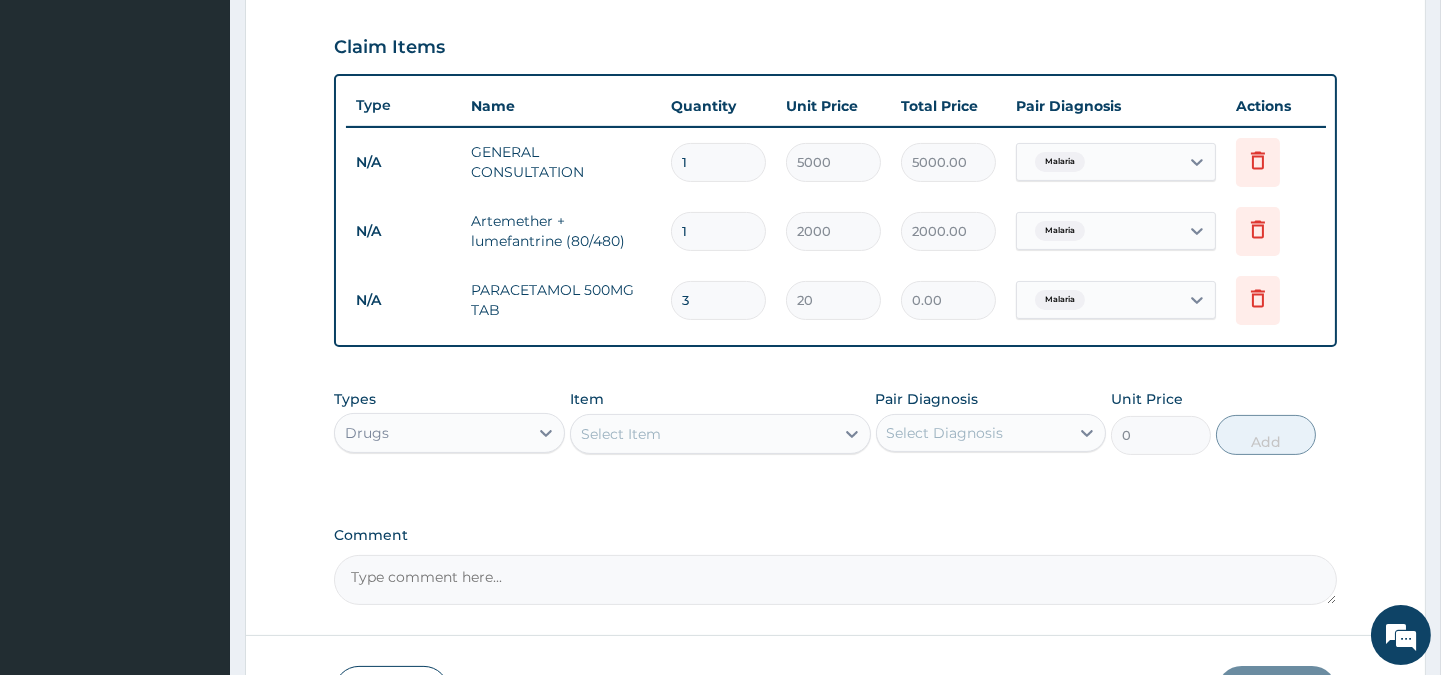 type on "60.00" 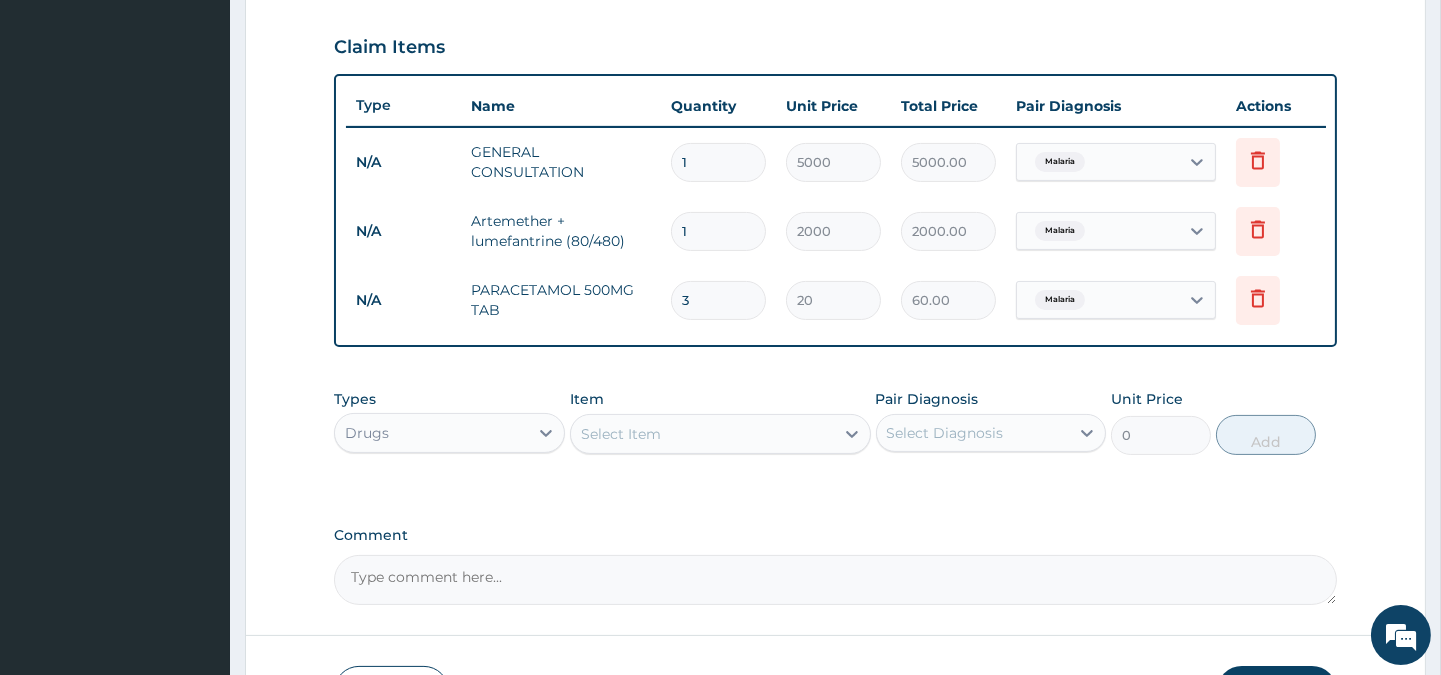 type on "30" 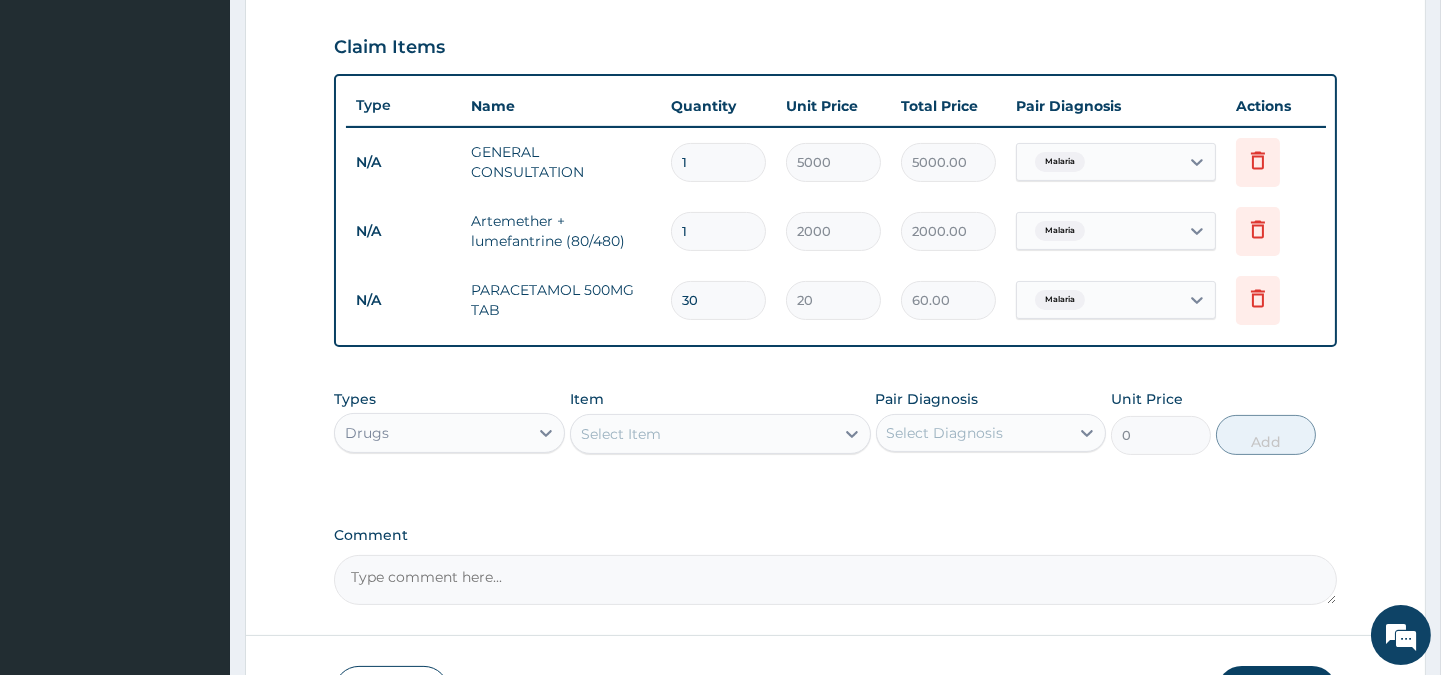 type on "600.00" 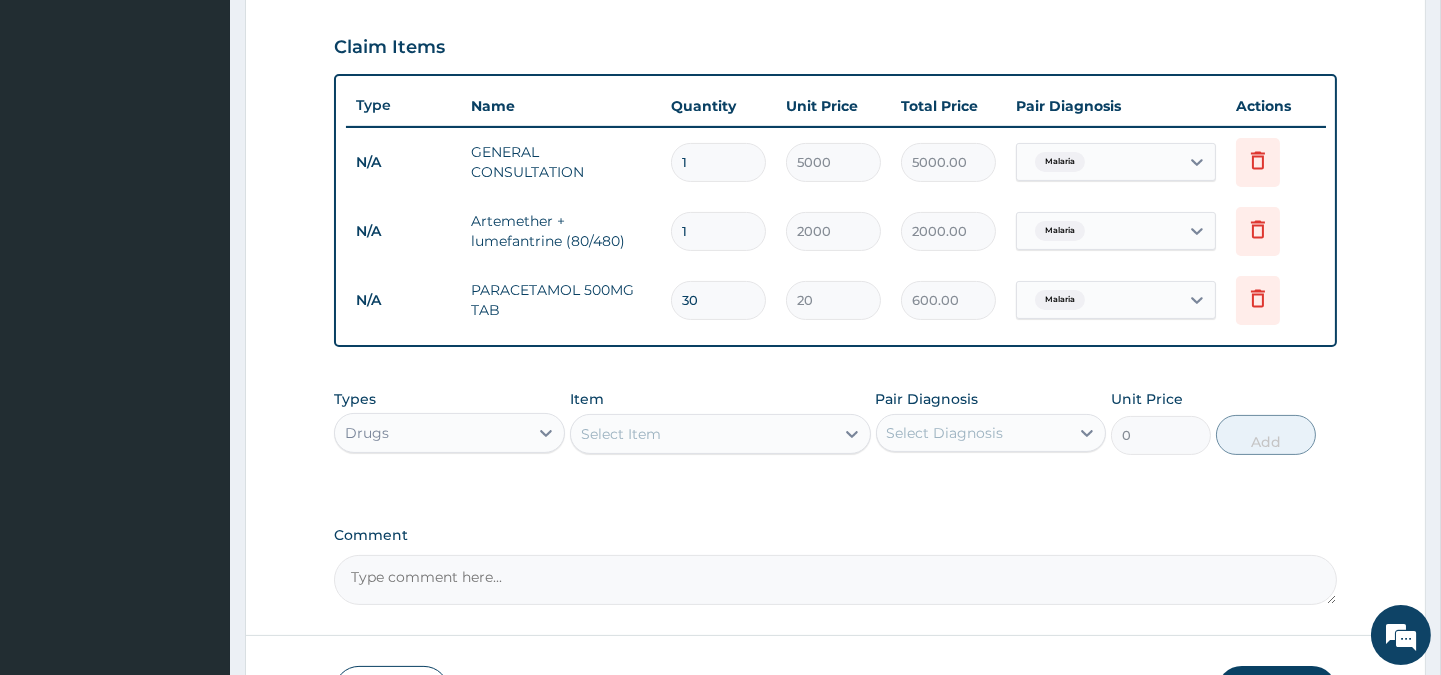 type on "30" 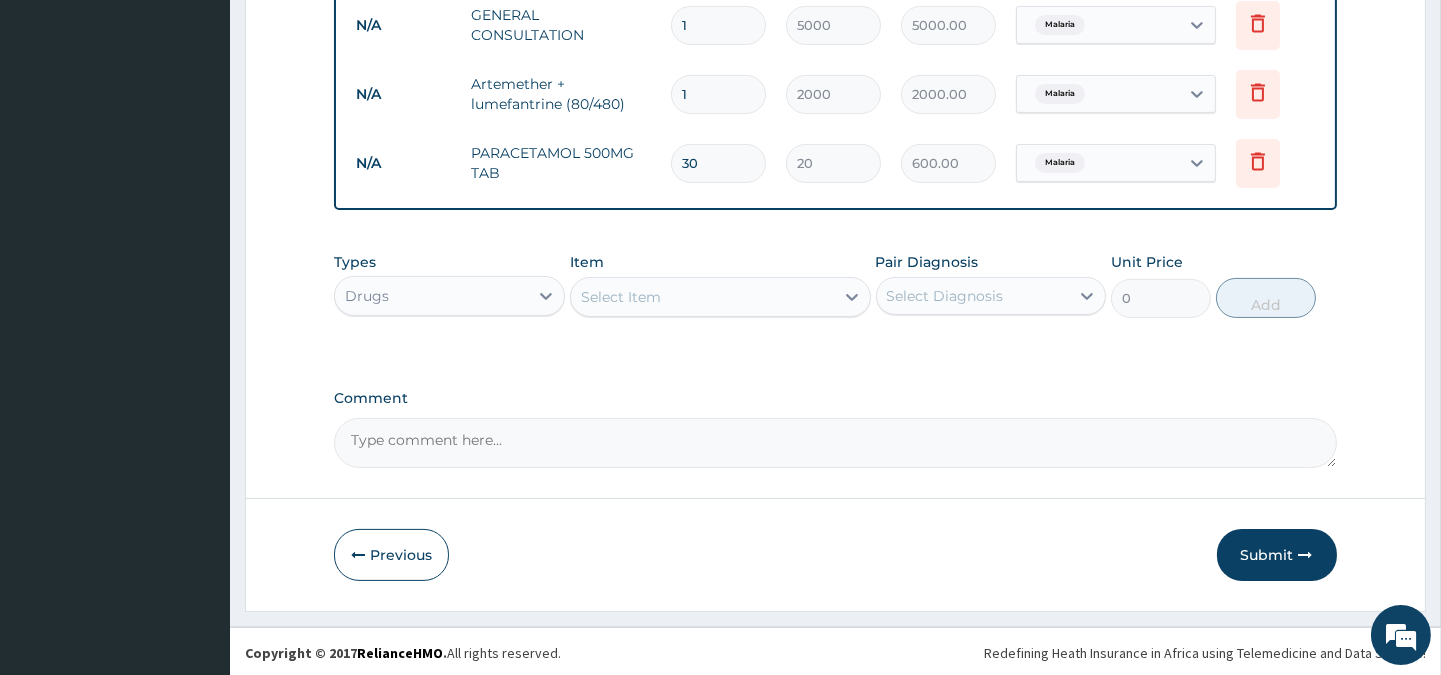 scroll, scrollTop: 808, scrollLeft: 0, axis: vertical 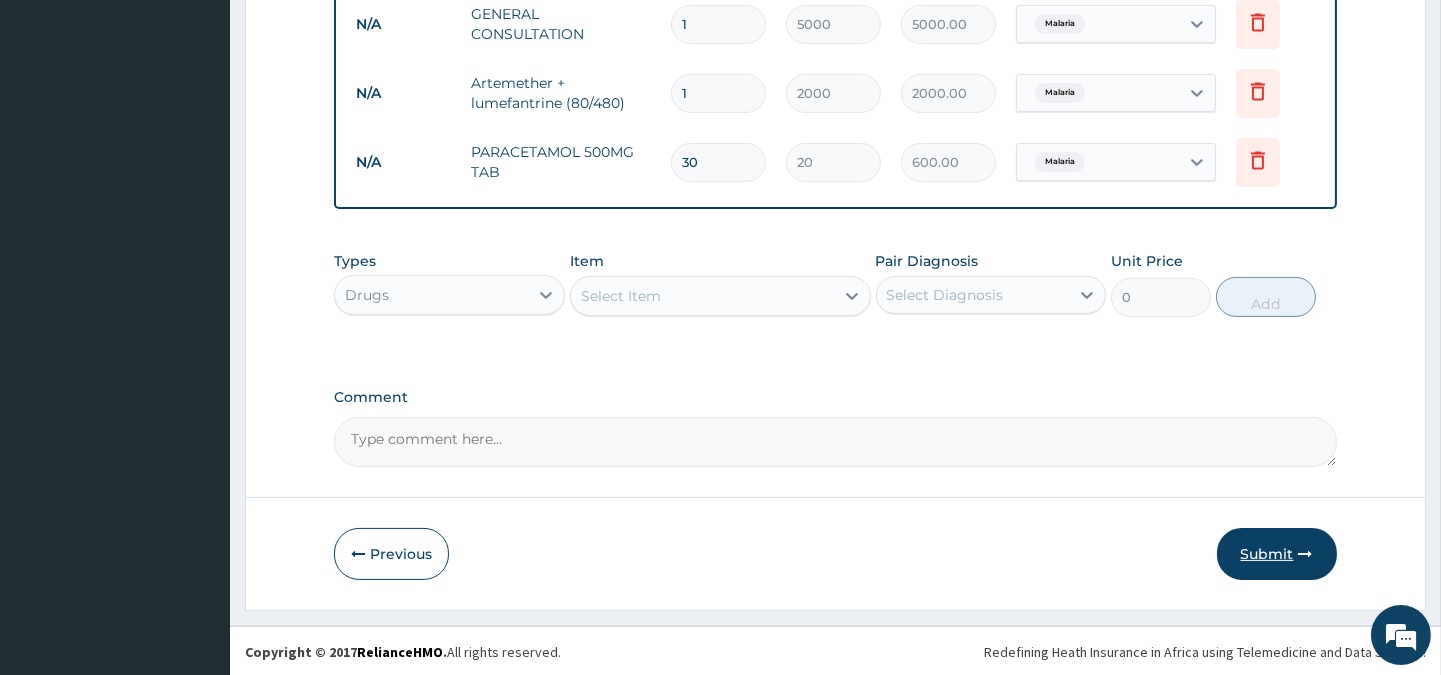 click on "Submit" at bounding box center (1277, 554) 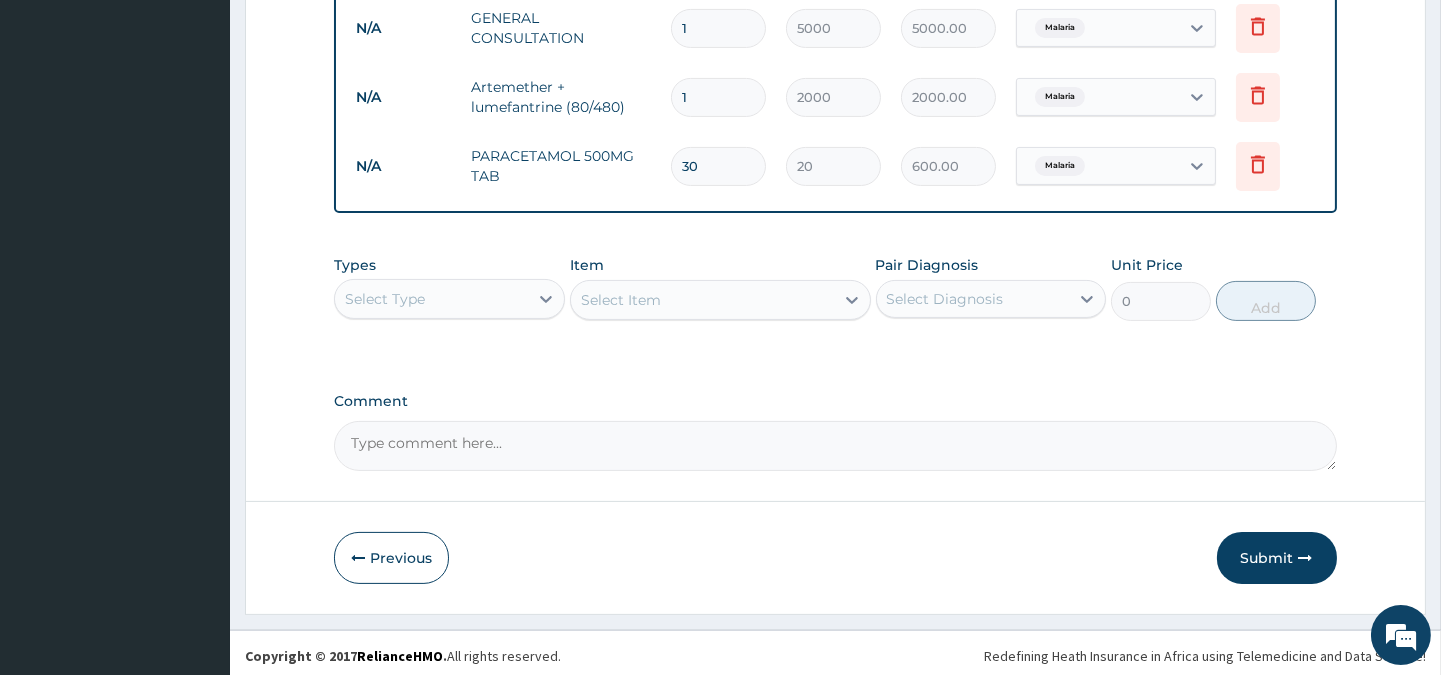 scroll, scrollTop: 808, scrollLeft: 0, axis: vertical 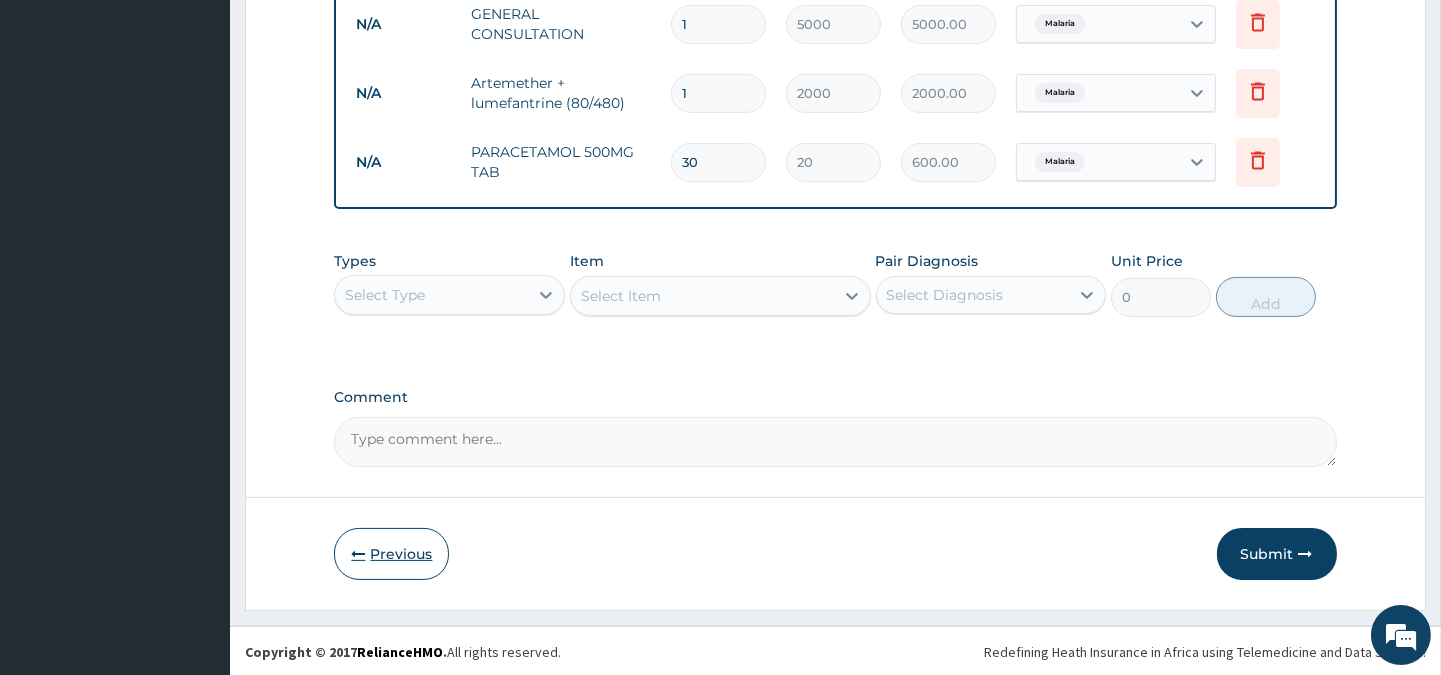 click on "Previous" at bounding box center [391, 554] 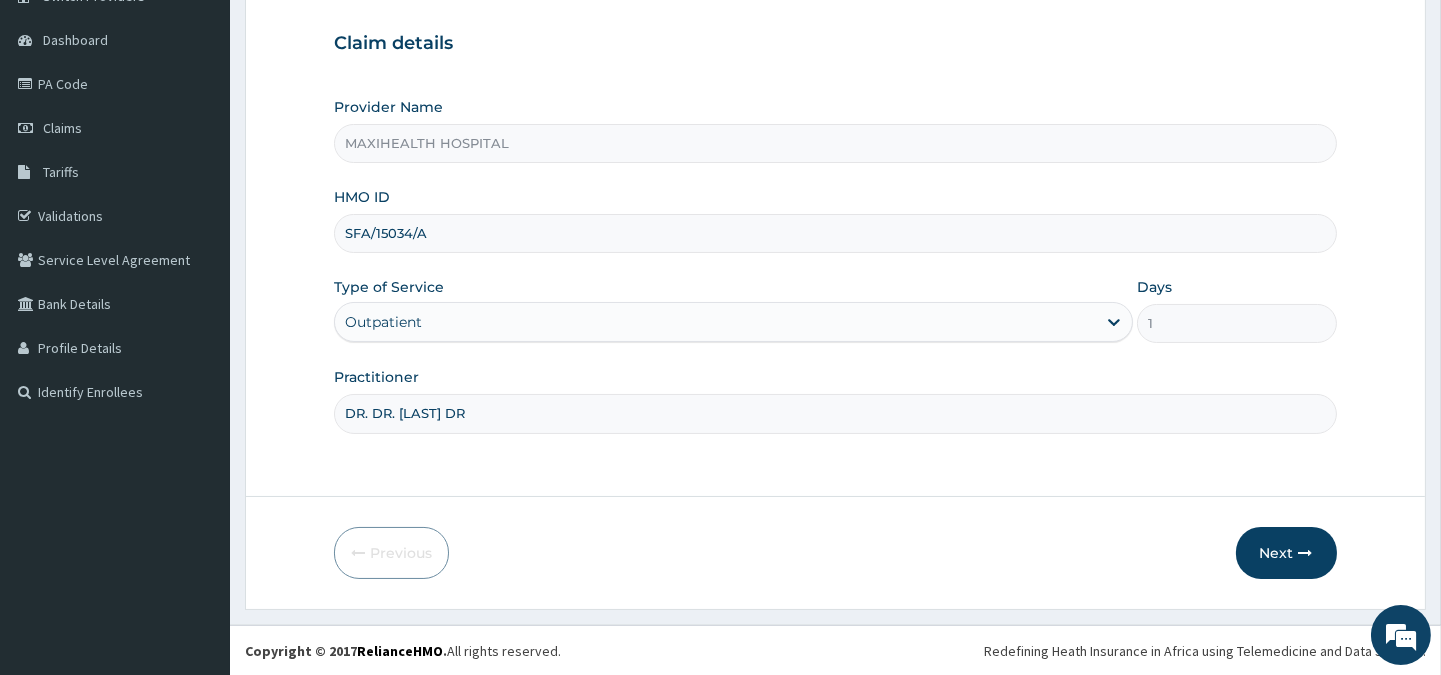click on "DR.                                                                                                                                                                                                                                                                                                                                                                                                                                           DR. ADENIYI                                                                                                                                                                                                                                                                               DR" at bounding box center (835, 413) 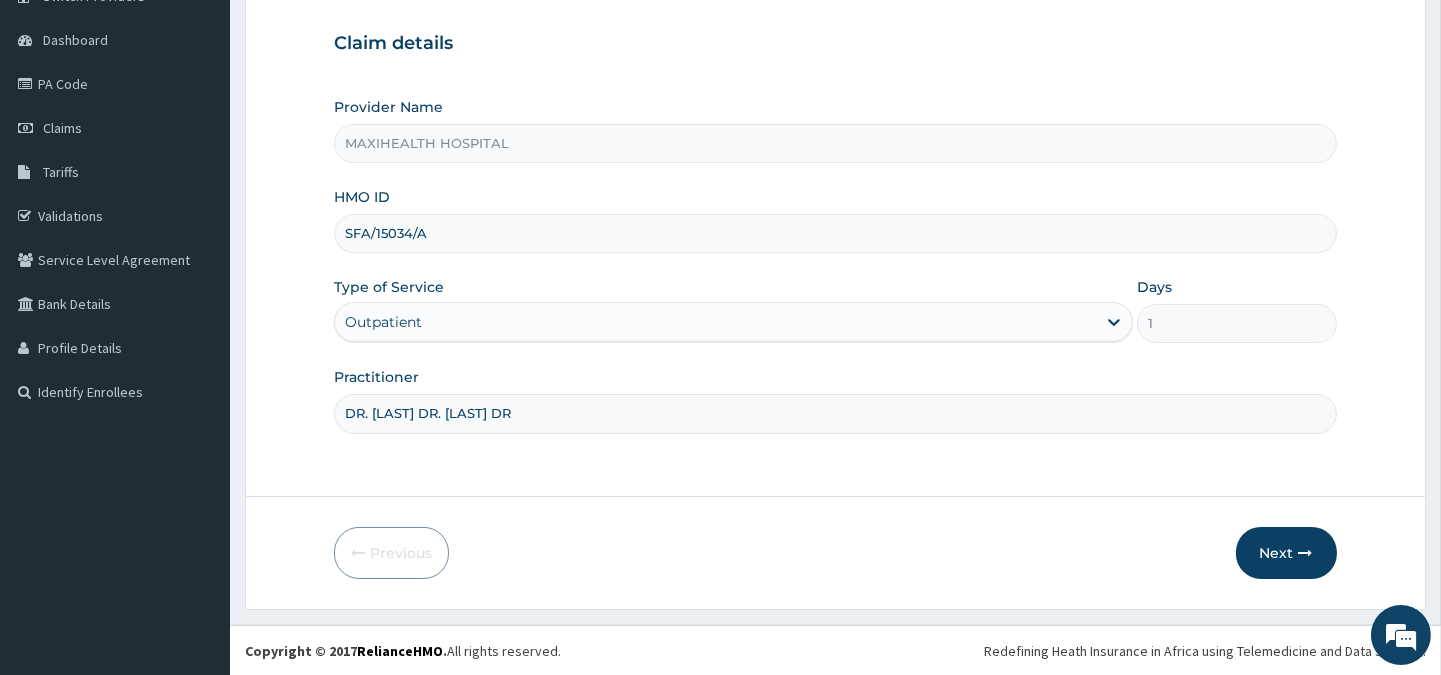 type on "DR. ADENIYI                                                                                                                                                                                                                                                                                                                                                                                                                                         DR. ADENIYI                                                                                                                                                                                                                                                                               DR" 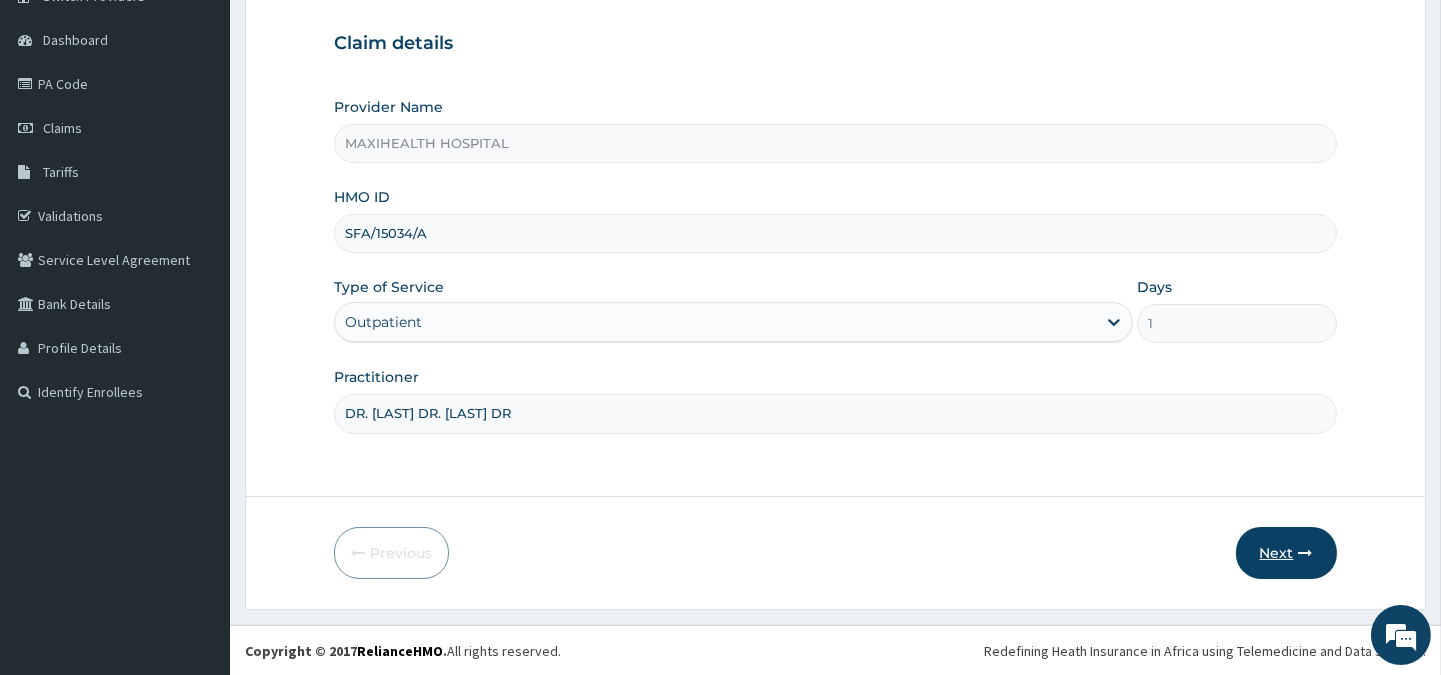 click on "Next" at bounding box center (1286, 553) 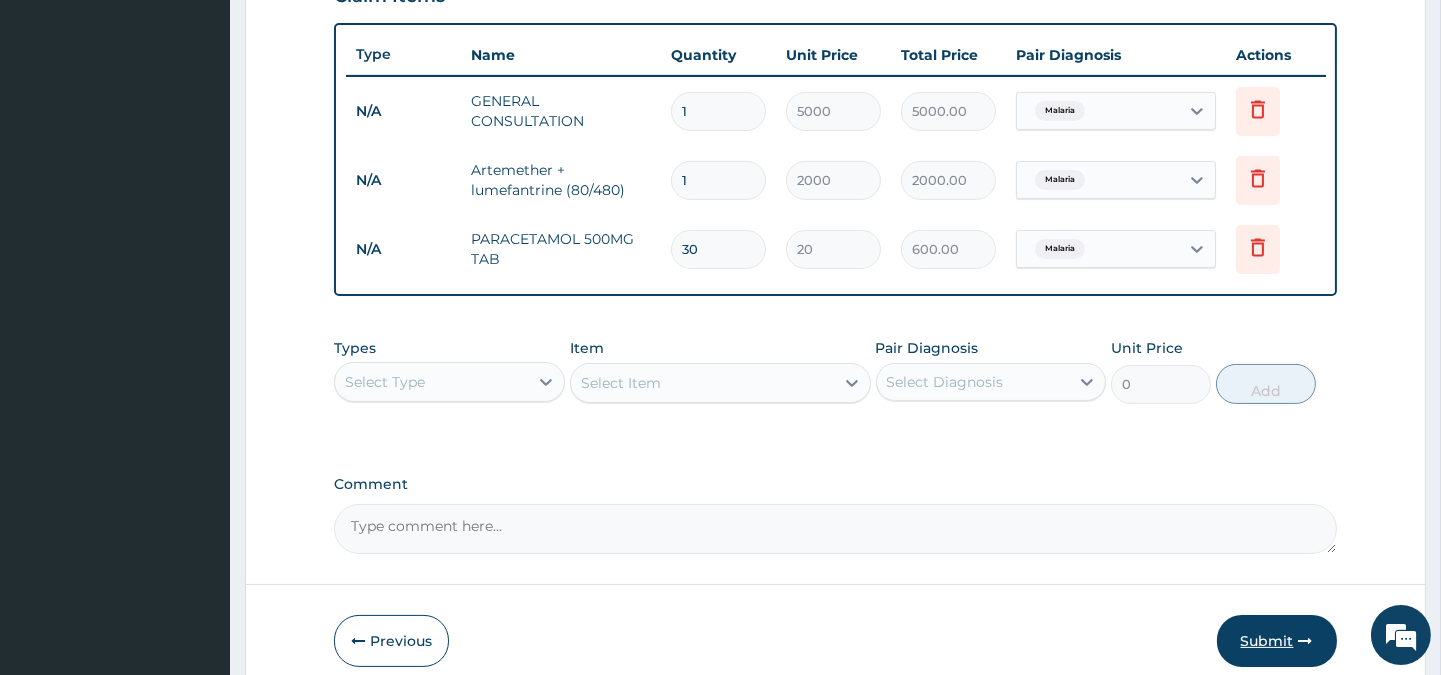 scroll, scrollTop: 808, scrollLeft: 0, axis: vertical 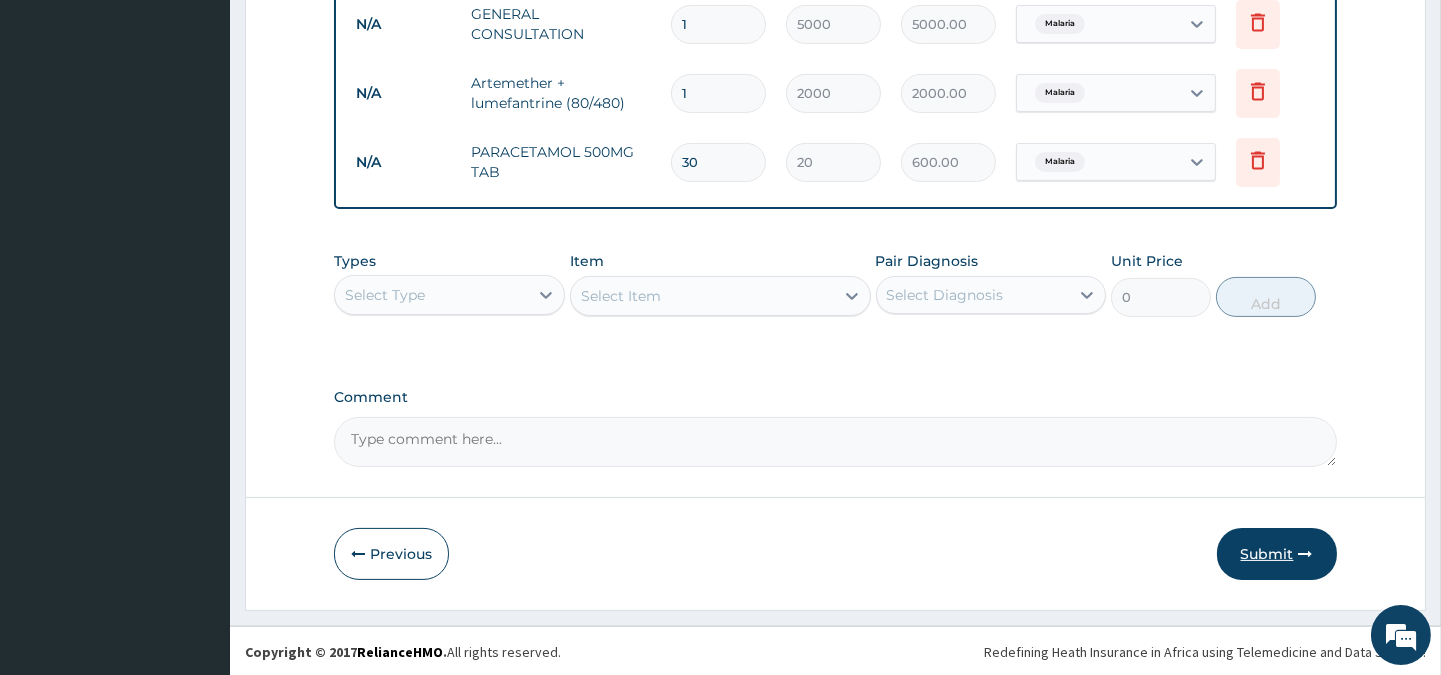 click on "Submit" at bounding box center (1277, 554) 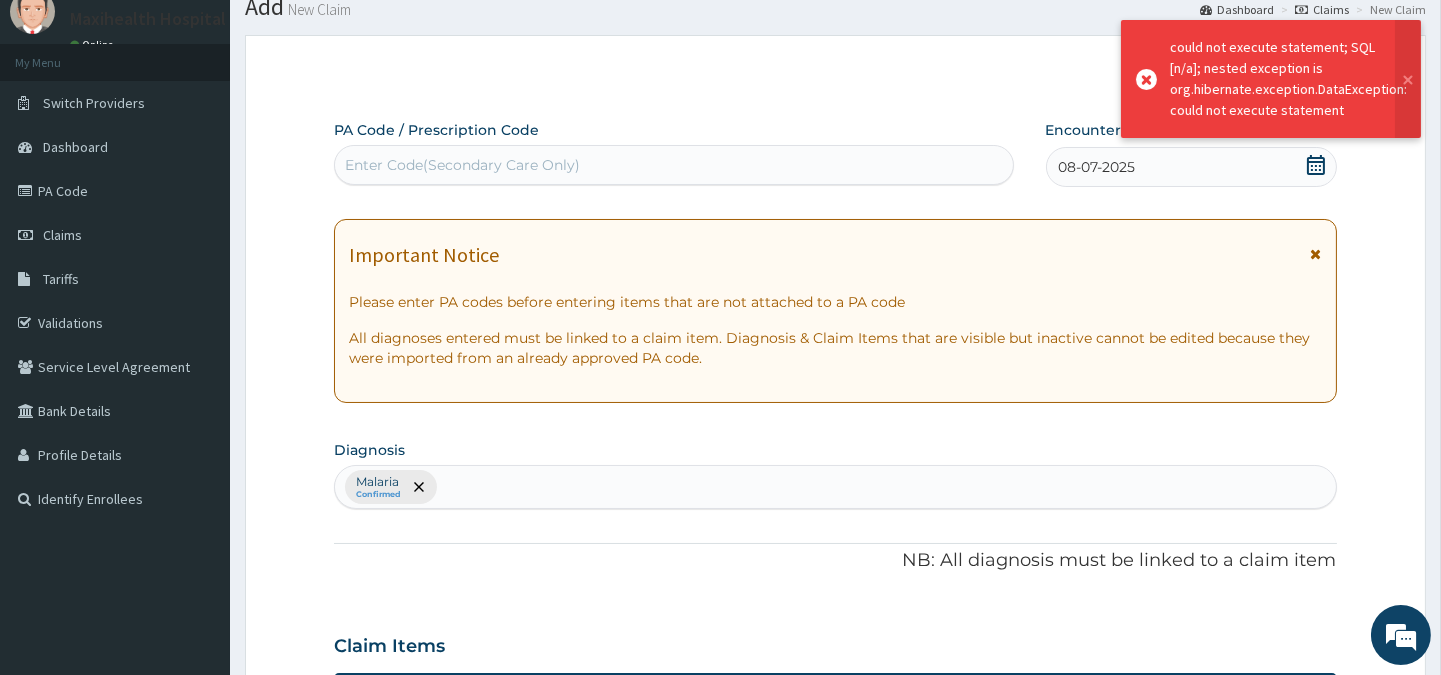 scroll, scrollTop: 808, scrollLeft: 0, axis: vertical 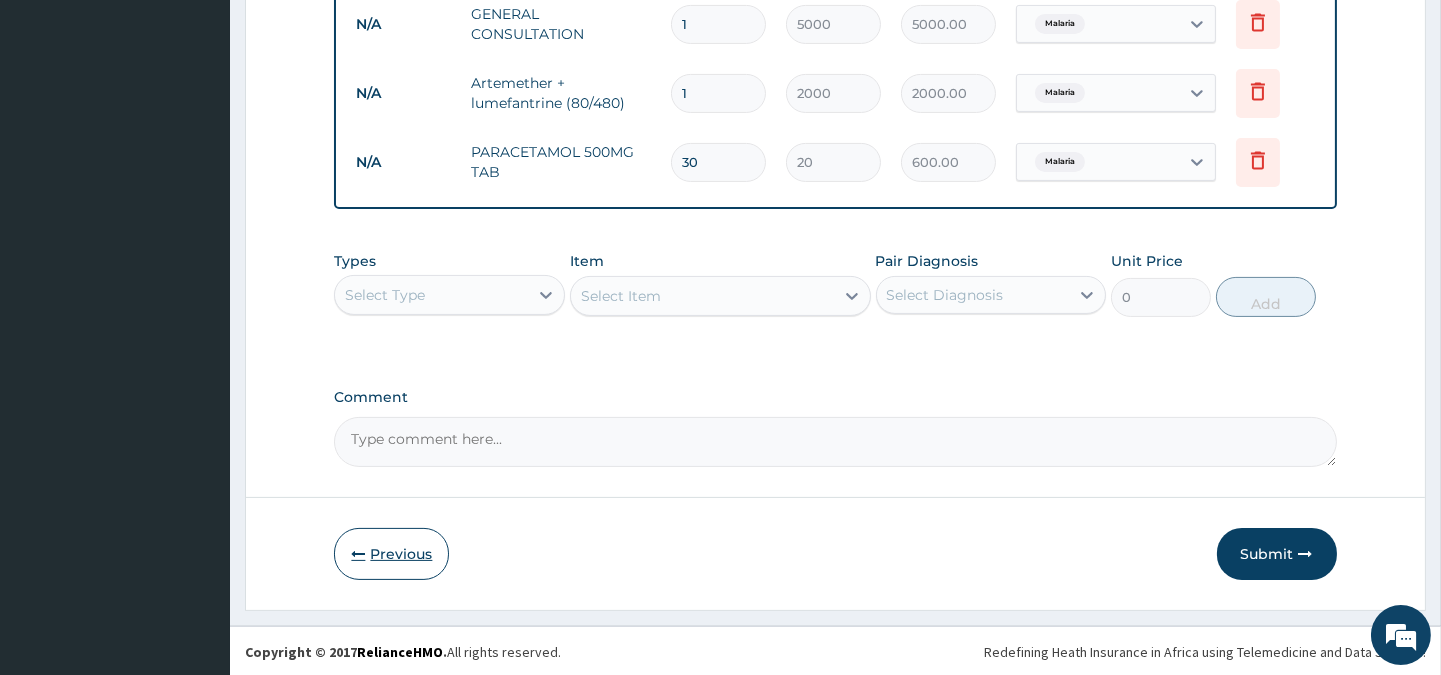 click on "Previous" at bounding box center (391, 554) 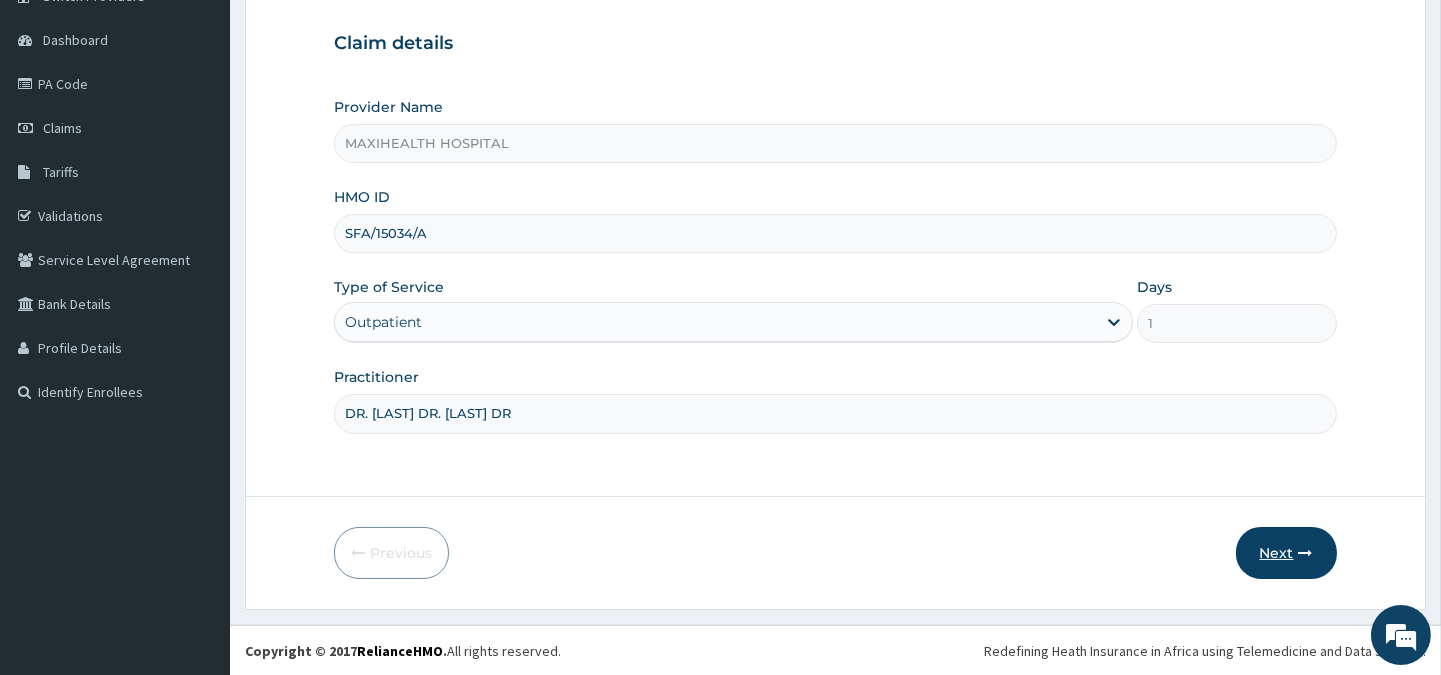 click on "Next" at bounding box center [1286, 553] 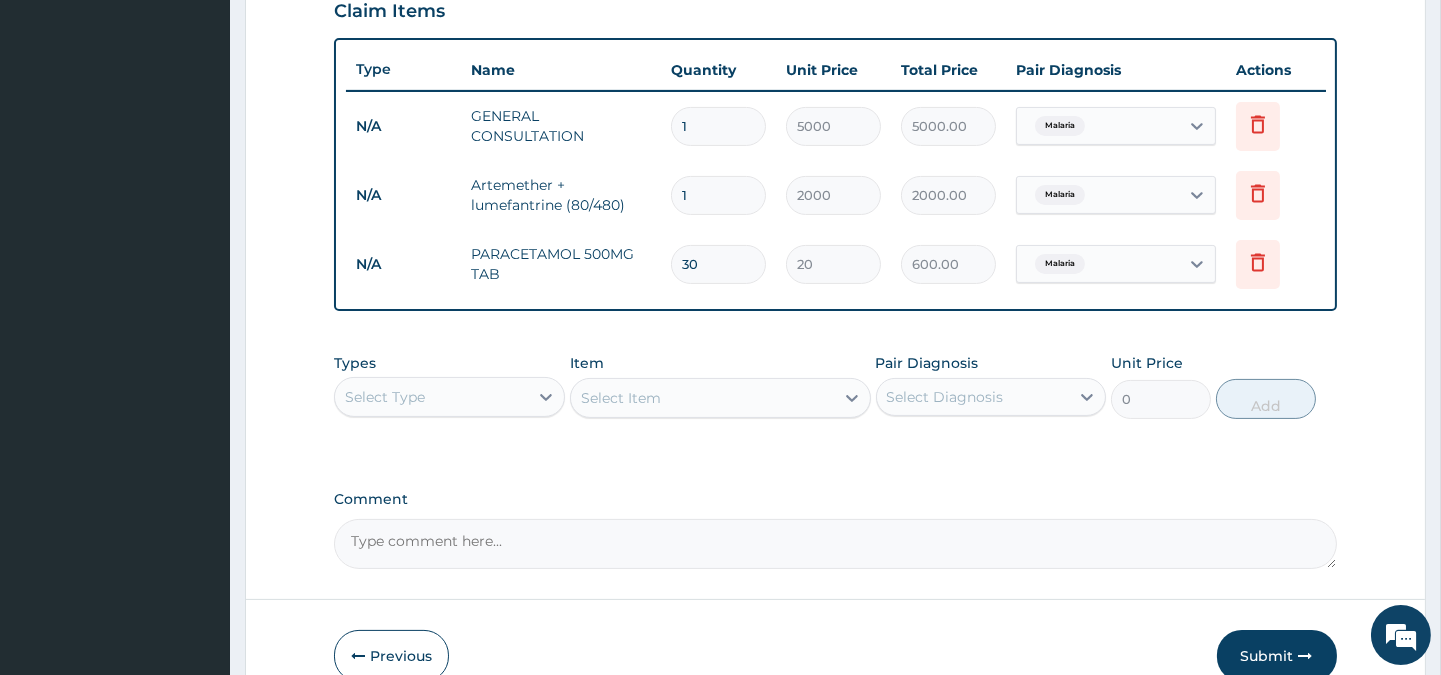 scroll, scrollTop: 808, scrollLeft: 0, axis: vertical 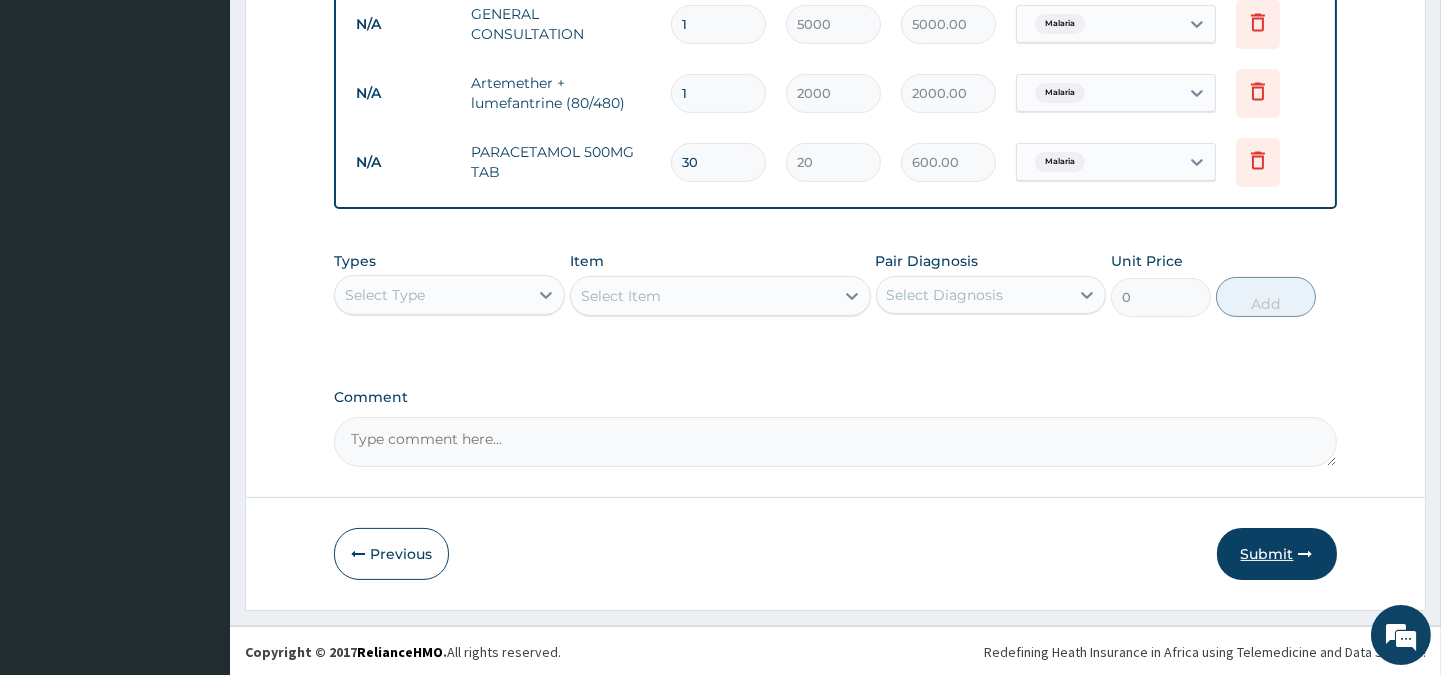 click on "Submit" at bounding box center [1277, 554] 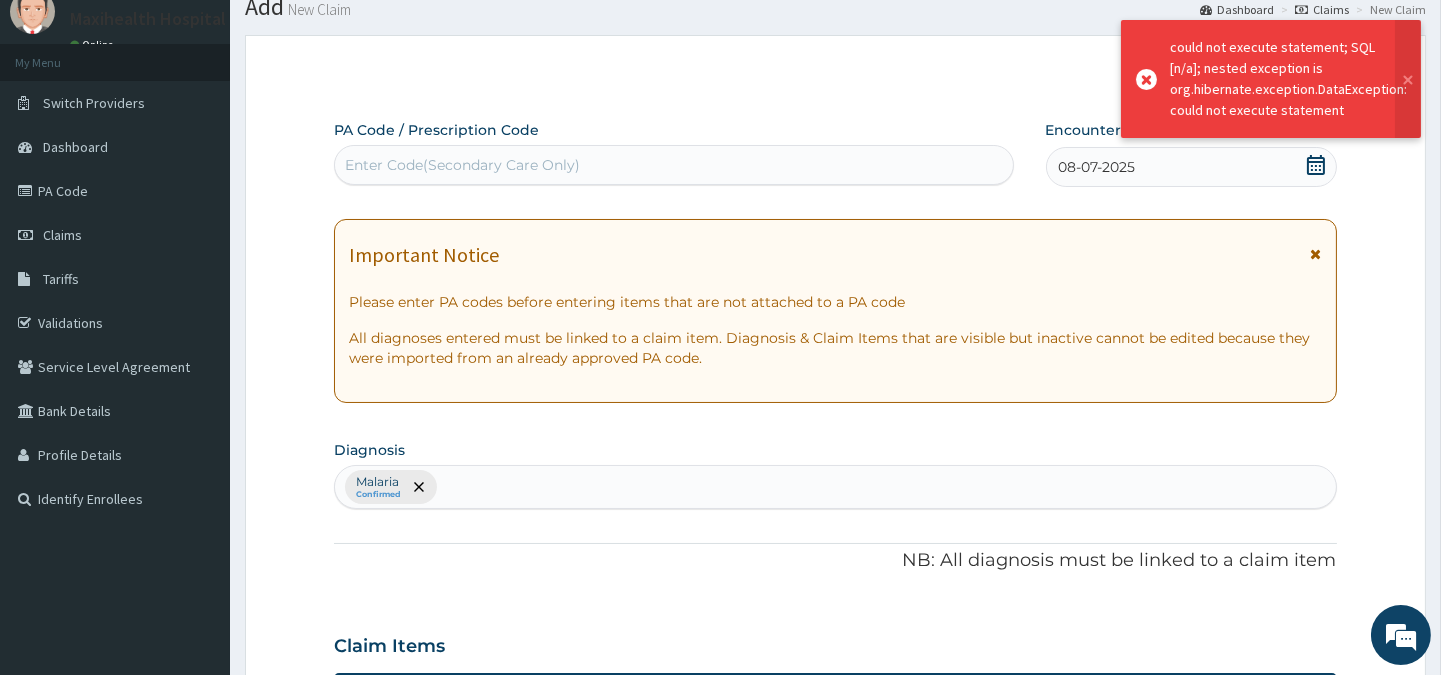 scroll, scrollTop: 808, scrollLeft: 0, axis: vertical 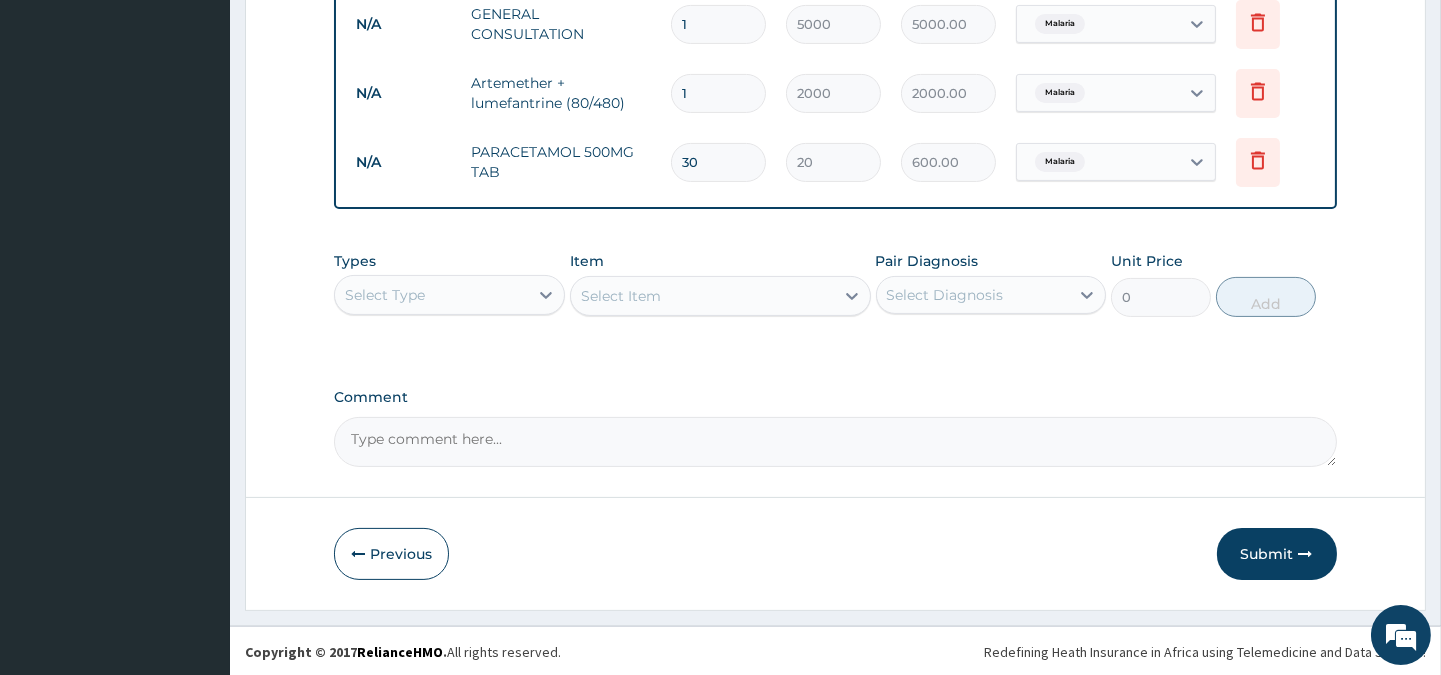 click on "Submit" at bounding box center [1277, 554] 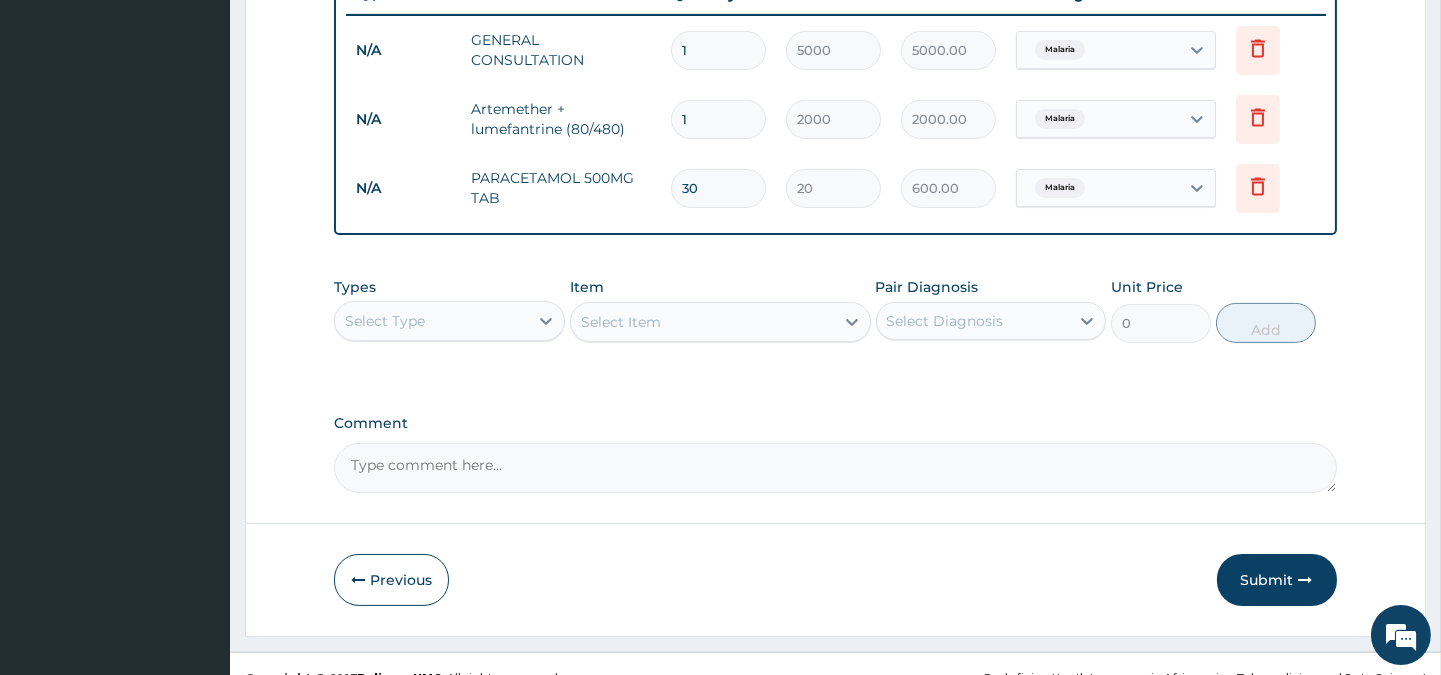 scroll, scrollTop: 808, scrollLeft: 0, axis: vertical 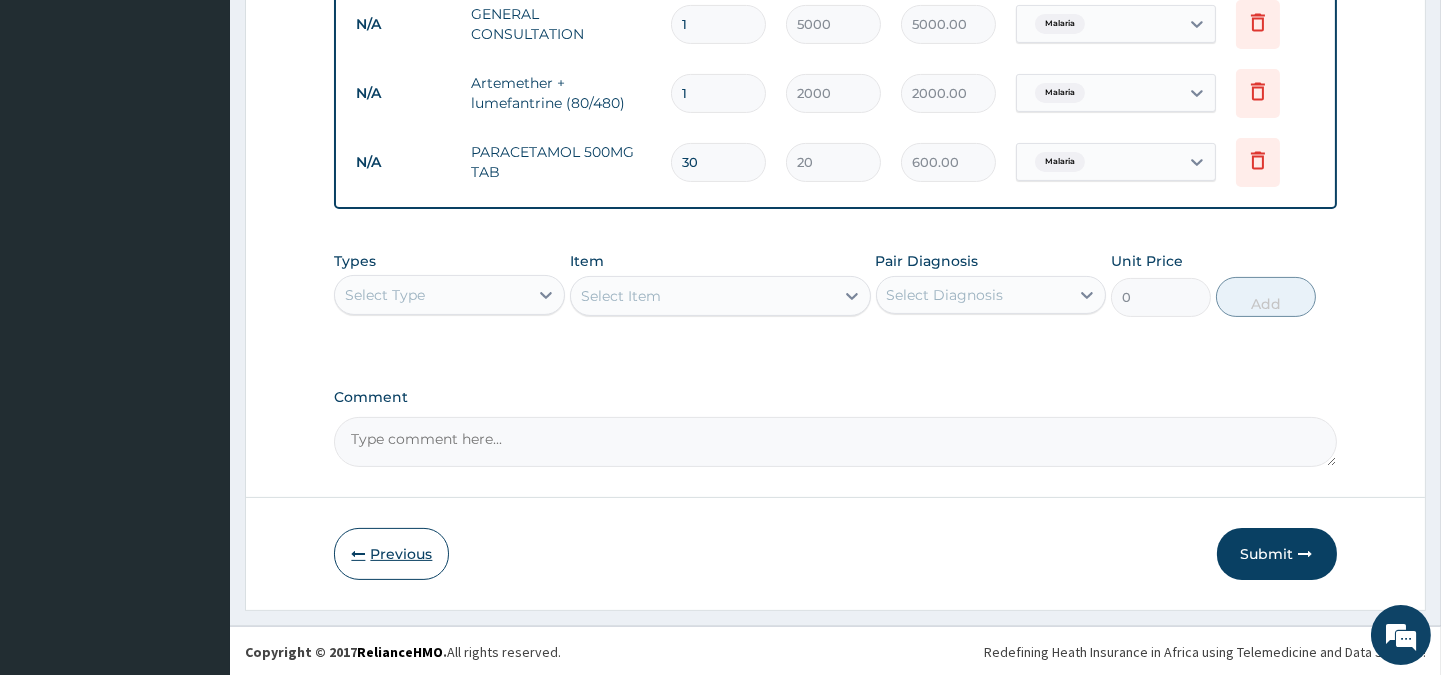 click on "Previous" at bounding box center (391, 554) 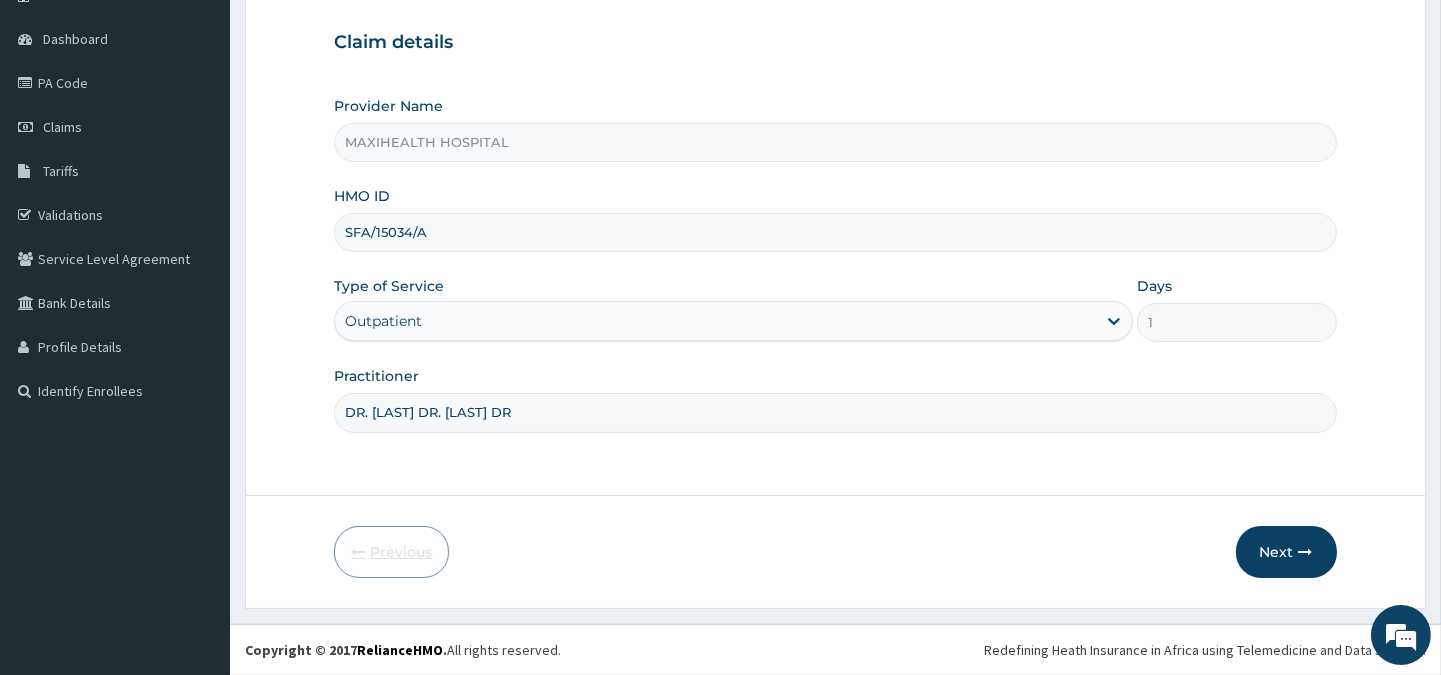scroll, scrollTop: 178, scrollLeft: 0, axis: vertical 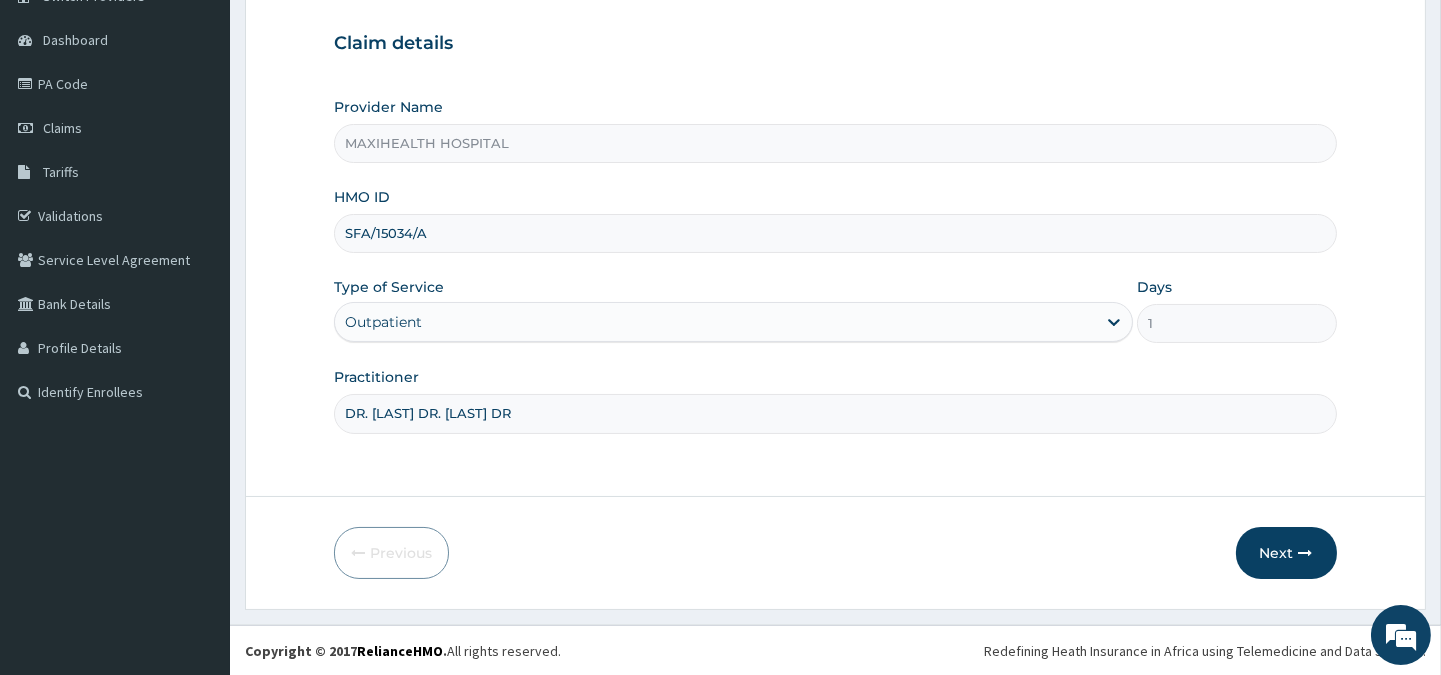 click on "SFA/15034/A" at bounding box center [835, 233] 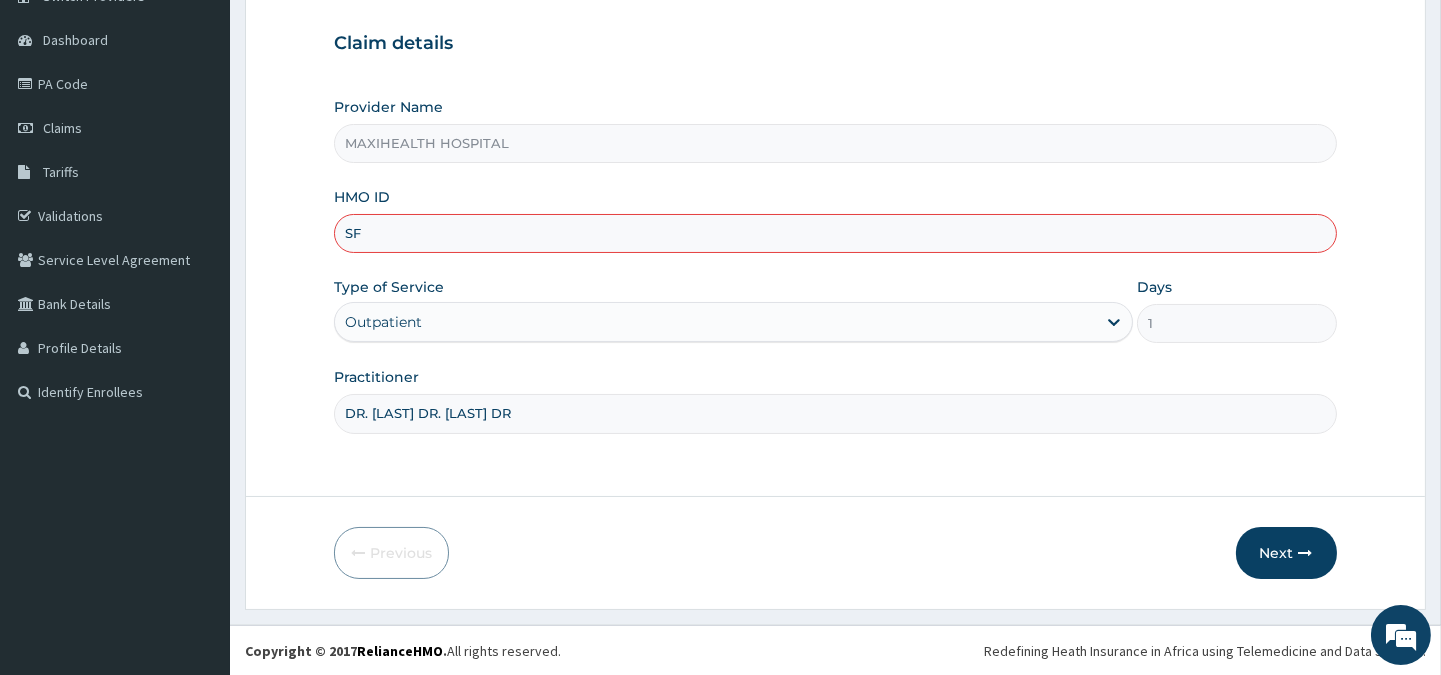 type on "S" 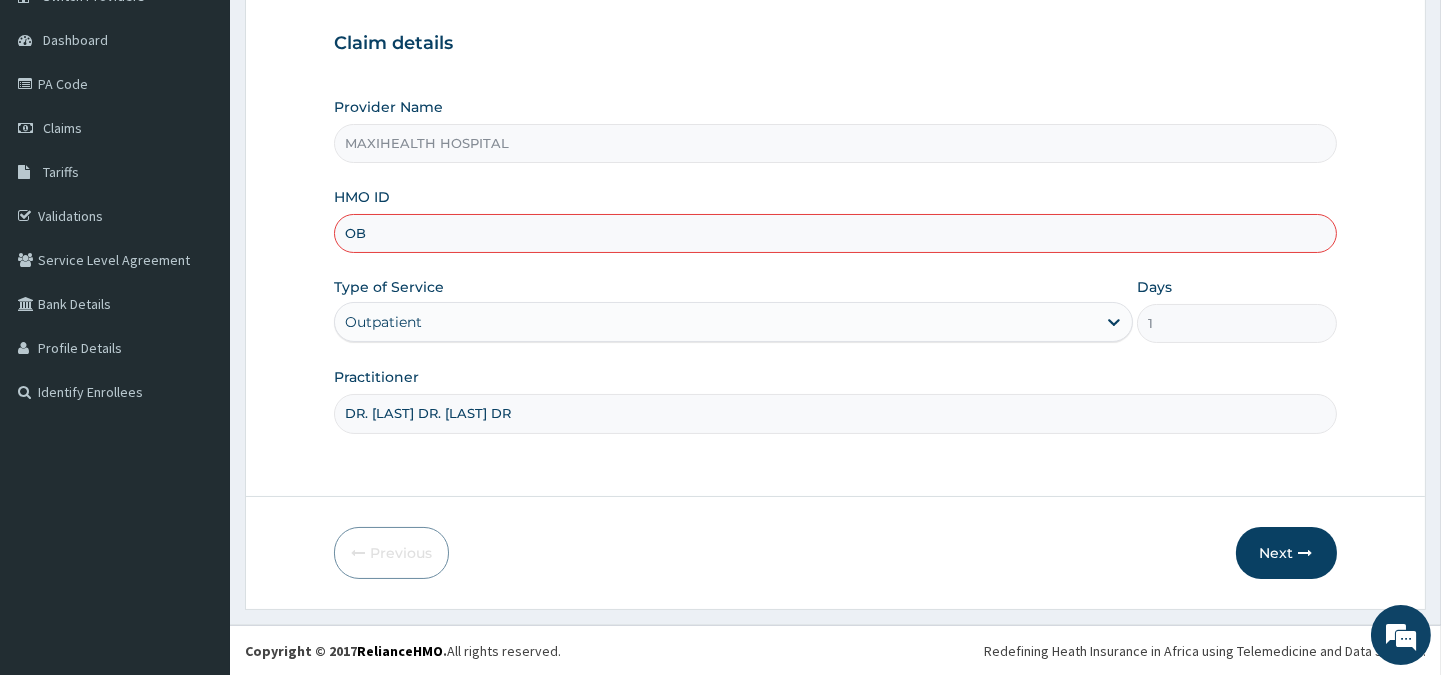 type on "O" 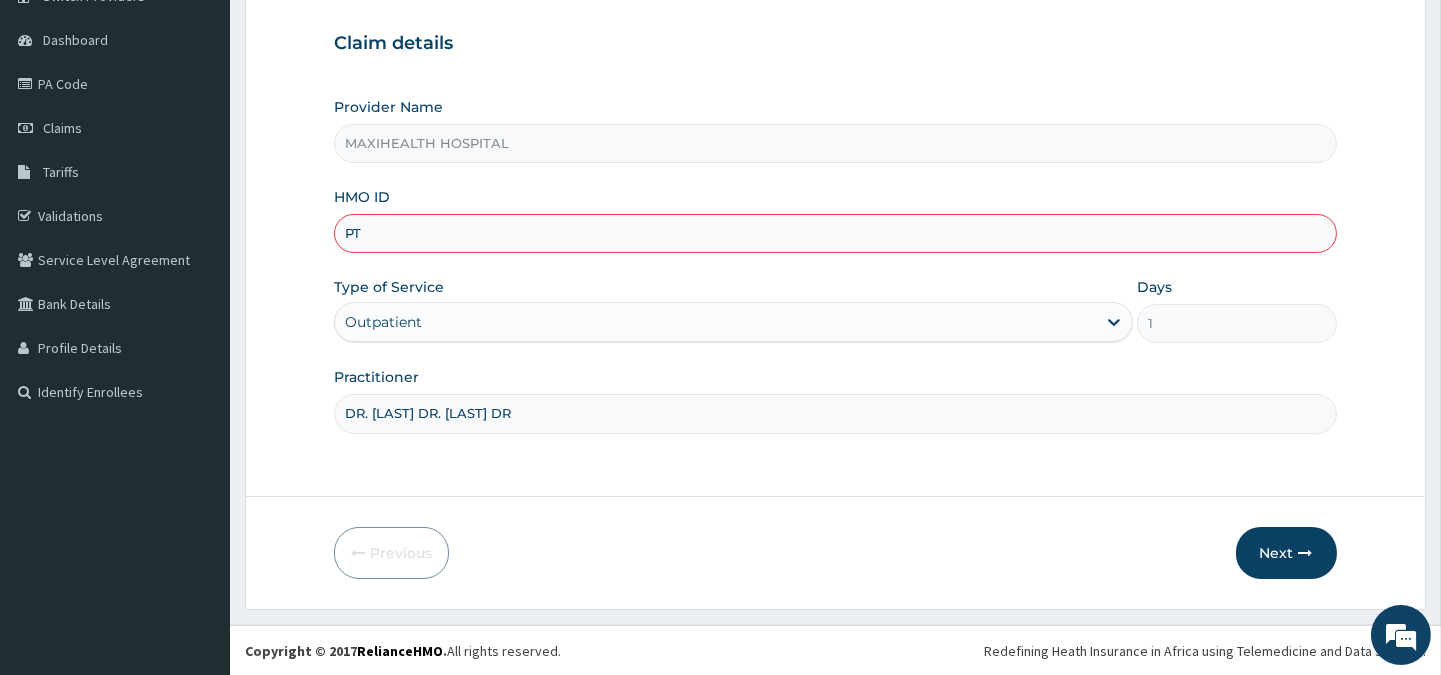 type on "P" 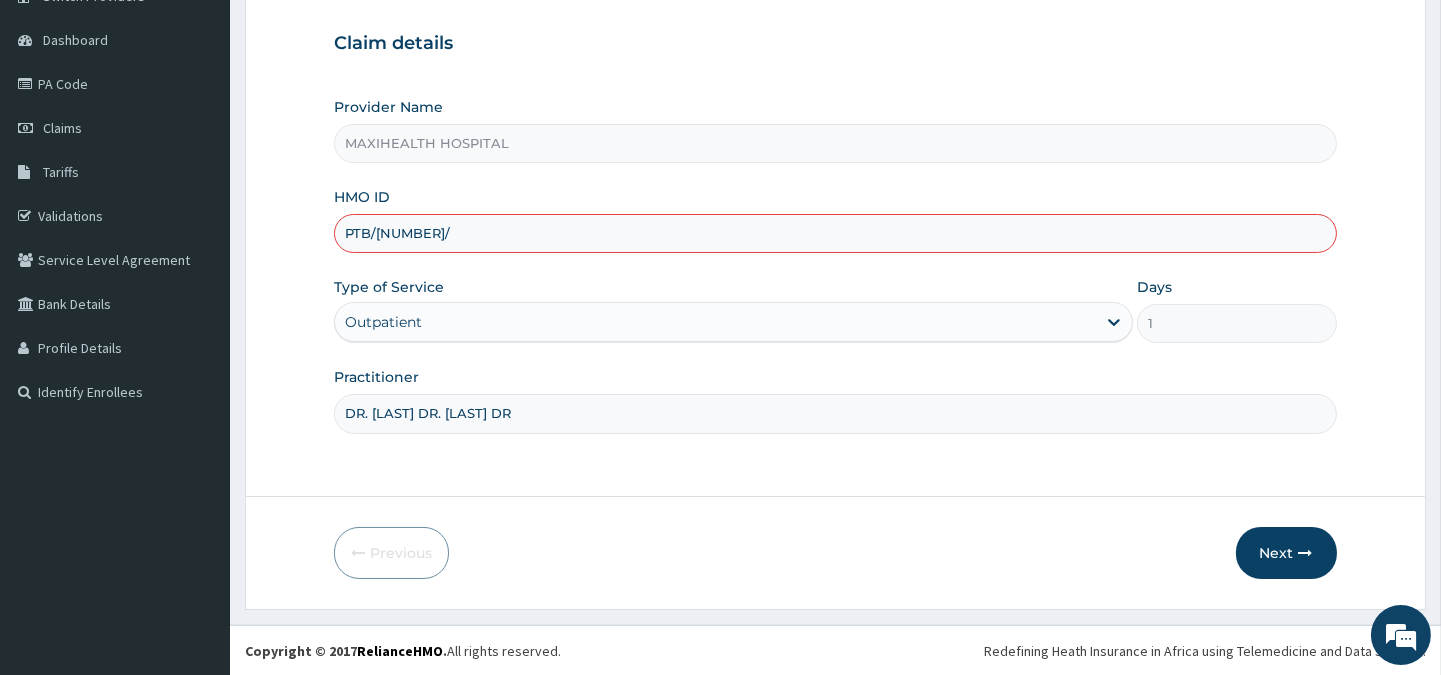 type on "PTB/10128/A" 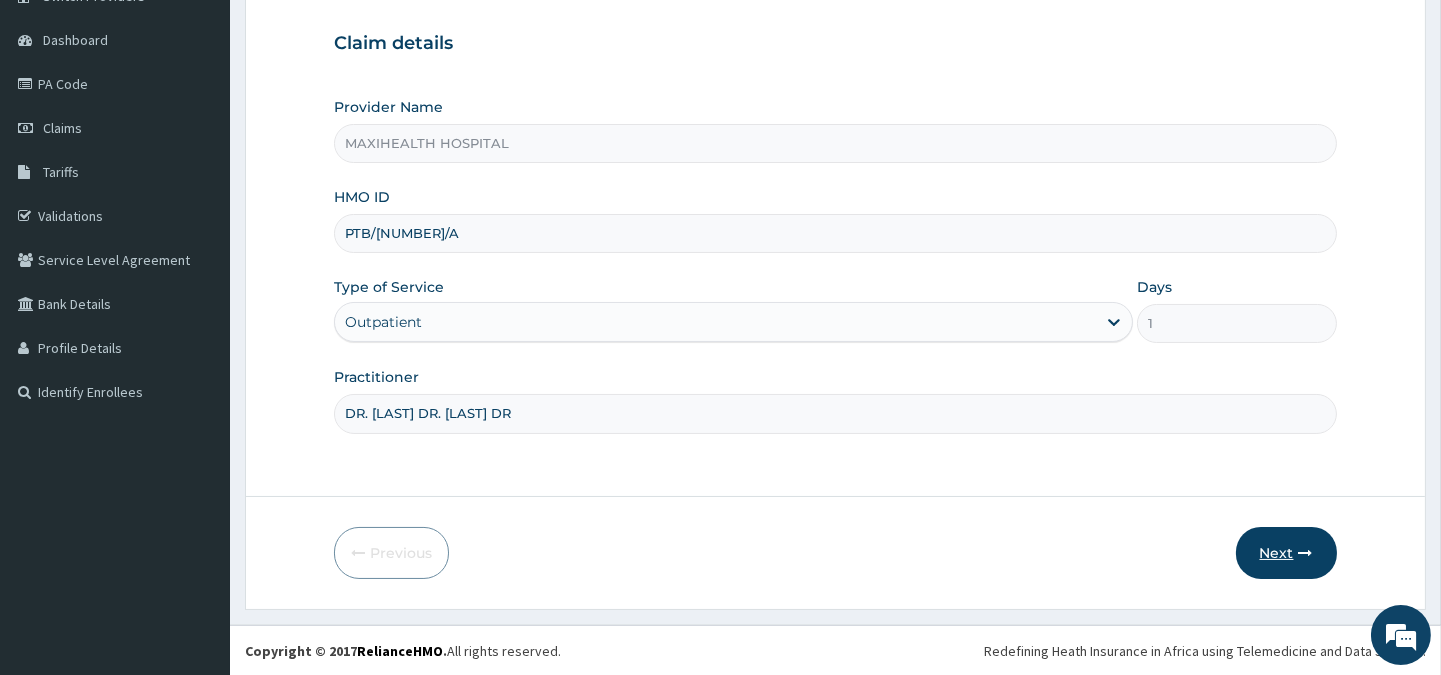 click on "Next" at bounding box center [1286, 553] 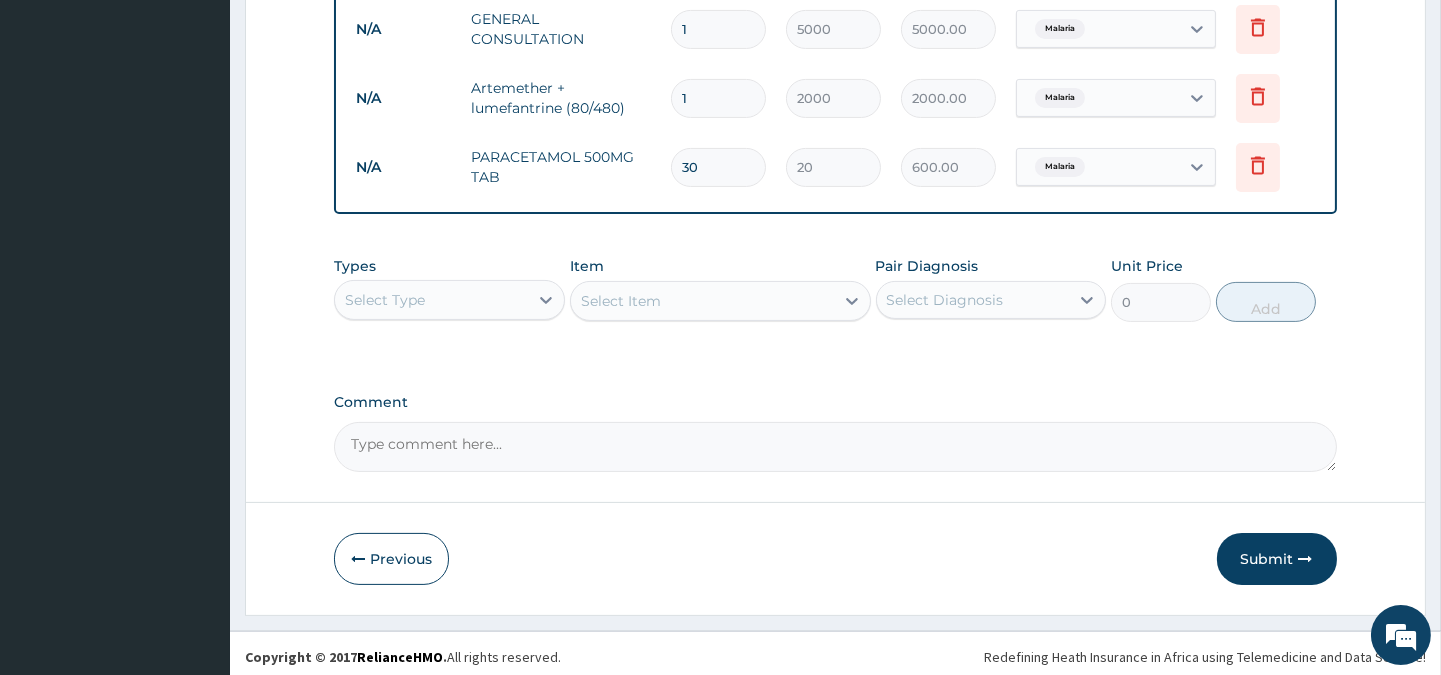 scroll, scrollTop: 808, scrollLeft: 0, axis: vertical 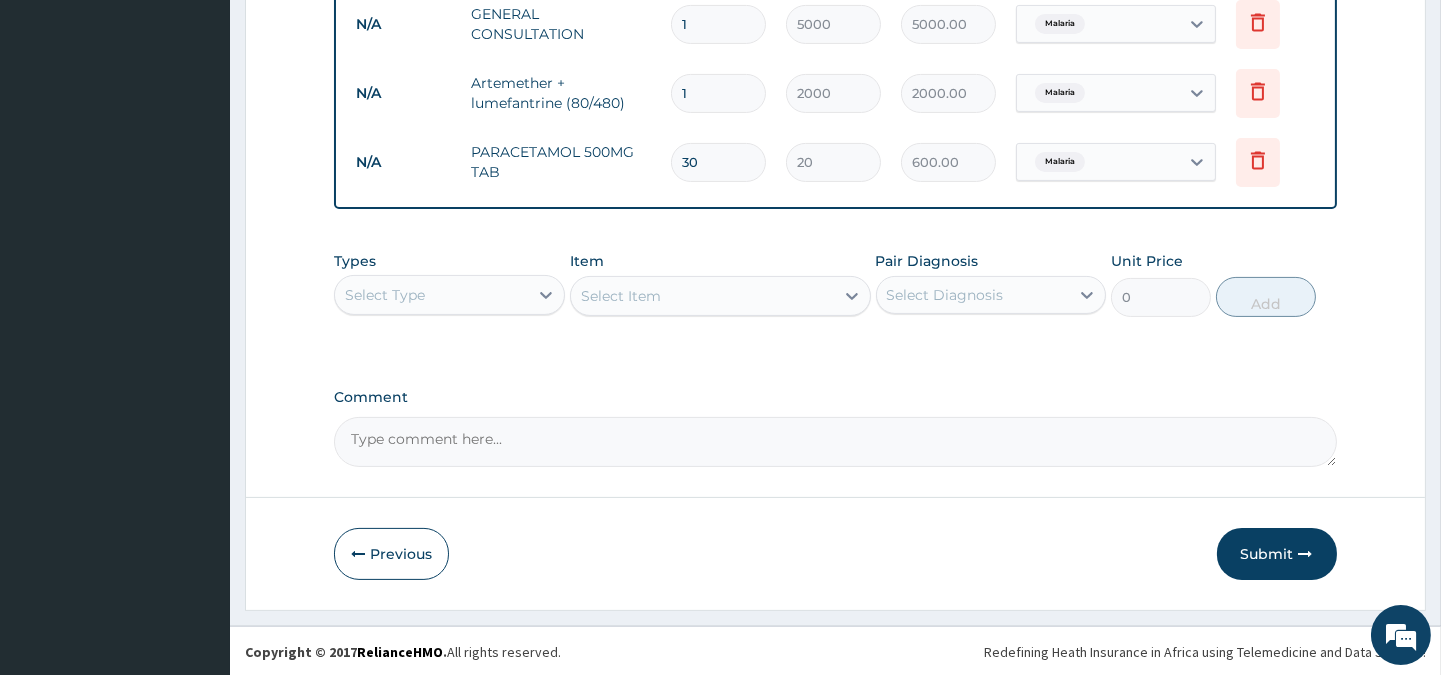 click on "Select Item" at bounding box center [720, 296] 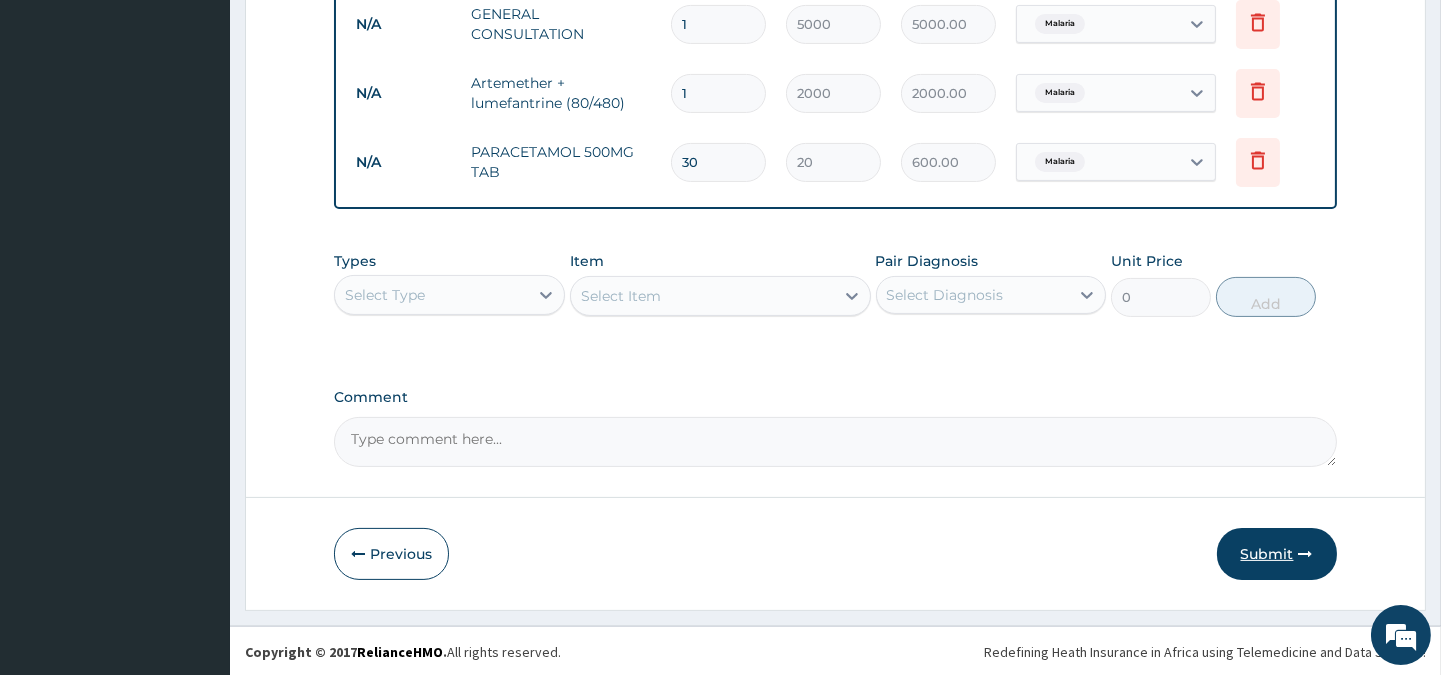 click on "Submit" at bounding box center [1277, 554] 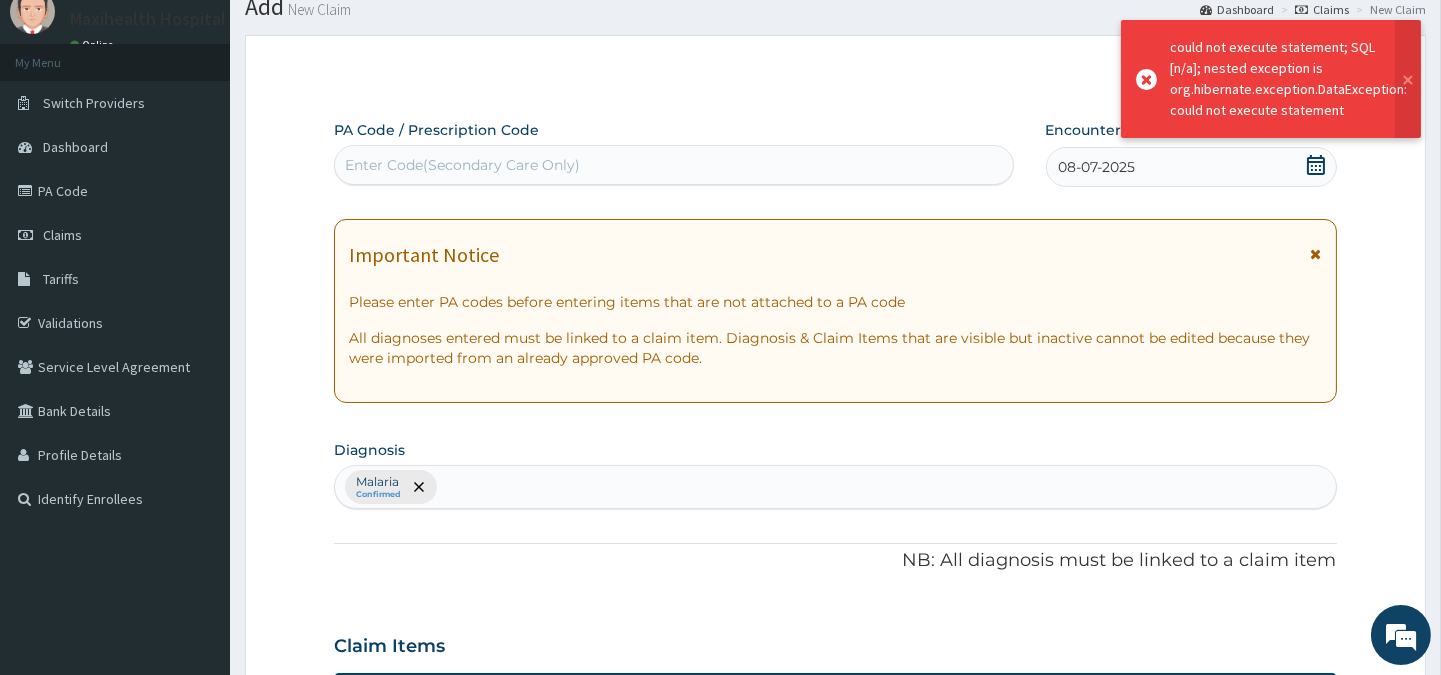 scroll, scrollTop: 808, scrollLeft: 0, axis: vertical 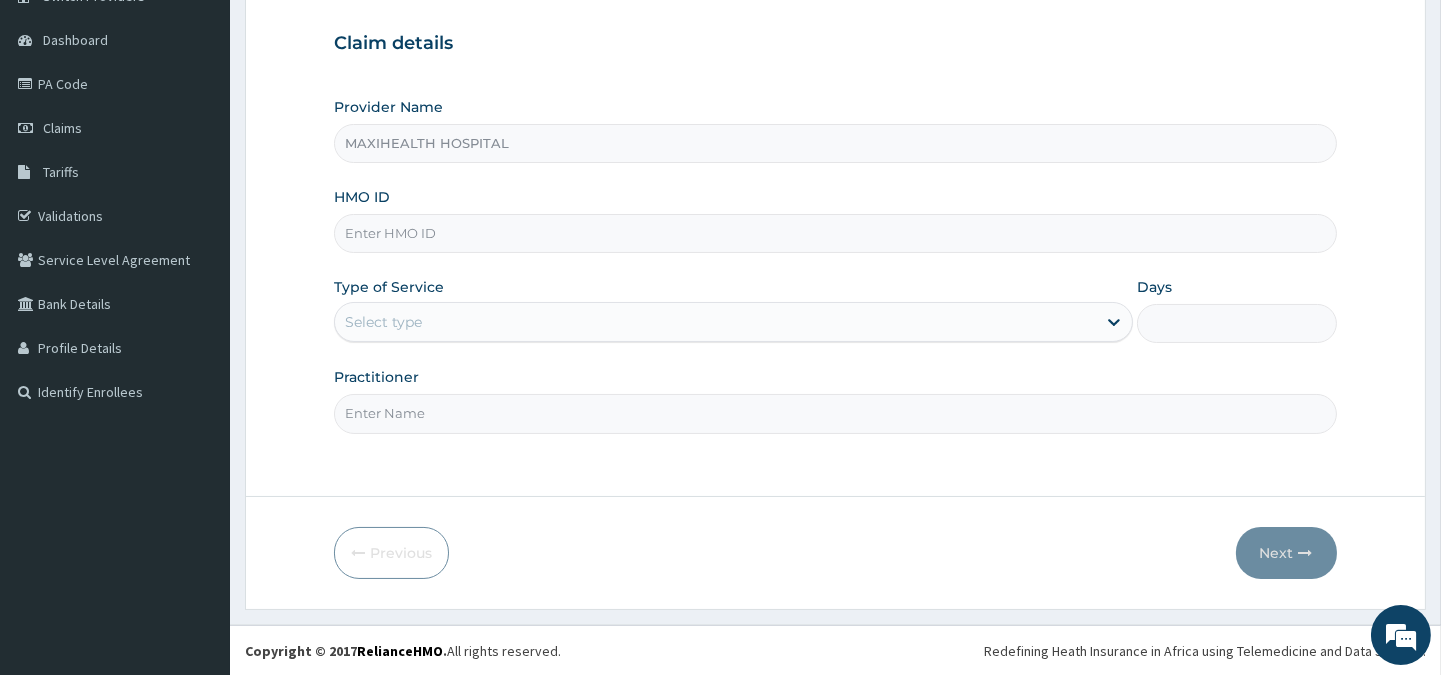 click on "HMO ID" at bounding box center (835, 233) 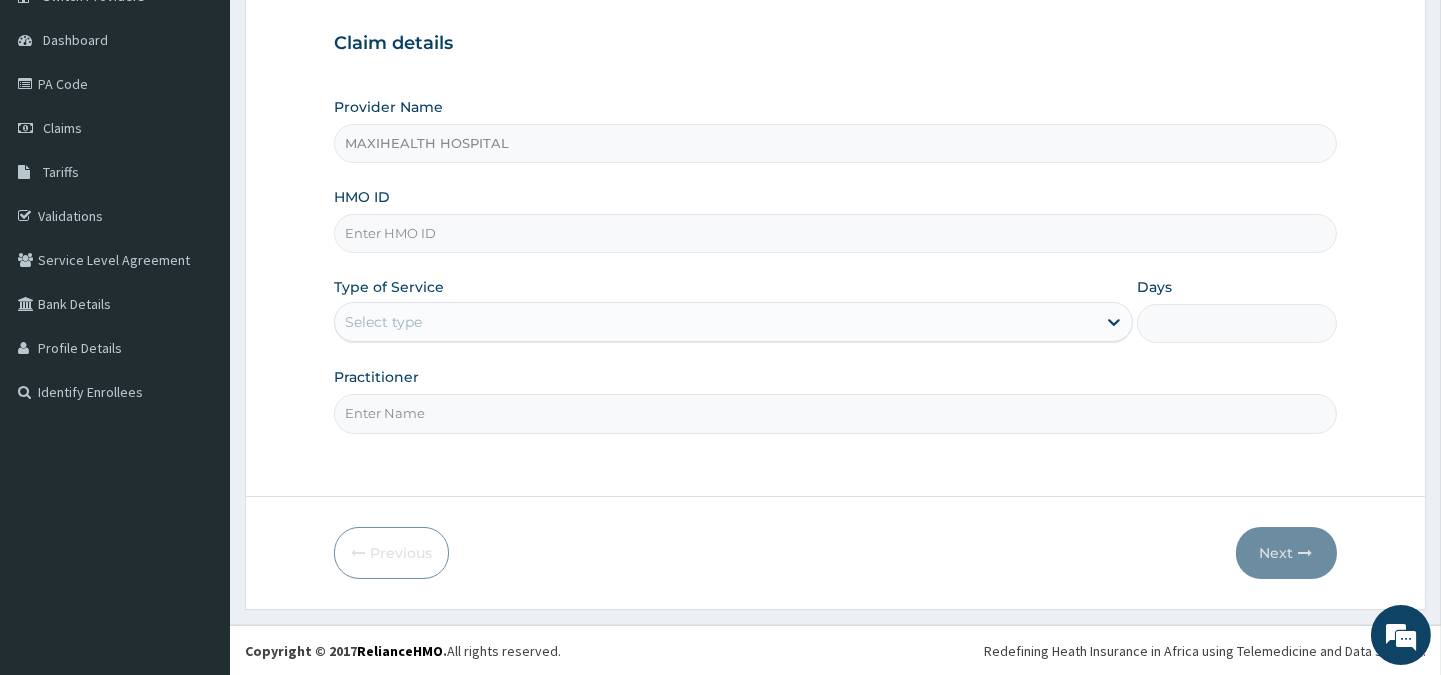 type on "F" 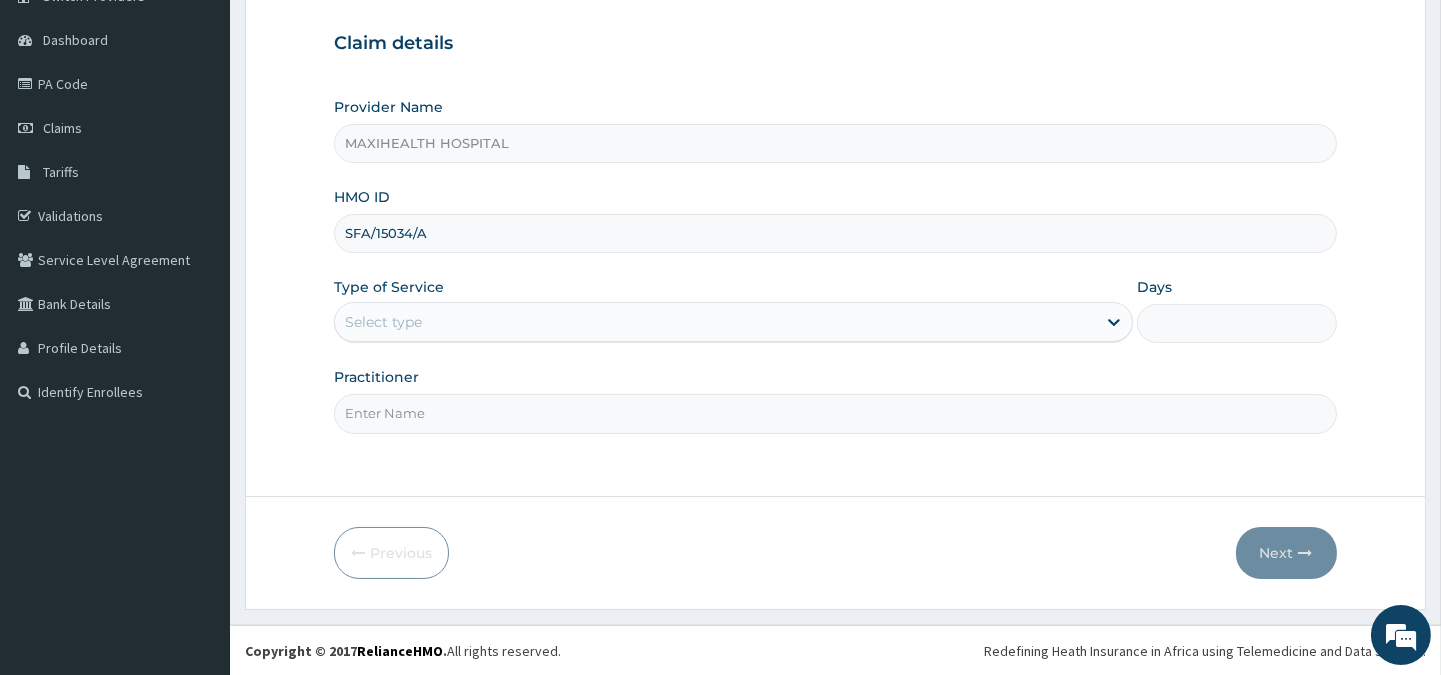 type on "SFA/15034/A" 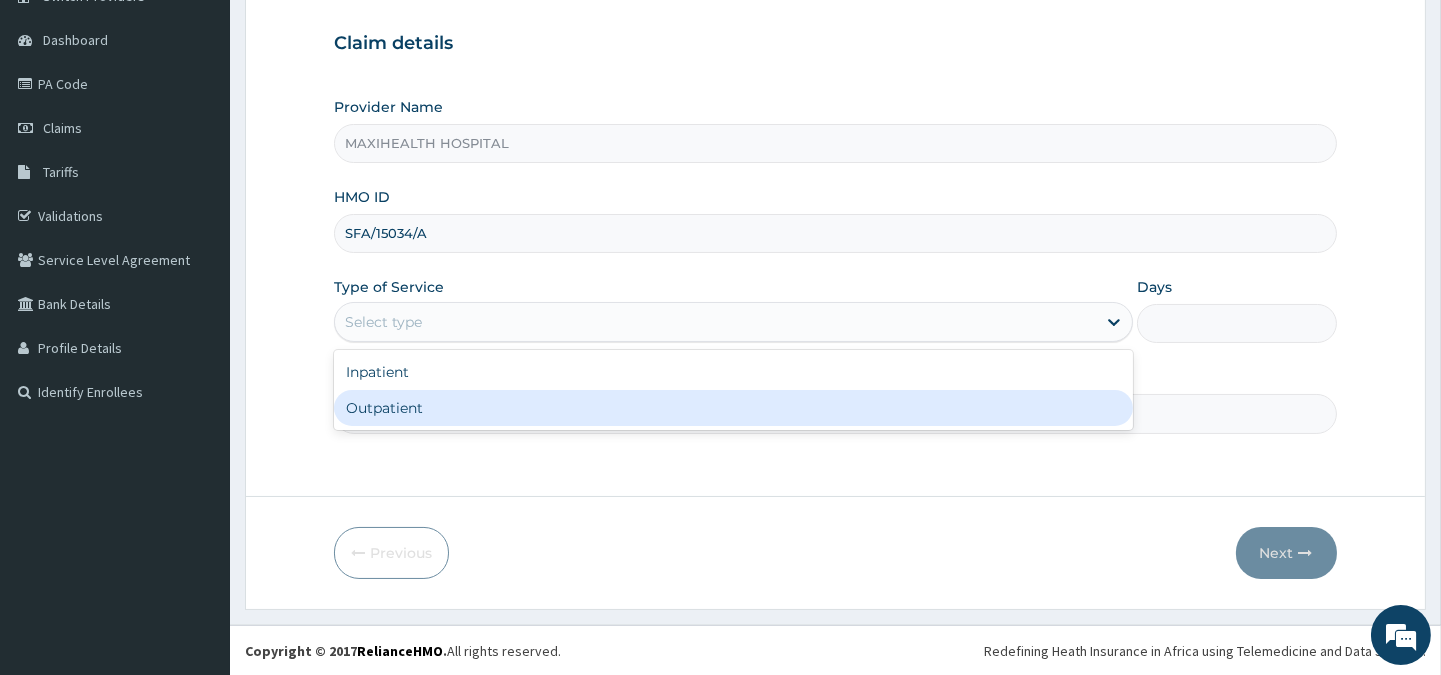 click on "Outpatient" at bounding box center (733, 408) 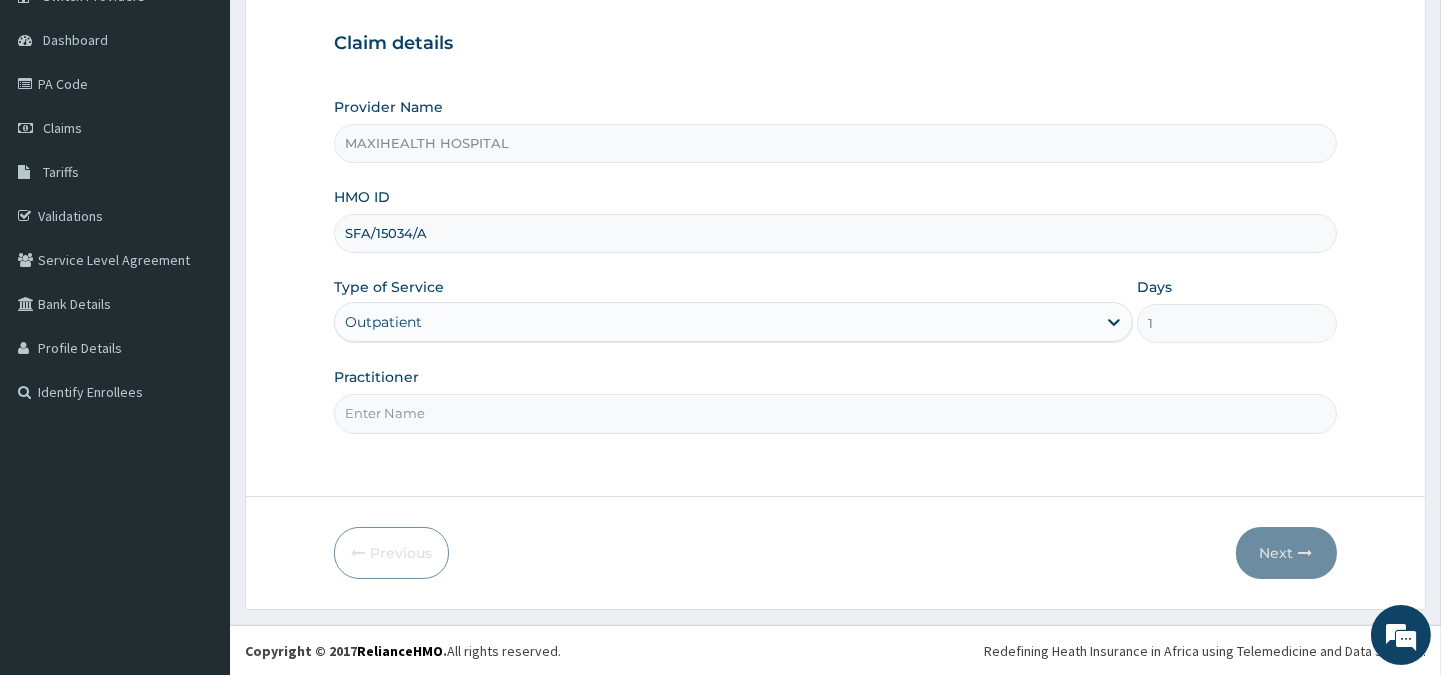 click on "Practitioner" at bounding box center [835, 413] 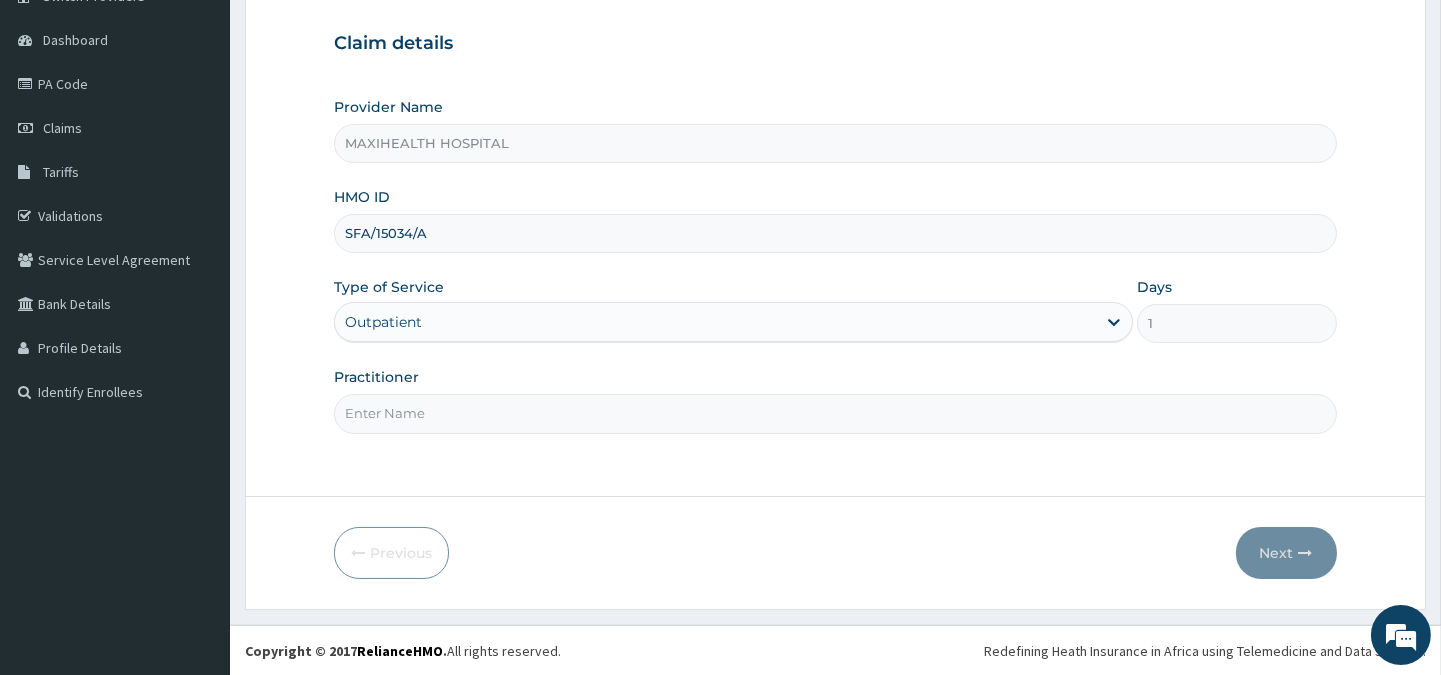 type on "DR. [LAST] DR. [LAST] DR" 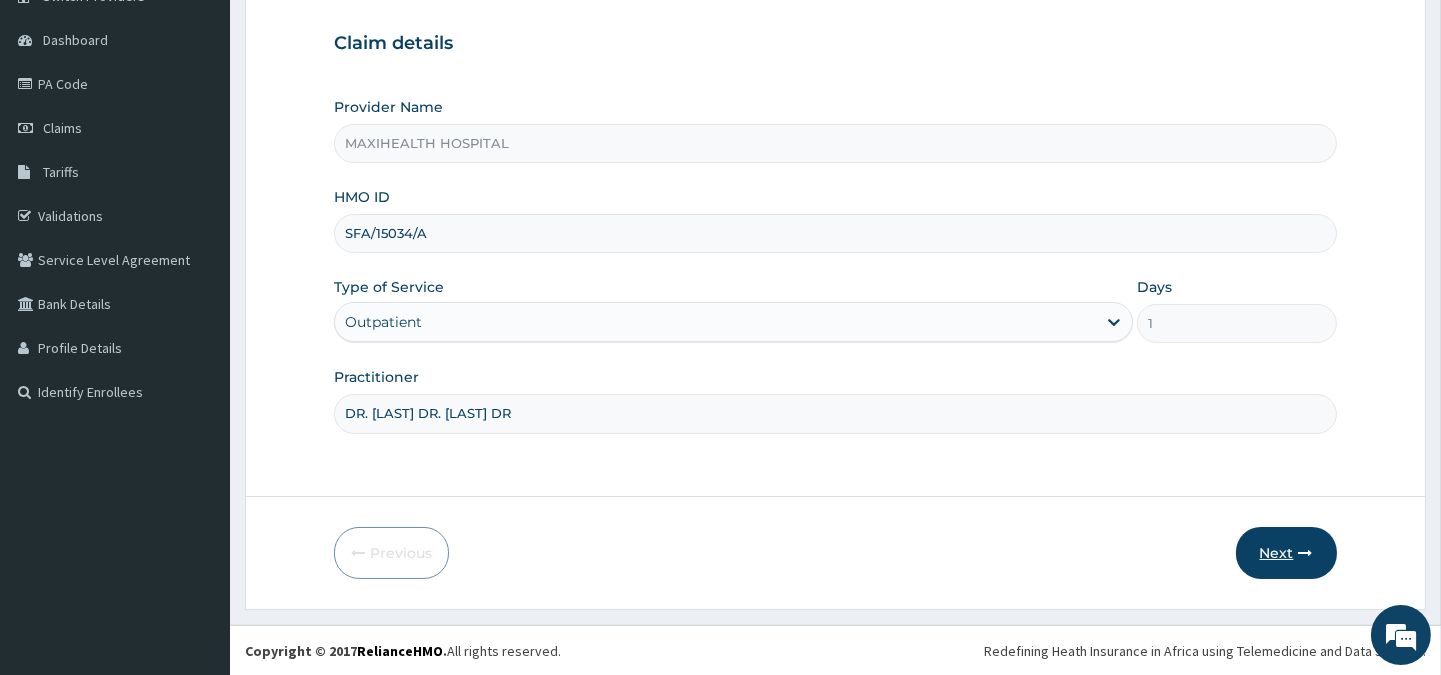 click on "Next" at bounding box center (1286, 553) 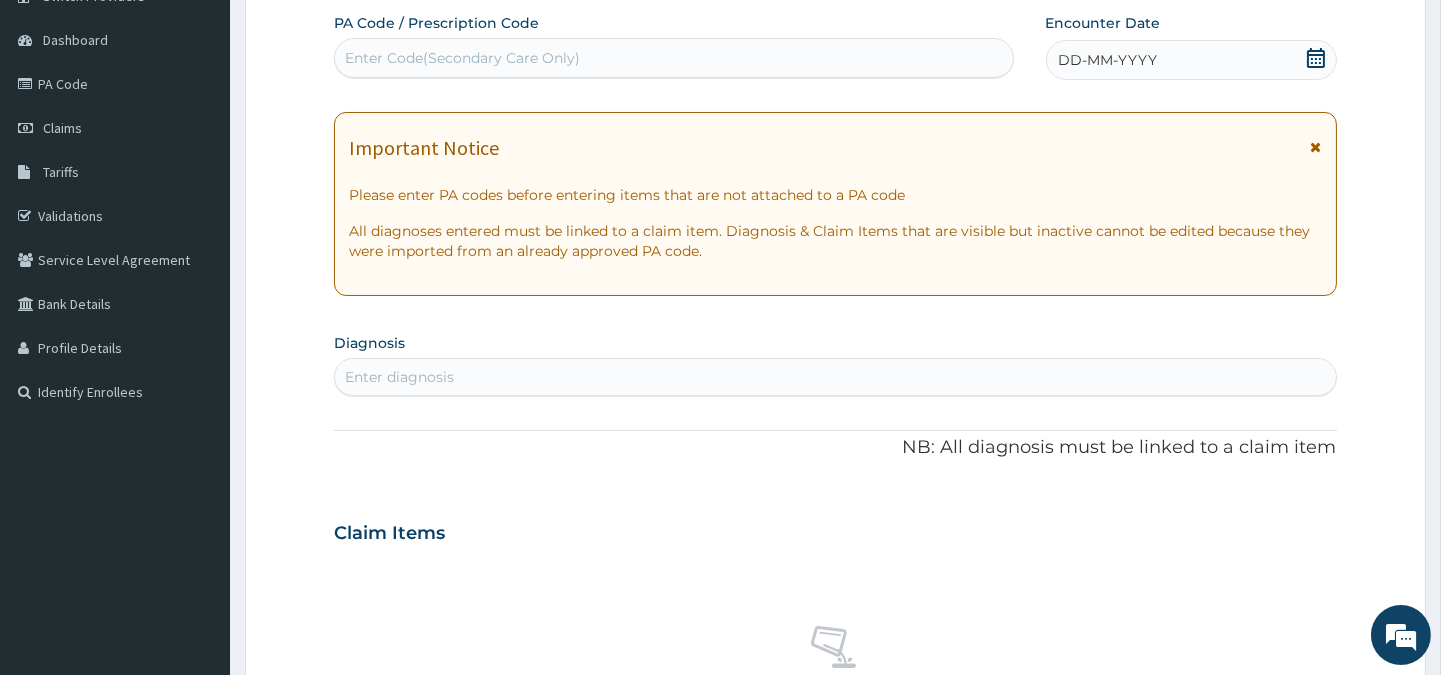 click on "DD-MM-YYYY" at bounding box center [1108, 60] 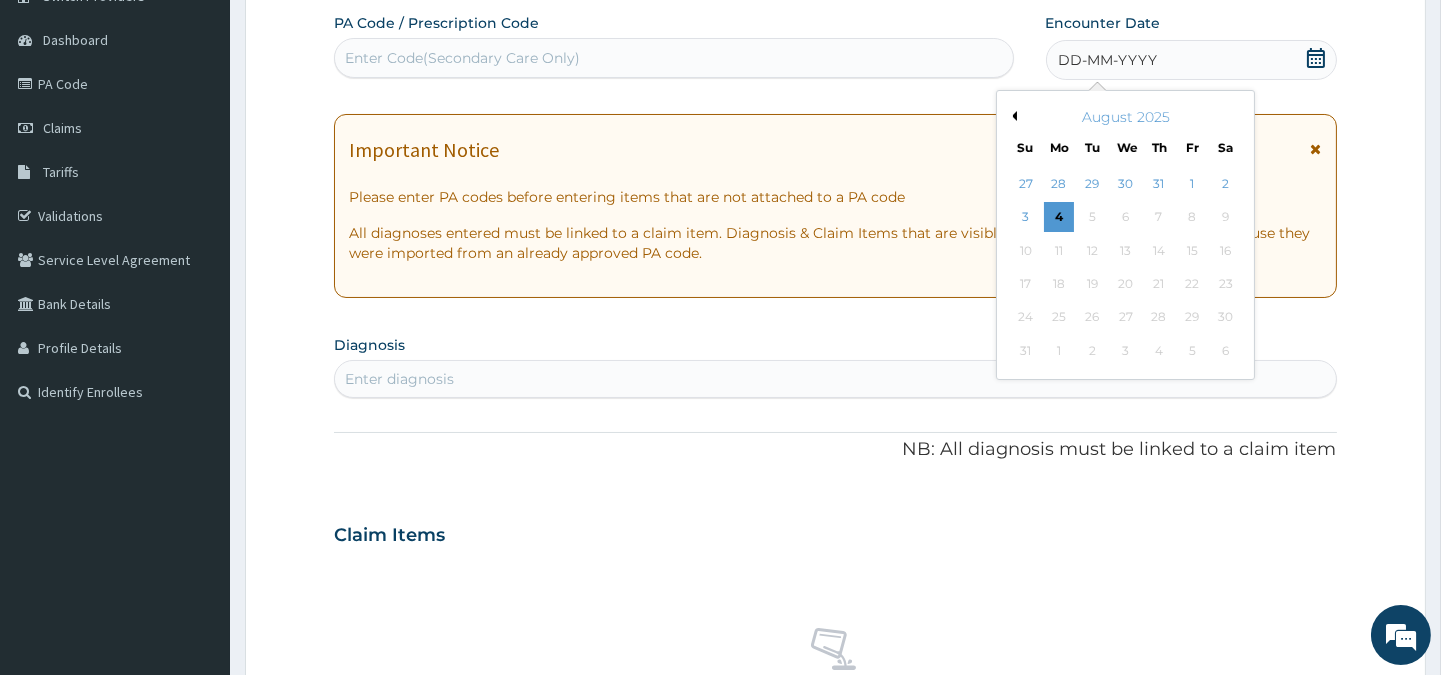 click on "Previous Month" at bounding box center [1012, 116] 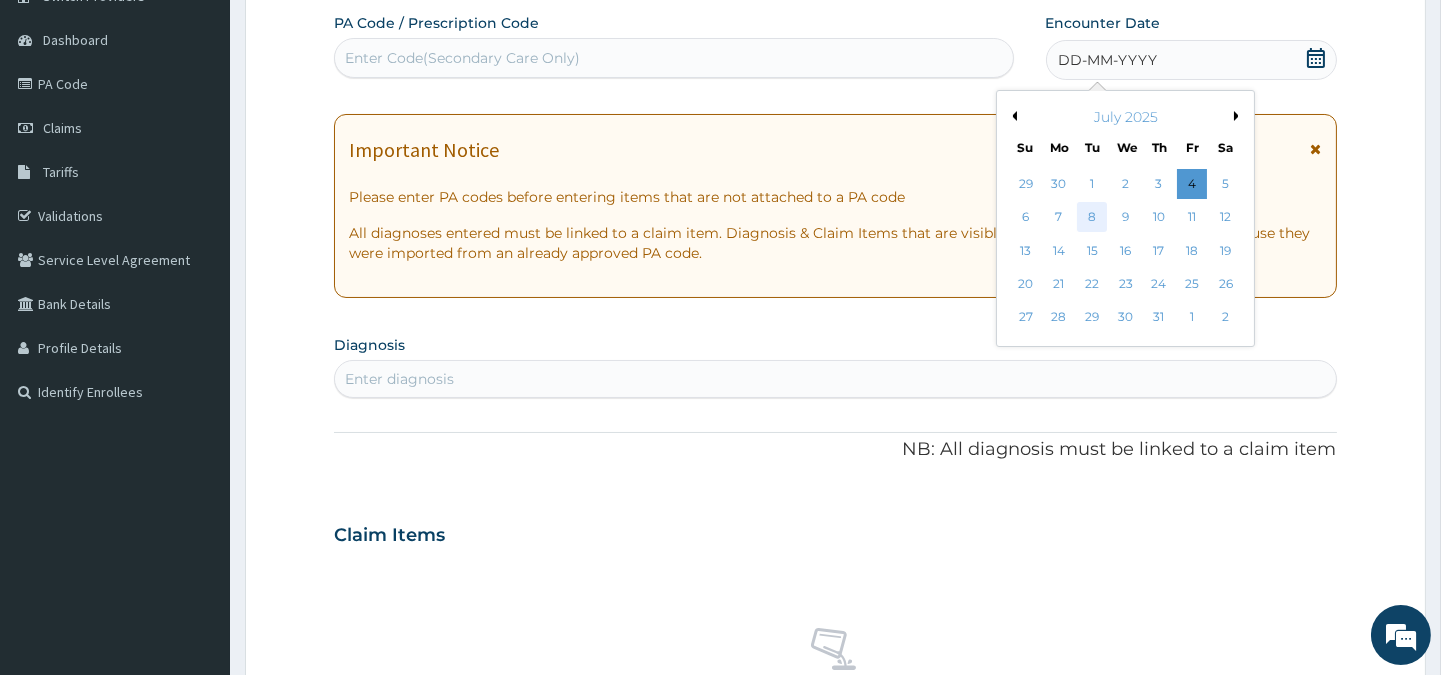 click on "8" at bounding box center (1092, 218) 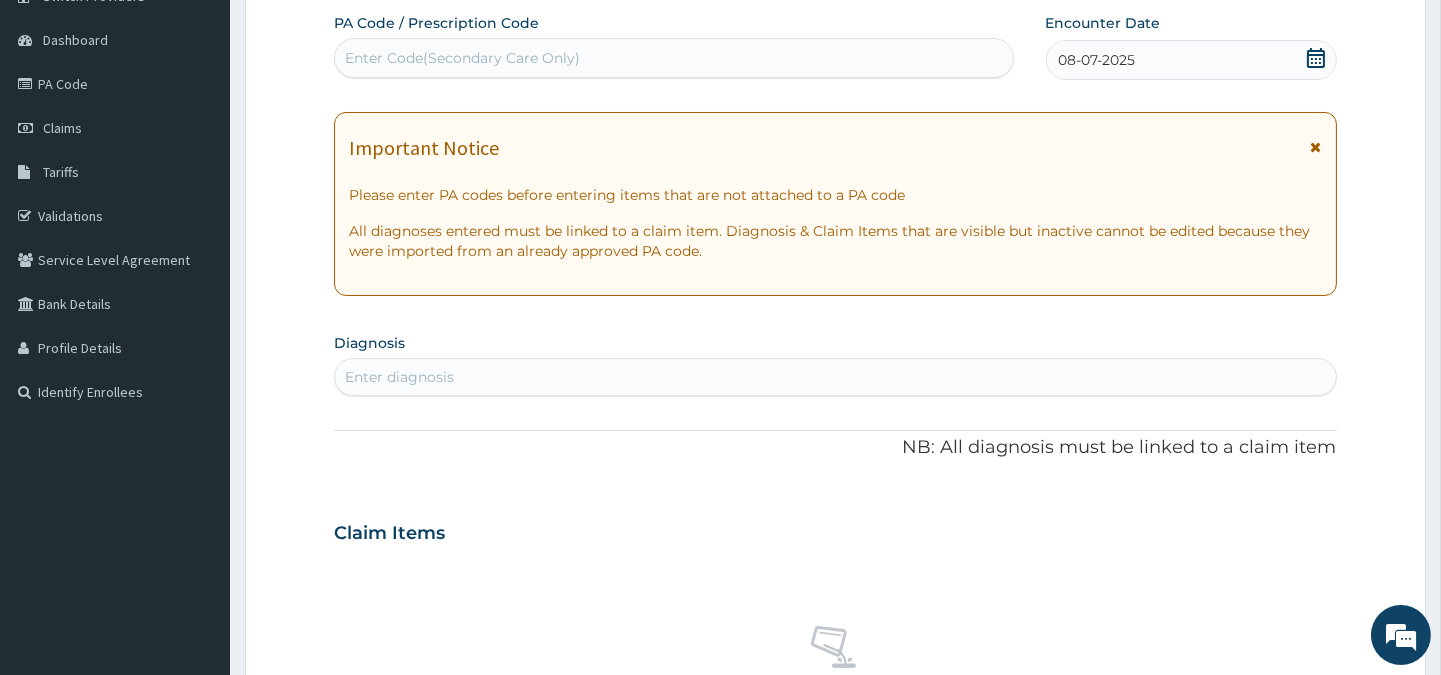 click on "PA Code / Prescription Code Enter Code(Secondary Care Only) Encounter Date 08-07-2025 Important Notice Please enter PA codes before entering items that are not attached to a PA code   All diagnoses entered must be linked to a claim item. Diagnosis & Claim Items that are visible but inactive cannot be edited because they were imported from an already approved PA code. Diagnosis Enter diagnosis NB: All diagnosis must be linked to a claim item Claim Items No claim item Types Select Type Item Select Item Pair Diagnosis Select Diagnosis Unit Price 0 Add Comment" at bounding box center [835, 530] 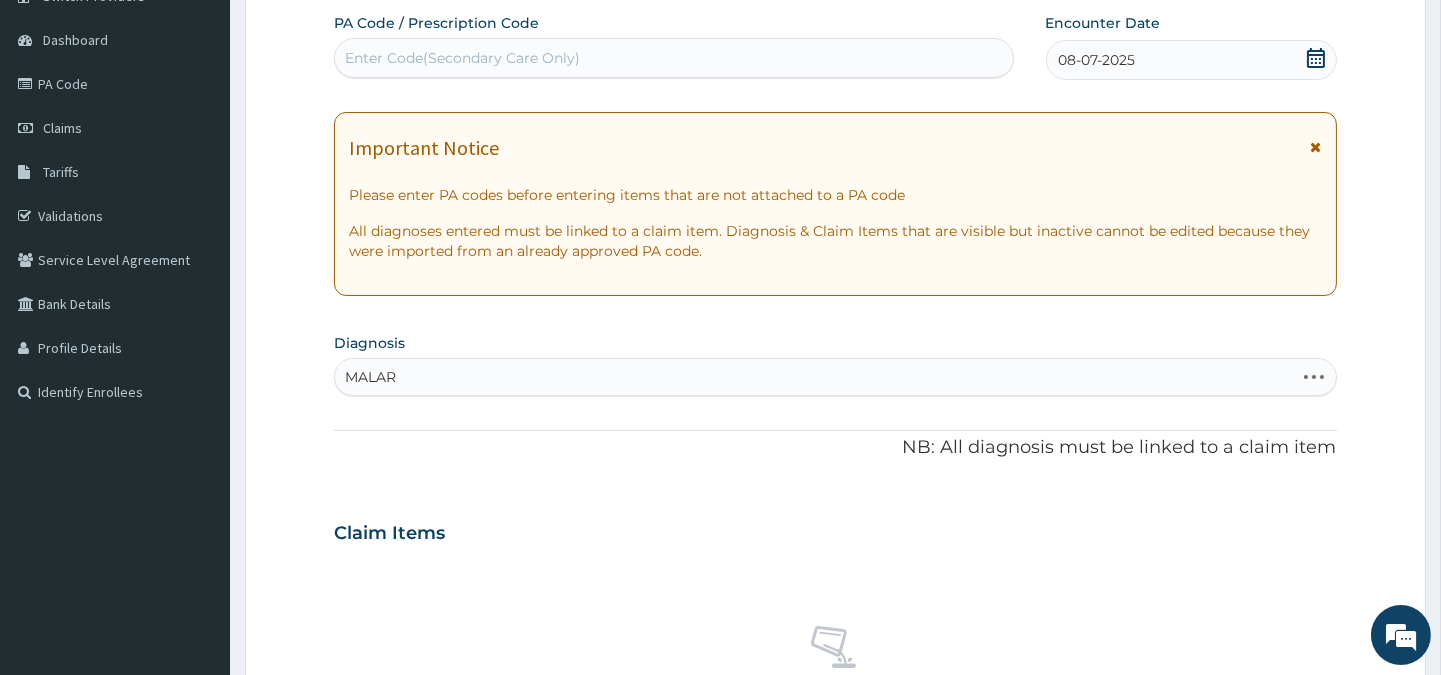 type on "MALARI" 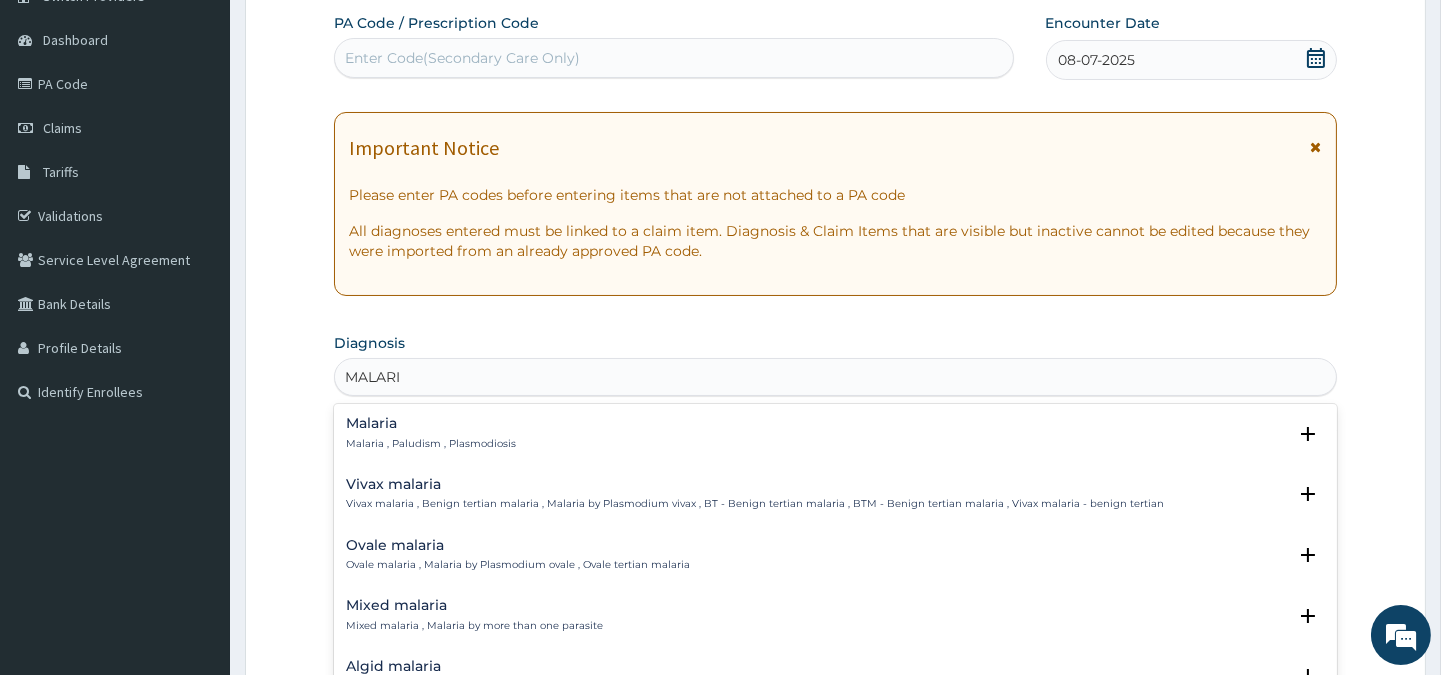 click on "Malaria , Paludism , Plasmodiosis" at bounding box center (431, 444) 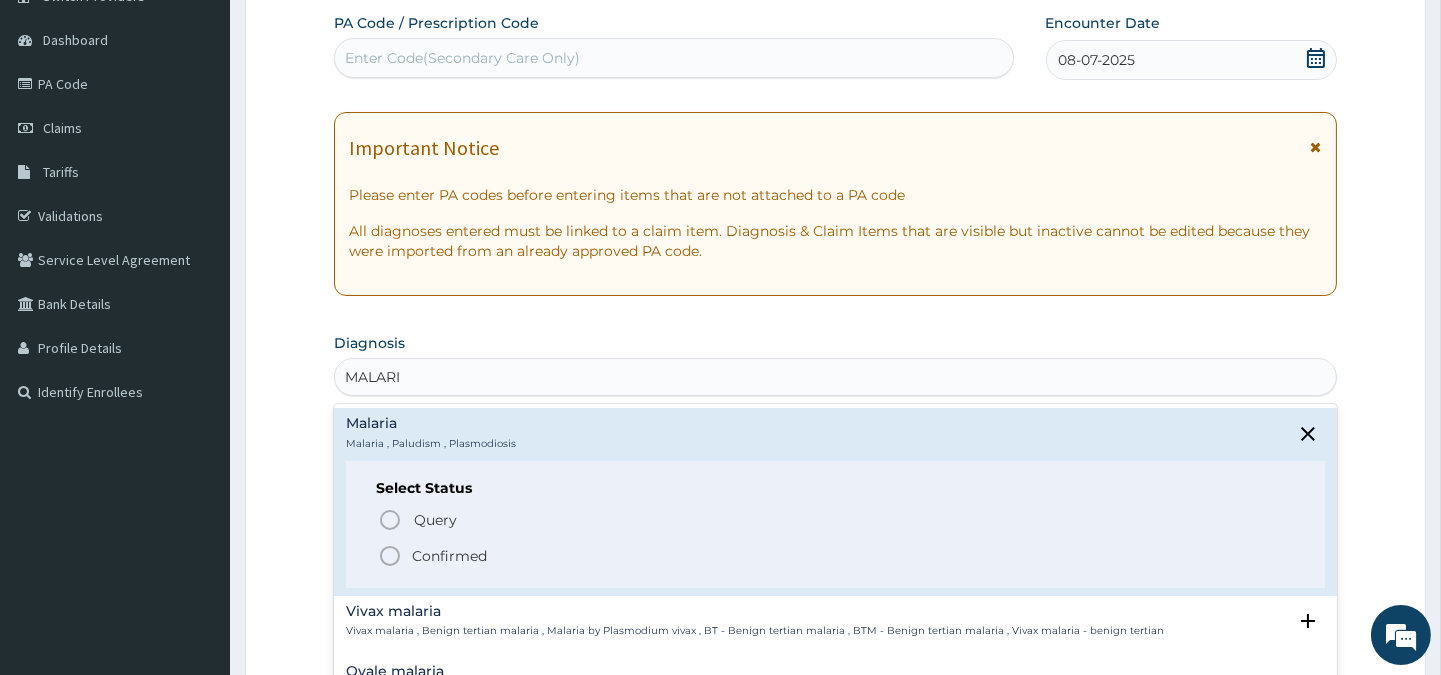 click on "Malaria , Paludism , Plasmodiosis" at bounding box center [431, 444] 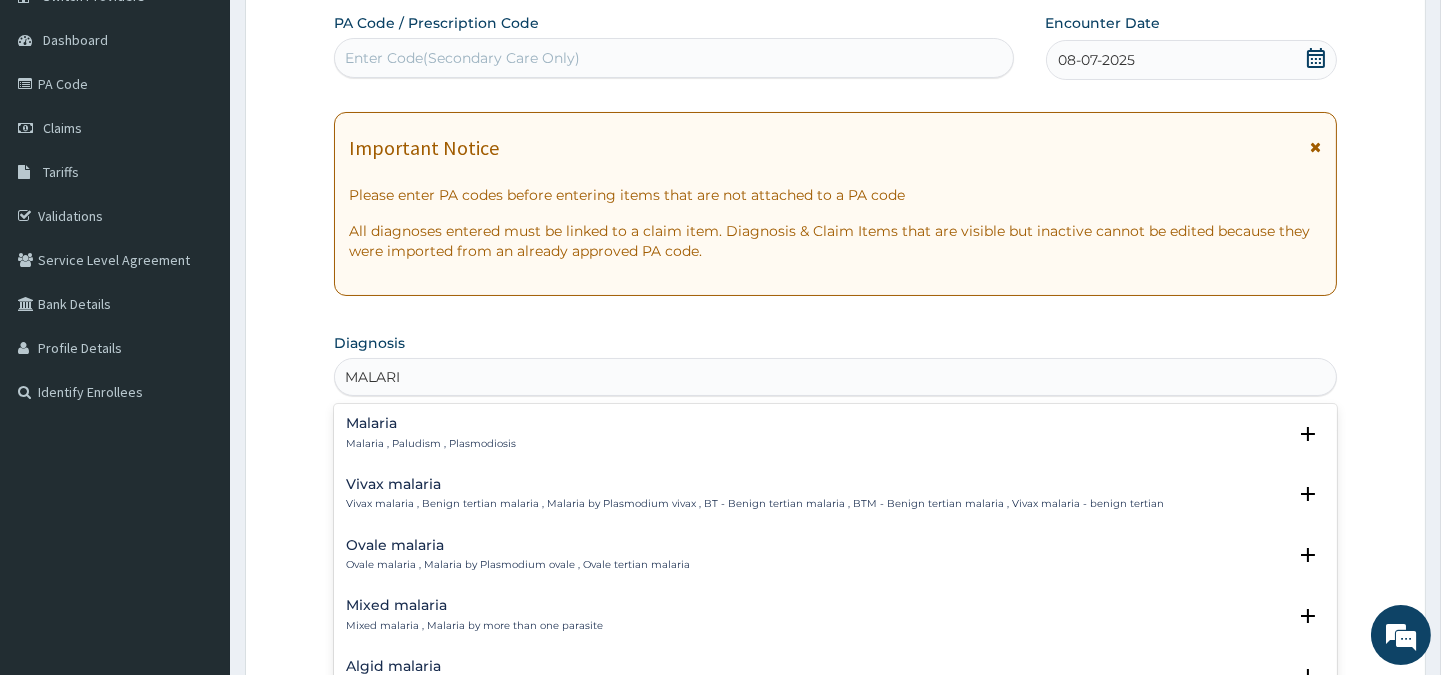 click on "Malaria , Paludism , Plasmodiosis" at bounding box center (431, 444) 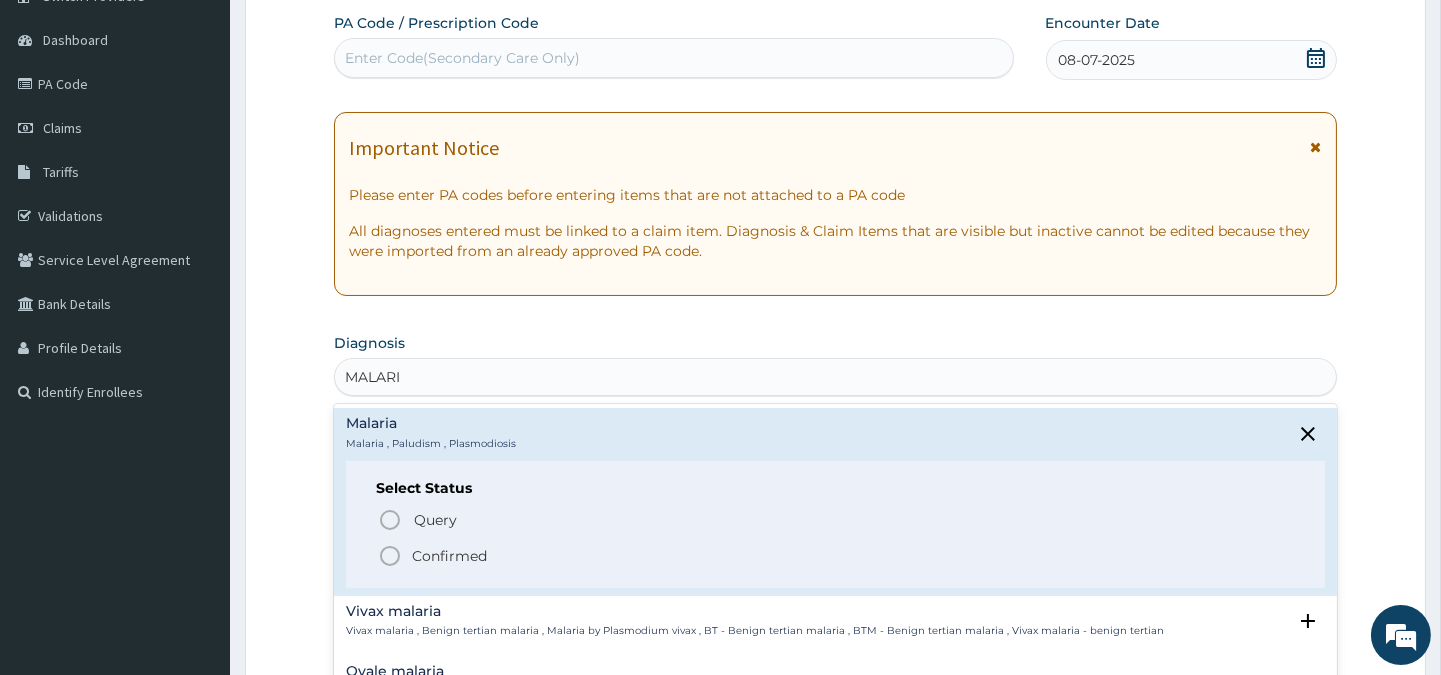 click 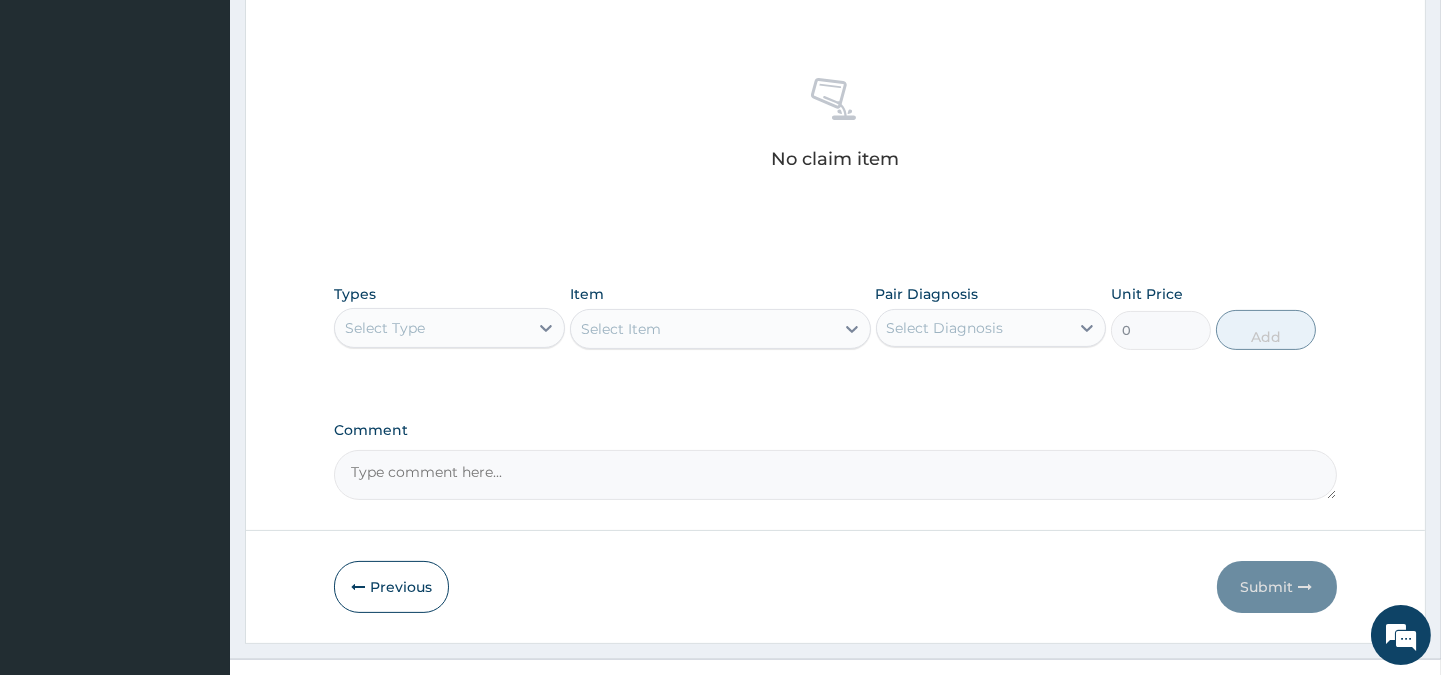 scroll, scrollTop: 766, scrollLeft: 0, axis: vertical 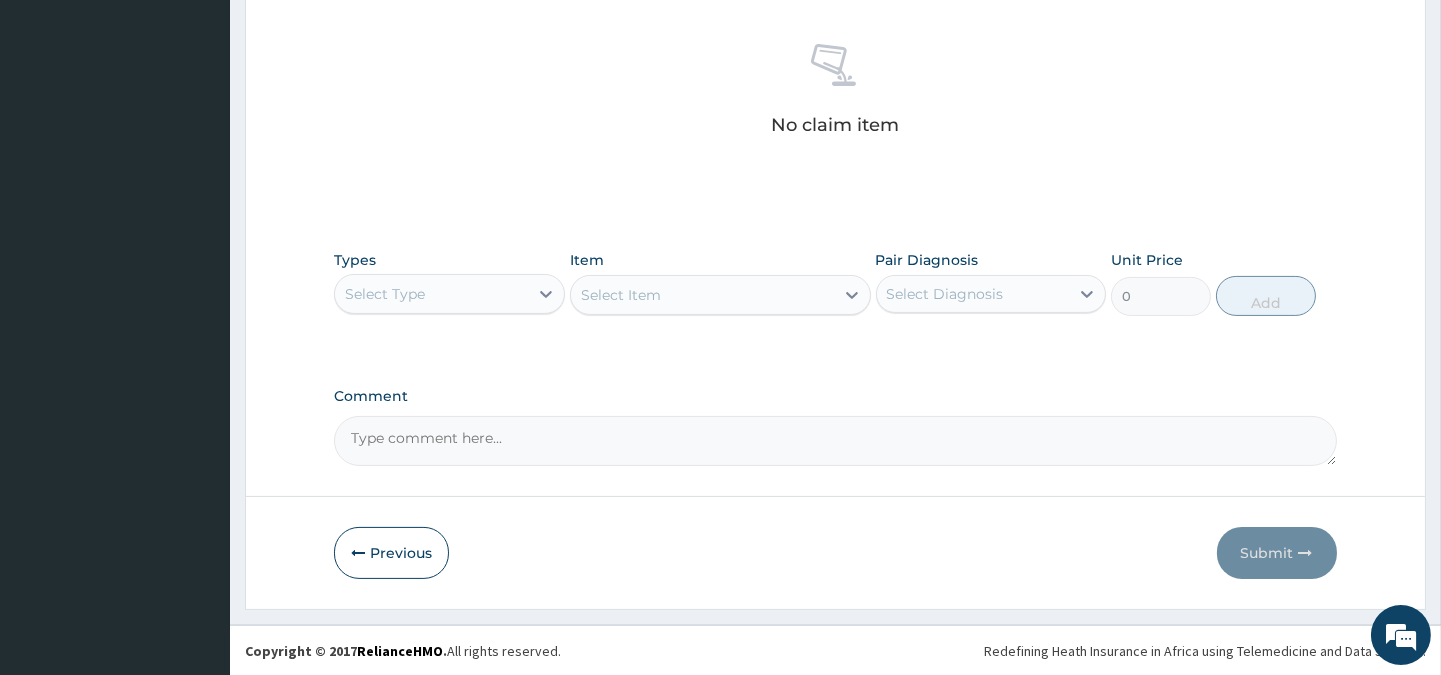 click on "Select Type" at bounding box center [431, 294] 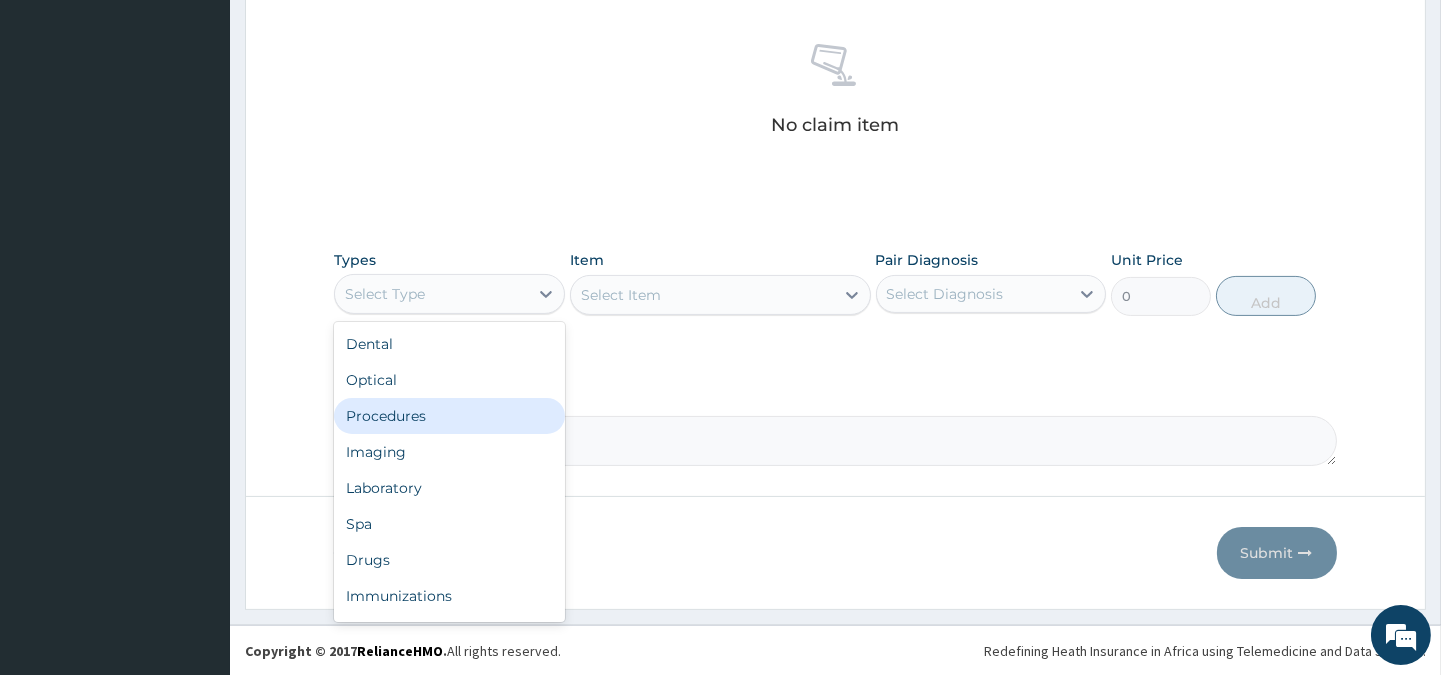 click on "Procedures" at bounding box center [449, 416] 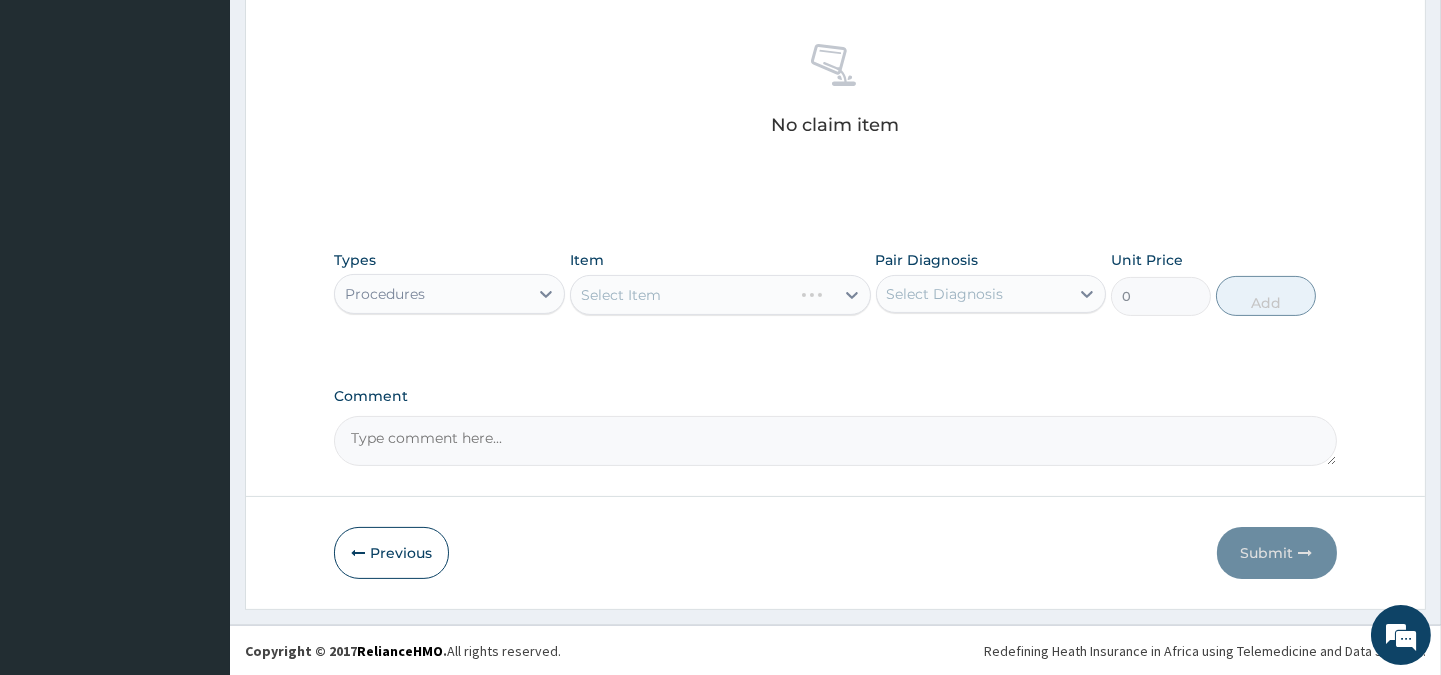 click on "Select Item" at bounding box center [720, 295] 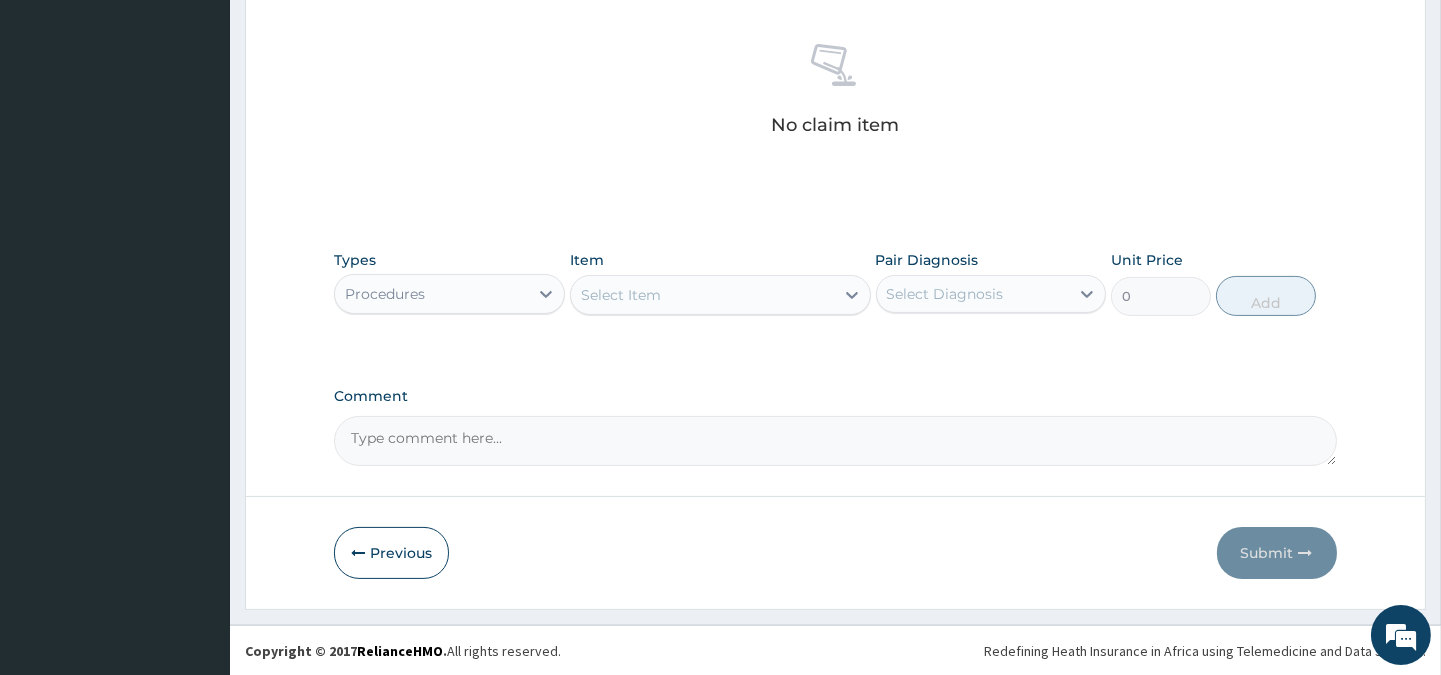 click on "Select Item" at bounding box center (621, 295) 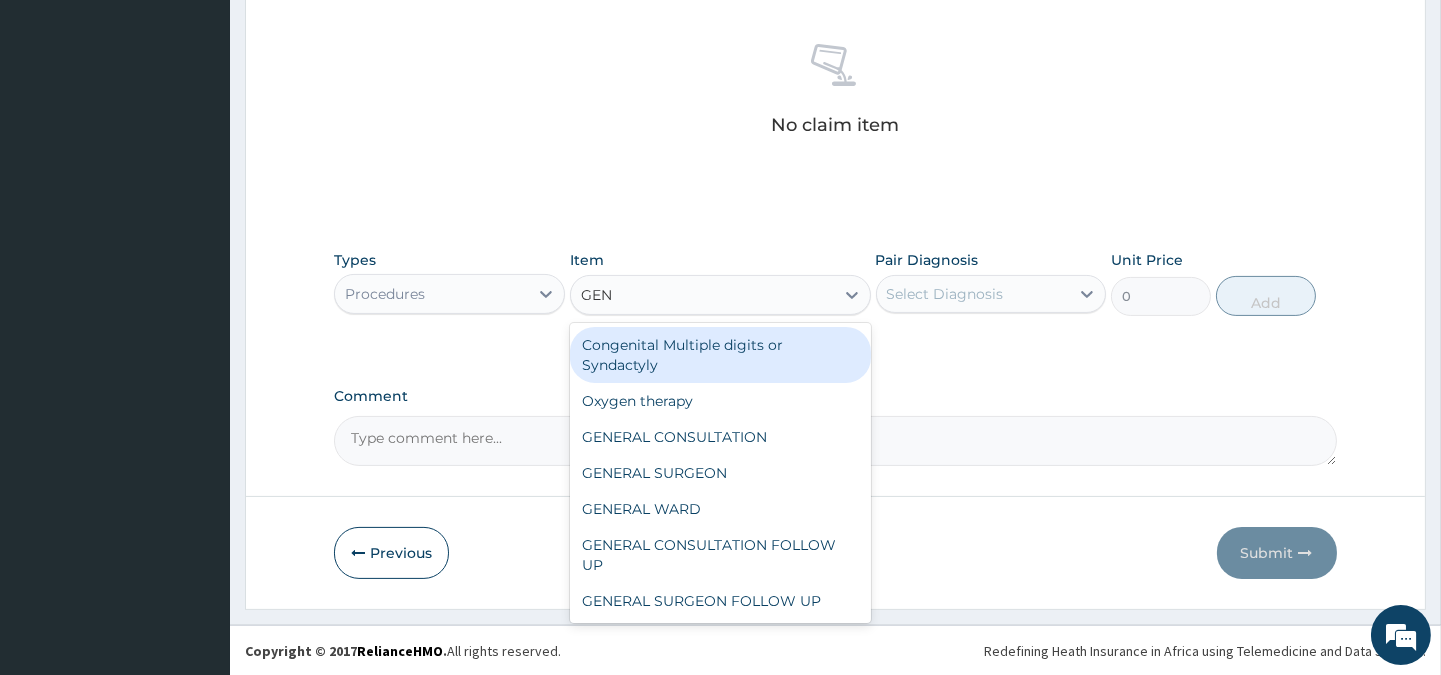 type on "GENE" 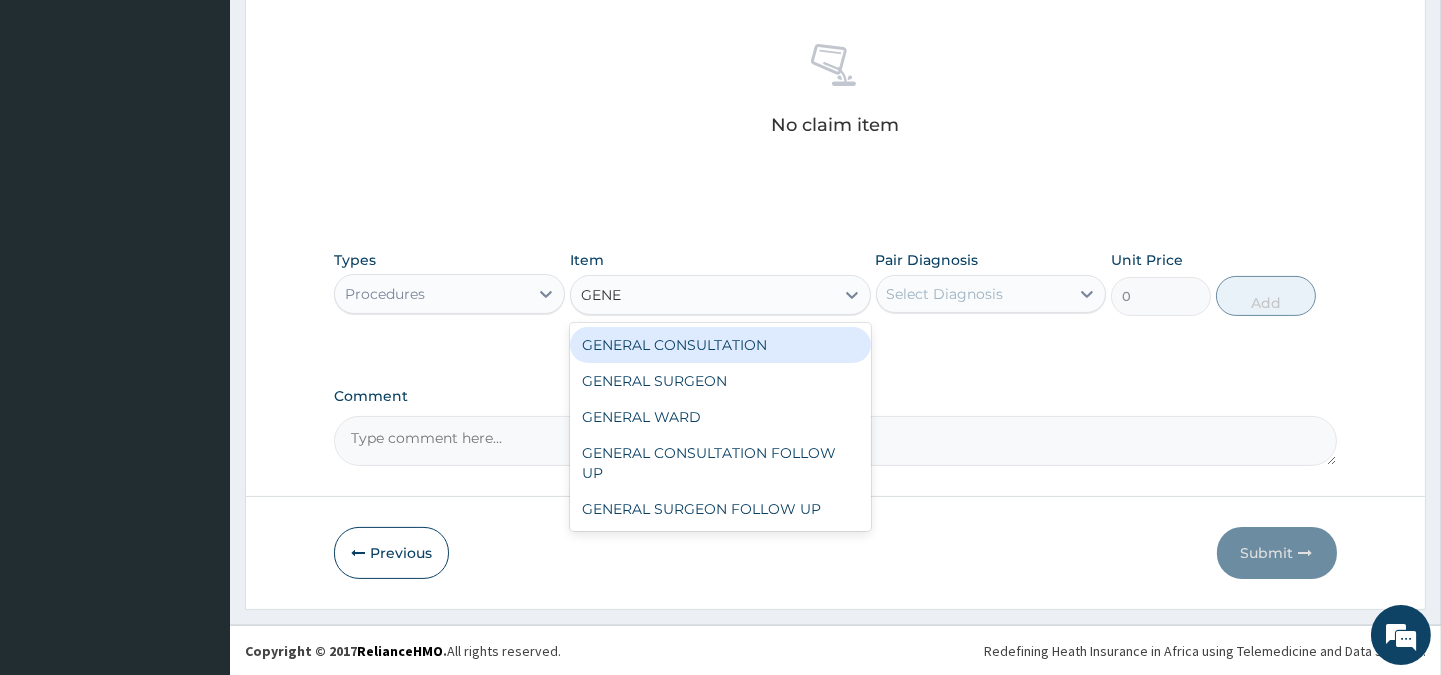 click on "GENERAL CONSULTATION" at bounding box center [720, 345] 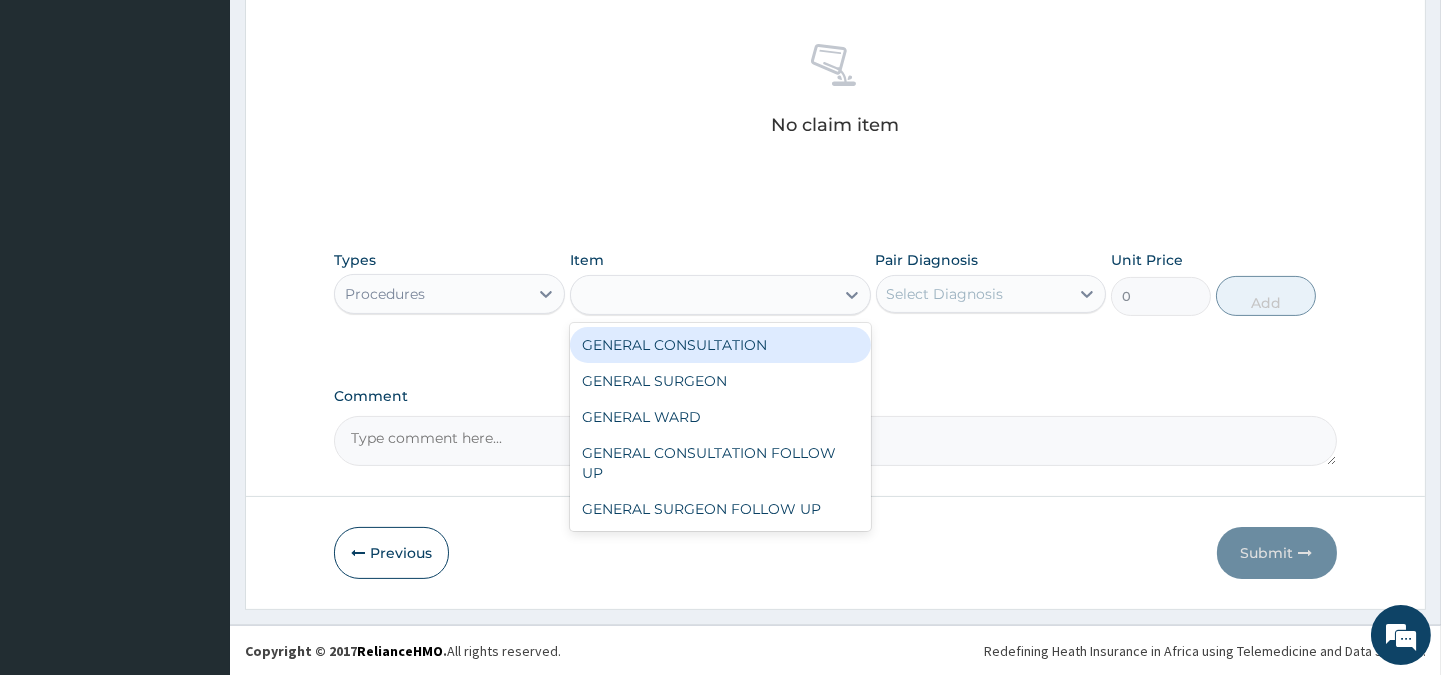 type on "5000" 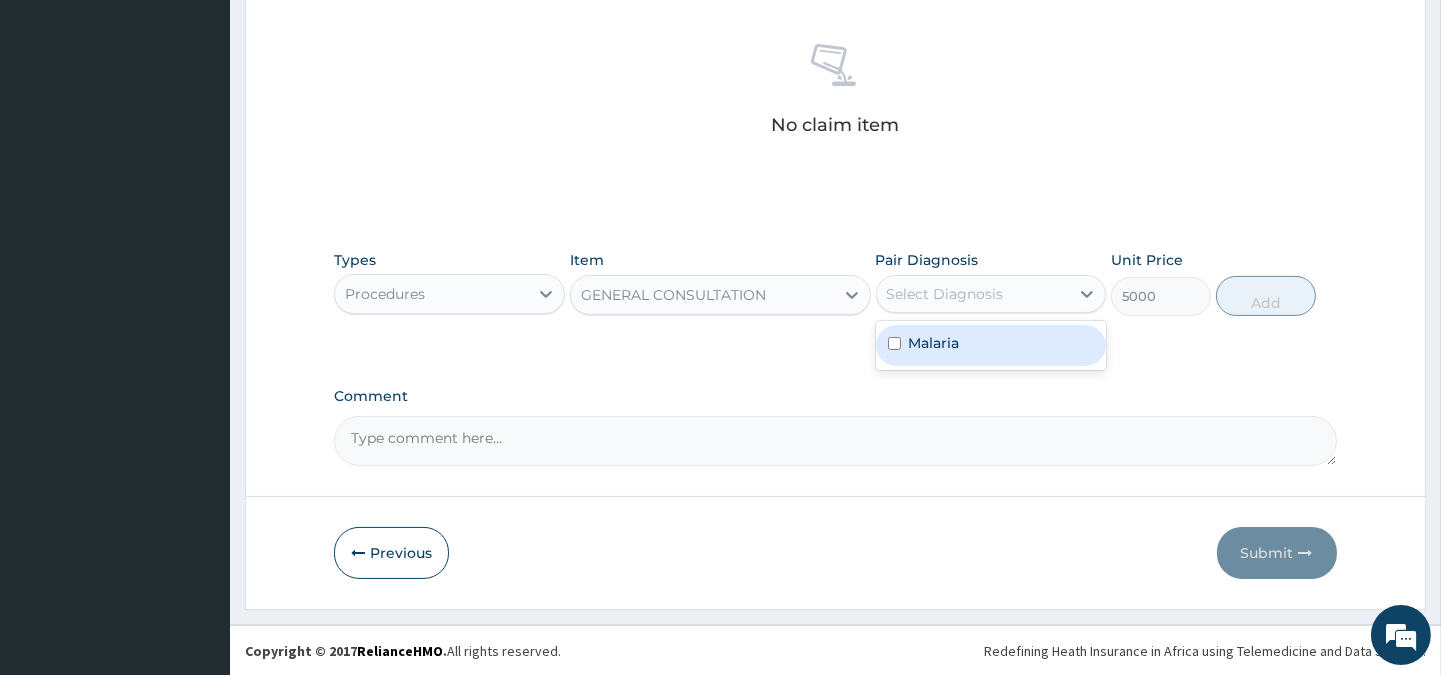 click on "Select Diagnosis" at bounding box center [945, 294] 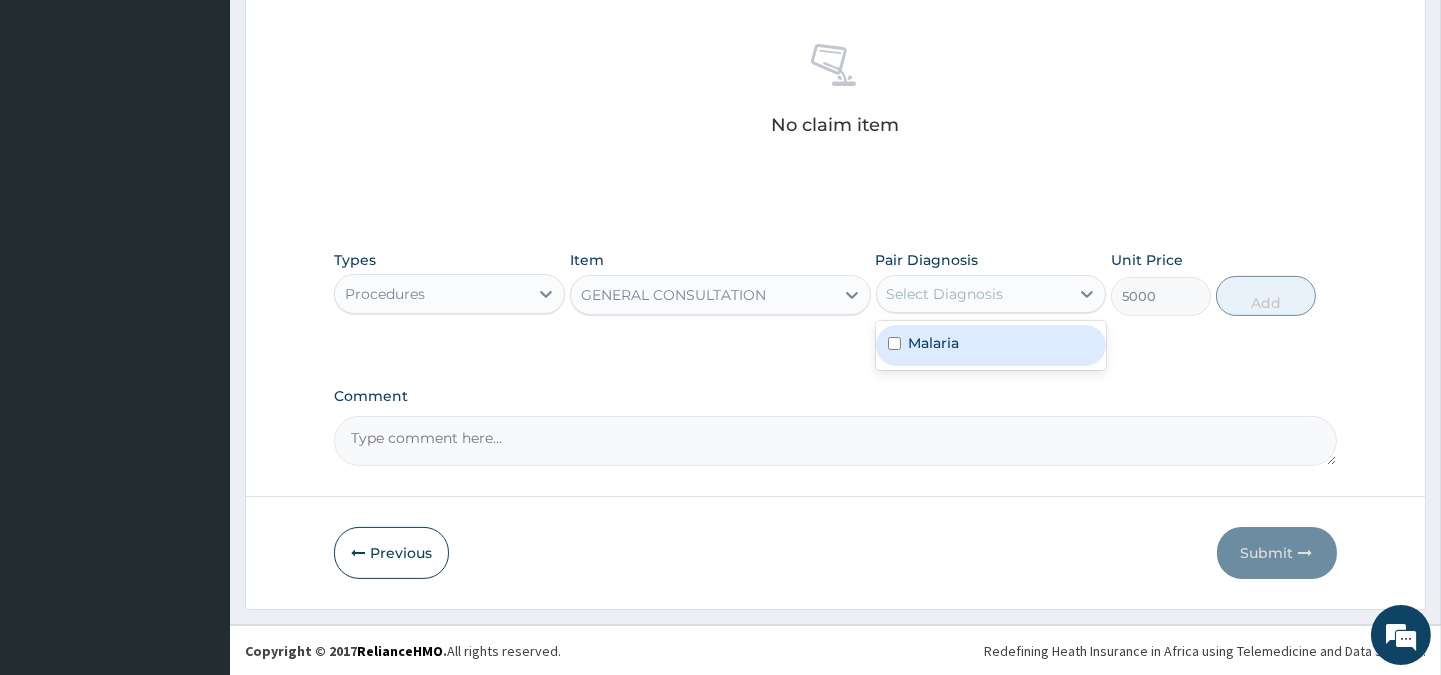 click on "Malaria" at bounding box center [934, 343] 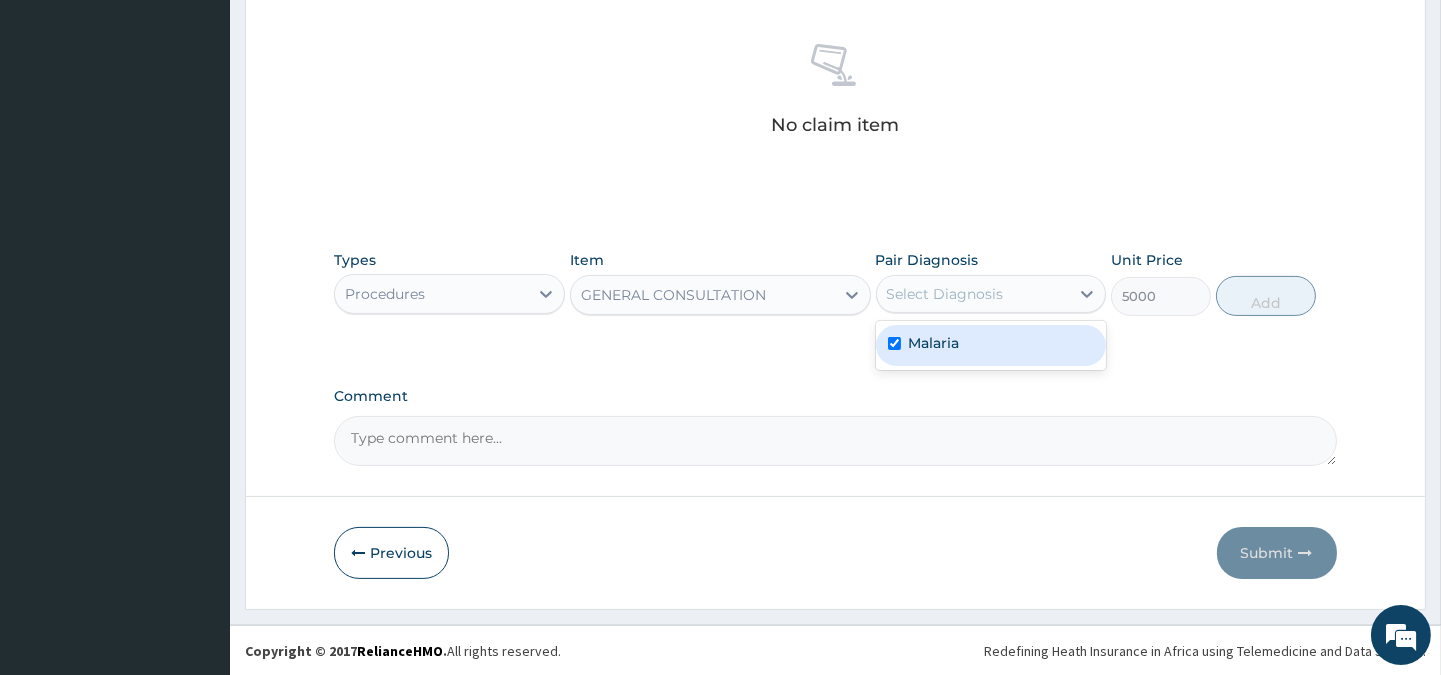 checkbox on "true" 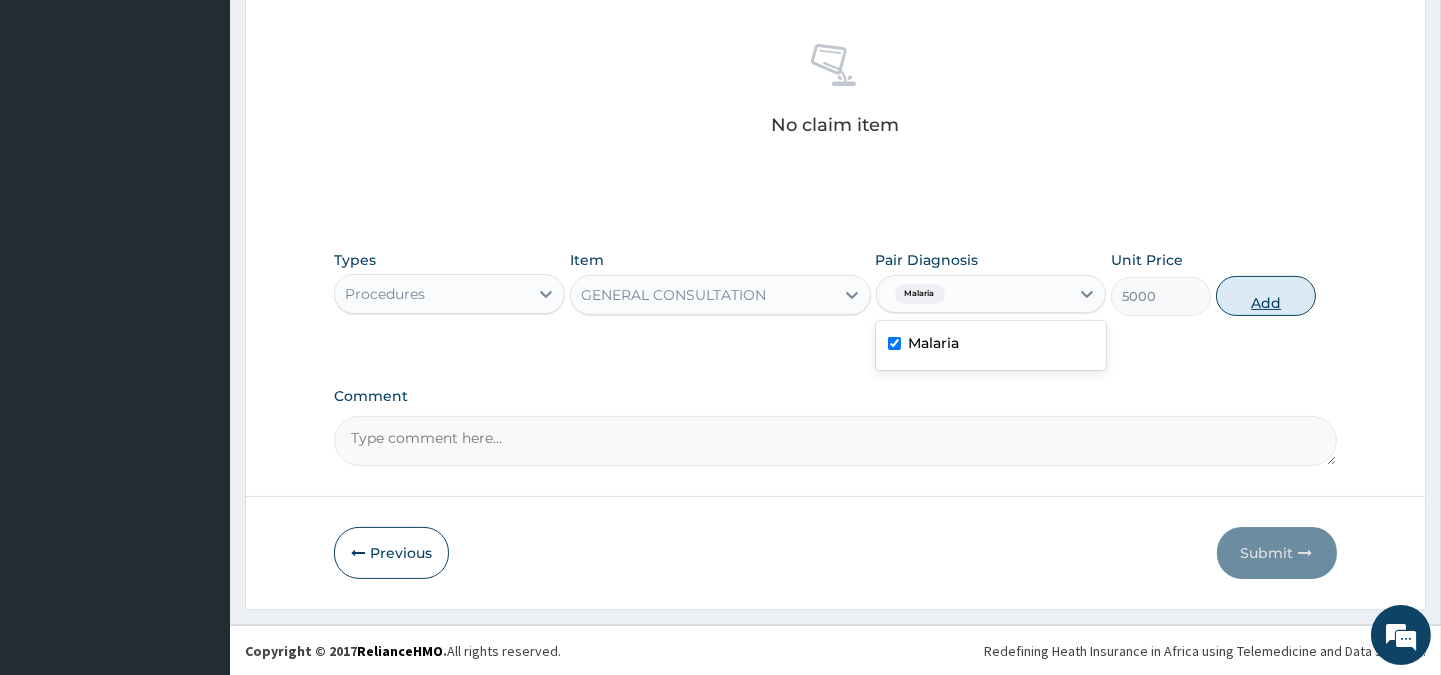 click on "Add" at bounding box center (1266, 296) 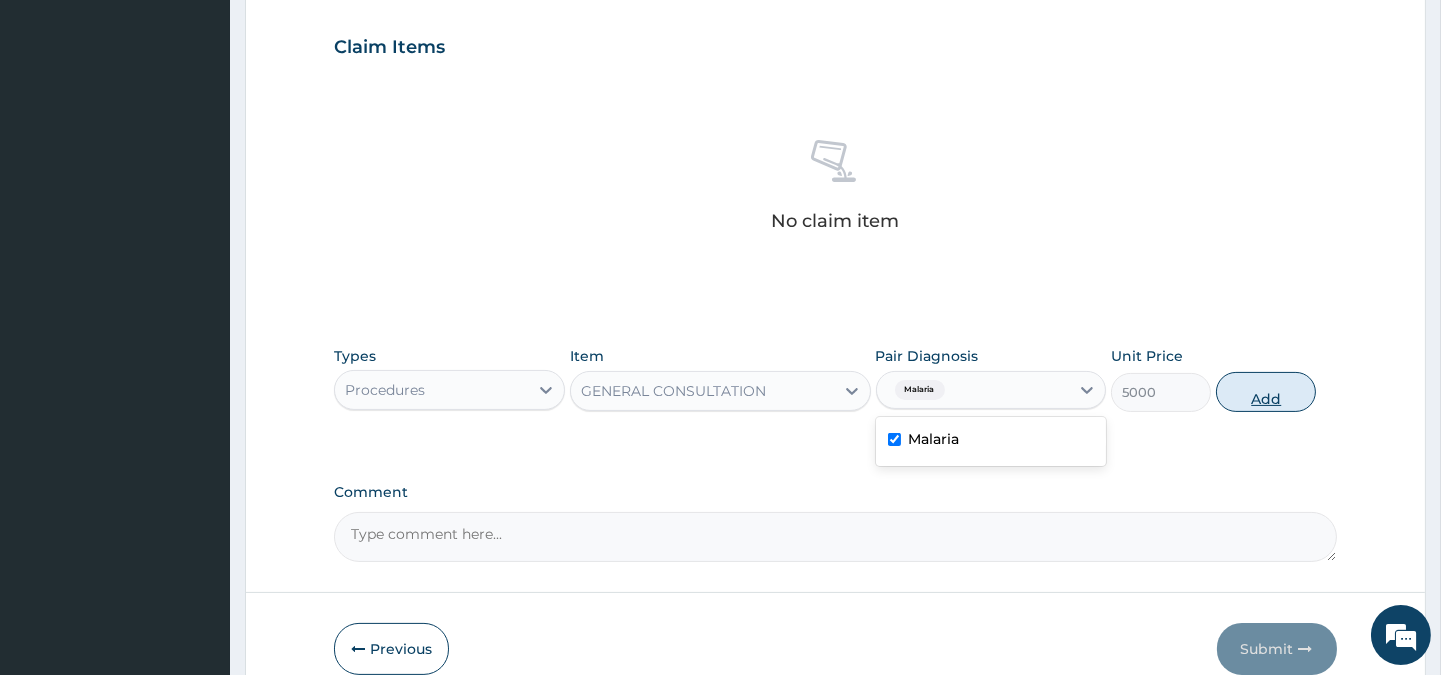 type on "0" 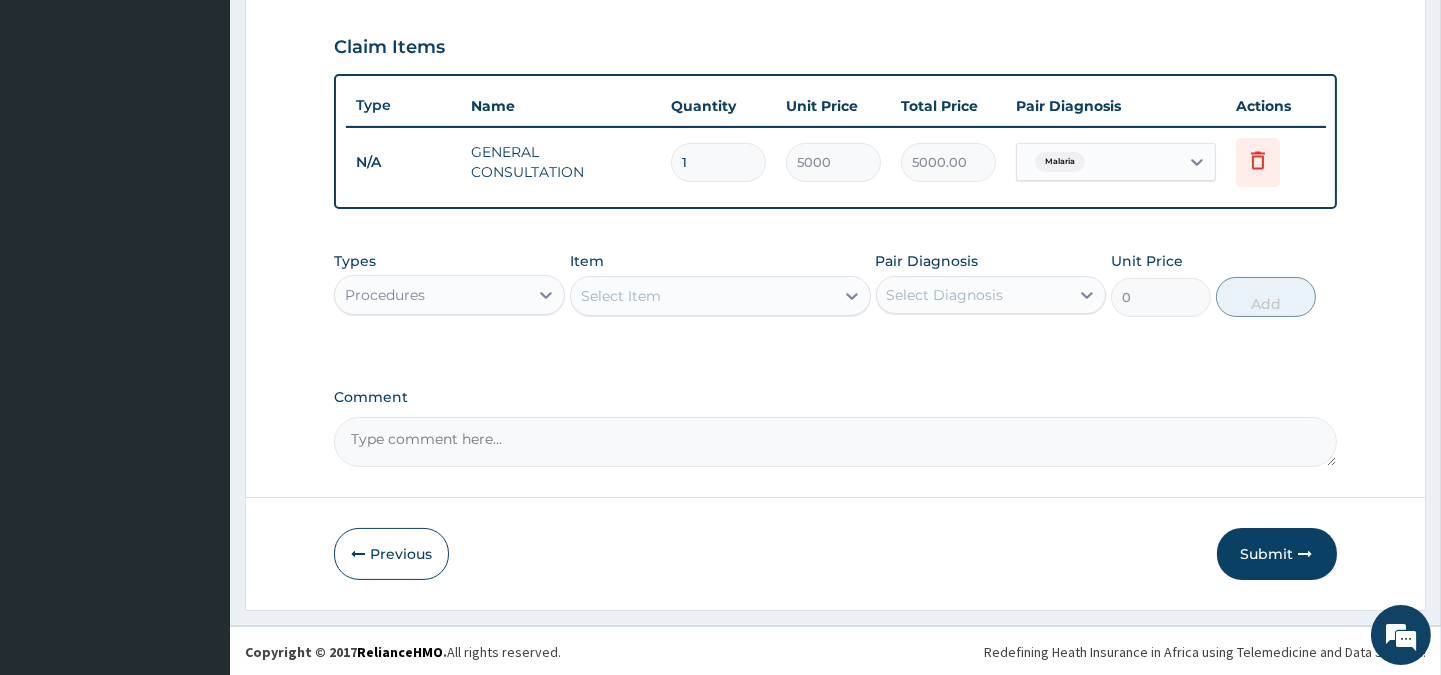 click on "Procedures" at bounding box center [431, 295] 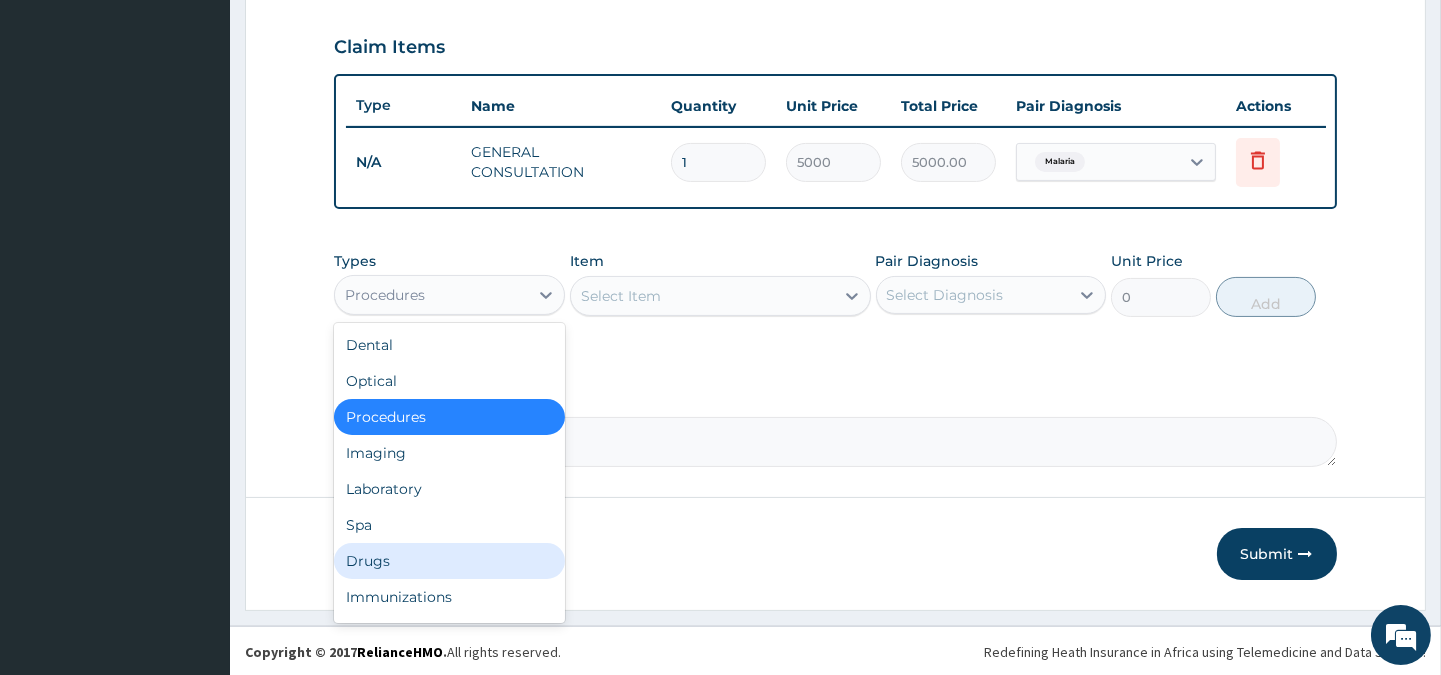 click on "Drugs" at bounding box center (449, 561) 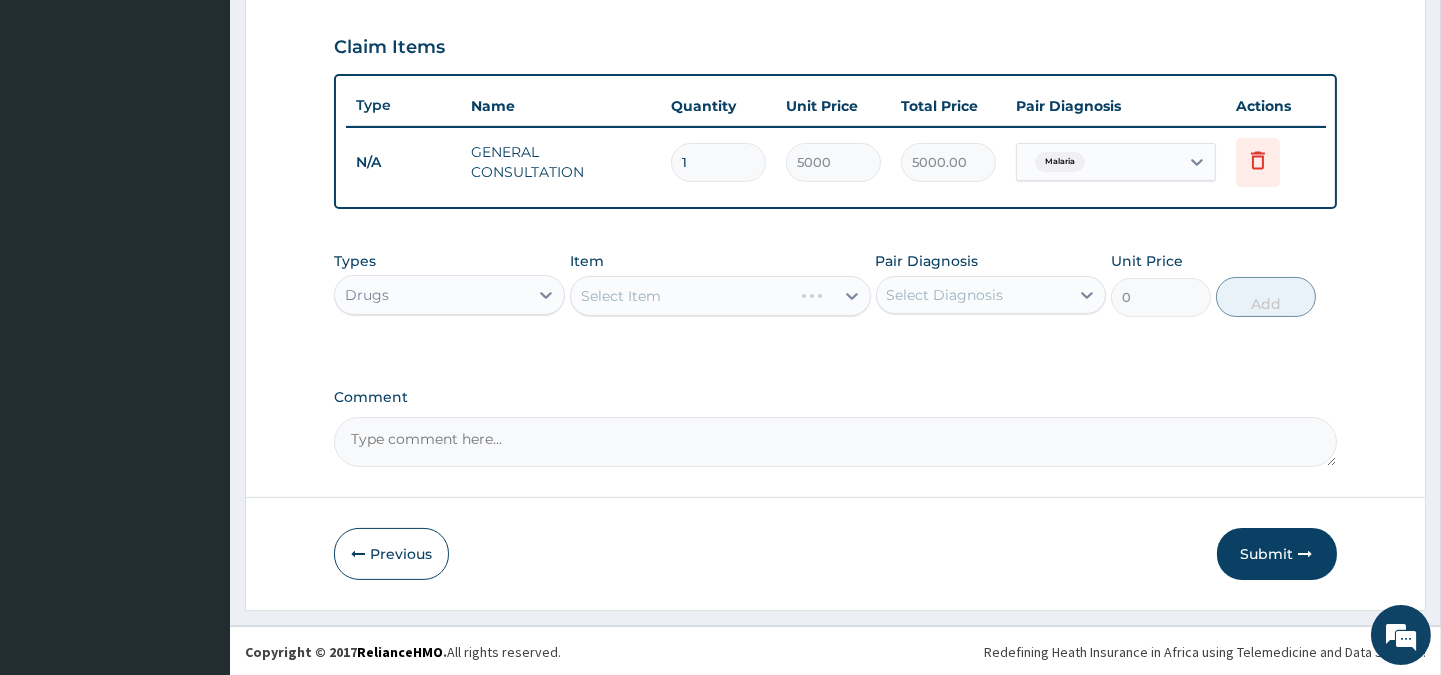 click on "Select Item" at bounding box center (720, 296) 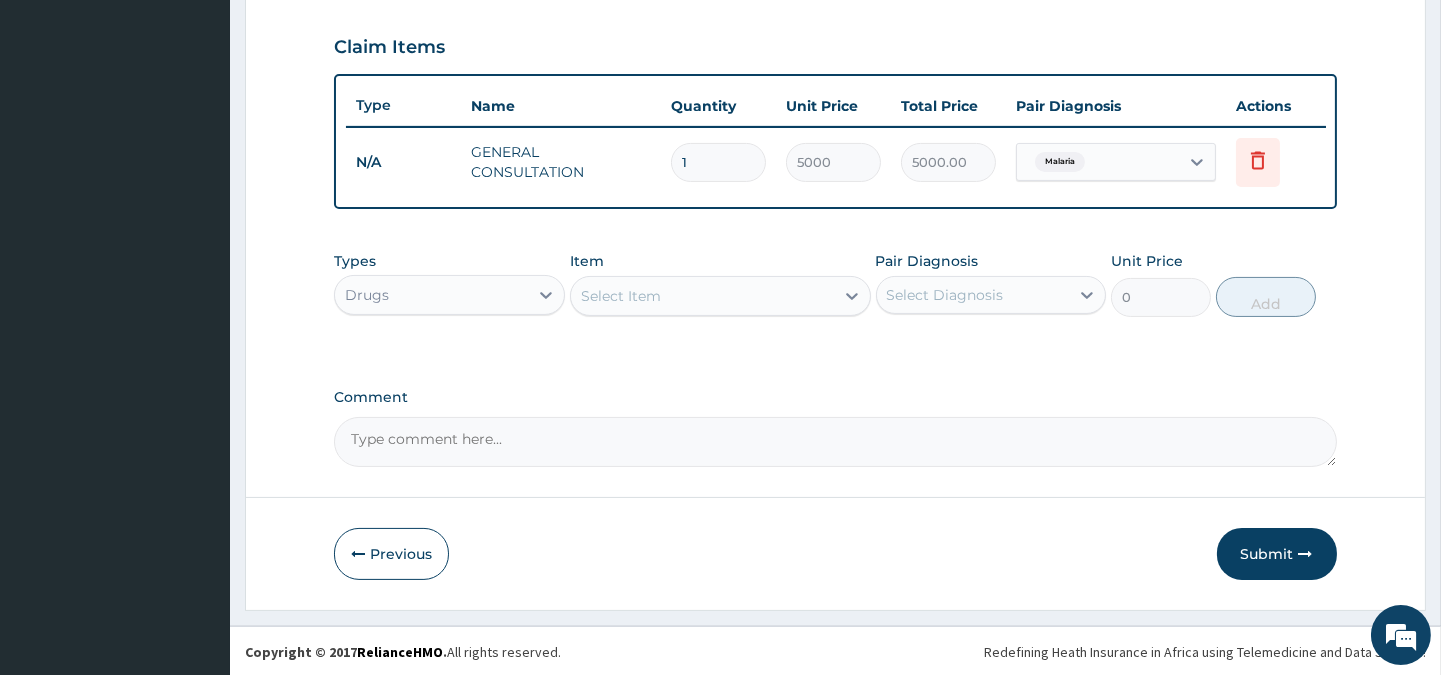 click on "Select Item" at bounding box center (702, 296) 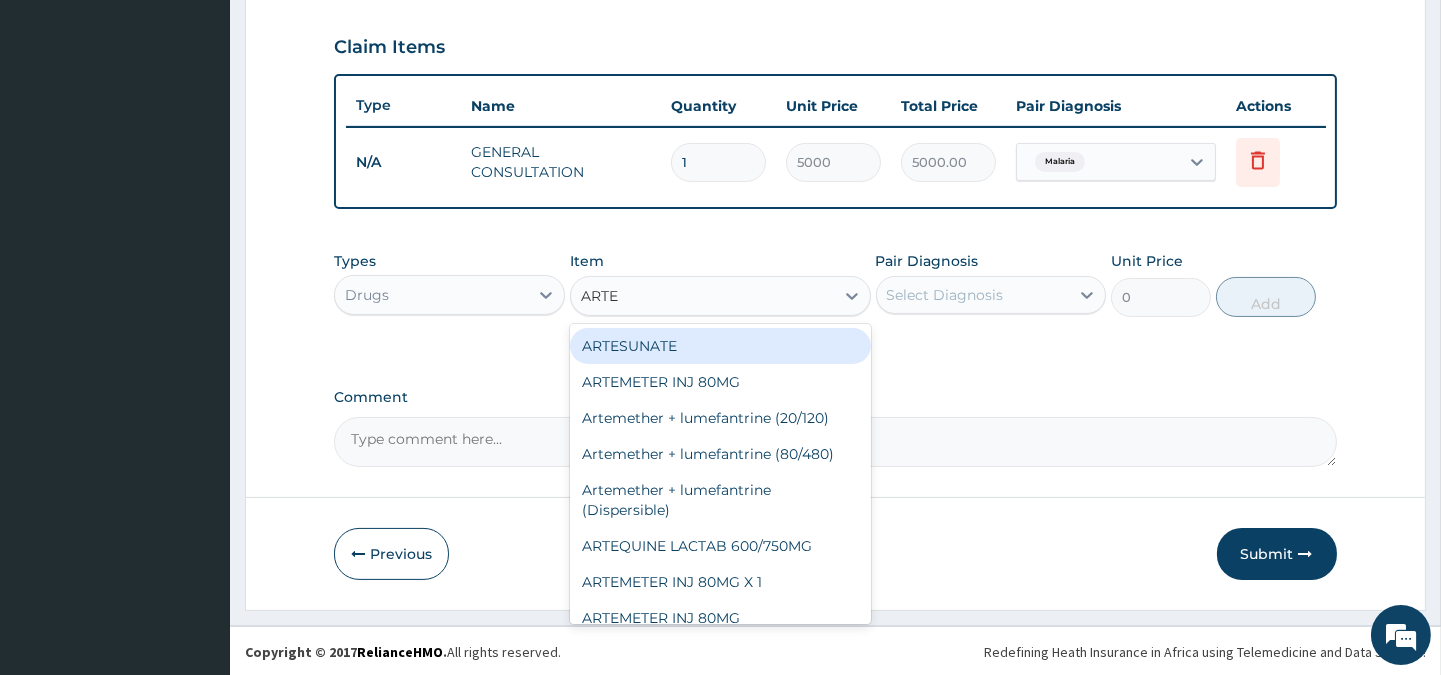 type on "ARTEM" 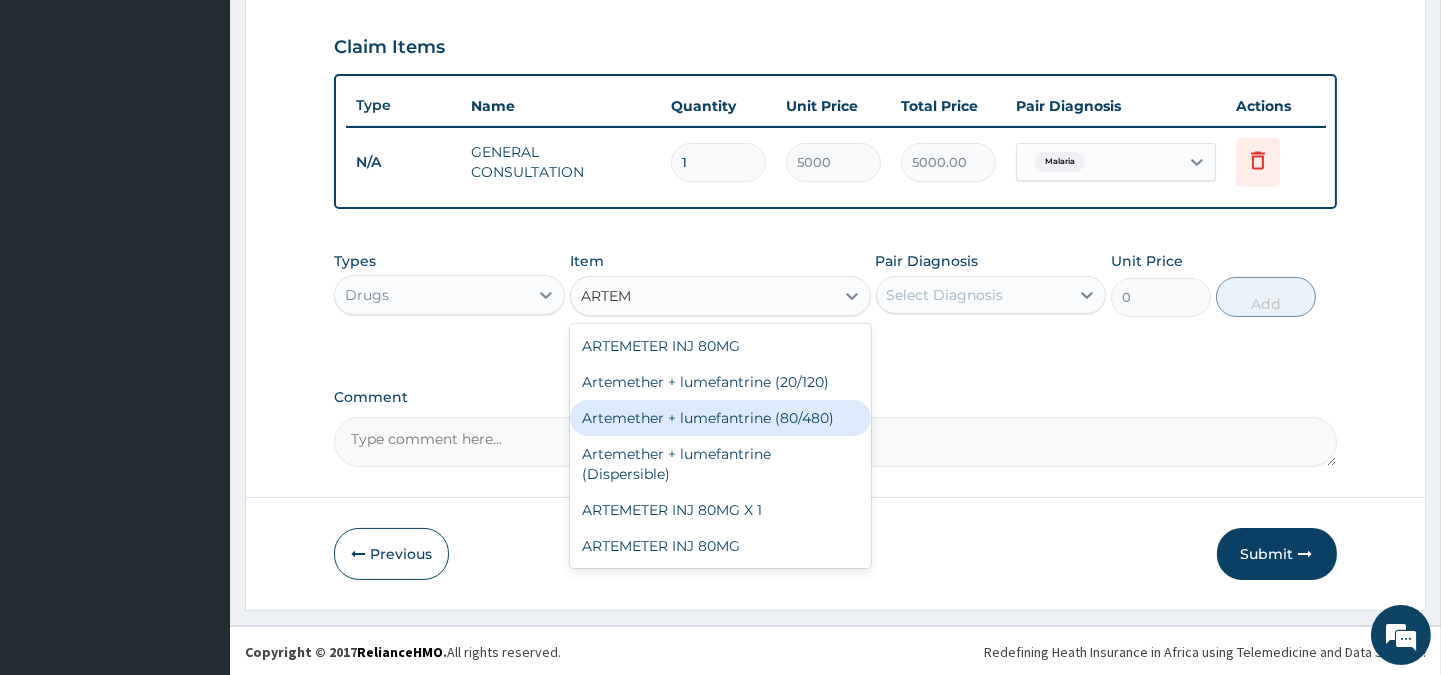 click on "Artemether + lumefantrine (80/480)" at bounding box center (720, 418) 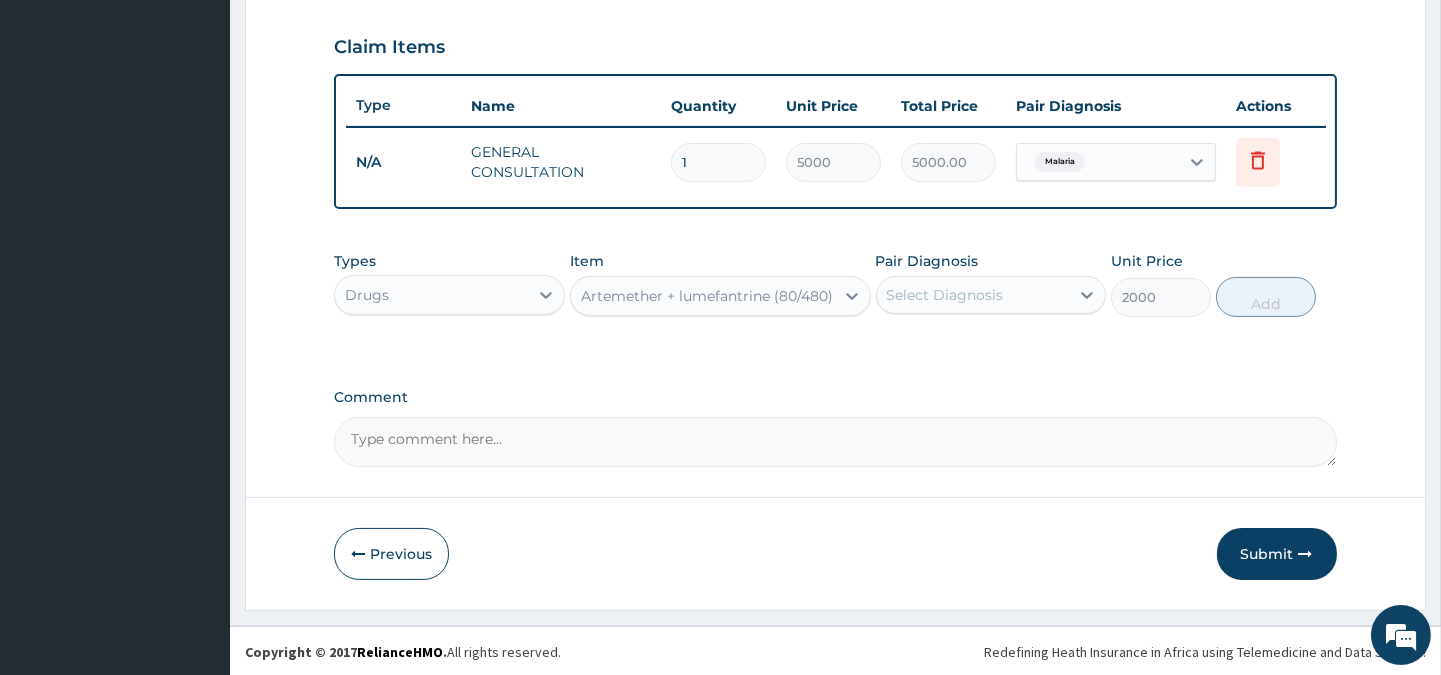 click on "Select Diagnosis" at bounding box center [945, 295] 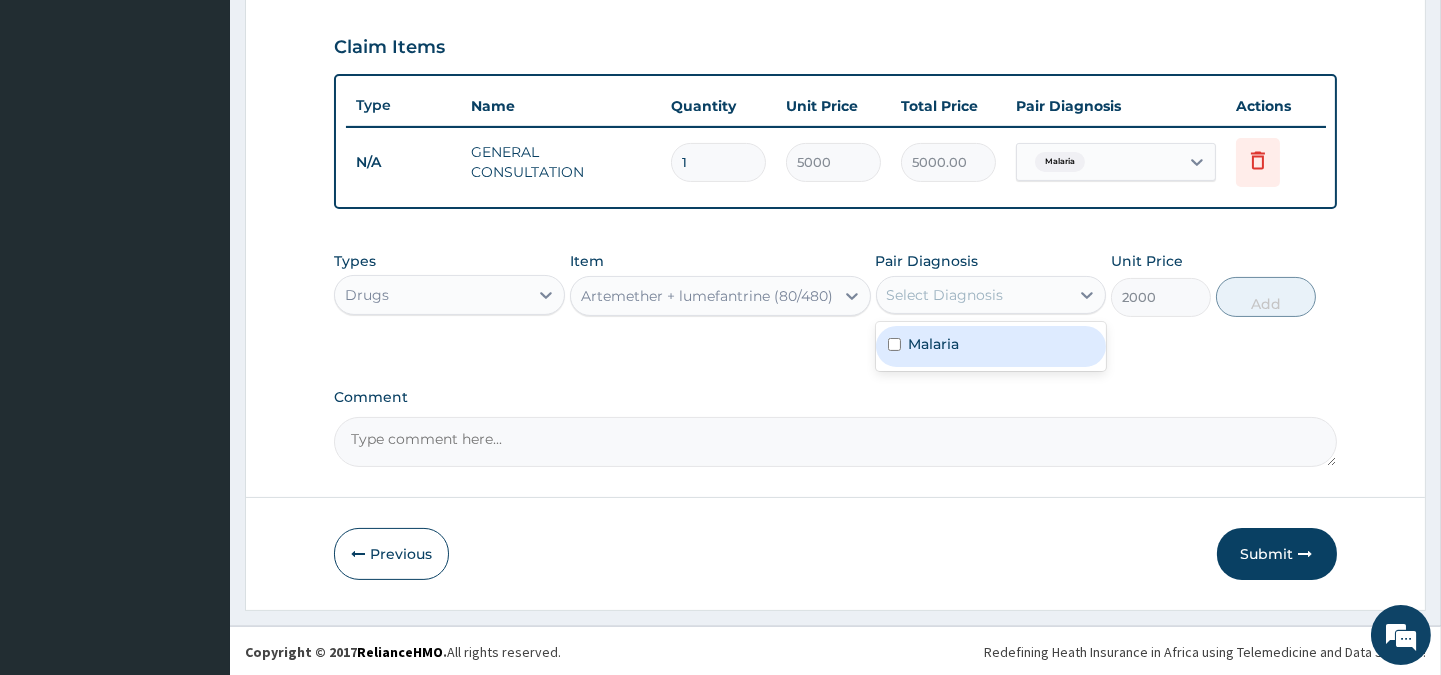 click on "Malaria" at bounding box center [934, 344] 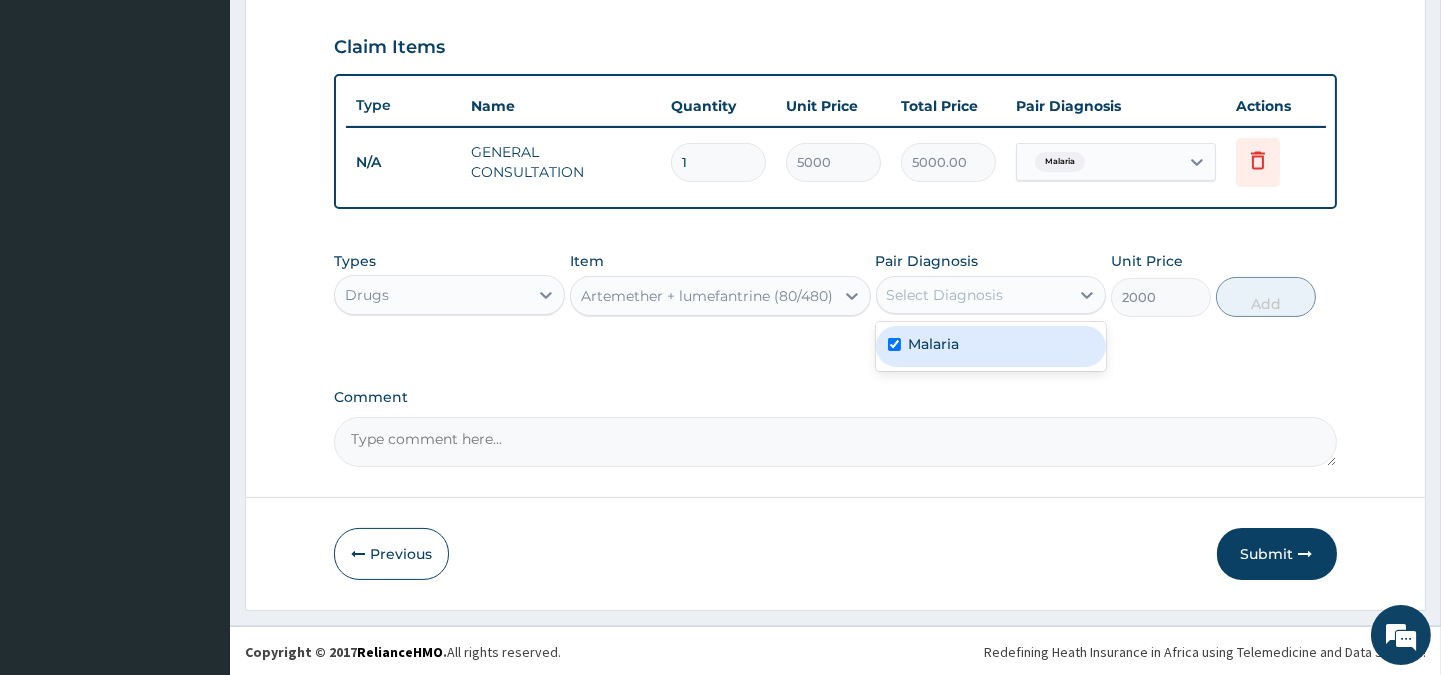 checkbox on "true" 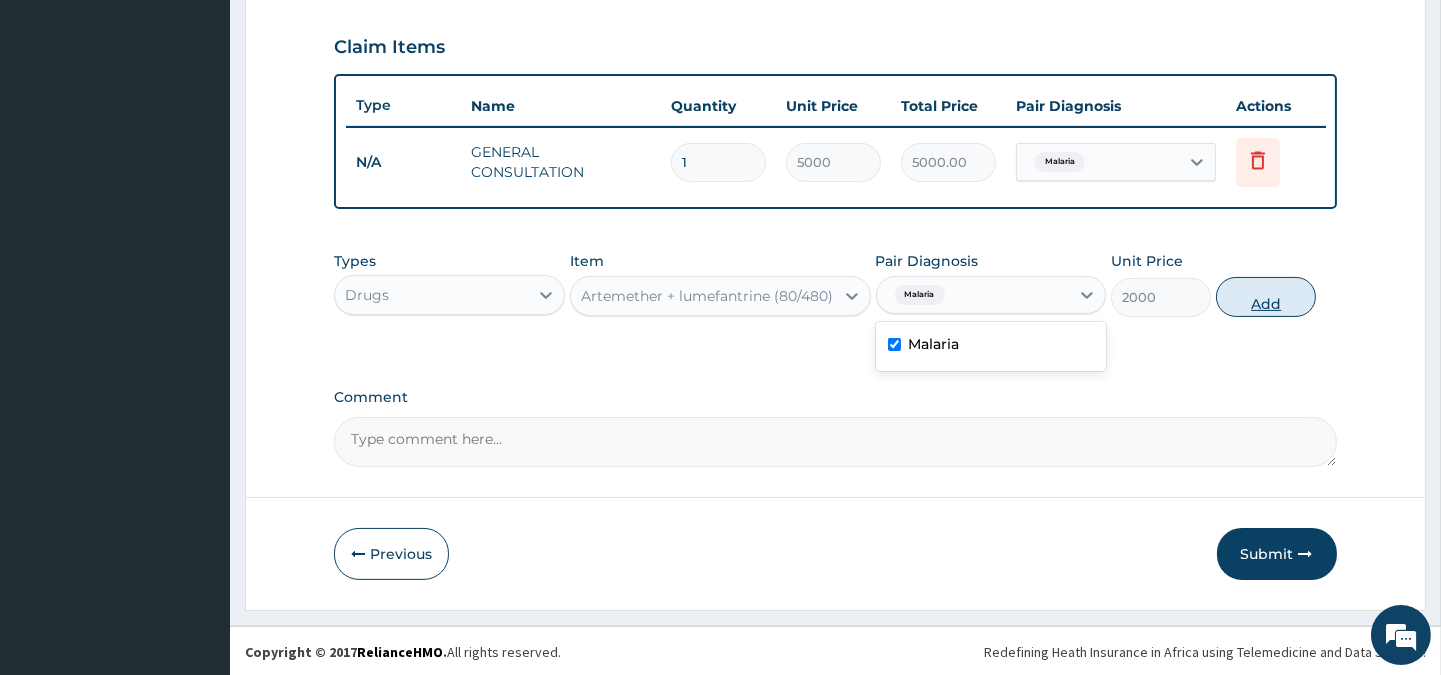 click on "Add" at bounding box center (1266, 297) 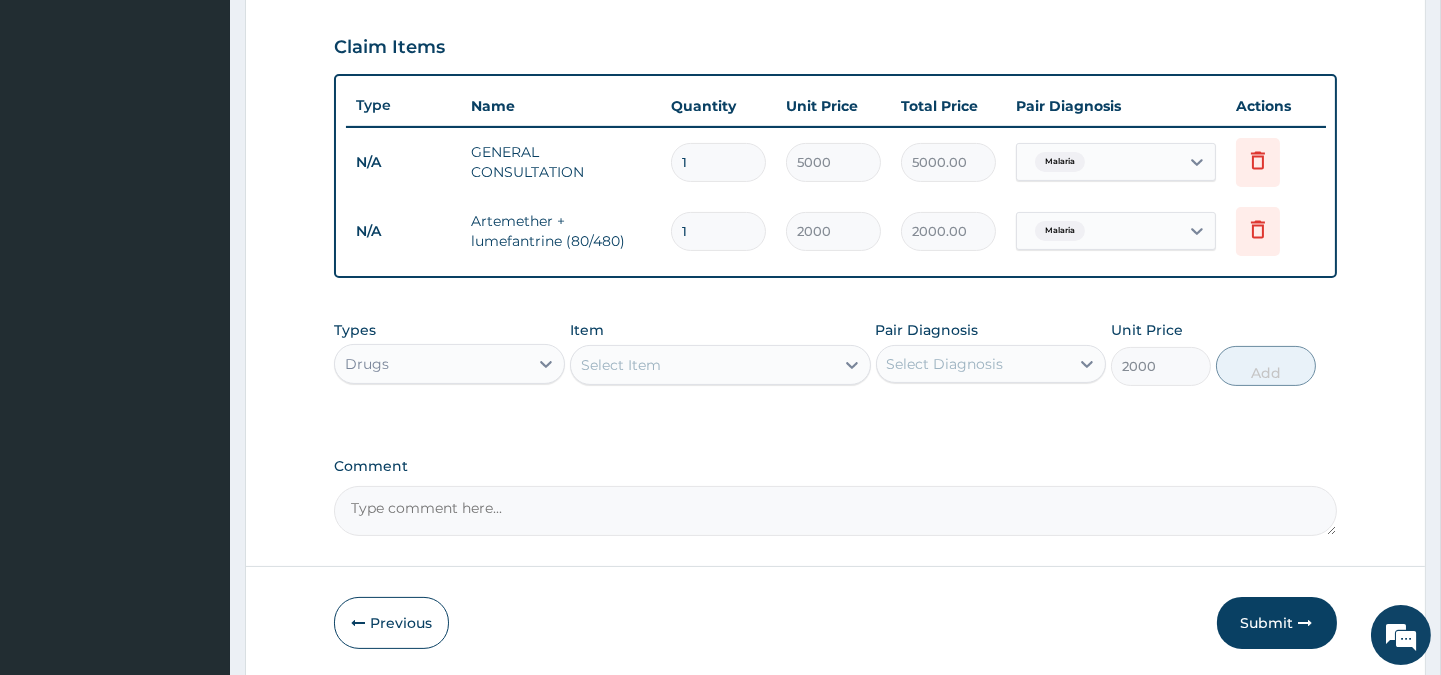 type on "0" 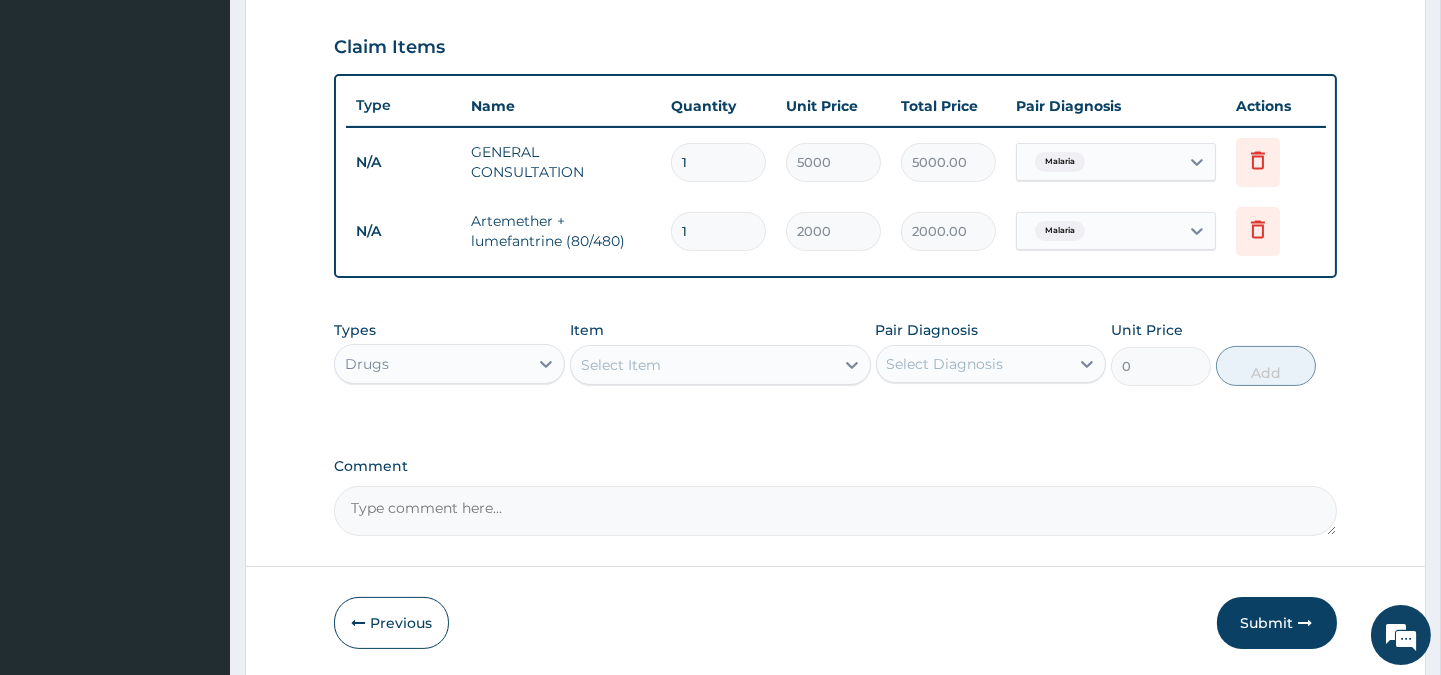 click on "Select Item" at bounding box center [702, 365] 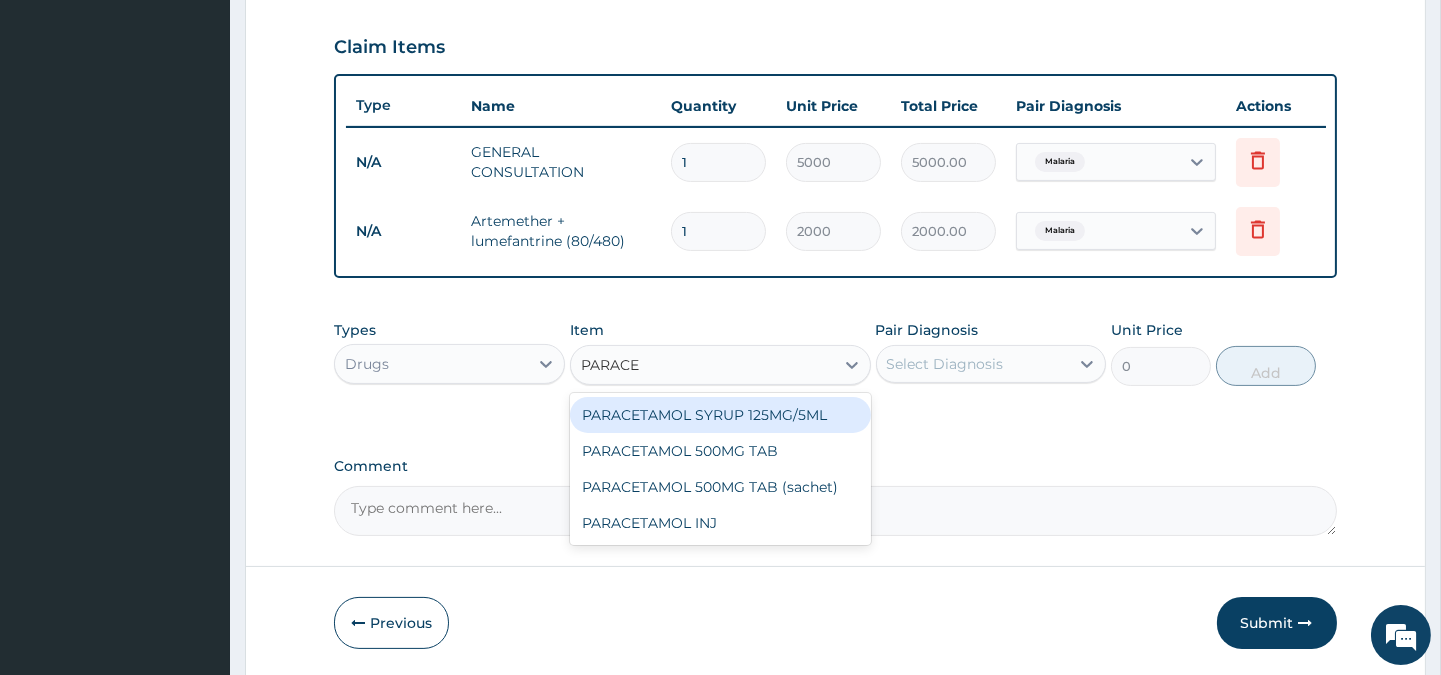type on "PARACET" 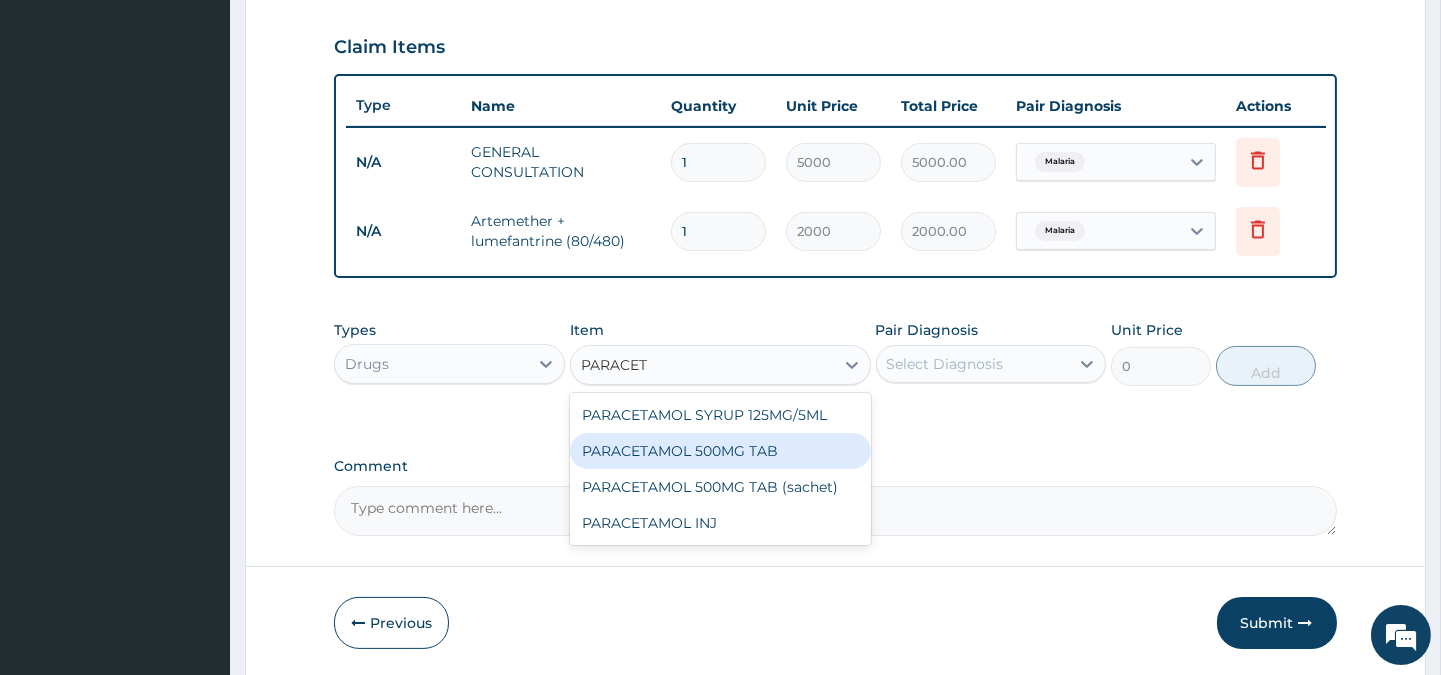 click on "PARACETAMOL 500MG TAB" at bounding box center (720, 451) 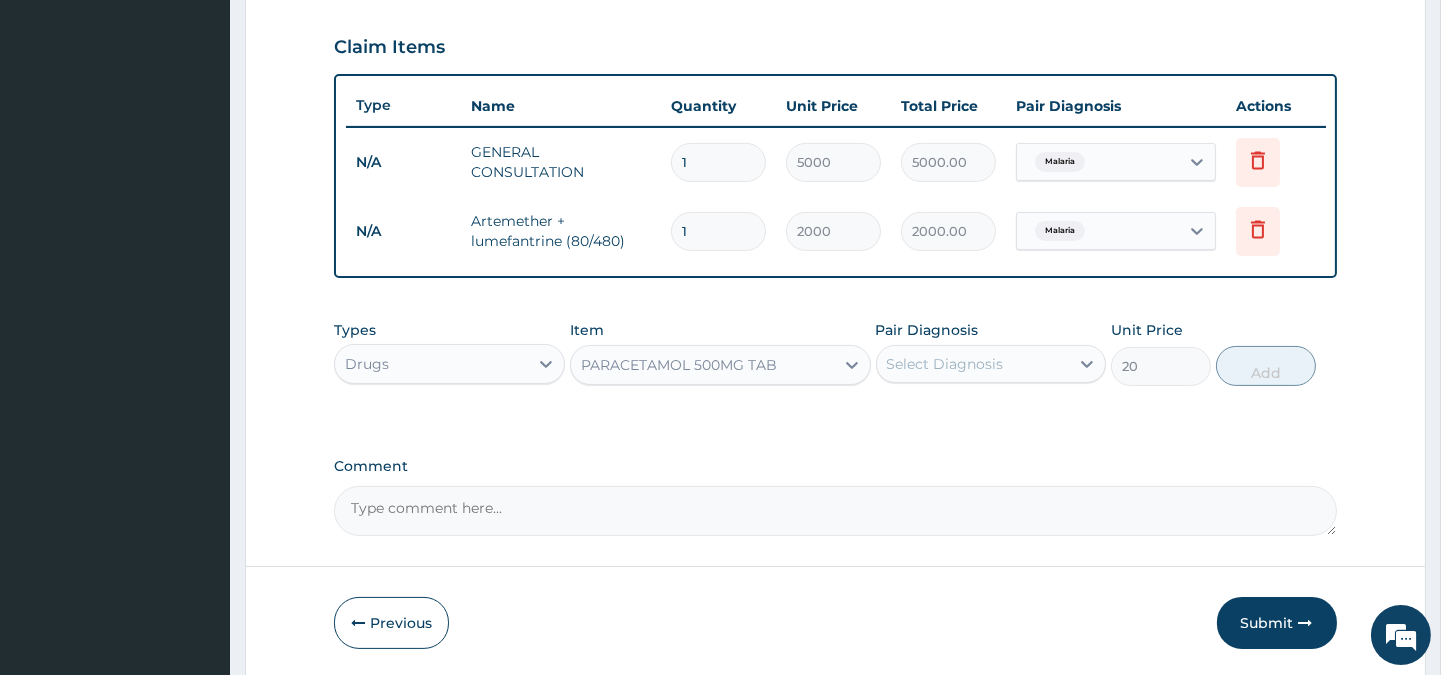 click on "Select Diagnosis" at bounding box center [945, 364] 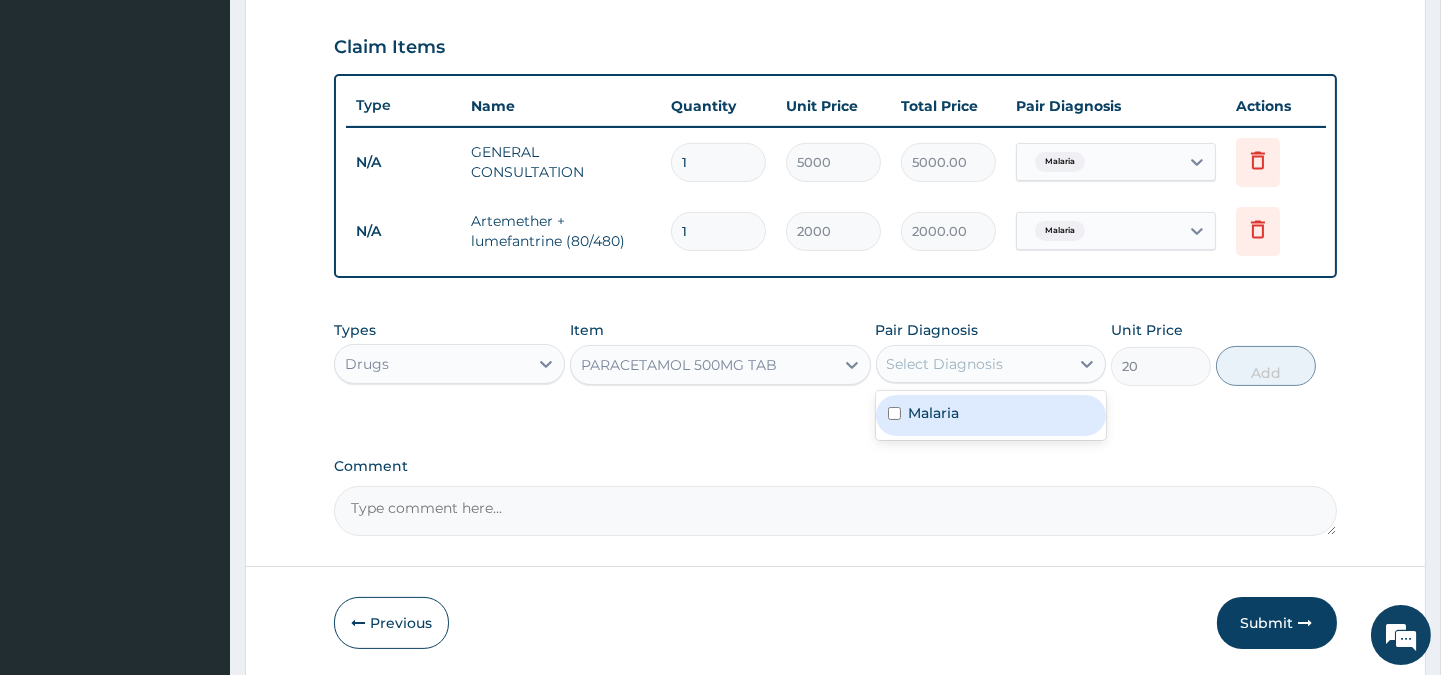 click on "Malaria" at bounding box center [934, 413] 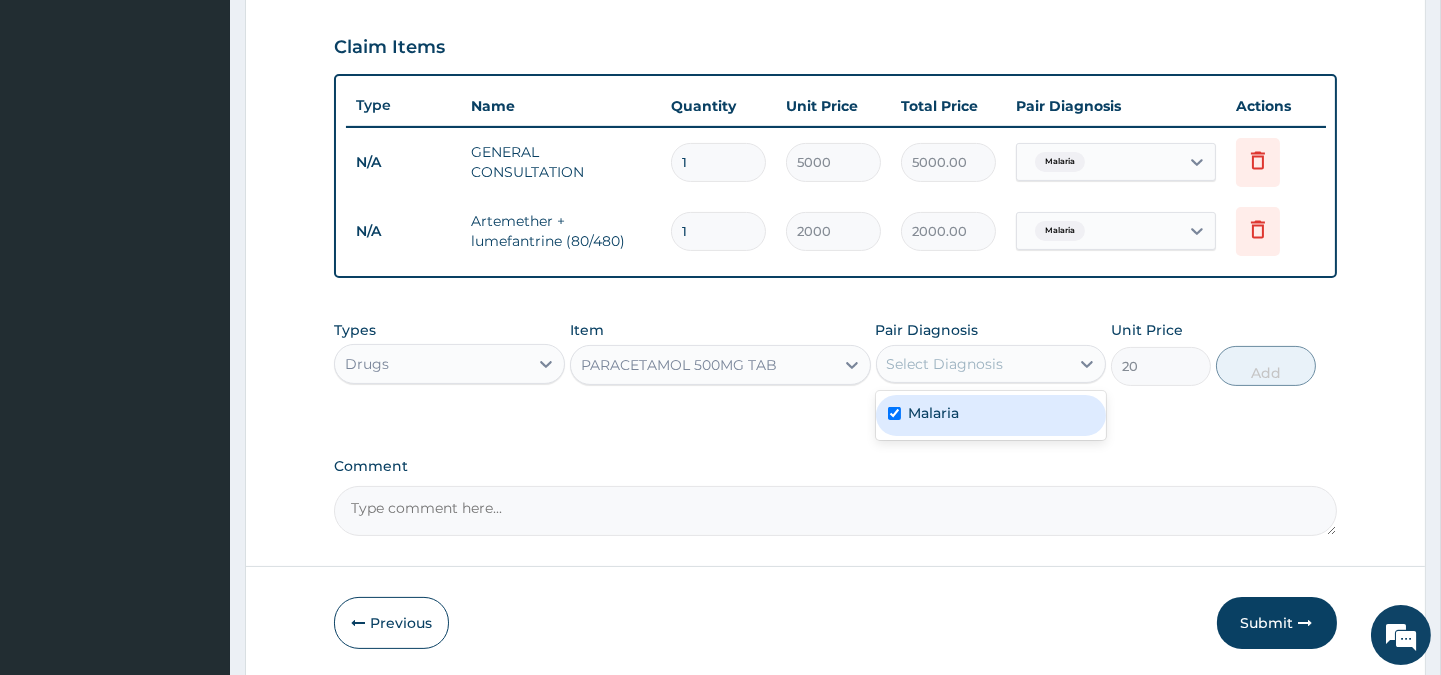 checkbox on "true" 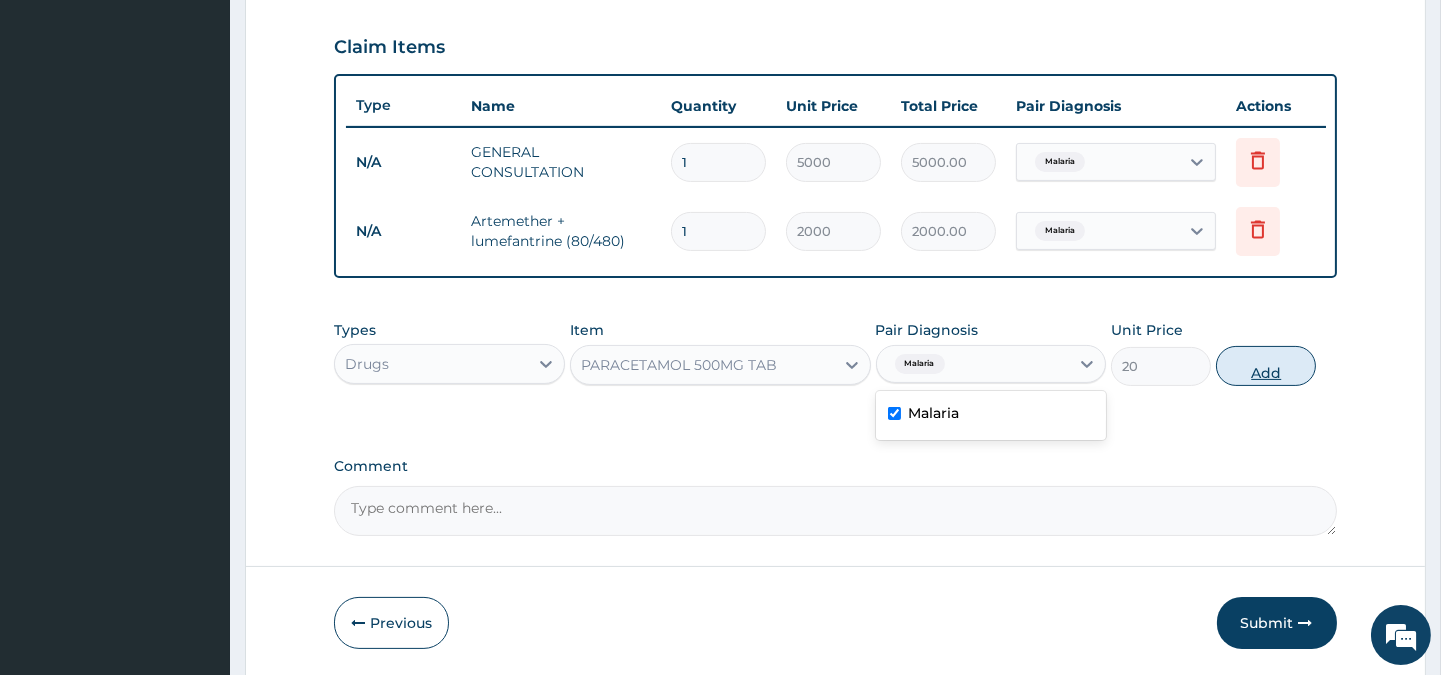 click on "Add" at bounding box center (1266, 366) 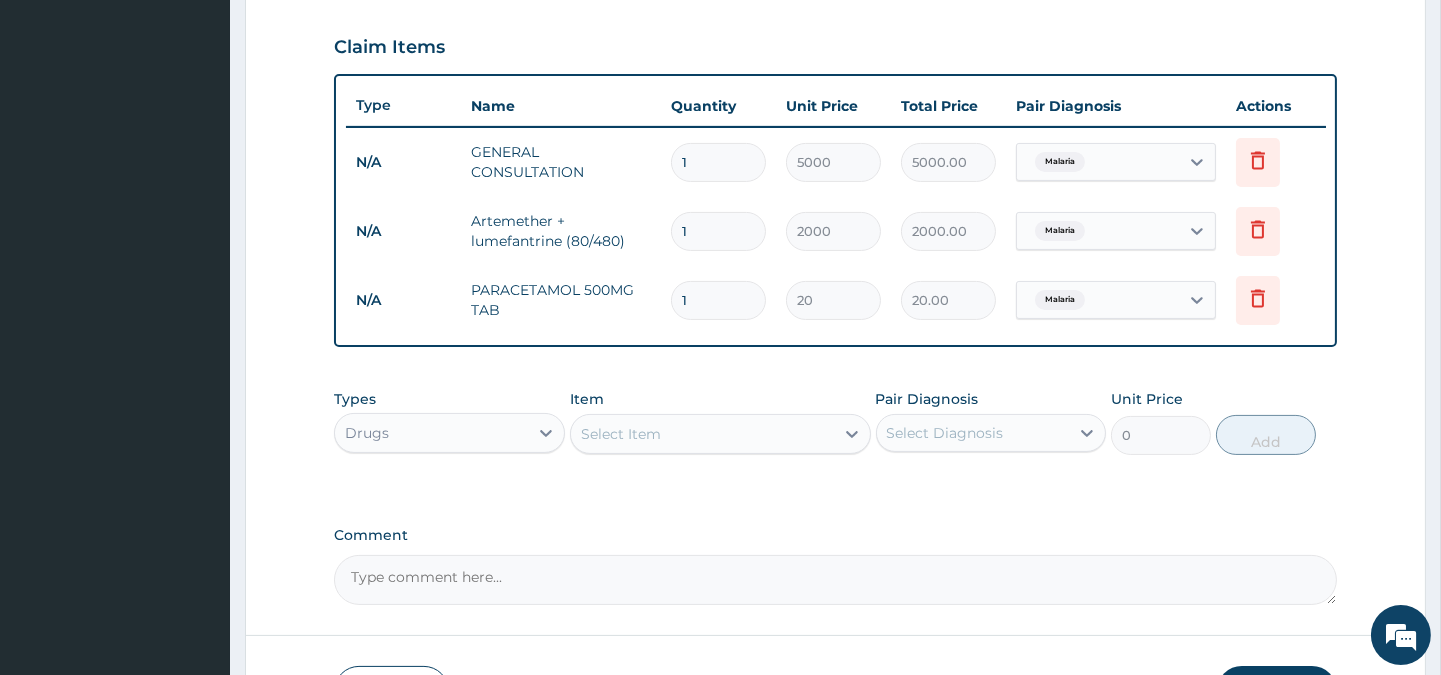 click on "1" at bounding box center [718, 300] 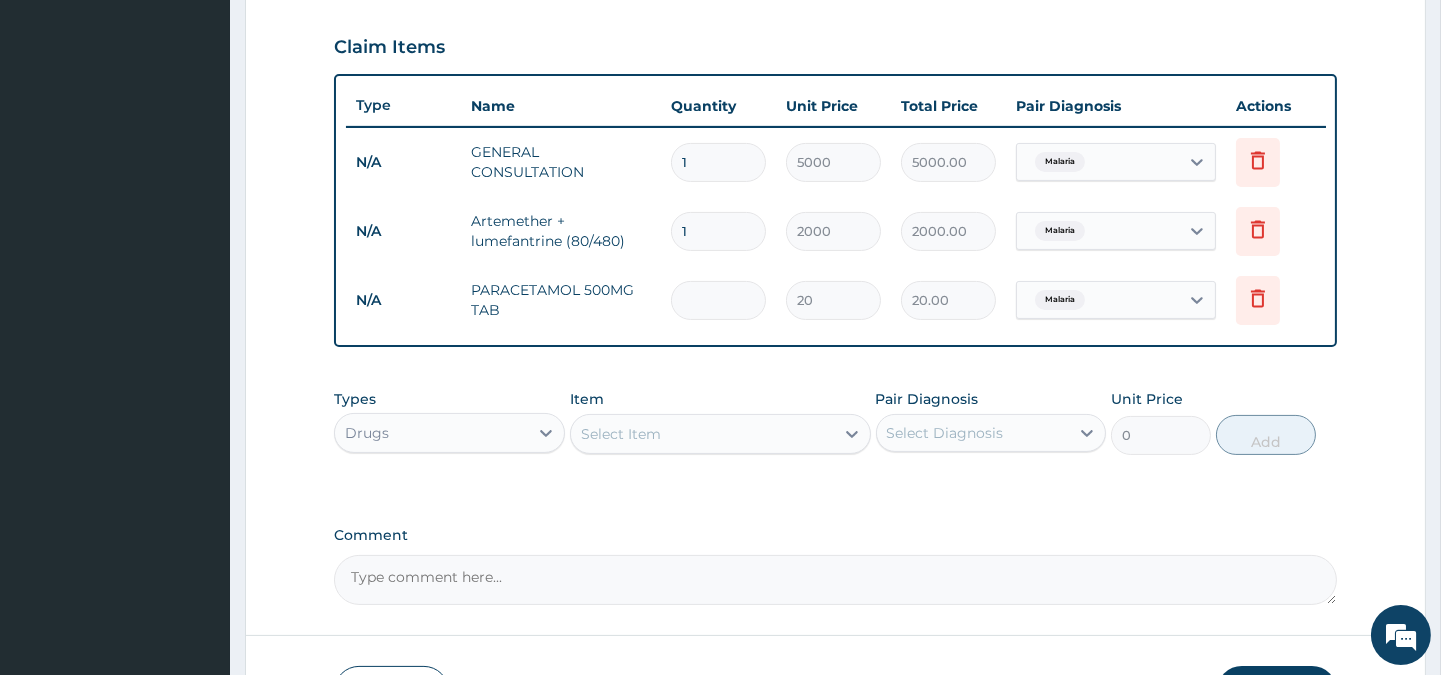 type on "0.00" 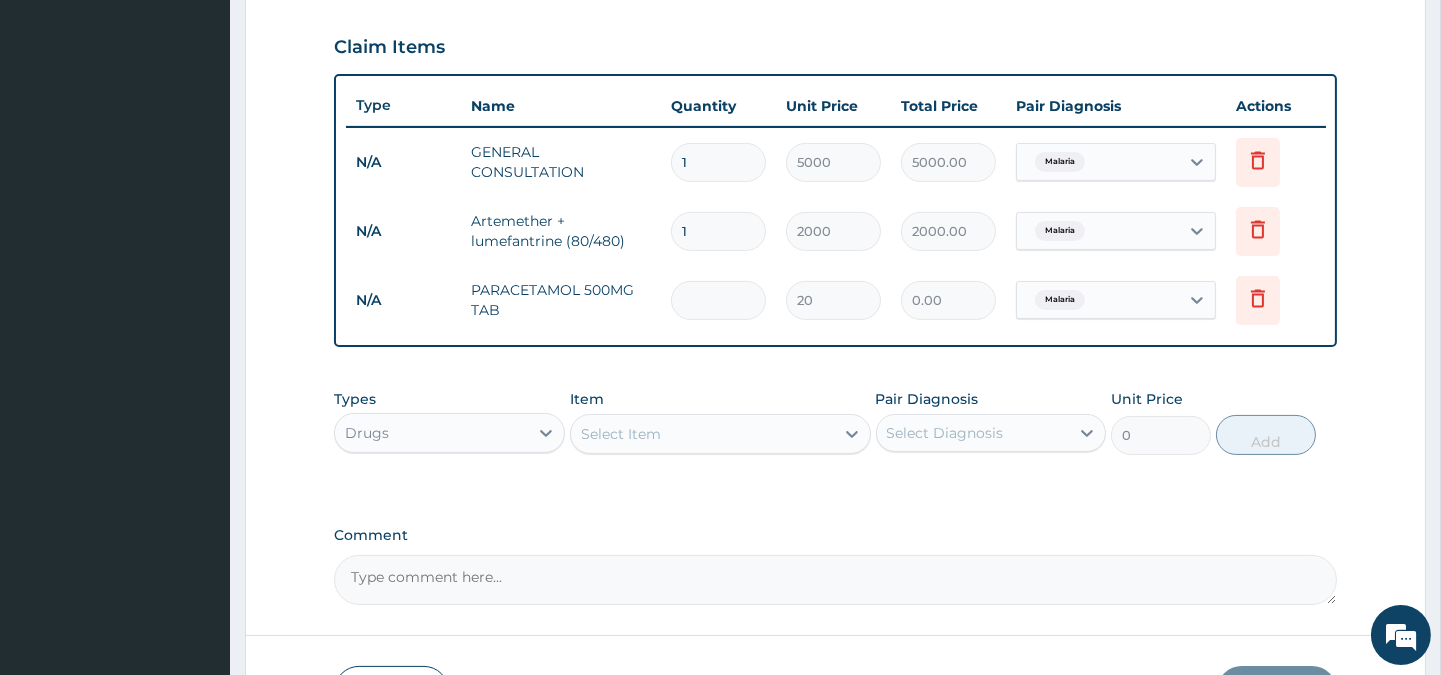 type on "3" 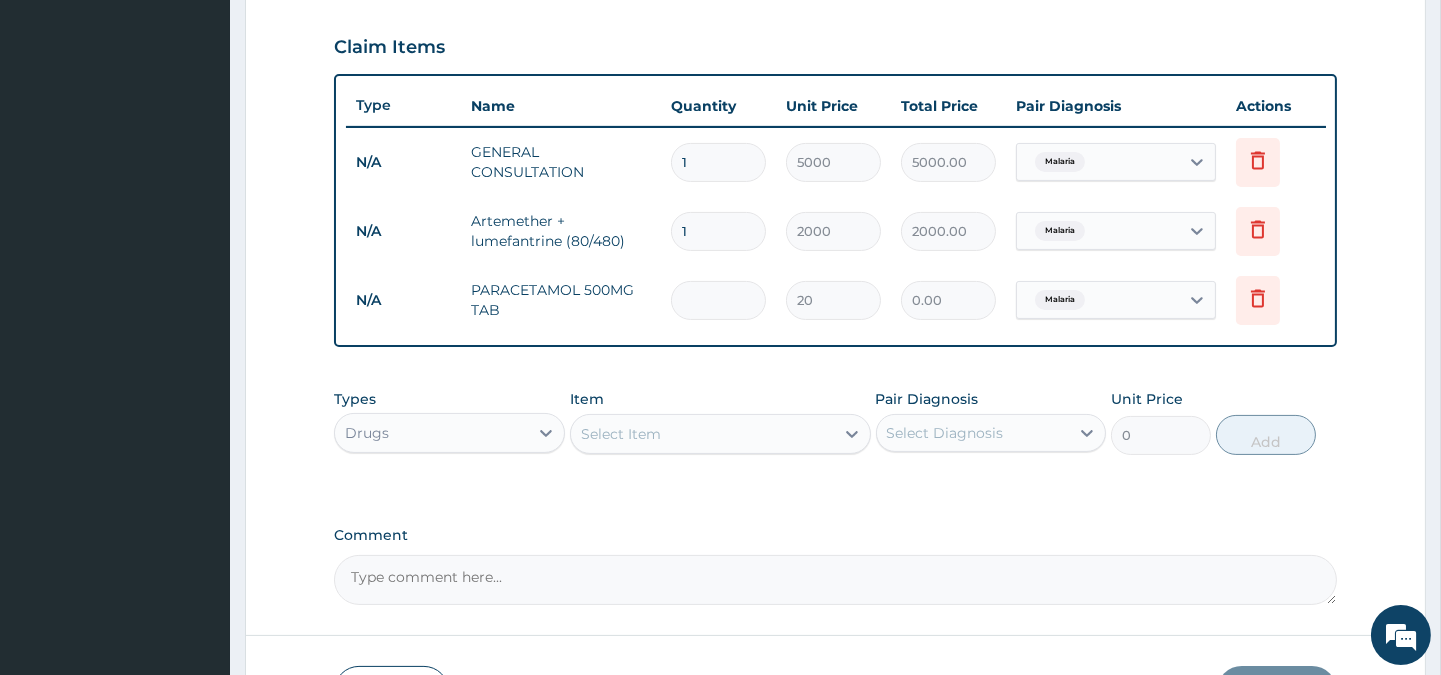 type on "60.00" 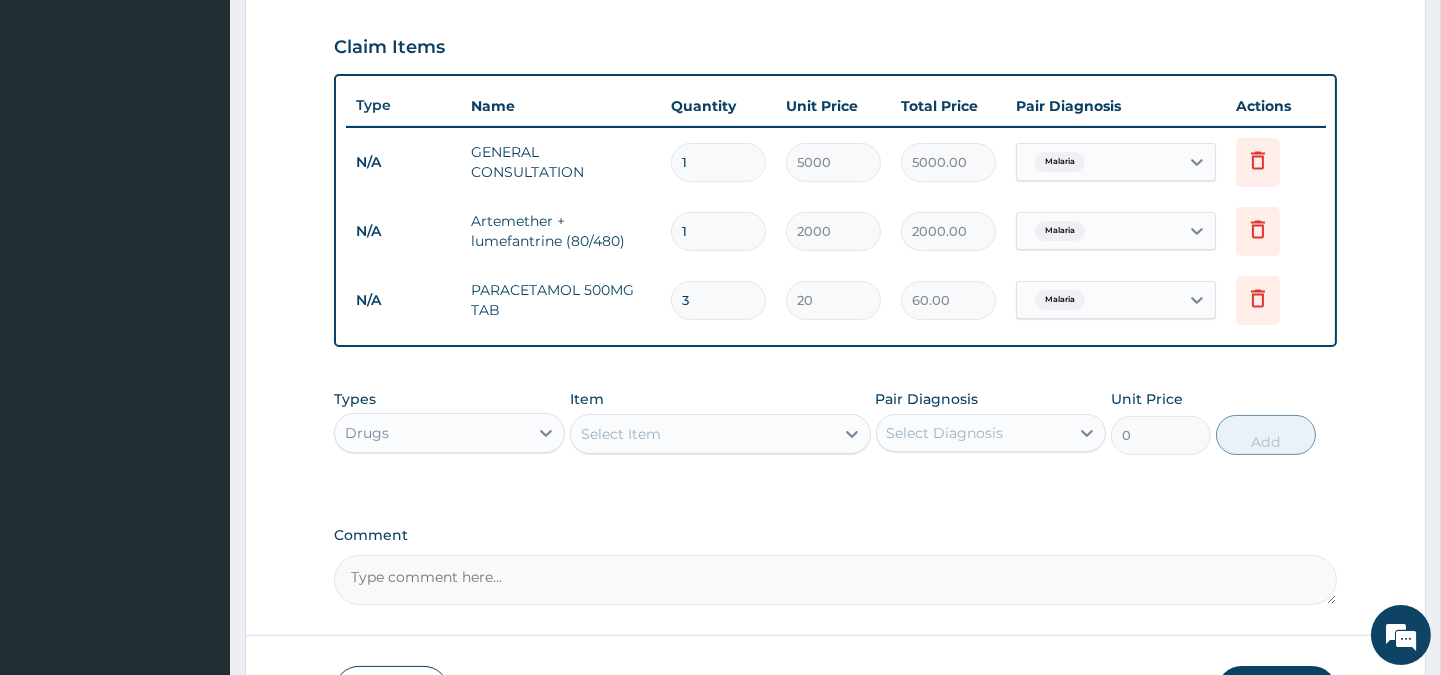 type on "30" 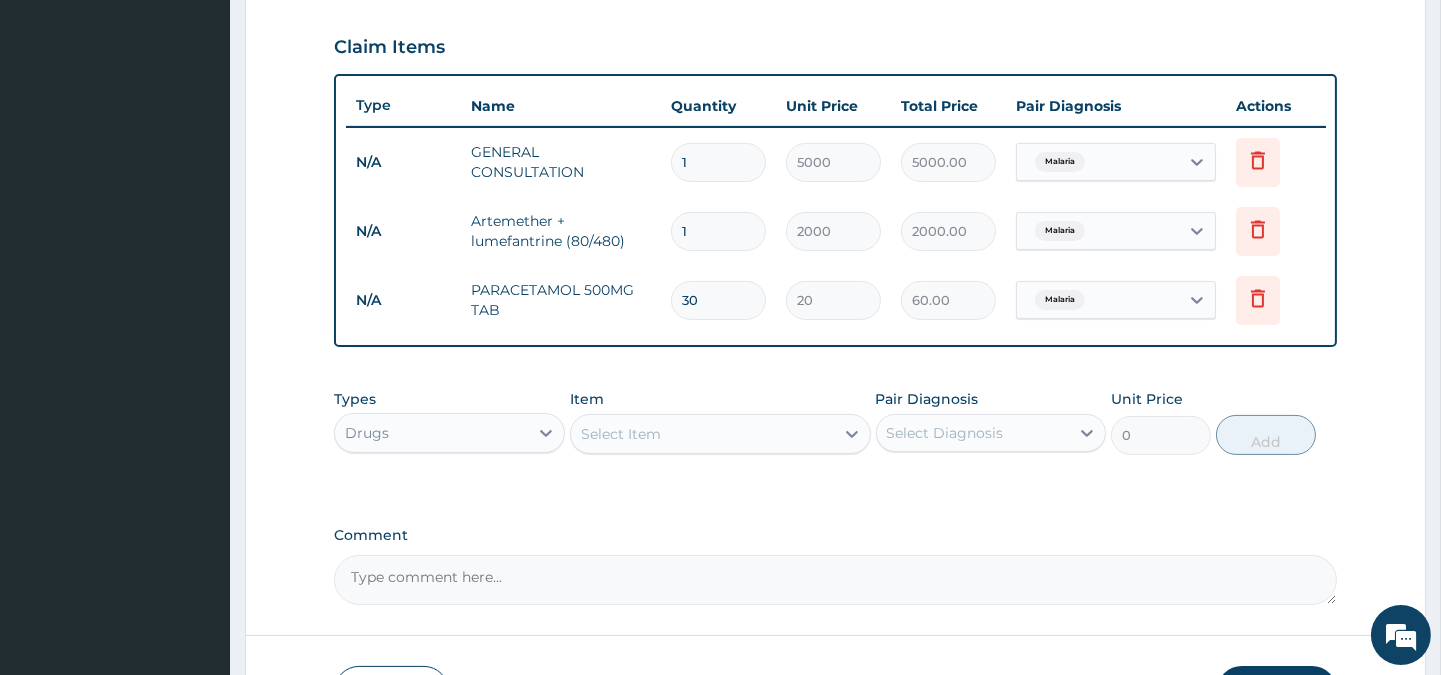 type on "600.00" 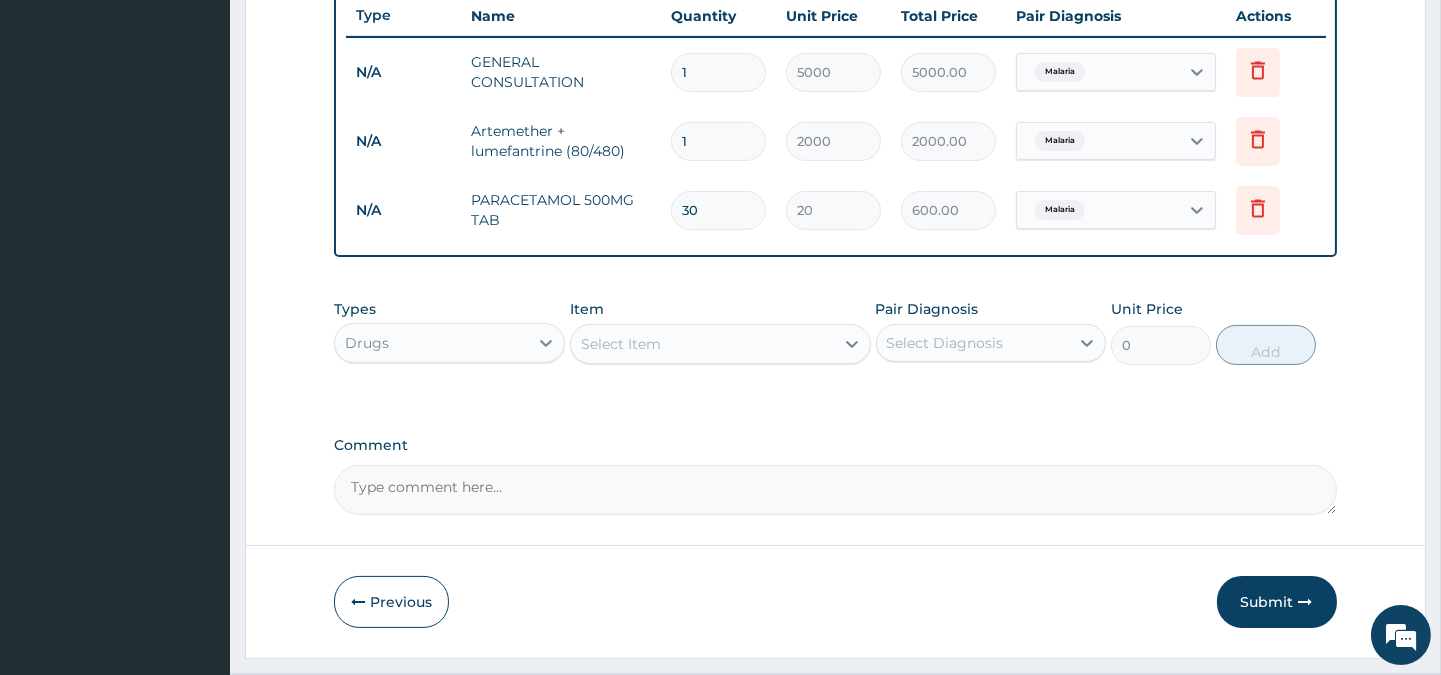 scroll, scrollTop: 808, scrollLeft: 0, axis: vertical 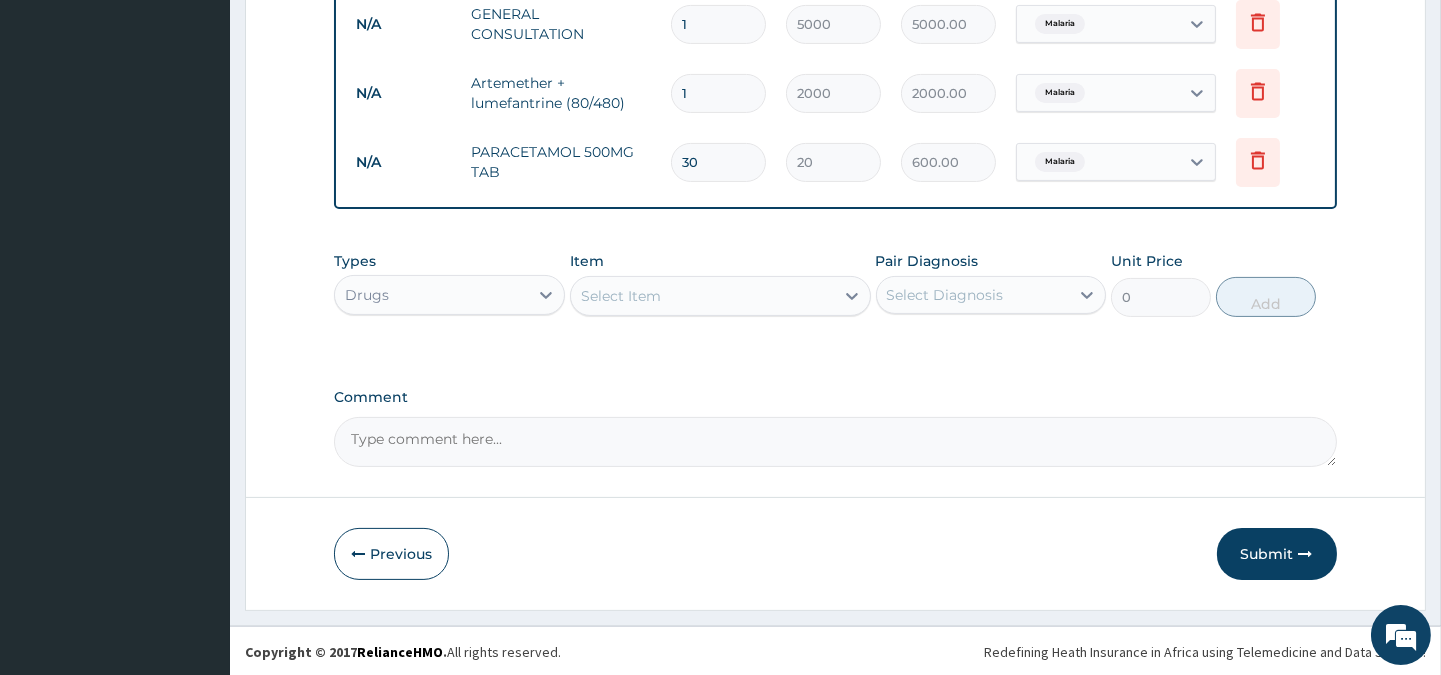 type on "30" 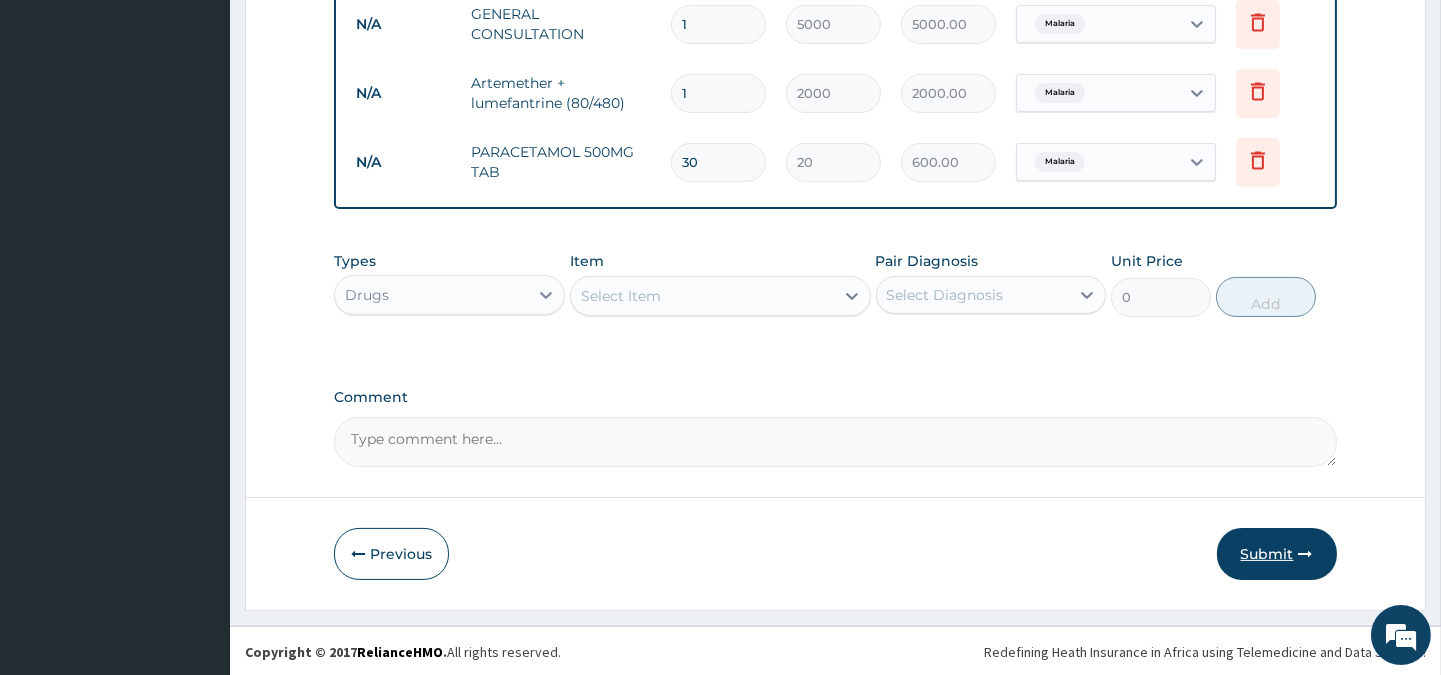 click on "Submit" at bounding box center [1277, 554] 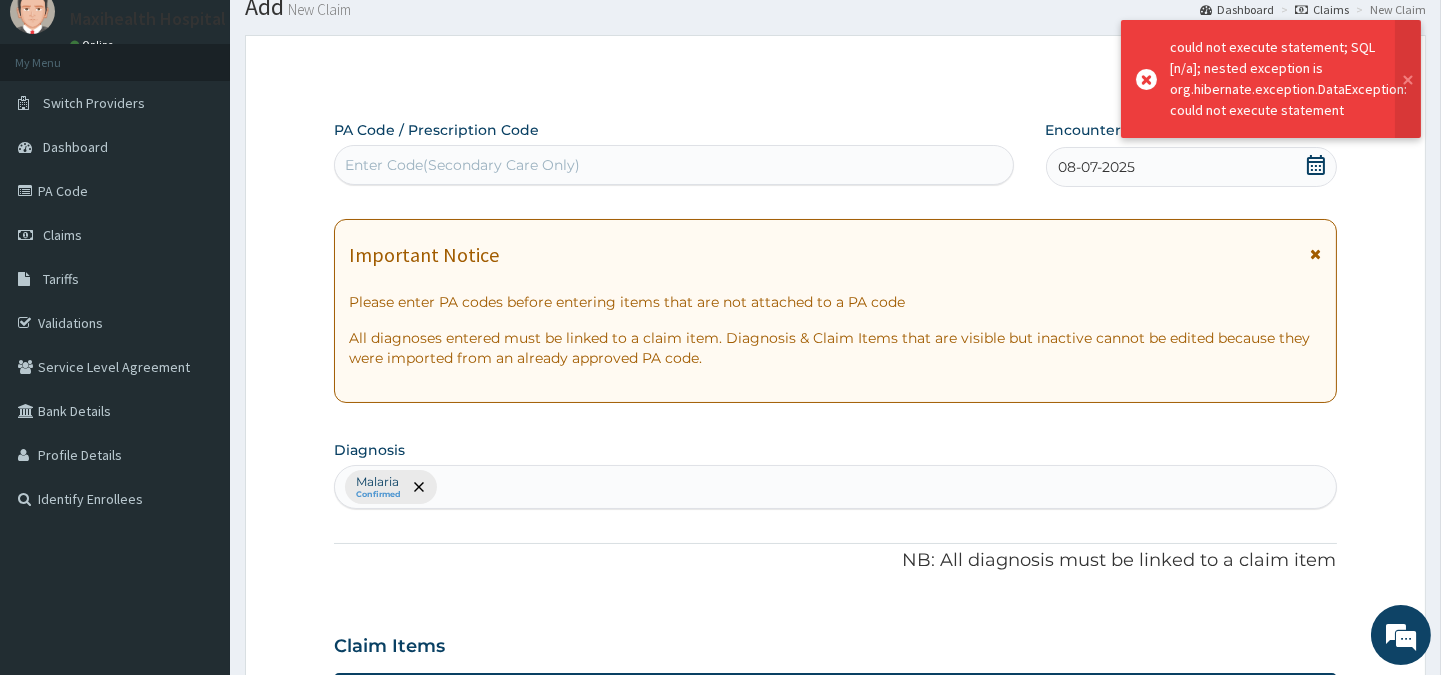scroll, scrollTop: 808, scrollLeft: 0, axis: vertical 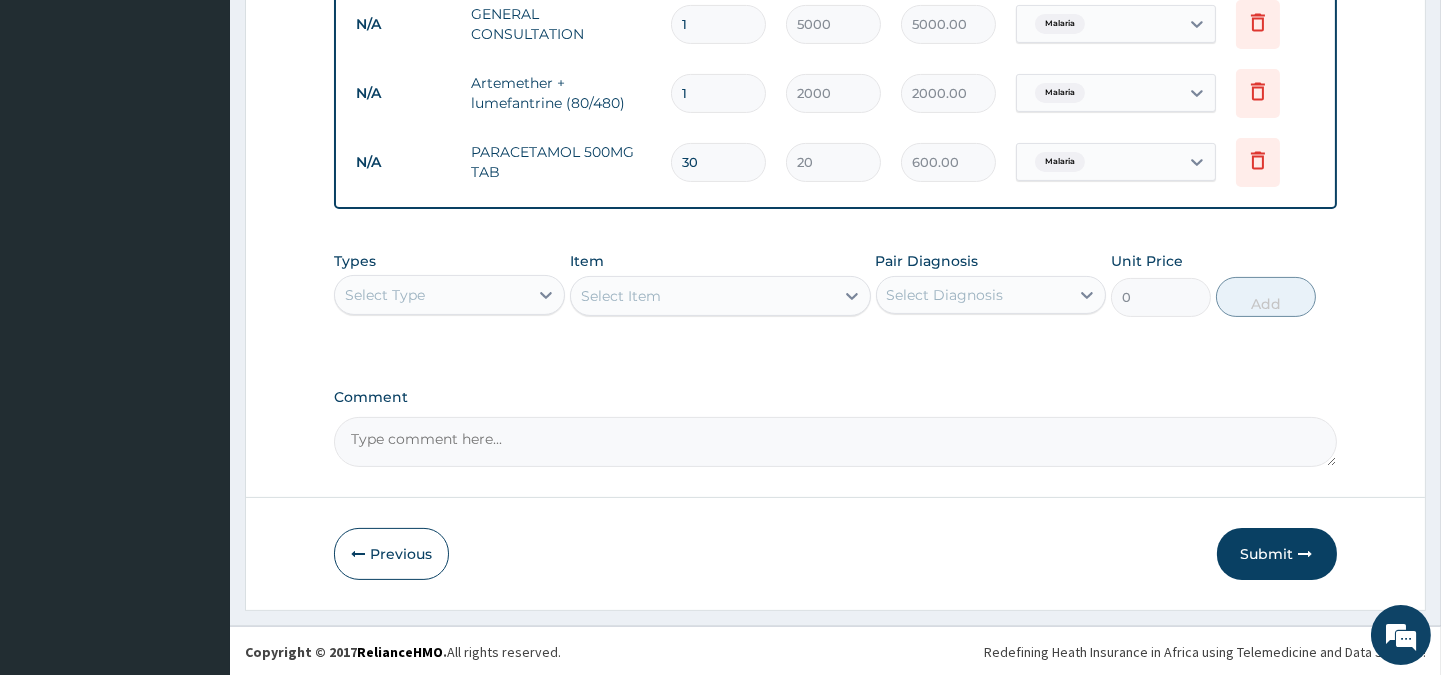 click on "Submit" at bounding box center [1277, 554] 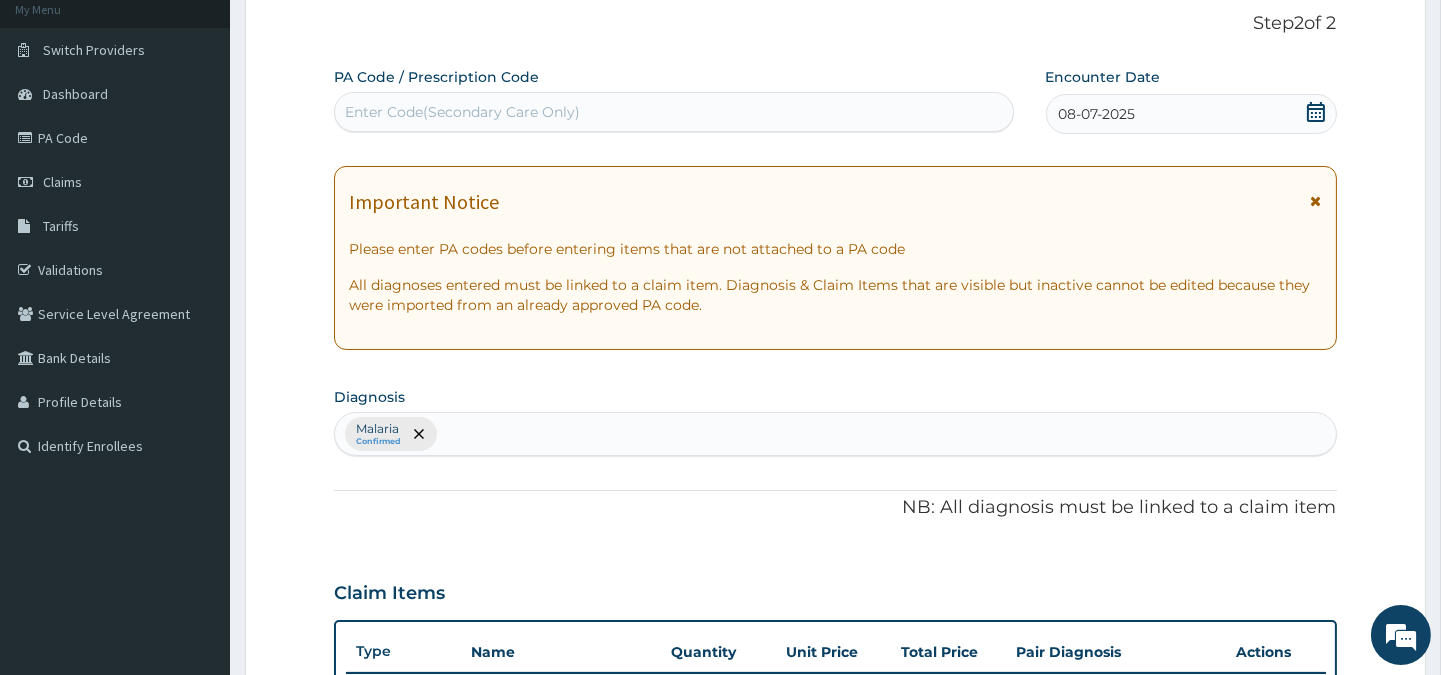 scroll, scrollTop: 0, scrollLeft: 0, axis: both 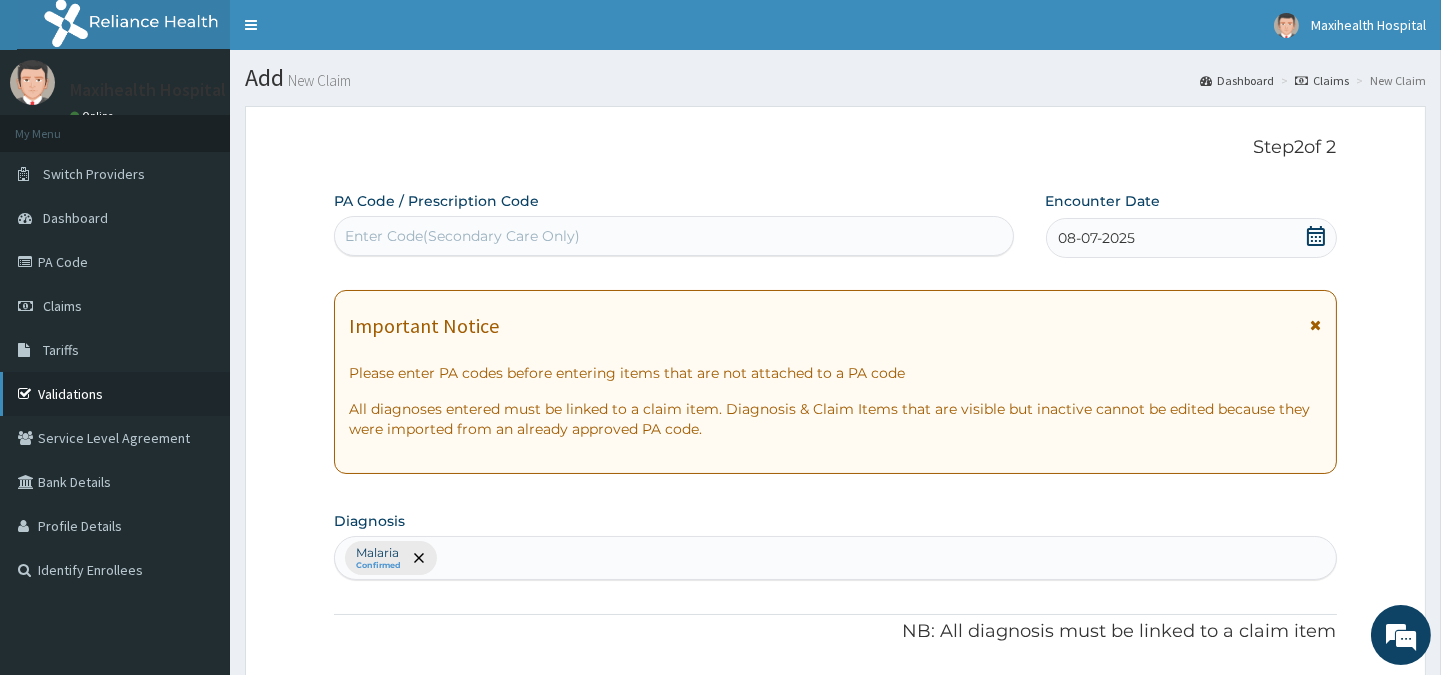 click on "Validations" at bounding box center [115, 394] 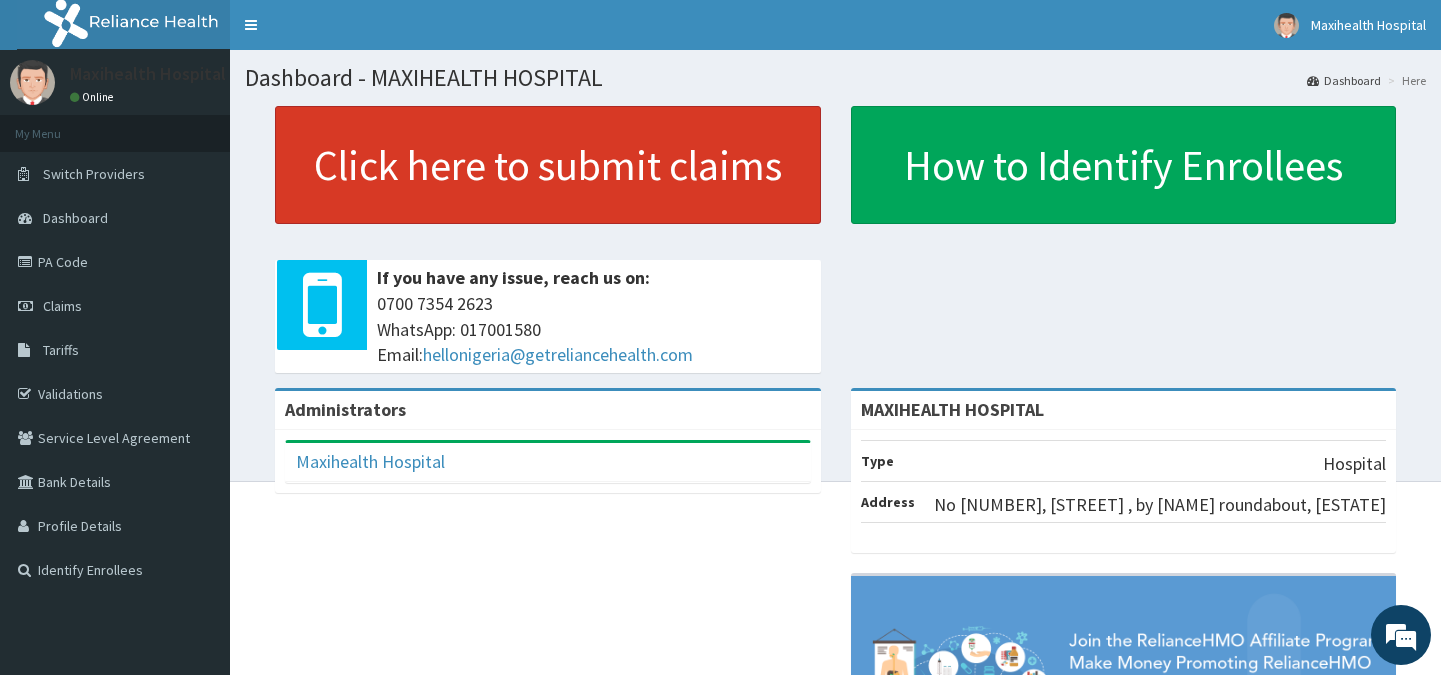 scroll, scrollTop: 0, scrollLeft: 0, axis: both 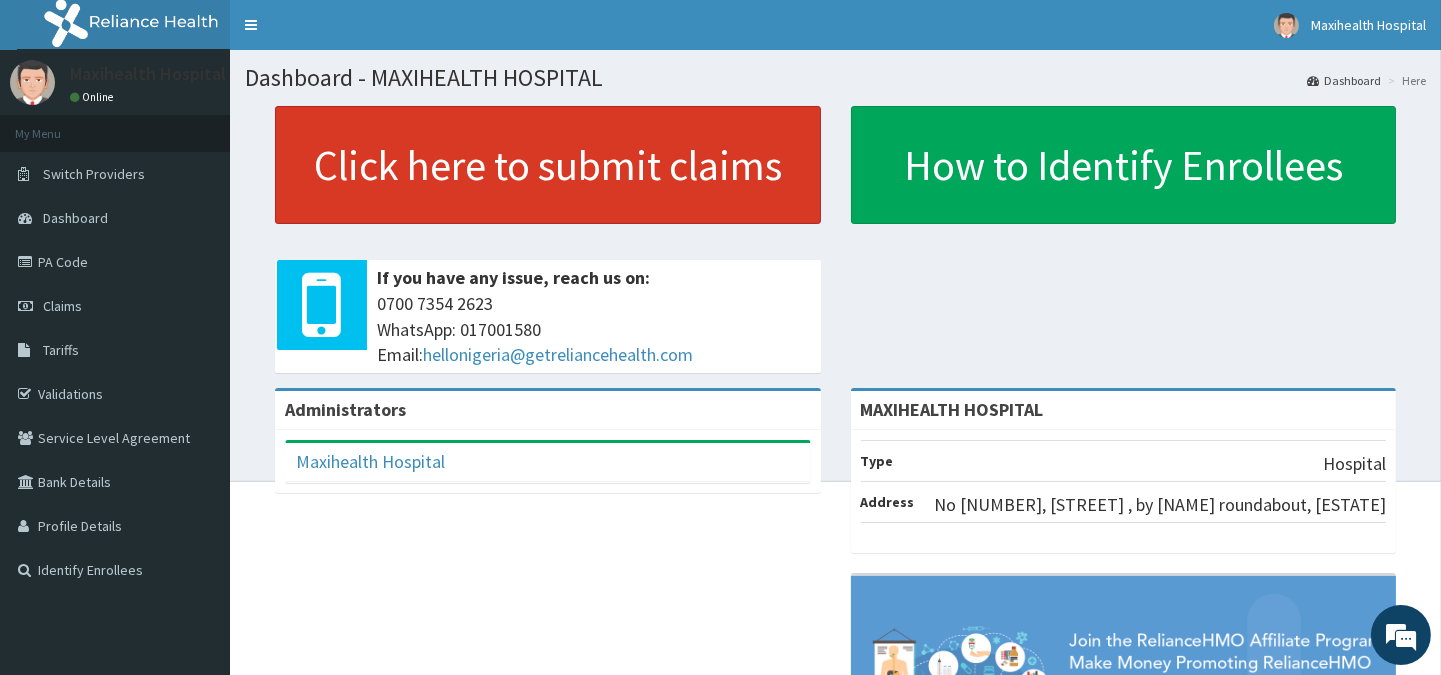 click on "Click here to submit claims" at bounding box center (548, 165) 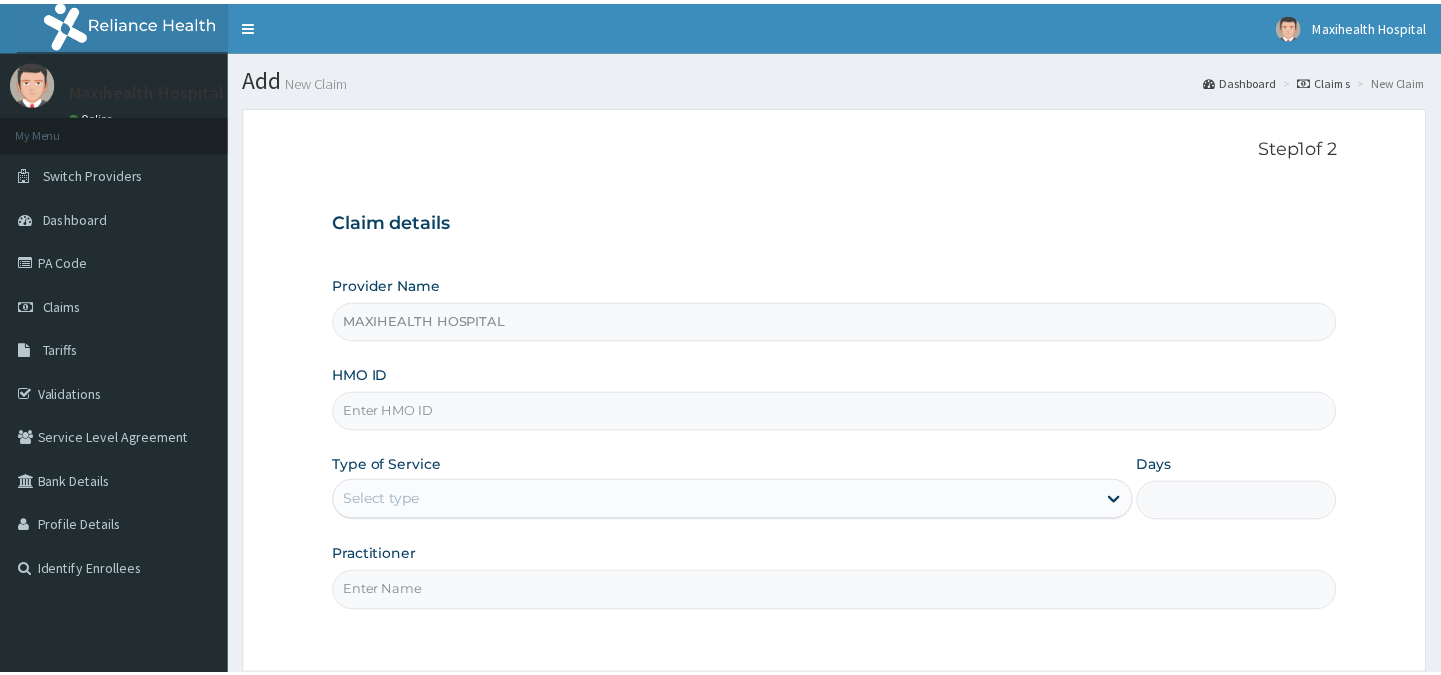 scroll, scrollTop: 0, scrollLeft: 0, axis: both 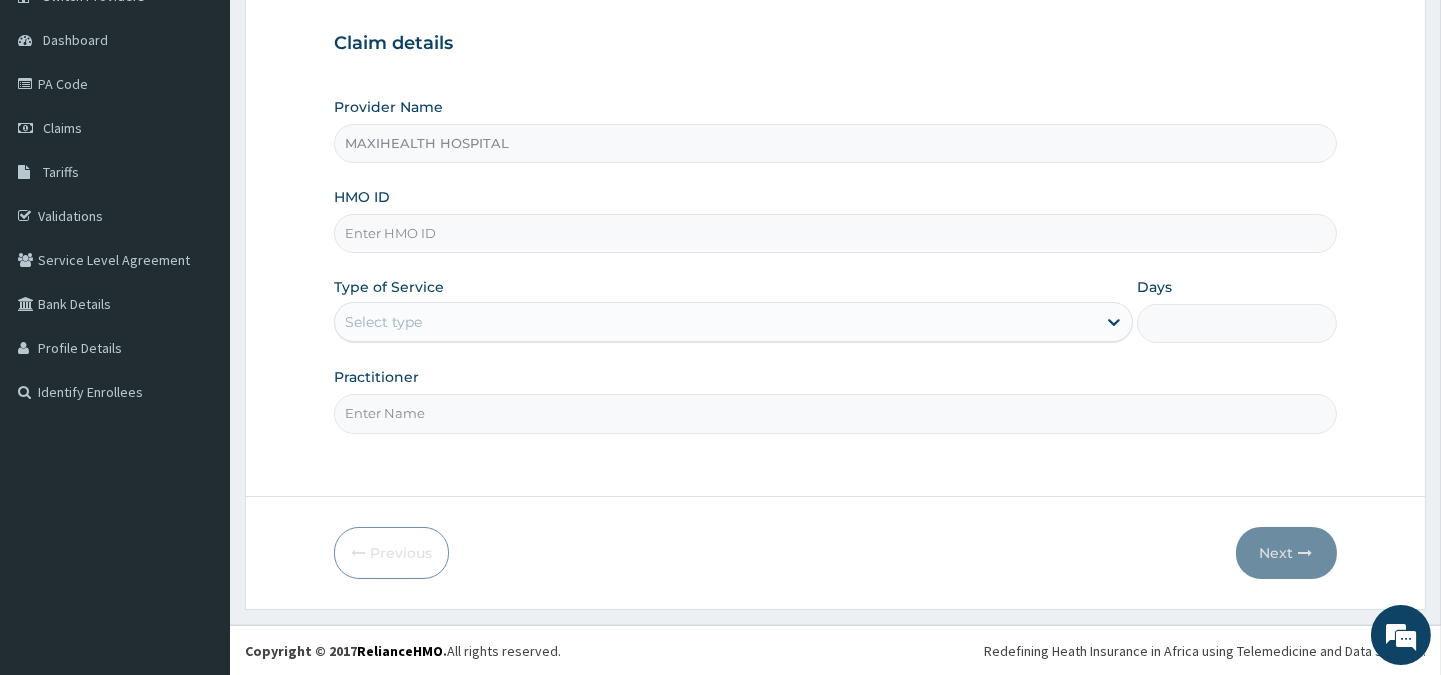 click on "HMO ID" at bounding box center (835, 233) 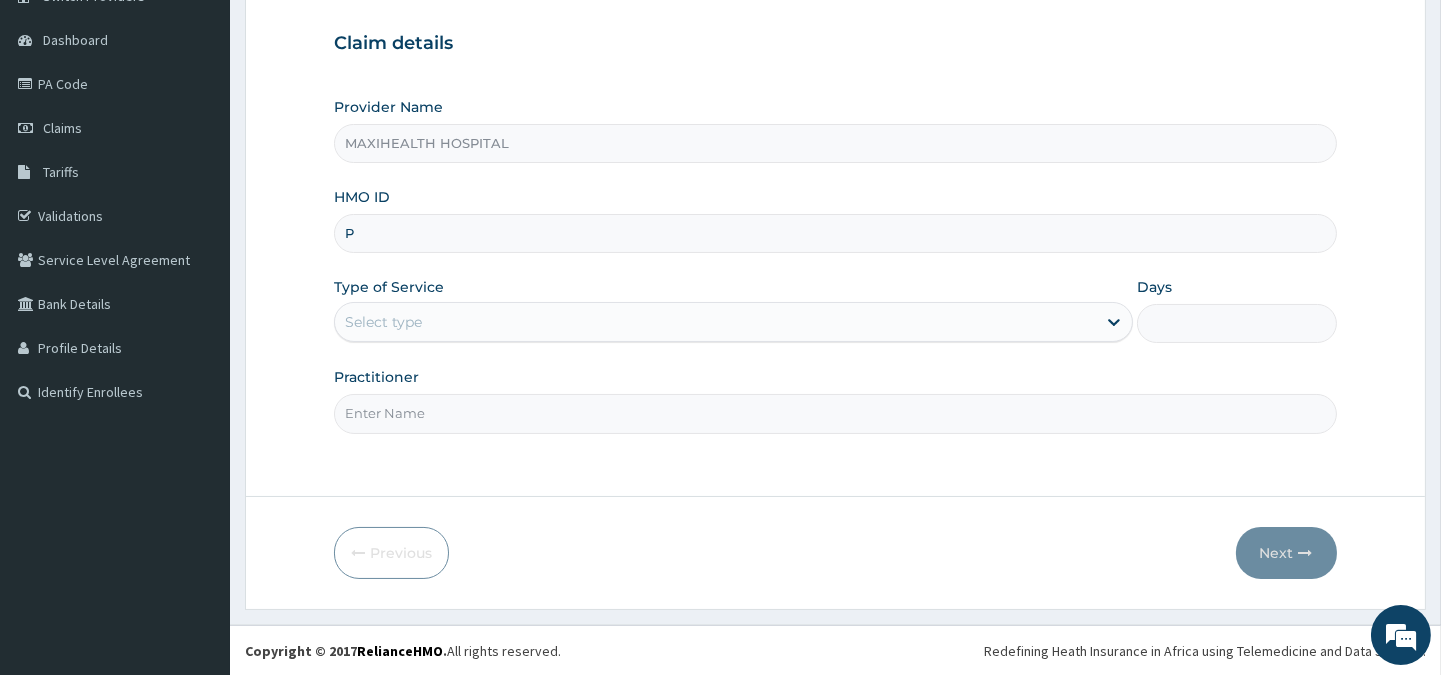 scroll, scrollTop: 0, scrollLeft: 0, axis: both 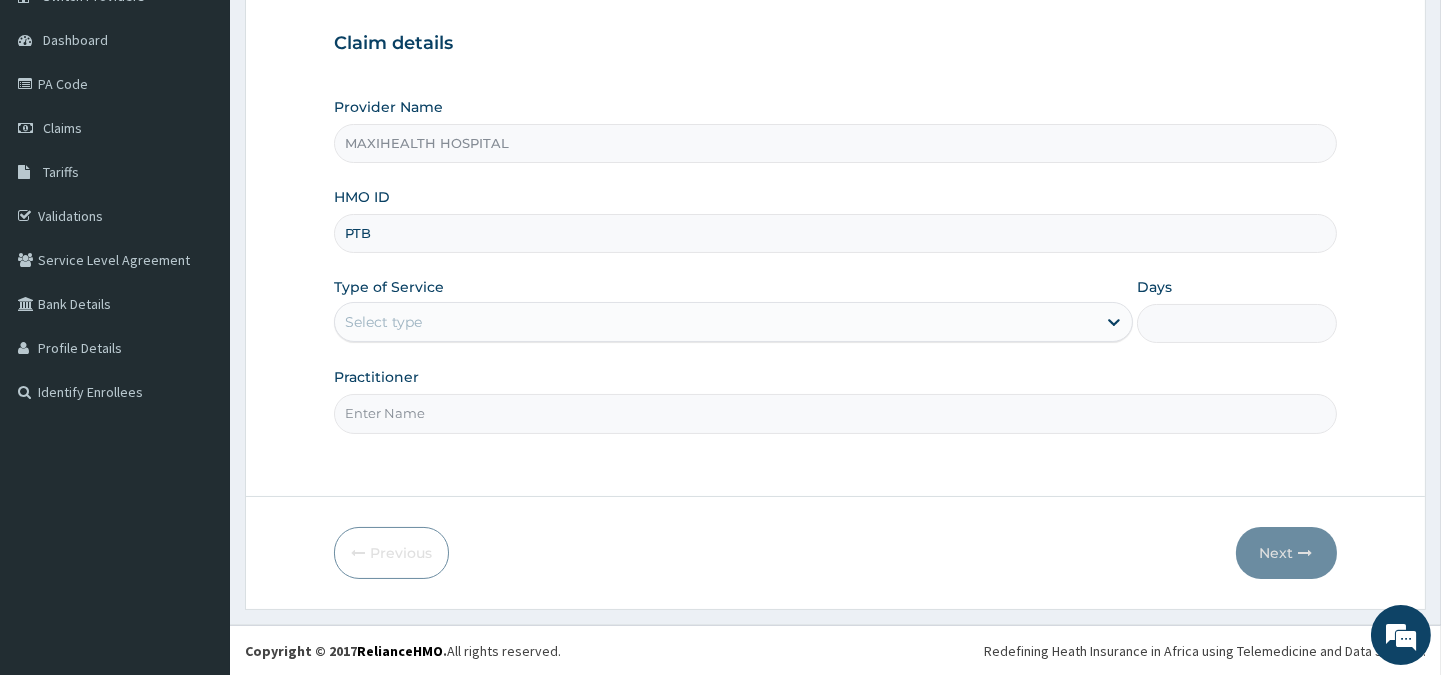 type on "PTB/10128/A" 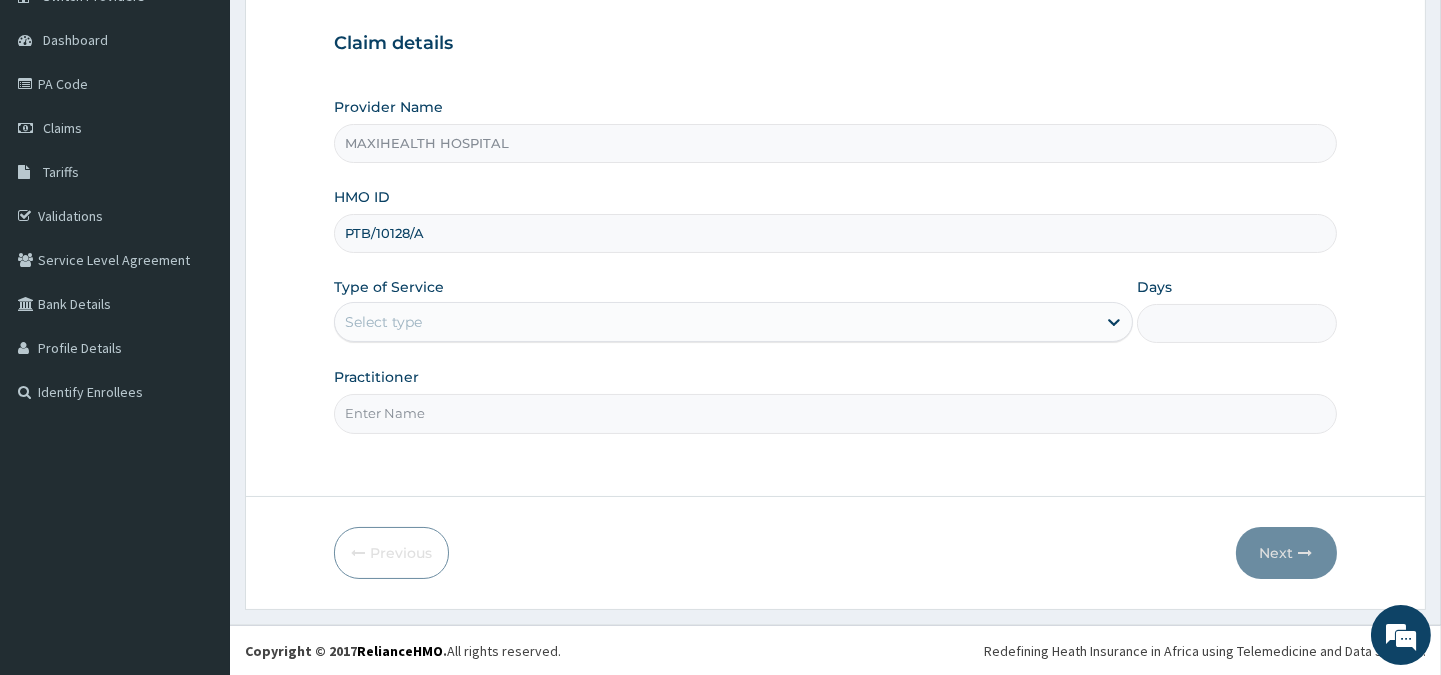 click on "Select type" at bounding box center (383, 322) 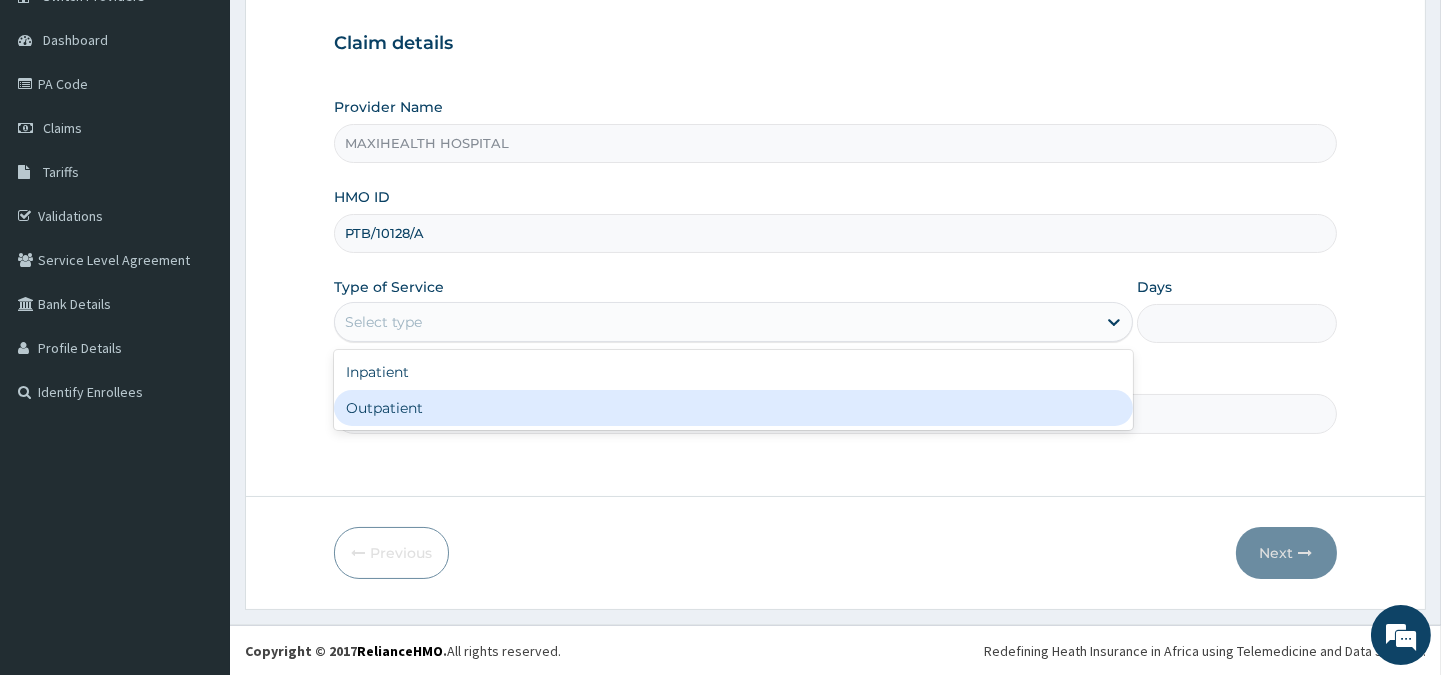 click on "Outpatient" at bounding box center [733, 408] 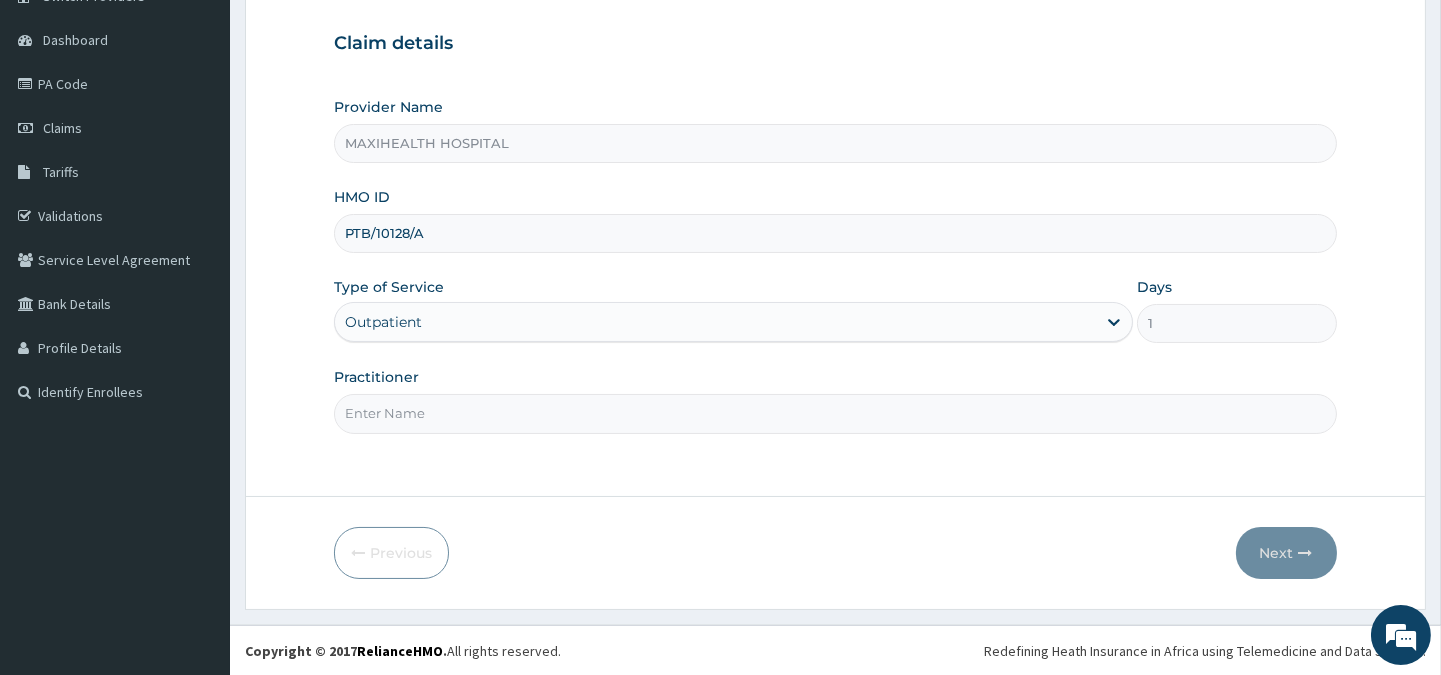 click on "Practitioner" at bounding box center (835, 413) 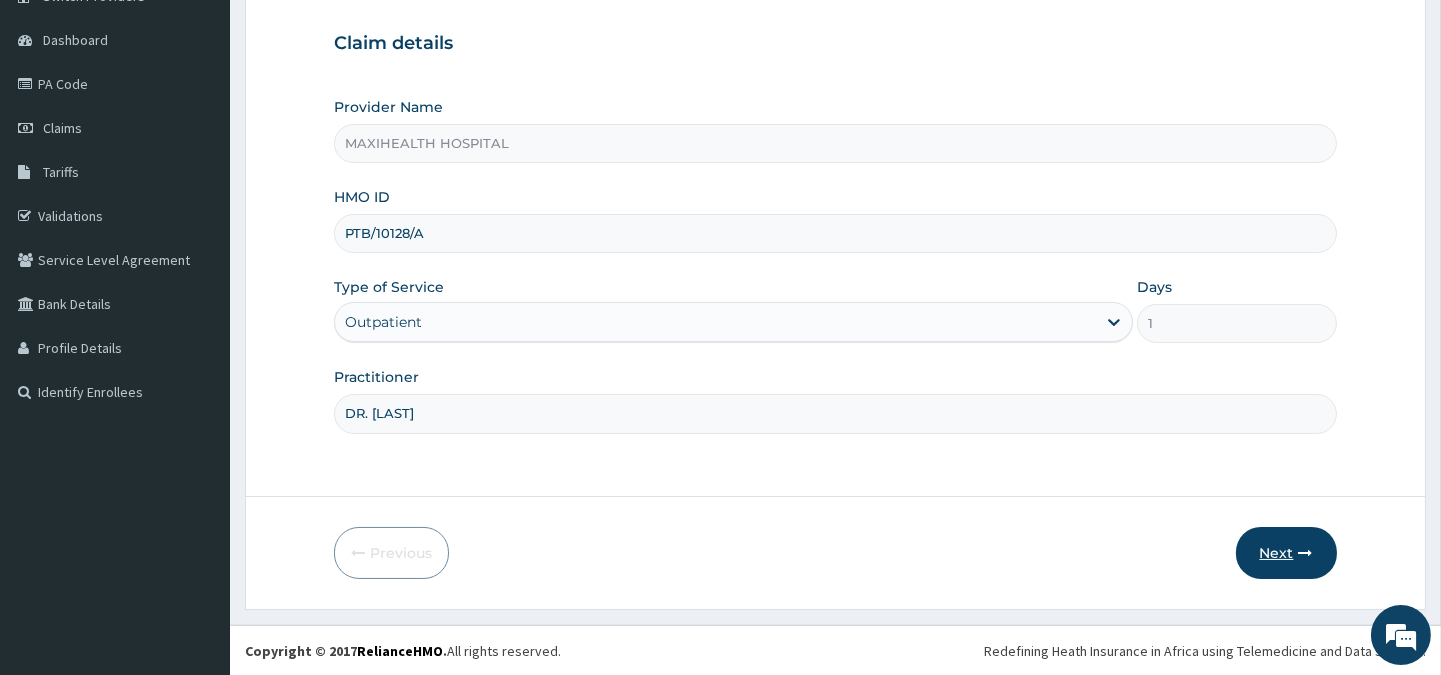 type on "DR. ADENIYI" 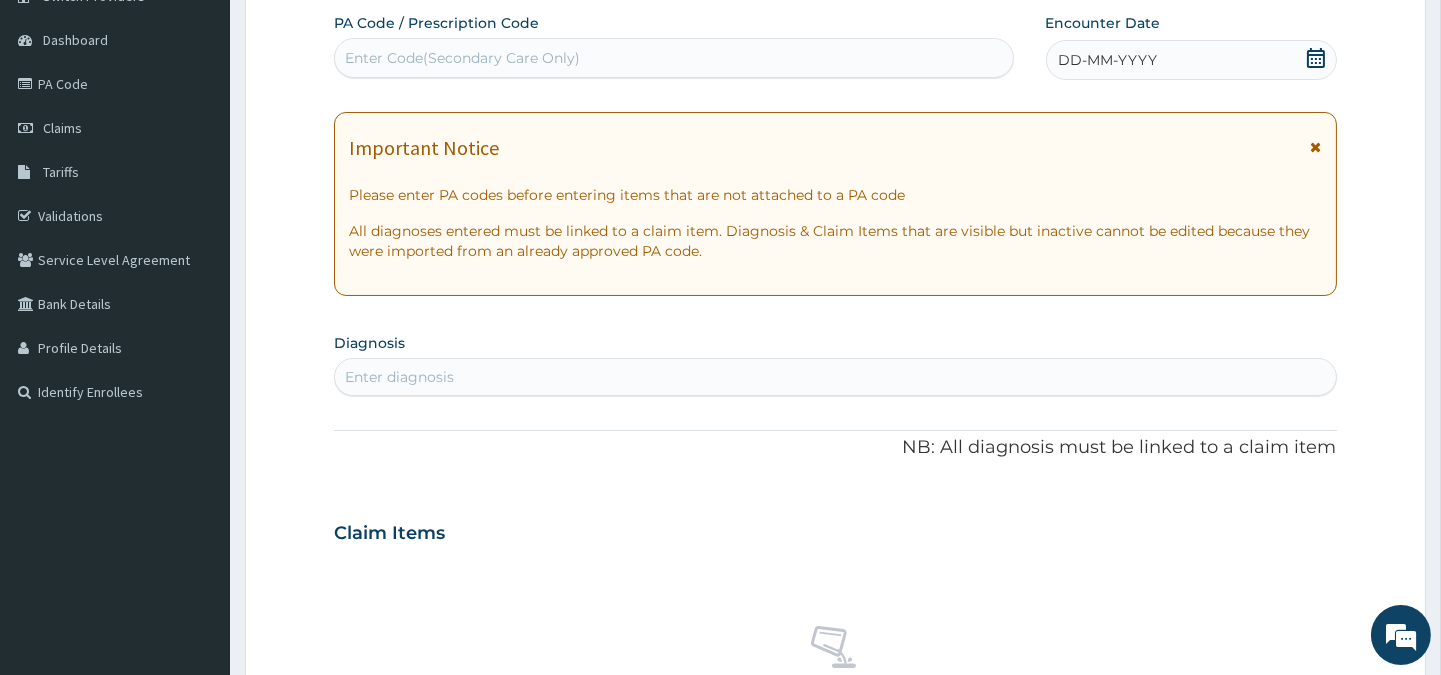 click on "DD-MM-YYYY" at bounding box center [1191, 60] 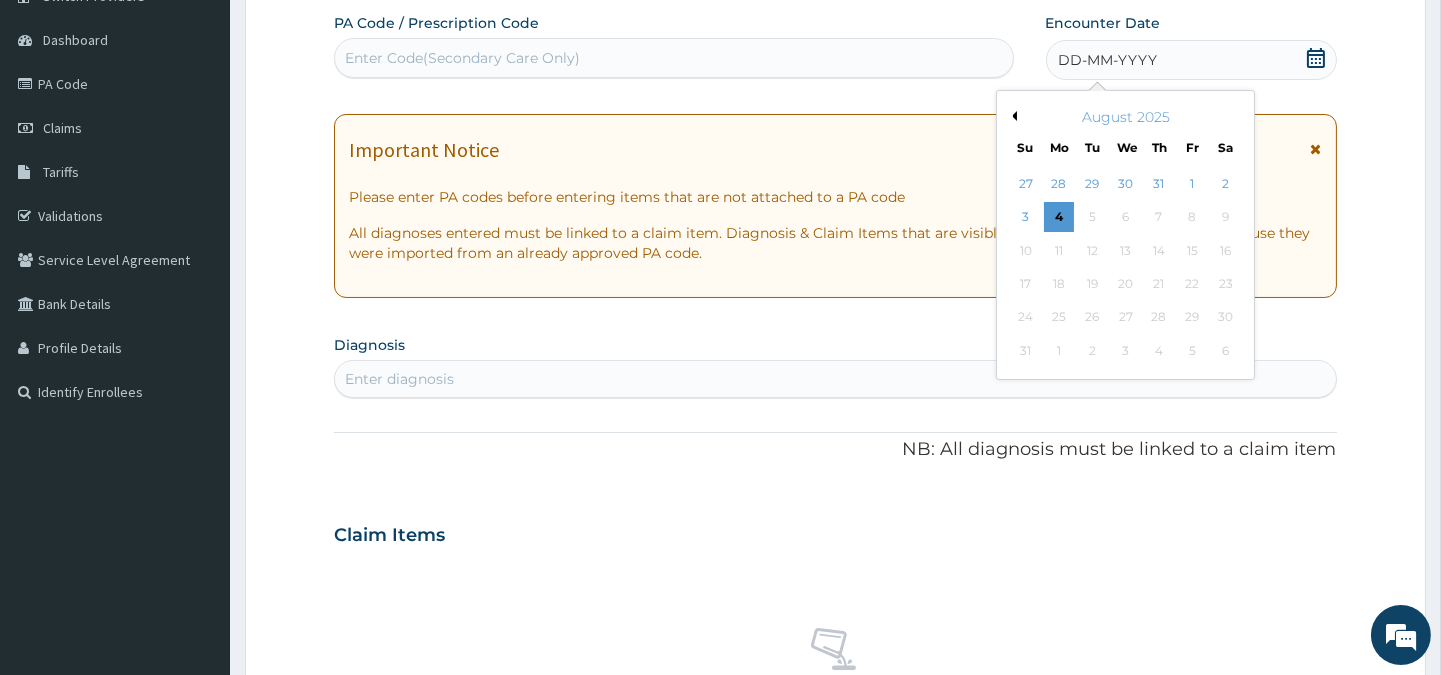 click on "Previous Month" at bounding box center [1012, 116] 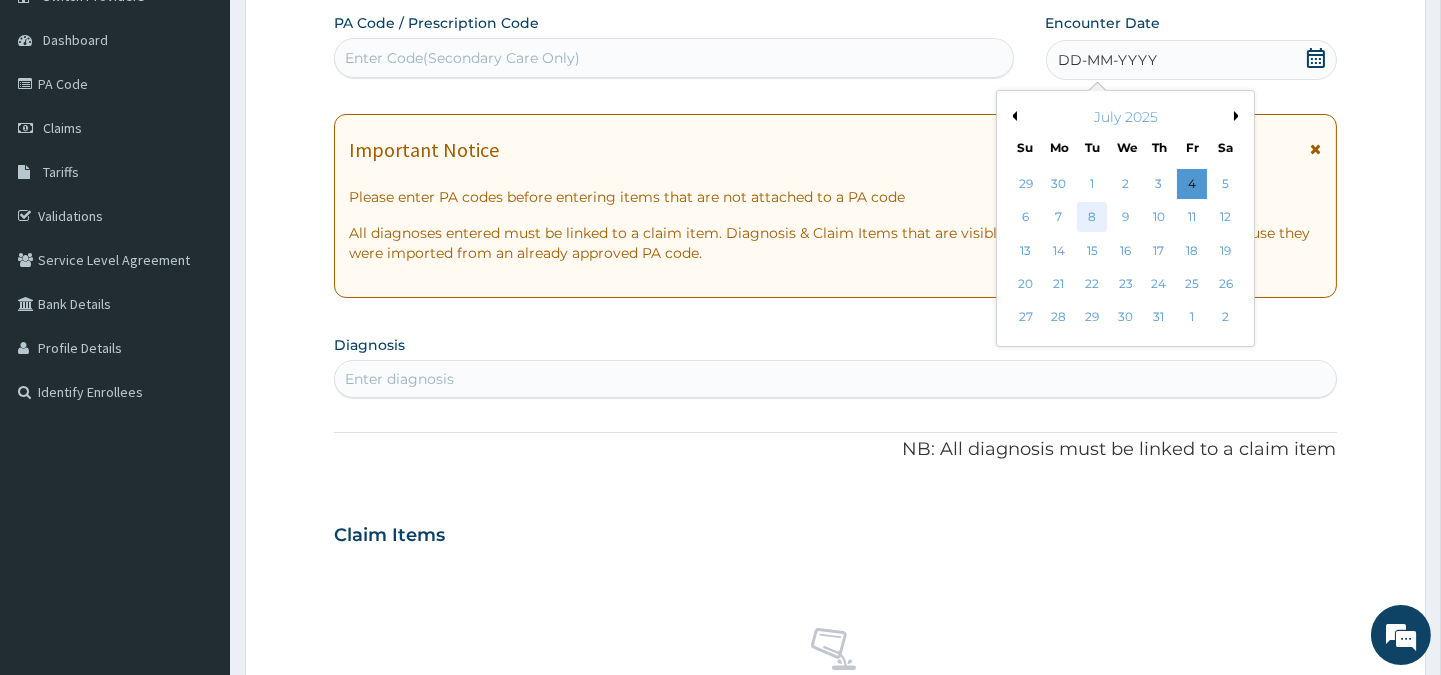 click on "8" at bounding box center [1092, 218] 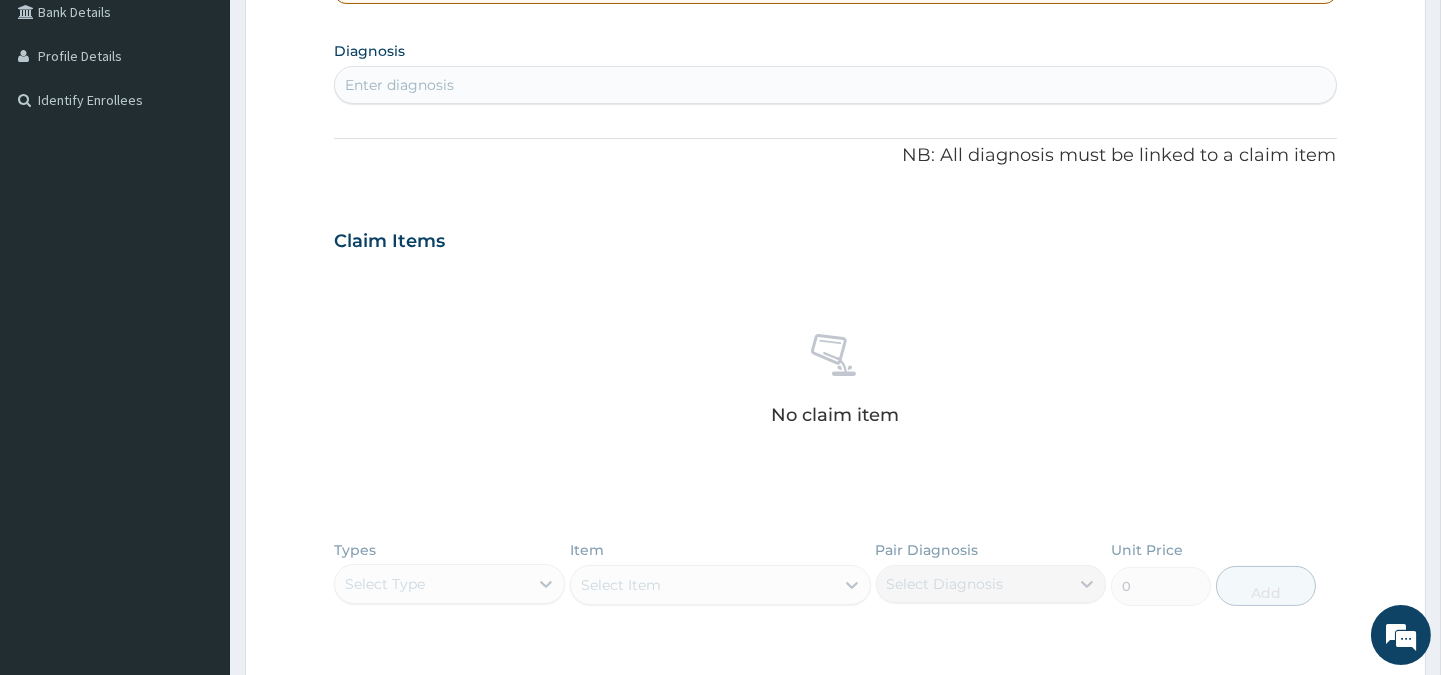 scroll, scrollTop: 472, scrollLeft: 0, axis: vertical 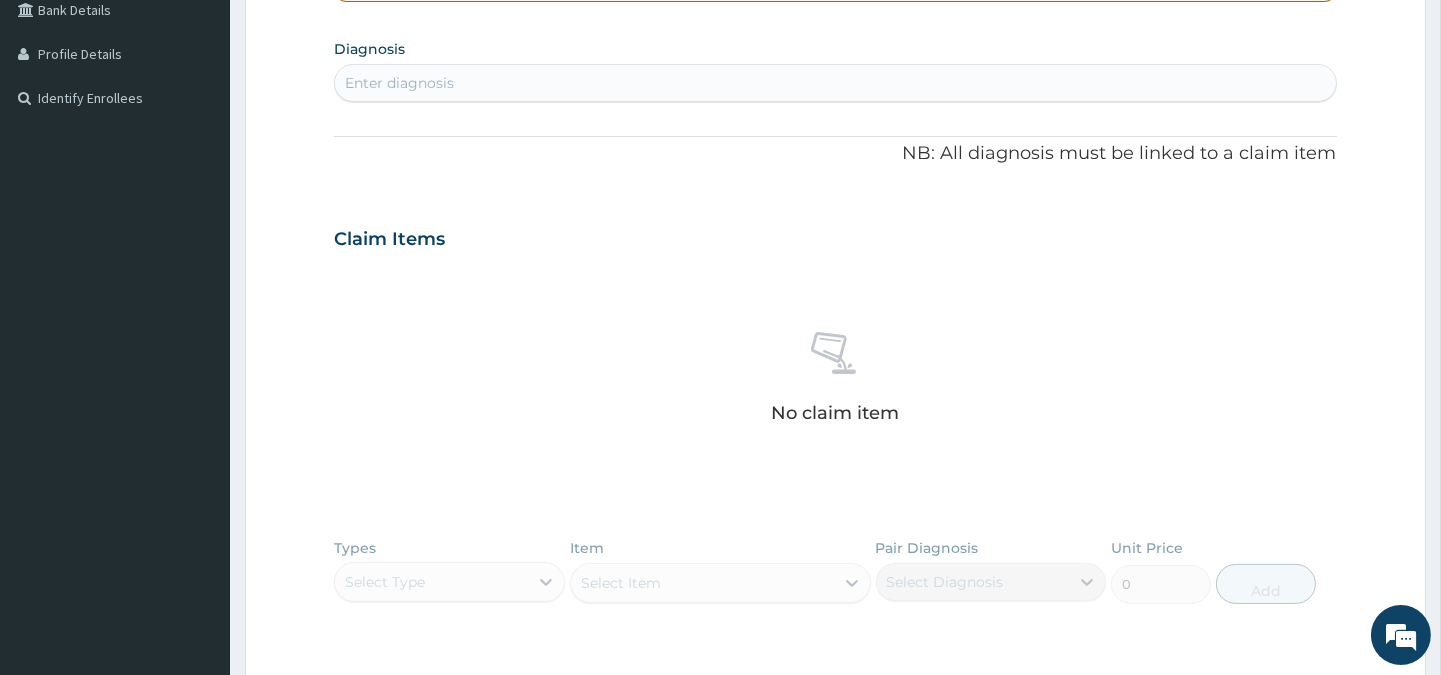 click on "Enter diagnosis" at bounding box center [399, 83] 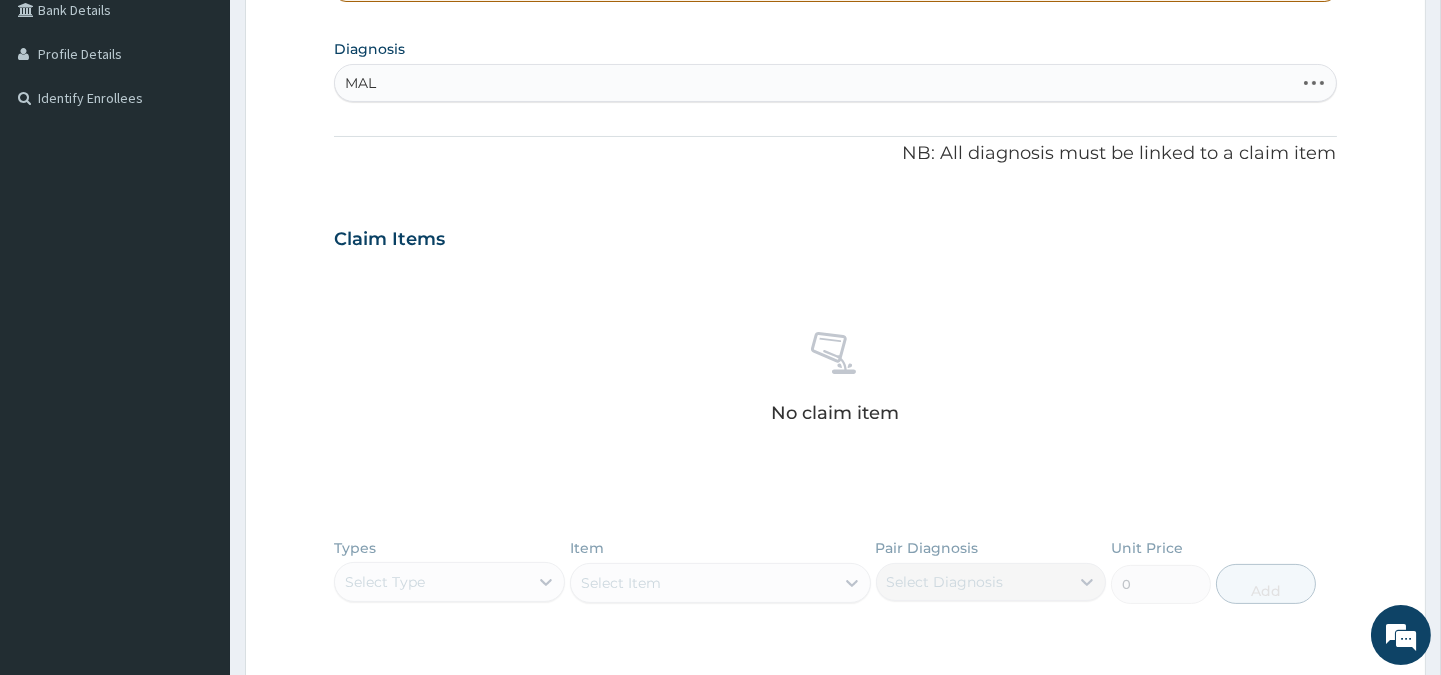 type on "MALA" 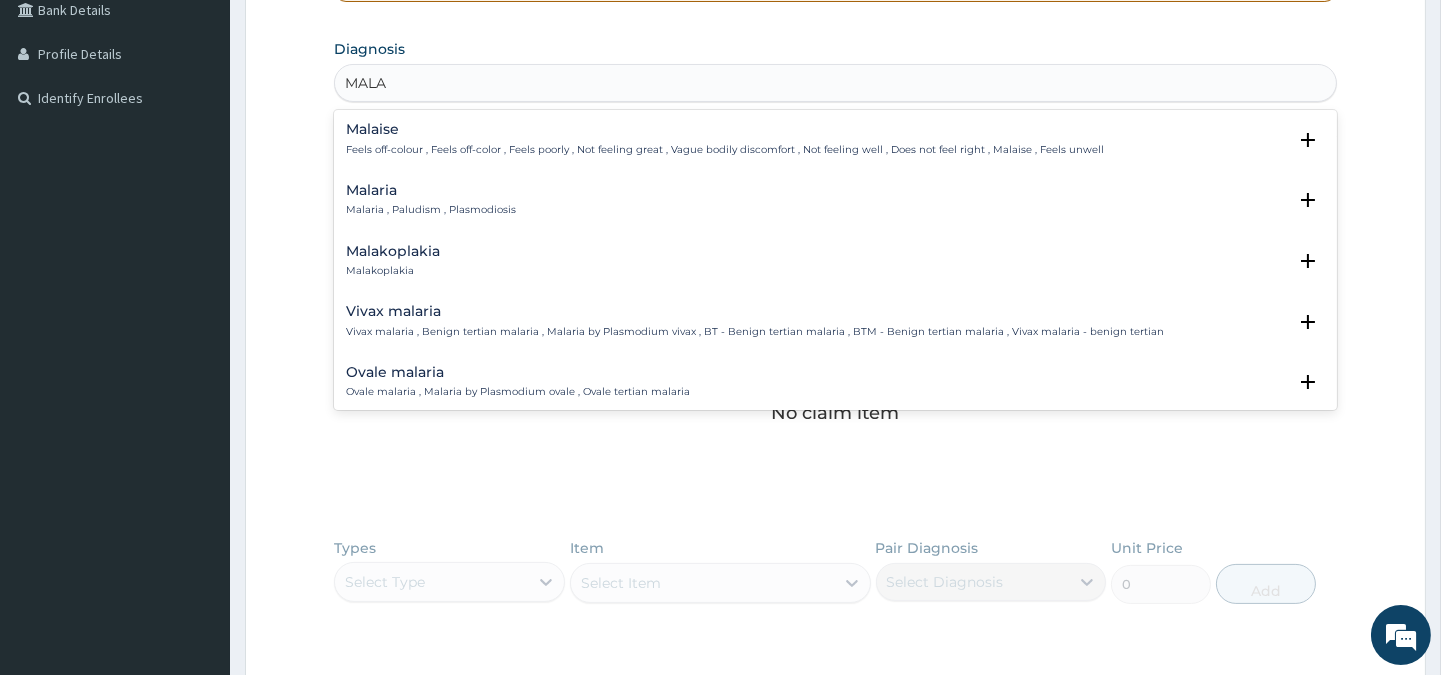 click on "Malaria" at bounding box center [431, 190] 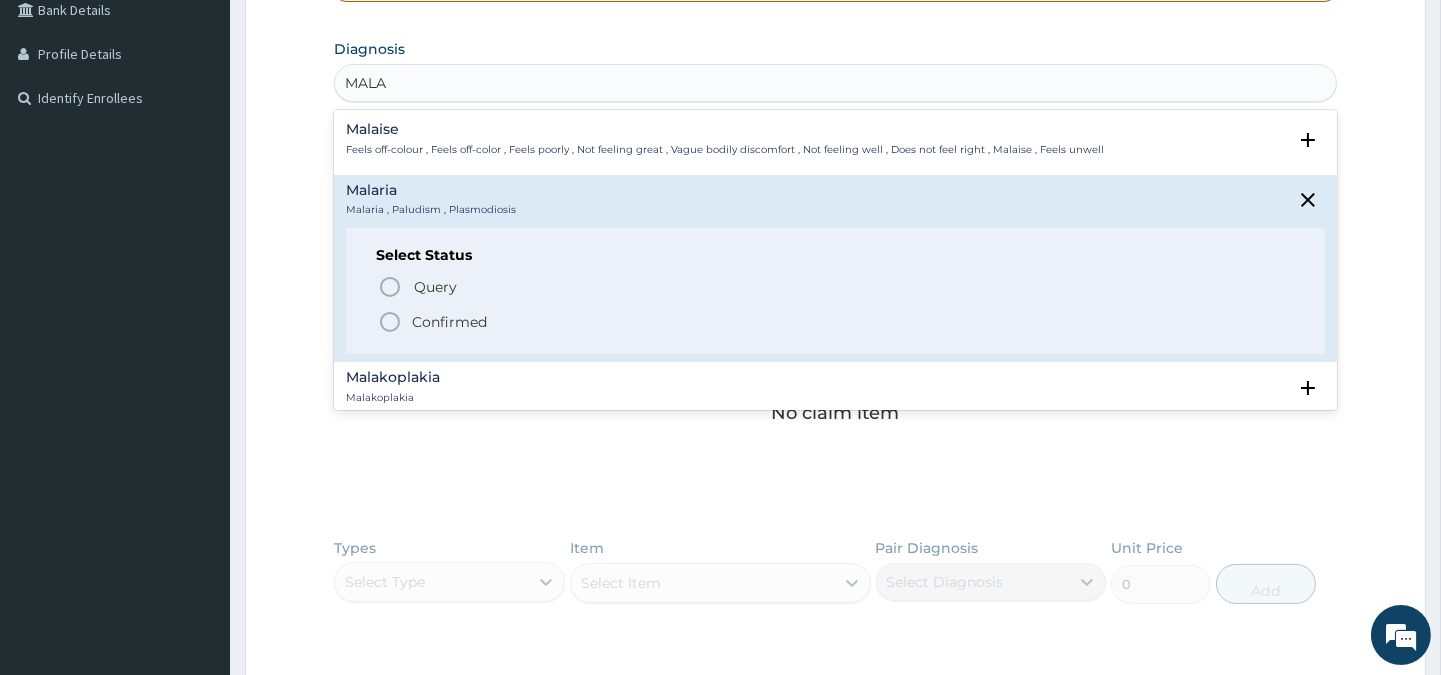 click 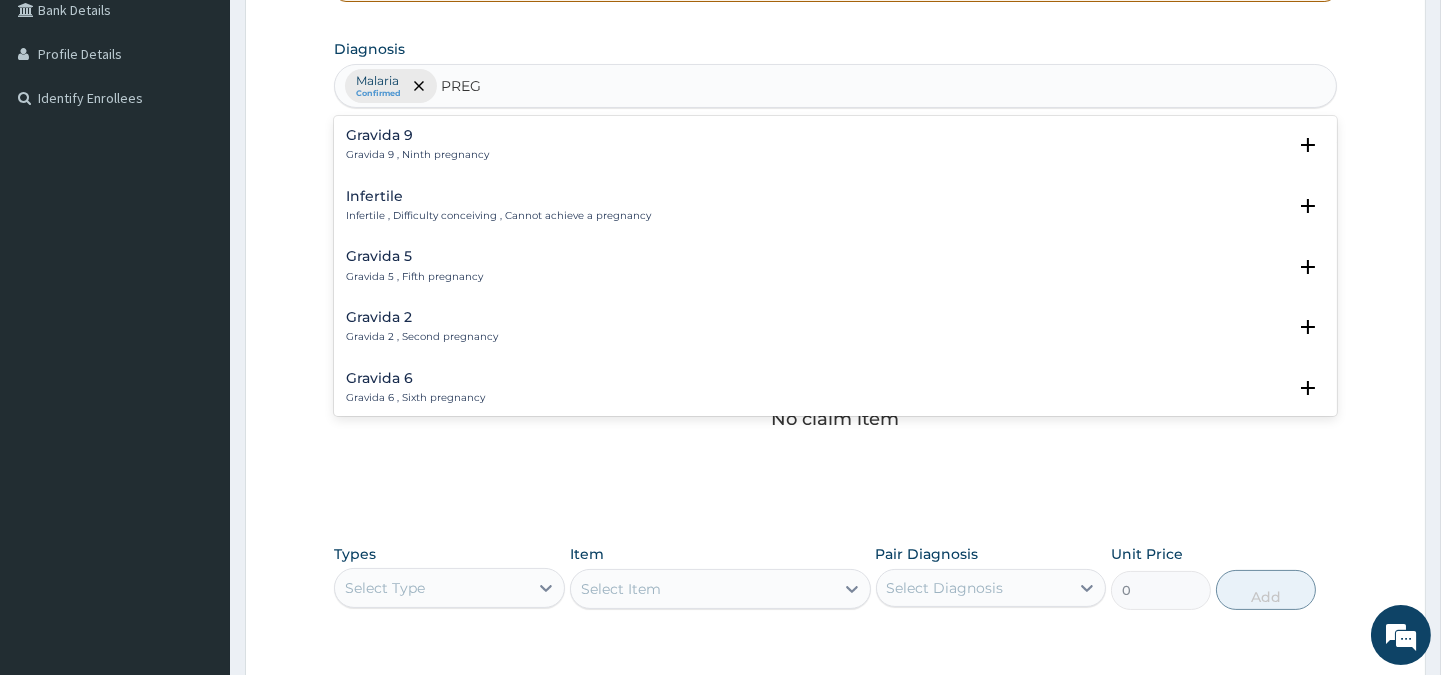 type on "PREGN" 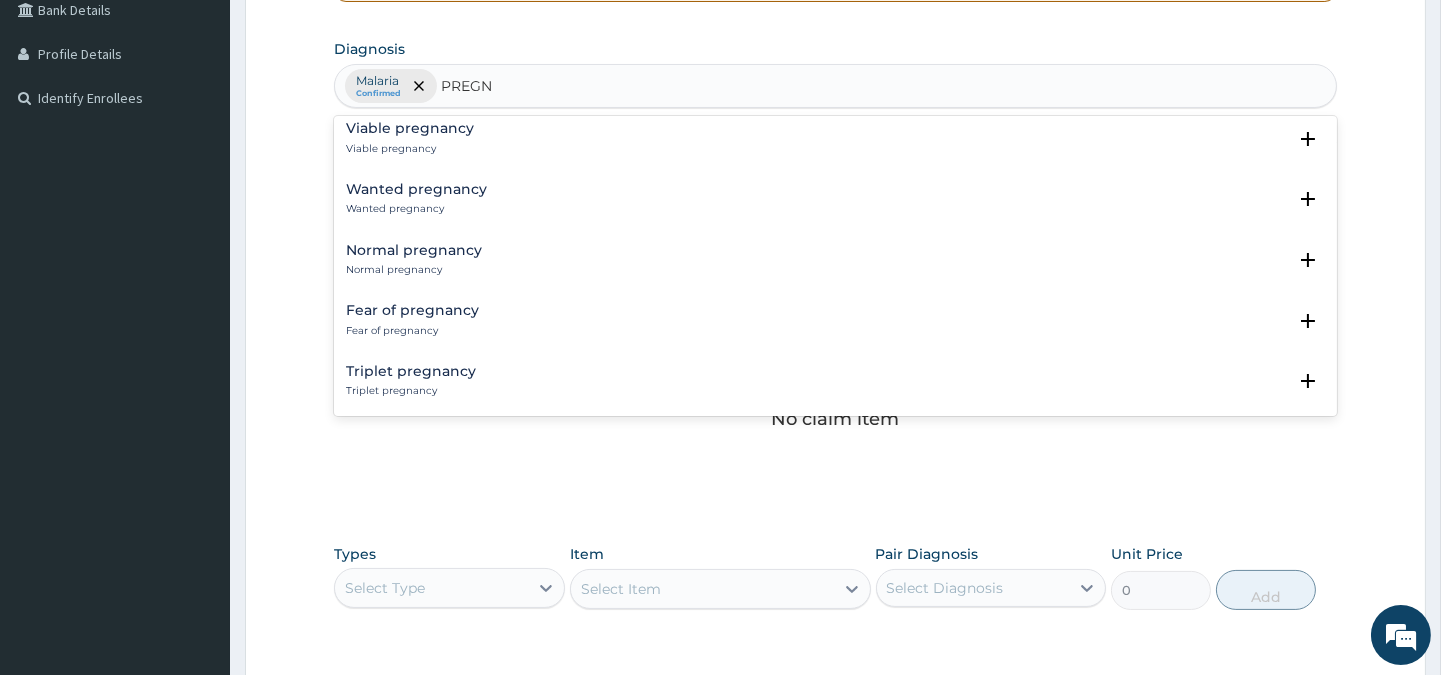scroll, scrollTop: 1197, scrollLeft: 0, axis: vertical 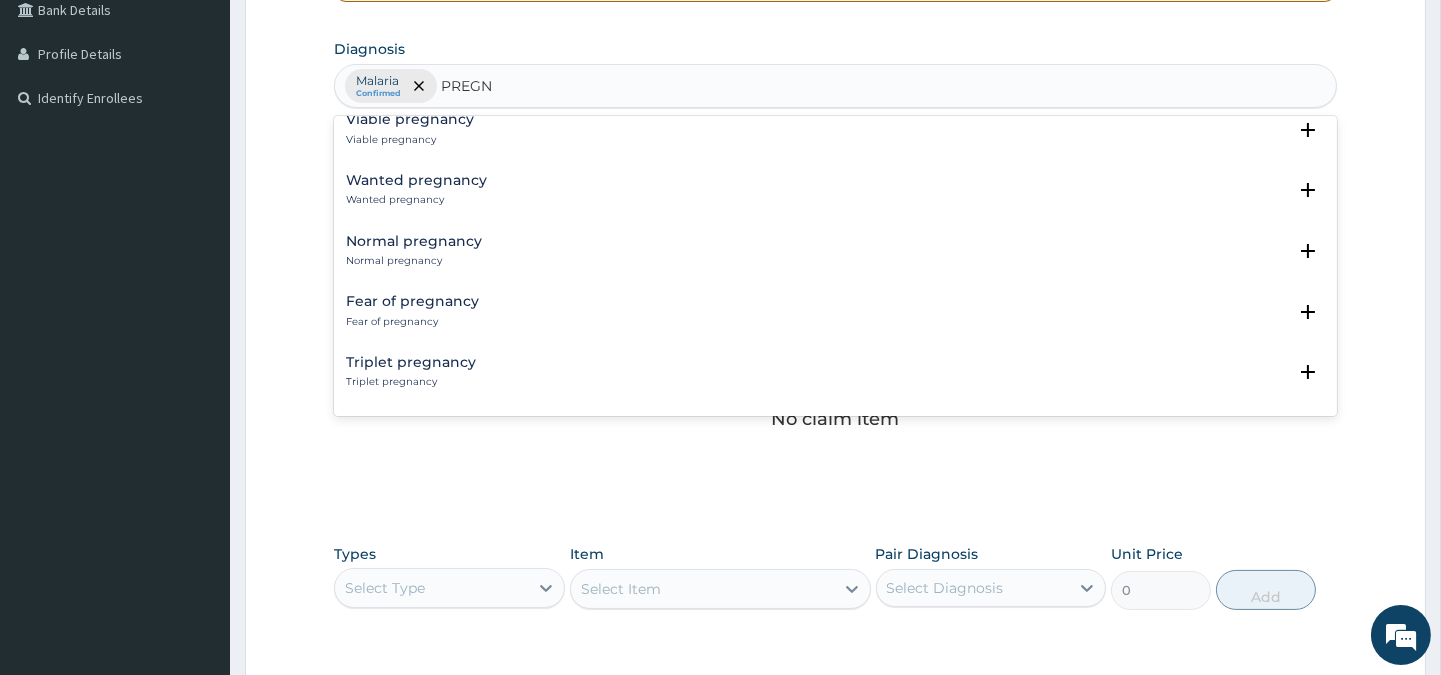 click on "Normal pregnancy" at bounding box center (414, 241) 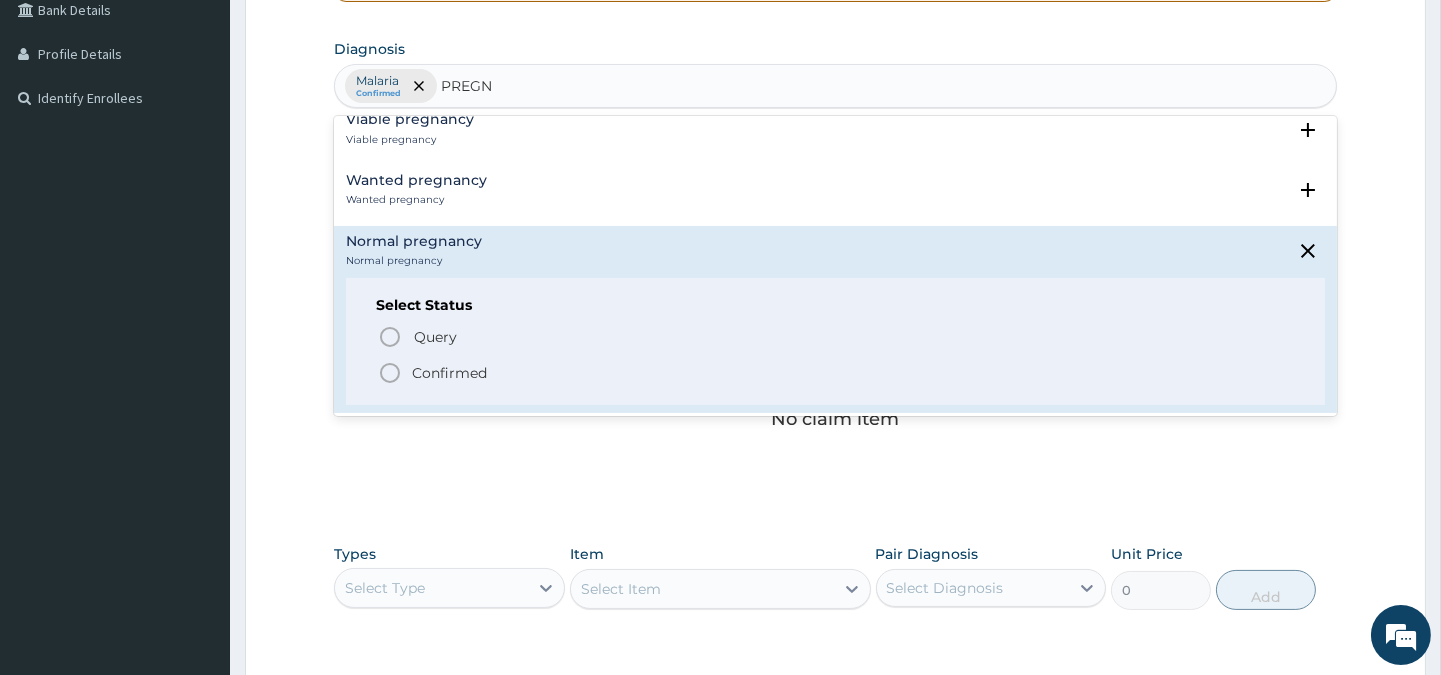 click 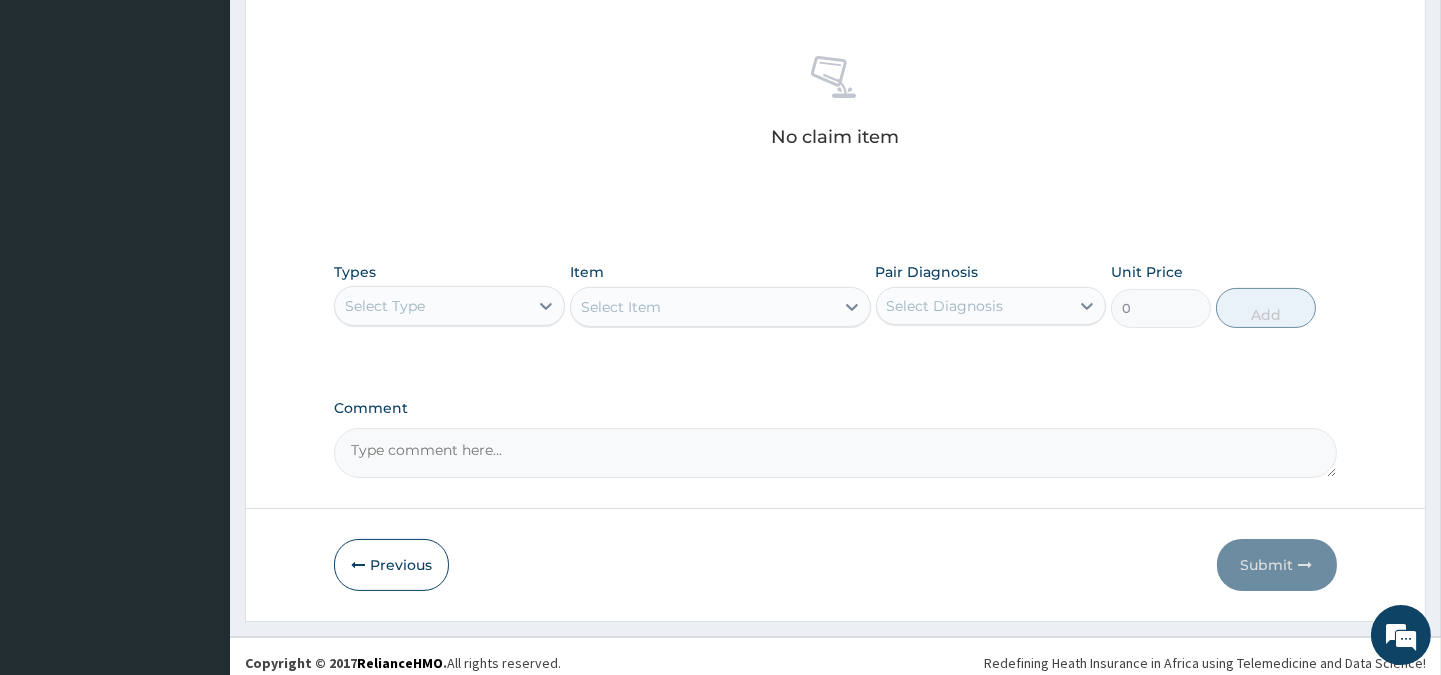 scroll, scrollTop: 755, scrollLeft: 0, axis: vertical 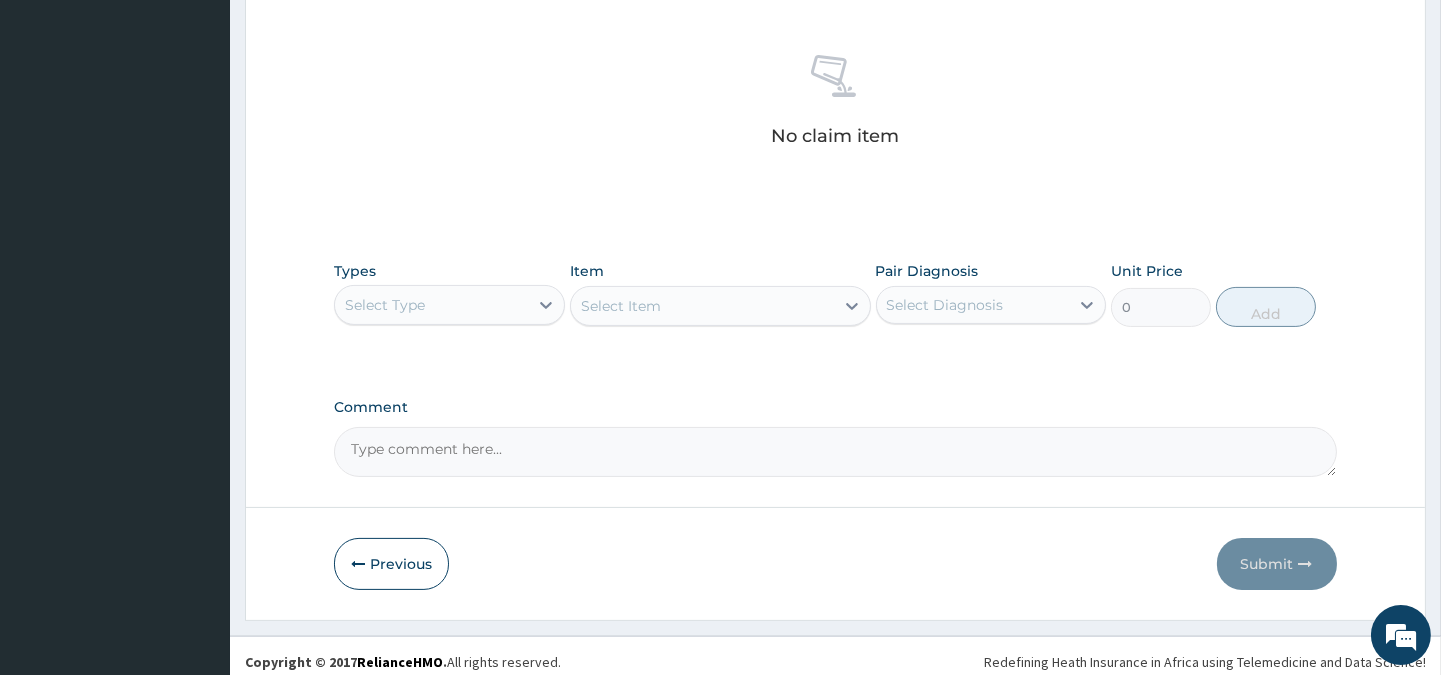 click on "Select Type" at bounding box center (385, 305) 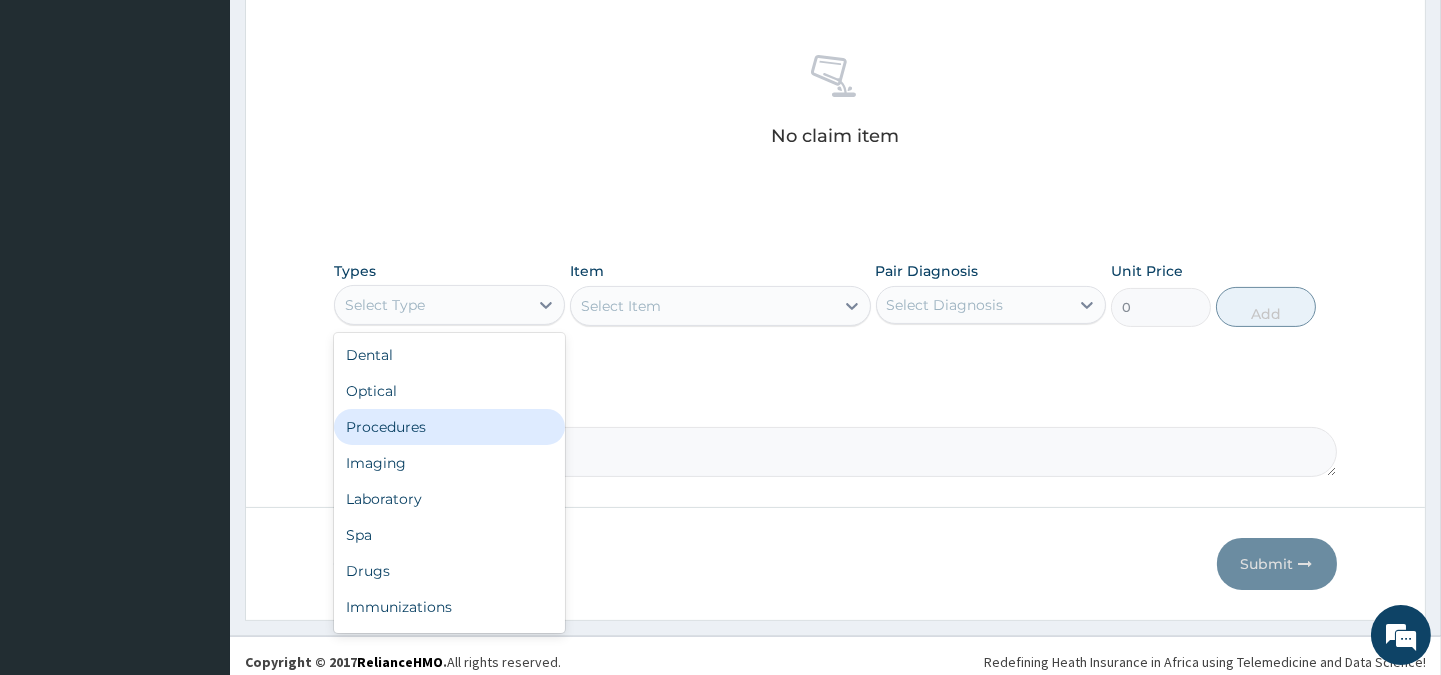 click on "Procedures" at bounding box center [449, 427] 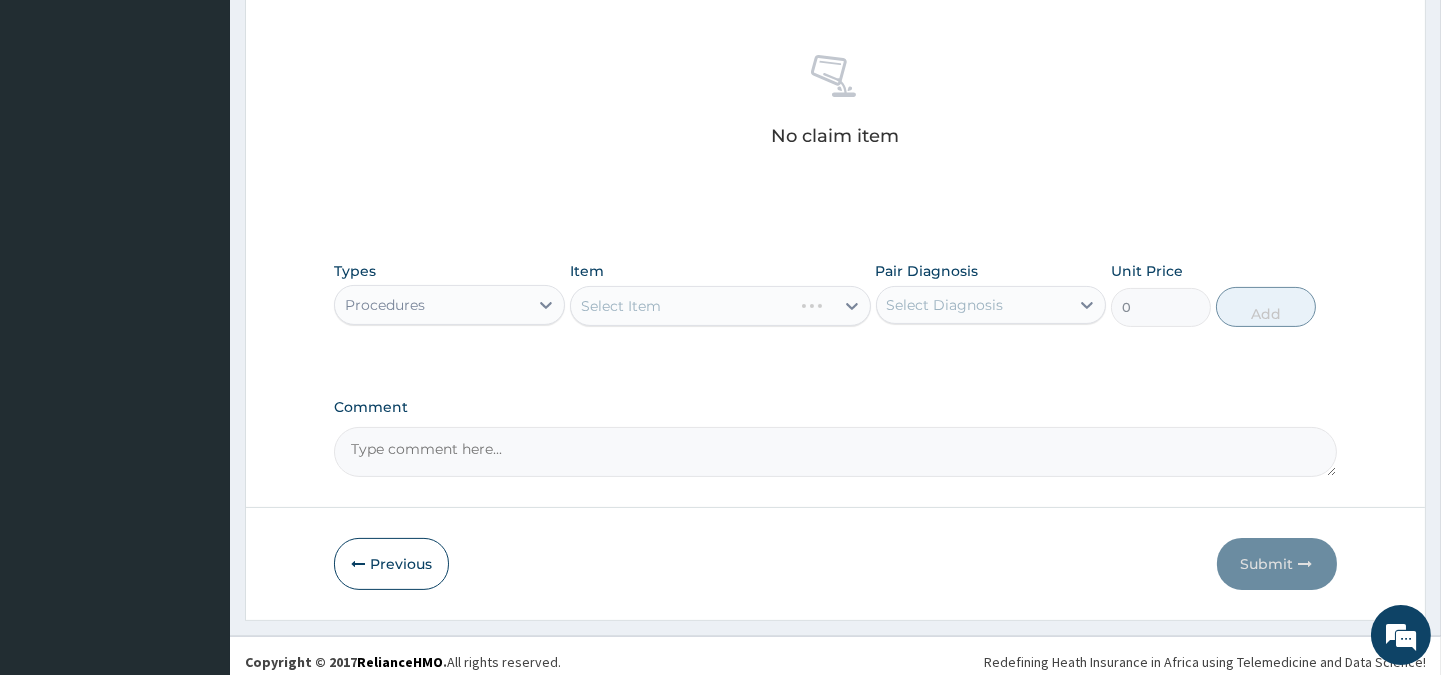 click on "Select Item" at bounding box center [720, 306] 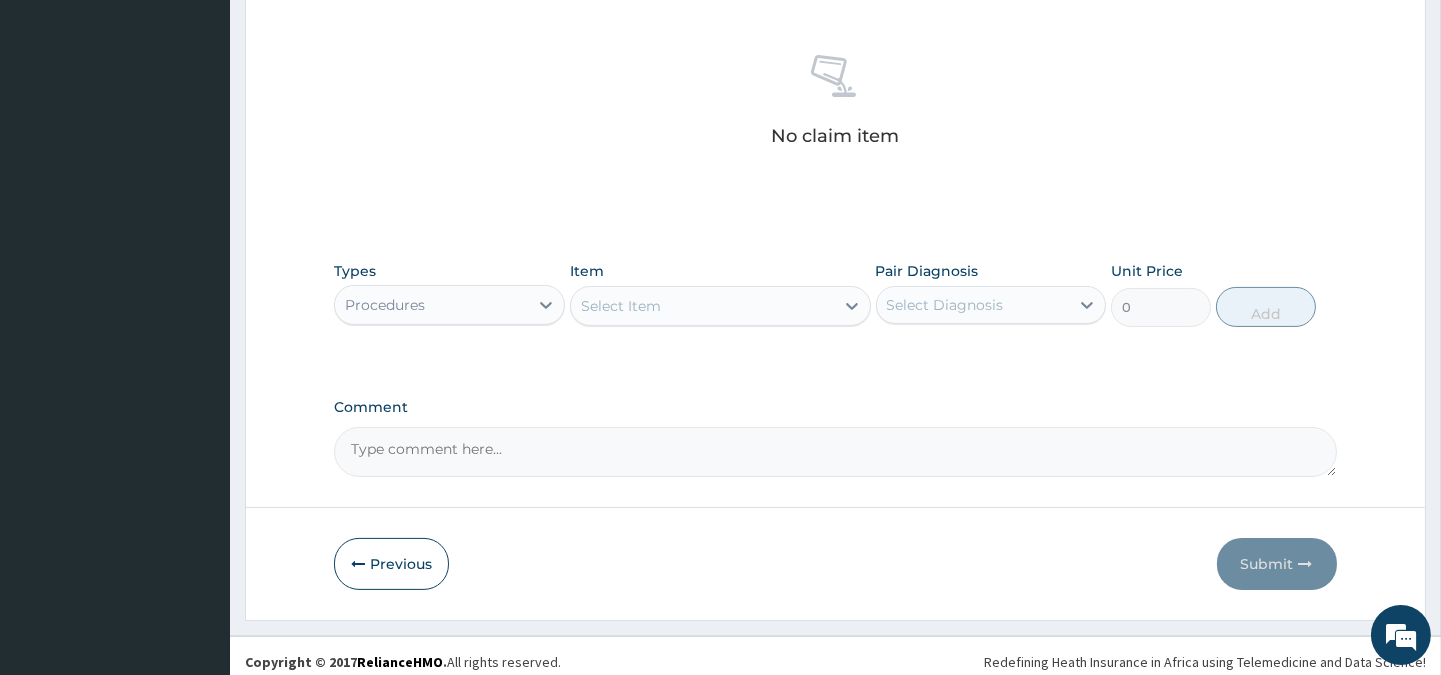 click on "Select Item" at bounding box center [621, 306] 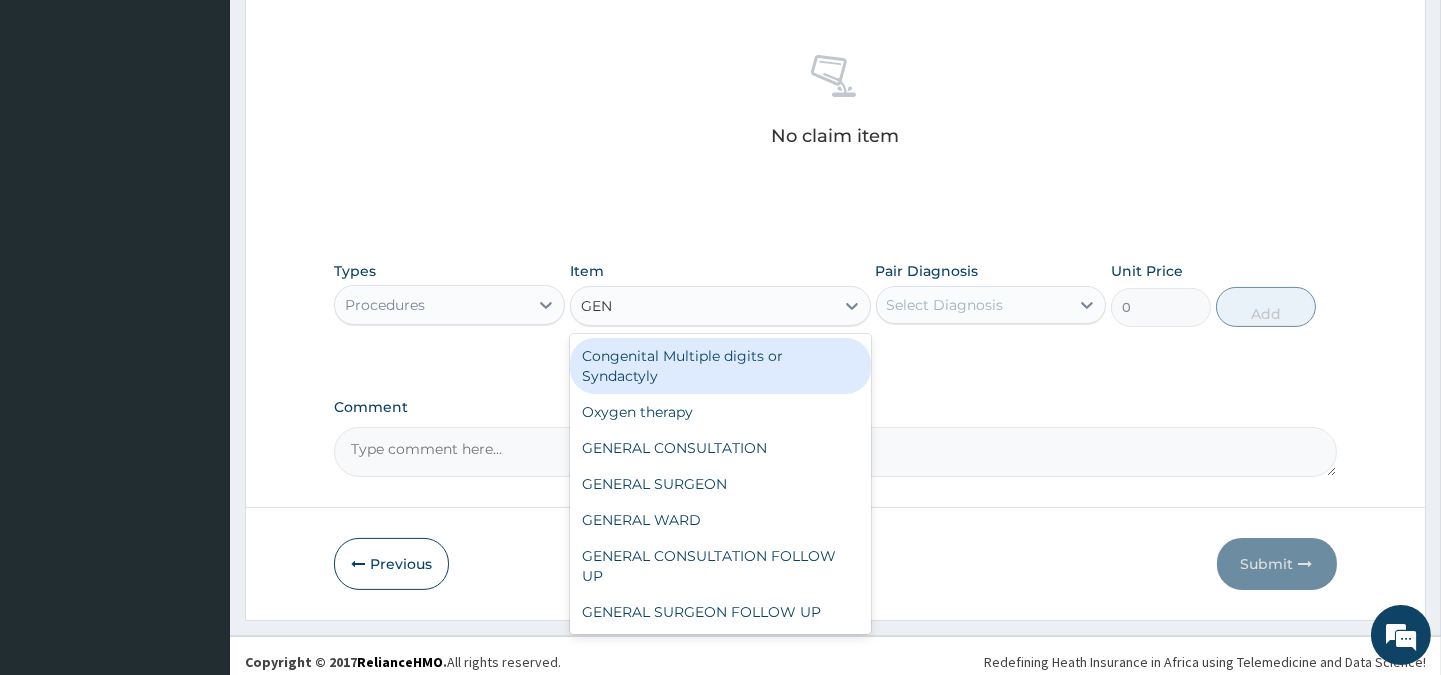 type on "GENE" 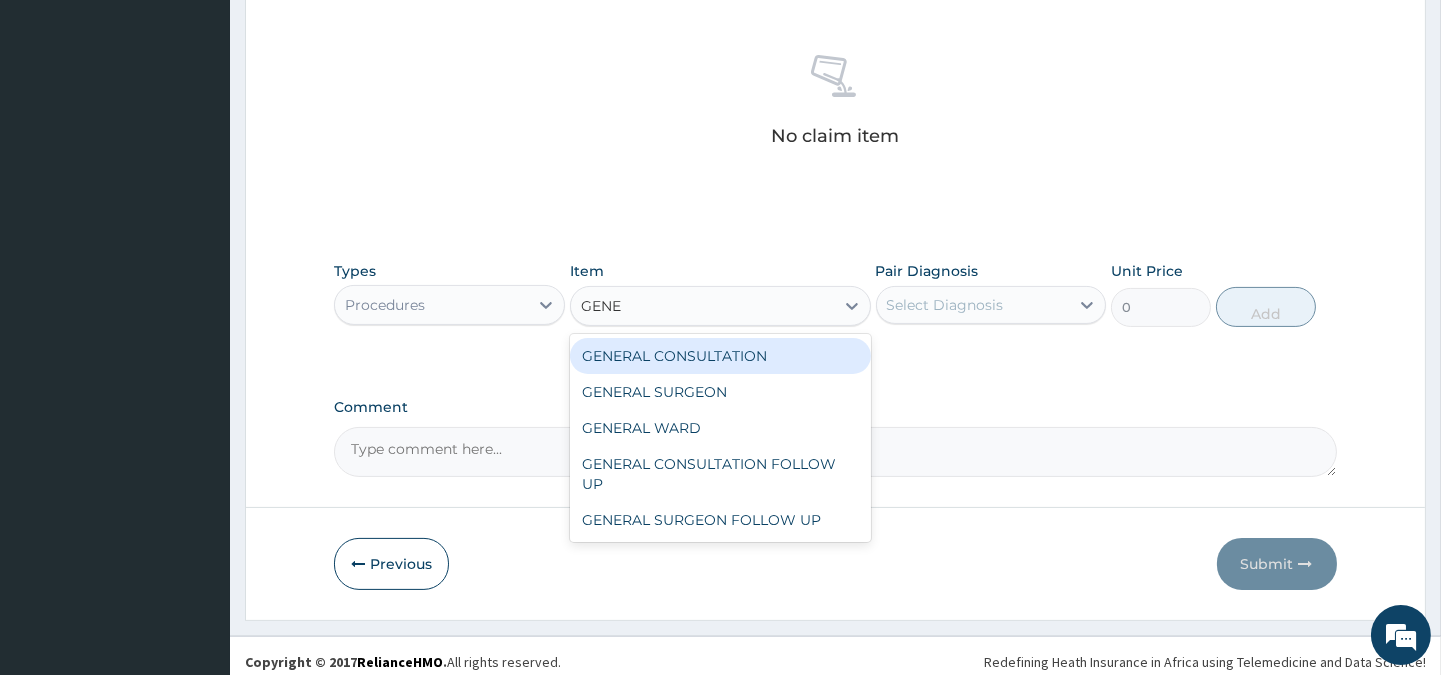 click on "GENERAL CONSULTATION" at bounding box center (720, 356) 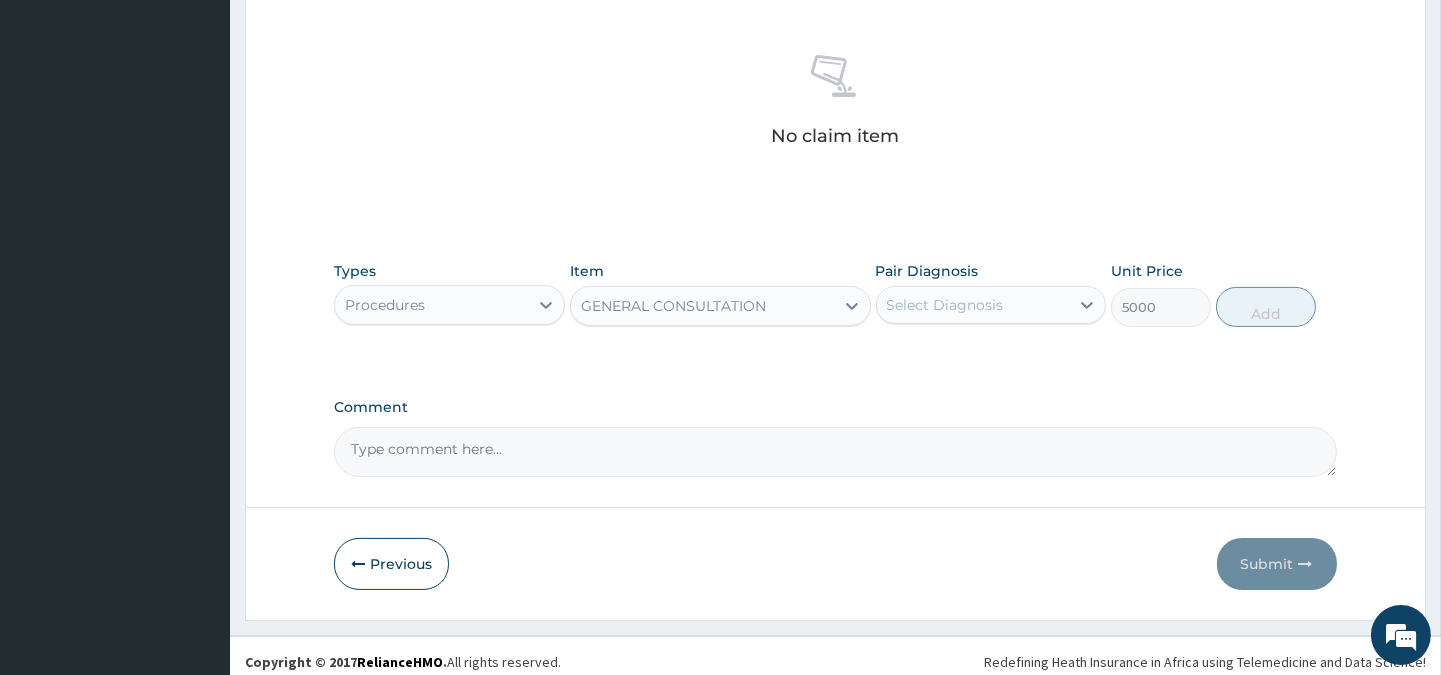 click on "Select Diagnosis" at bounding box center [945, 305] 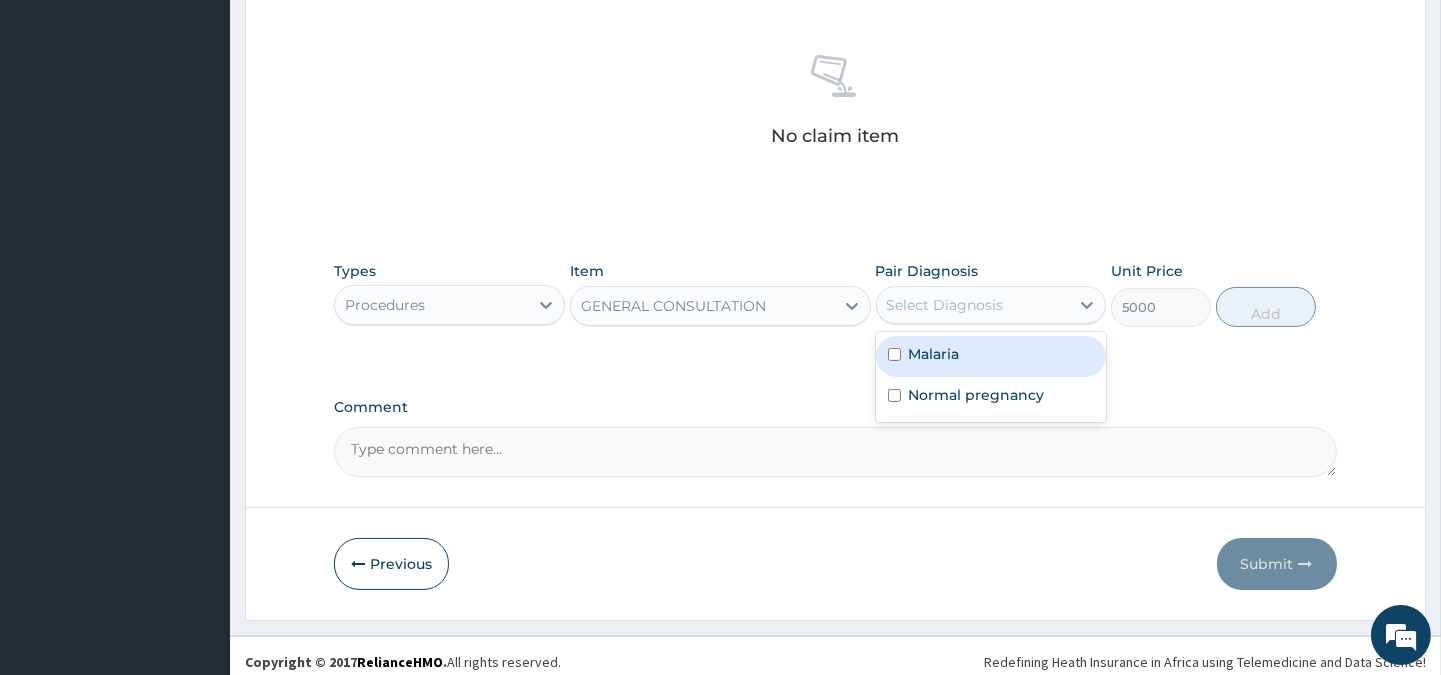 click on "Malaria" at bounding box center (934, 354) 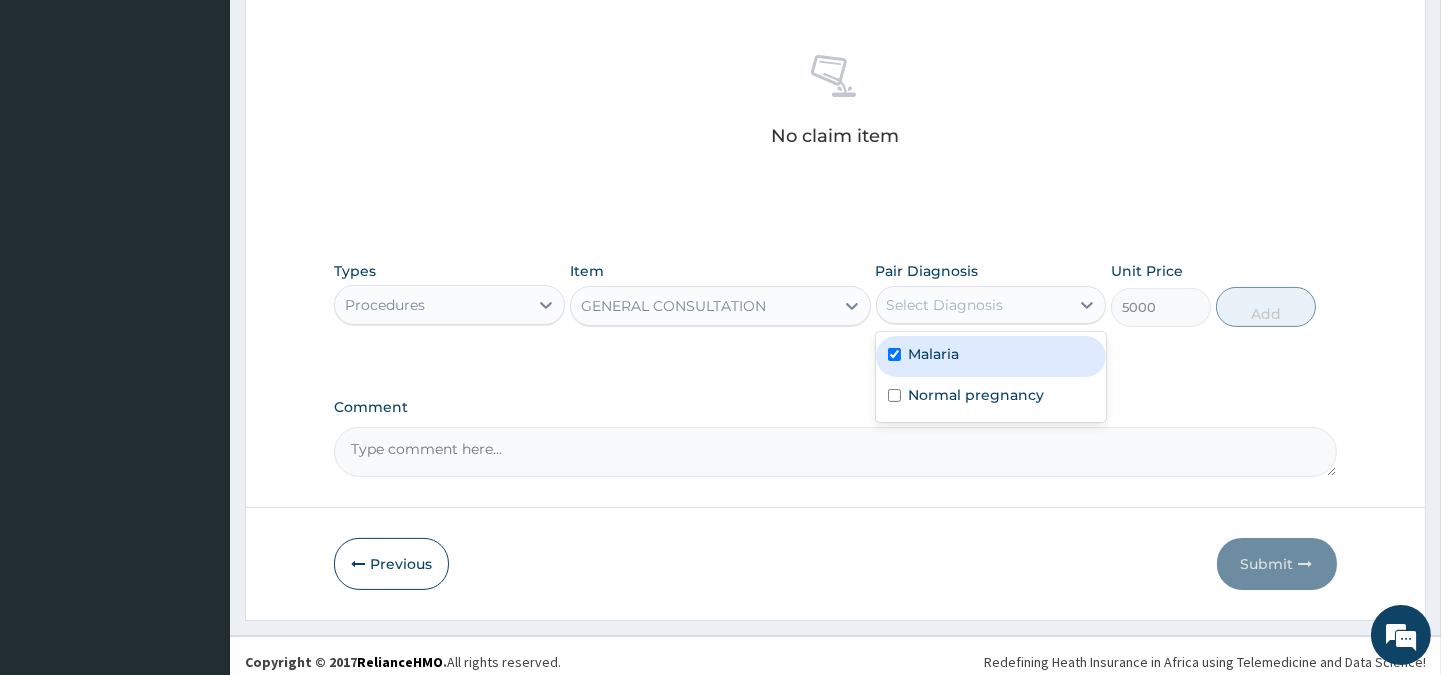 checkbox on "true" 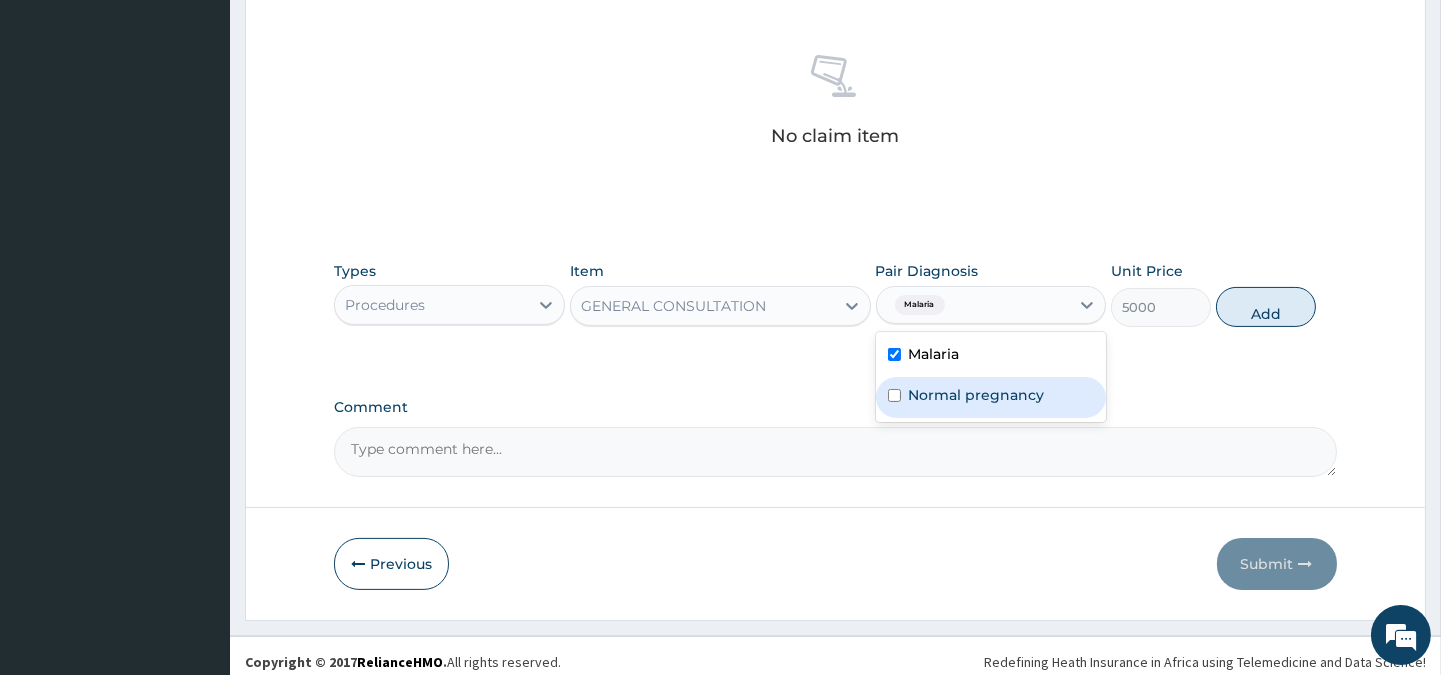 click on "Normal pregnancy" at bounding box center (977, 395) 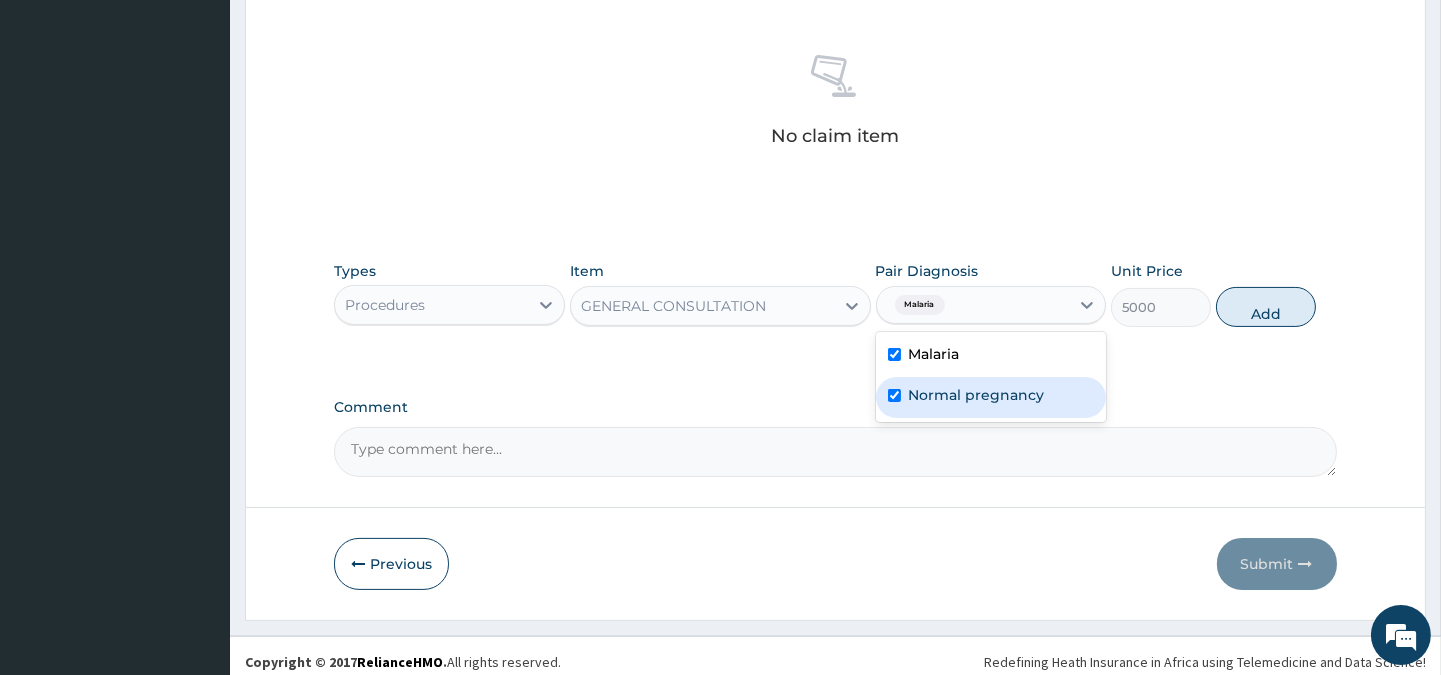 checkbox on "true" 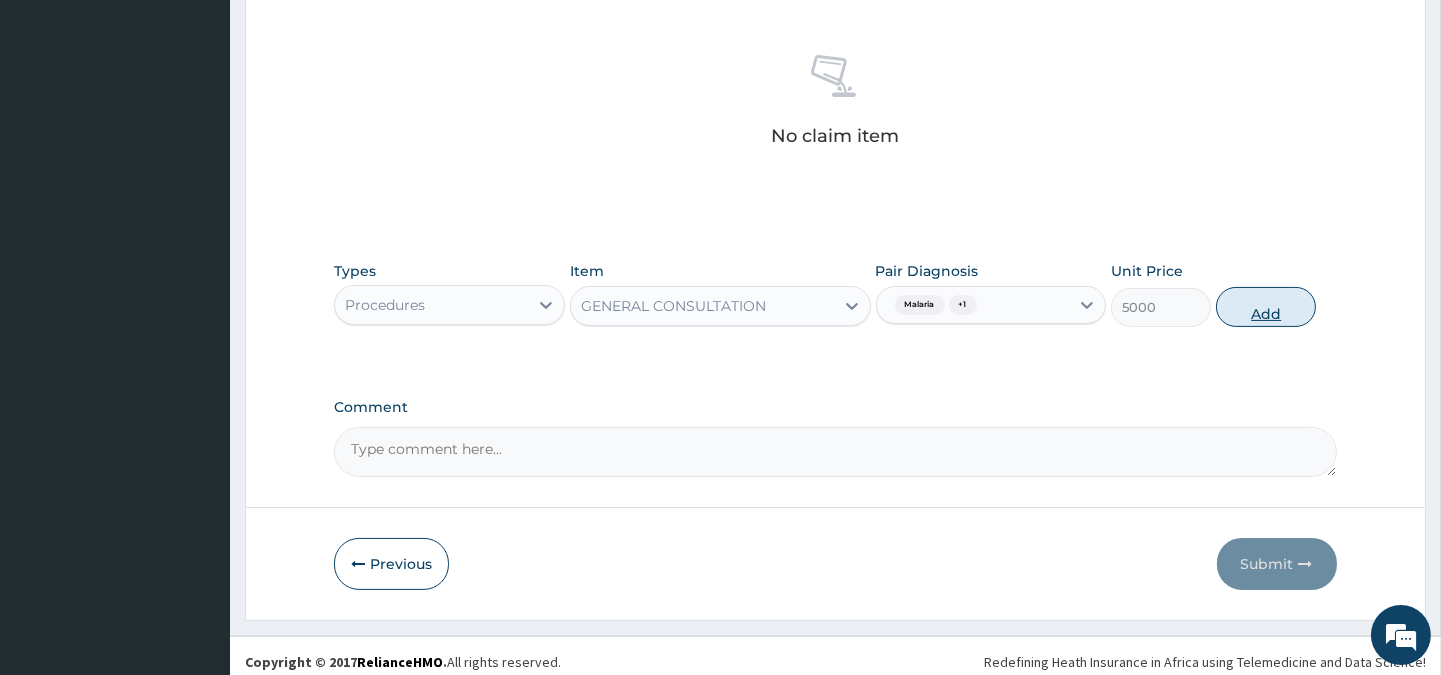 click on "Add" at bounding box center (1266, 307) 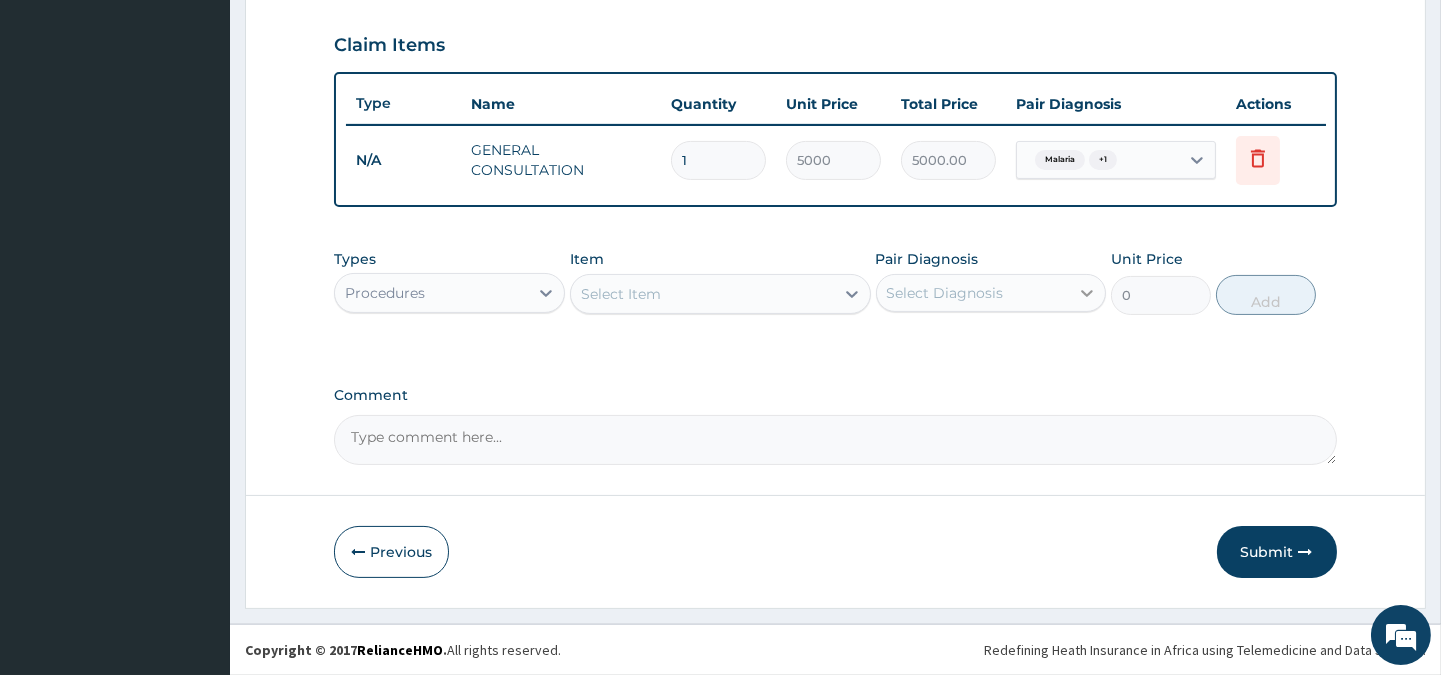 scroll, scrollTop: 670, scrollLeft: 0, axis: vertical 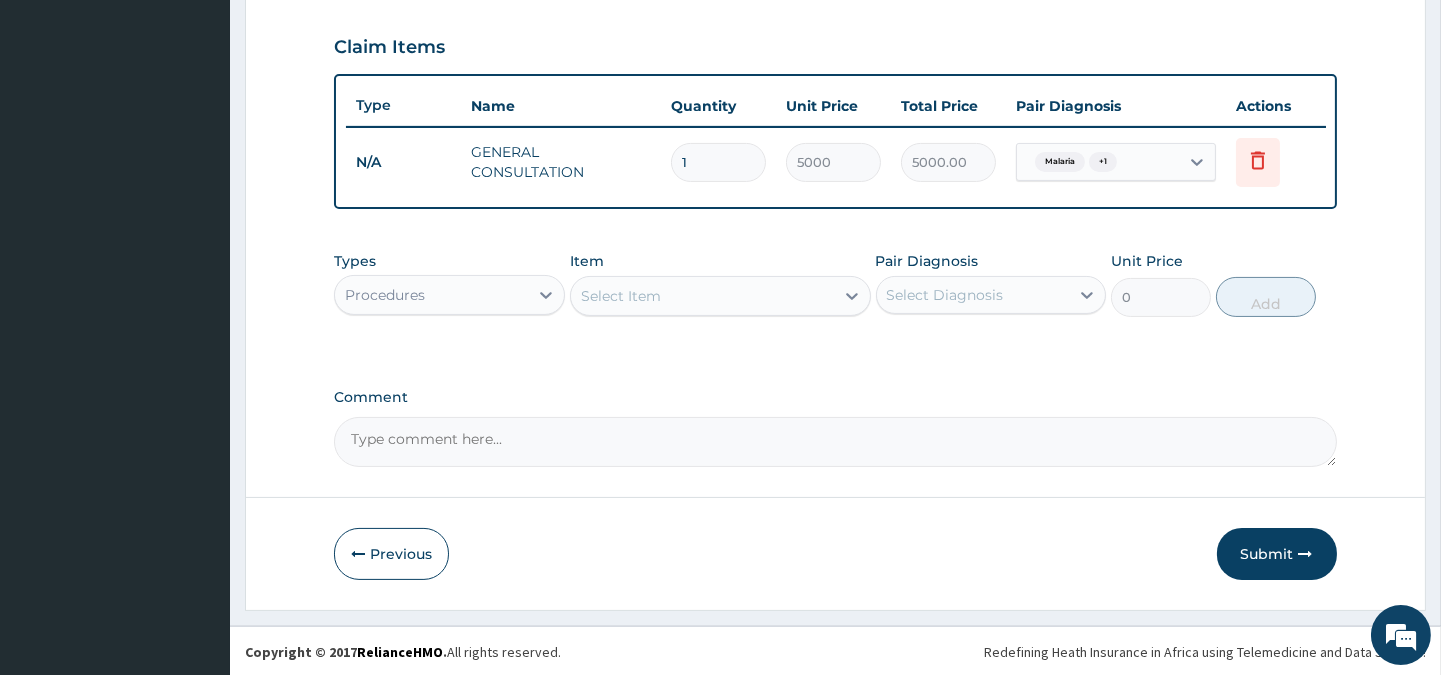 click on "Procedures" at bounding box center [431, 295] 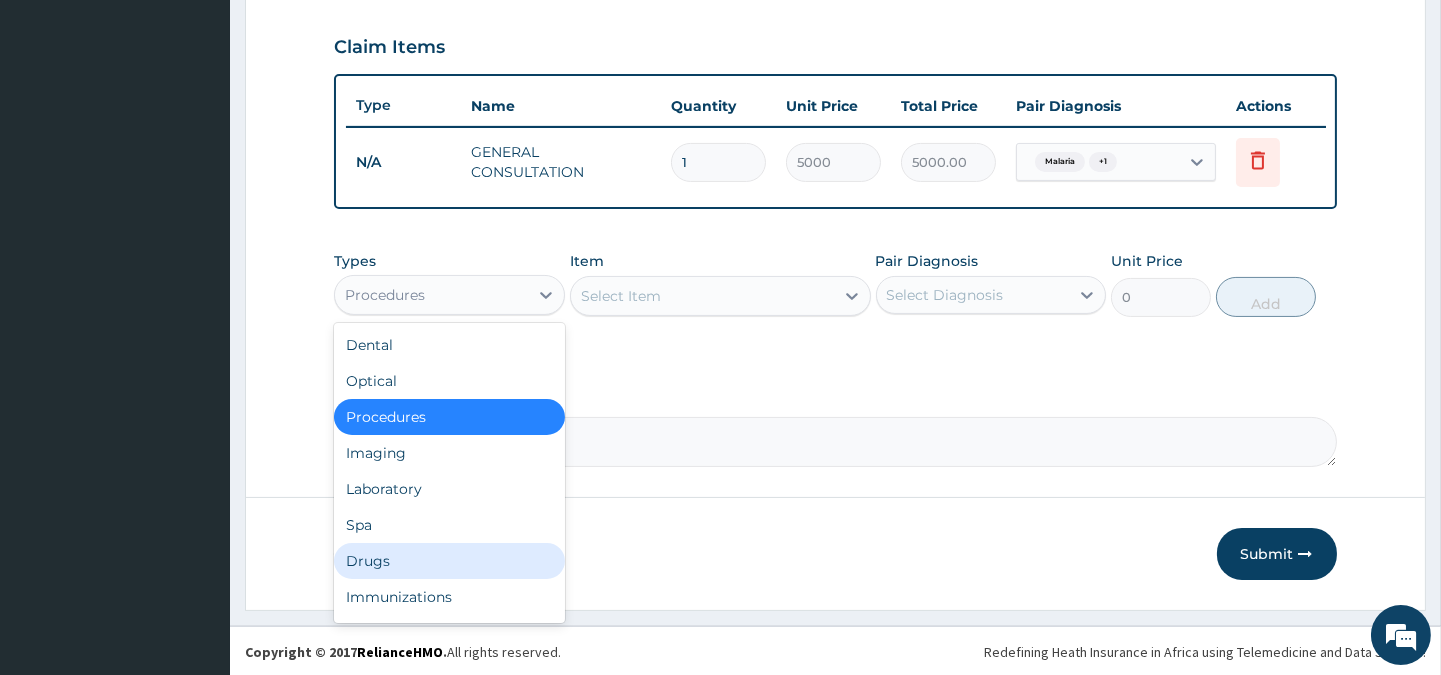 click on "Drugs" at bounding box center (449, 561) 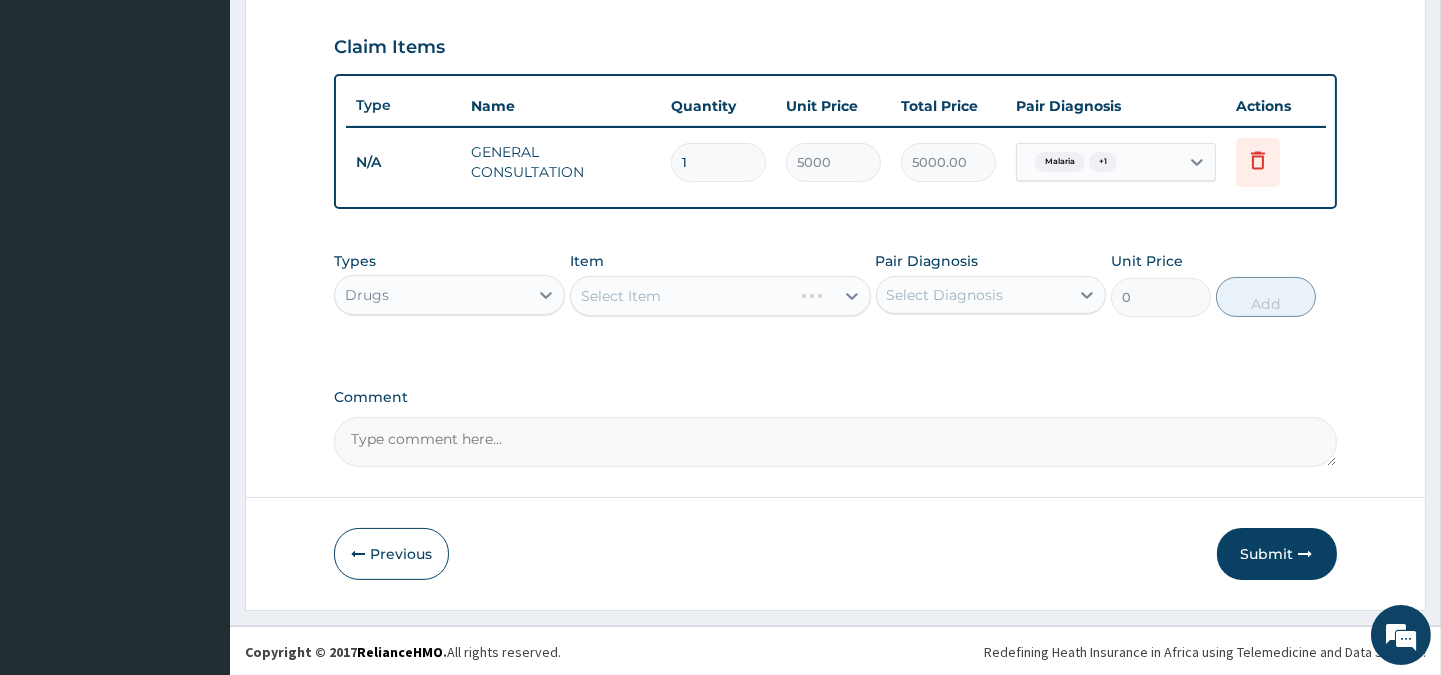 click on "Select Item" at bounding box center [720, 296] 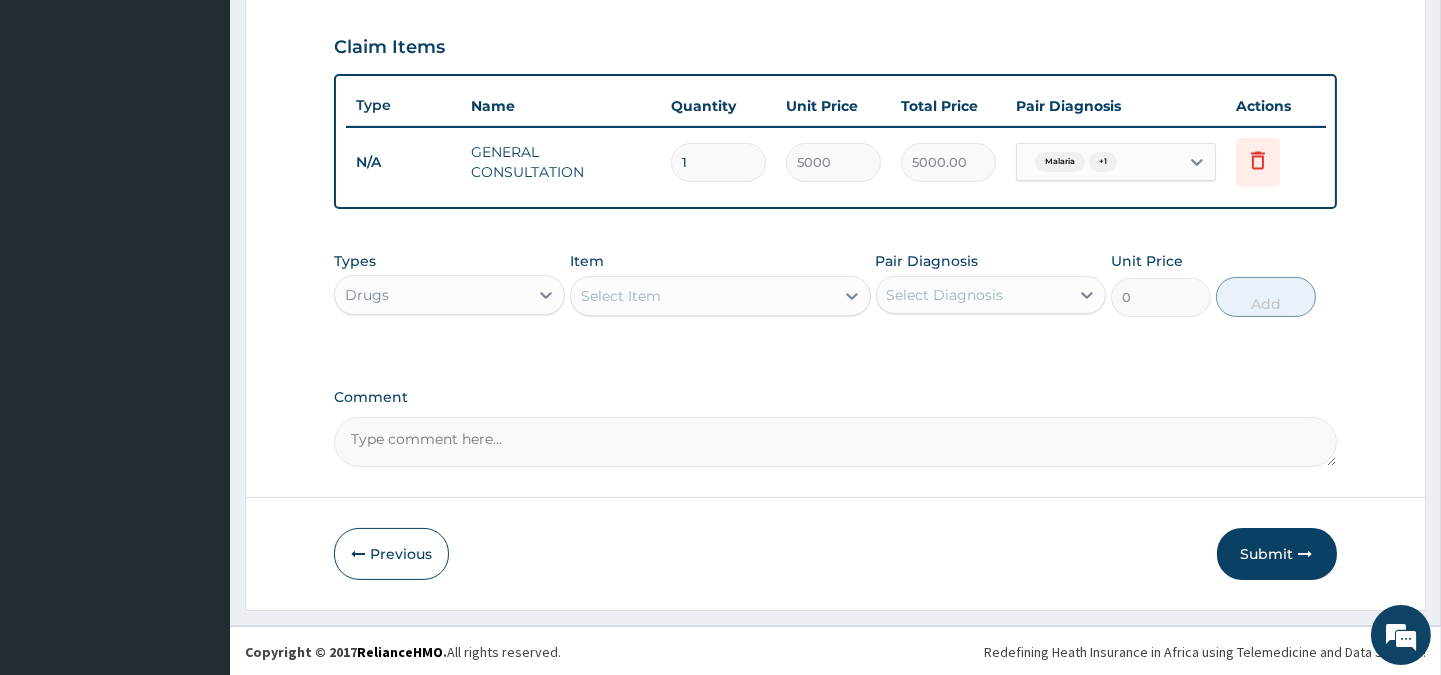 click on "Select Item" at bounding box center [702, 296] 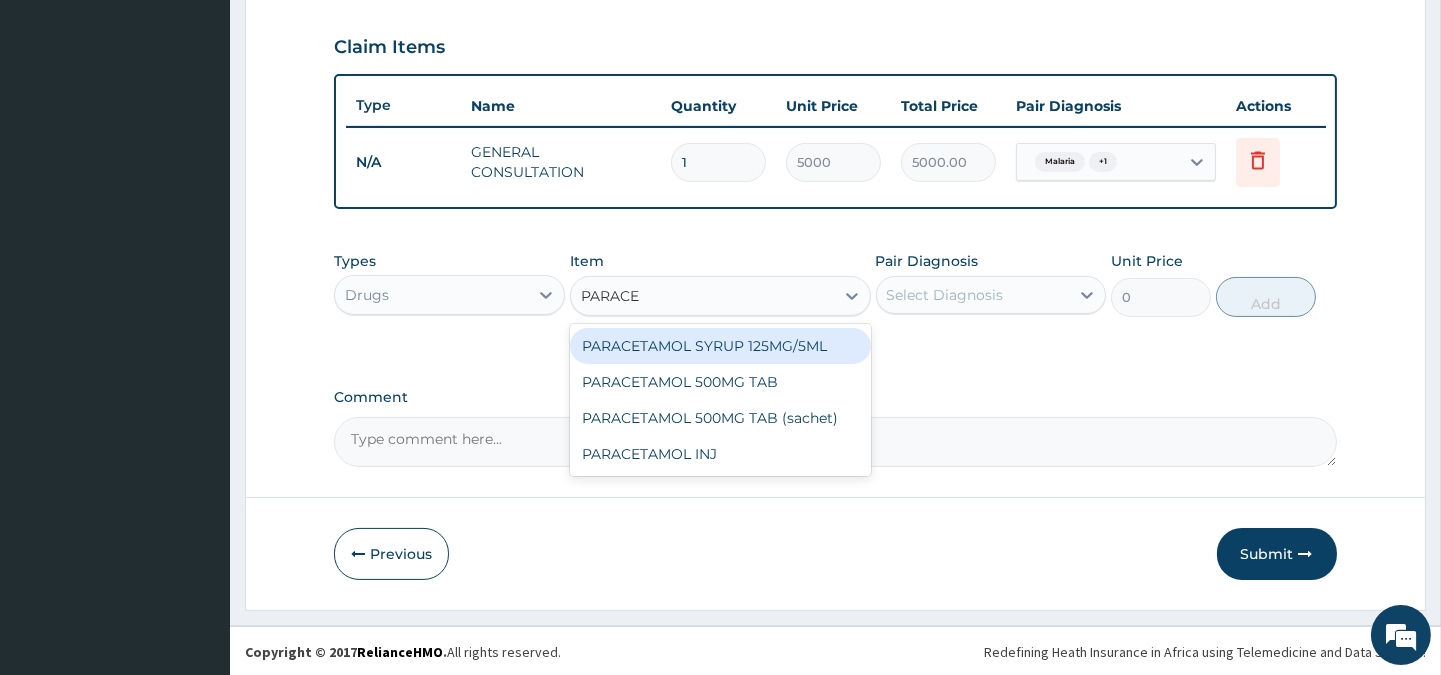 type on "PARACET" 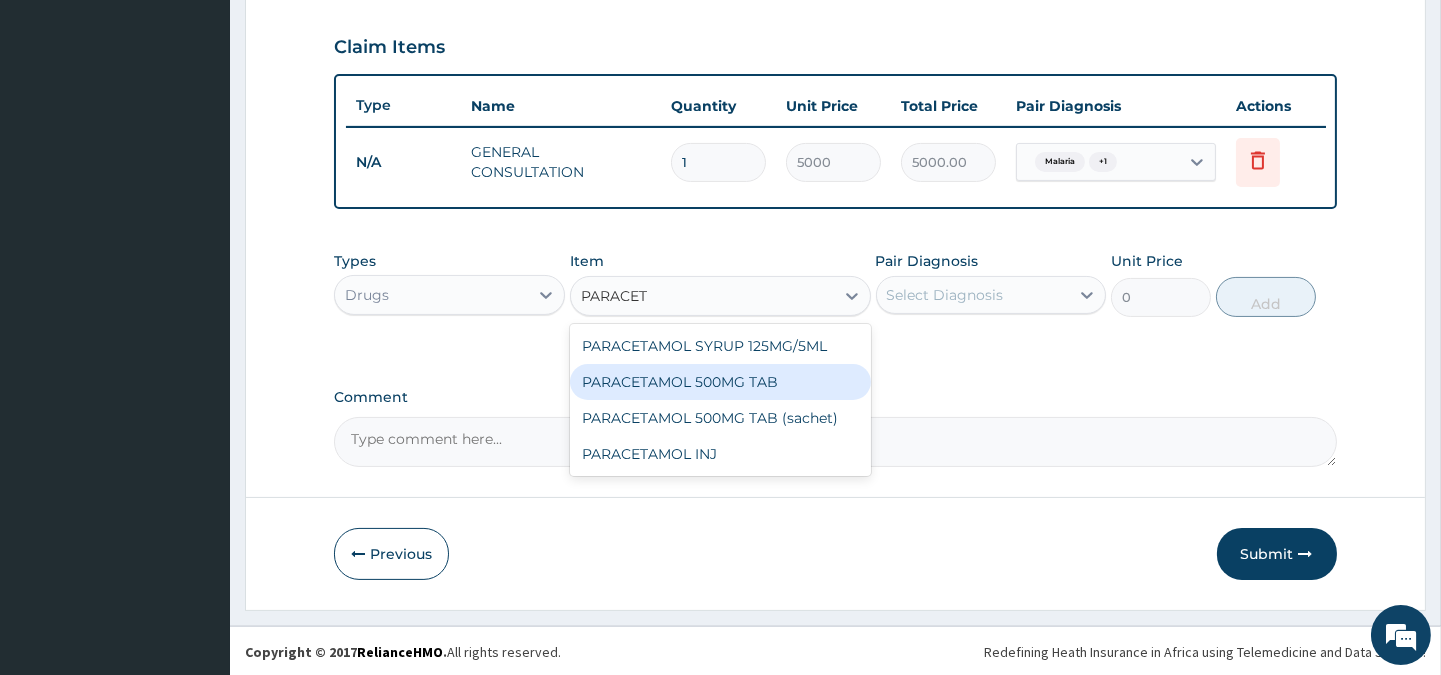 click on "PARACETAMOL 500MG TAB" at bounding box center [720, 382] 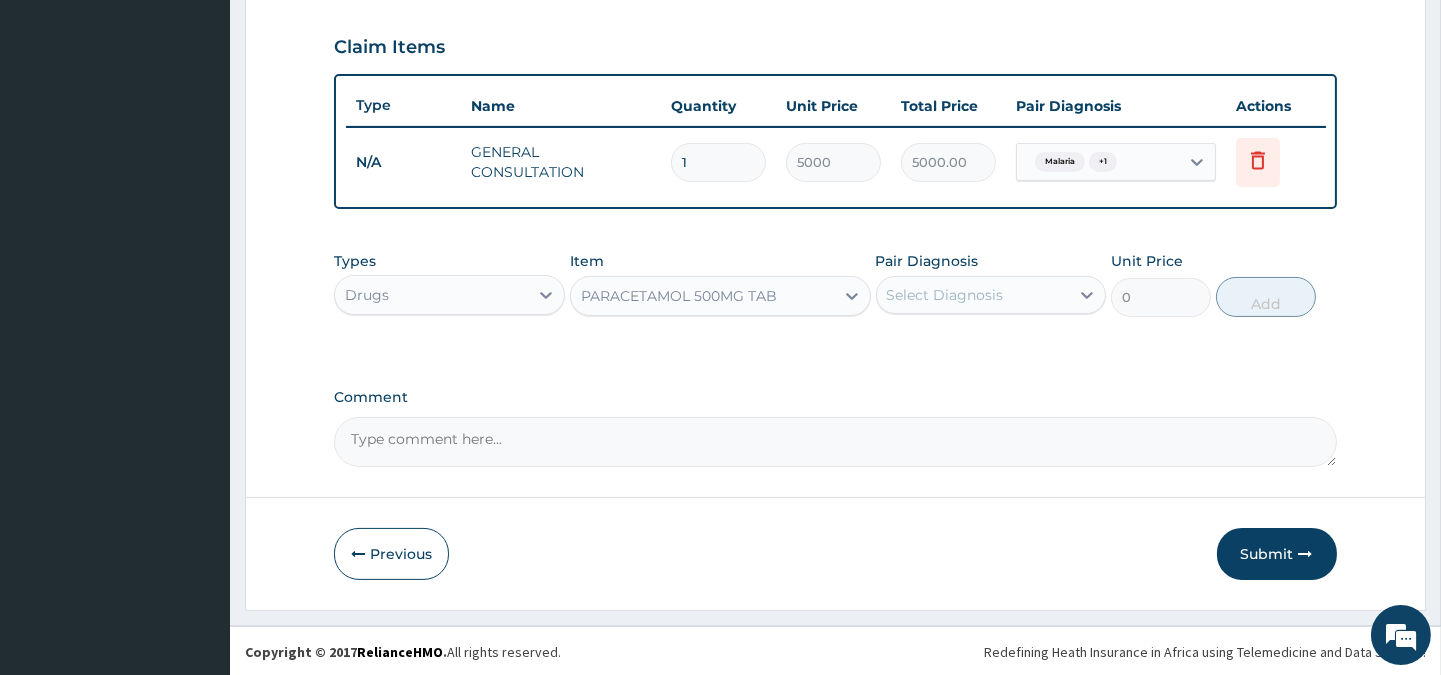 type 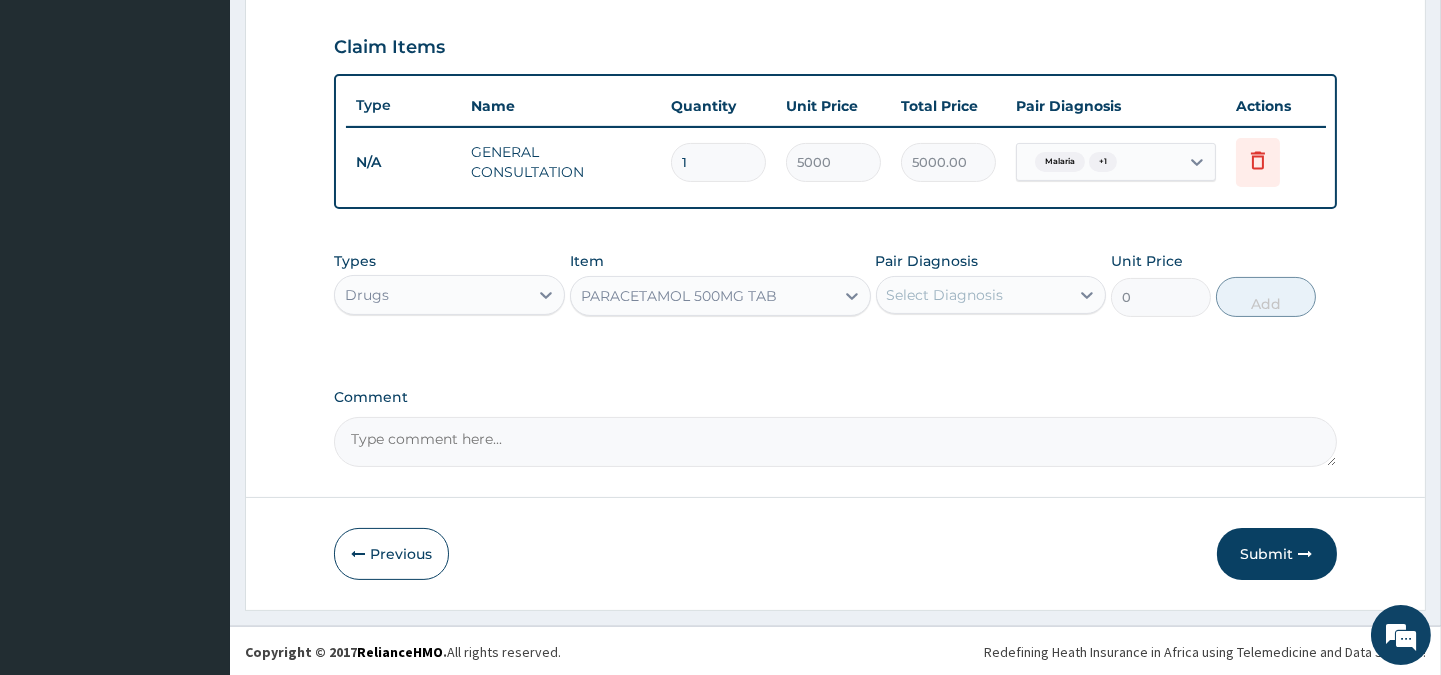 type on "20" 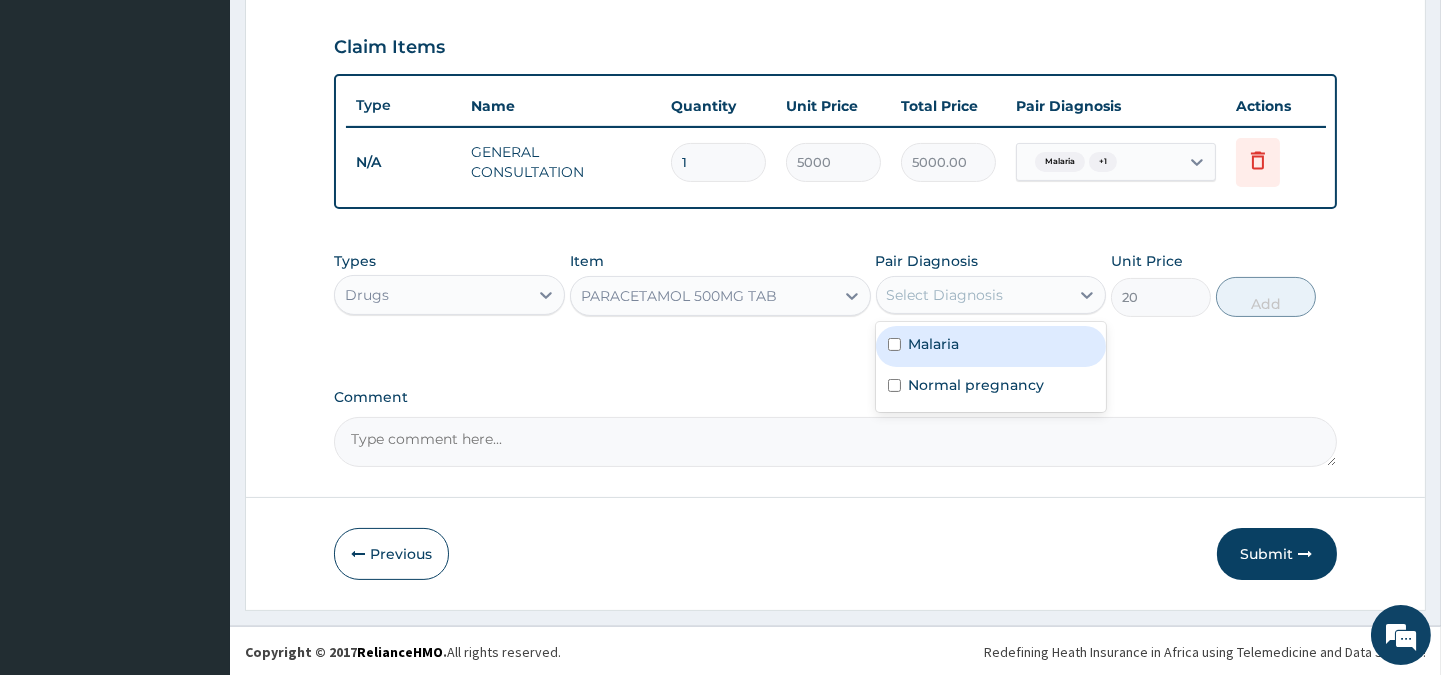 click on "Select Diagnosis" at bounding box center (945, 295) 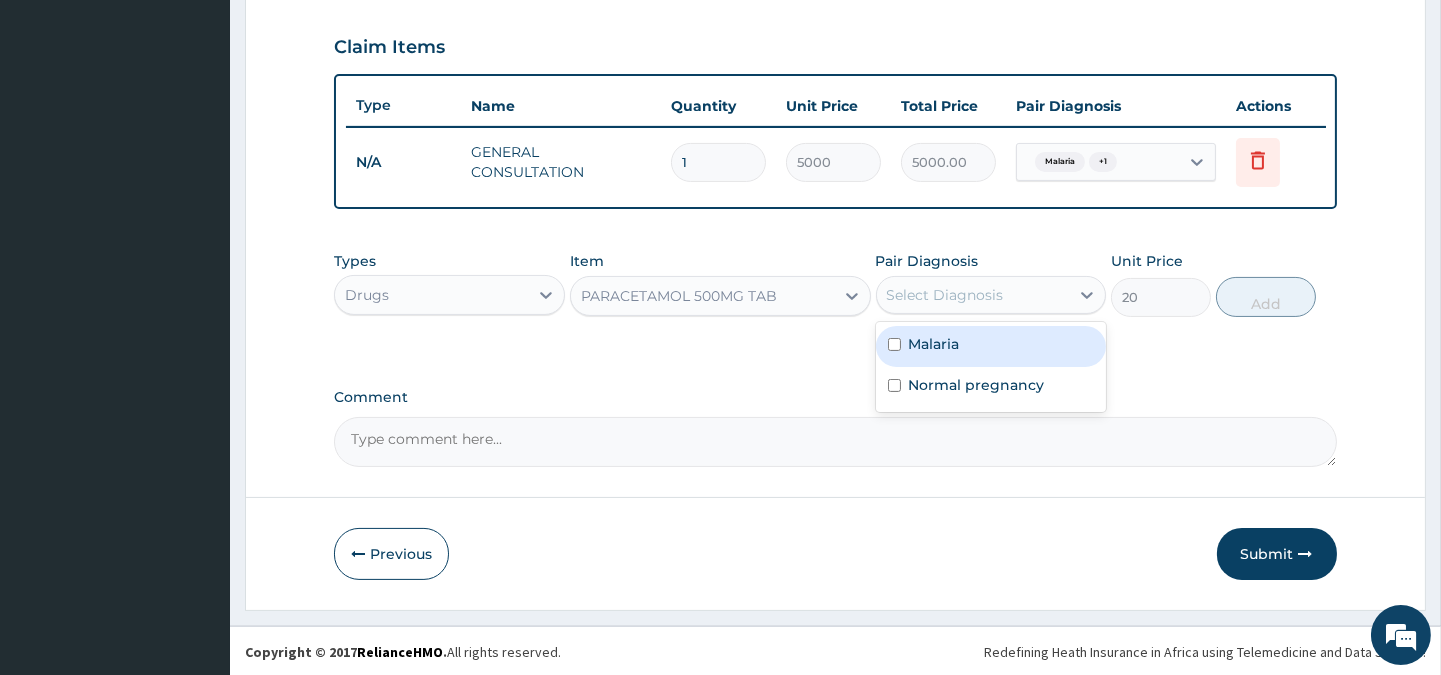 click on "Malaria" at bounding box center [934, 344] 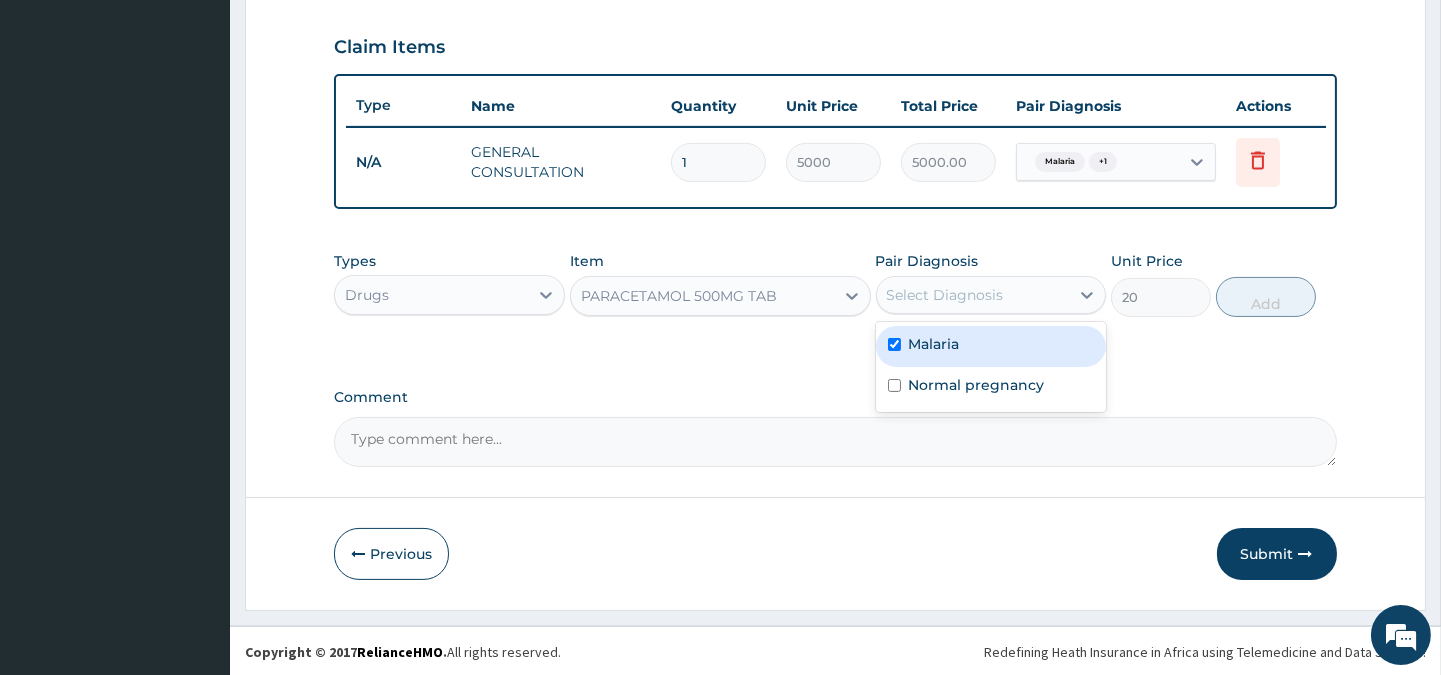 checkbox on "true" 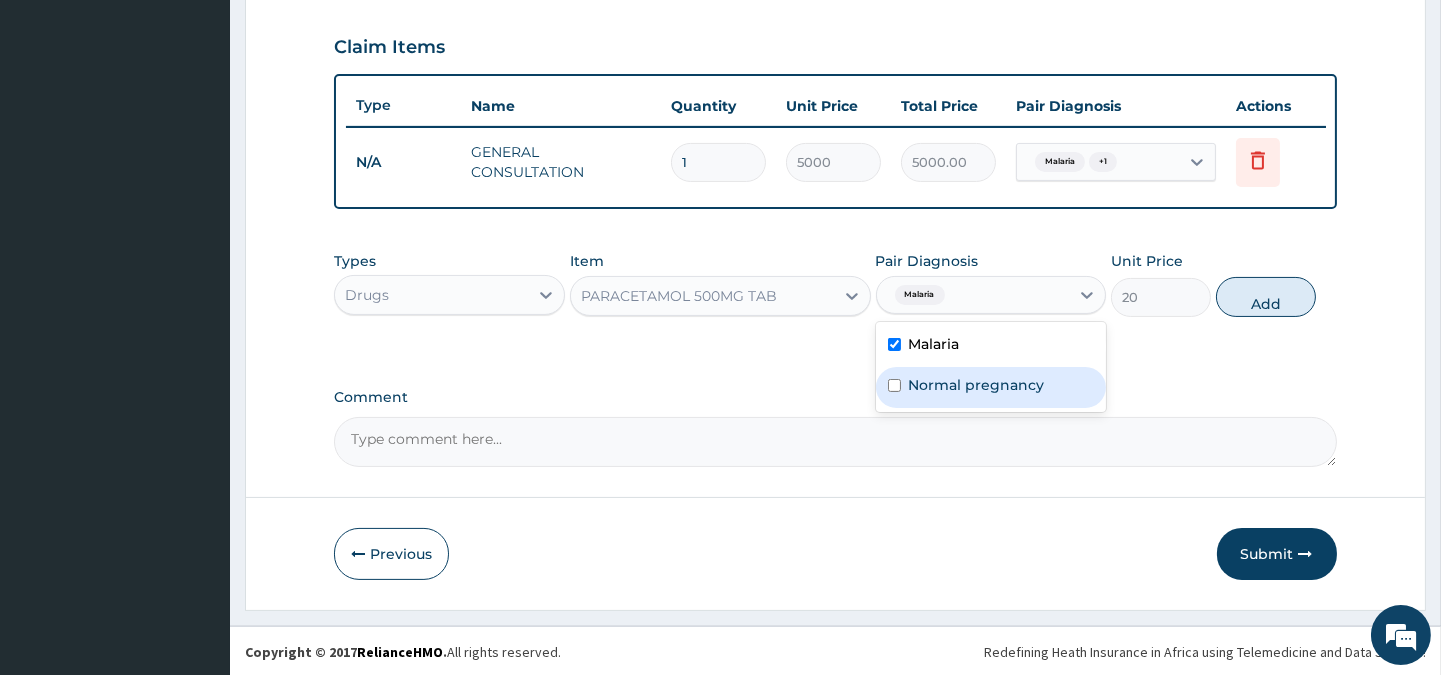 click on "Normal pregnancy" at bounding box center [977, 385] 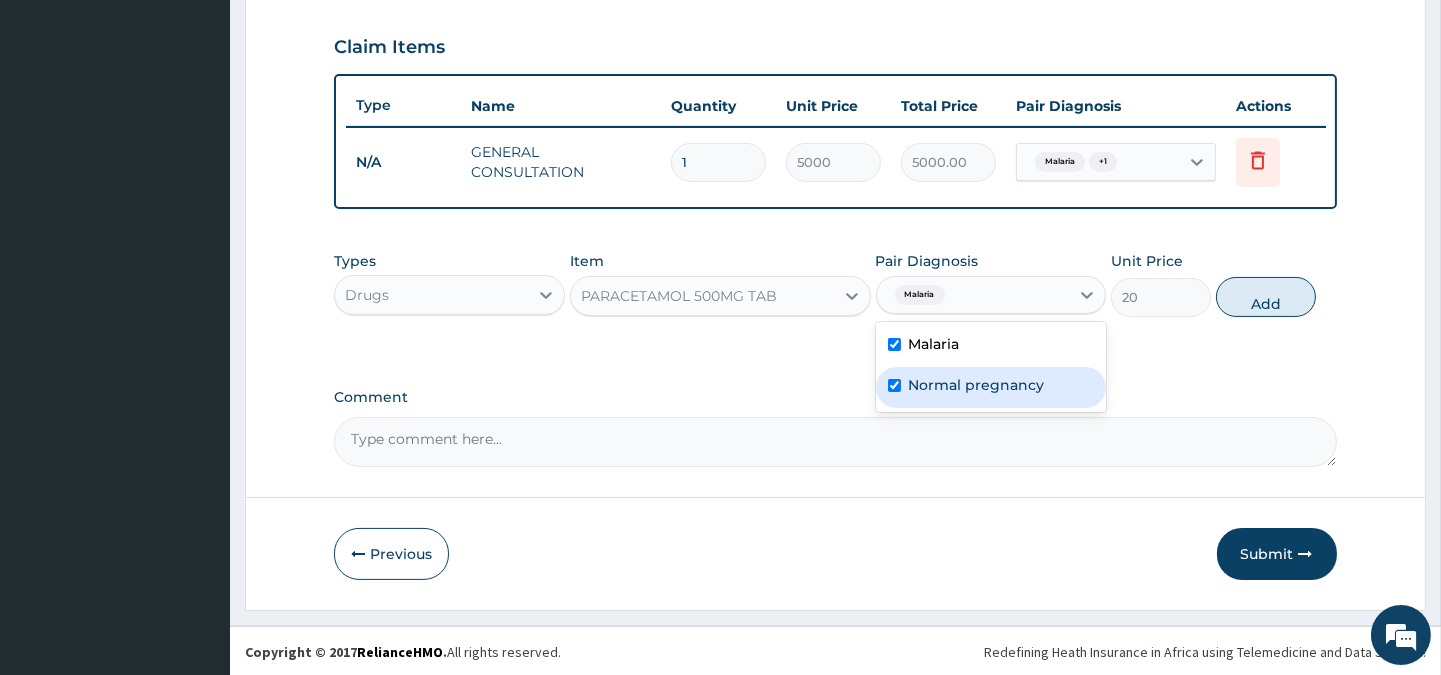 checkbox on "true" 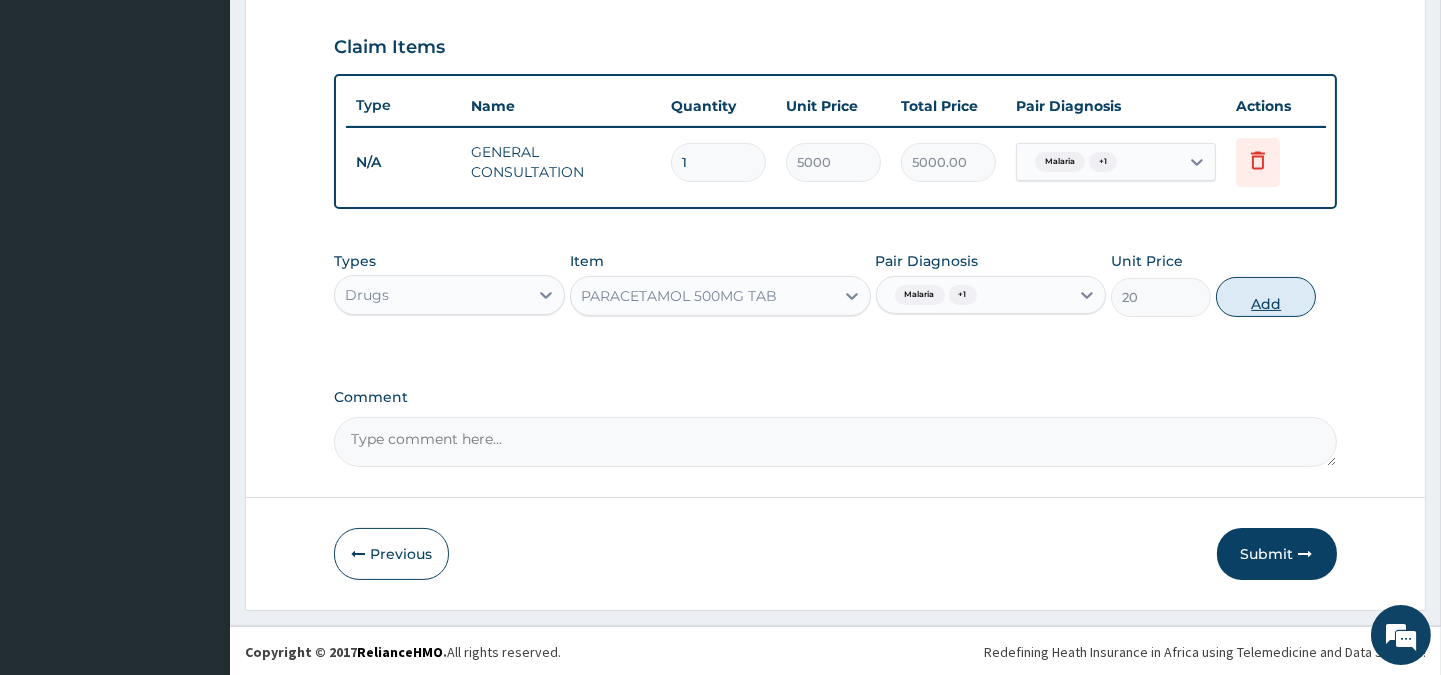 click on "Add" at bounding box center [1266, 297] 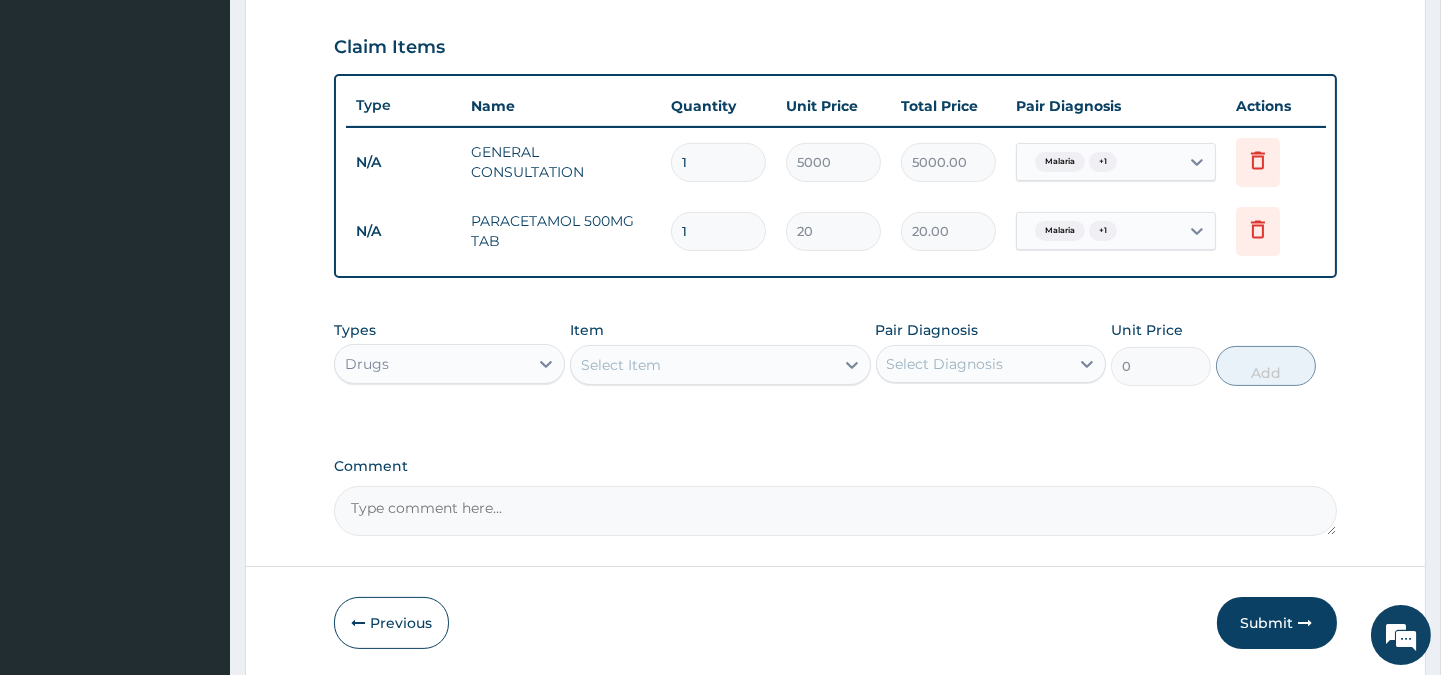 click on "Select Item" at bounding box center [621, 365] 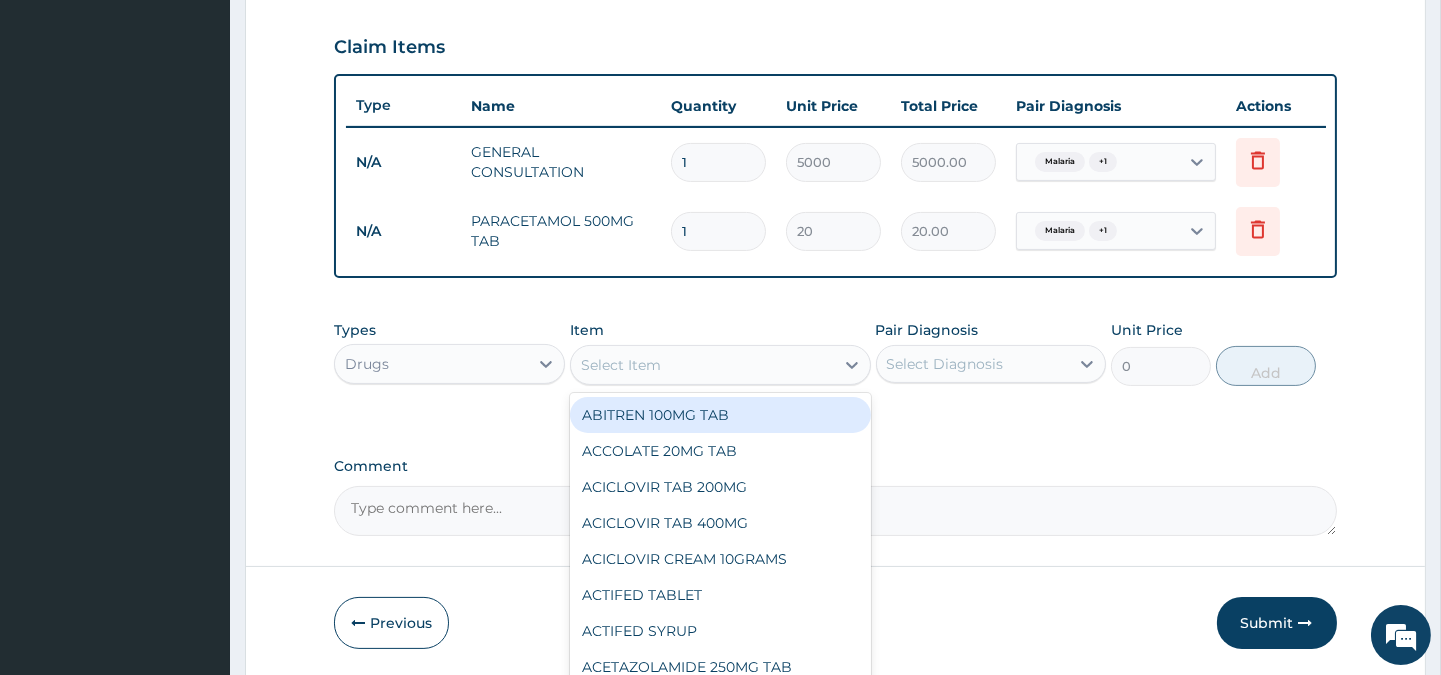 type on "C" 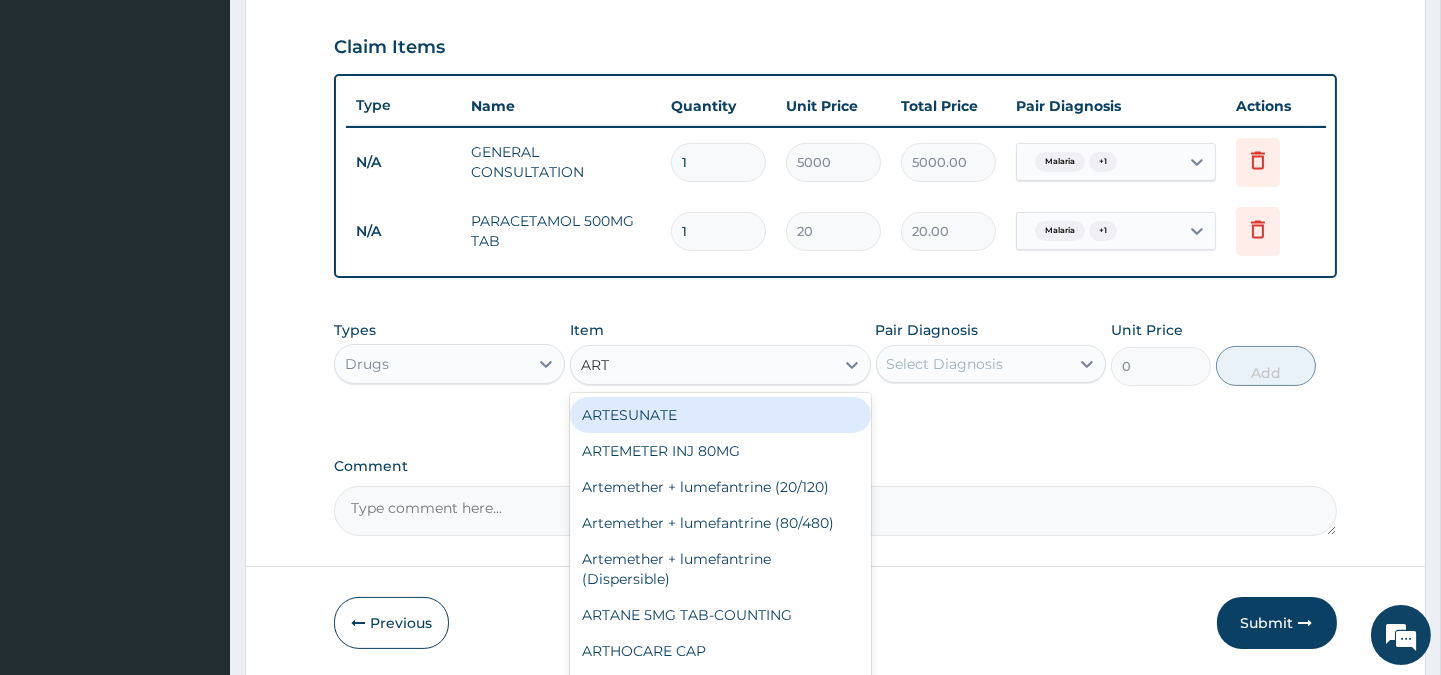 type on "ARTE" 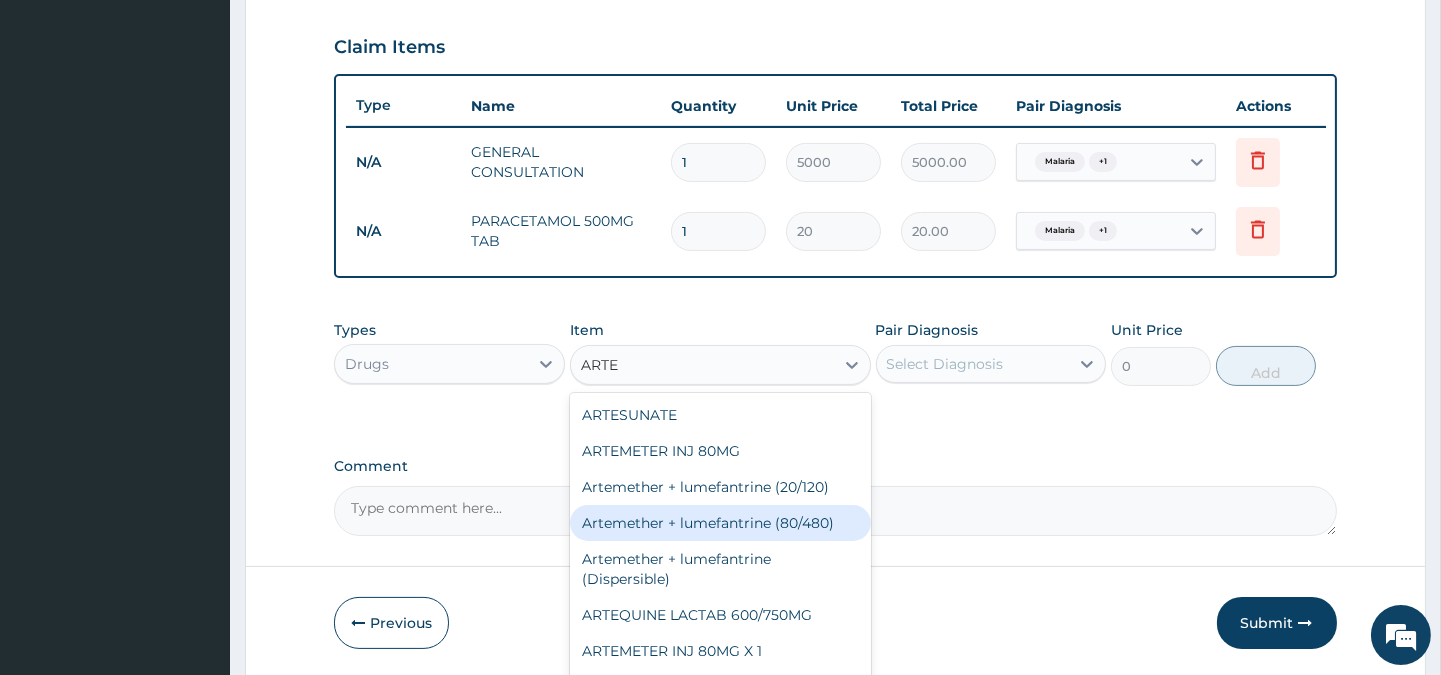 click on "Artemether + lumefantrine (80/480)" at bounding box center [720, 523] 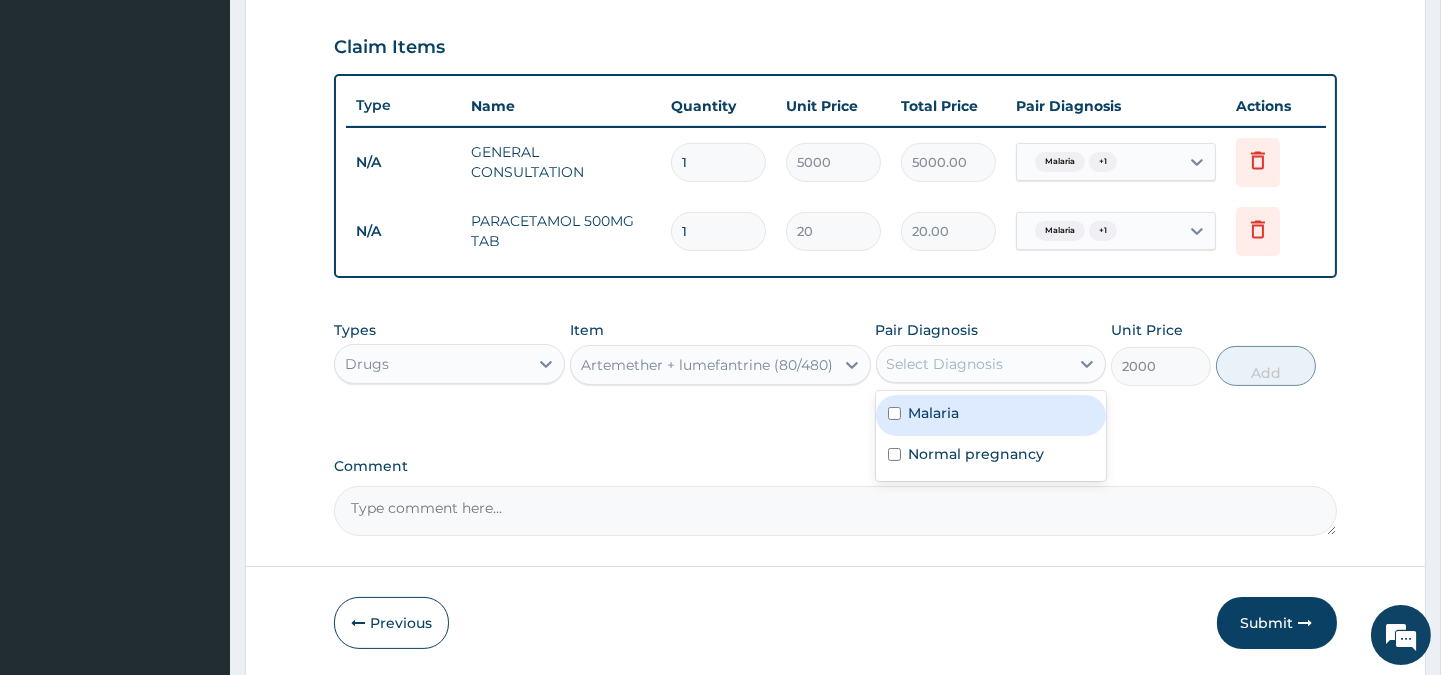 click on "Select Diagnosis" at bounding box center (945, 364) 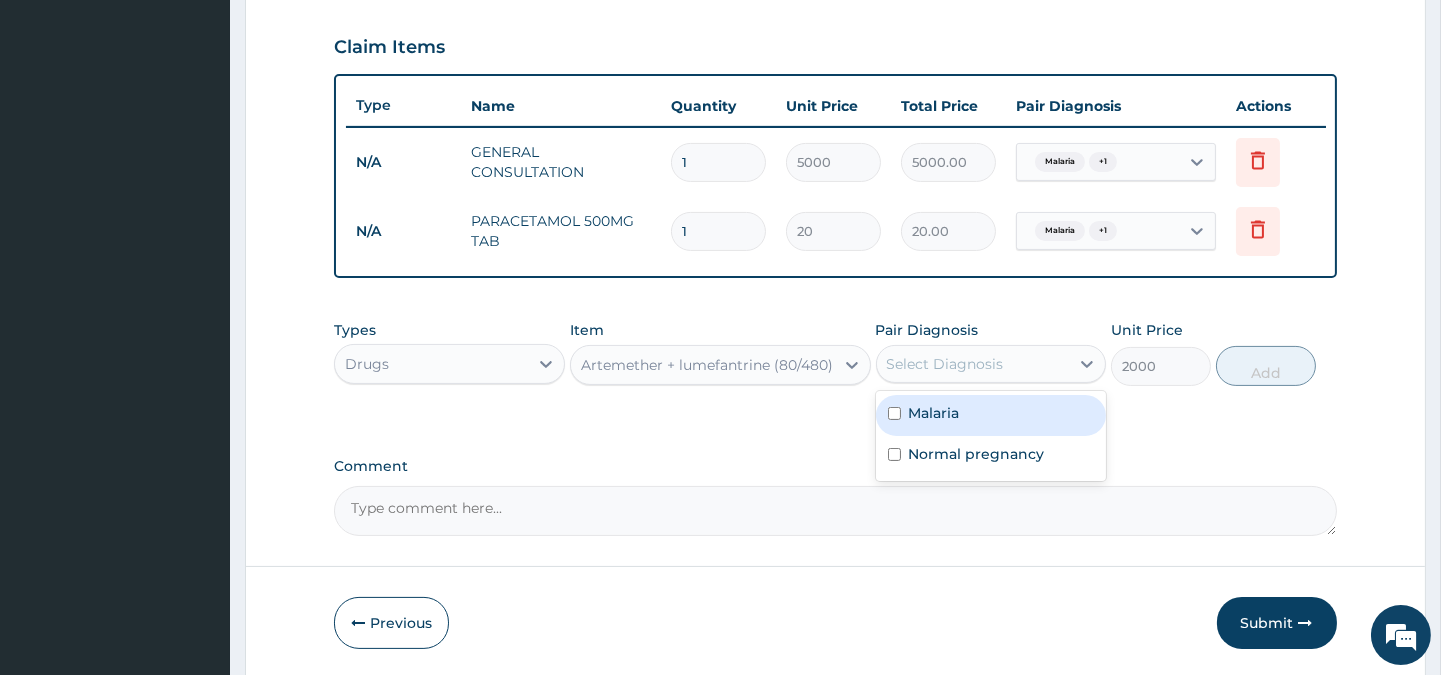 click on "Malaria" at bounding box center [934, 413] 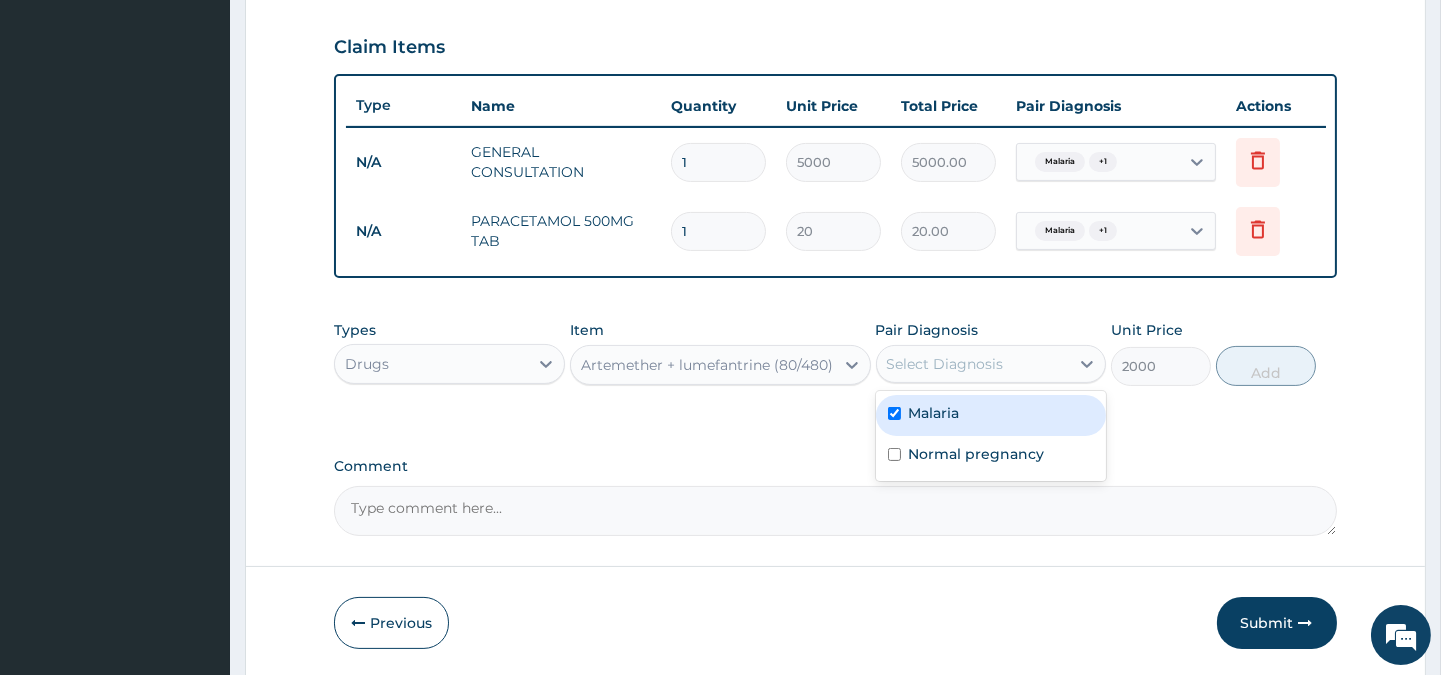 checkbox on "true" 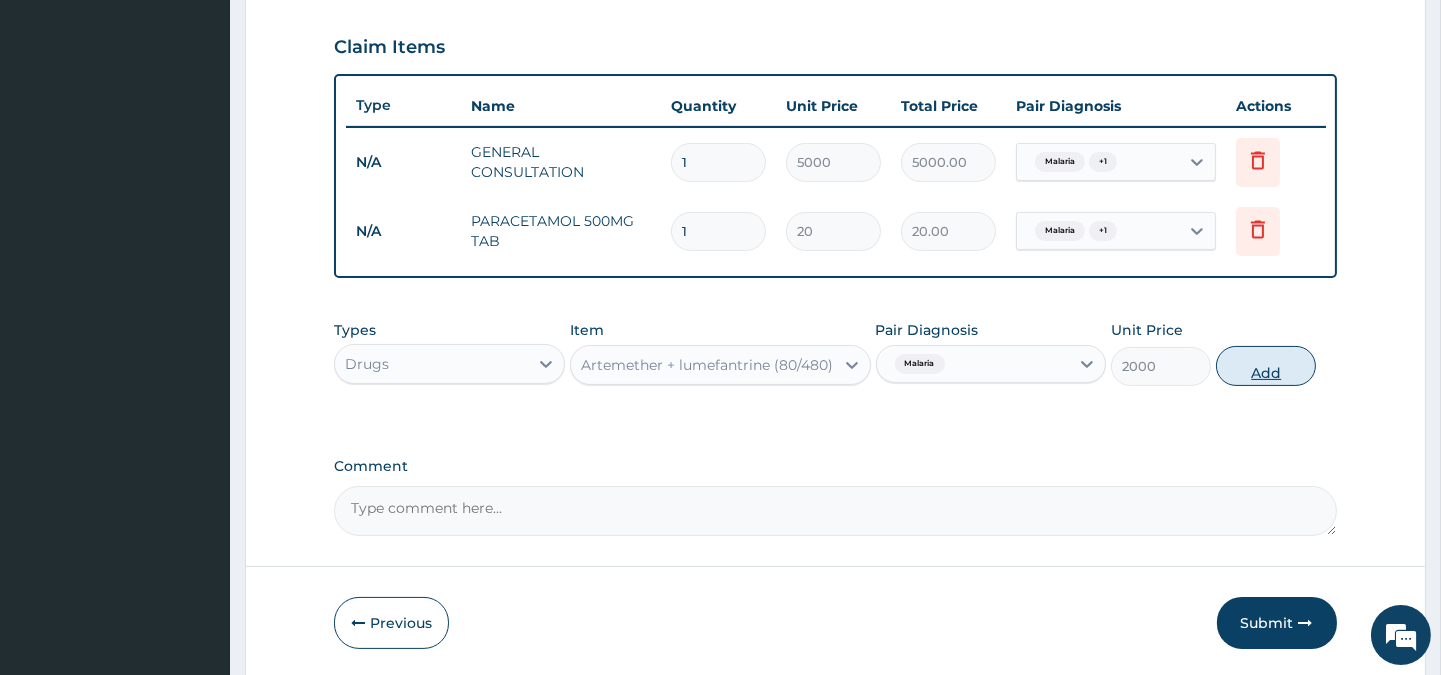 click on "Add" at bounding box center (1266, 366) 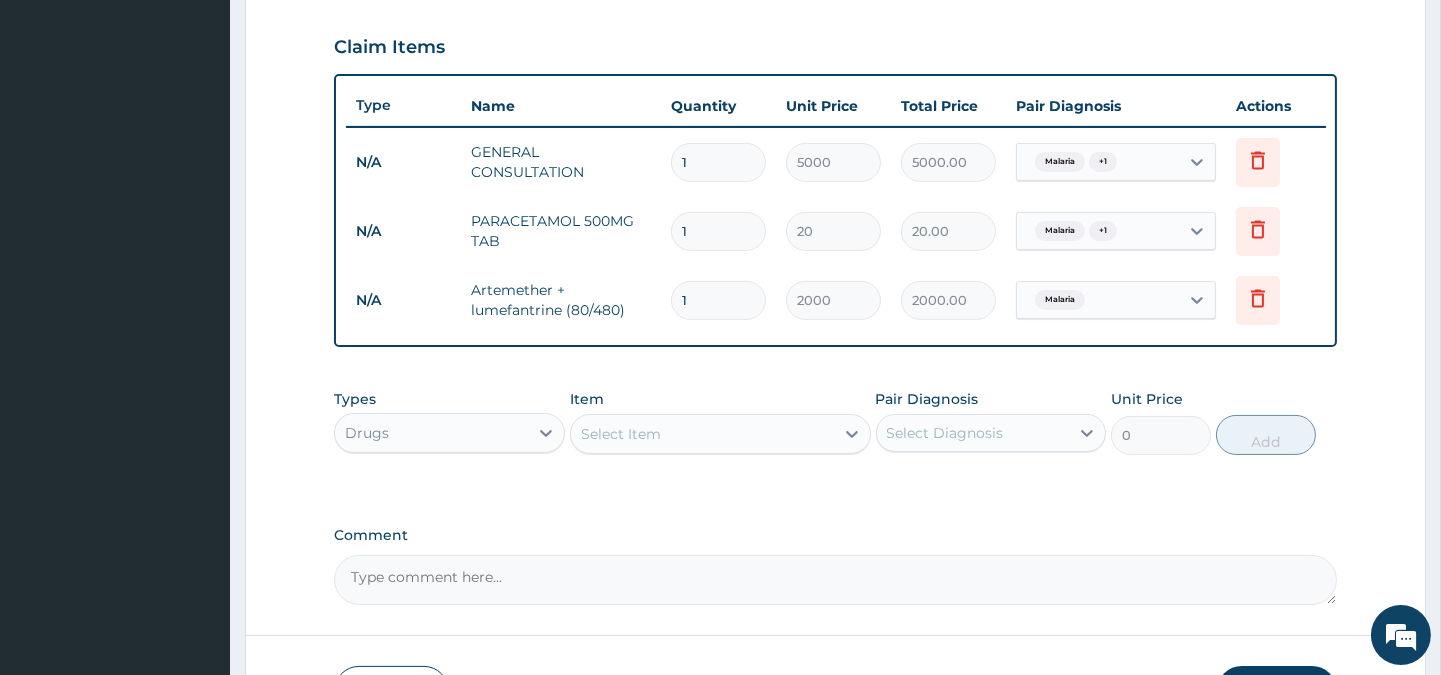 click on "Select Item" at bounding box center (702, 434) 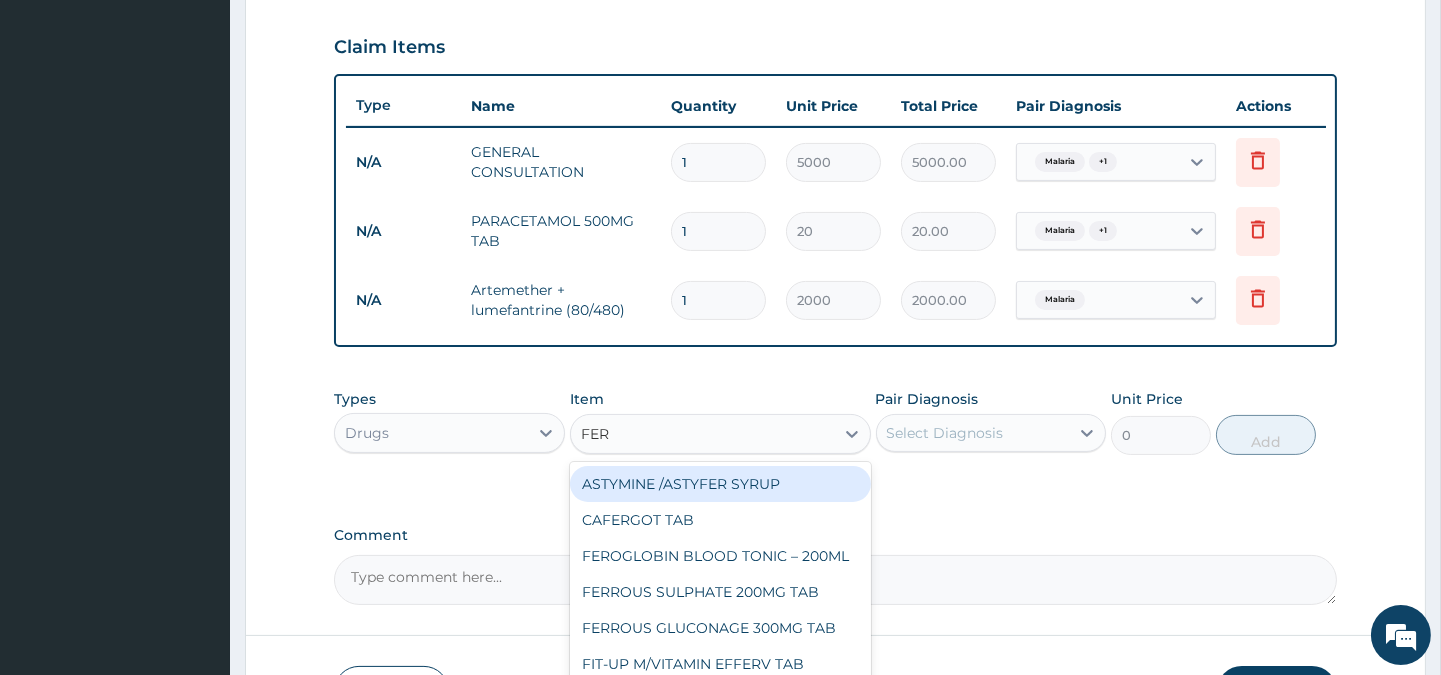 type on "FERR" 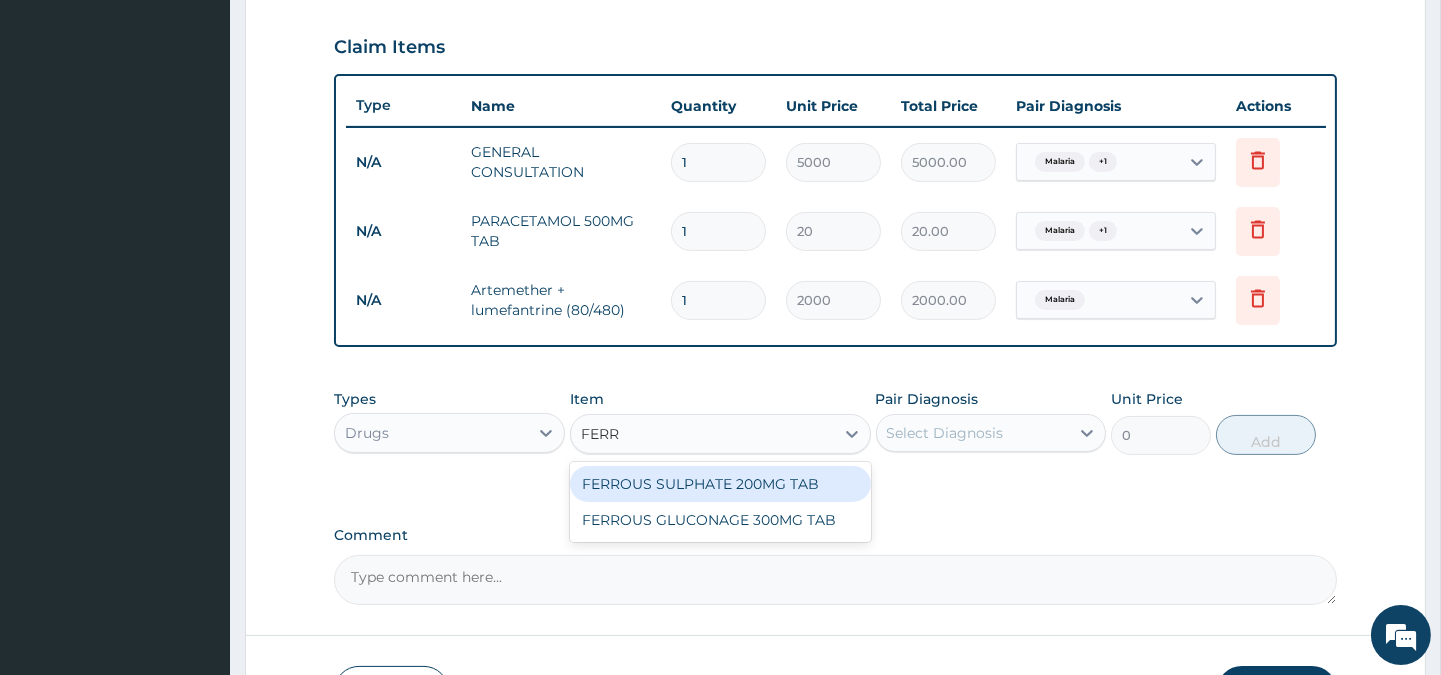 click on "FERROUS SULPHATE 200MG TAB" at bounding box center (720, 484) 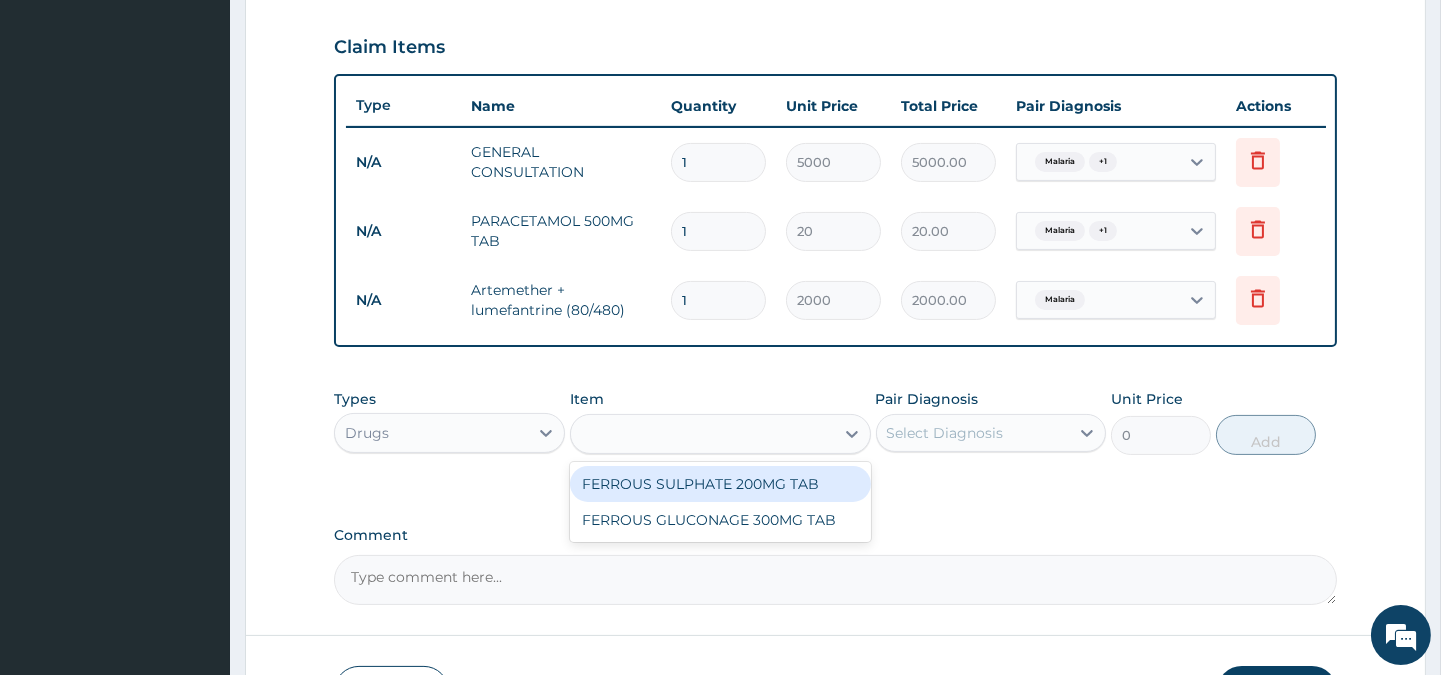 type on "6.5" 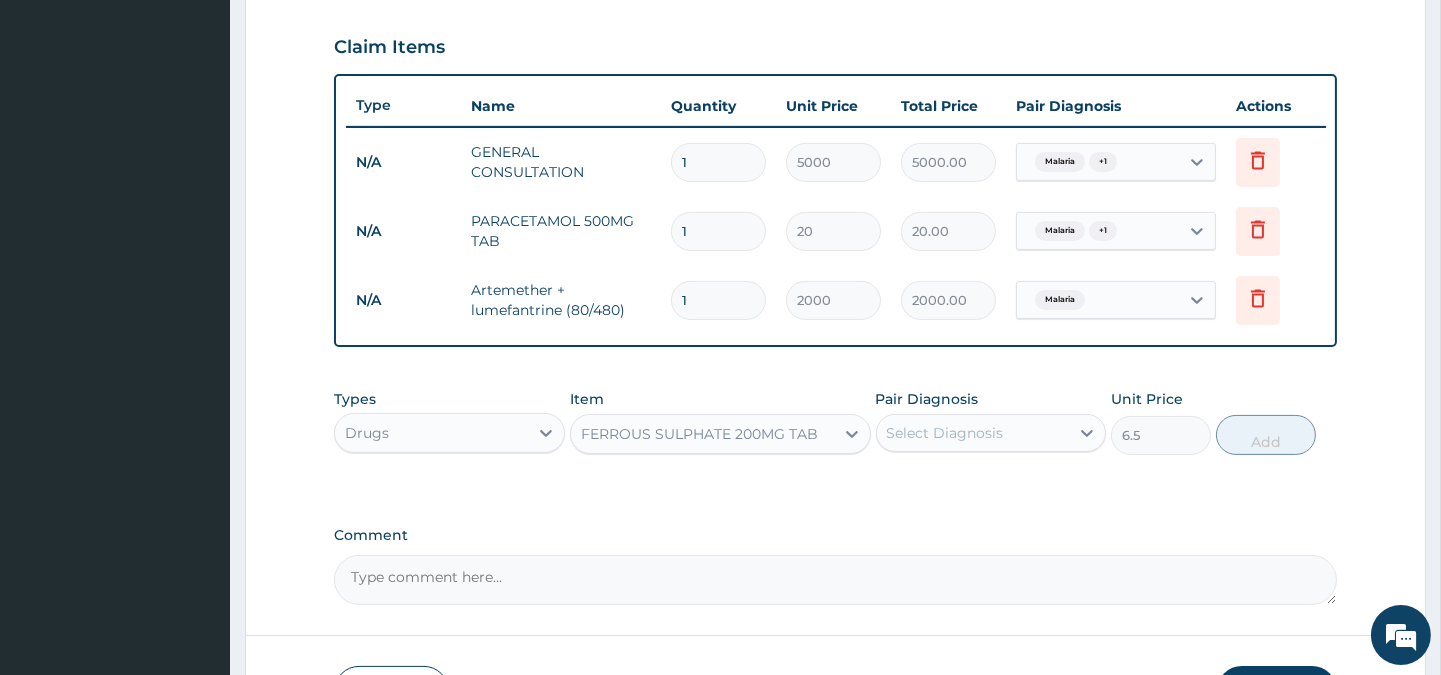 click on "Select Diagnosis" at bounding box center (945, 433) 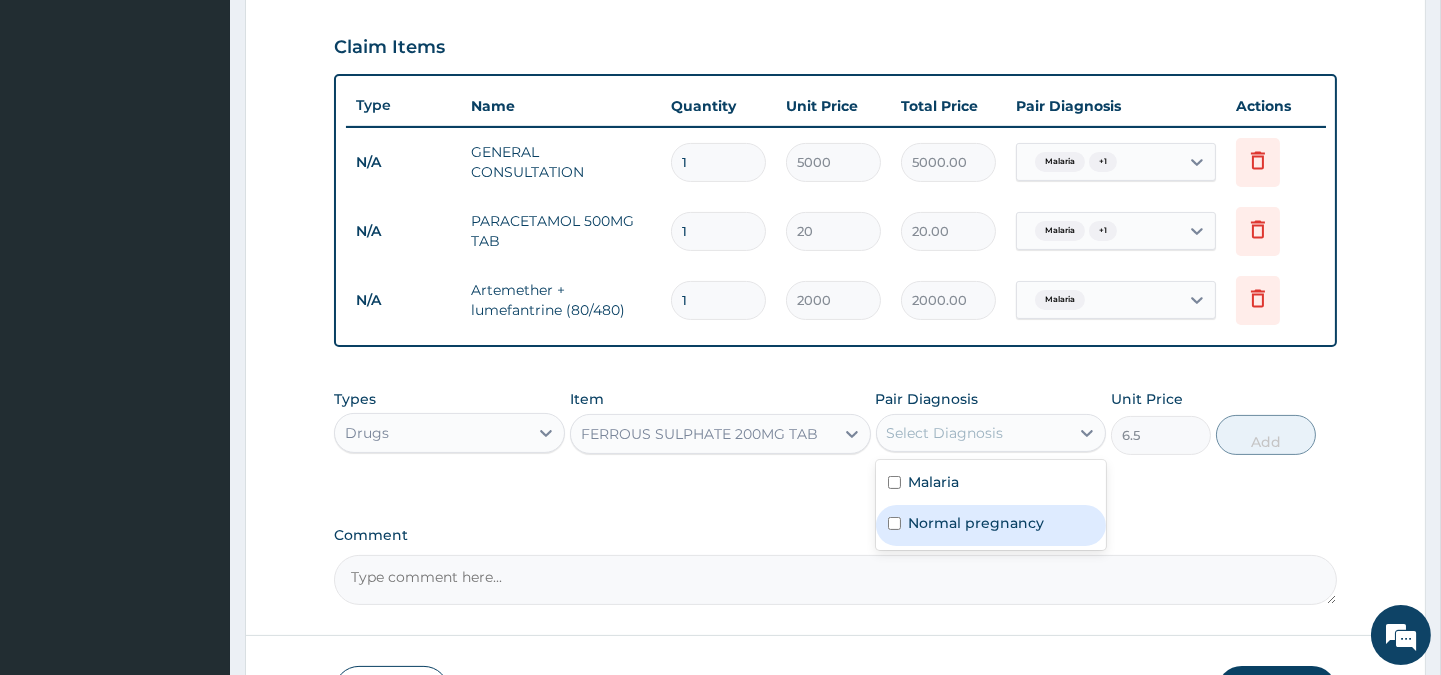 click on "Normal pregnancy" at bounding box center [991, 525] 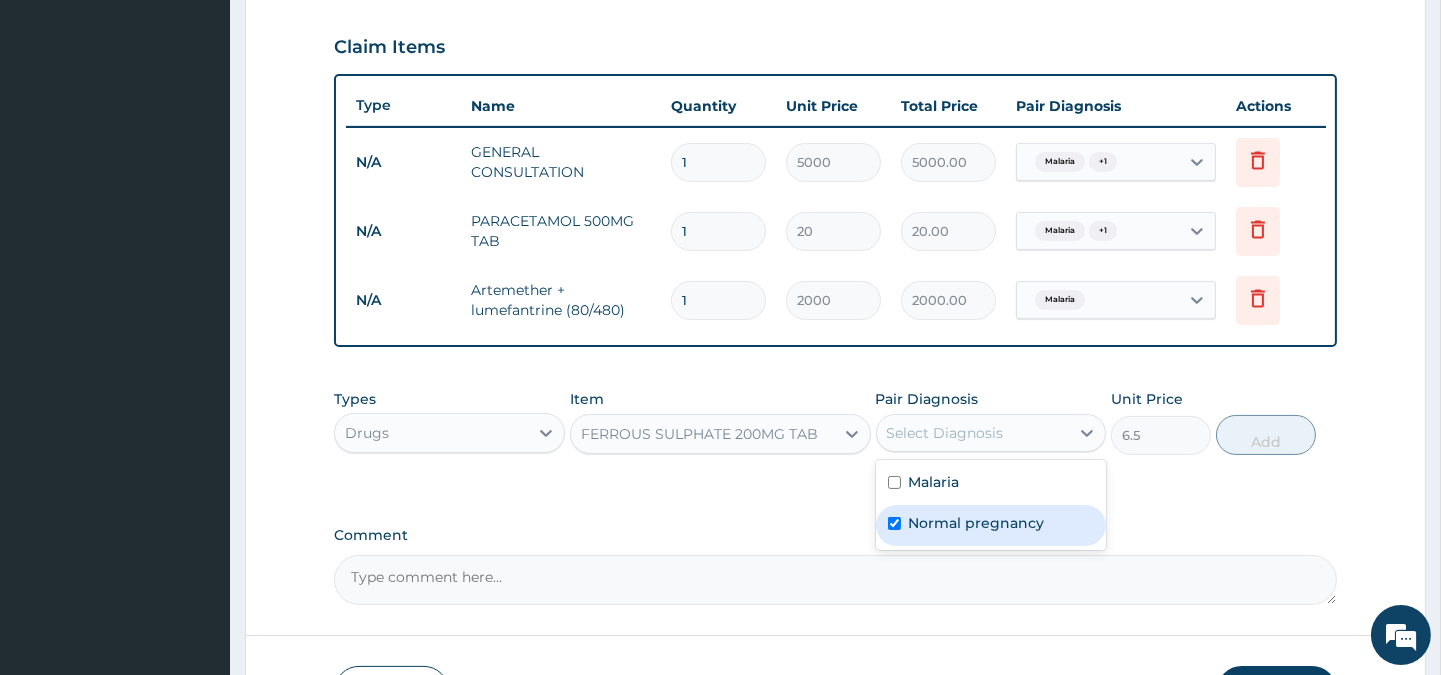 checkbox on "true" 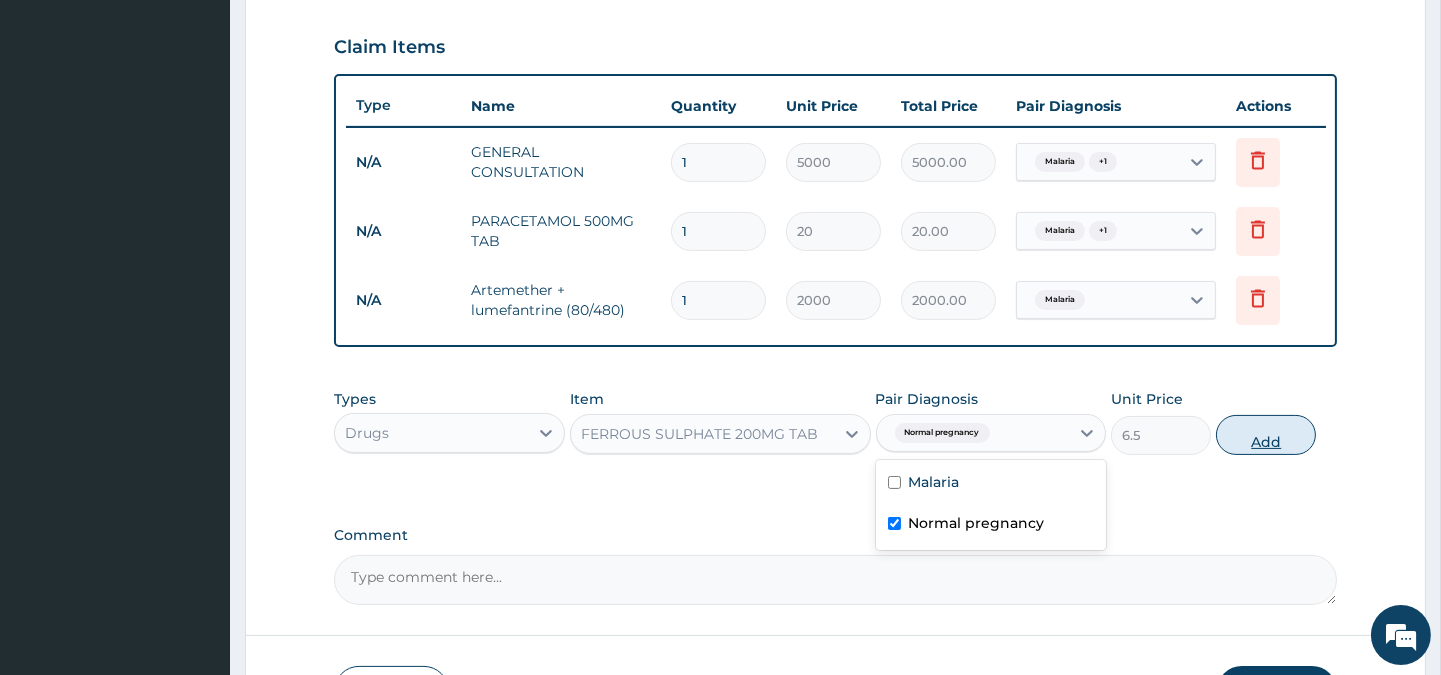 click on "Add" at bounding box center [1266, 435] 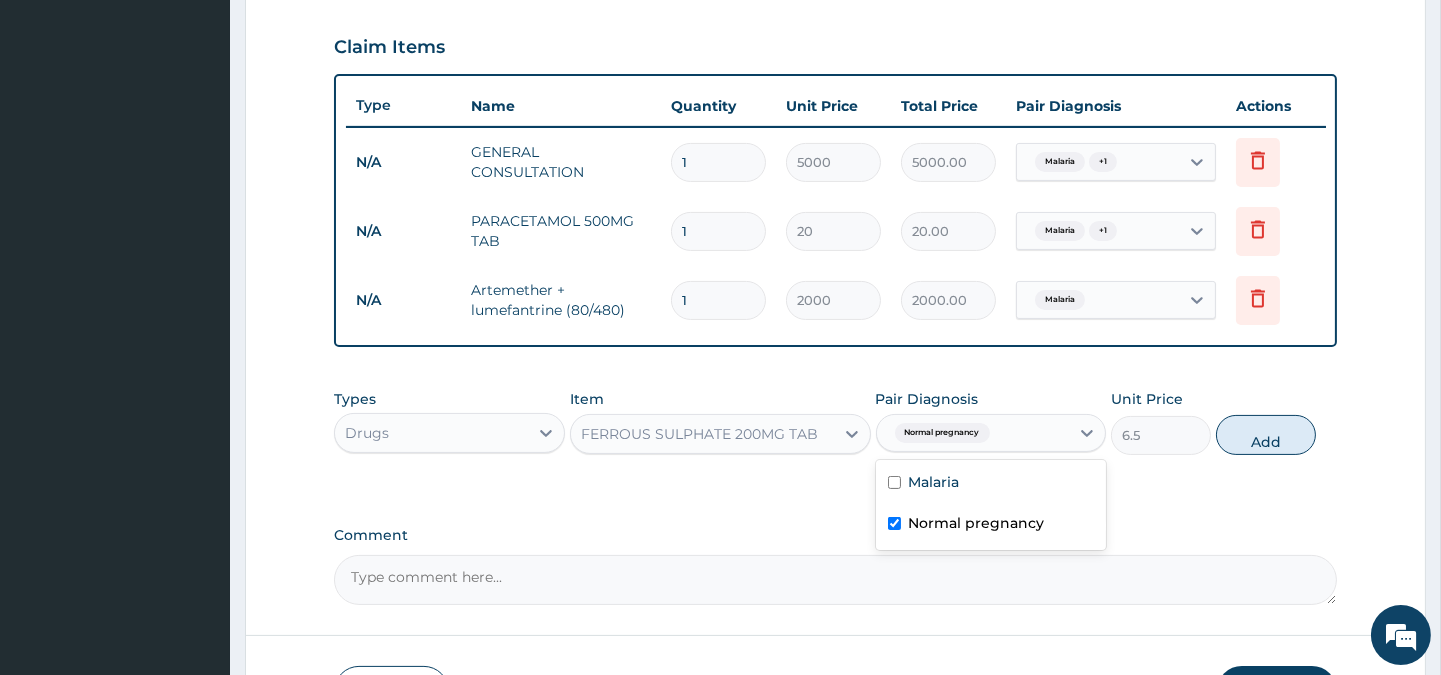 type on "0" 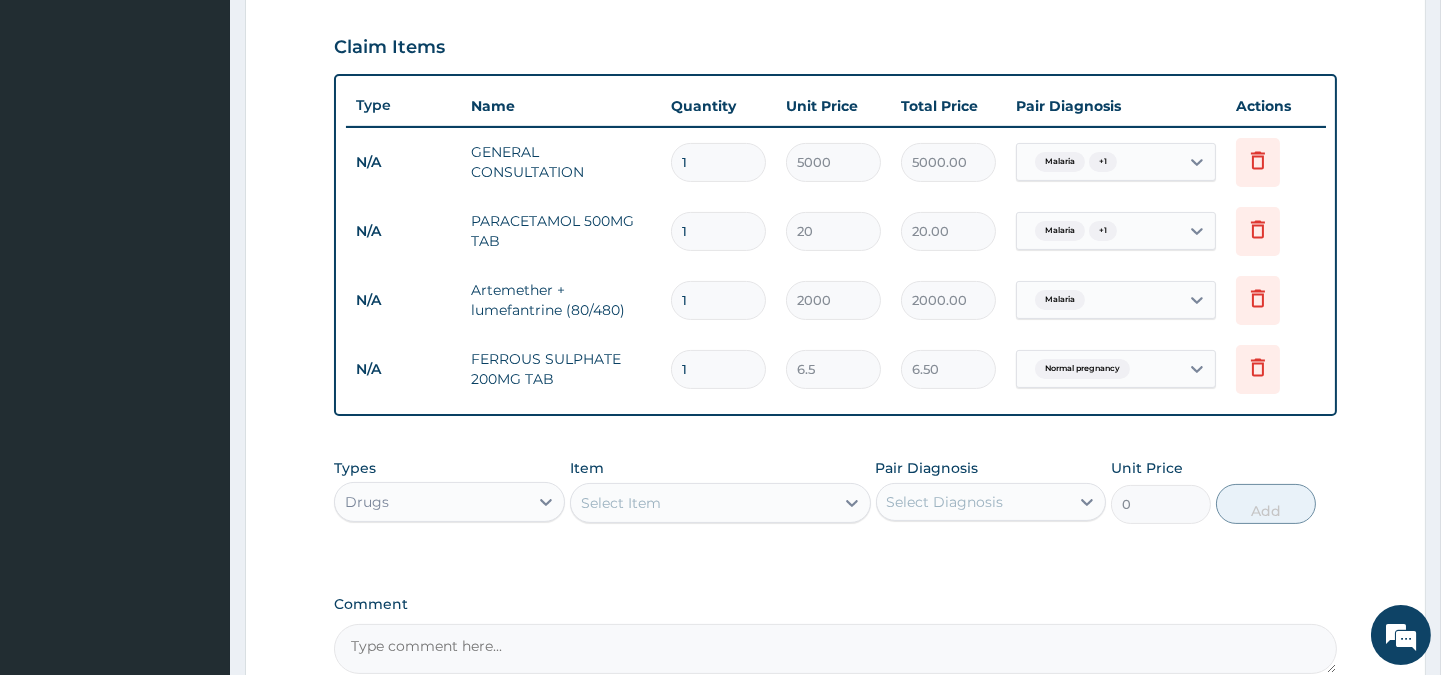 scroll, scrollTop: 878, scrollLeft: 0, axis: vertical 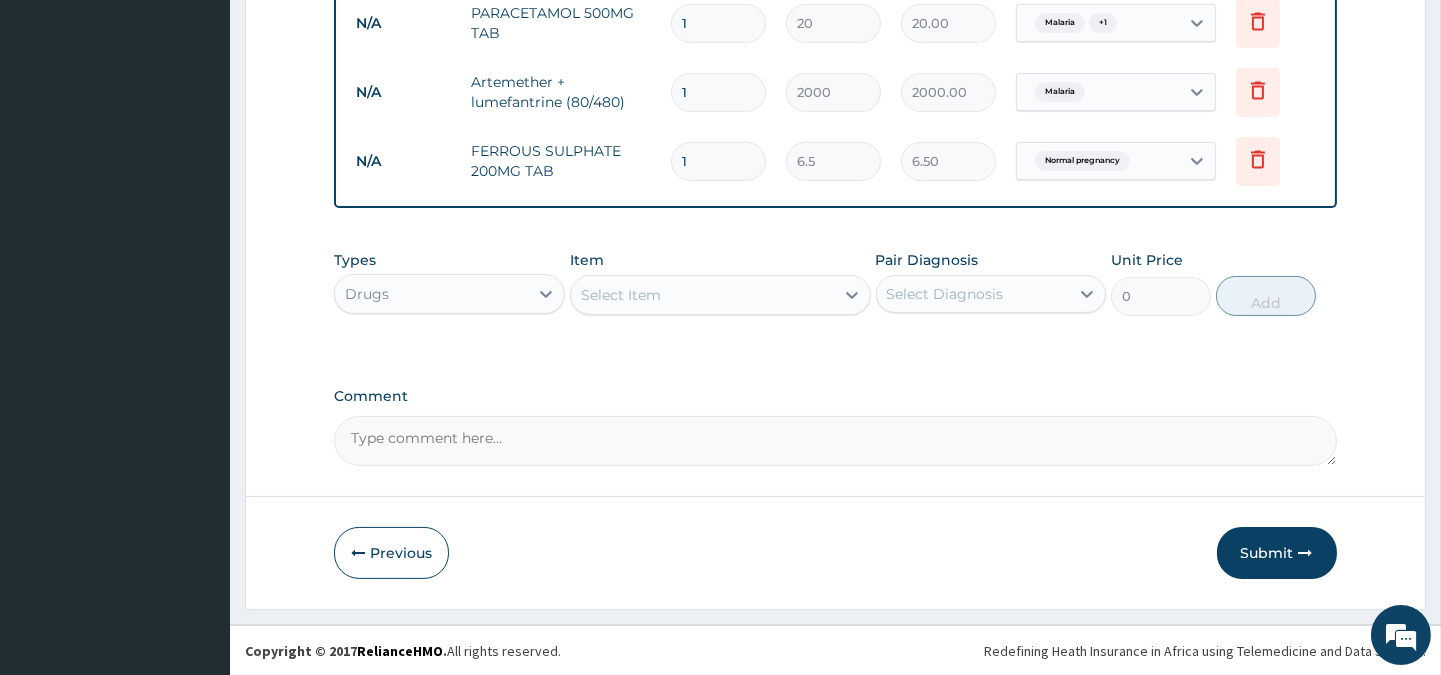 click on "Select Item" at bounding box center [621, 295] 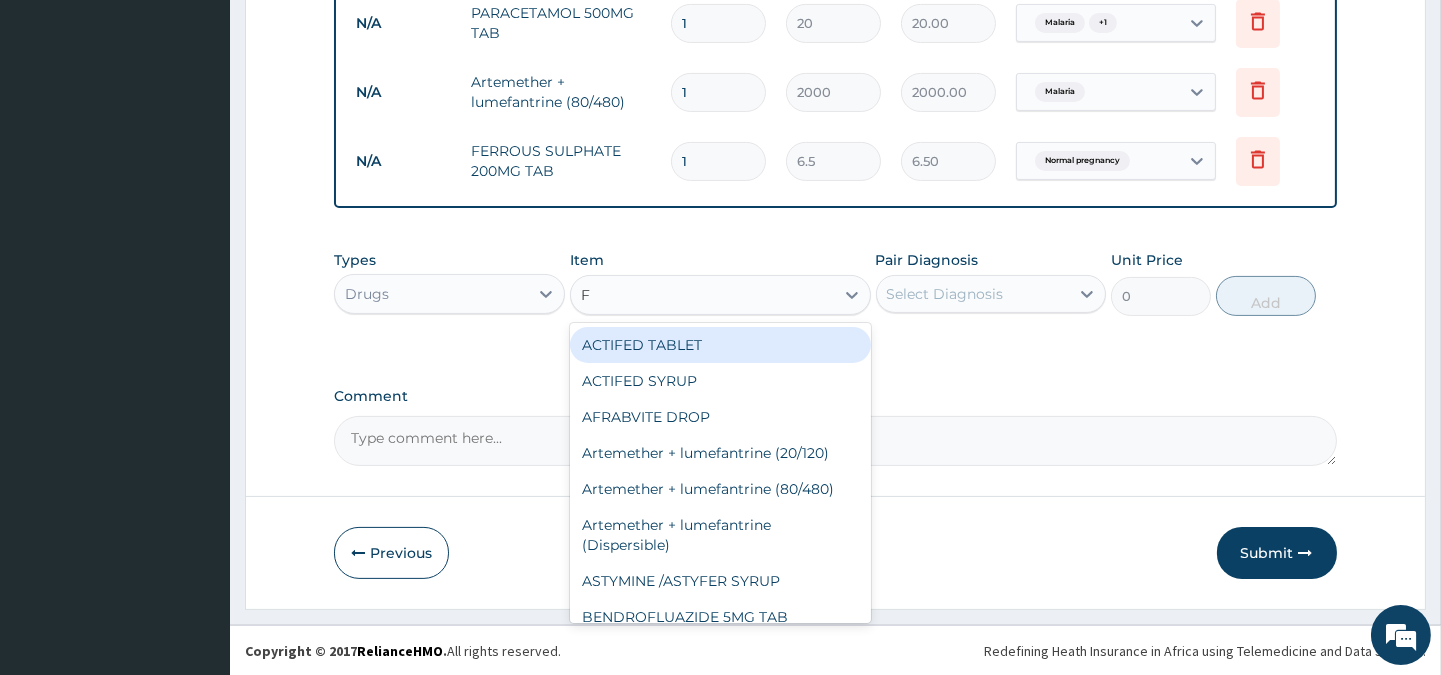type on "FO" 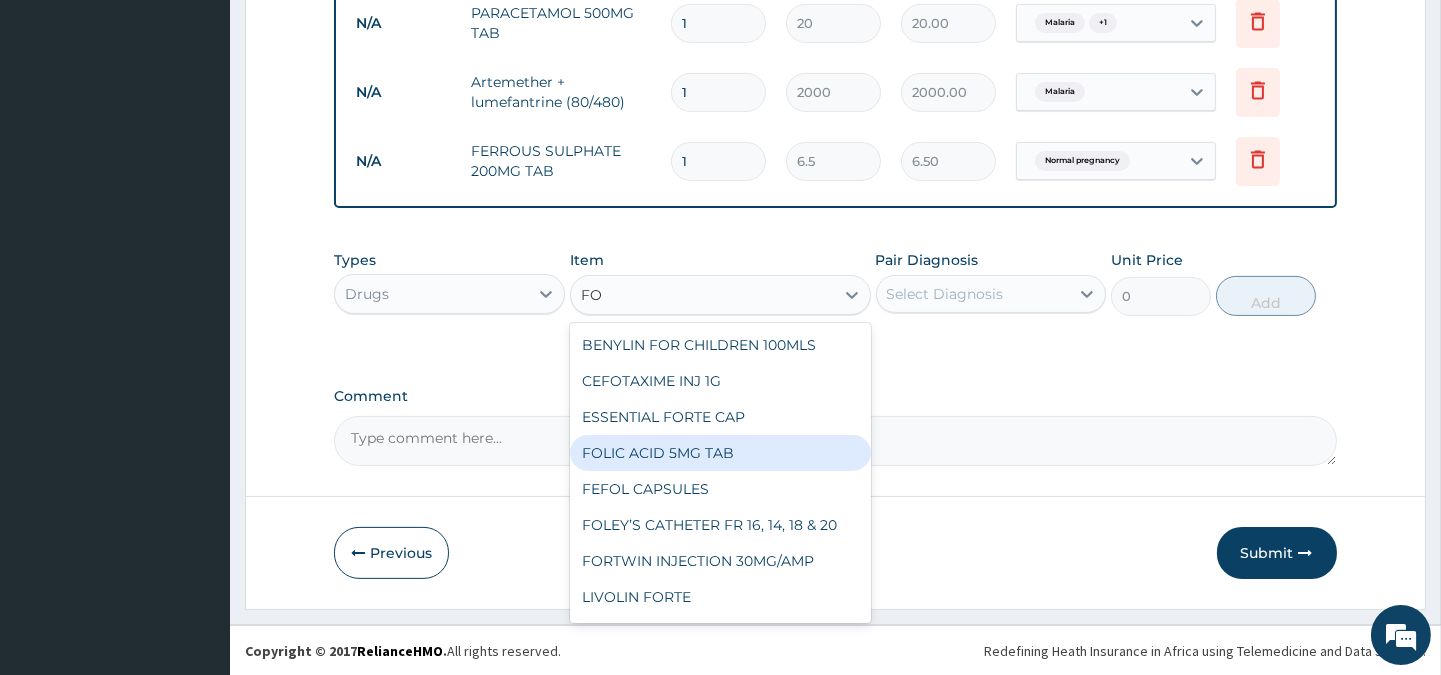 click on "FOLIC ACID 5MG TAB" at bounding box center (720, 453) 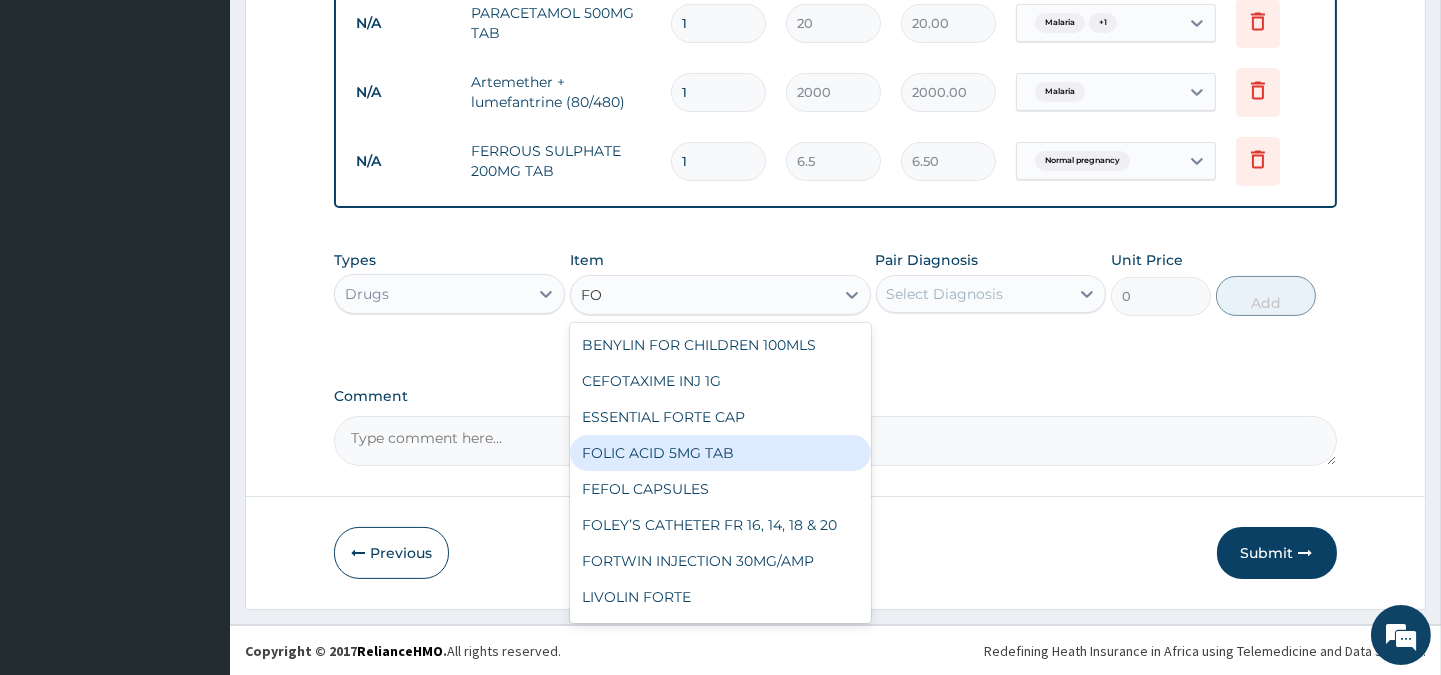 type 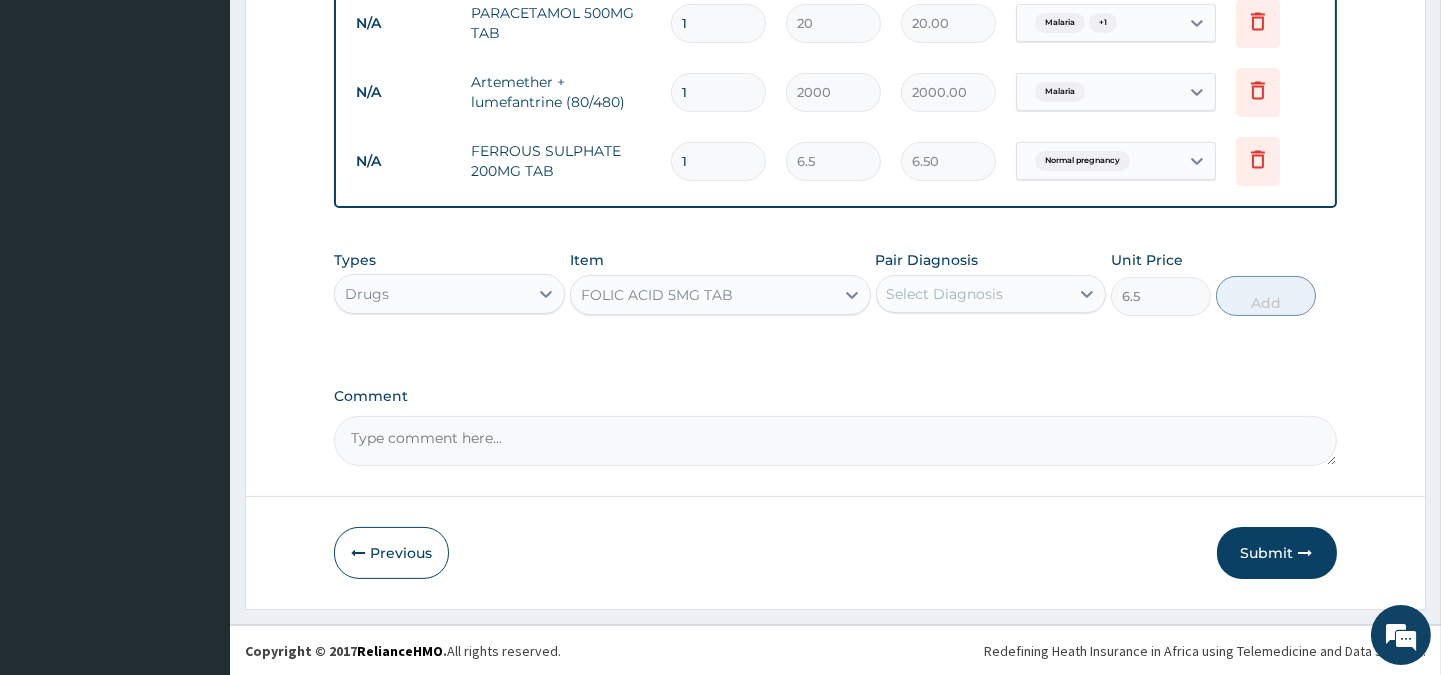 click on "Select Diagnosis" at bounding box center (973, 294) 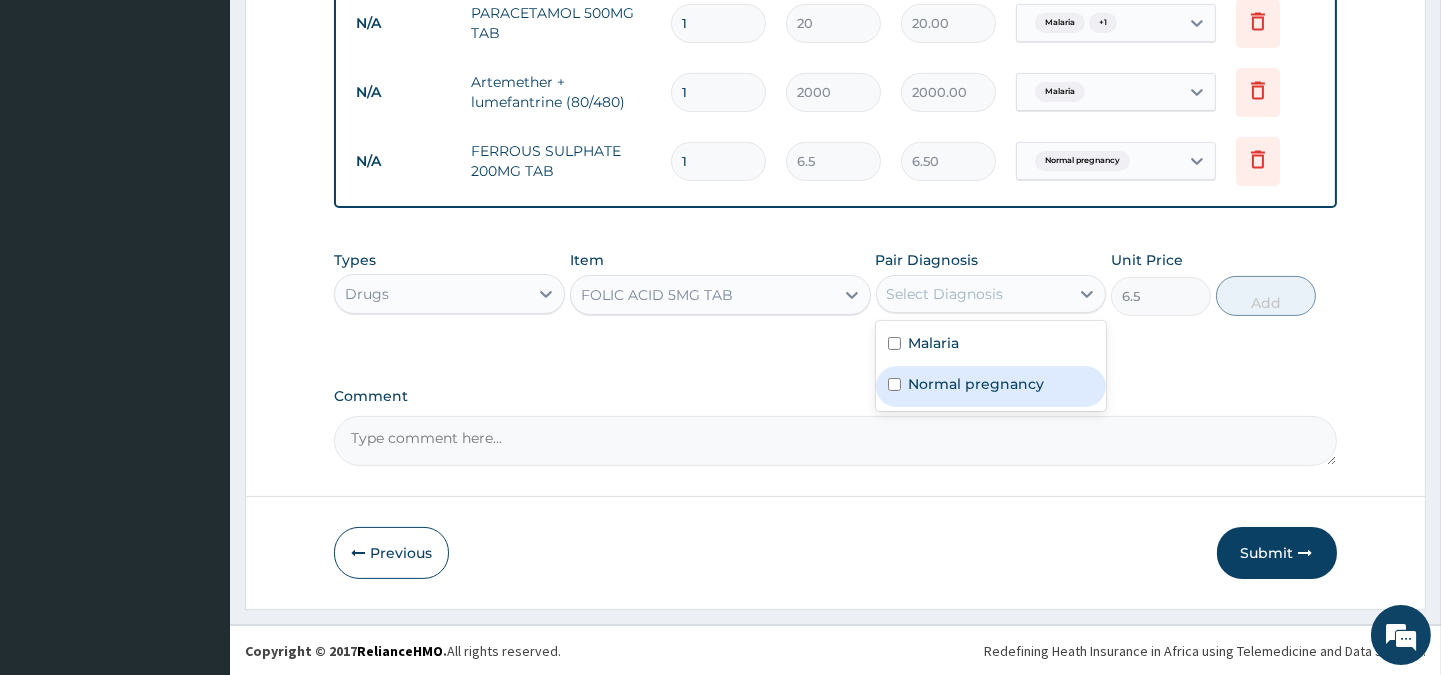 click on "Normal pregnancy" at bounding box center (977, 384) 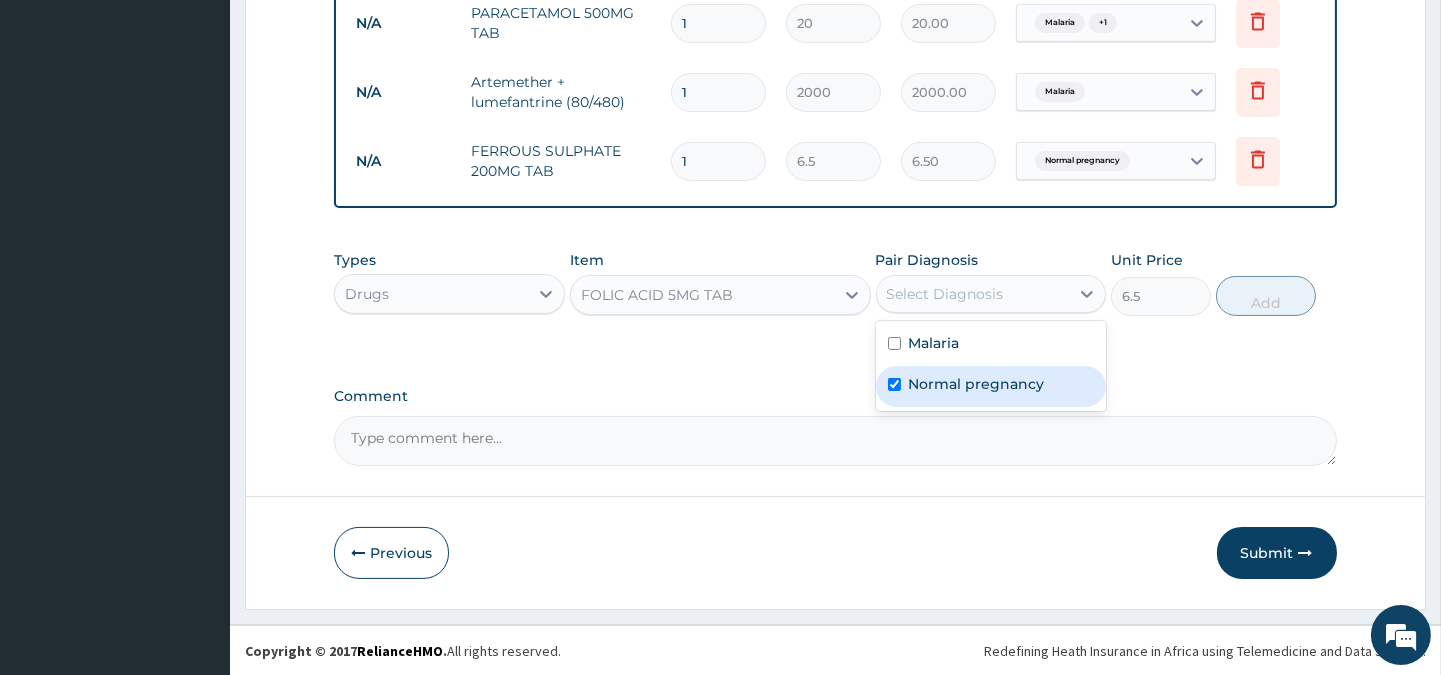 checkbox on "true" 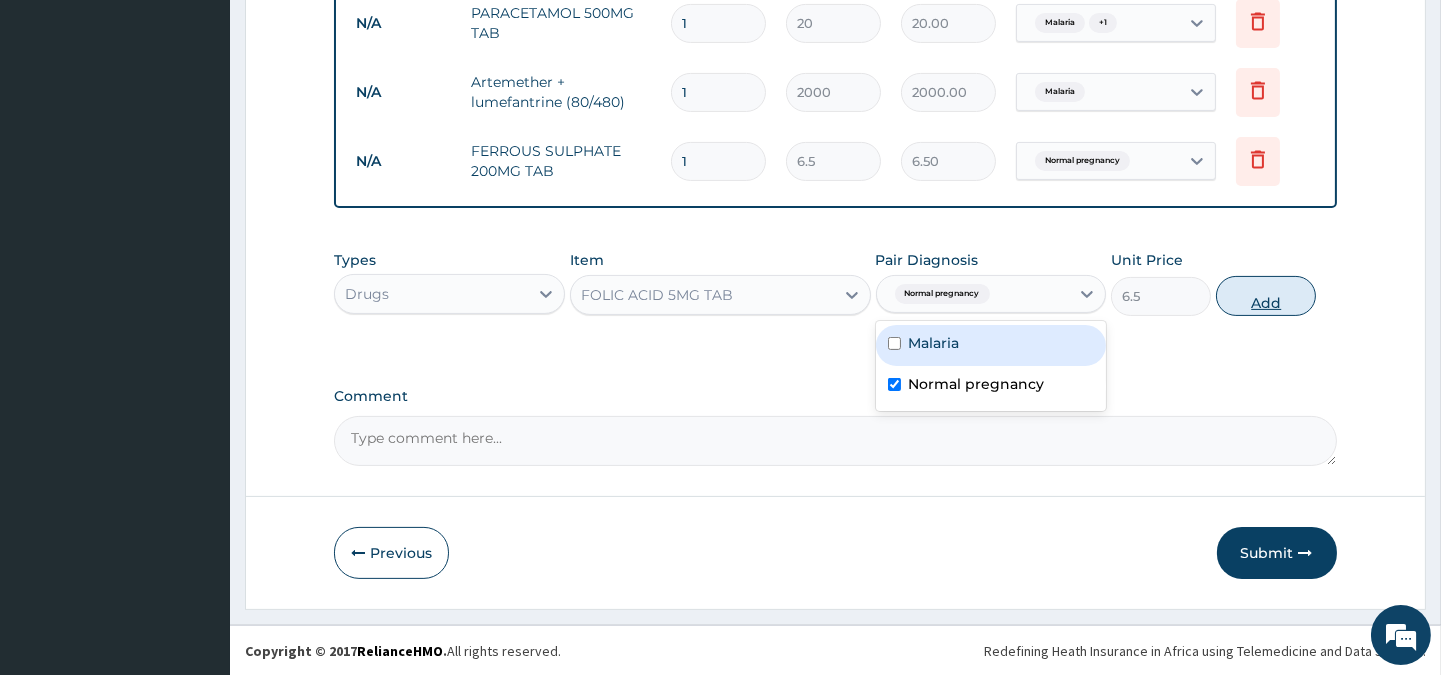 click on "Add" at bounding box center (1266, 296) 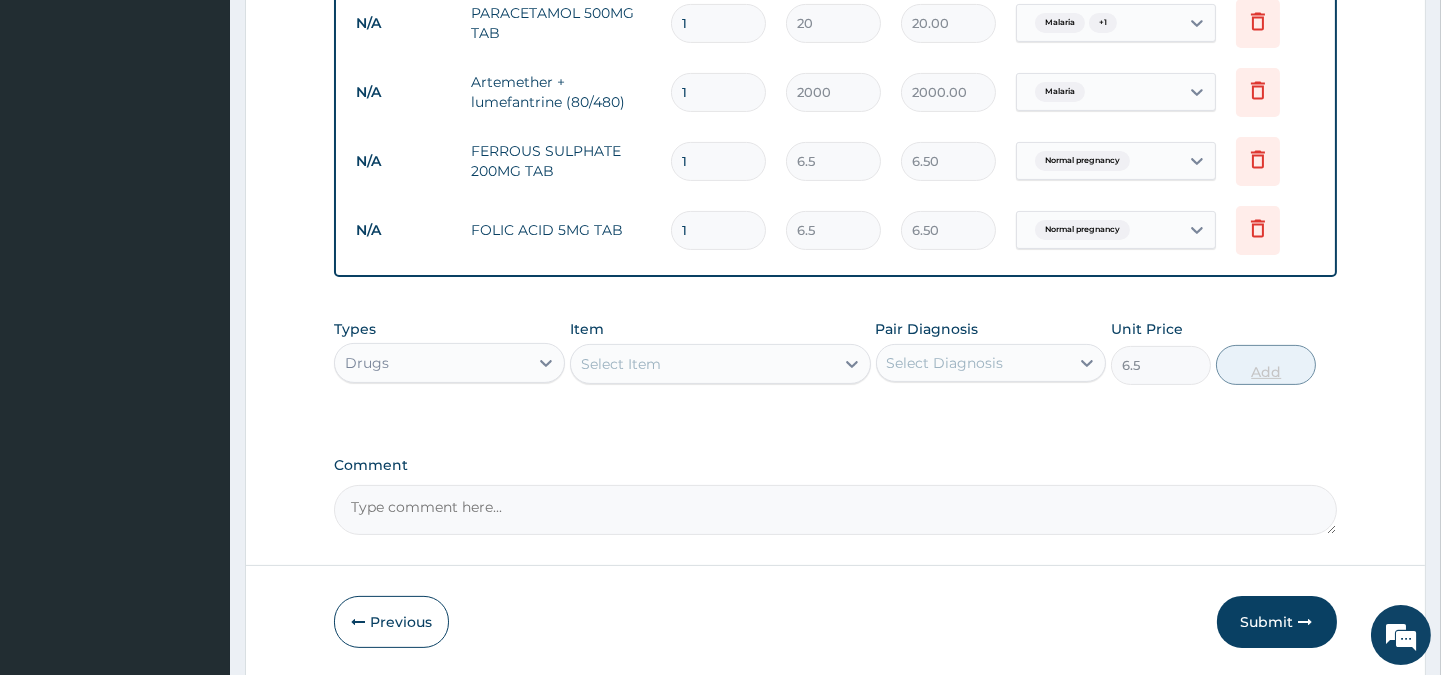 type on "0" 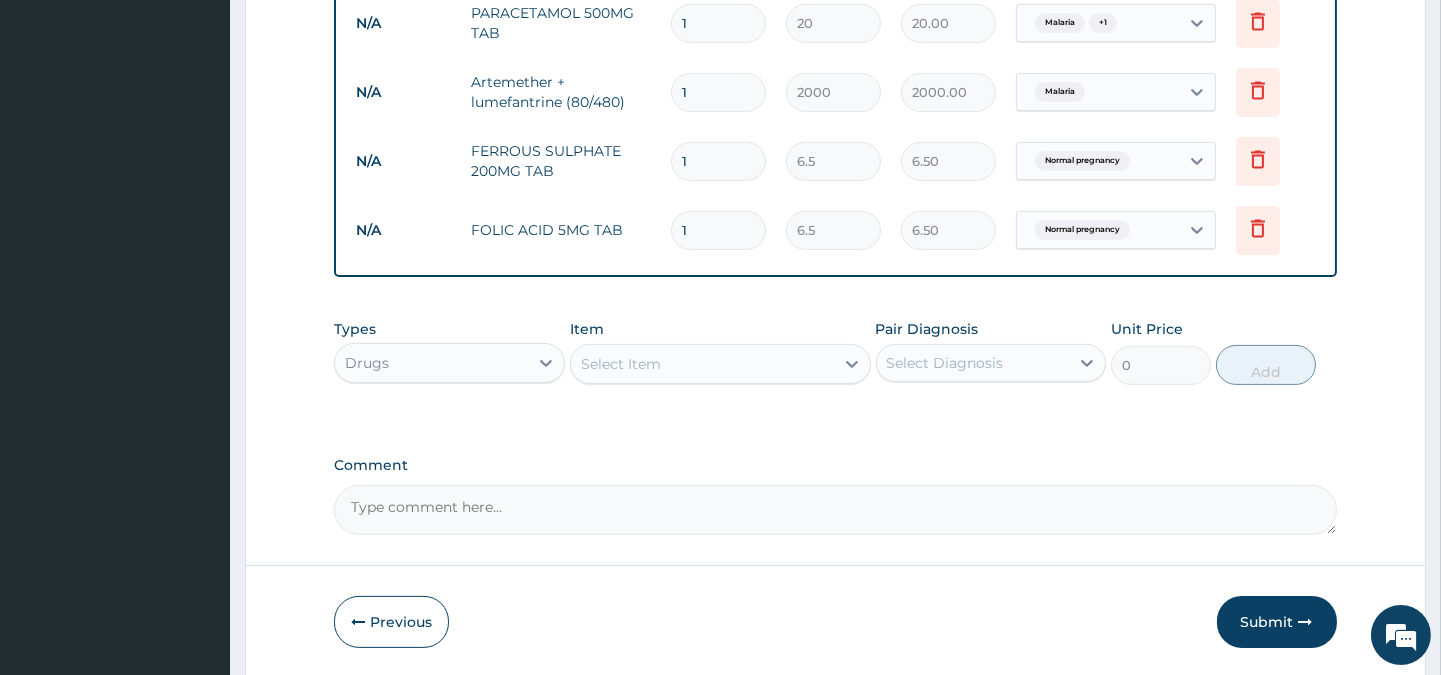click on "Select Item" at bounding box center [702, 364] 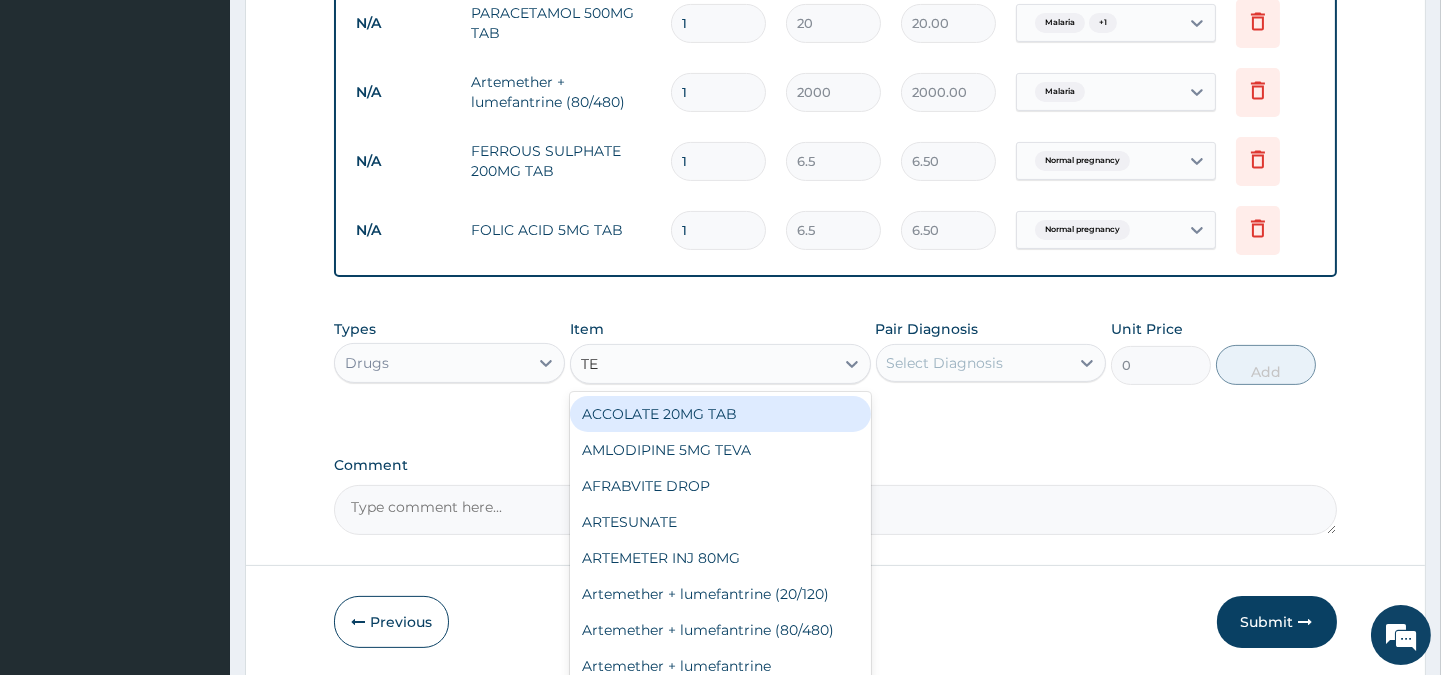 type on "TET" 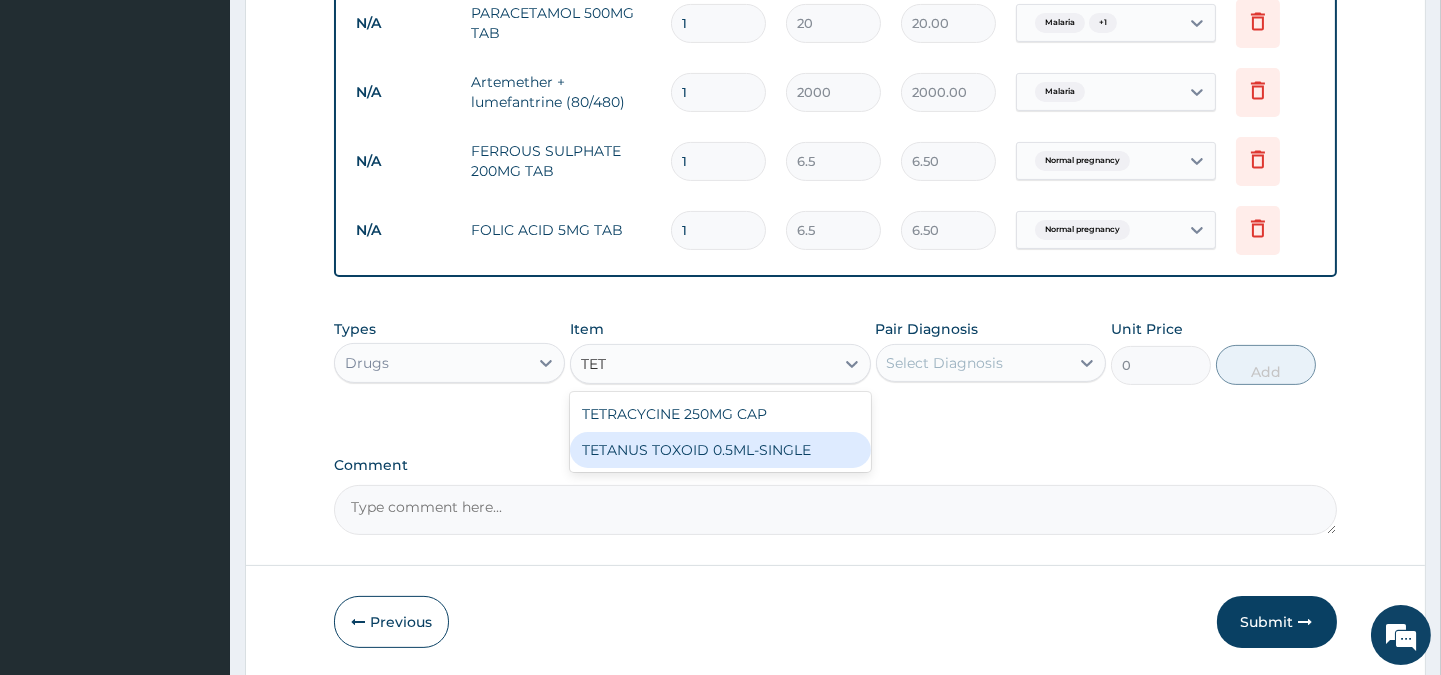 click on "TETANUS TOXOID 0.5ML-SINGLE" at bounding box center [720, 450] 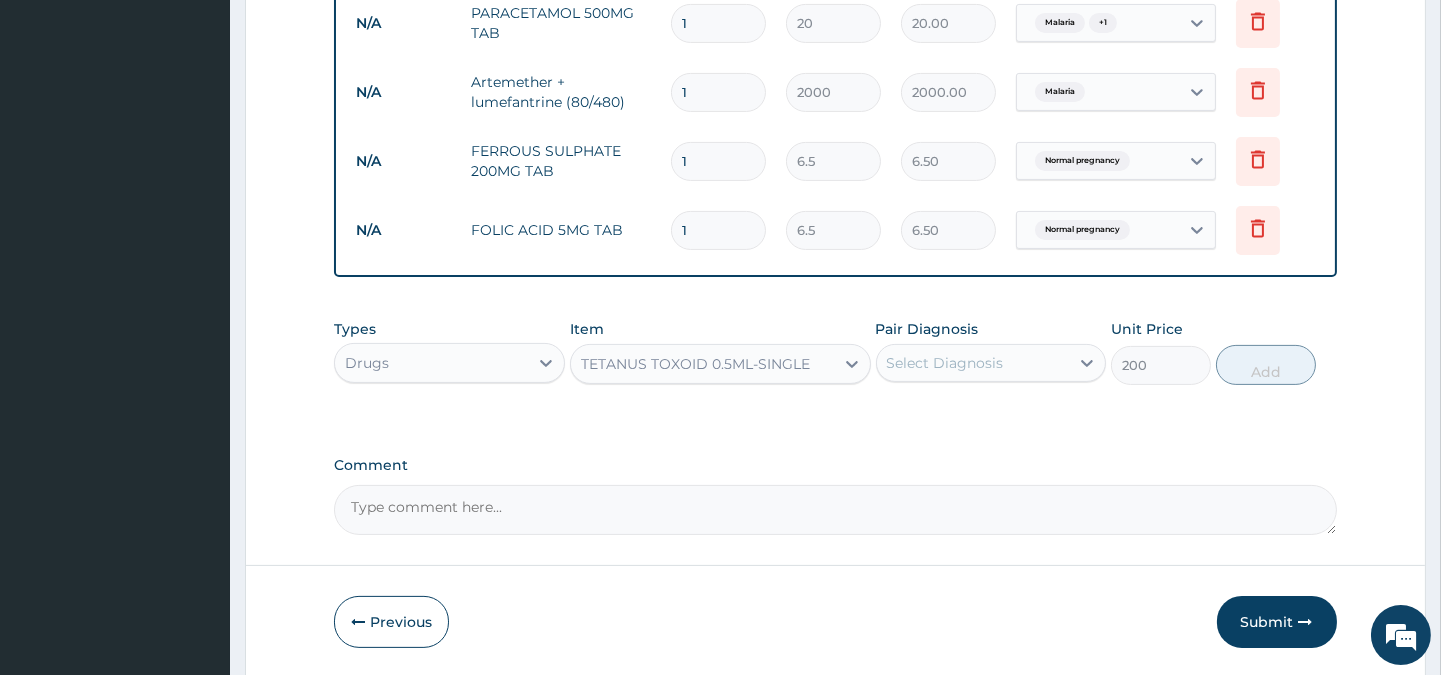 click on "Select Diagnosis" at bounding box center [945, 363] 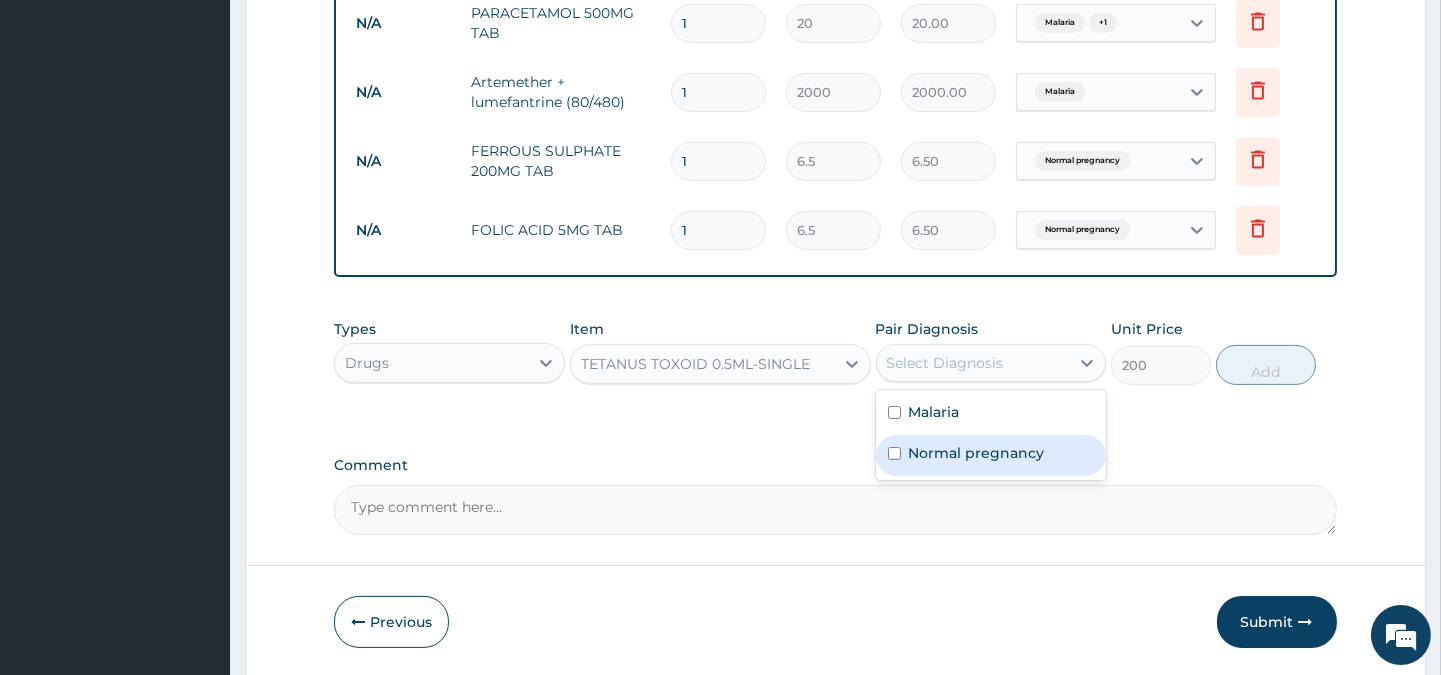 click on "Normal pregnancy" at bounding box center [991, 455] 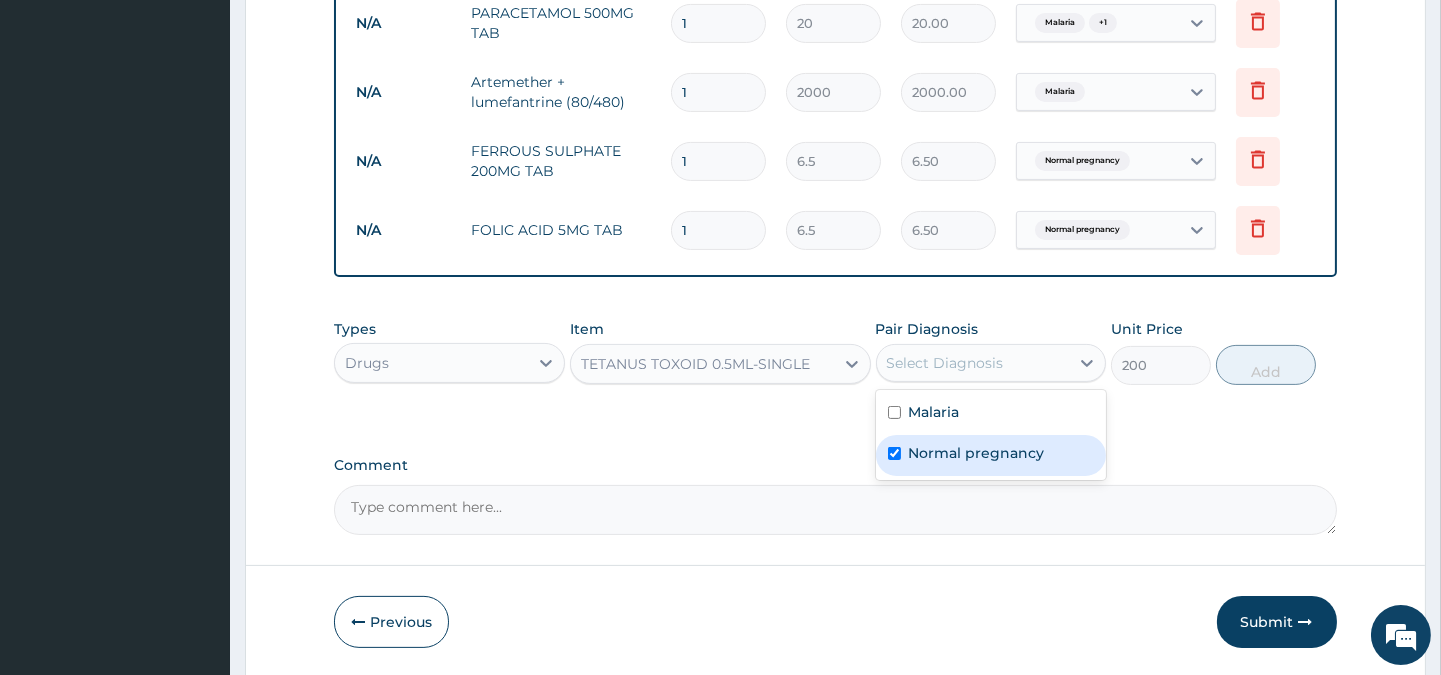checkbox on "true" 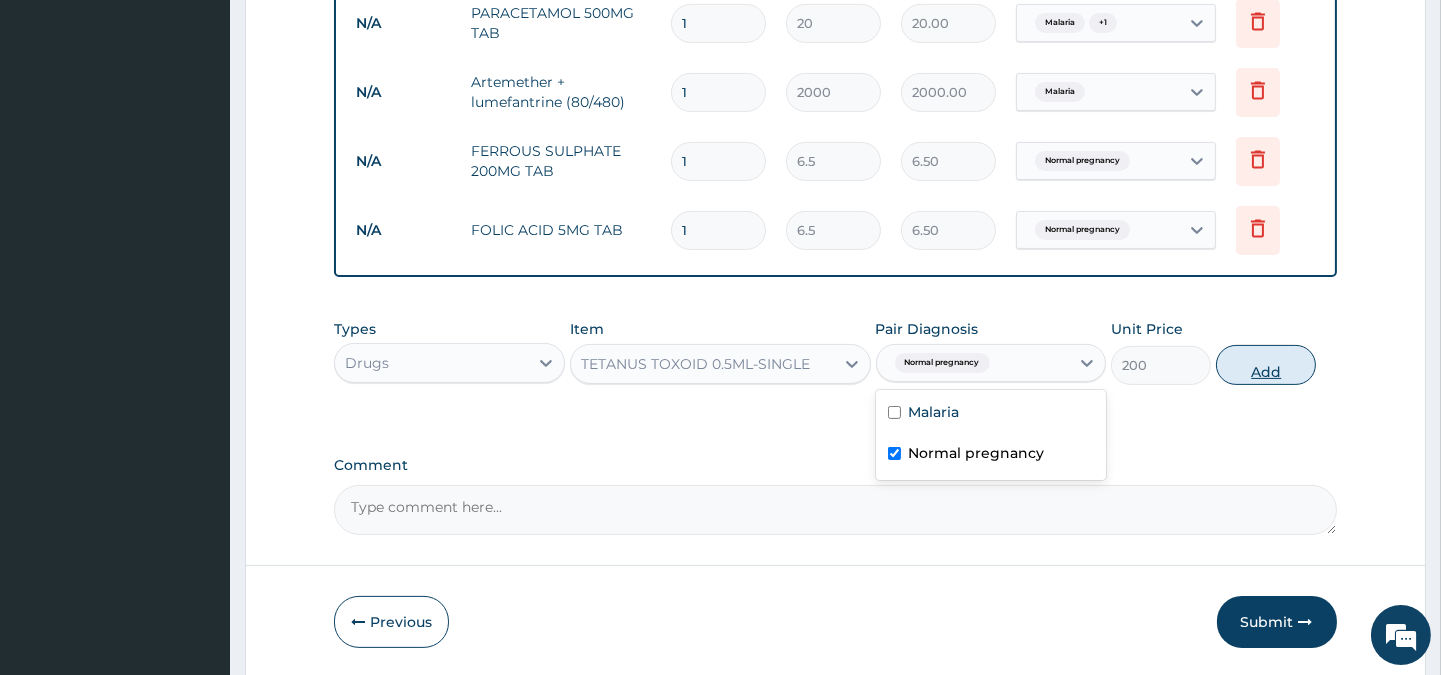 click on "Add" at bounding box center [1266, 365] 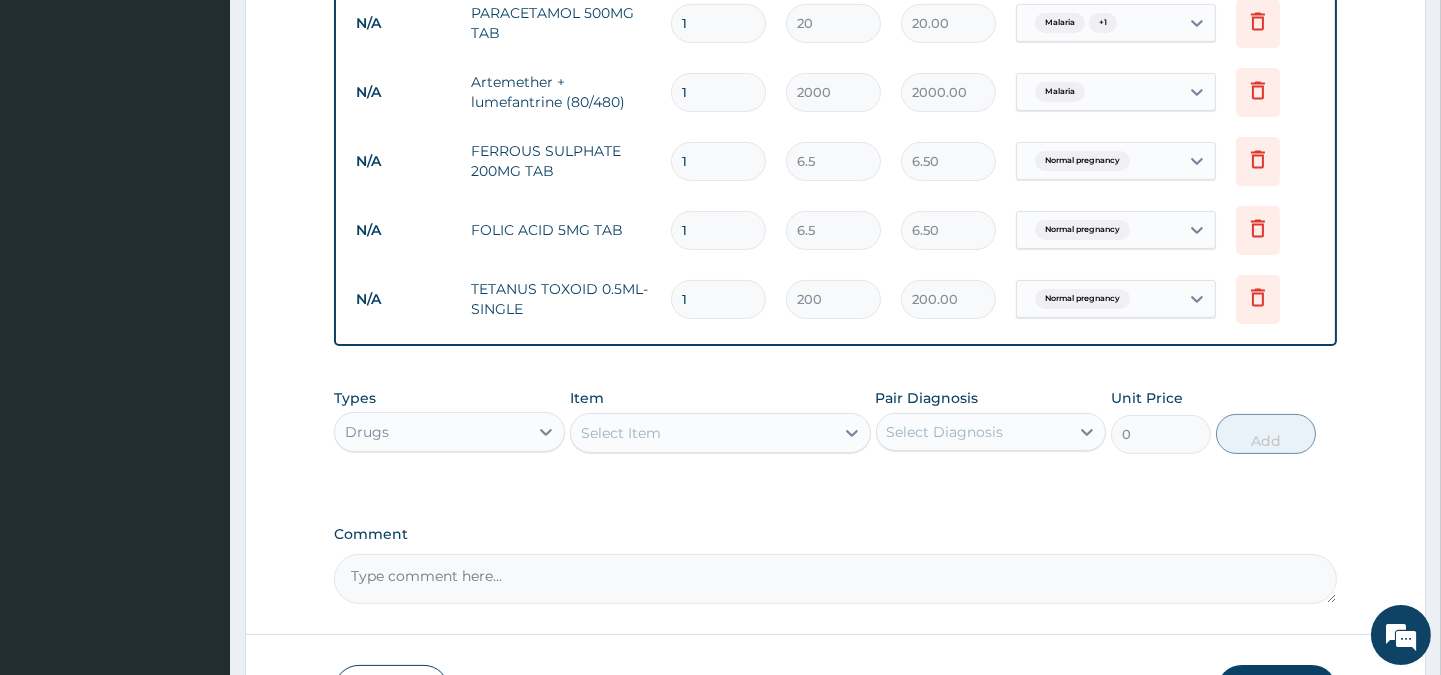 click on "1" at bounding box center (718, 230) 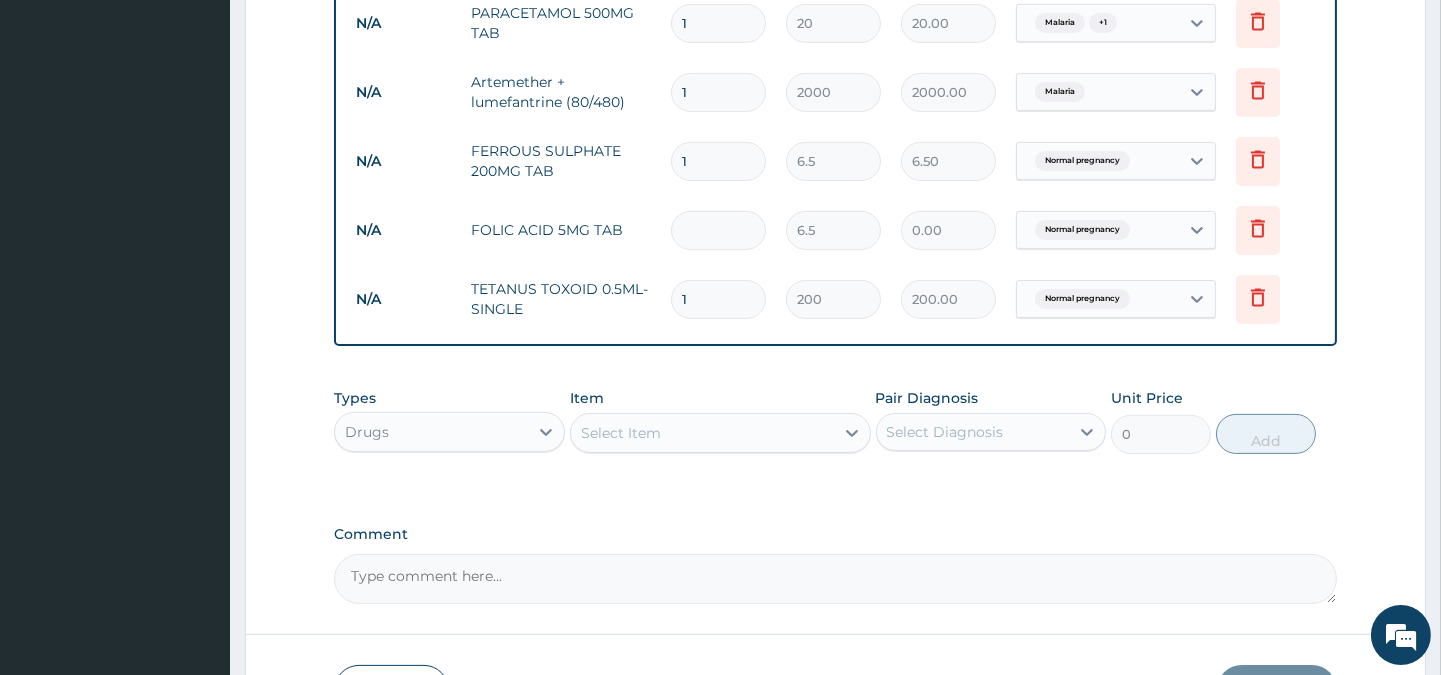 type on "3" 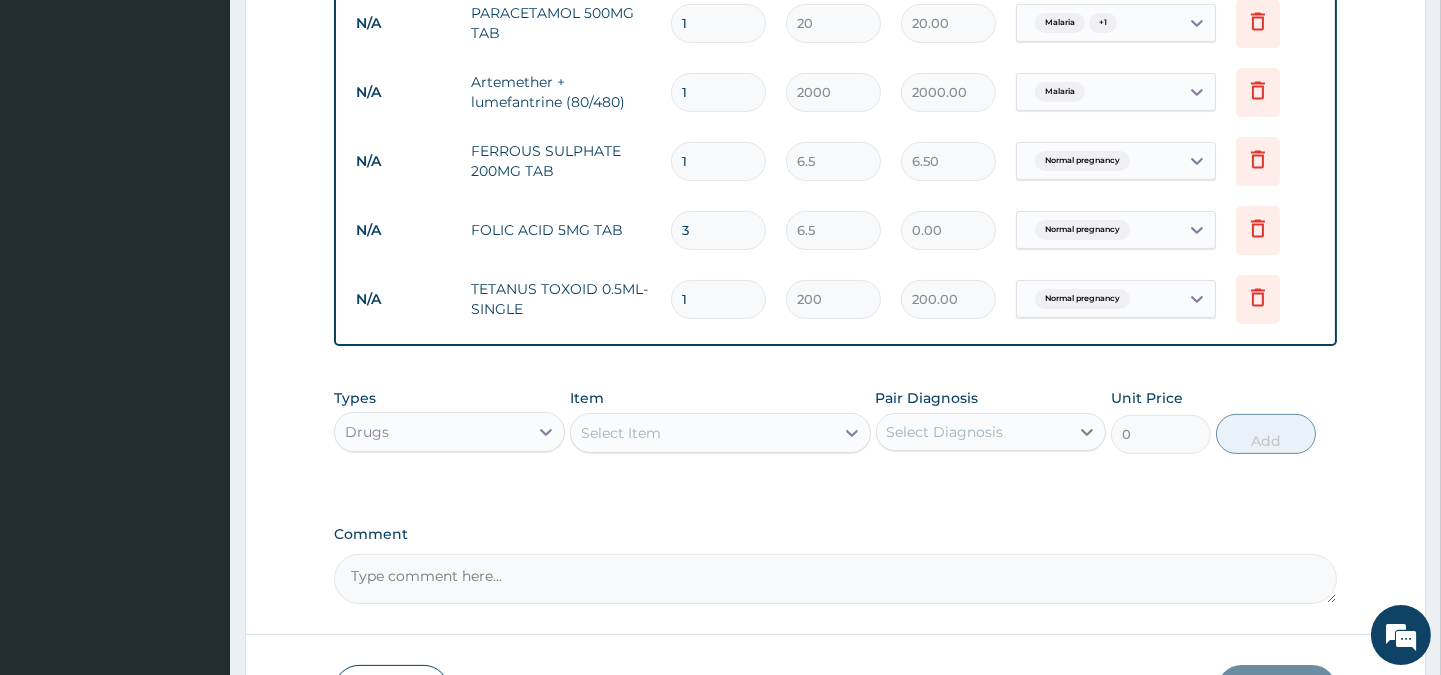 type on "19.50" 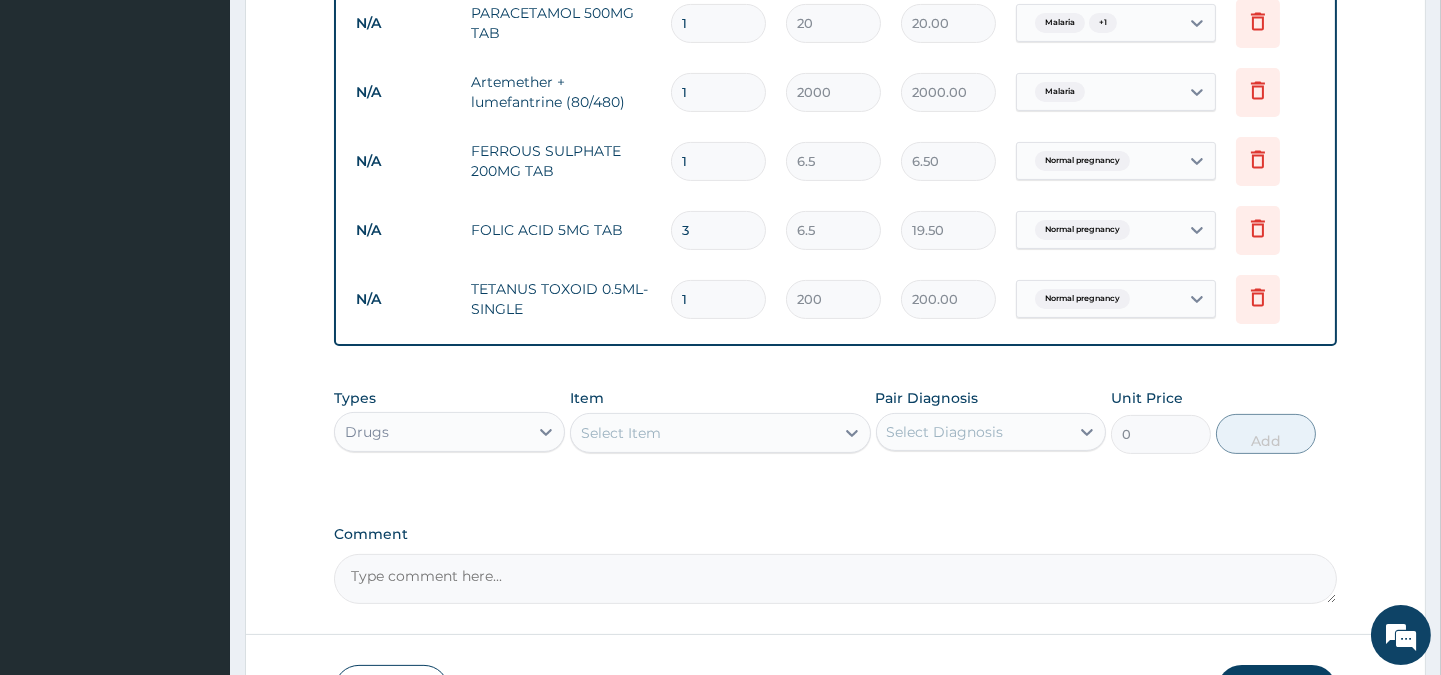 type on "30" 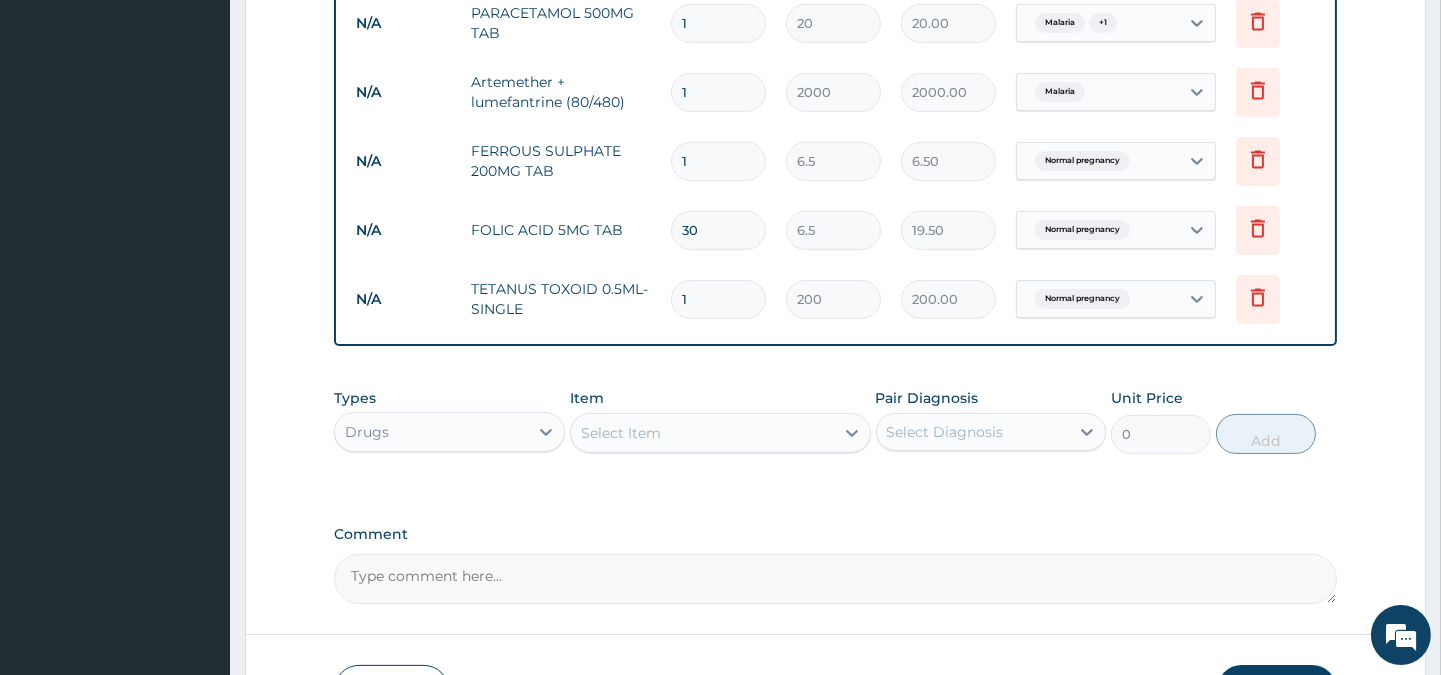 type on "195.00" 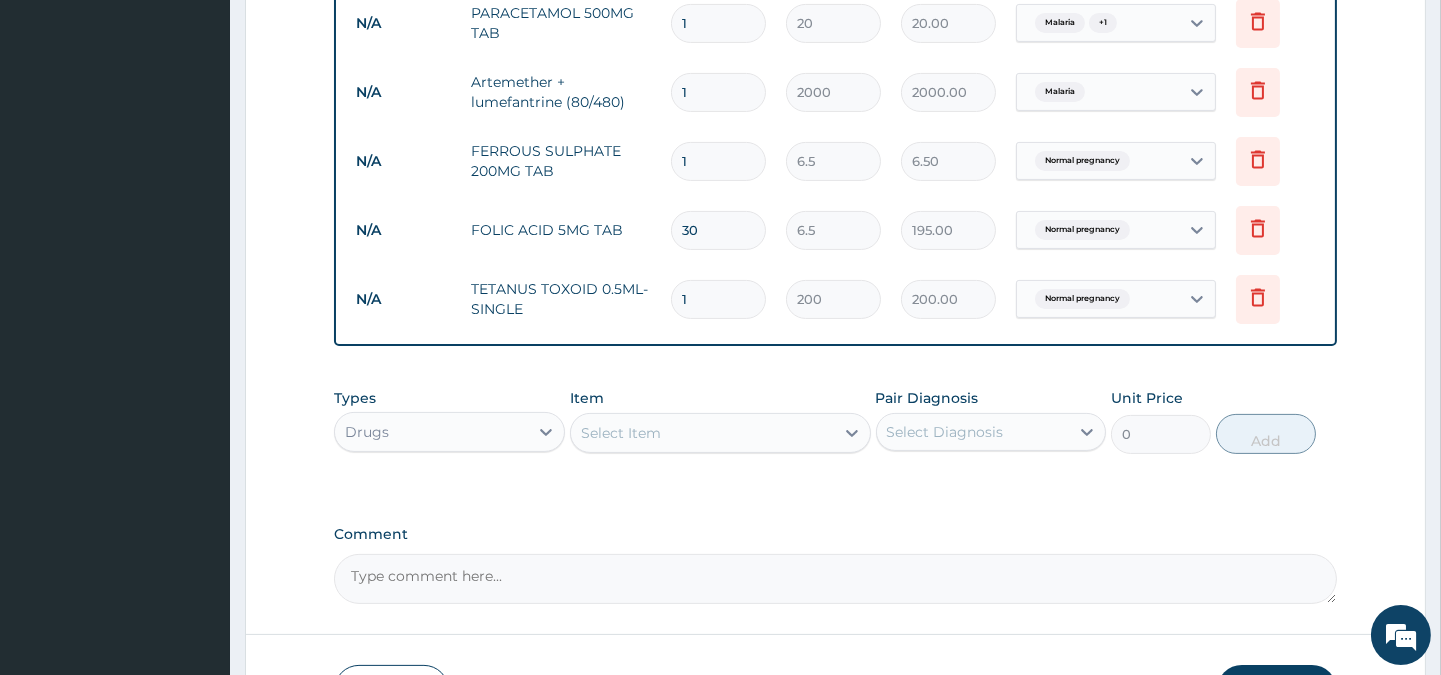 type on "30" 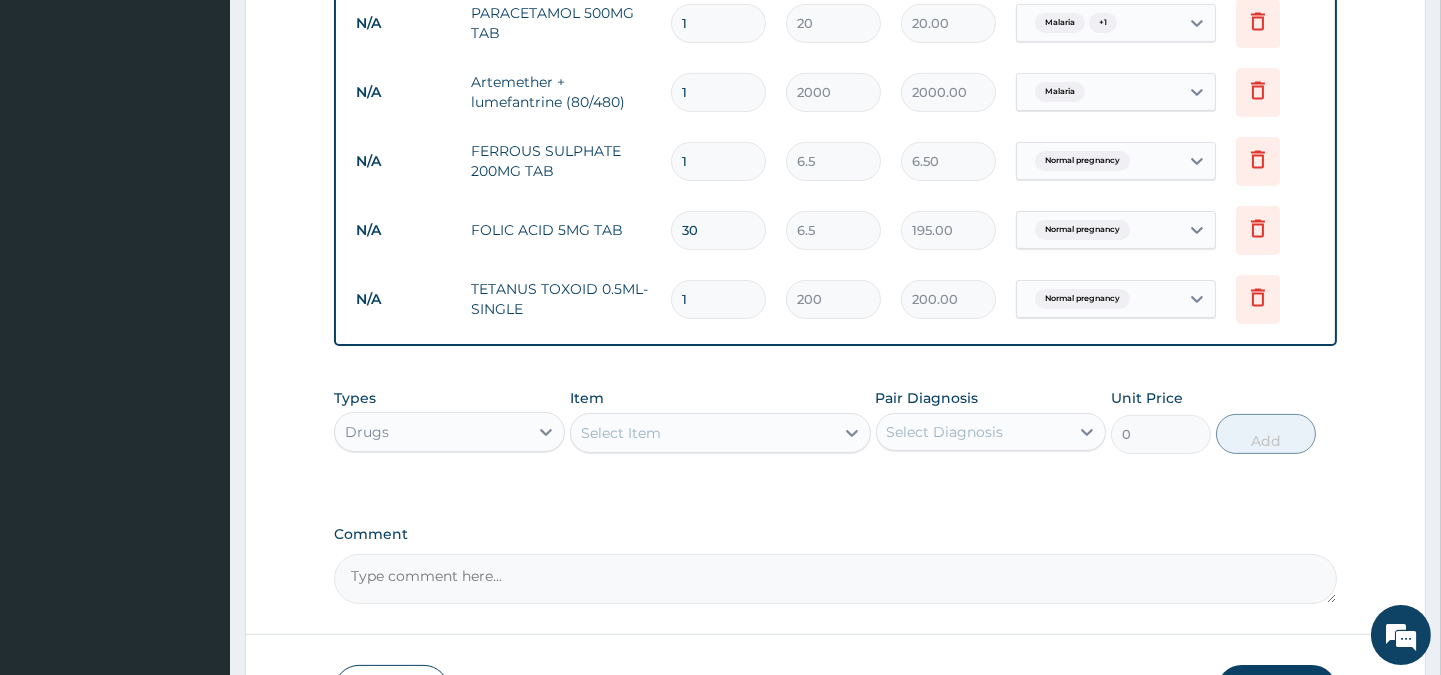 click on "1" at bounding box center [718, 161] 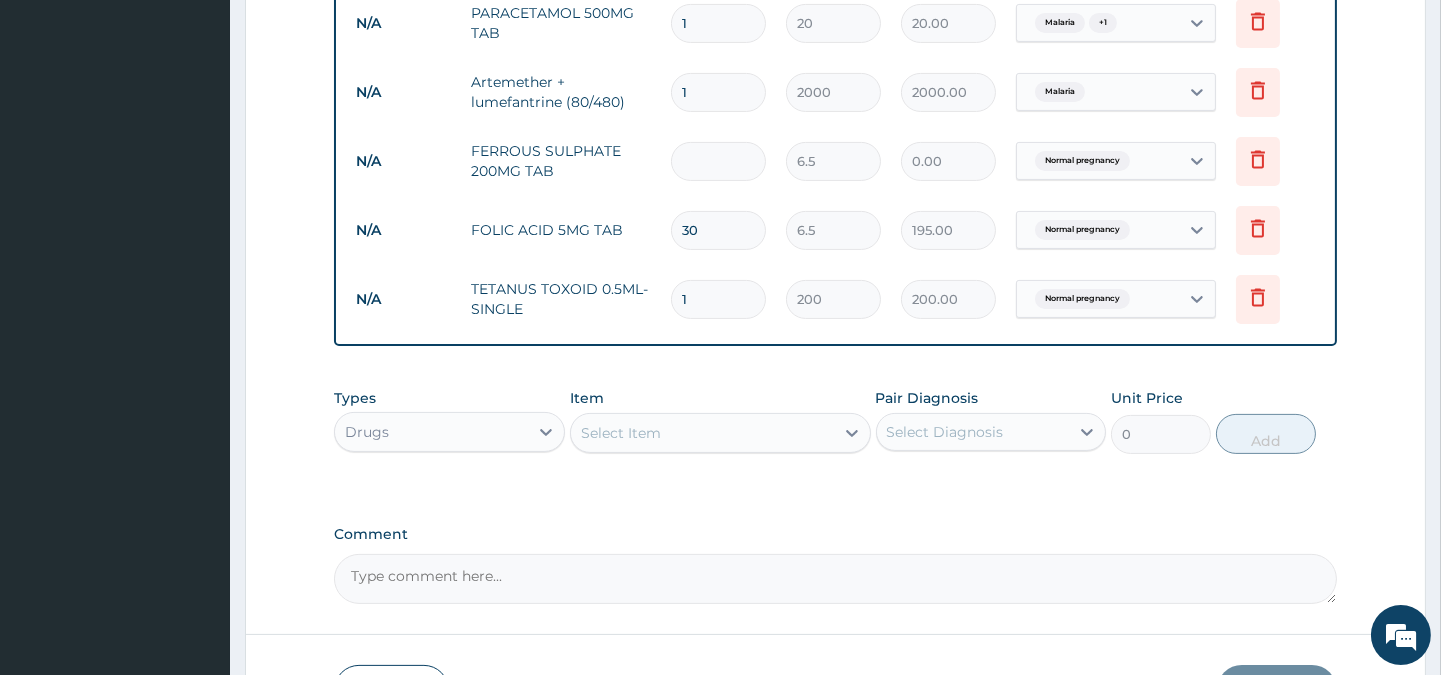 type on "3" 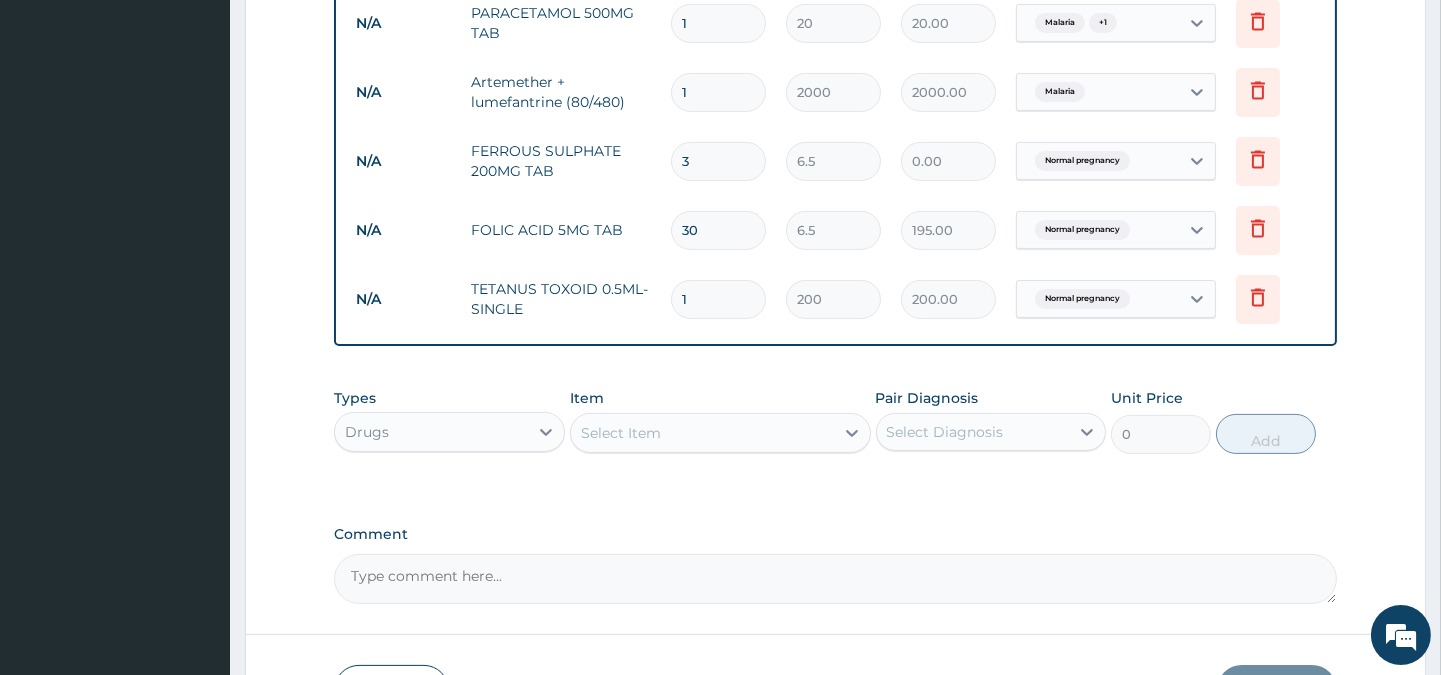 type on "19.50" 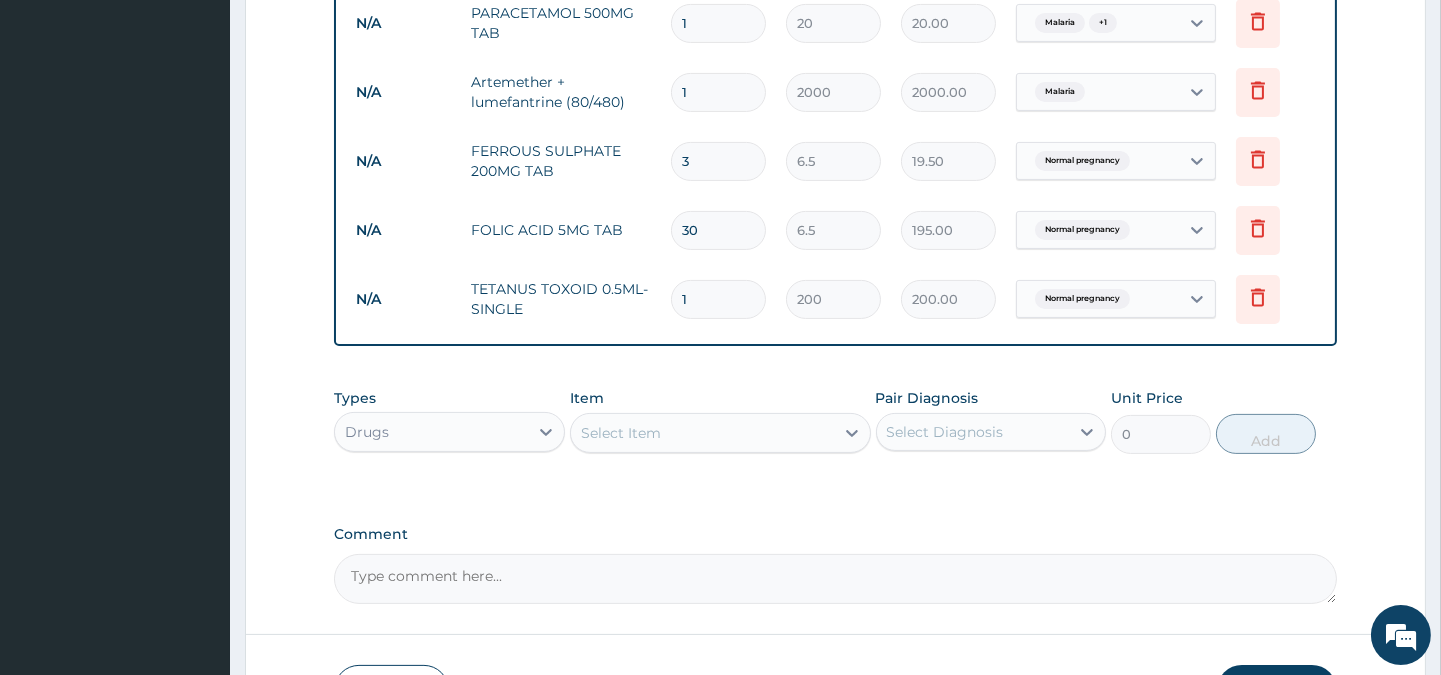 type on "30" 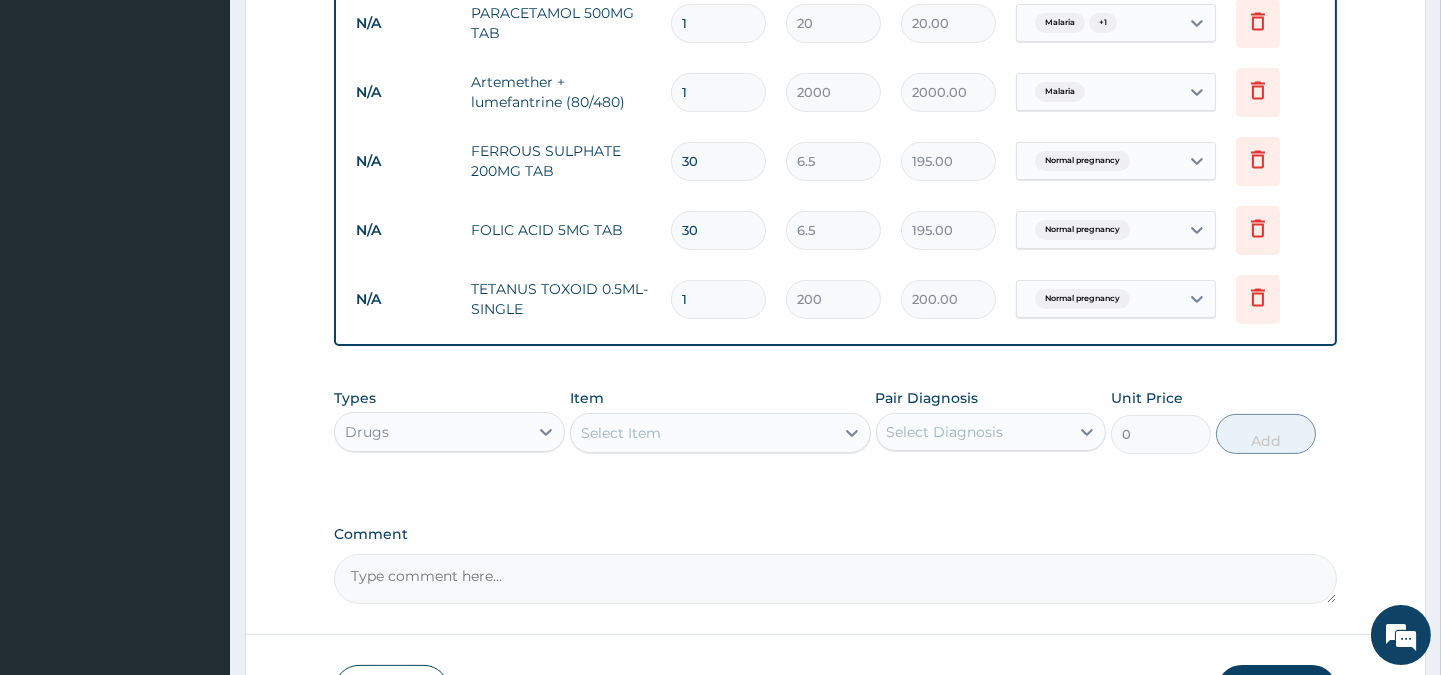 type on "30" 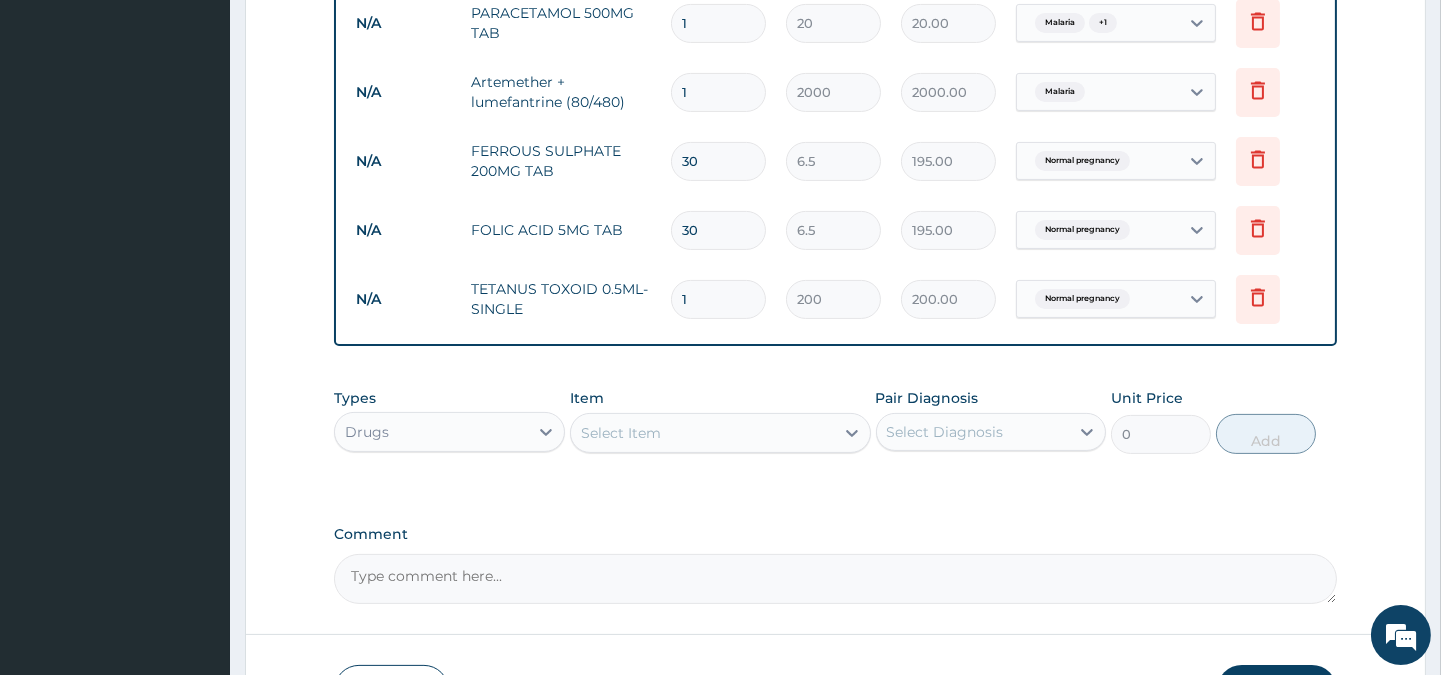 type 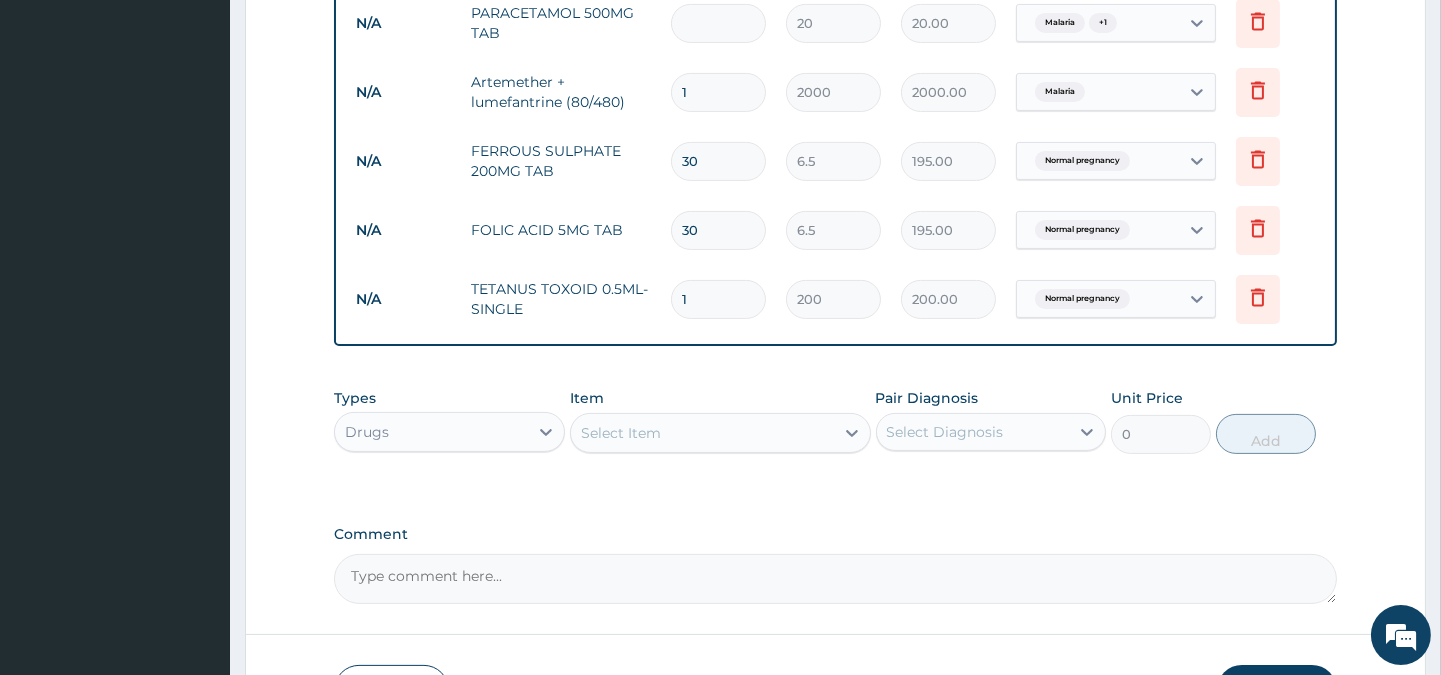 type on "0.00" 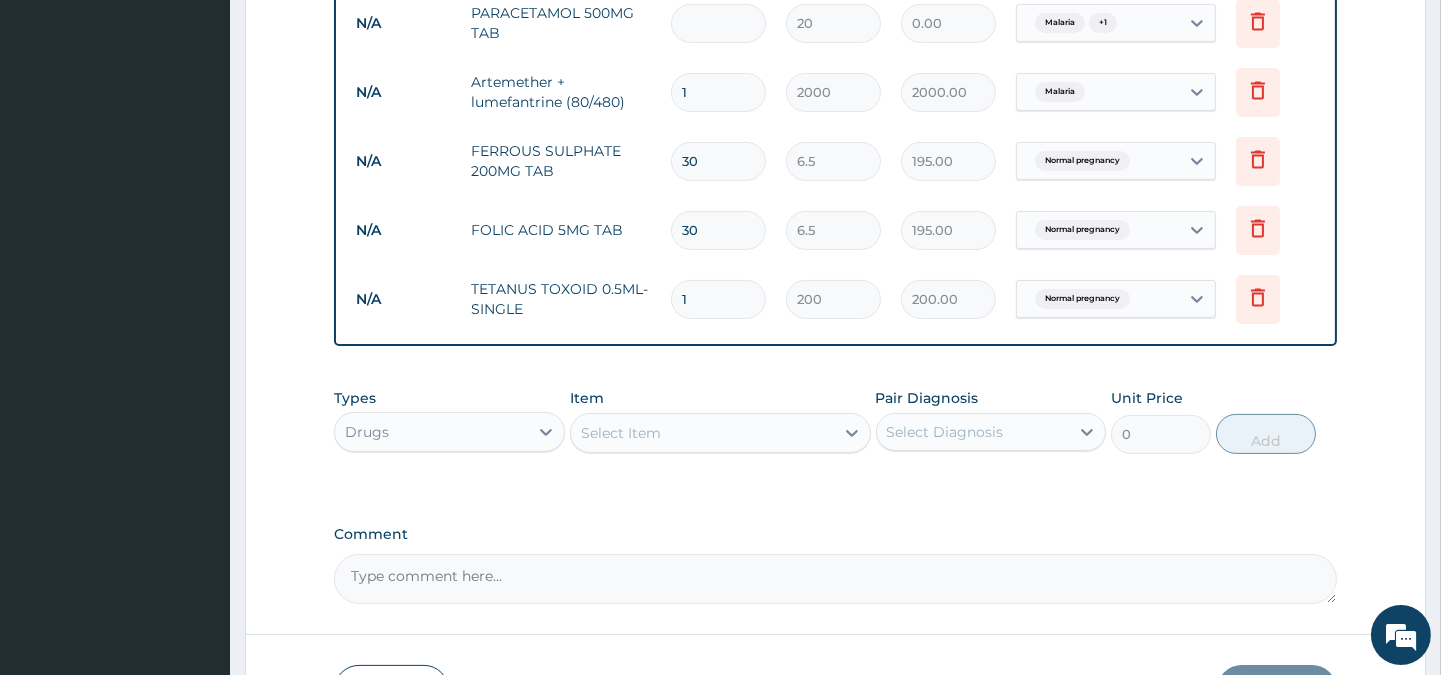 type on "3" 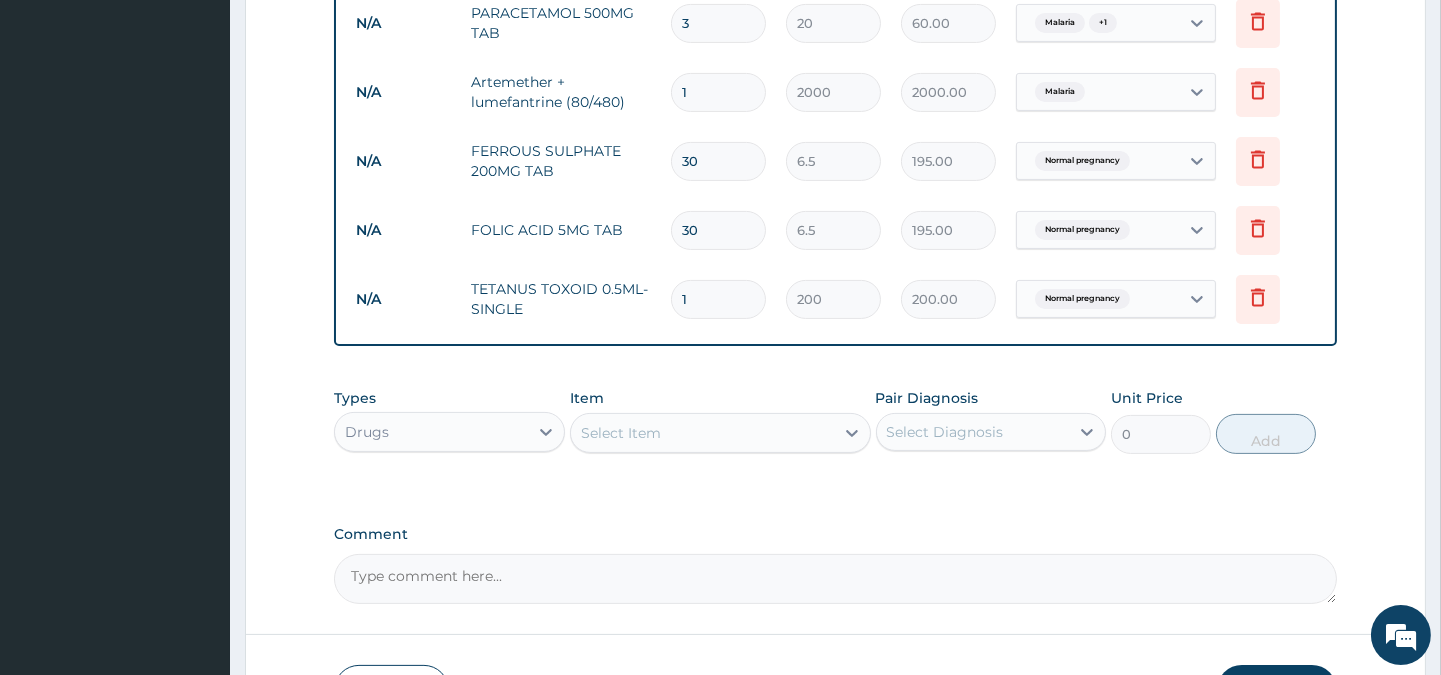 type on "30" 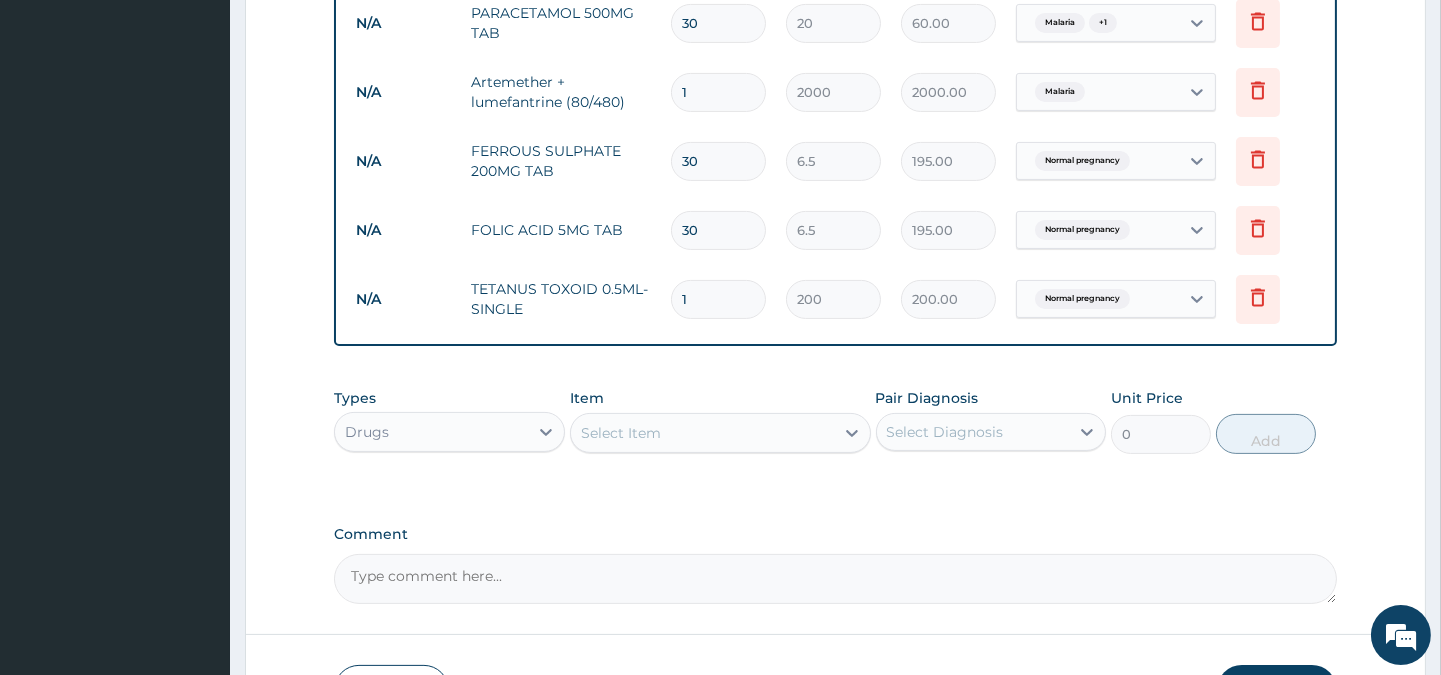 type on "600.00" 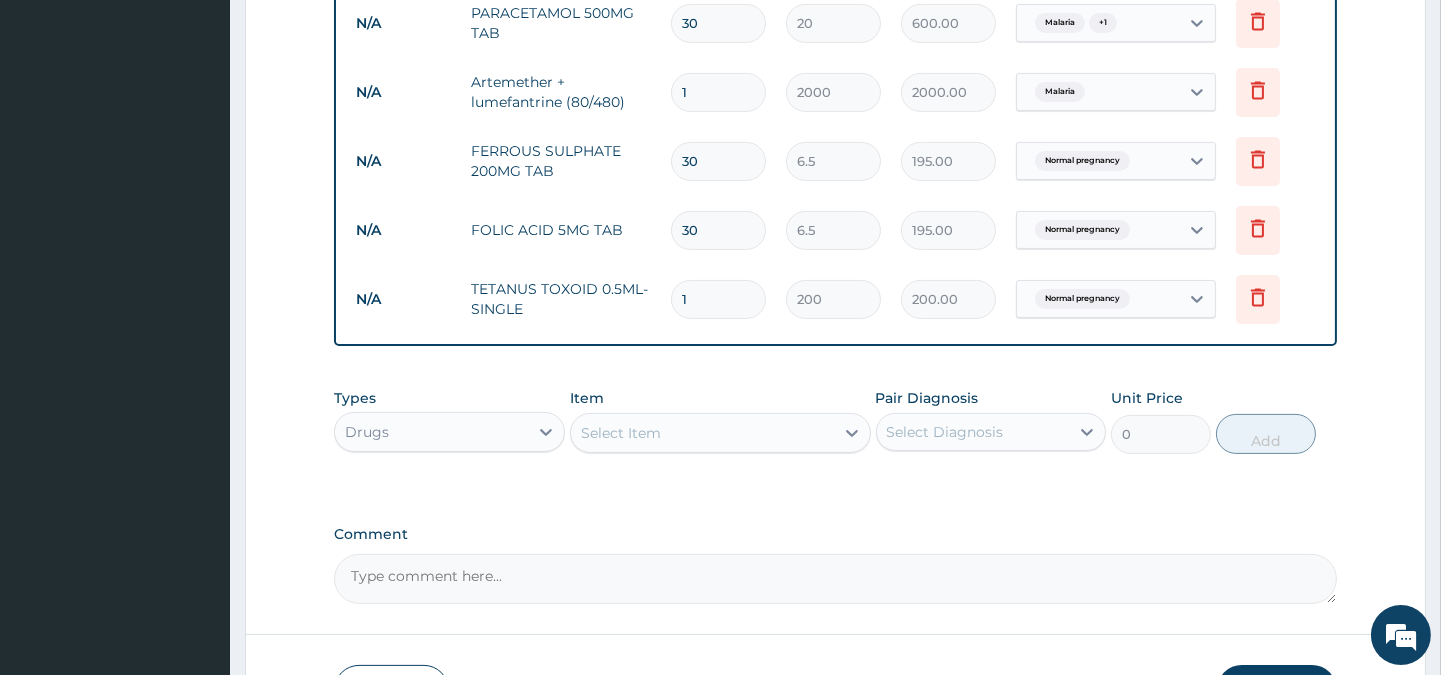 type on "30" 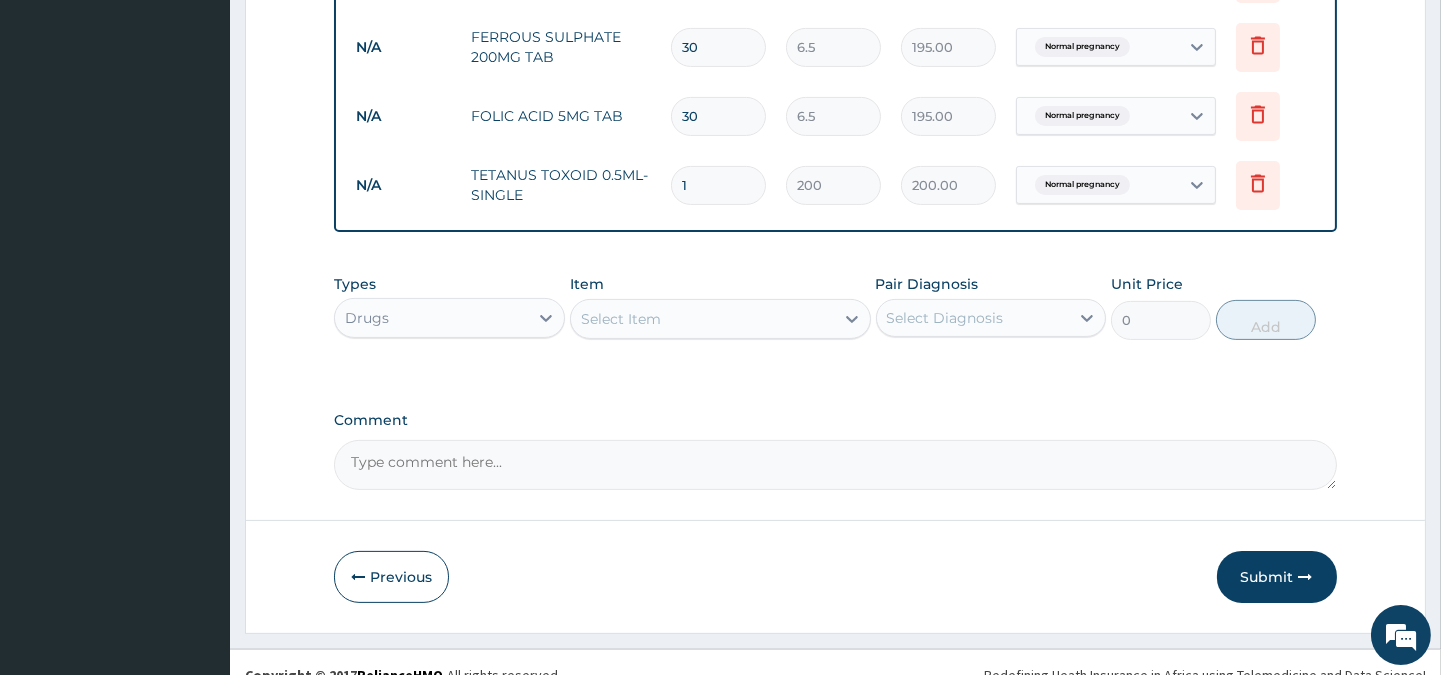 scroll, scrollTop: 1017, scrollLeft: 0, axis: vertical 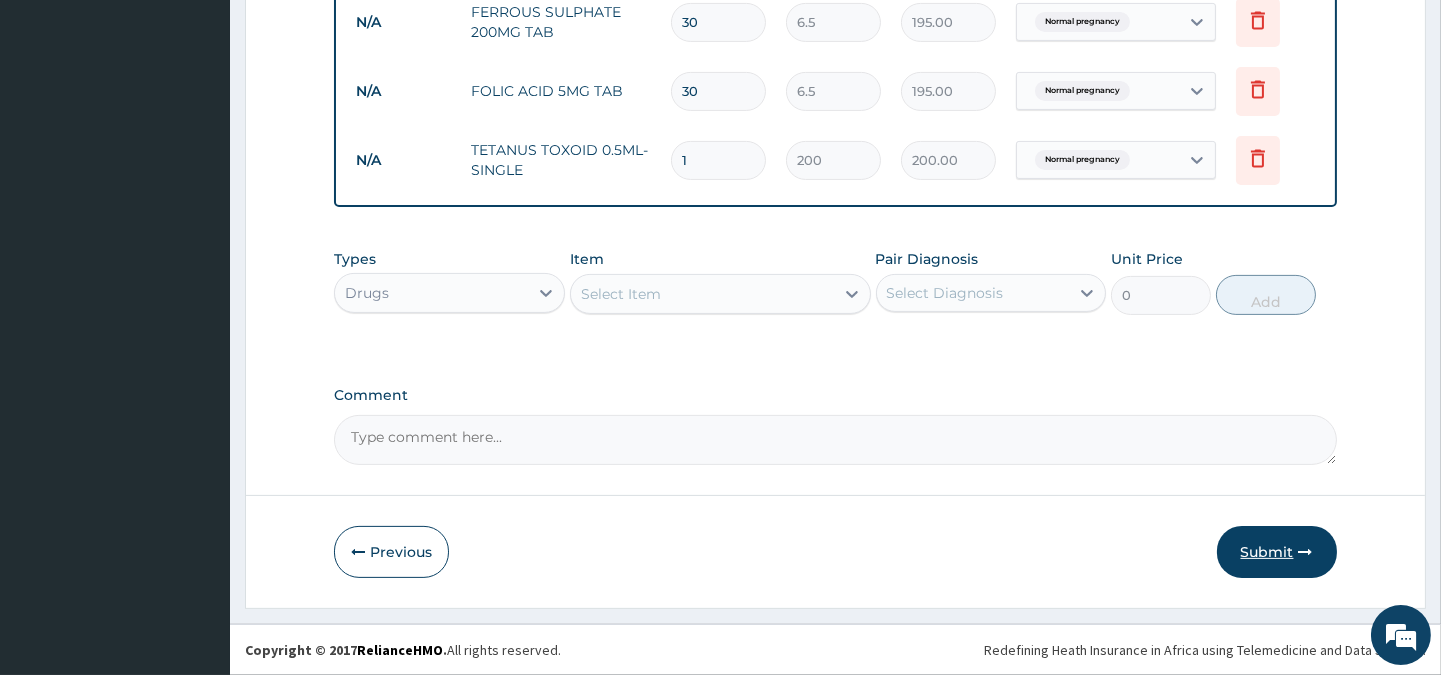 click on "Submit" at bounding box center (1277, 552) 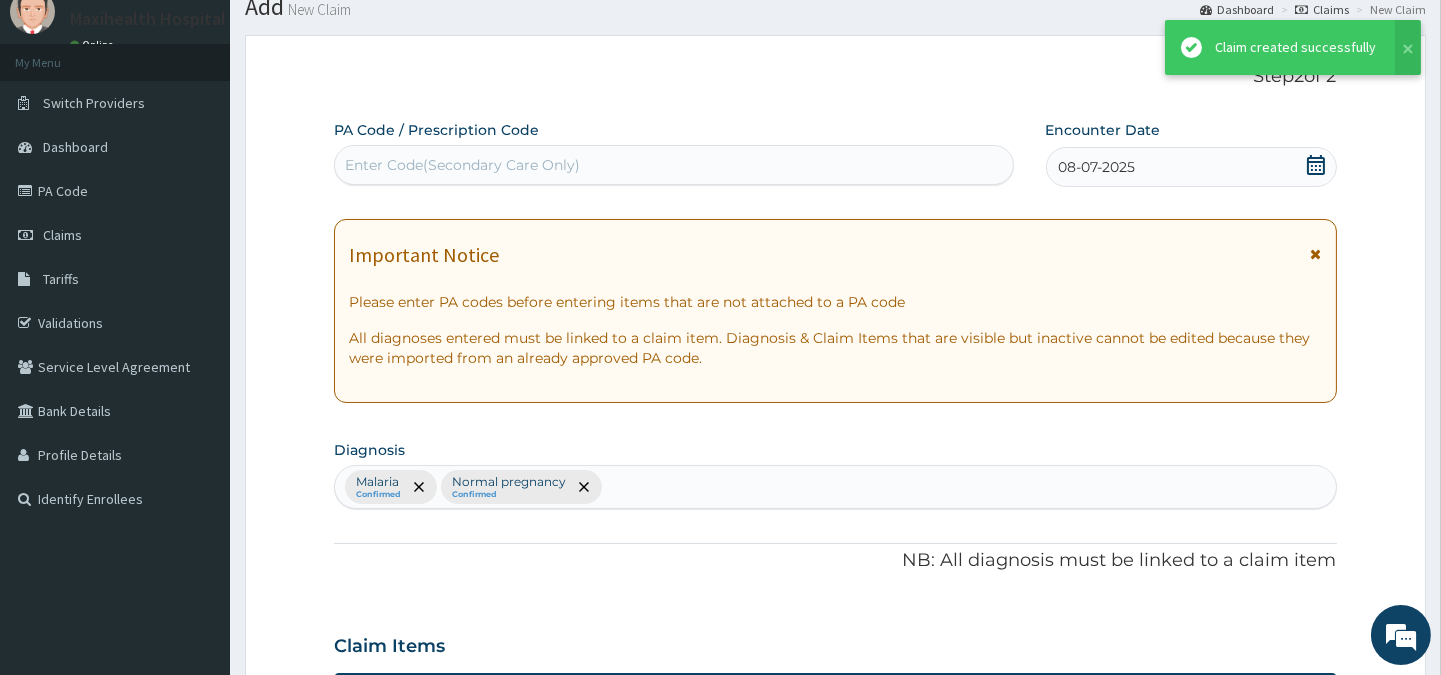 scroll, scrollTop: 1017, scrollLeft: 0, axis: vertical 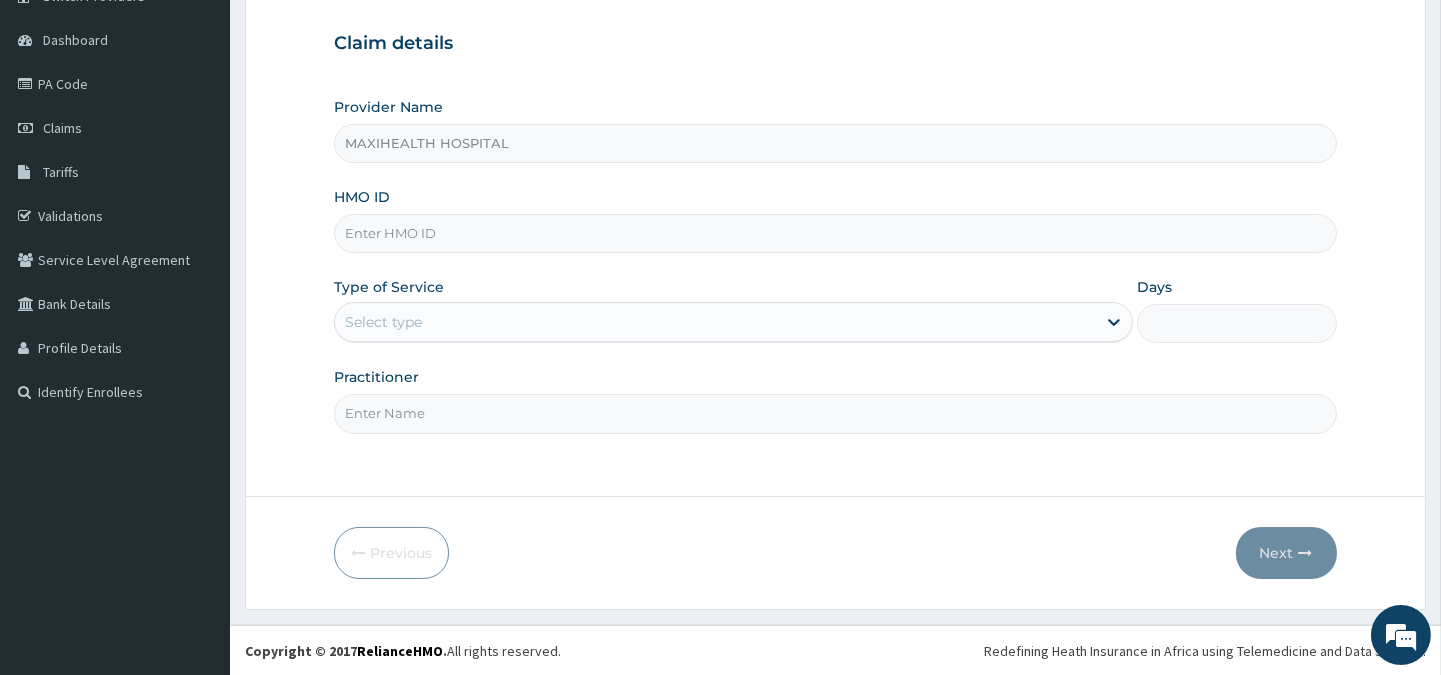 click on "HMO ID" at bounding box center [835, 233] 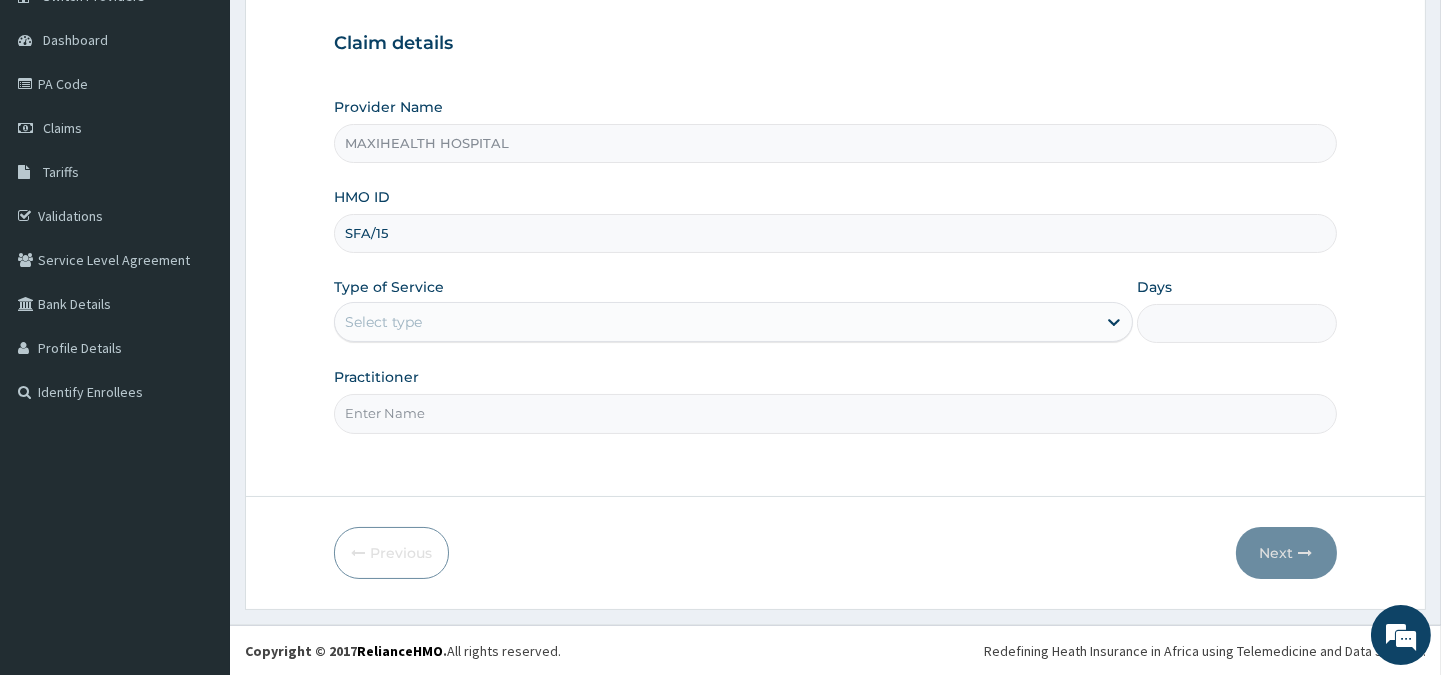 type on "SFA/15034/A" 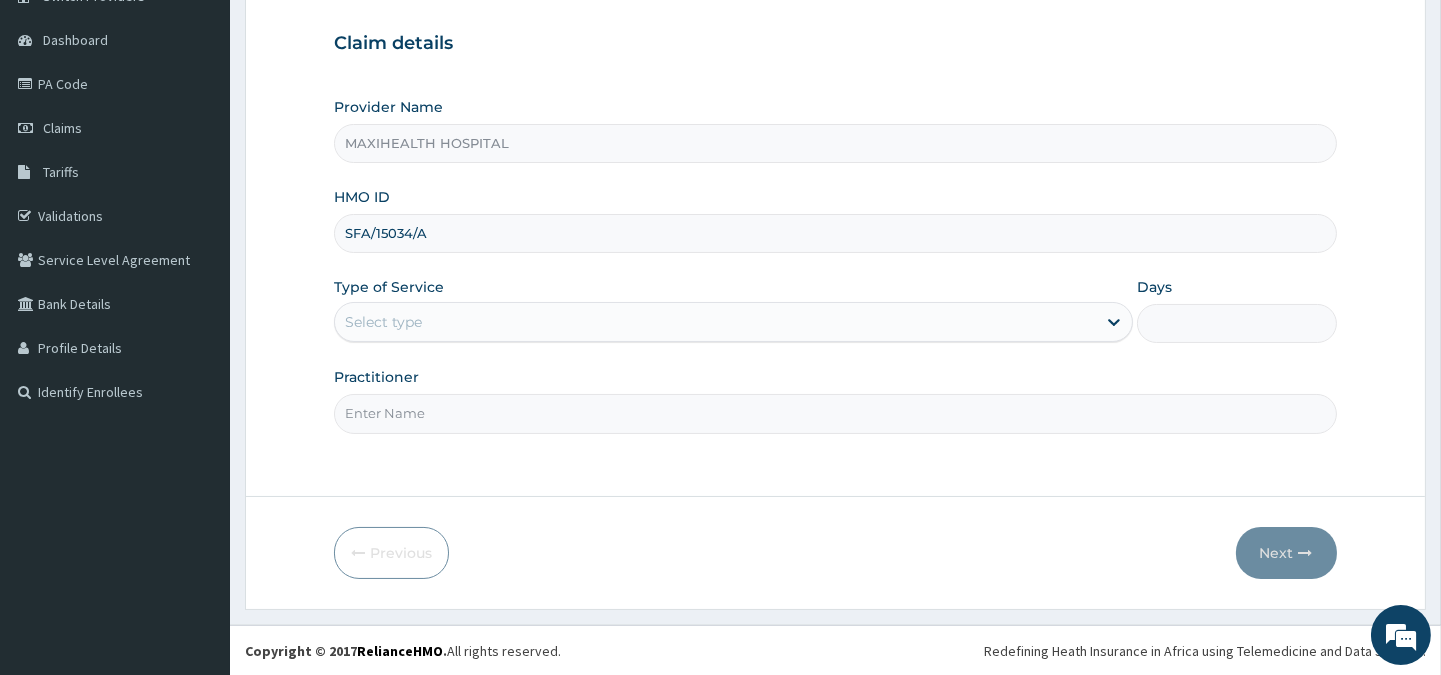 click on "Select type" at bounding box center (715, 322) 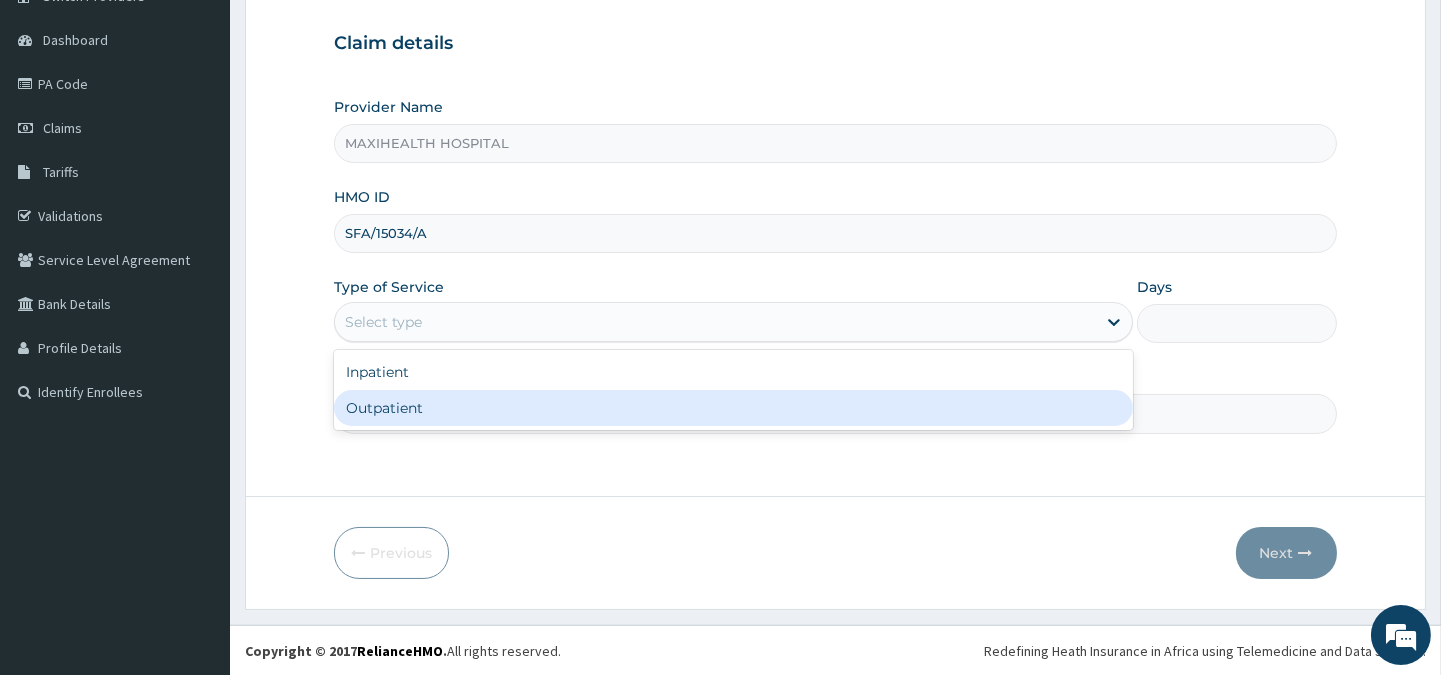 click on "Outpatient" at bounding box center [733, 408] 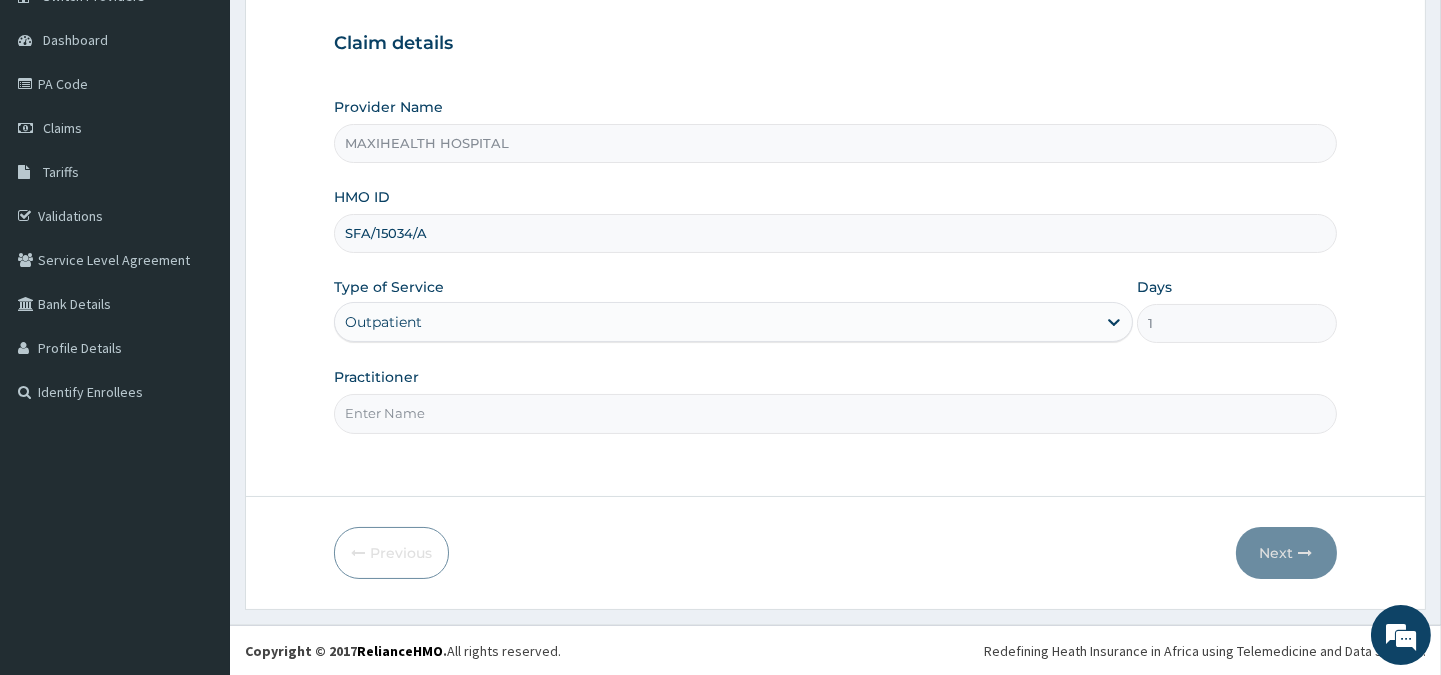 click on "Practitioner" at bounding box center (835, 413) 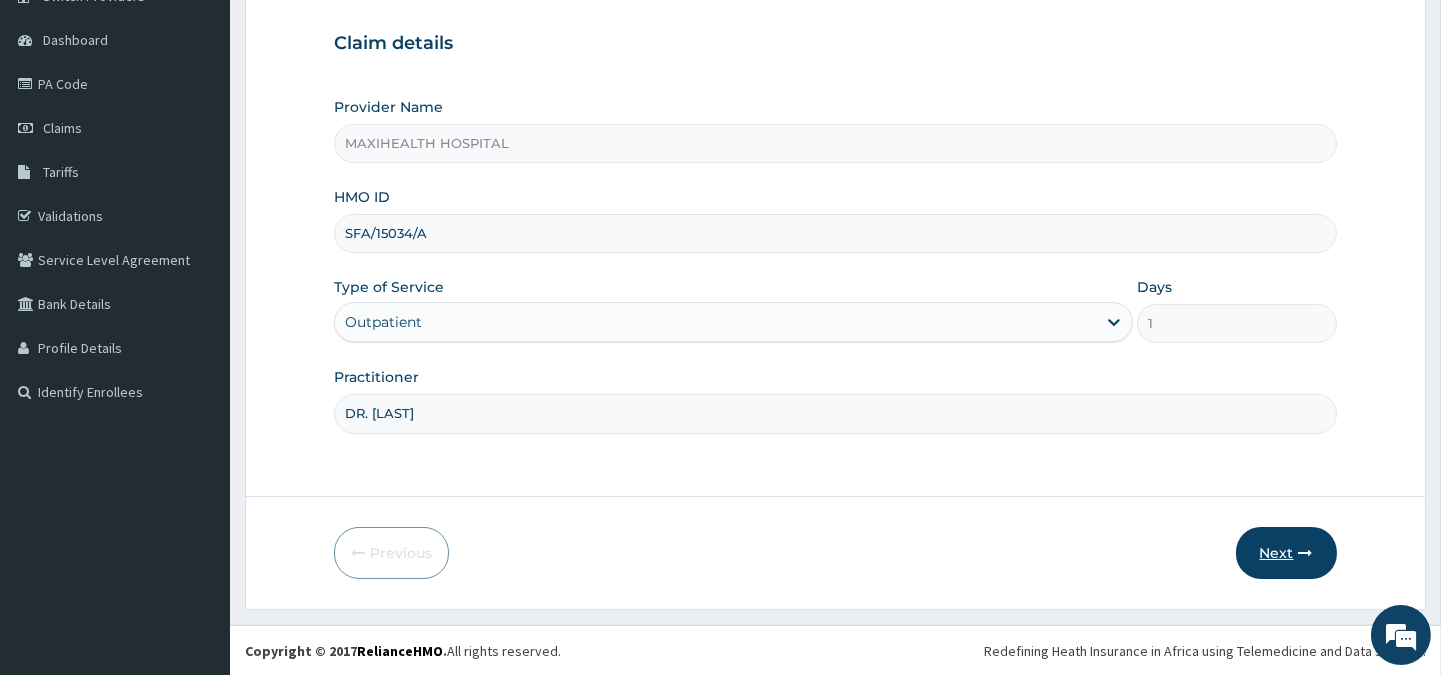 type on "DR. [LAST]" 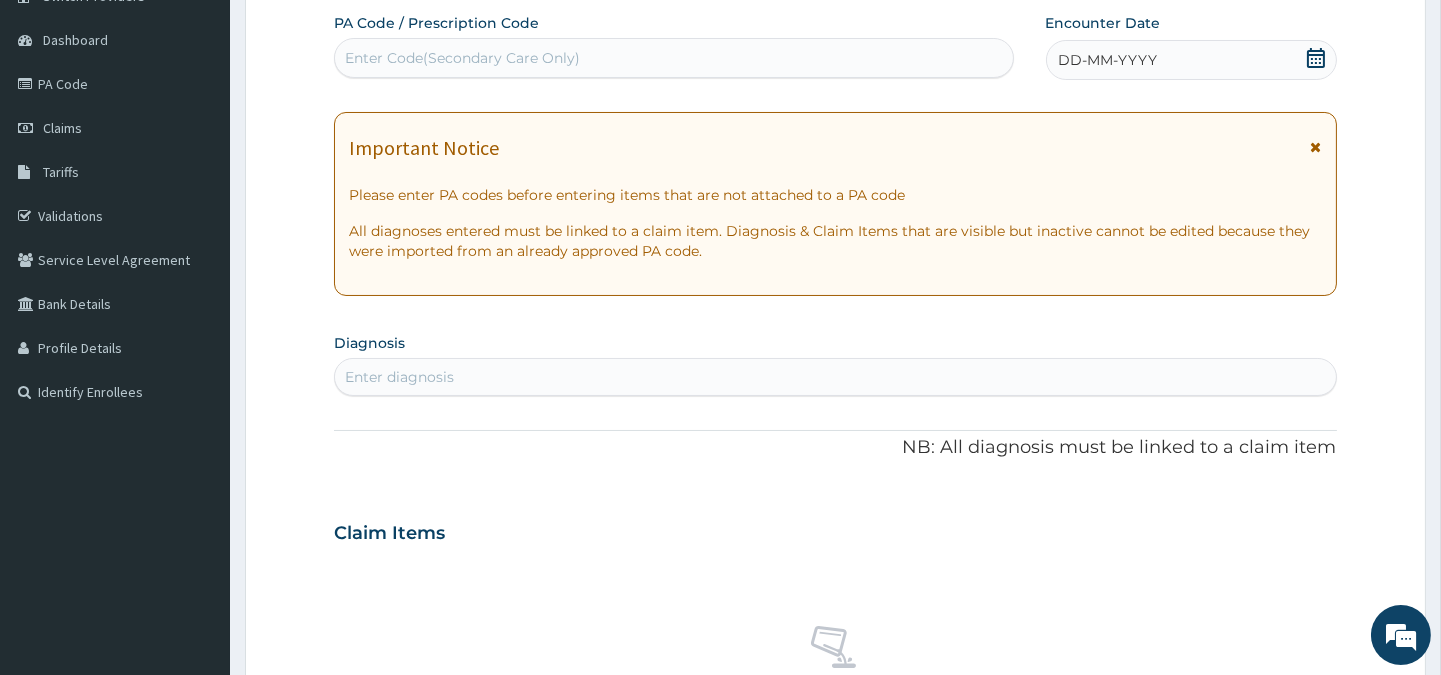 click on "DD-MM-YYYY" at bounding box center [1108, 60] 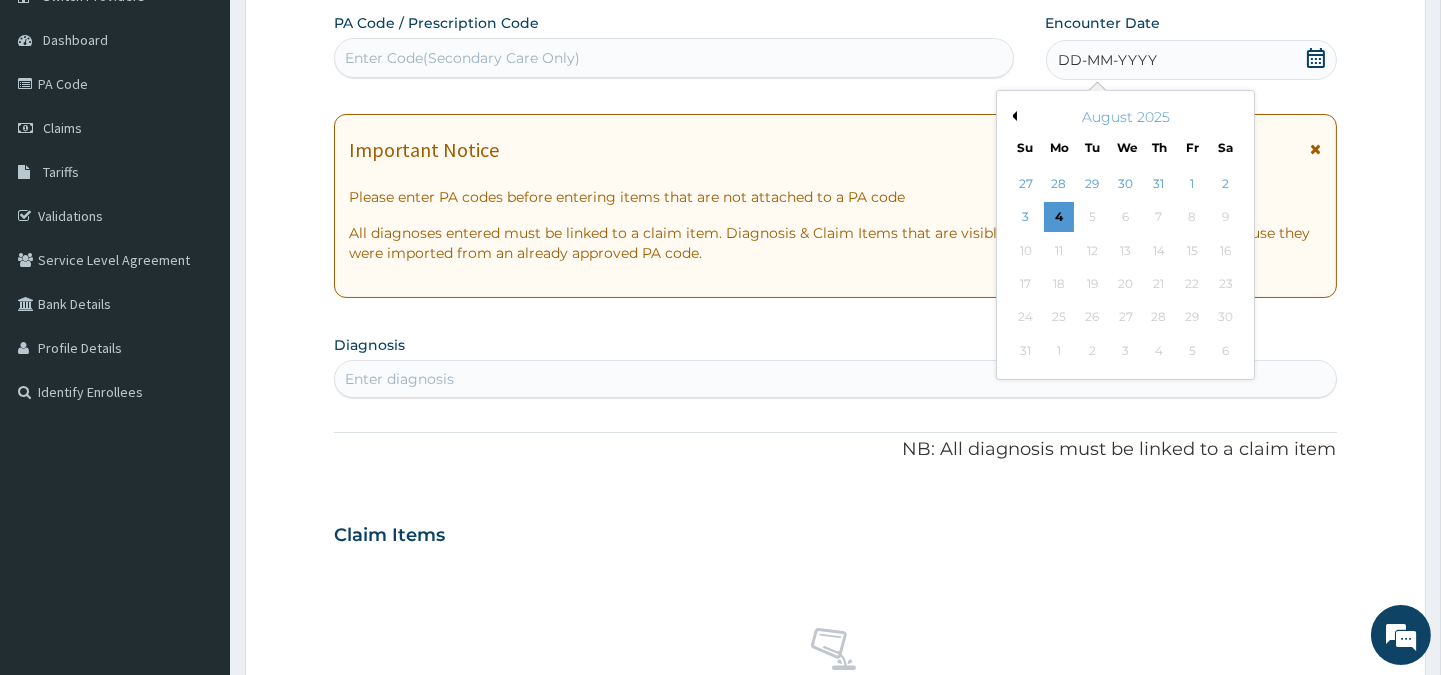 click on "Previous Month" at bounding box center (1012, 116) 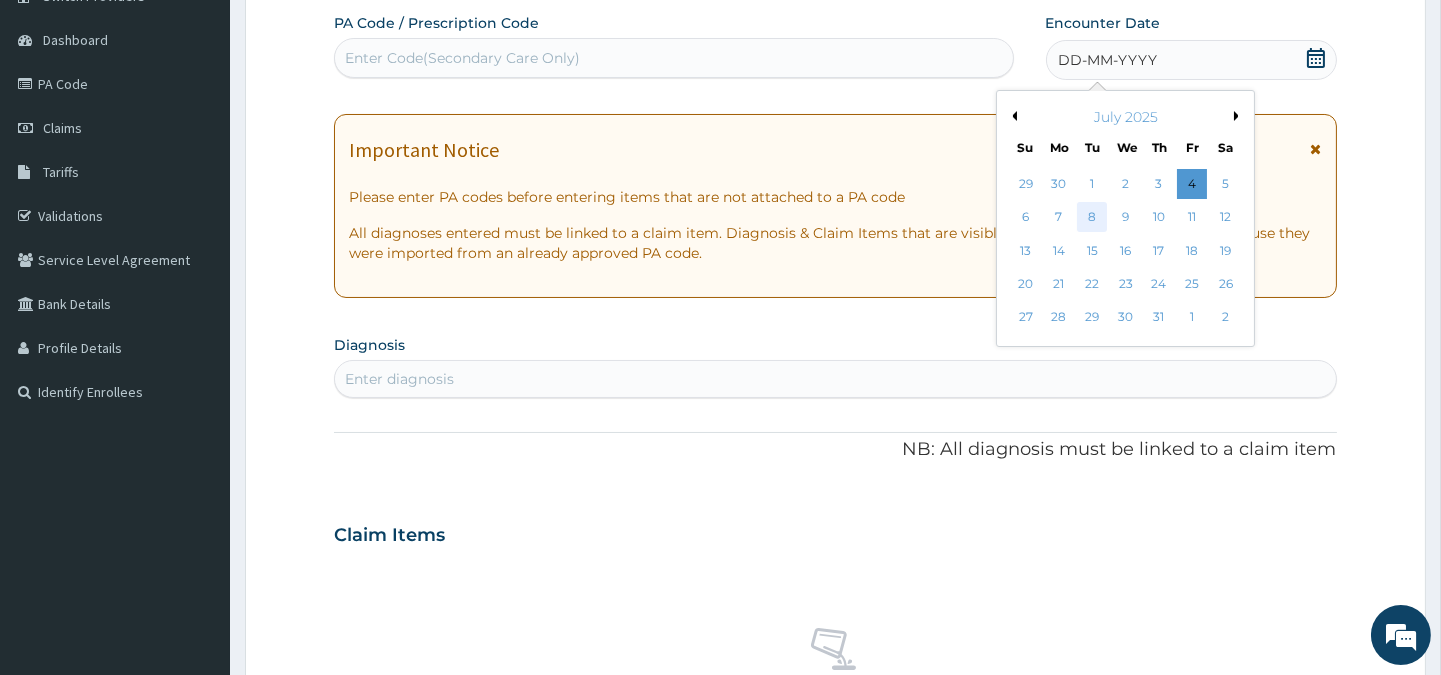 click on "8" at bounding box center [1092, 218] 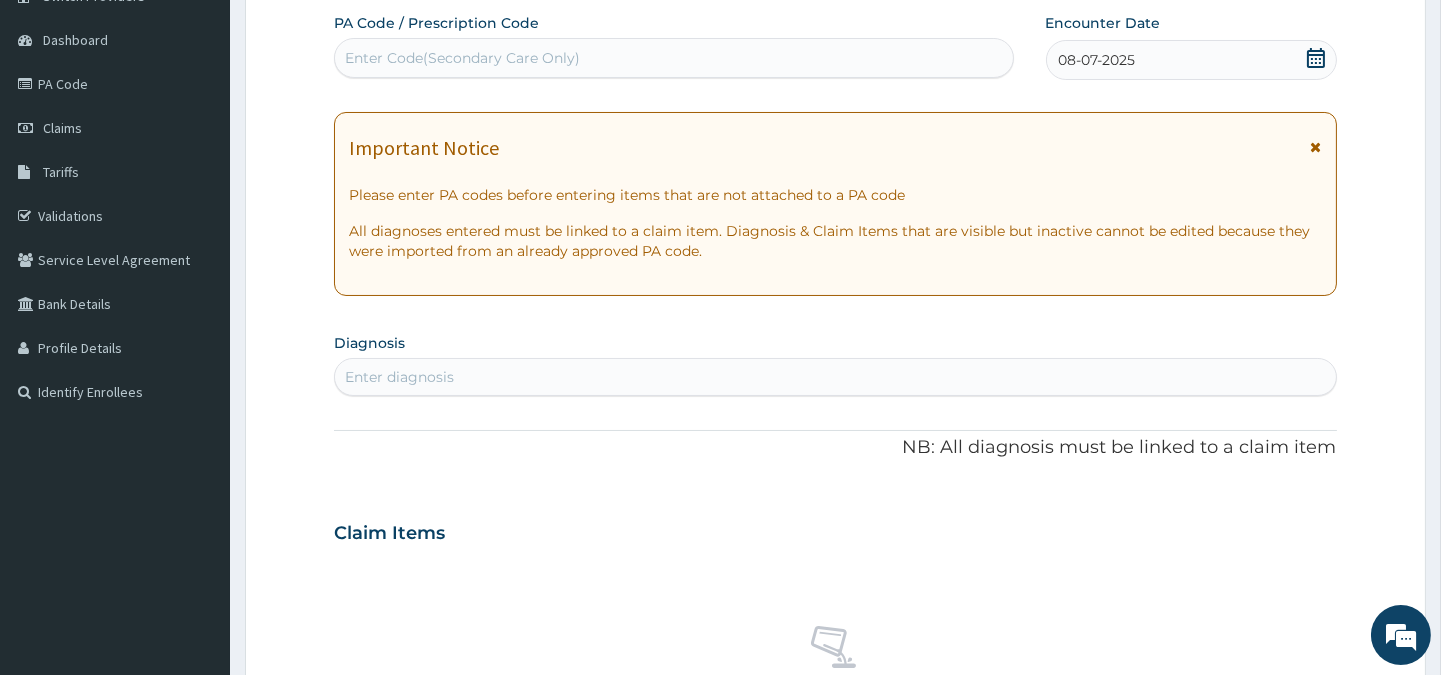 click on "Enter diagnosis" at bounding box center (835, 377) 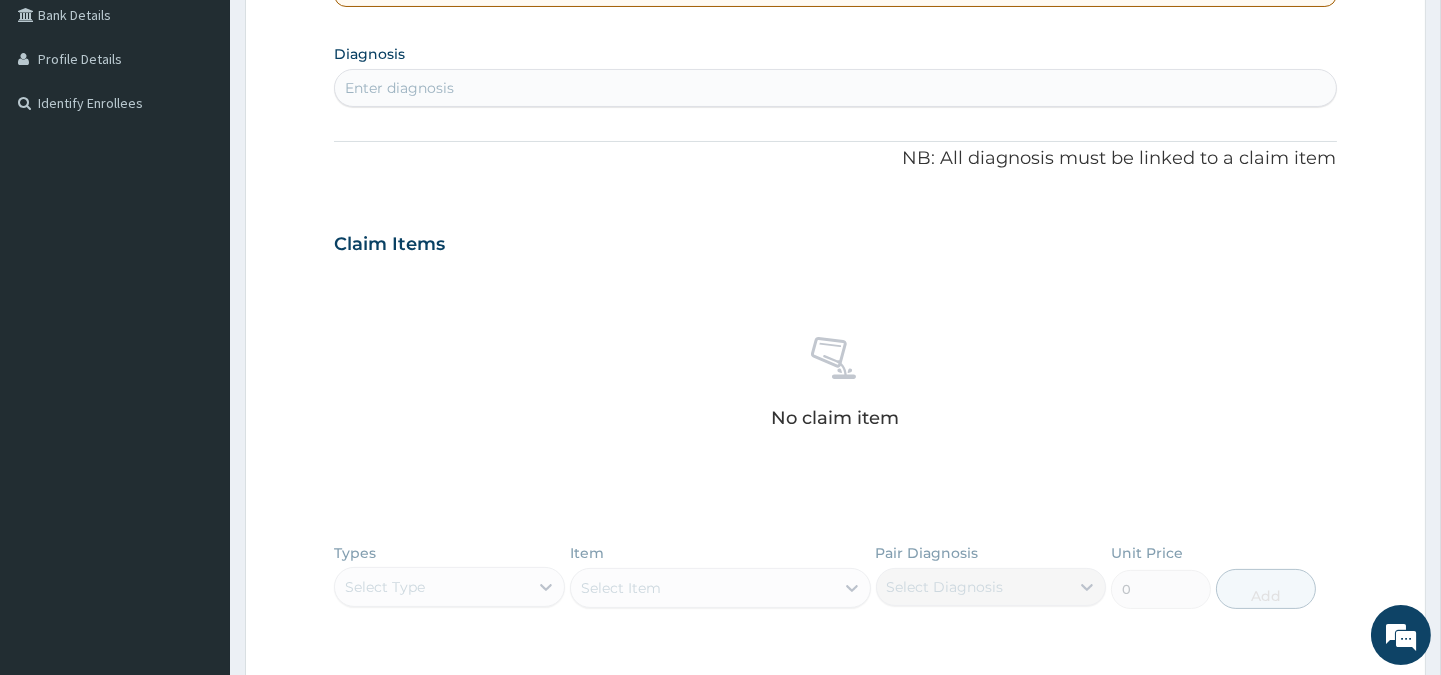 scroll, scrollTop: 504, scrollLeft: 0, axis: vertical 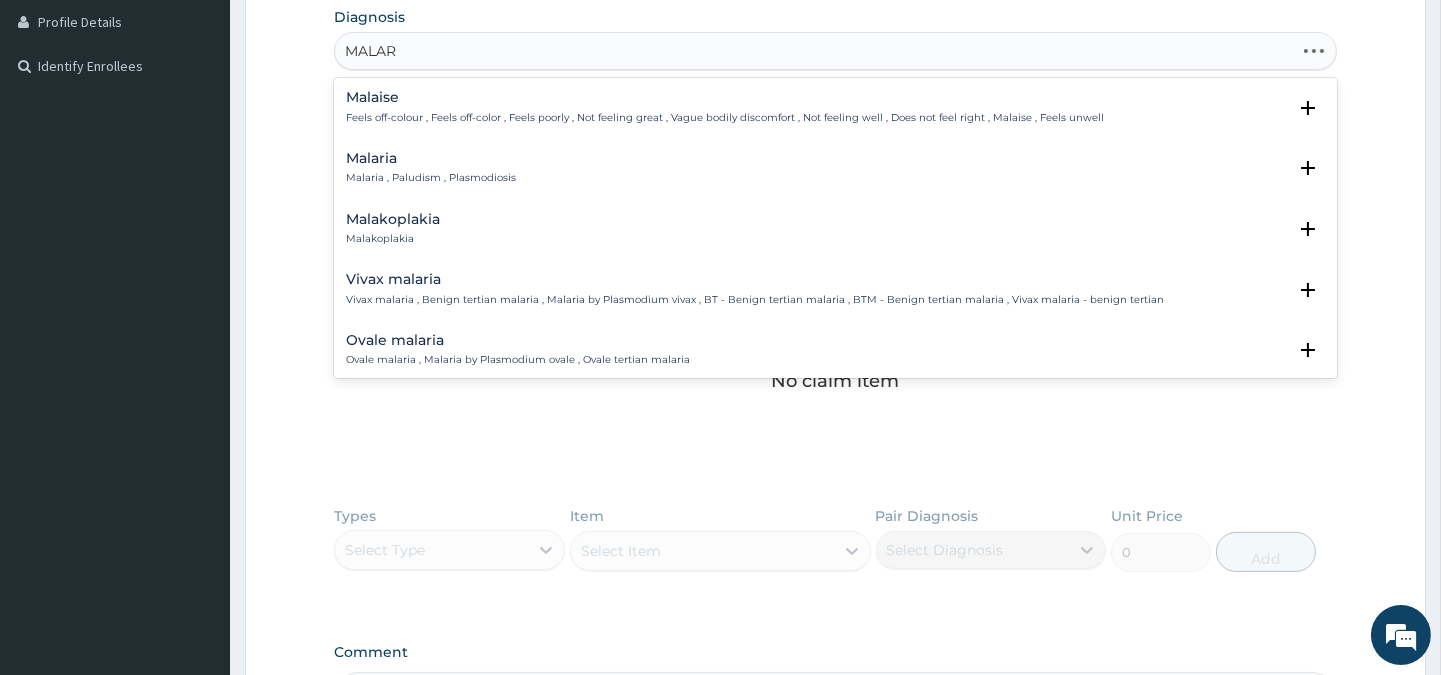type on "MALARI" 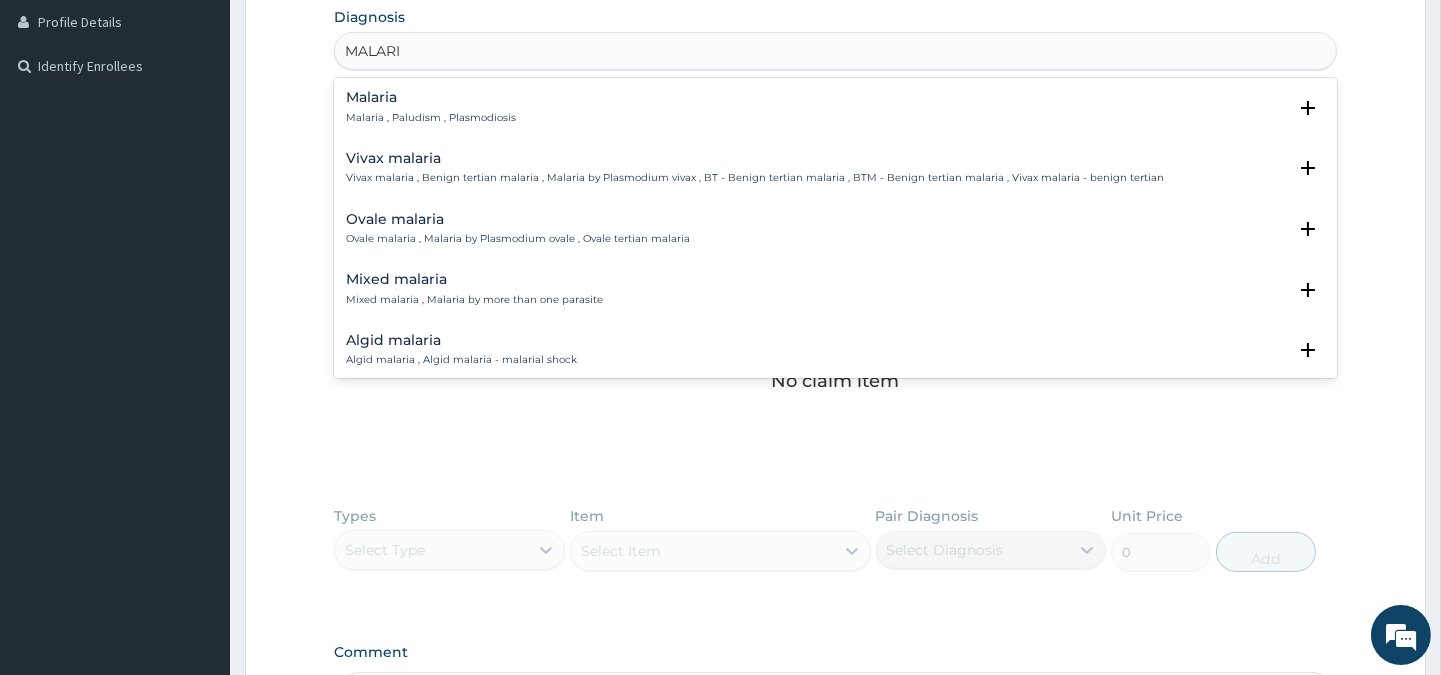 click on "Malaria , Paludism , Plasmodiosis" at bounding box center [431, 118] 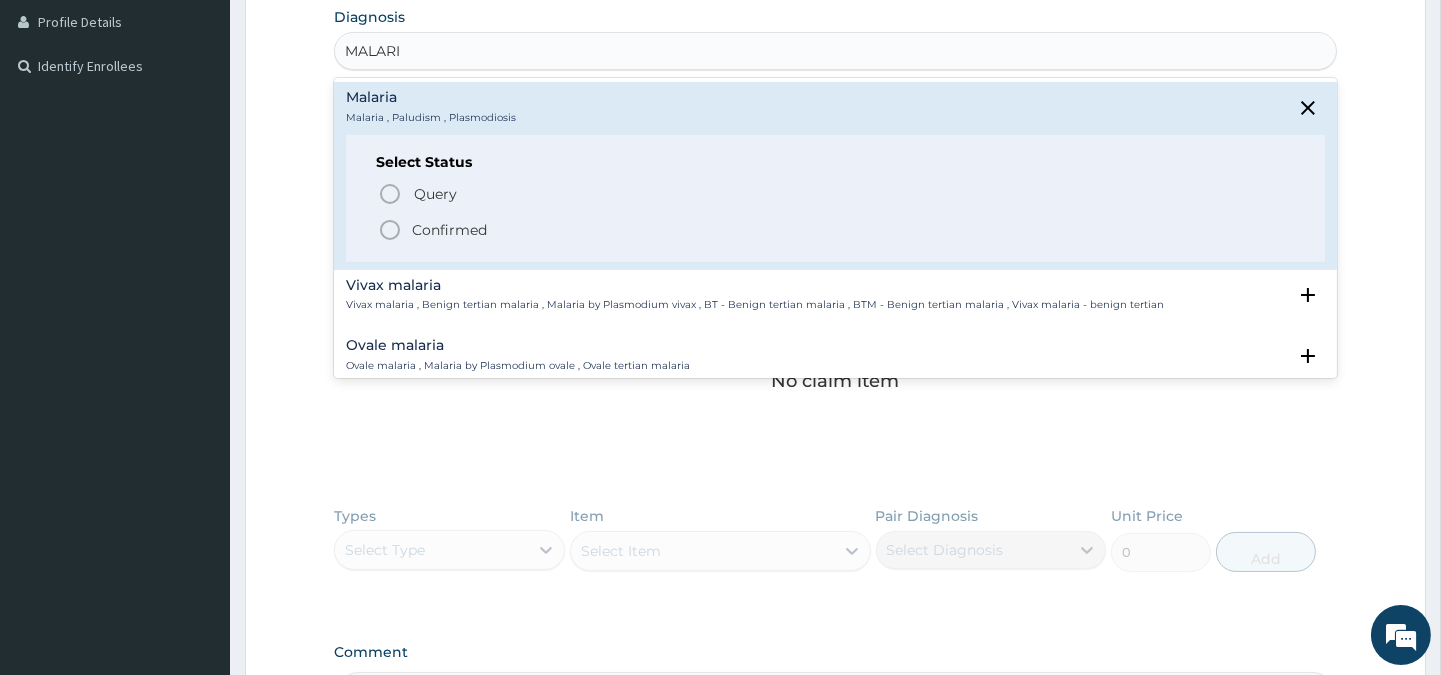click 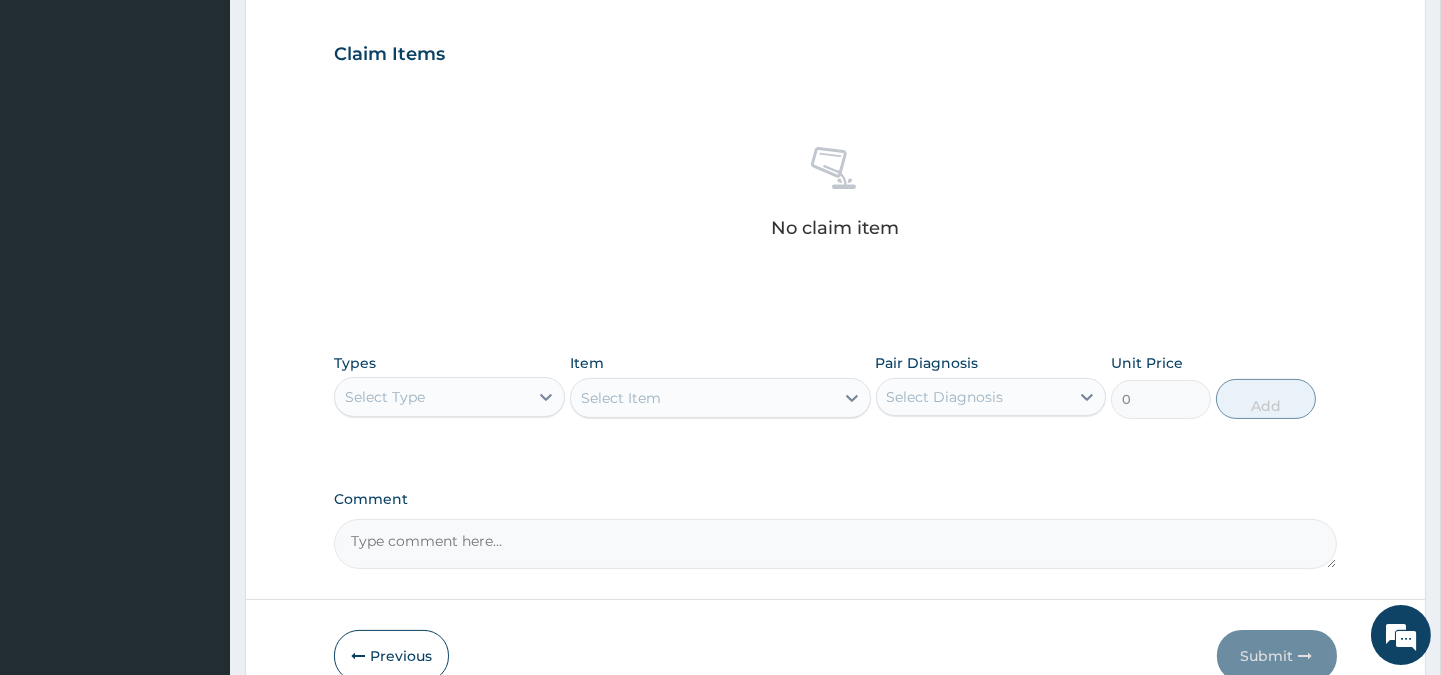 scroll, scrollTop: 766, scrollLeft: 0, axis: vertical 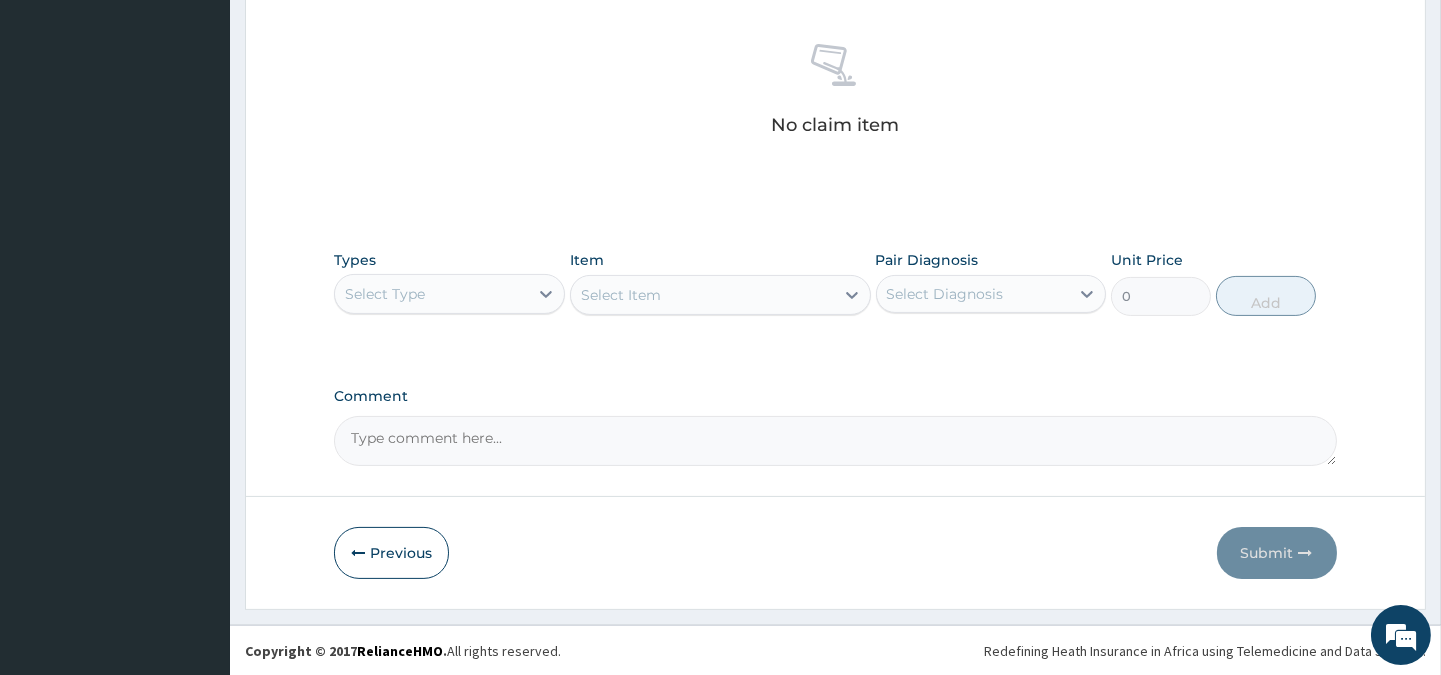 click on "Select Type" at bounding box center (385, 294) 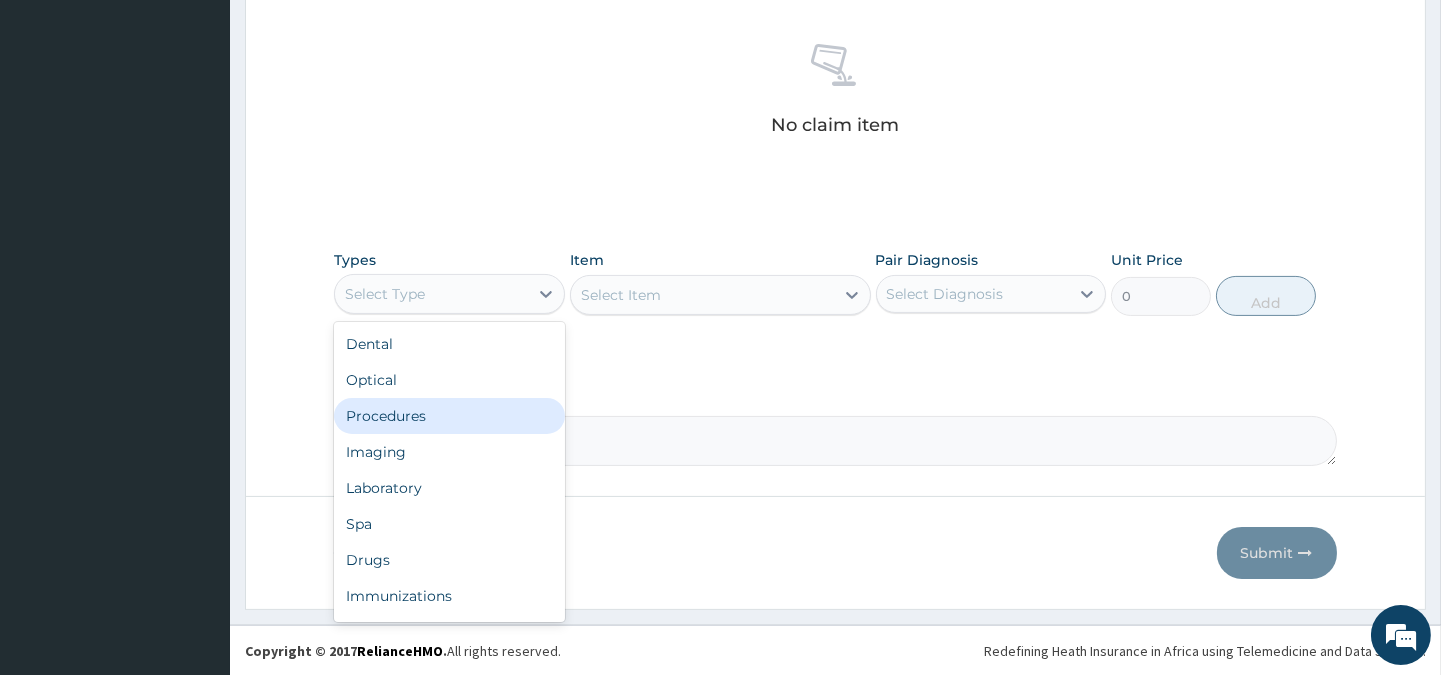 click on "Procedures" at bounding box center [449, 416] 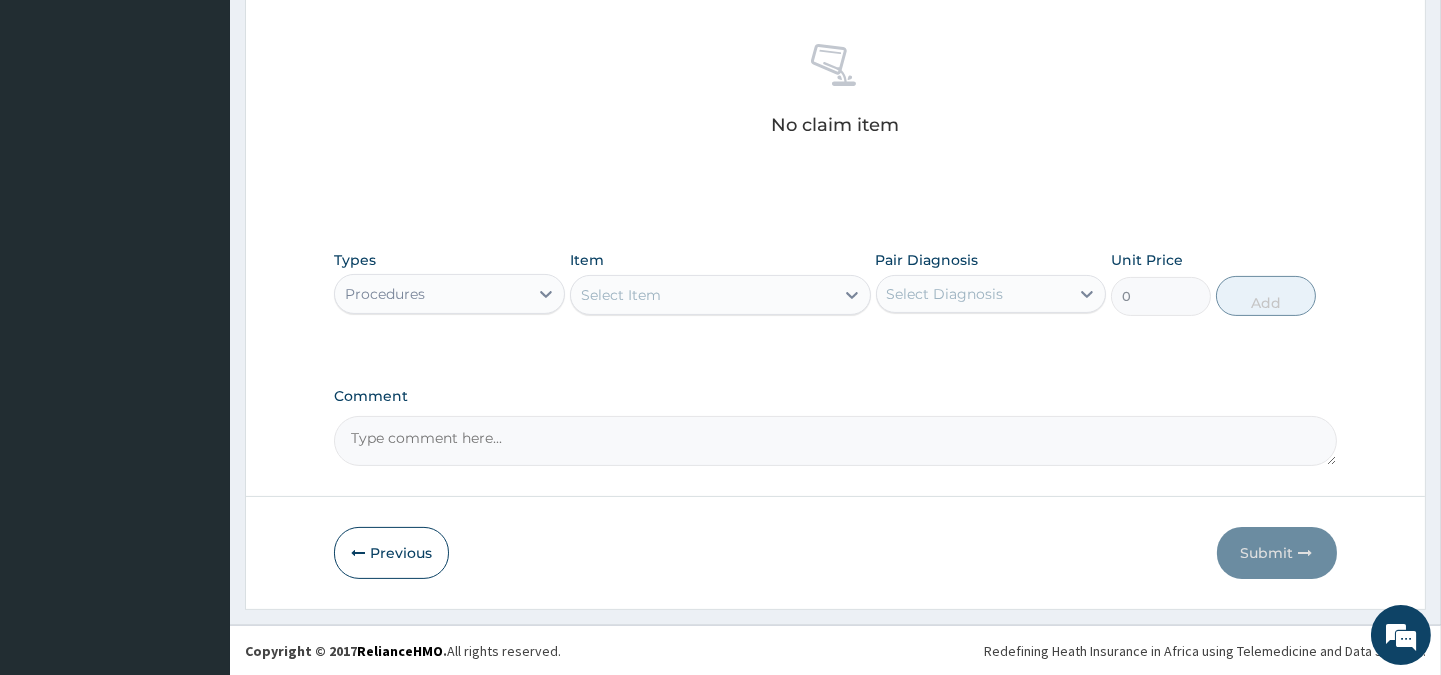 click on "Select Item" at bounding box center (702, 295) 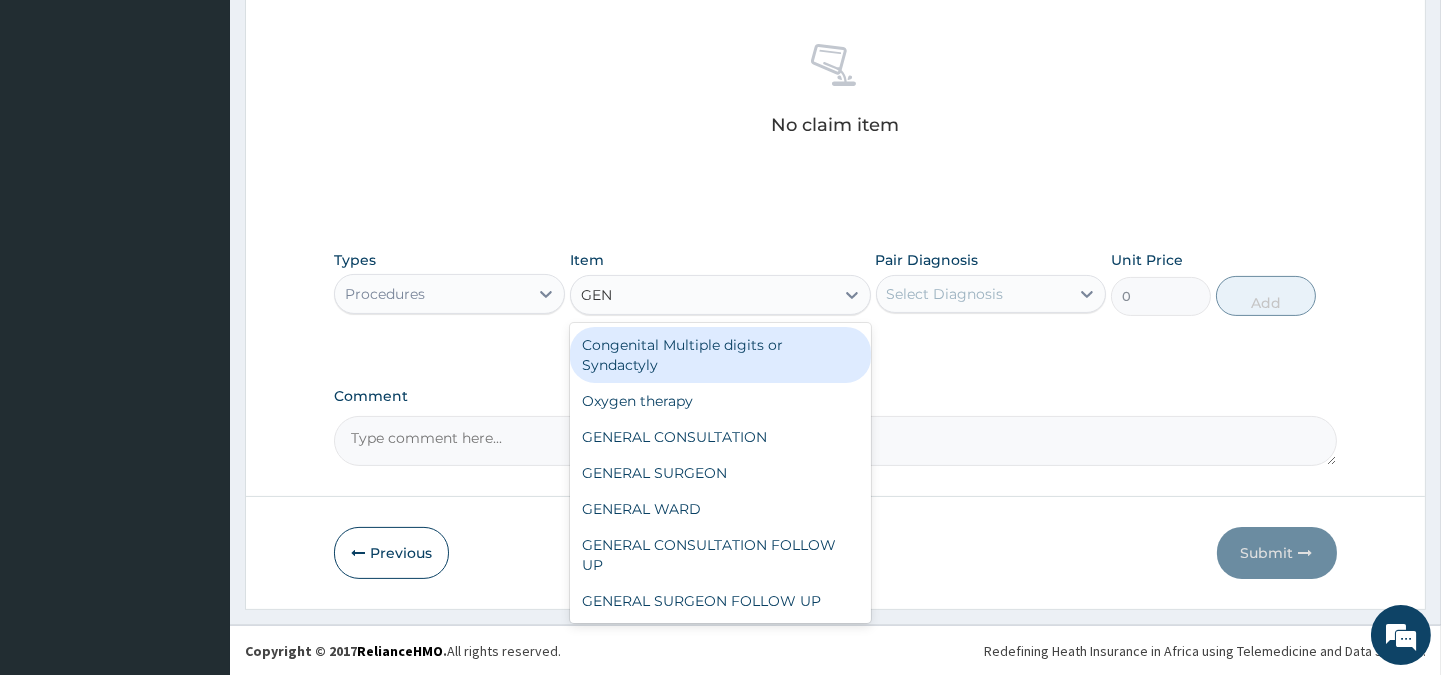 type on "GENE" 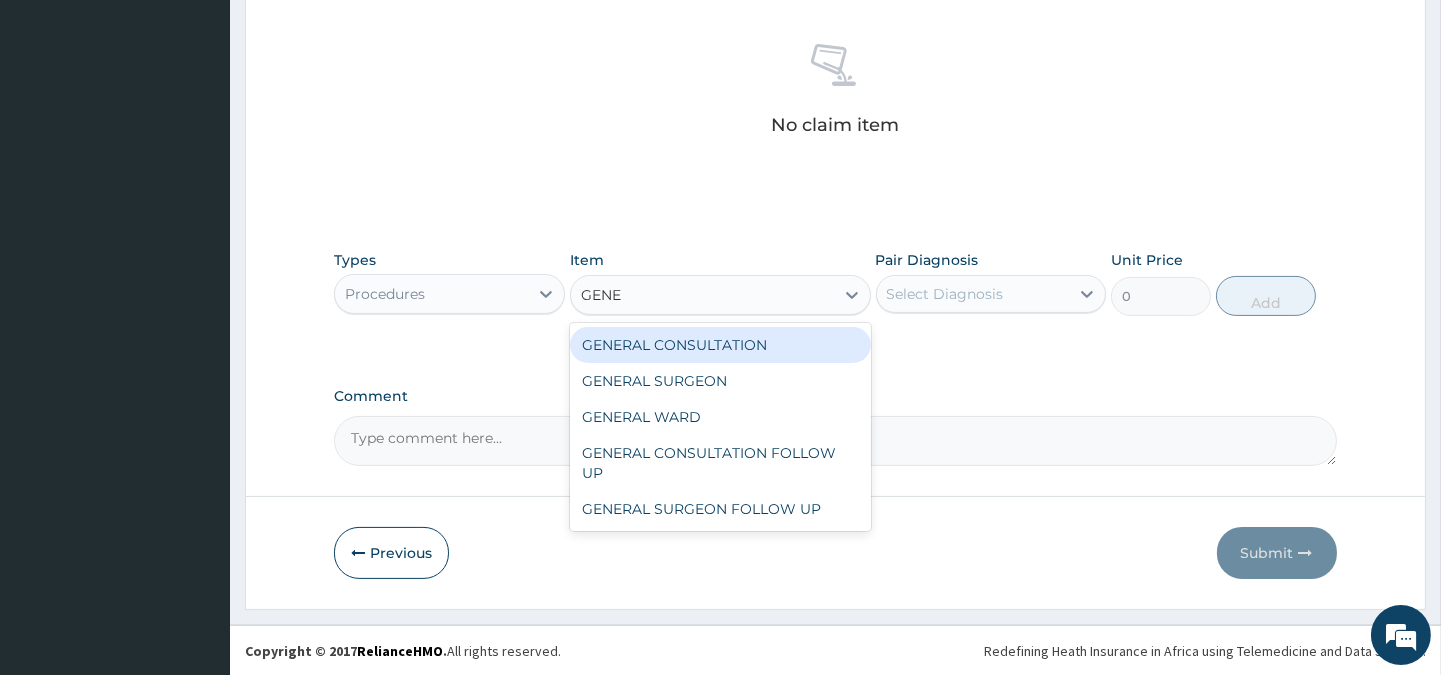 click on "GENERAL CONSULTATION" at bounding box center (720, 345) 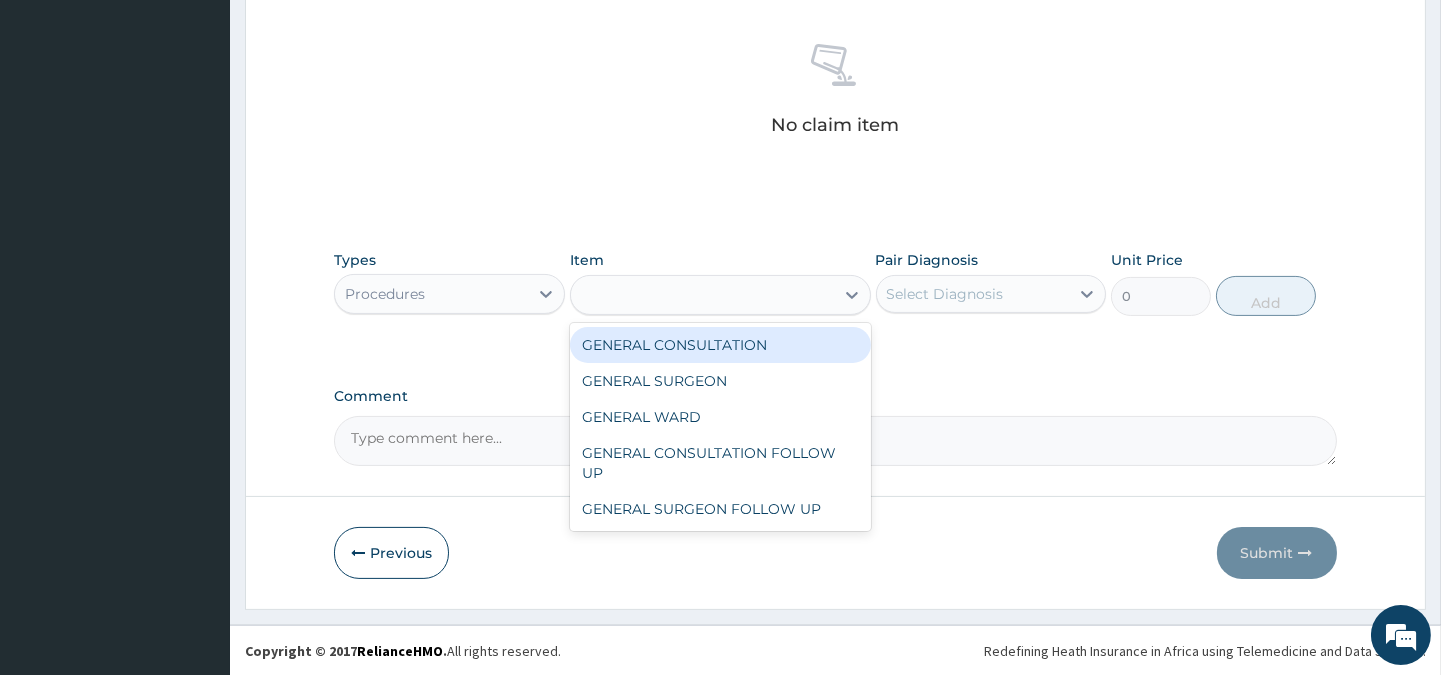 type on "5000" 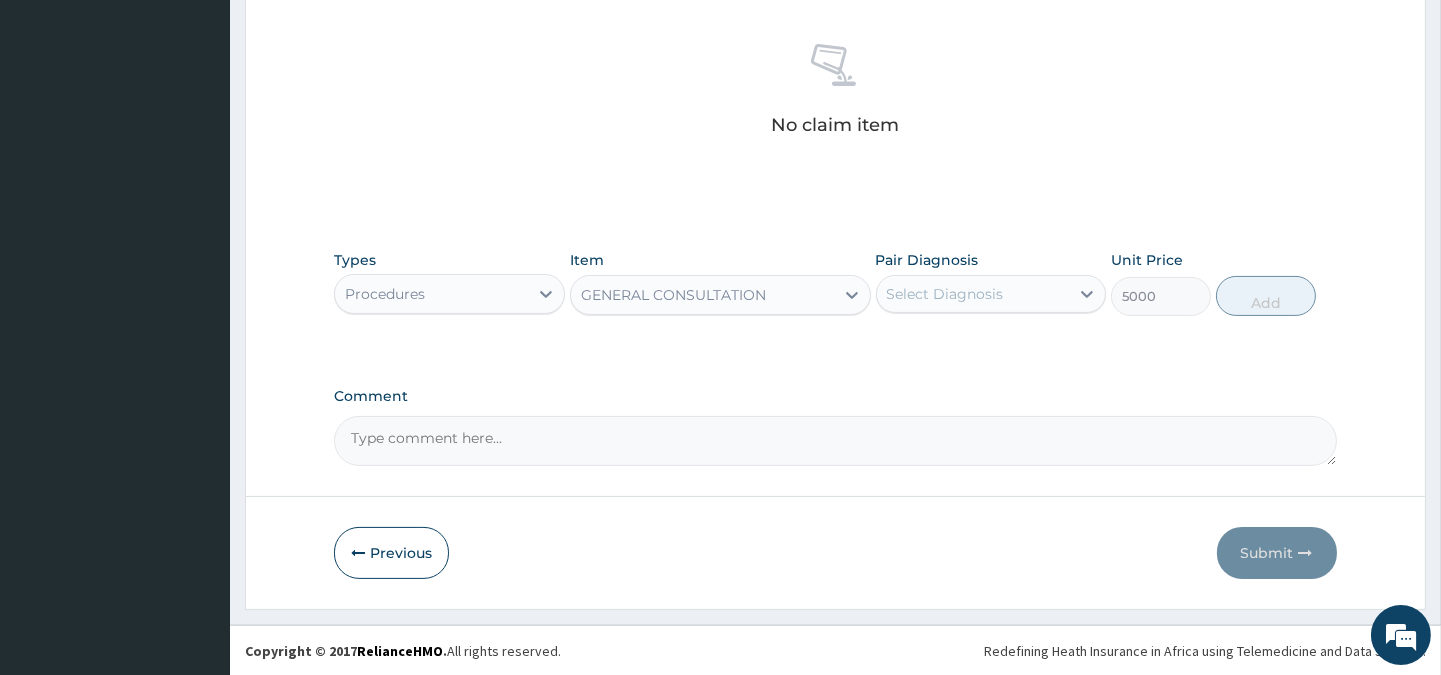 click on "Select Diagnosis" at bounding box center [945, 294] 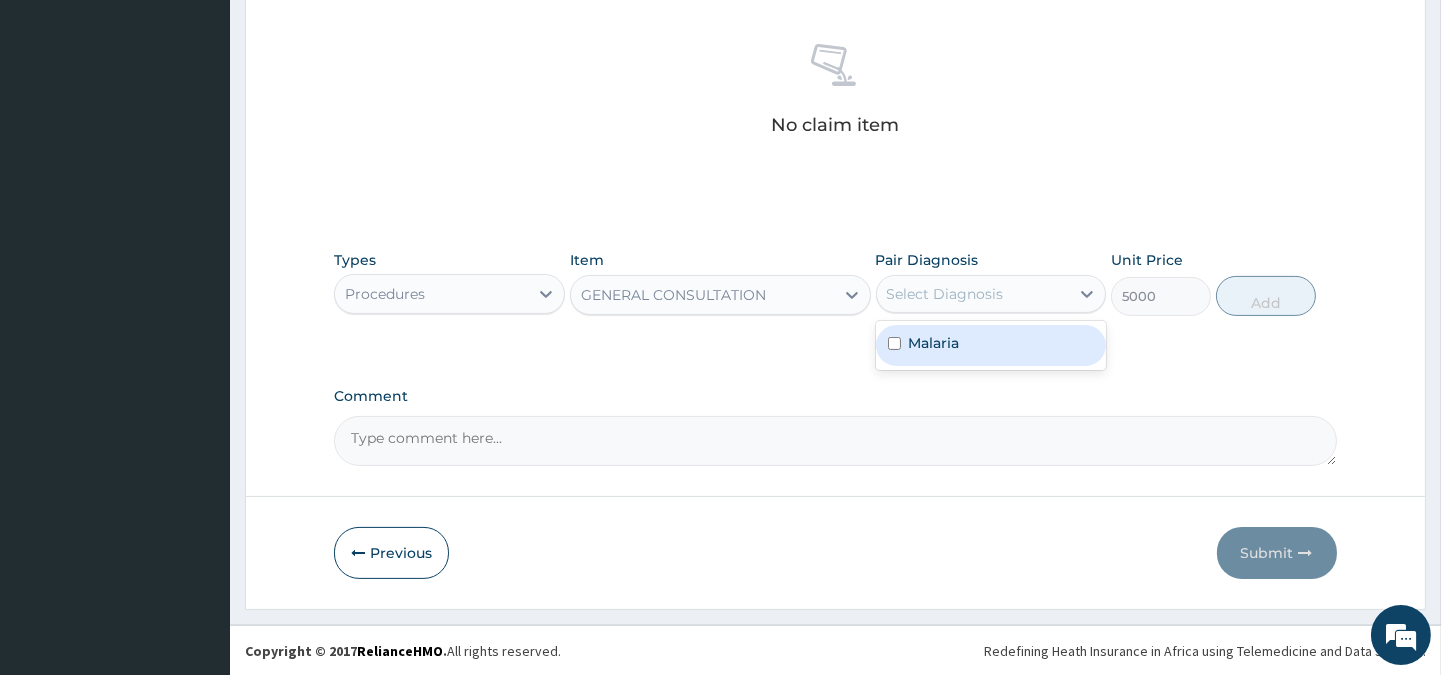 click on "Malaria" at bounding box center (934, 343) 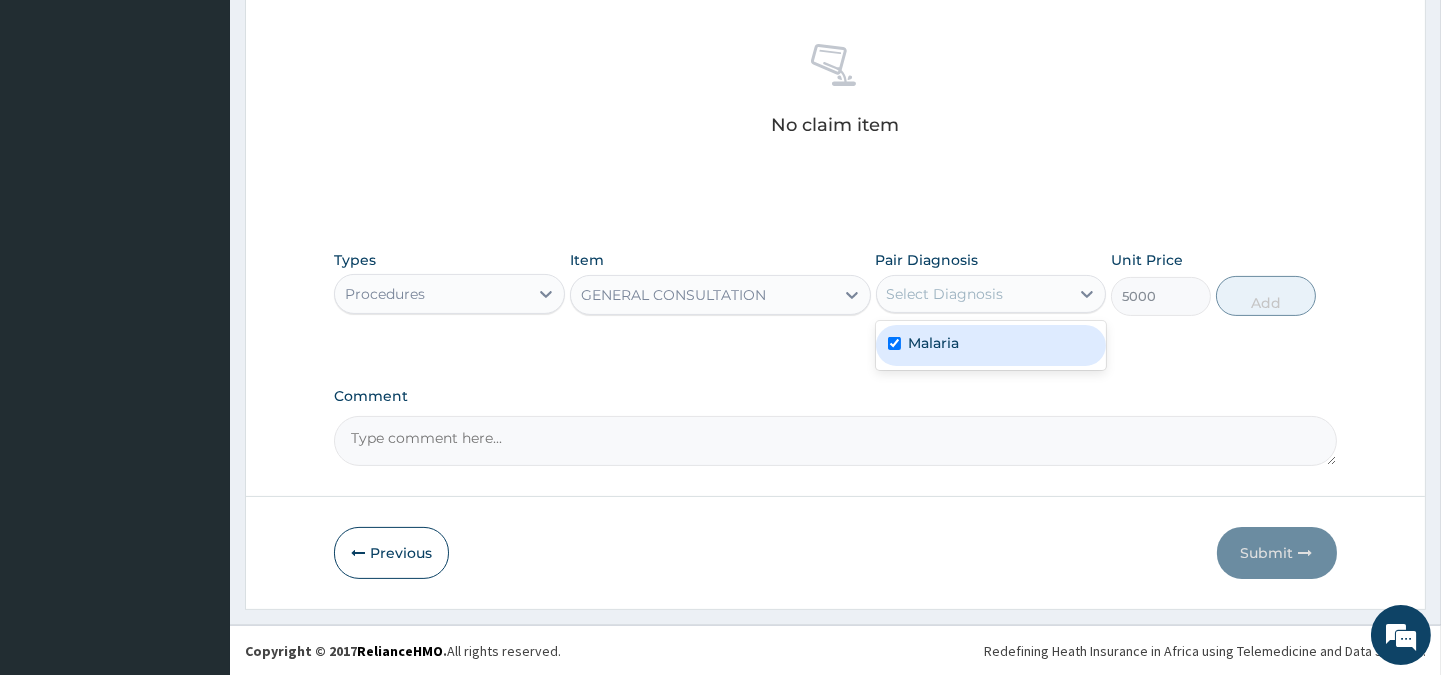 checkbox on "true" 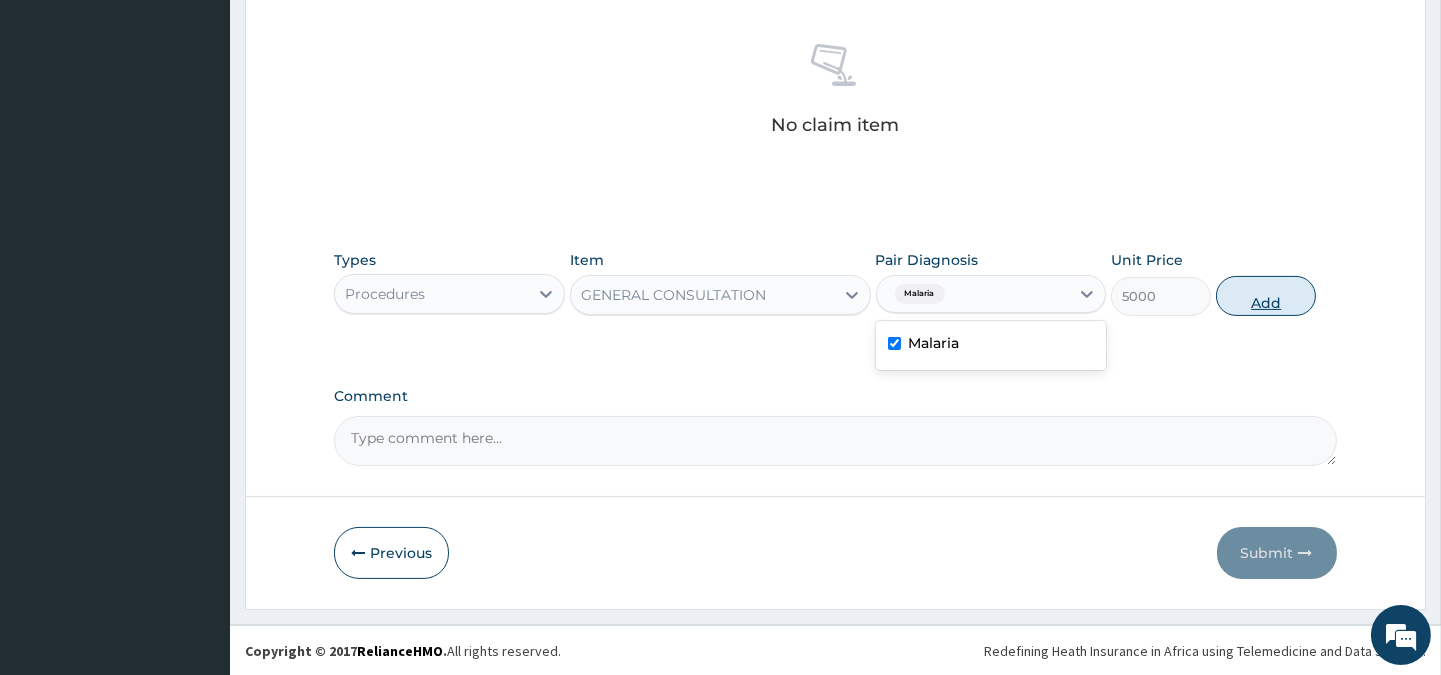 click on "Add" at bounding box center [1266, 296] 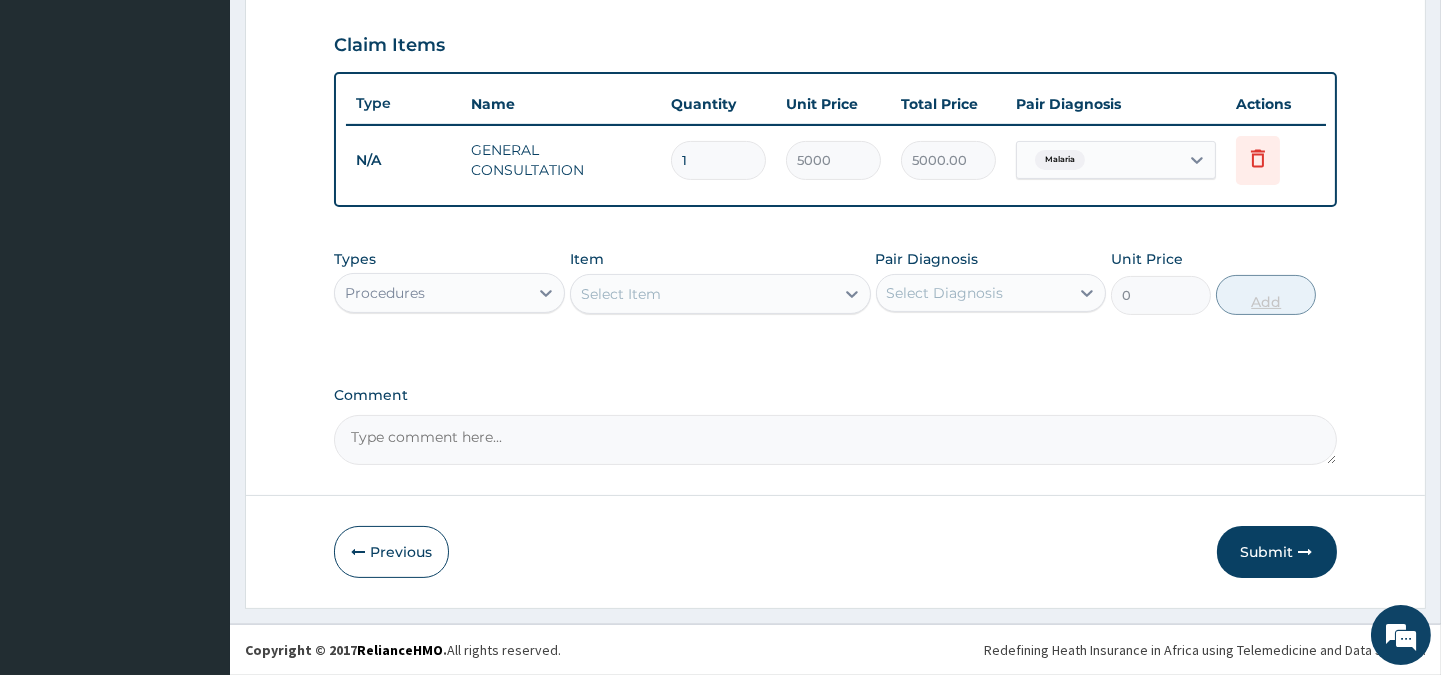 scroll, scrollTop: 670, scrollLeft: 0, axis: vertical 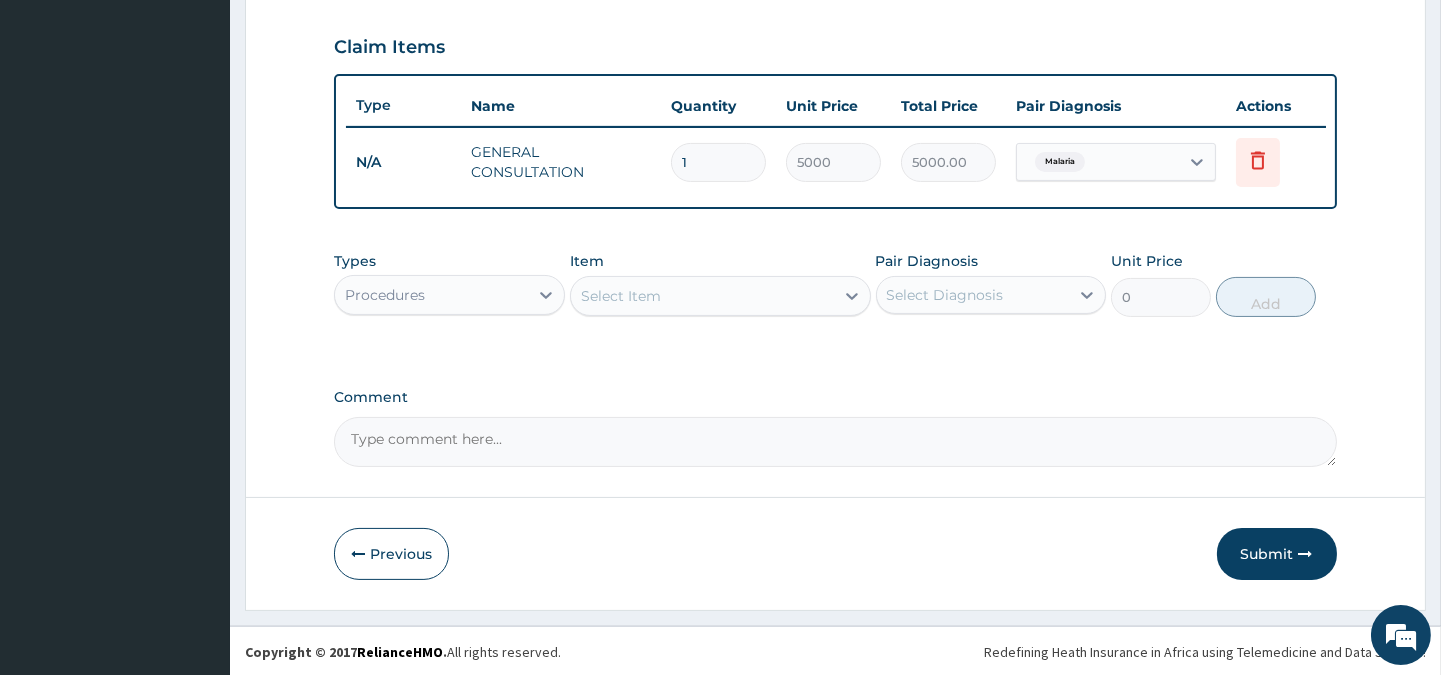 click on "Procedures" at bounding box center (431, 295) 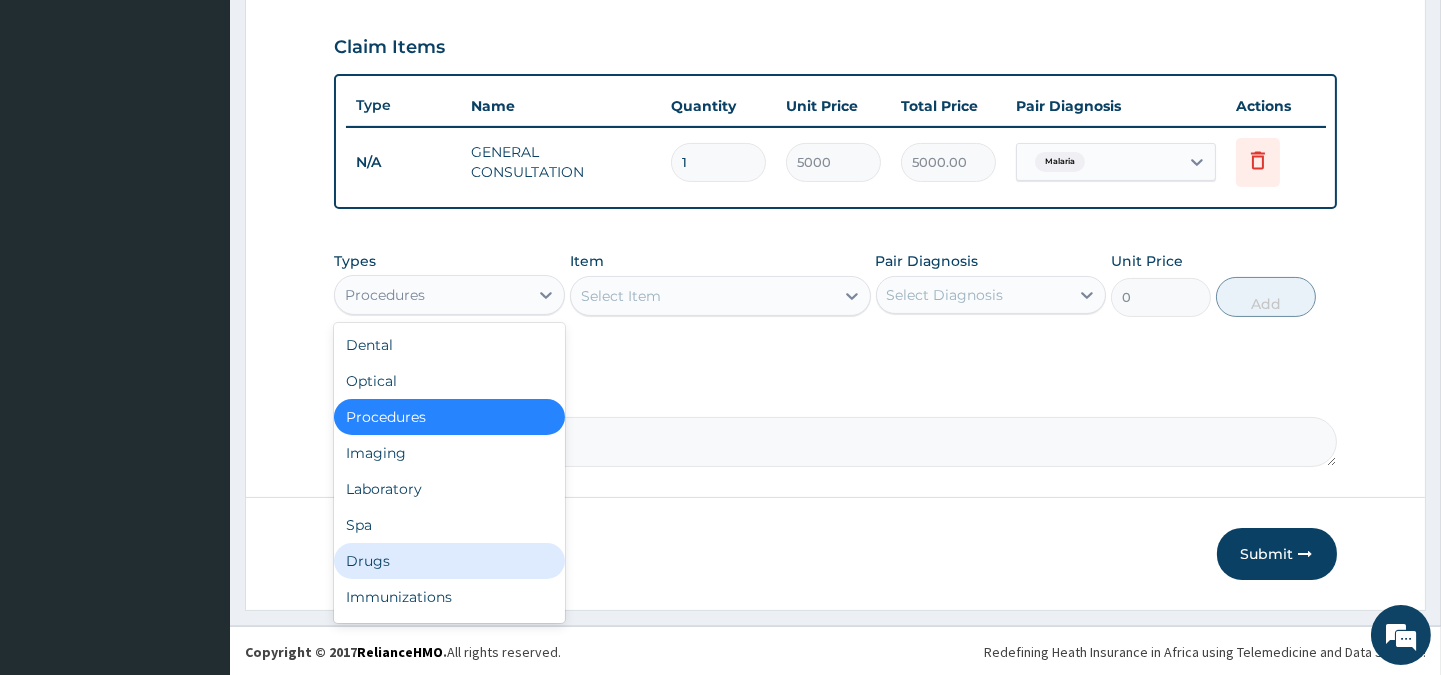 click on "Drugs" at bounding box center [449, 561] 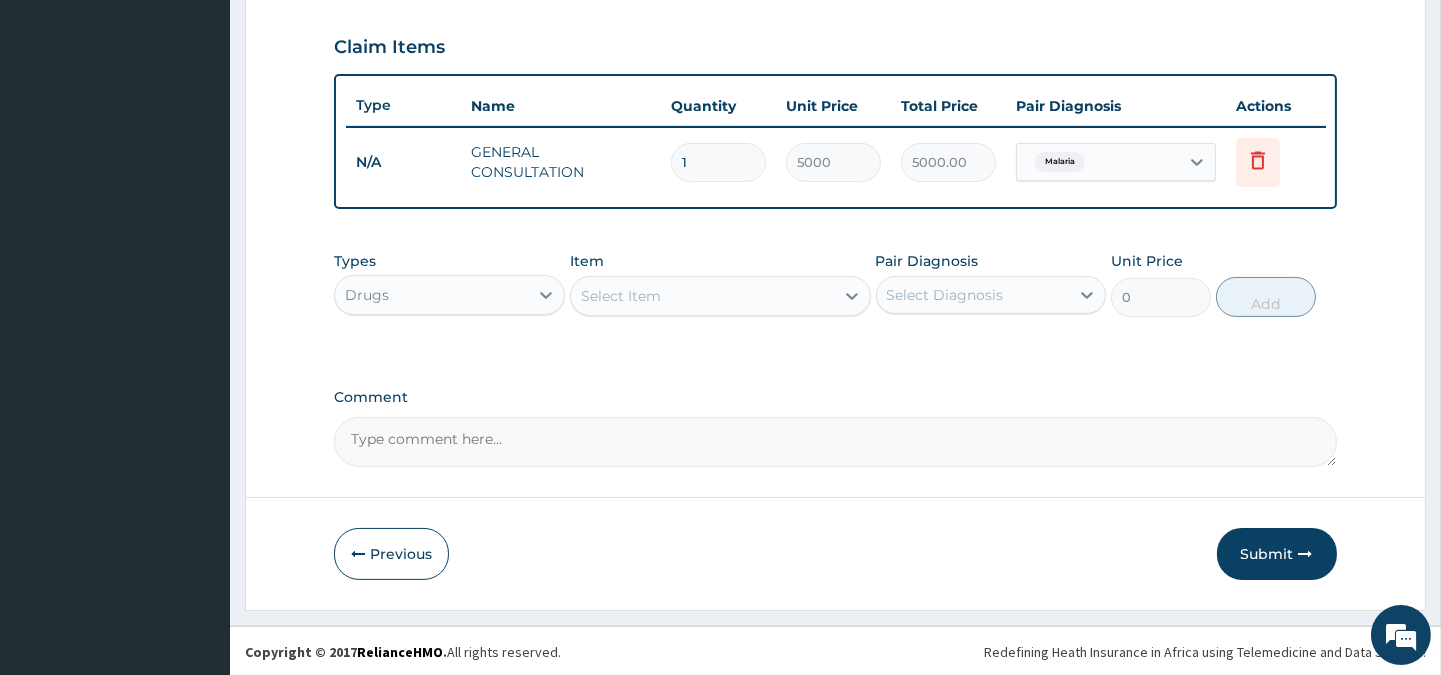 click on "Select Item" at bounding box center [702, 296] 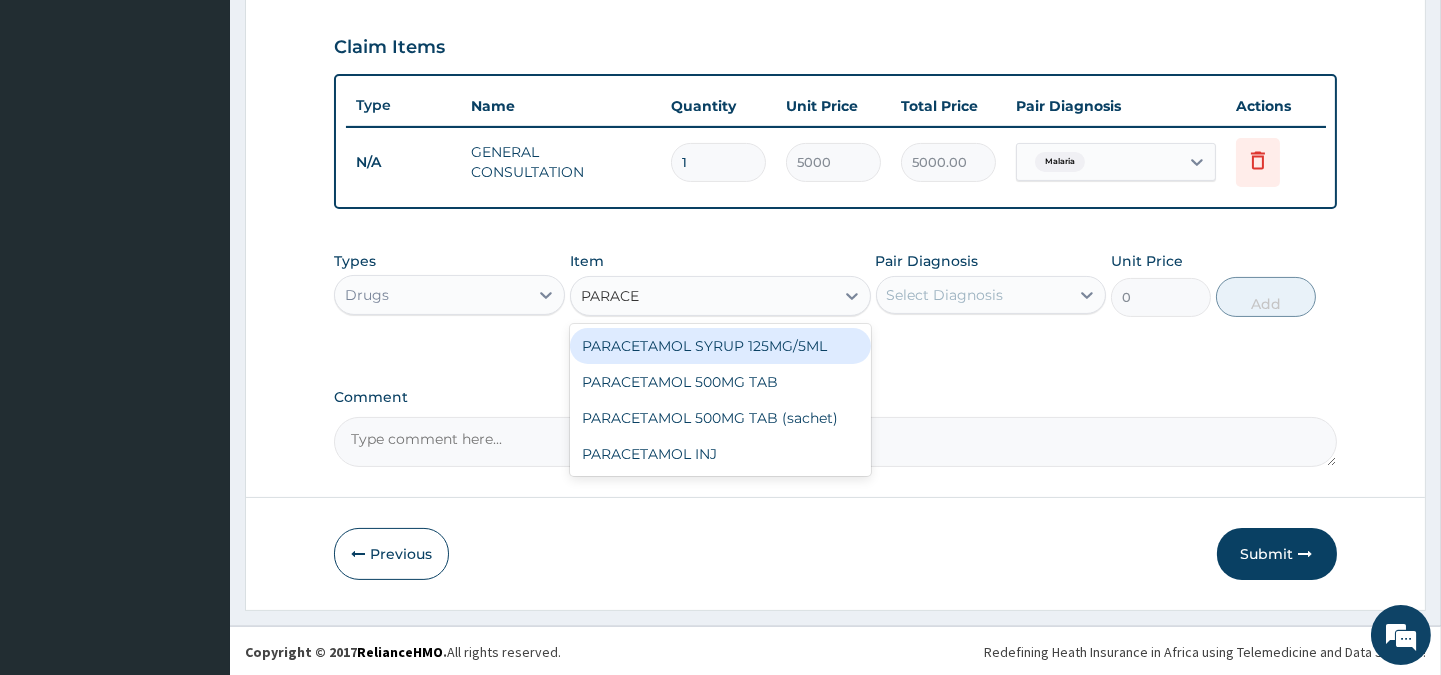 type on "PARACET" 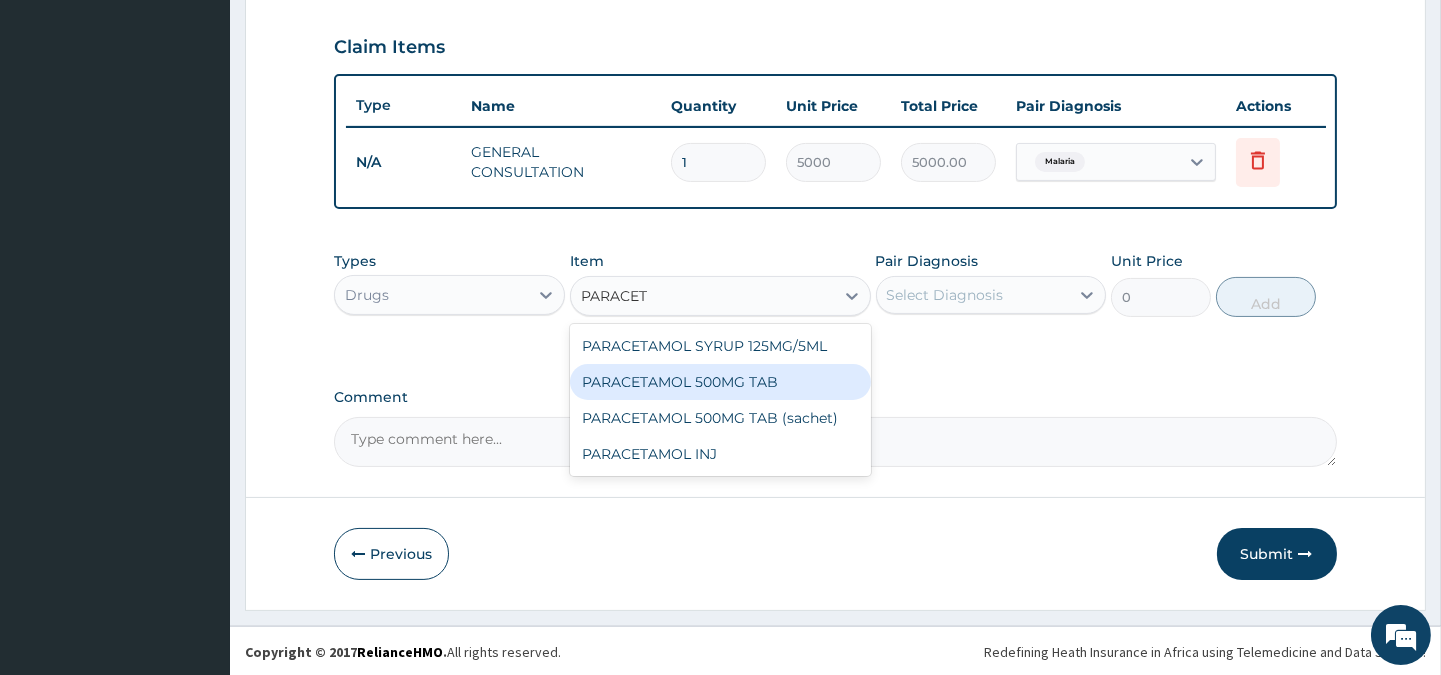 click on "PARACETAMOL 500MG TAB" at bounding box center (720, 382) 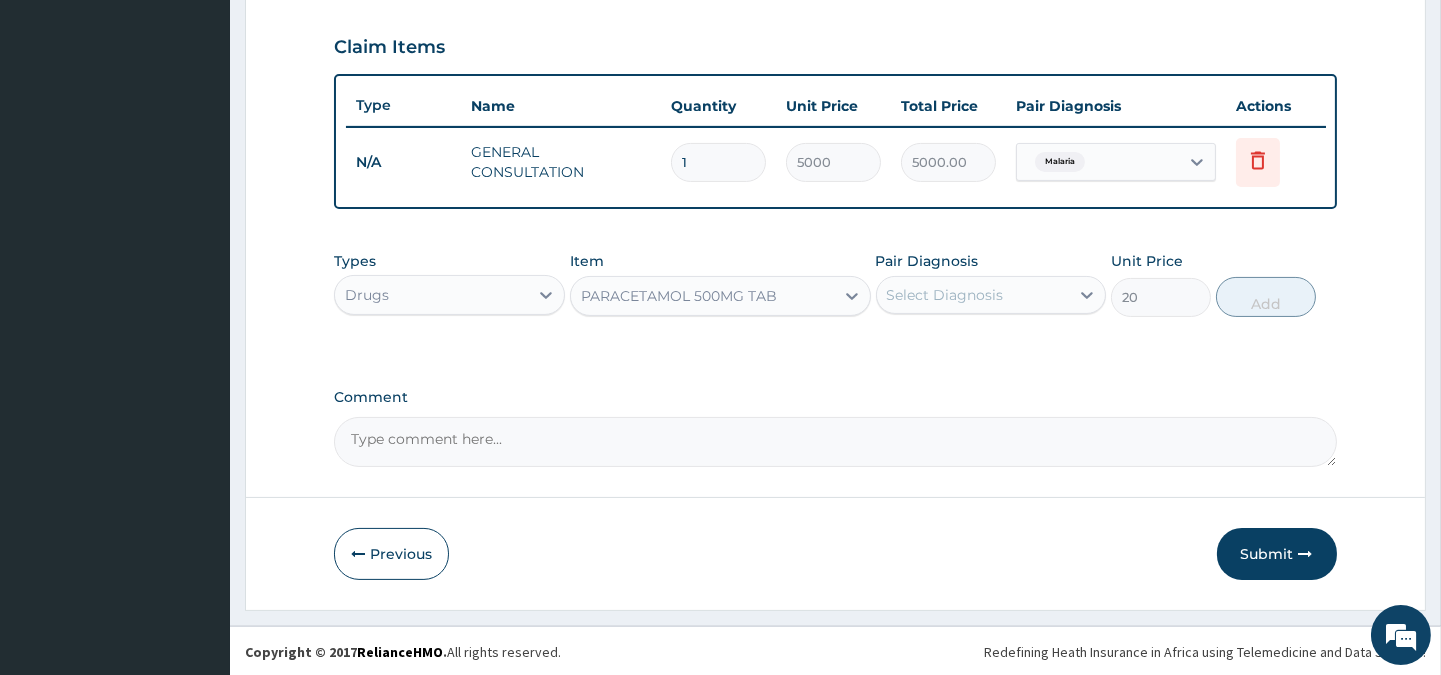 click on "Select Diagnosis" at bounding box center (945, 295) 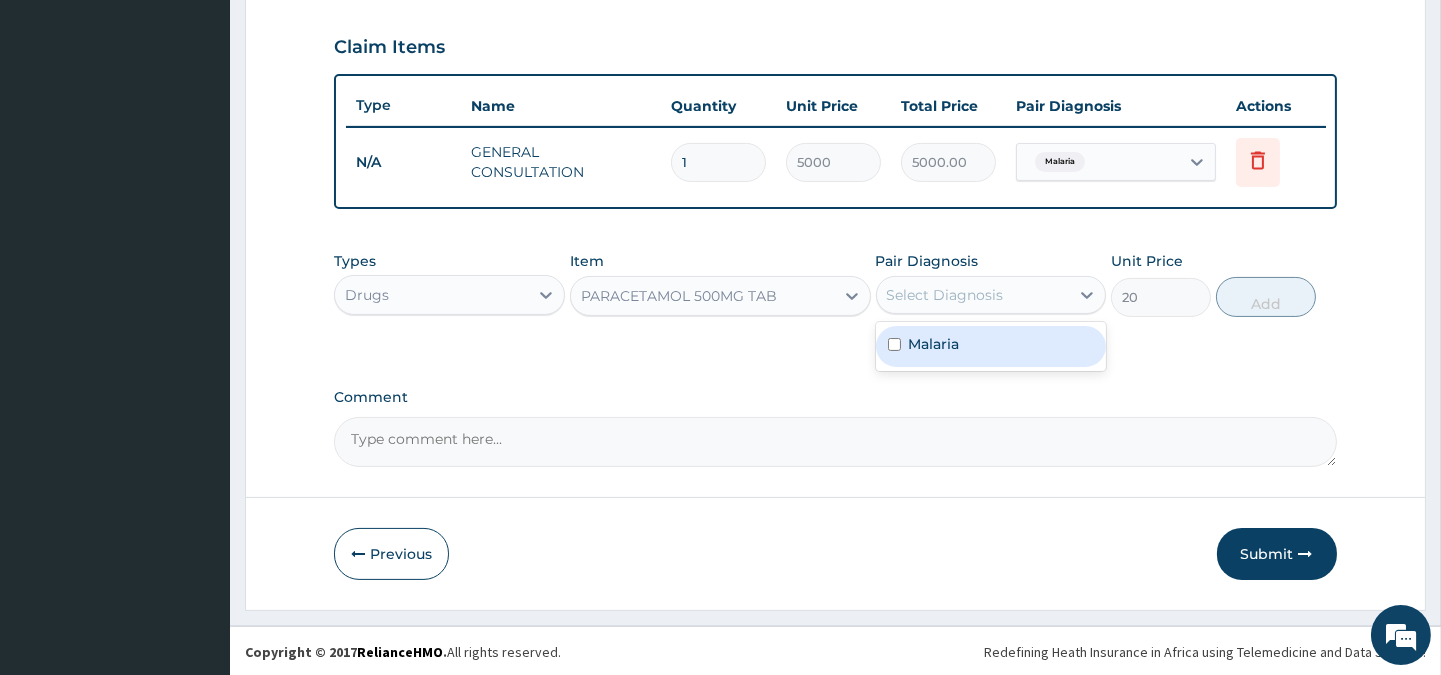 click on "Malaria" at bounding box center (934, 344) 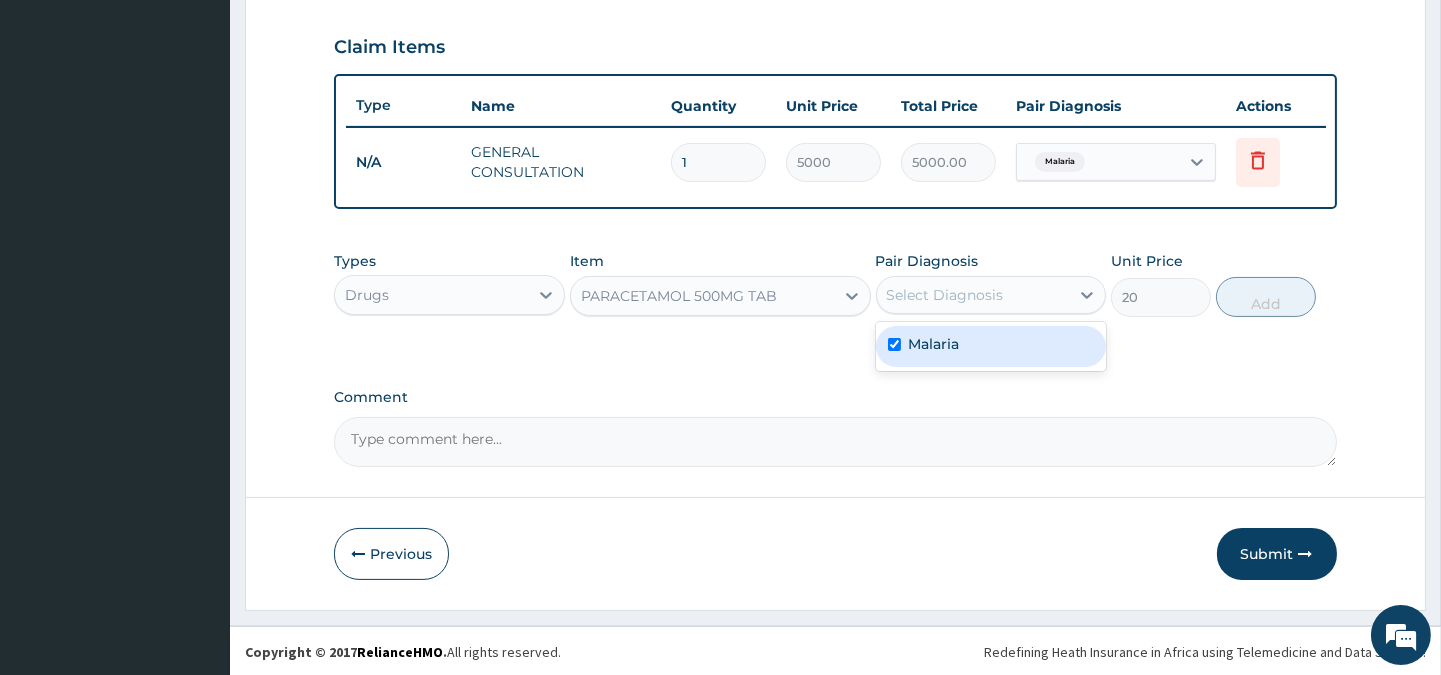 checkbox on "true" 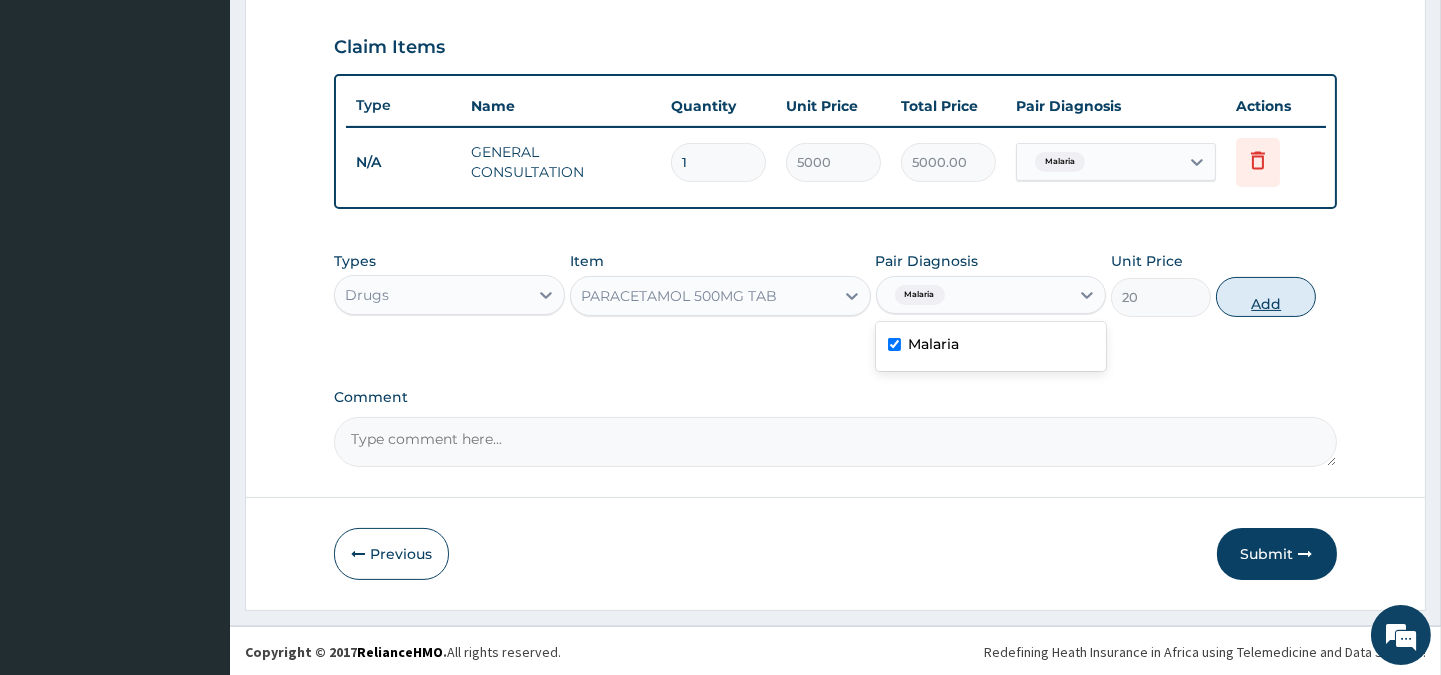 click on "Add" at bounding box center [1266, 297] 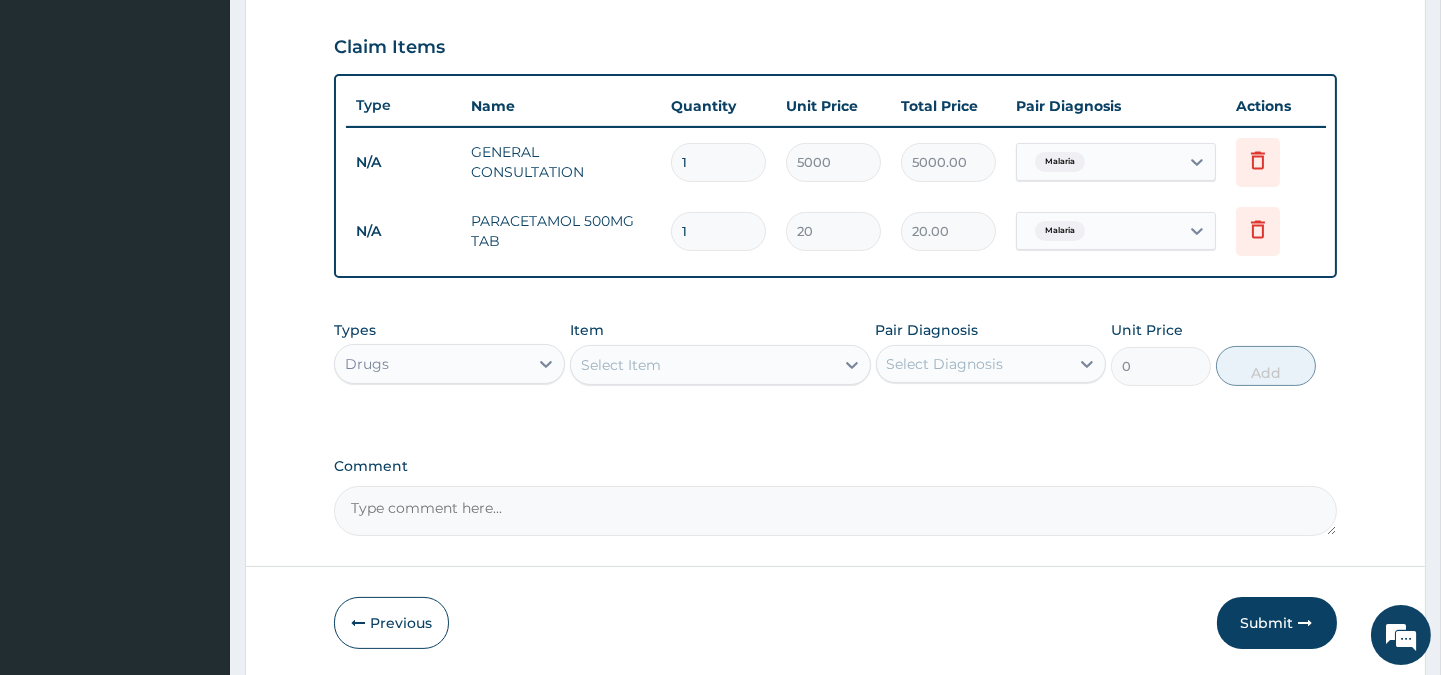 click on "Select Item" at bounding box center [621, 365] 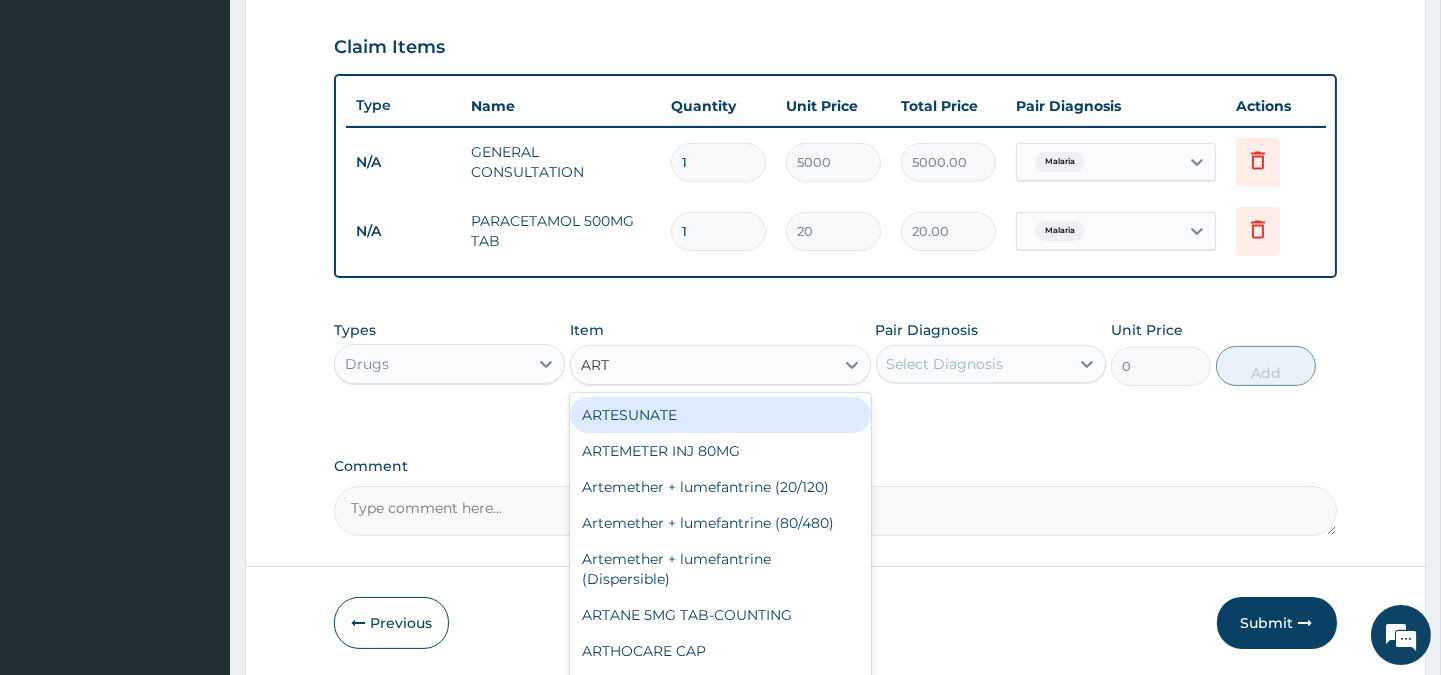 type on "ARTE" 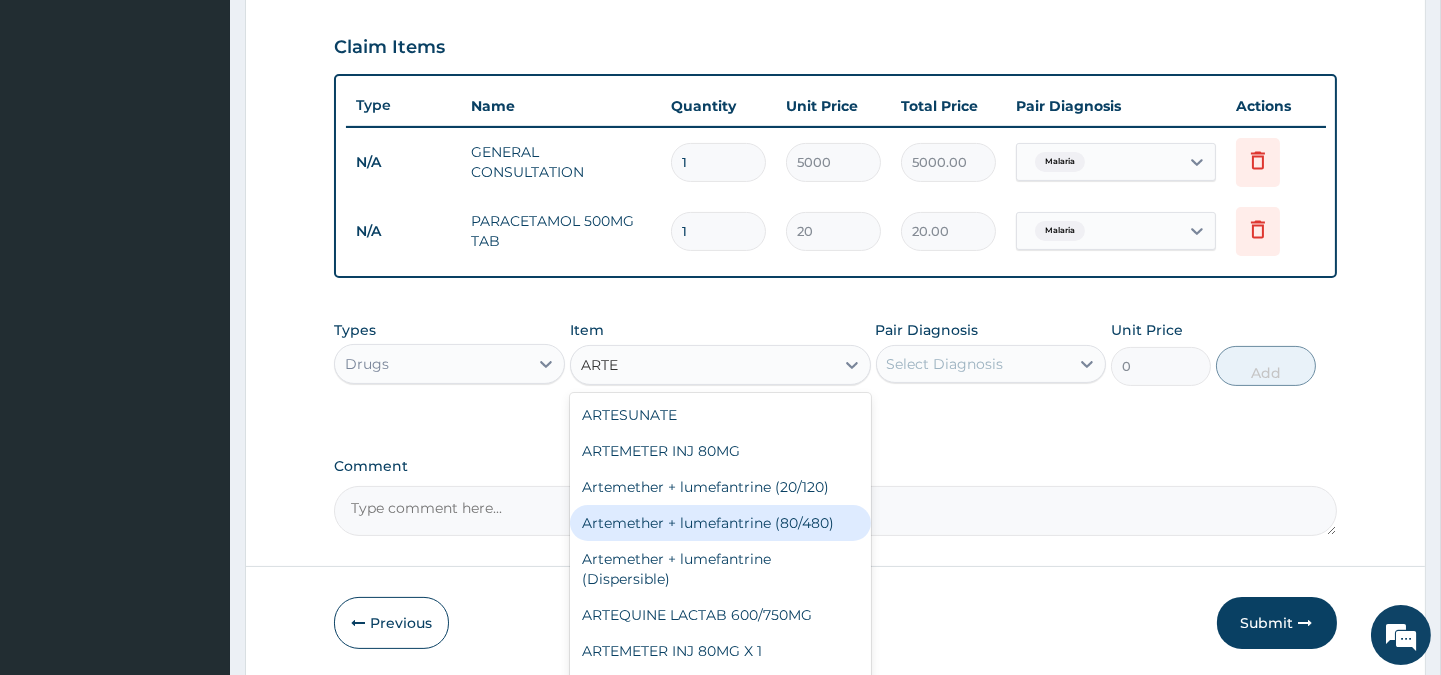 click on "Artemether + lumefantrine (80/480)" at bounding box center [720, 523] 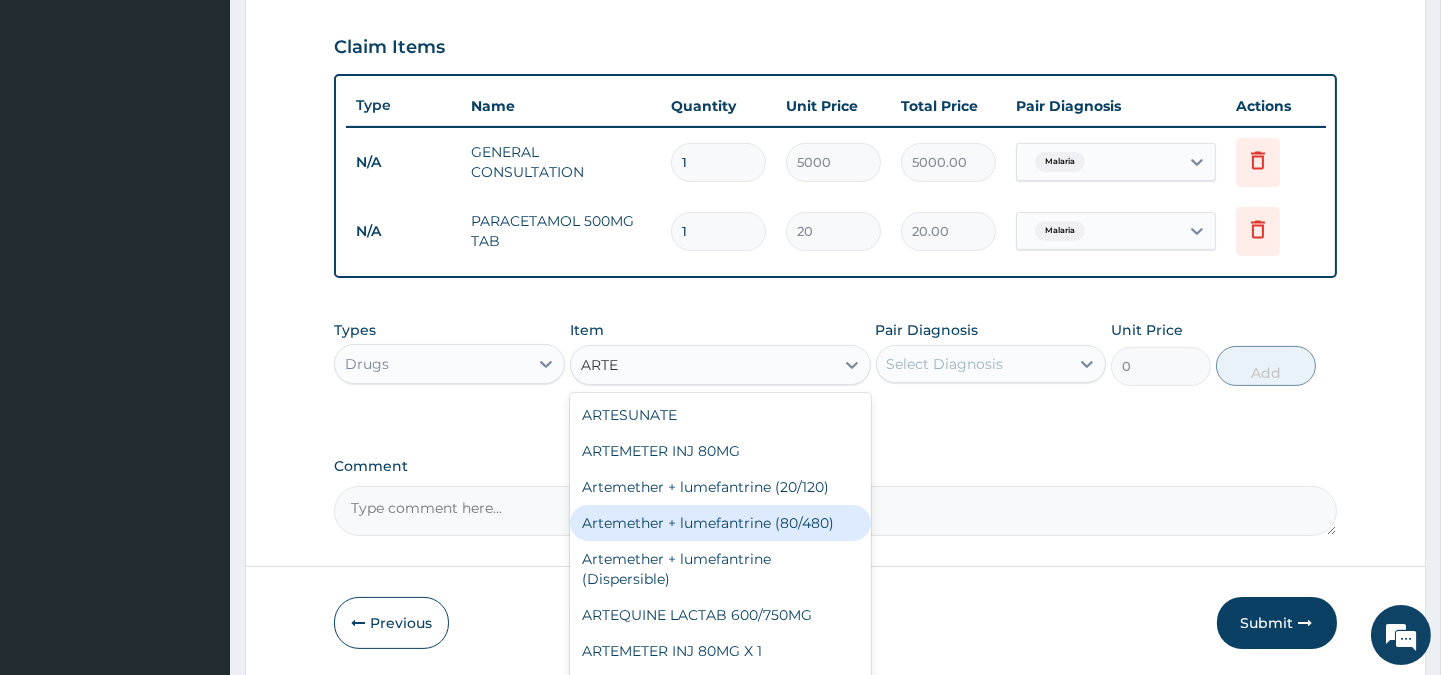type 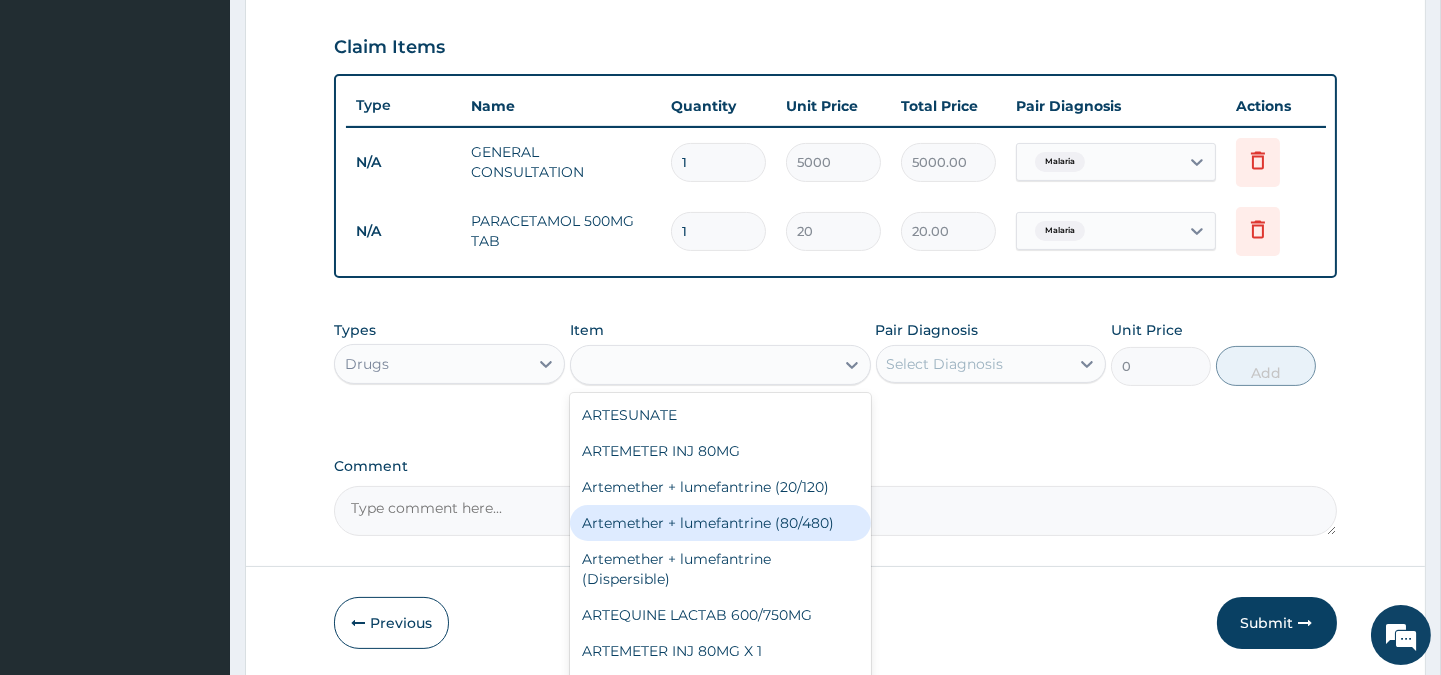 type on "2000" 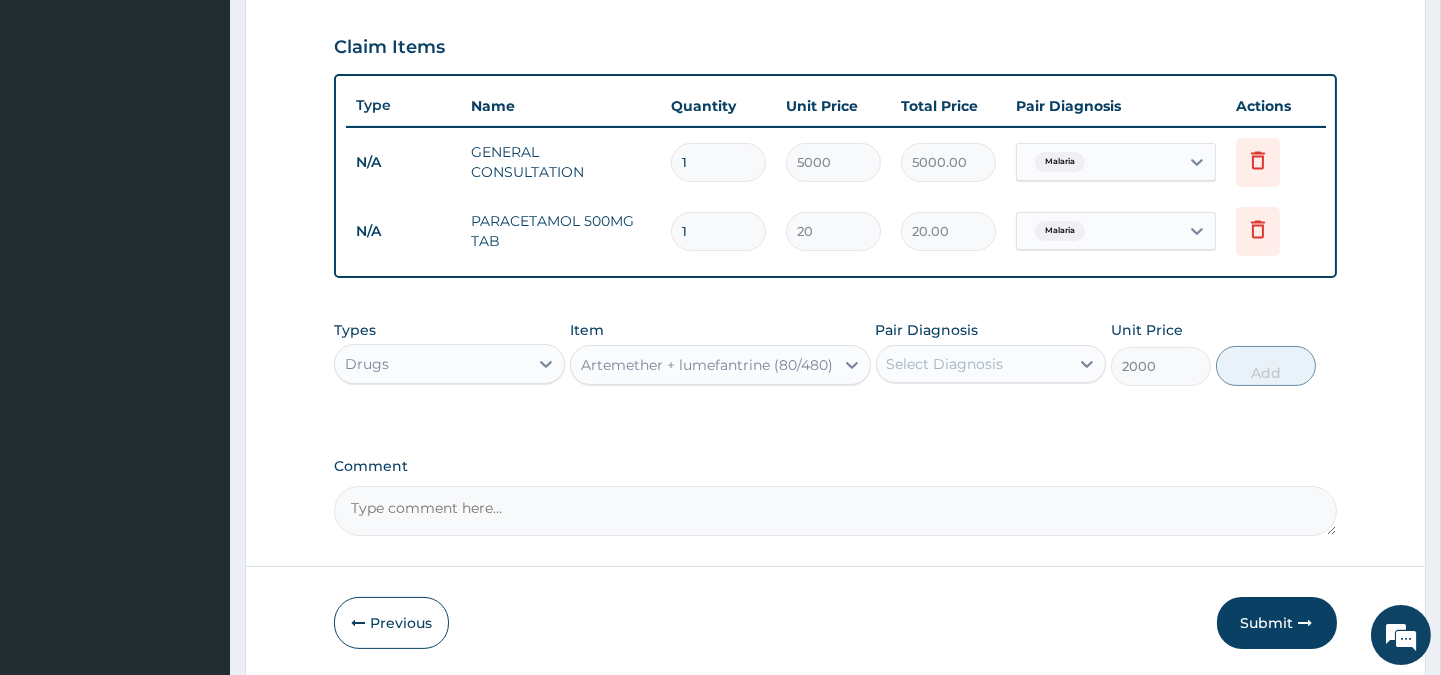 click on "Select Diagnosis" at bounding box center (945, 364) 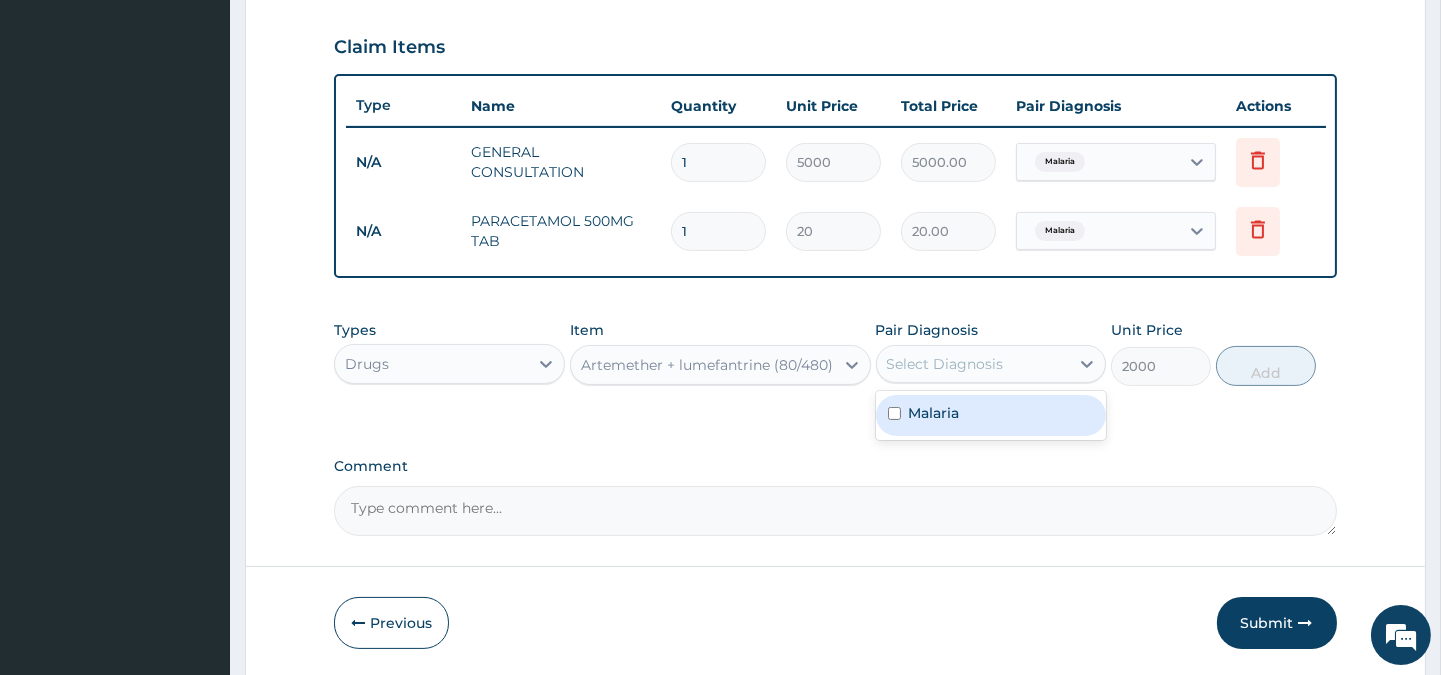 click on "Malaria" at bounding box center (991, 415) 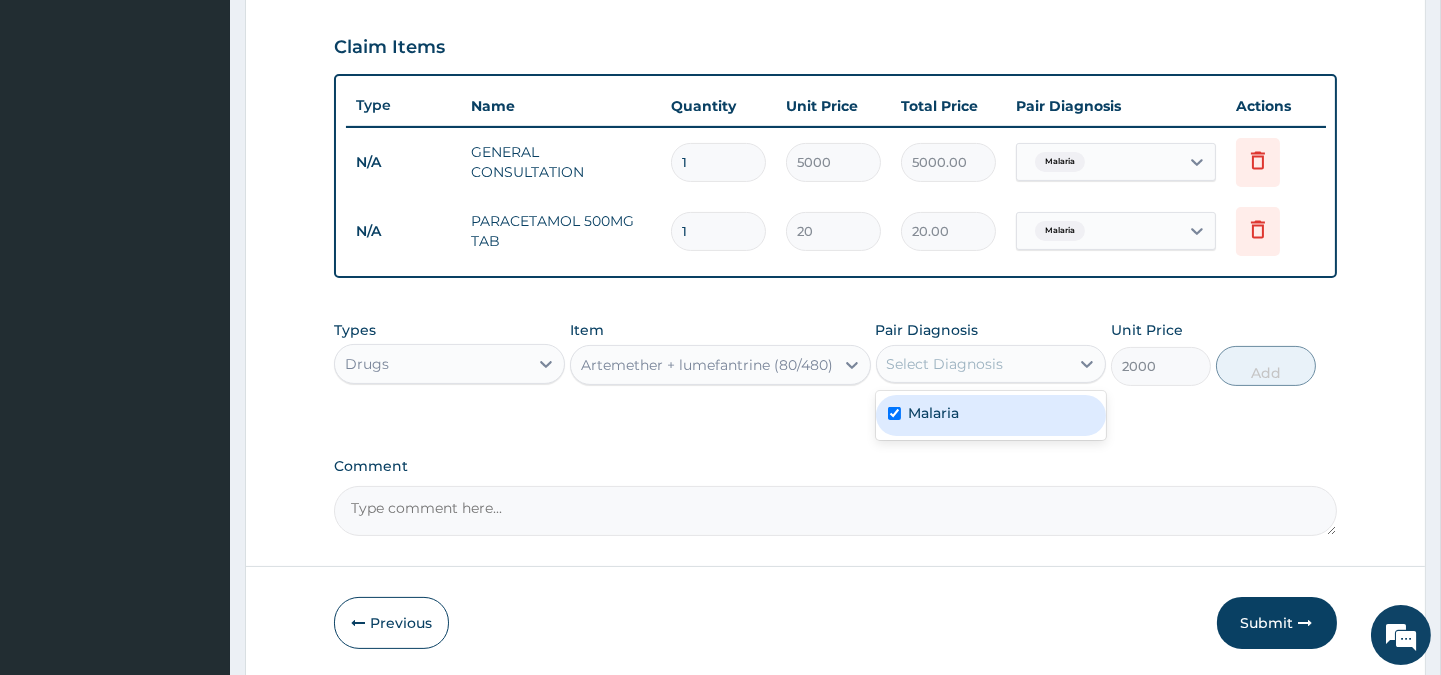checkbox on "true" 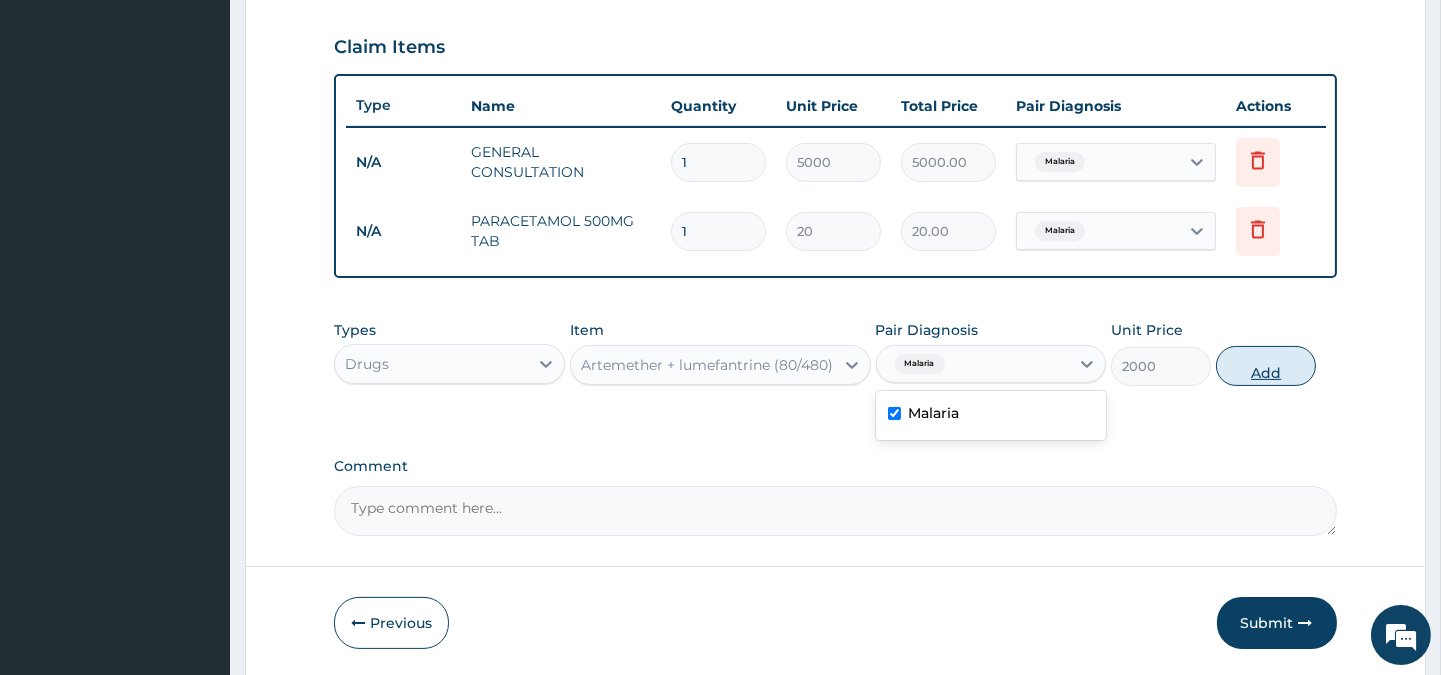 click on "Add" at bounding box center [1266, 366] 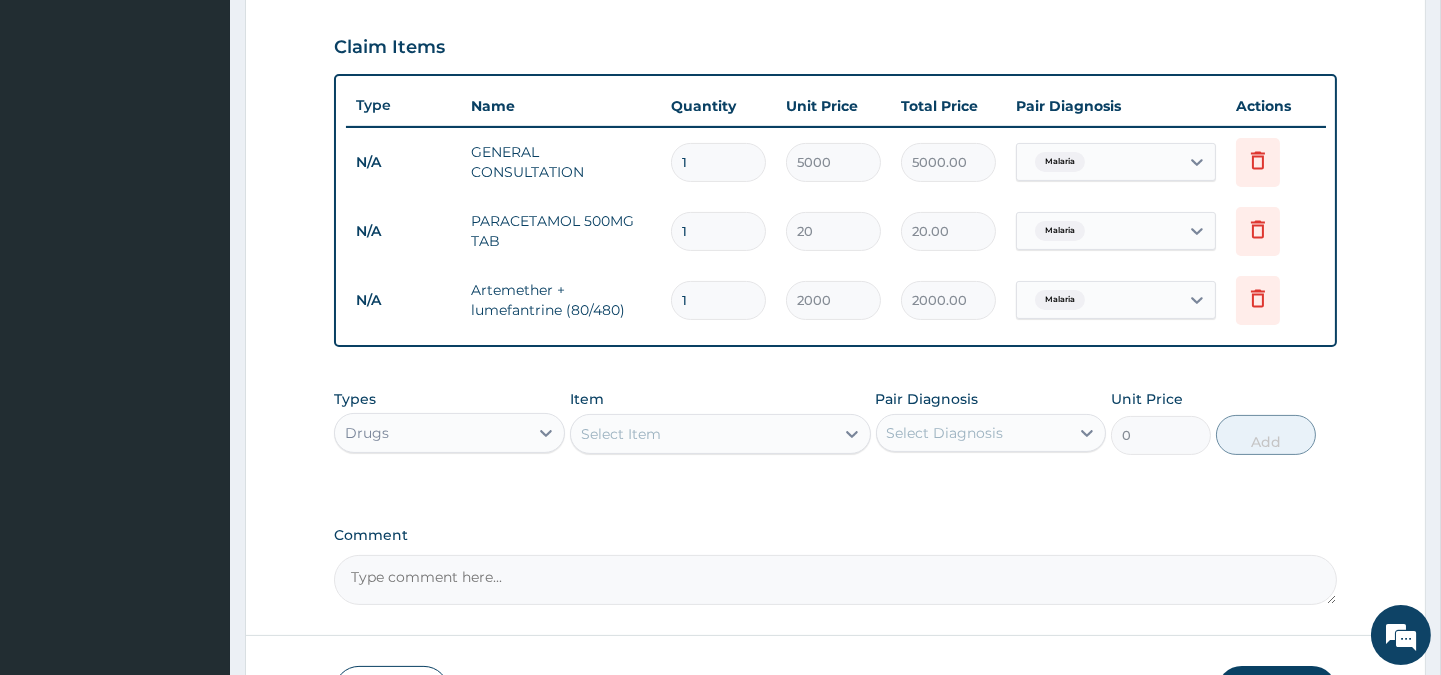 click on "1" at bounding box center (718, 231) 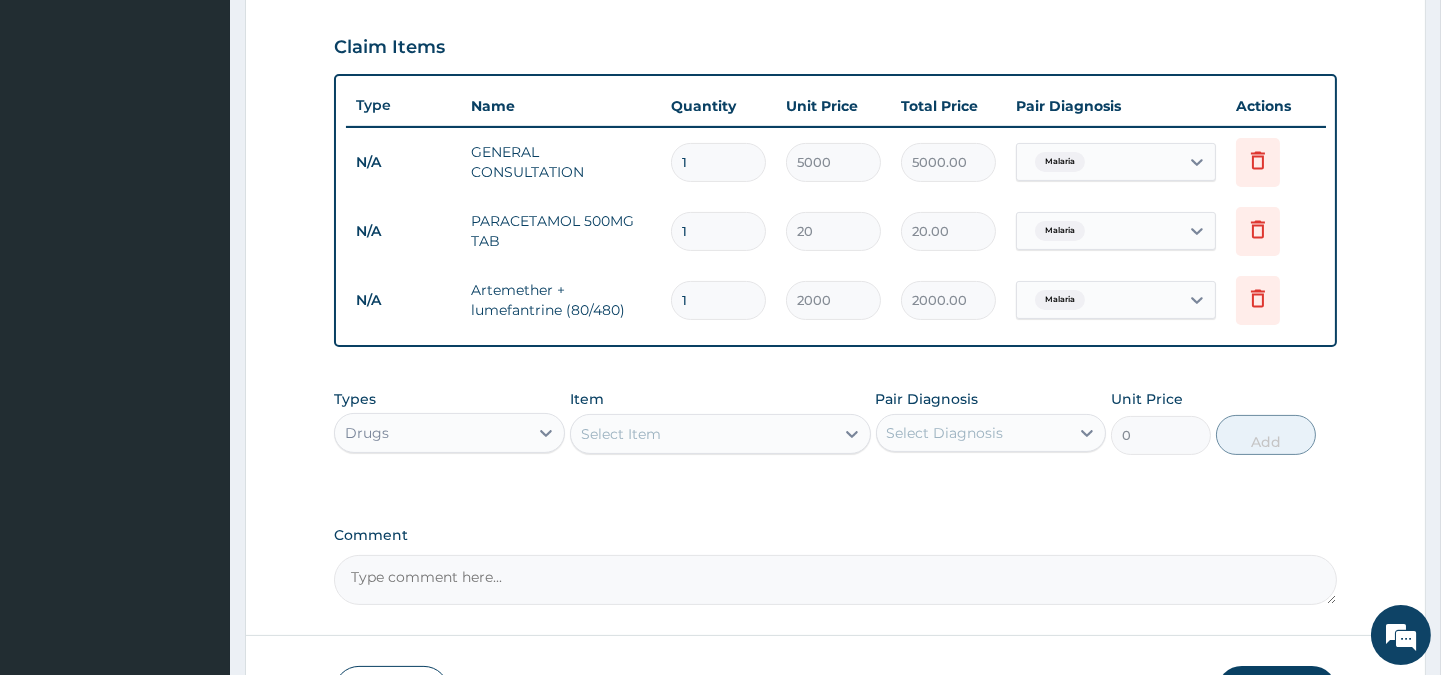 type 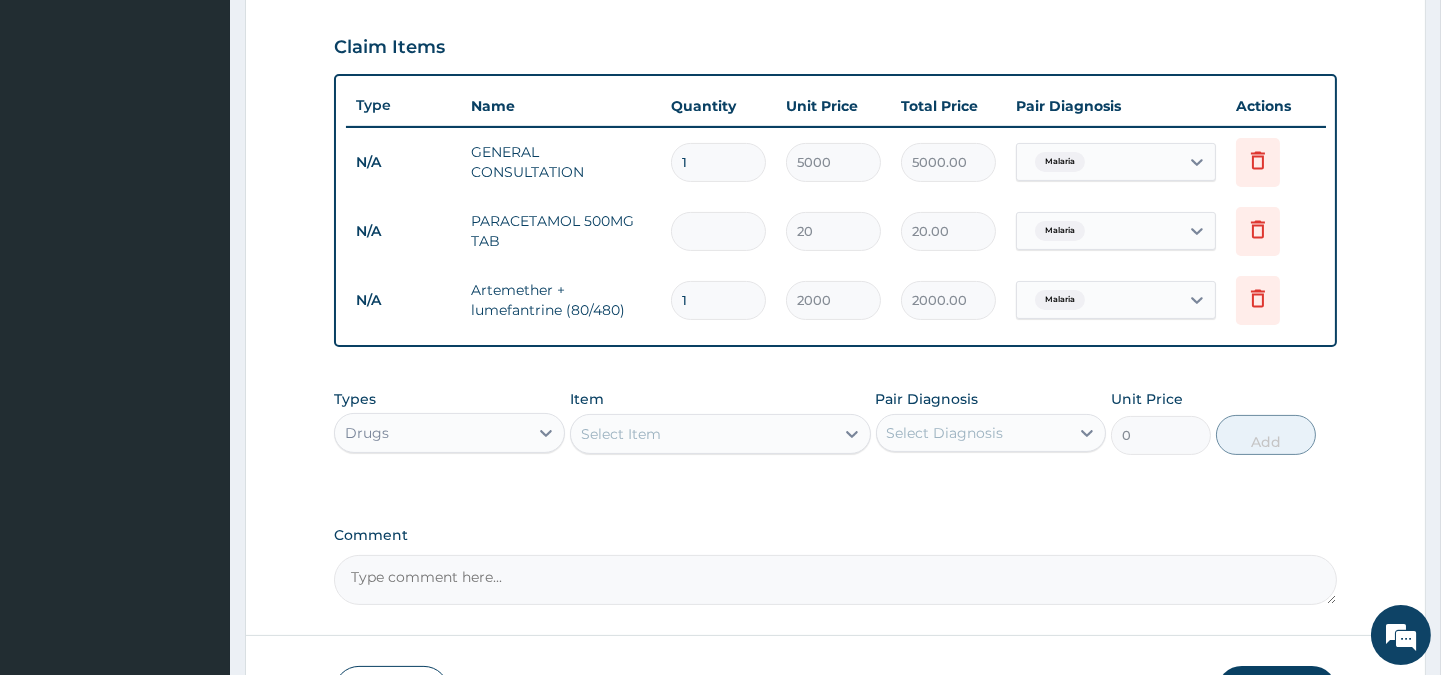 type on "0.00" 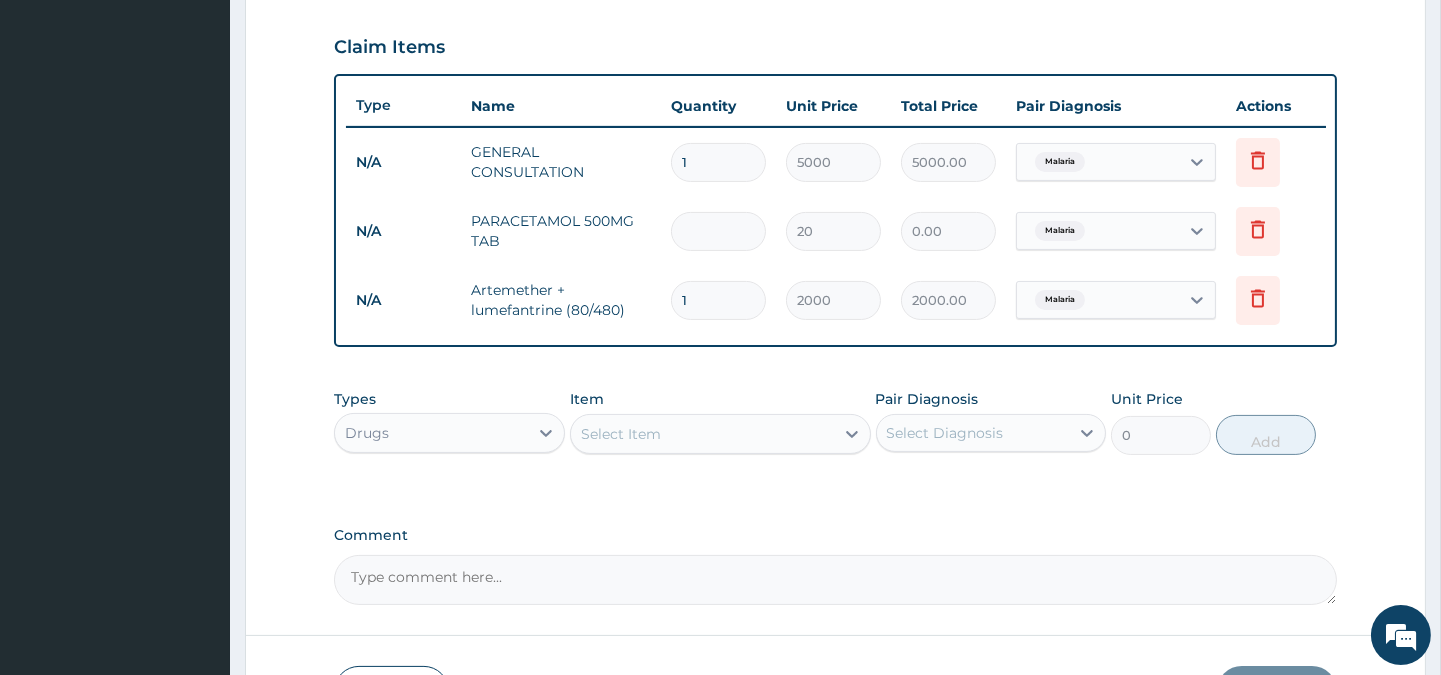 type on "3" 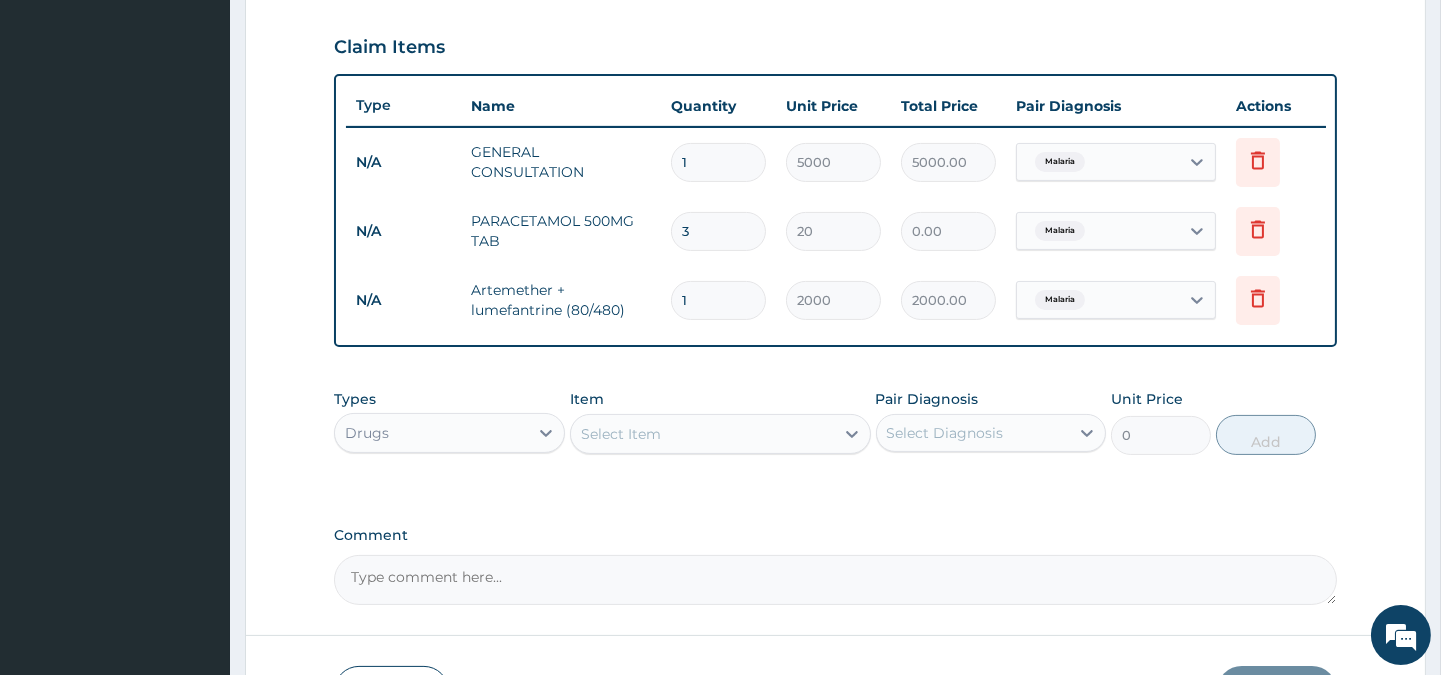type on "60.00" 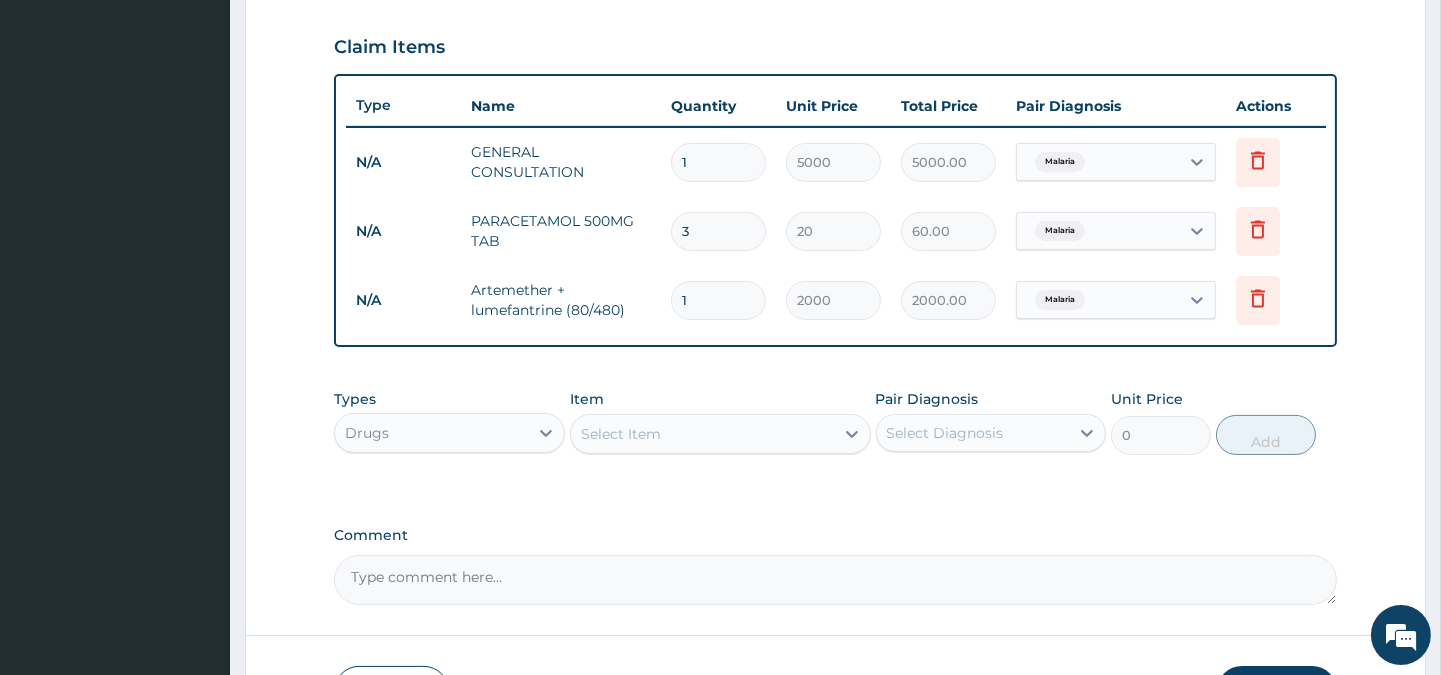 type on "30" 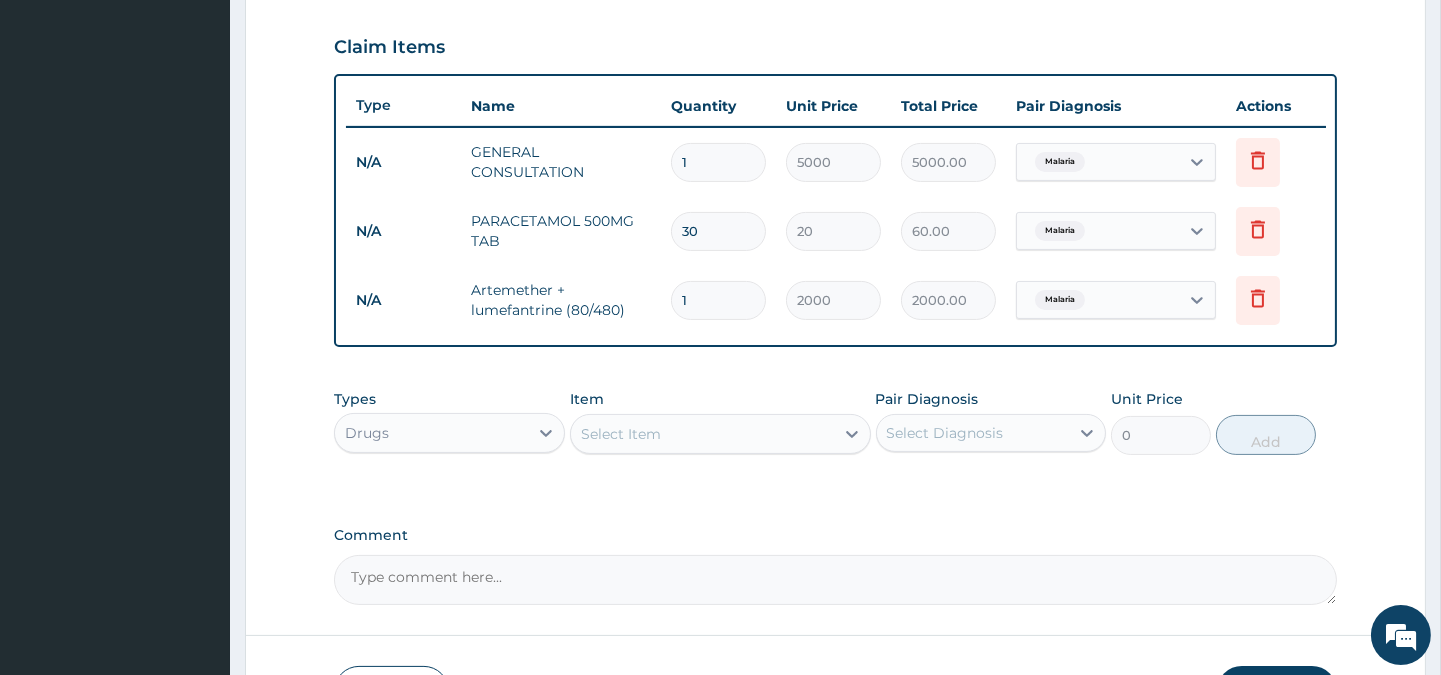 type on "600.00" 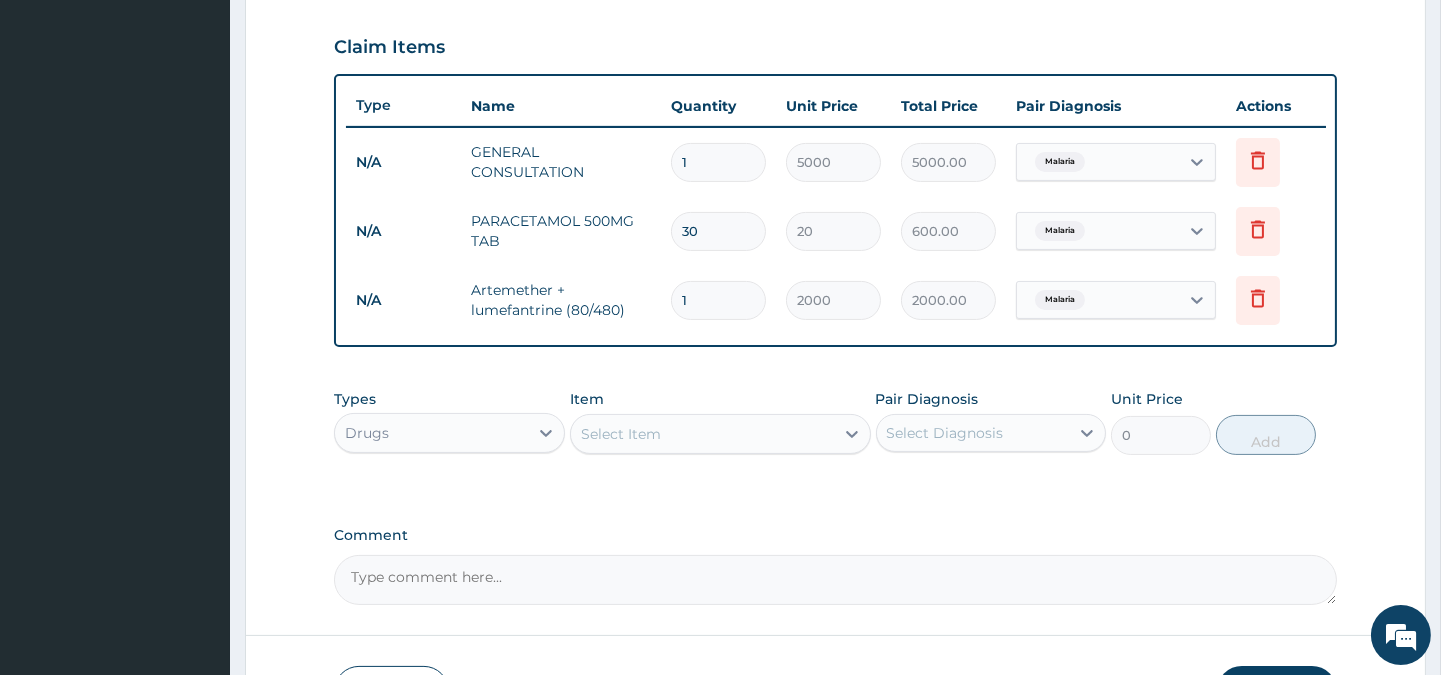 type on "30" 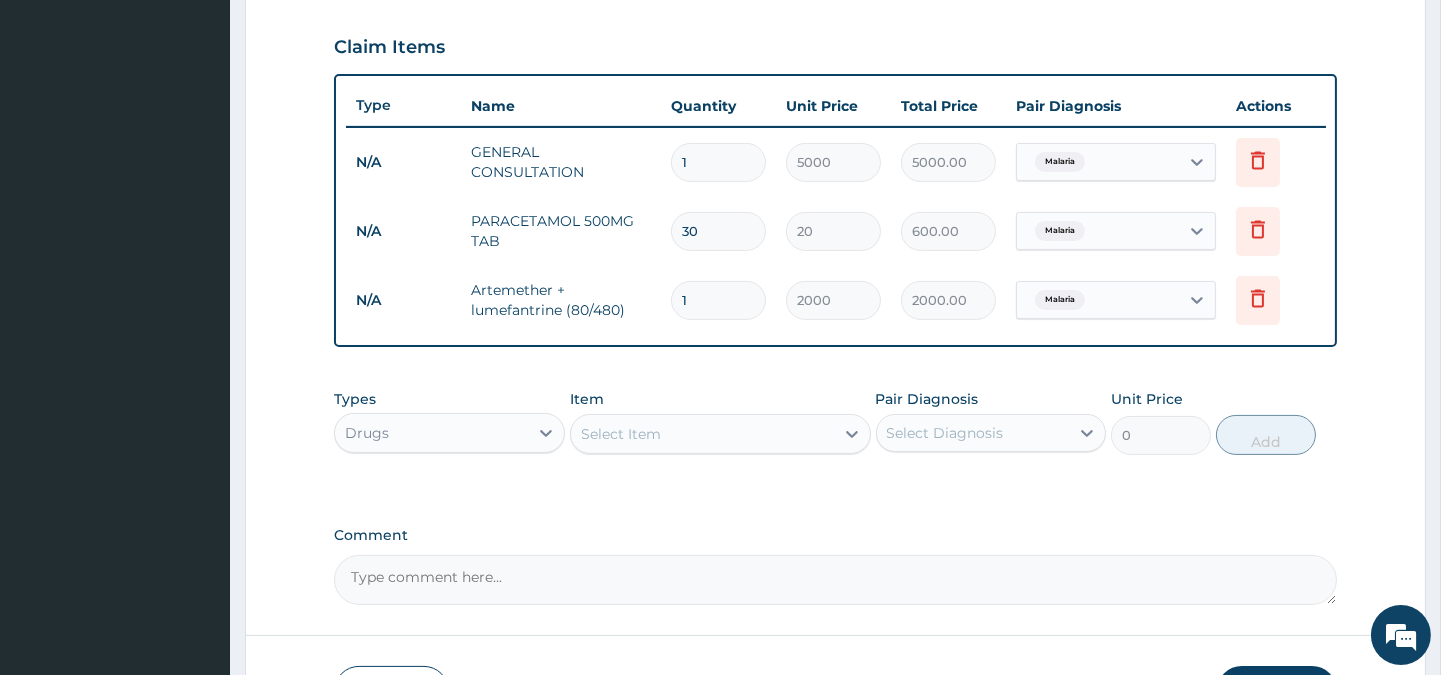 click on "PA Code / Prescription Code Enter Code(Secondary Care Only) Encounter Date 08-07-2025 Important Notice Please enter PA codes before entering items that are not attached to a PA code   All diagnoses entered must be linked to a claim item. Diagnosis & Claim Items that are visible but inactive cannot be edited because they were imported from an already approved PA code. Diagnosis Malaria Confirmed NB: All diagnosis must be linked to a claim item Claim Items Type Name Quantity Unit Price Total Price Pair Diagnosis Actions N/A GENERAL CONSULTATION 1 5000 5000.00 Malaria Delete N/A PARACETAMOL 500MG TAB 30 20 600.00 Malaria Delete N/A Artemether + lumefantrine (80/480) 1 2000 2000.00 Malaria Delete Types Drugs Item Select Item Pair Diagnosis Select Diagnosis Unit Price 0 Add Comment" at bounding box center [835, 63] 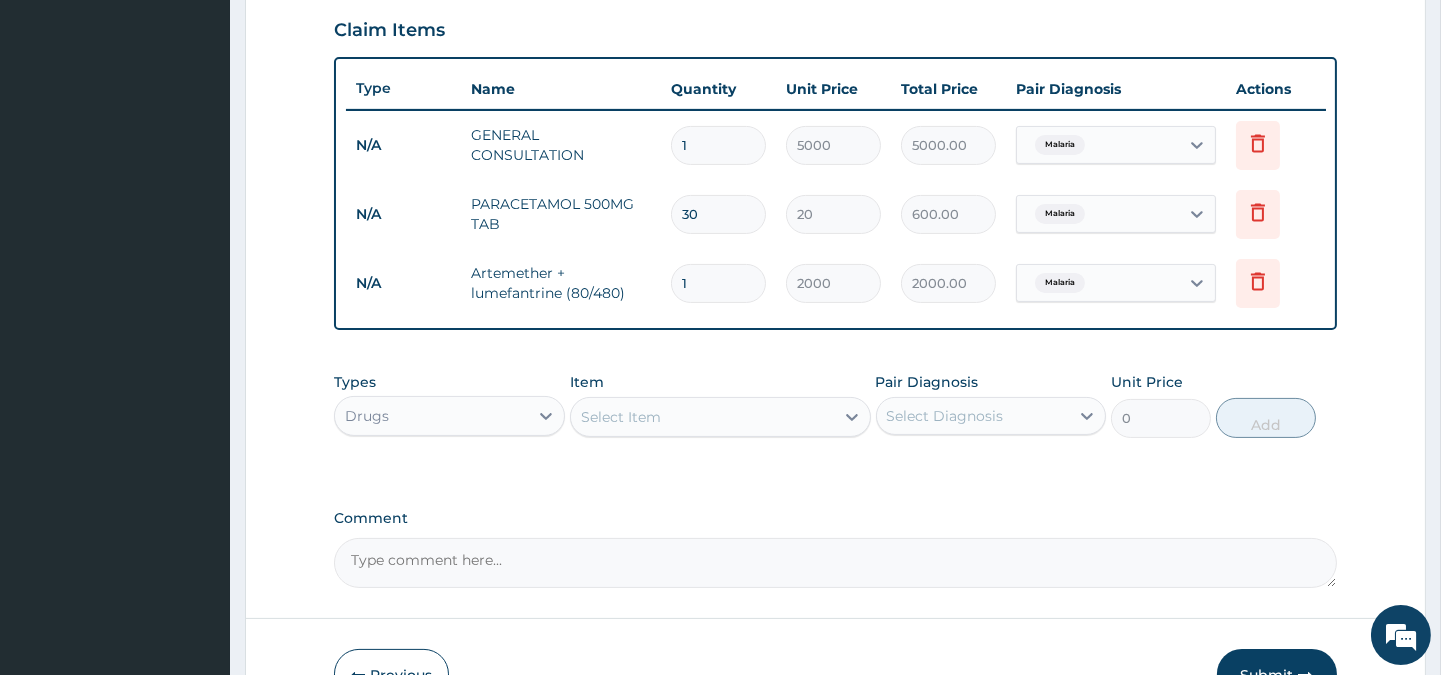 scroll, scrollTop: 808, scrollLeft: 0, axis: vertical 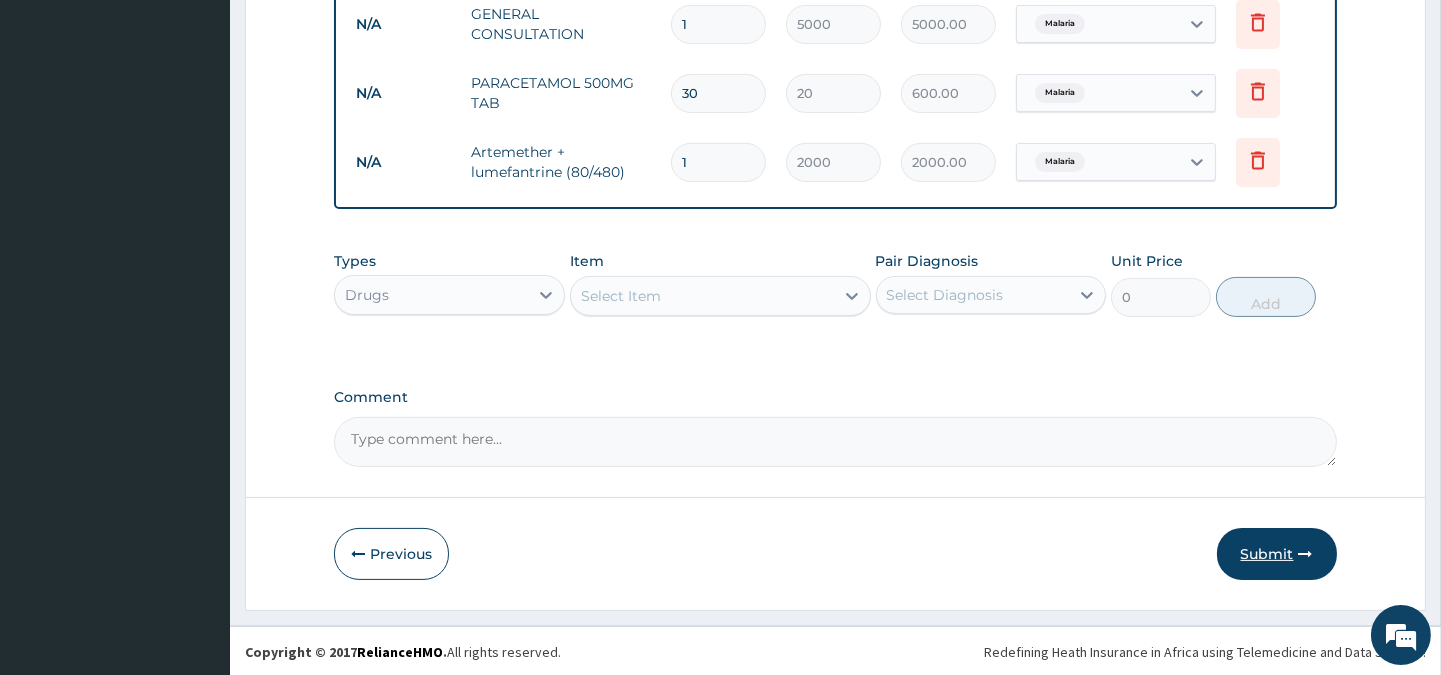 click on "Submit" at bounding box center [1277, 554] 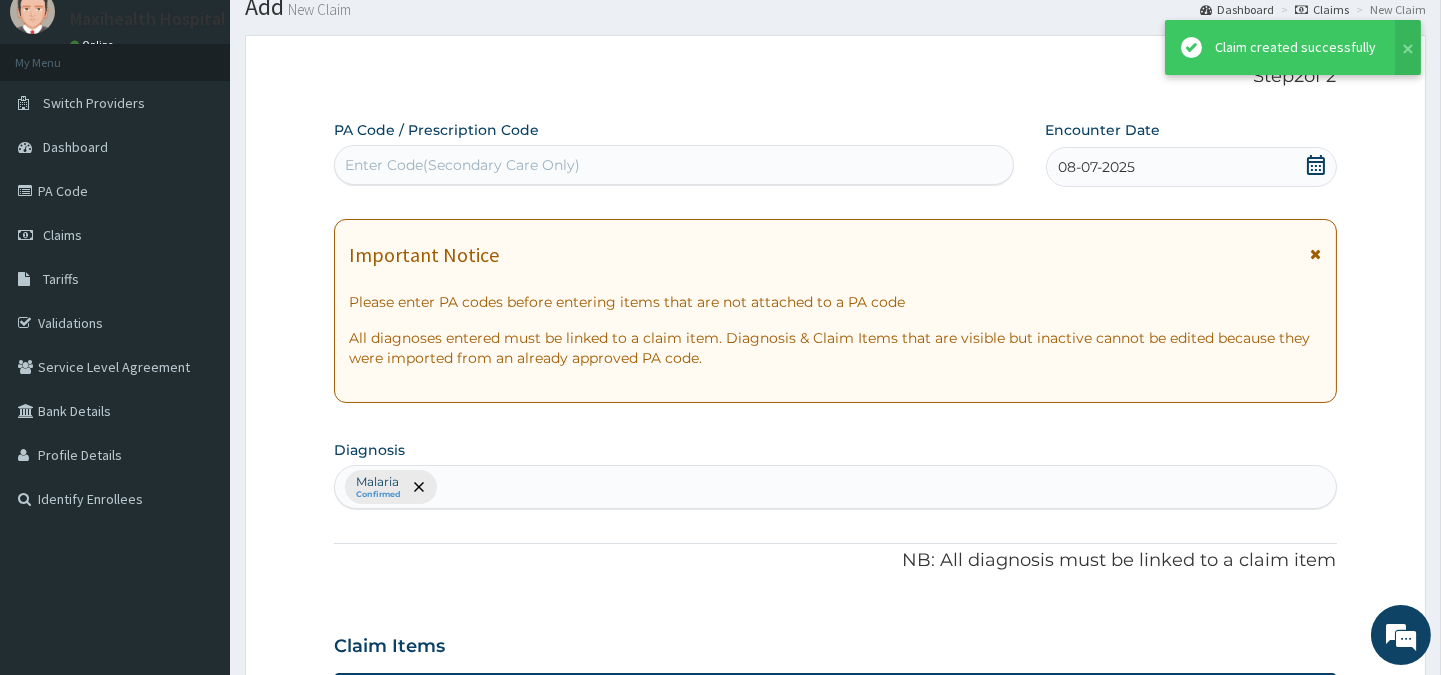 scroll, scrollTop: 808, scrollLeft: 0, axis: vertical 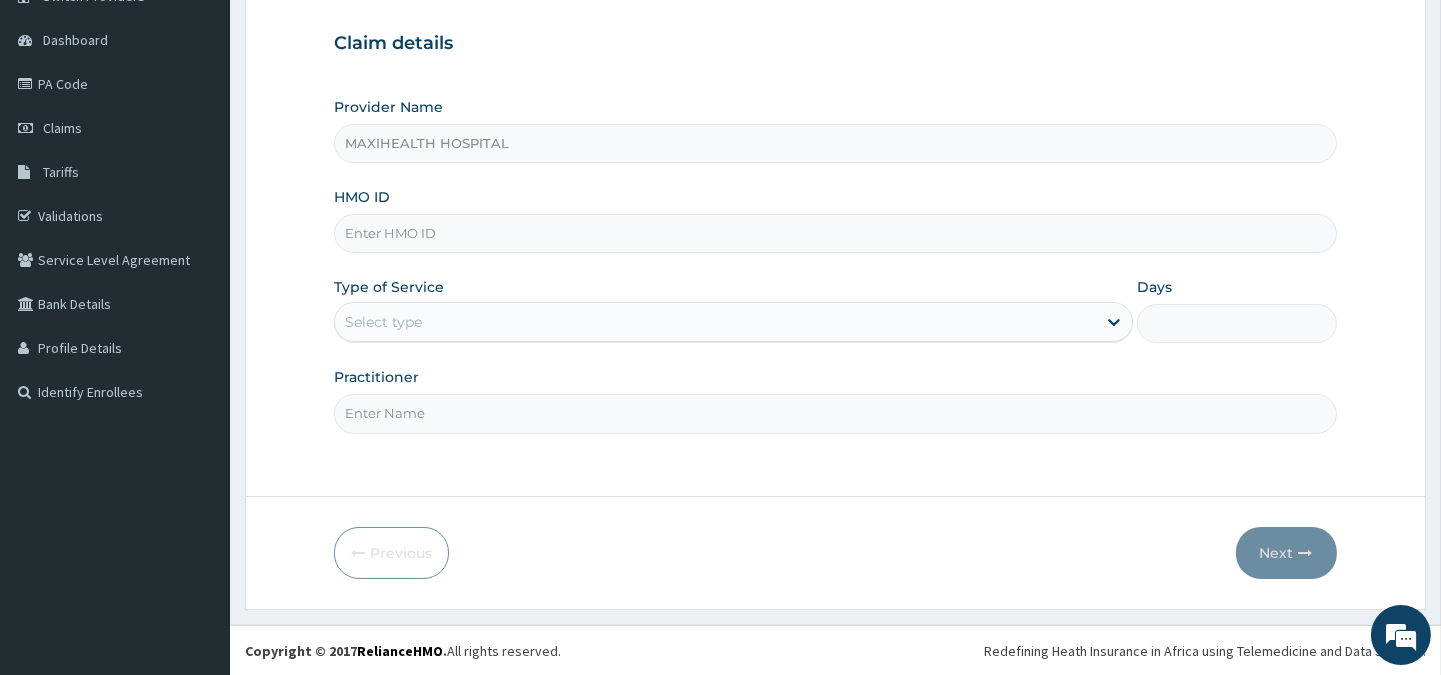 click on "HMO ID" at bounding box center [835, 233] 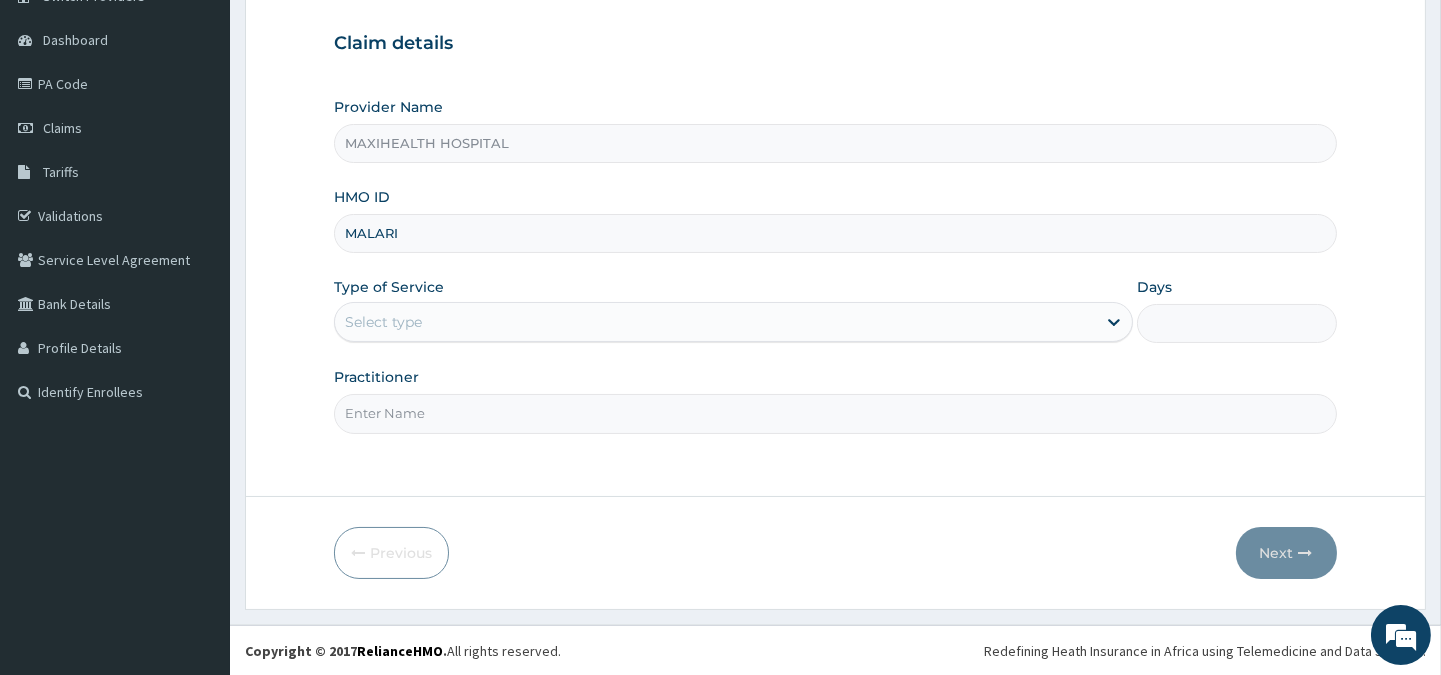 scroll, scrollTop: 0, scrollLeft: 0, axis: both 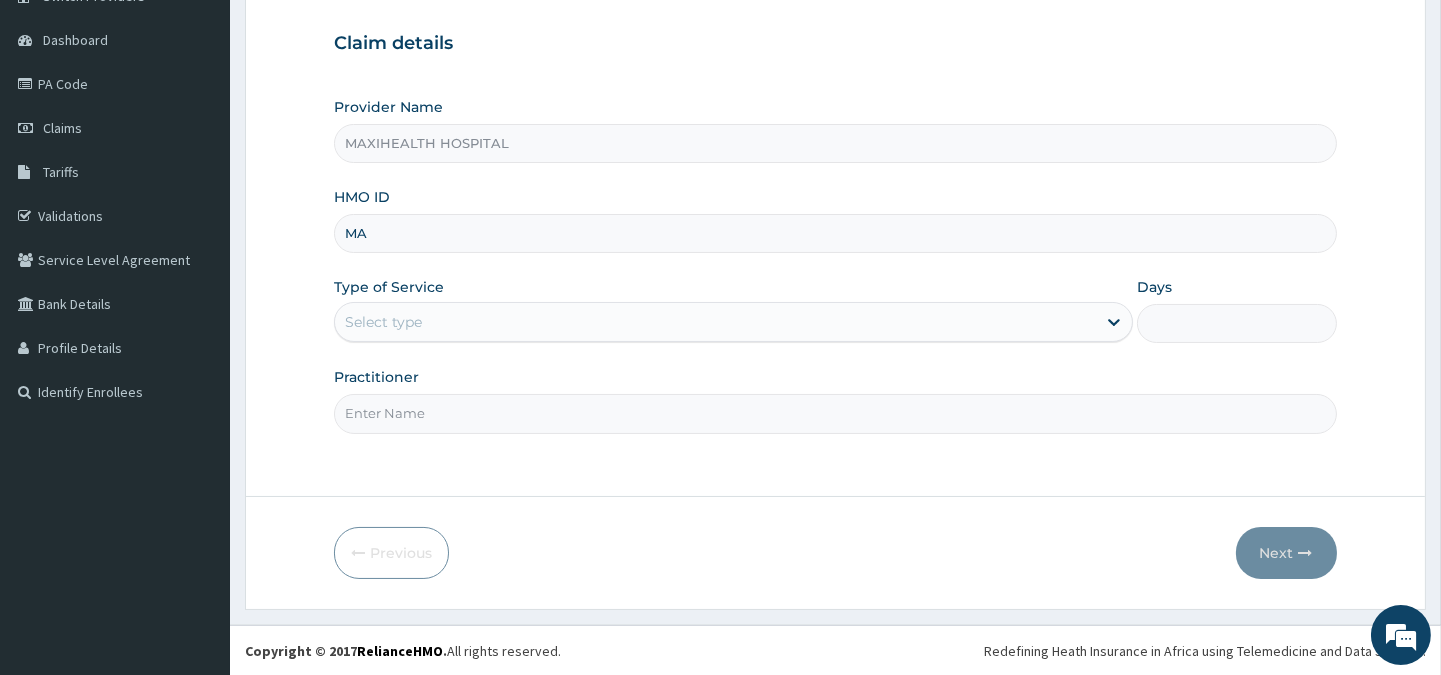 type on "M" 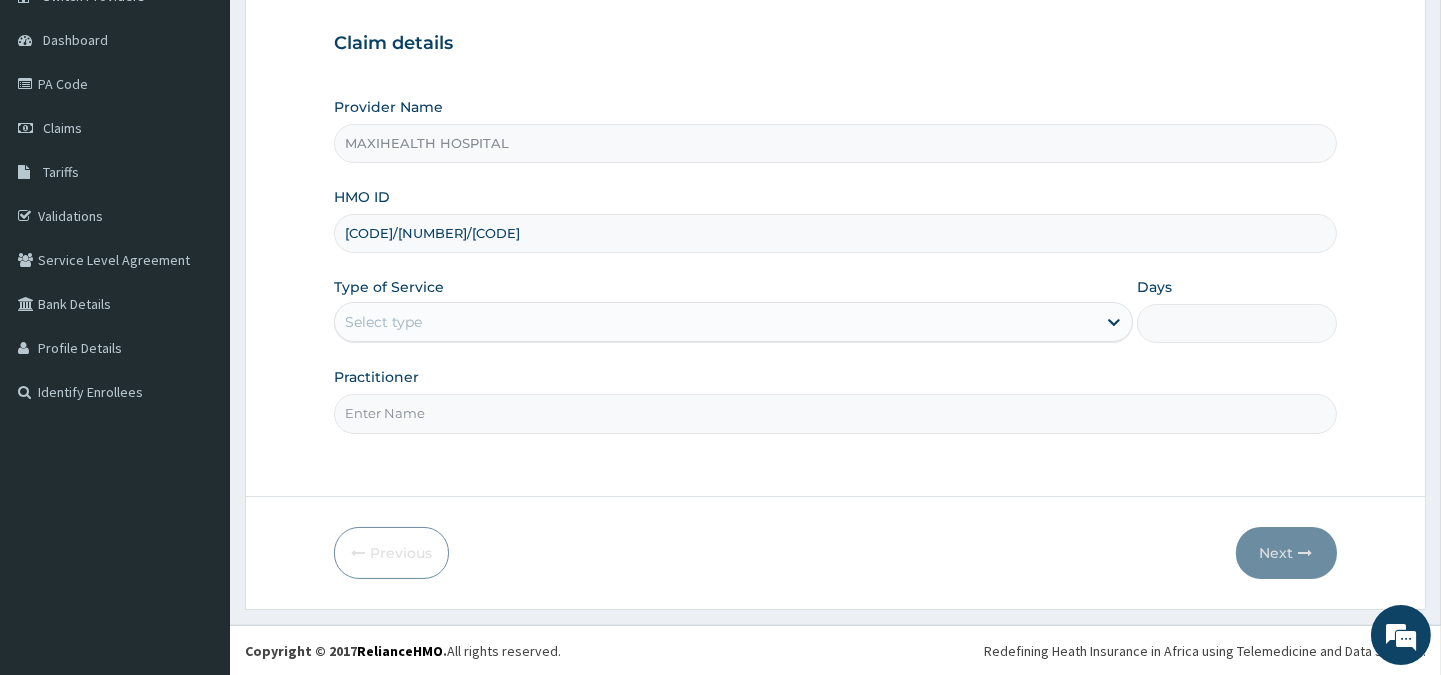 type on "[CODE]/[NUMBER]/[CODE]" 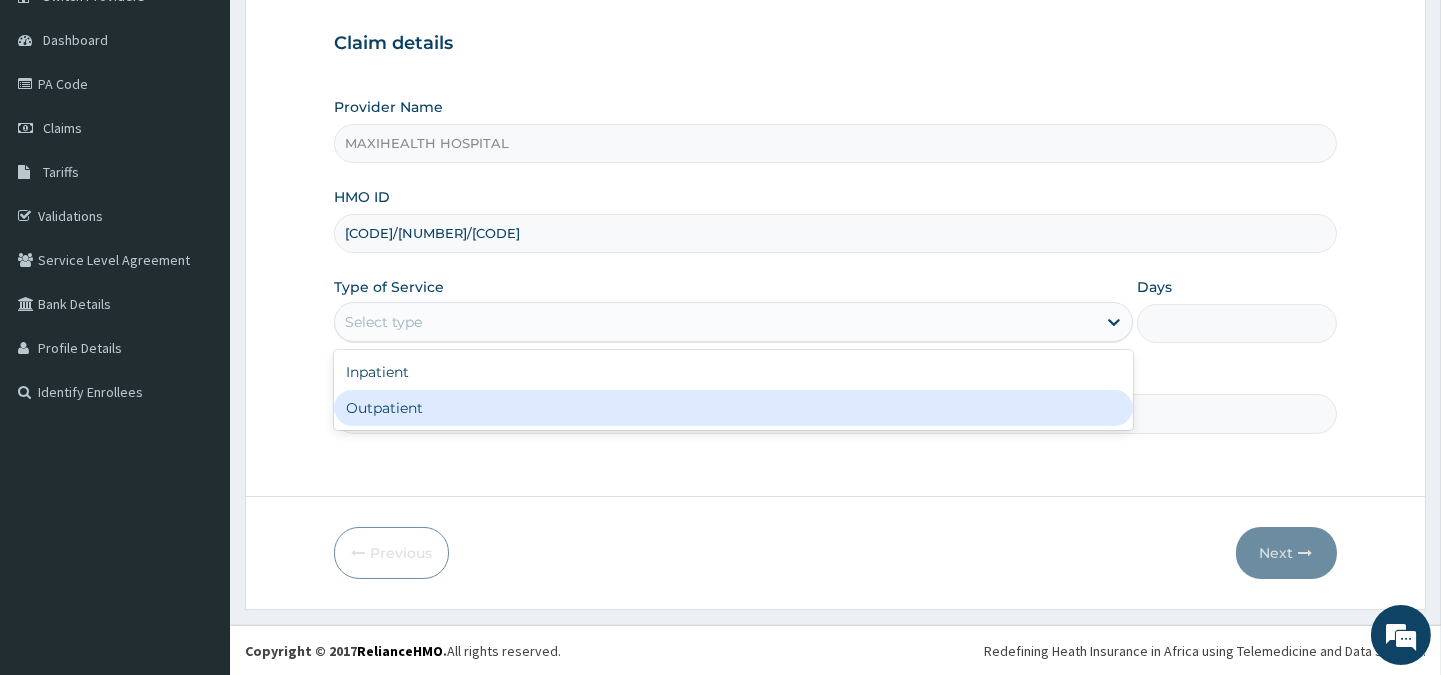 click on "Outpatient" at bounding box center [733, 408] 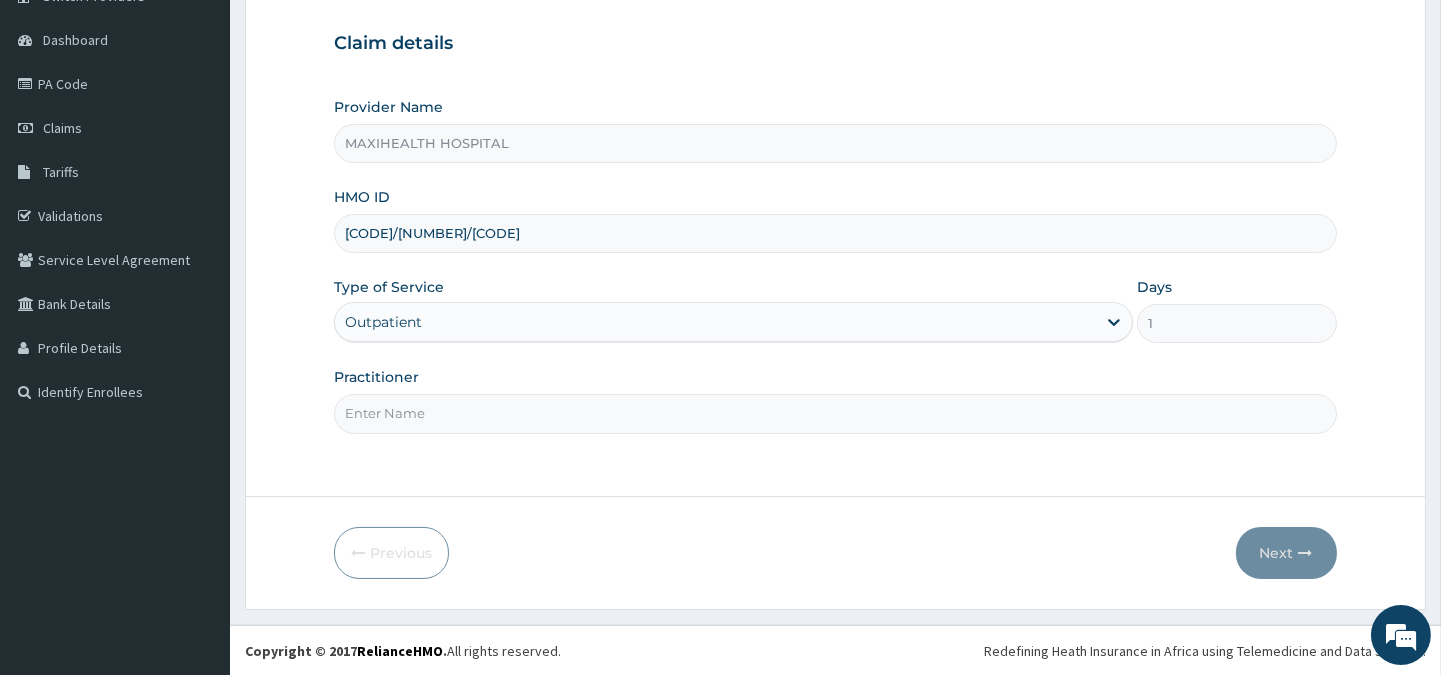 click on "Practitioner" at bounding box center [835, 413] 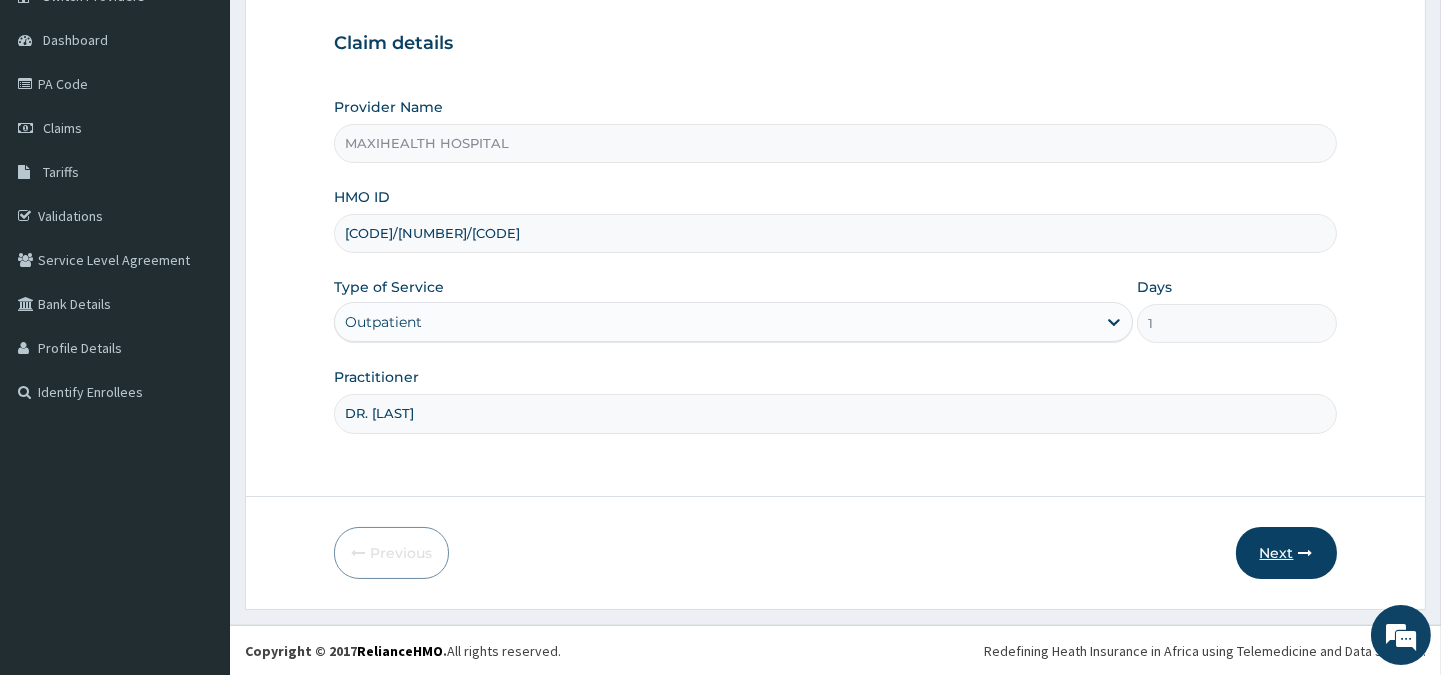 type on "DR. [LAST]" 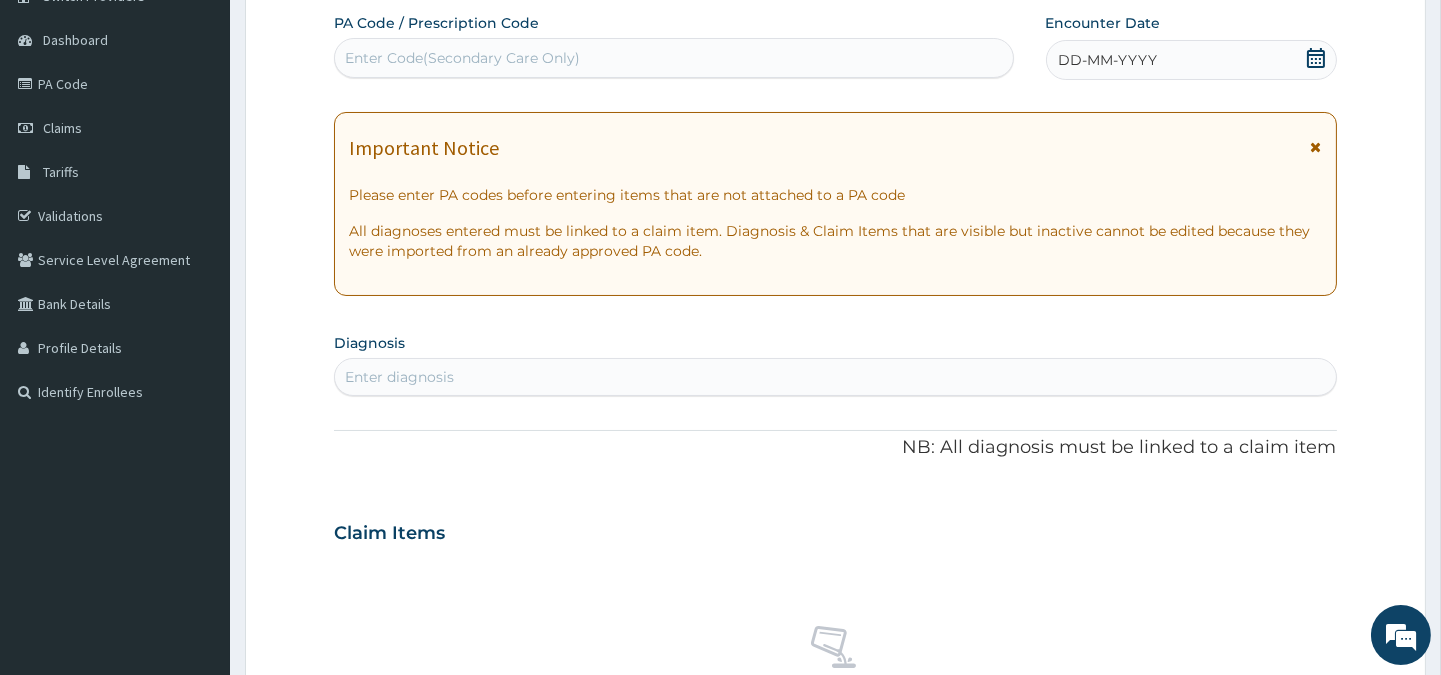 click on "DD-MM-YYYY" at bounding box center [1108, 60] 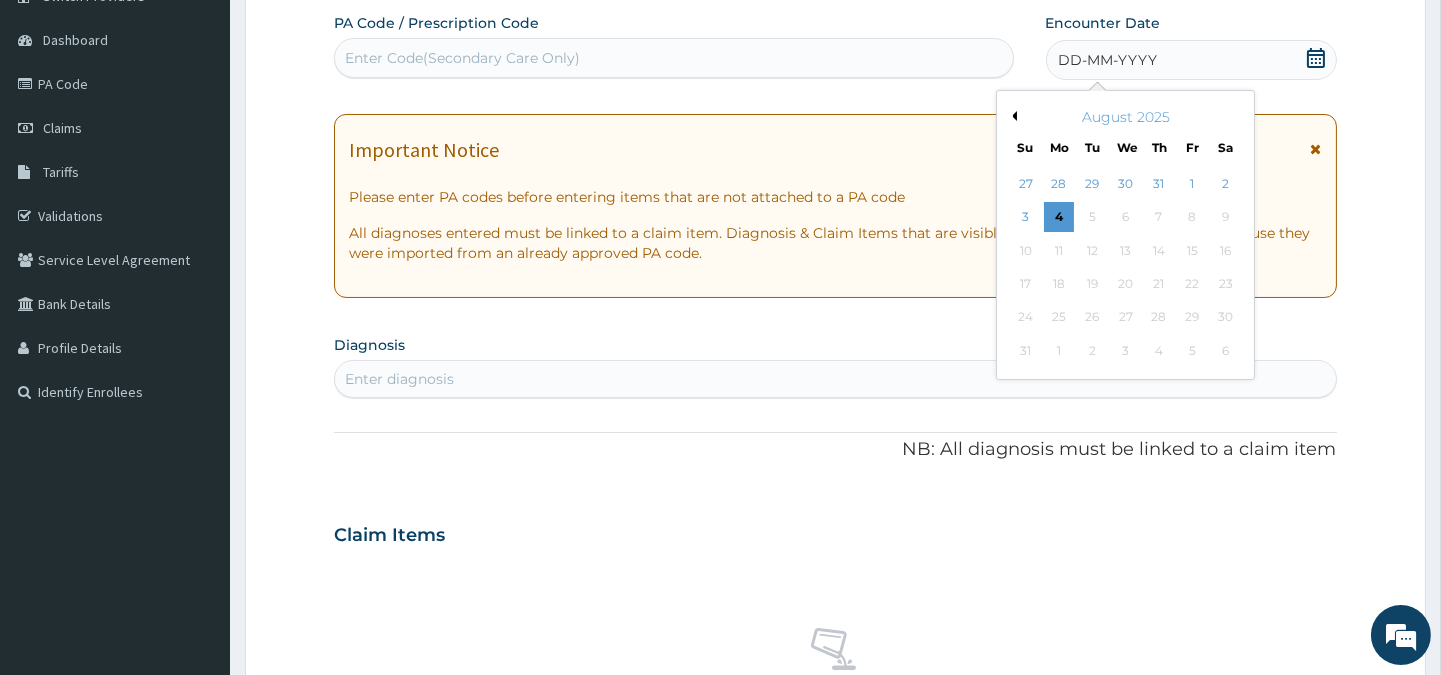 click on "Previous Month" at bounding box center (1012, 116) 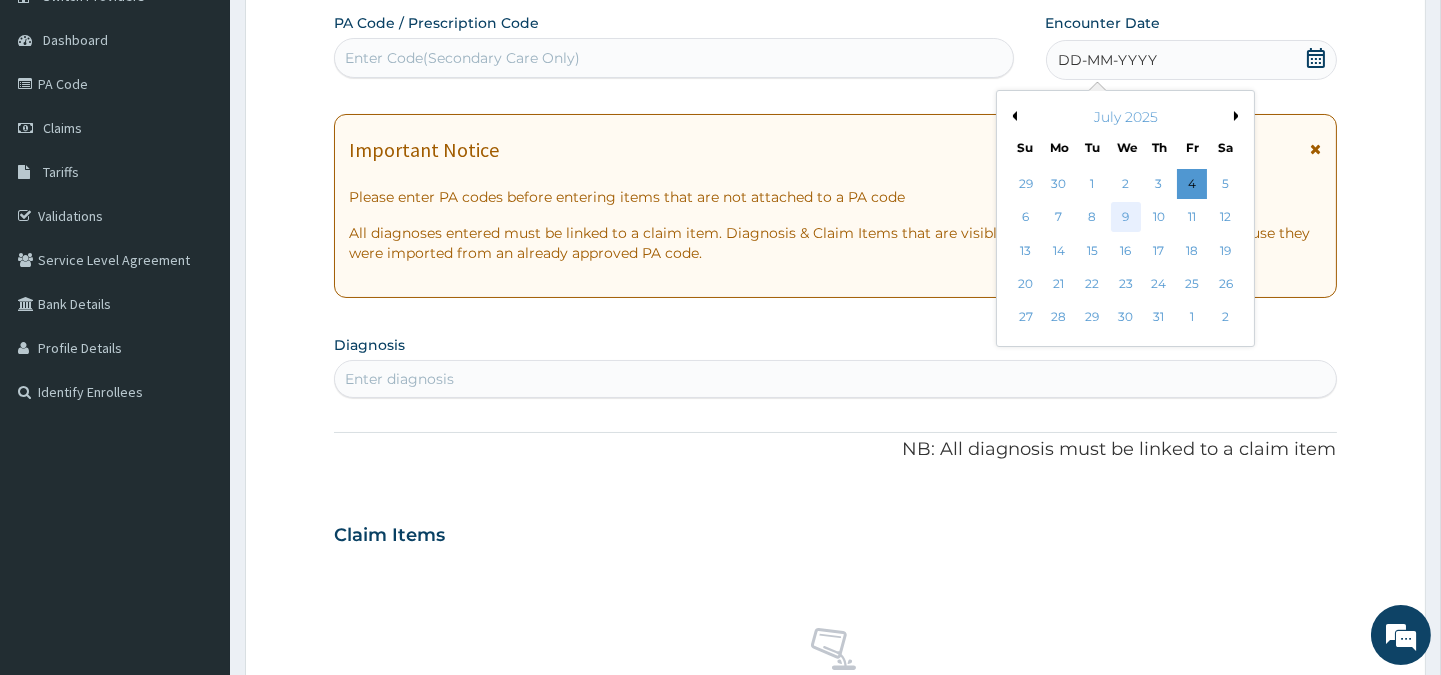 click on "9" at bounding box center (1125, 218) 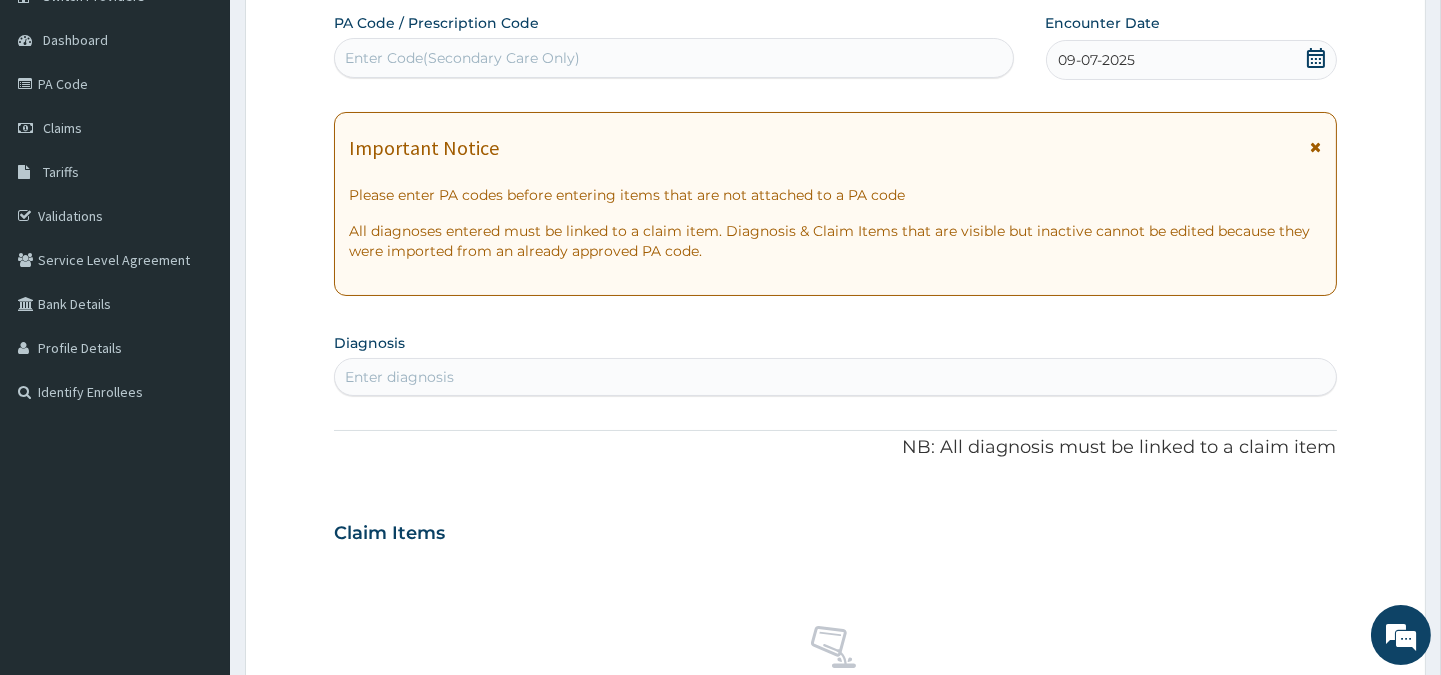 click on "Enter diagnosis" at bounding box center (835, 377) 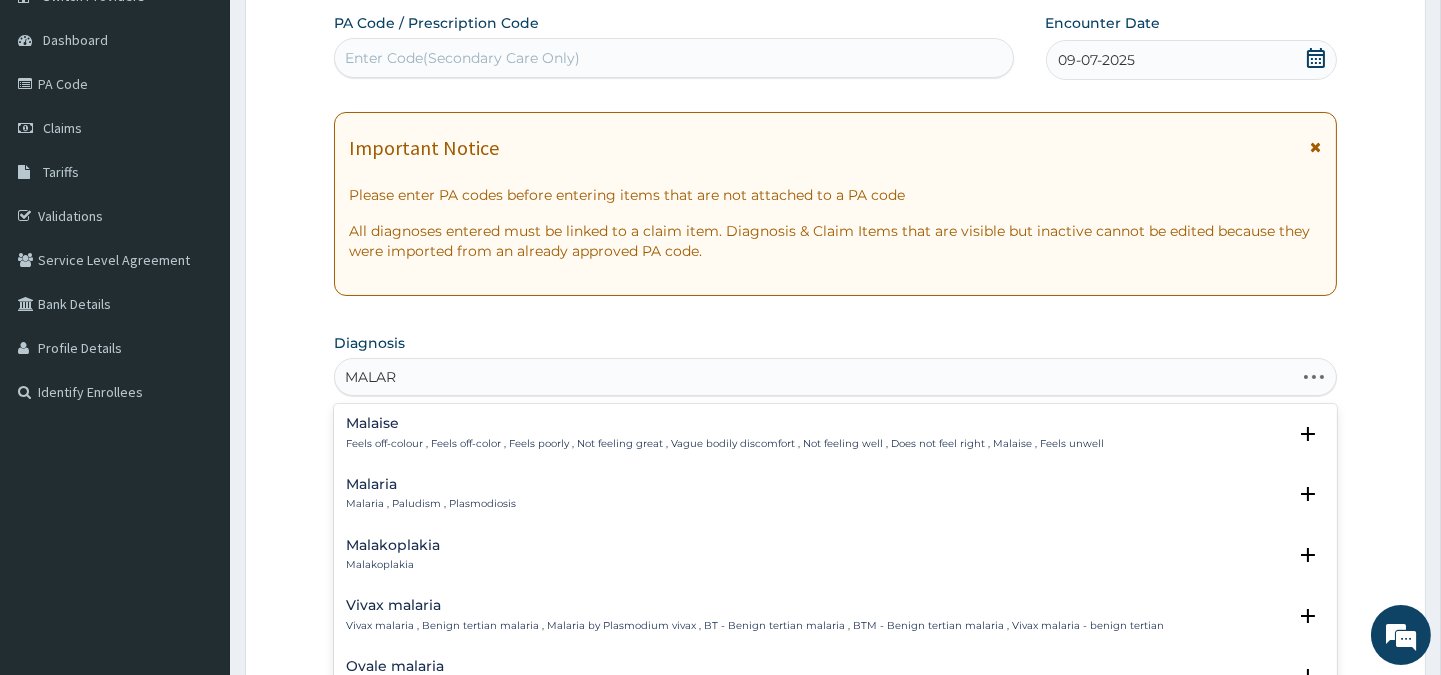 type on "MALARI" 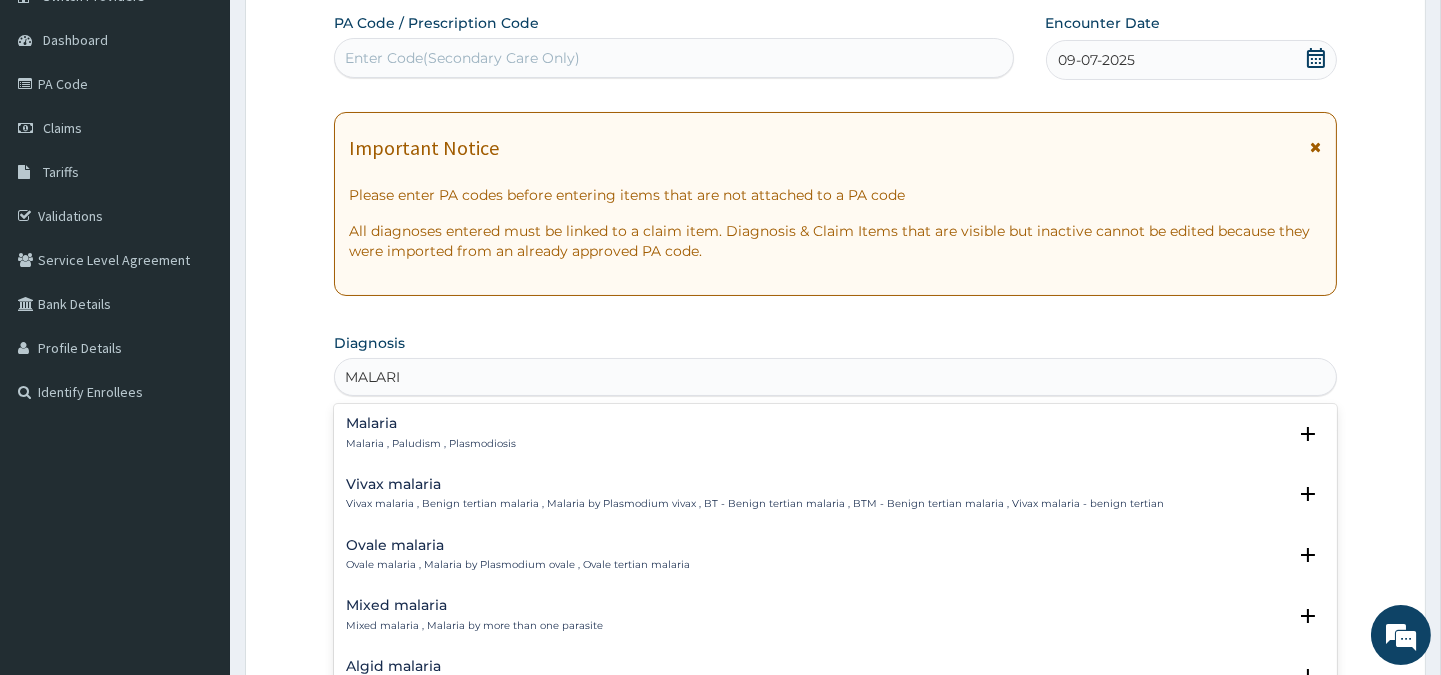click on "Malaria" at bounding box center [431, 423] 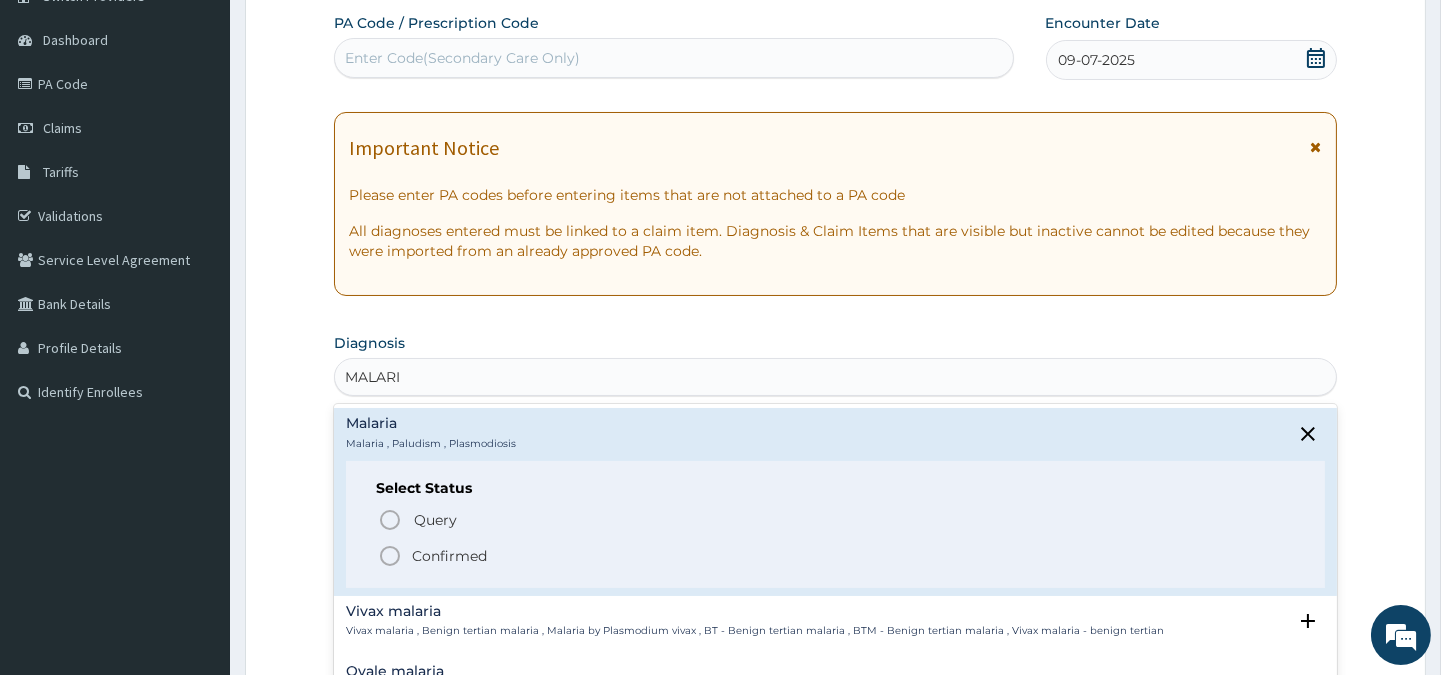 click on "Vivax malaria" at bounding box center (755, 611) 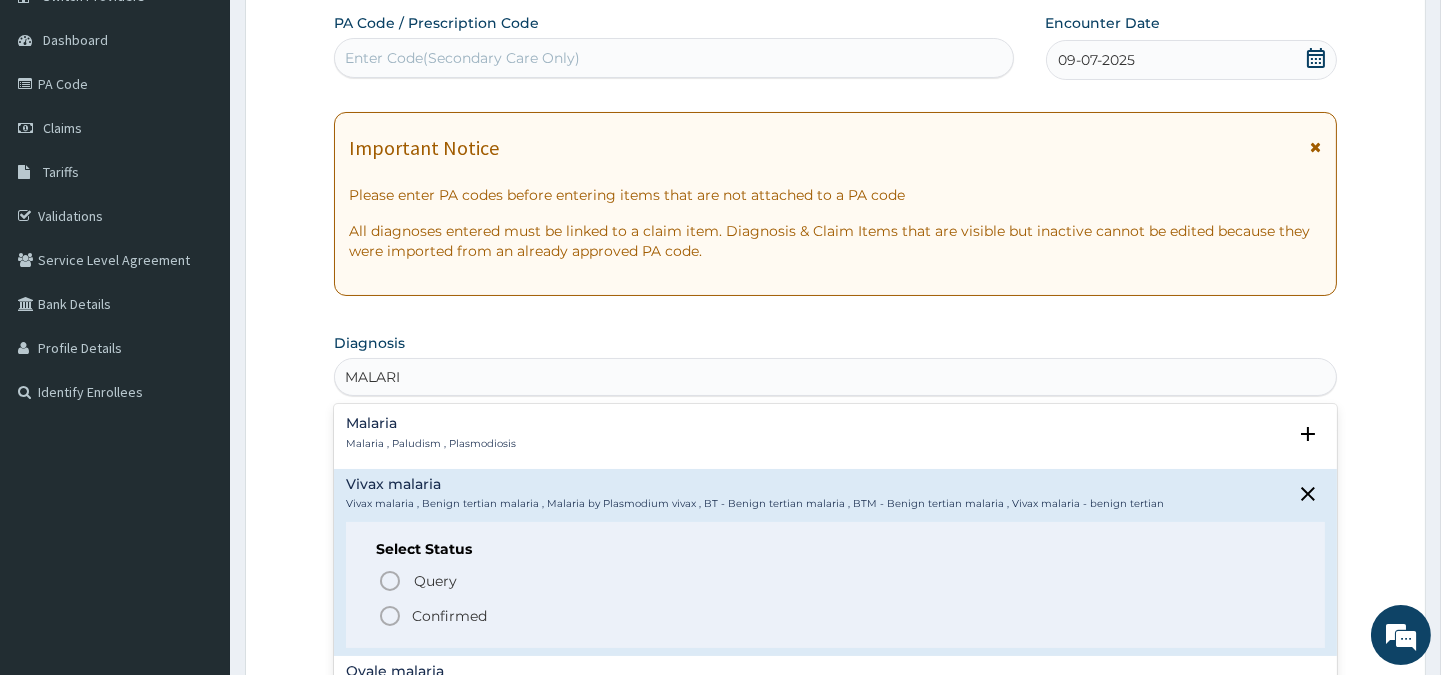click on "Malaria Malaria , Paludism , Plasmodiosis Select Status Query Query covers suspected (?), Keep in view (kiv), Ruled out (r/o) Confirmed Vivax malaria Vivax malaria , Benign tertian malaria , Malaria by Plasmodium vivax , BT - Benign tertian malaria , BTM - Benign tertian malaria , Vivax malaria - benign tertian Select Status Query Query covers suspected (?), Keep in view (kiv), Ruled out (r/o) Confirmed Ovale malaria Ovale malaria , Malaria by Plasmodium ovale , Ovale tertian malaria Select Status Query Query covers suspected (?), Keep in view (kiv), Ruled out (r/o) Confirmed Mixed malaria Mixed malaria , Malaria by more than one parasite Select Status Query Query covers suspected (?), Keep in view (kiv), Ruled out (r/o) Confirmed Algid malaria Algid malaria , Algid malaria - malarial shock Select Status Query Query covers suspected (?), Keep in view (kiv), Ruled out (r/o) Confirmed Malarial fever Malarial fever Select Status Query Query covers suspected (?), Keep in view (kiv), Ruled out (r/o) Confirmed" at bounding box center [835, 554] 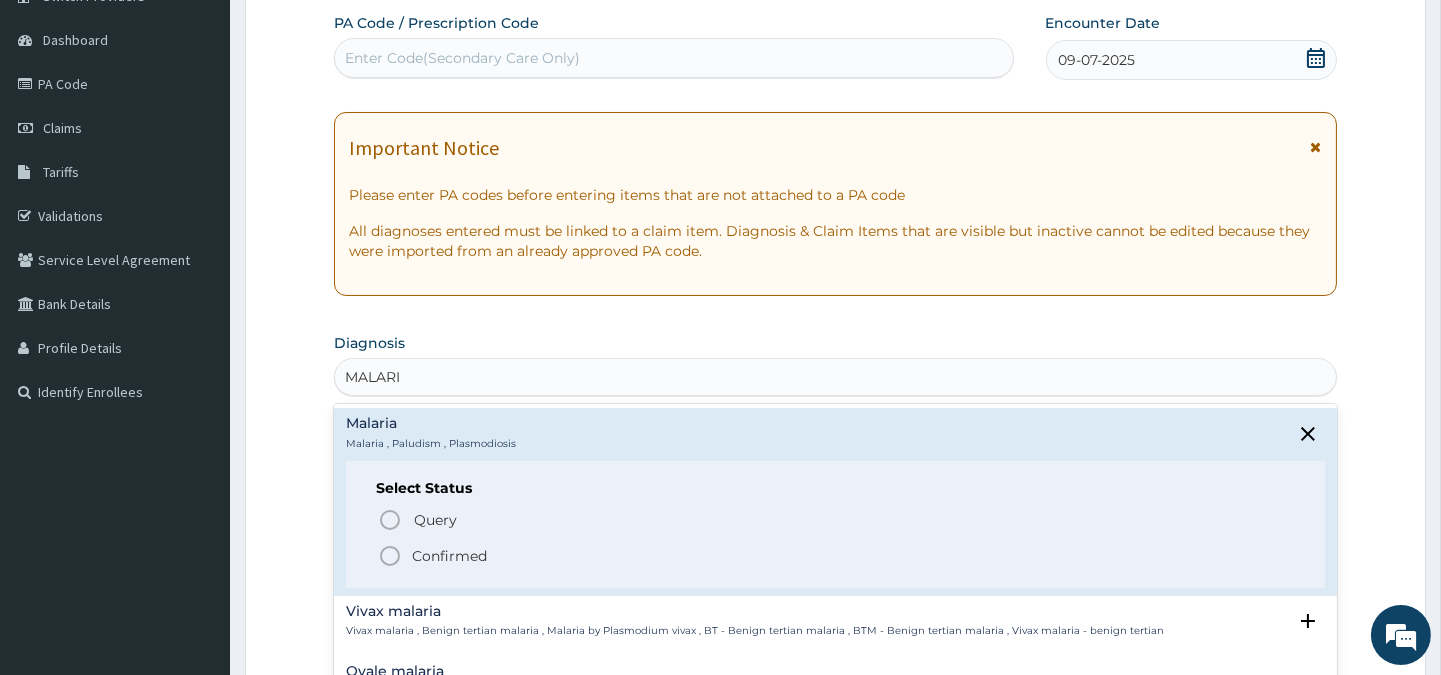 click 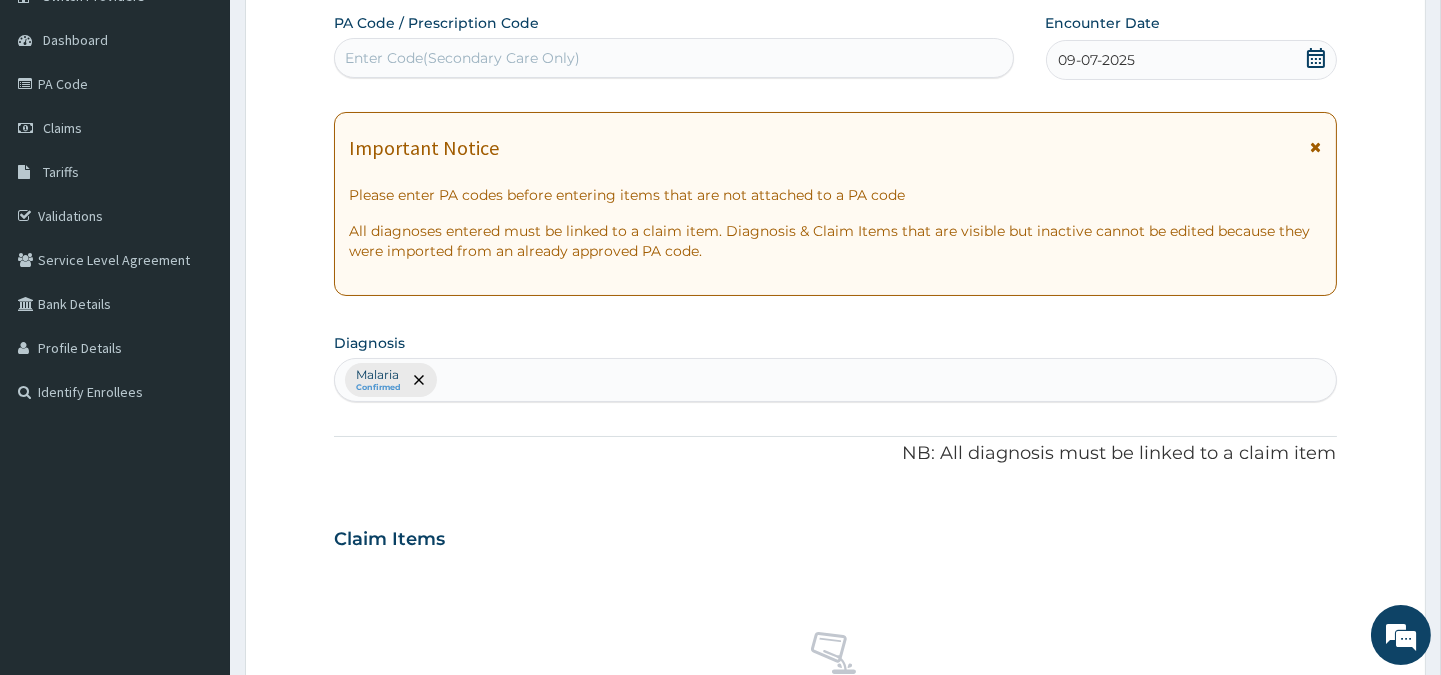 click on "Malaria Confirmed" at bounding box center [835, 380] 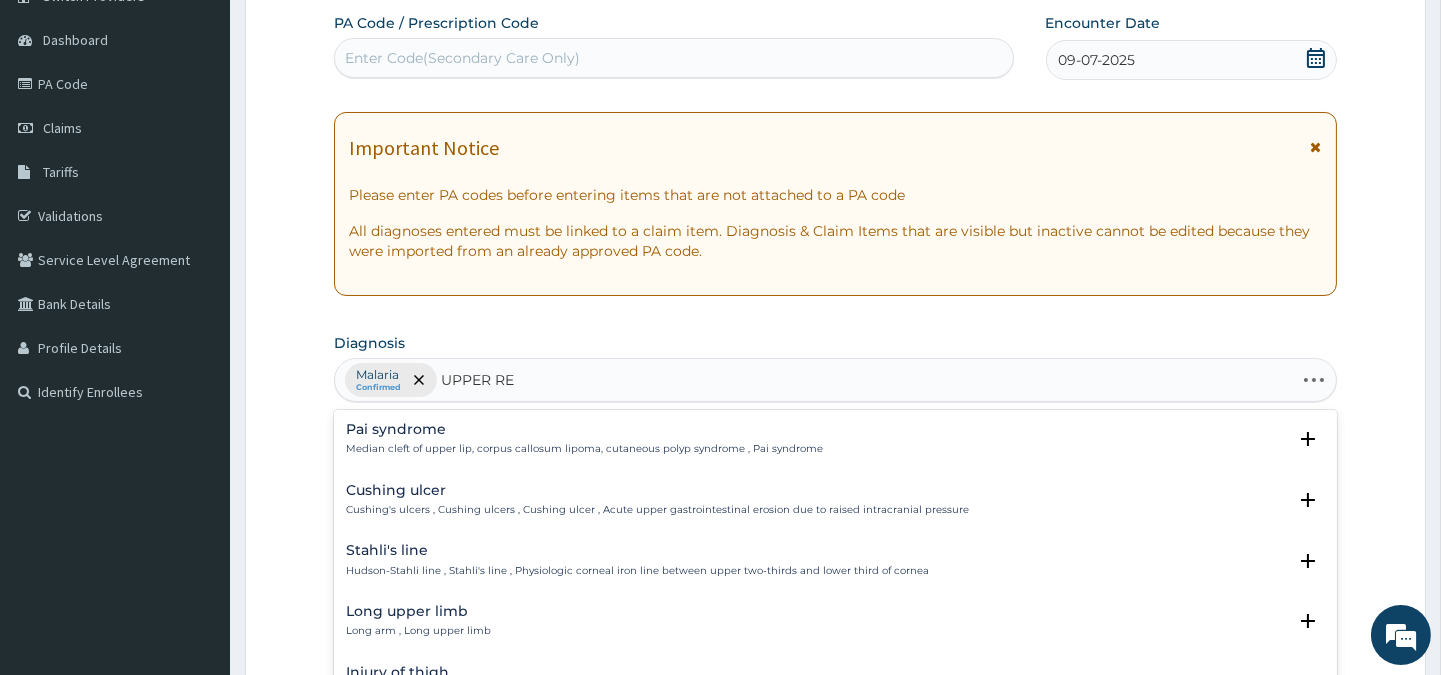 type on "UPPER RES" 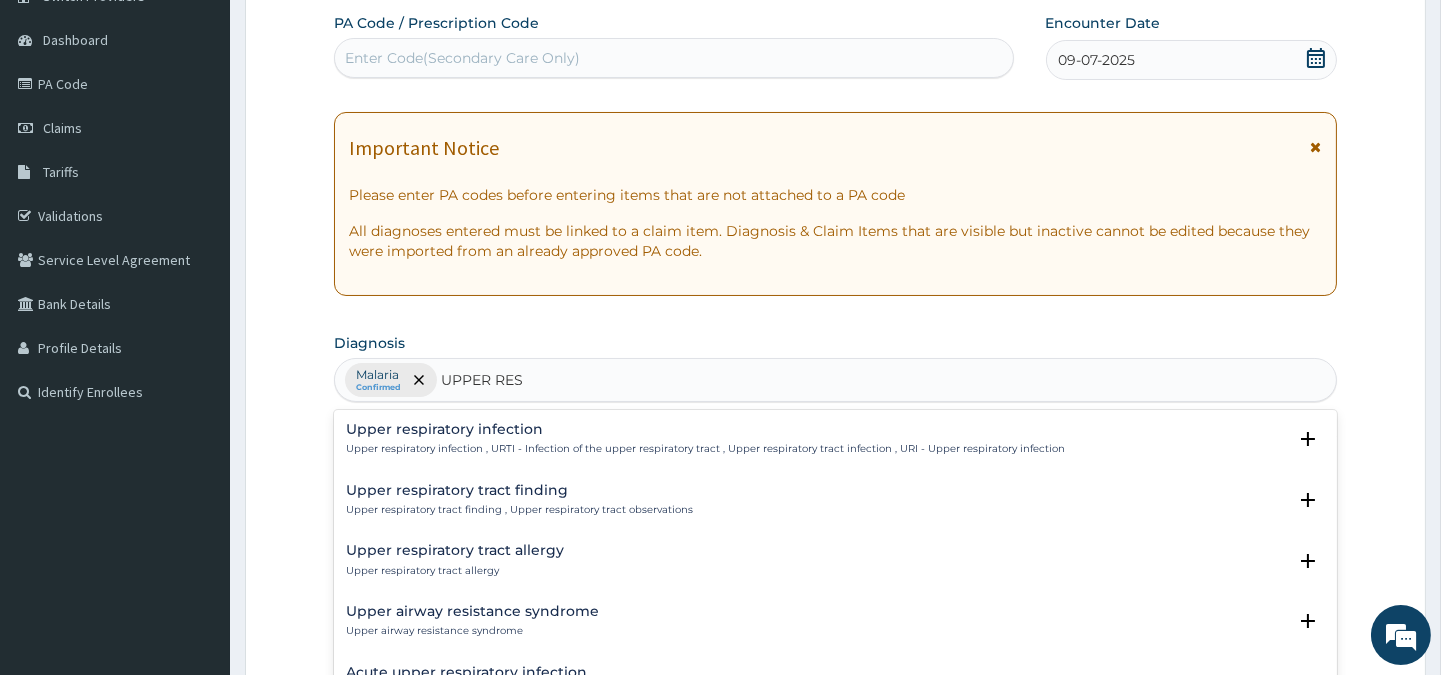 click on "Upper respiratory infection" at bounding box center [705, 429] 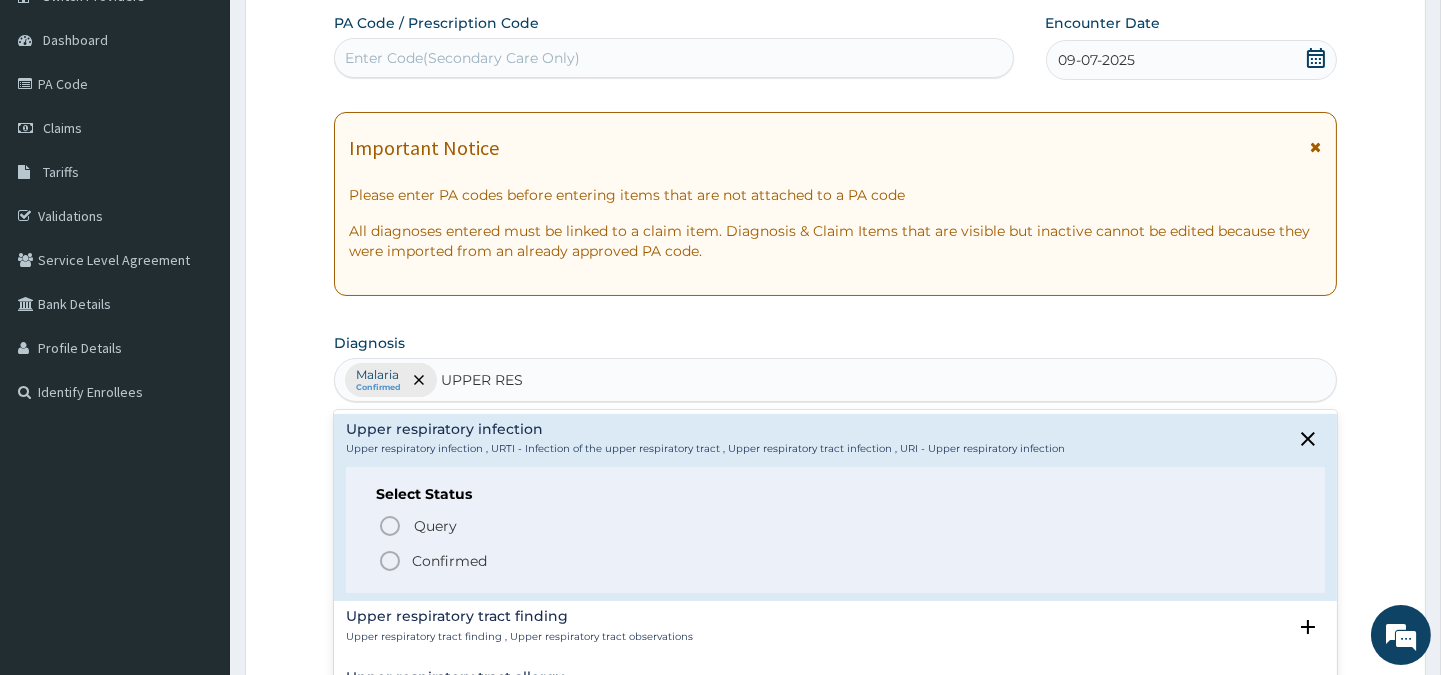 click 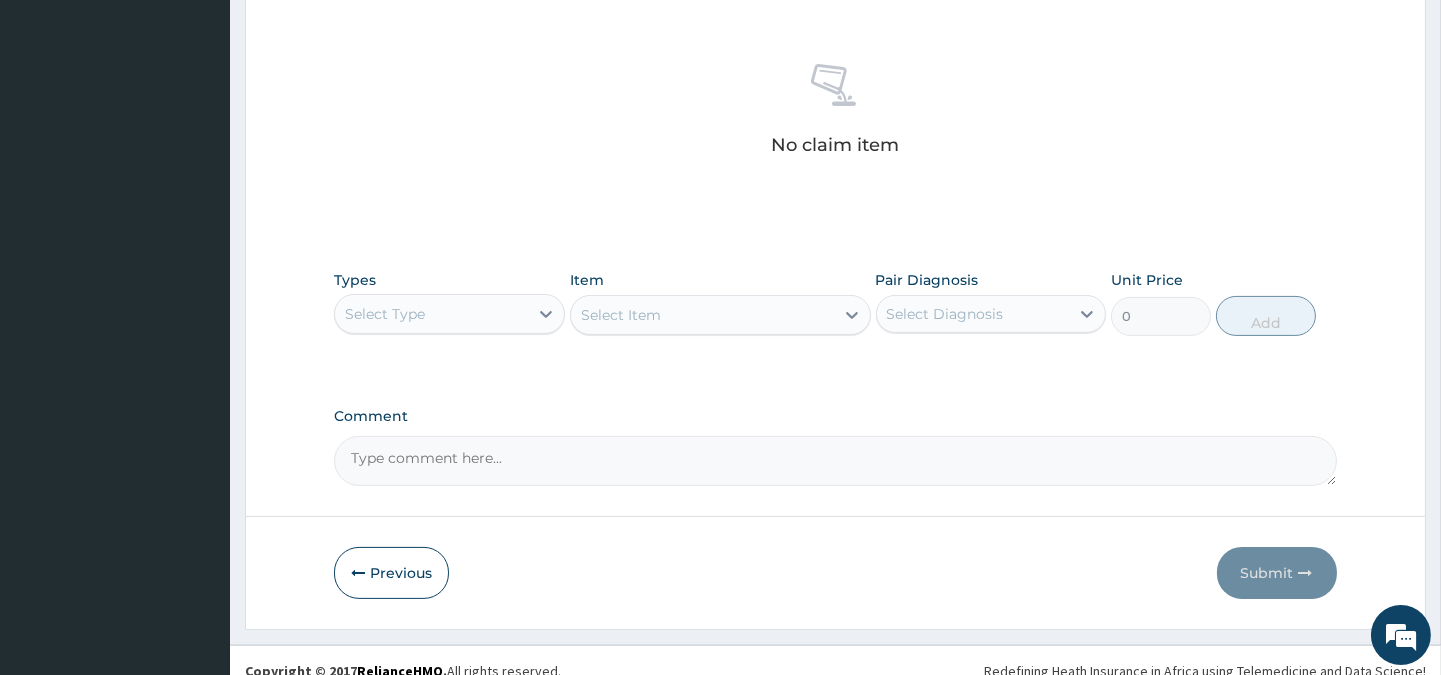 scroll, scrollTop: 766, scrollLeft: 0, axis: vertical 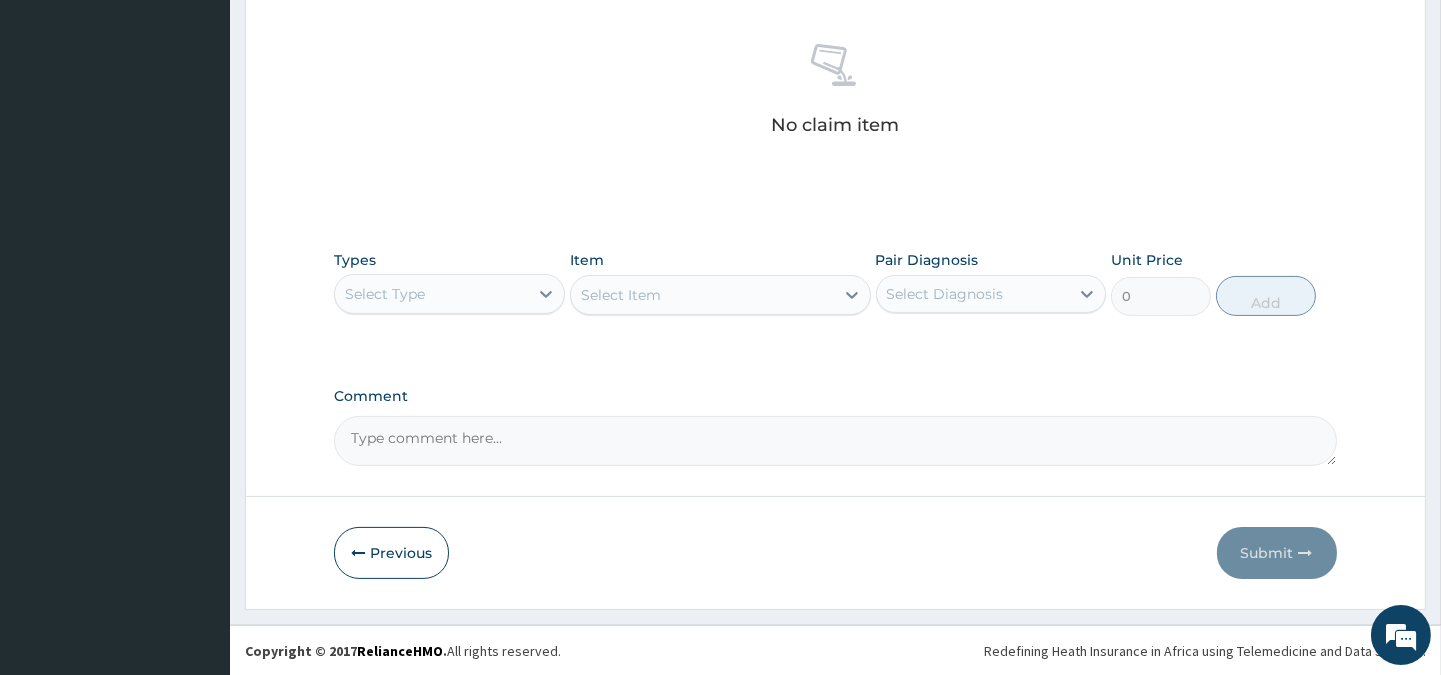 click on "Select Type" at bounding box center (385, 294) 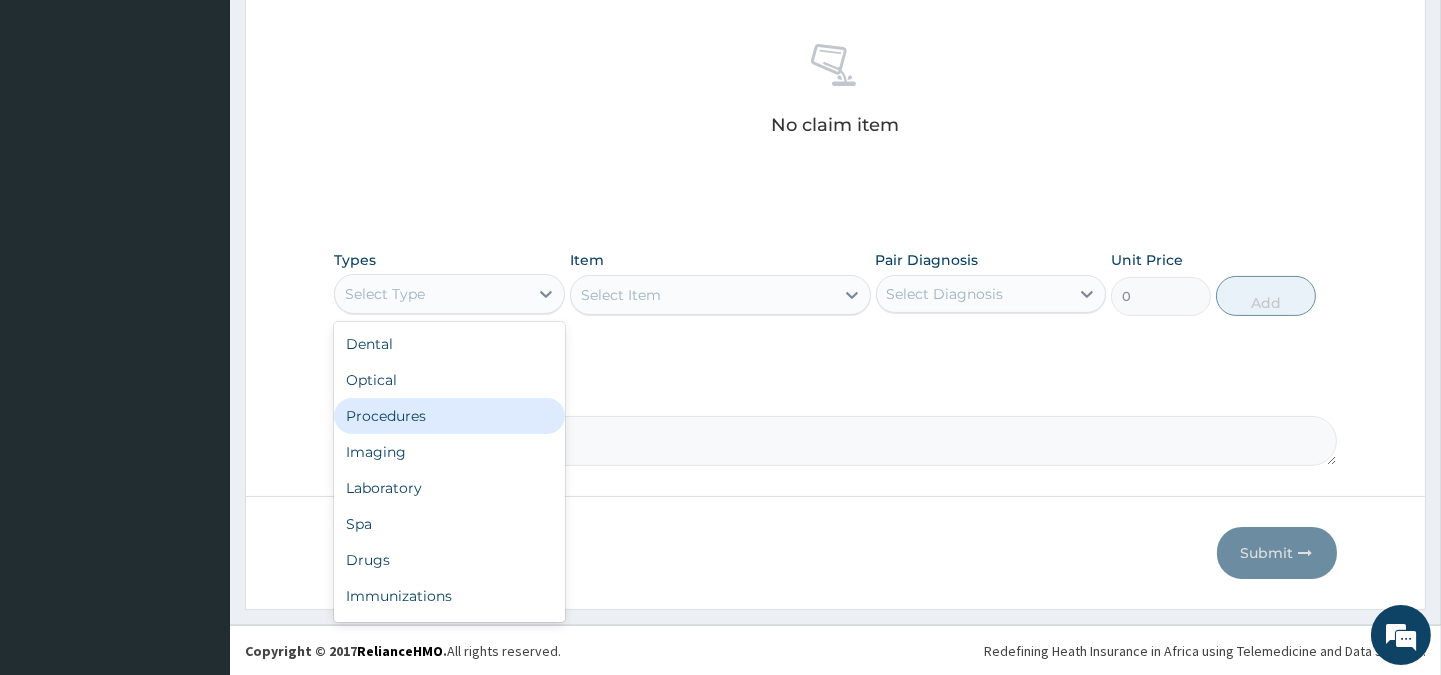 click on "Procedures" at bounding box center (449, 416) 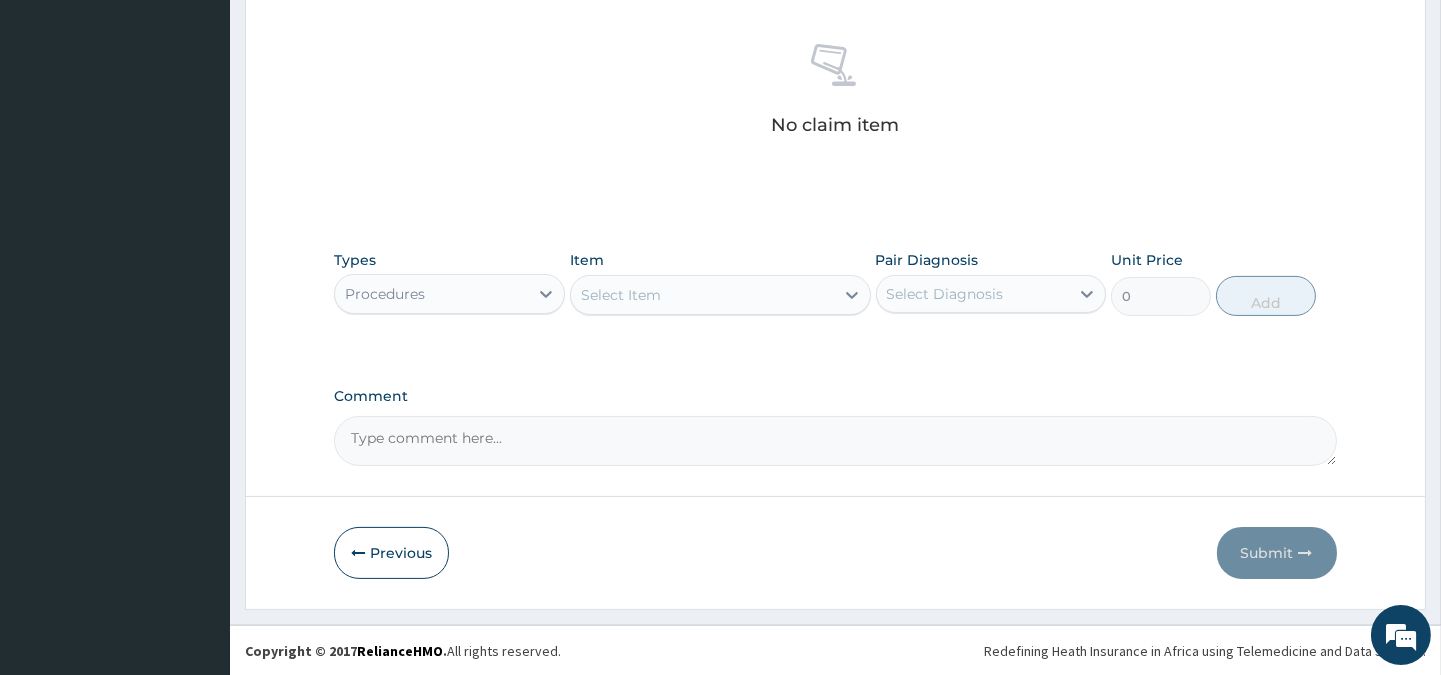 click on "Select Item" at bounding box center [621, 295] 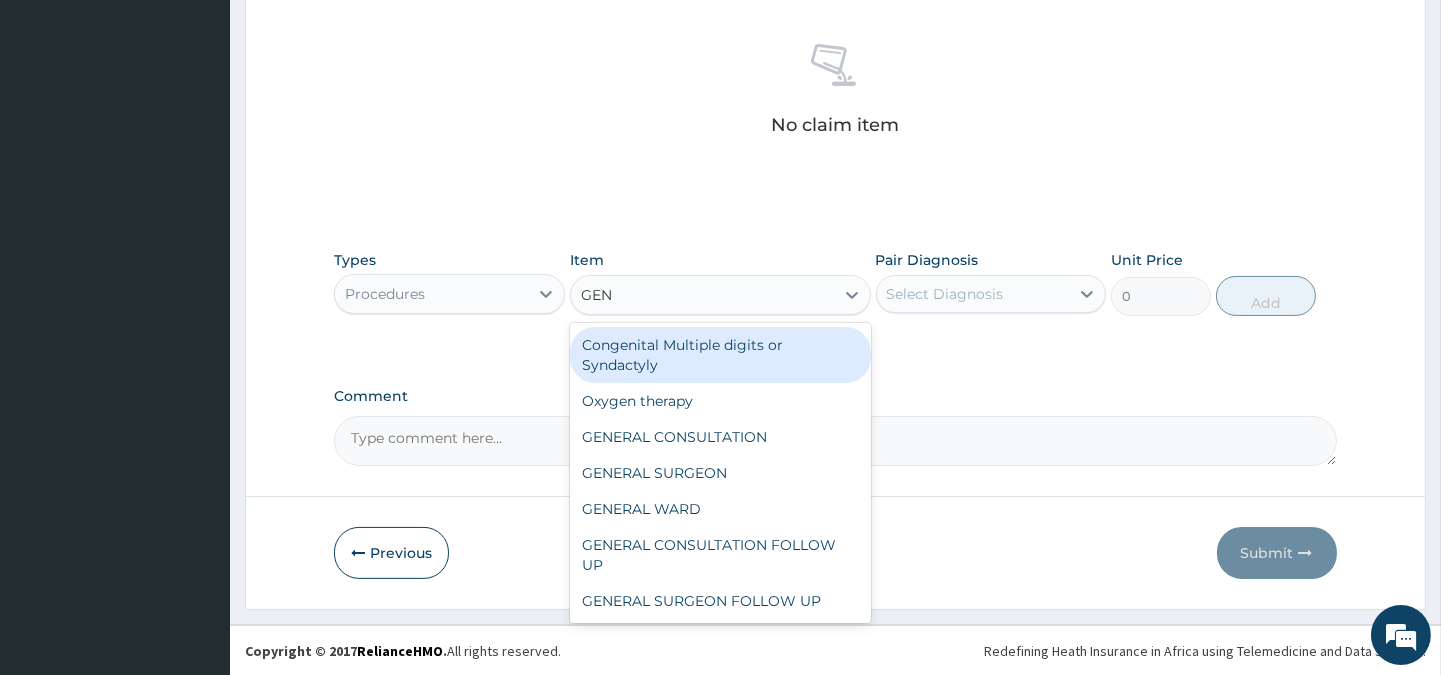 type on "GENE" 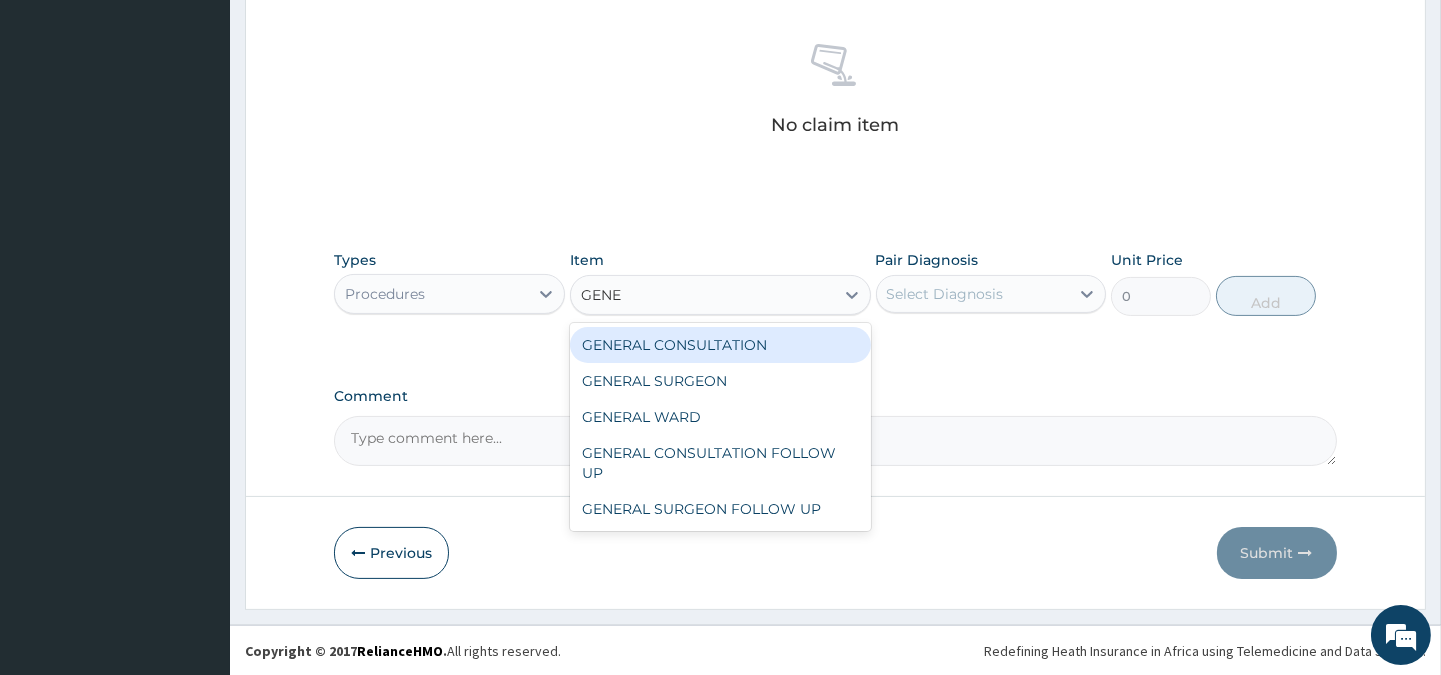 click on "GENERAL CONSULTATION" at bounding box center [720, 345] 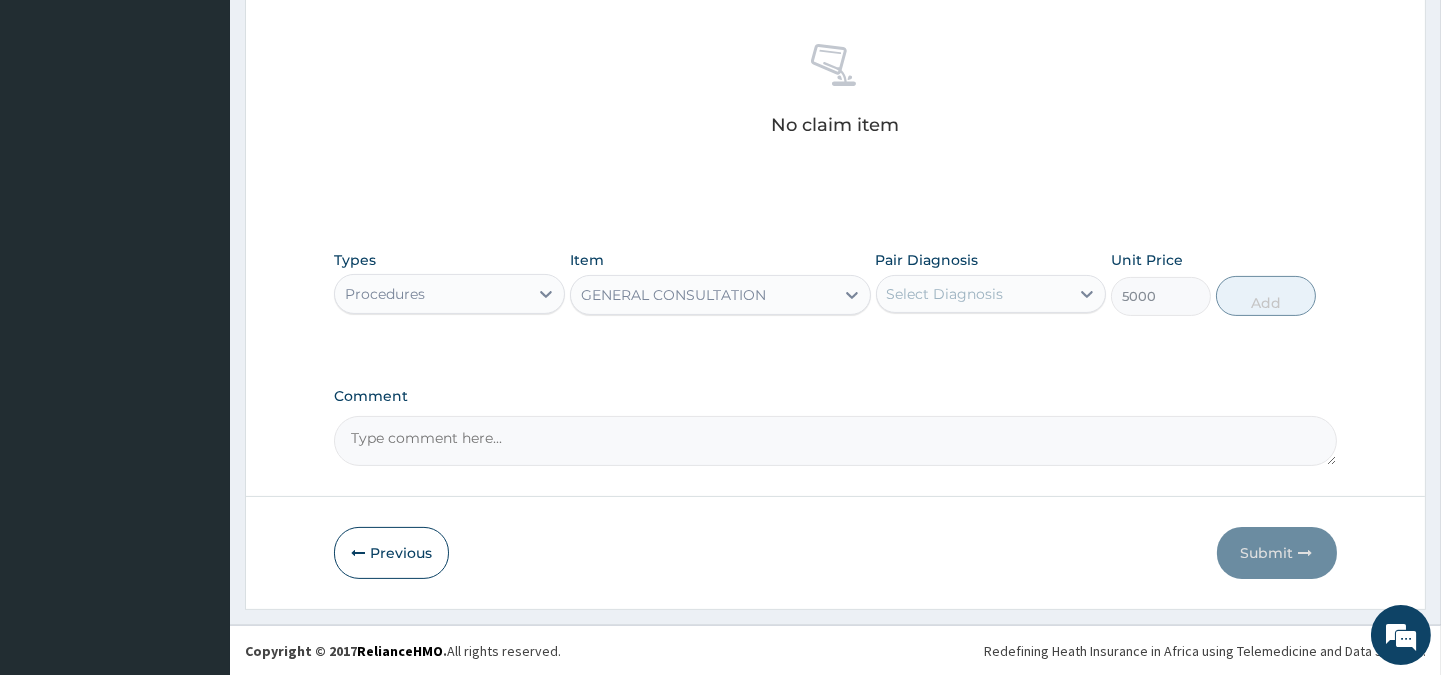 click on "Select Diagnosis" at bounding box center (945, 294) 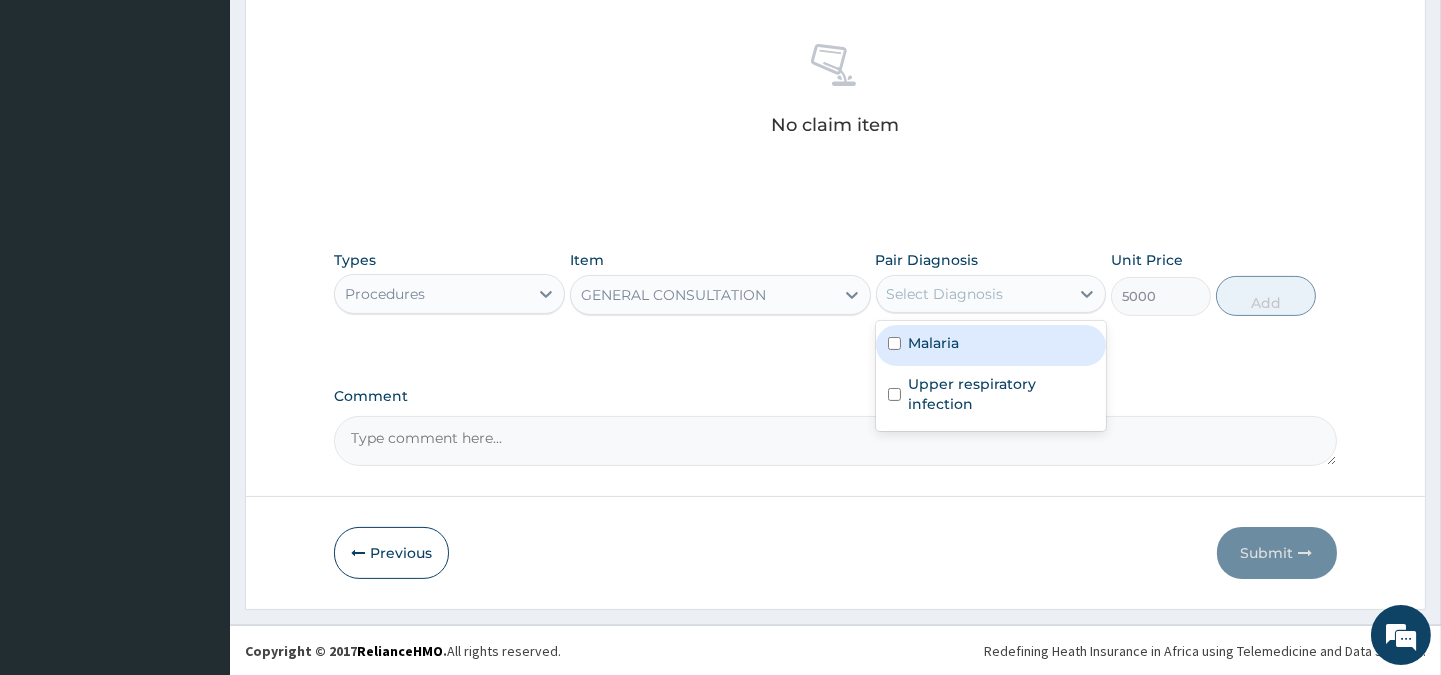 click on "Malaria" at bounding box center [991, 345] 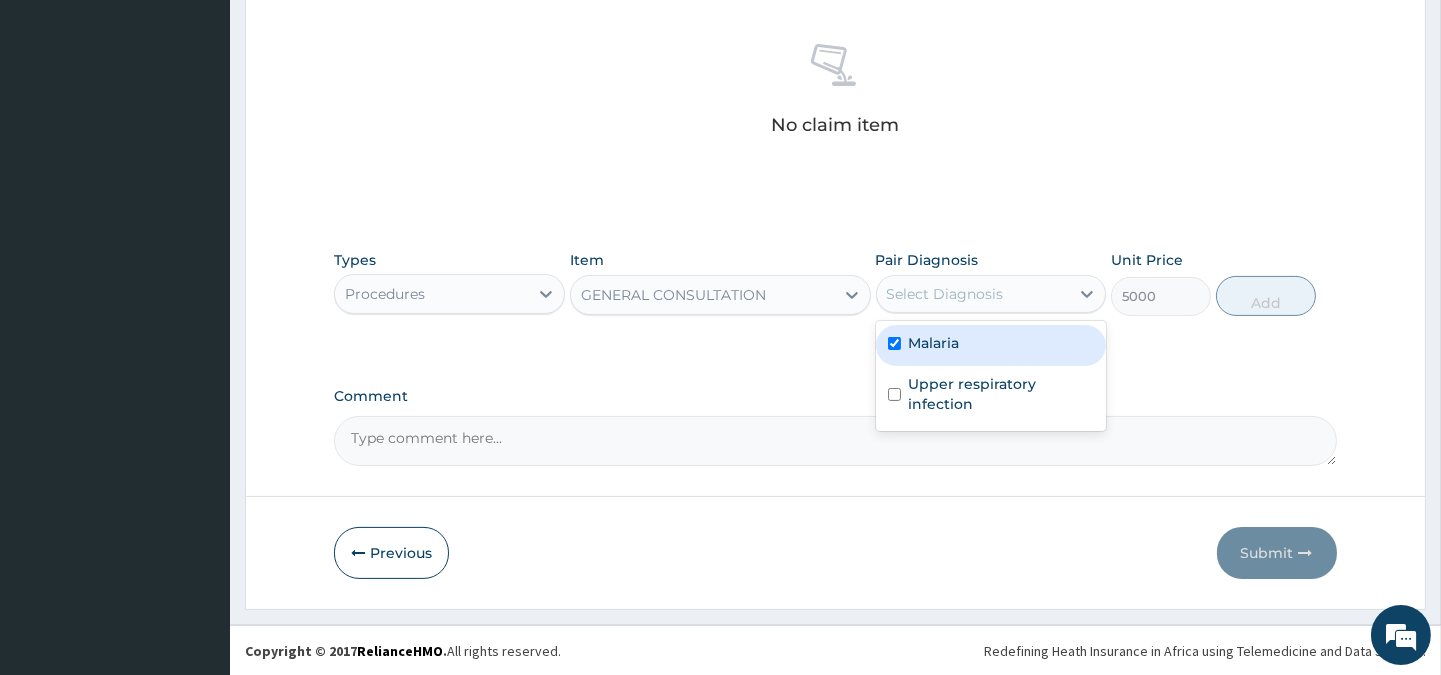checkbox on "true" 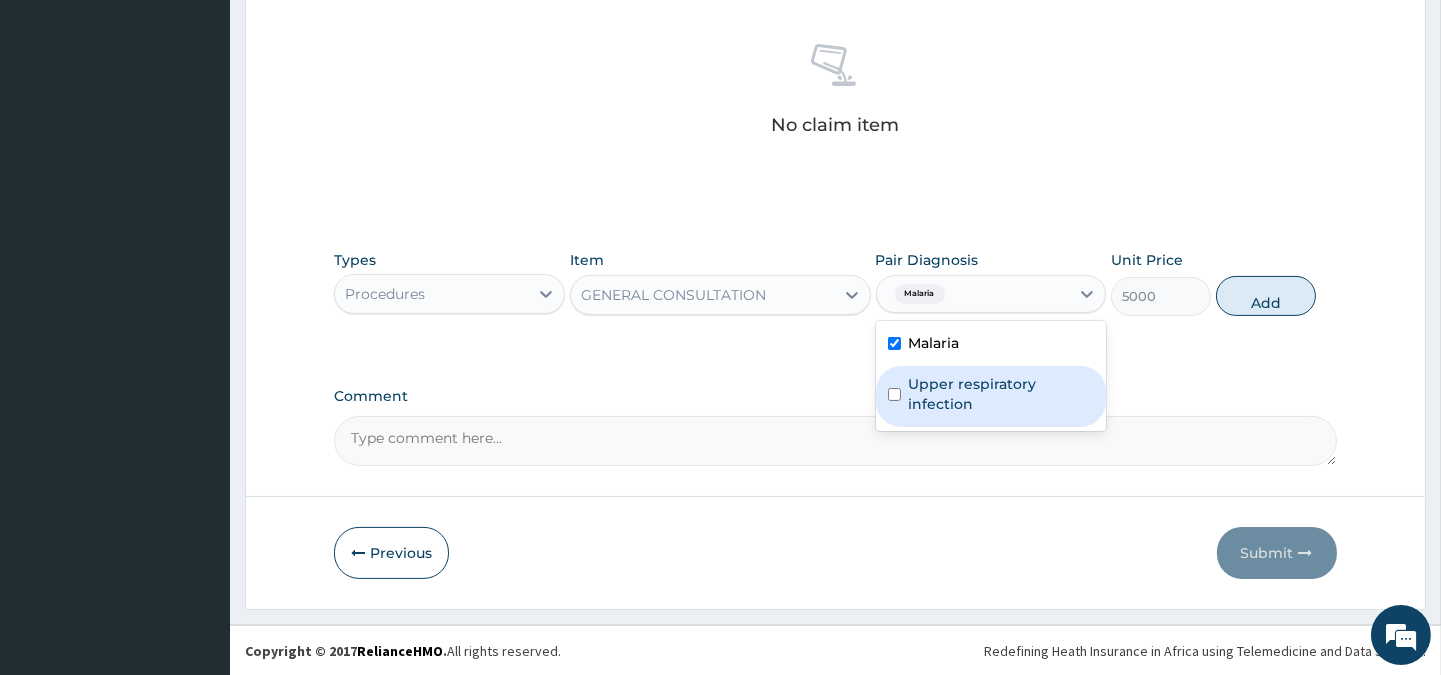click on "Upper respiratory infection" at bounding box center [1001, 394] 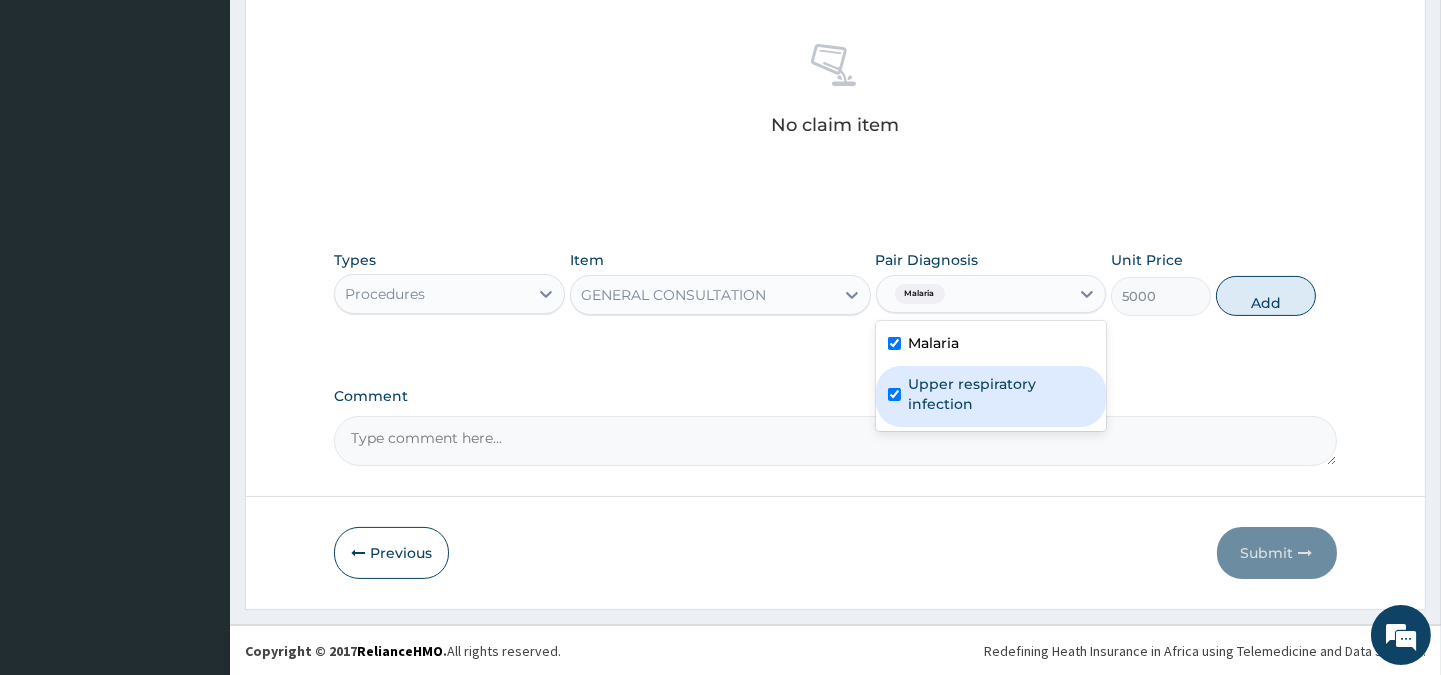 checkbox on "true" 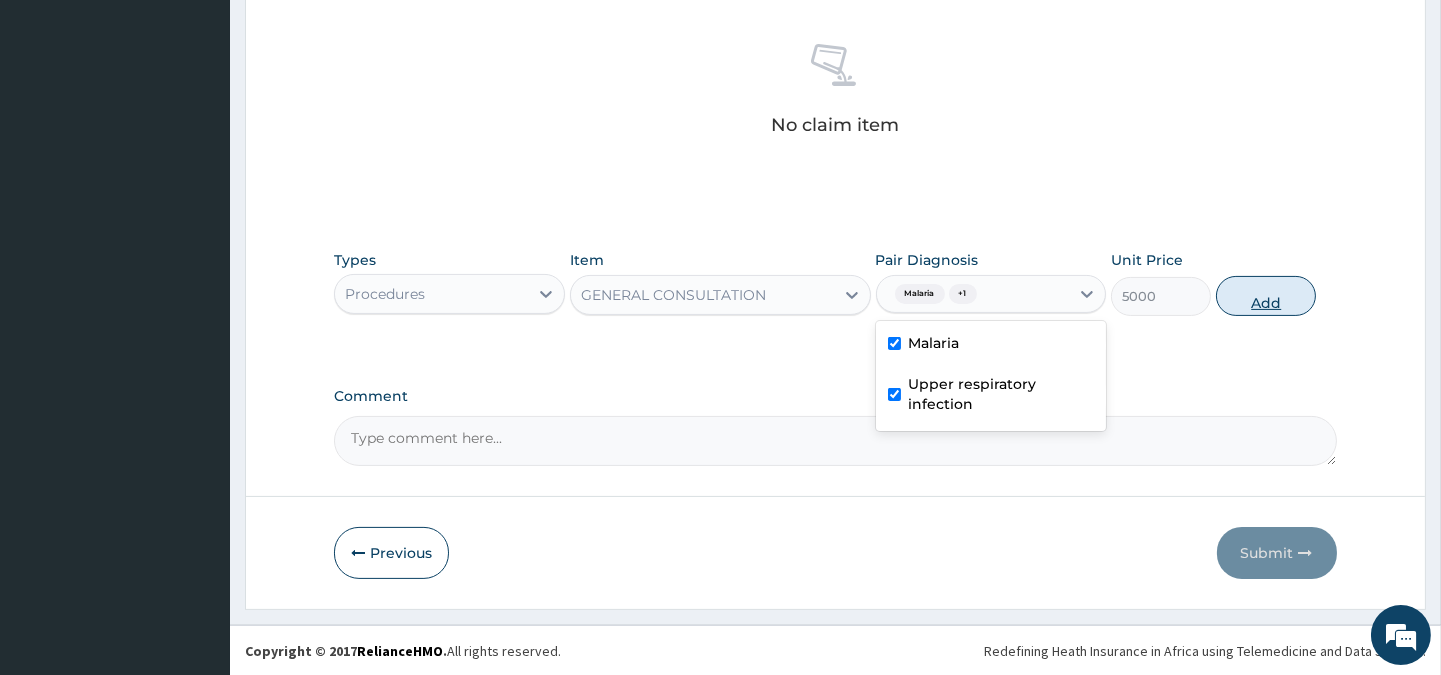click on "Add" at bounding box center (1266, 296) 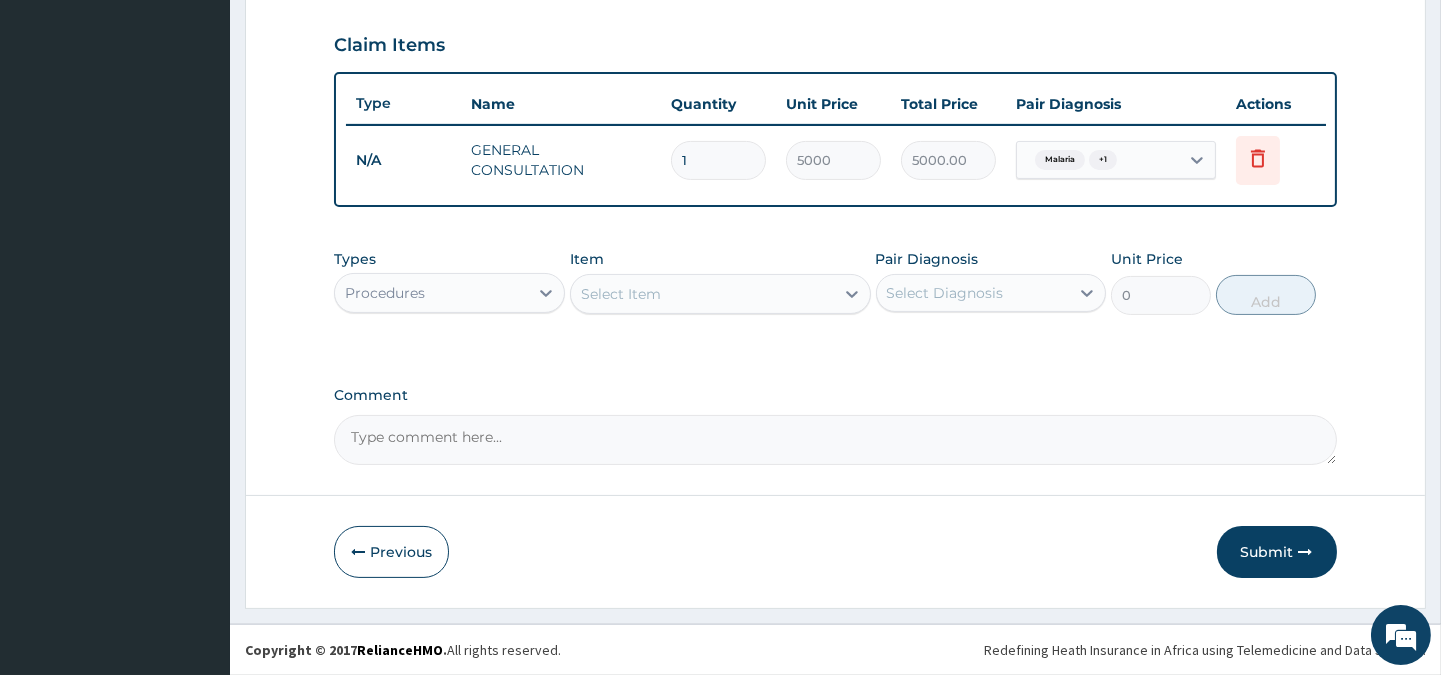 scroll, scrollTop: 670, scrollLeft: 0, axis: vertical 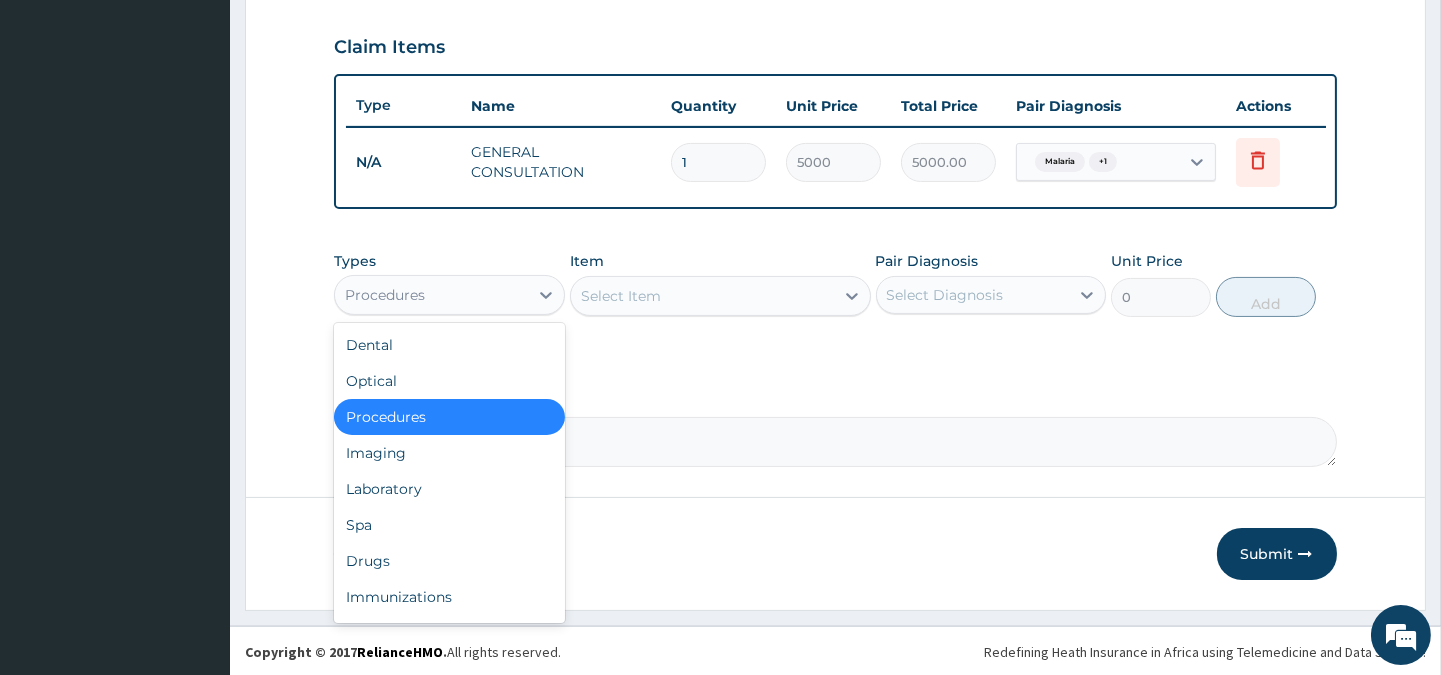click on "Procedures" at bounding box center [431, 295] 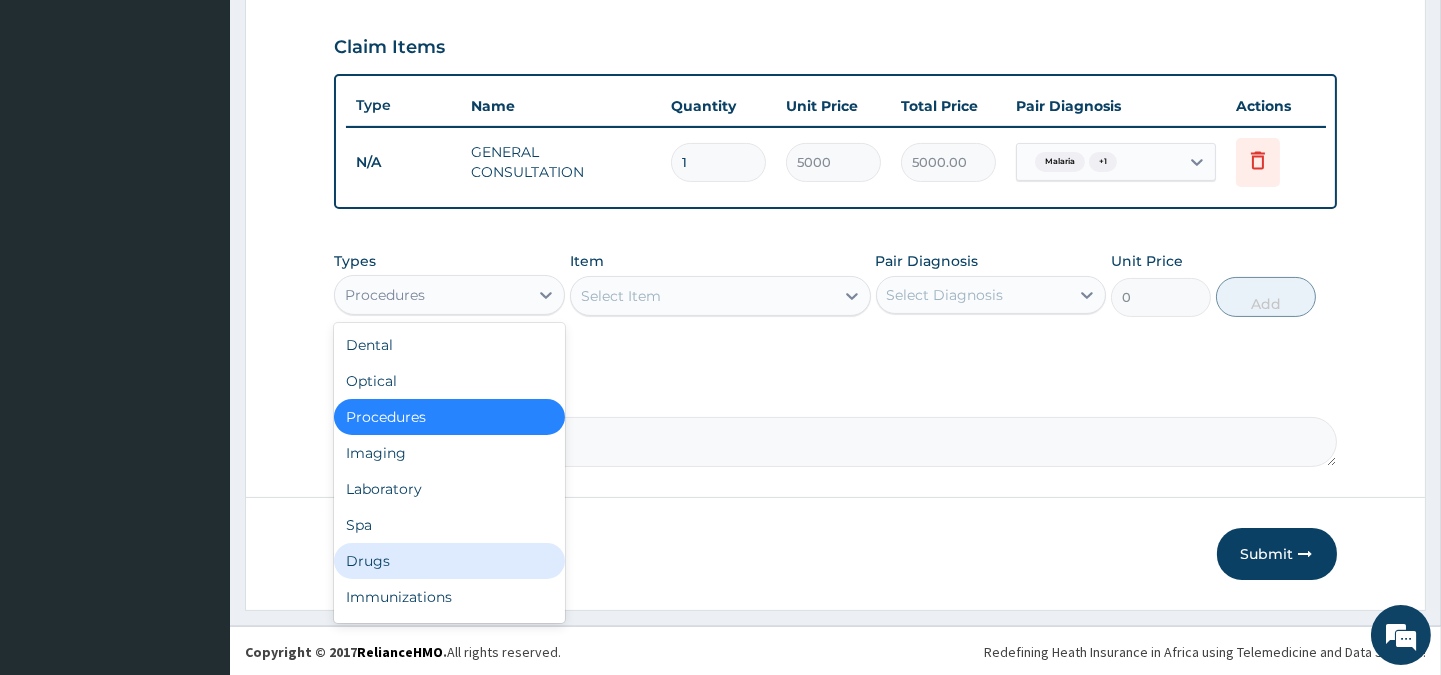 click on "Drugs" at bounding box center [449, 561] 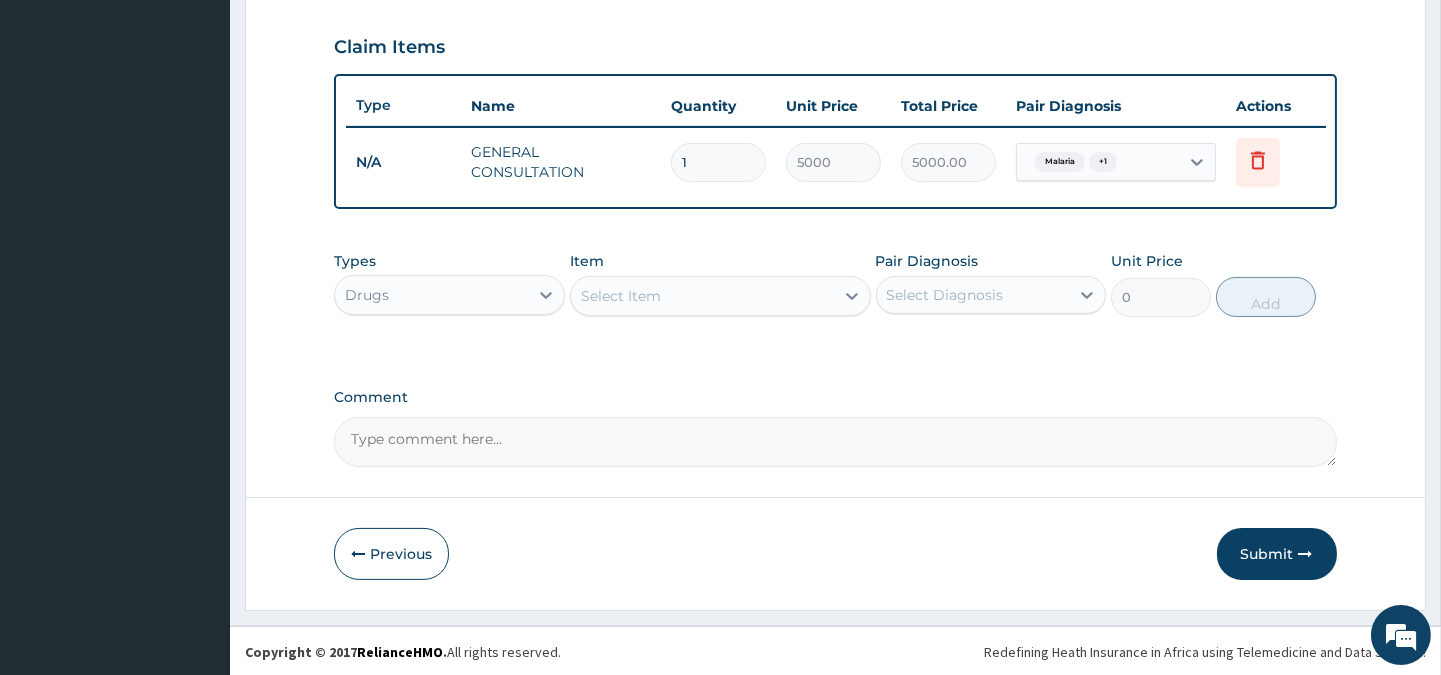 click on "Select Item" at bounding box center [702, 296] 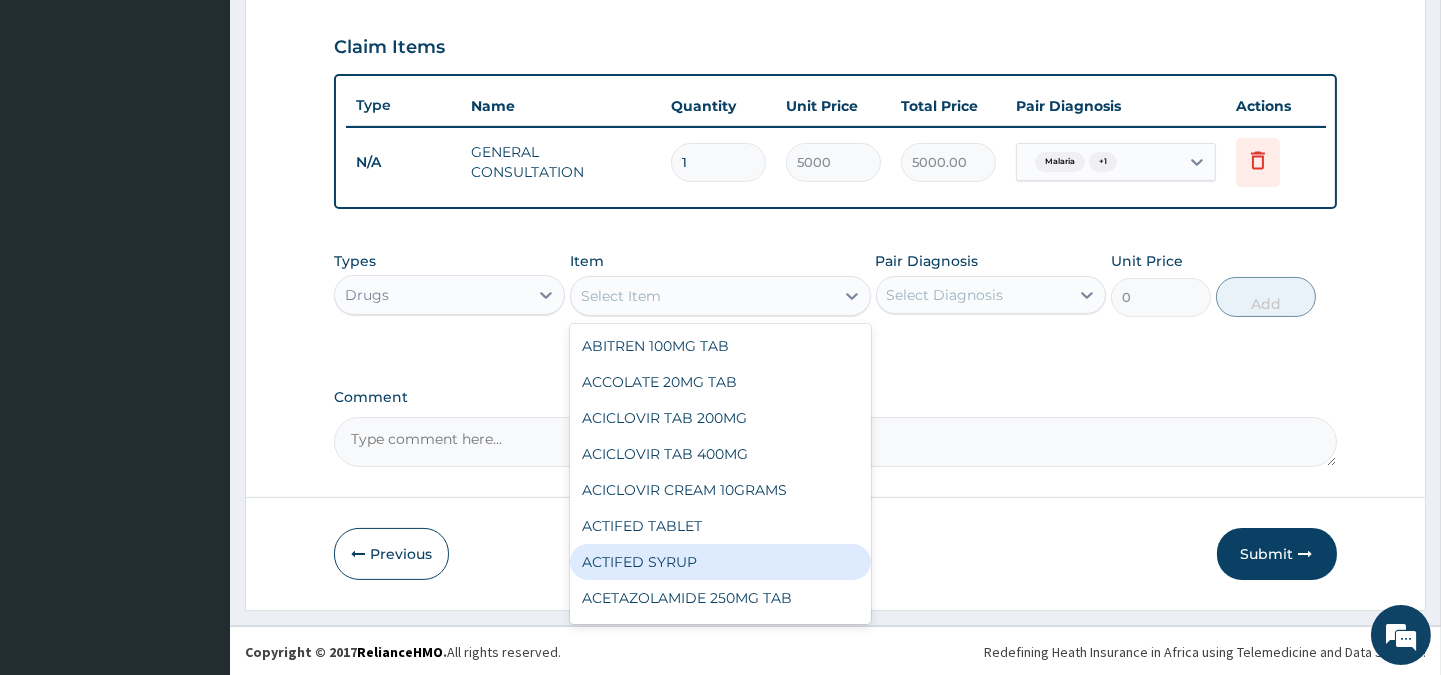 click on "ACTIFED SYRUP" at bounding box center [720, 562] 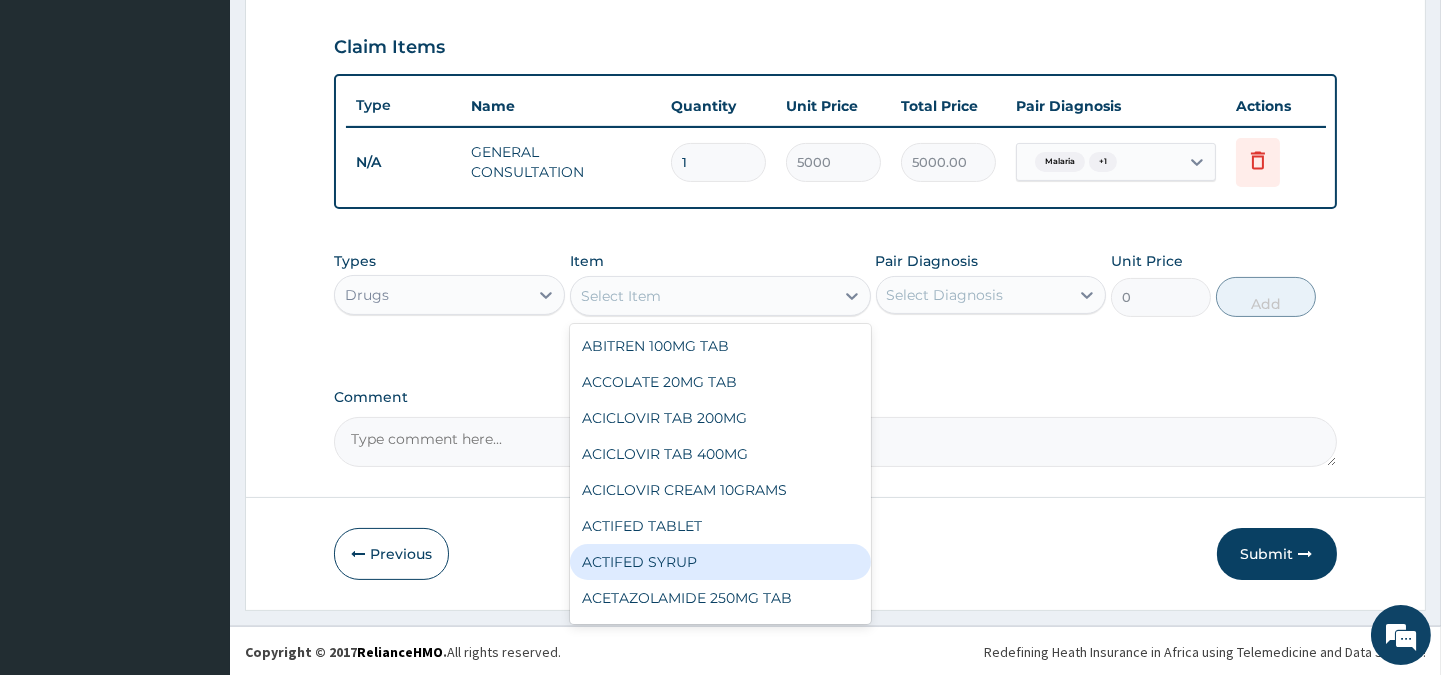 type on "5000" 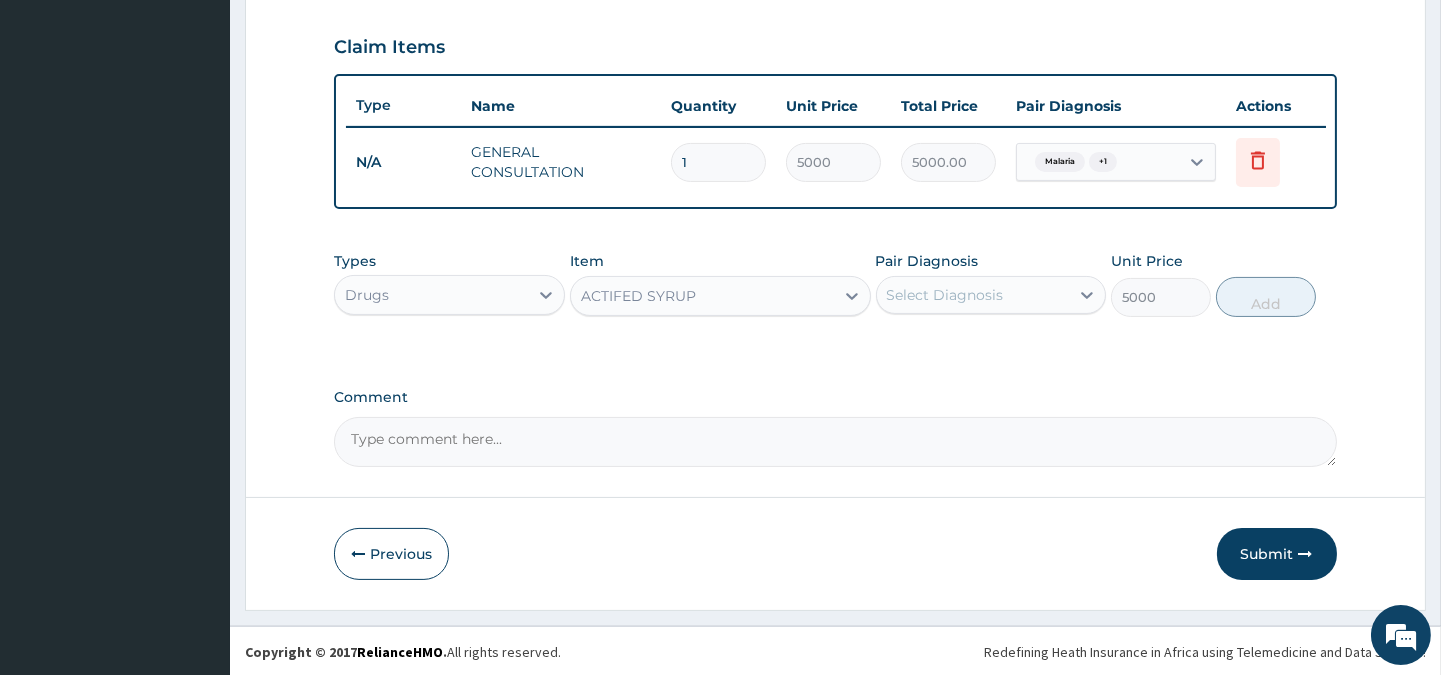 click on "Select Diagnosis" at bounding box center (945, 295) 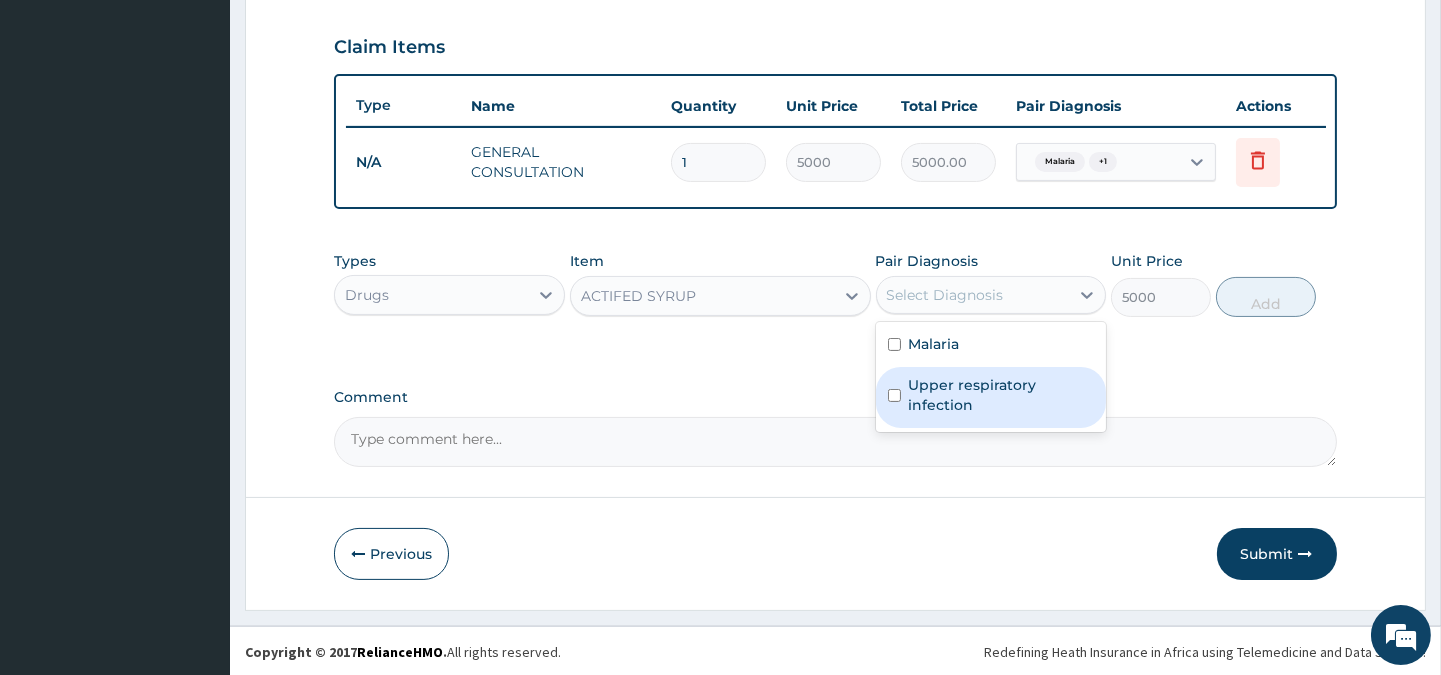 click on "Upper respiratory infection" at bounding box center (1001, 395) 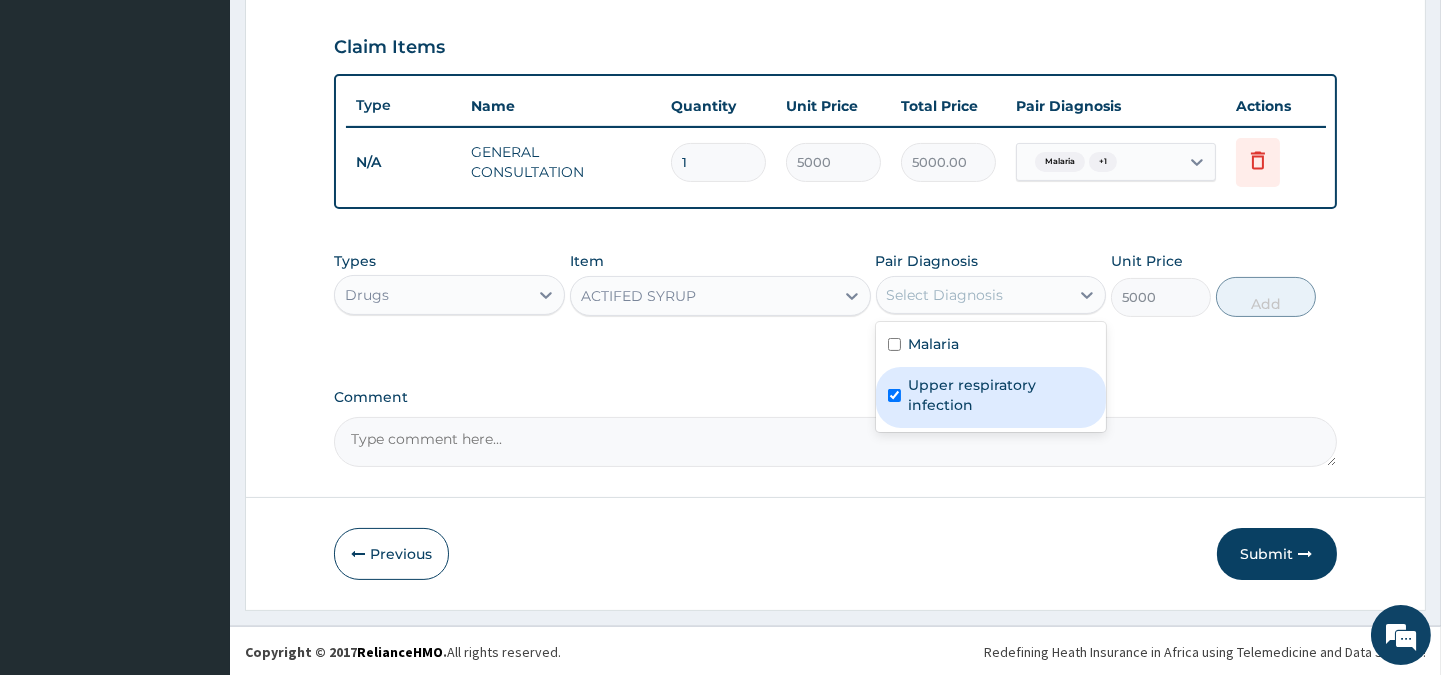 checkbox on "true" 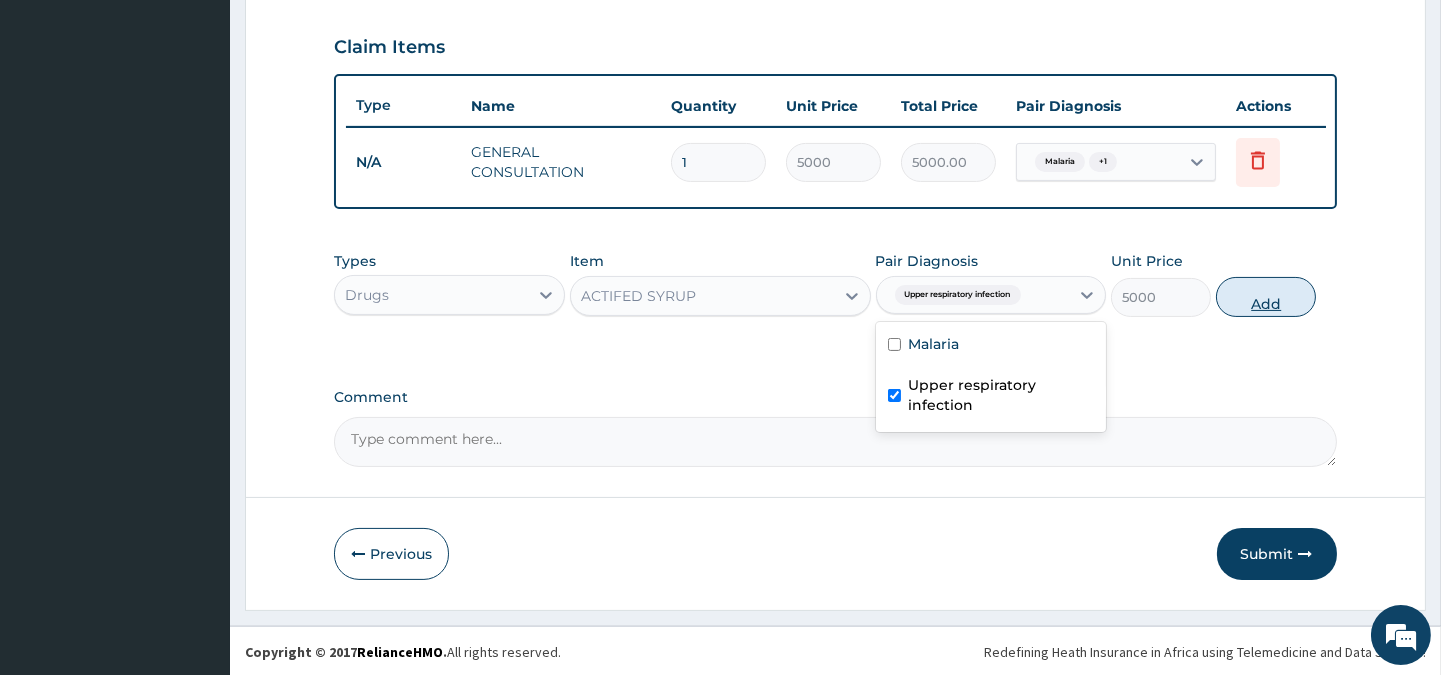 click on "Add" at bounding box center (1266, 297) 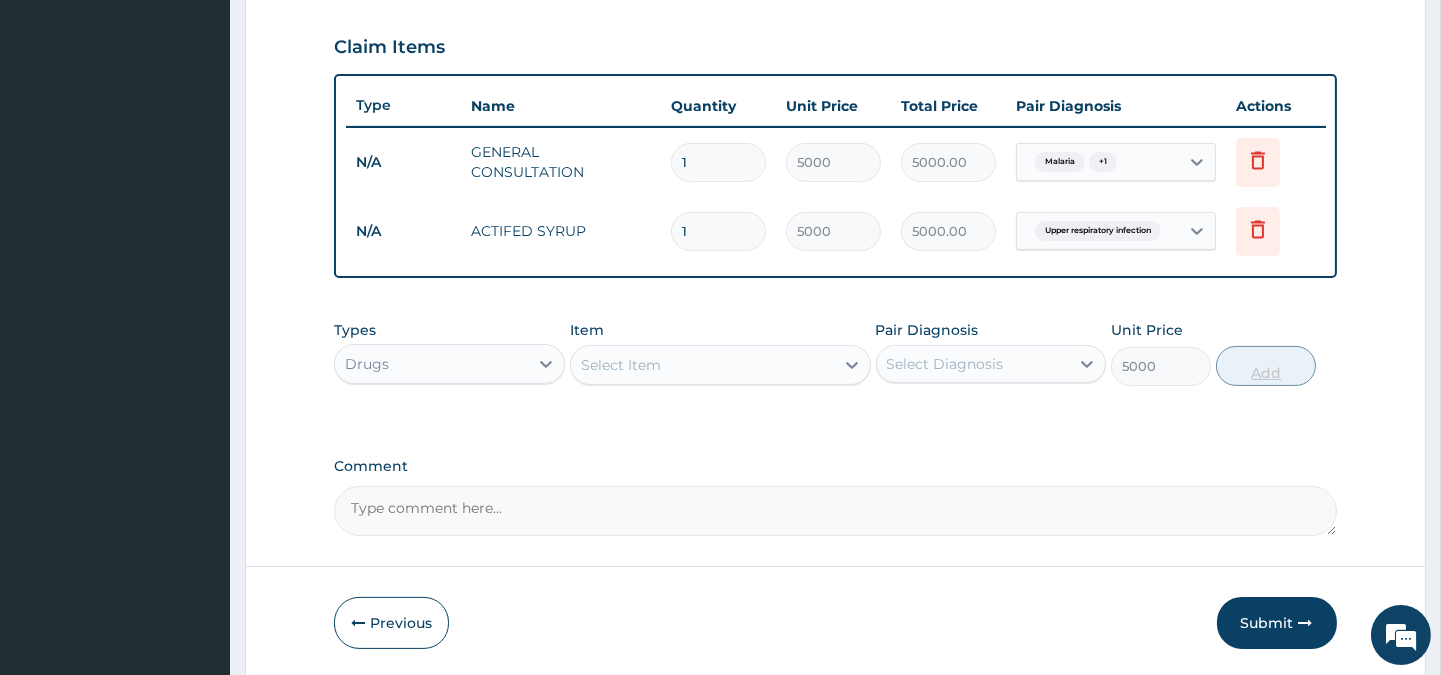 type on "0" 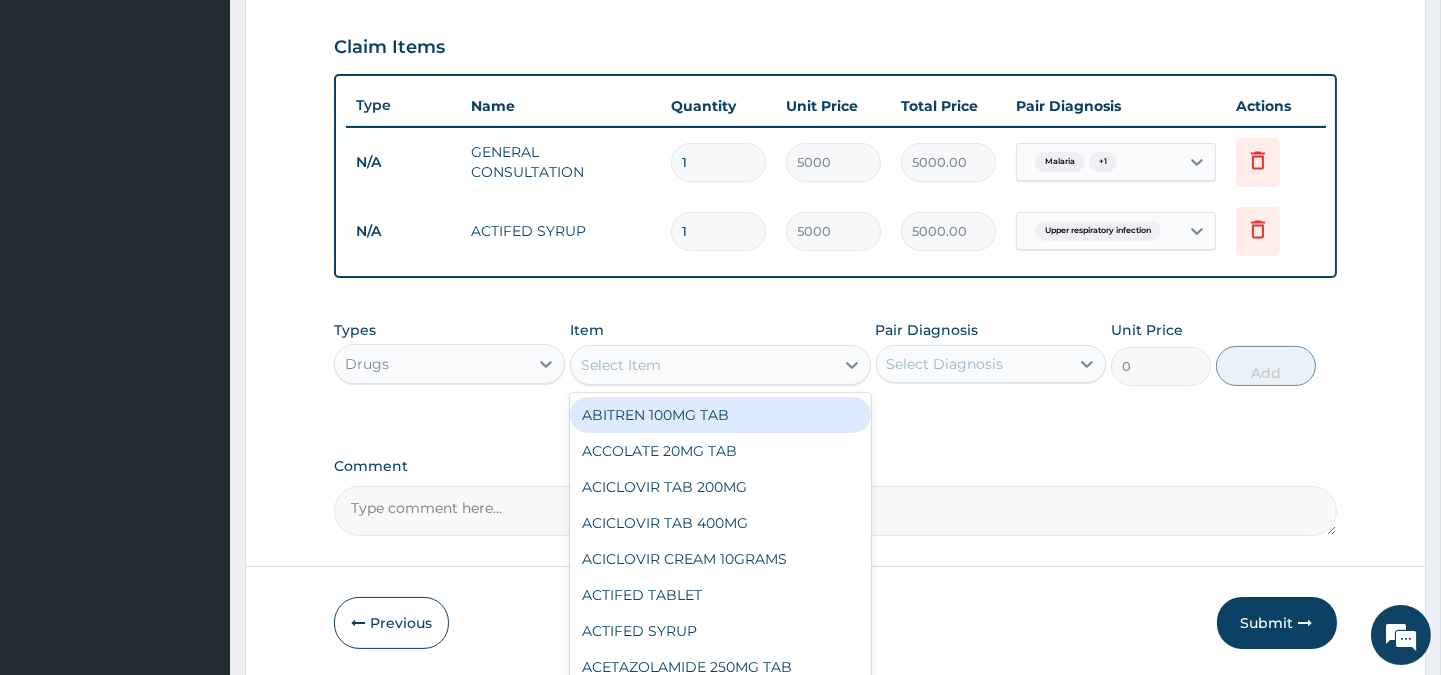 click on "Select Item" at bounding box center (702, 365) 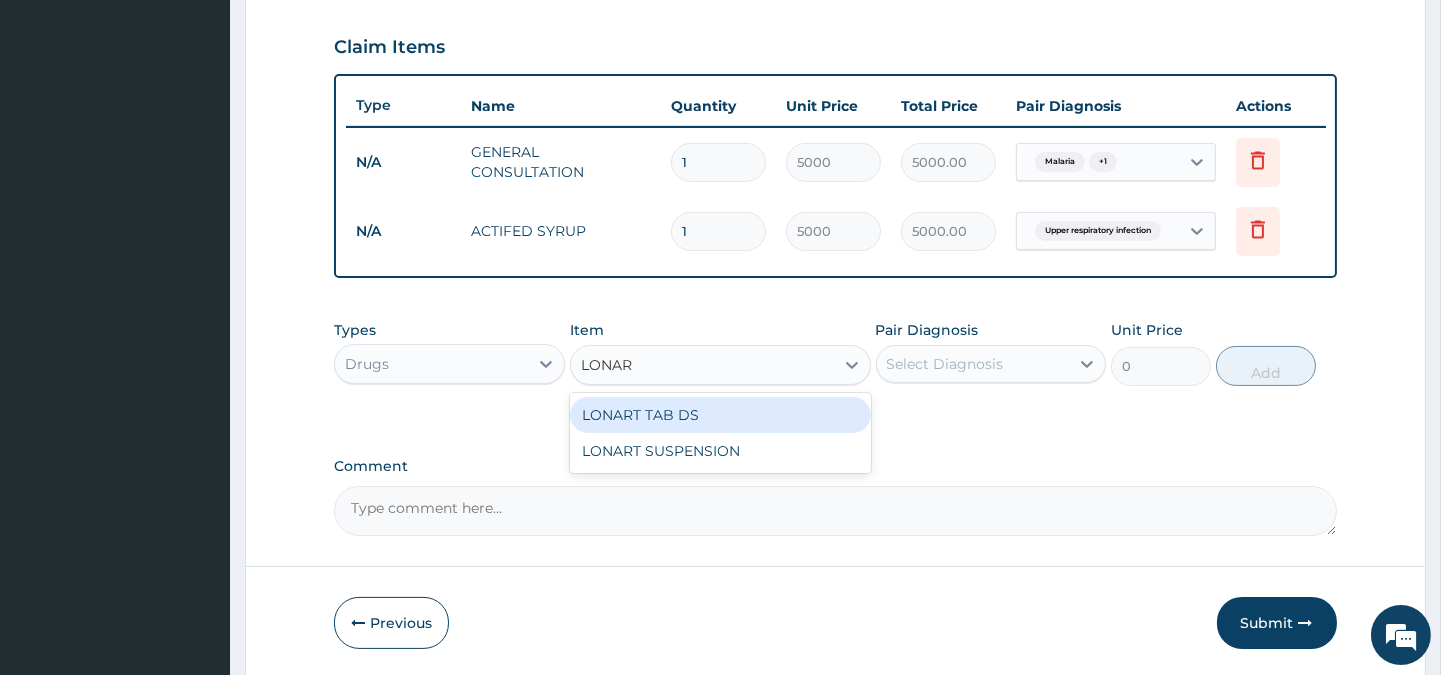 type on "LONART" 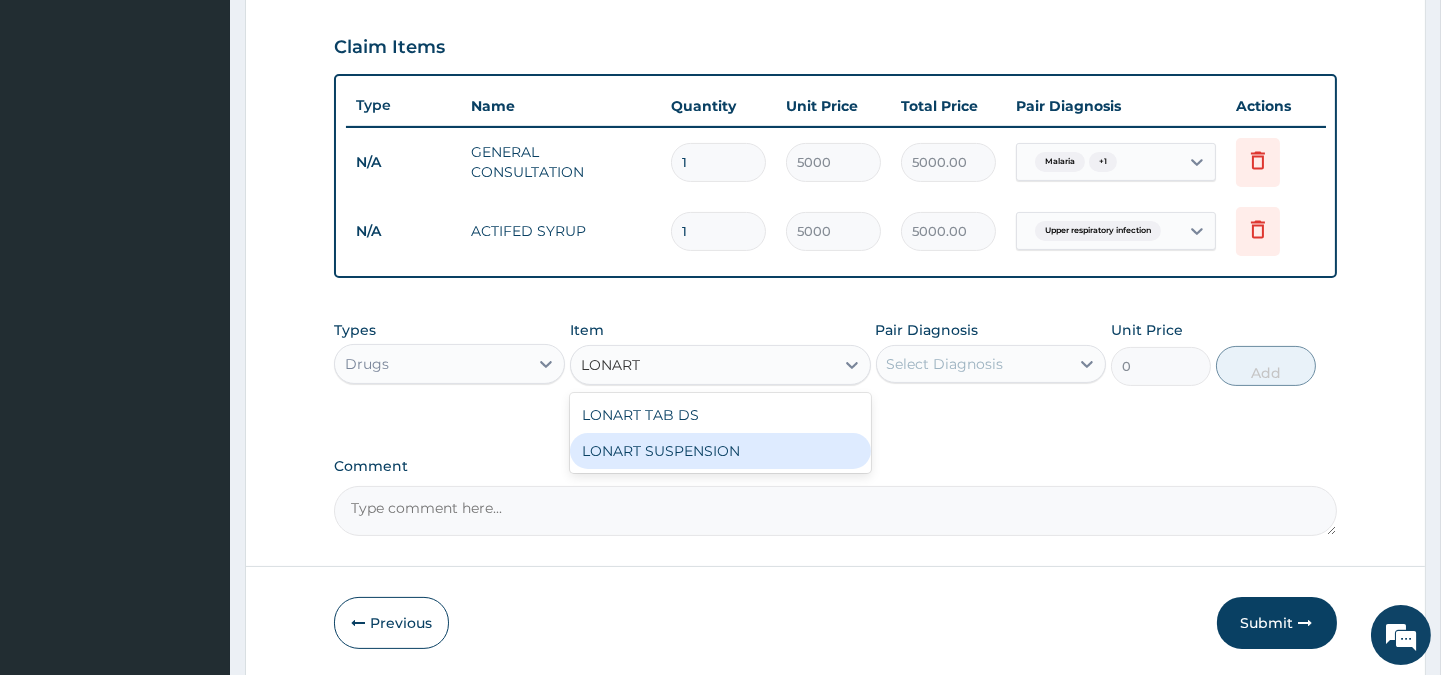 click on "LONART SUSPENSION" at bounding box center (720, 451) 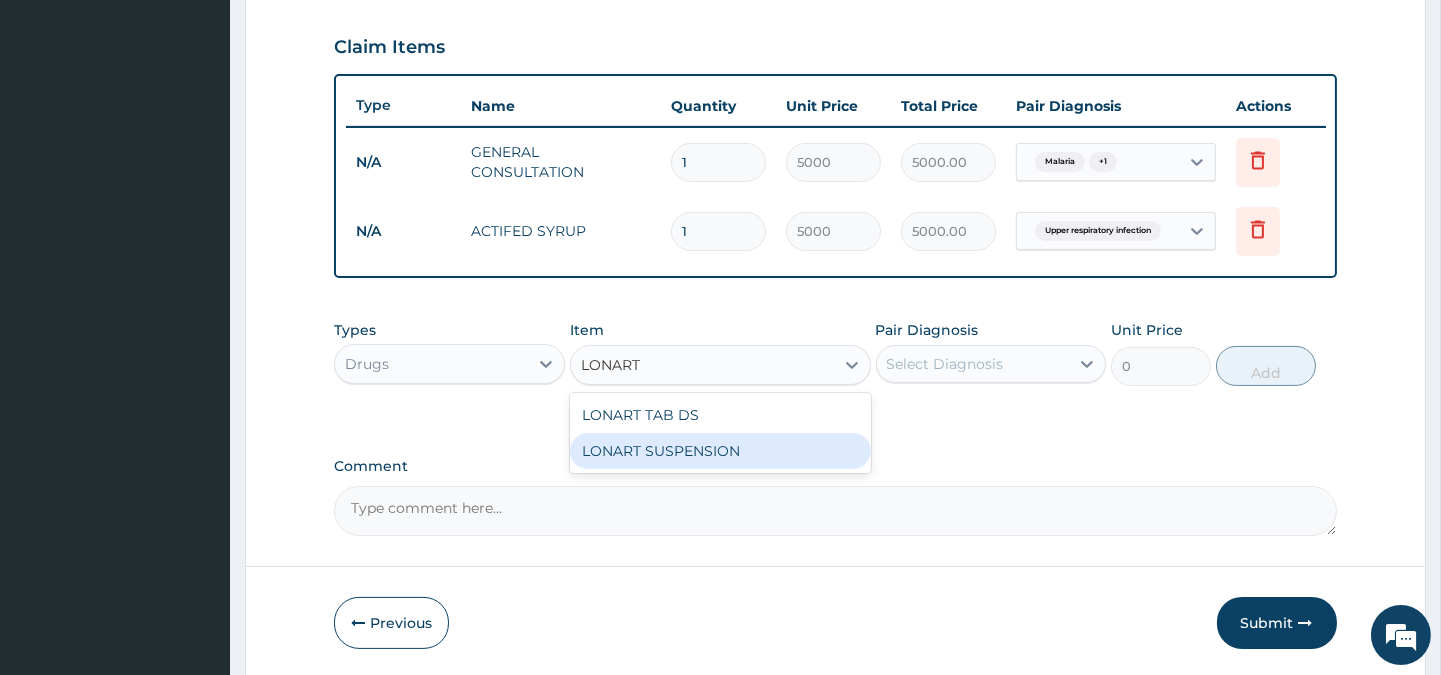 type 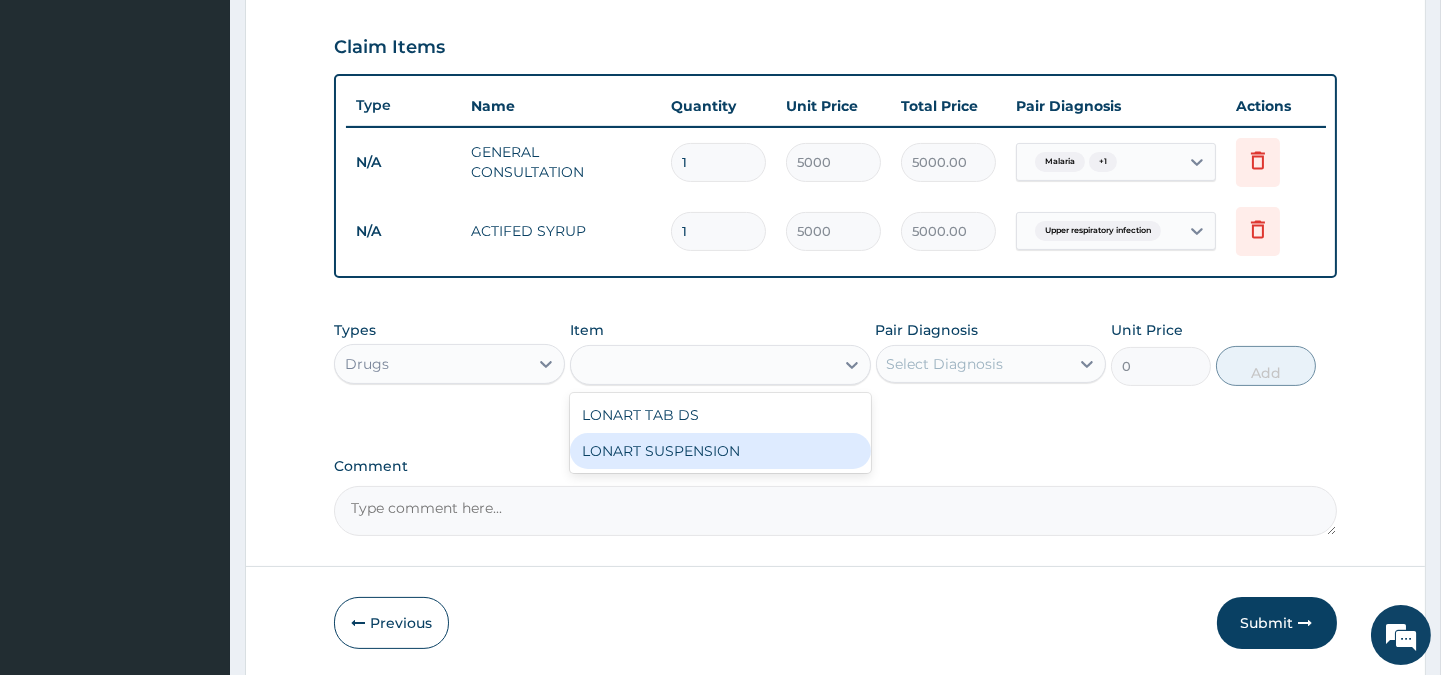 type on "1000" 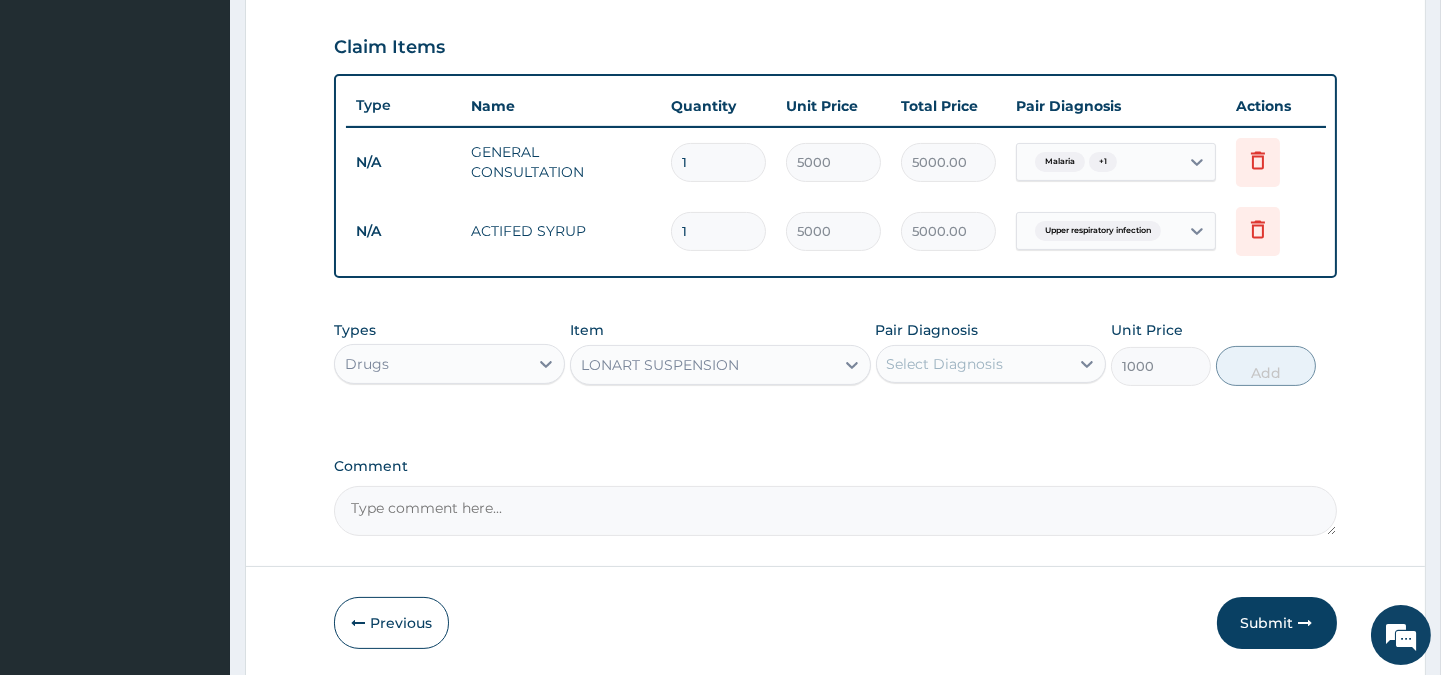 click on "Select Diagnosis" at bounding box center (945, 364) 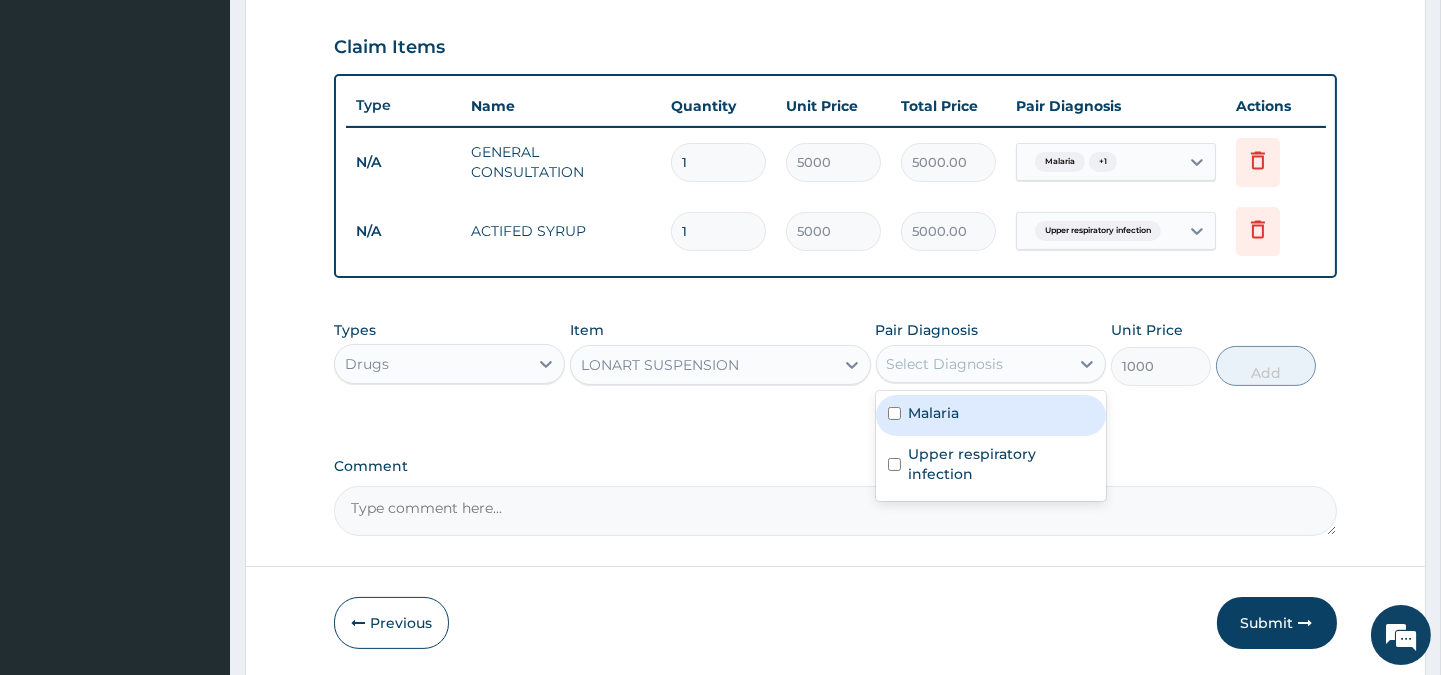 click on "Malaria" at bounding box center (934, 413) 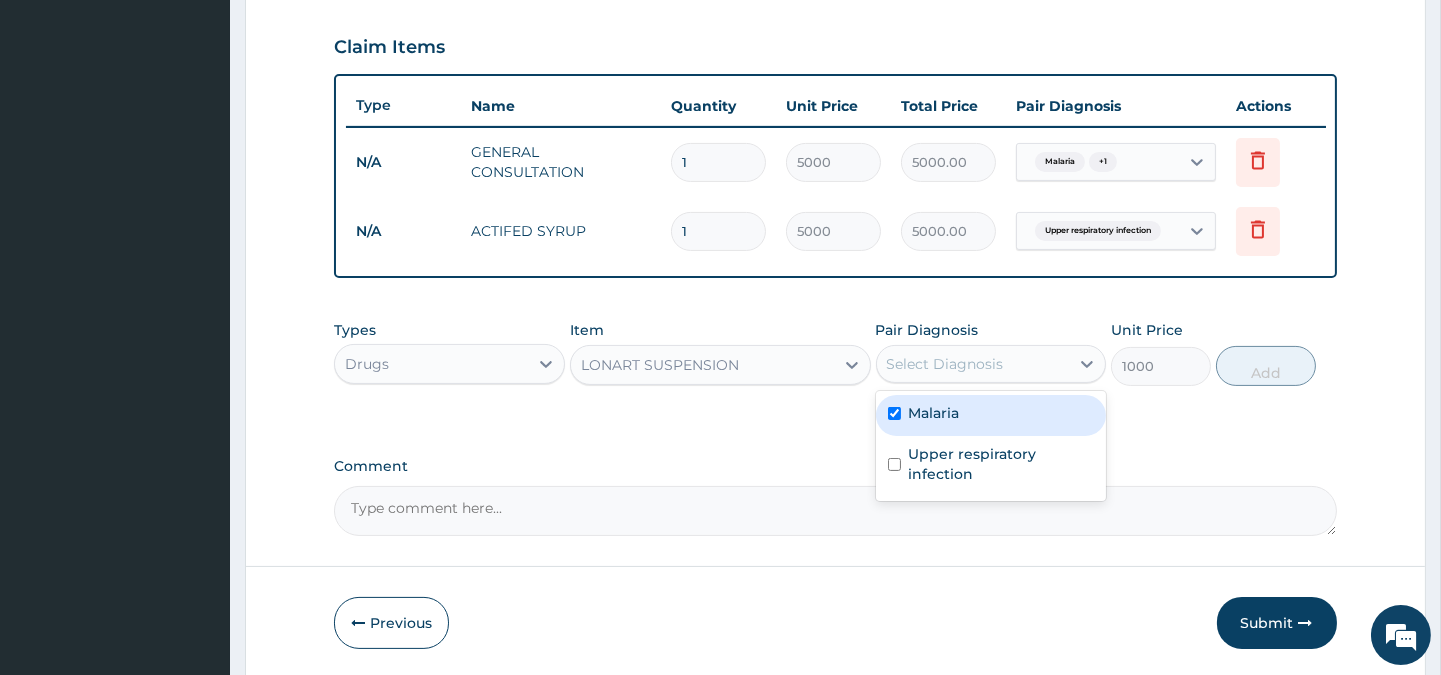 checkbox on "true" 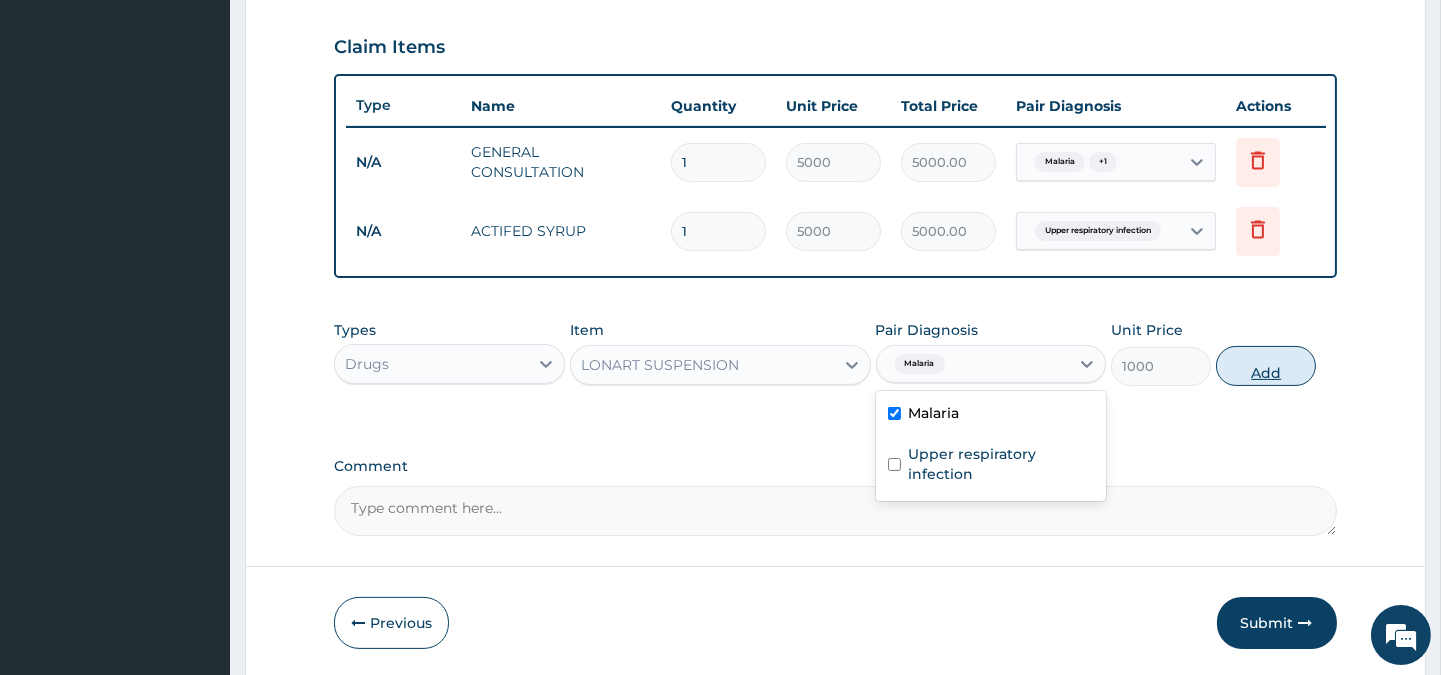 click on "Add" at bounding box center [1266, 366] 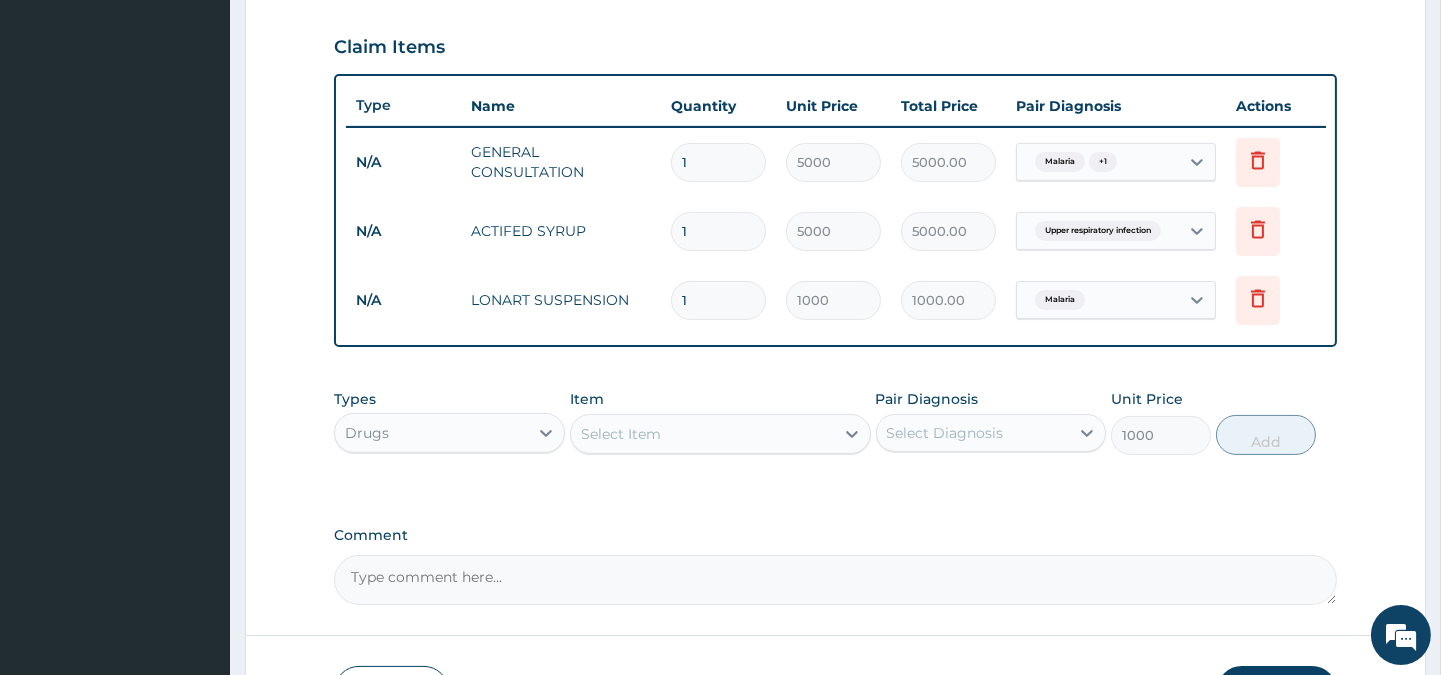 type on "0" 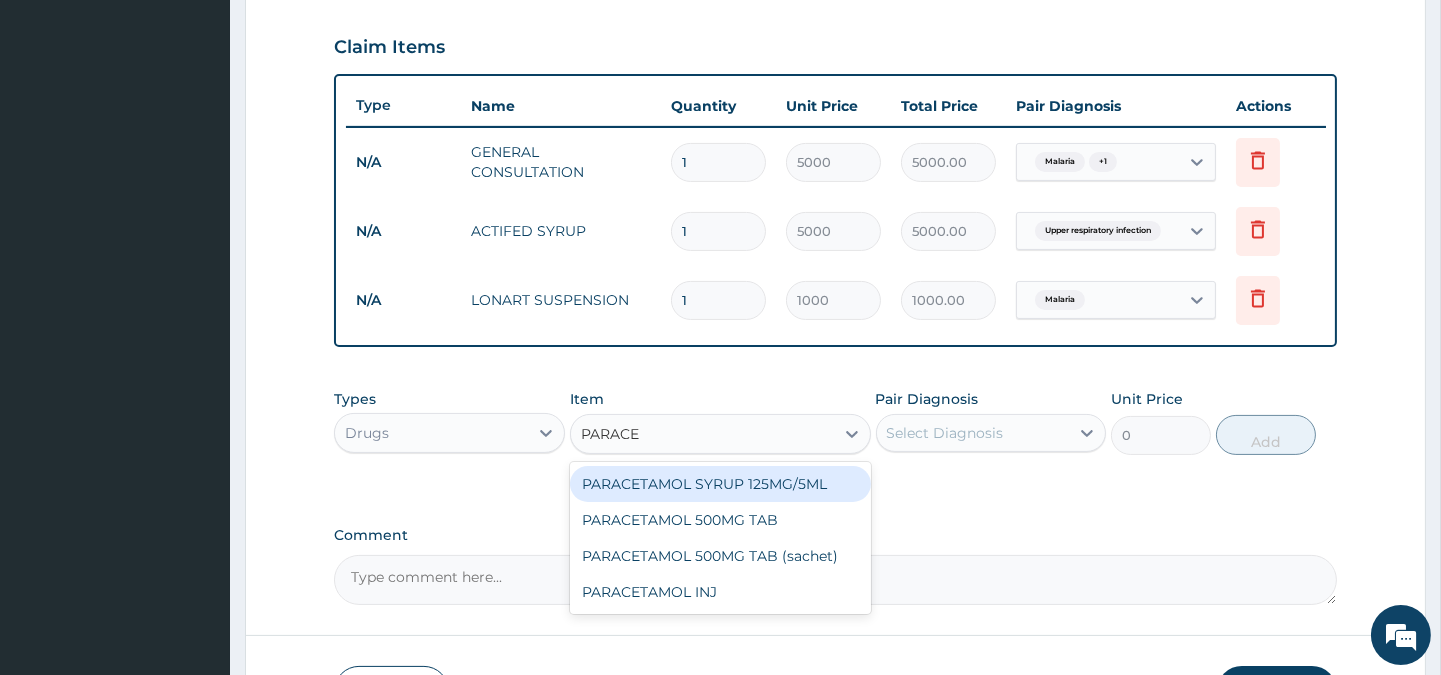type on "PARACET" 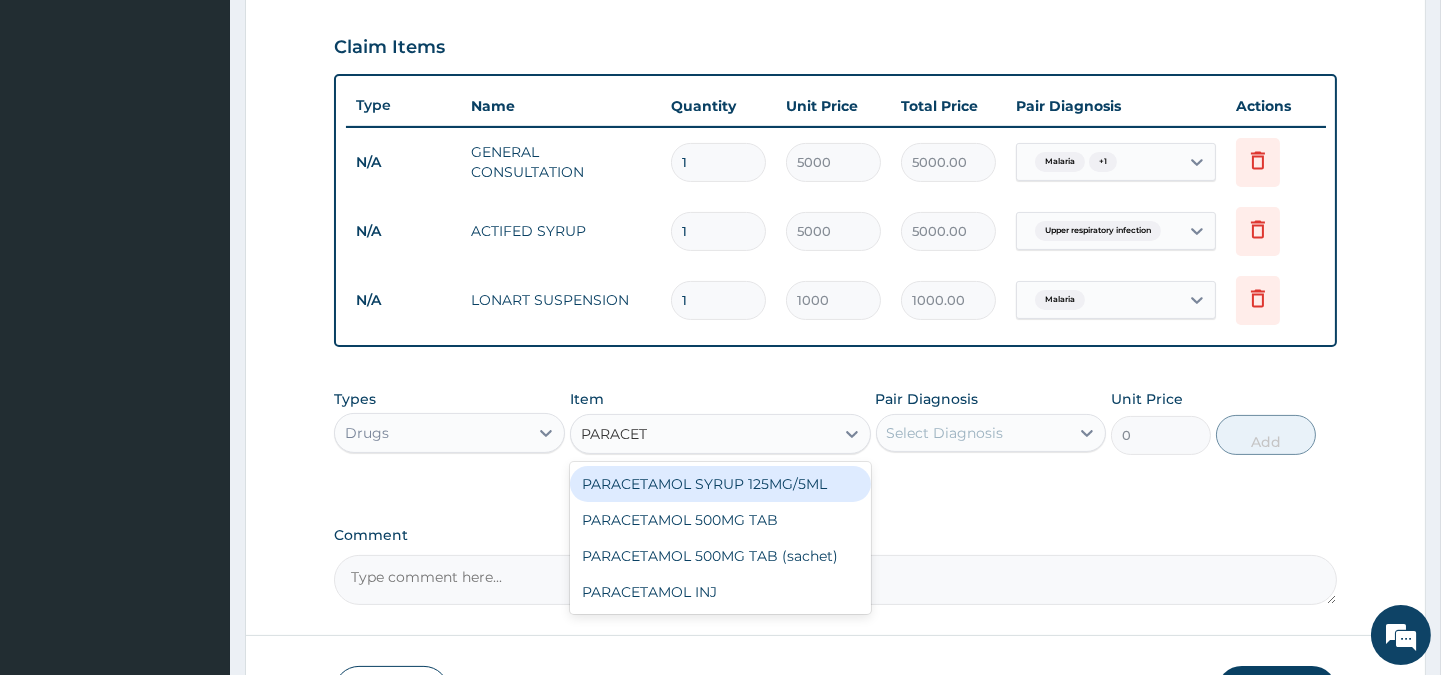click on "PARACETAMOL SYRUP 125MG/5ML" at bounding box center (720, 484) 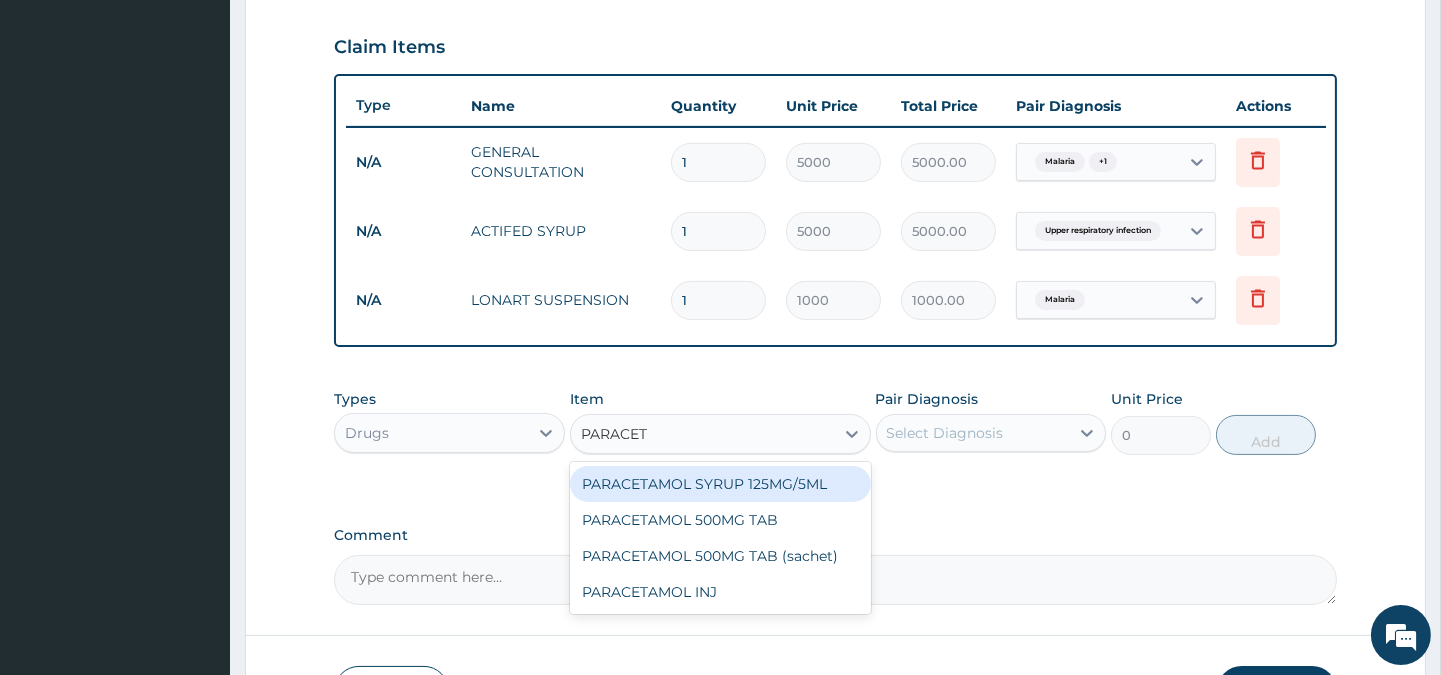 type 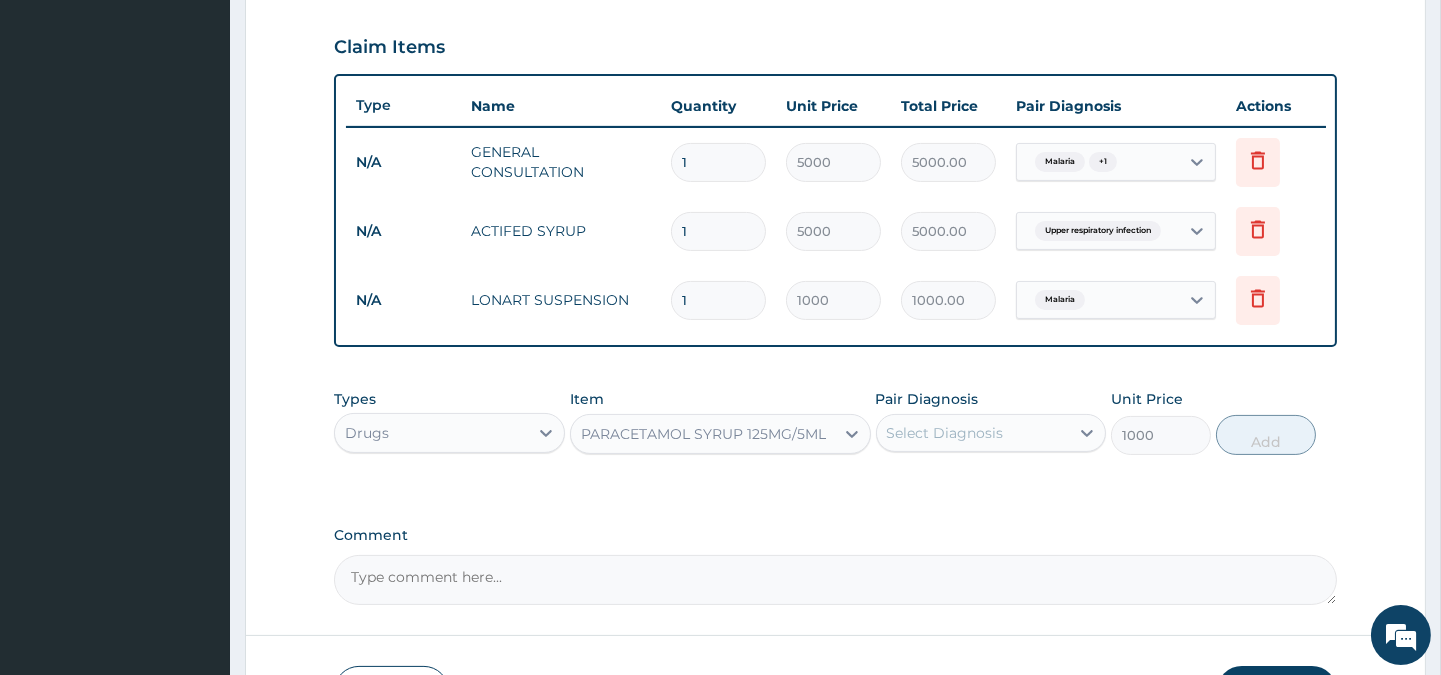 click on "Select Diagnosis" at bounding box center (973, 433) 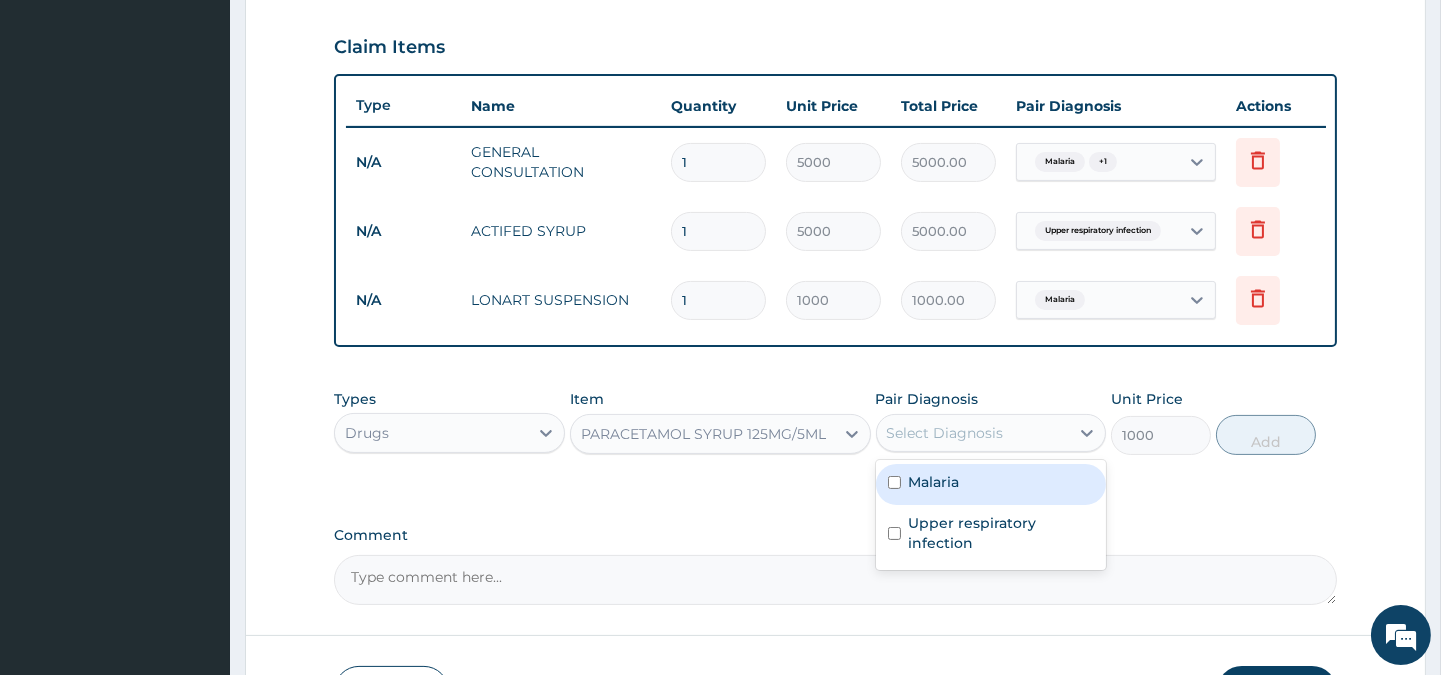 click on "Malaria" at bounding box center (934, 482) 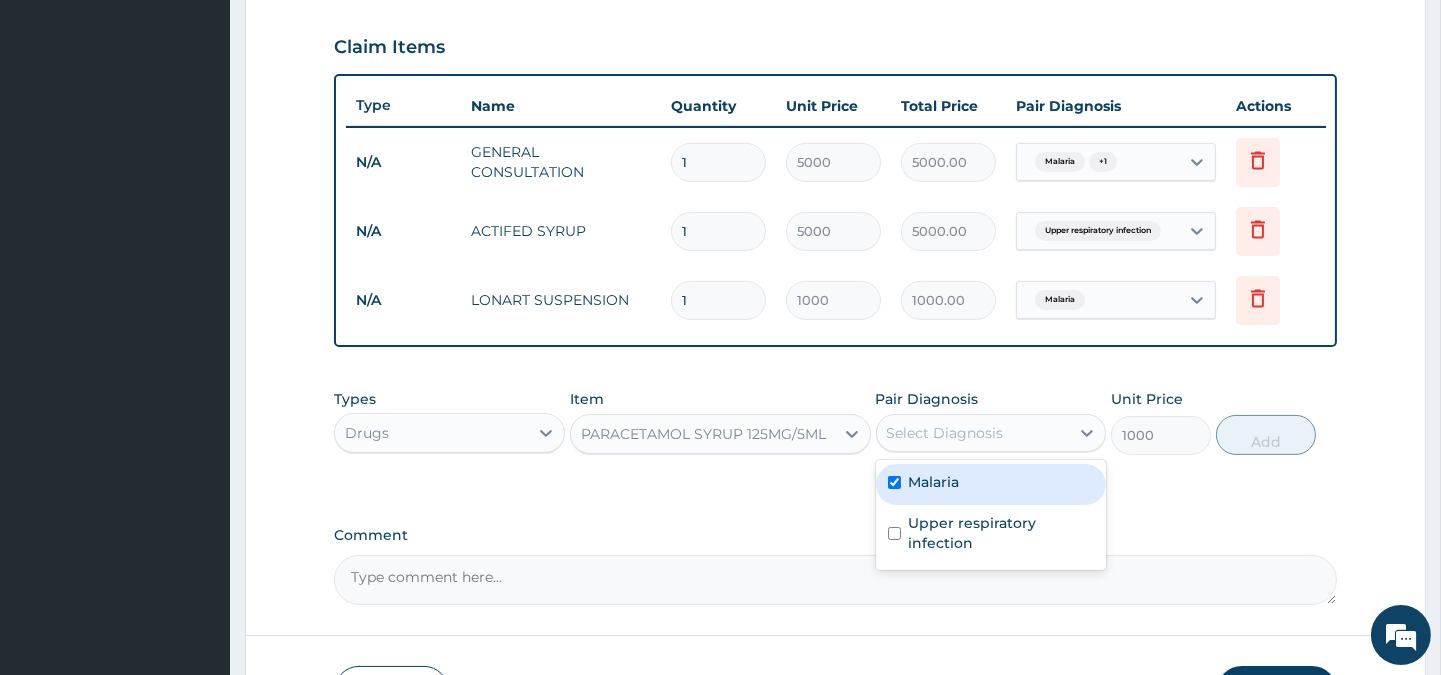 checkbox on "true" 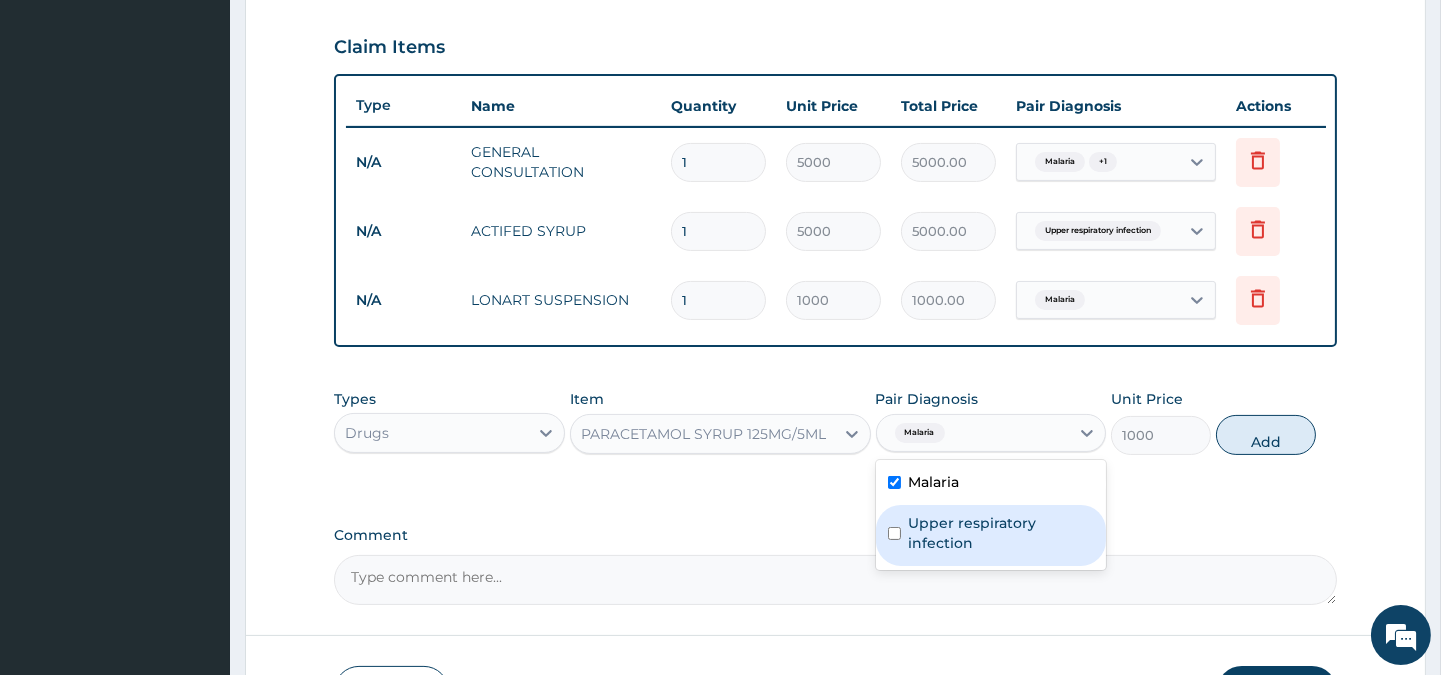 click on "Upper respiratory infection" at bounding box center (1001, 533) 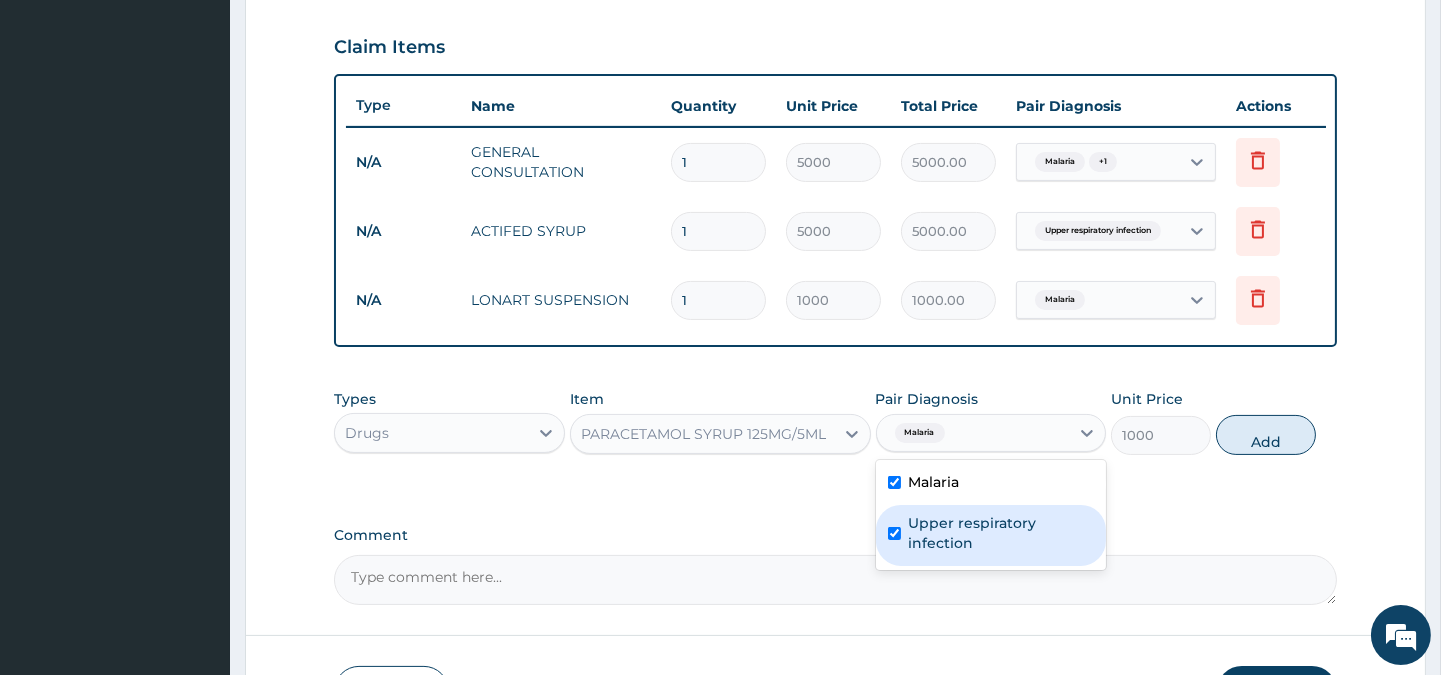 checkbox on "true" 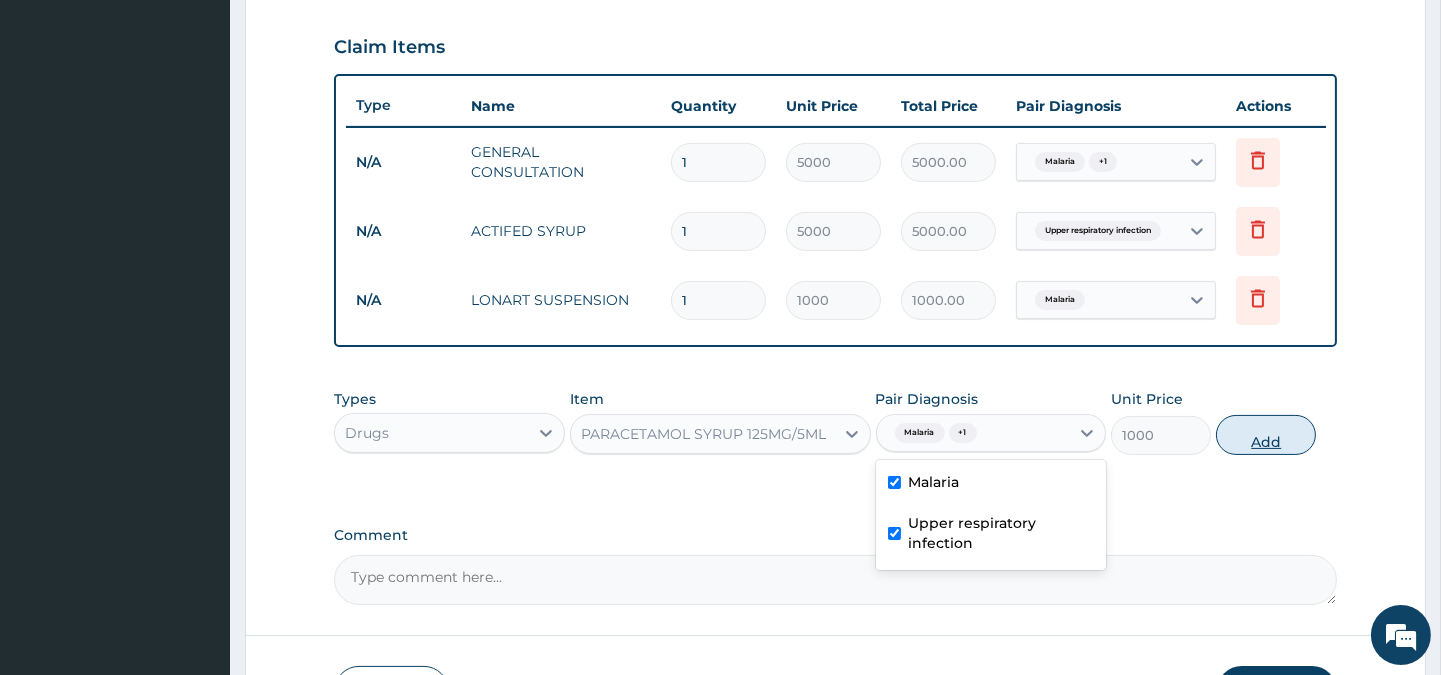 click on "Add" at bounding box center (1266, 435) 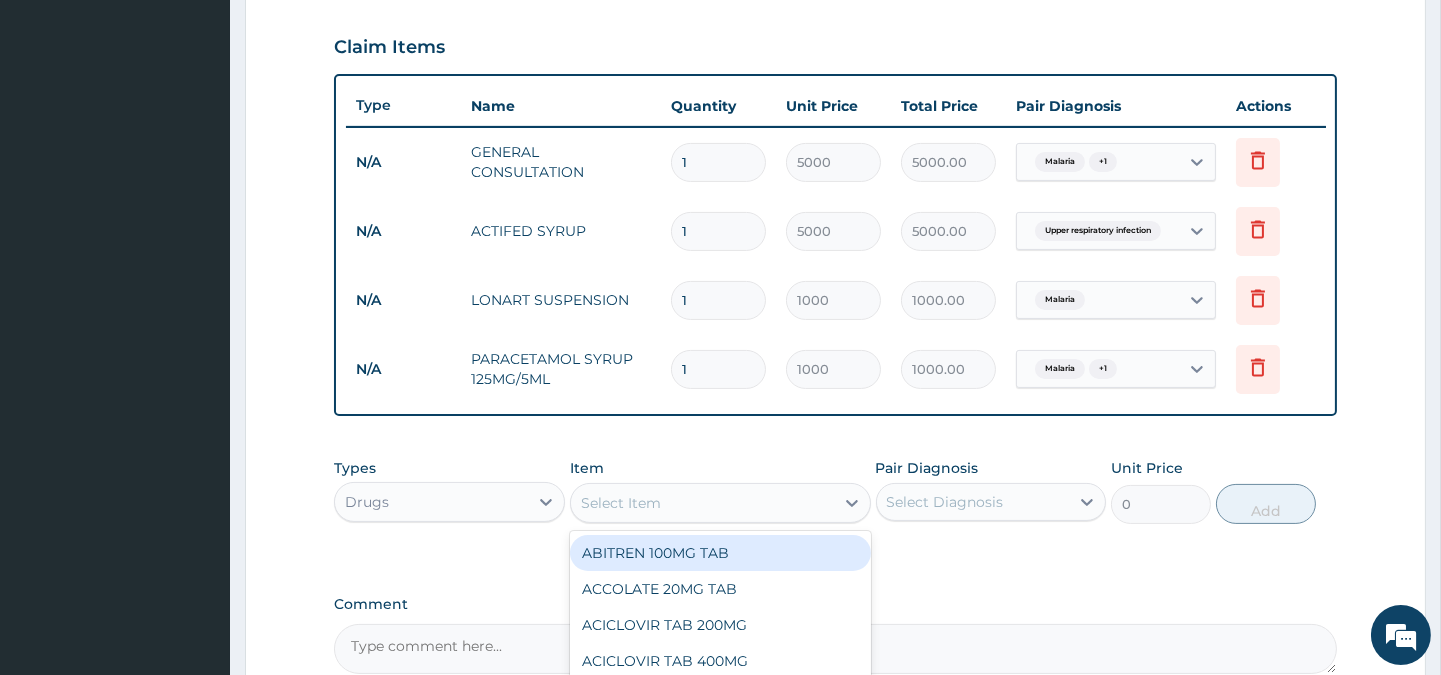 click on "Select Item" at bounding box center (702, 503) 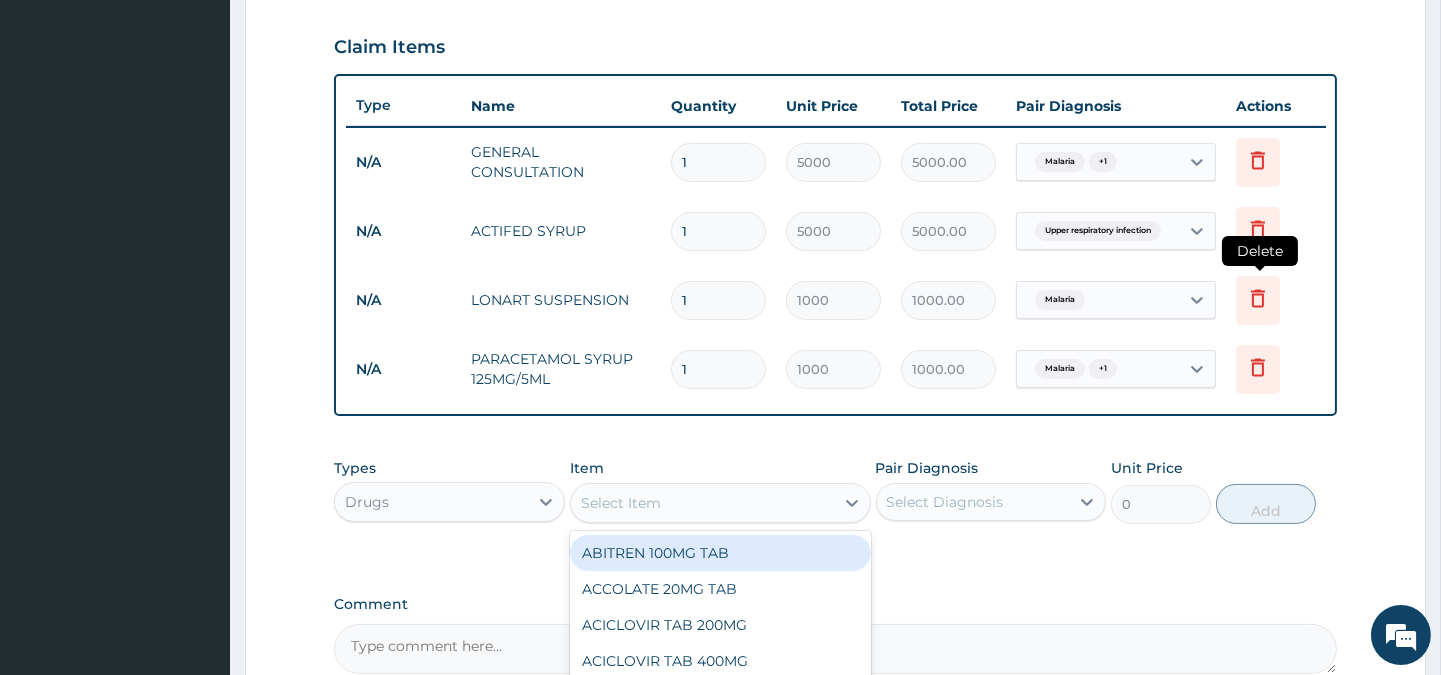 click 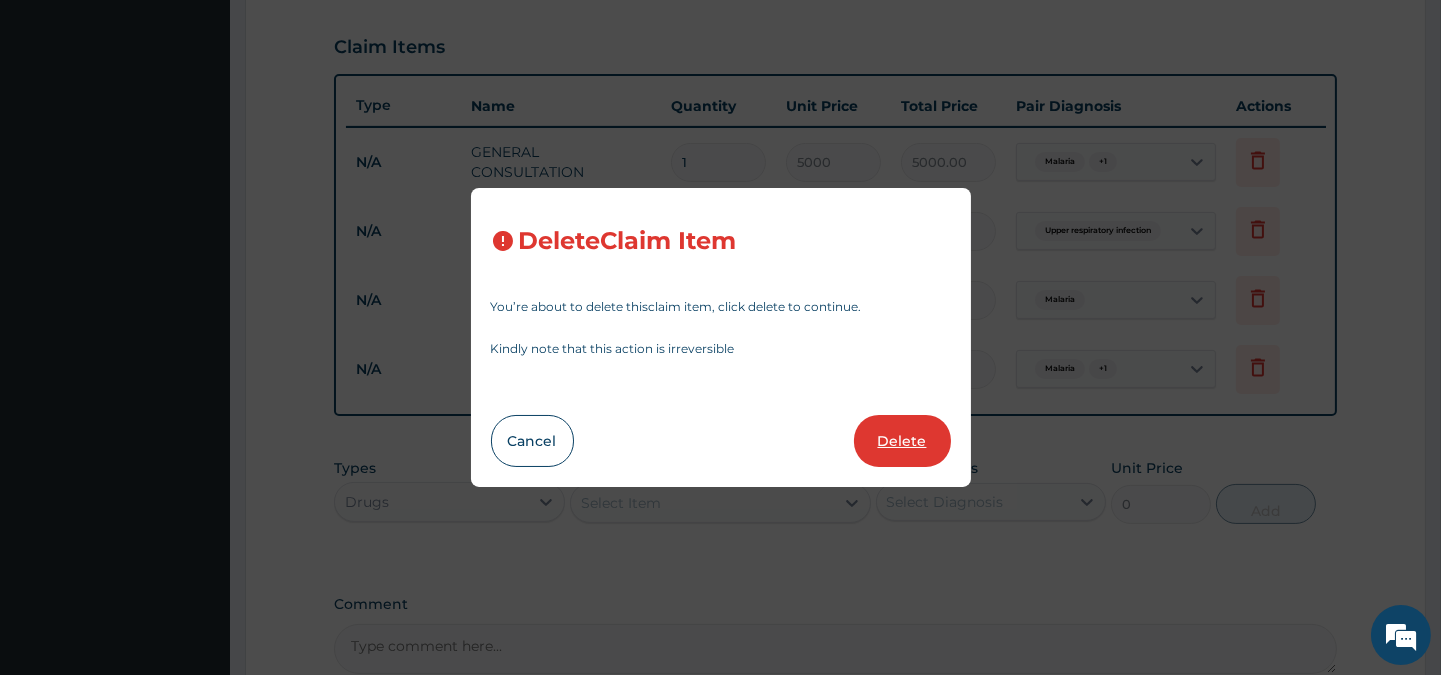 click on "Delete" at bounding box center (902, 441) 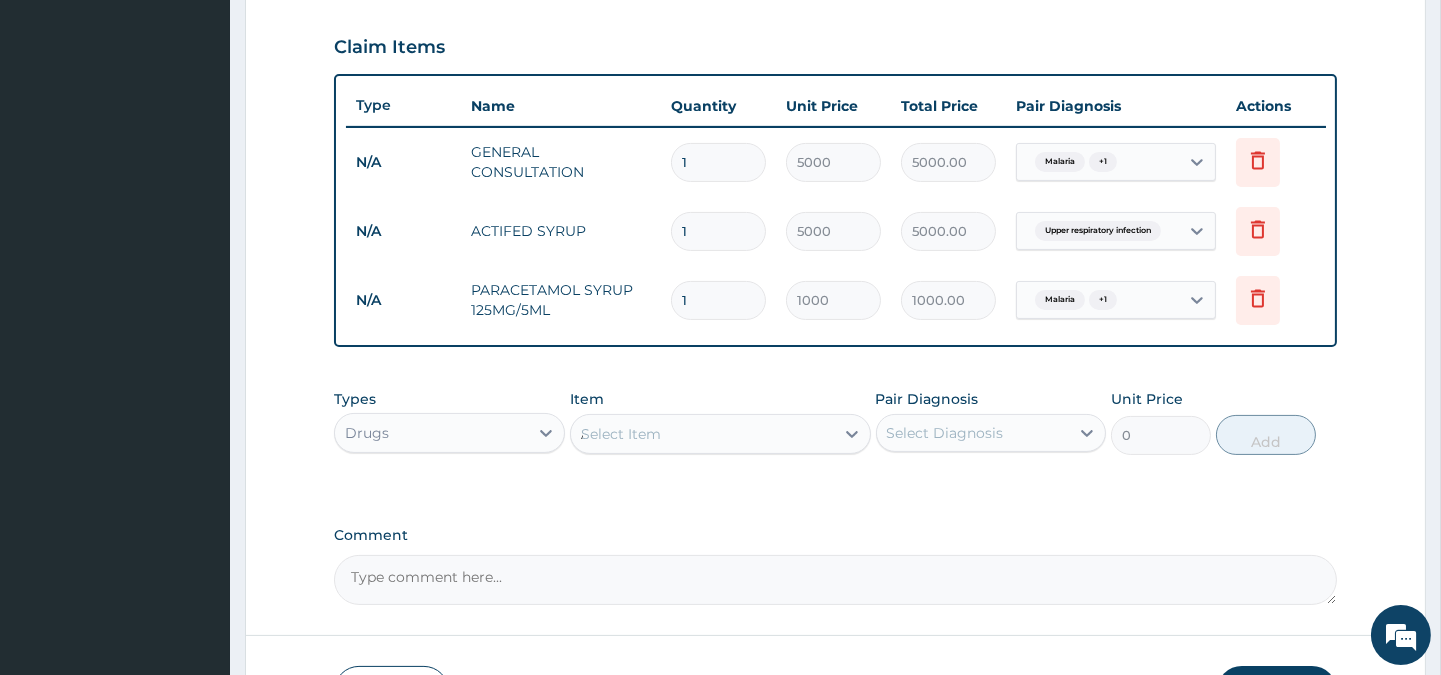 click on "Select Item AR" at bounding box center (702, 434) 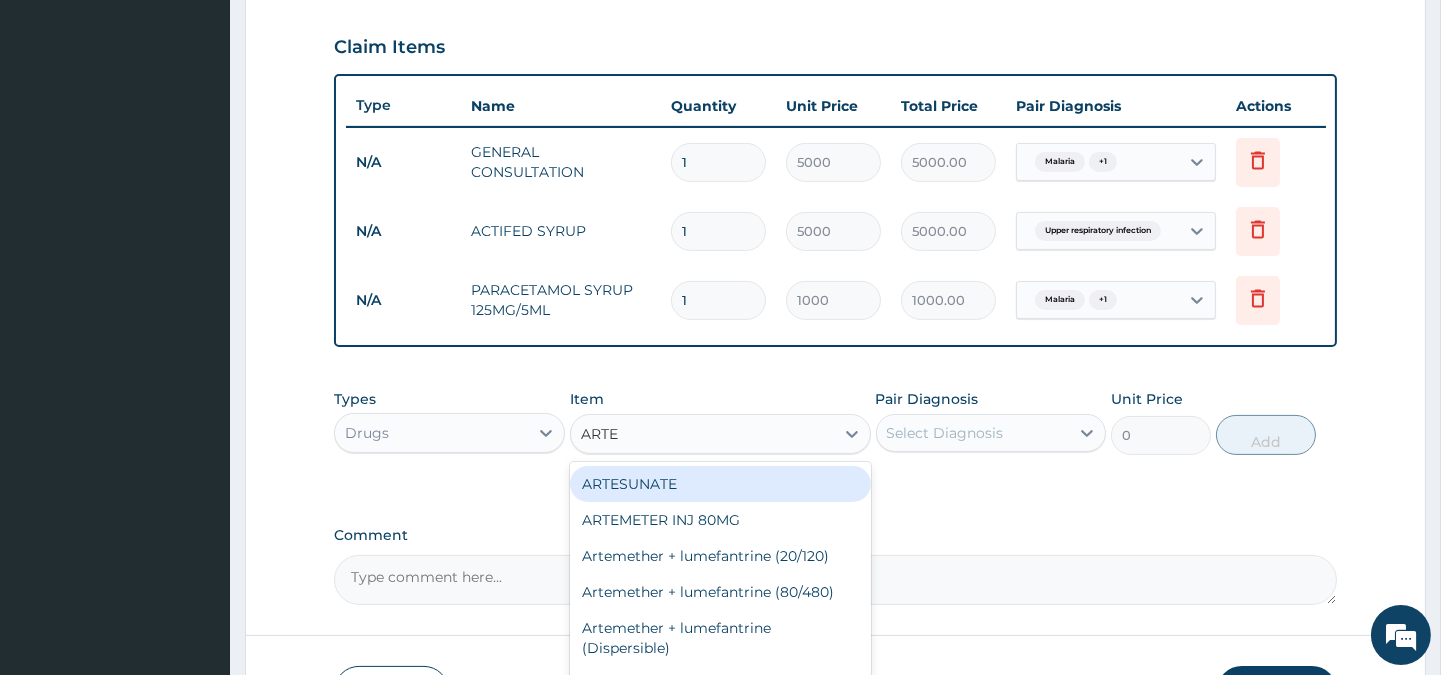 type on "ARTEM" 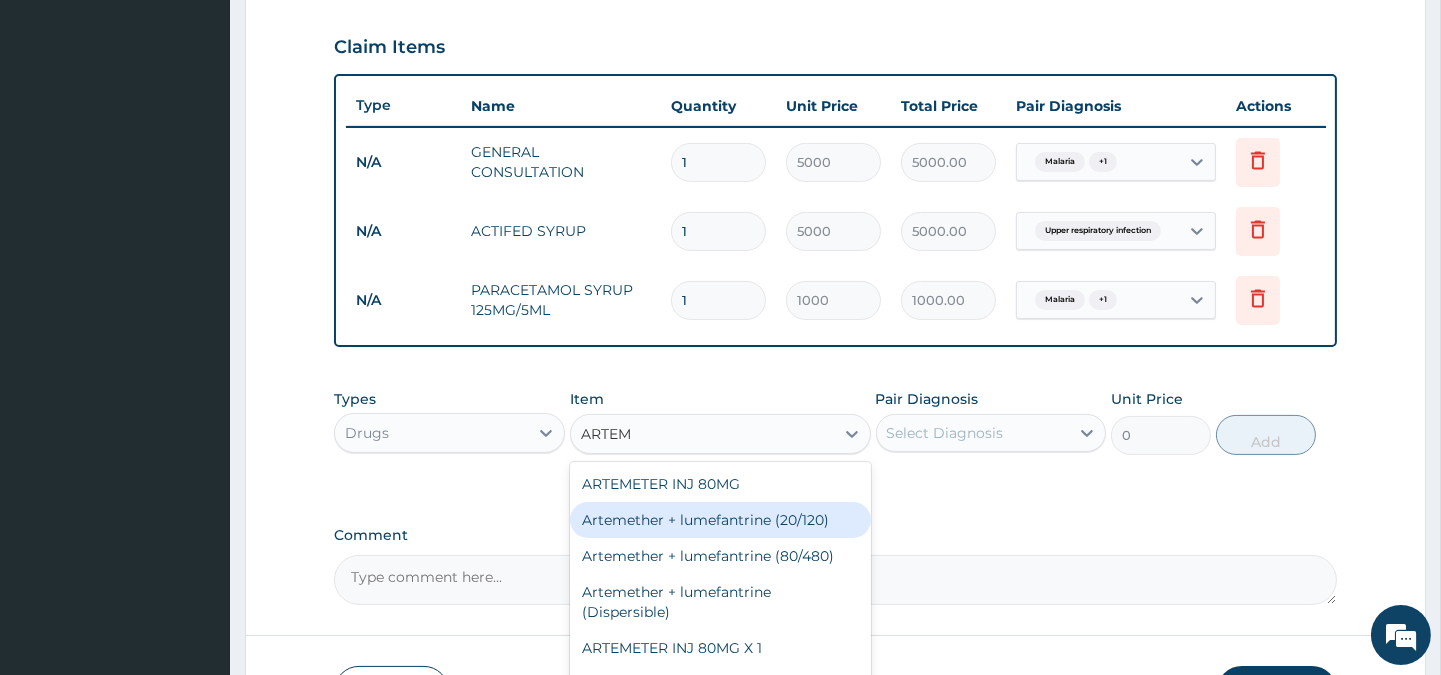 click on "Artemether + lumefantrine (20/120)" at bounding box center [720, 520] 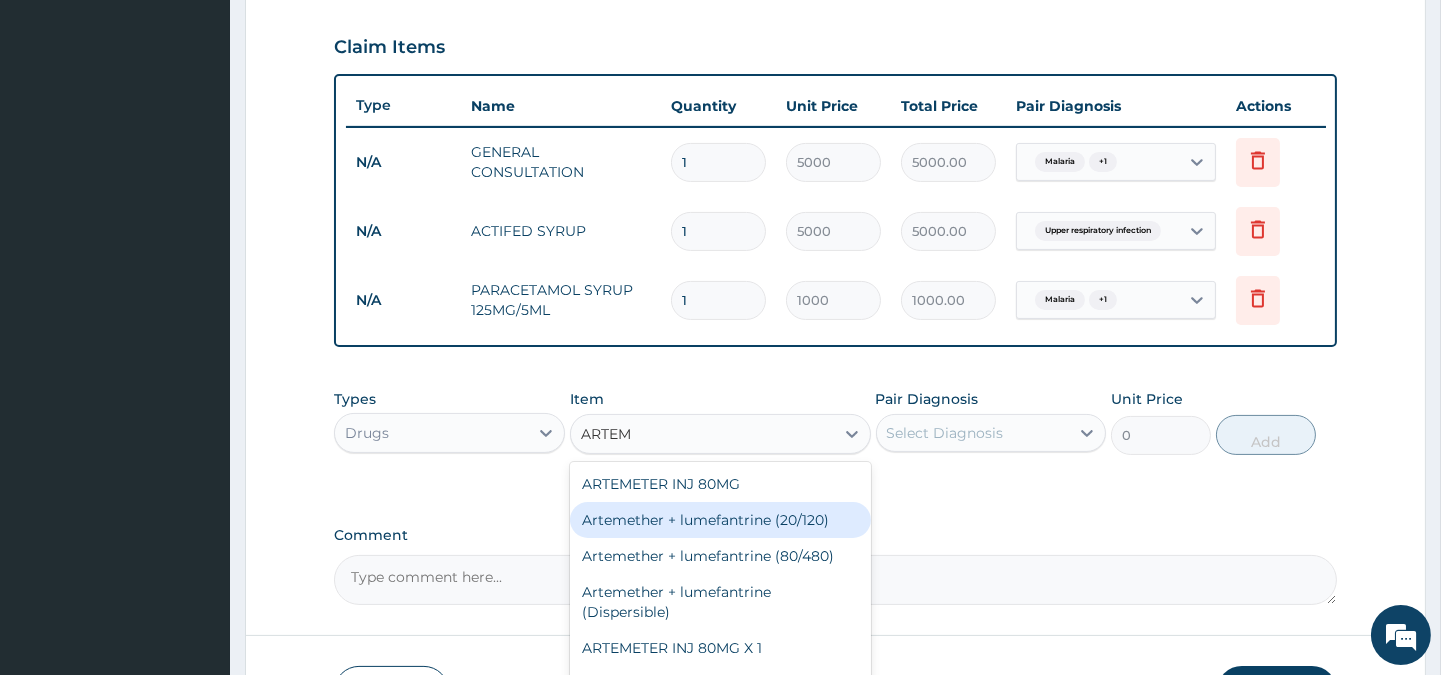 type 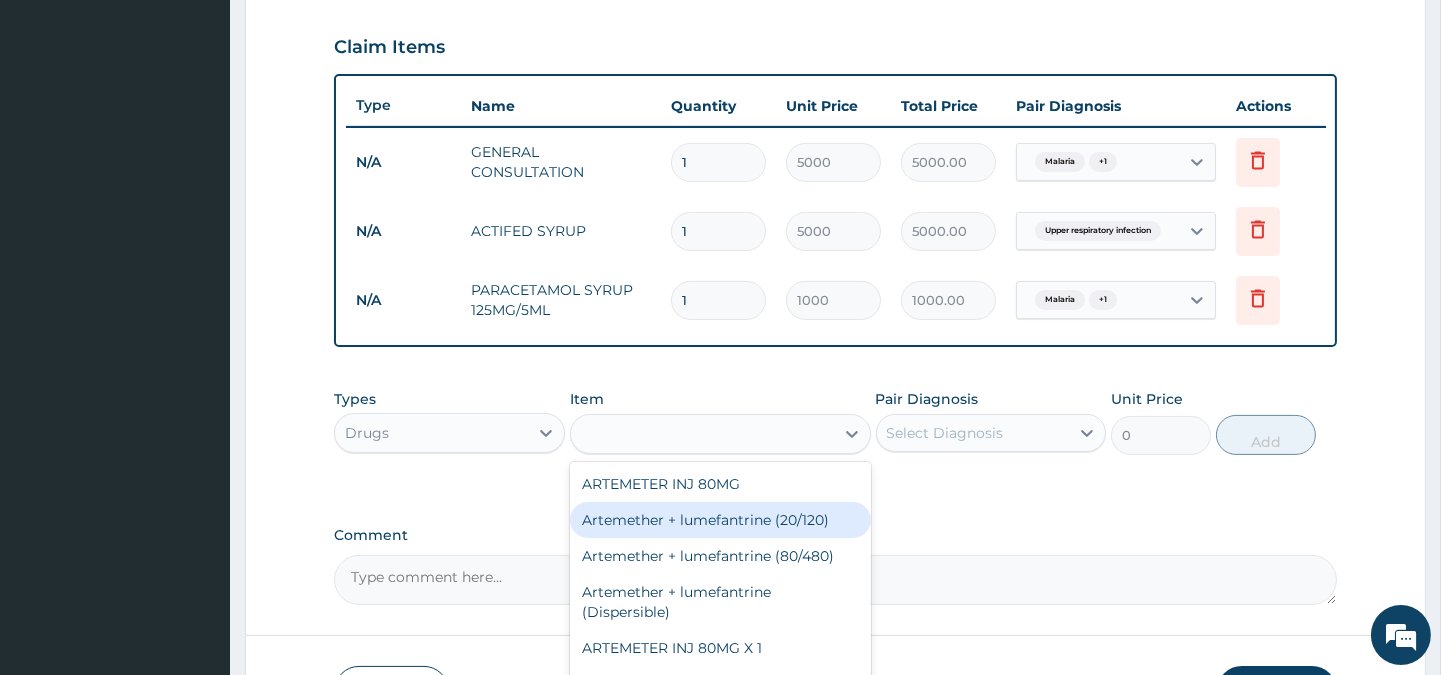 type on "2000" 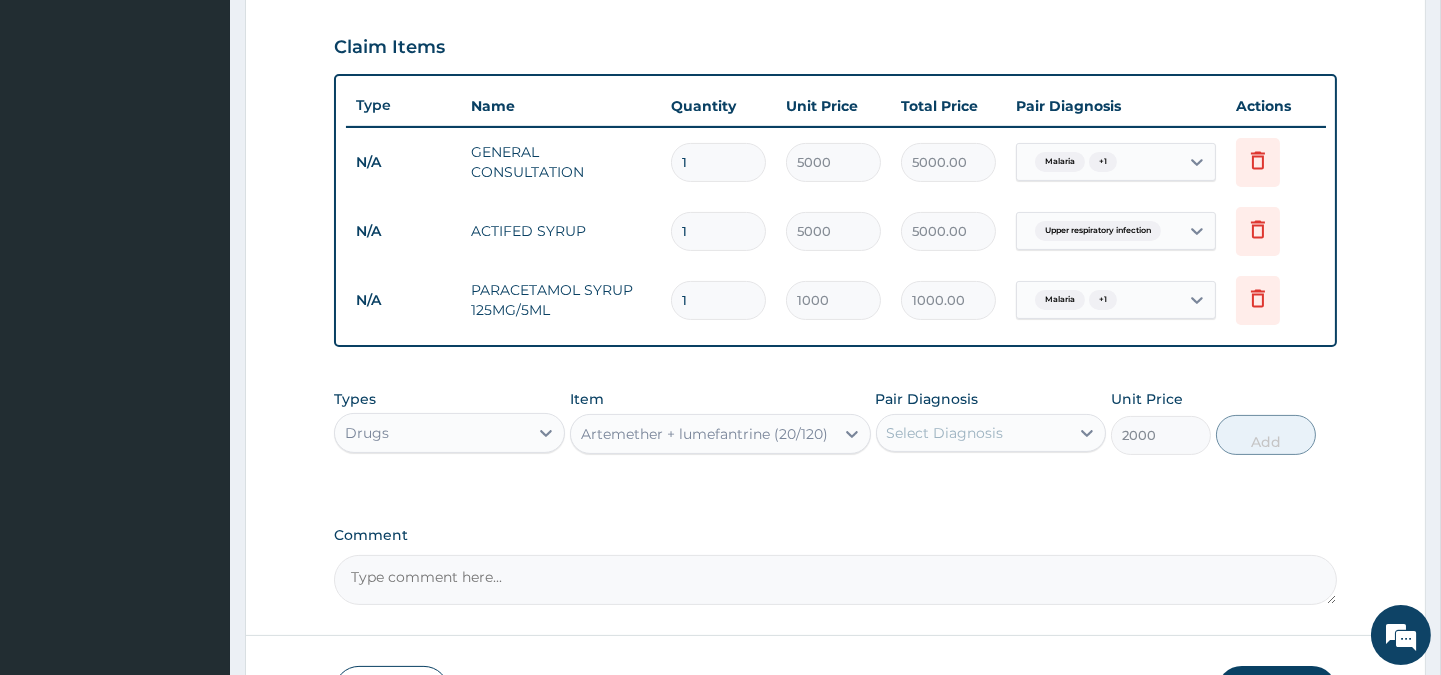 click on "Select Diagnosis" at bounding box center (945, 433) 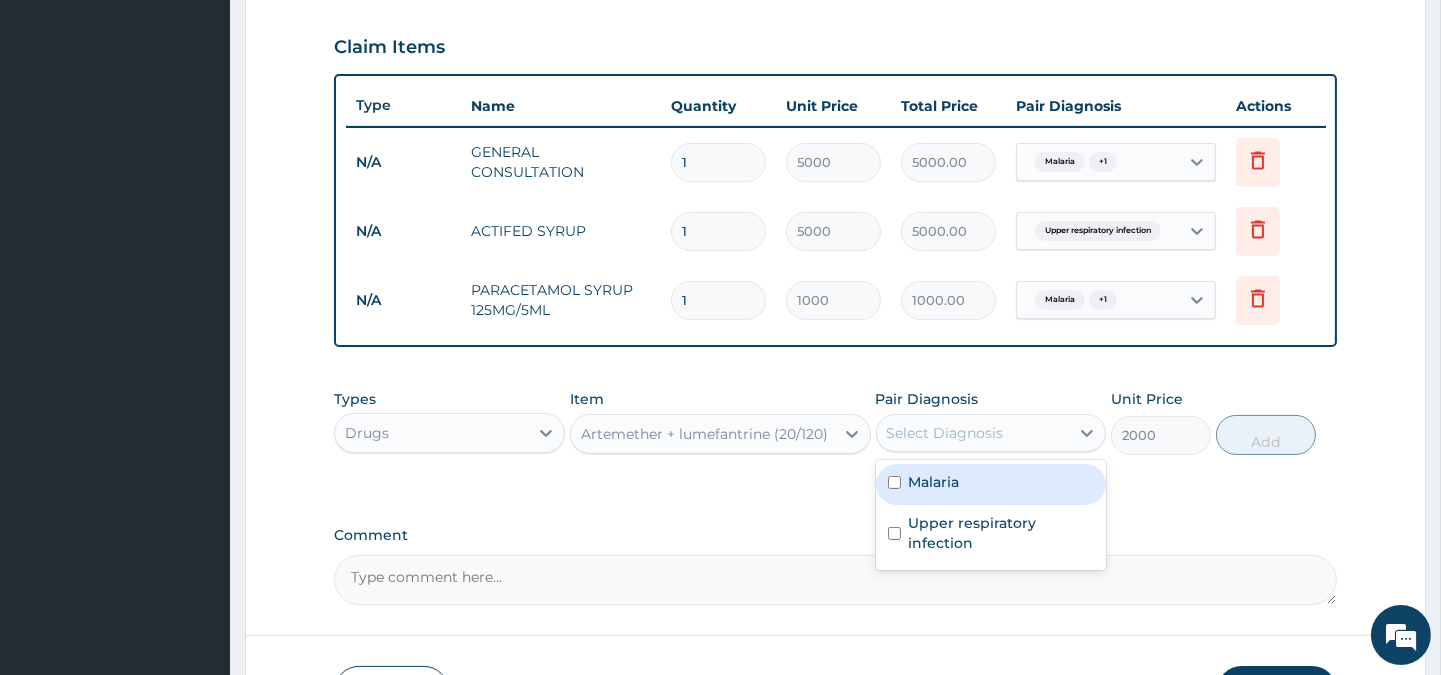 click on "Malaria" at bounding box center [991, 484] 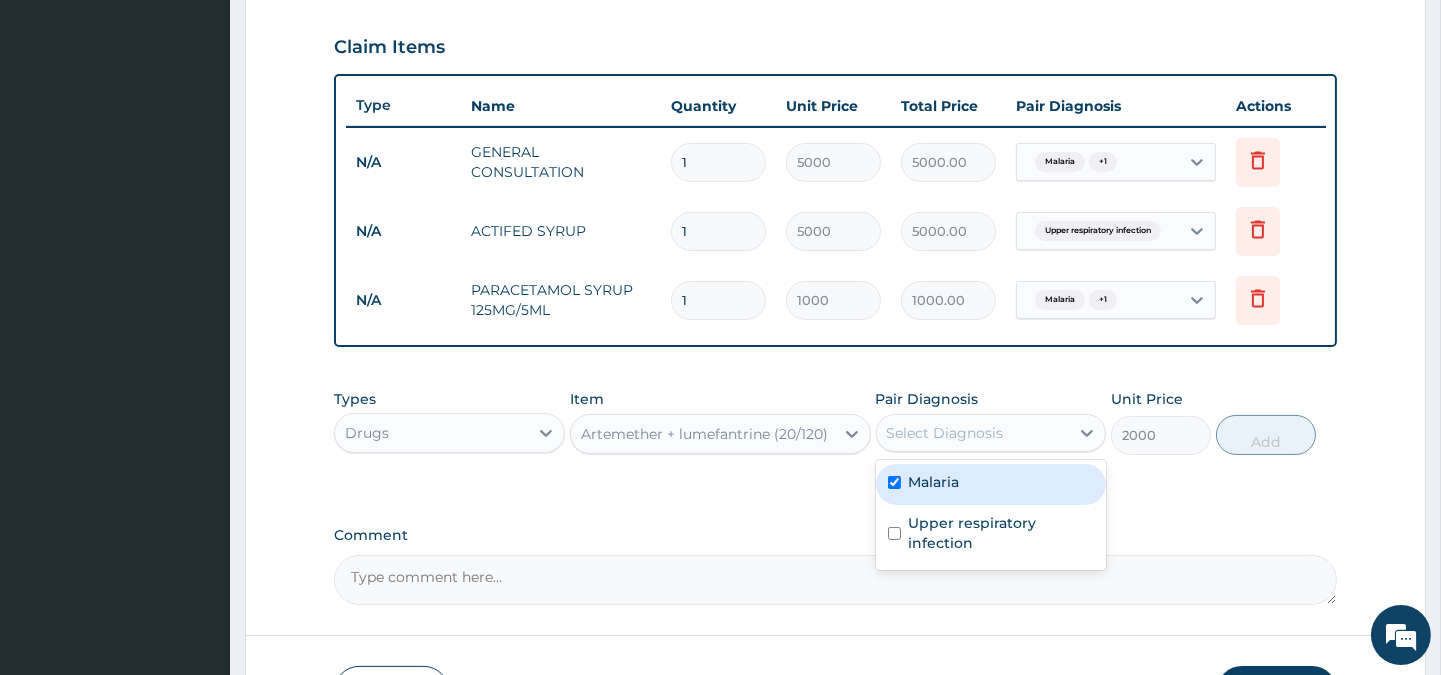 checkbox on "true" 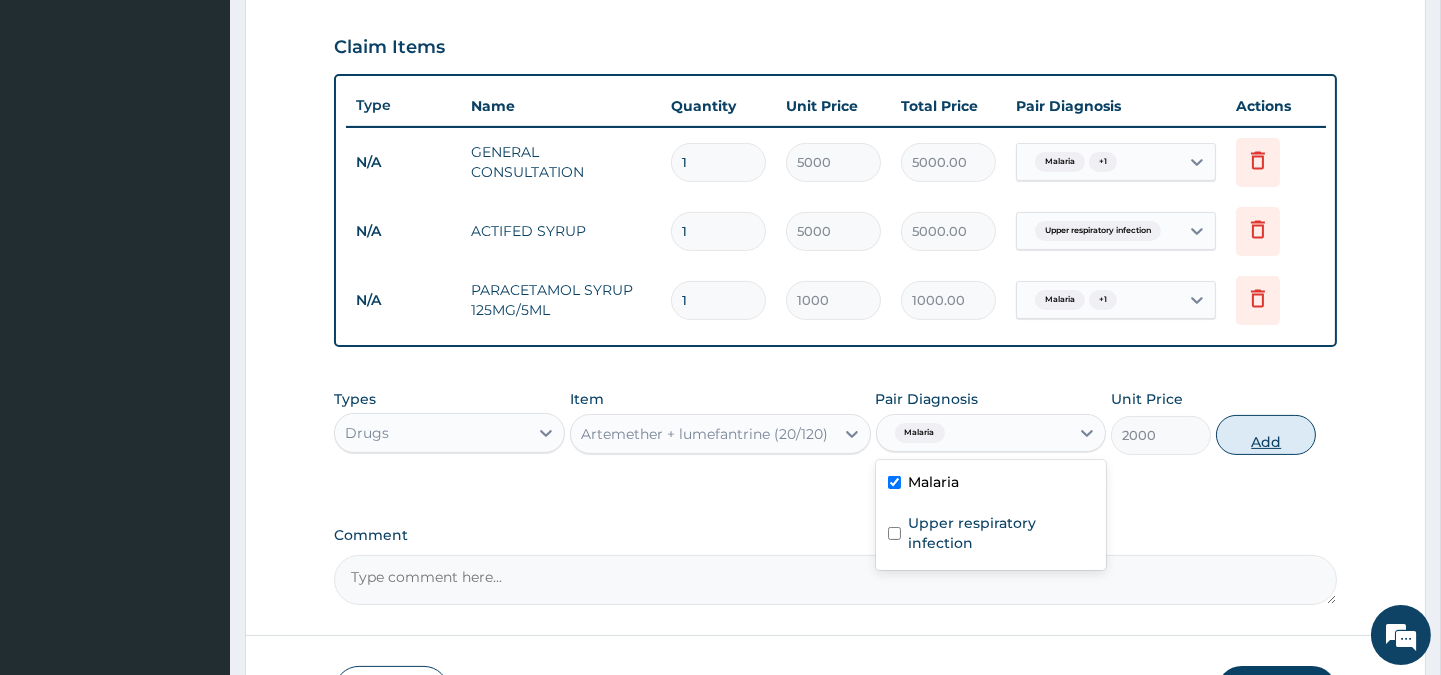 click on "Add" at bounding box center (1266, 435) 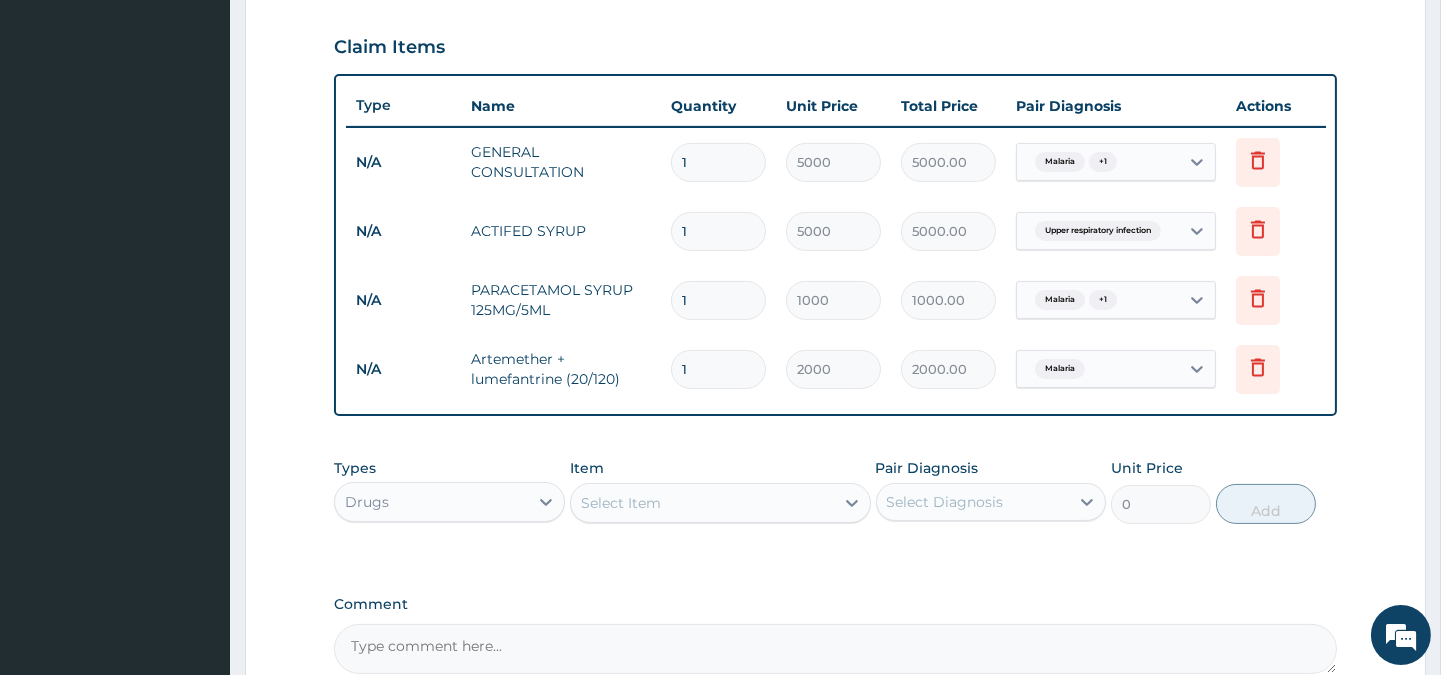 click on "Unit Price" at bounding box center [1147, 468] 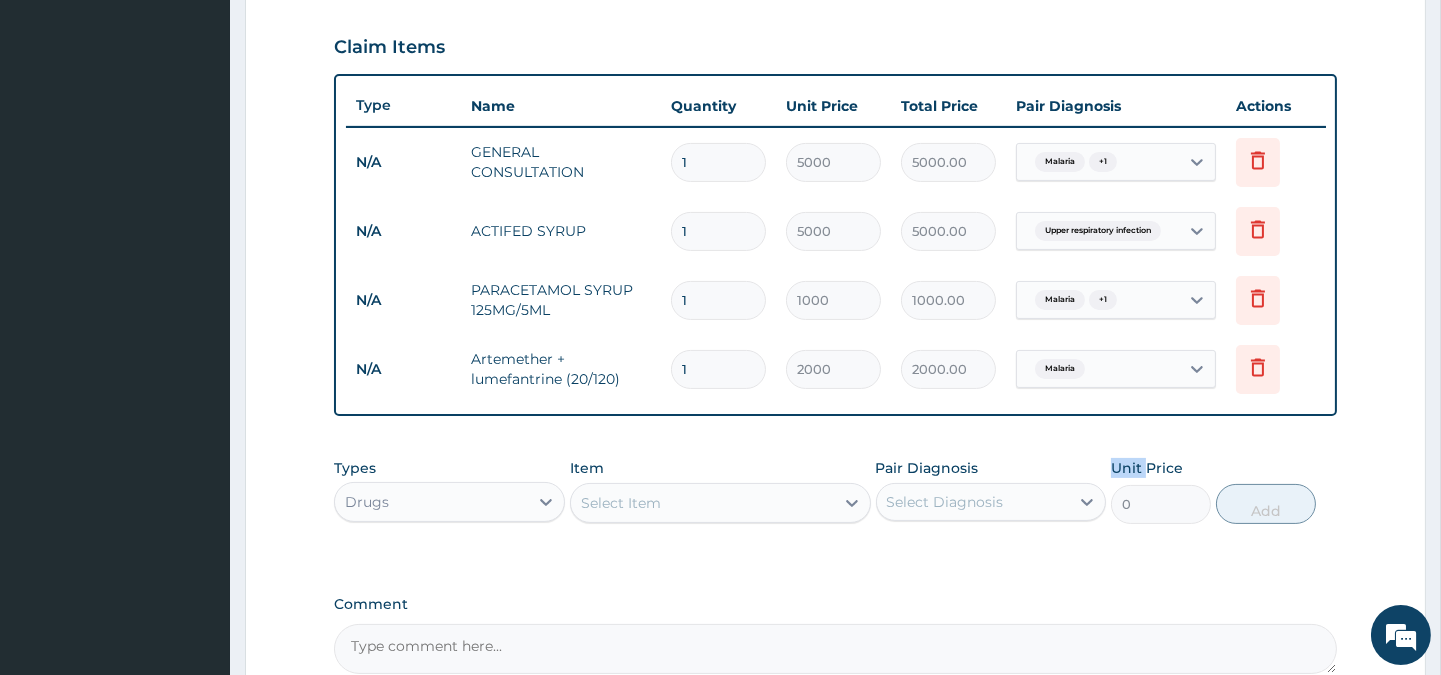 click on "Unit Price" at bounding box center [1147, 468] 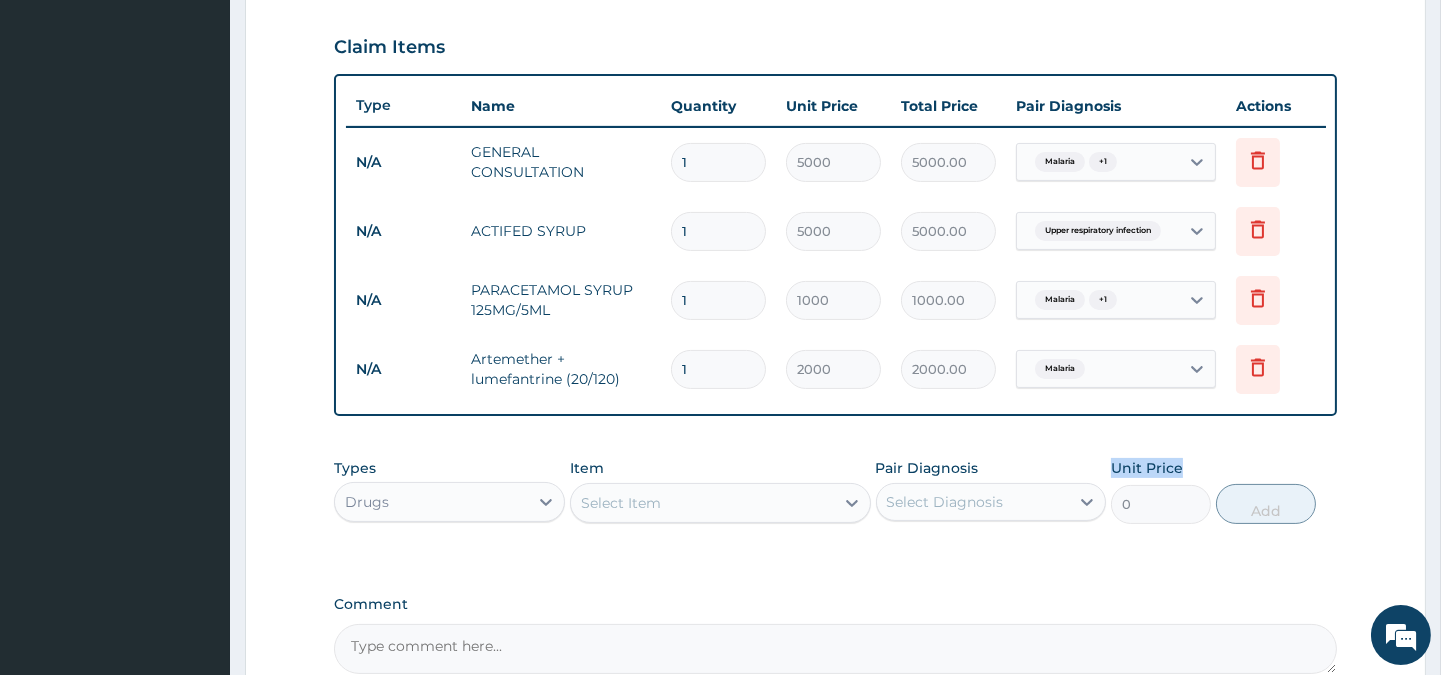 click on "Unit Price" at bounding box center (1147, 468) 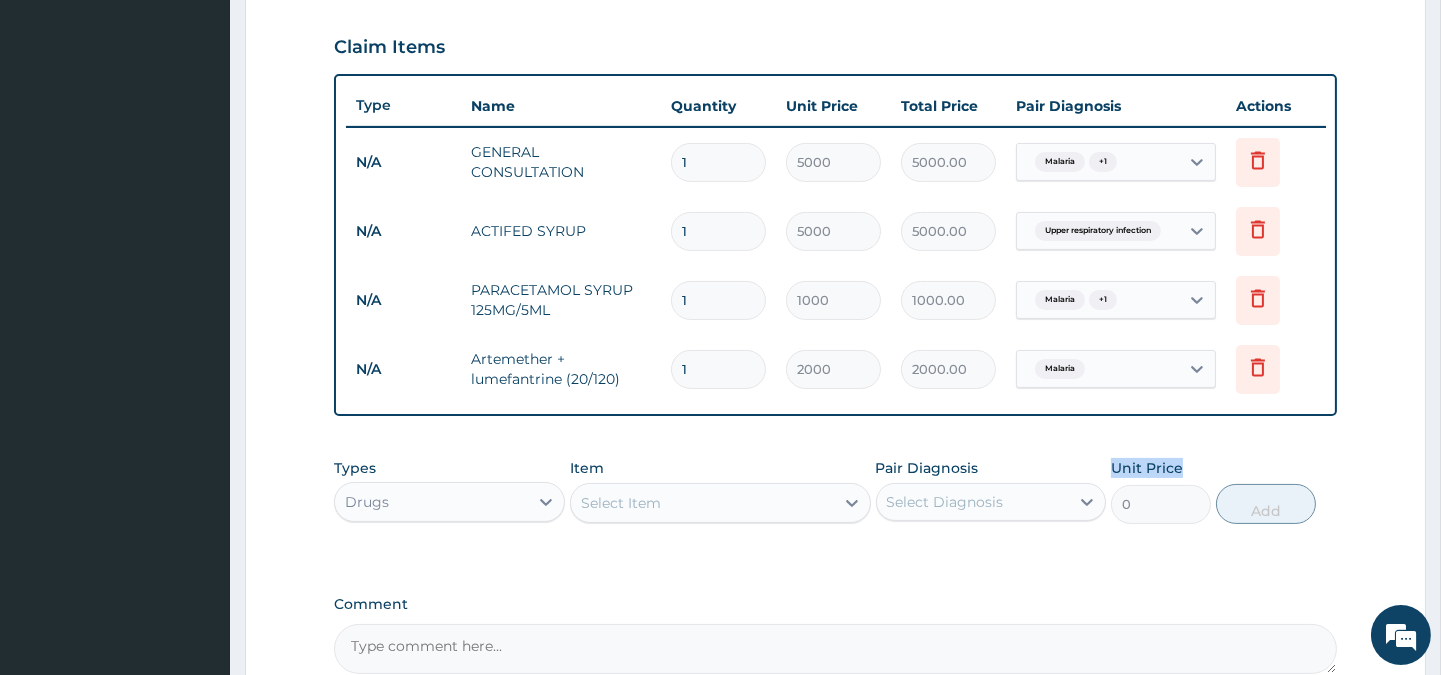 click on "Select Item" at bounding box center [621, 503] 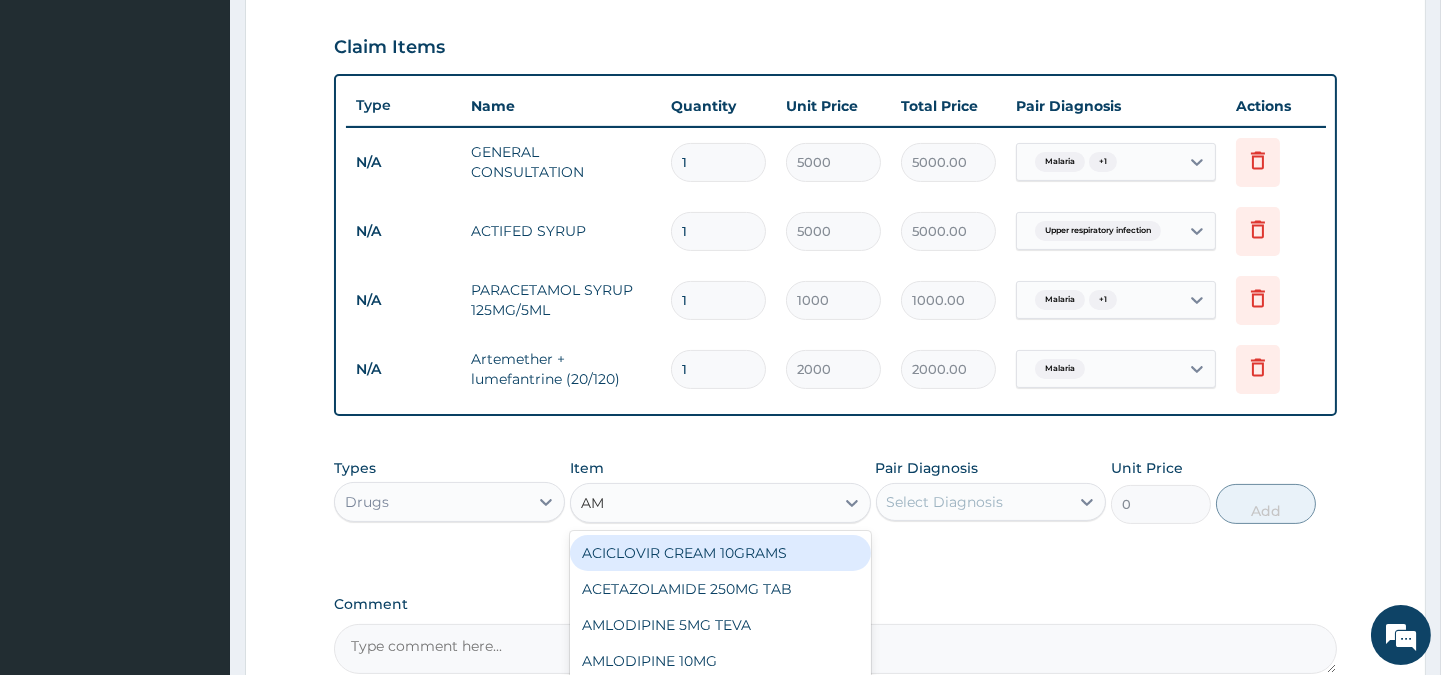 type on "AMO" 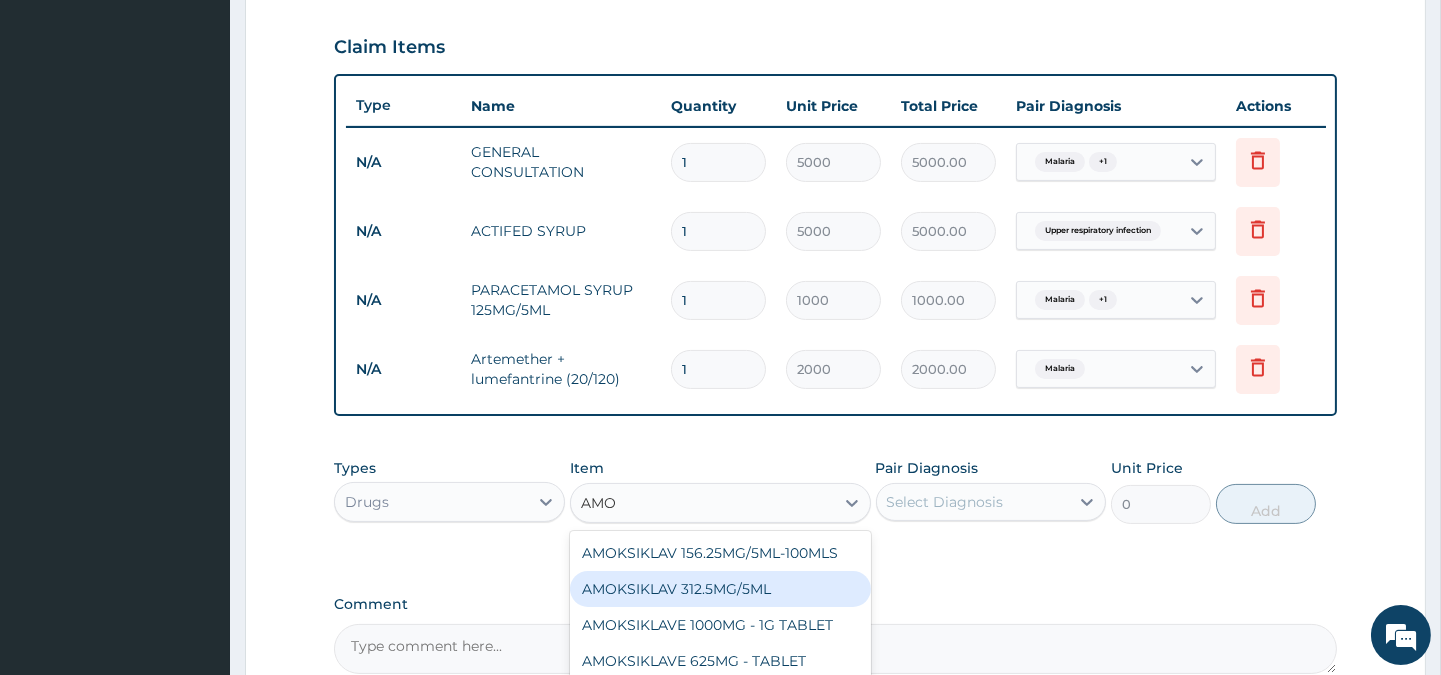 click on "AMOKSIKLAV 312.5MG/5ML" at bounding box center (720, 589) 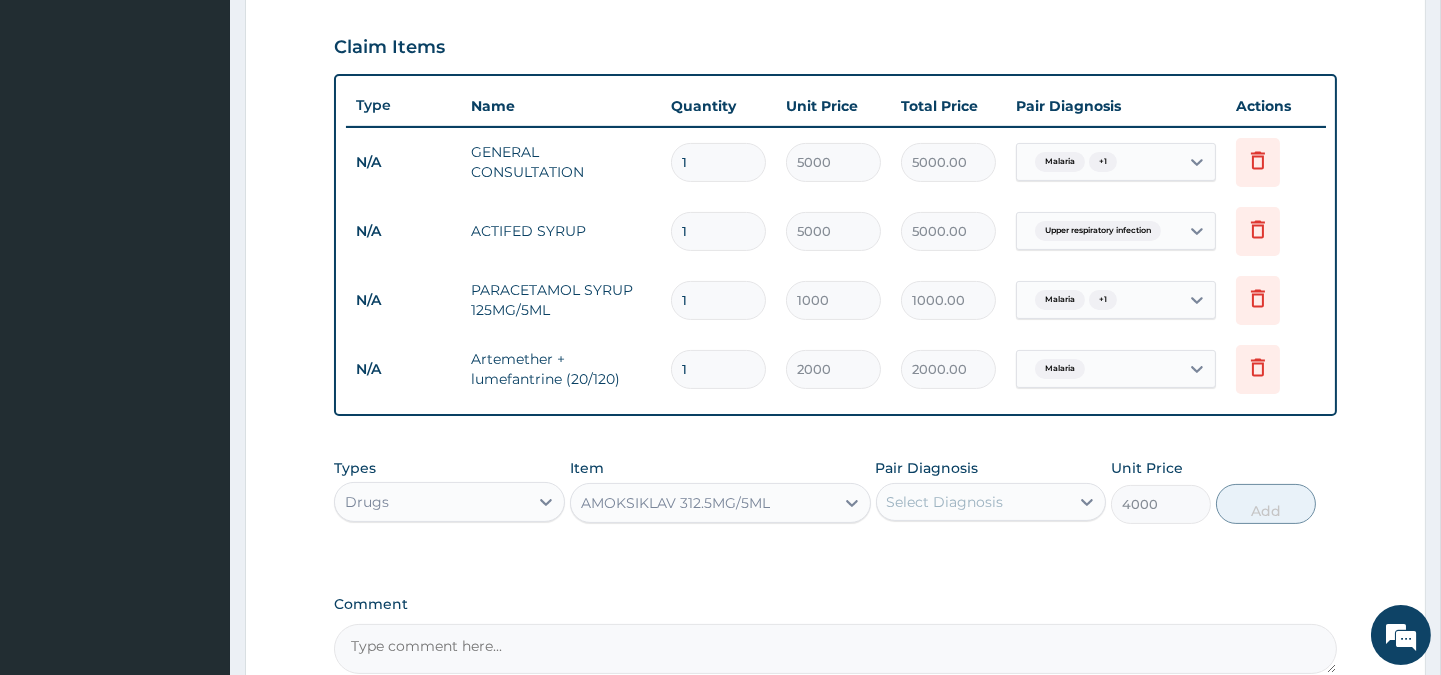 click on "Select Diagnosis" at bounding box center [973, 502] 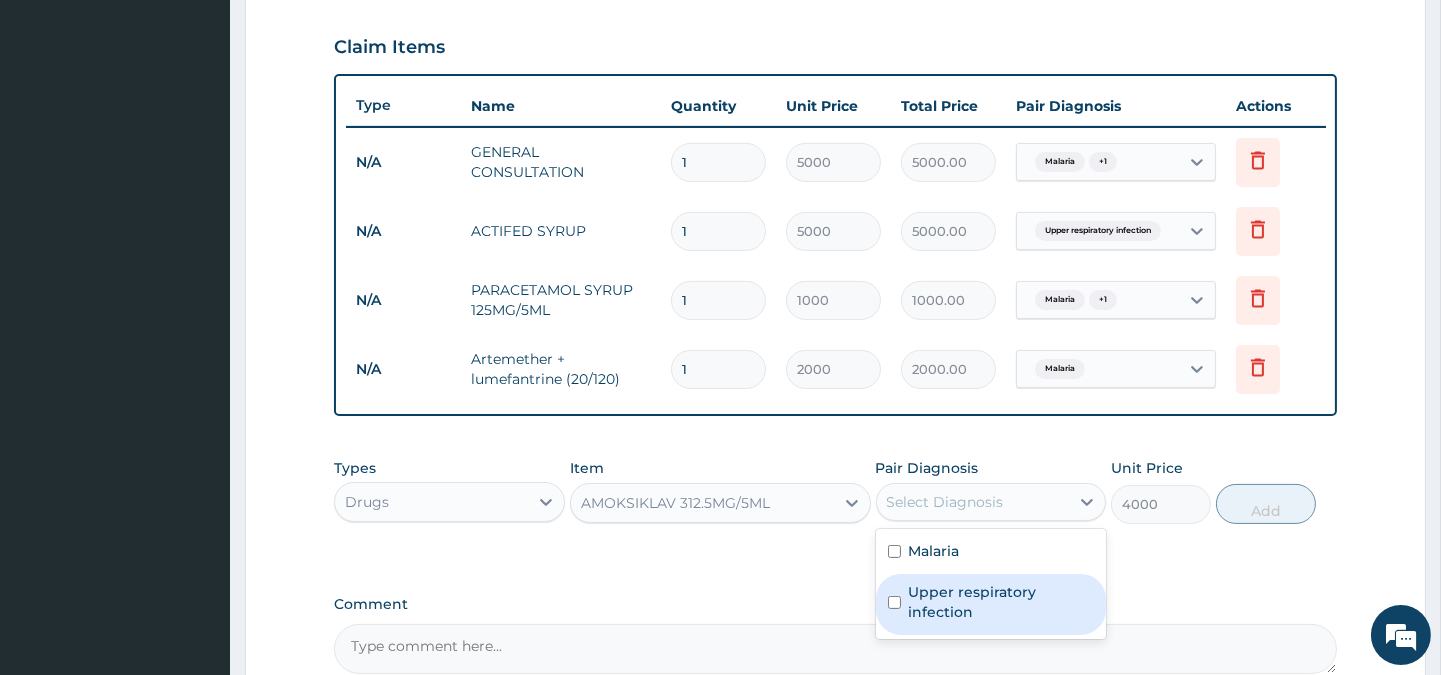 click on "Upper respiratory infection" at bounding box center (1001, 602) 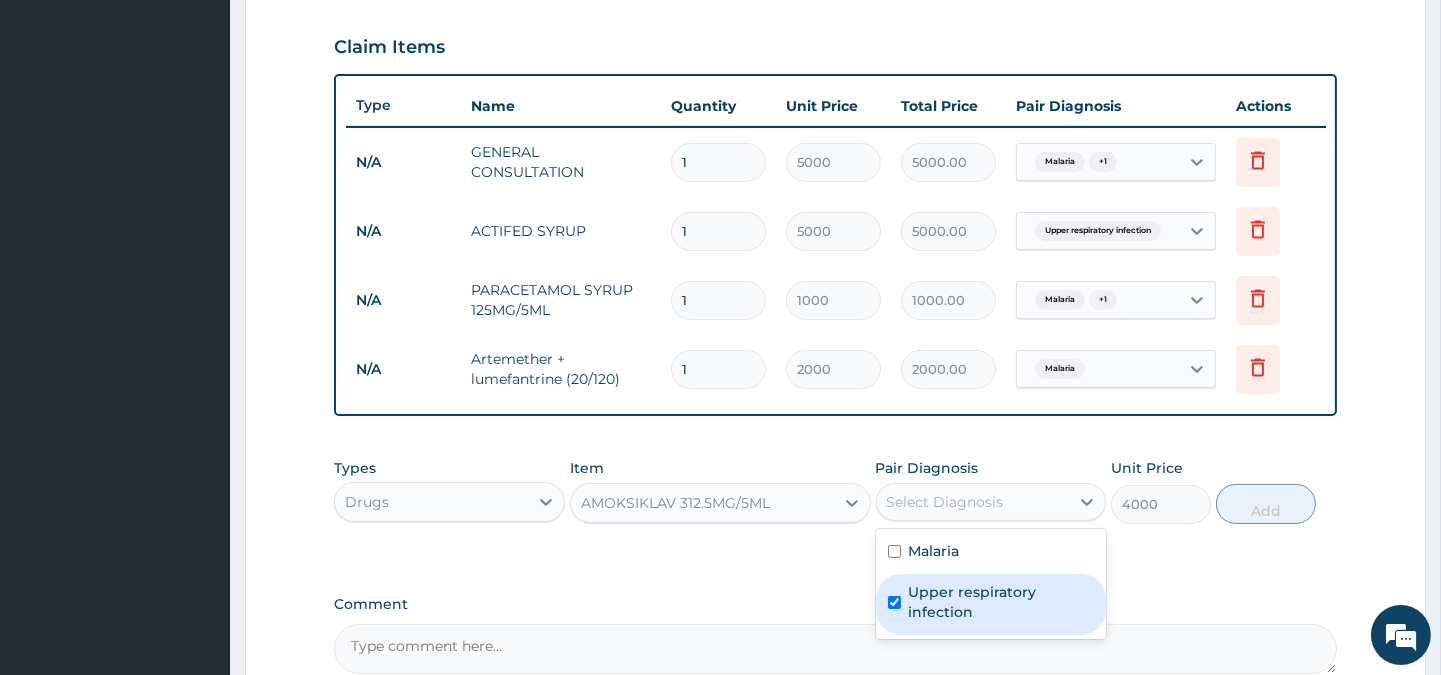 checkbox on "true" 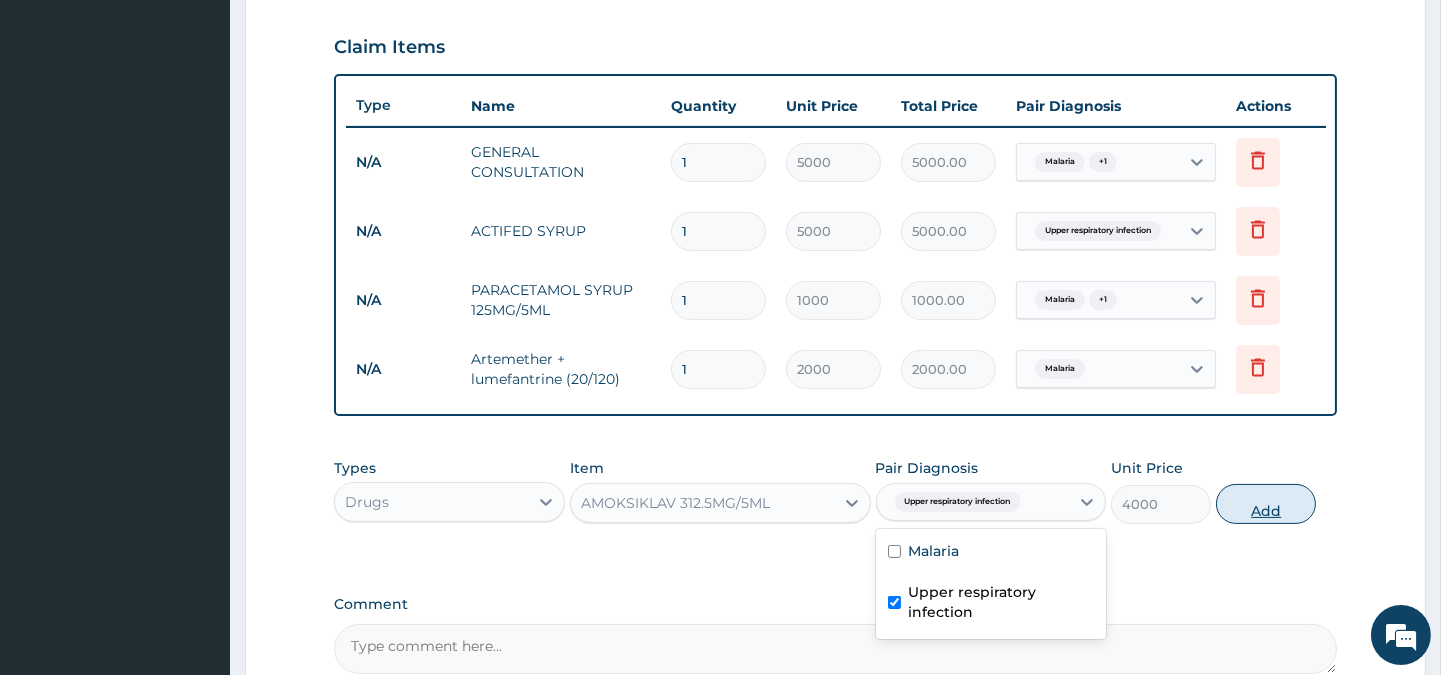 click on "Add" at bounding box center [1266, 504] 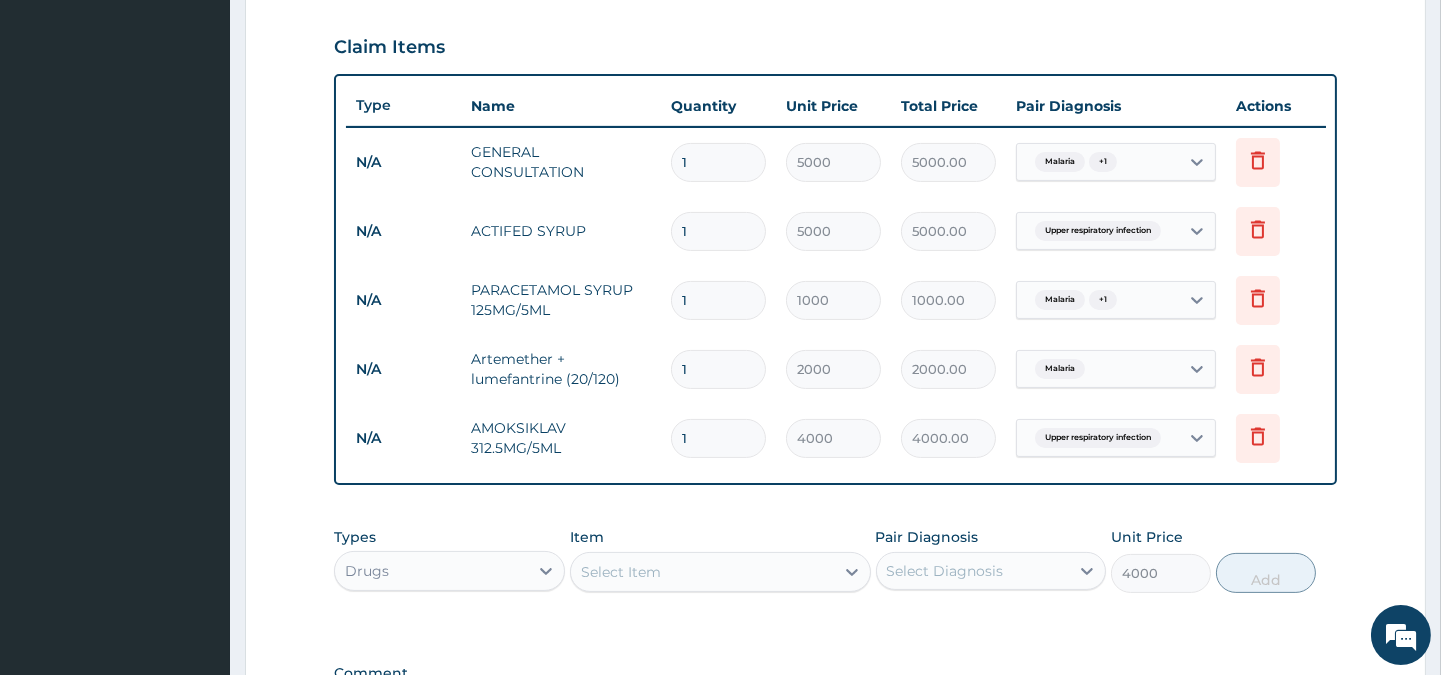 type on "0" 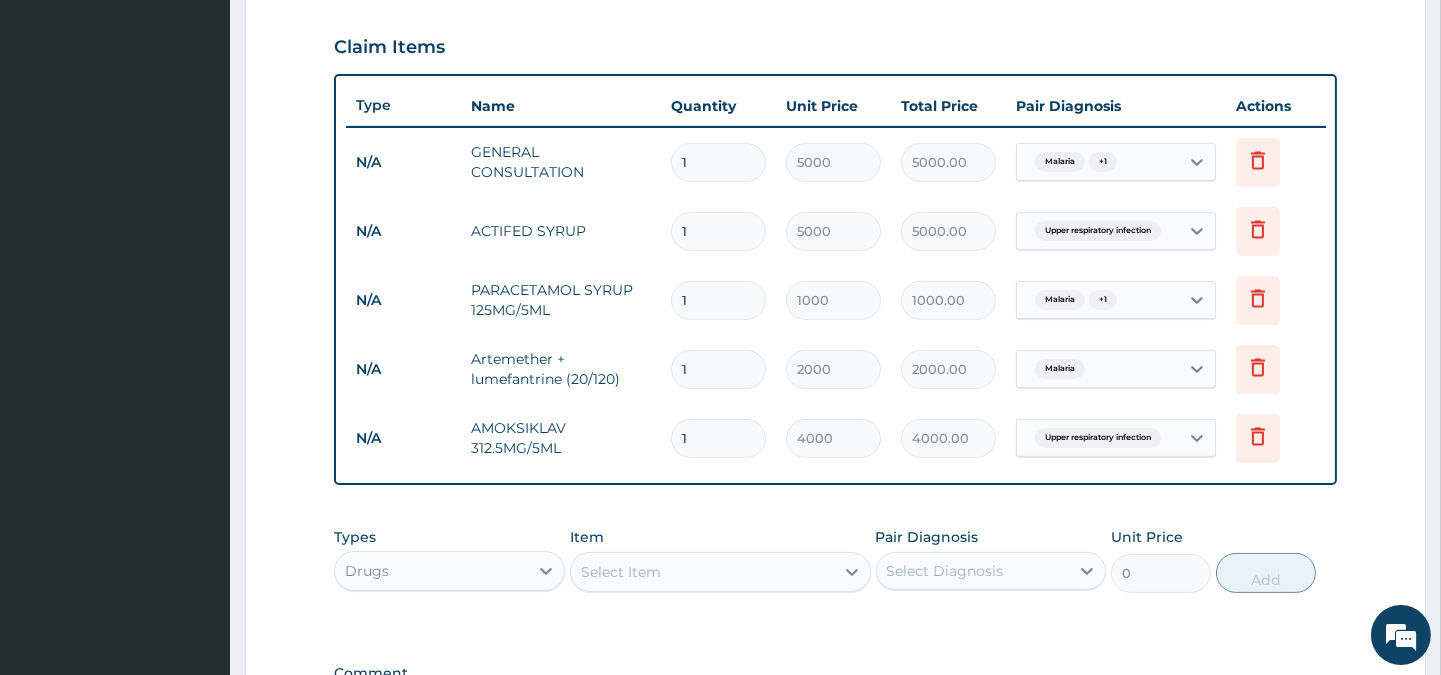 scroll, scrollTop: 947, scrollLeft: 0, axis: vertical 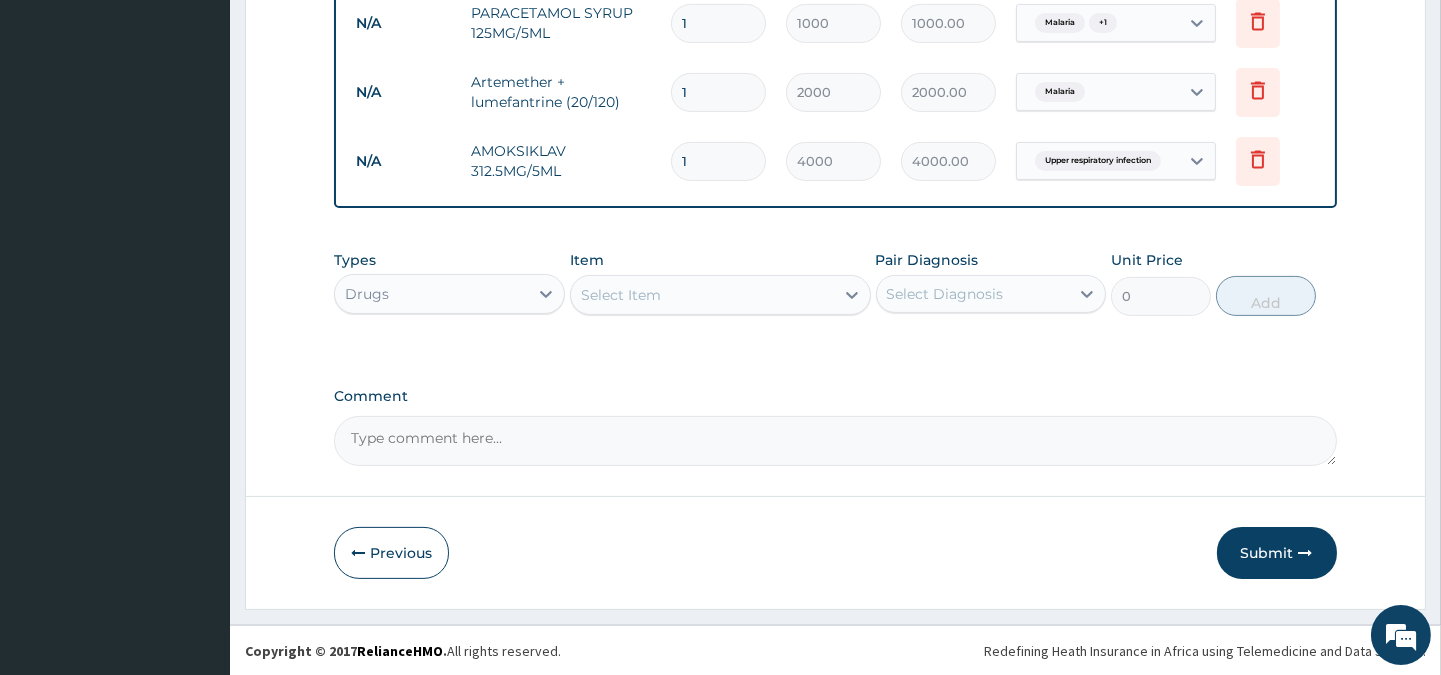 click on "Select Item" at bounding box center [702, 295] 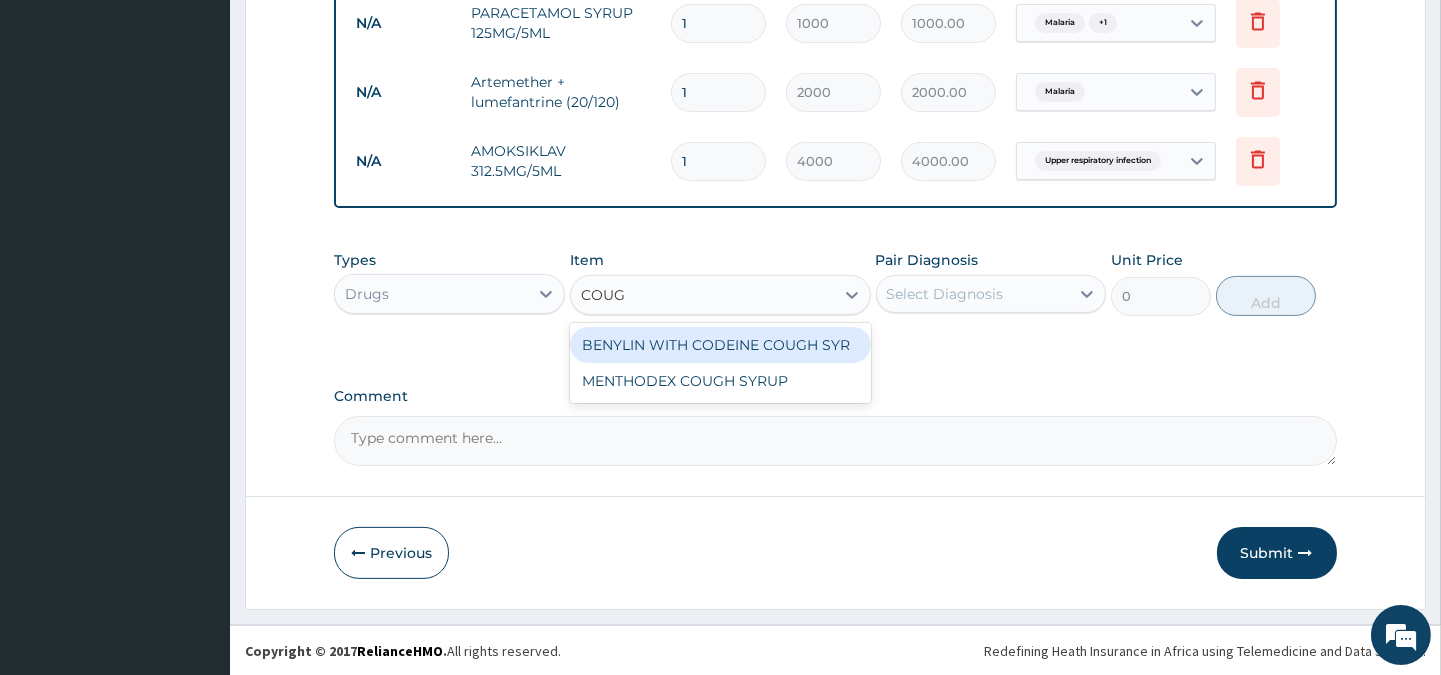 type on "COUGH" 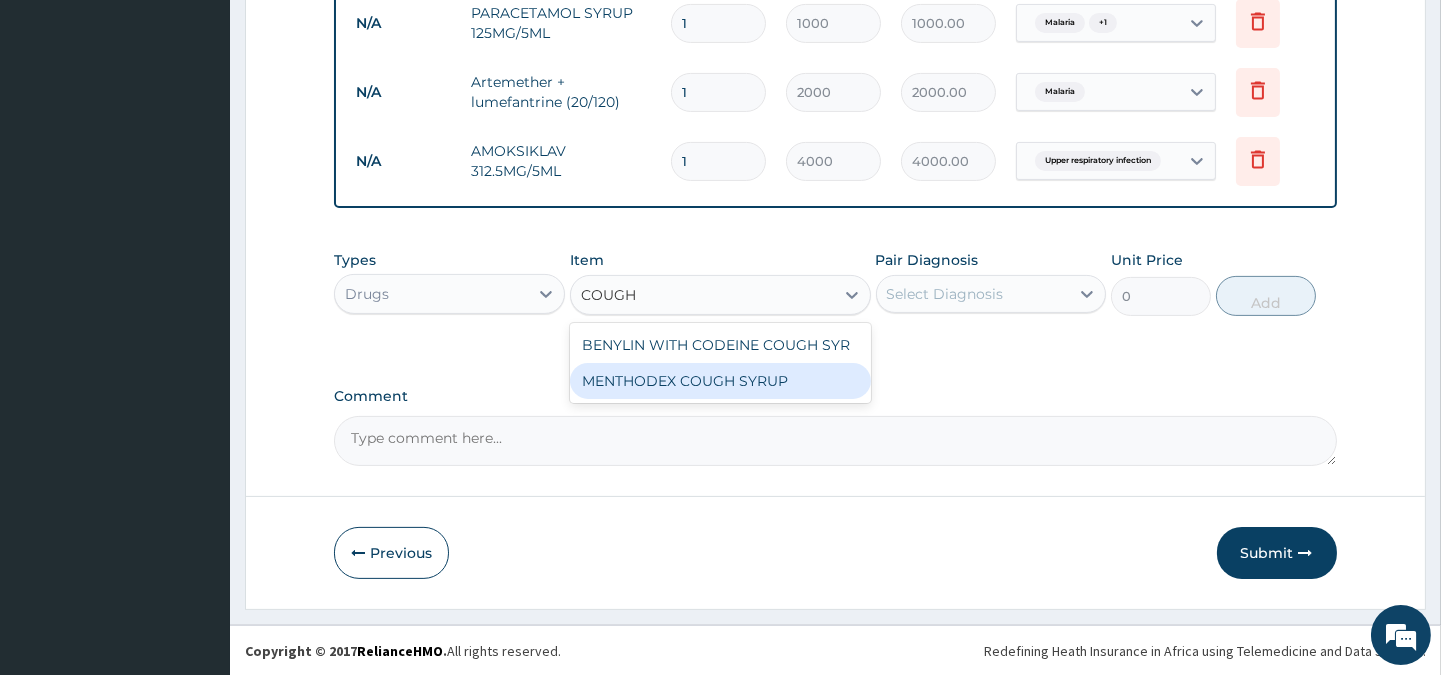 click on "MENTHODEX COUGH SYRUP" at bounding box center [720, 381] 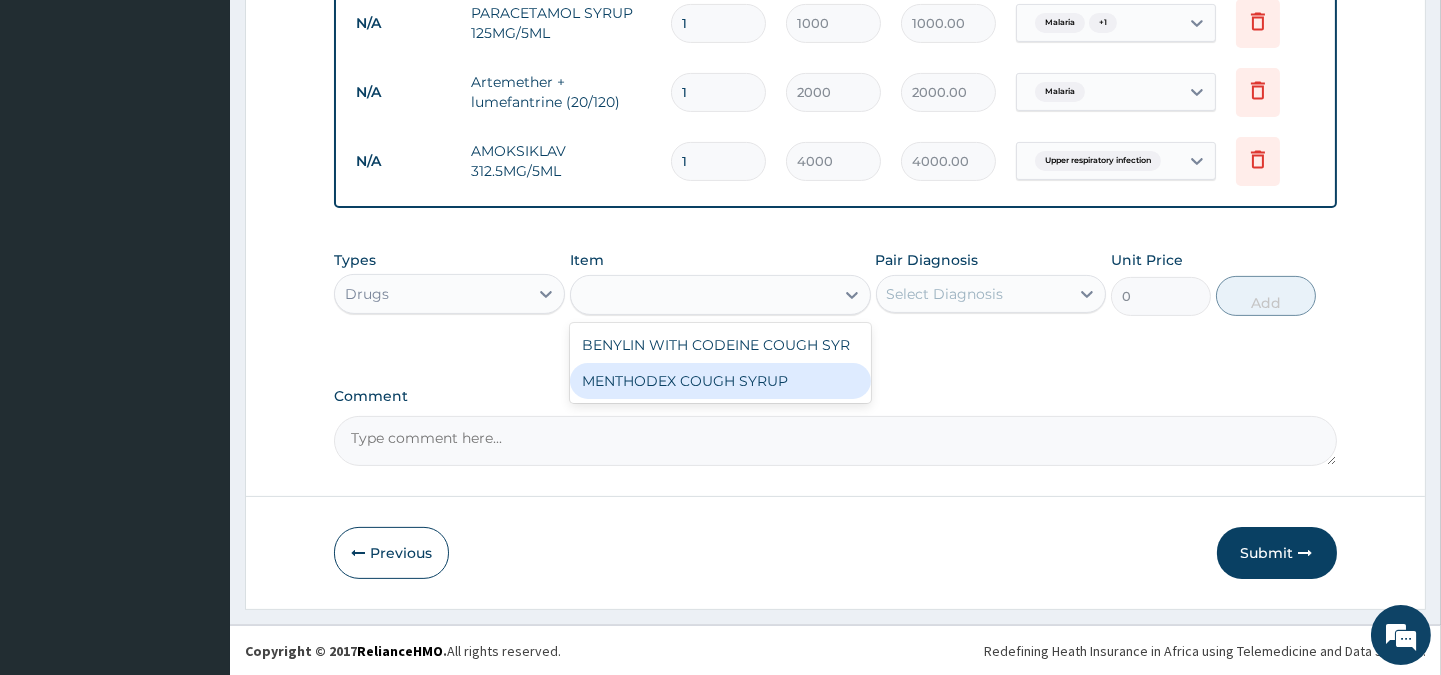 type on "1500" 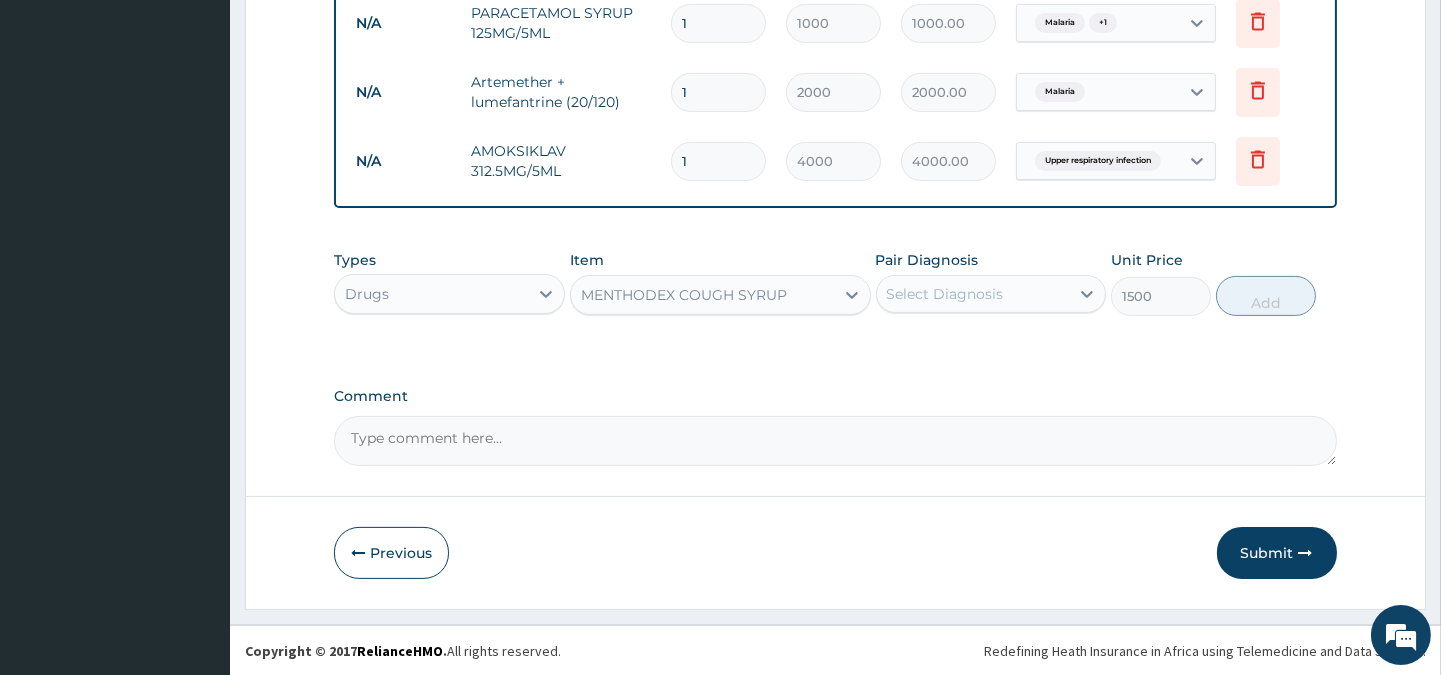 click on "Select Diagnosis" at bounding box center (945, 294) 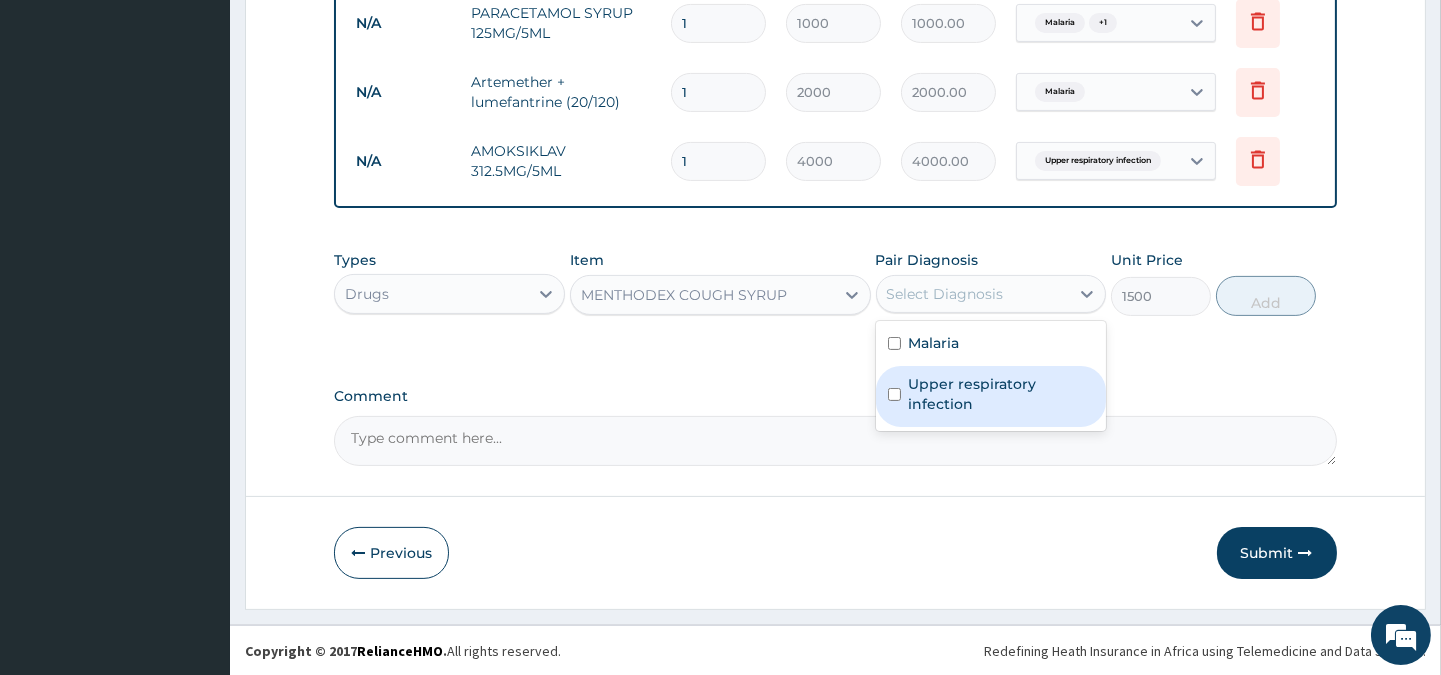 click on "Upper respiratory infection" at bounding box center [1001, 394] 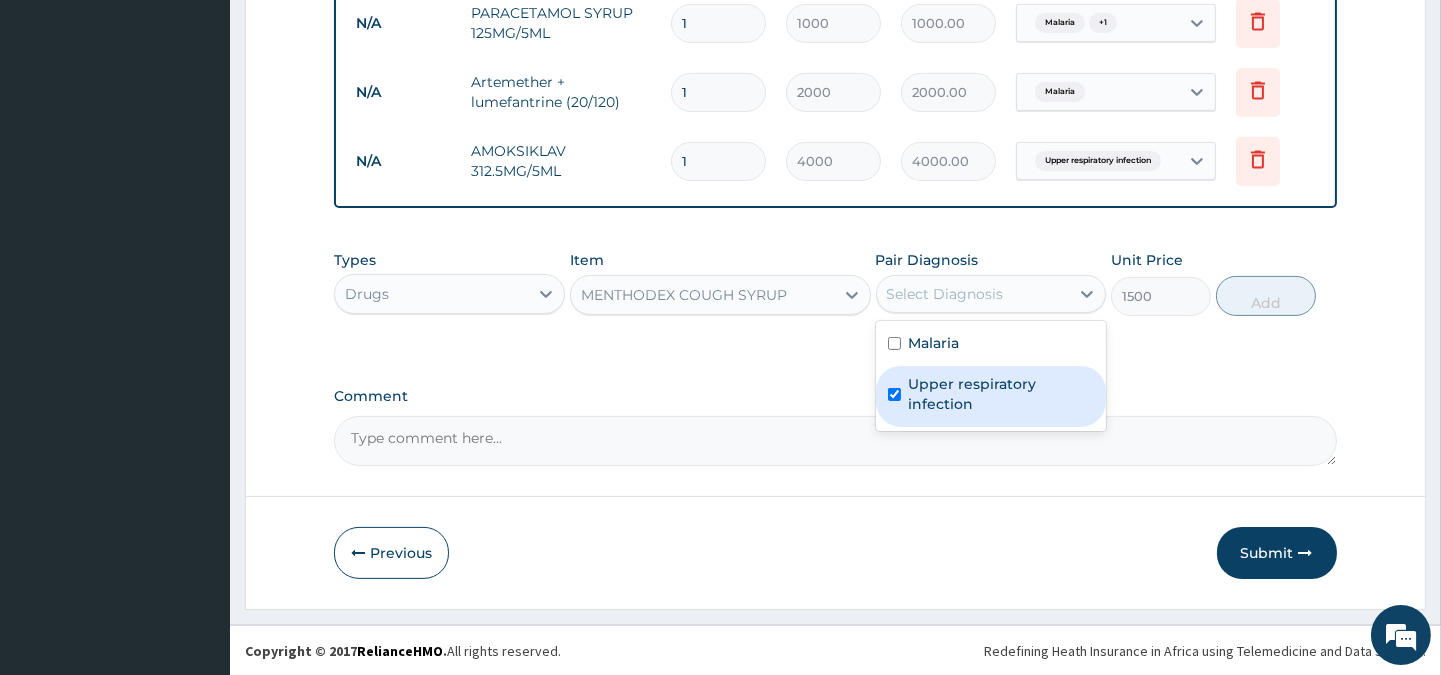 checkbox on "true" 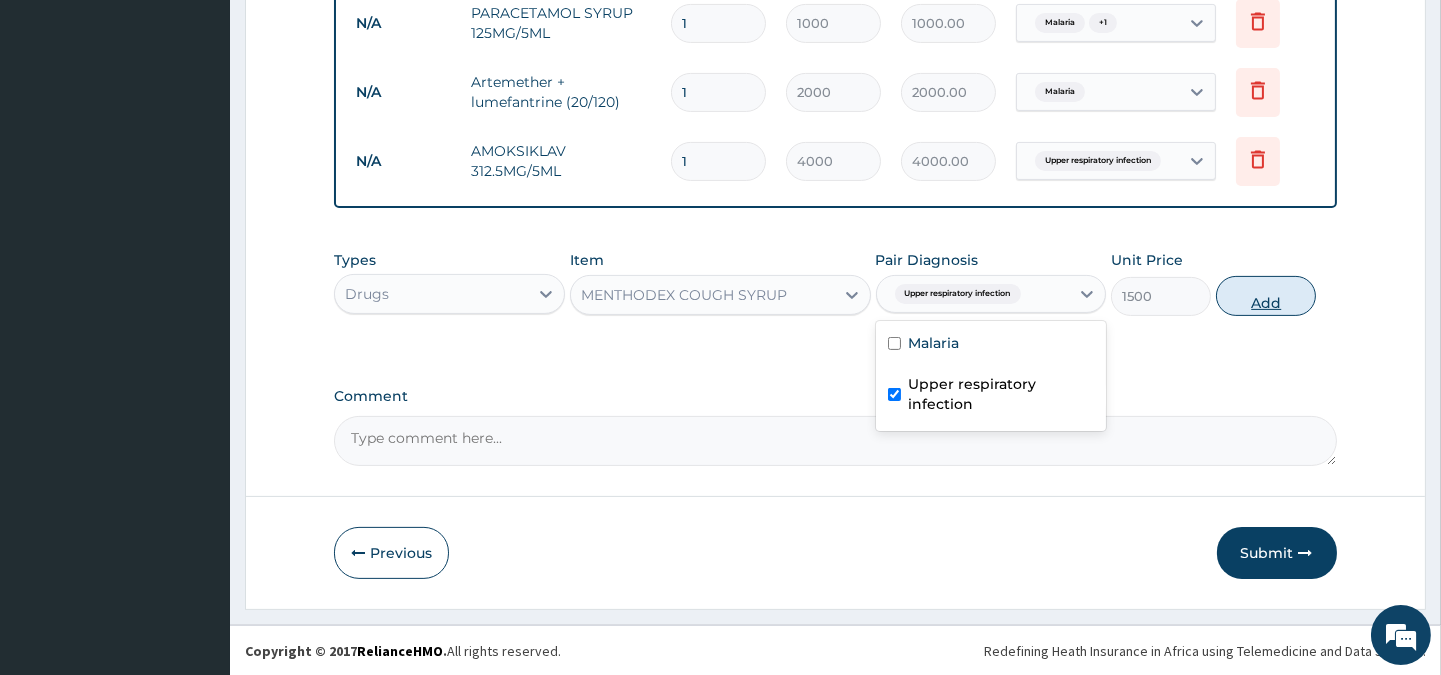 drag, startPoint x: 970, startPoint y: 385, endPoint x: 1283, endPoint y: 283, distance: 329.20056 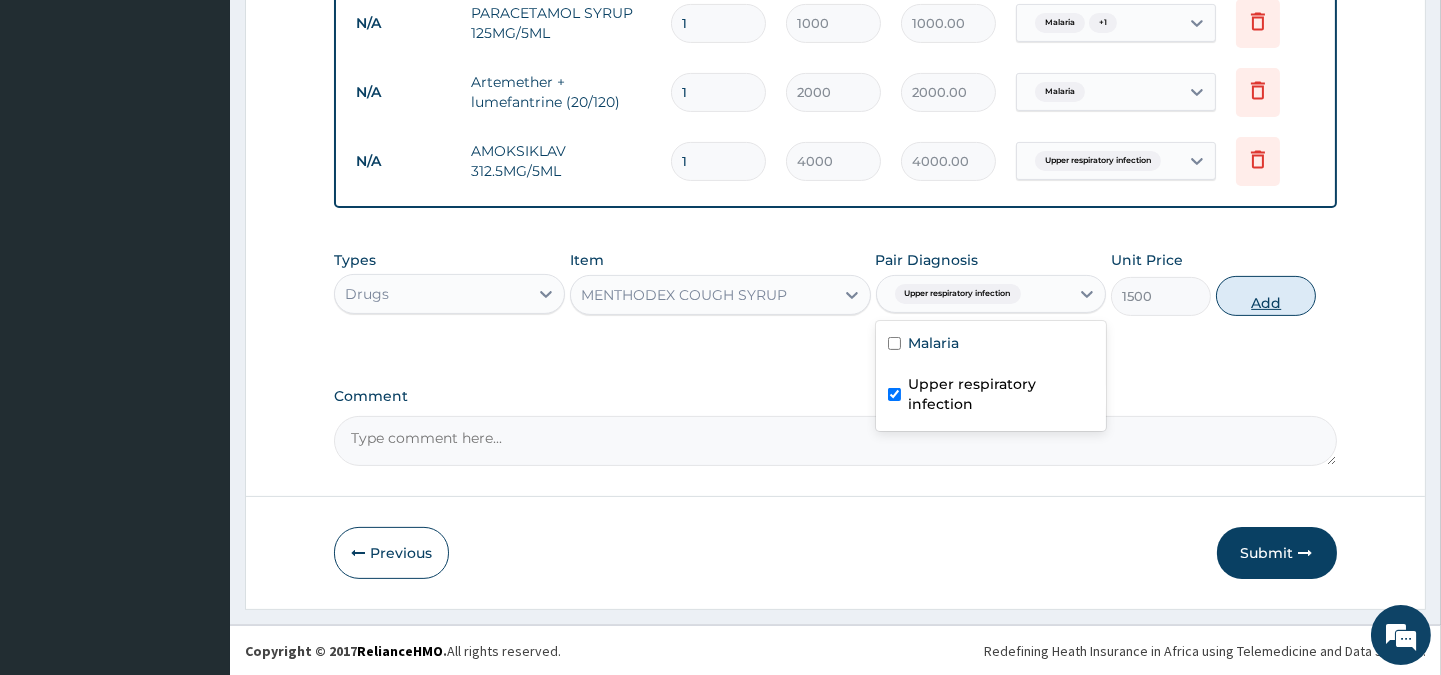 click on "Types Drugs Item MENTHODEX COUGH SYRUP Pair Diagnosis option Upper respiratory infection, selected. option Upper respiratory infection selected, 2 of 2. 2 results available. Use Up and Down to choose options, press Enter to select the currently focused option, press Escape to exit the menu, press Tab to select the option and exit the menu. Upper respiratory infection Malaria Upper respiratory infection Unit Price 1500 Add" at bounding box center [835, 283] 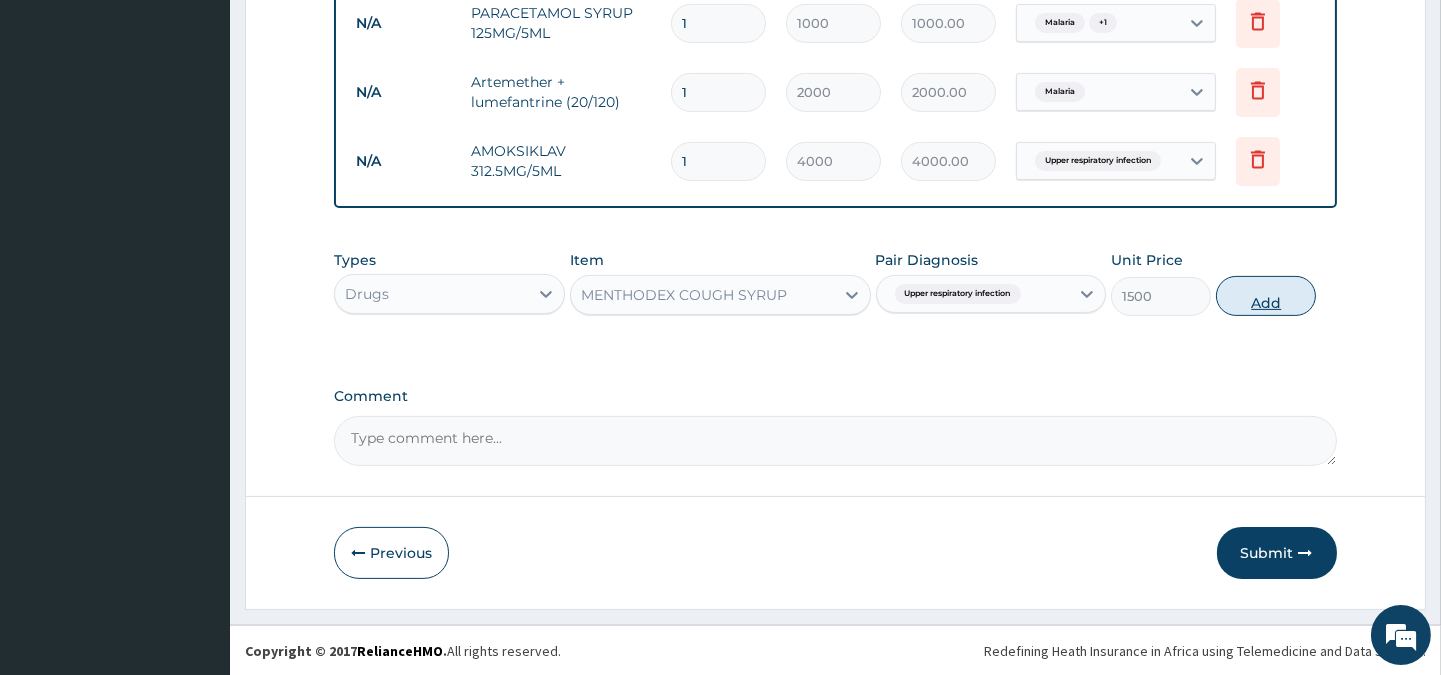 click on "Add" at bounding box center (1266, 296) 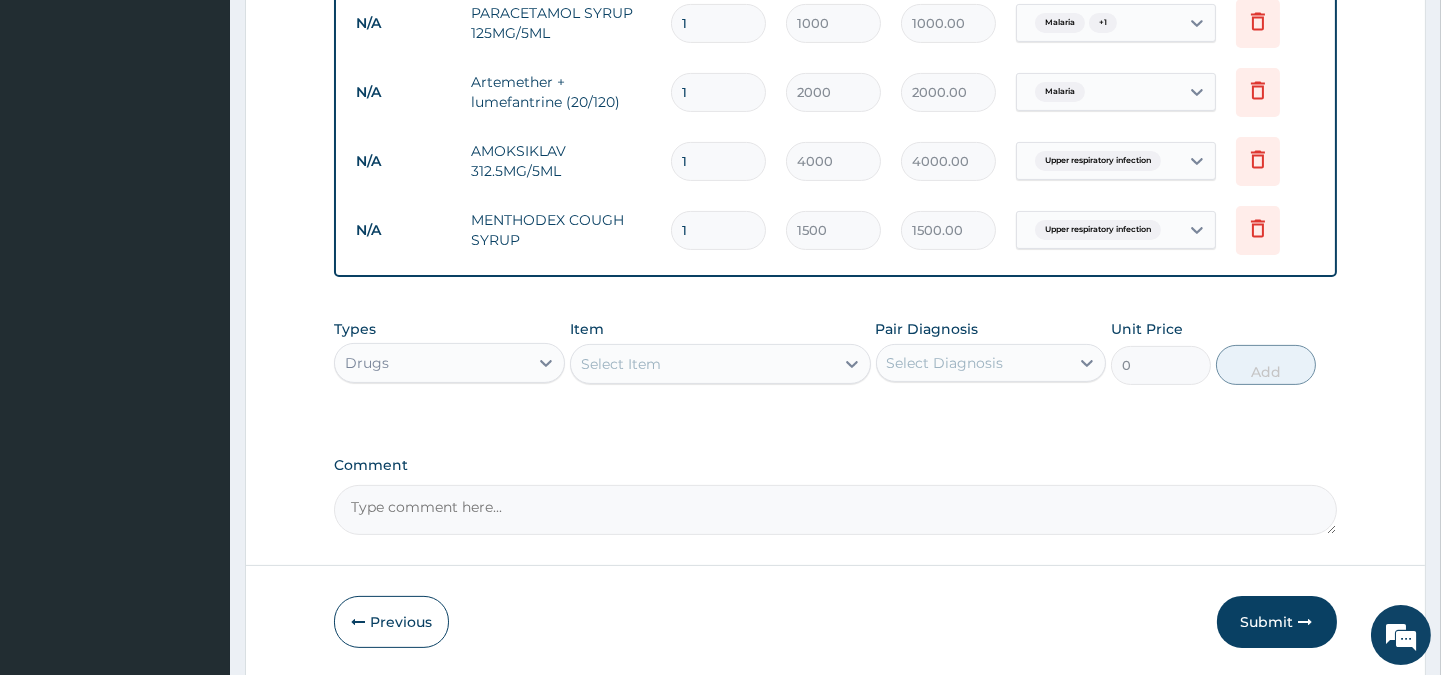 click on "Select Item" at bounding box center (702, 364) 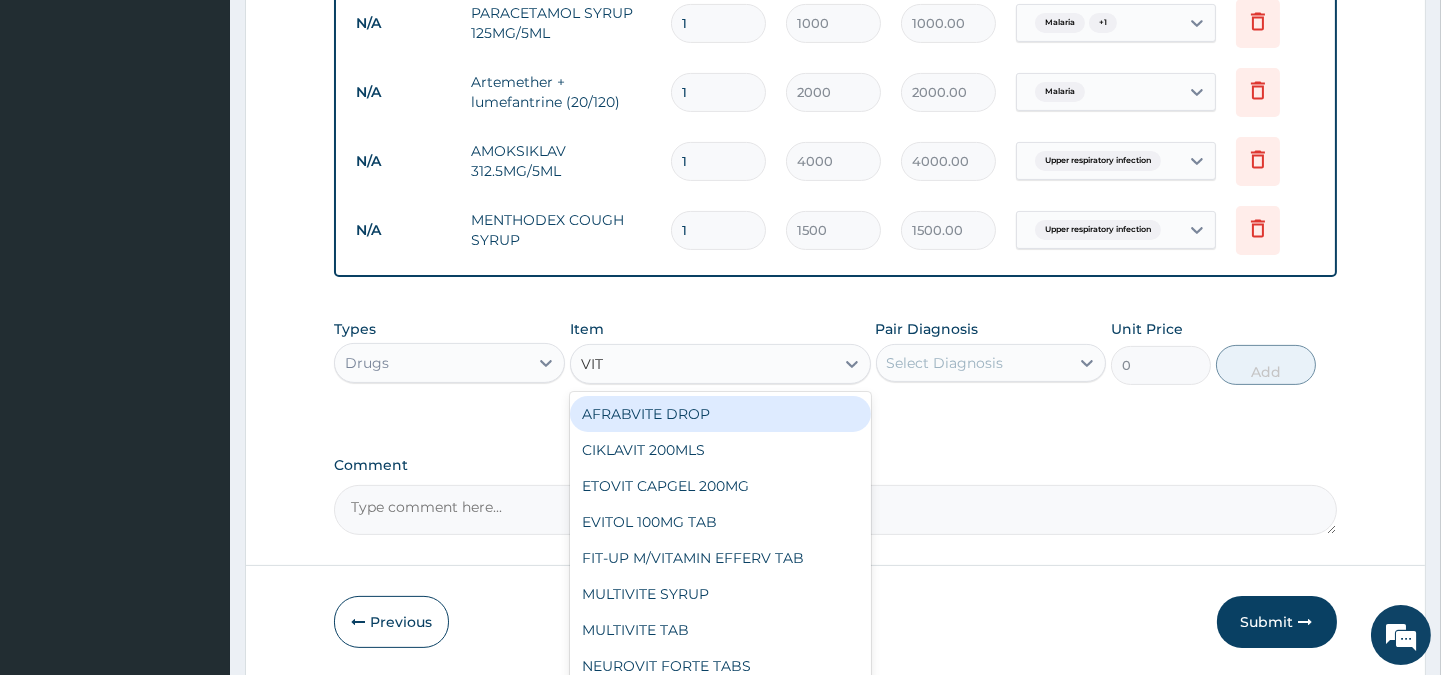 type on "VIT." 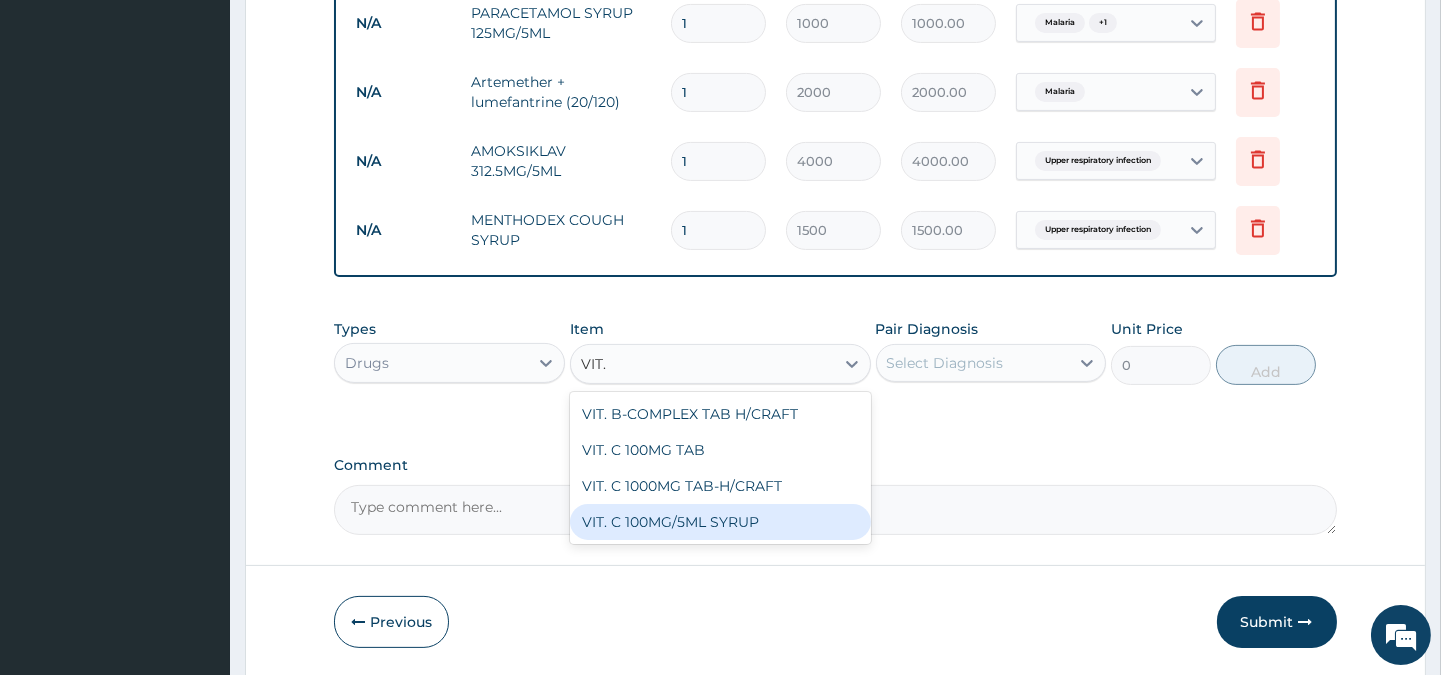 click on "VIT. C 100MG/5ML SYRUP" at bounding box center [720, 522] 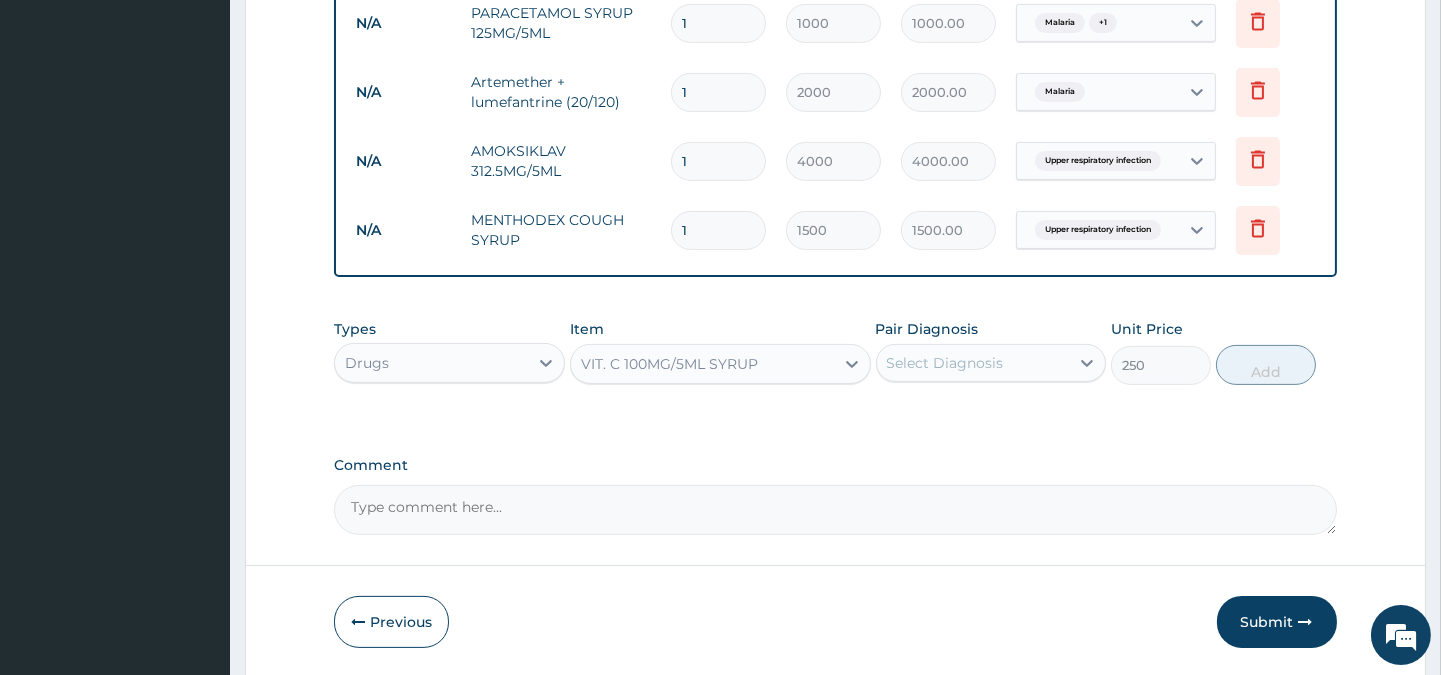 click on "Comment" at bounding box center (835, 510) 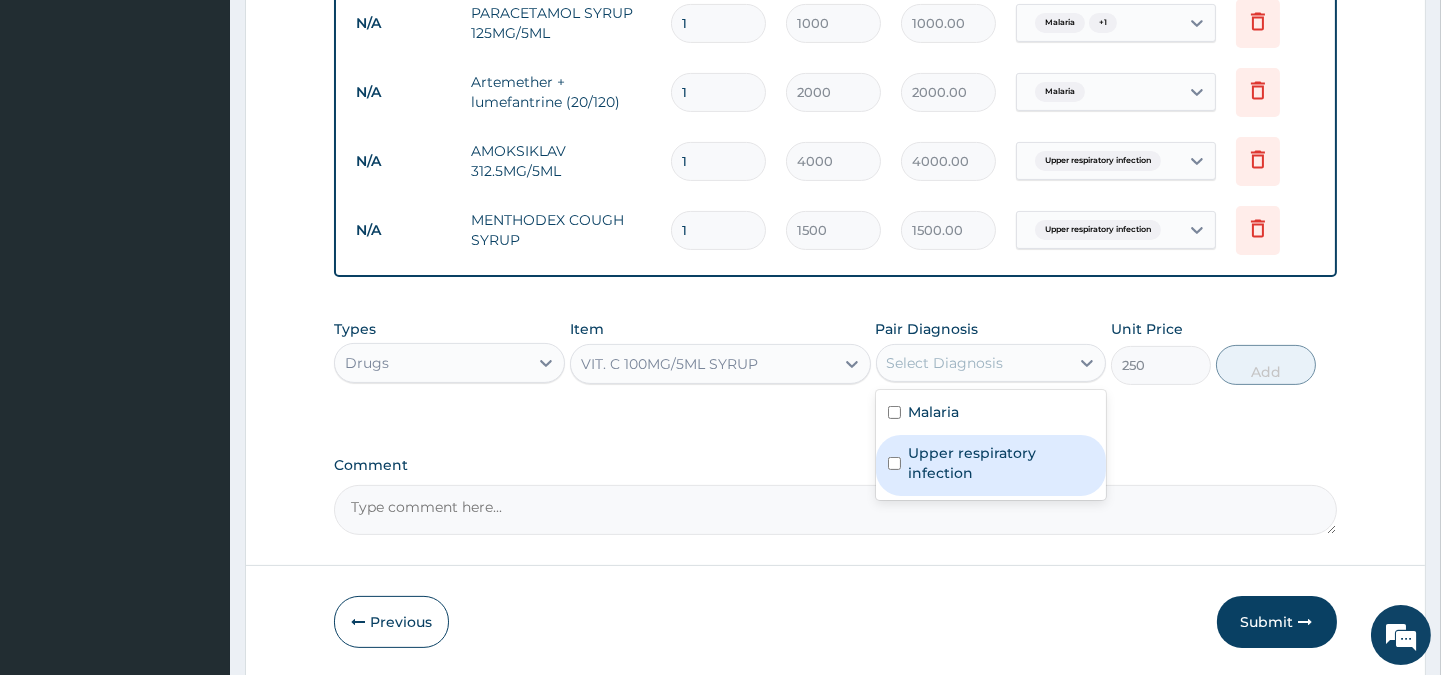 click on "Upper respiratory infection" at bounding box center (1001, 463) 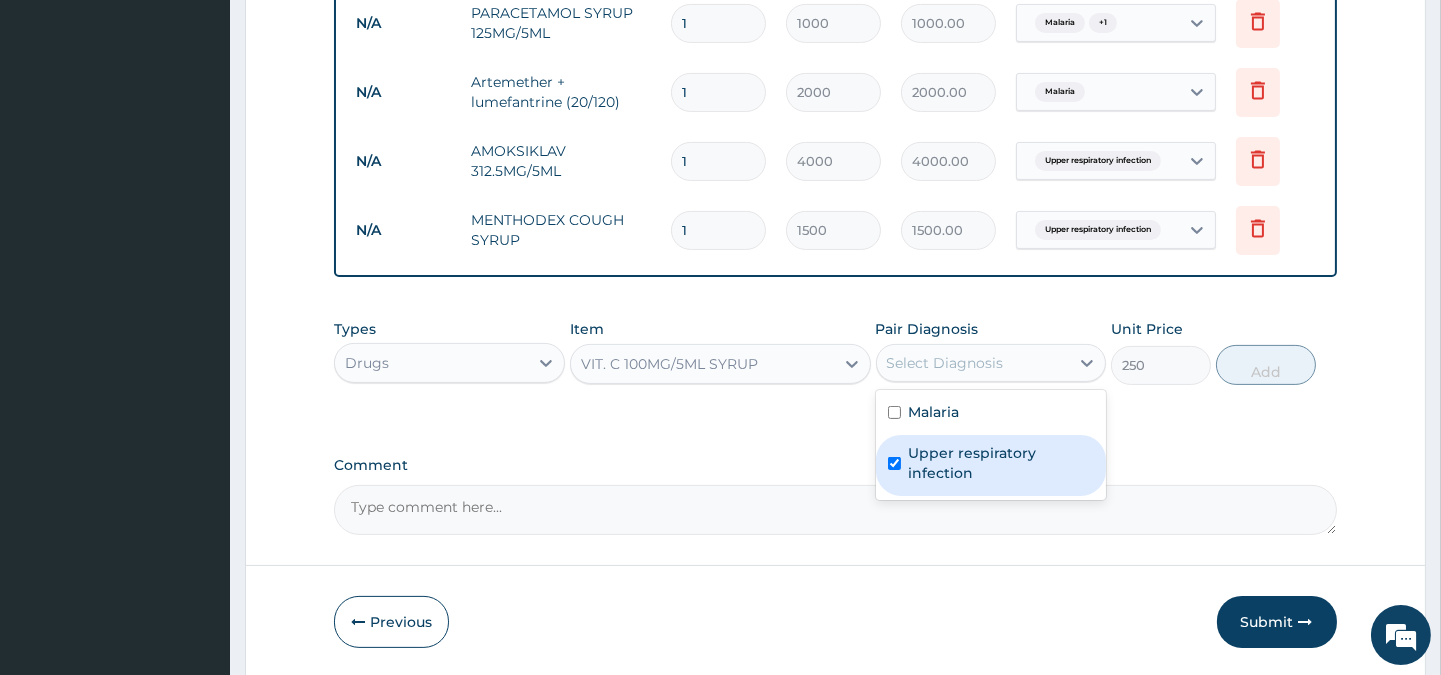 checkbox on "true" 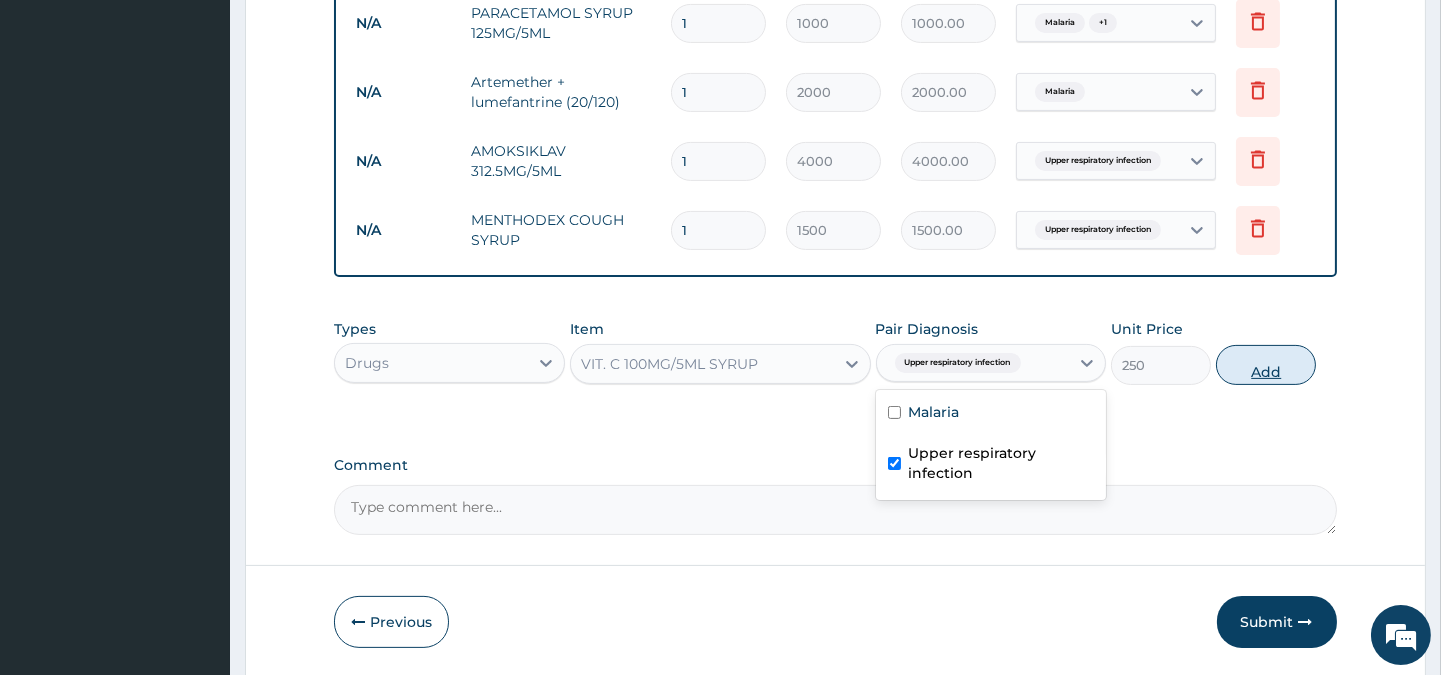 click on "Add" at bounding box center (1266, 365) 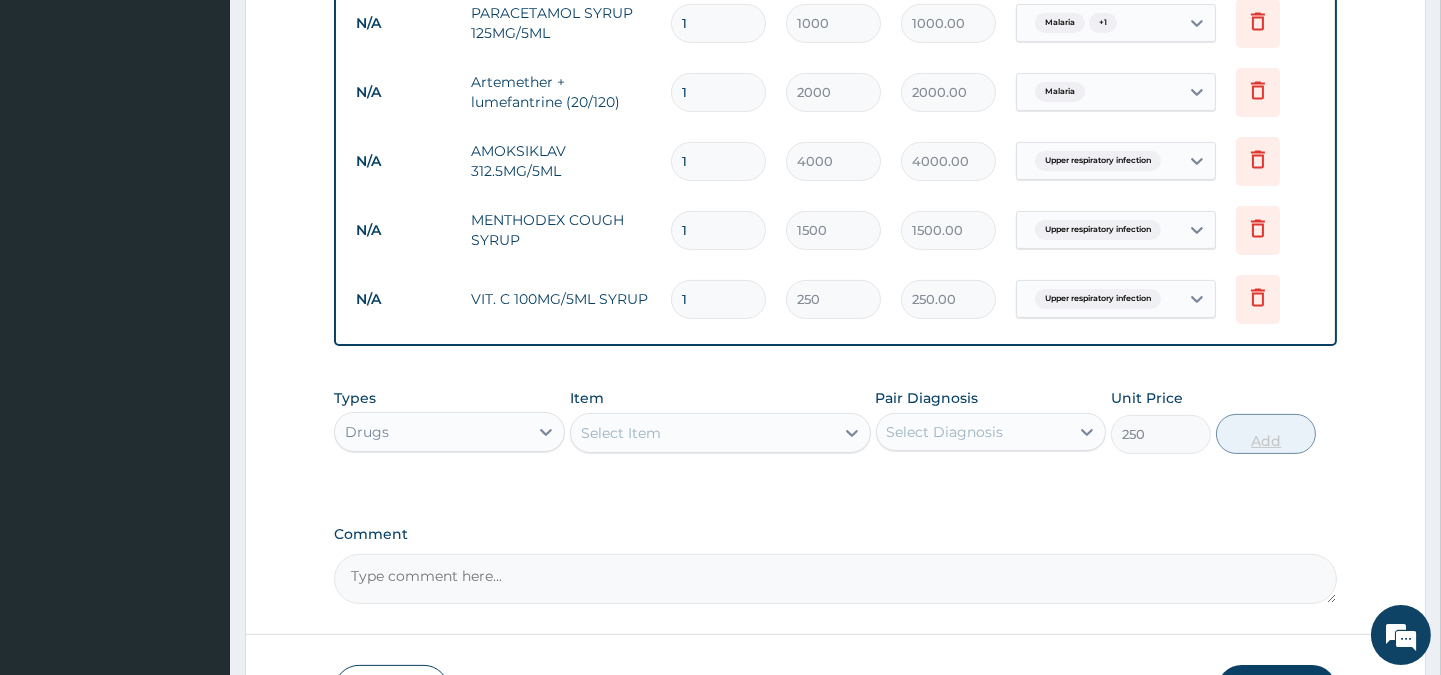type on "0" 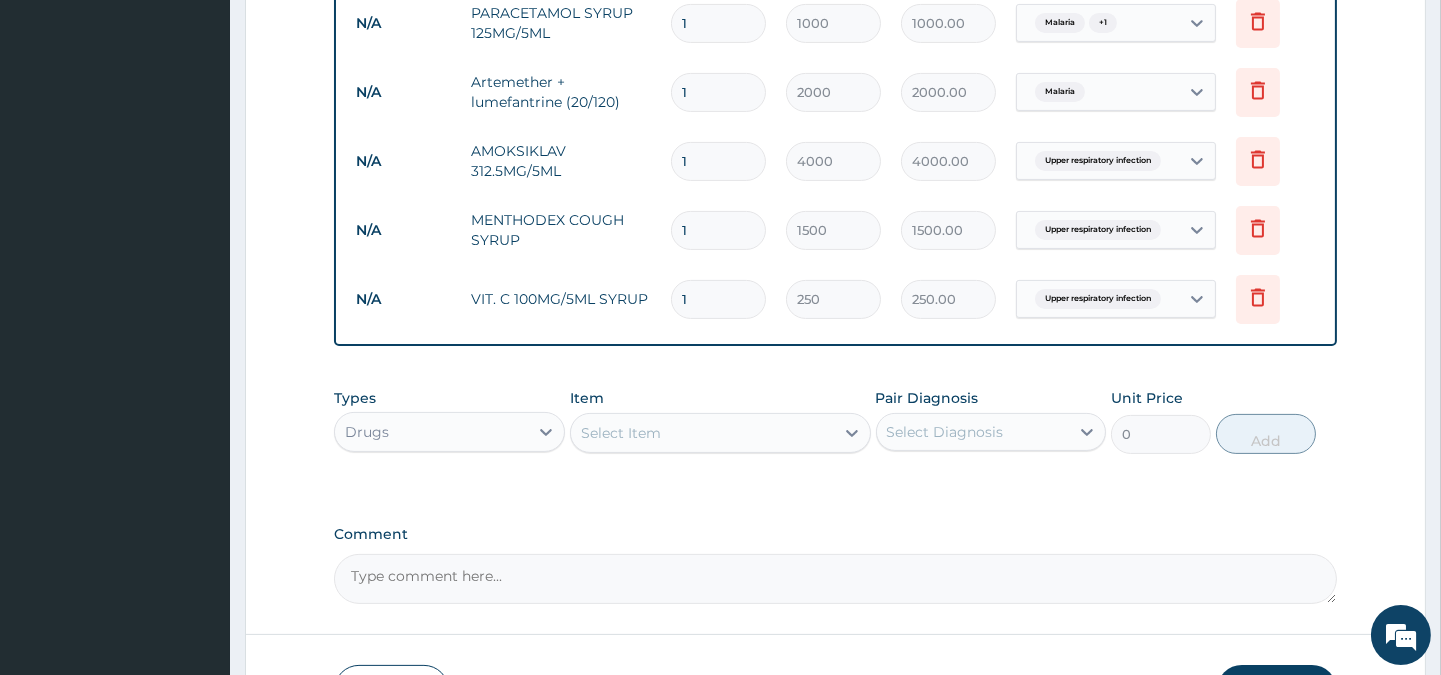 scroll, scrollTop: 1086, scrollLeft: 0, axis: vertical 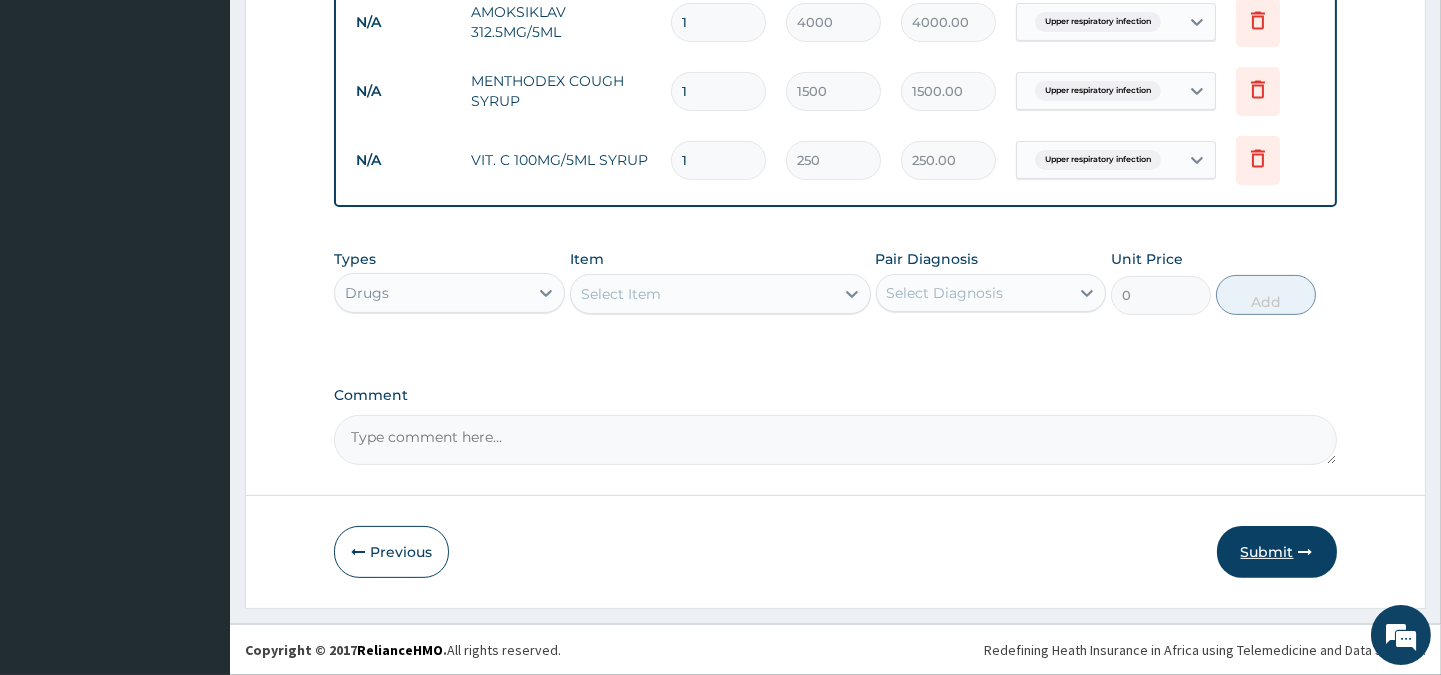 click on "Submit" at bounding box center [1277, 552] 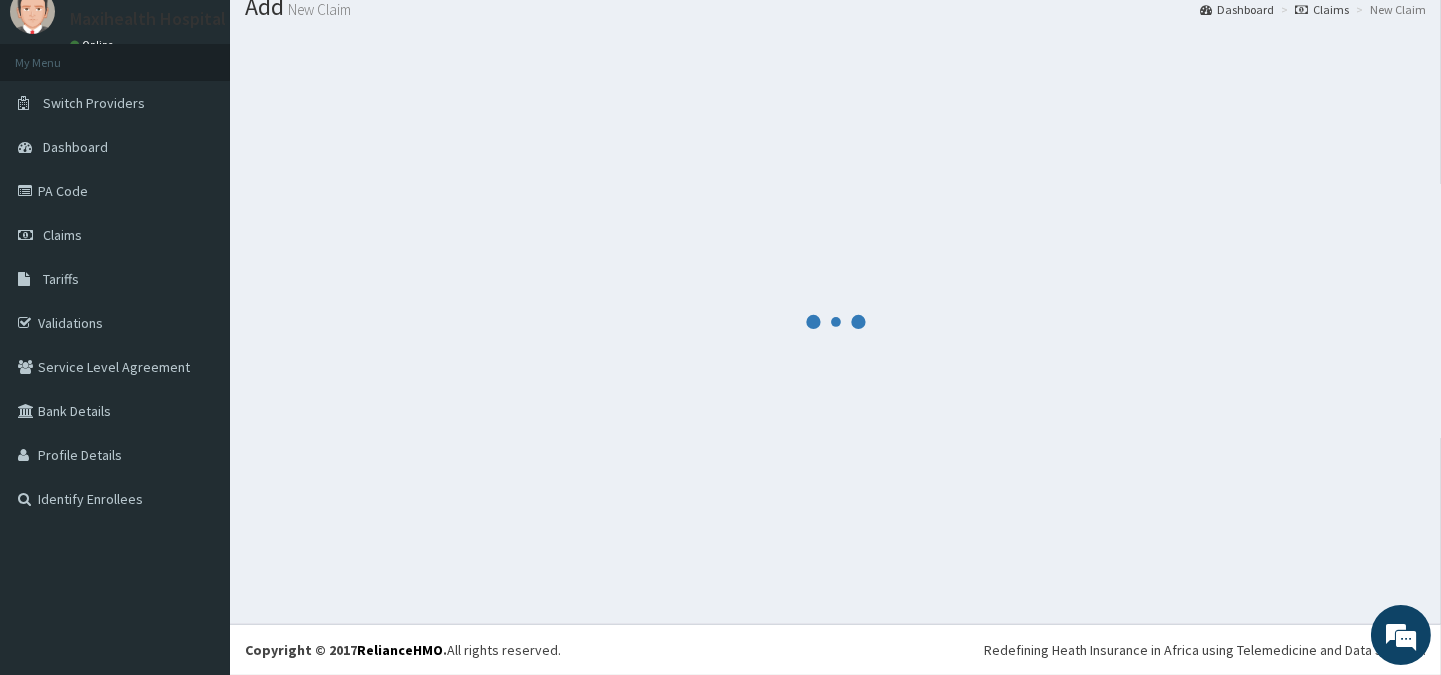 scroll, scrollTop: 1086, scrollLeft: 0, axis: vertical 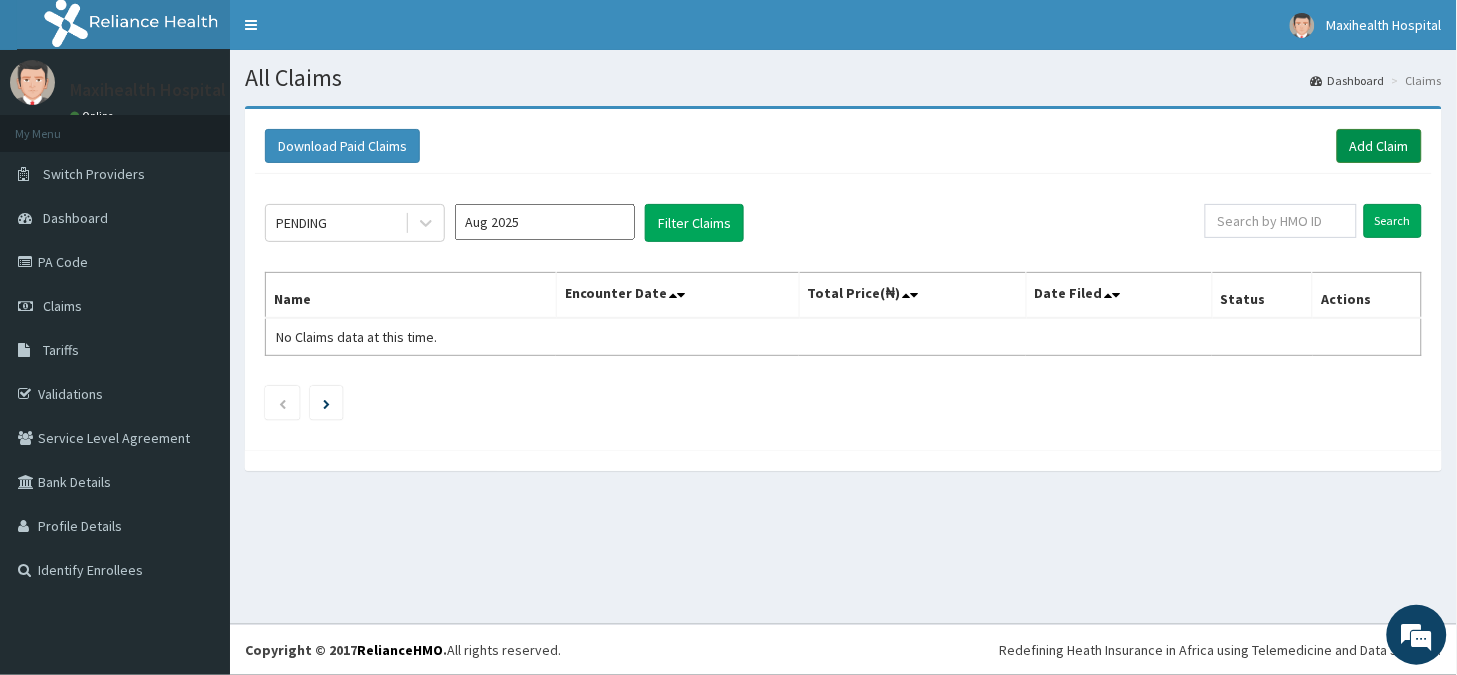click on "Add Claim" at bounding box center [1379, 146] 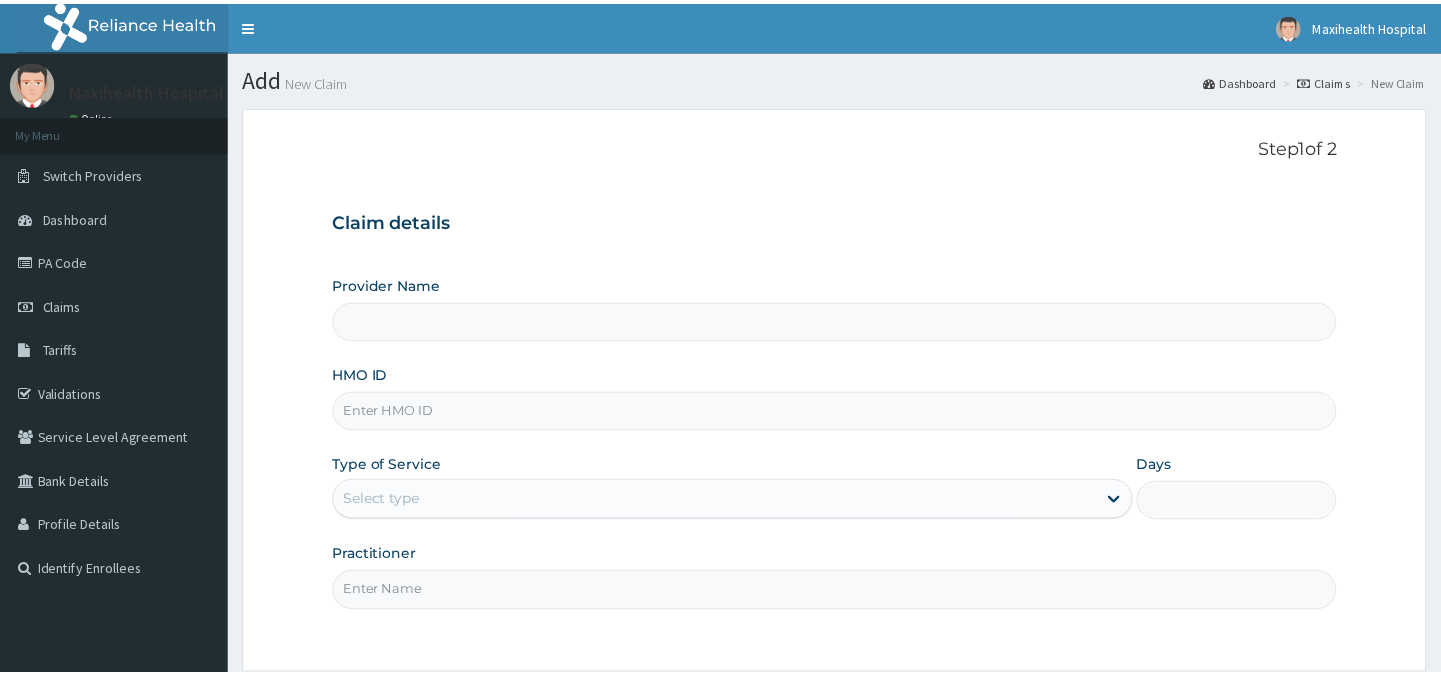scroll, scrollTop: 0, scrollLeft: 0, axis: both 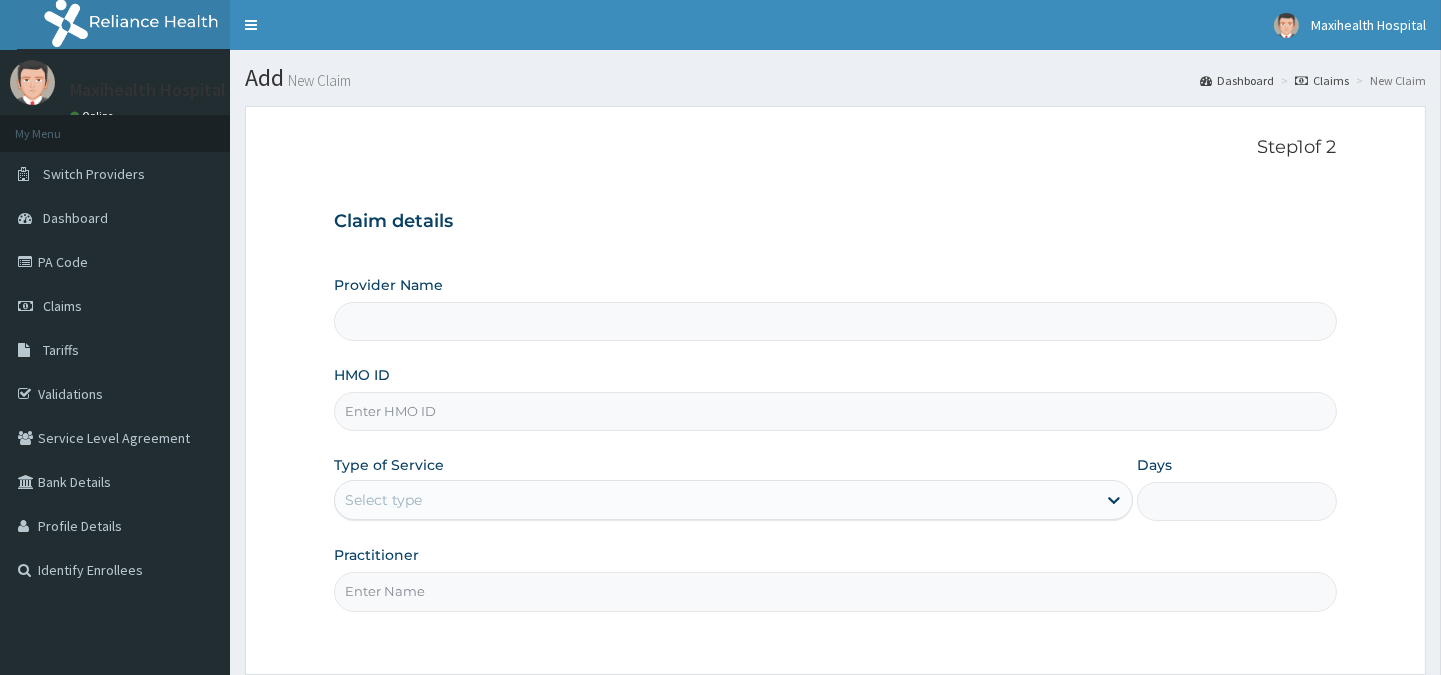 type on "MAXIHEALTH HOSPITAL" 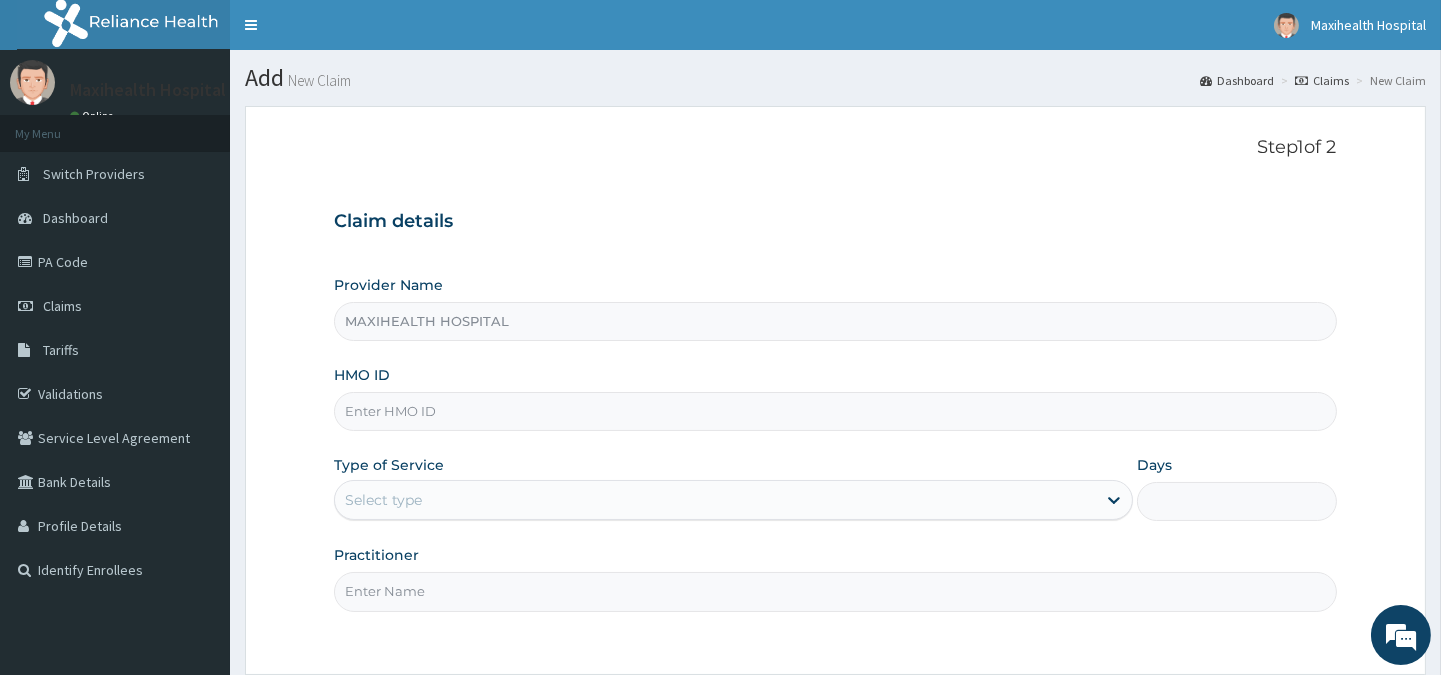 scroll, scrollTop: 0, scrollLeft: 0, axis: both 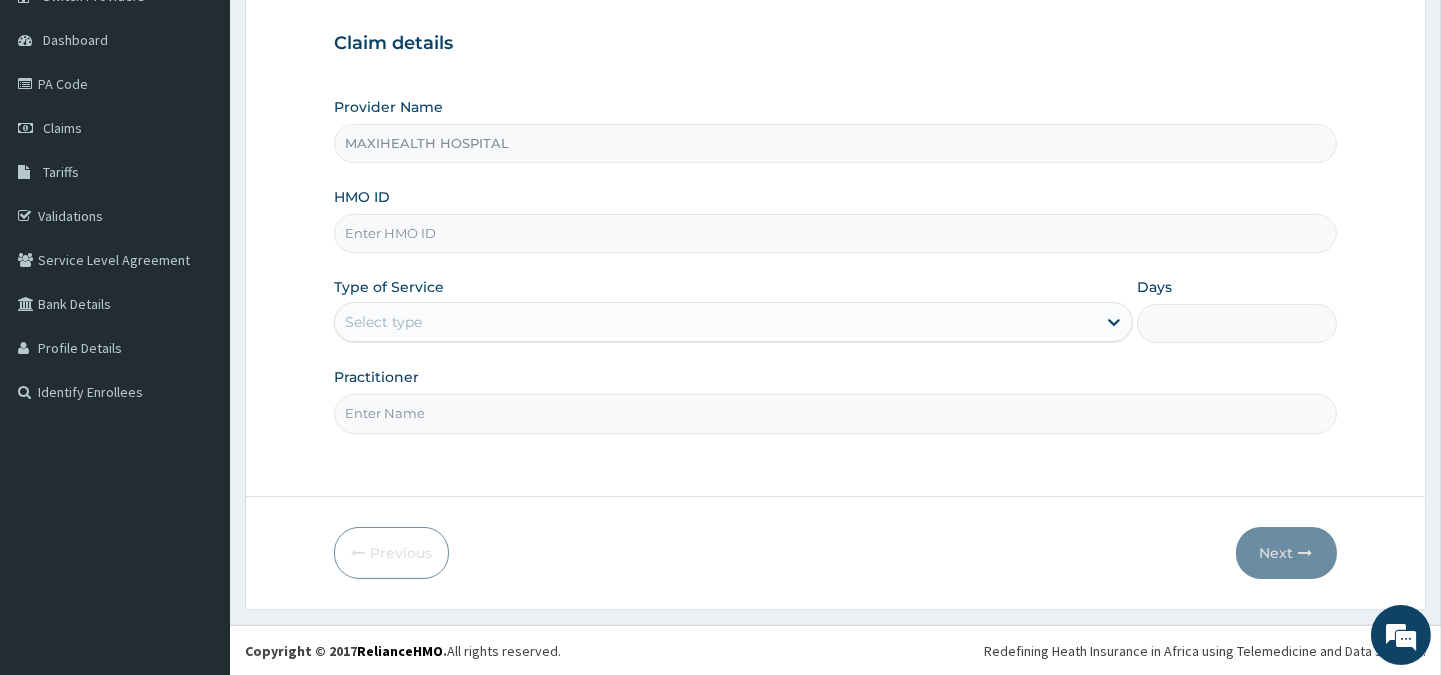 click on "HMO ID" at bounding box center [835, 233] 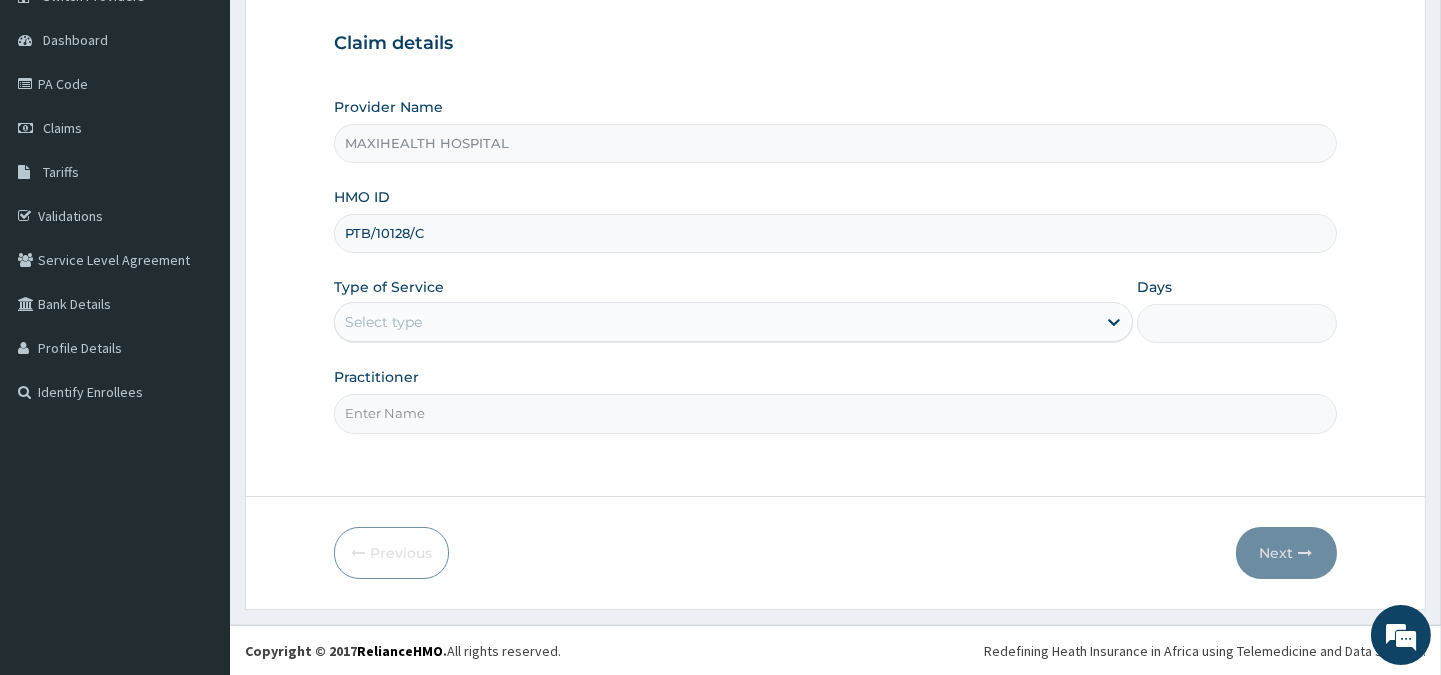 type on "PTB/10128/C" 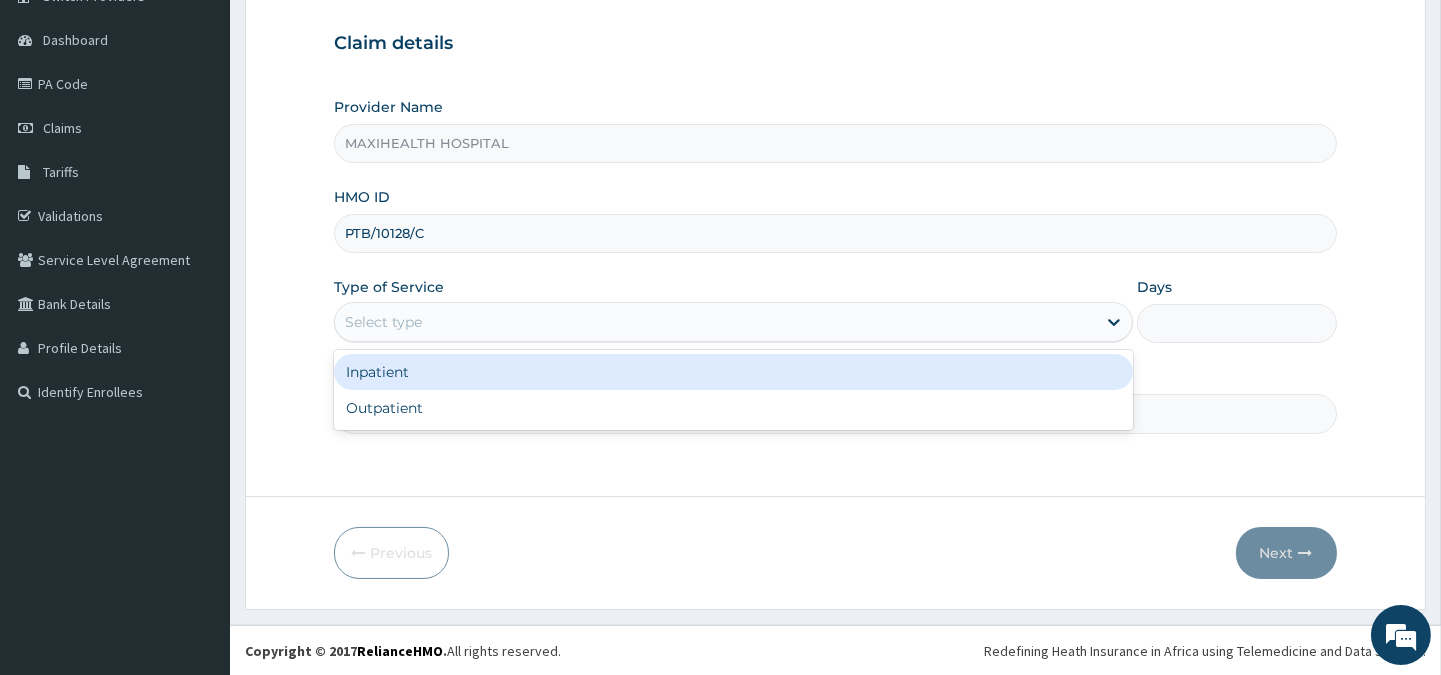 click on "Select type" at bounding box center [715, 322] 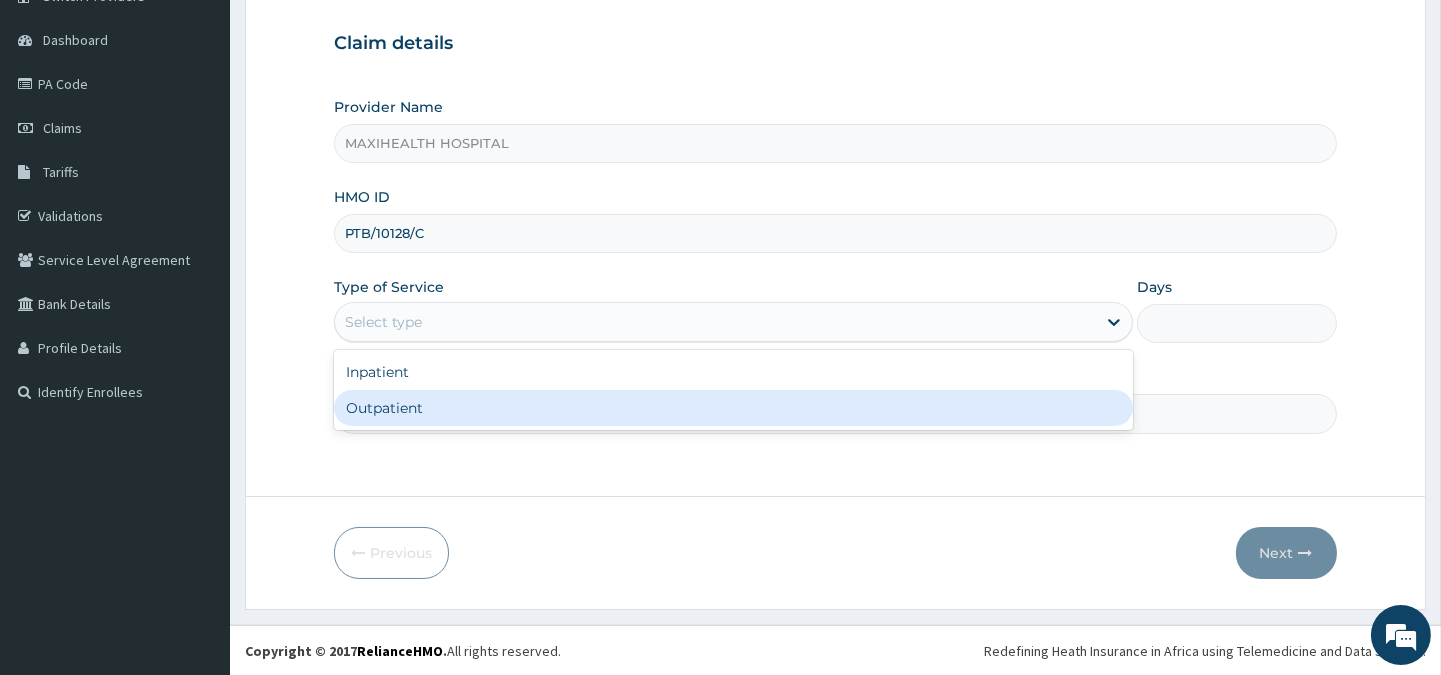 click on "Outpatient" at bounding box center [733, 408] 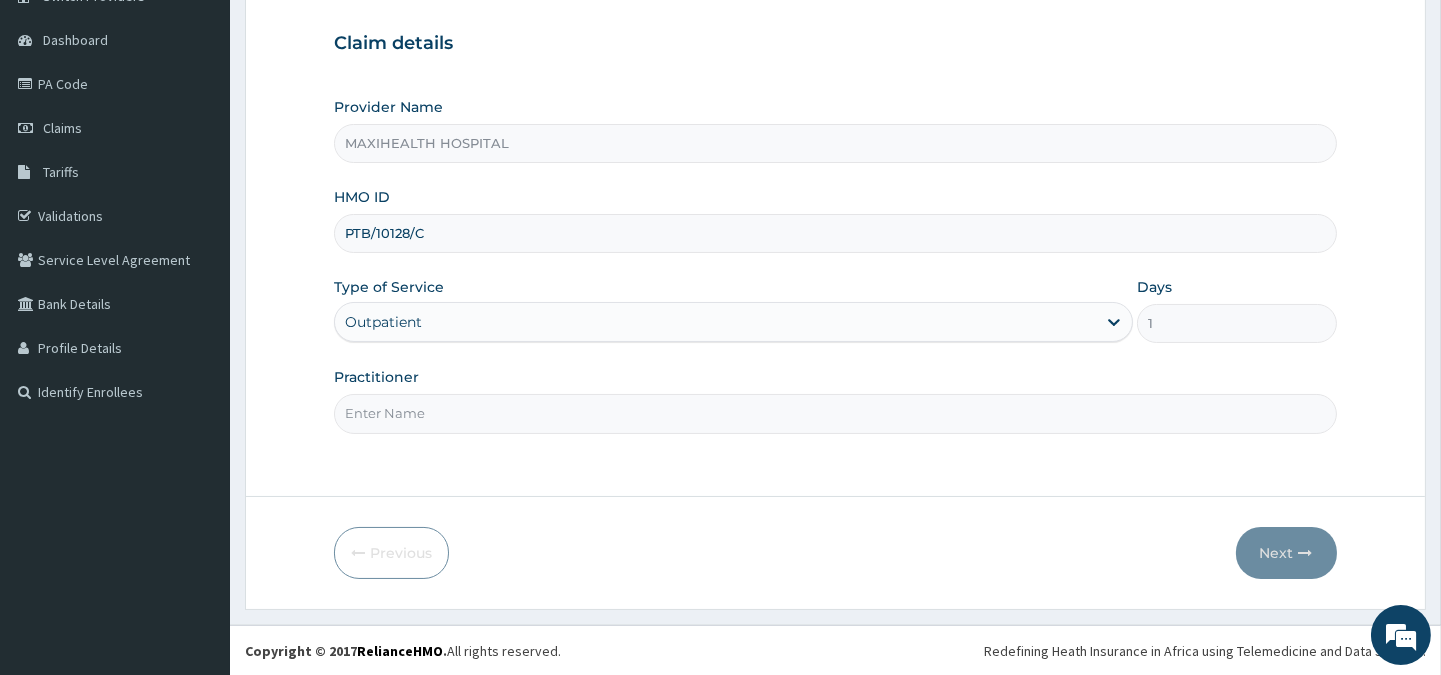 click on "Practitioner" at bounding box center (835, 413) 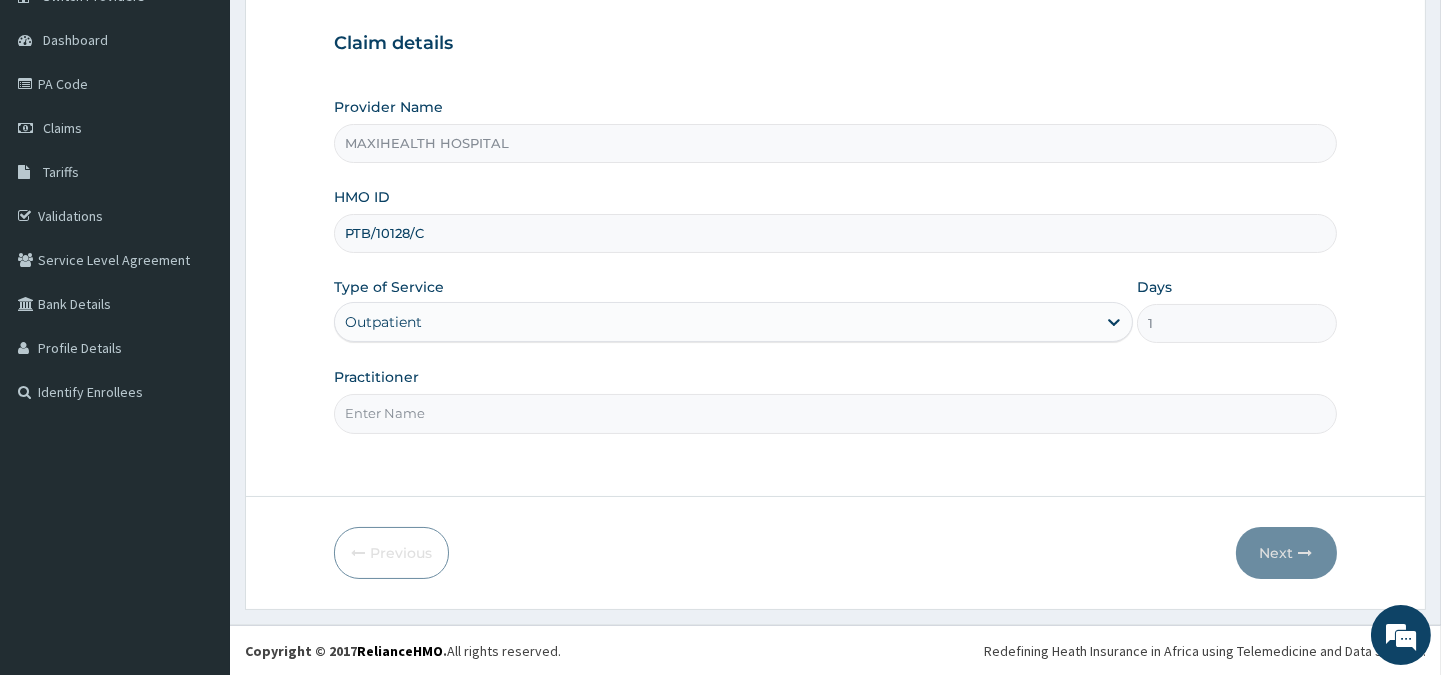 type on "DR. ALIYU" 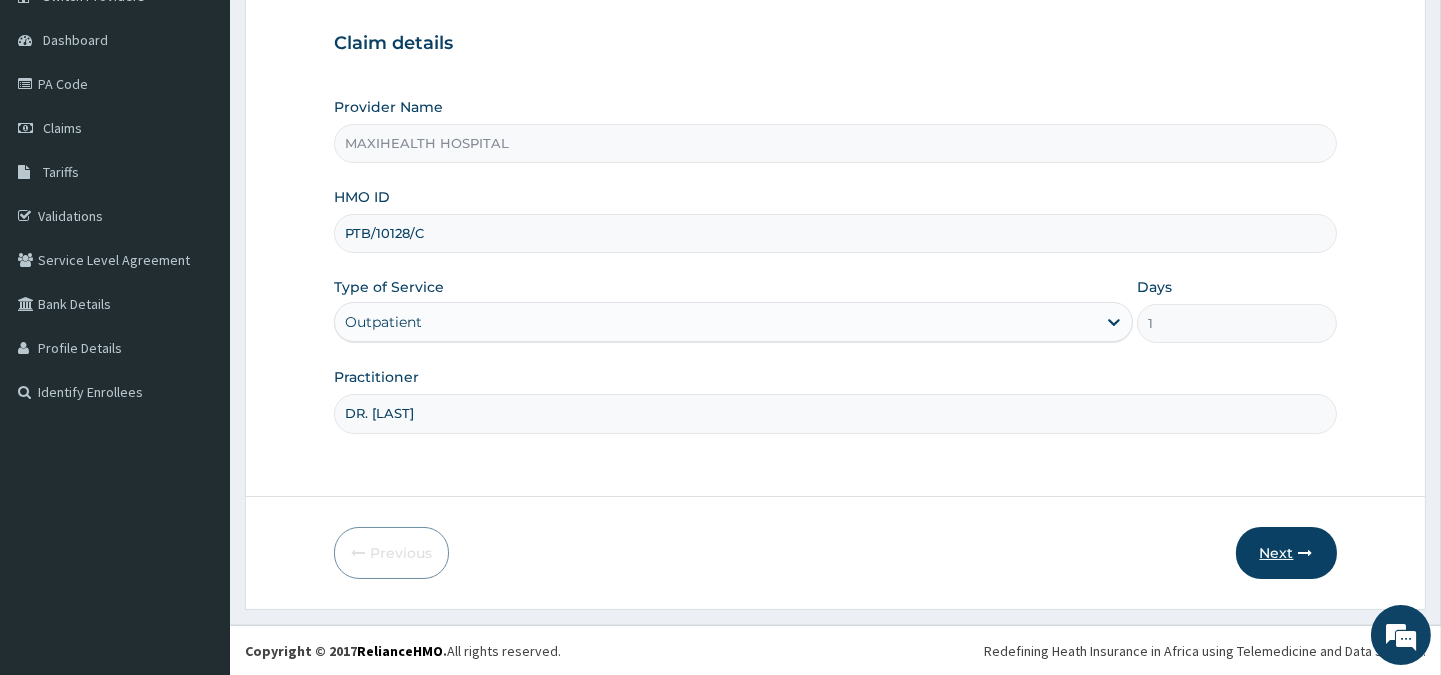 click on "Next" at bounding box center [1286, 553] 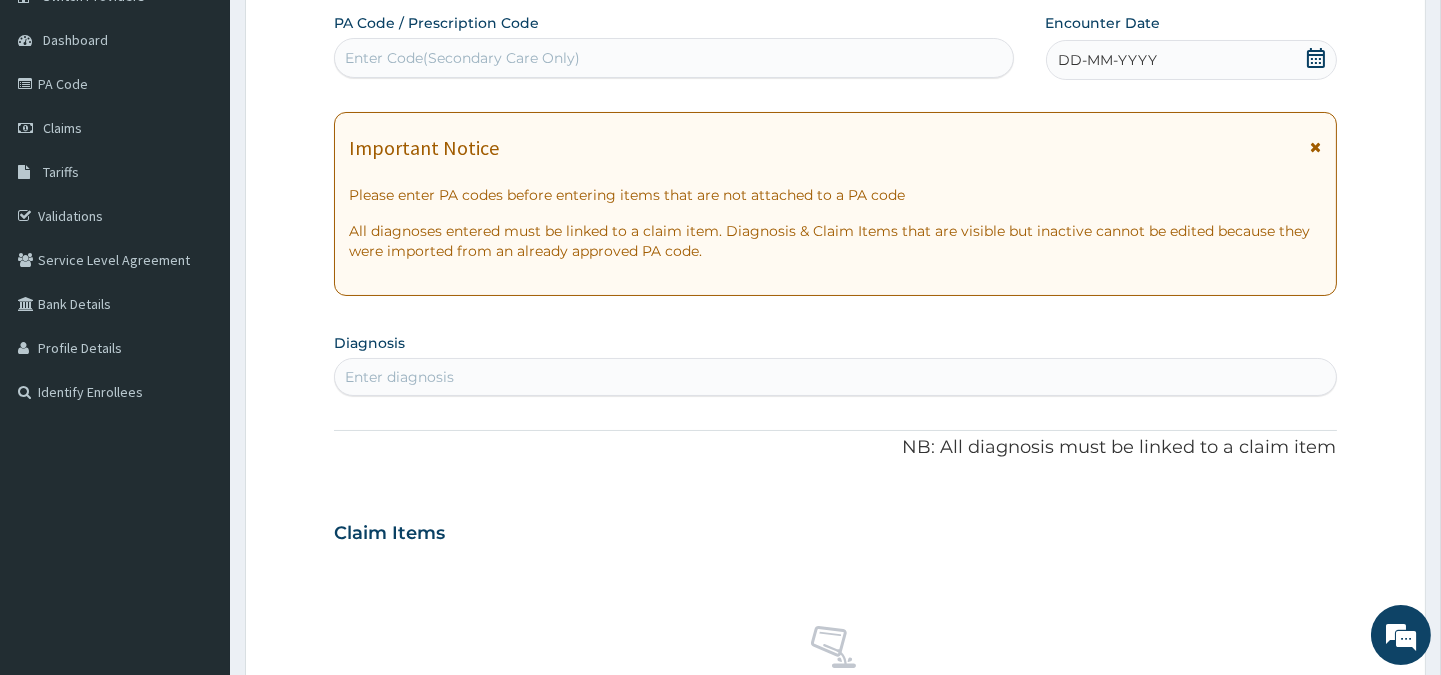 click on "DD-MM-YYYY" at bounding box center [1191, 60] 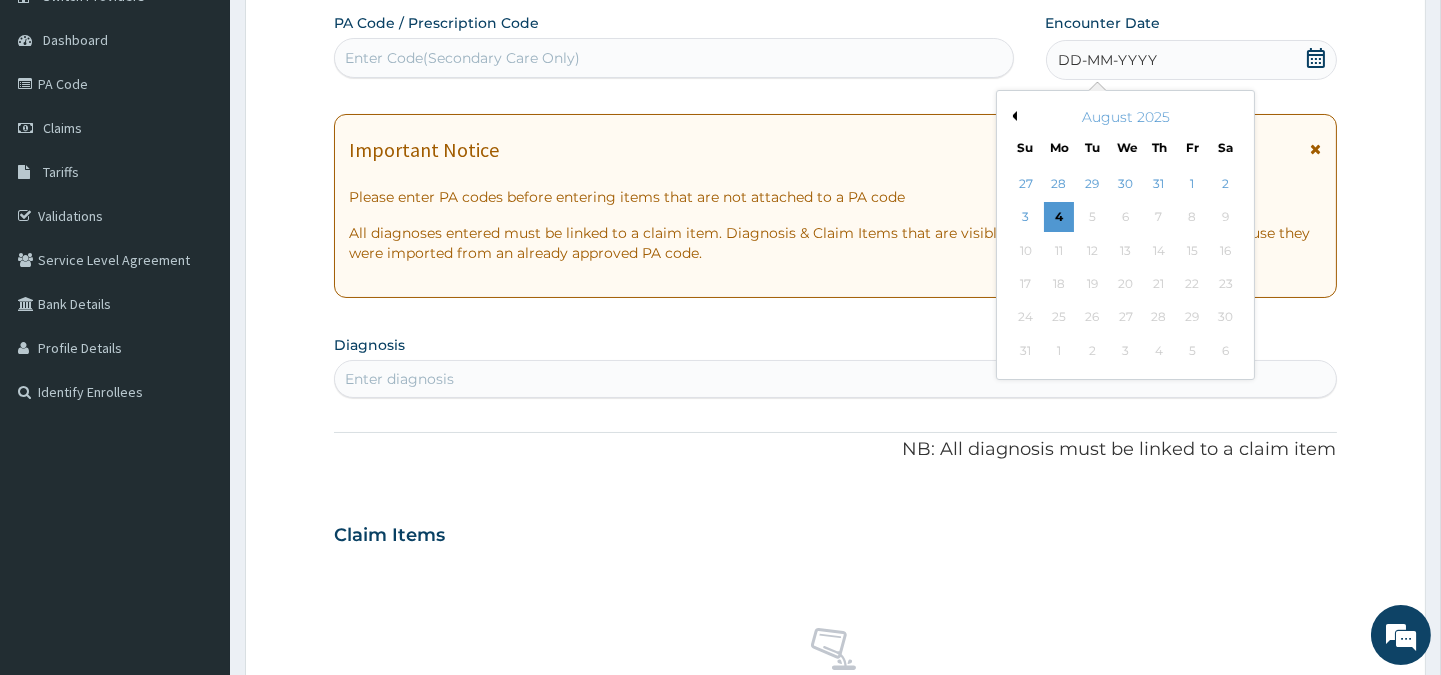 click on "Previous Month" at bounding box center (1012, 116) 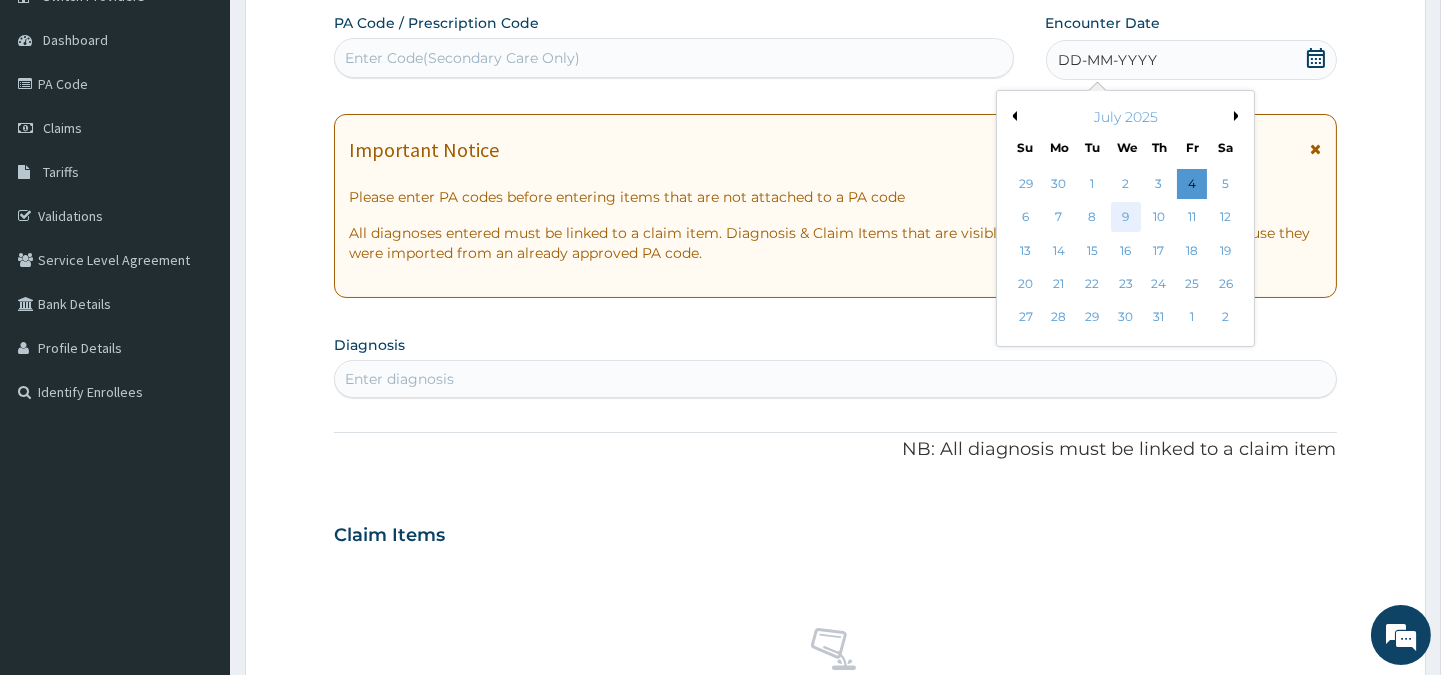 click on "9" at bounding box center (1125, 218) 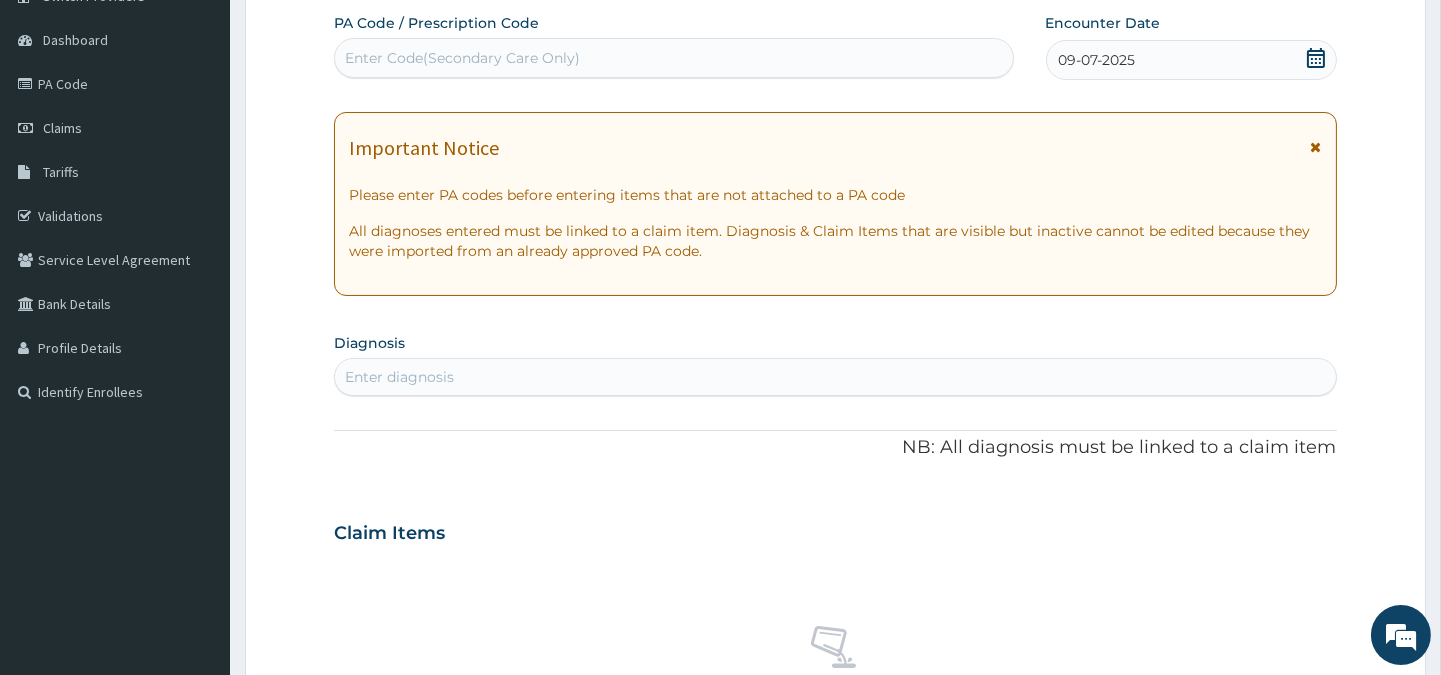 click on "Enter diagnosis" at bounding box center [399, 377] 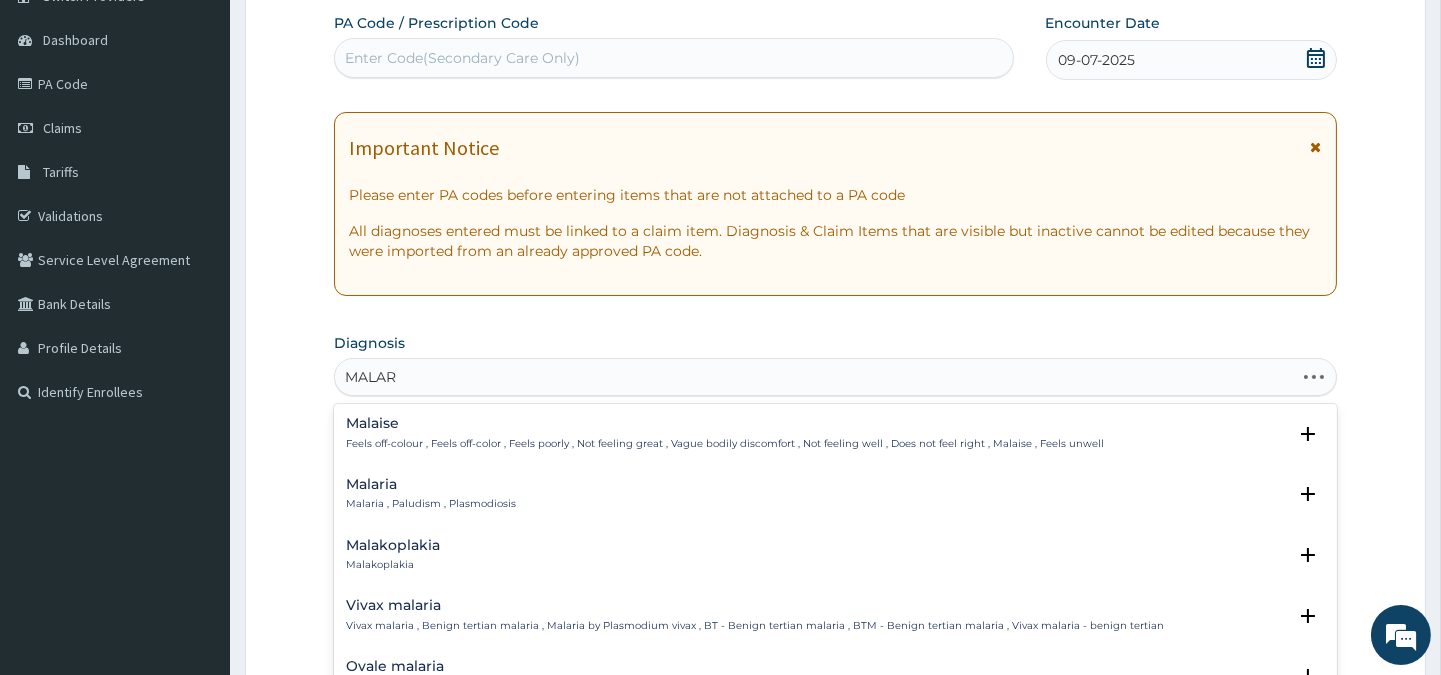 type on "MALARI" 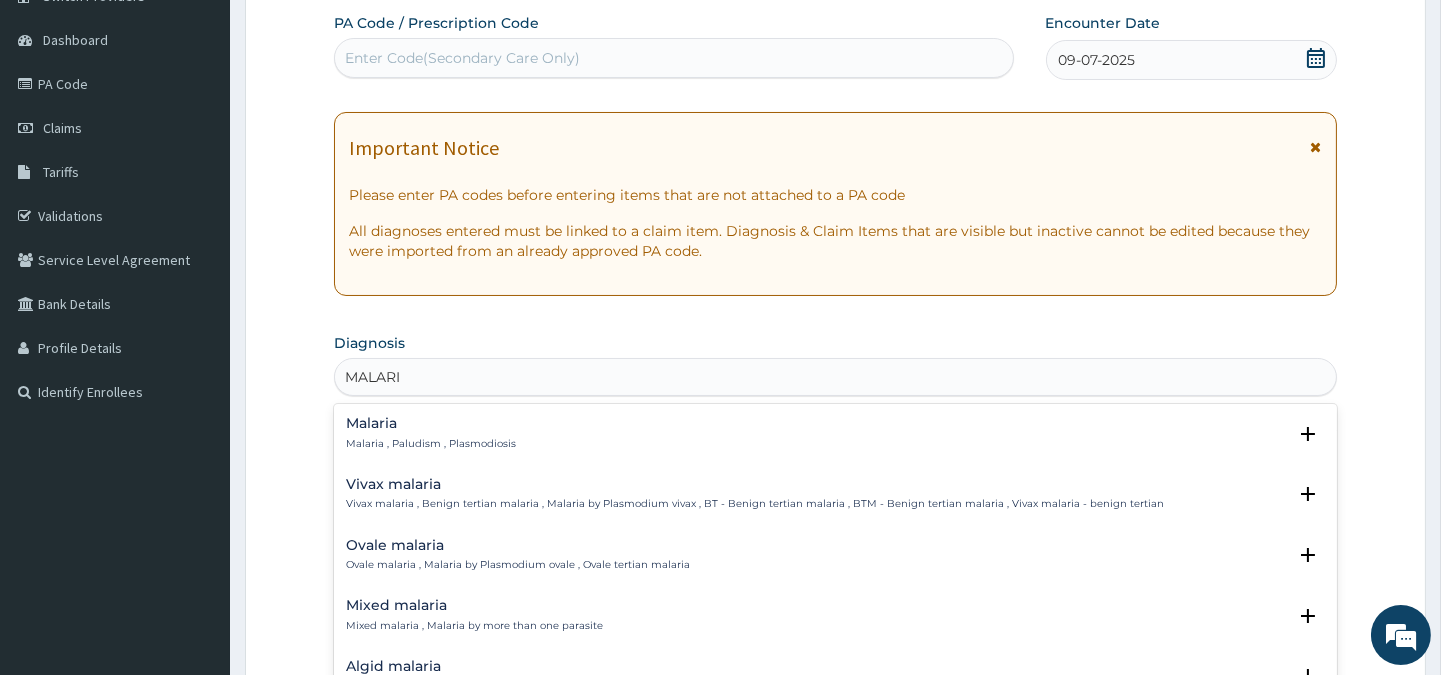 click on "Malaria" at bounding box center (431, 423) 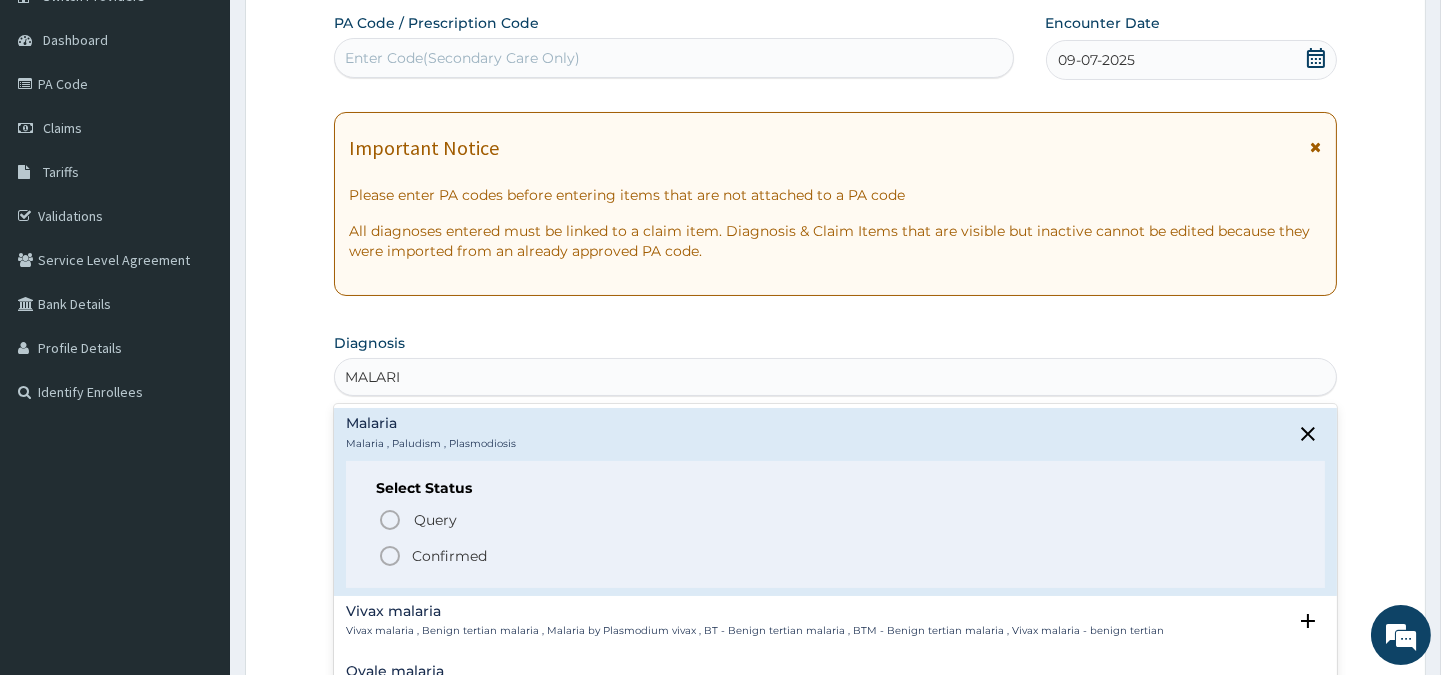 click 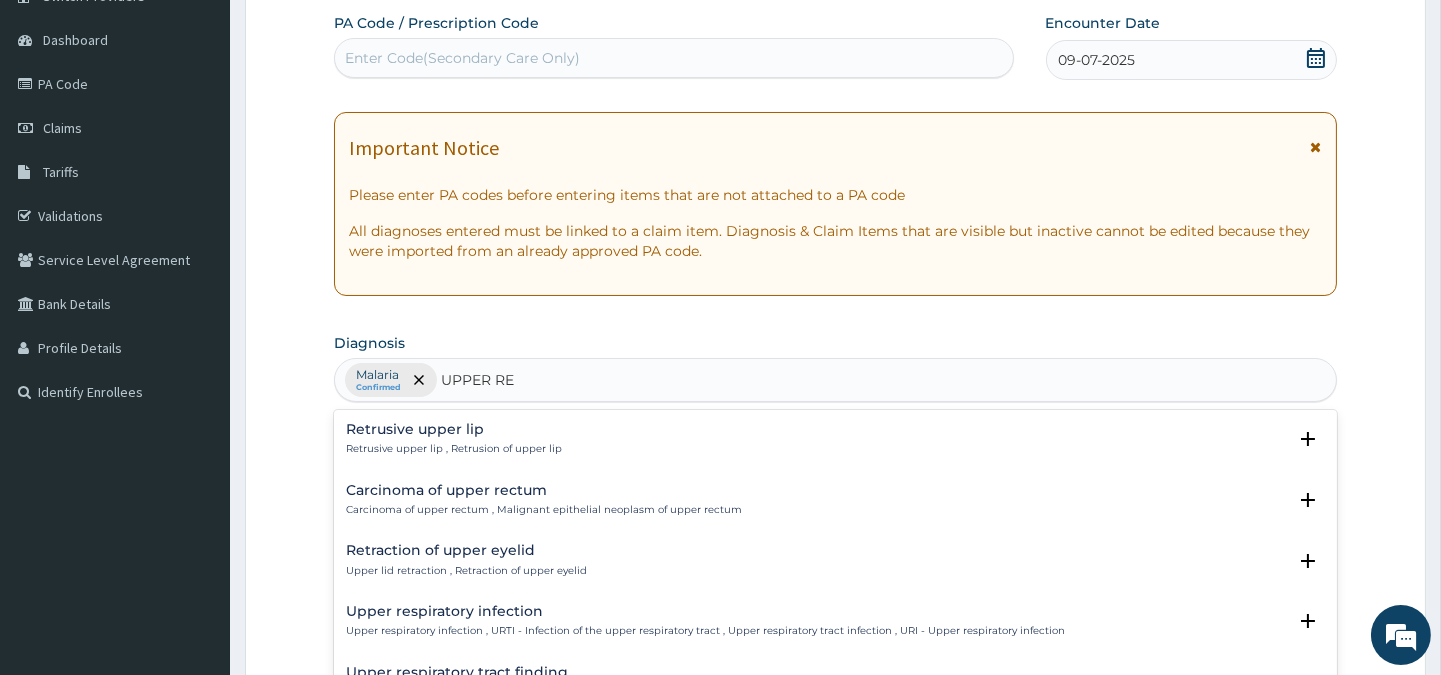type on "UPPER RES" 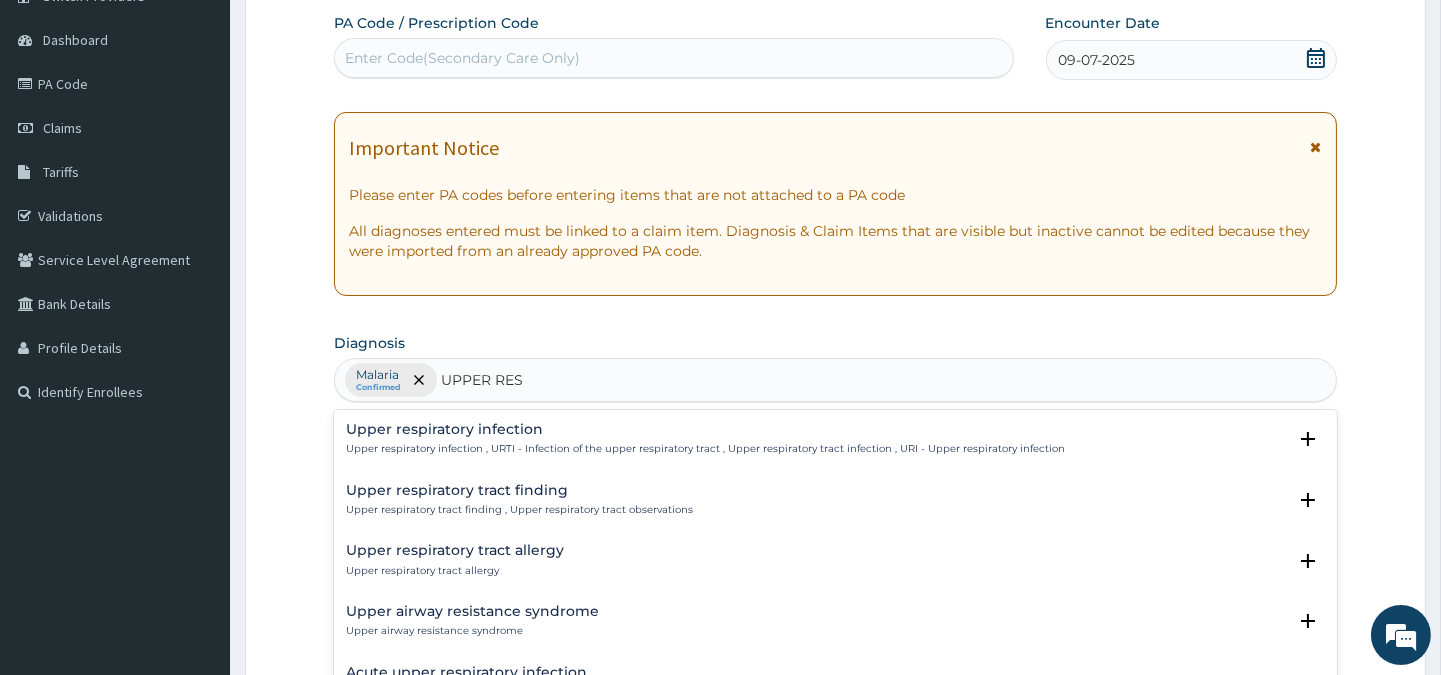click on "Upper respiratory tract allergy" at bounding box center [455, 550] 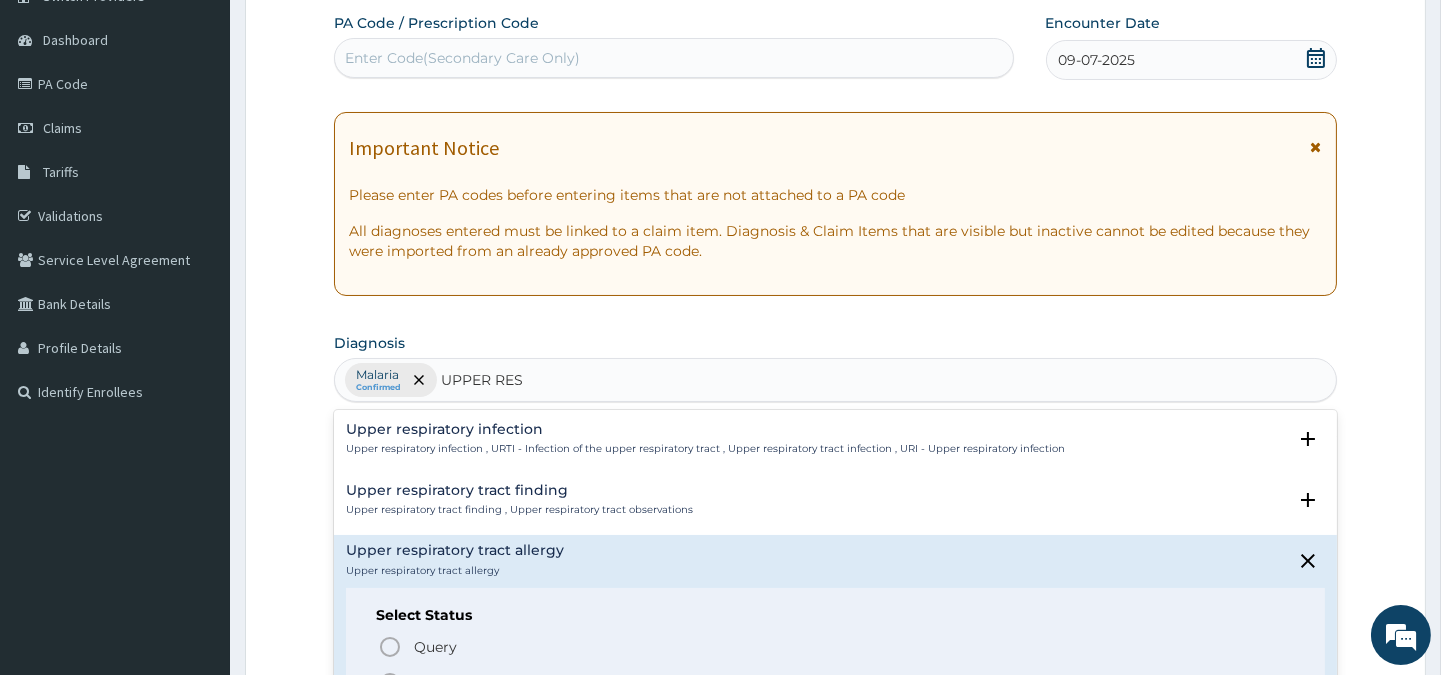 click on "Upper respiratory infection Upper respiratory infection , URTI - Infection of the upper respiratory tract , Upper respiratory tract infection , URI - Upper respiratory infection Select Status Query Query covers suspected (?), Keep in view (kiv), Ruled out (r/o) Confirmed Upper respiratory tract finding Upper respiratory tract finding , Upper respiratory tract observations Select Status Query Query covers suspected (?), Keep in view (kiv), Ruled out (r/o) Confirmed Upper respiratory tract allergy Upper respiratory tract allergy Select Status Query Query covers suspected (?), Keep in view (kiv), Ruled out (r/o) Confirmed Upper airway resistance syndrome Upper airway resistance syndrome Select Status Query Query covers suspected (?), Keep in view (kiv), Ruled out (r/o) Confirmed Acute upper respiratory infection Acute upper respiratory infection , Acute upper respiratory tract infection , Acute URI (upper respiratory infection) , AURTI - acute upper respiratory tract infection Select Status Query Confirmed Query" at bounding box center [835, 560] 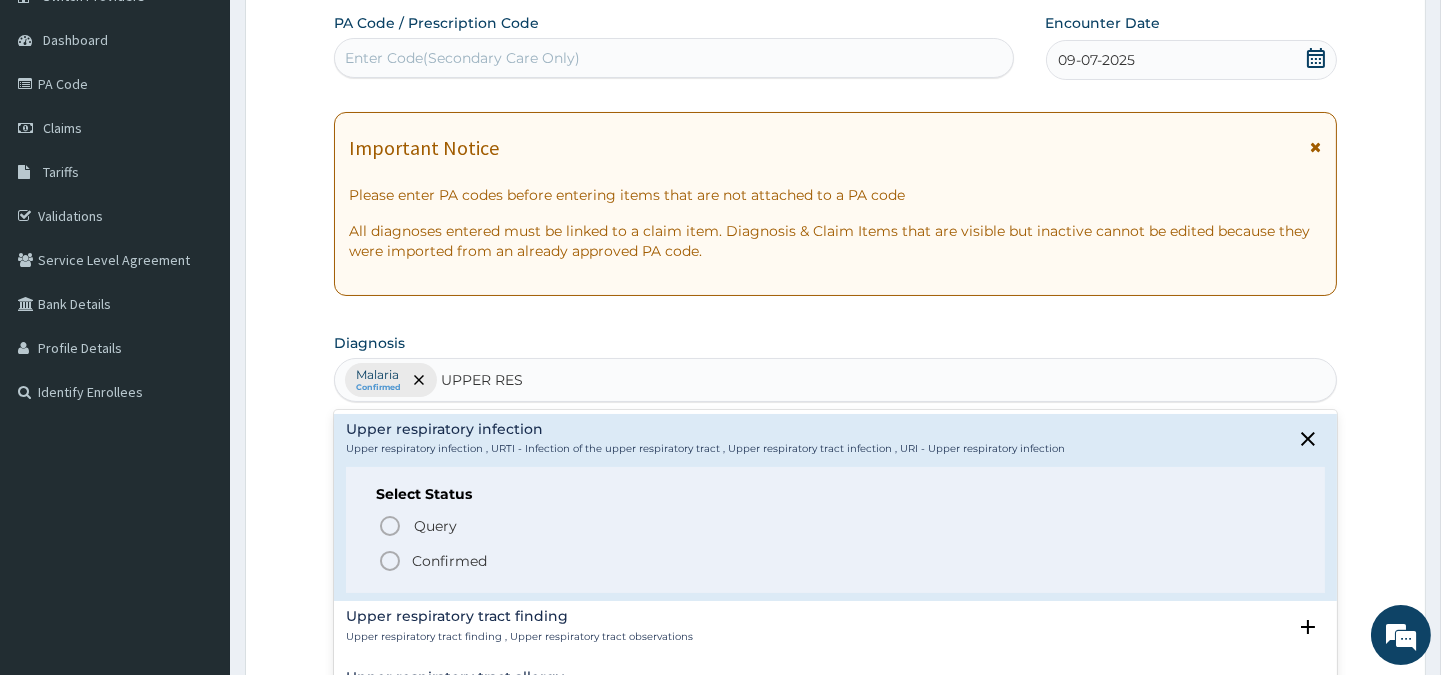 click 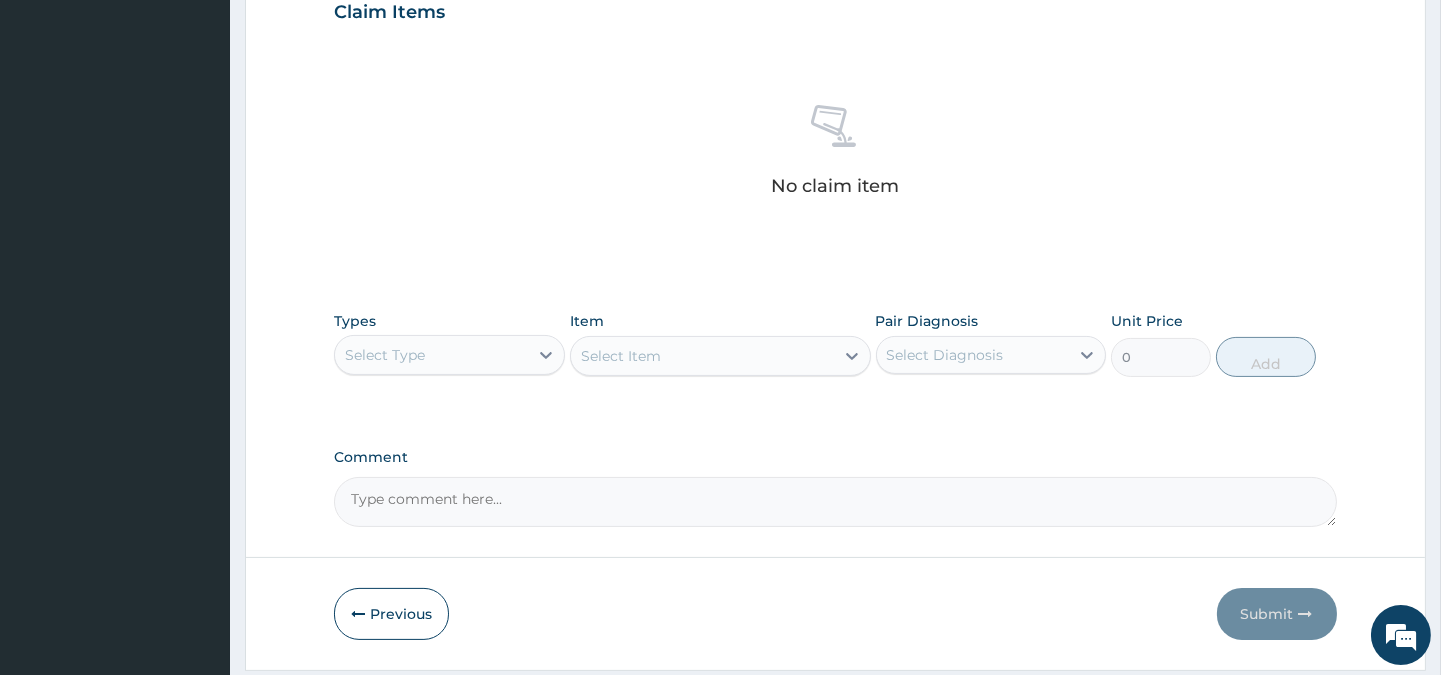 scroll, scrollTop: 766, scrollLeft: 0, axis: vertical 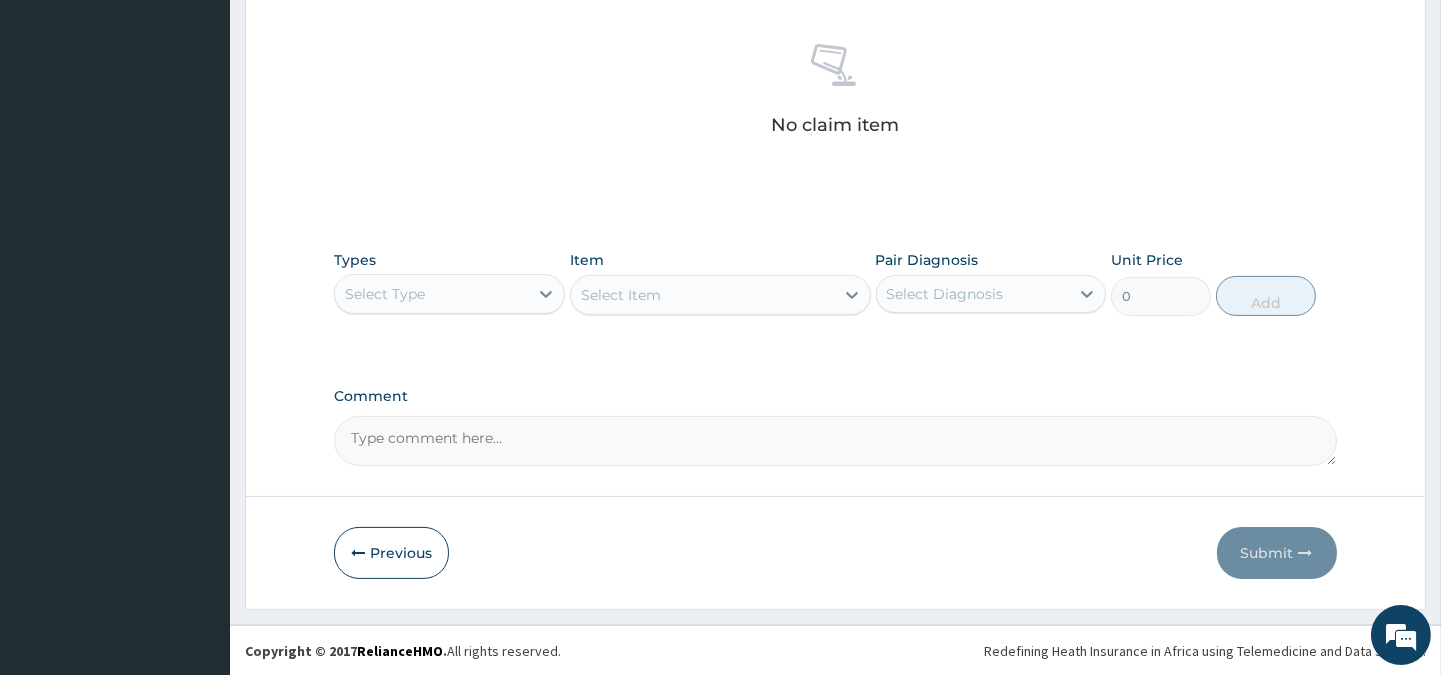 click on "Select Type" at bounding box center [385, 294] 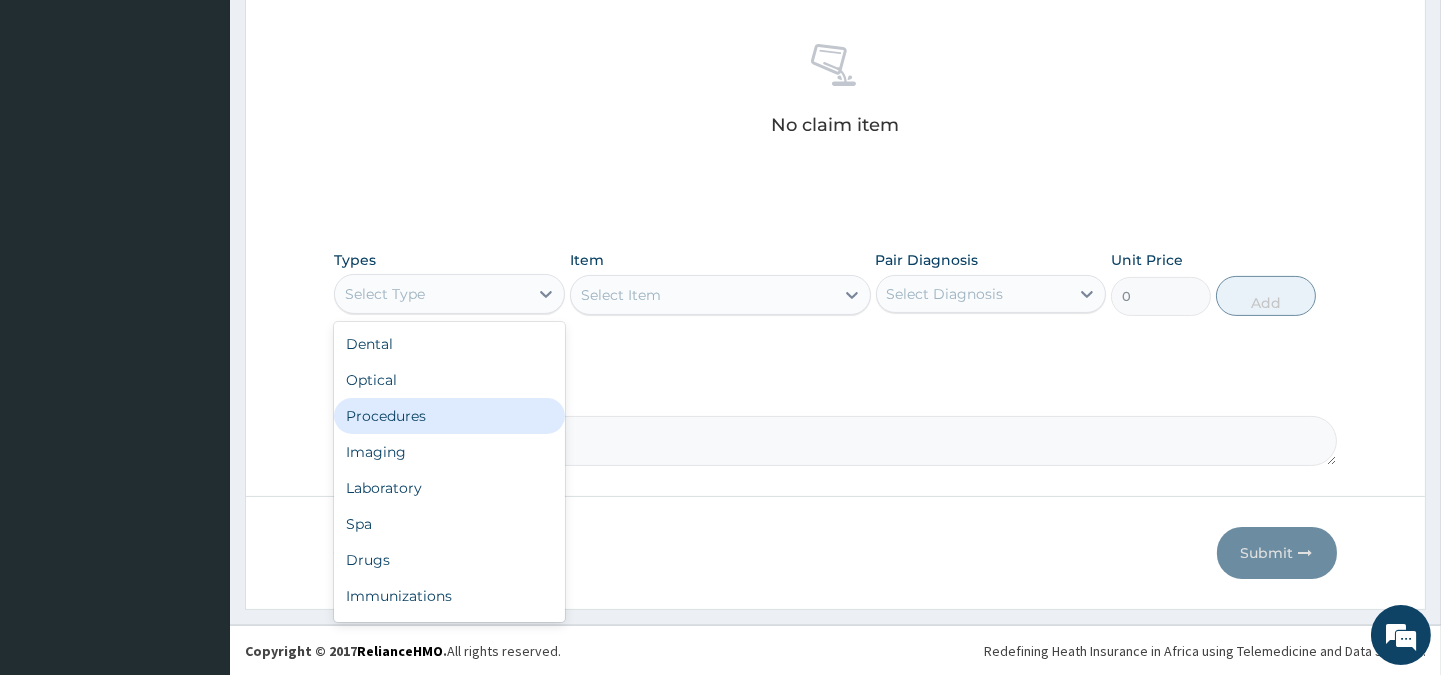 click on "Procedures" at bounding box center (449, 416) 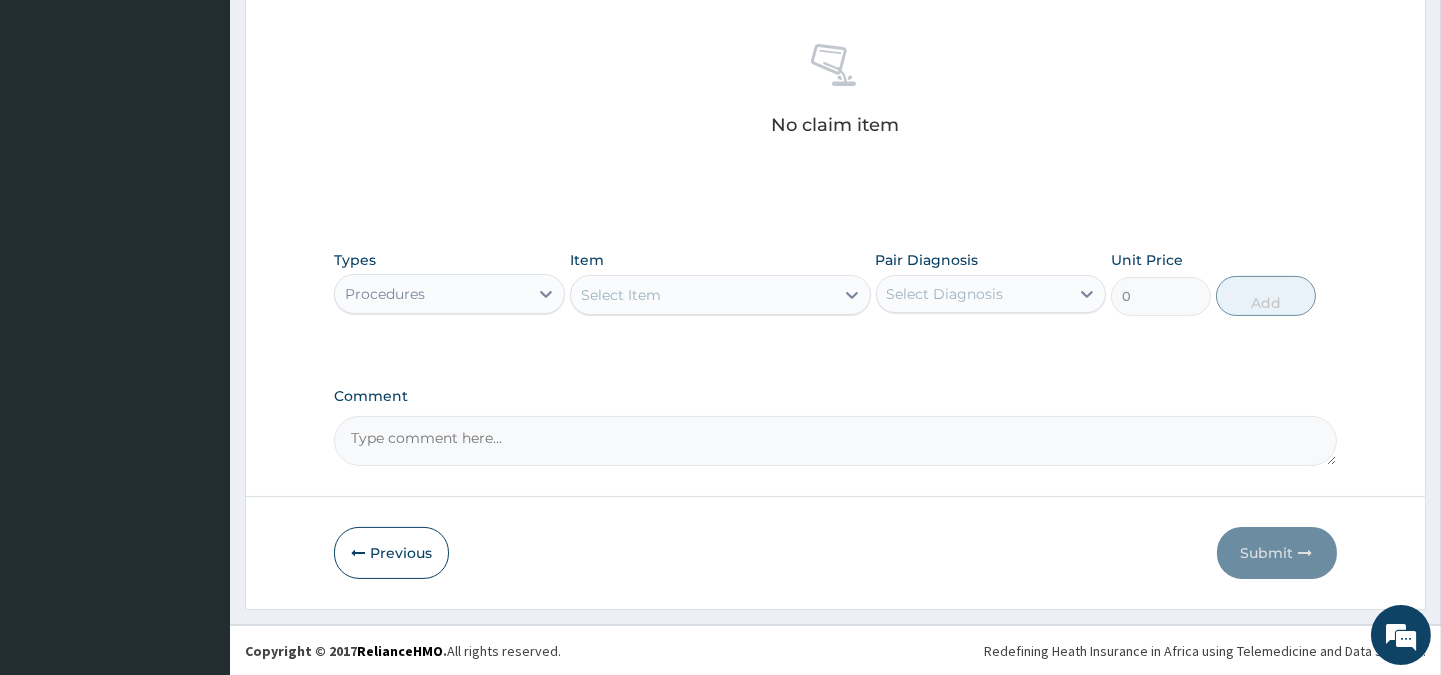 click on "Select Item" at bounding box center (621, 295) 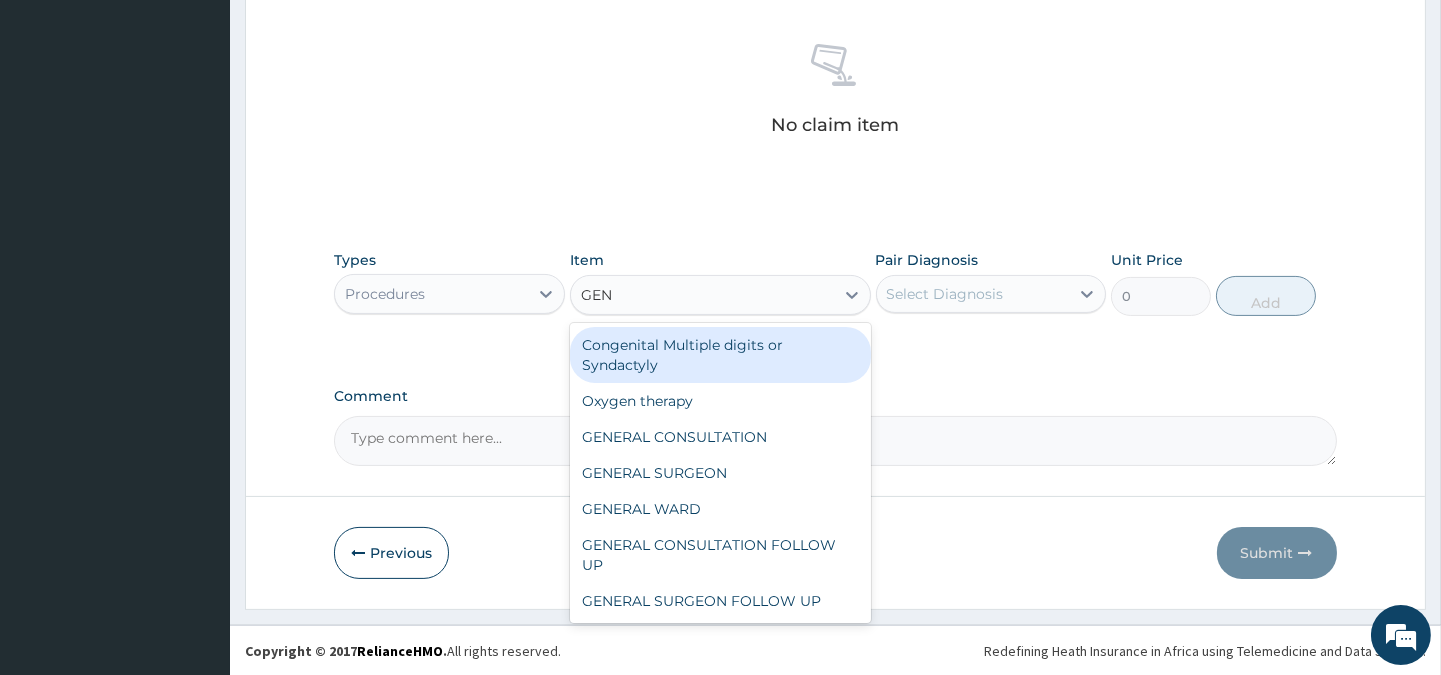 type on "GENE" 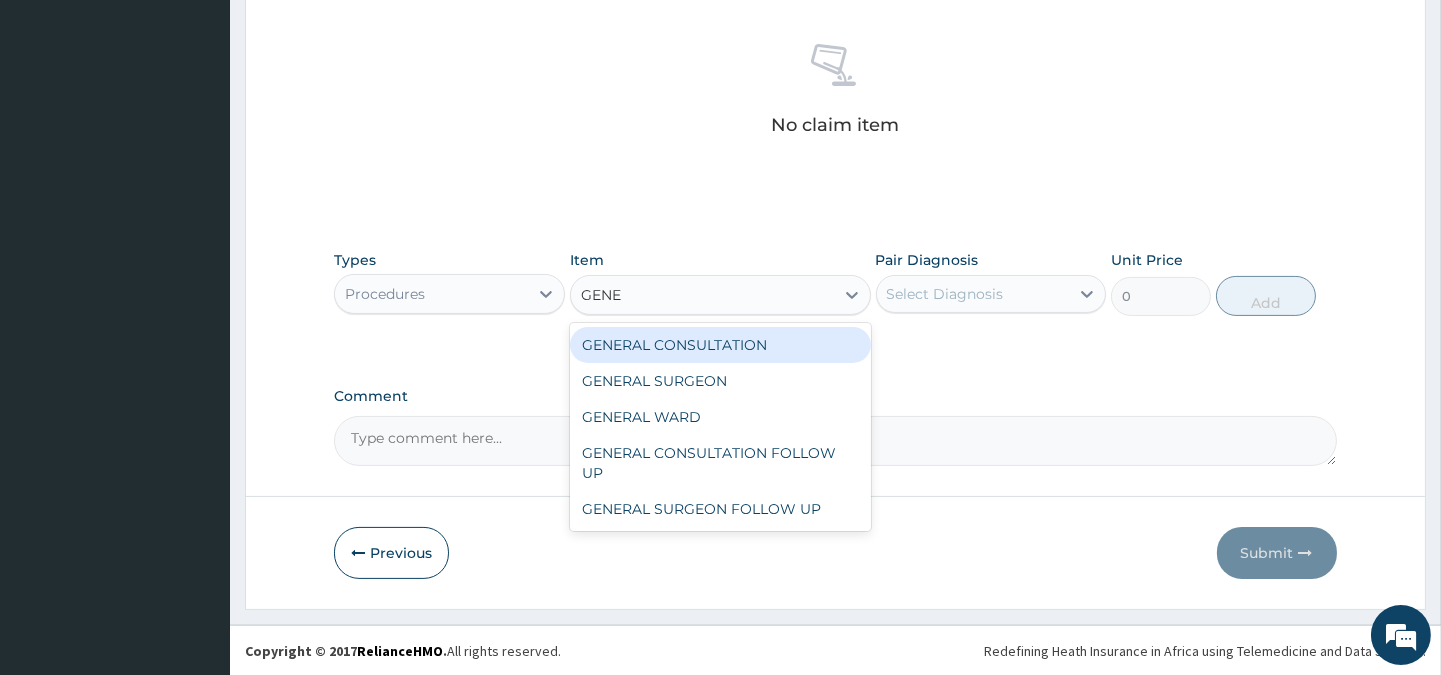 click on "GENERAL CONSULTATION" at bounding box center [720, 345] 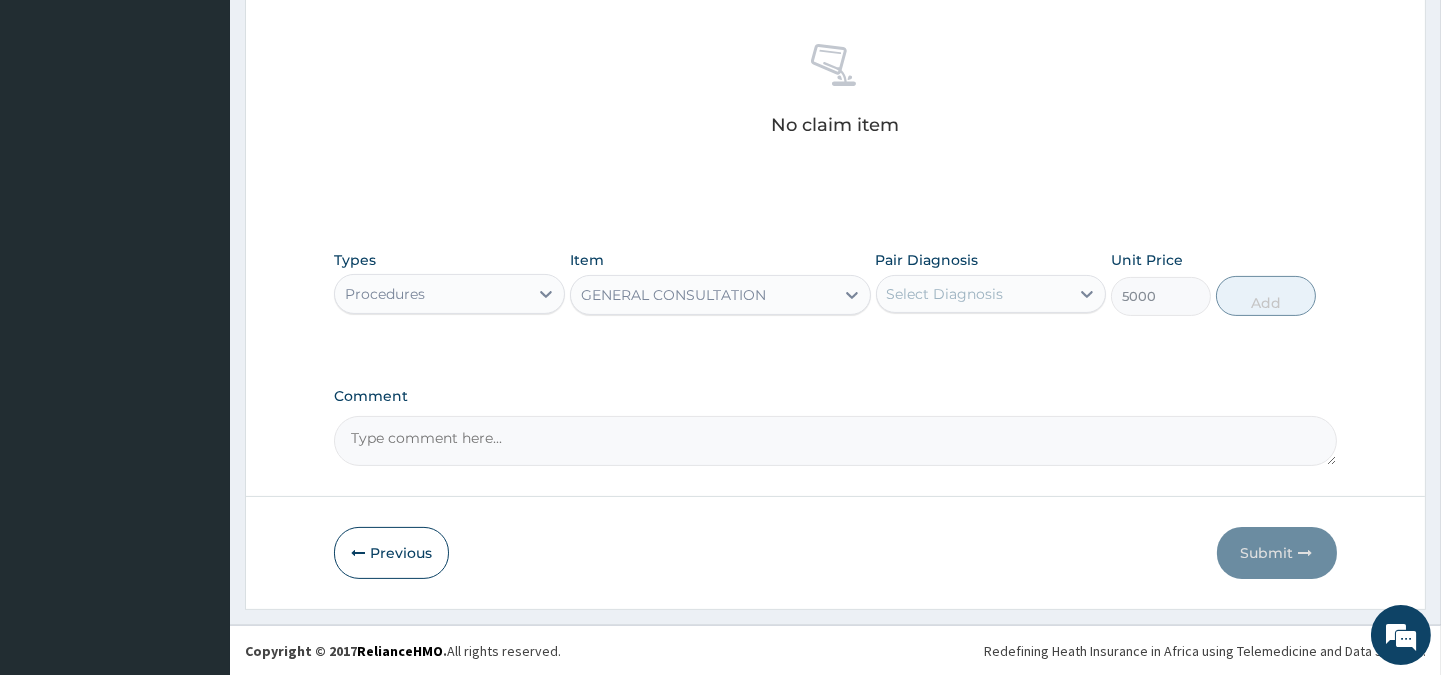 click on "Select Diagnosis" at bounding box center (945, 294) 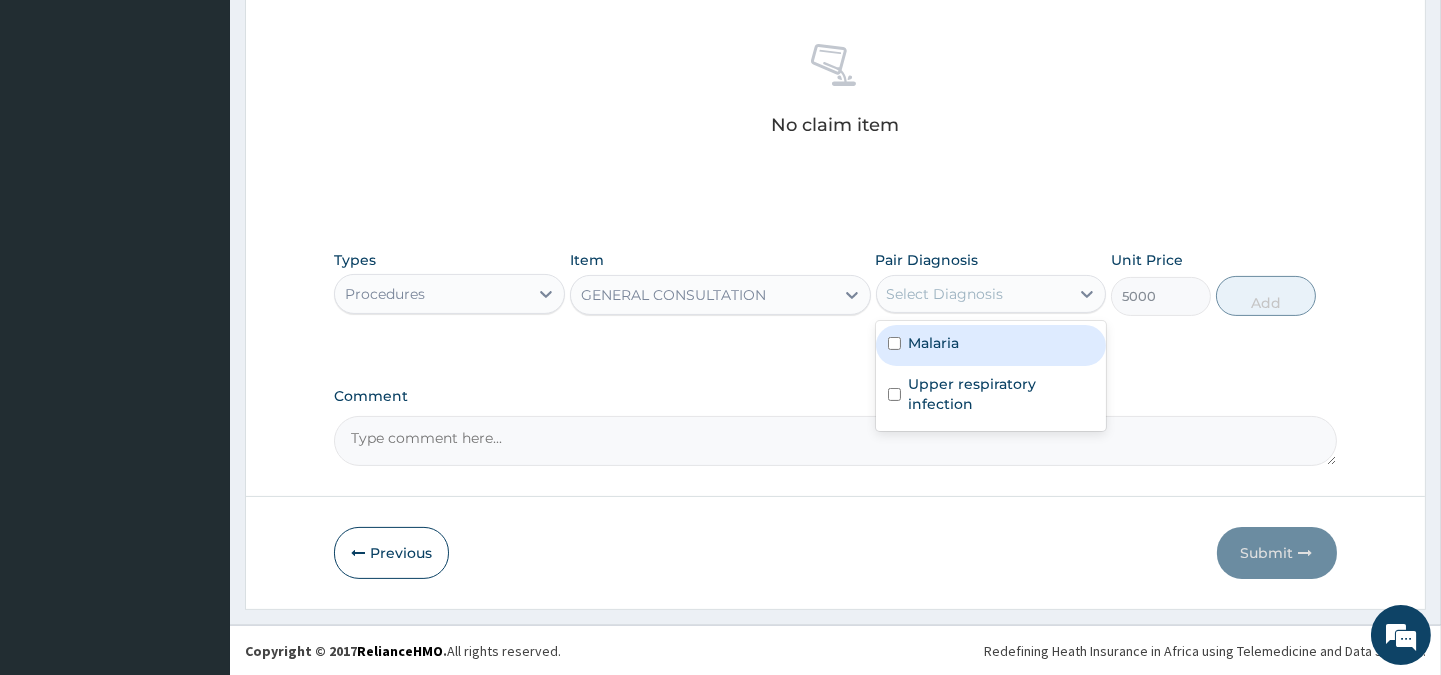 click on "Malaria" at bounding box center (991, 345) 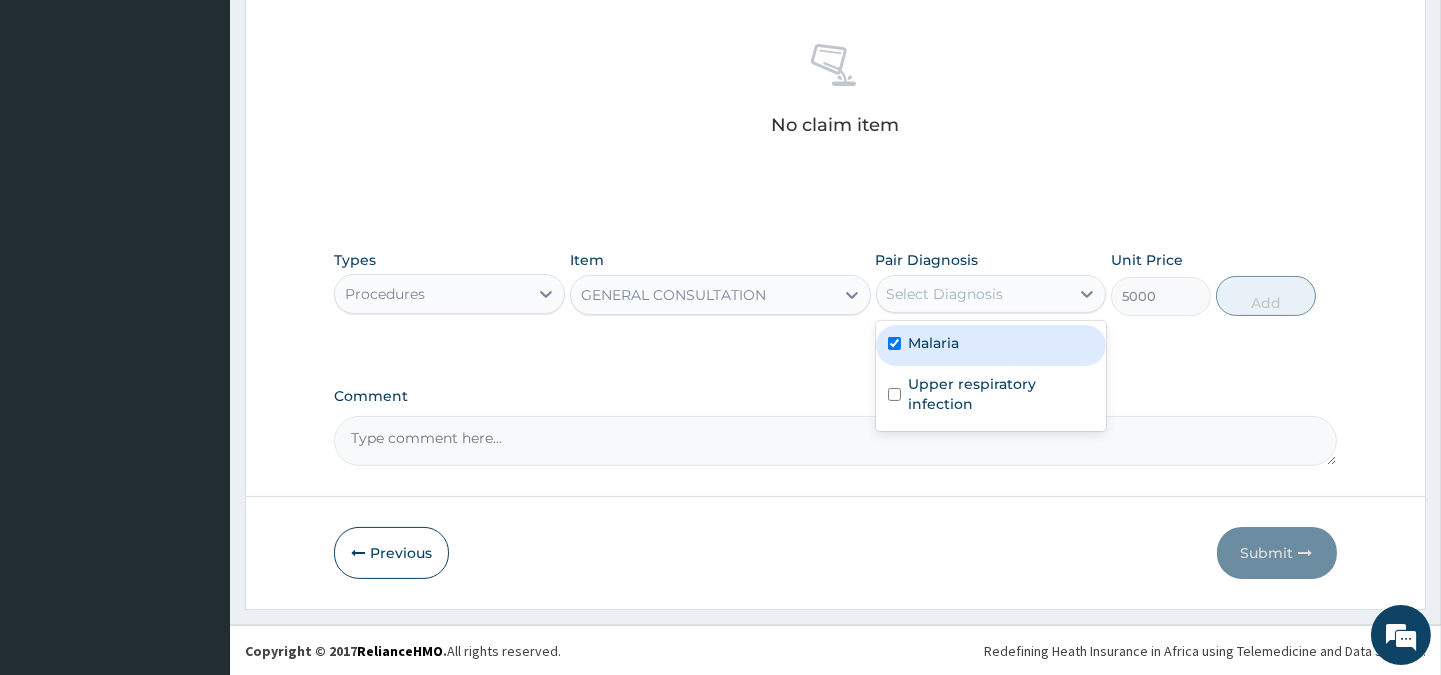 checkbox on "true" 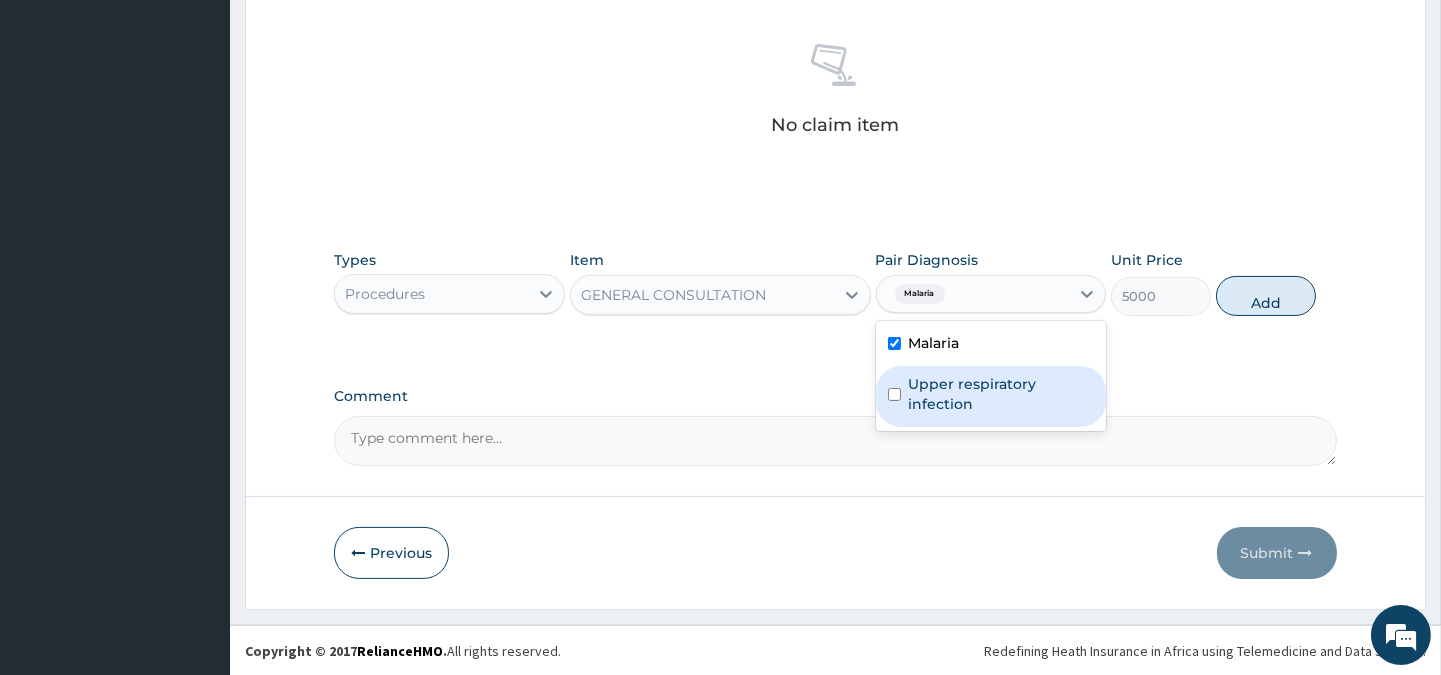 click on "Upper respiratory infection" at bounding box center (1001, 394) 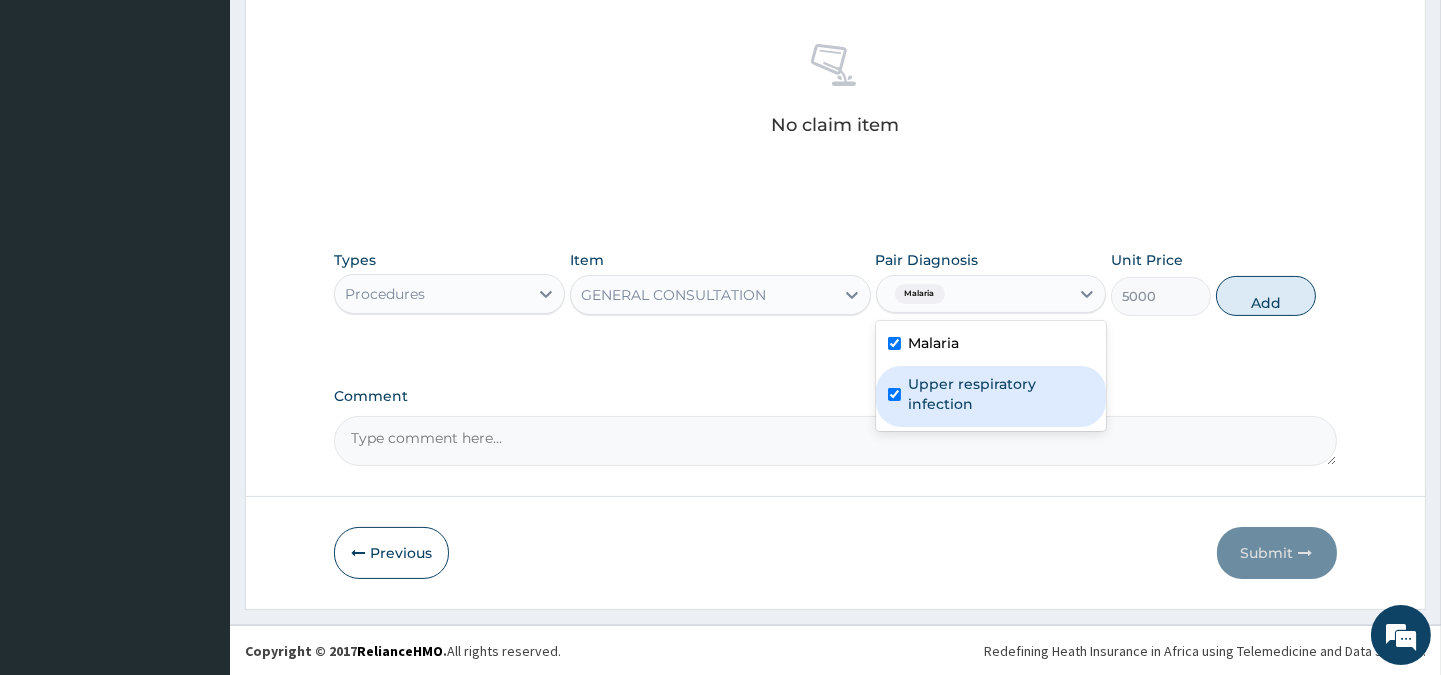 checkbox on "true" 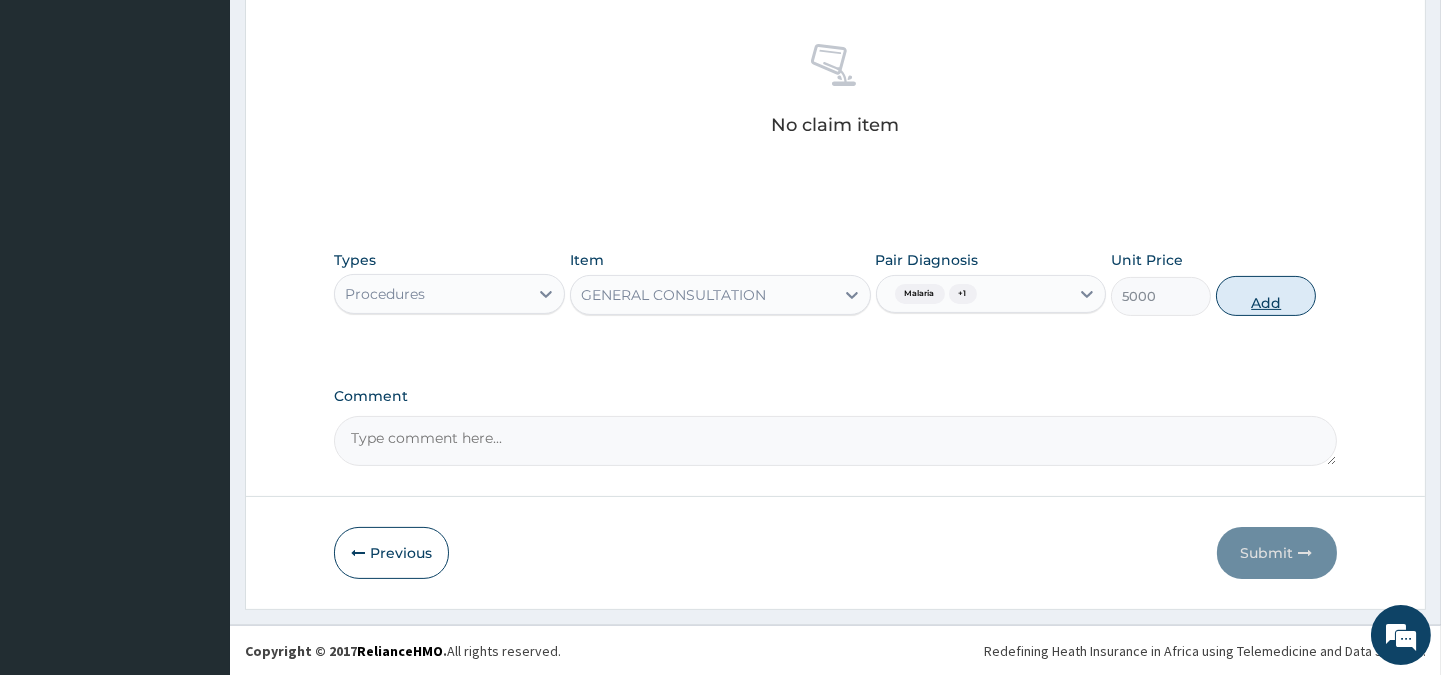 click on "Add" at bounding box center [1266, 296] 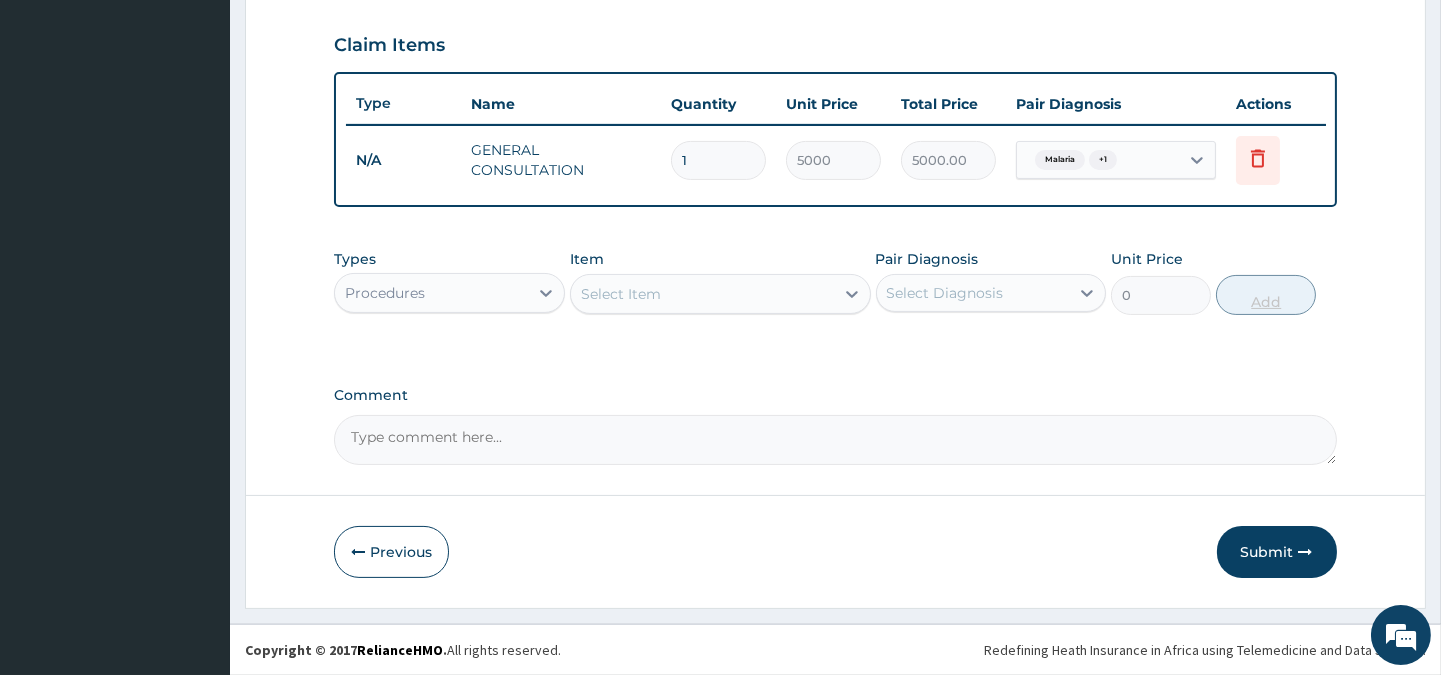 scroll, scrollTop: 670, scrollLeft: 0, axis: vertical 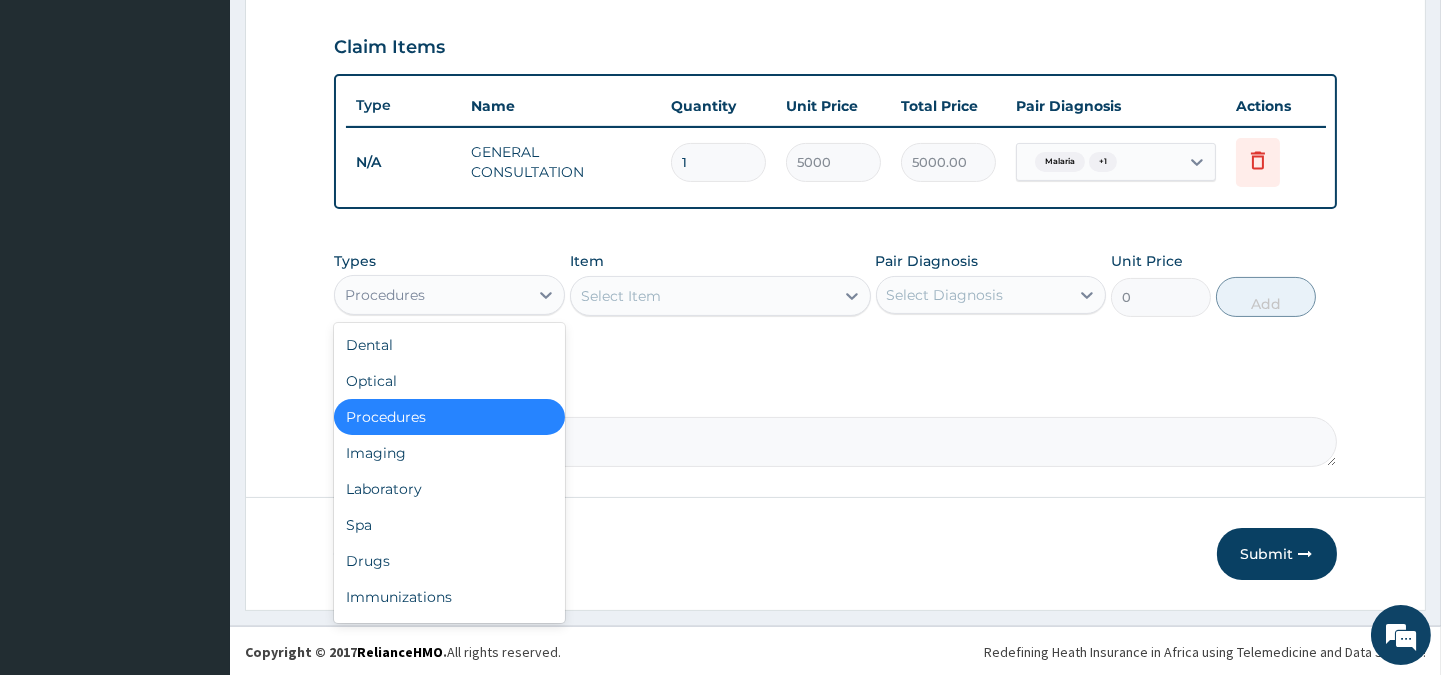 click on "Procedures" at bounding box center [385, 295] 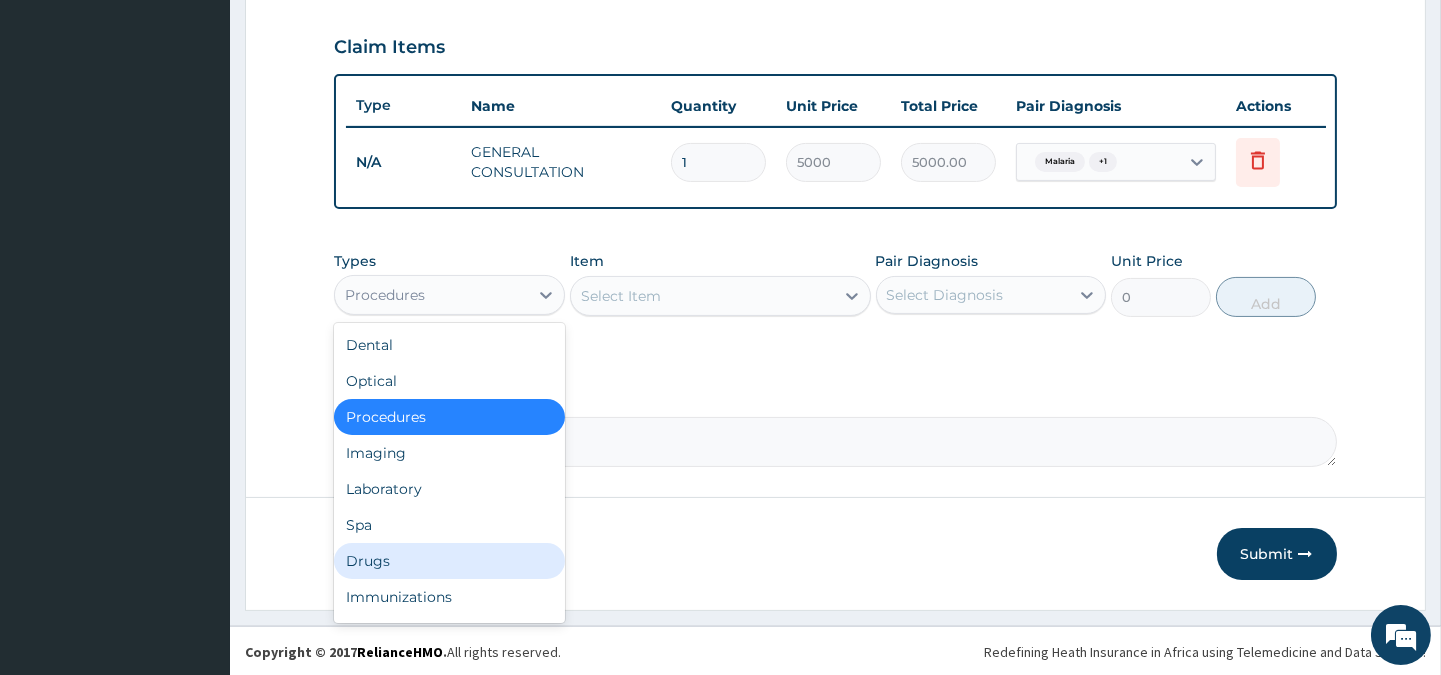 click on "Drugs" at bounding box center (449, 561) 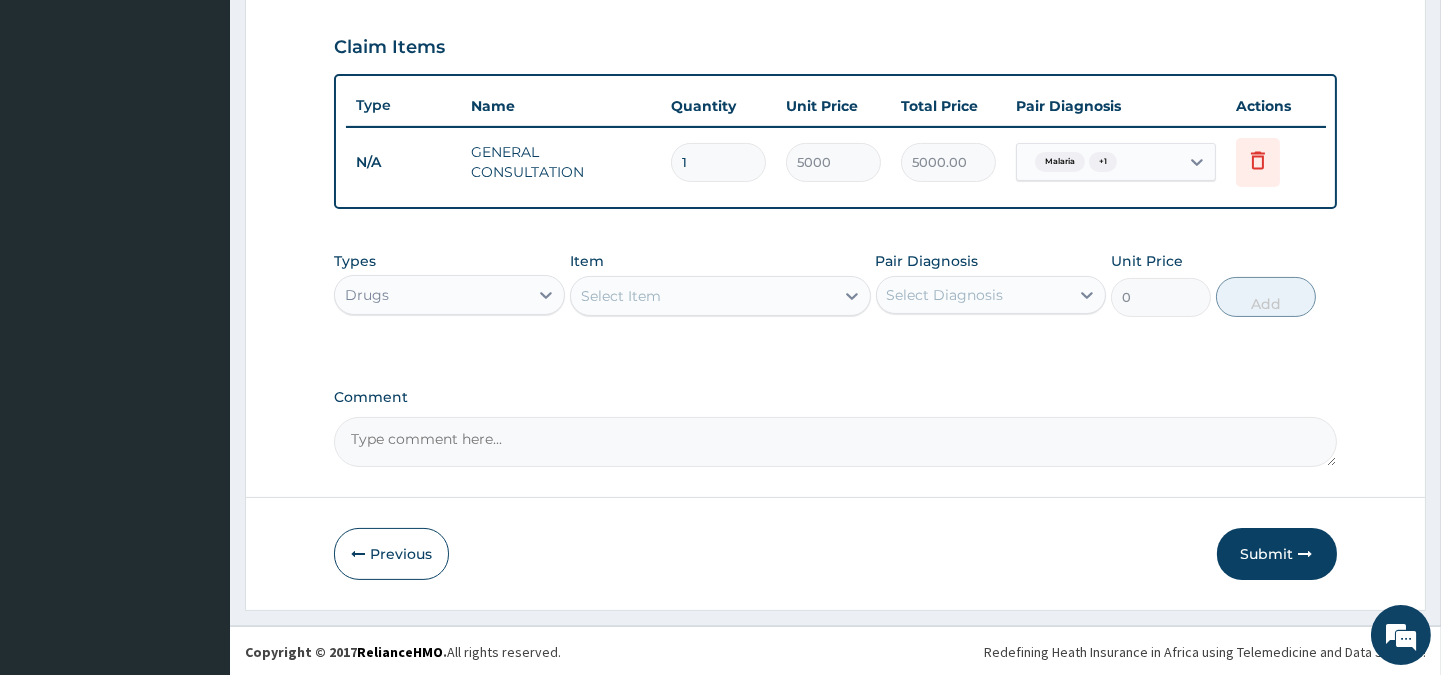 click on "Select Item" at bounding box center (702, 296) 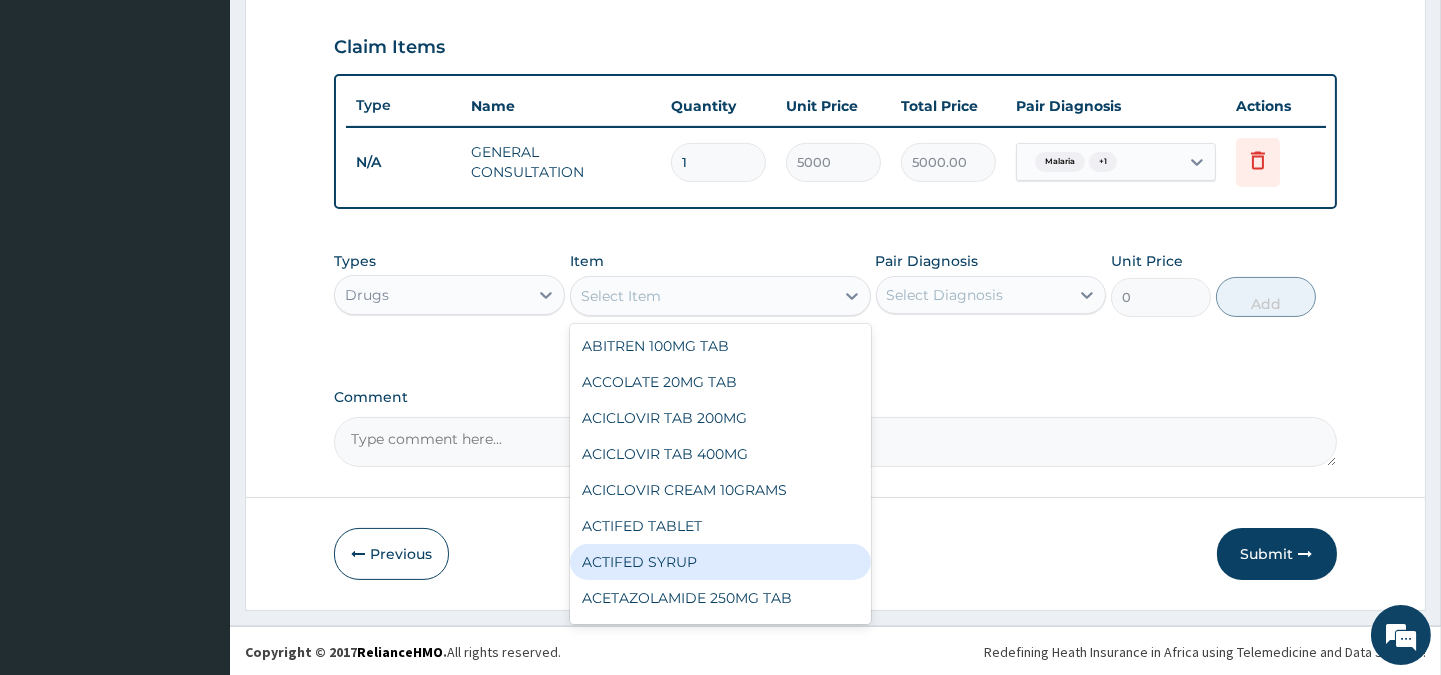 click on "ACTIFED SYRUP" at bounding box center [720, 562] 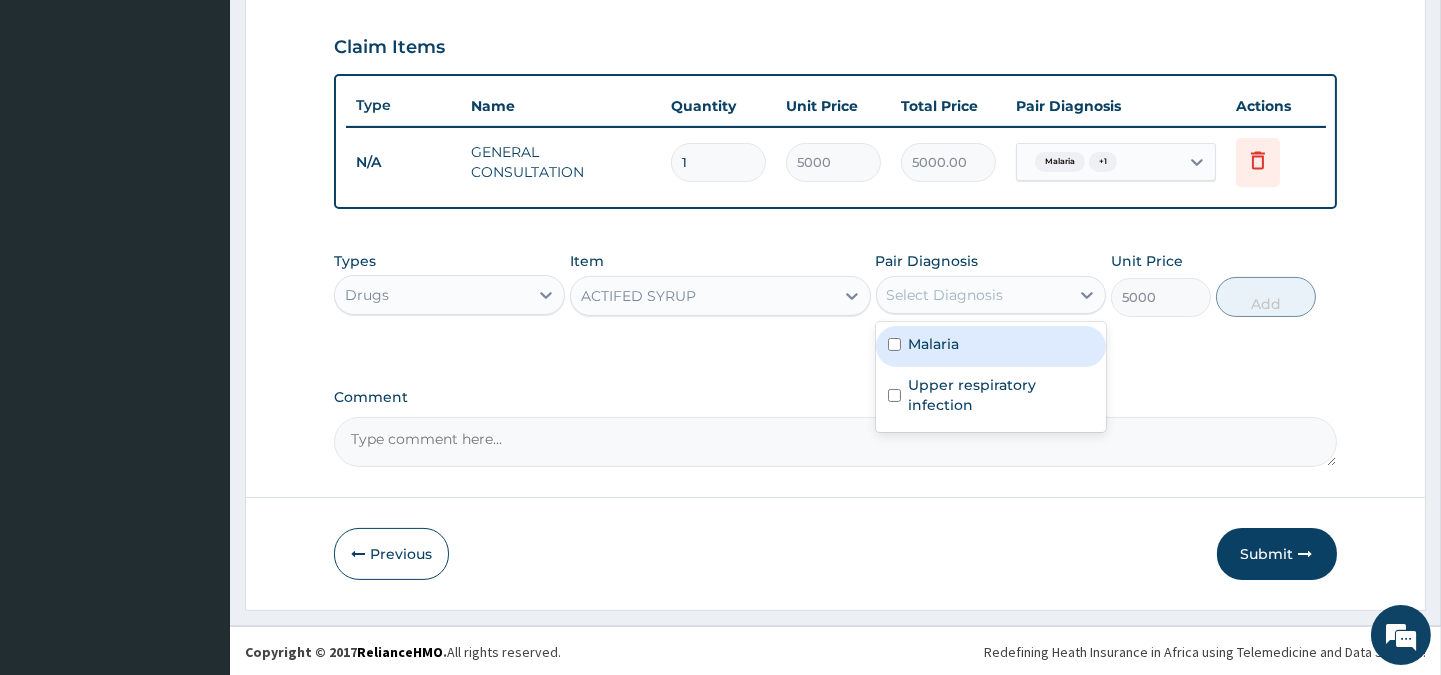 click on "Select Diagnosis" at bounding box center [945, 295] 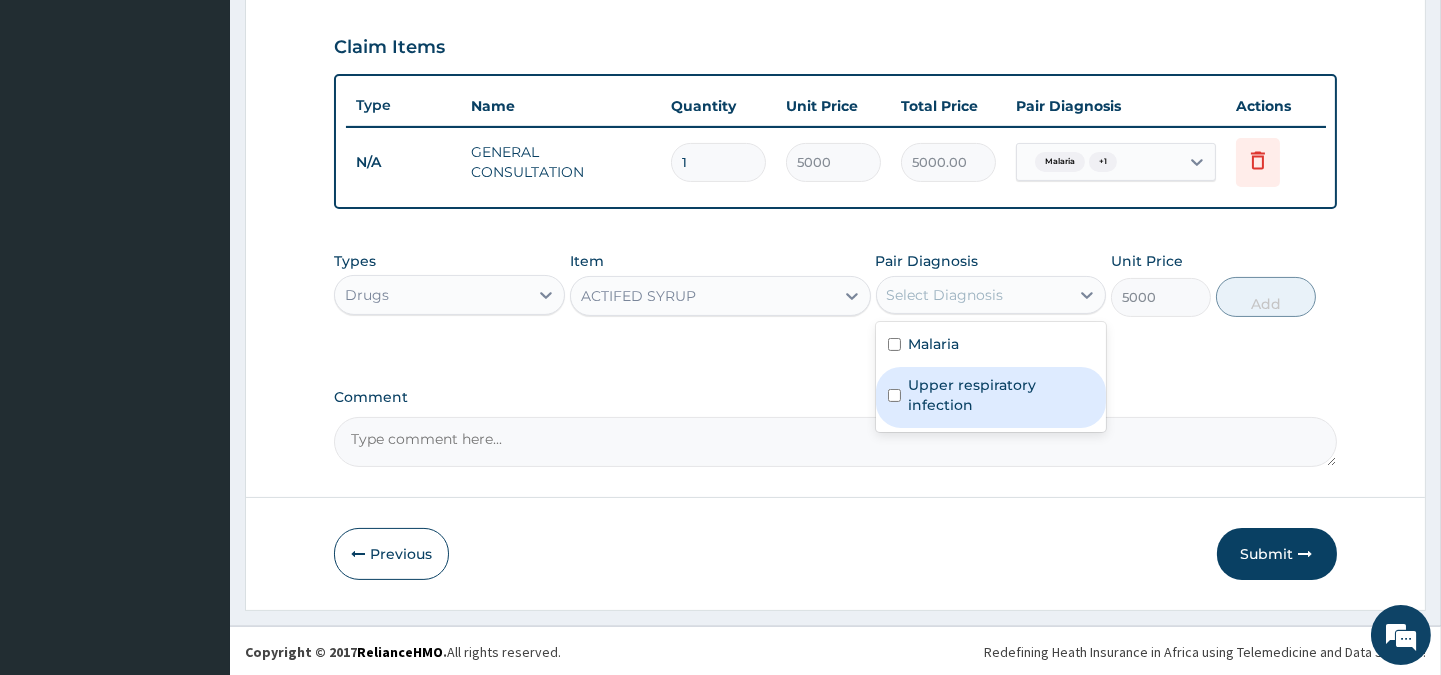 click on "Upper respiratory infection" at bounding box center (1001, 395) 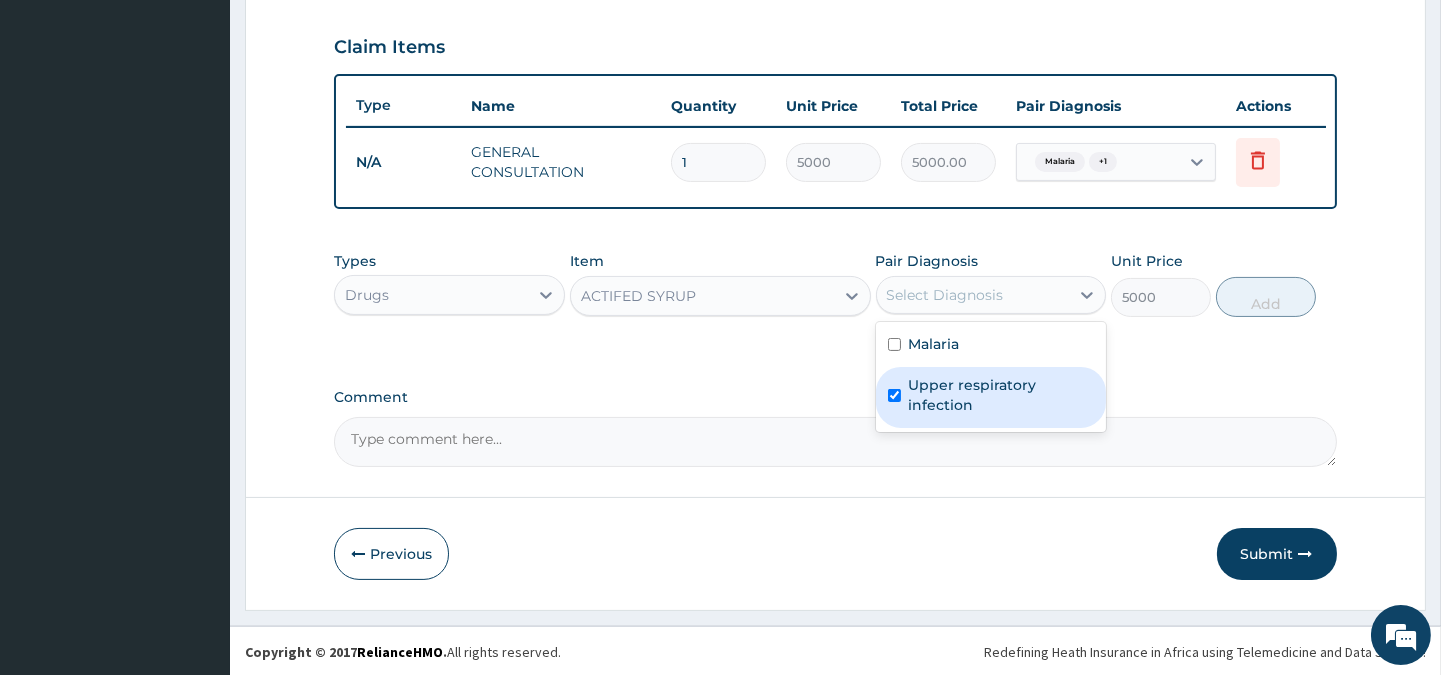 checkbox on "true" 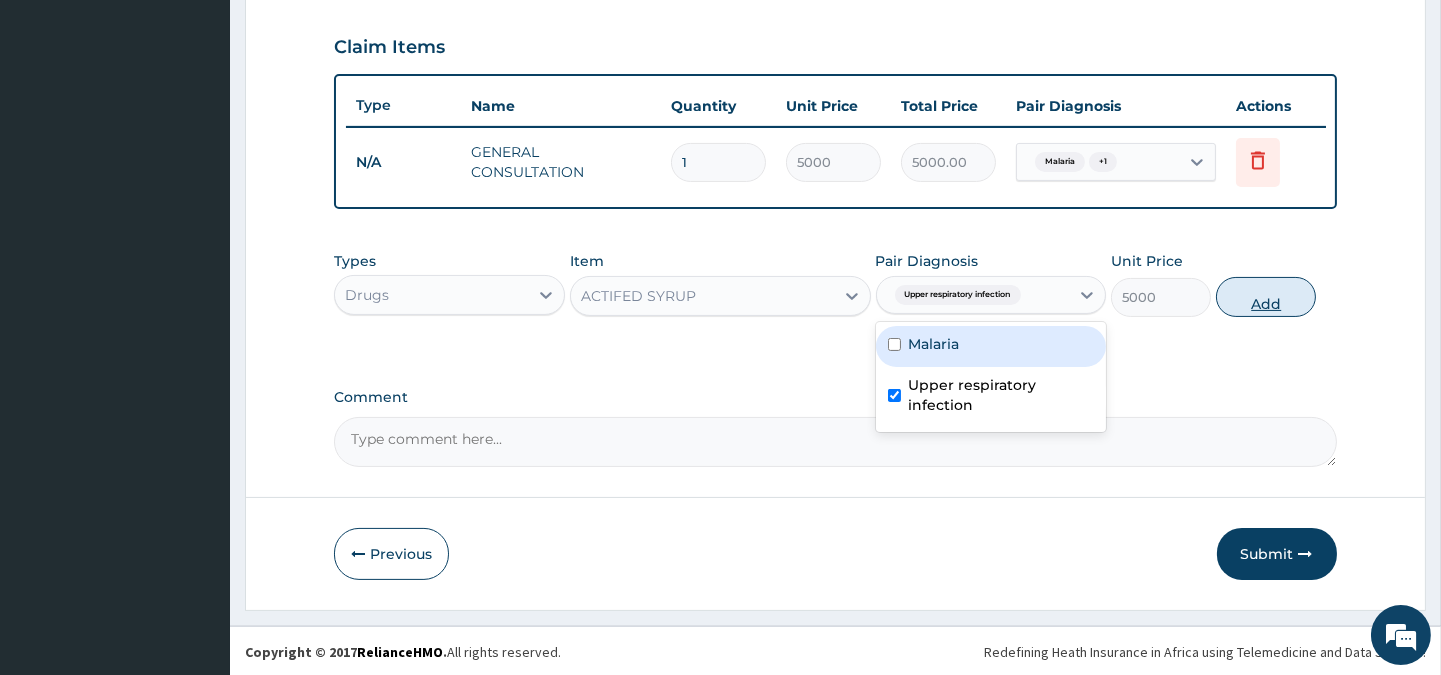 click on "Add" at bounding box center (1266, 297) 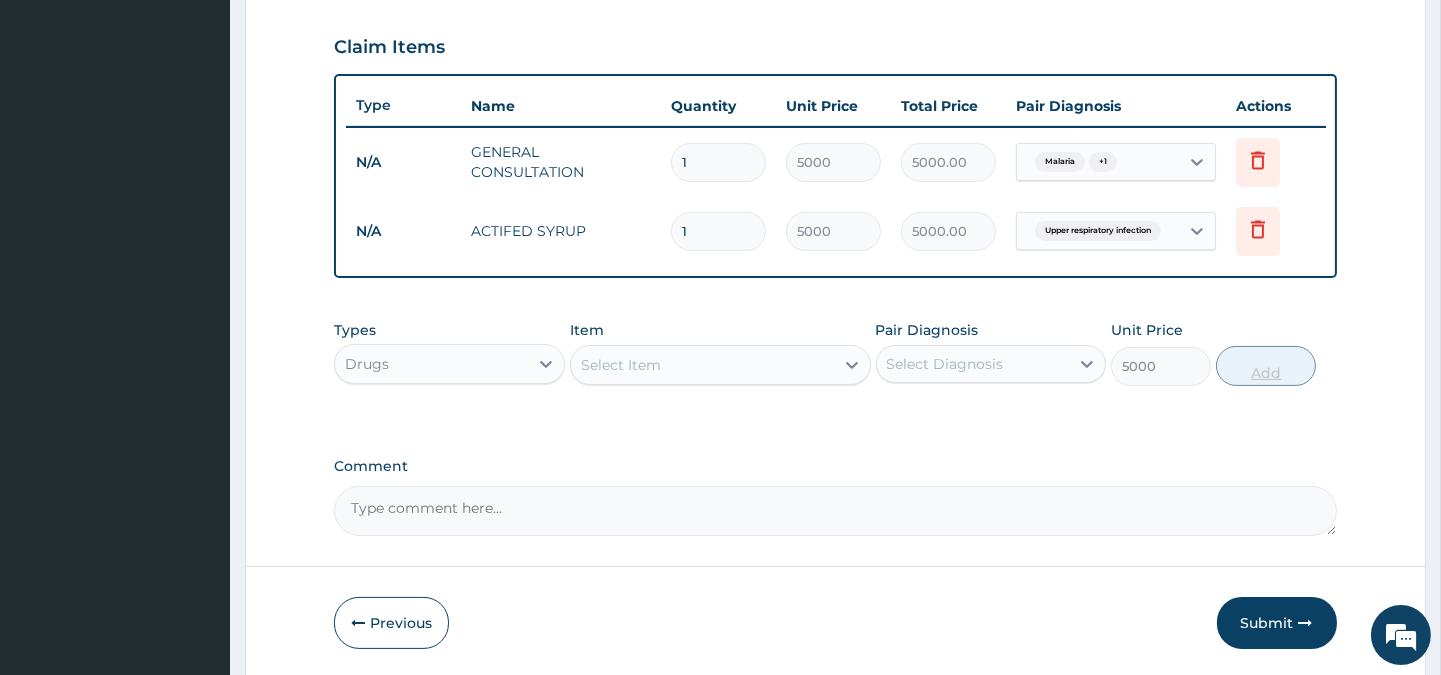 type on "0" 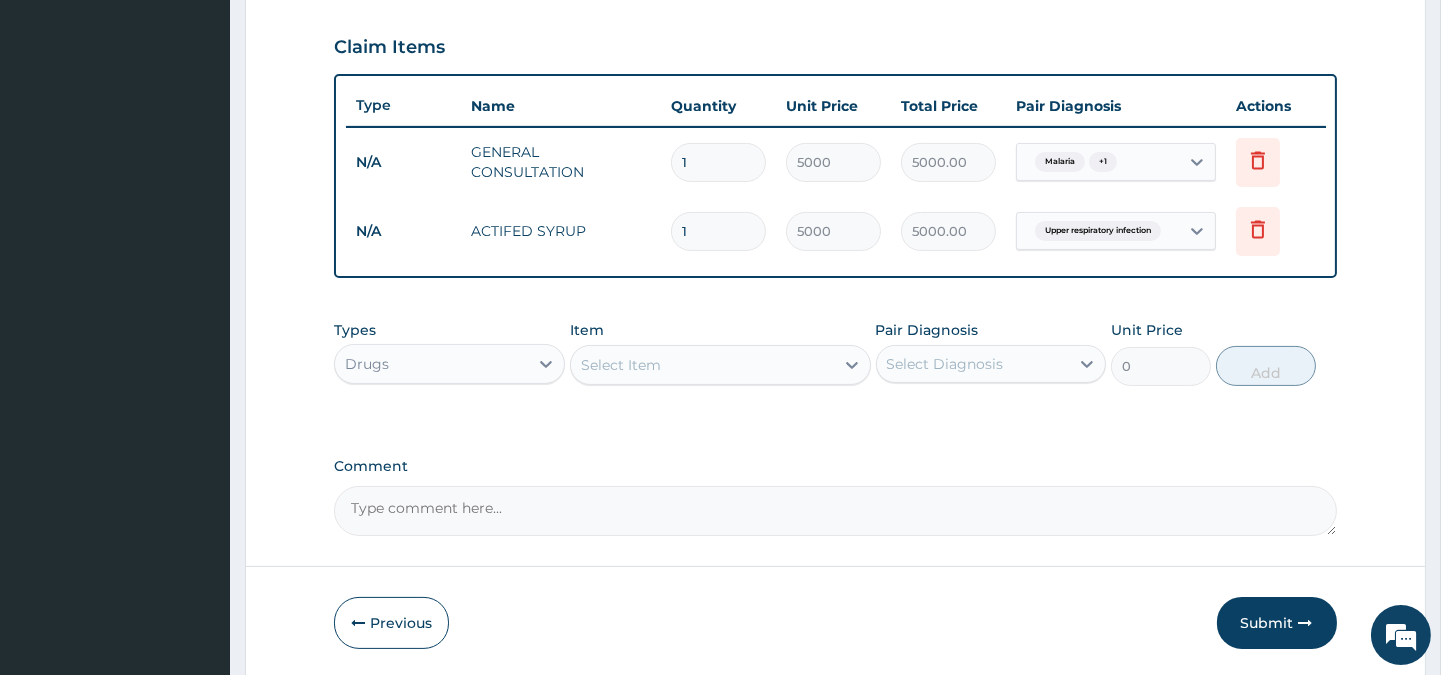 click on "Select Item" at bounding box center [621, 365] 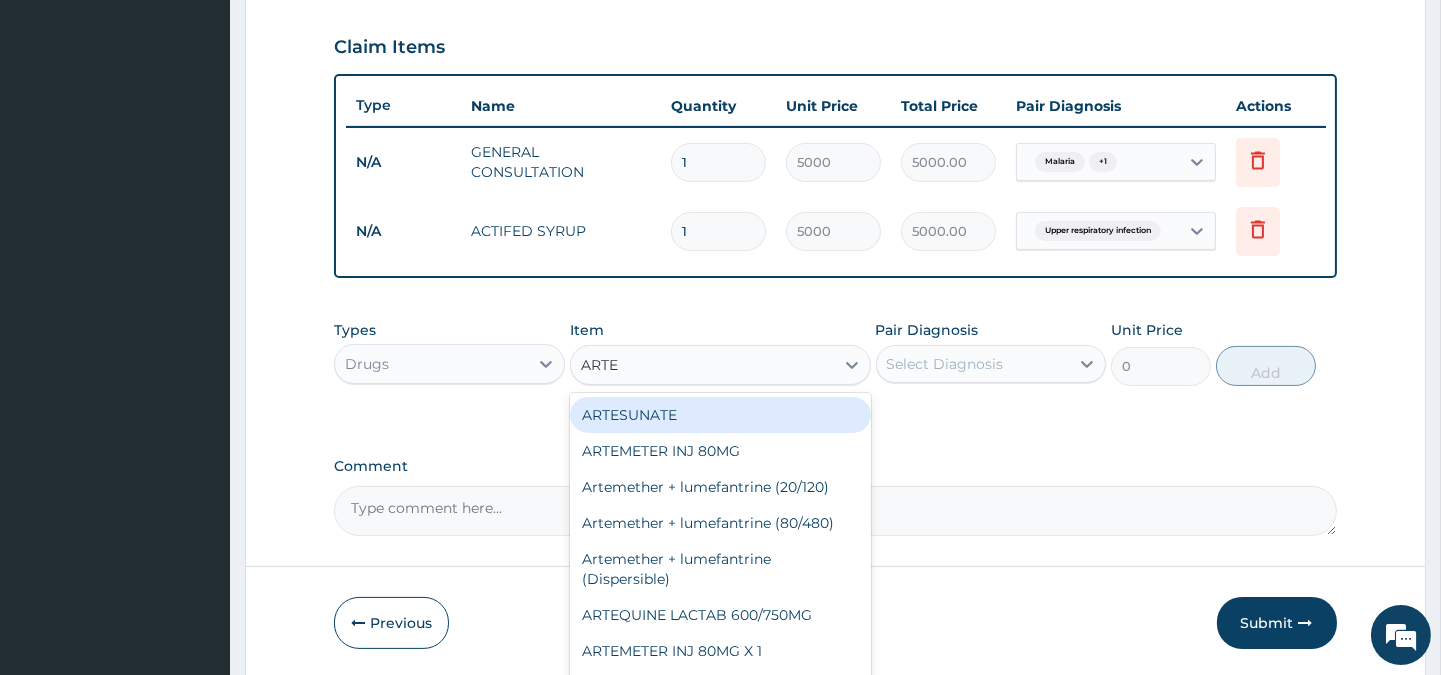 type on "ARTEM" 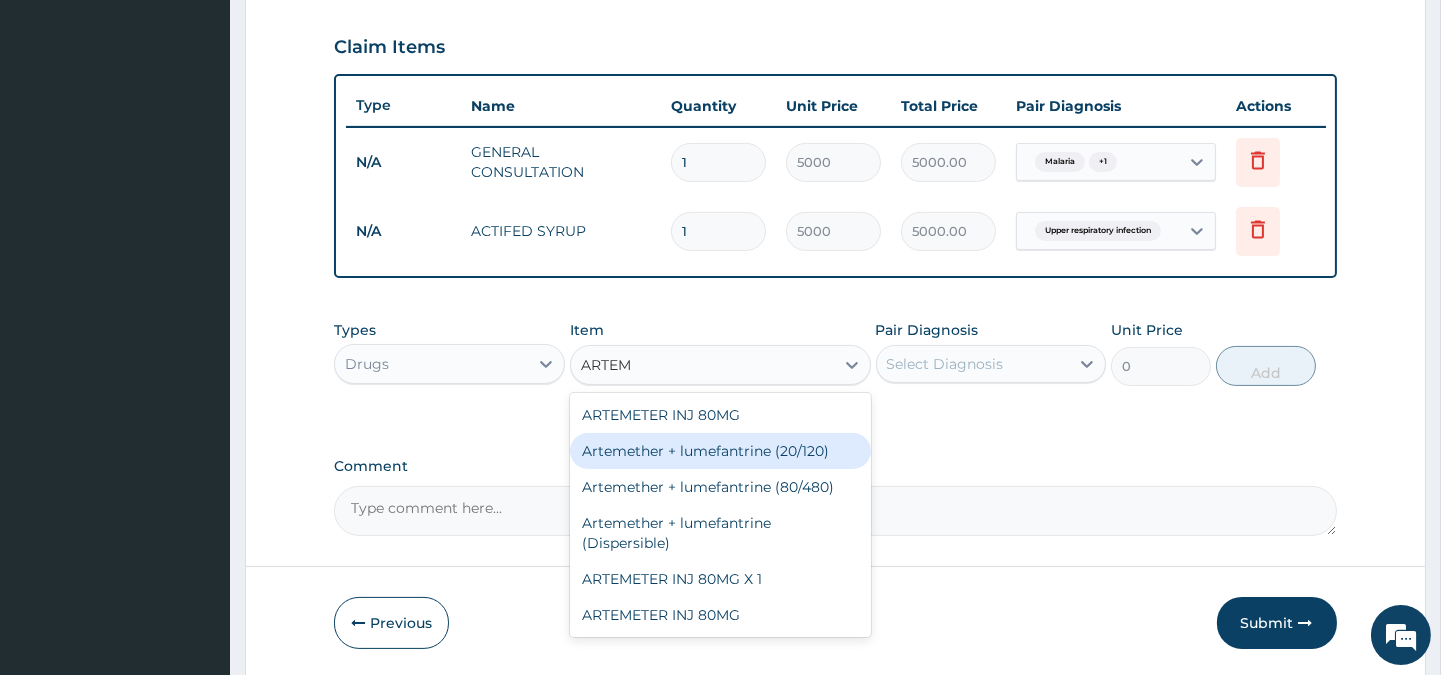 click on "Artemether + lumefantrine (20/120)" at bounding box center (720, 451) 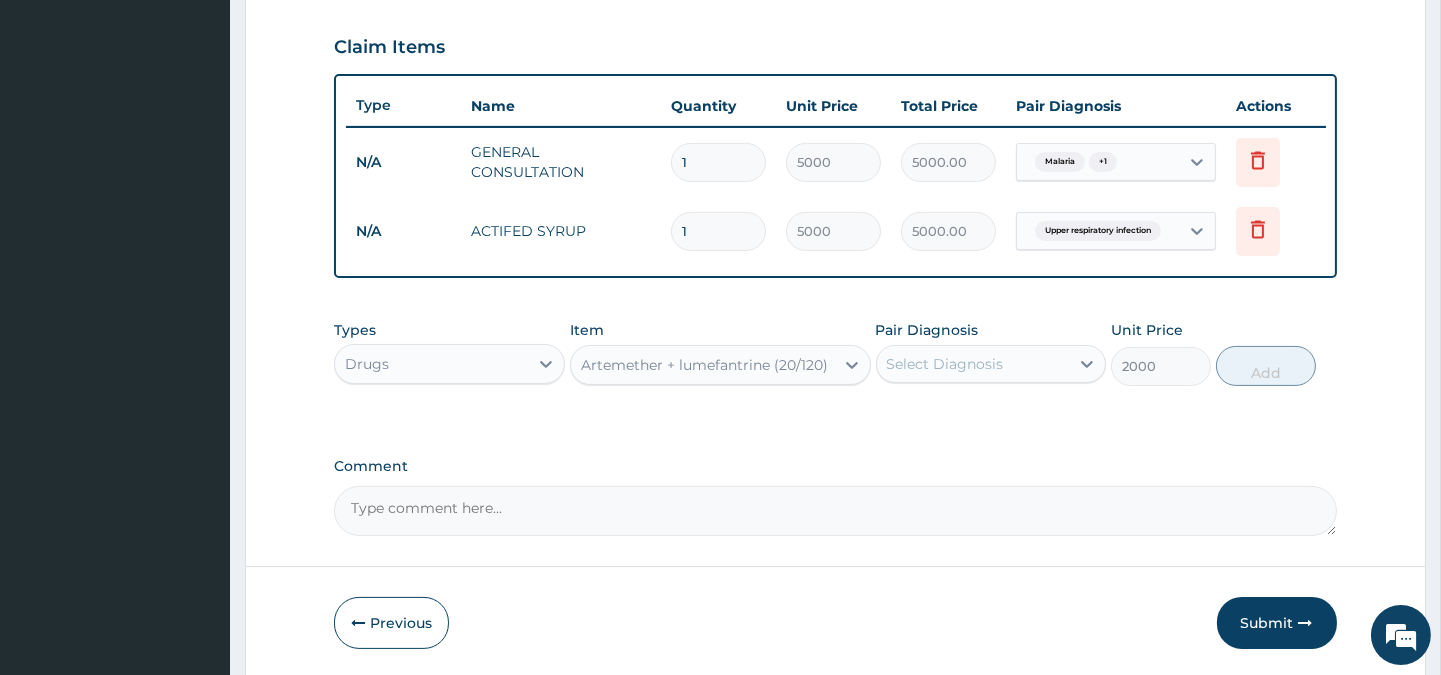 click on "Select Diagnosis" at bounding box center [945, 364] 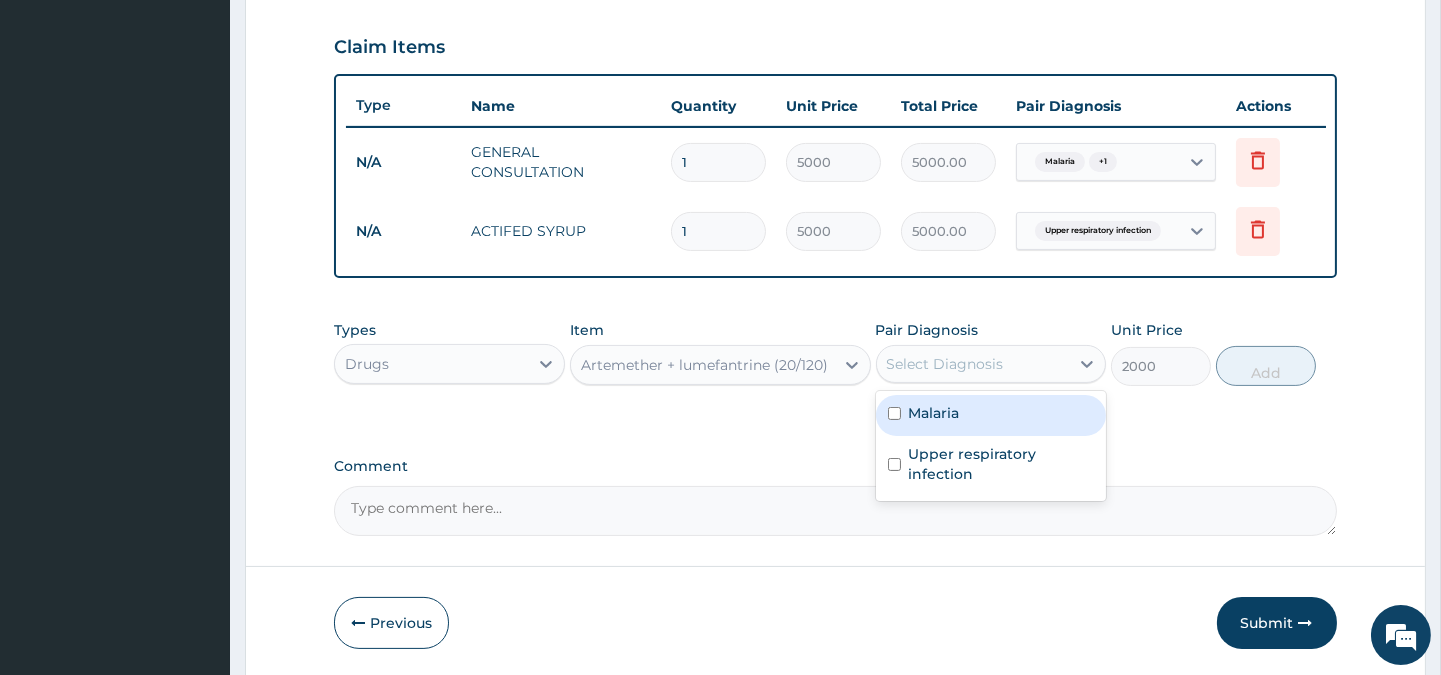click on "Malaria" at bounding box center (934, 413) 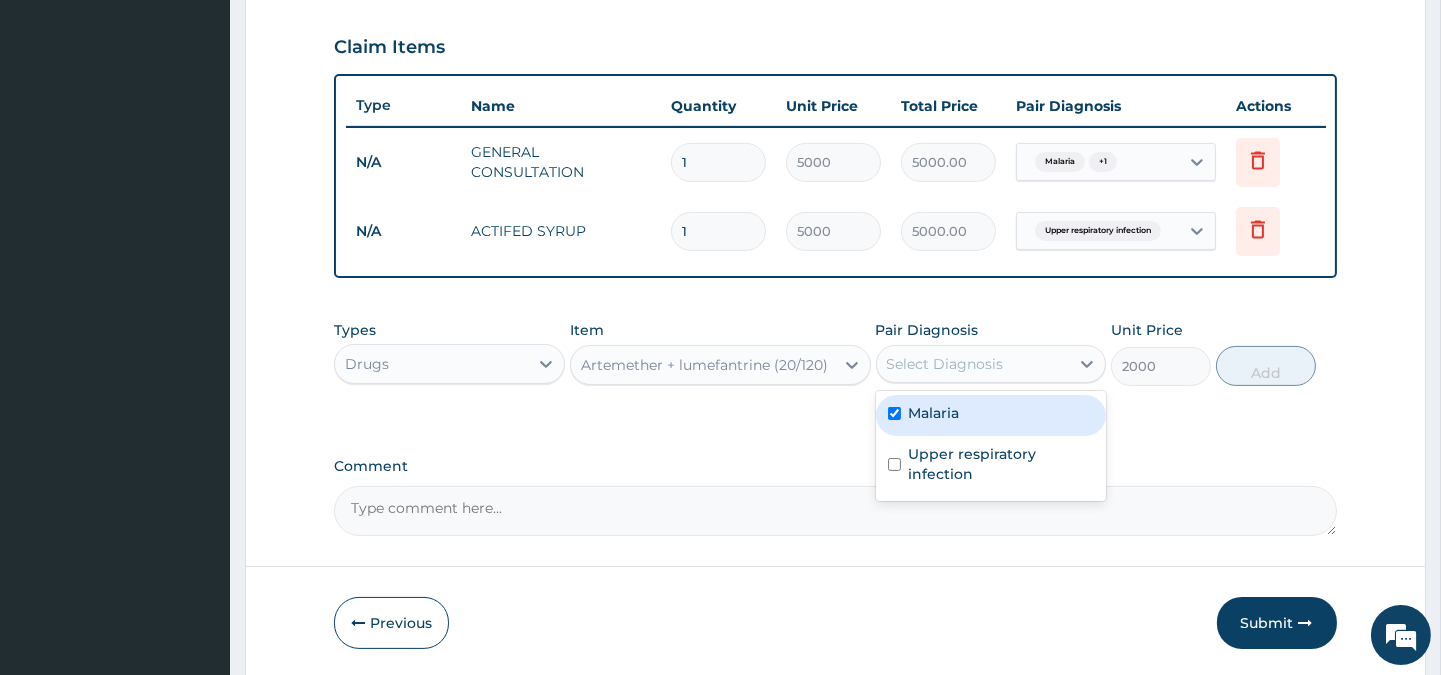 checkbox on "true" 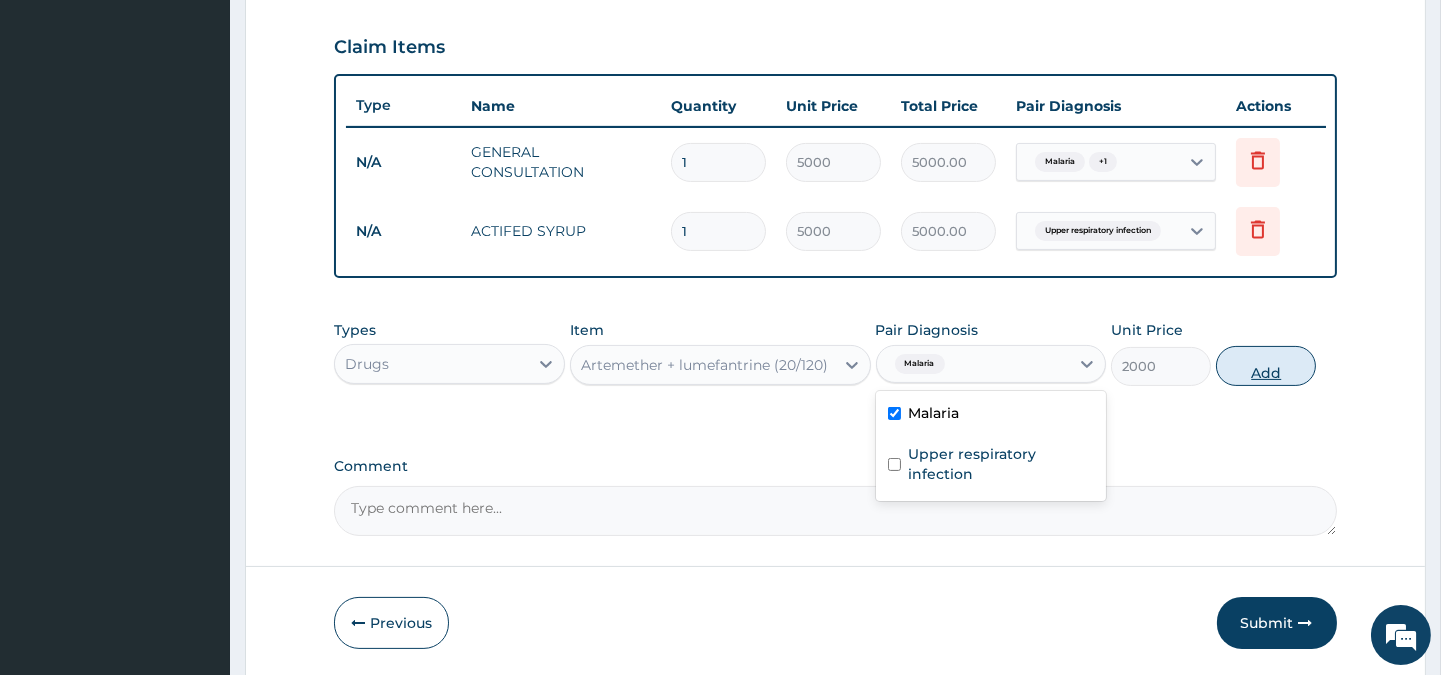 click on "Add" at bounding box center (1266, 366) 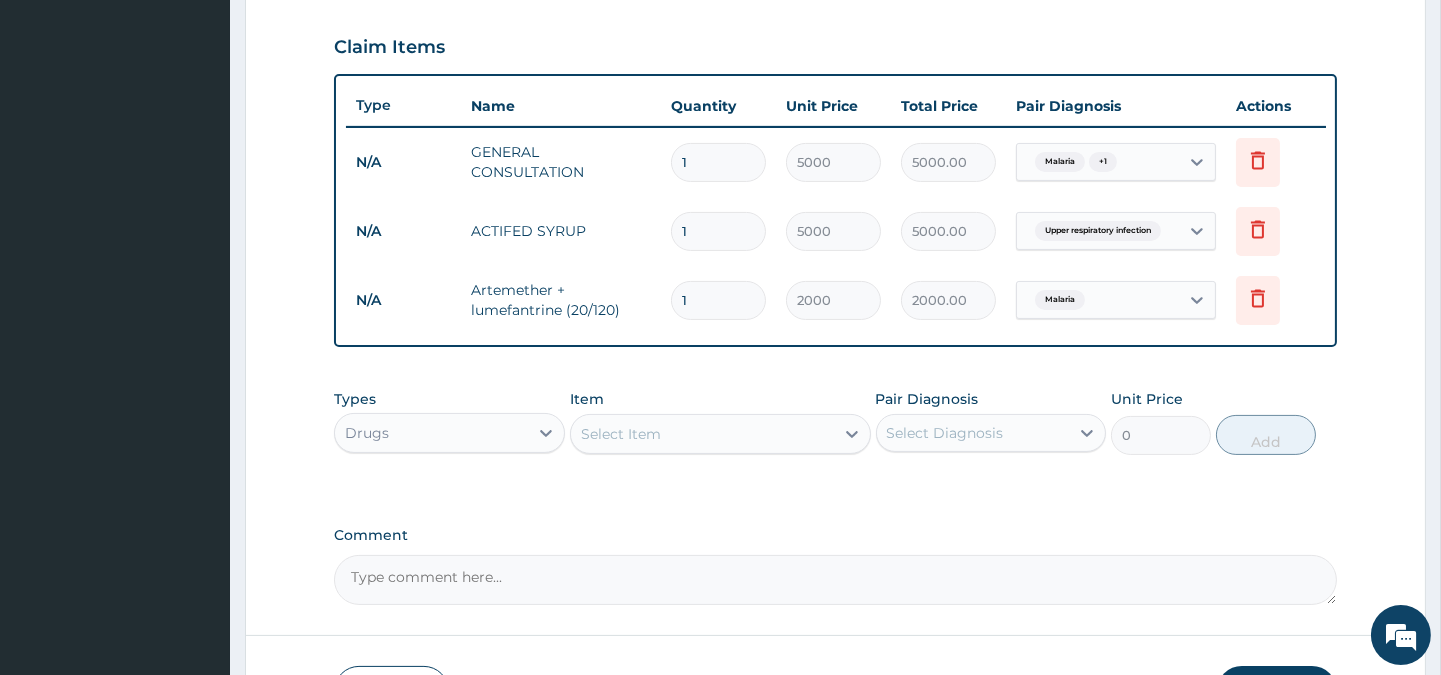 click on "Types Drugs Item Select Item Pair Diagnosis Select Diagnosis Unit Price 0 Add" at bounding box center (835, 422) 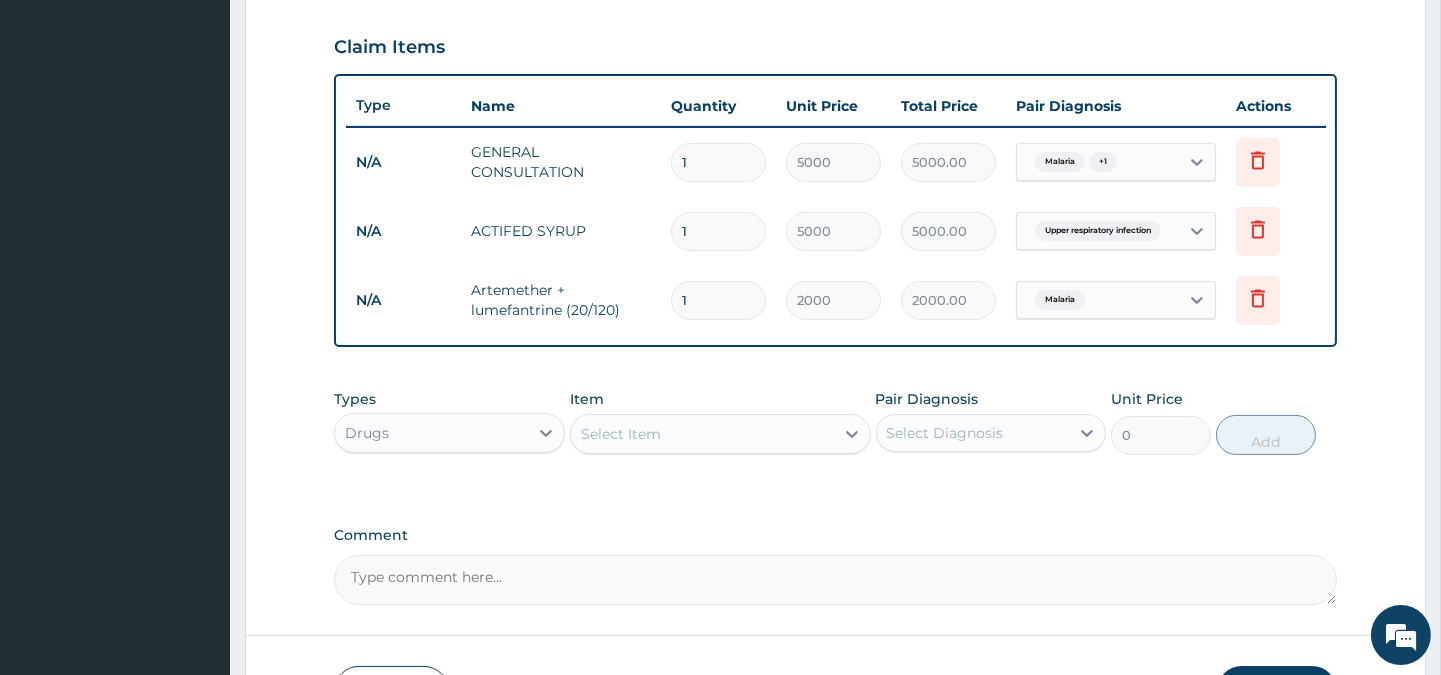 click on "Select Item" at bounding box center [621, 434] 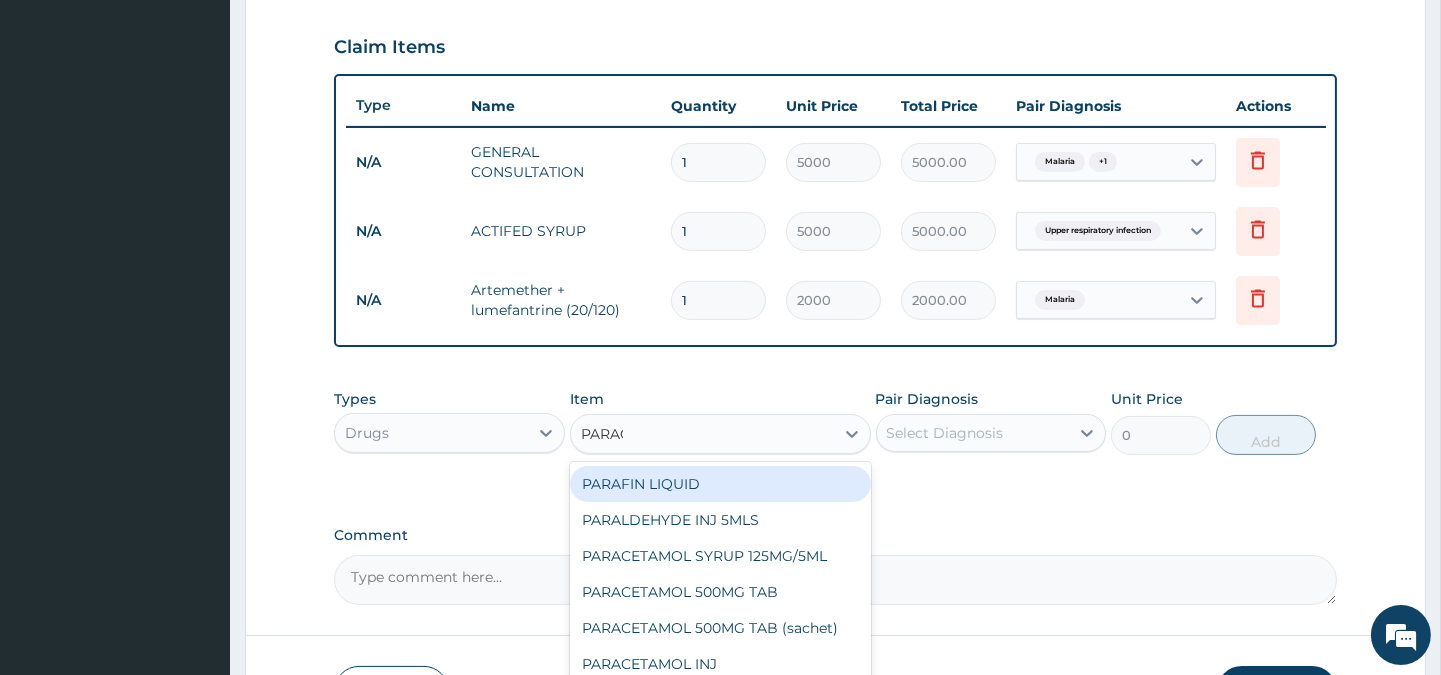 type on "PARACE" 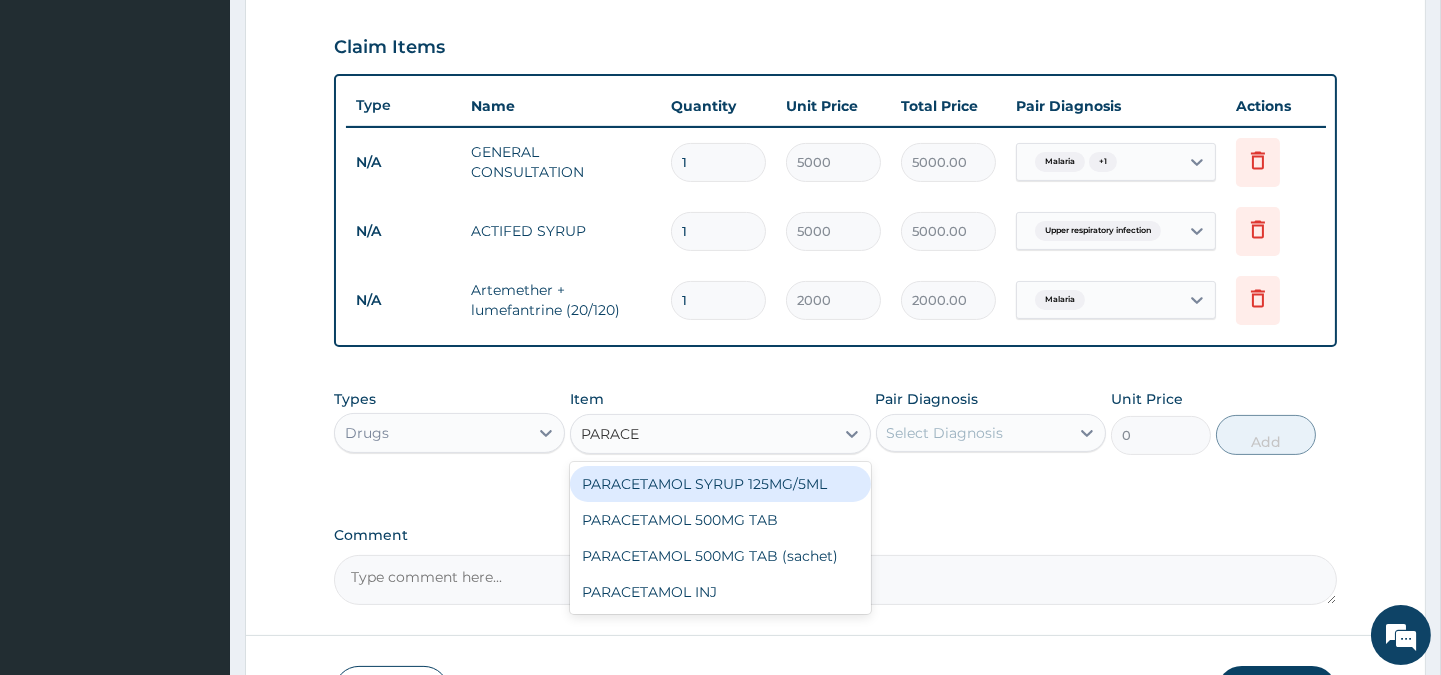 click on "PARACETAMOL SYRUP 125MG/5ML" at bounding box center (720, 484) 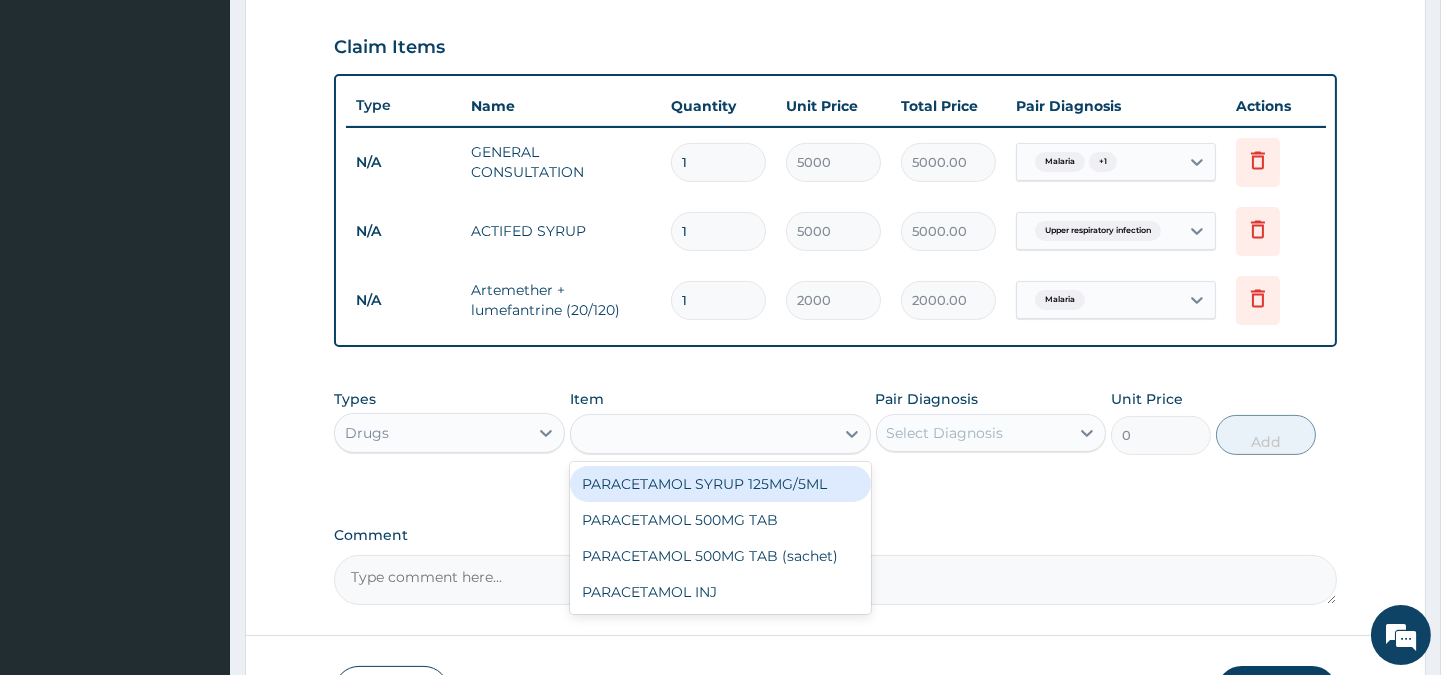 type on "1000" 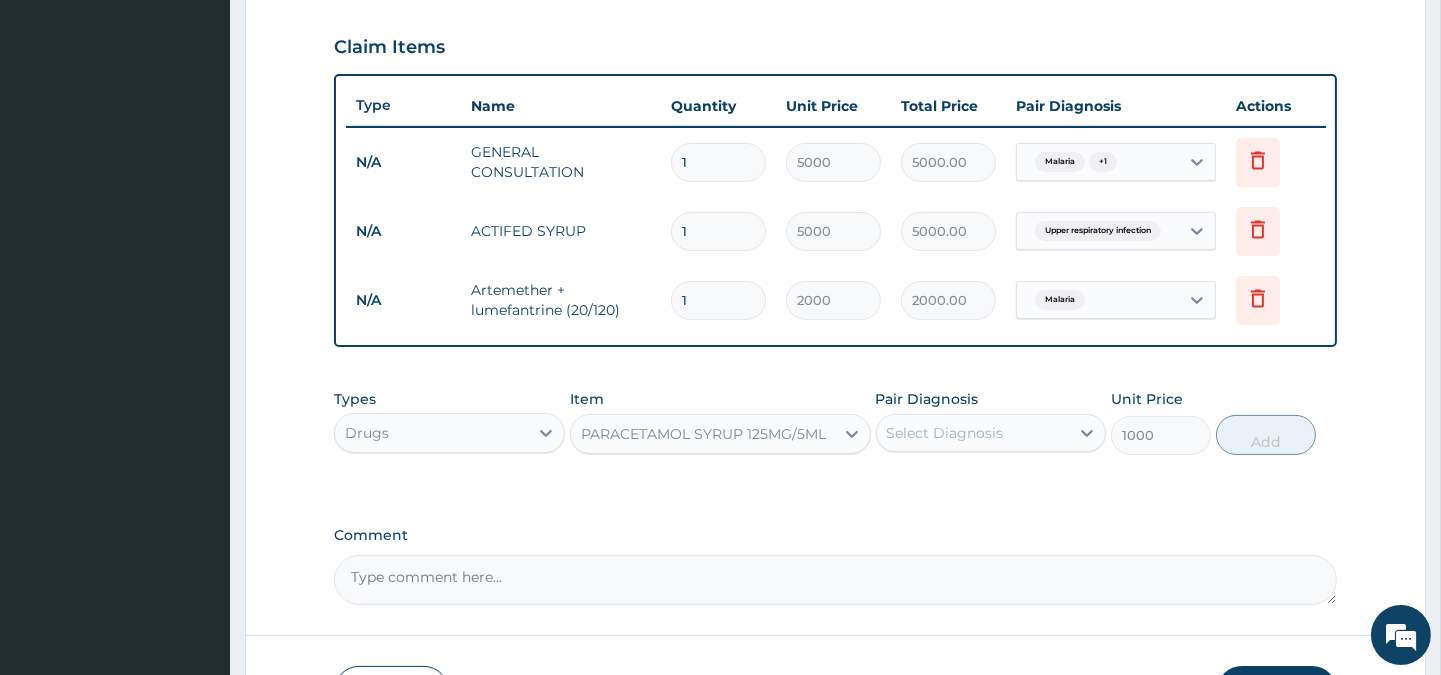 click on "Select Diagnosis" at bounding box center (945, 433) 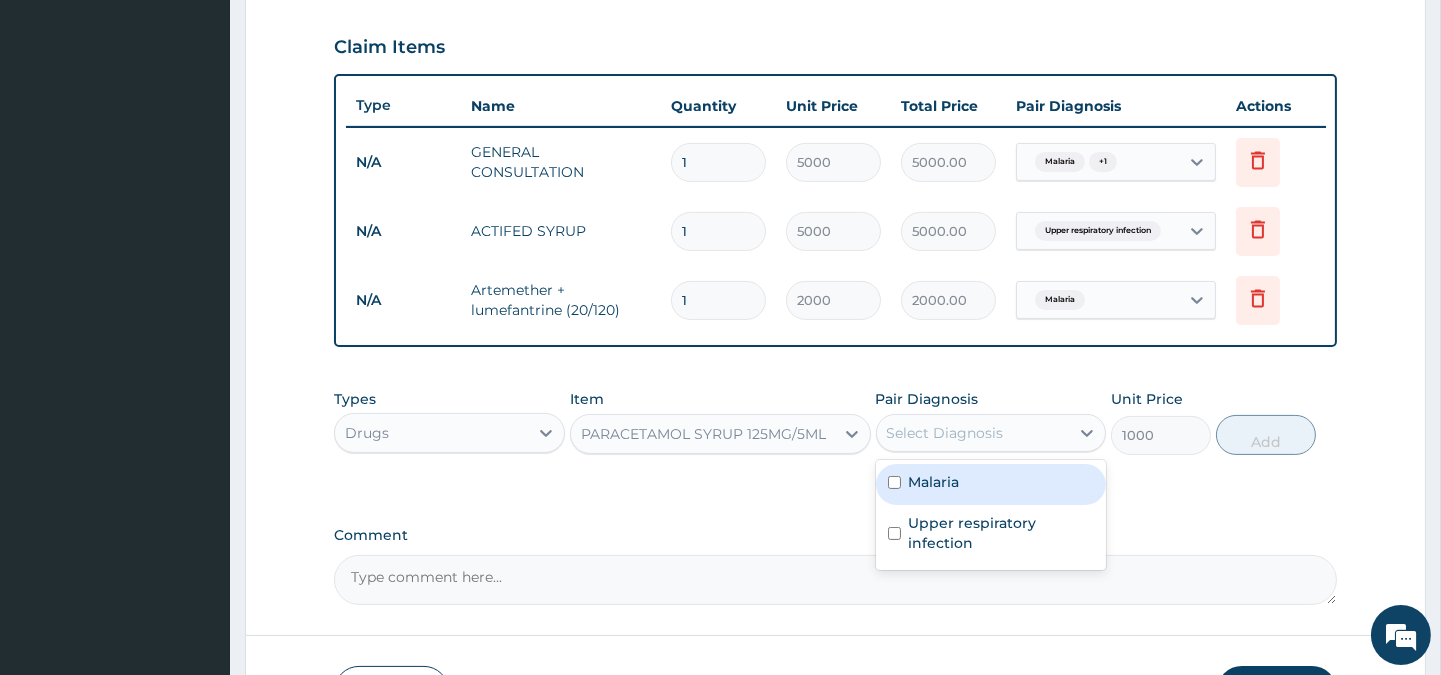 click on "Malaria" at bounding box center (934, 482) 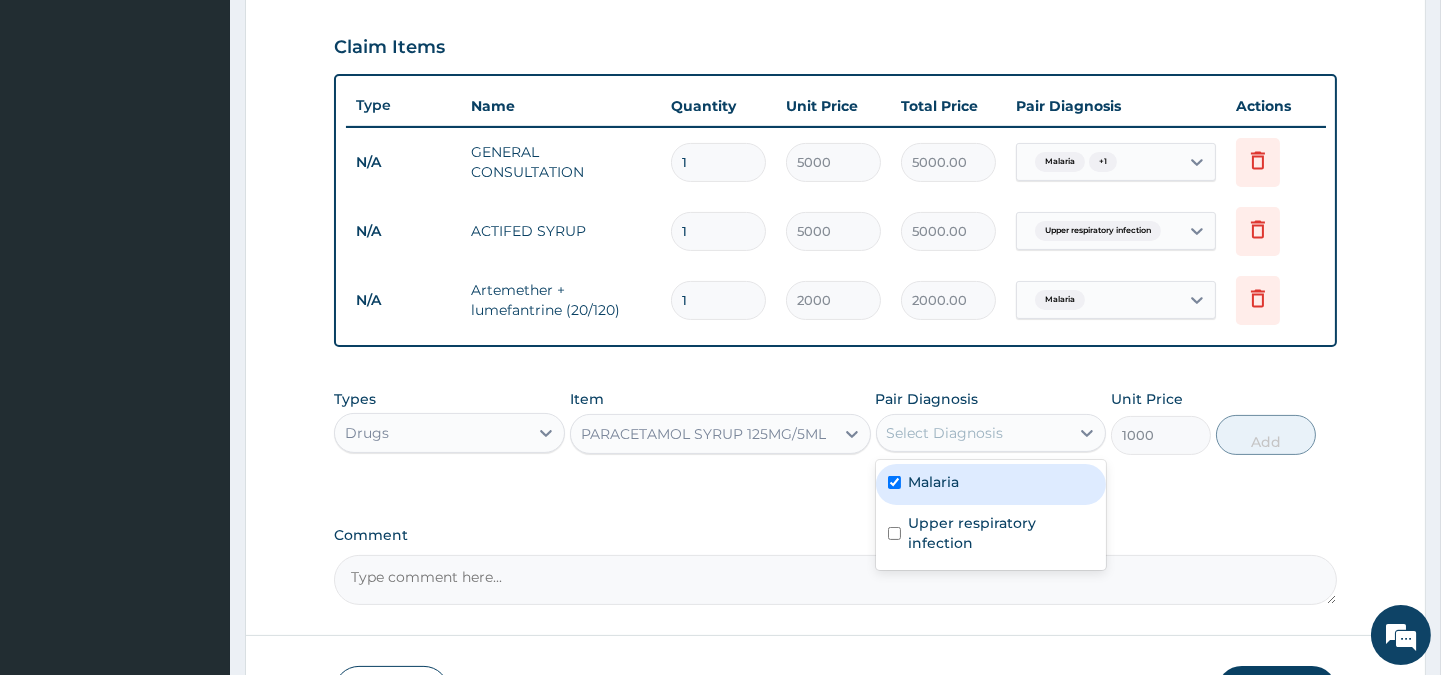 checkbox on "true" 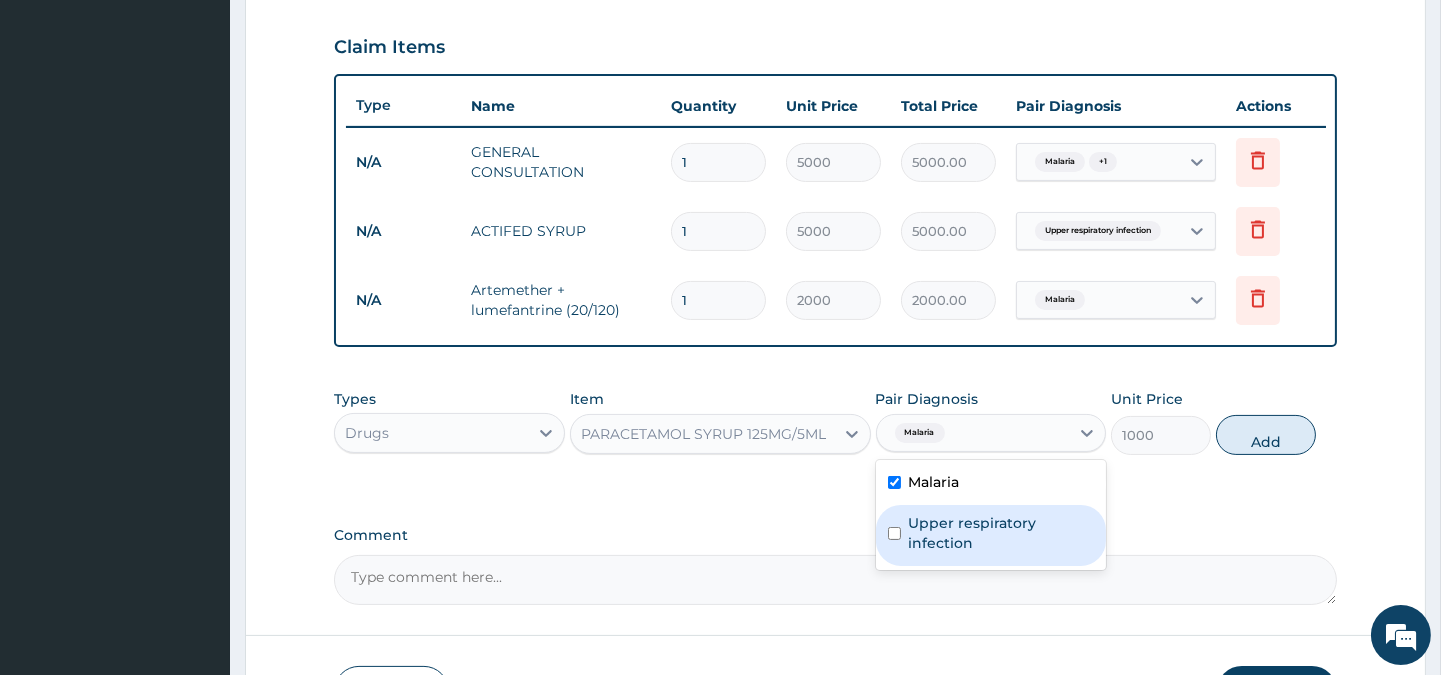 click on "Upper respiratory infection" at bounding box center (1001, 533) 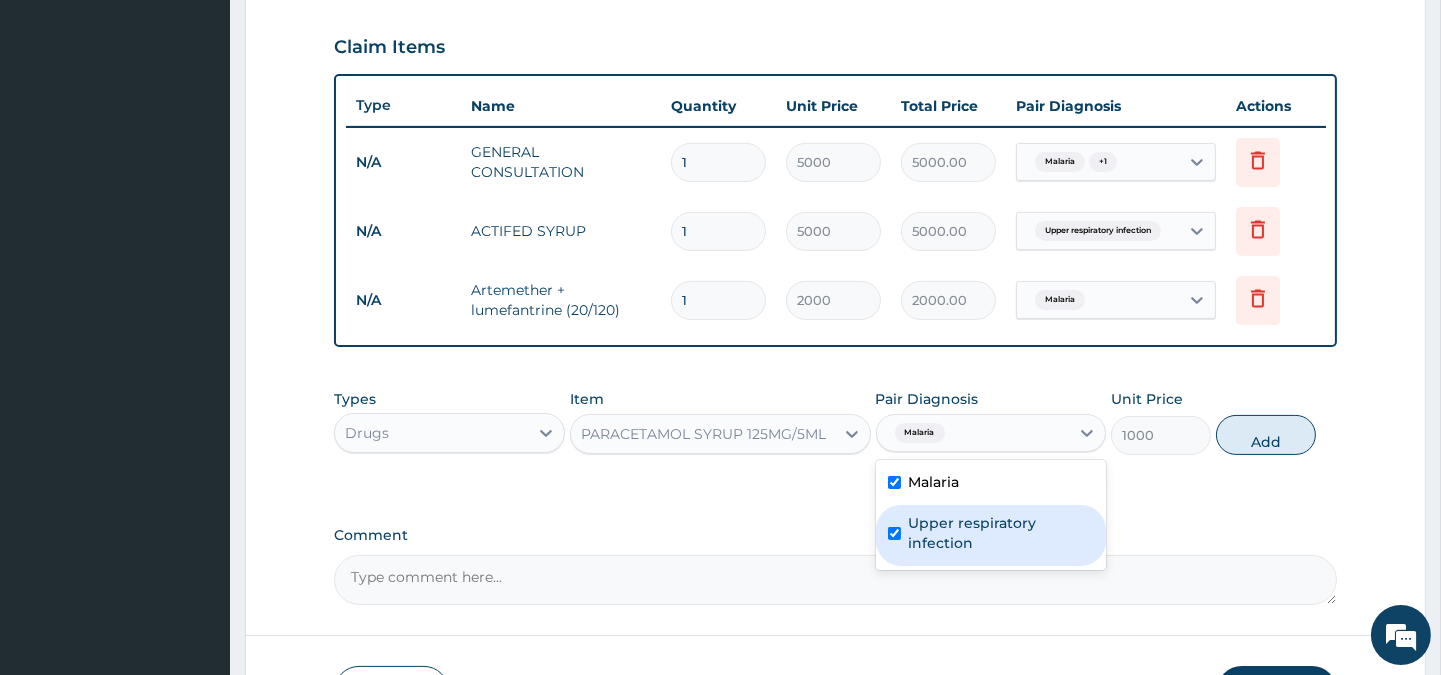 checkbox on "true" 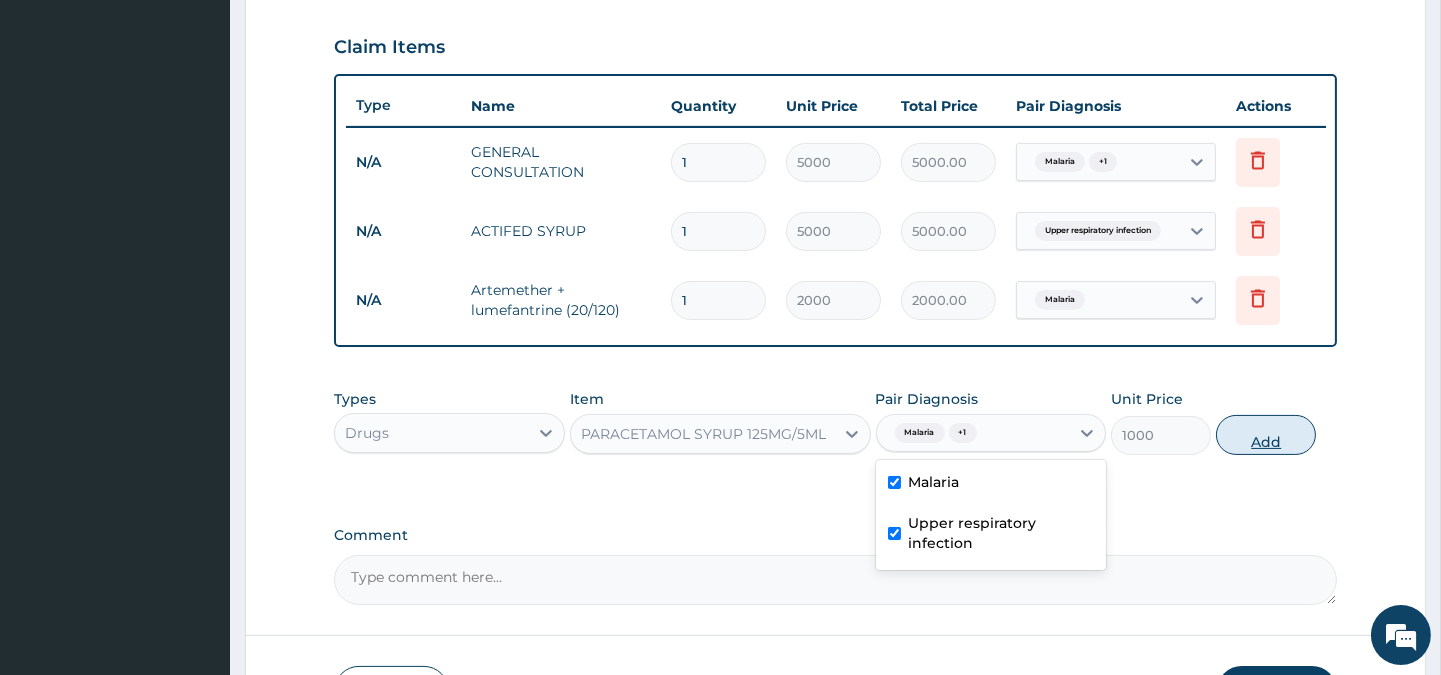 click on "Add" at bounding box center (1266, 435) 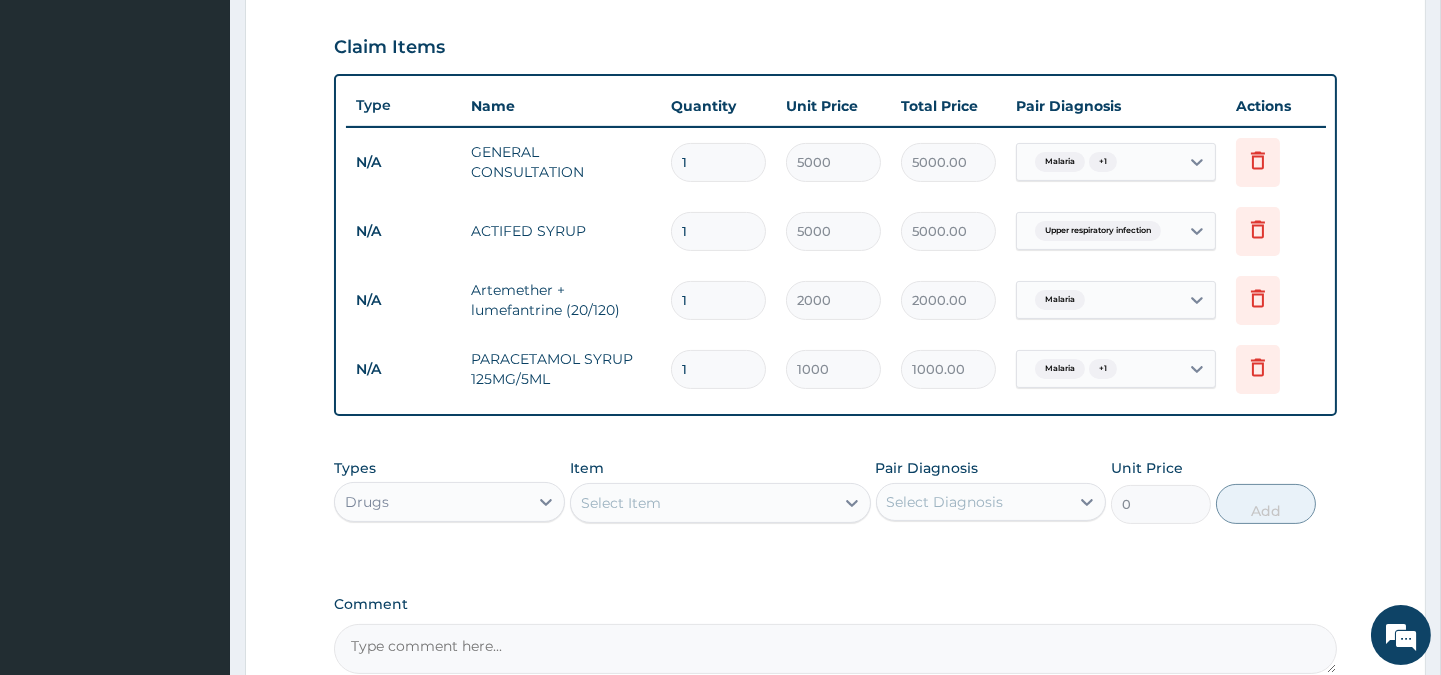 click on "Select Item" at bounding box center (621, 503) 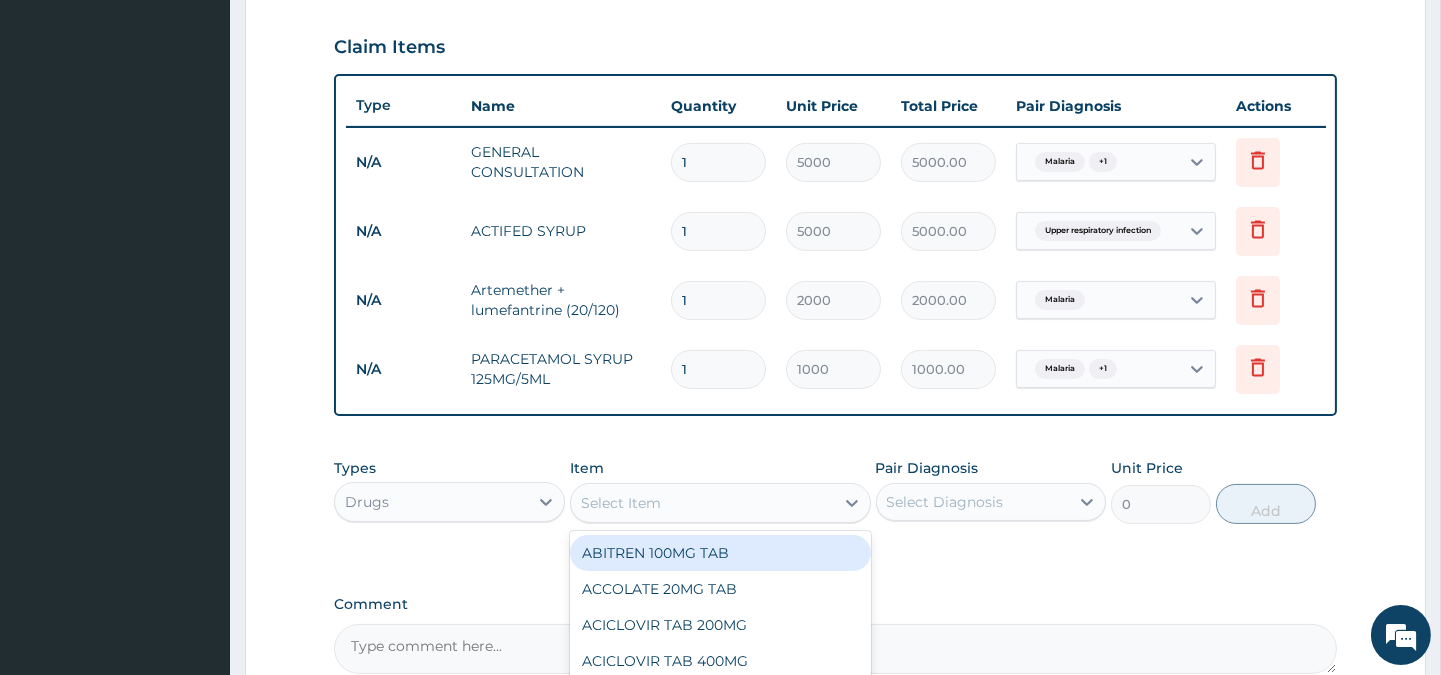 scroll, scrollTop: 860, scrollLeft: 0, axis: vertical 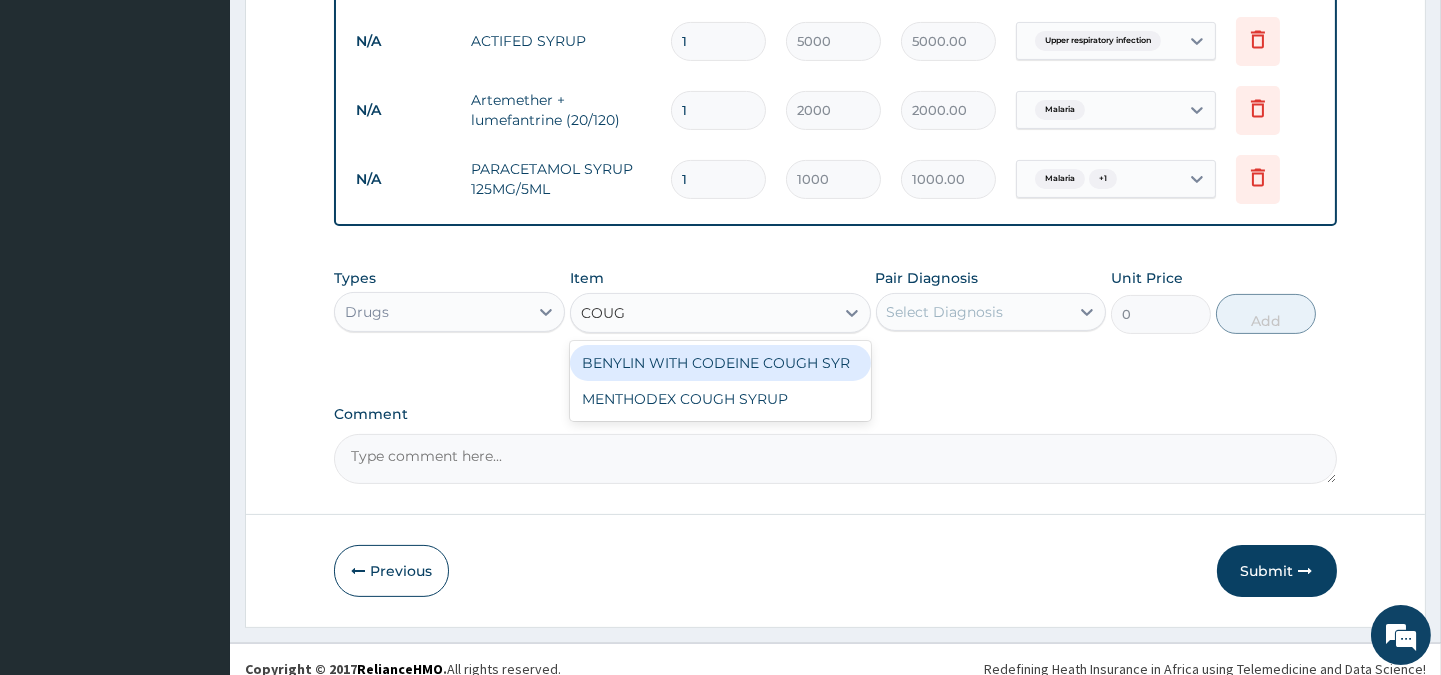 type on "COUGH" 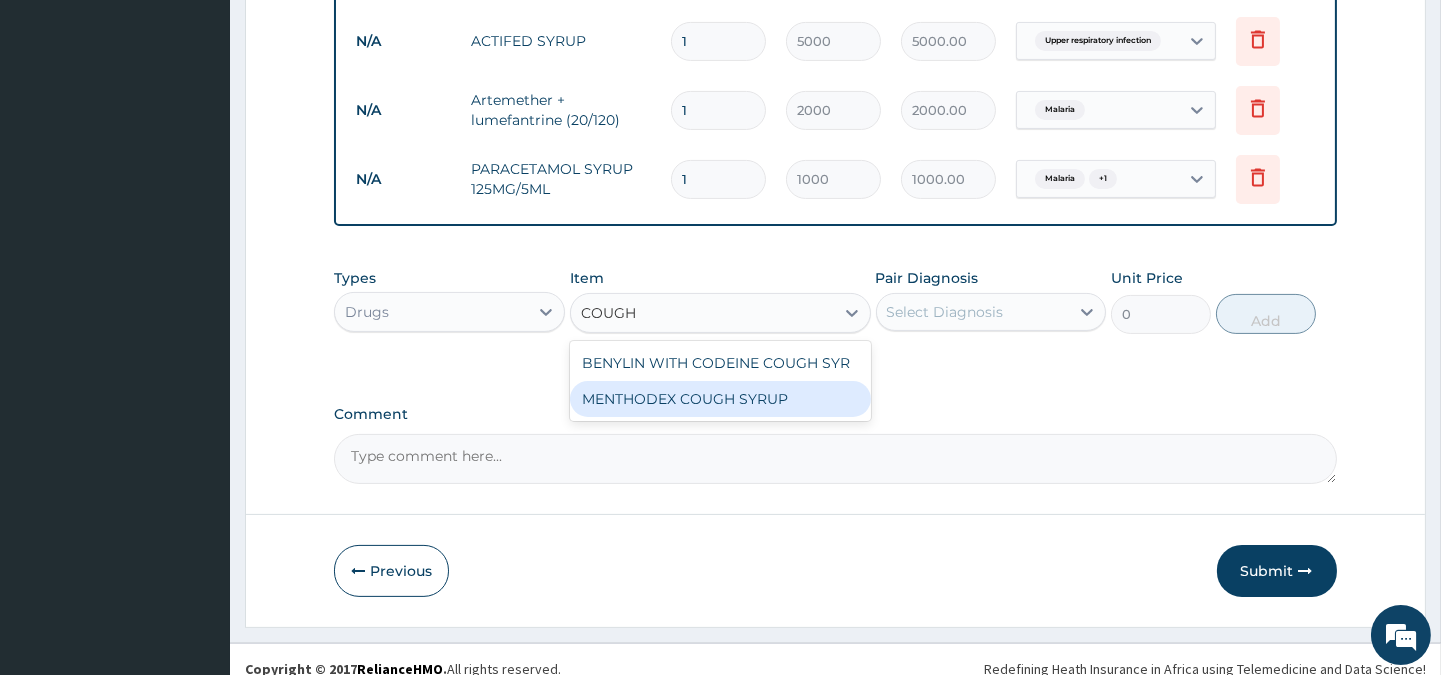 click on "MENTHODEX COUGH SYRUP" at bounding box center (720, 399) 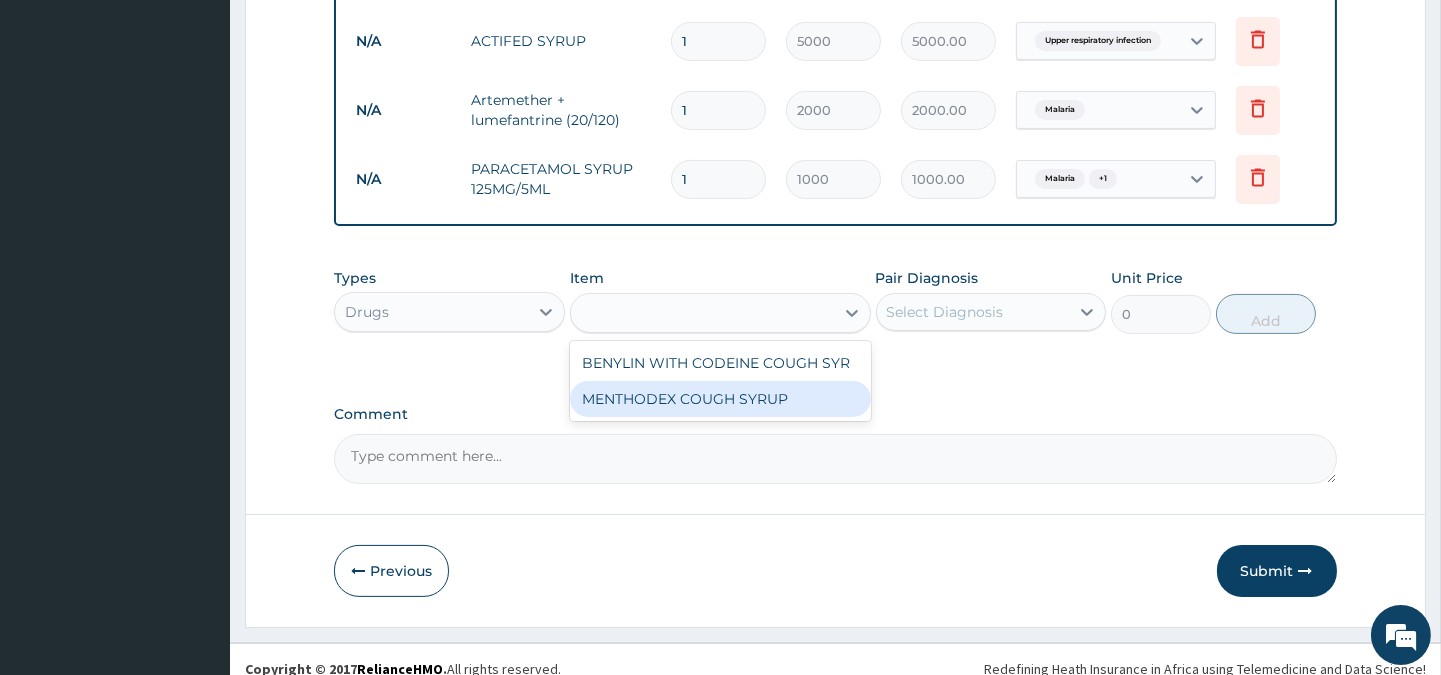 type on "1500" 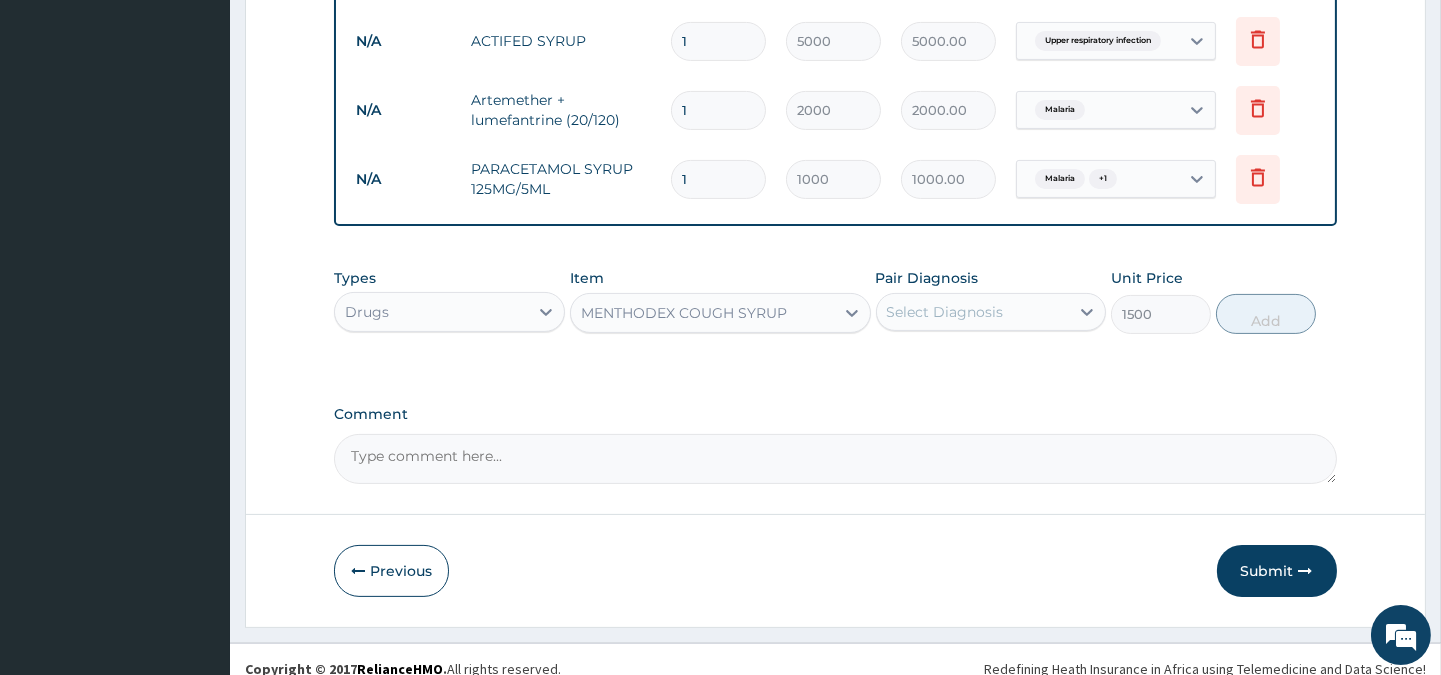 click on "Select Diagnosis" at bounding box center (945, 312) 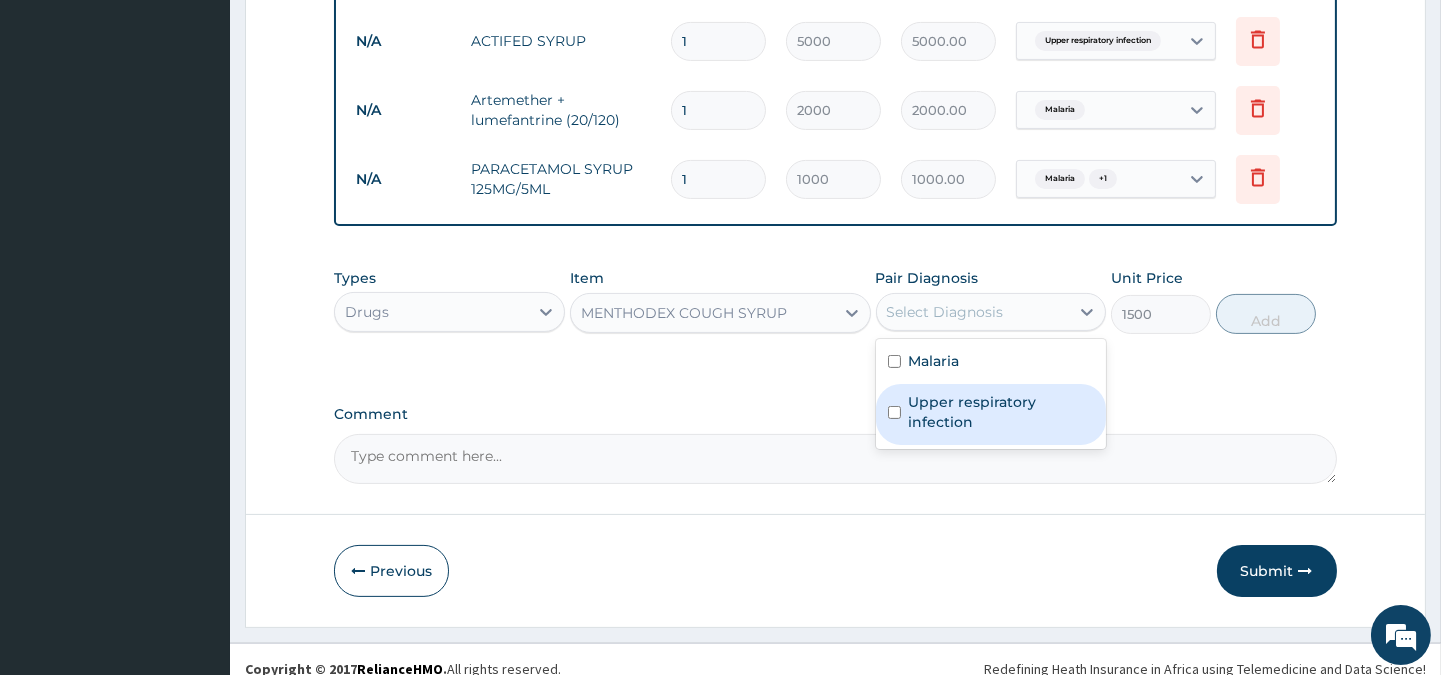 click on "Upper respiratory infection" at bounding box center [1001, 412] 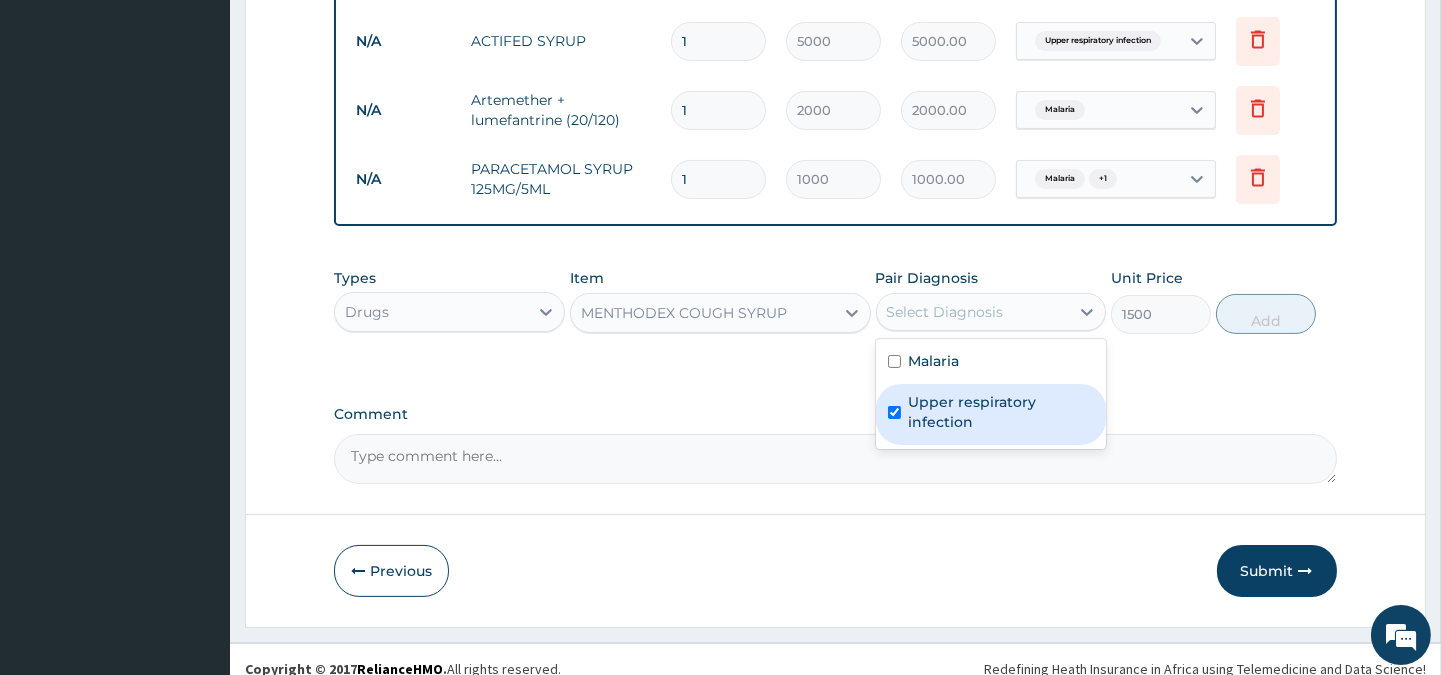checkbox on "true" 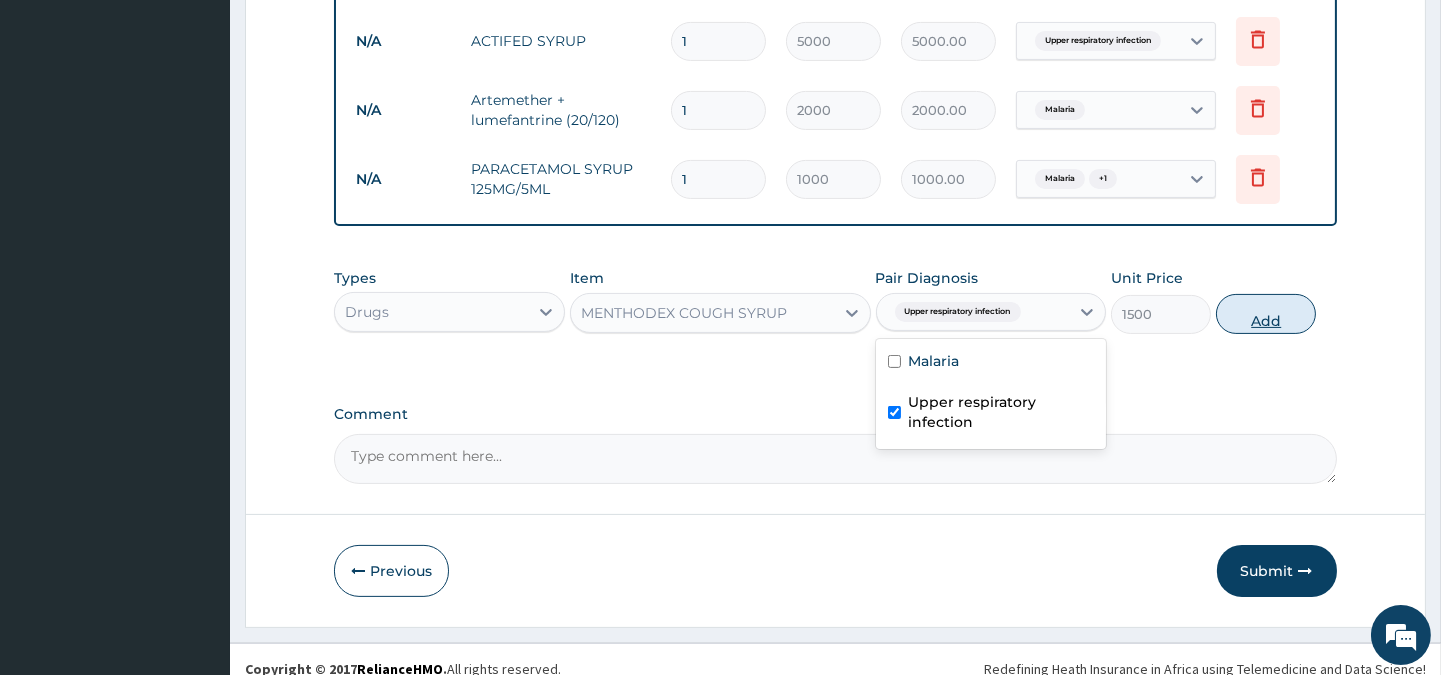 click on "Add" at bounding box center (1266, 314) 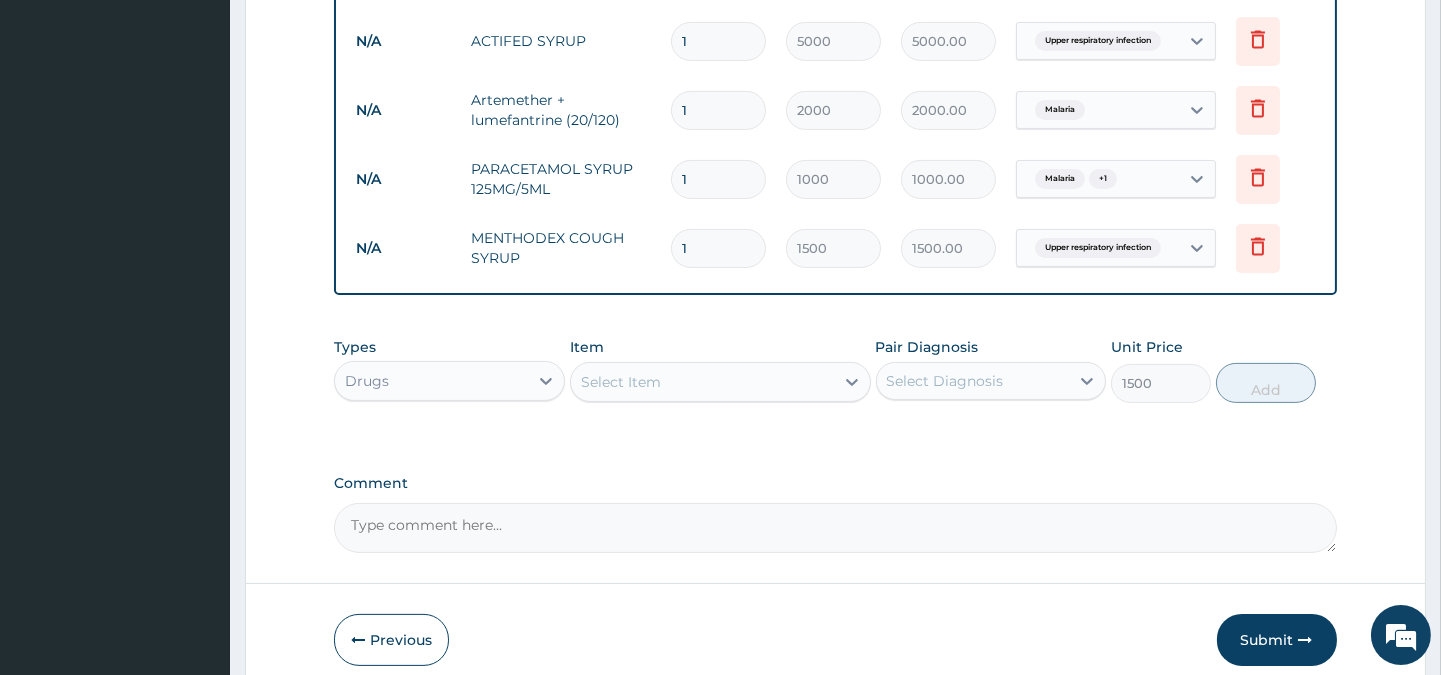 type on "0" 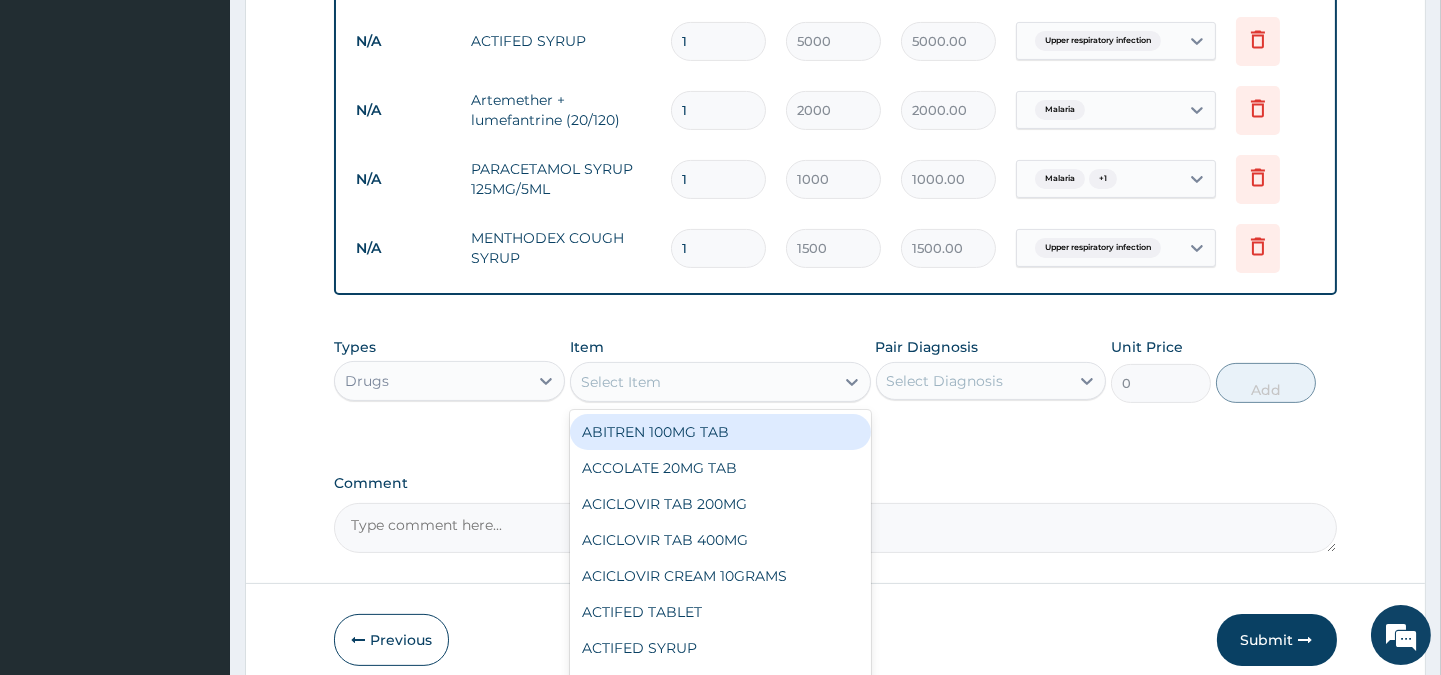 click on "Select Item" at bounding box center (702, 382) 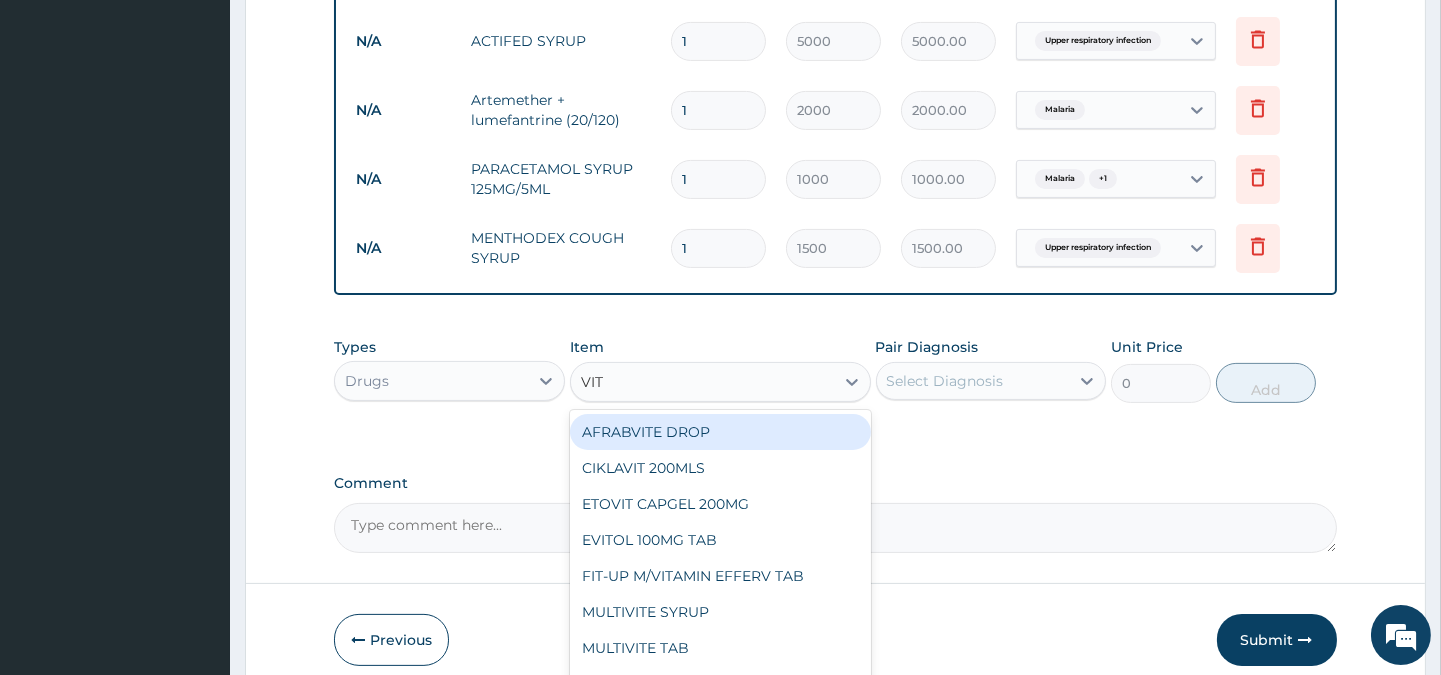 type on "VIT." 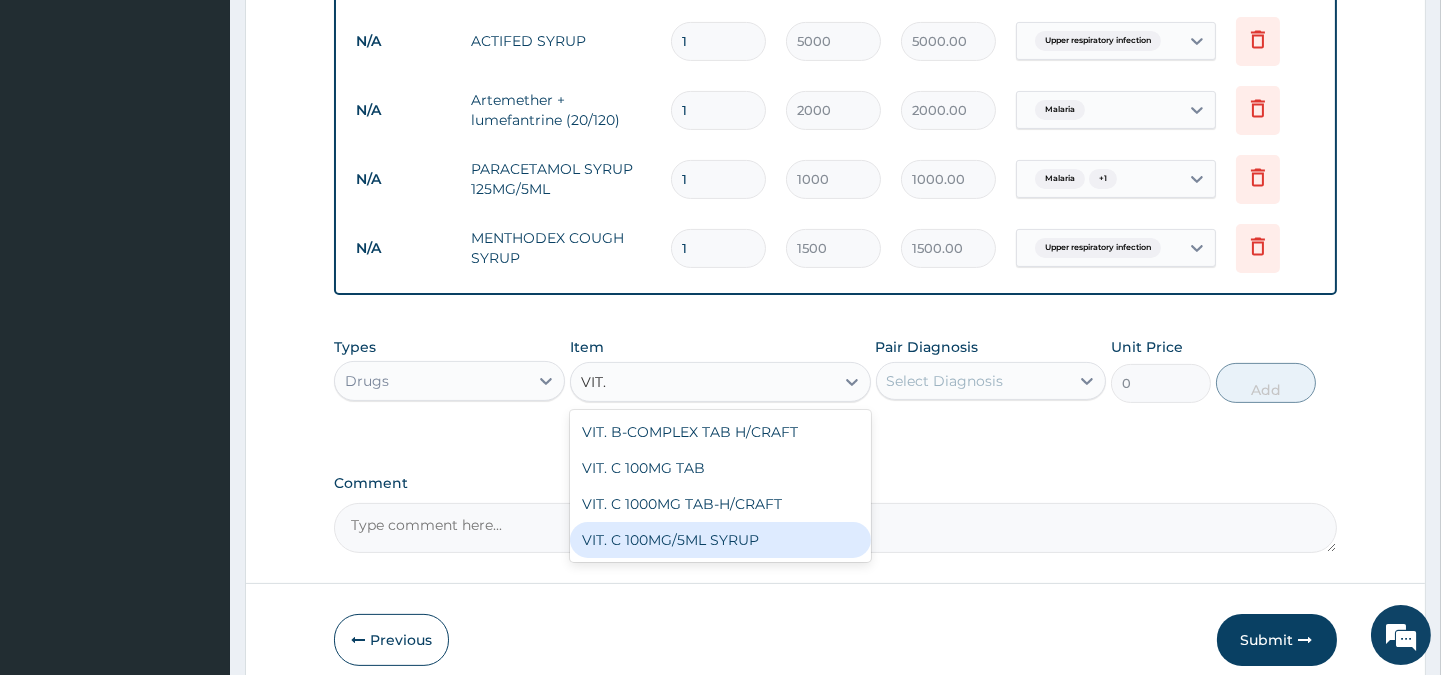 click on "VIT. C 100MG/5ML SYRUP" at bounding box center (720, 540) 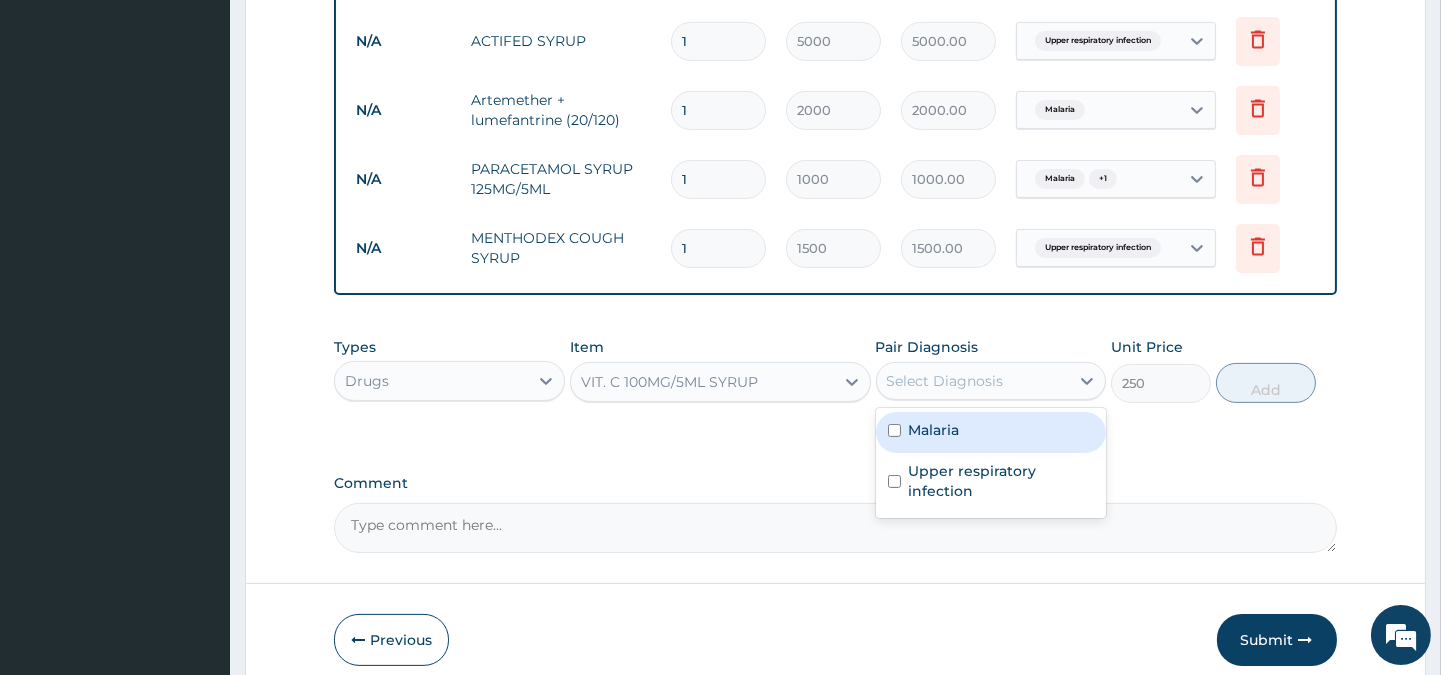 click on "Select Diagnosis" at bounding box center (973, 381) 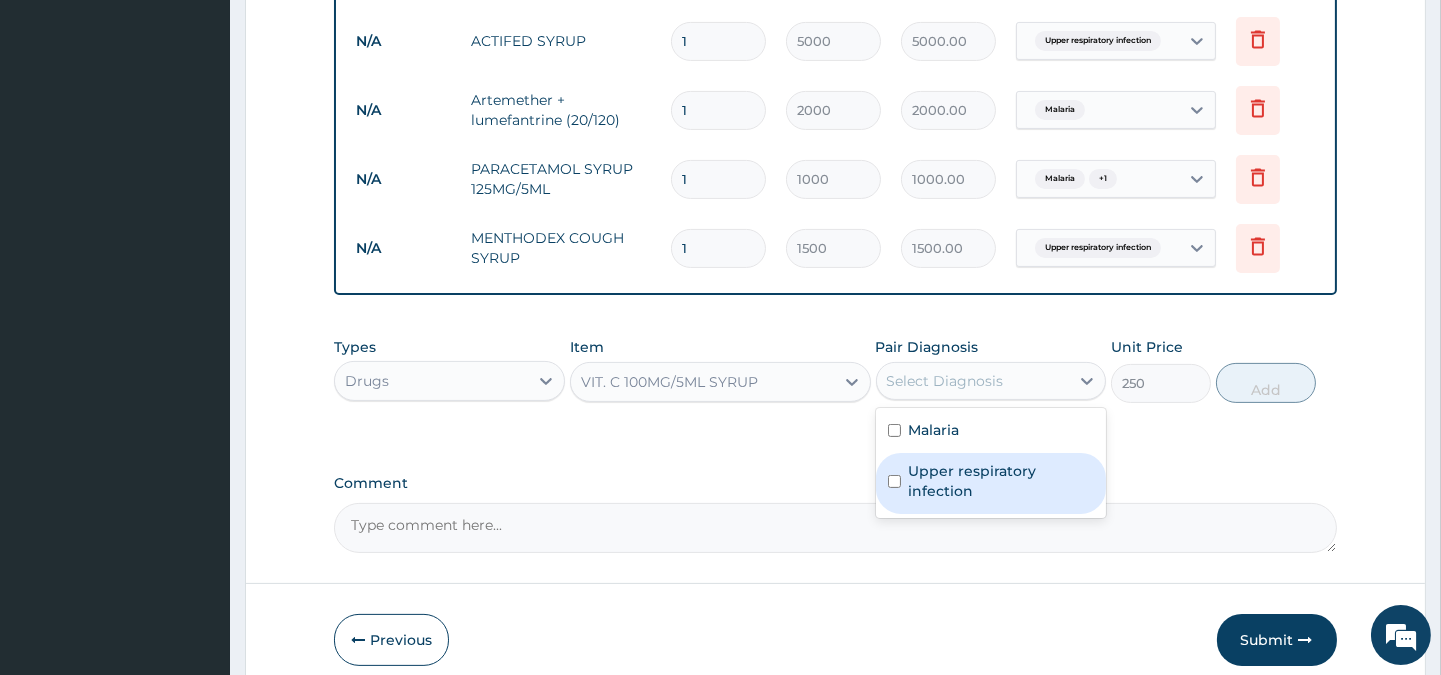 click on "Upper respiratory infection" at bounding box center [1001, 481] 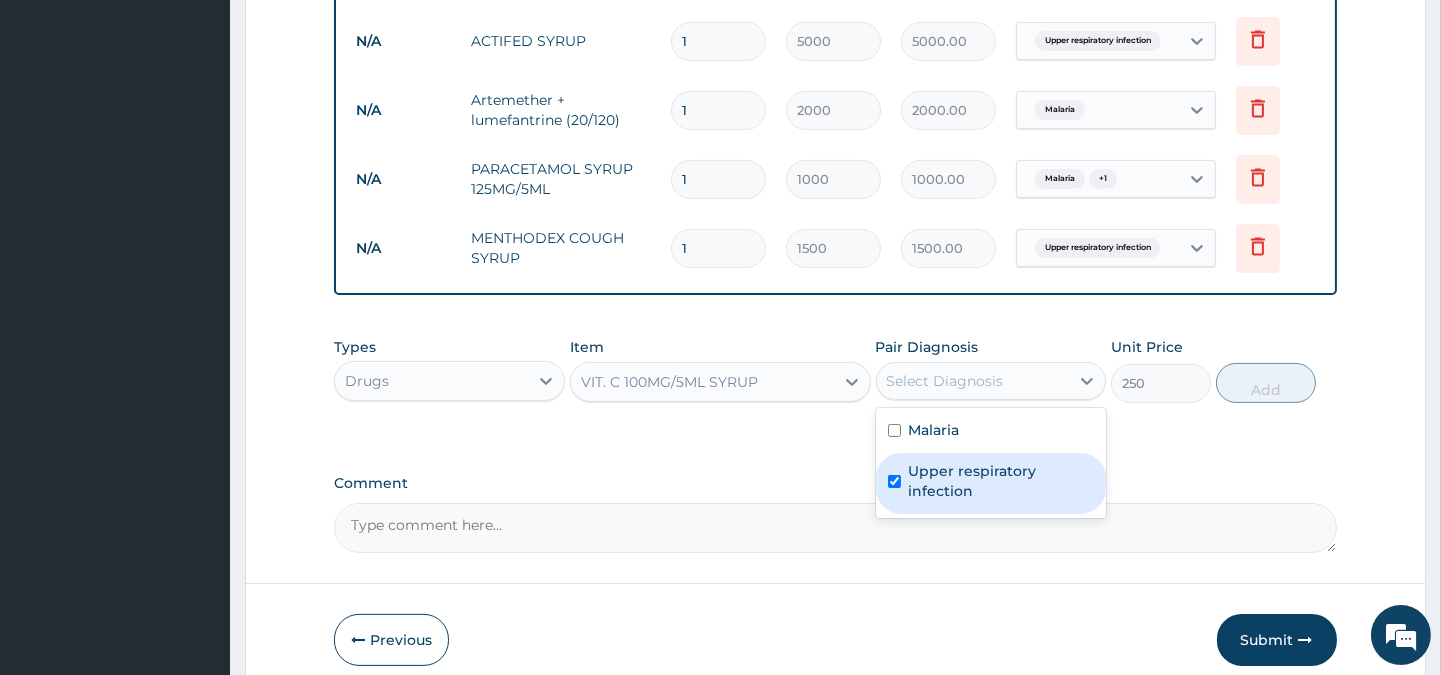 checkbox on "true" 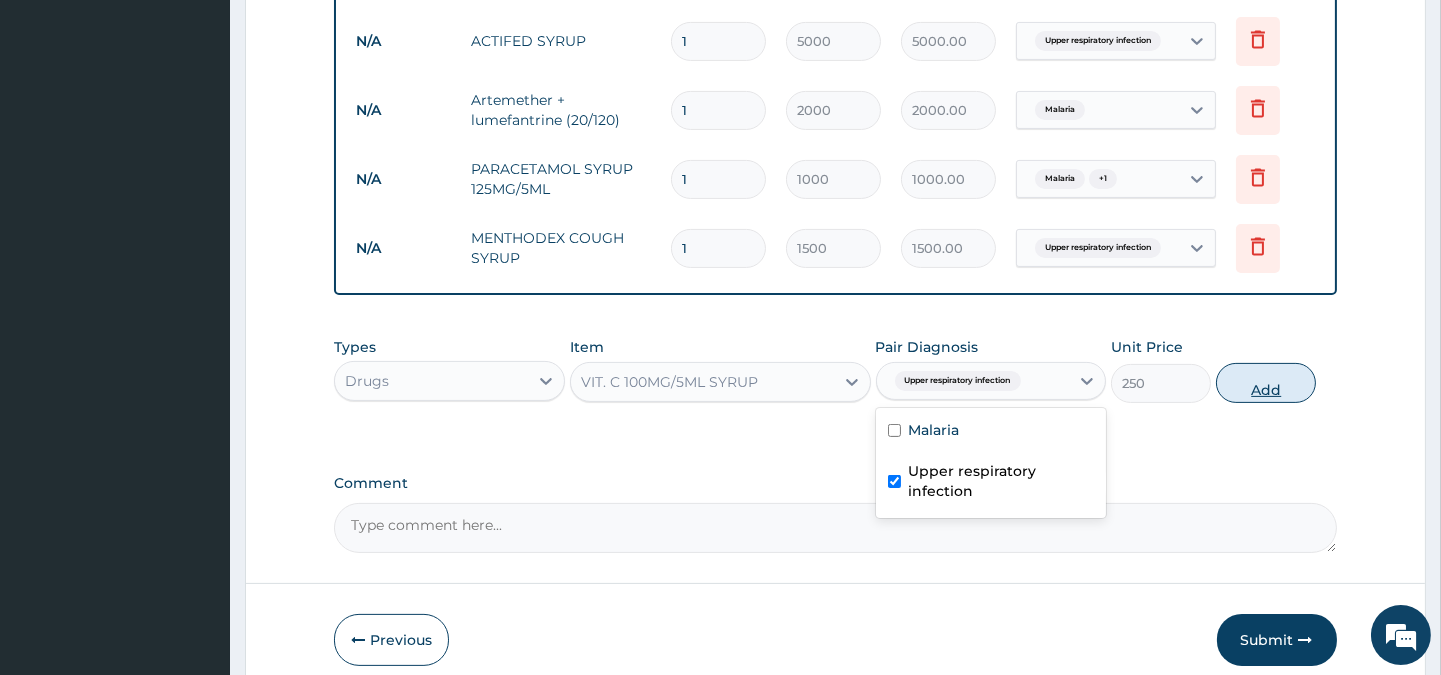 click on "Add" at bounding box center (1266, 383) 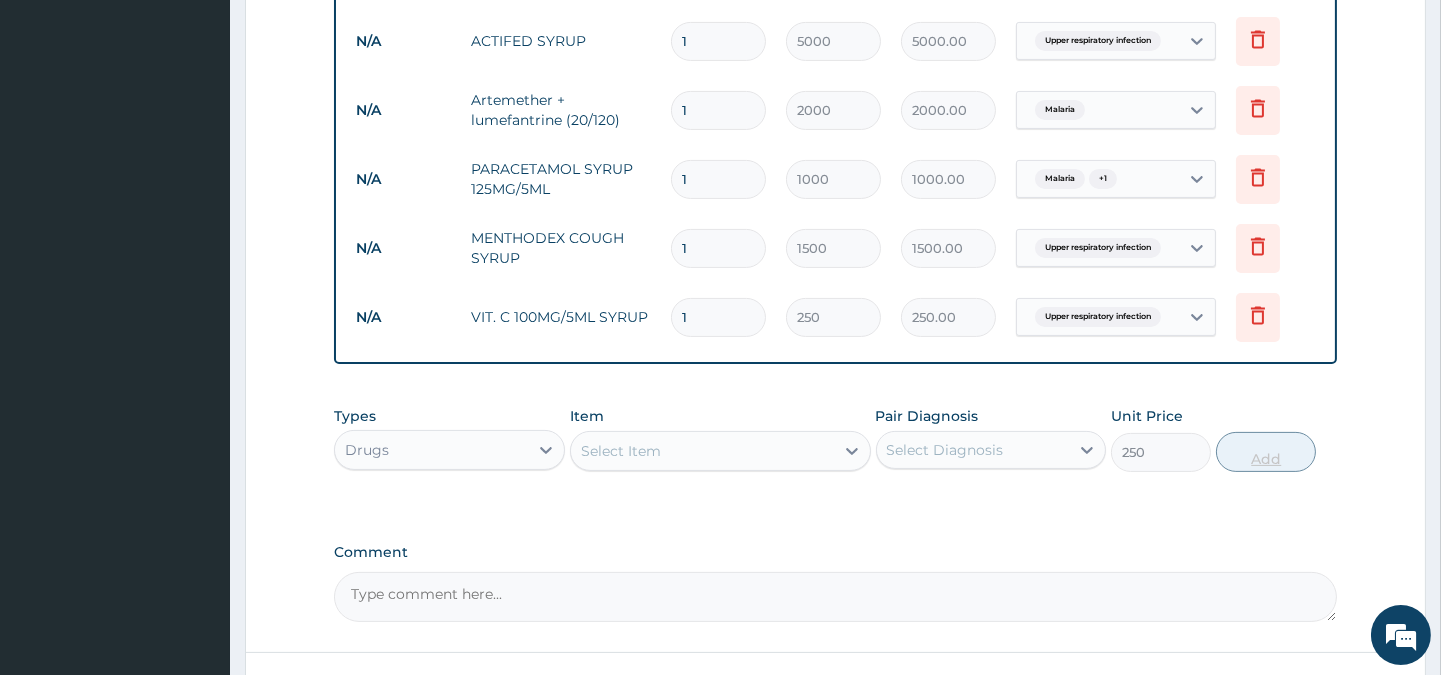 type on "0" 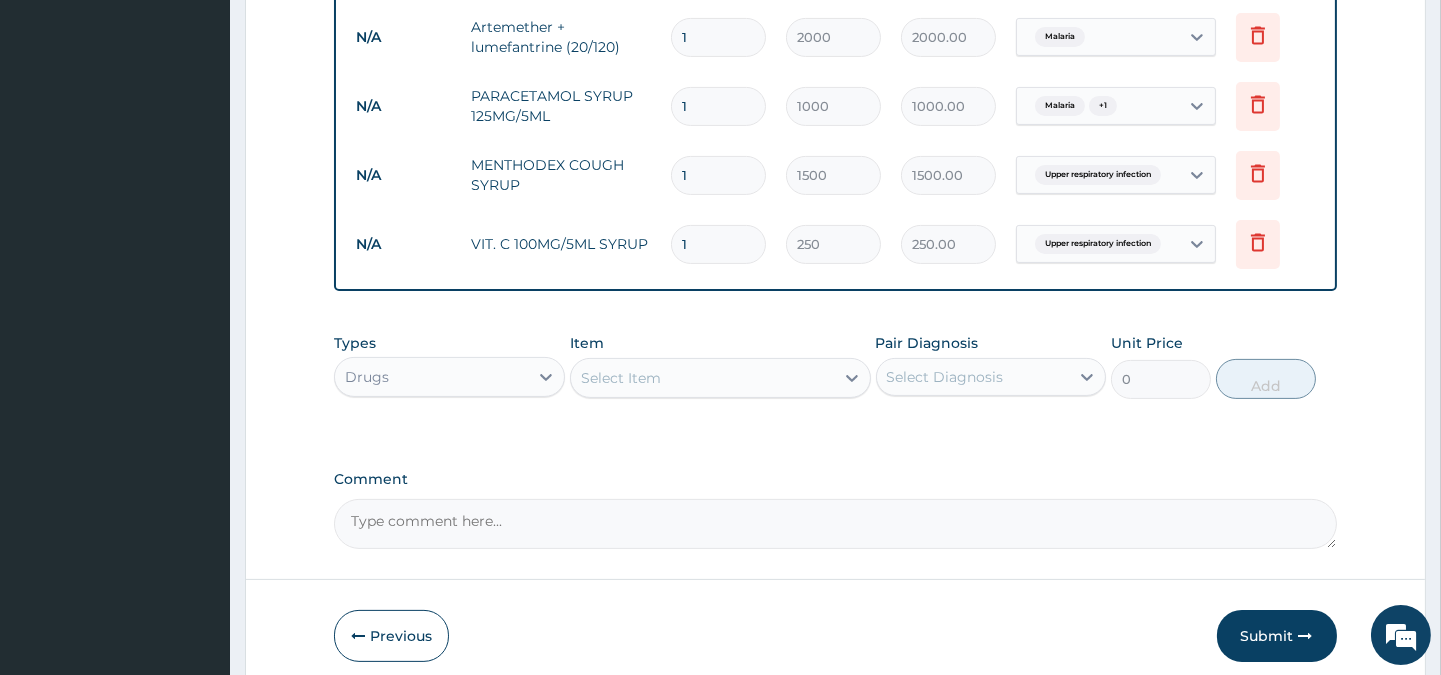 scroll, scrollTop: 940, scrollLeft: 0, axis: vertical 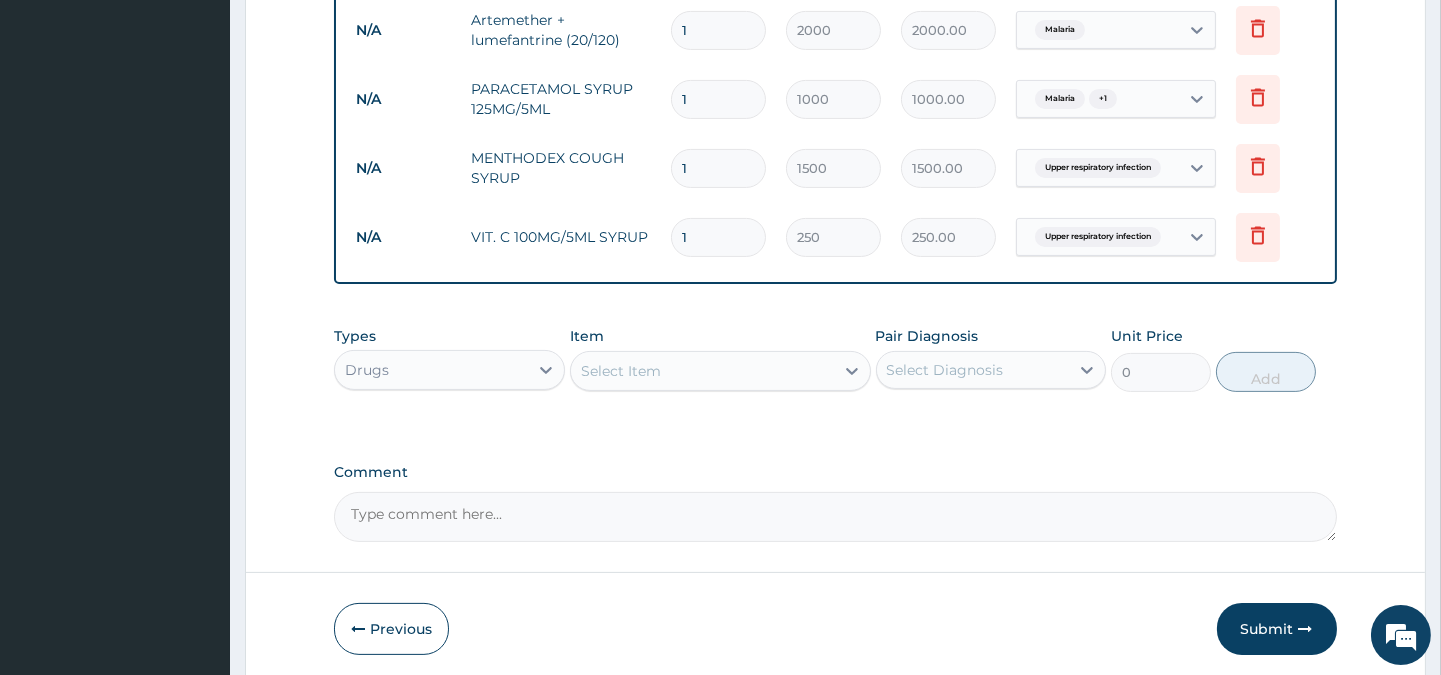 click on "Select Item" at bounding box center [702, 371] 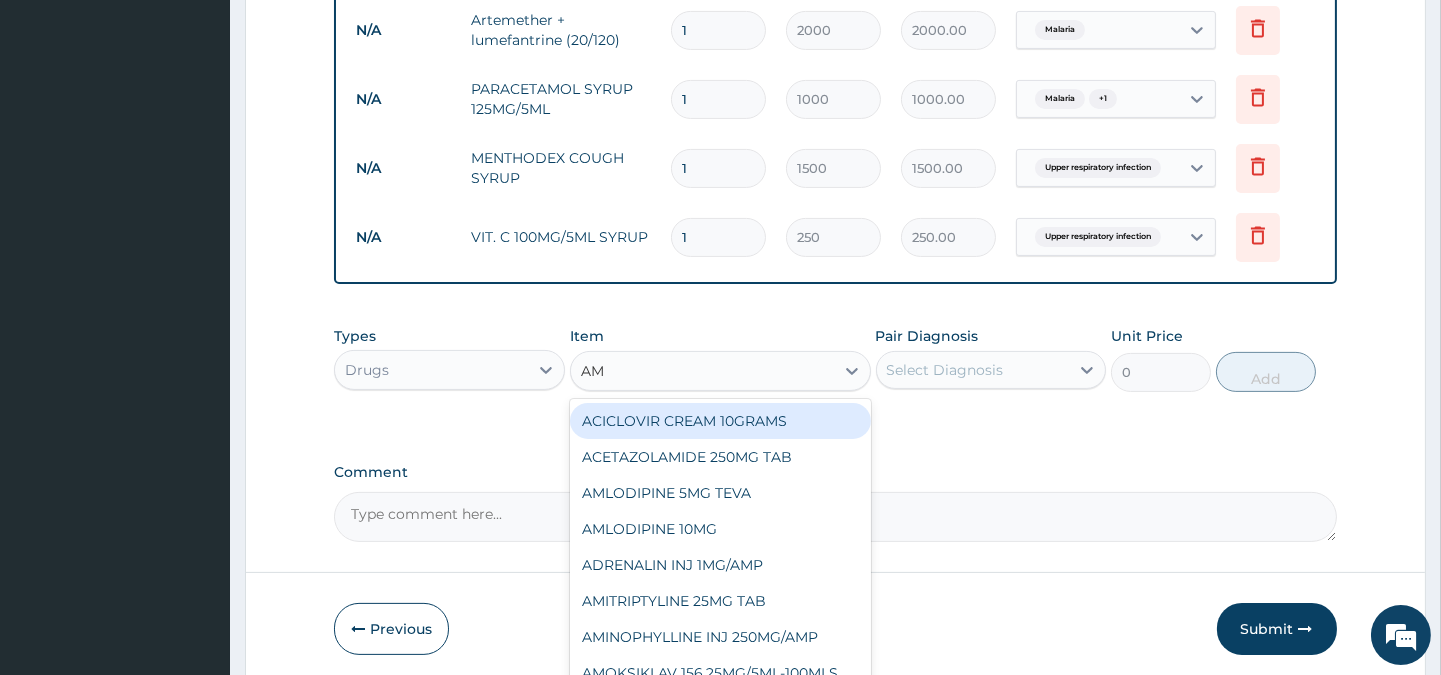 type on "AMO" 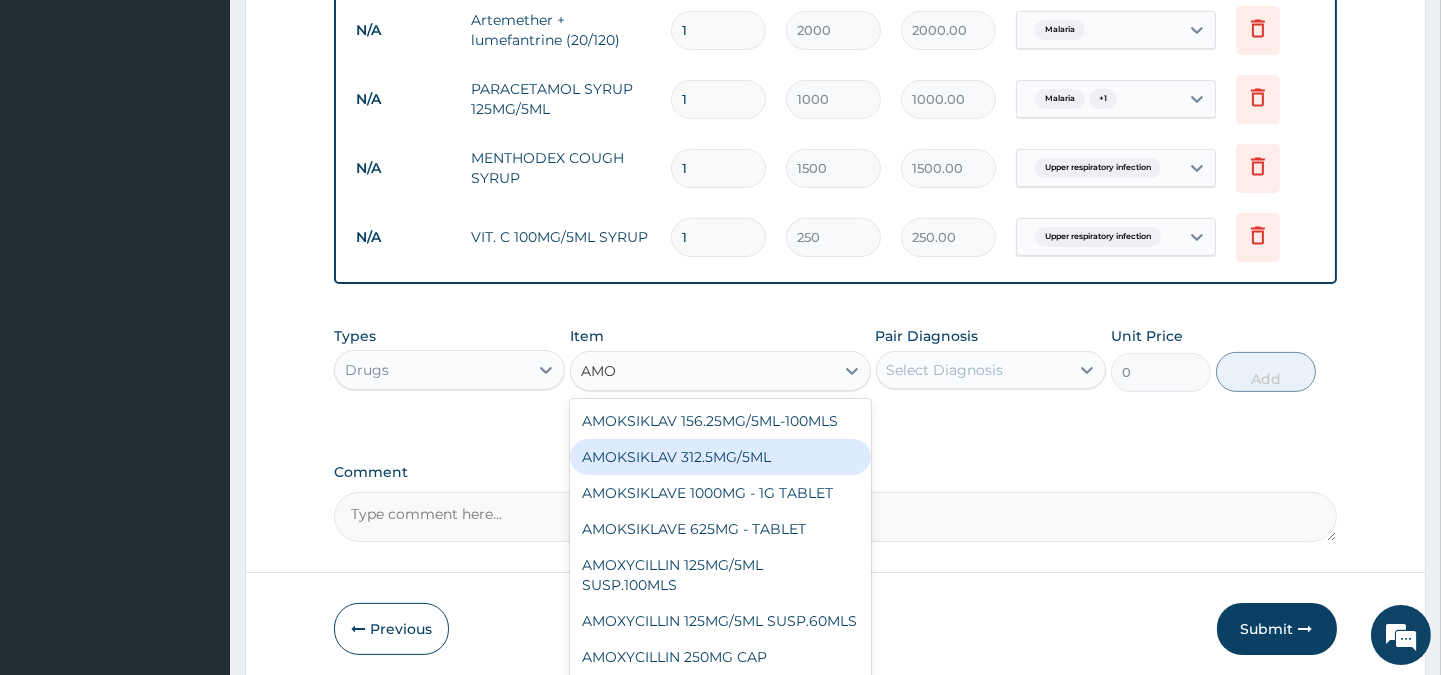 click on "AMOKSIKLAV 312.5MG/5ML" at bounding box center [720, 457] 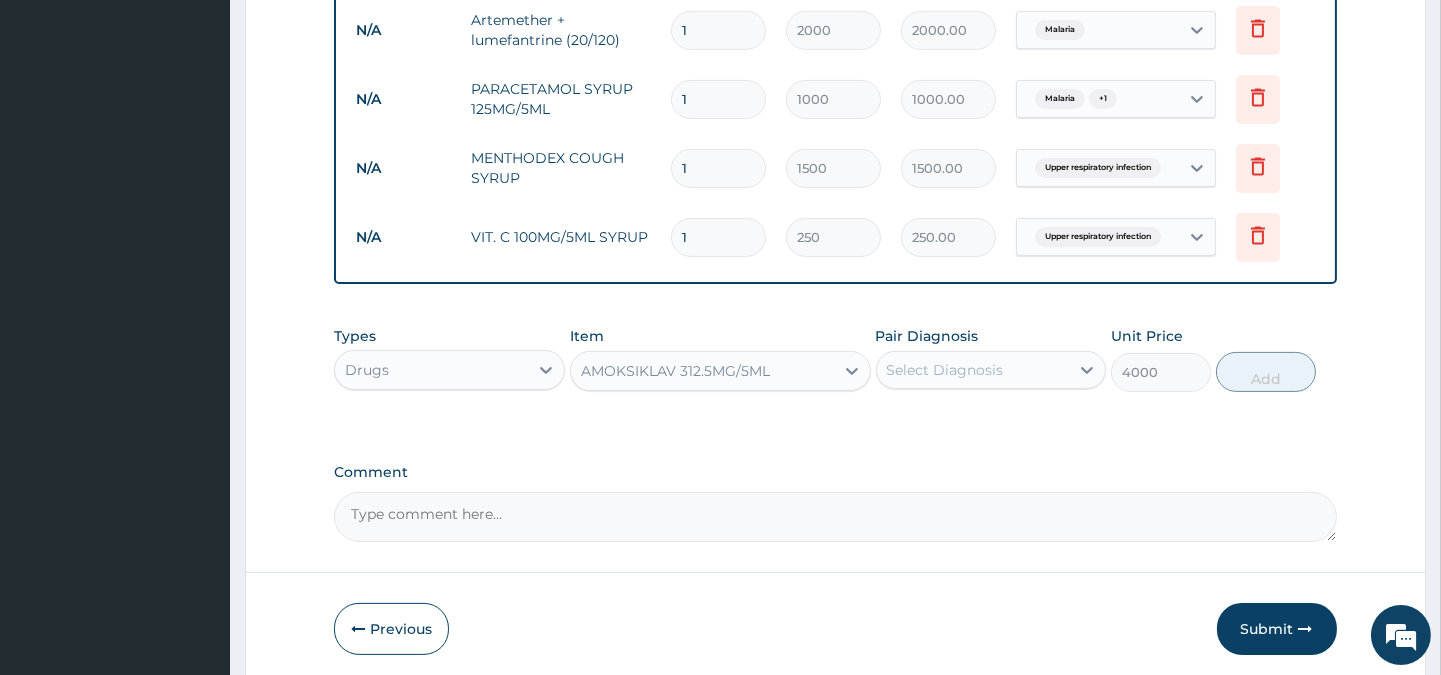 click on "Select Diagnosis" at bounding box center [973, 370] 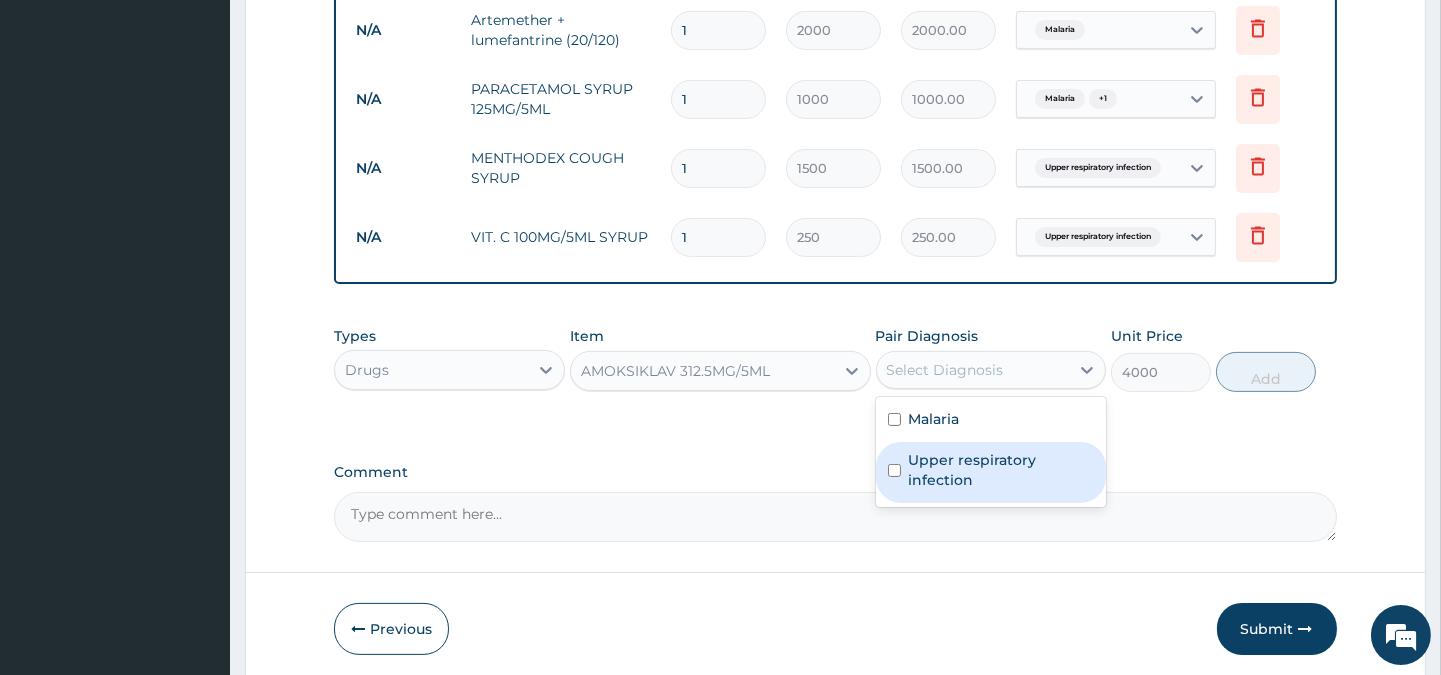 click on "Upper respiratory infection" at bounding box center (991, 472) 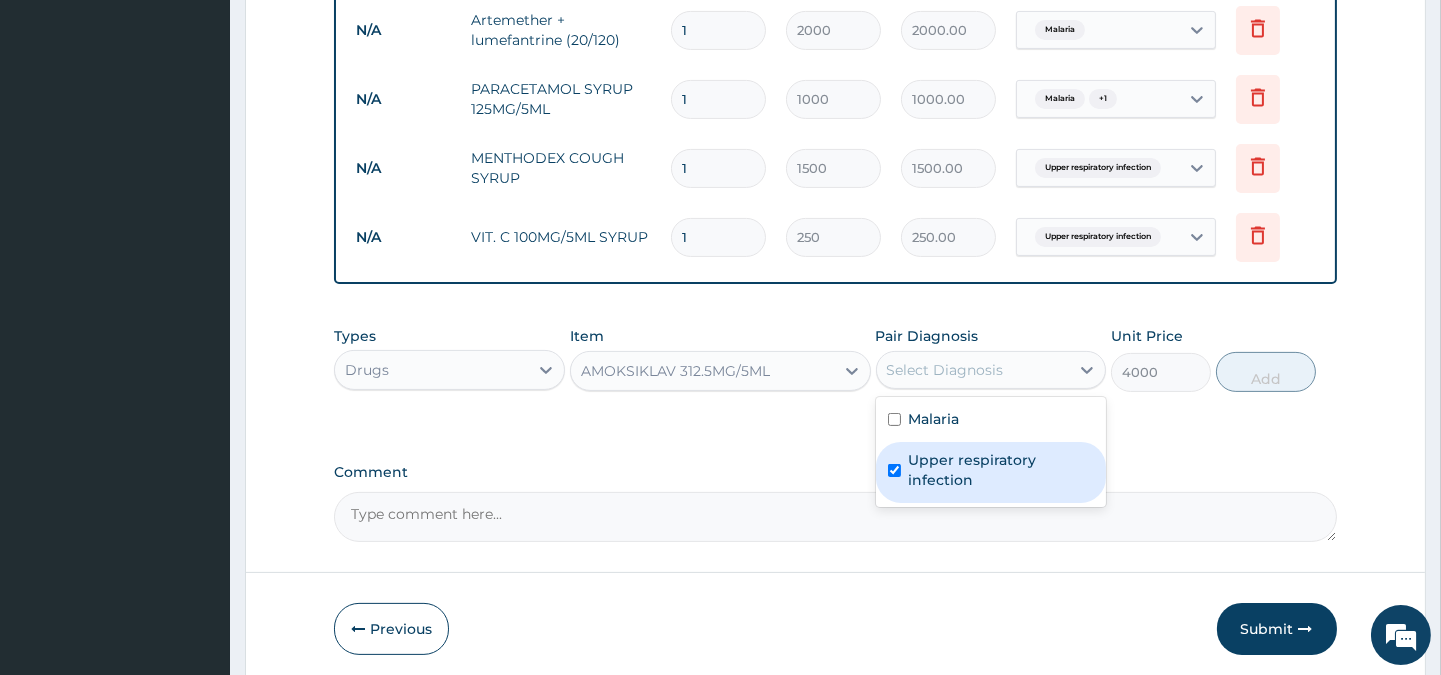 checkbox on "true" 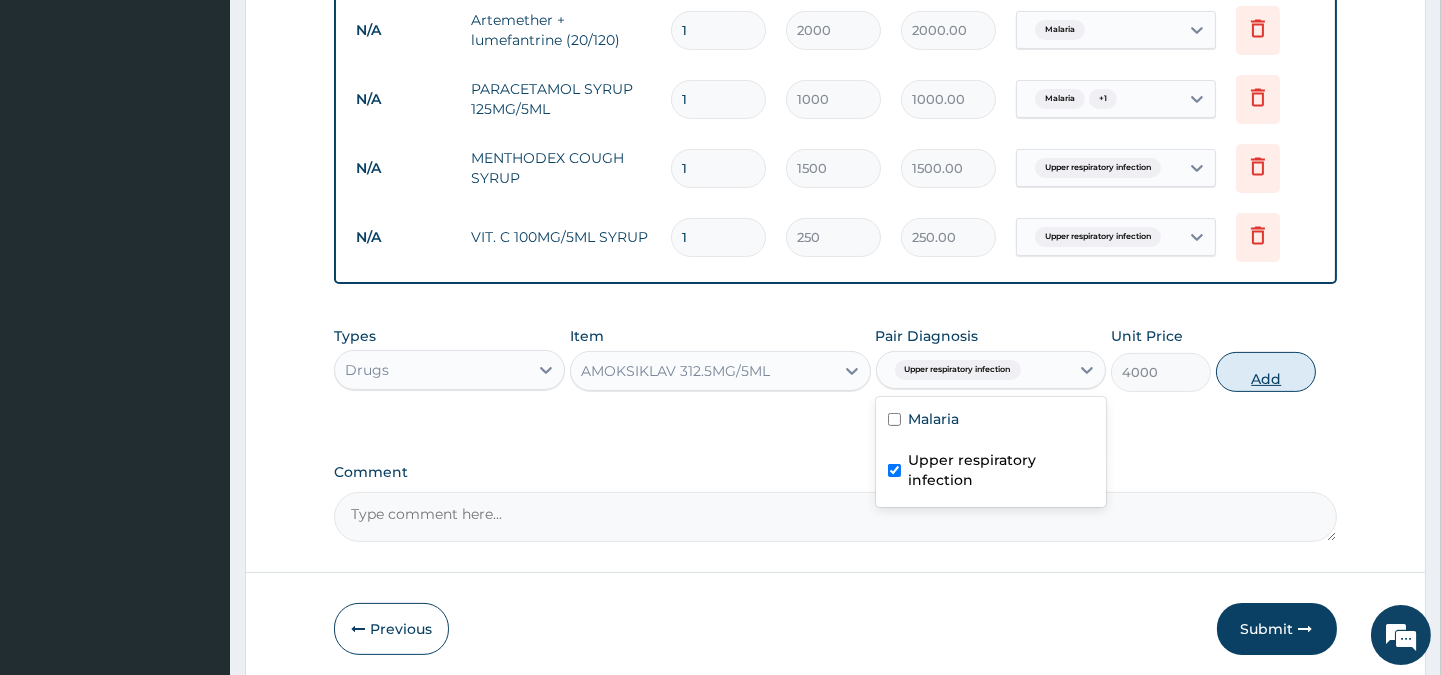 click on "Add" at bounding box center (1266, 372) 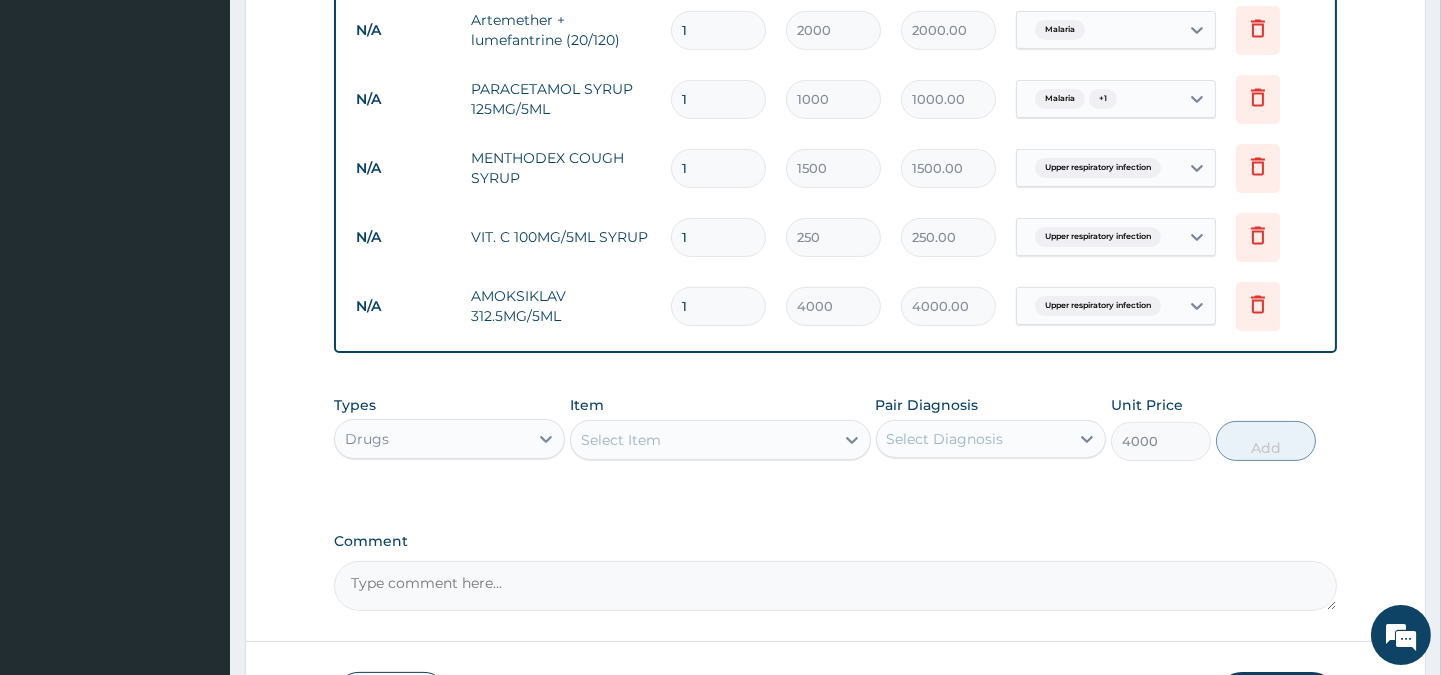type on "0" 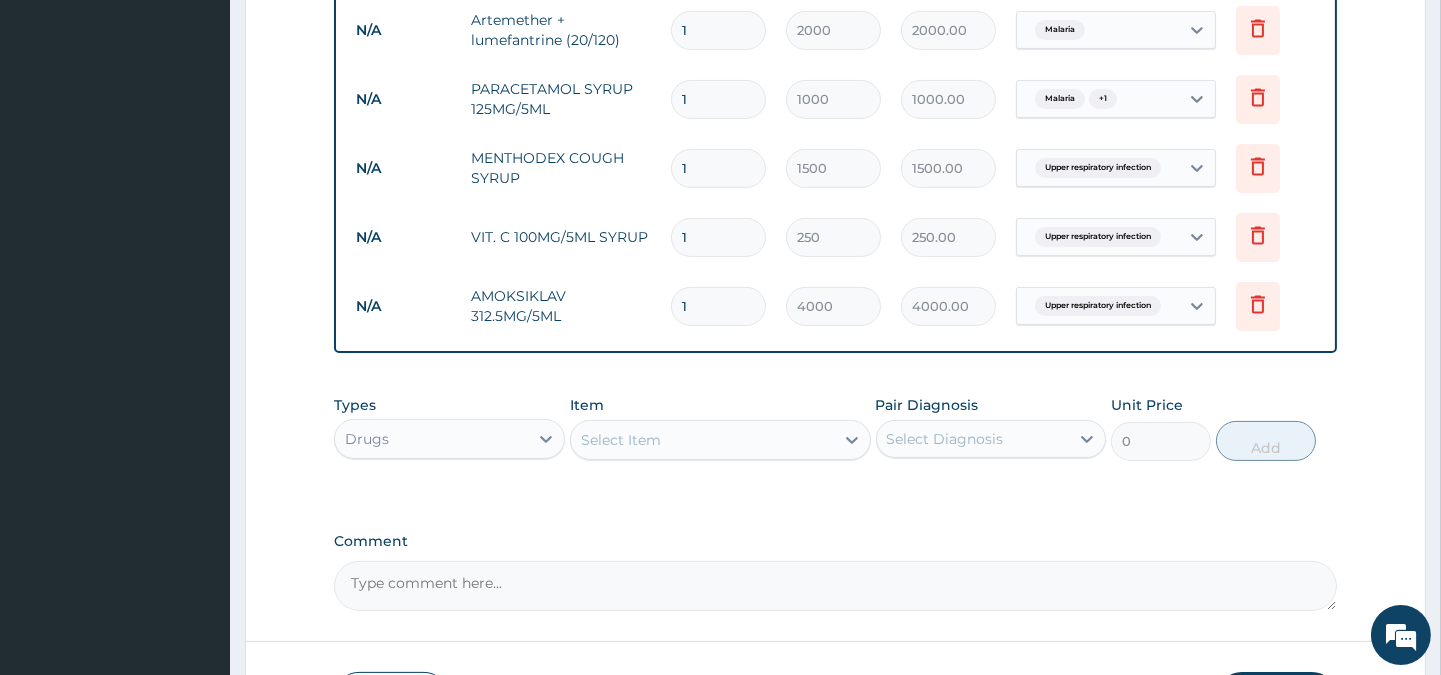 click on "PA Code / Prescription Code Enter Code(Secondary Care Only) Encounter Date 09-07-2025 Important Notice Please enter PA codes before entering items that are not attached to a PA code   All diagnoses entered must be linked to a claim item. Diagnosis & Claim Items that are visible but inactive cannot be edited because they were imported from an already approved PA code. Diagnosis Malaria Confirmed Upper respiratory infection Confirmed NB: All diagnosis must be linked to a claim item Claim Items Type Name Quantity Unit Price Total Price Pair Diagnosis Actions N/A GENERAL CONSULTATION 1 5000 5000.00 Malaria  + 1 Delete N/A ACTIFED SYRUP 1 5000 5000.00 Upper respiratory infection Delete N/A Artemether + lumefantrine (20/120) 1 2000 2000.00 Malaria Delete N/A PARACETAMOL SYRUP 125MG/5ML 1 1000 1000.00 Malaria  + 1 Delete N/A MENTHODEX COUGH SYRUP 1 1500 1500.00 Upper respiratory infection Delete N/A VIT. C 100MG/5ML SYRUP 1 250 250.00 Upper respiratory infection Delete N/A AMOKSIKLAV 312.5MG/5ML 1 4000 4000.00 Types" at bounding box center [835, -69] 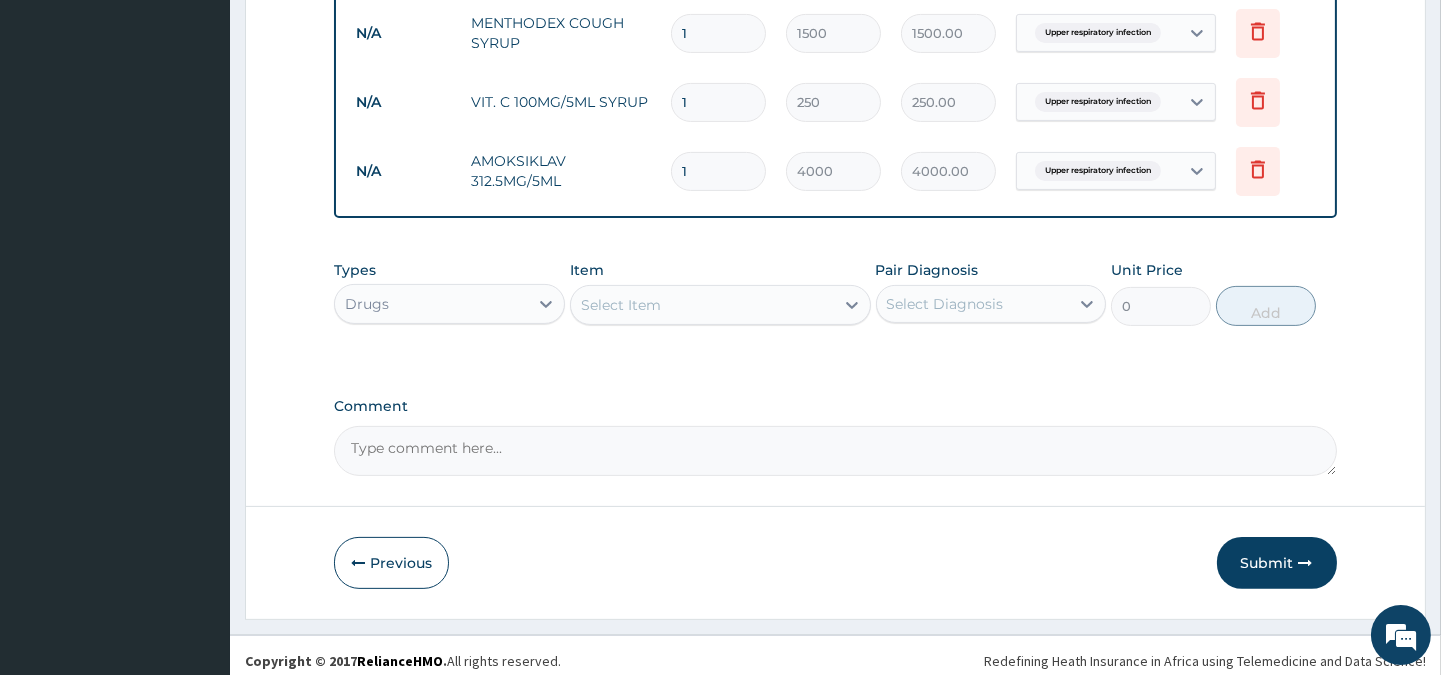 scroll, scrollTop: 1086, scrollLeft: 0, axis: vertical 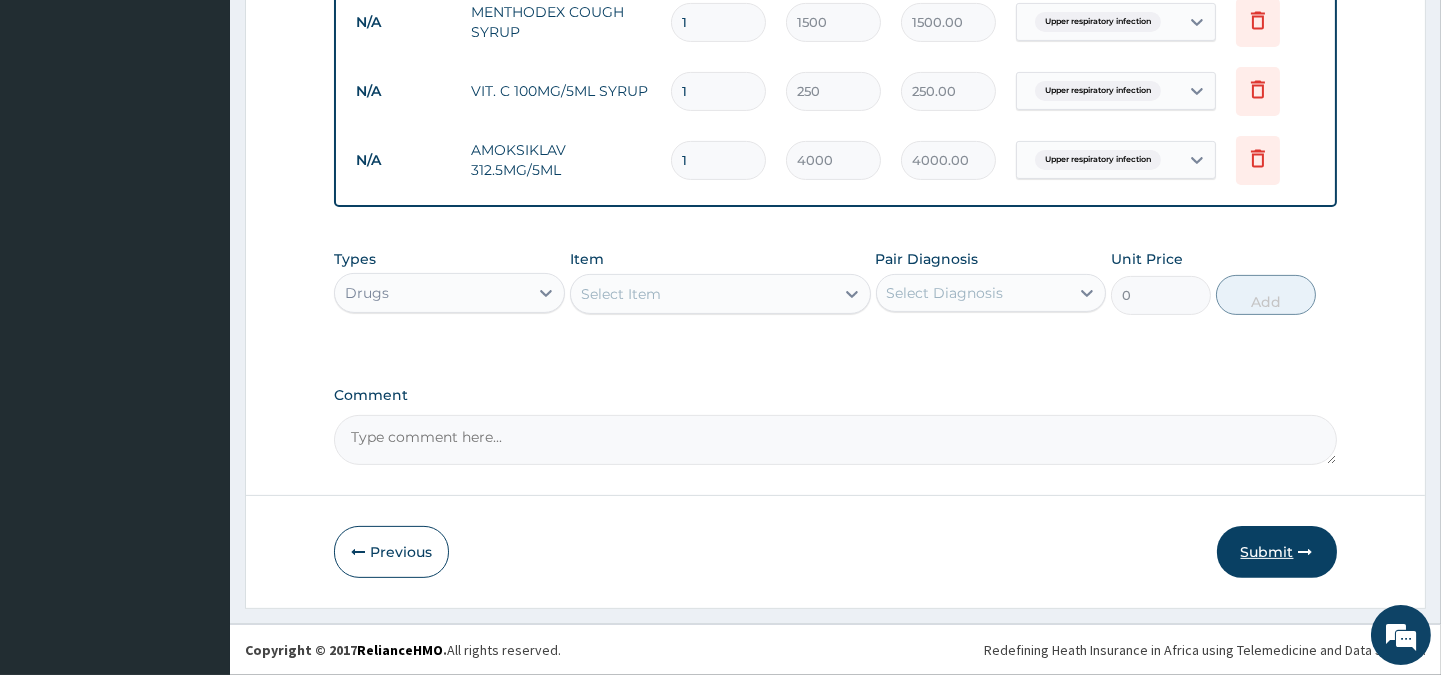 click on "Submit" at bounding box center [1277, 552] 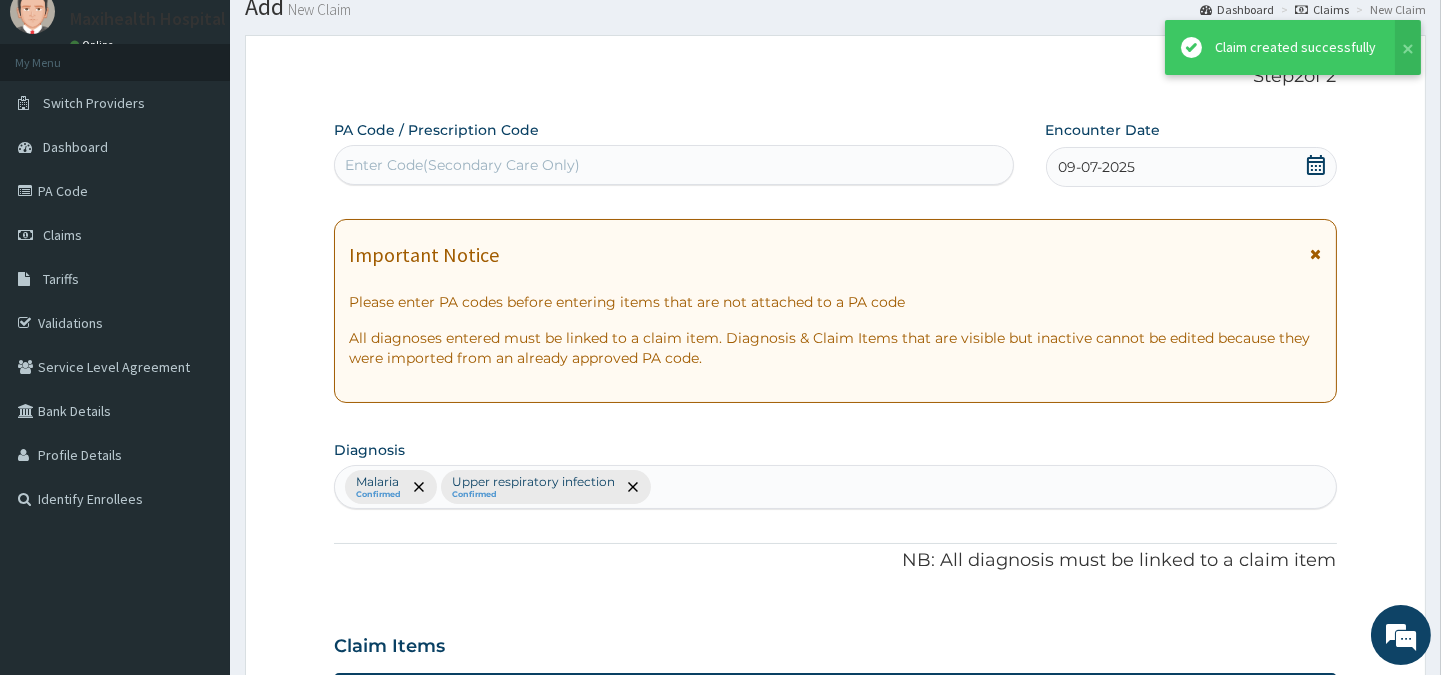 scroll, scrollTop: 1086, scrollLeft: 0, axis: vertical 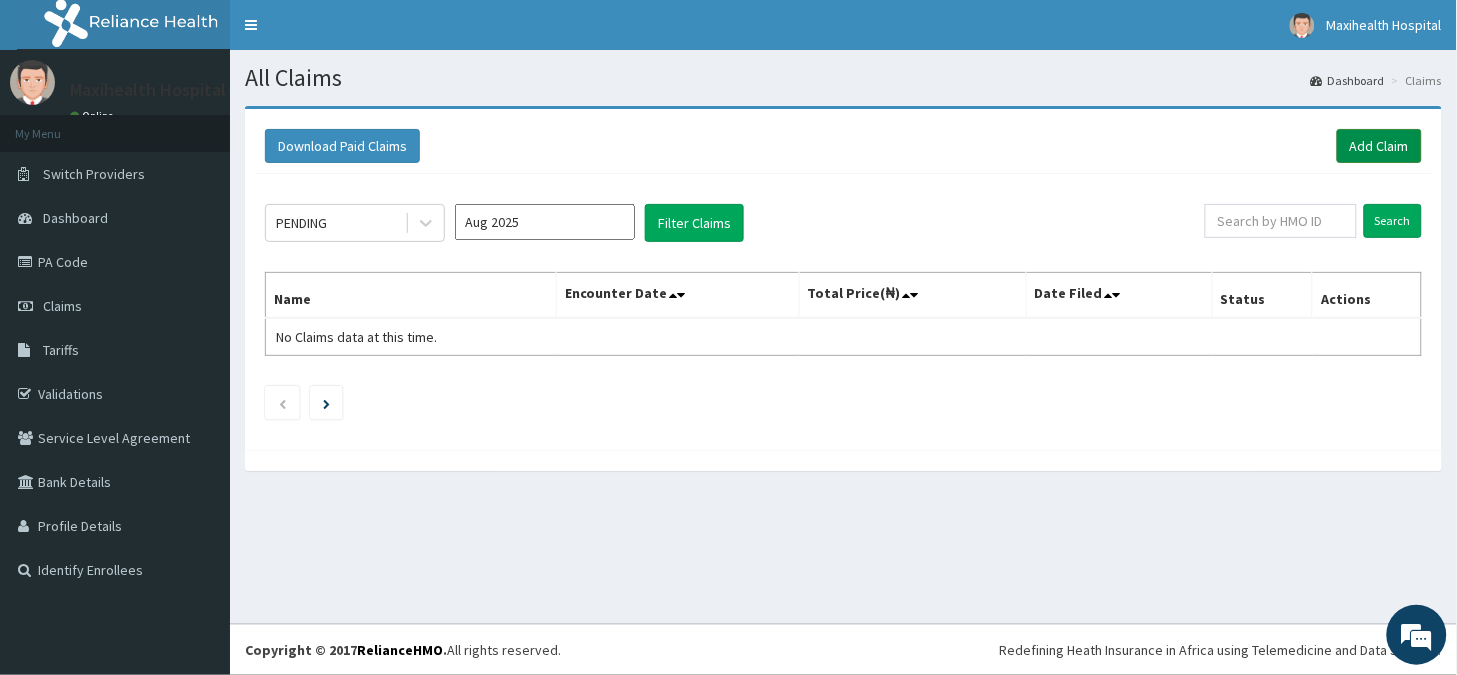 click on "Add Claim" at bounding box center [1379, 146] 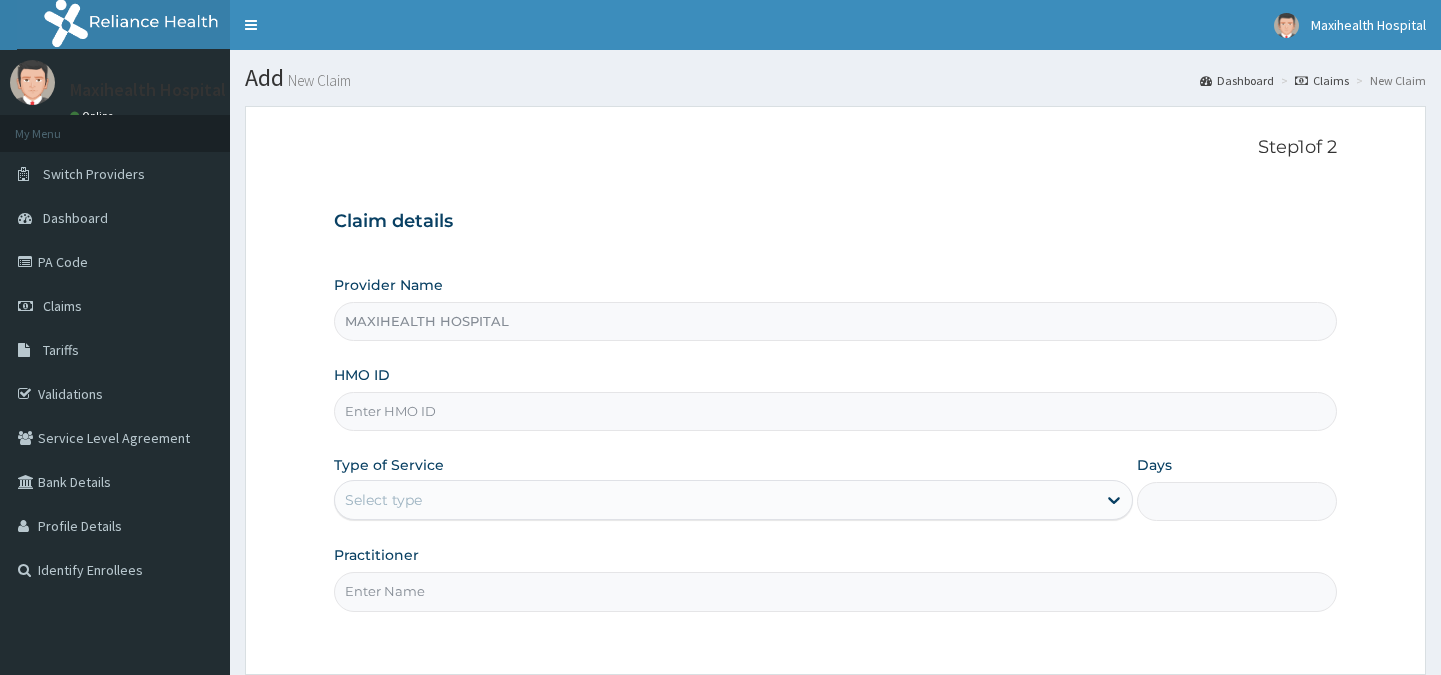 scroll, scrollTop: 0, scrollLeft: 0, axis: both 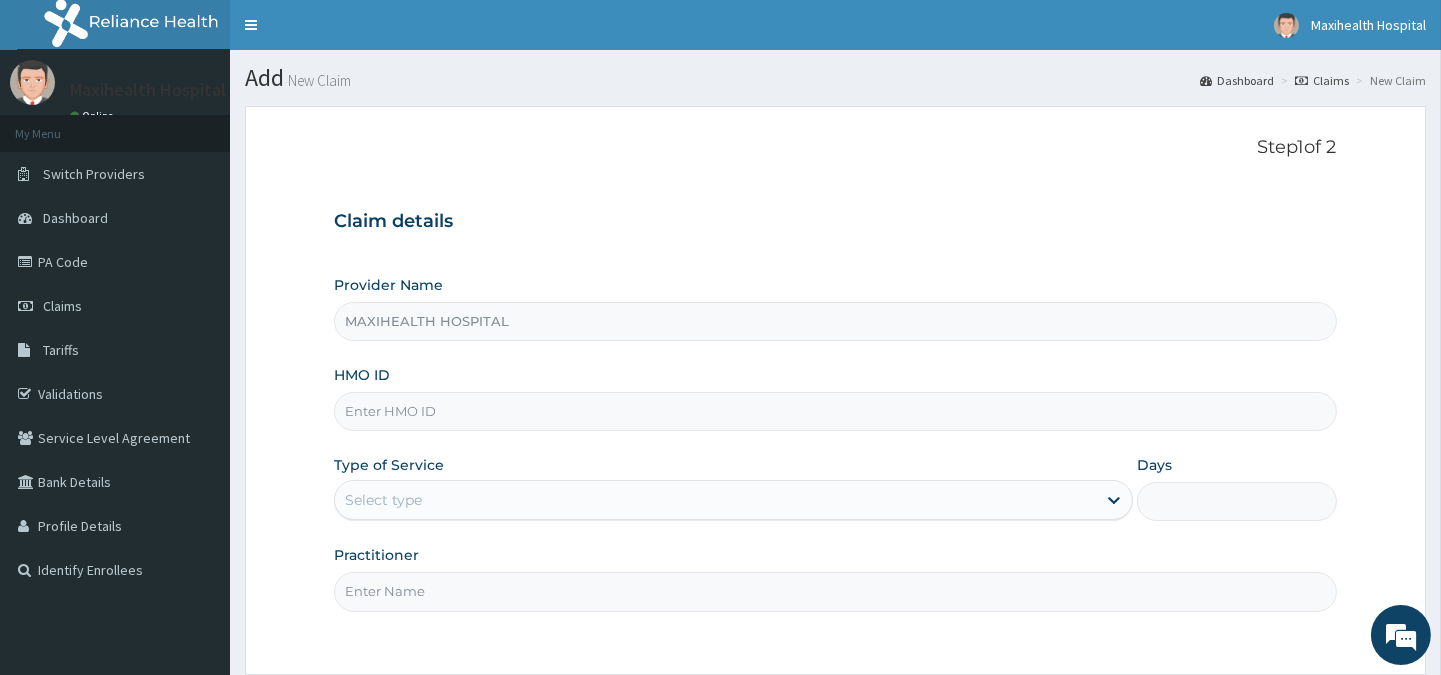 click on "HMO ID" at bounding box center [835, 411] 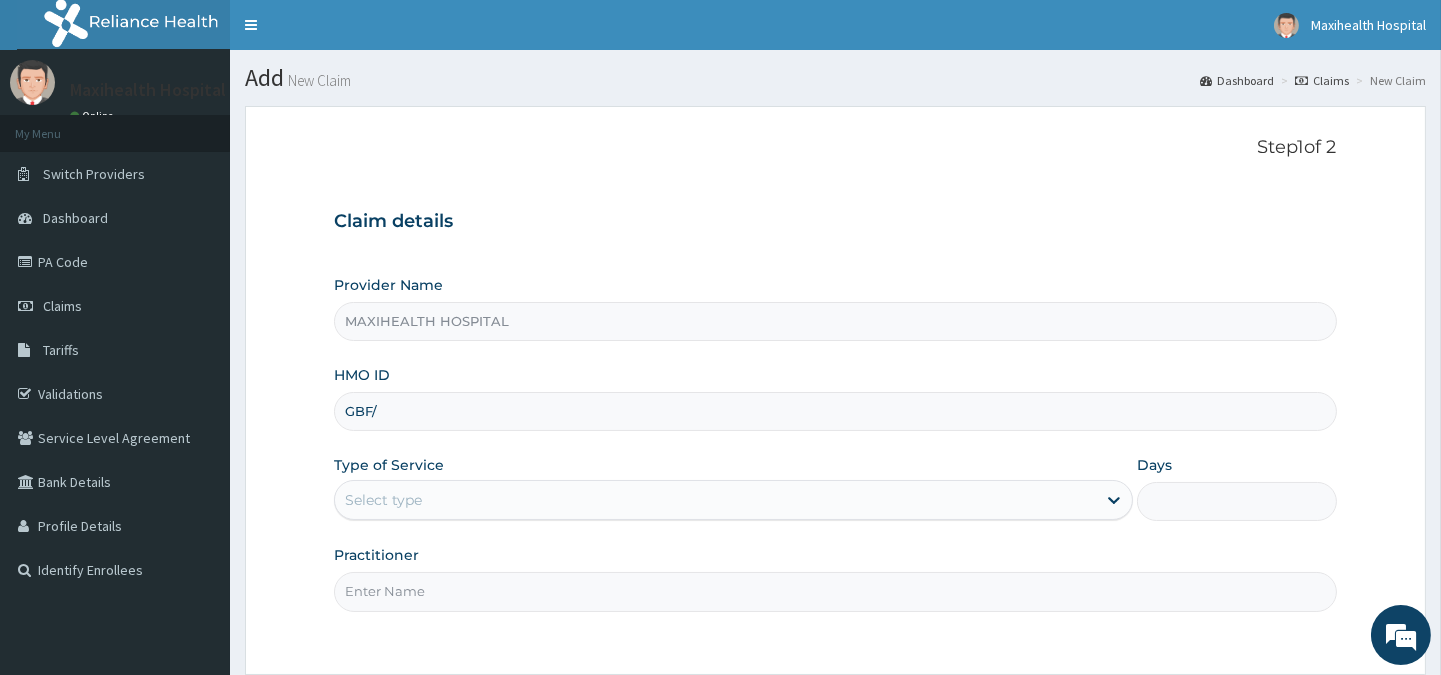 type on "GBF/10333/A" 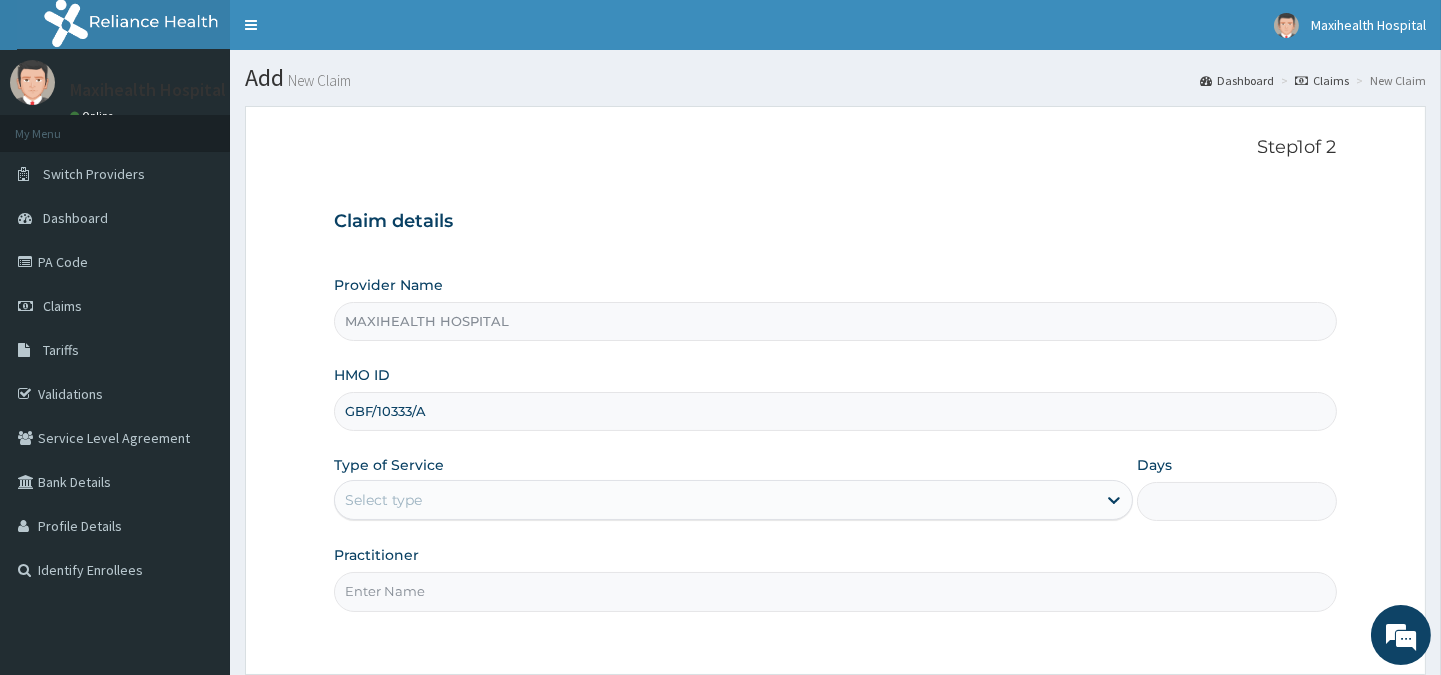 click on "Select type" at bounding box center [715, 500] 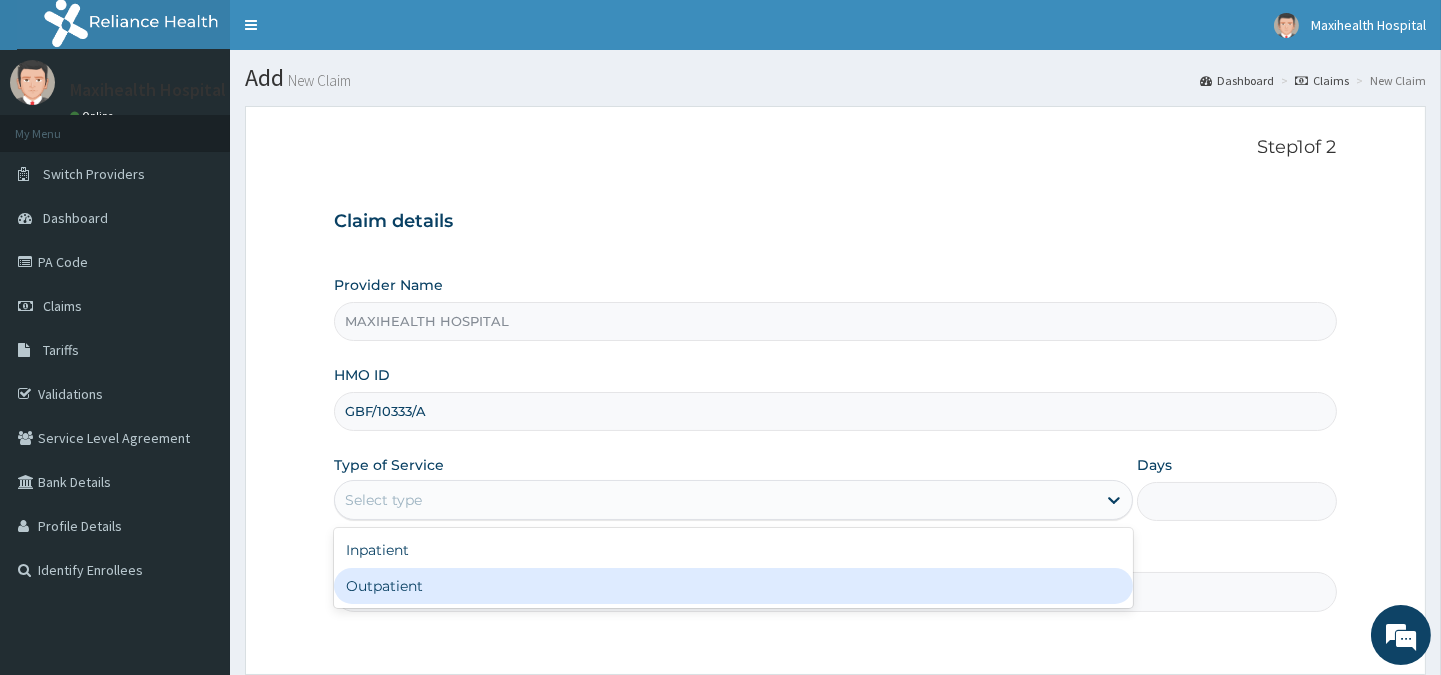 click on "Outpatient" at bounding box center (733, 586) 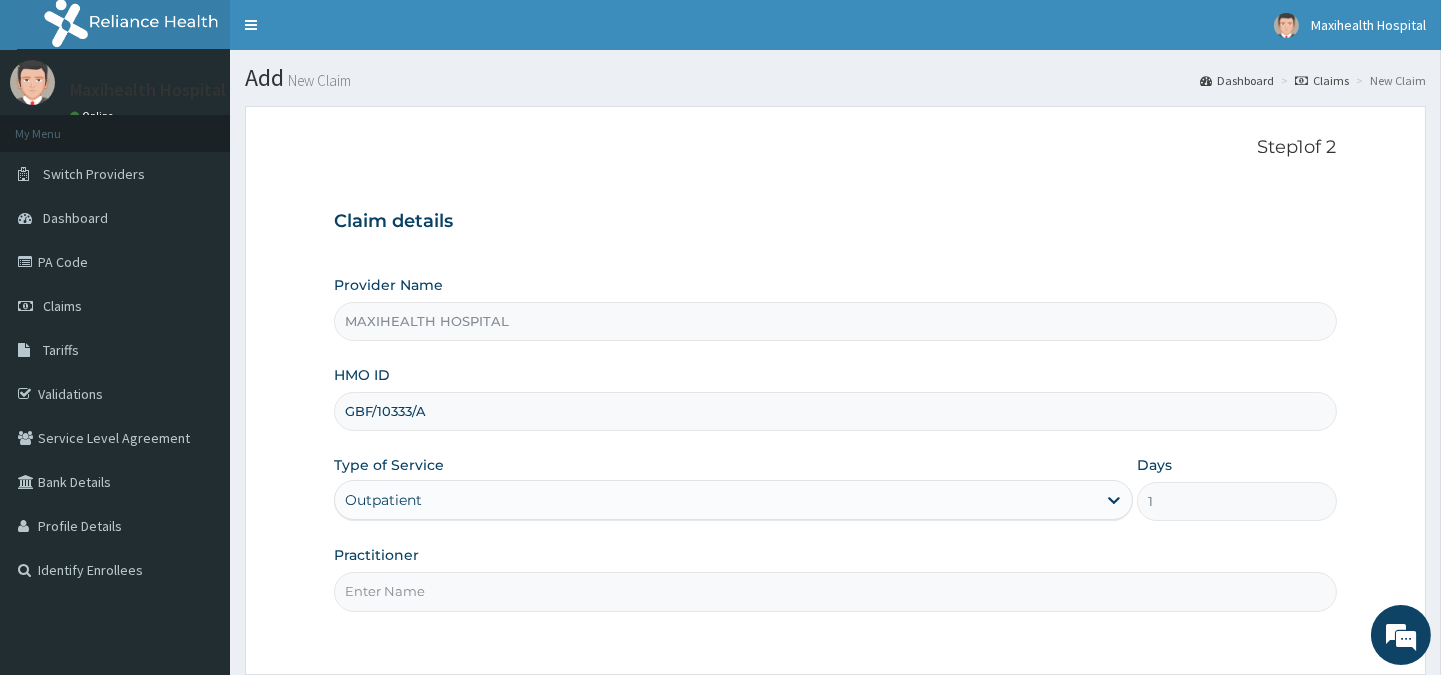 click on "Practitioner" at bounding box center [835, 591] 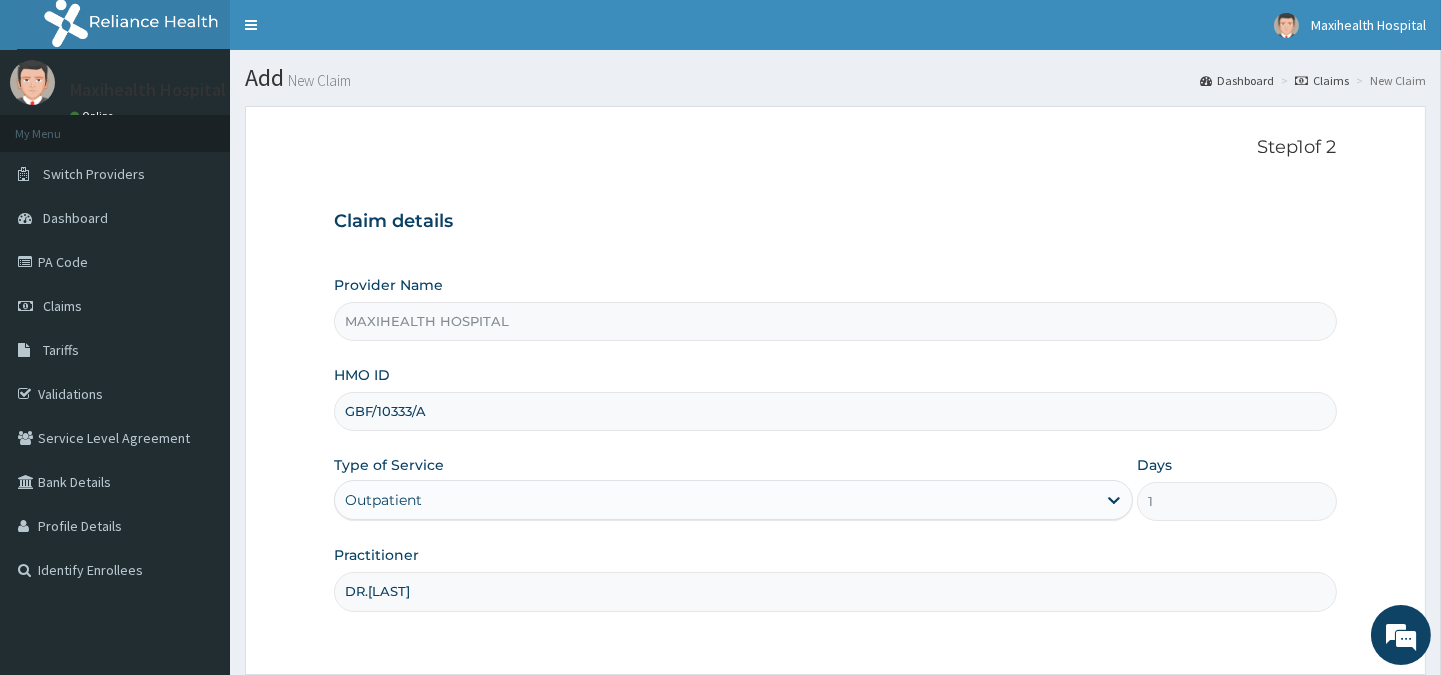 type on "DR.ADENIYI" 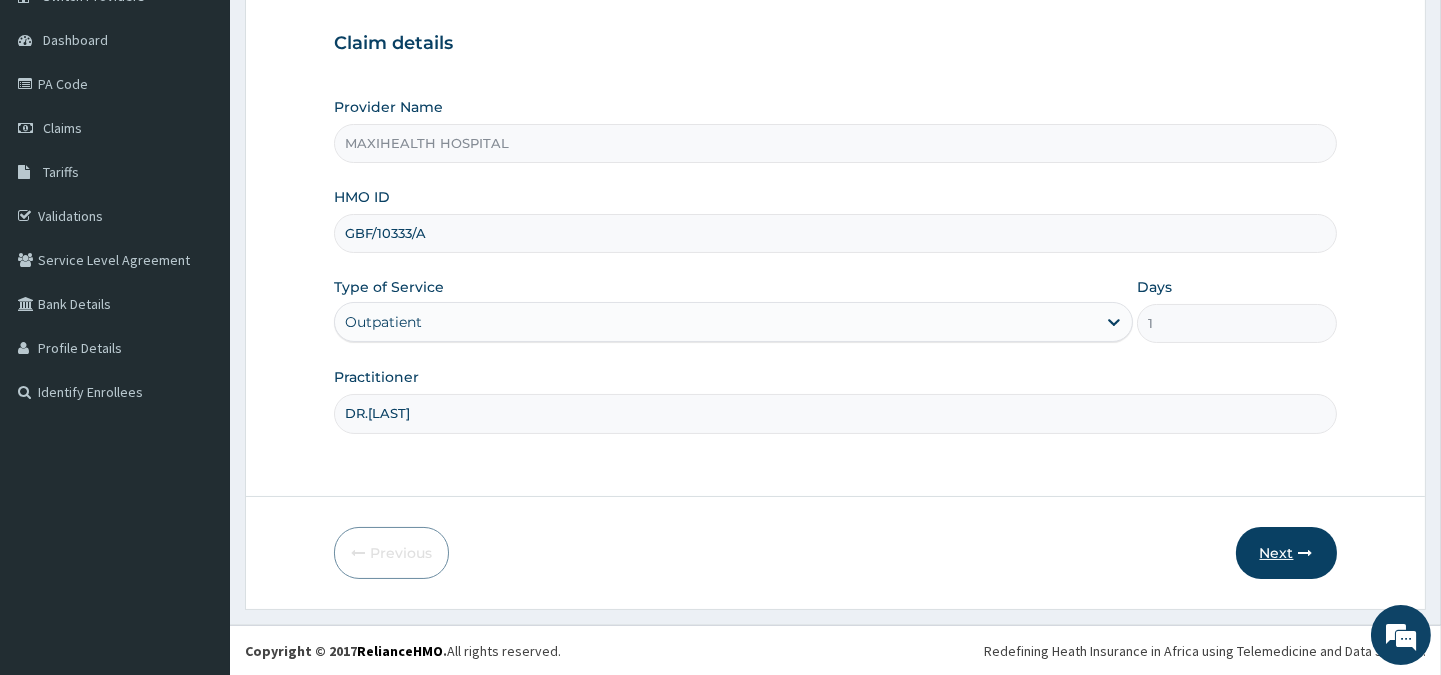 click on "Next" at bounding box center [1286, 553] 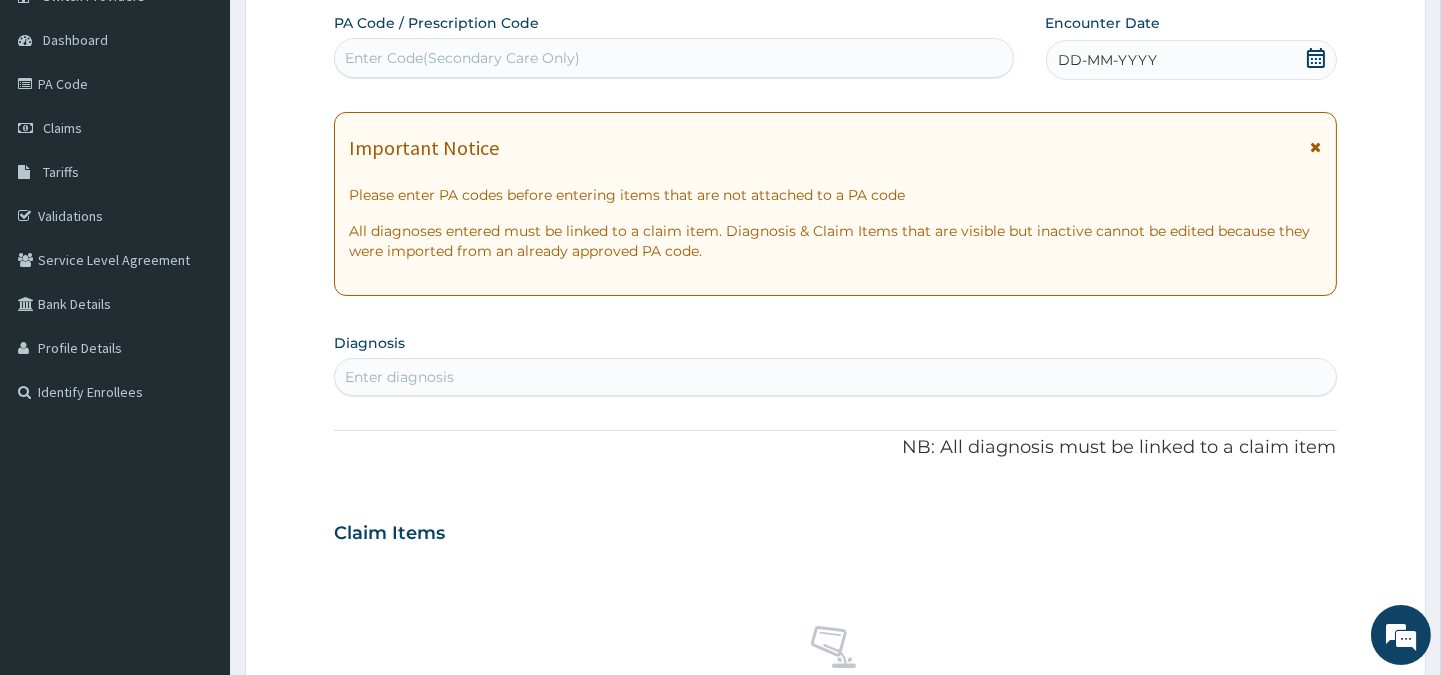 click on "DD-MM-YYYY" at bounding box center (1108, 60) 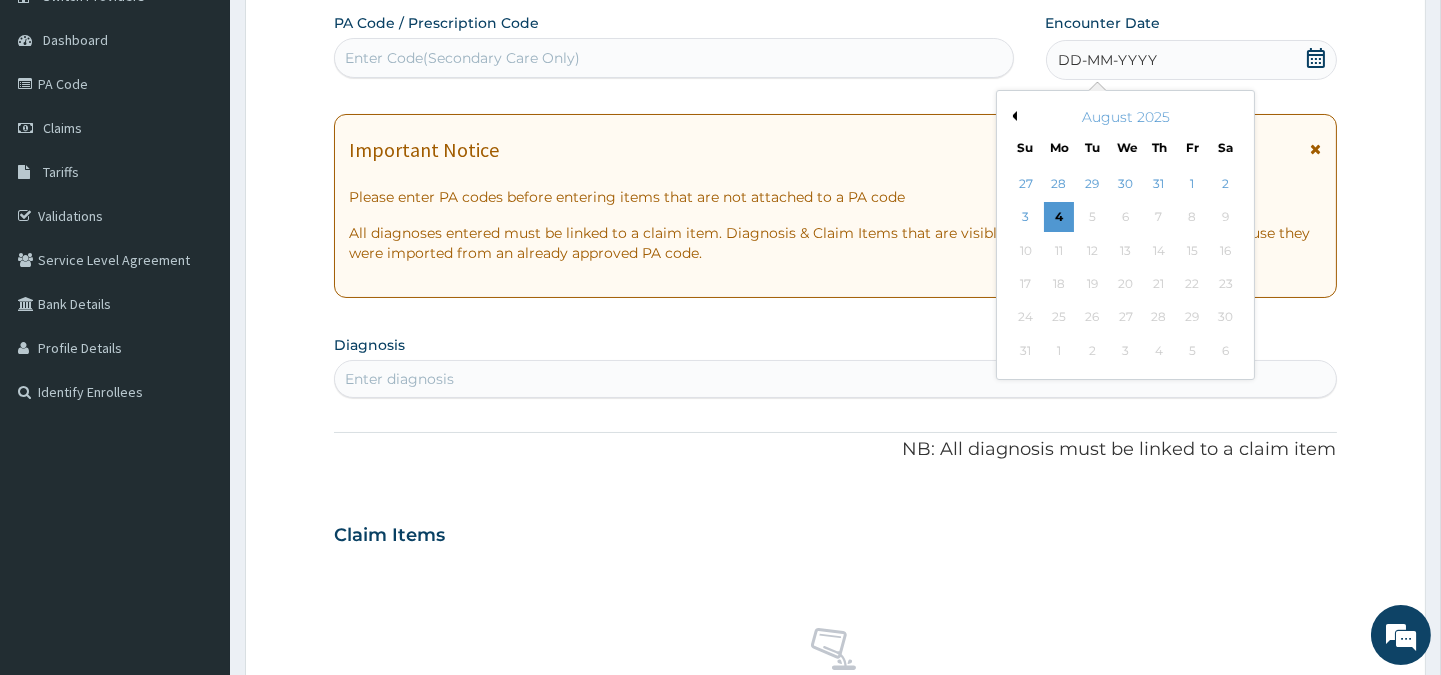 click on "August 2025" at bounding box center [1125, 117] 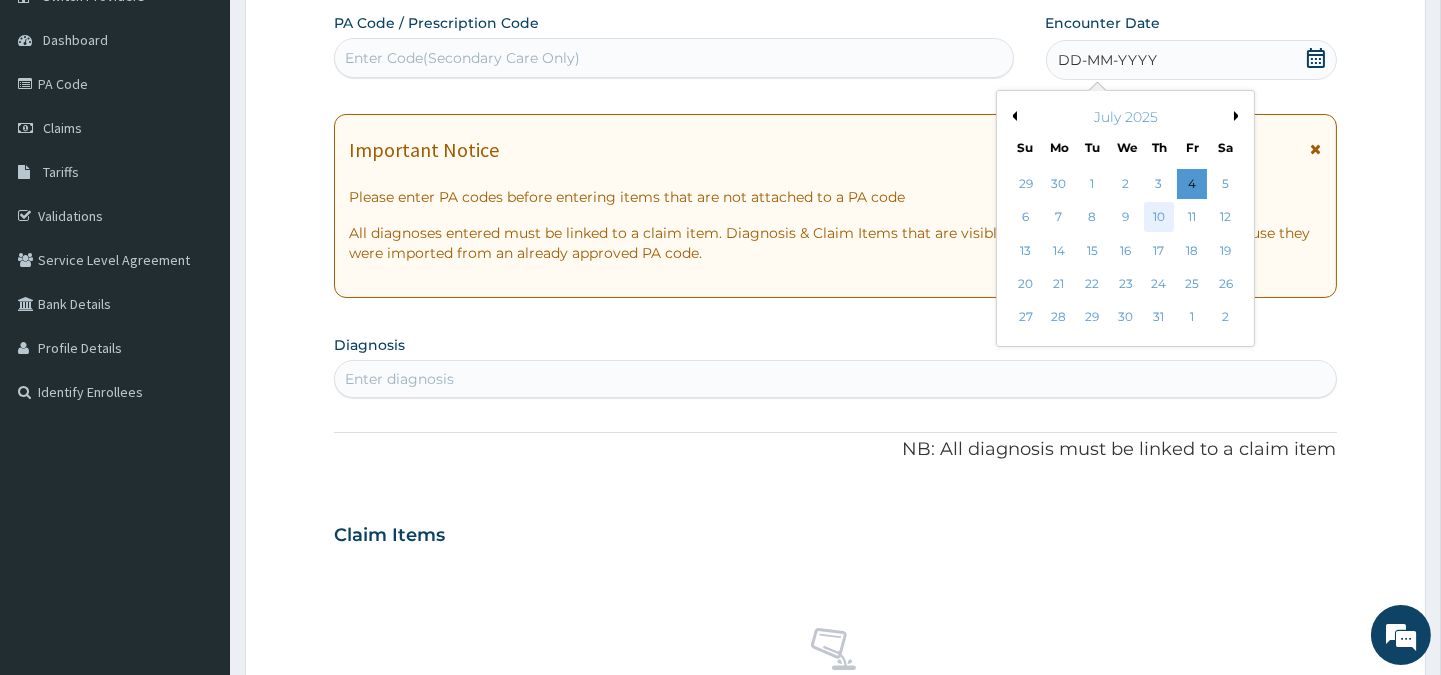 click on "10" at bounding box center (1158, 218) 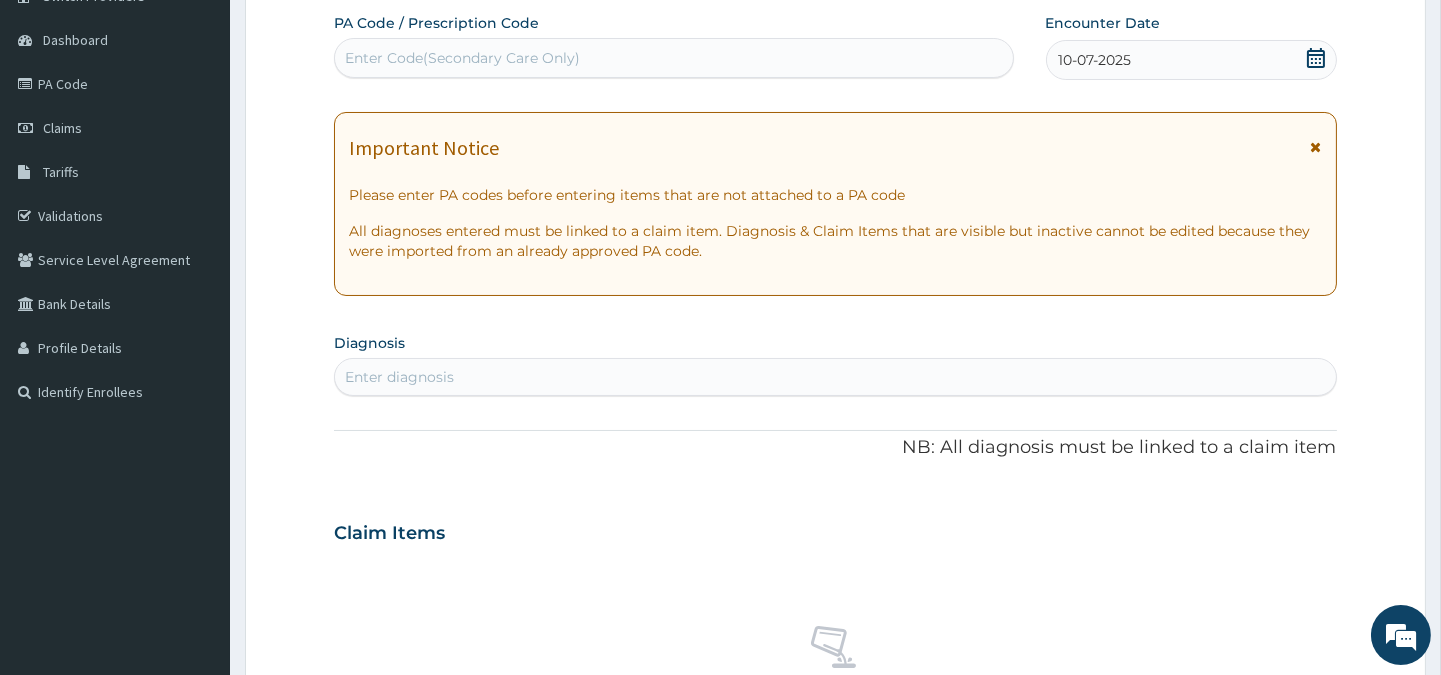 click on "Enter diagnosis" at bounding box center (399, 377) 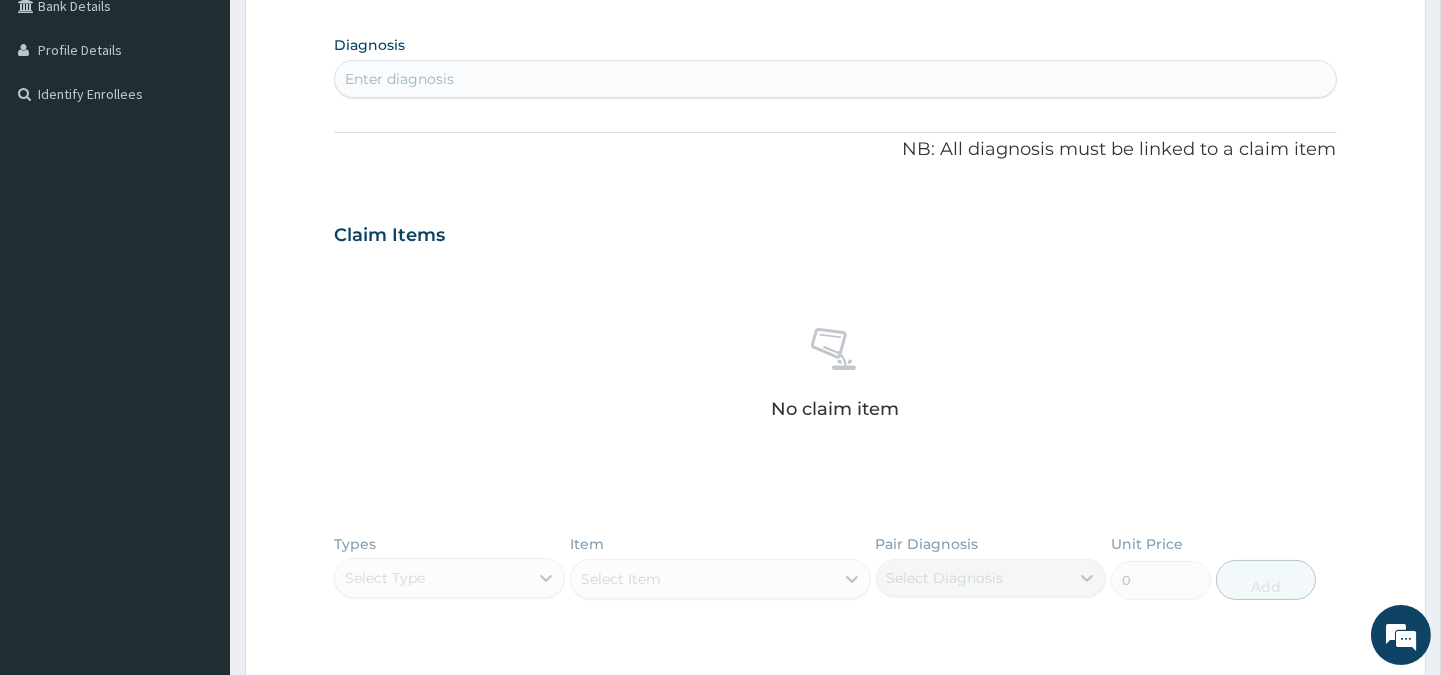 scroll, scrollTop: 478, scrollLeft: 0, axis: vertical 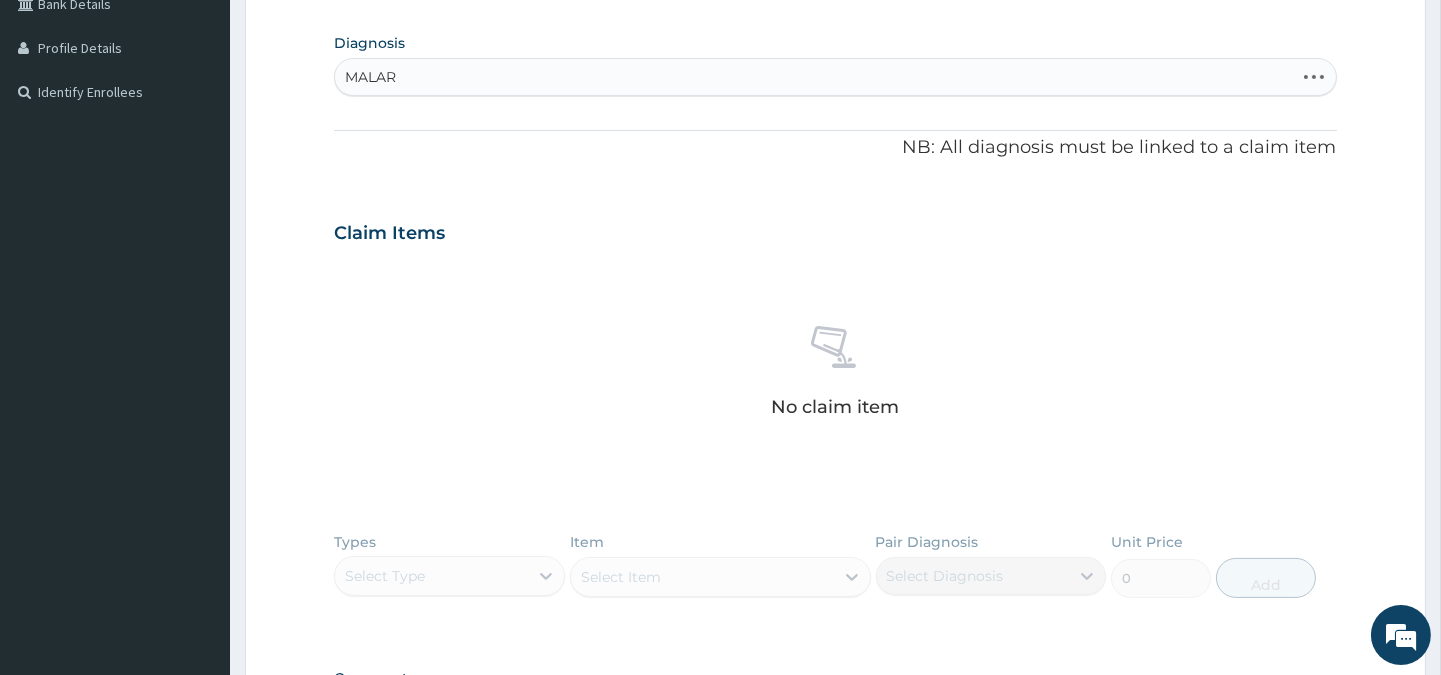 type on "MALARI" 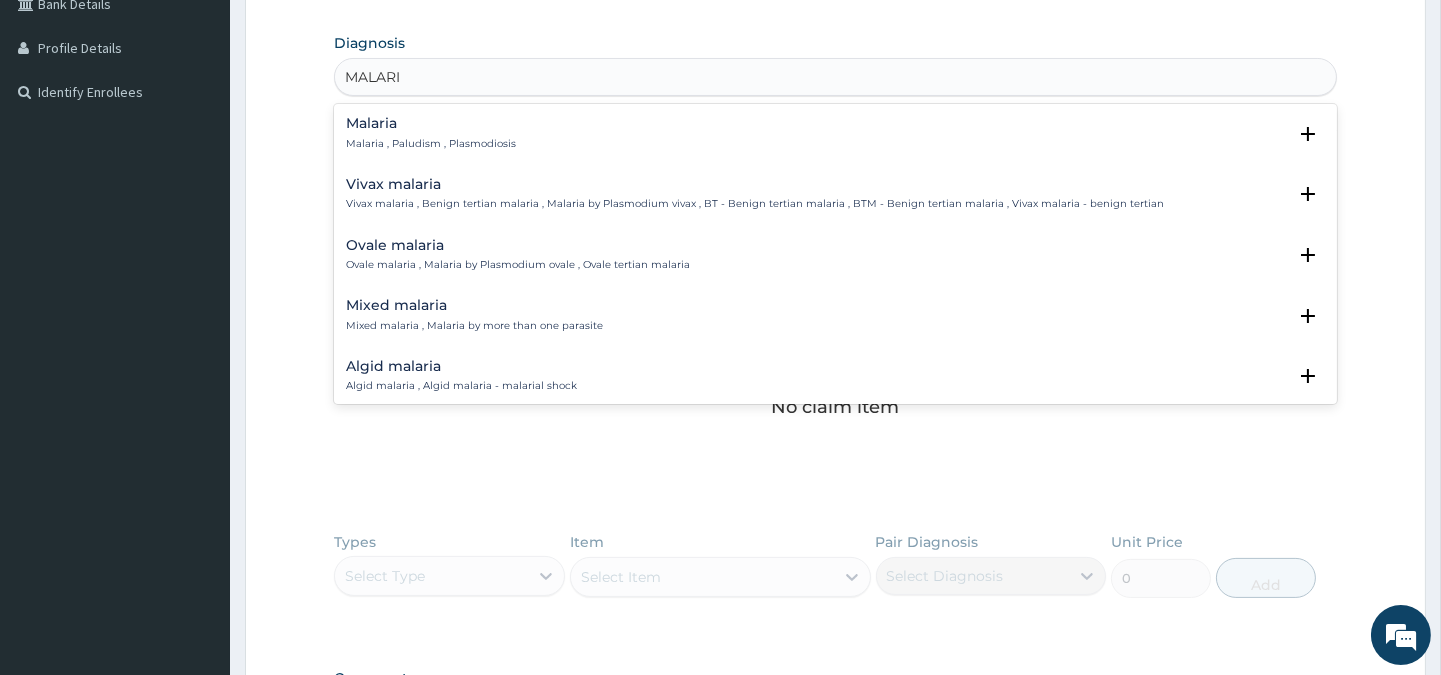 click on "Malaria" at bounding box center [431, 123] 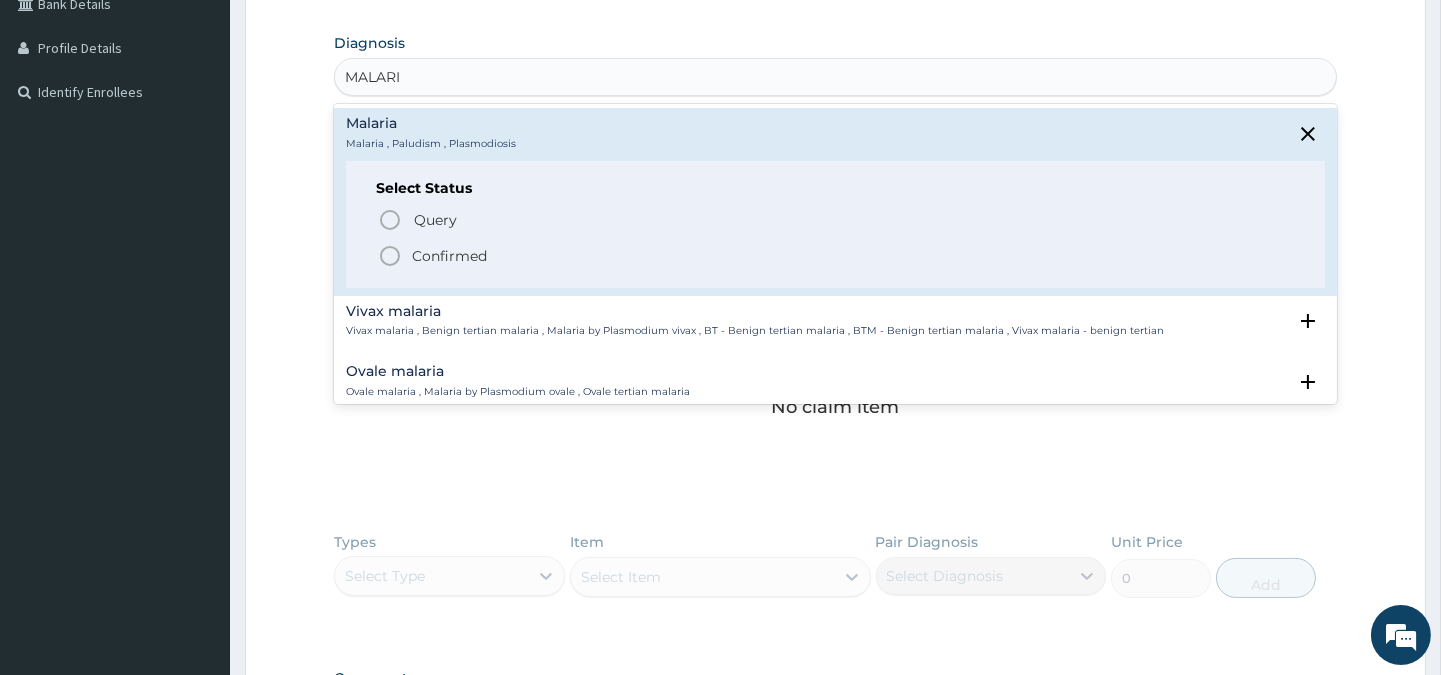 click 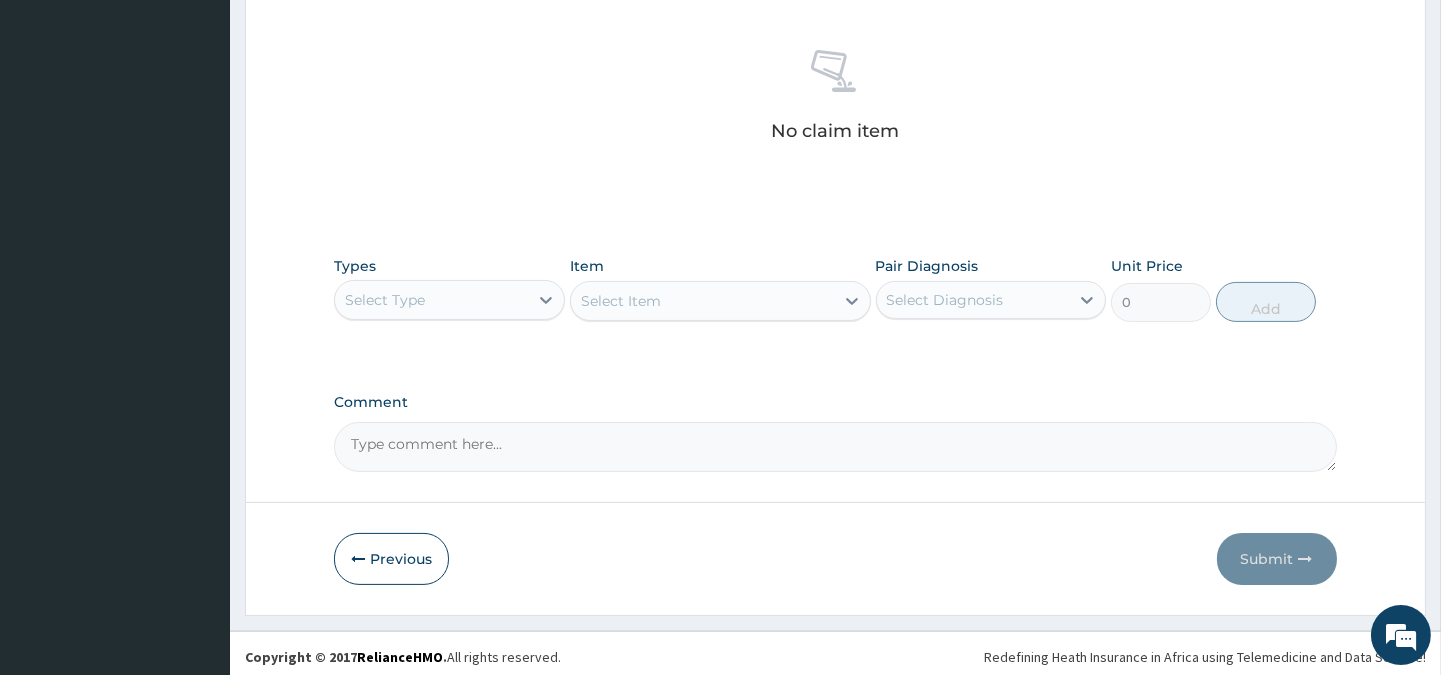 scroll, scrollTop: 766, scrollLeft: 0, axis: vertical 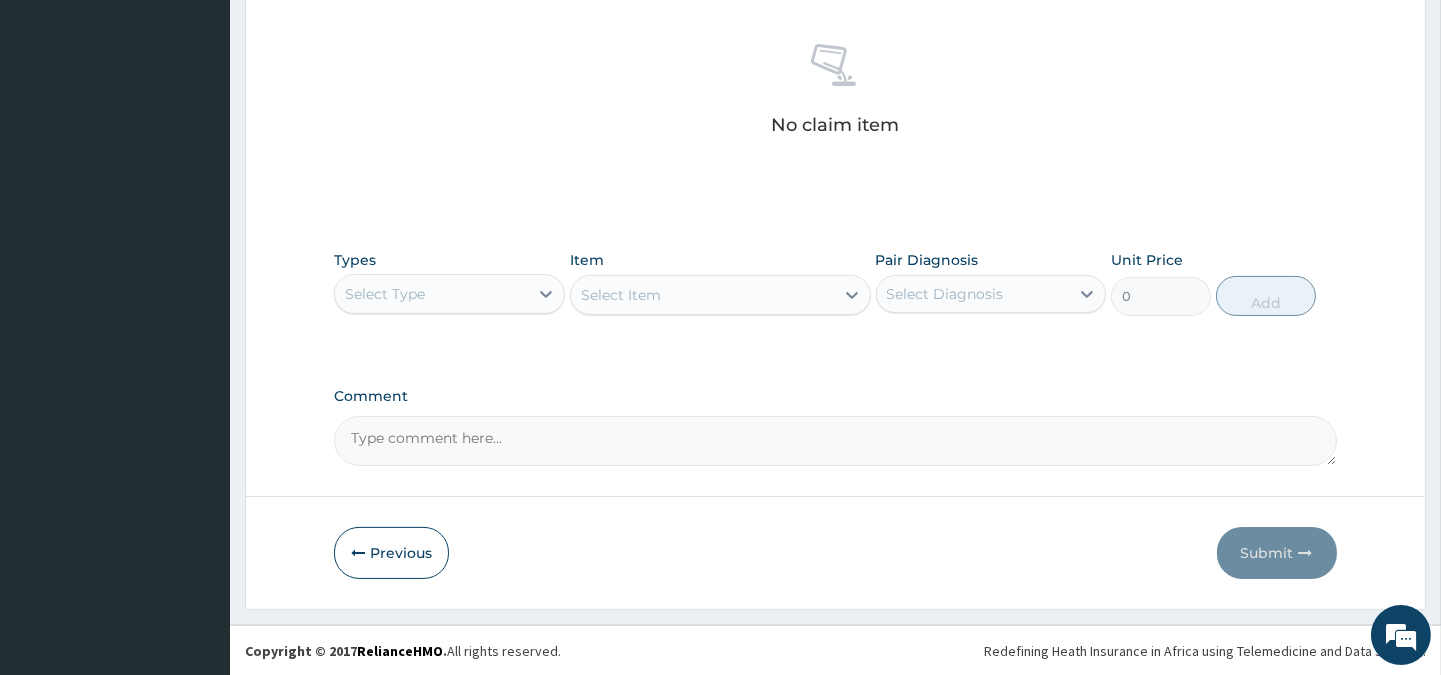 click on "Select Type" at bounding box center [385, 294] 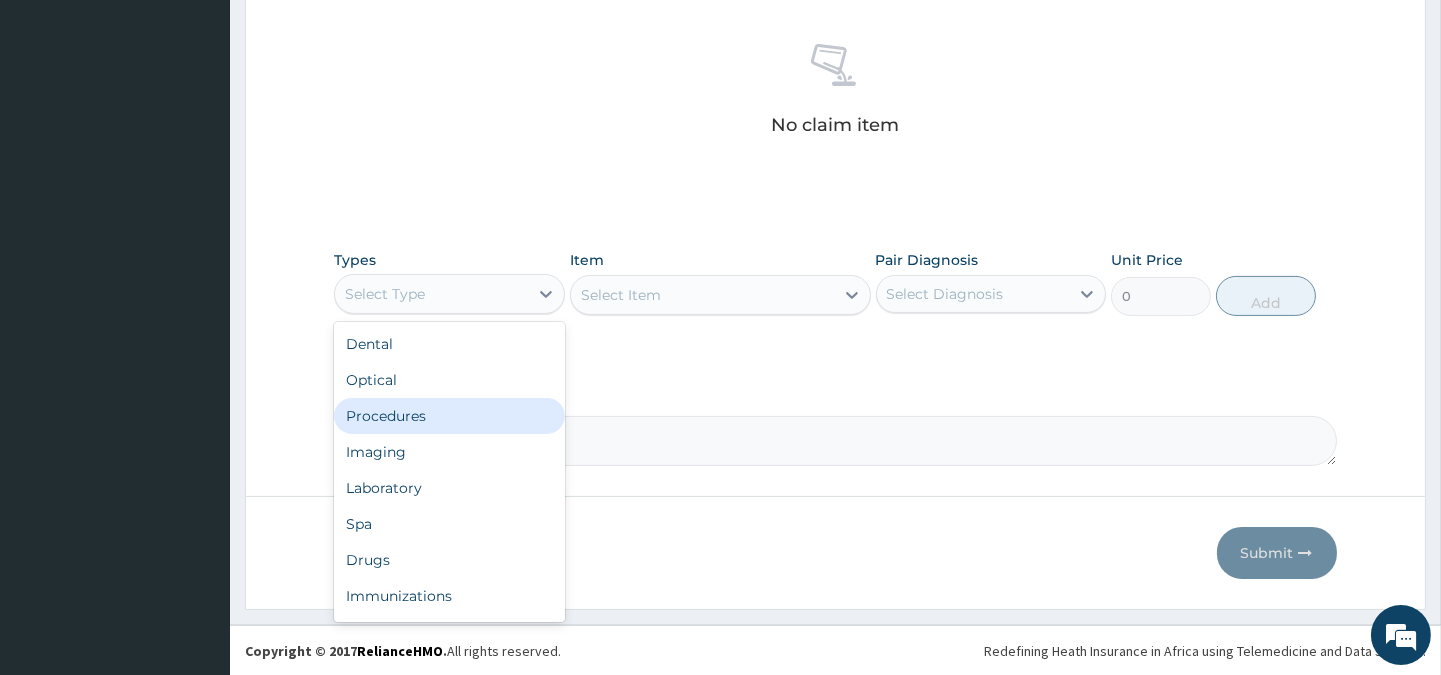 click on "Procedures" at bounding box center [449, 416] 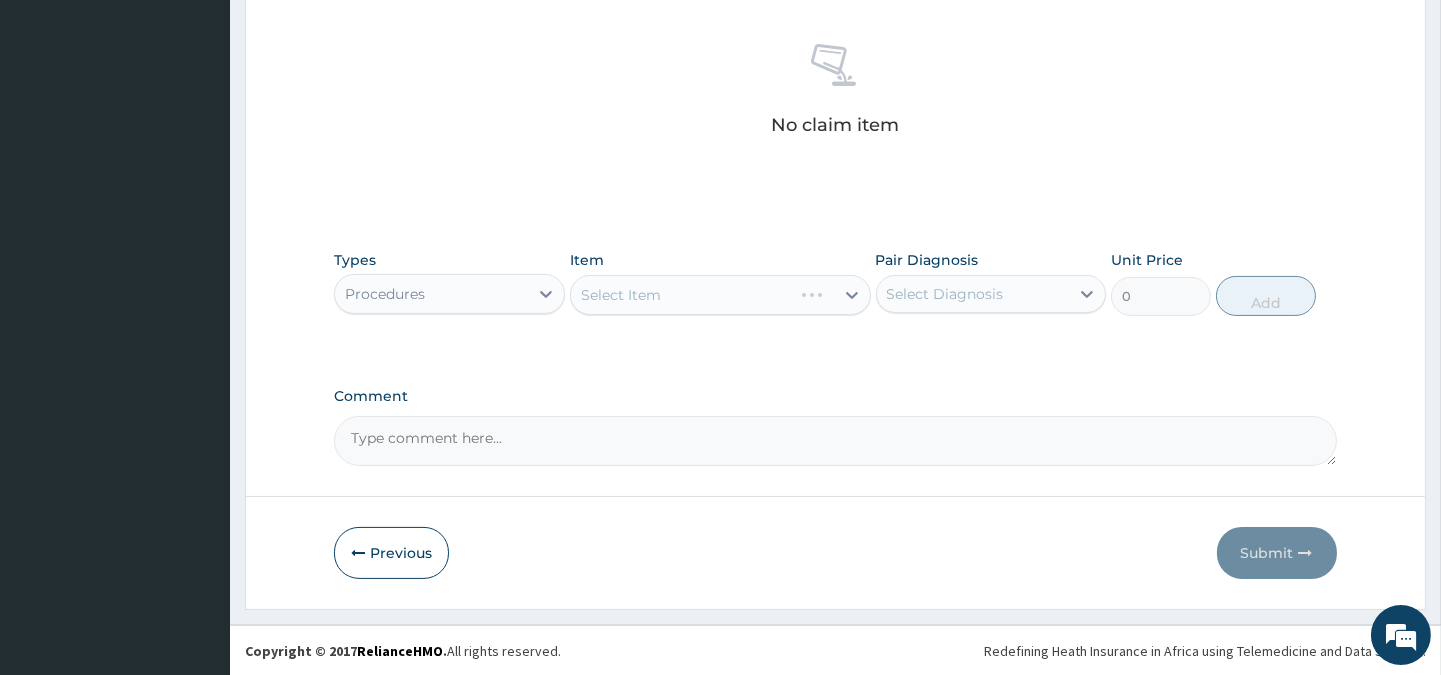 click on "Select Item" at bounding box center [720, 295] 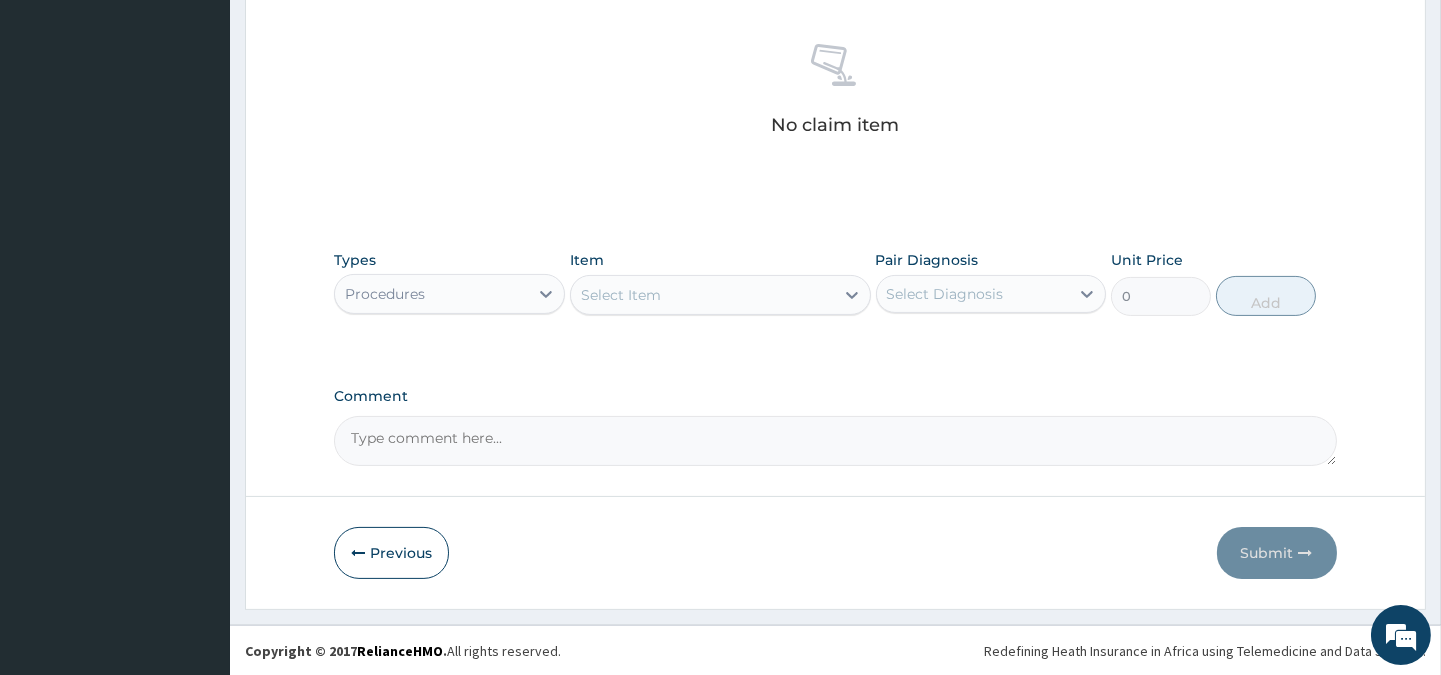 click on "Select Item" at bounding box center (621, 295) 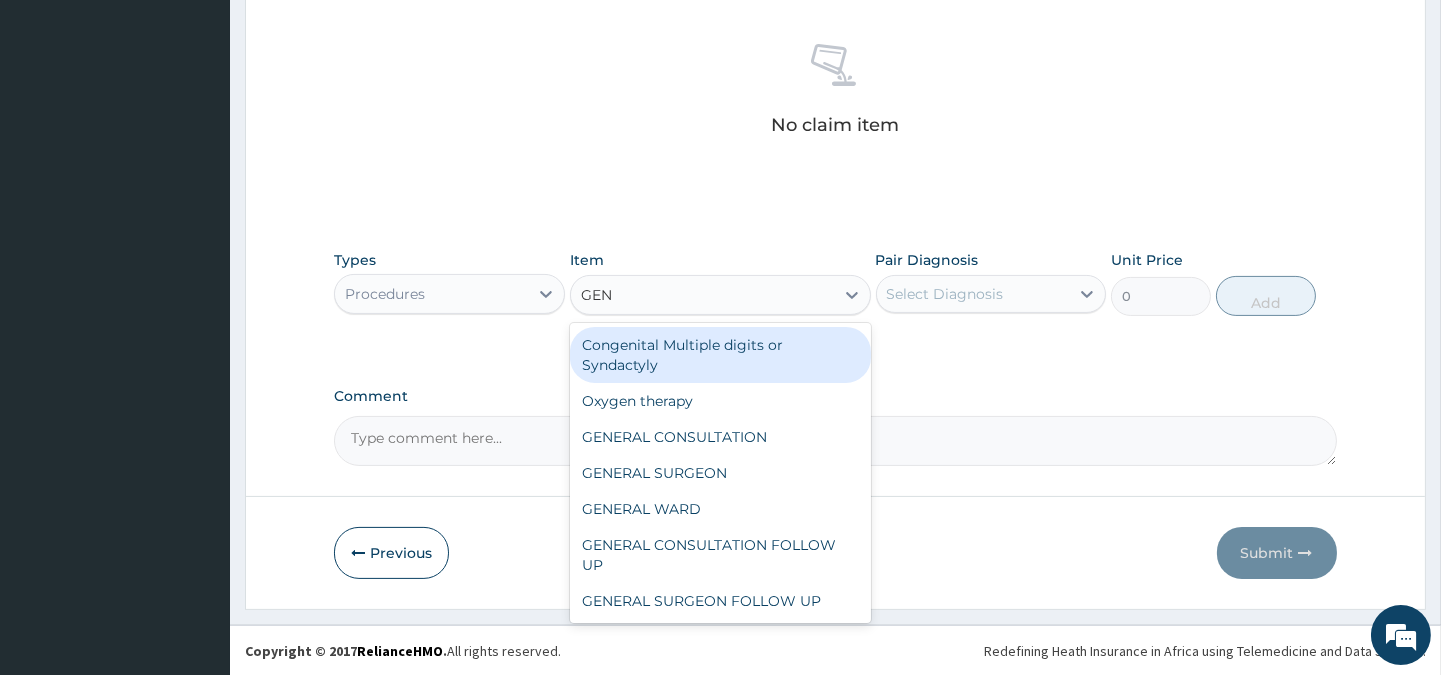 type on "GENE" 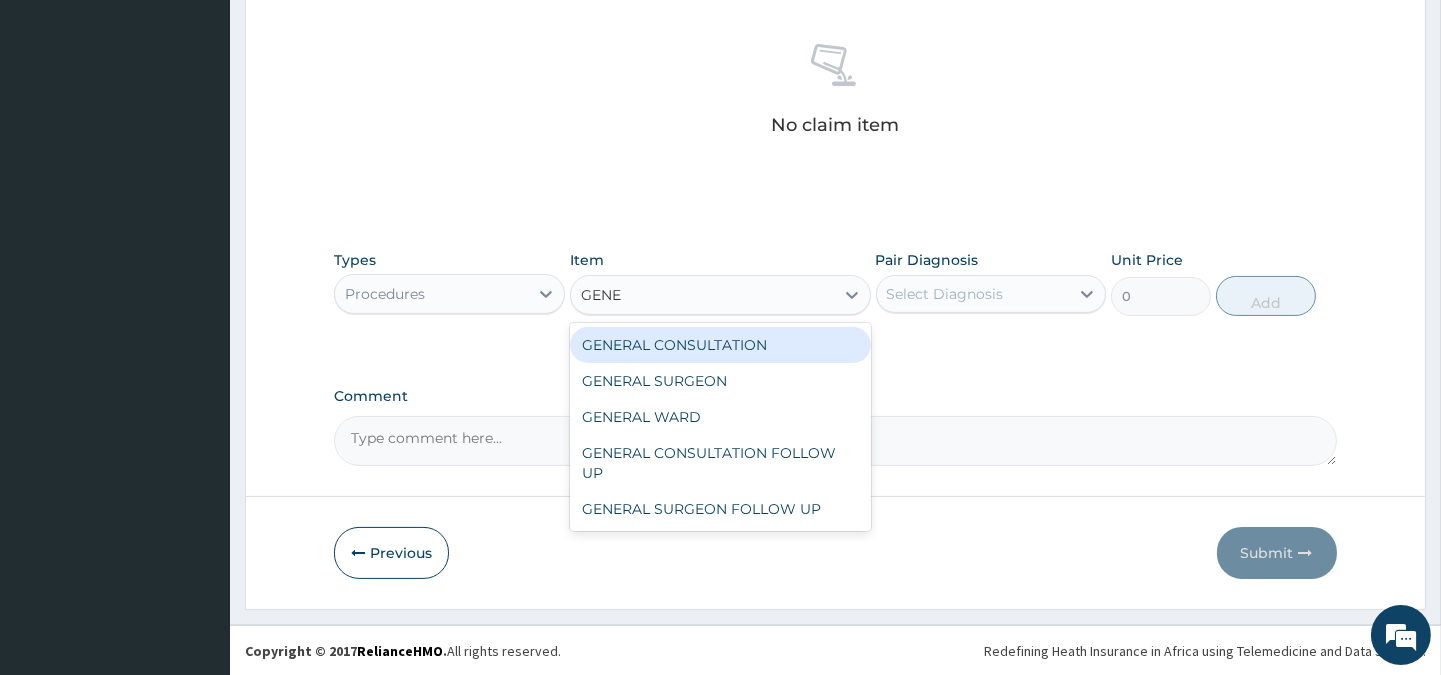 click on "GENERAL CONSULTATION" at bounding box center [720, 345] 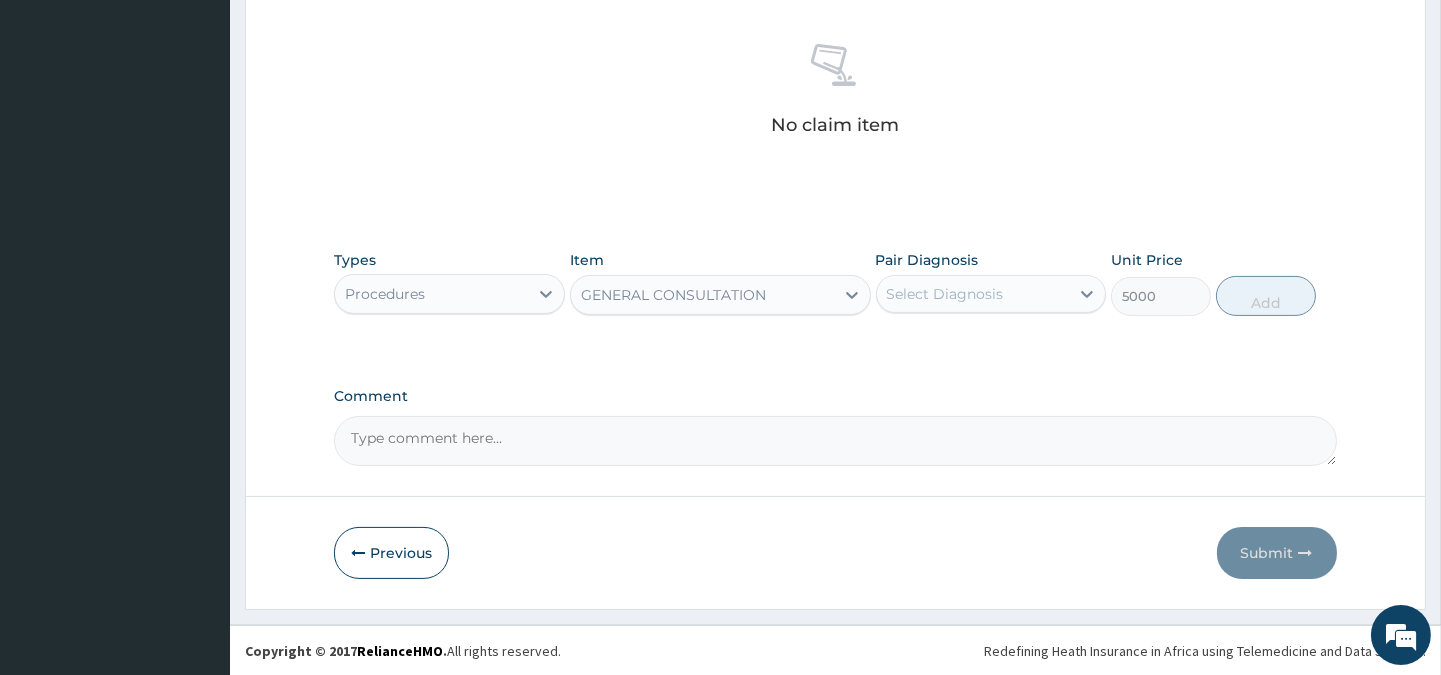 click on "Select Diagnosis" at bounding box center [945, 294] 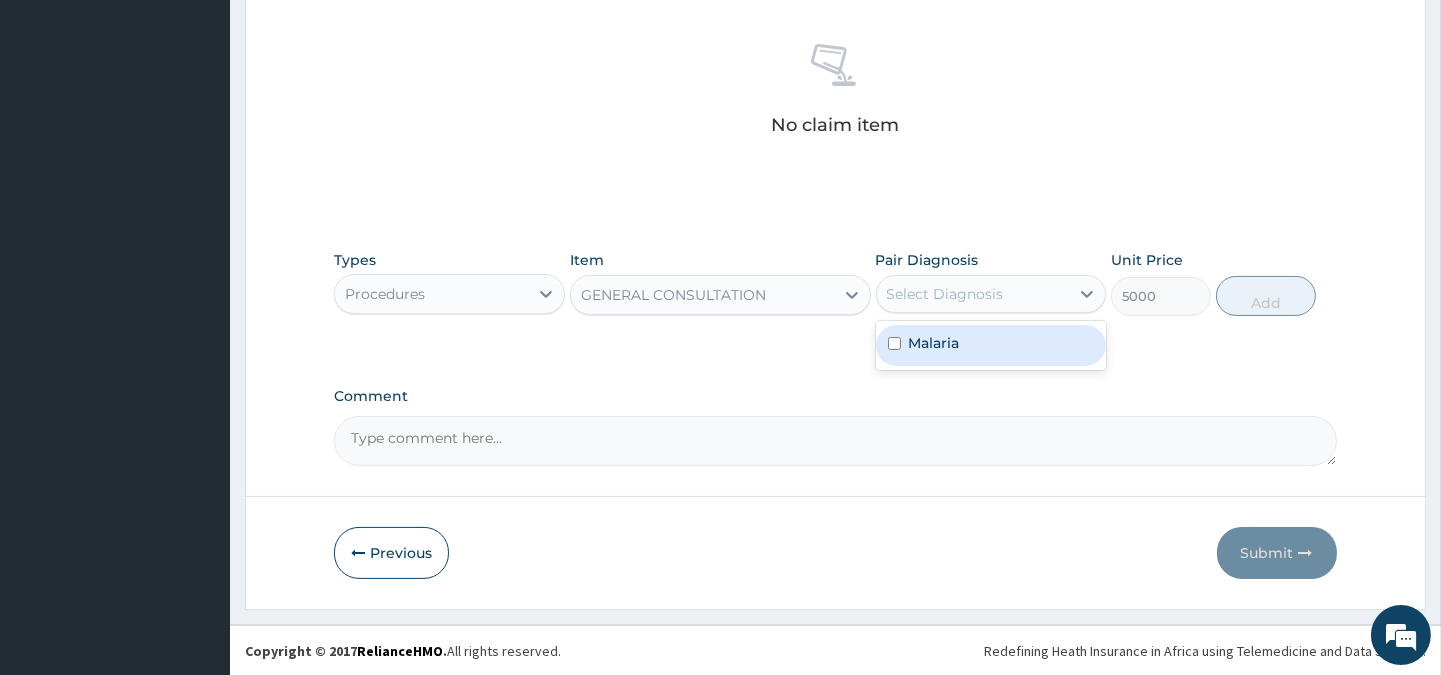 click on "Malaria" at bounding box center [934, 343] 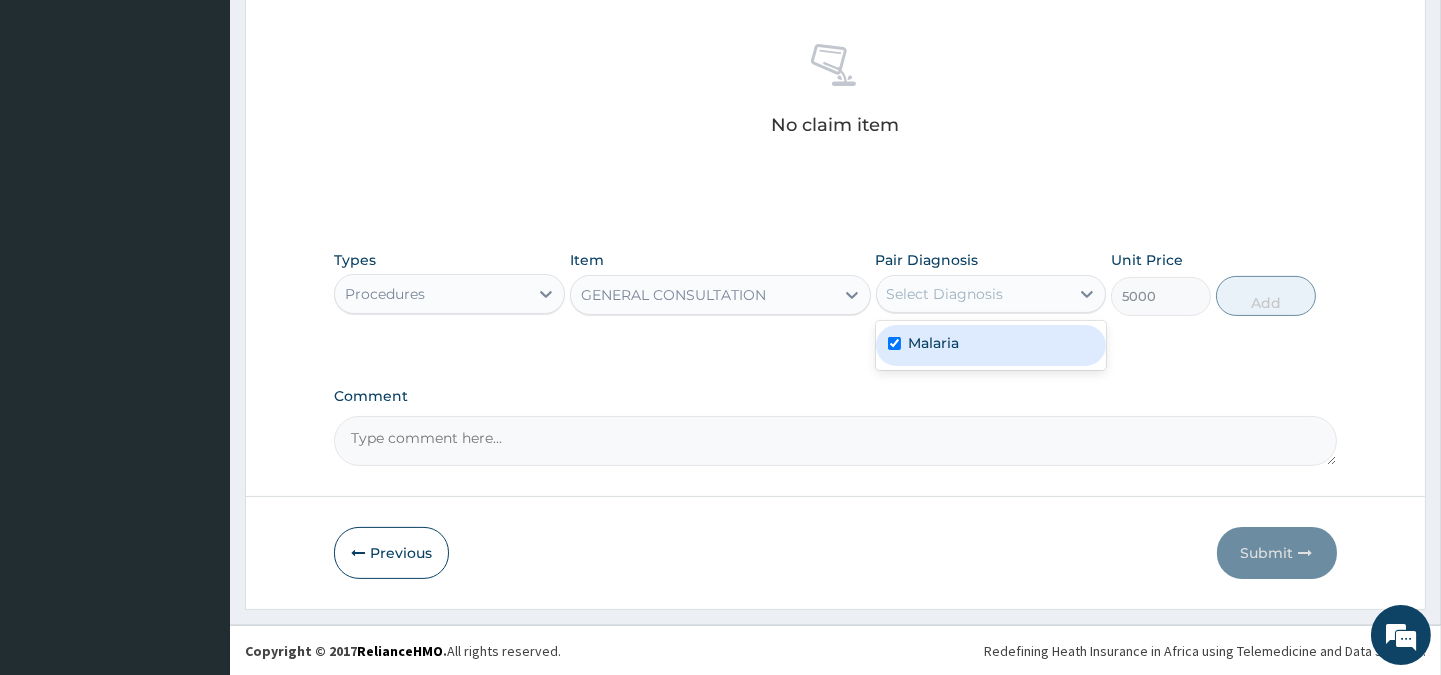 checkbox on "true" 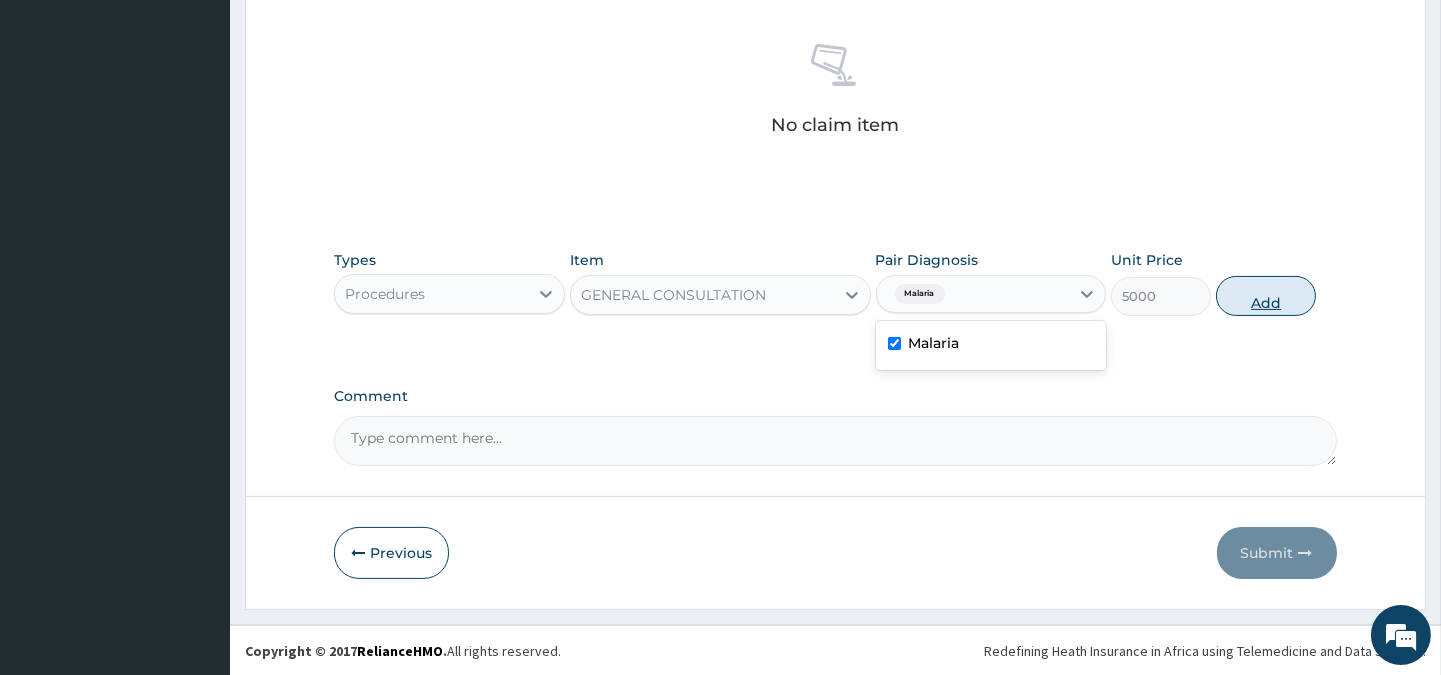 click on "Add" at bounding box center [1266, 296] 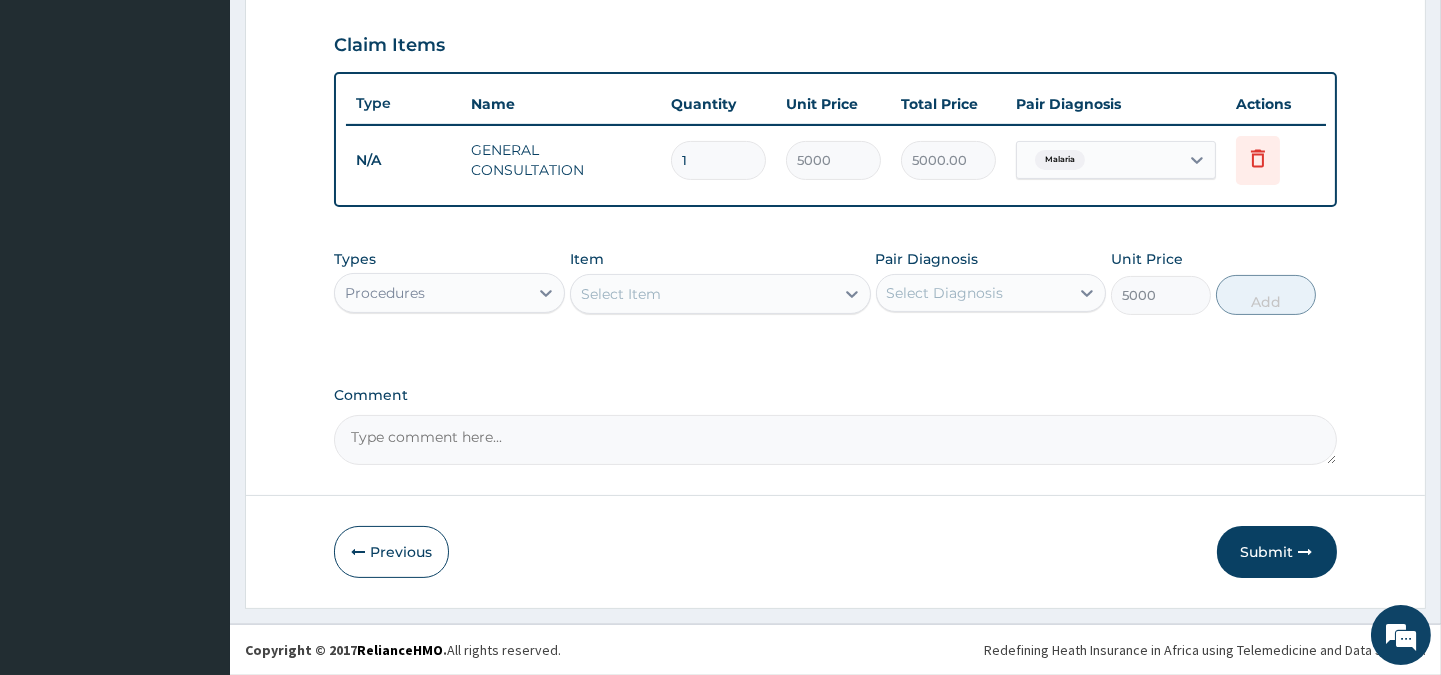 type on "0" 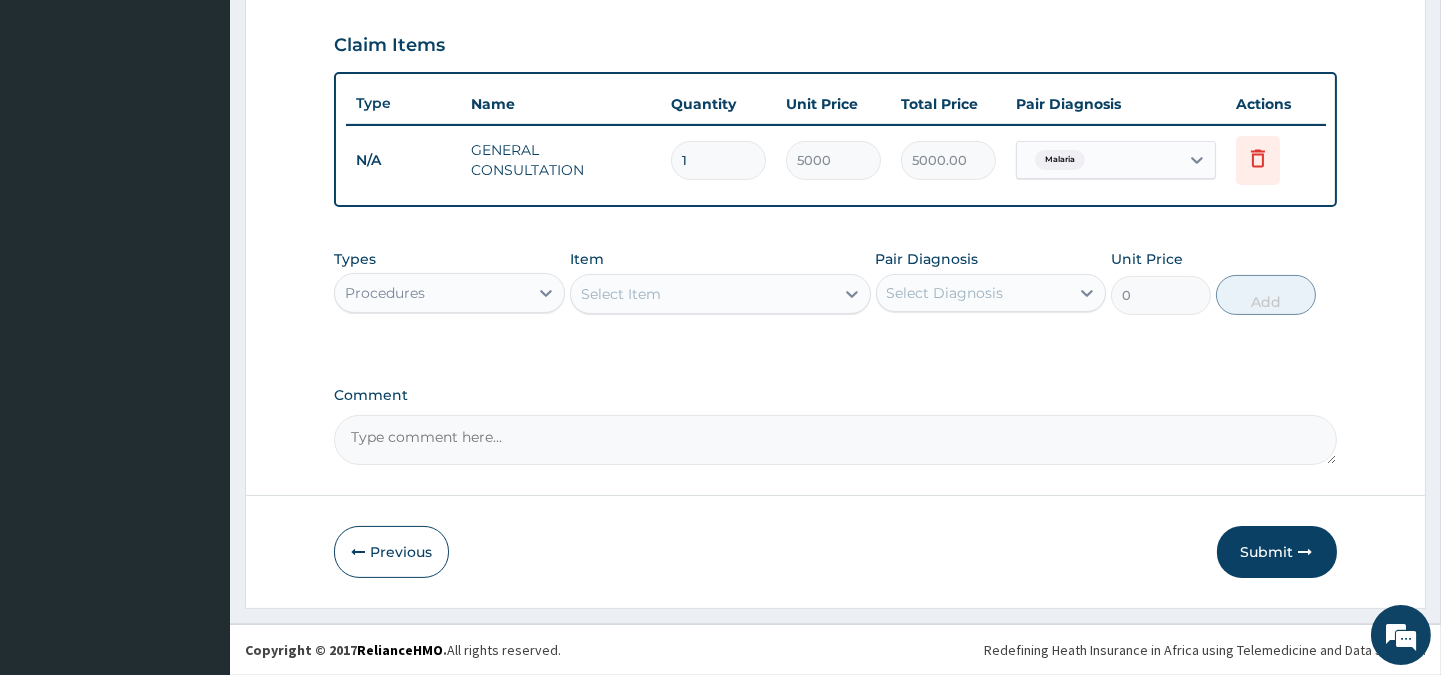 scroll, scrollTop: 670, scrollLeft: 0, axis: vertical 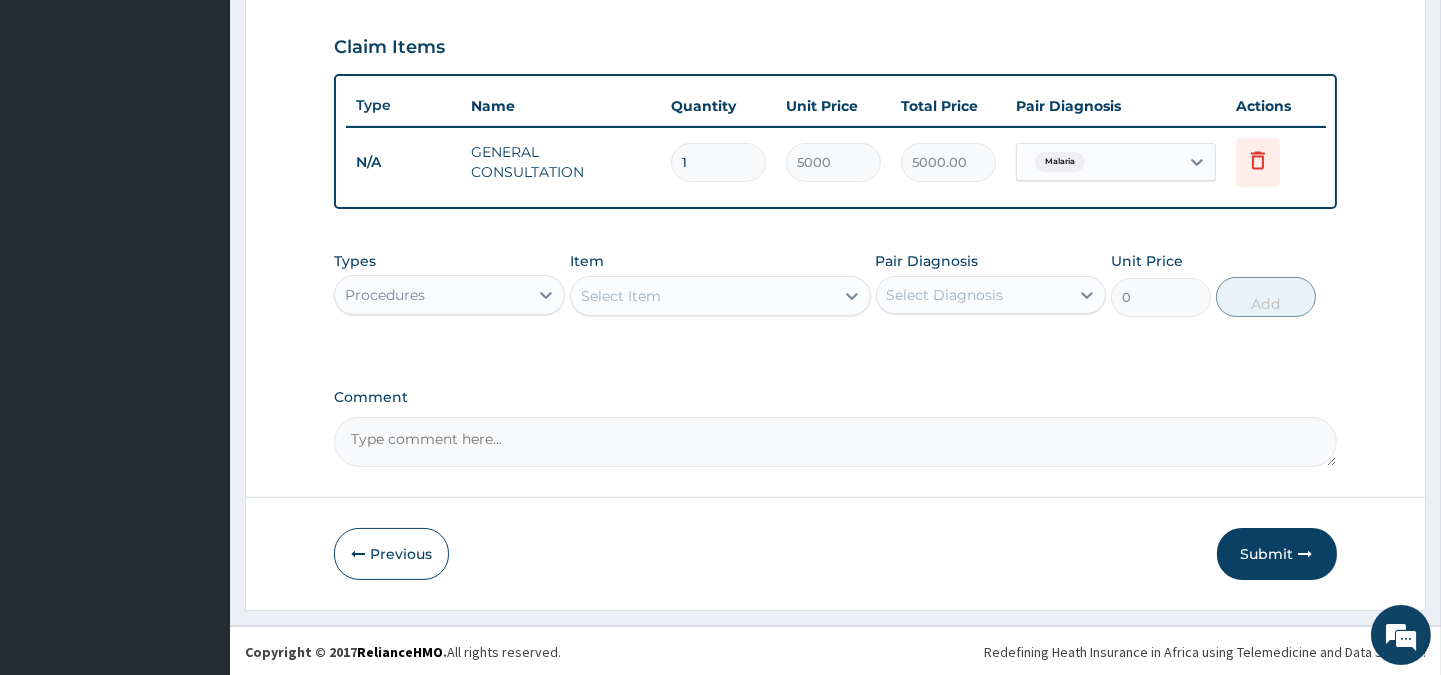 click on "Procedures" at bounding box center (431, 295) 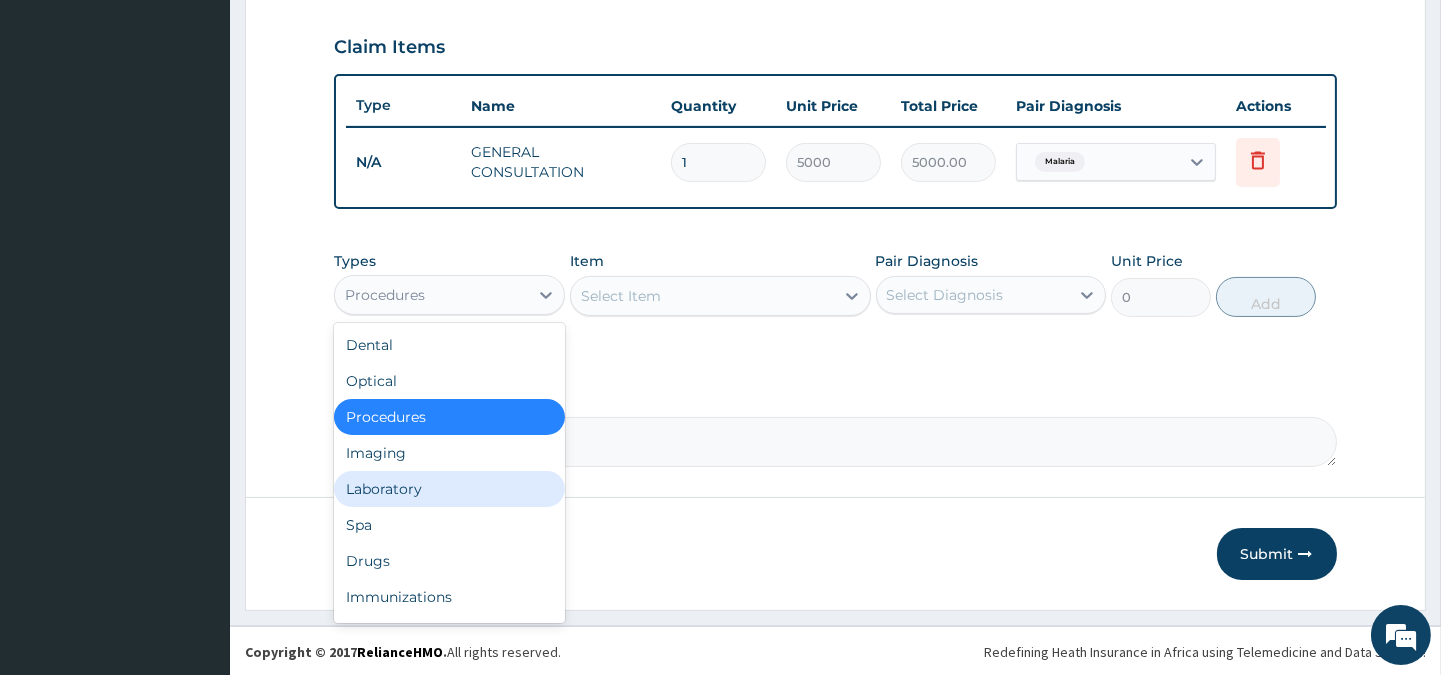 click on "Laboratory" at bounding box center (449, 489) 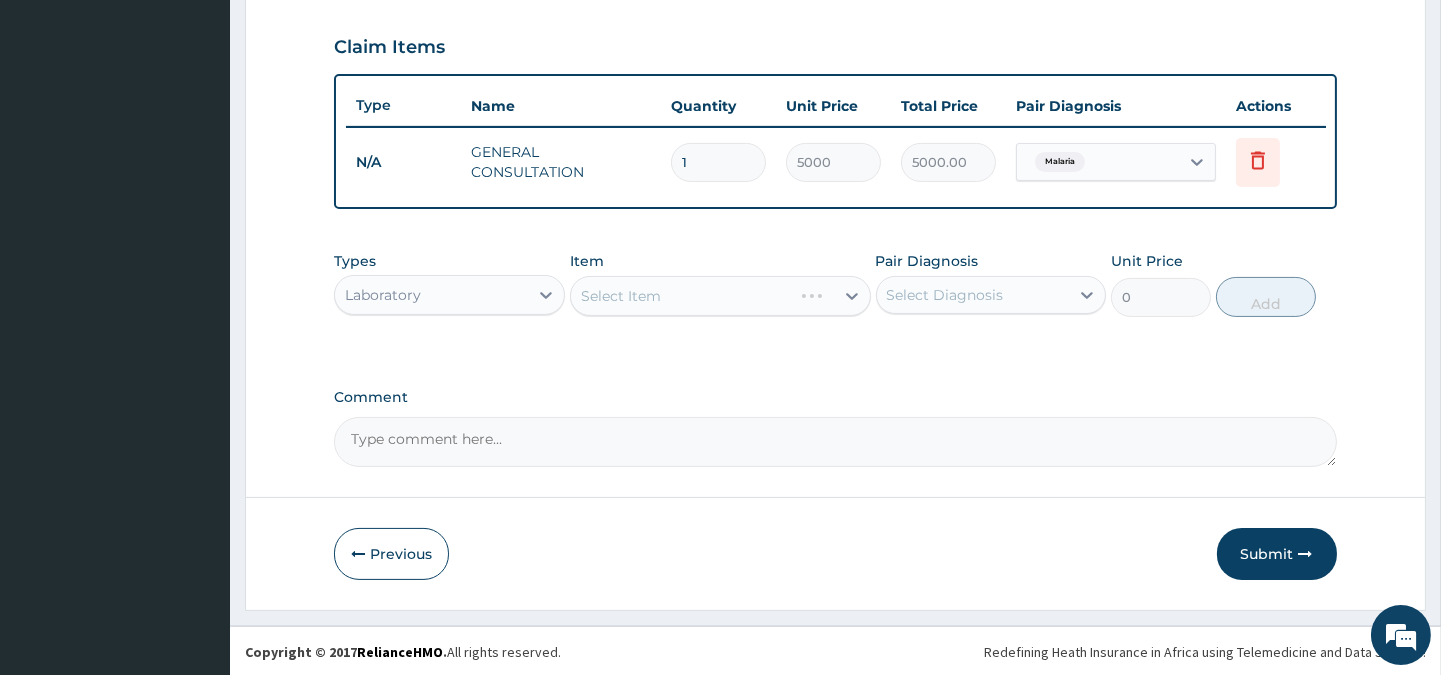 click on "Select Item" at bounding box center (720, 296) 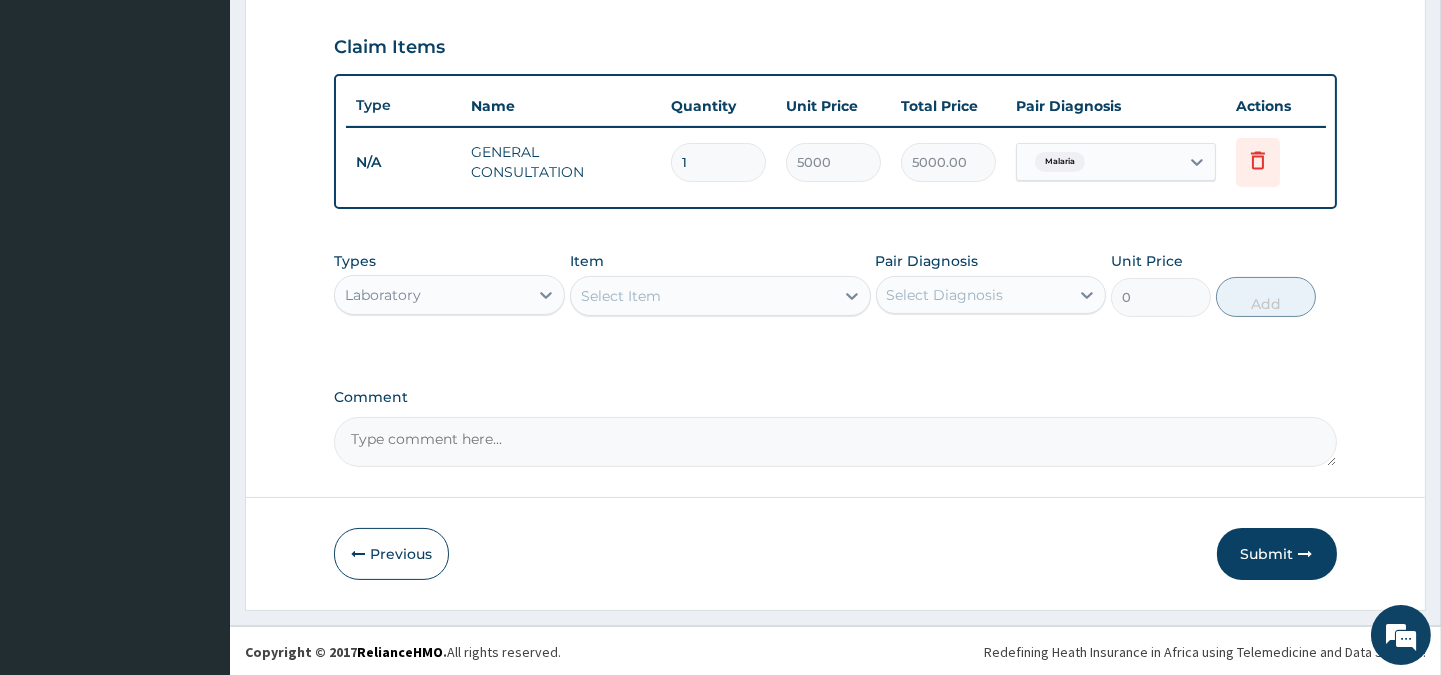 click on "Select Item" at bounding box center (702, 296) 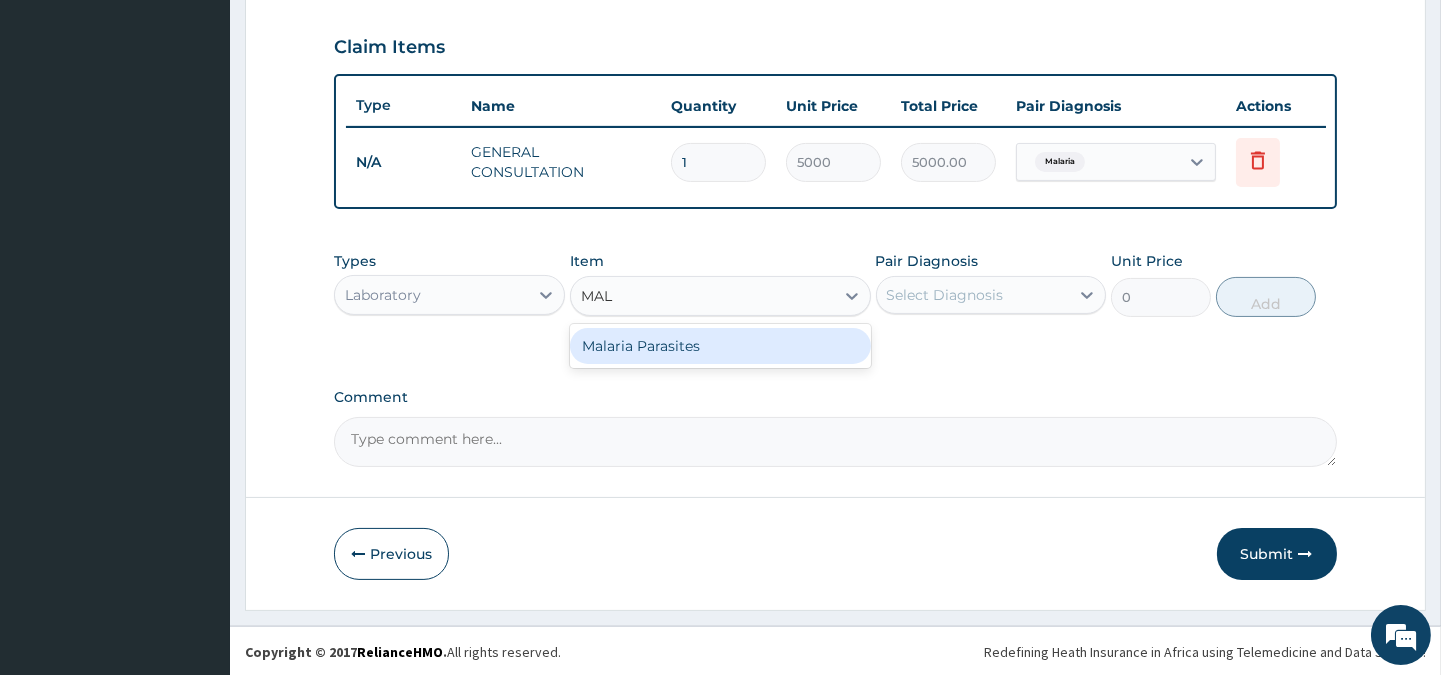 type on "MALA" 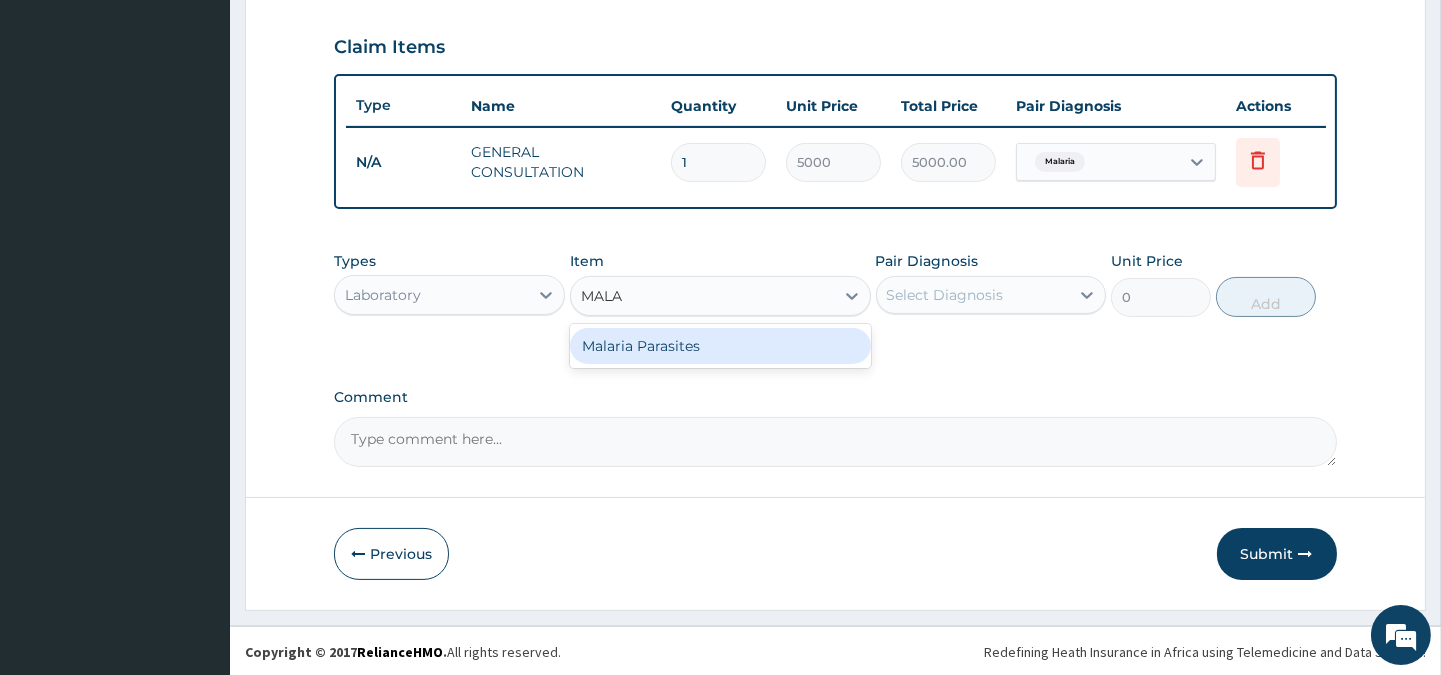 click on "Malaria Parasites" at bounding box center (720, 346) 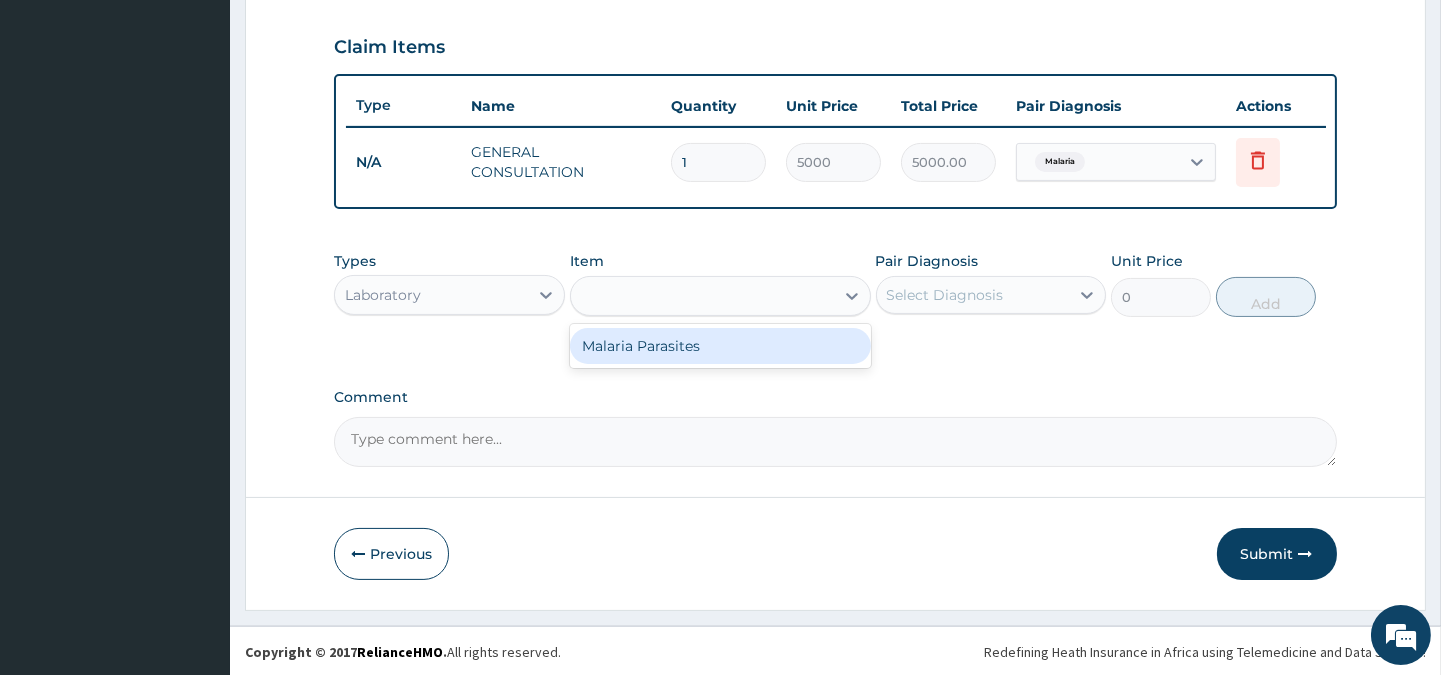 type on "3000" 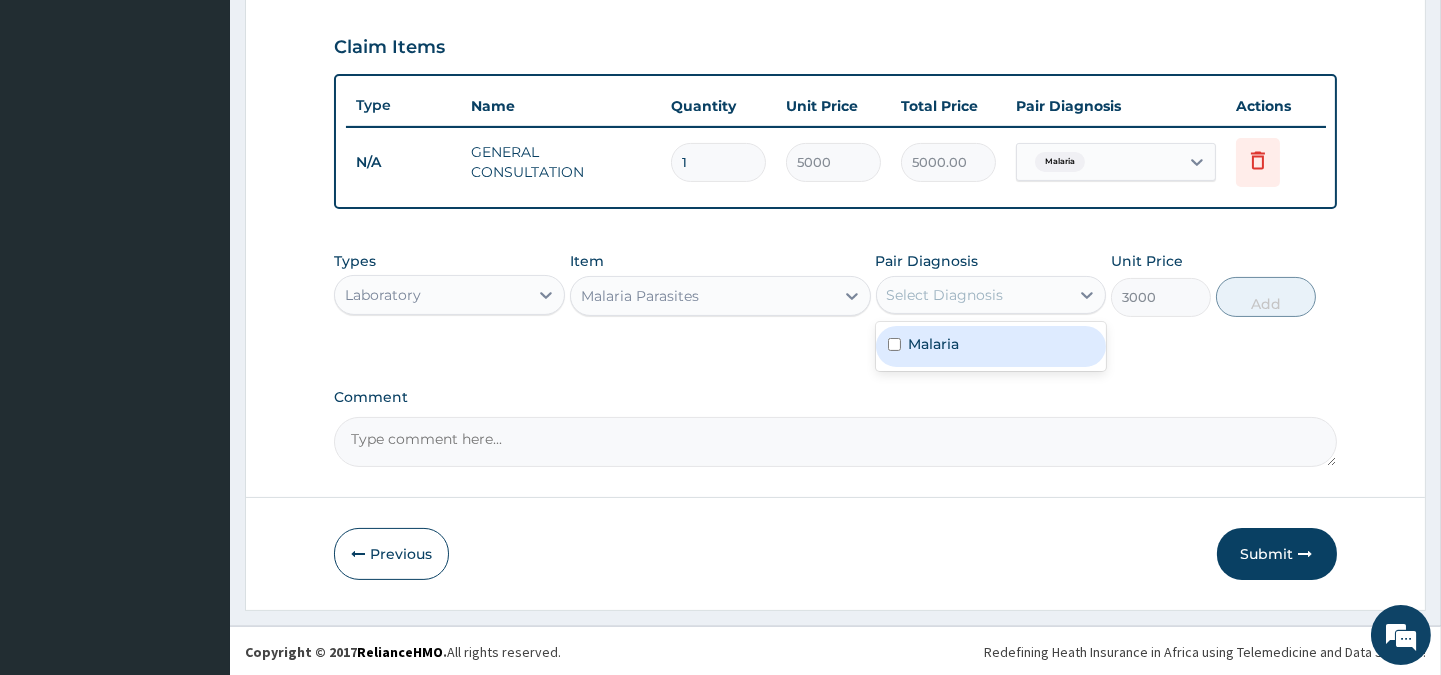 click on "Select Diagnosis" at bounding box center [945, 295] 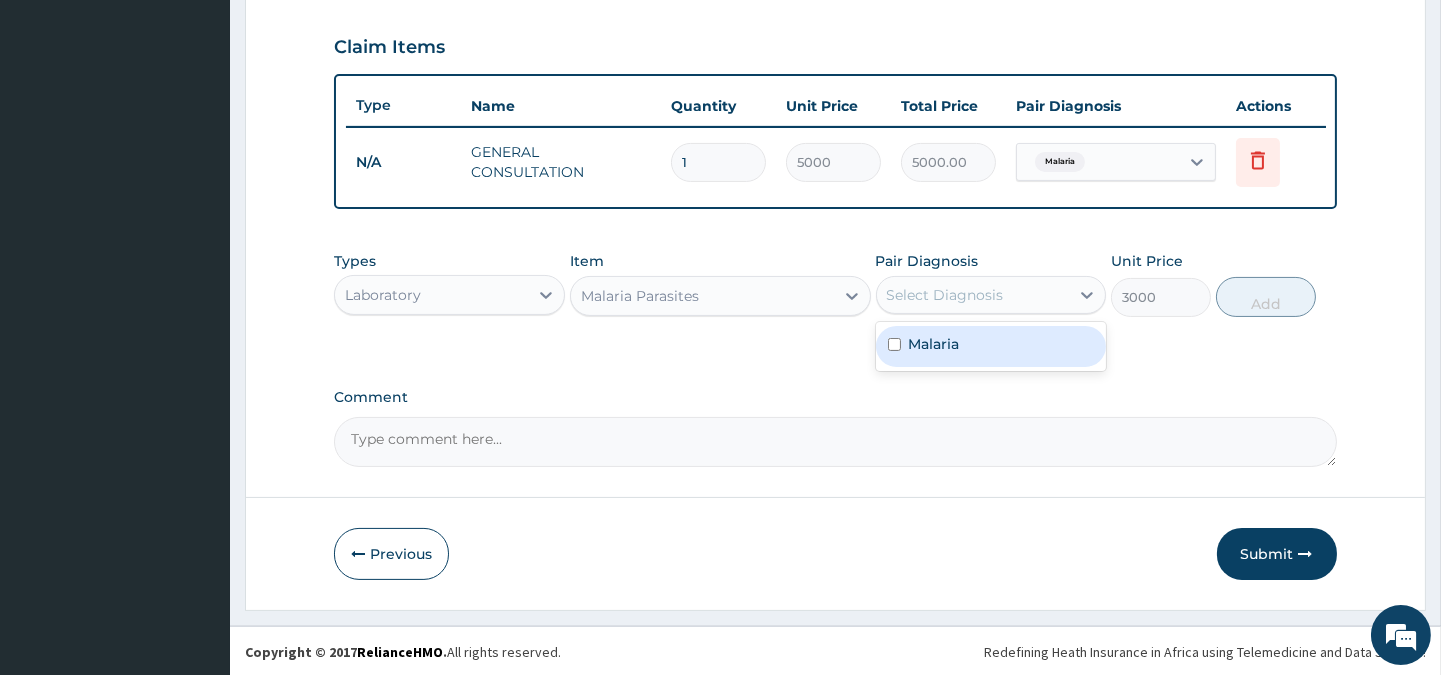 click on "Malaria" at bounding box center (991, 346) 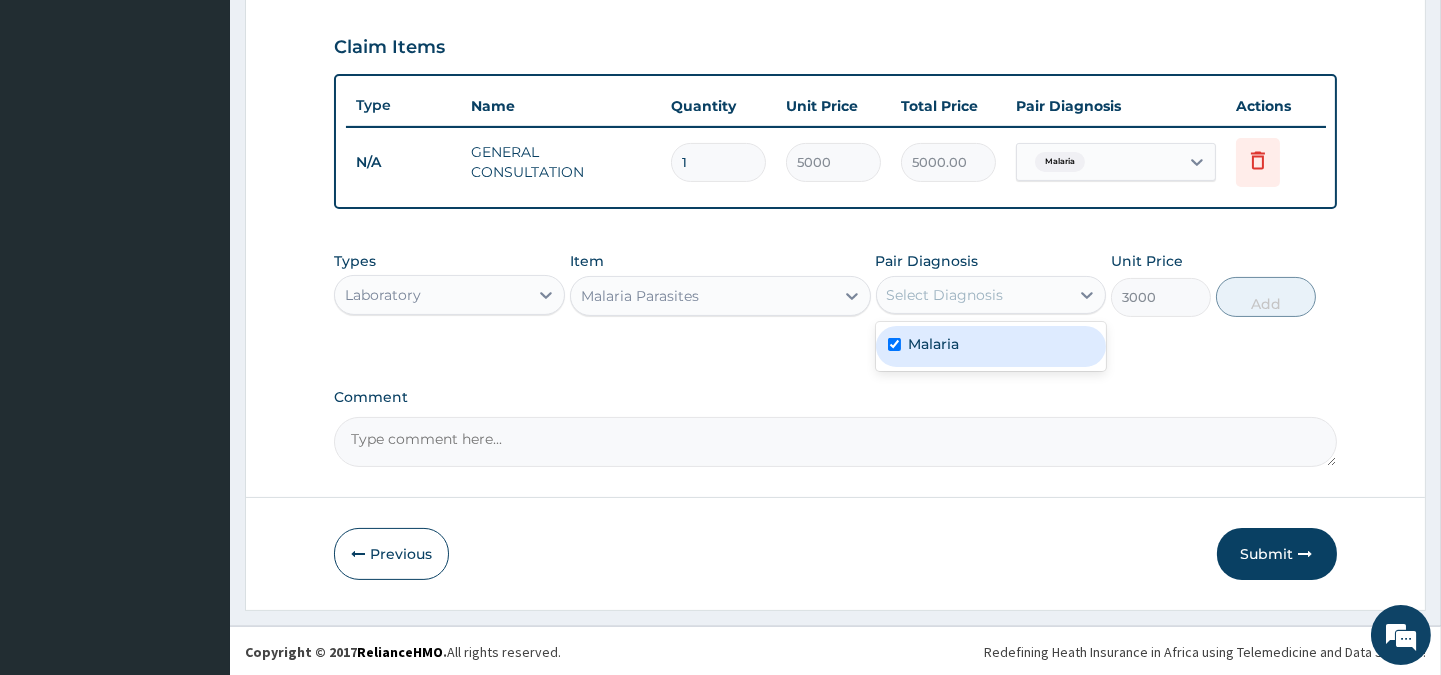 checkbox on "true" 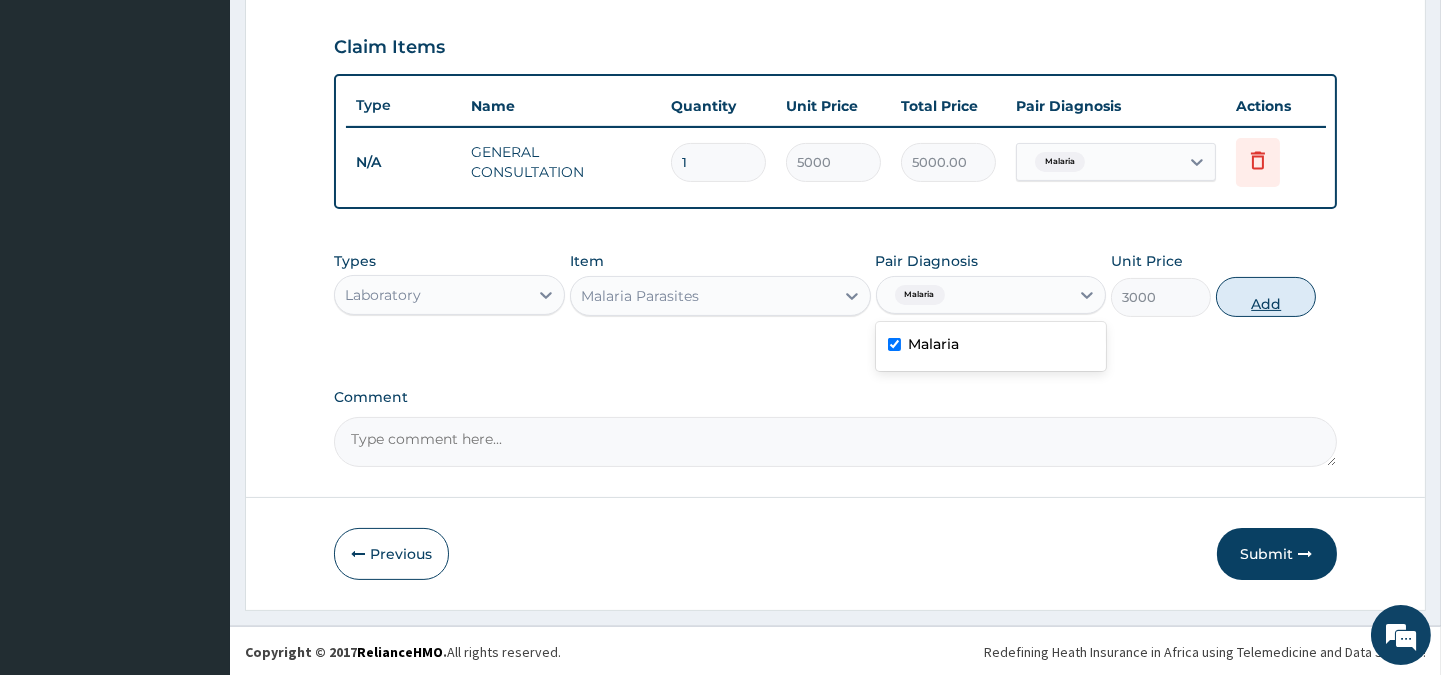 click on "Add" at bounding box center (1266, 297) 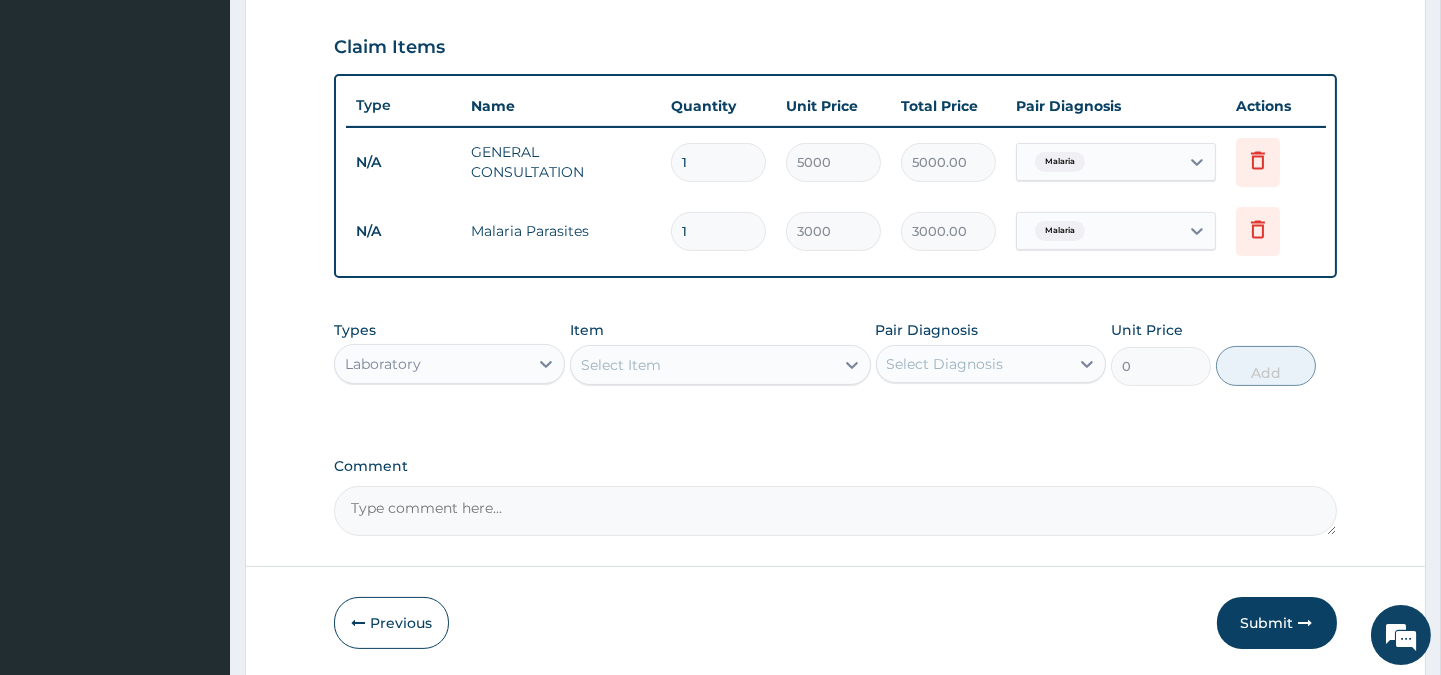 click on "Laboratory" at bounding box center (431, 364) 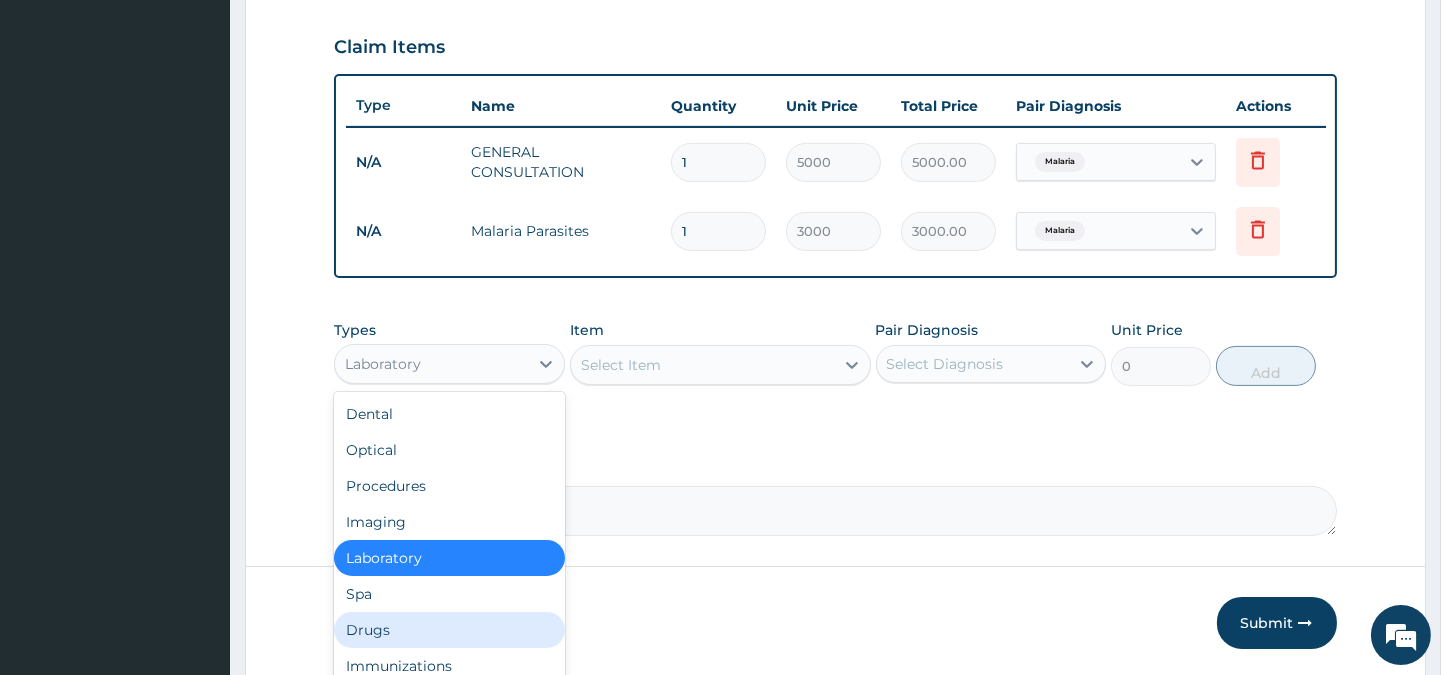 click on "Drugs" at bounding box center [449, 630] 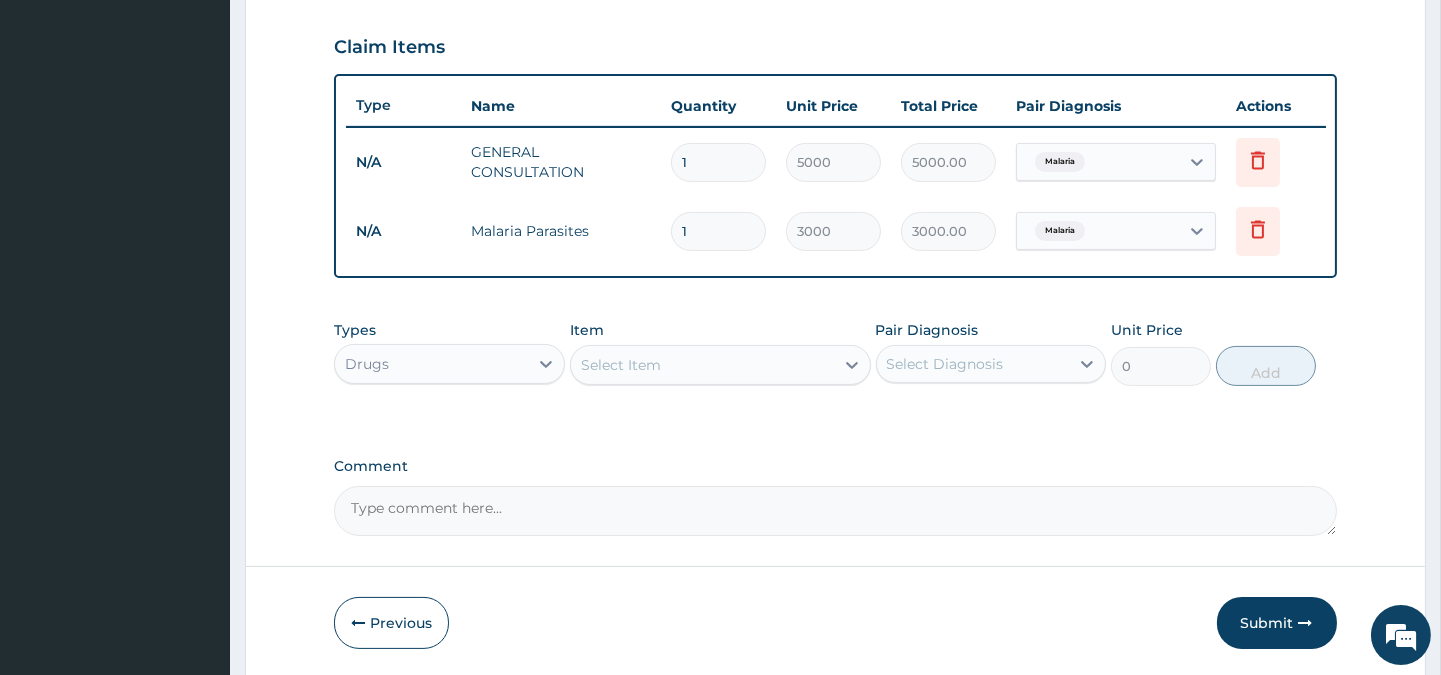 click on "Select Item" at bounding box center (702, 365) 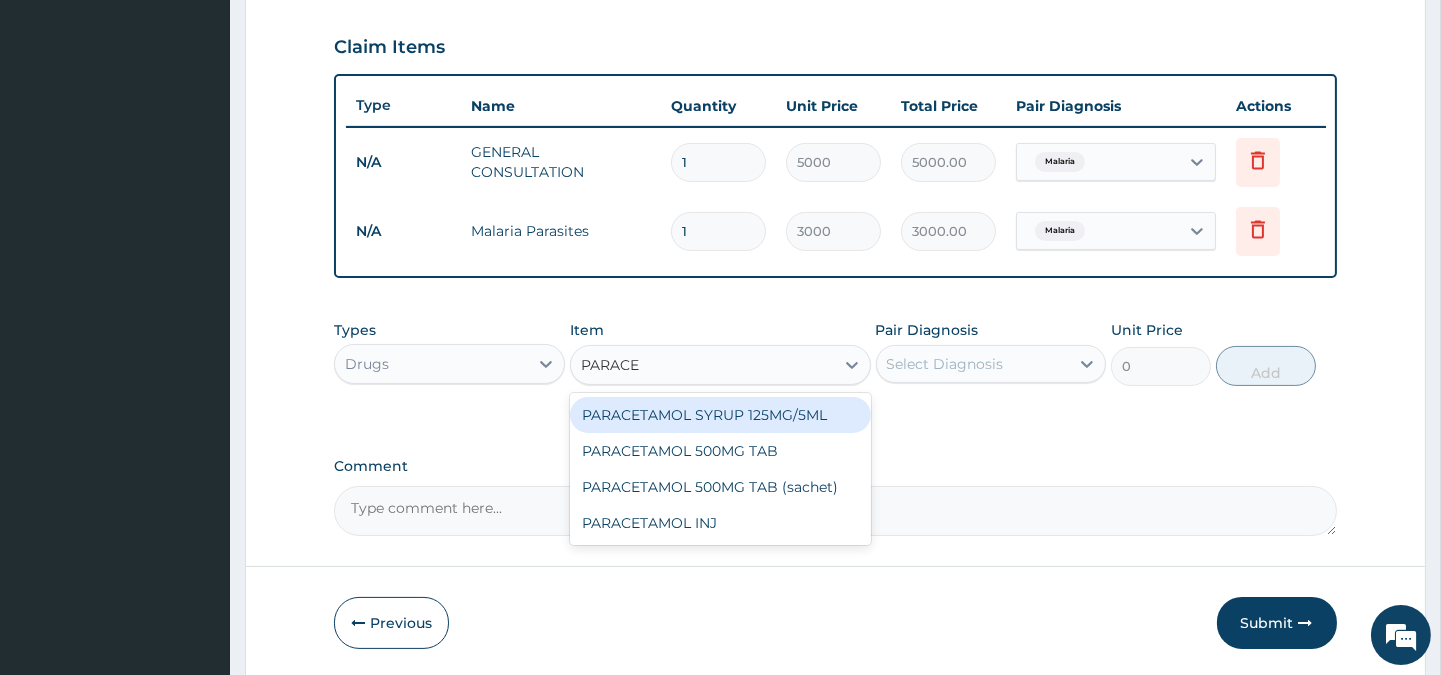 type on "PARACET" 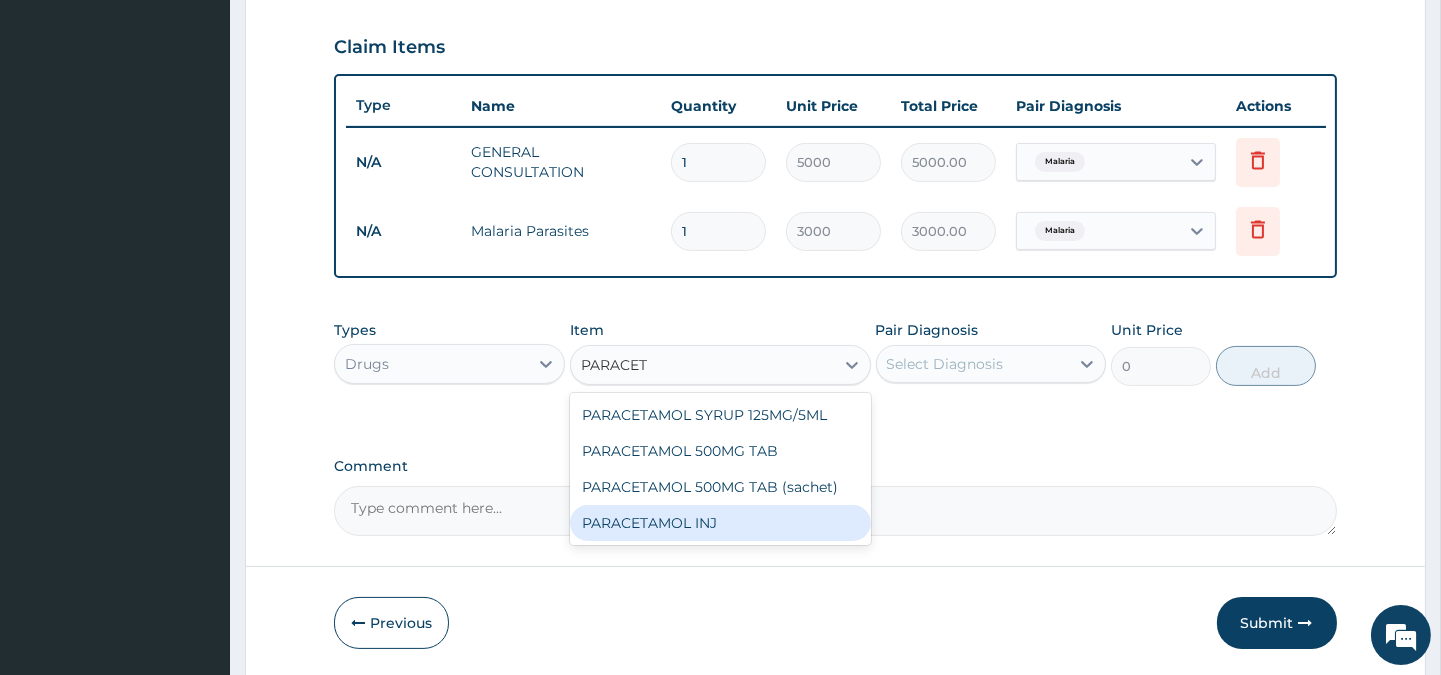 click on "PARACETAMOL INJ" at bounding box center [720, 523] 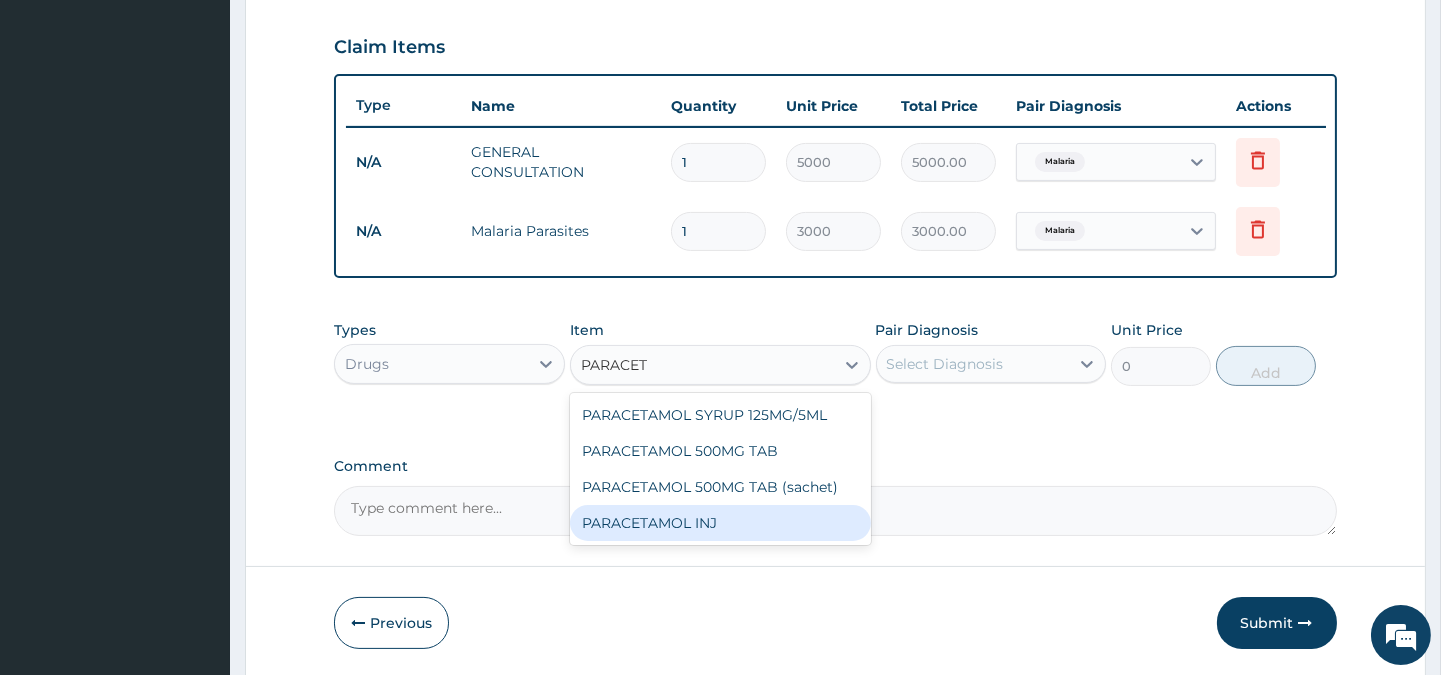 type 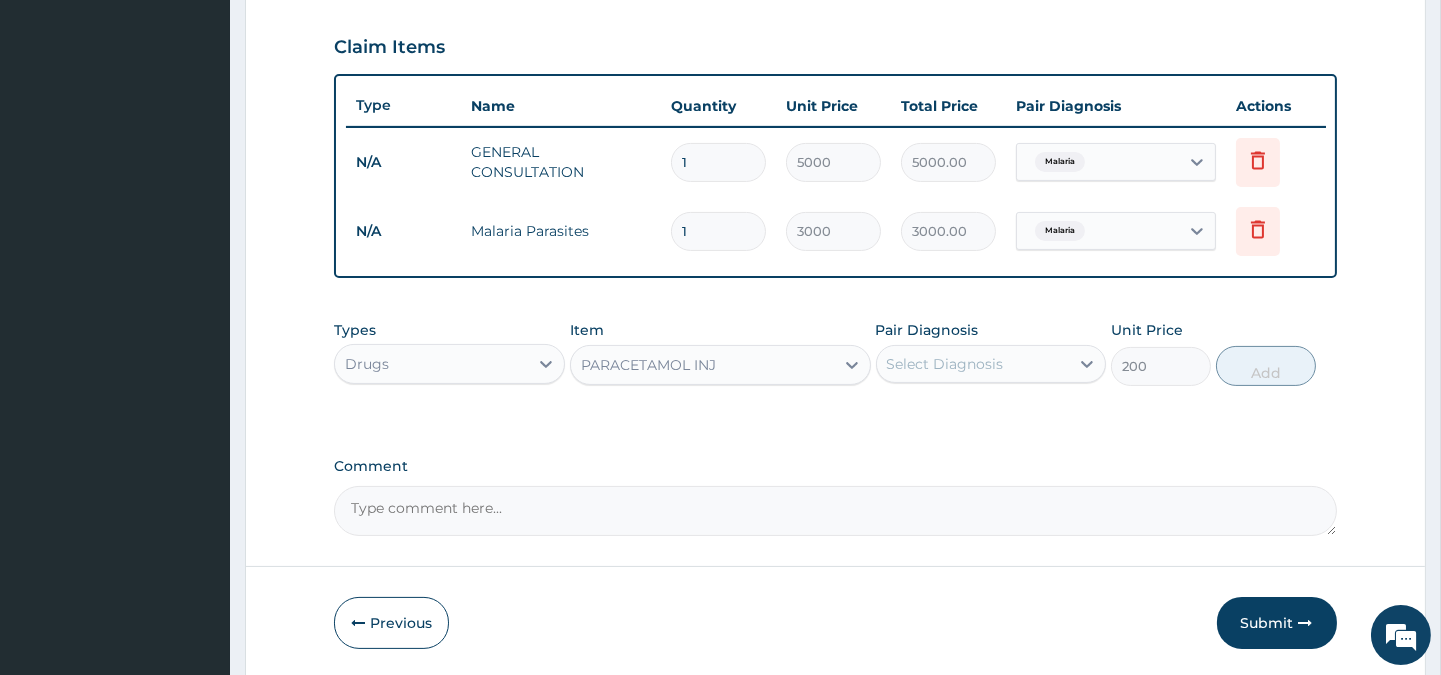click on "Select Diagnosis" at bounding box center (945, 364) 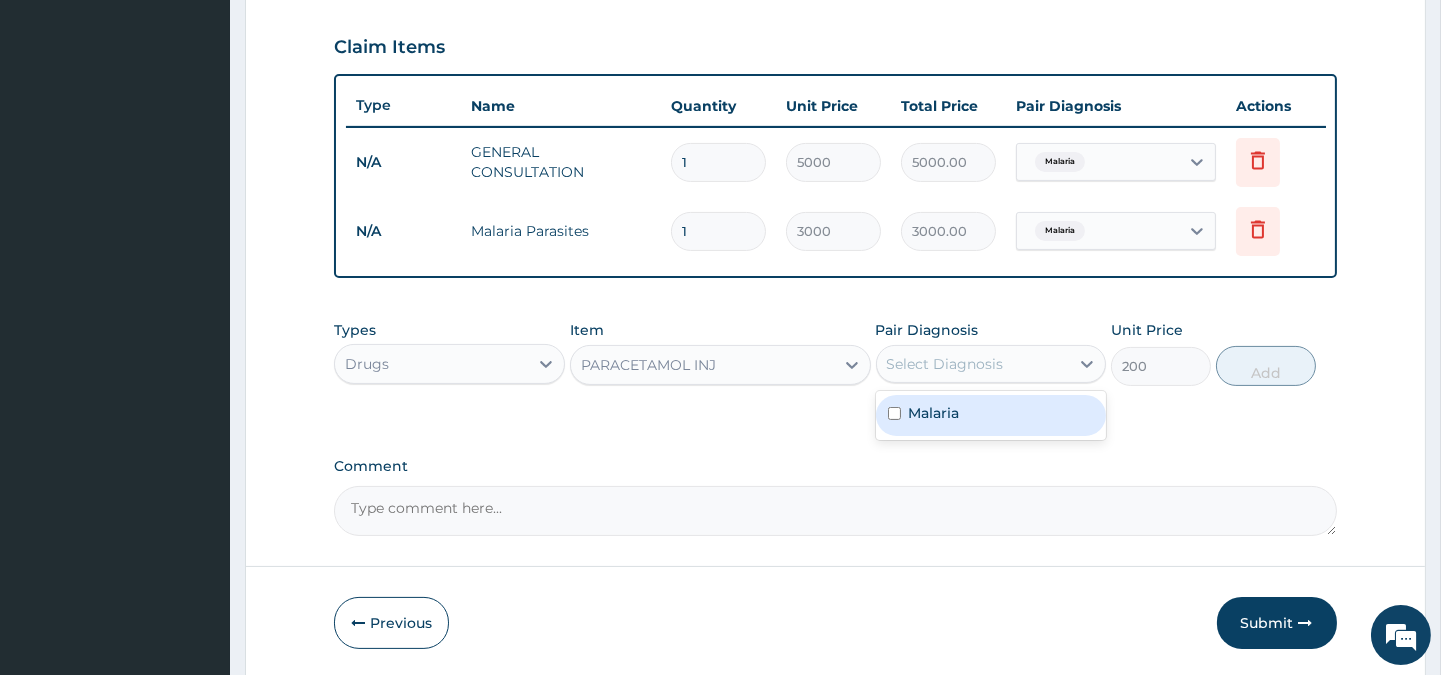 click on "Malaria" at bounding box center [934, 413] 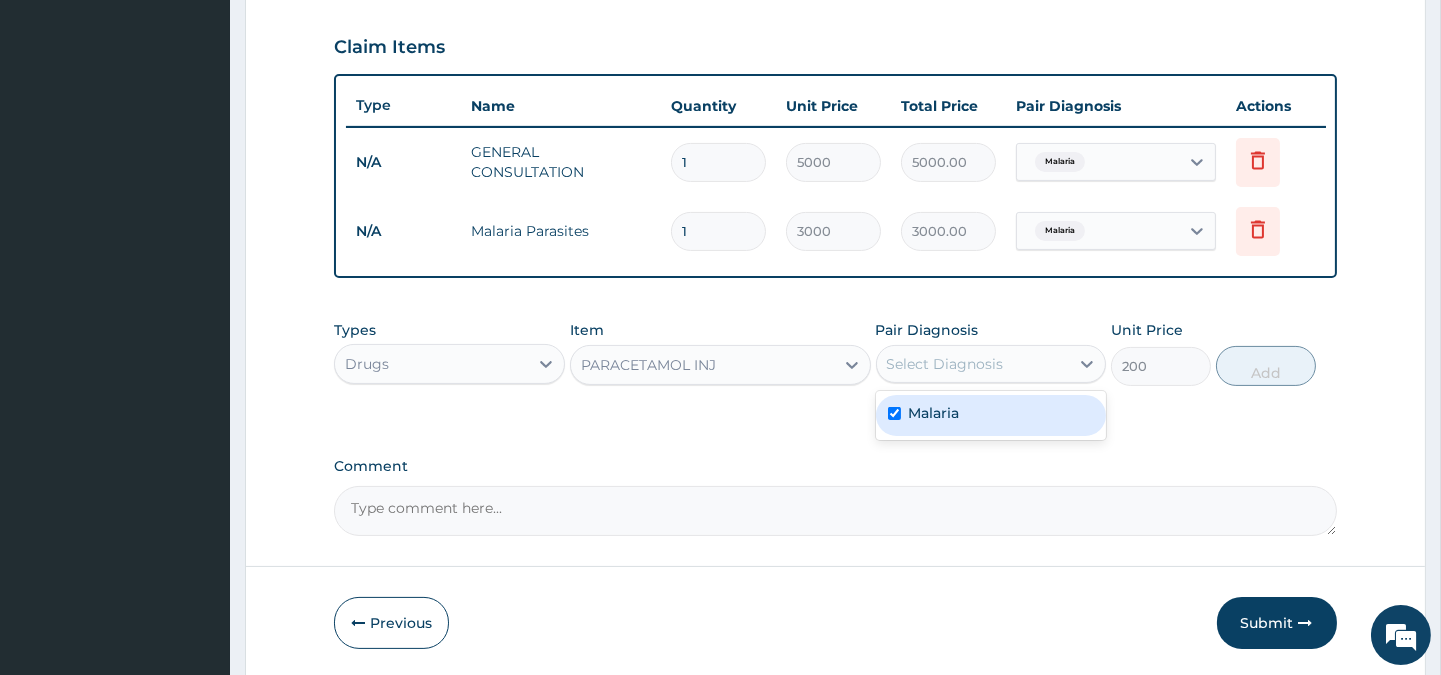 checkbox on "true" 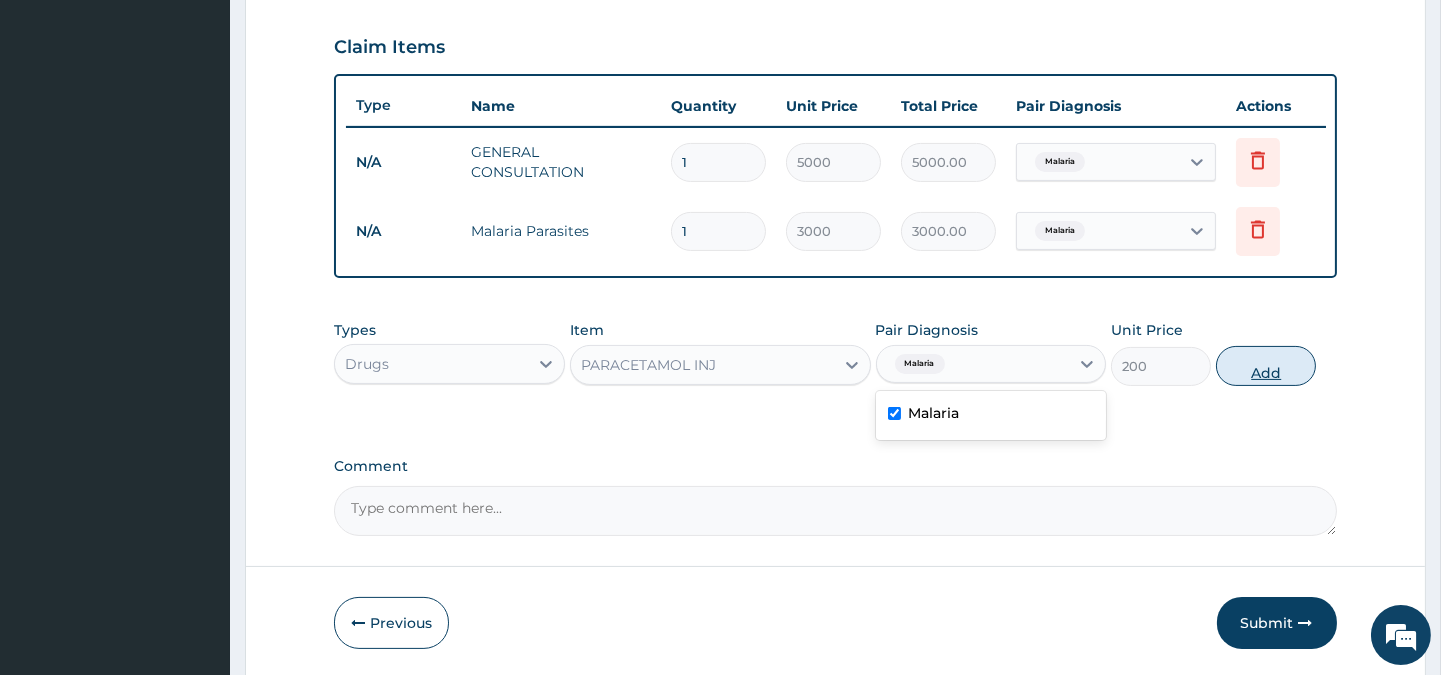 click on "Add" at bounding box center [1266, 366] 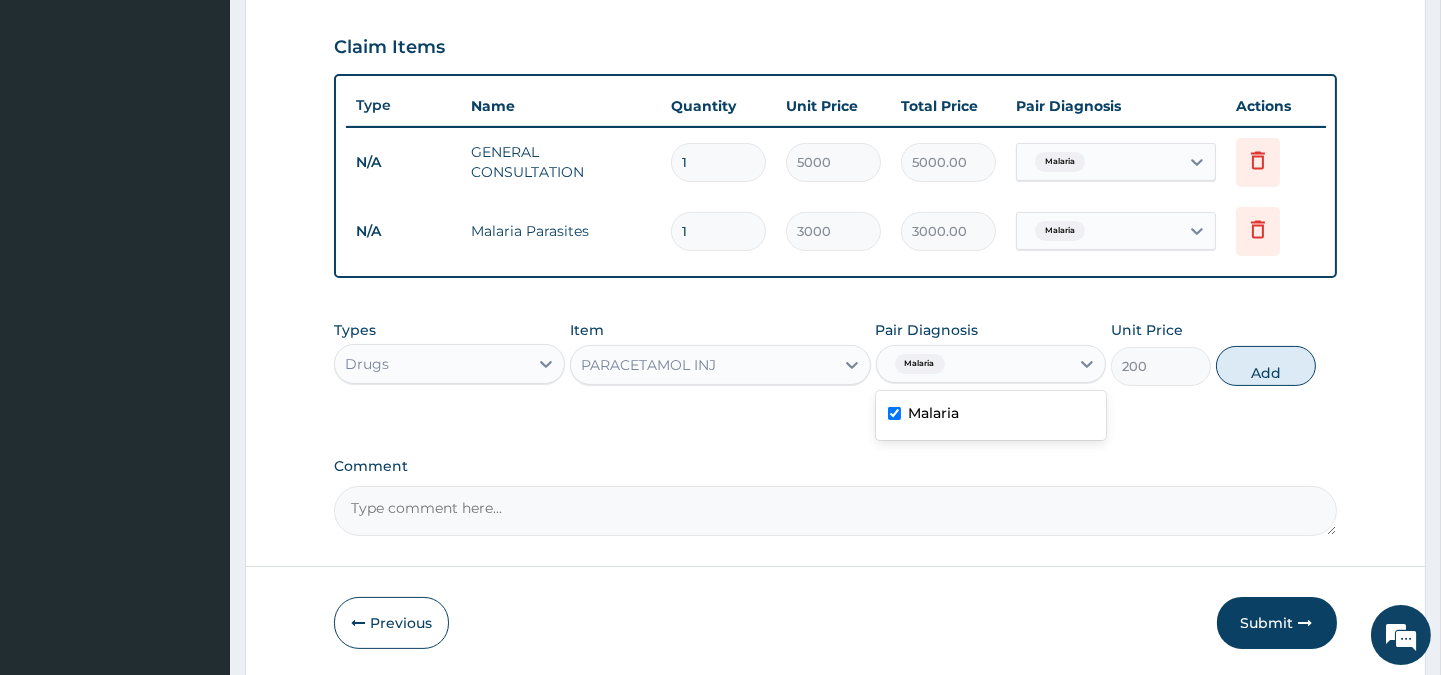type on "0" 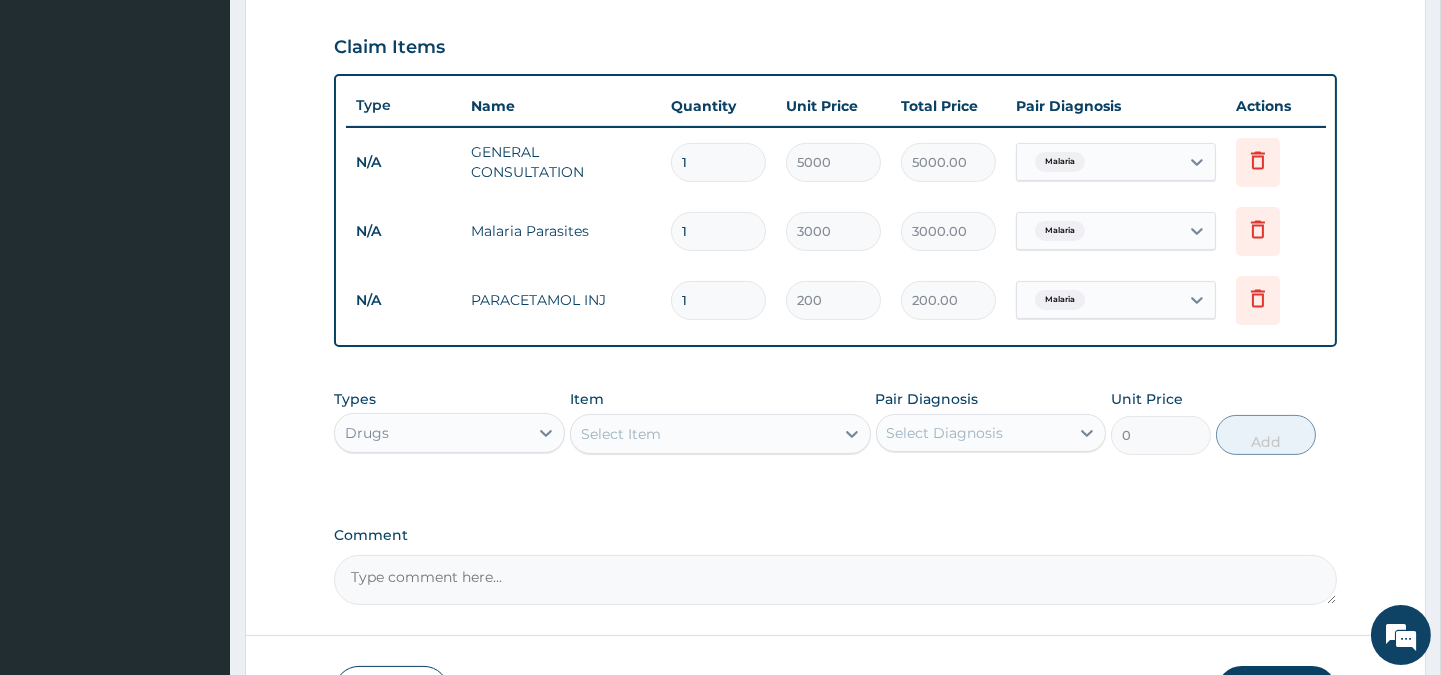 click on "Select Item P" at bounding box center (702, 434) 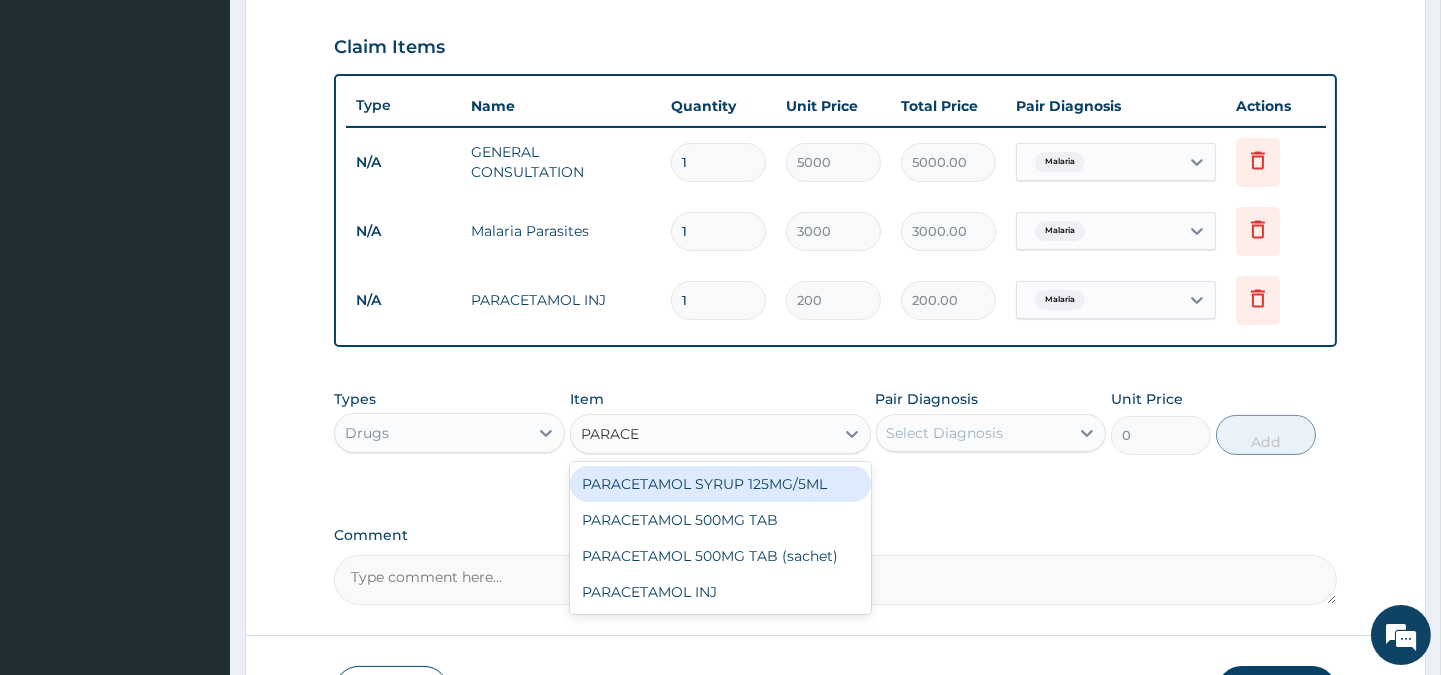 type on "PARACET" 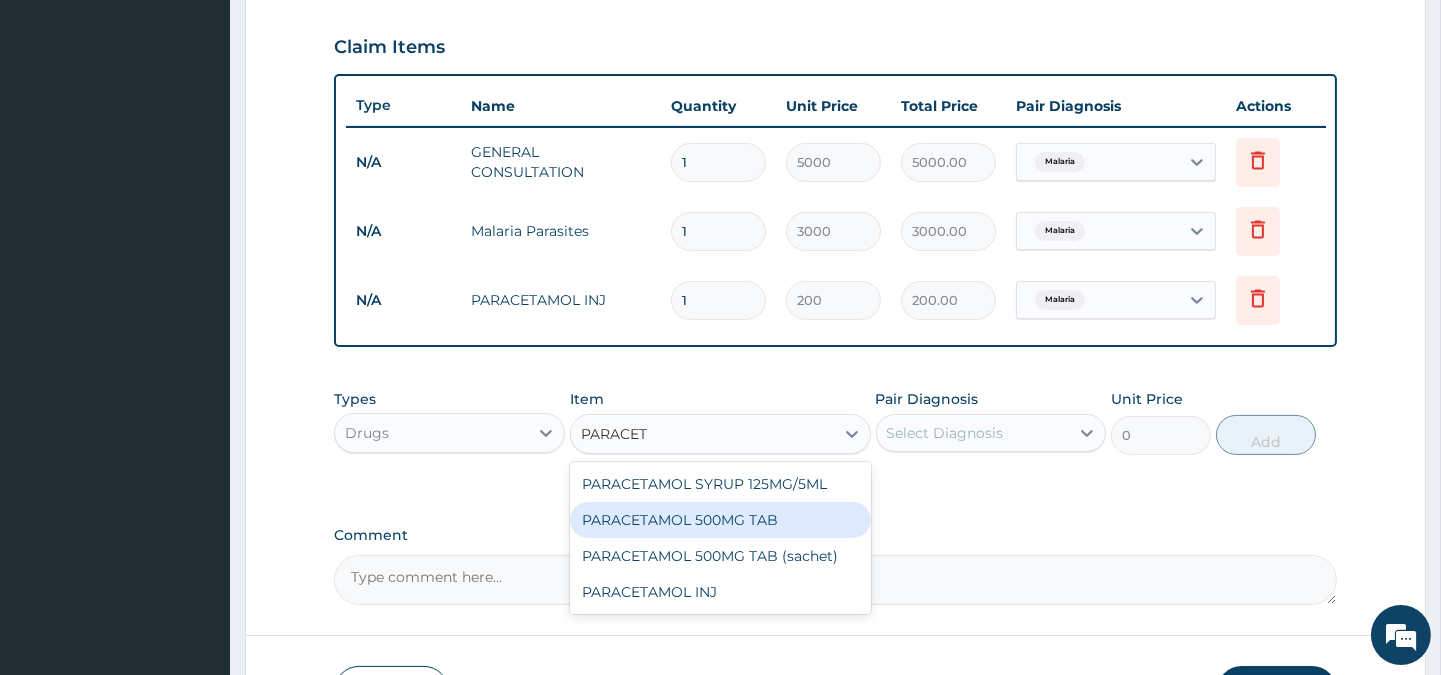 click on "PARACETAMOL 500MG TAB" at bounding box center [720, 520] 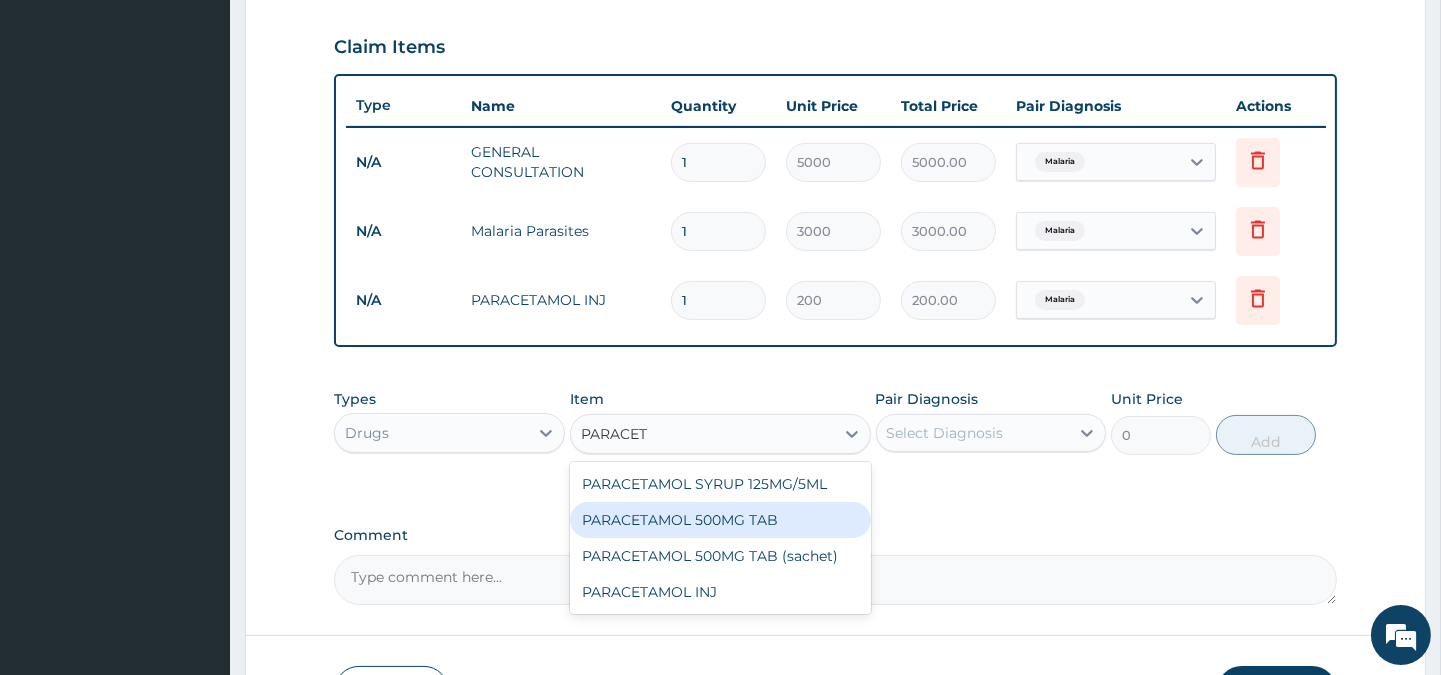 type 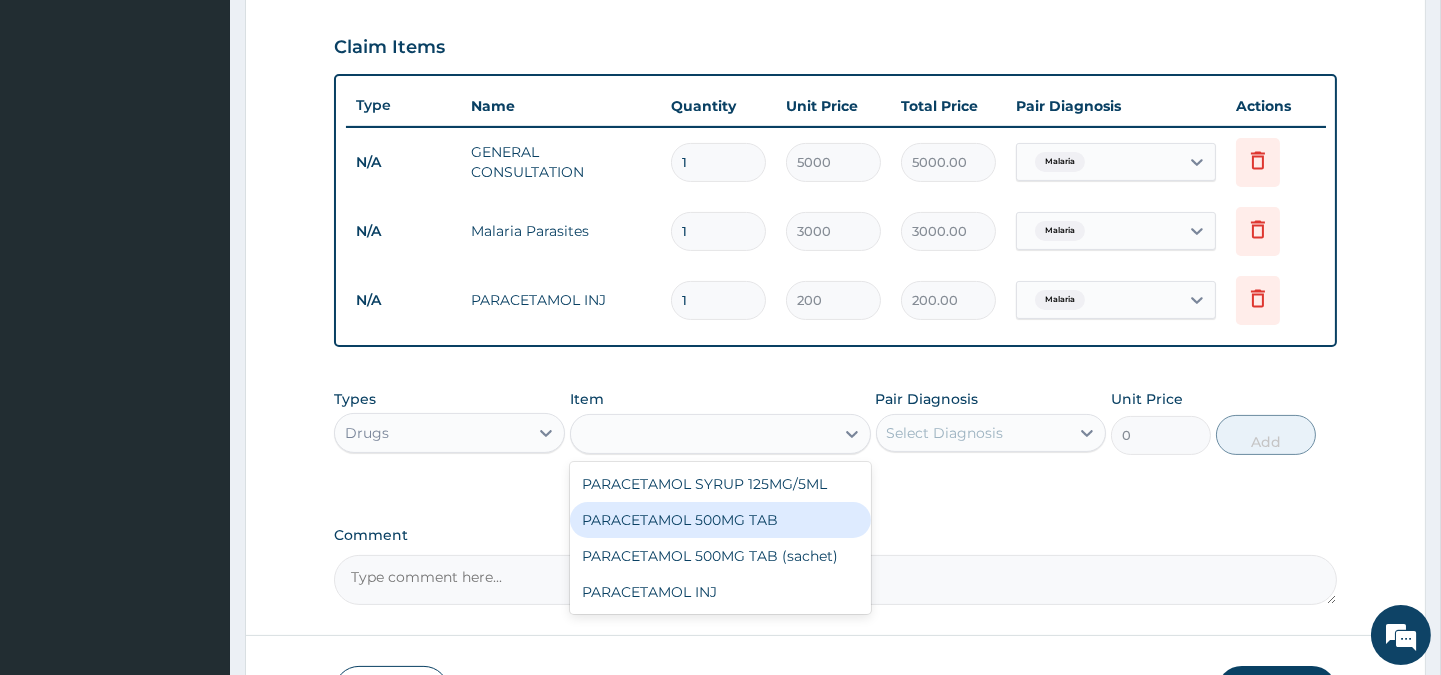 type on "20" 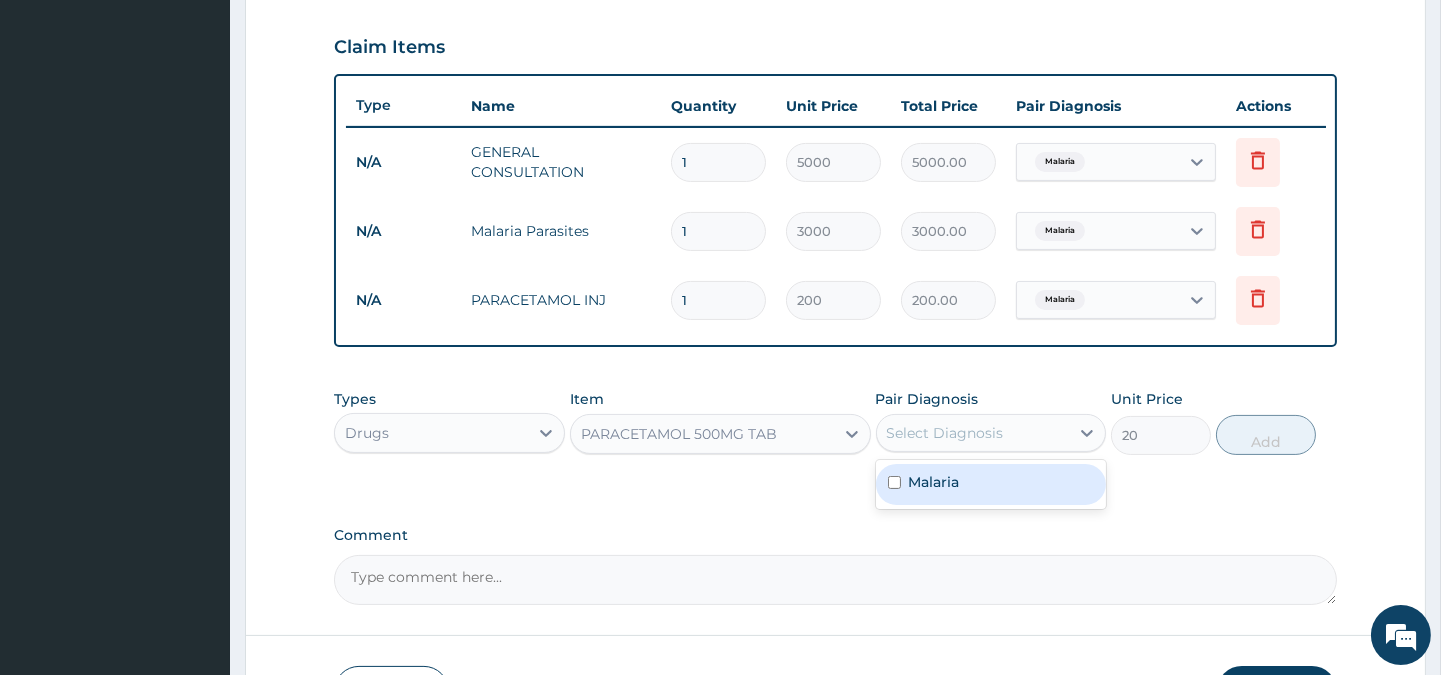 click on "Select Diagnosis" at bounding box center (945, 433) 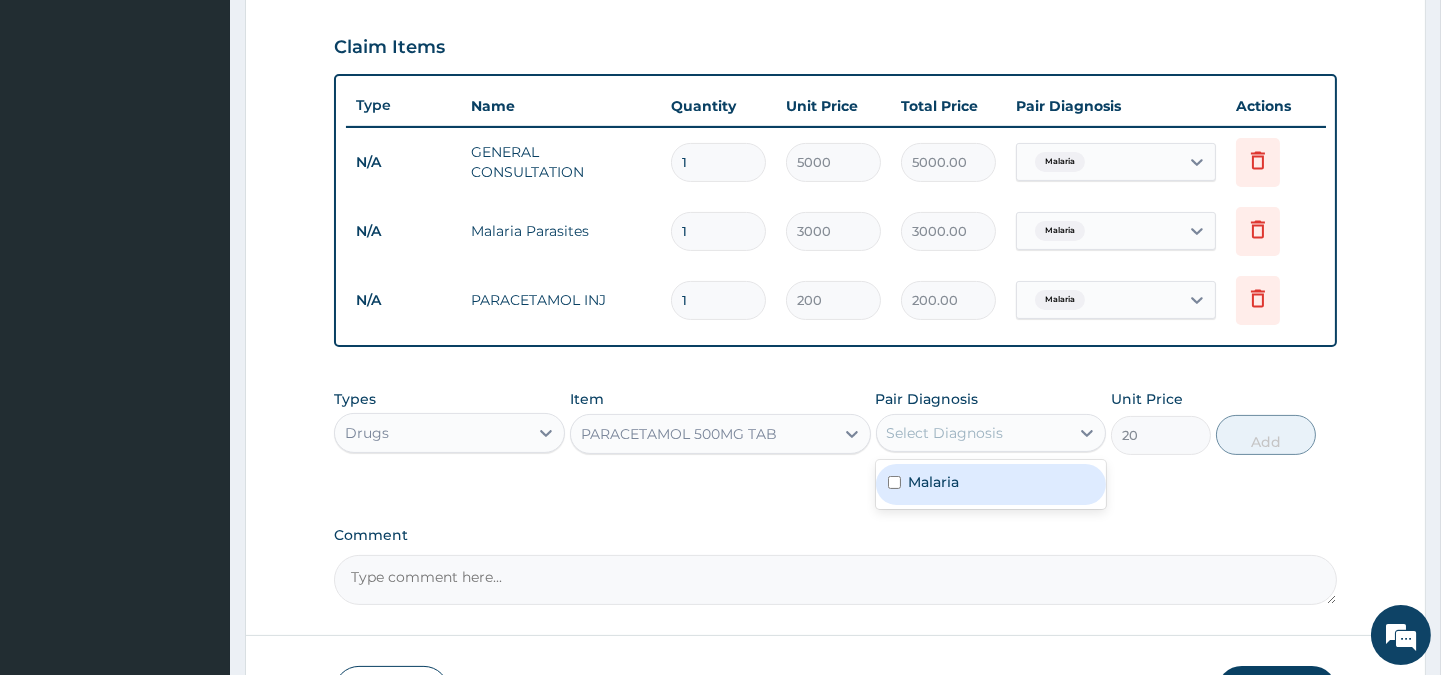 click on "Malaria" at bounding box center (934, 482) 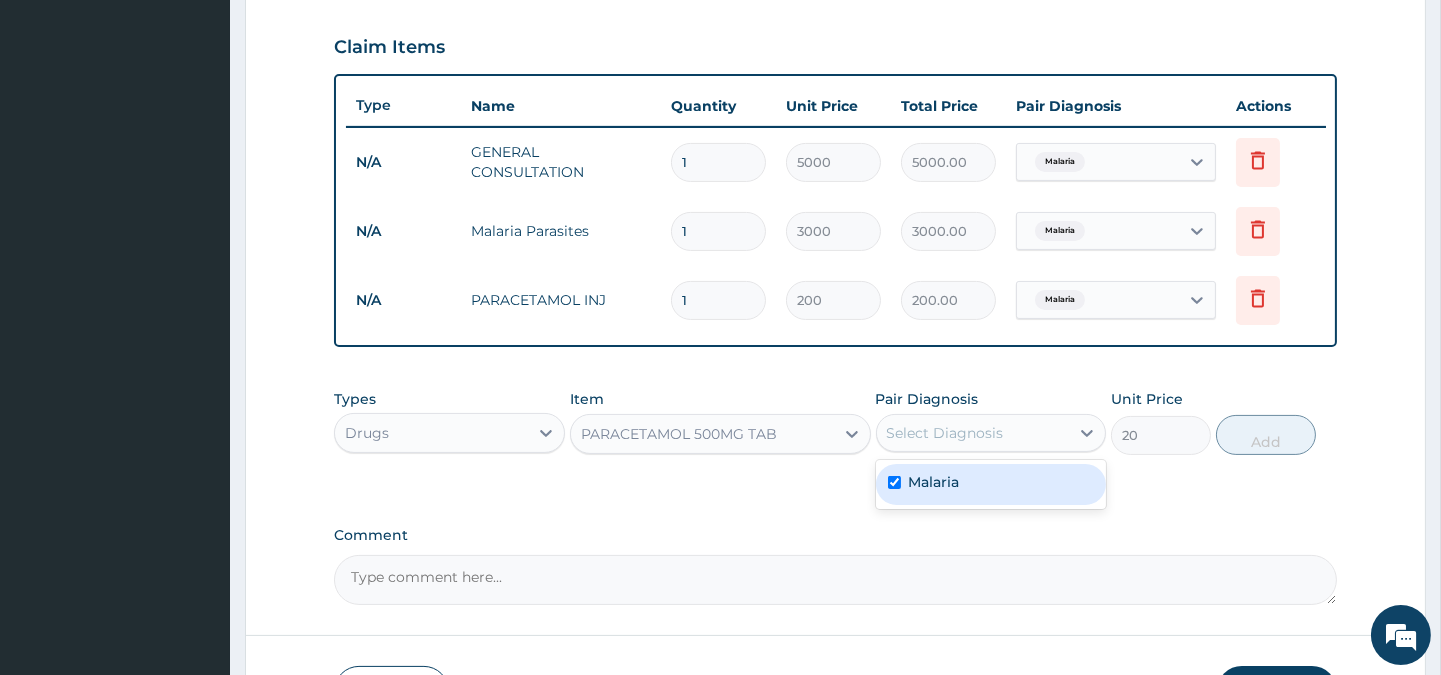checkbox on "true" 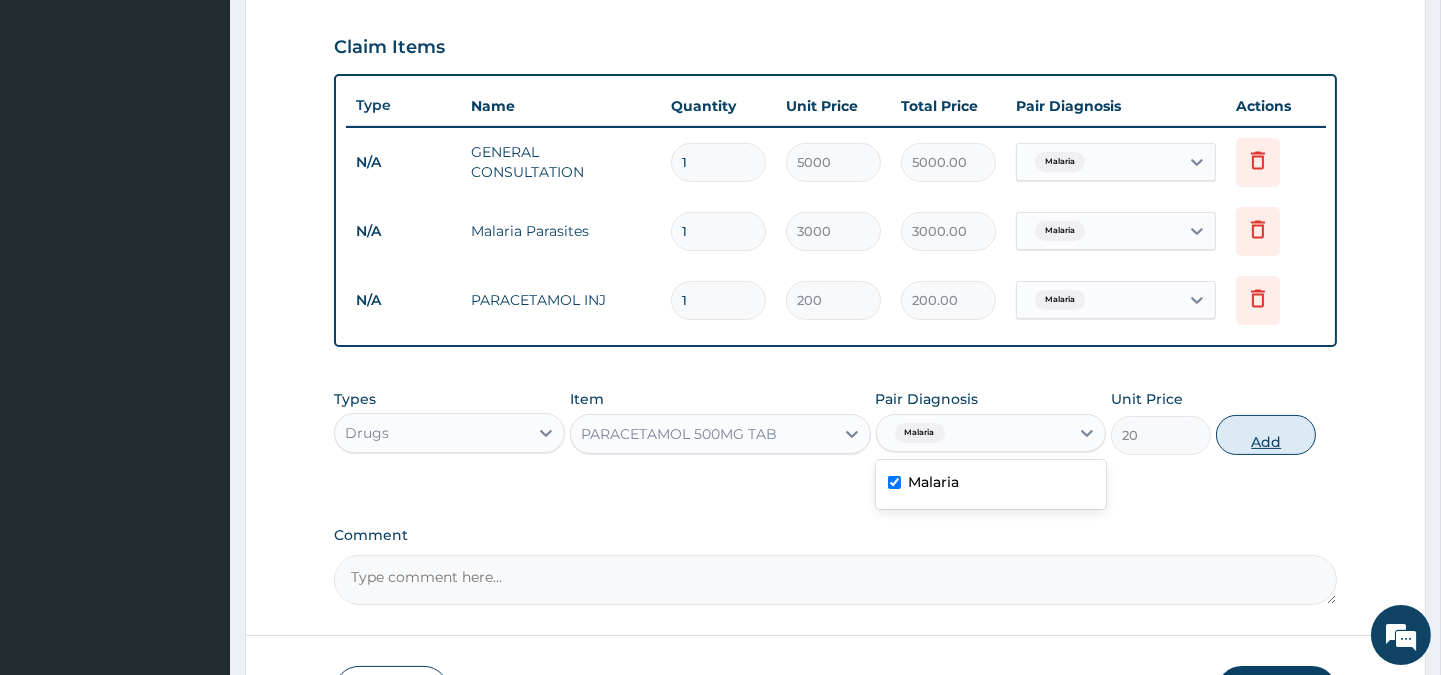click on "Add" at bounding box center (1266, 435) 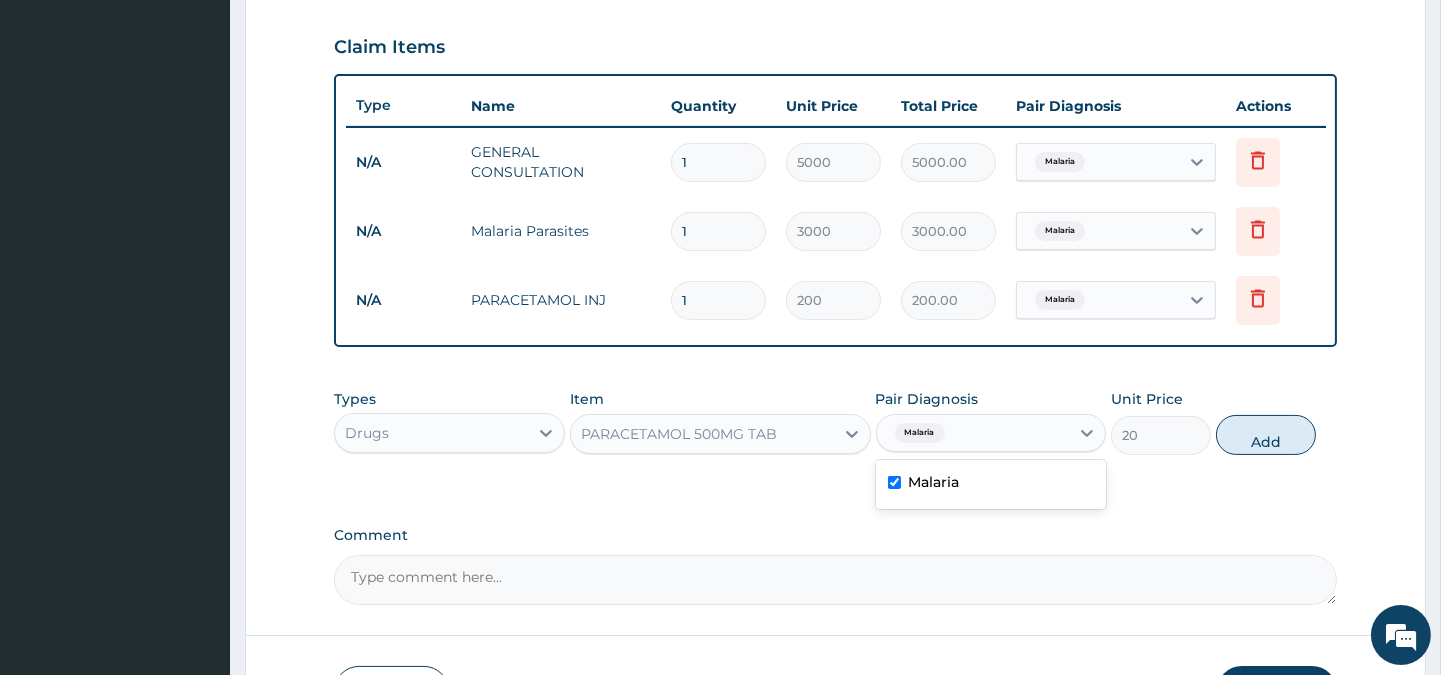 type on "0" 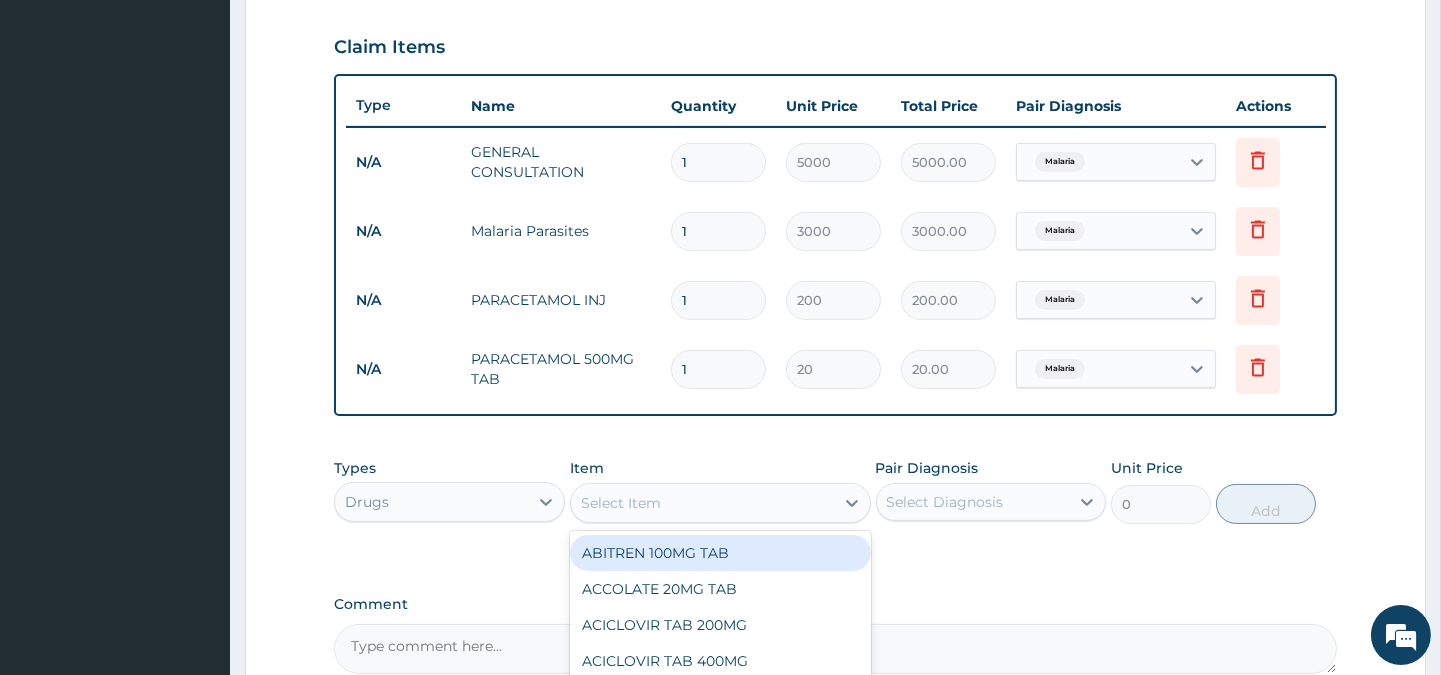 scroll, scrollTop: 878, scrollLeft: 0, axis: vertical 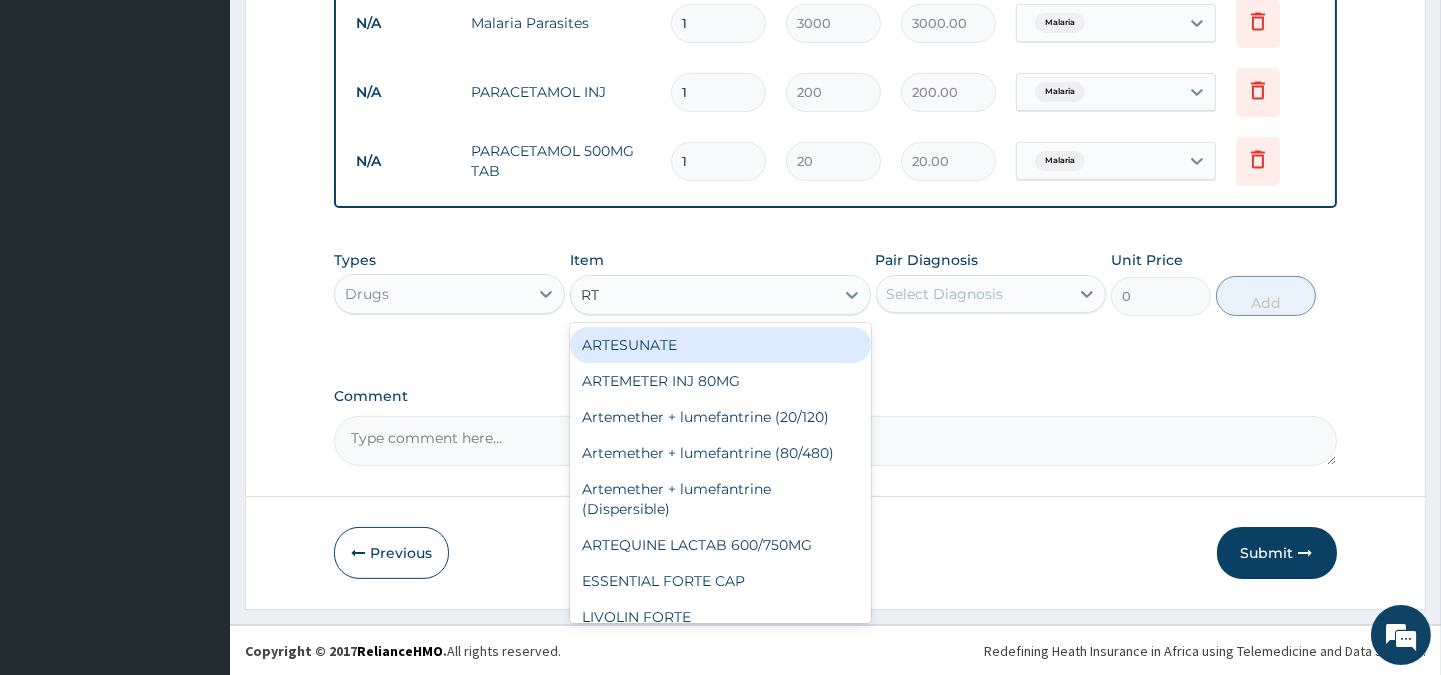 type on "R" 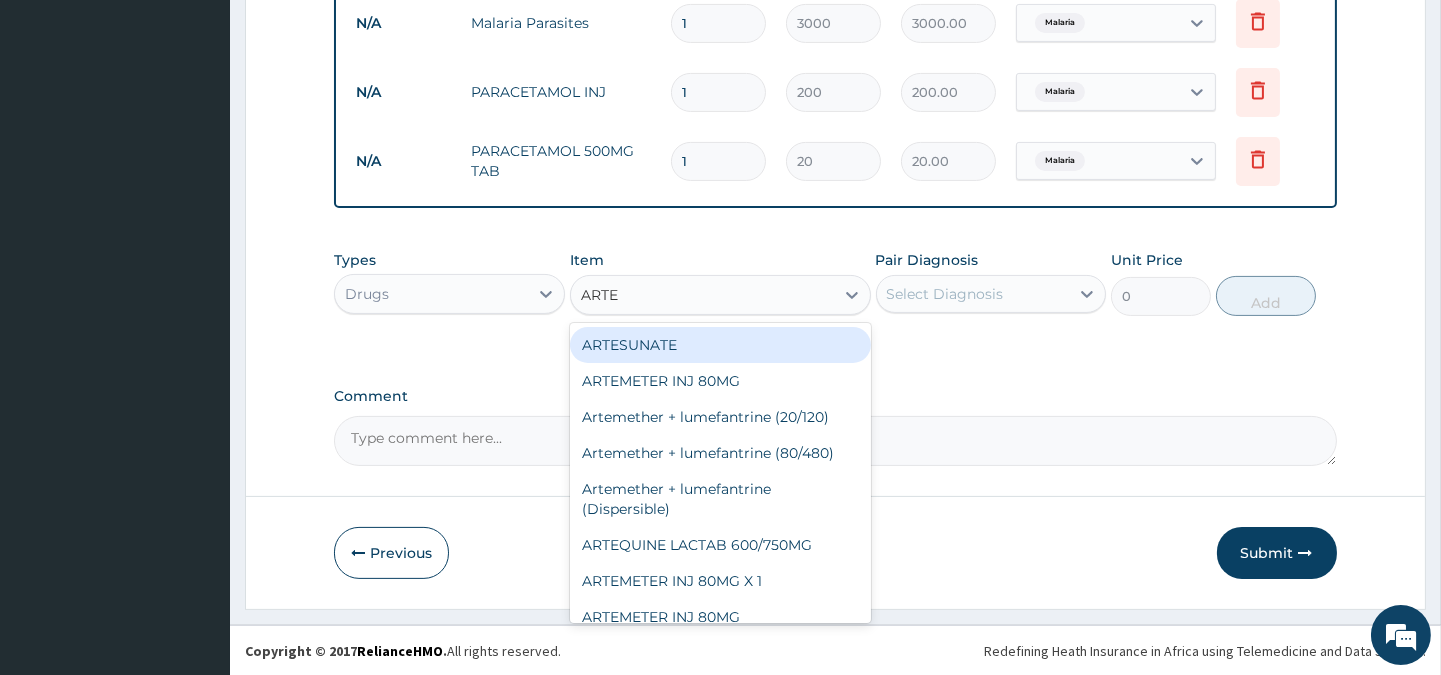 type on "ARTEM" 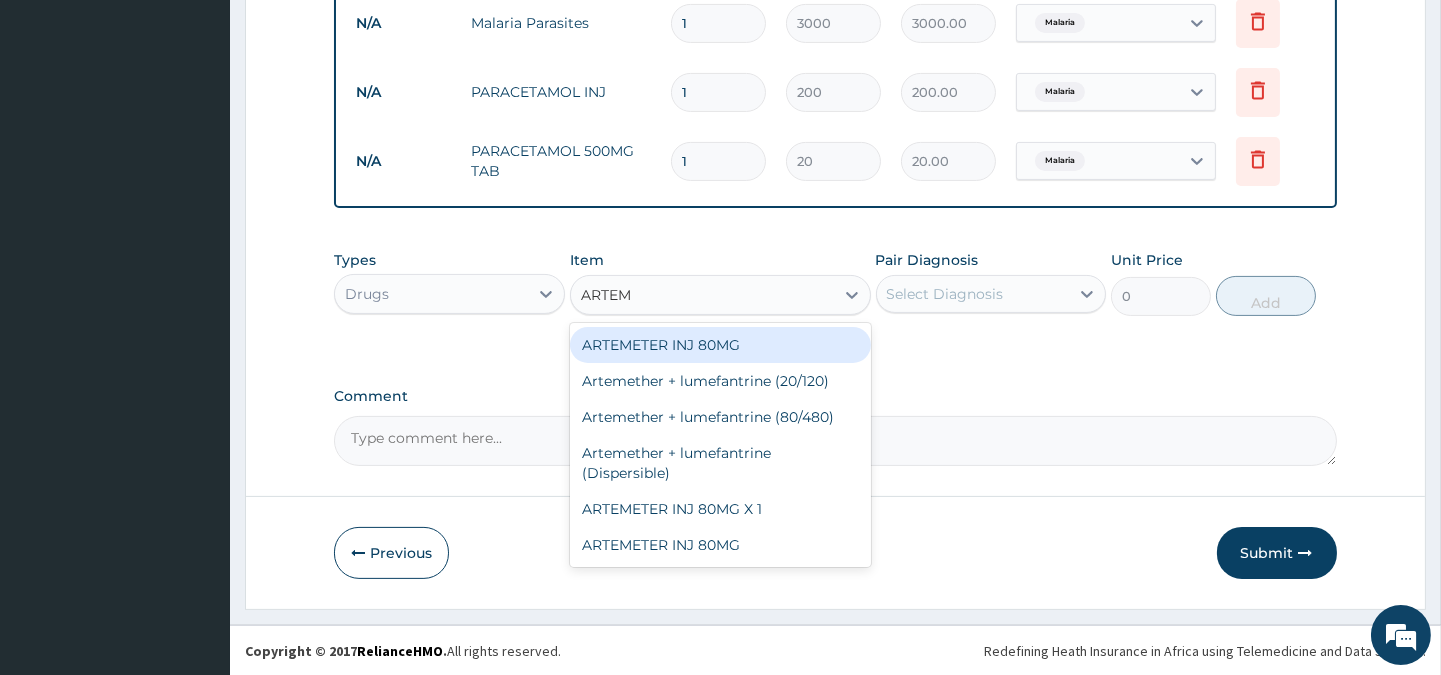 click on "ARTEMETER  INJ 80MG" at bounding box center [720, 345] 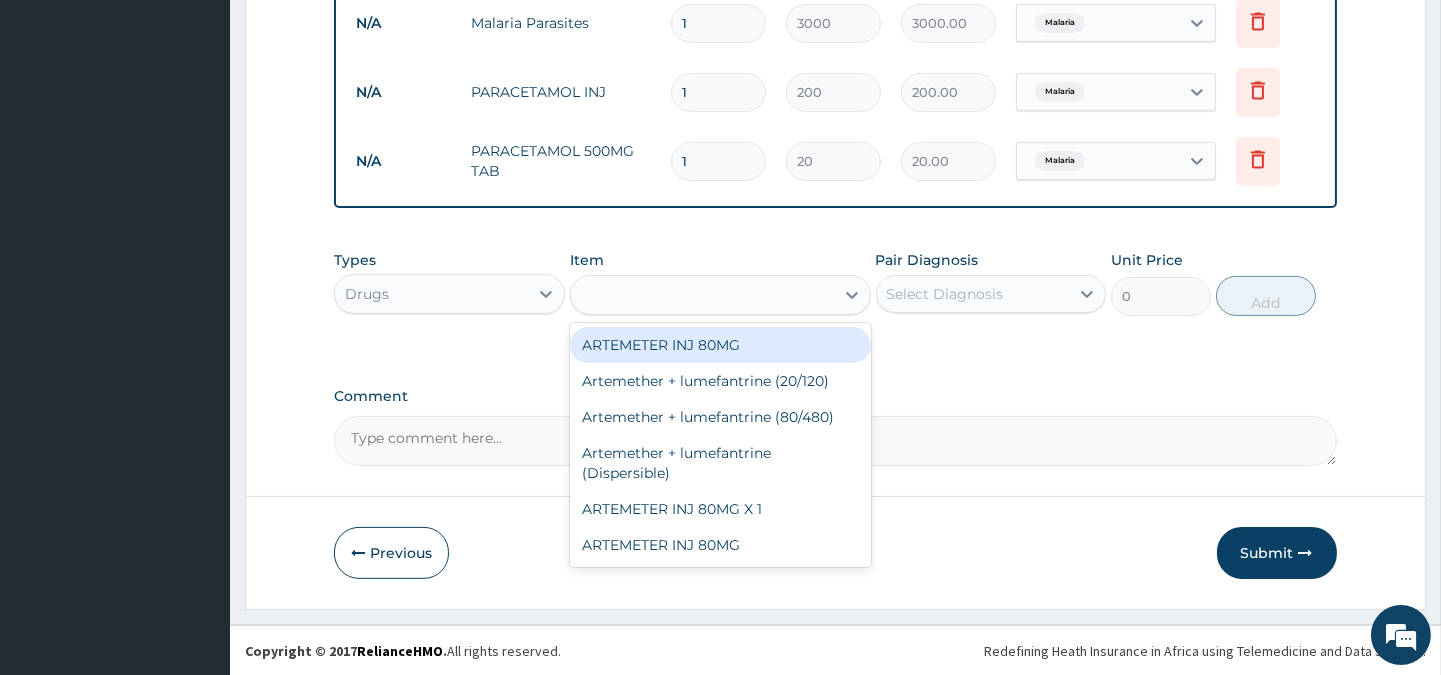 type on "1500" 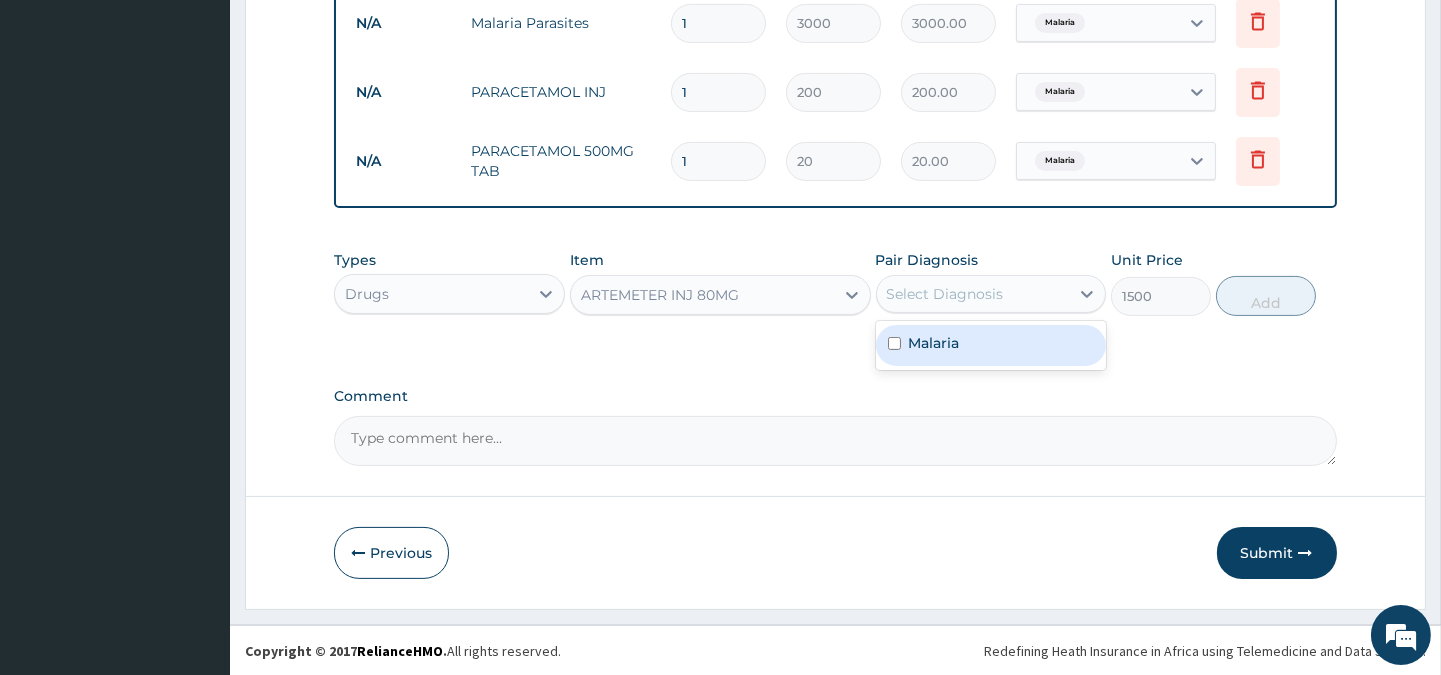 click on "Select Diagnosis" at bounding box center (945, 294) 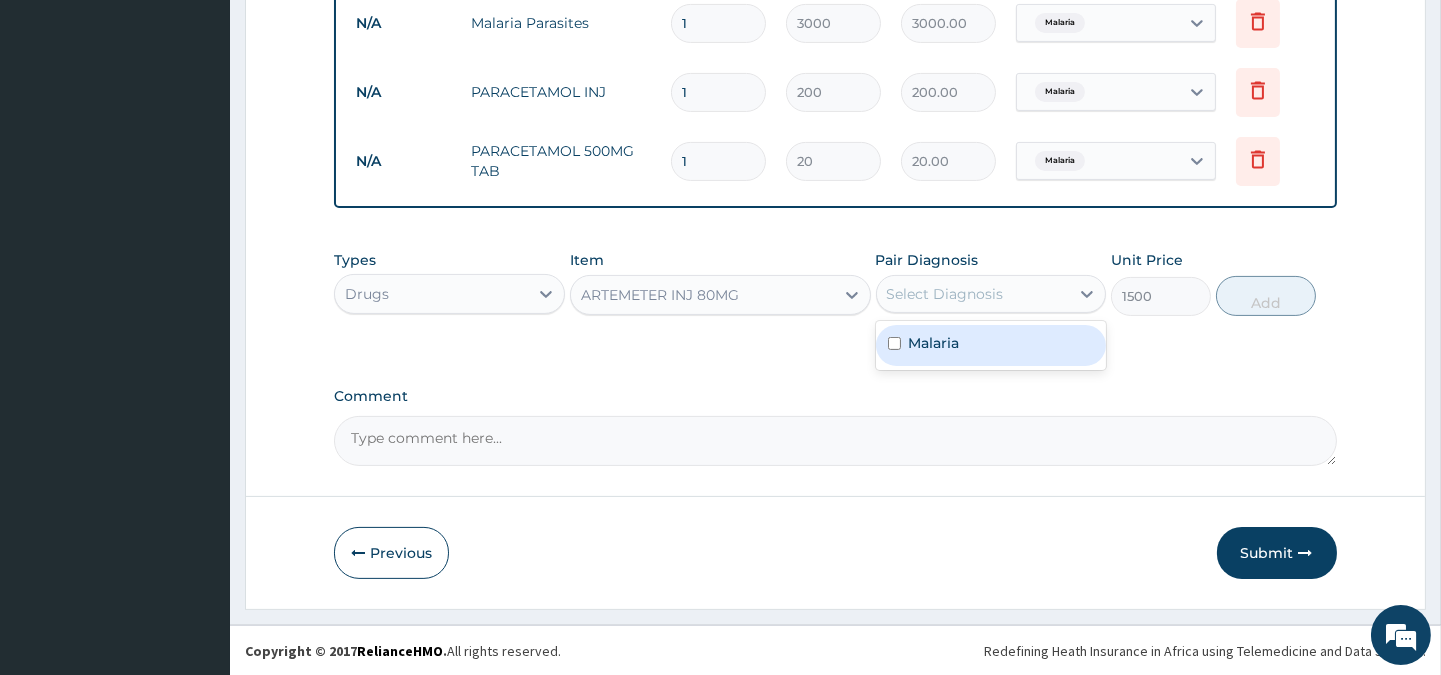 click on "Malaria" at bounding box center (934, 343) 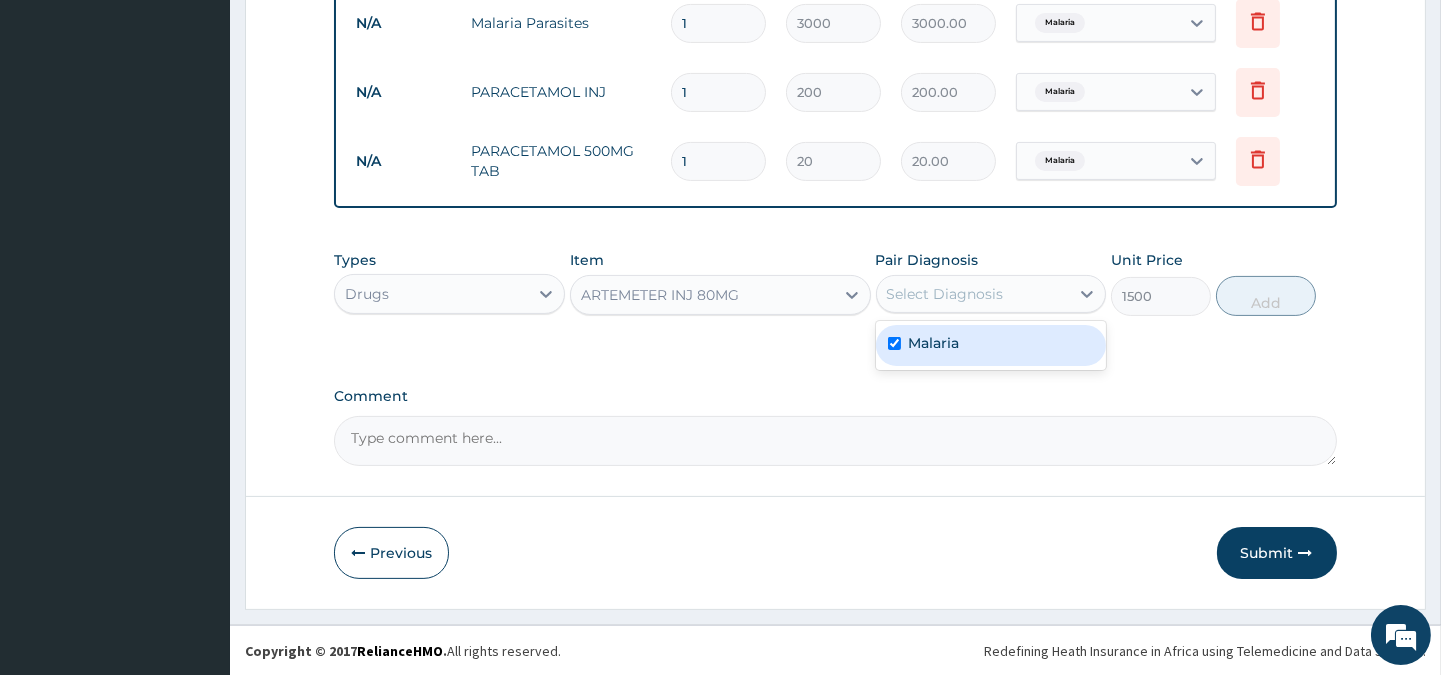 checkbox on "true" 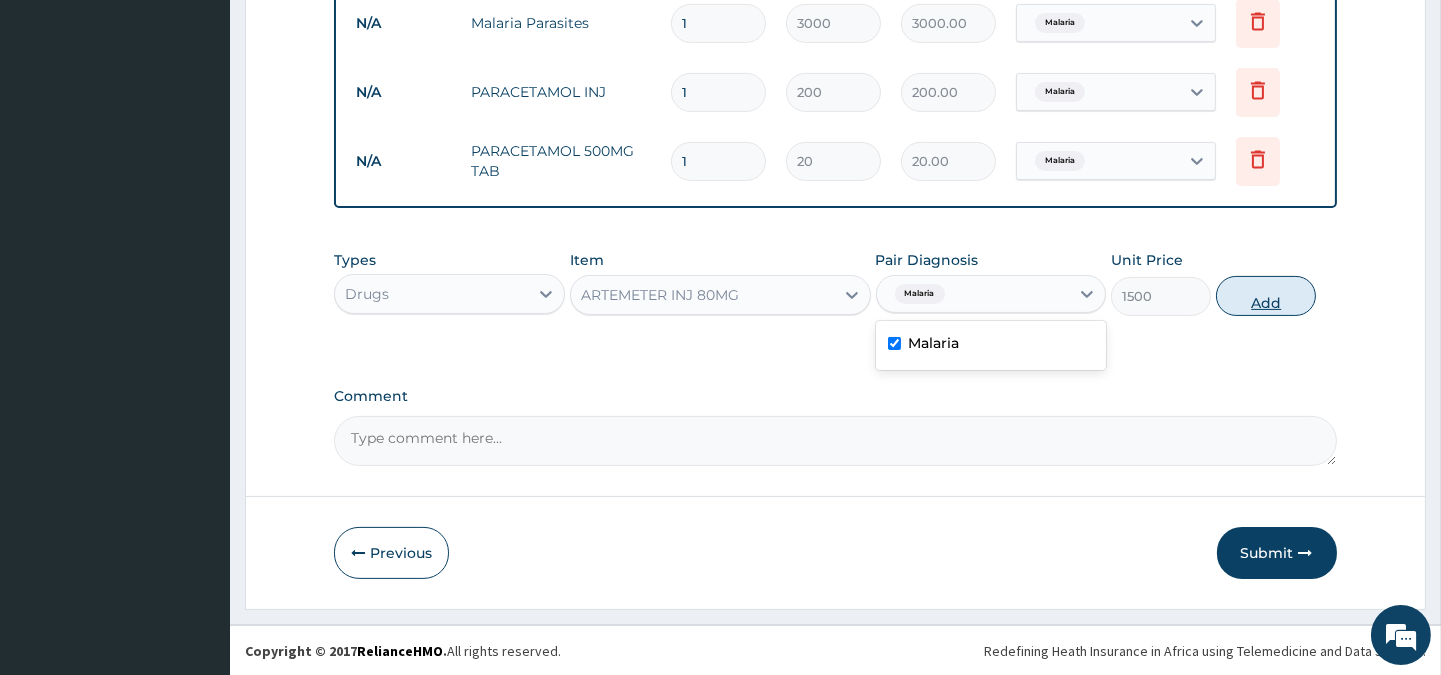 click on "Add" at bounding box center (1266, 296) 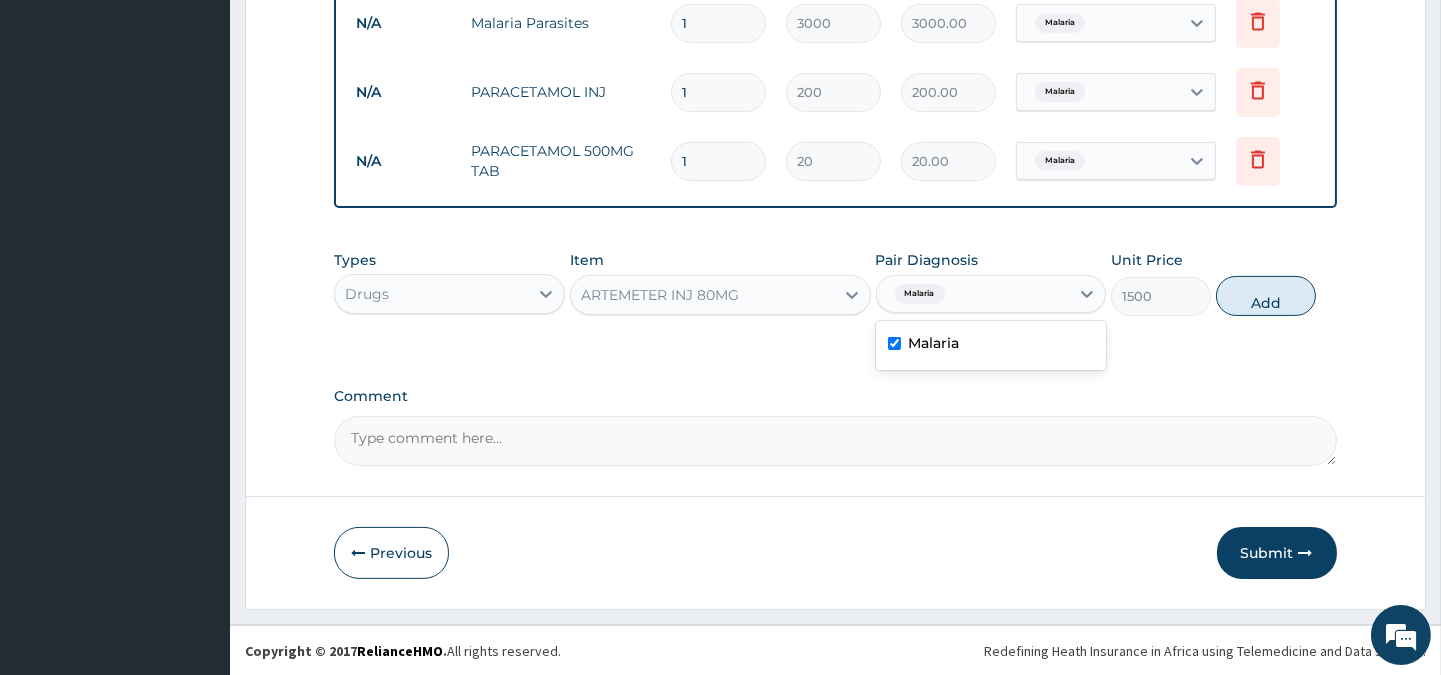 type on "0" 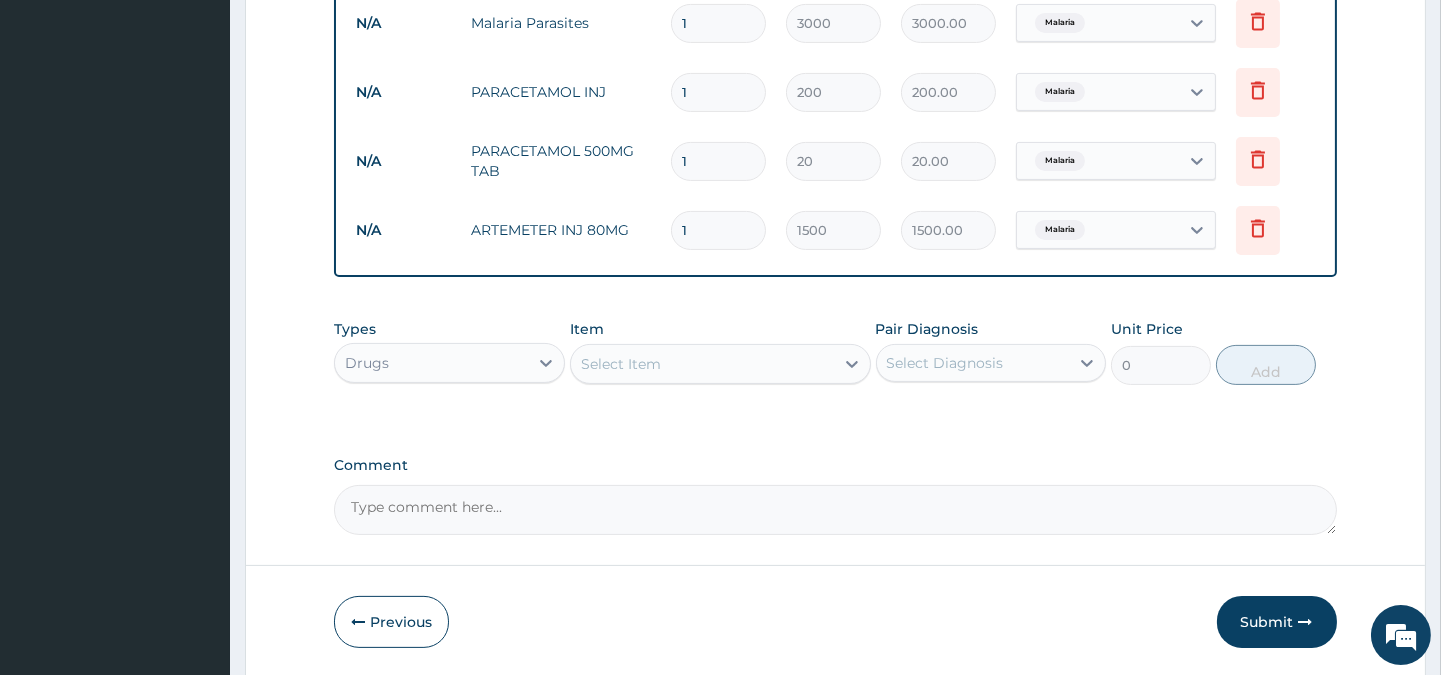 click on "Select Item" at bounding box center (621, 364) 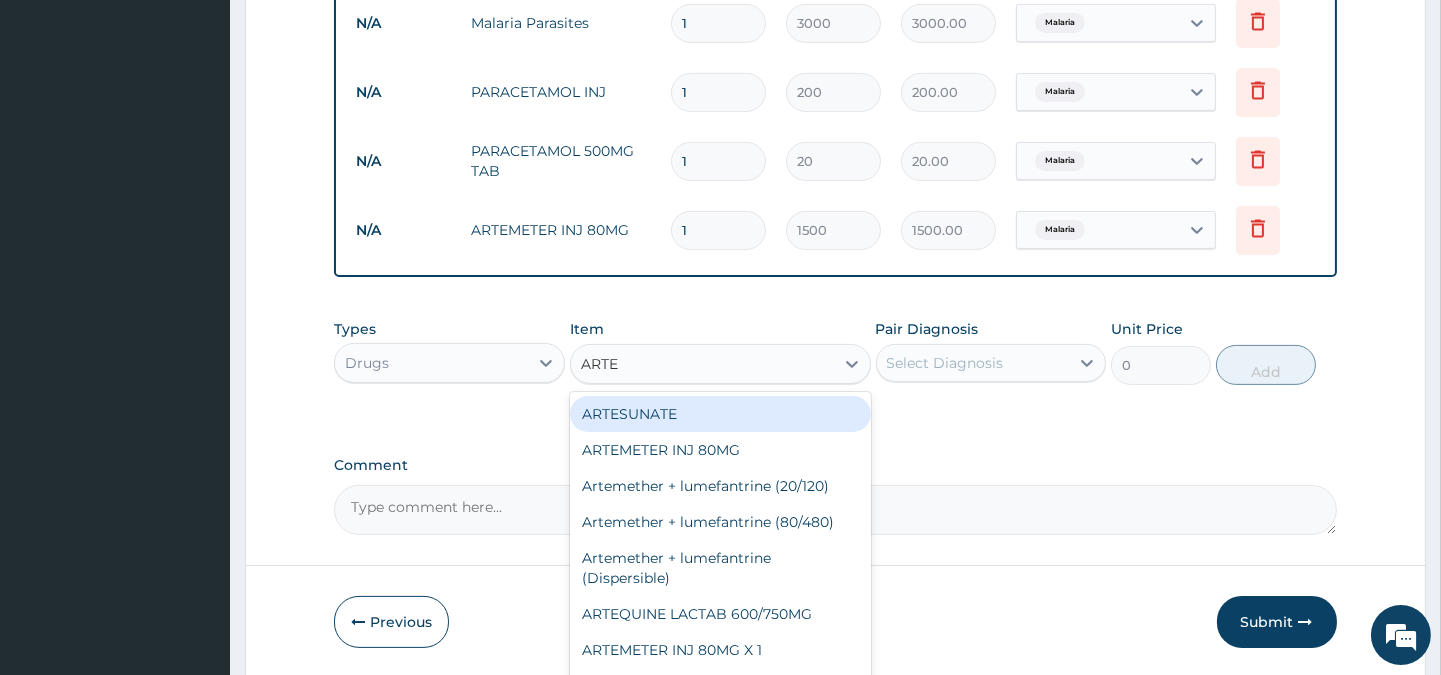 type on "ARTEM" 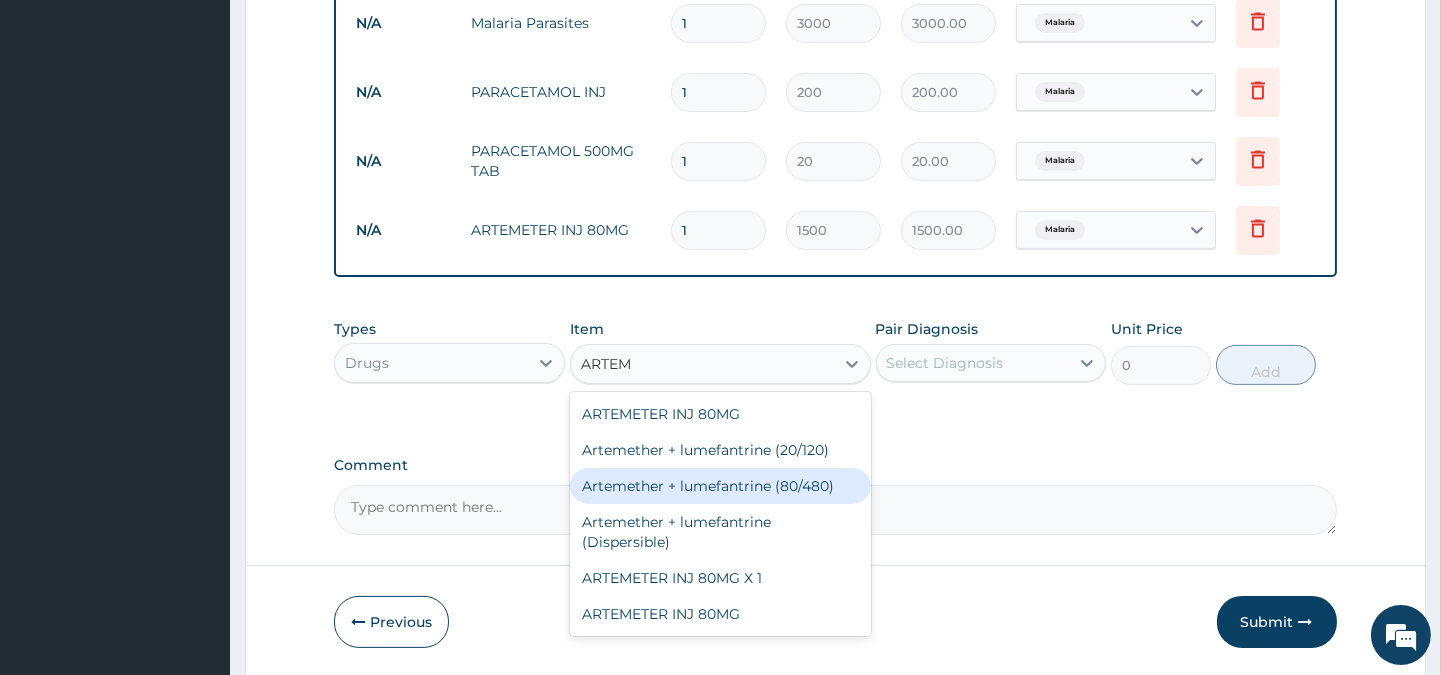 click on "Artemether + lumefantrine (80/480)" at bounding box center (720, 486) 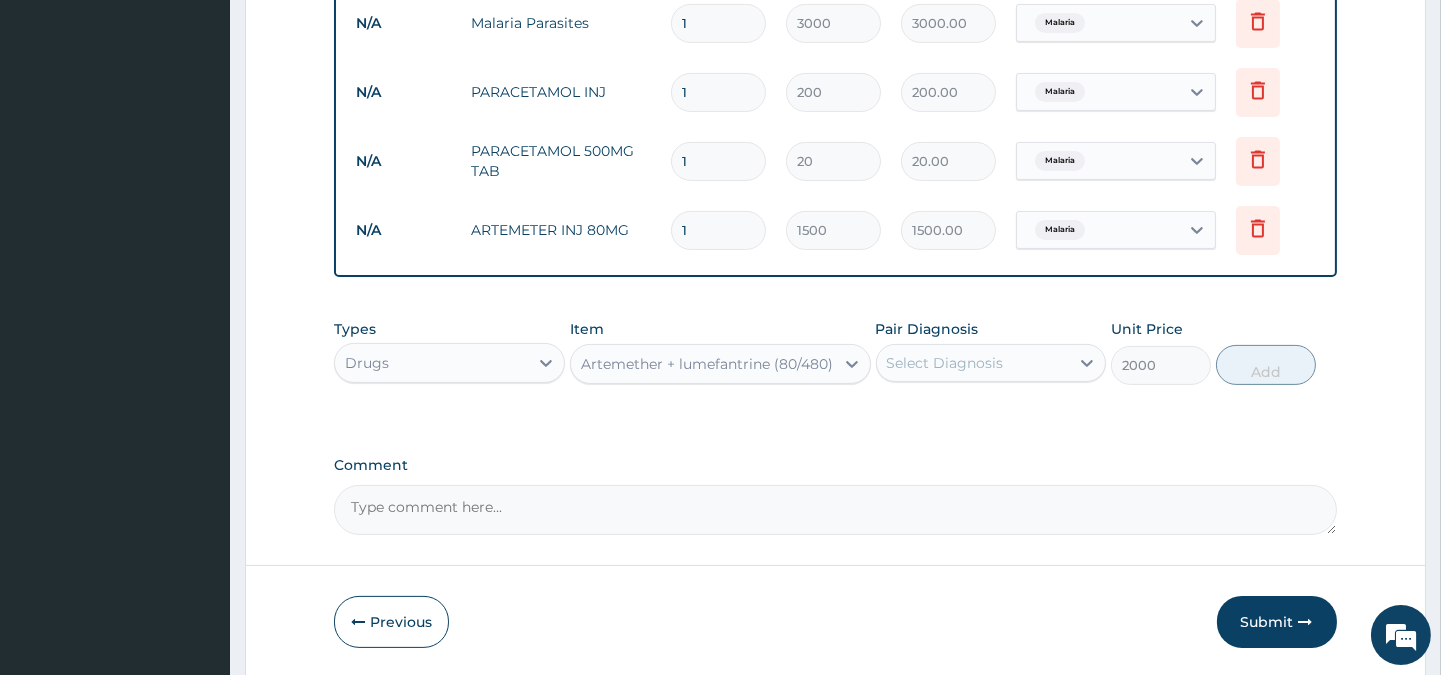 click on "Select Diagnosis" at bounding box center (973, 363) 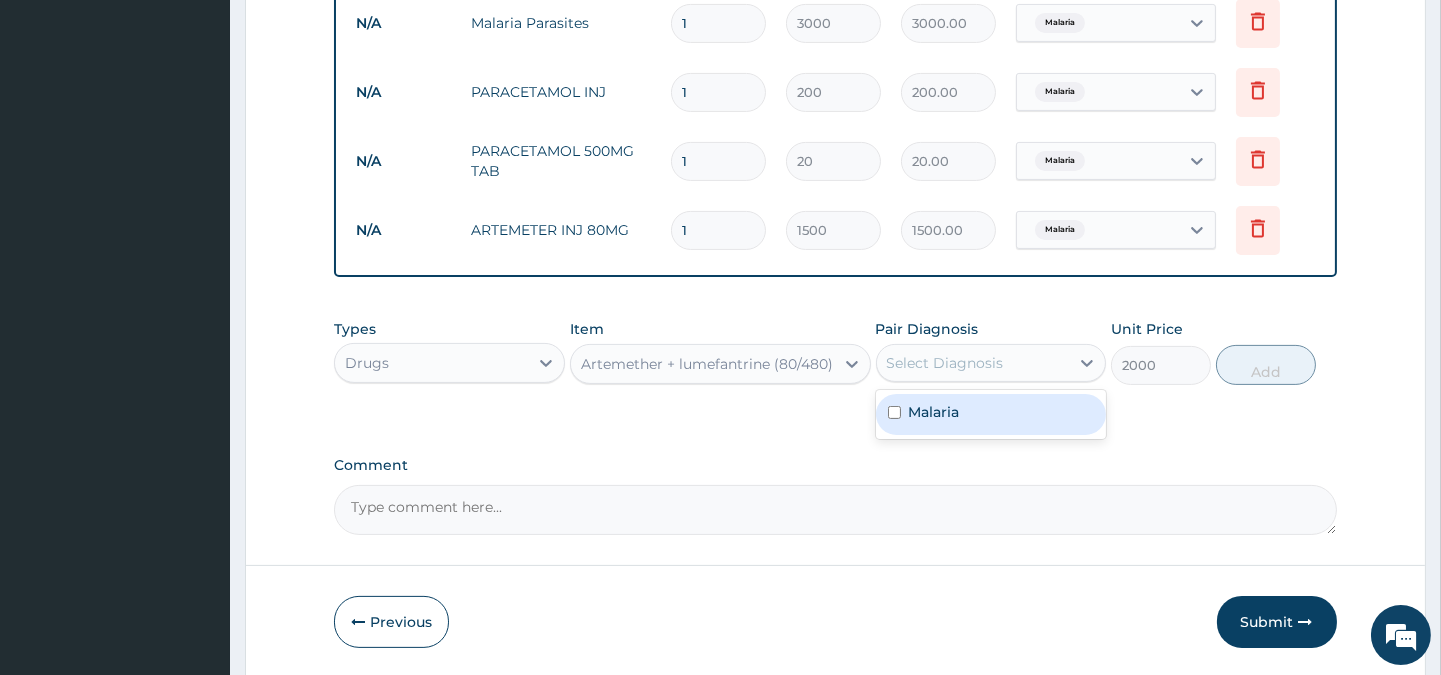 click on "Malaria" at bounding box center [934, 412] 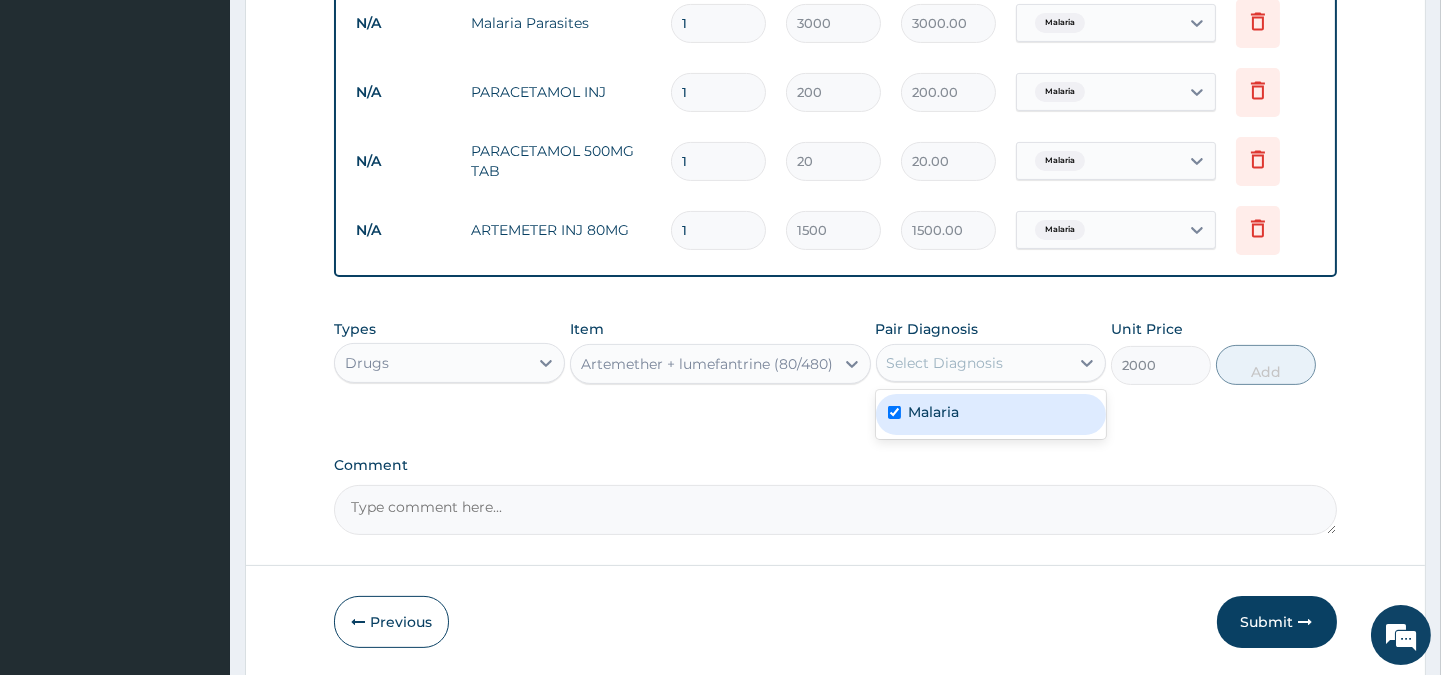 checkbox on "true" 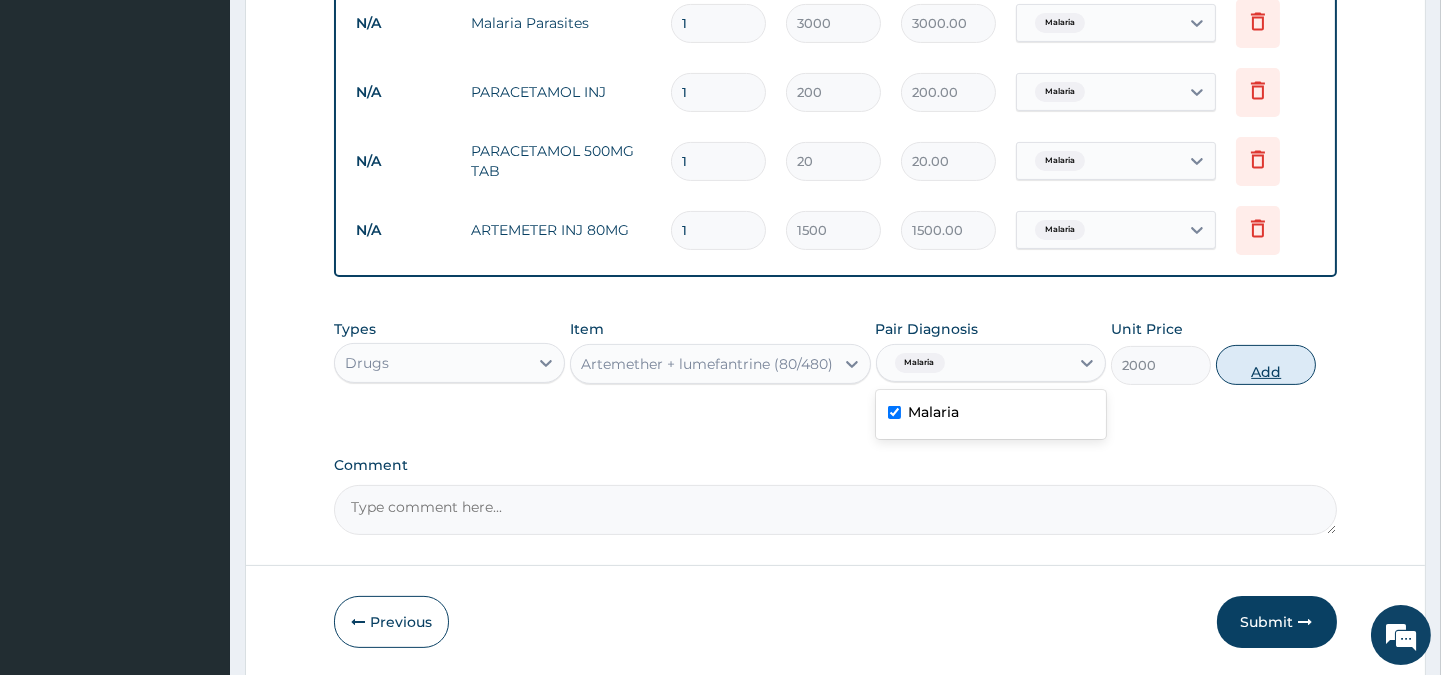 click on "Add" at bounding box center (1266, 365) 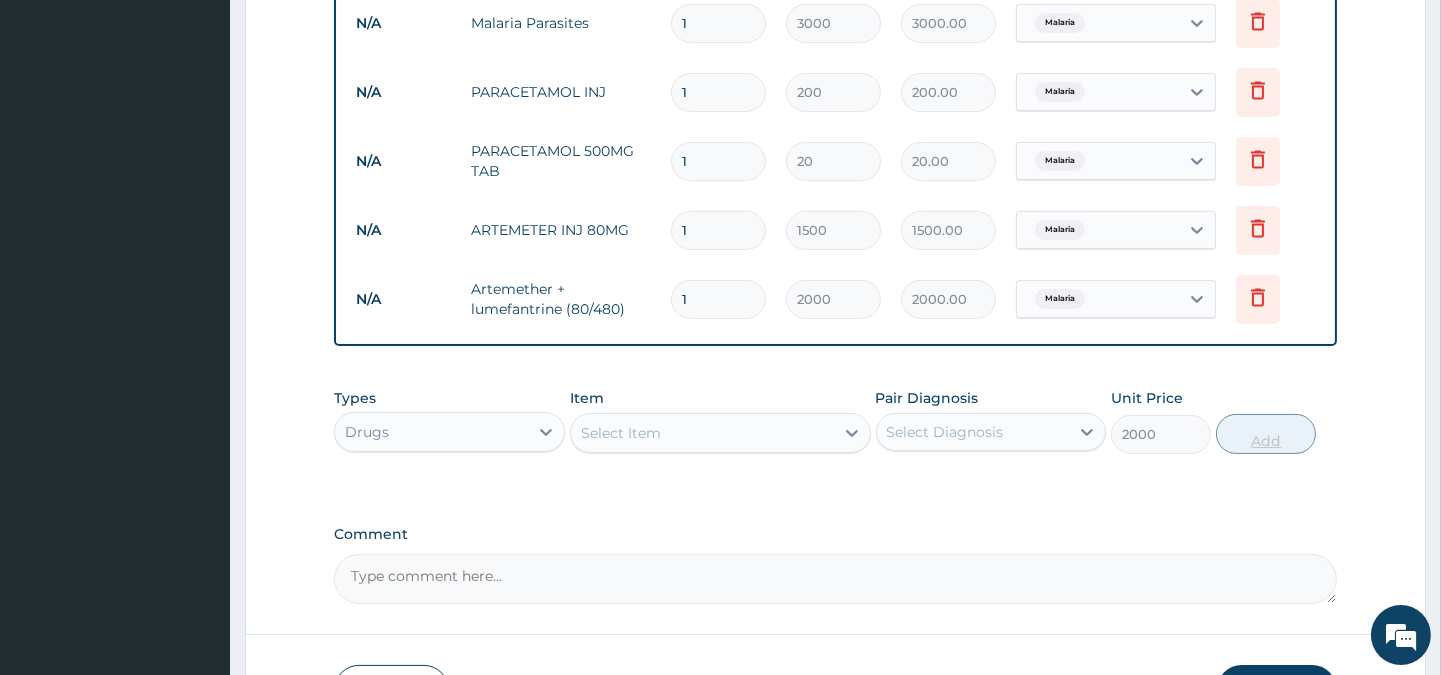 type on "0" 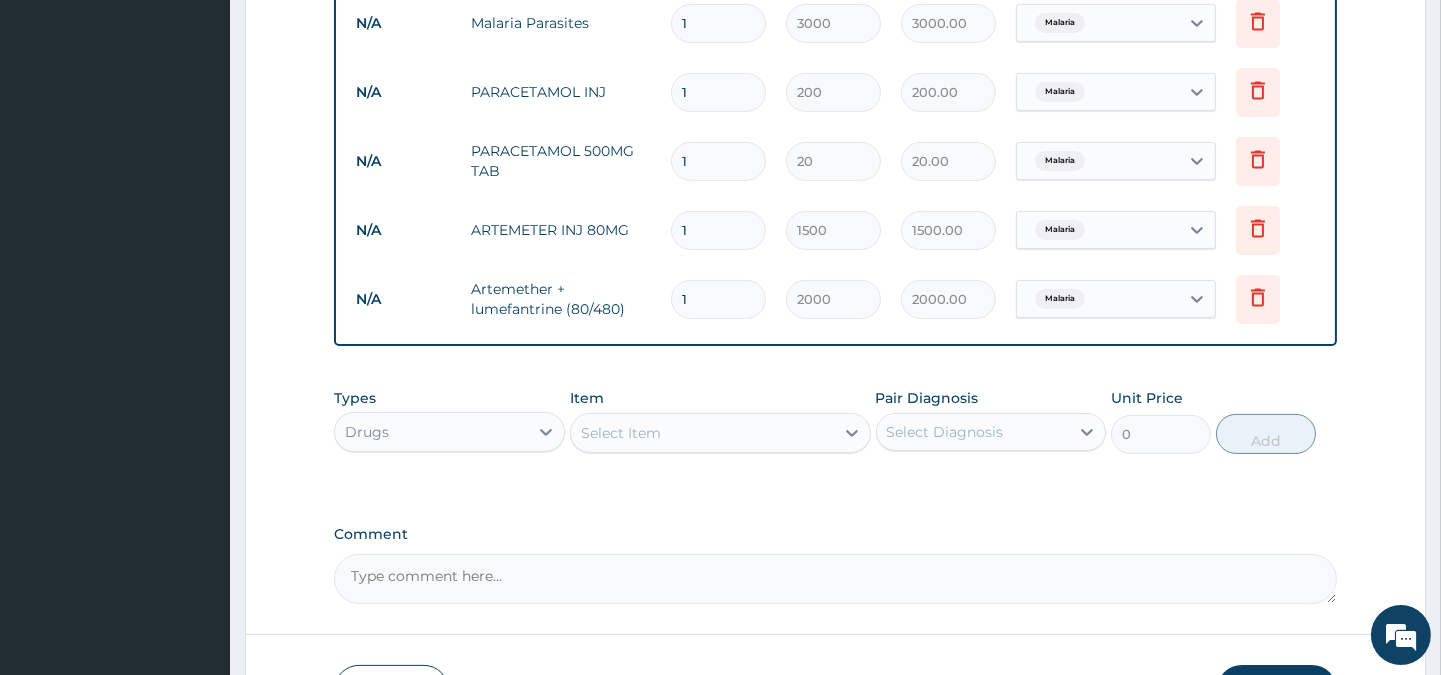 click on "1" at bounding box center (718, 230) 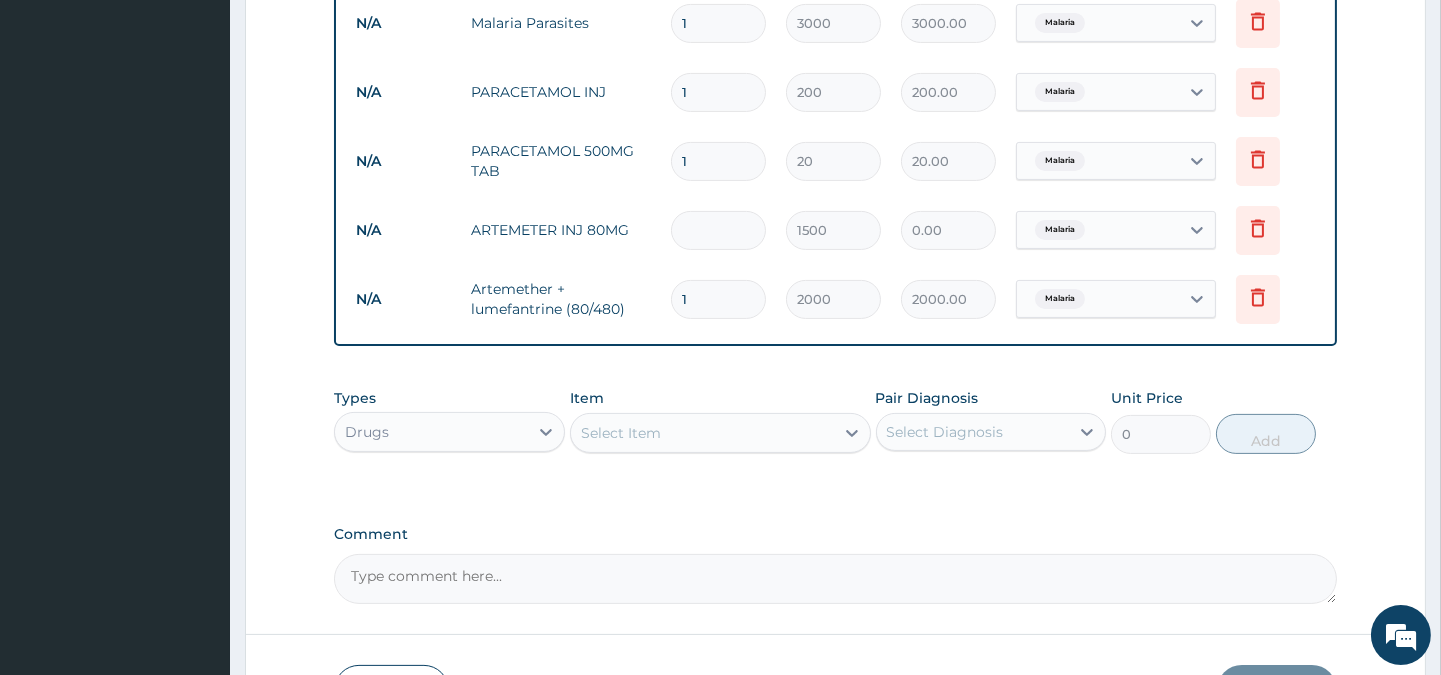 type on "6" 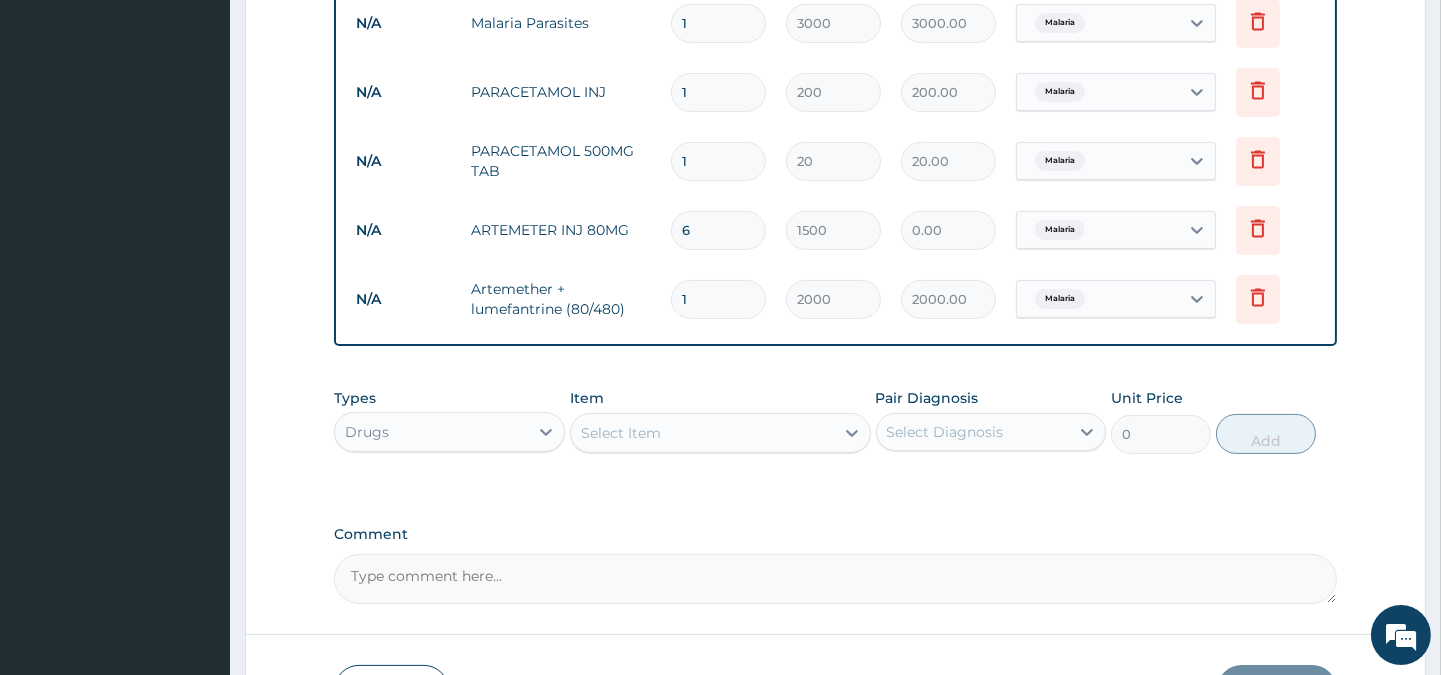 type on "9000.00" 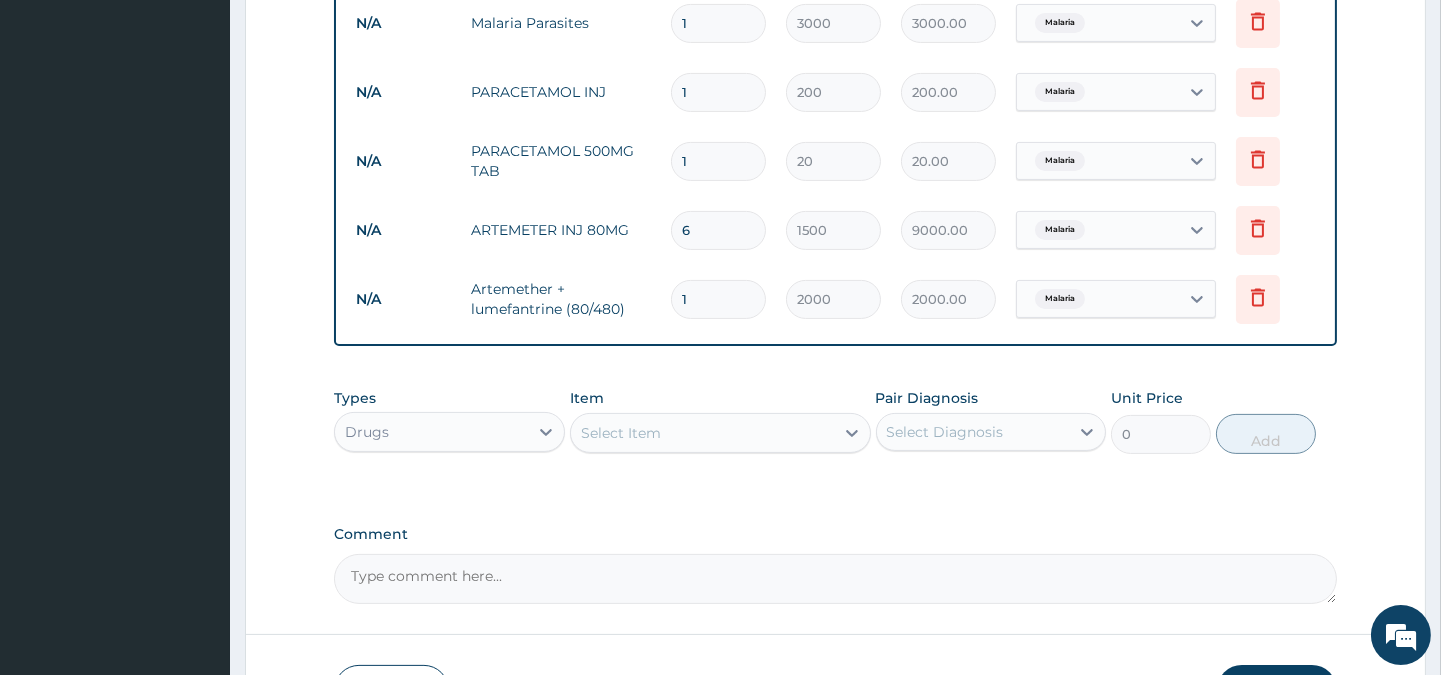 type on "6" 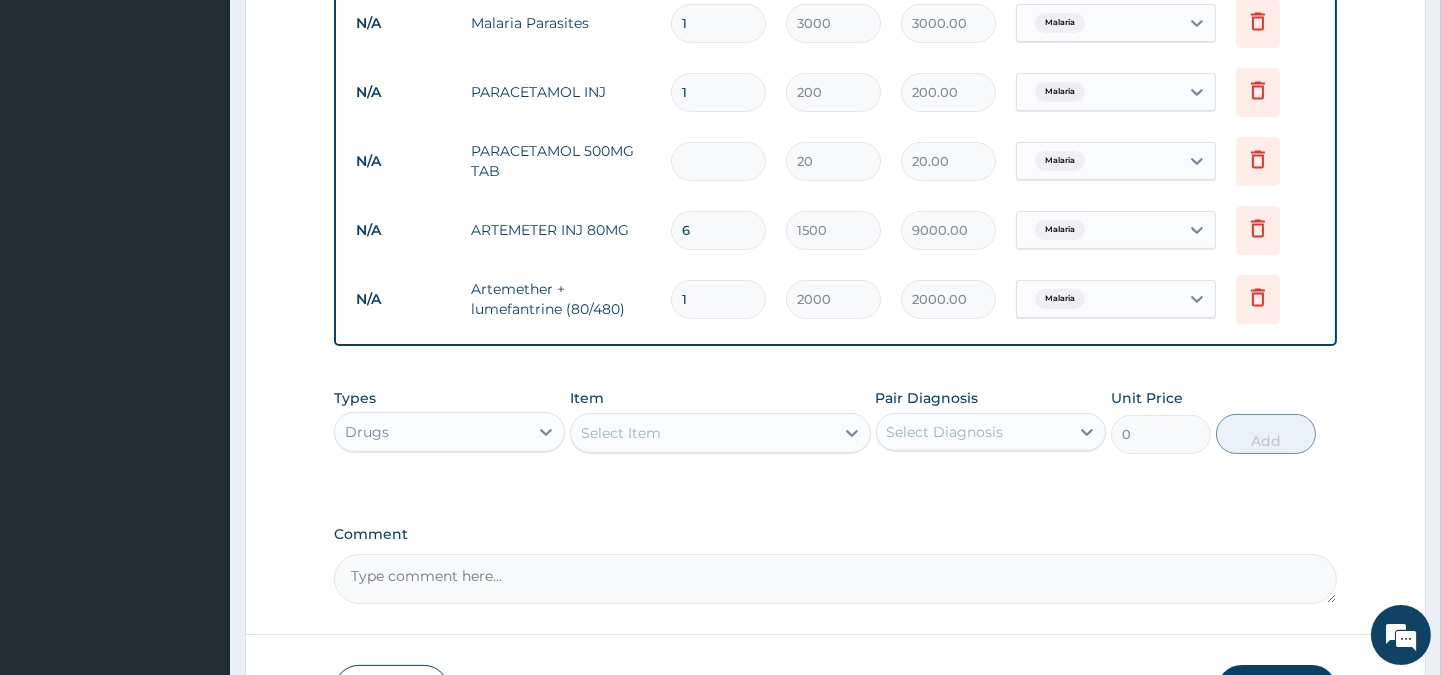 type on "0.00" 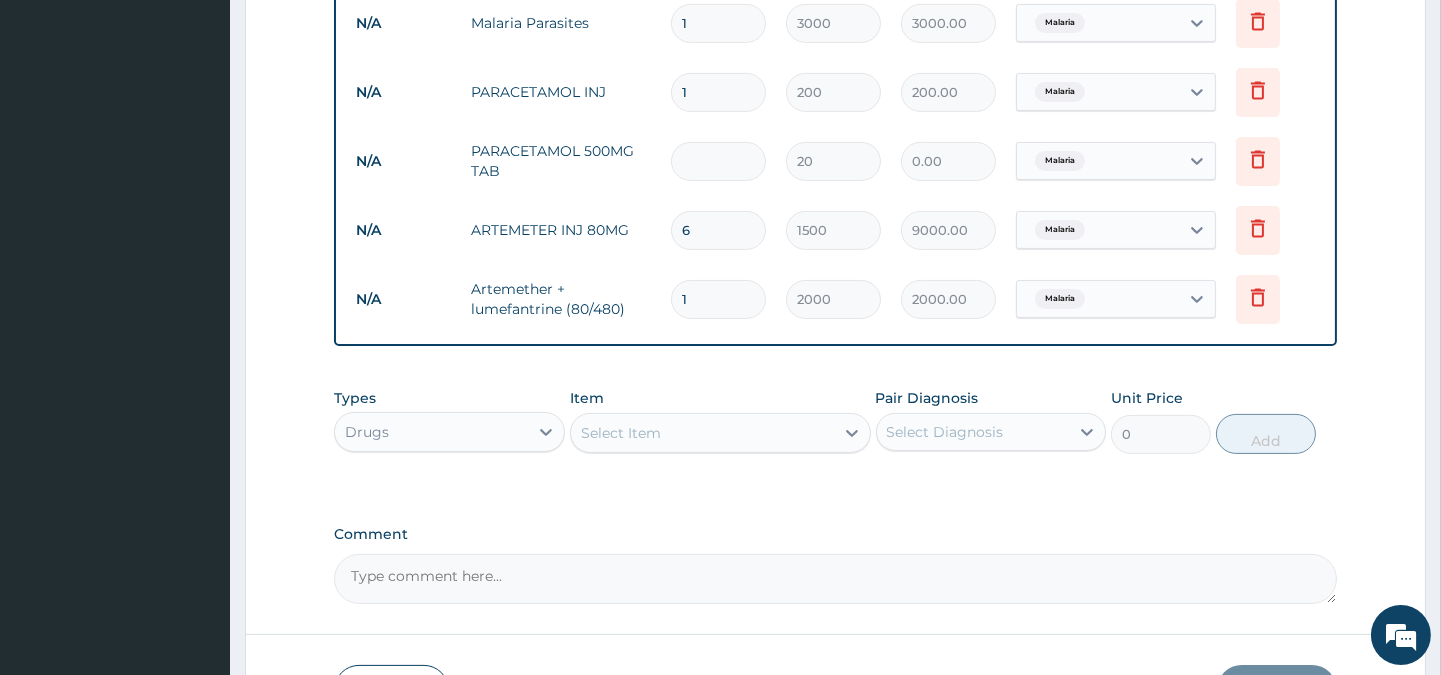 type on "2" 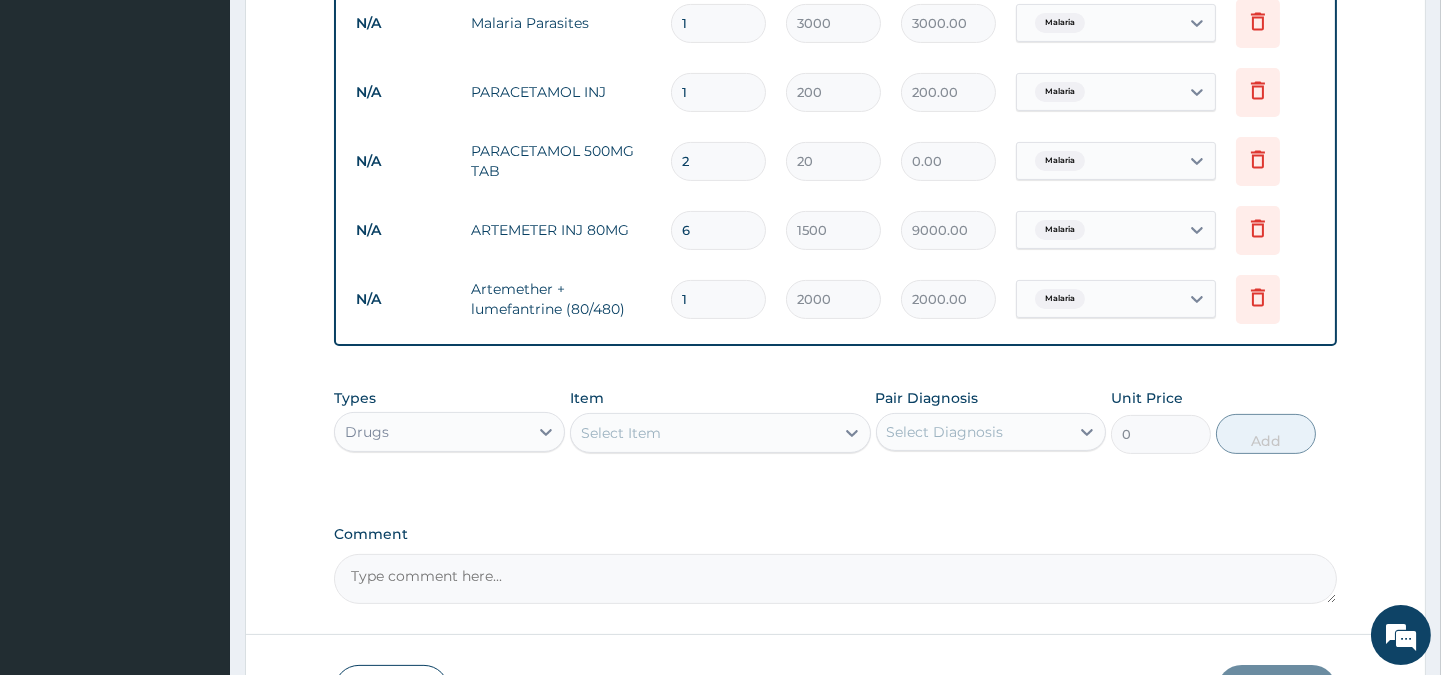 type on "40.00" 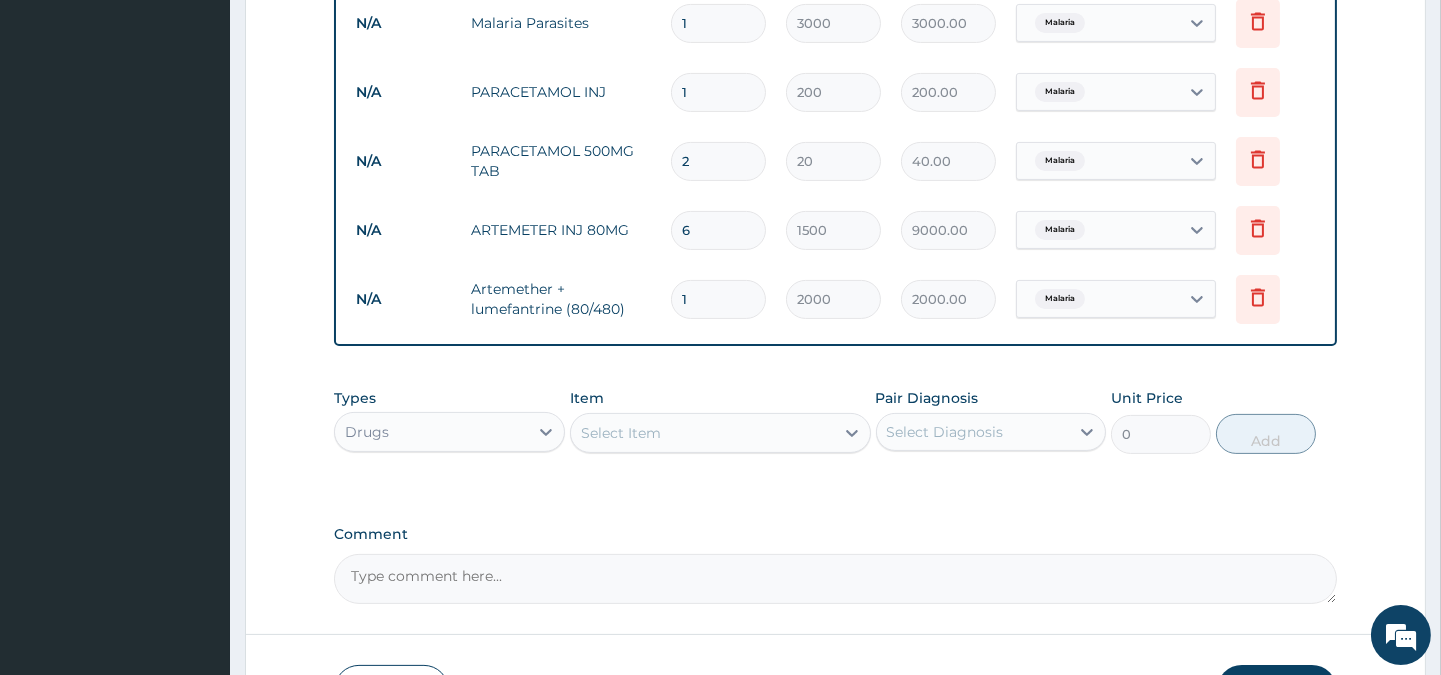 type 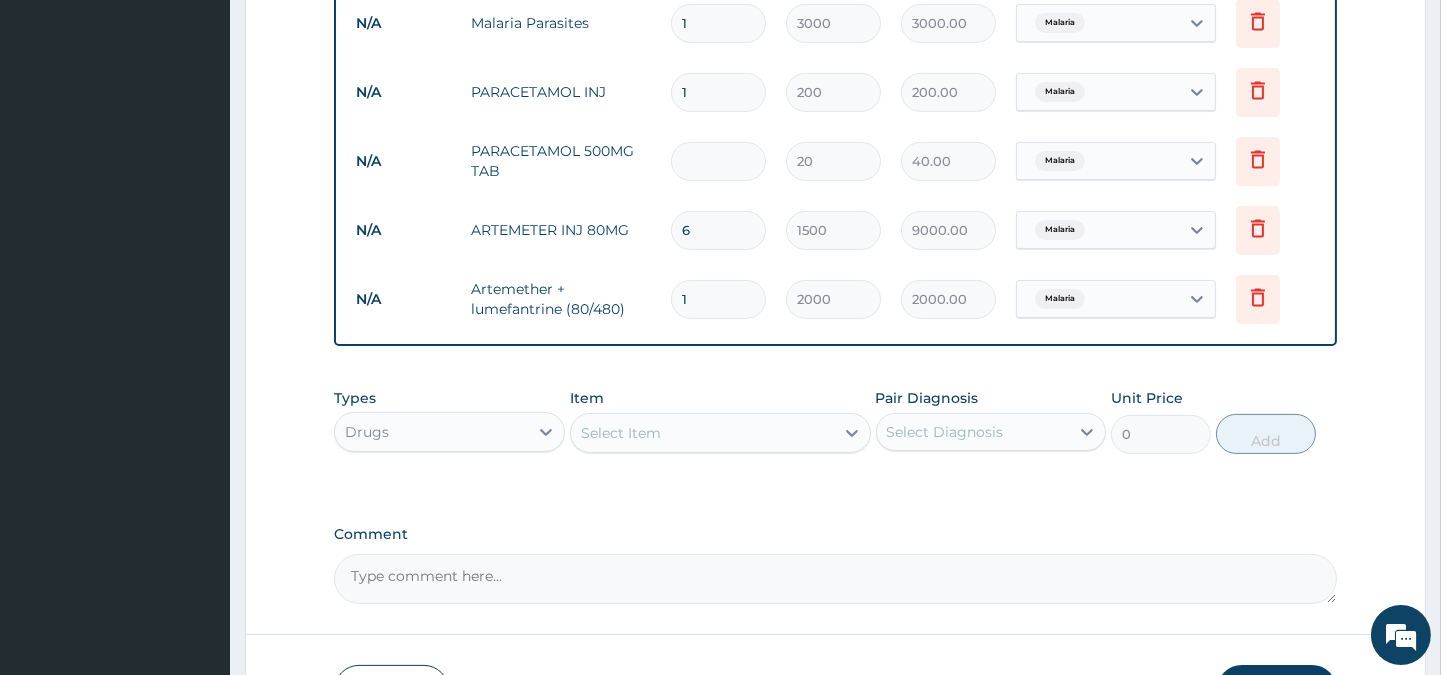 type on "0.00" 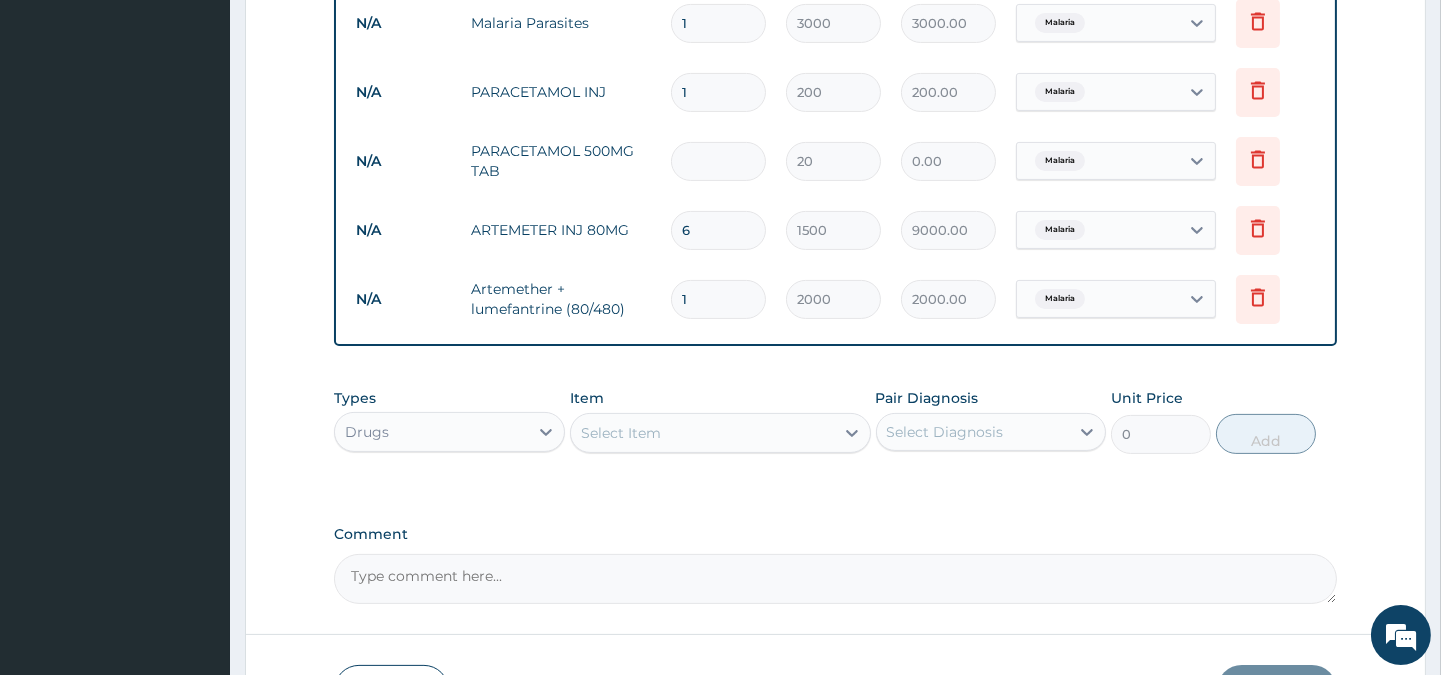 type on "3" 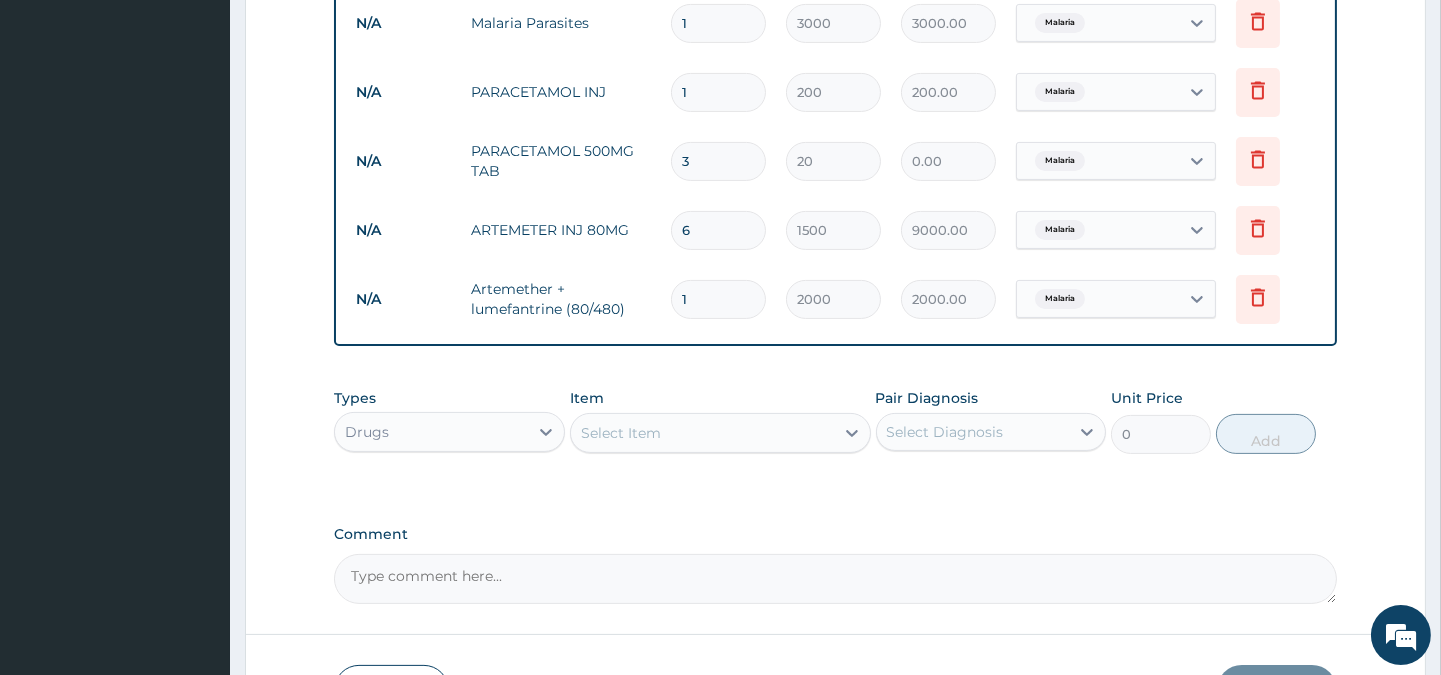 type on "60.00" 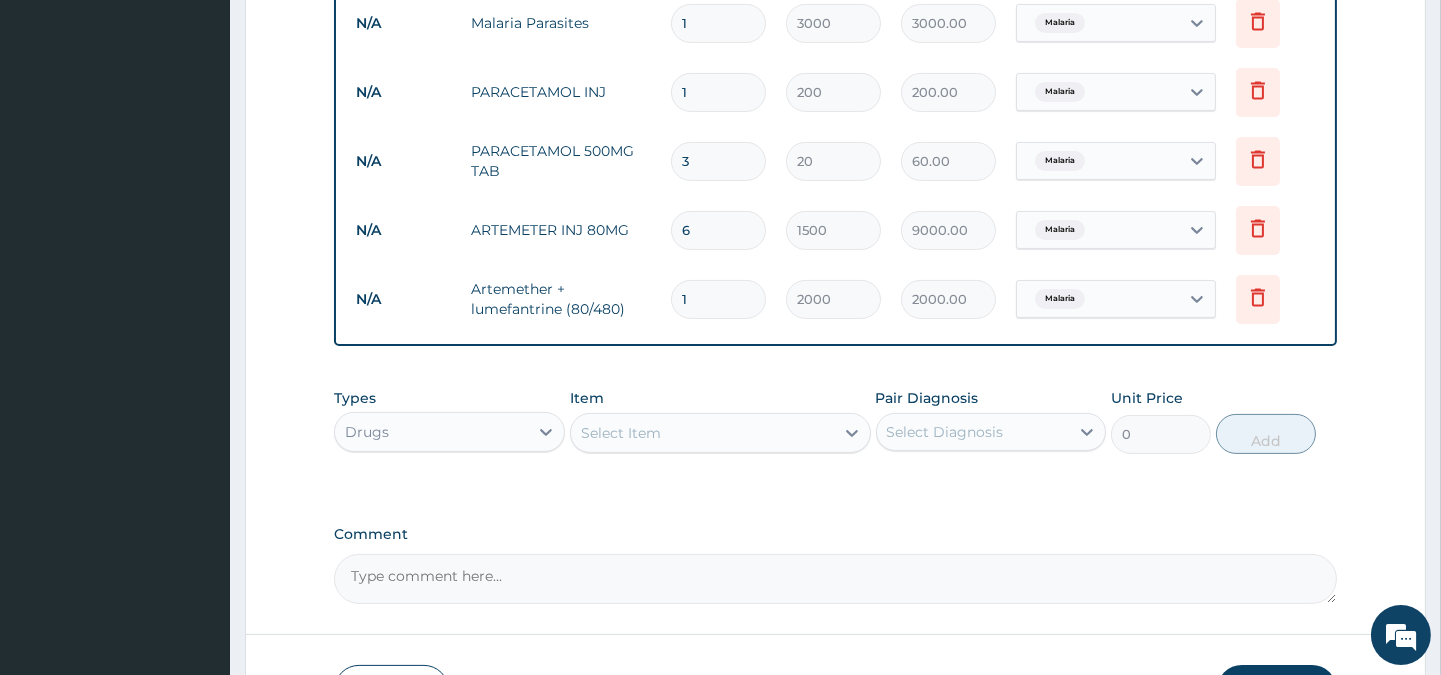 type on "30" 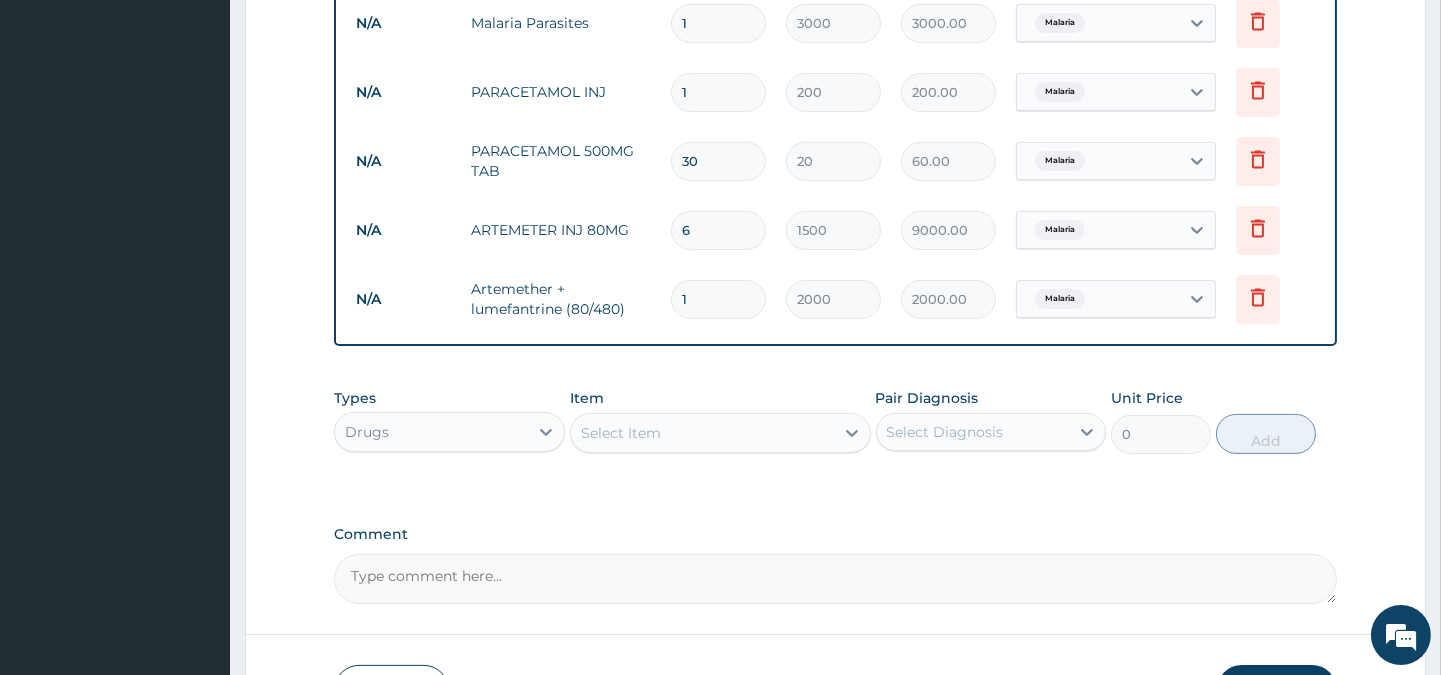 type on "600.00" 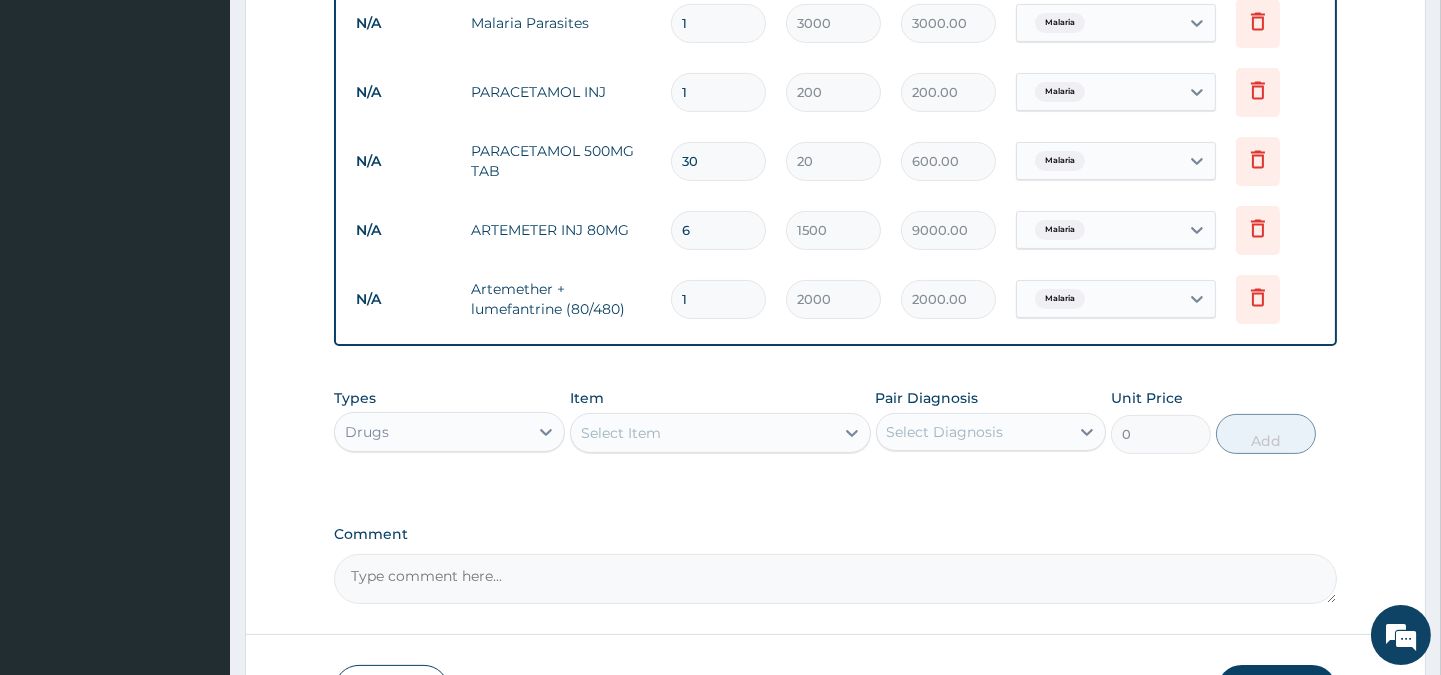 type on "30" 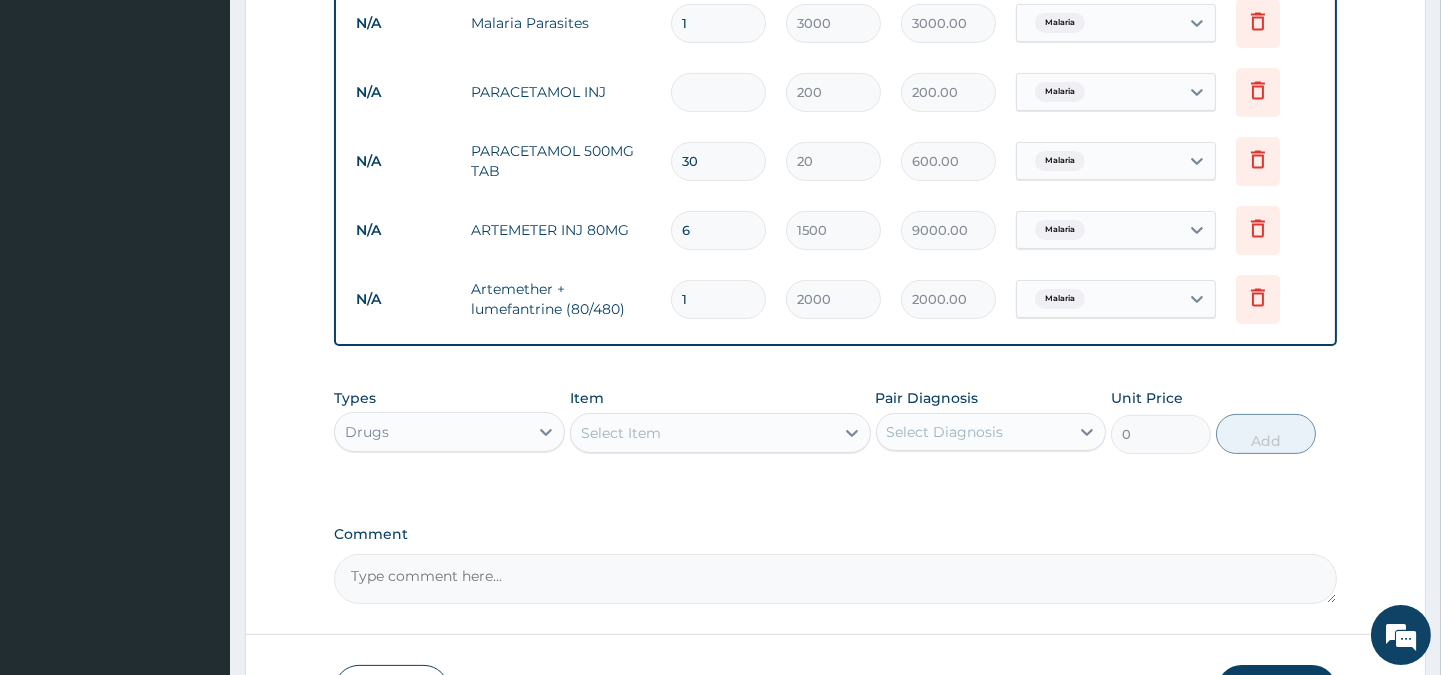 type on "0.00" 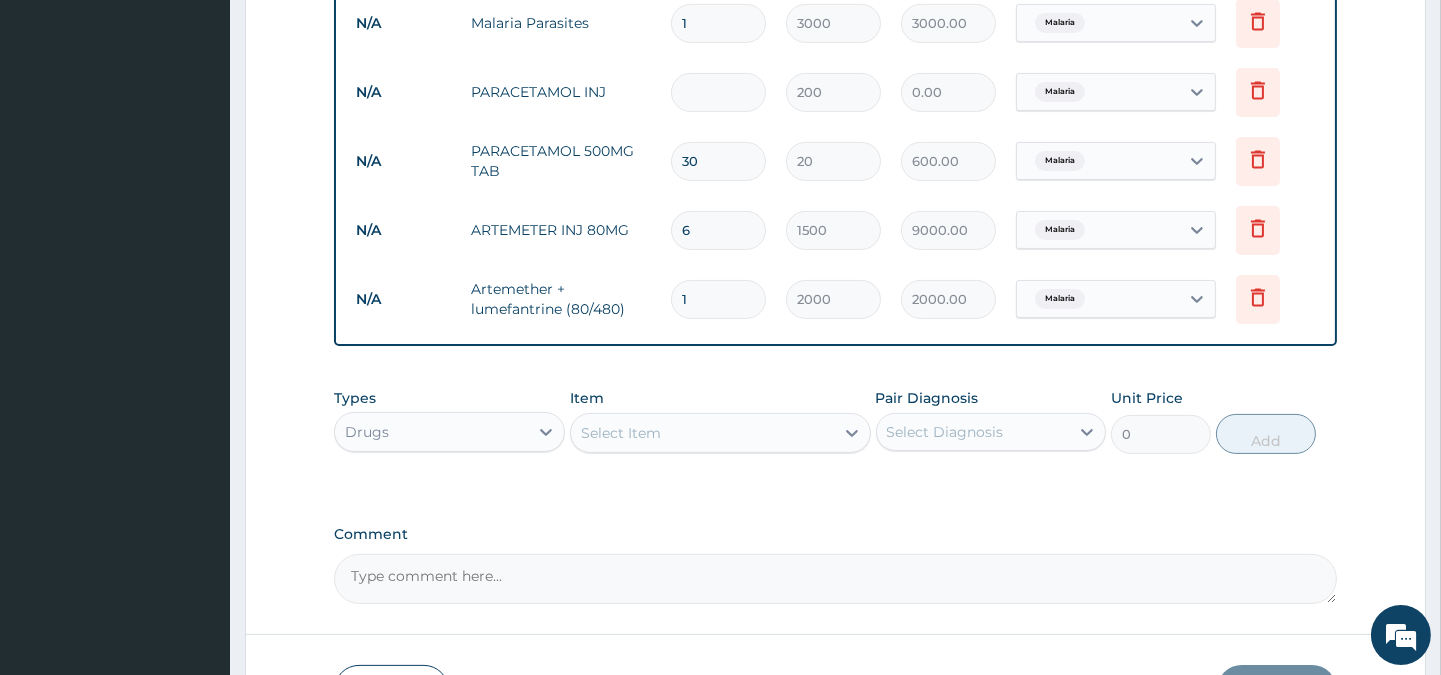 type on "2" 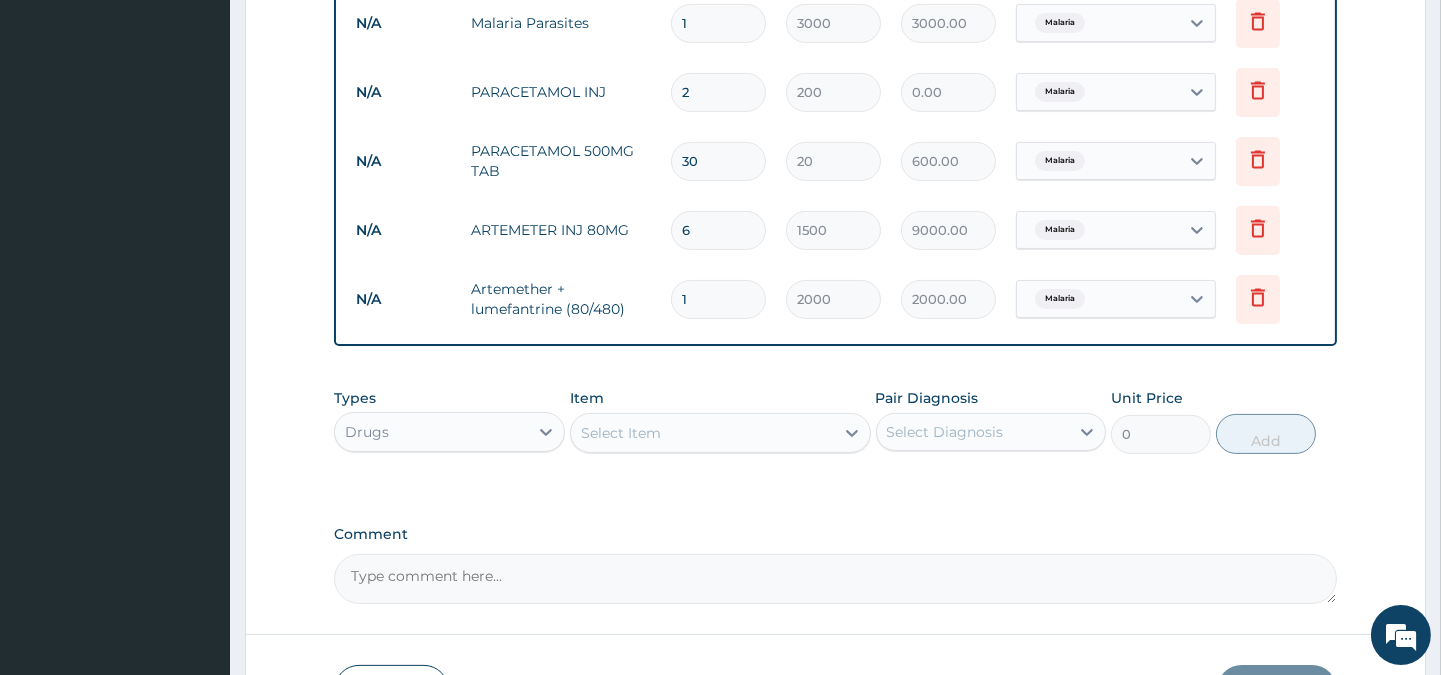 type on "400.00" 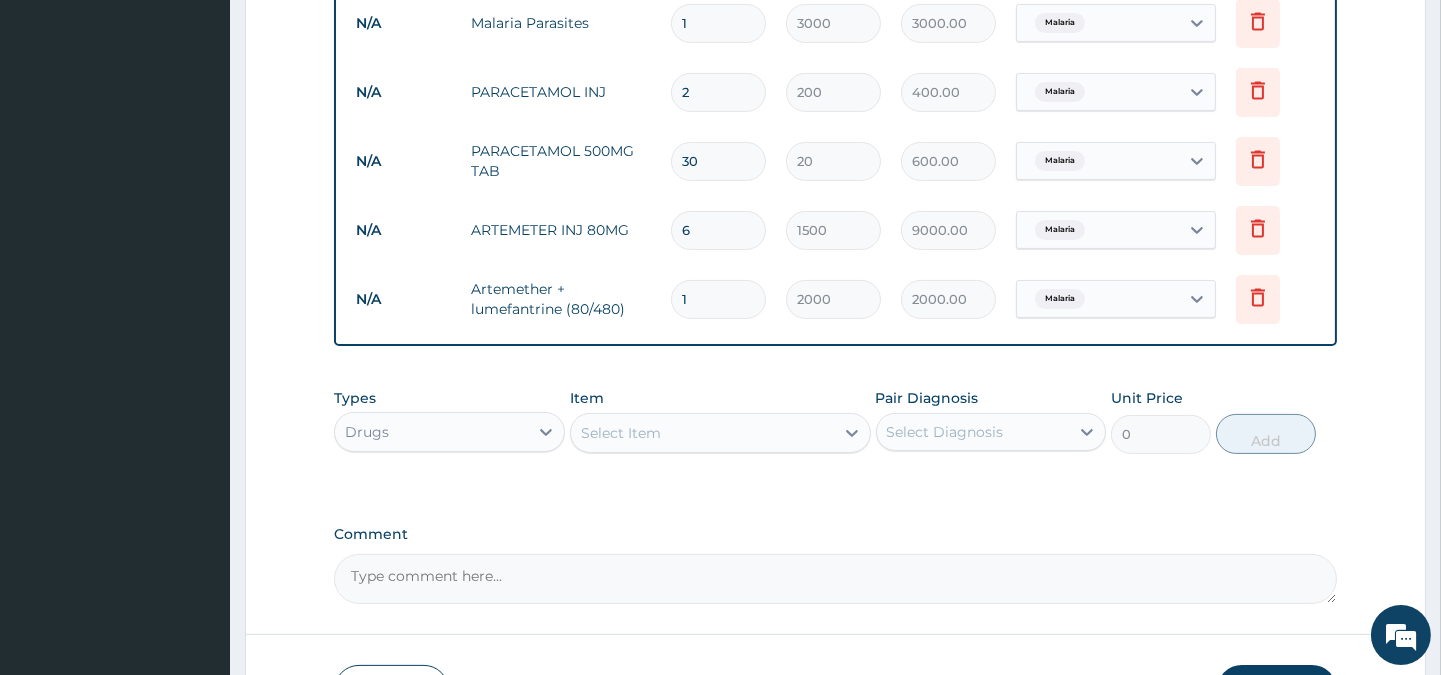 type on "2" 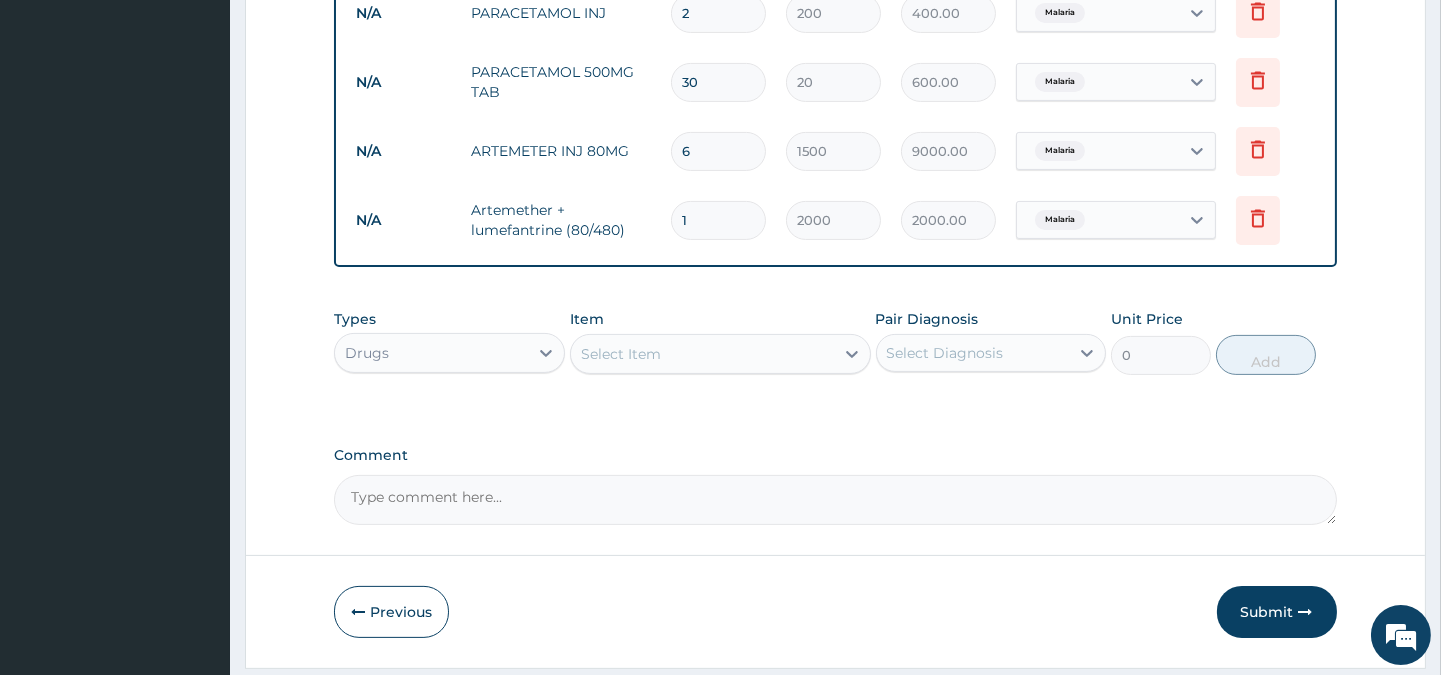 scroll, scrollTop: 1017, scrollLeft: 0, axis: vertical 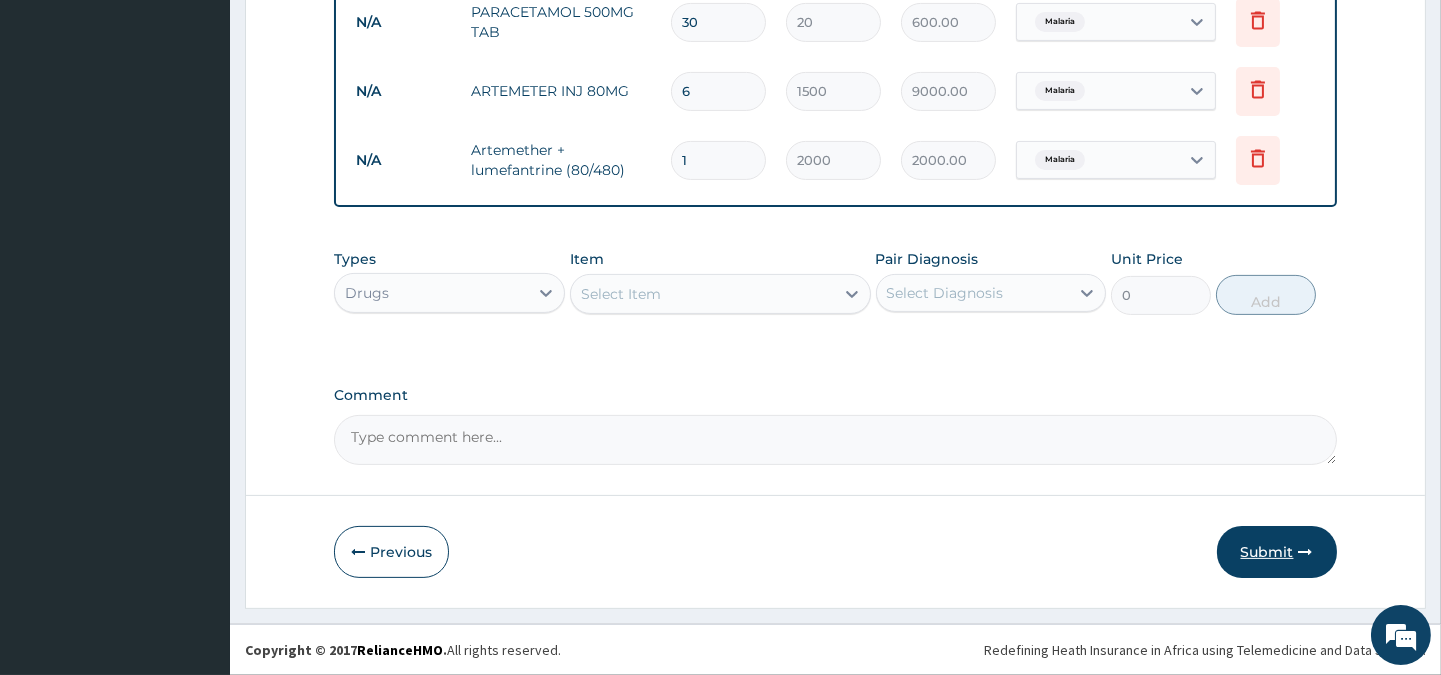 click on "Submit" at bounding box center [1277, 552] 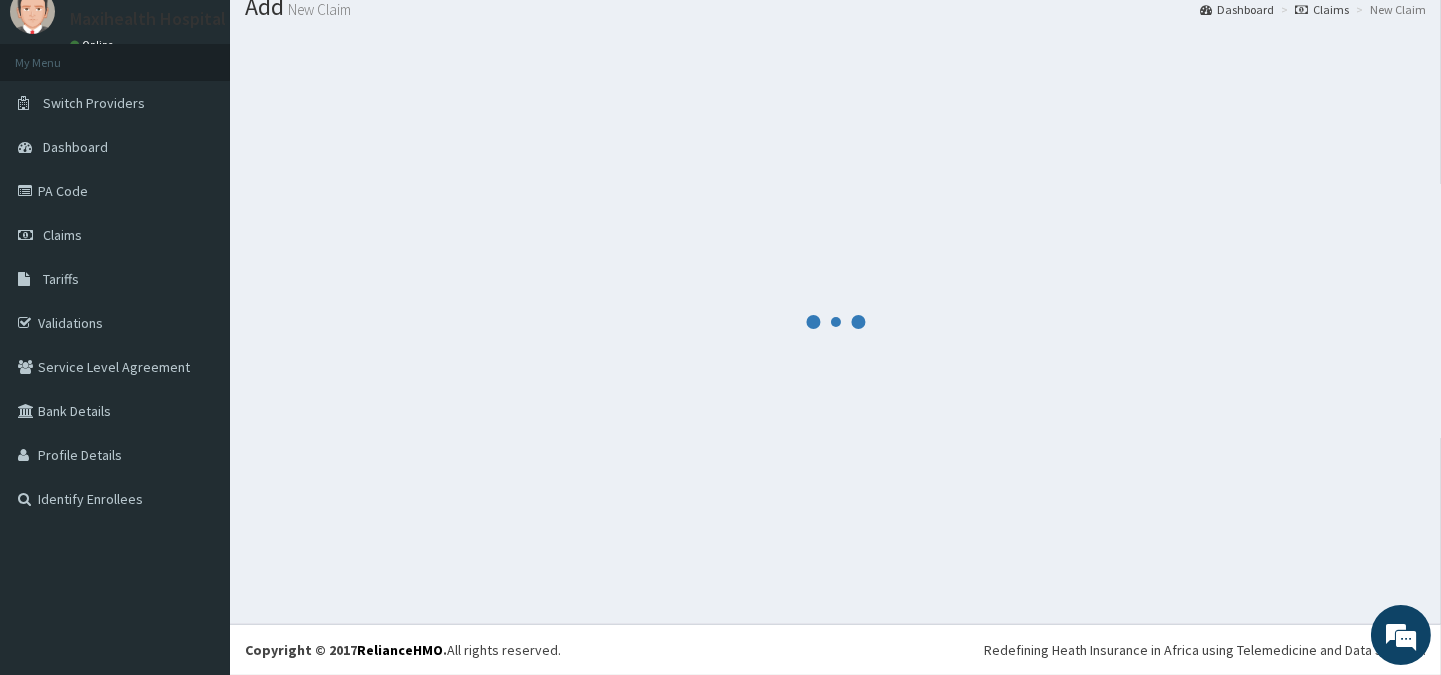 scroll, scrollTop: 71, scrollLeft: 0, axis: vertical 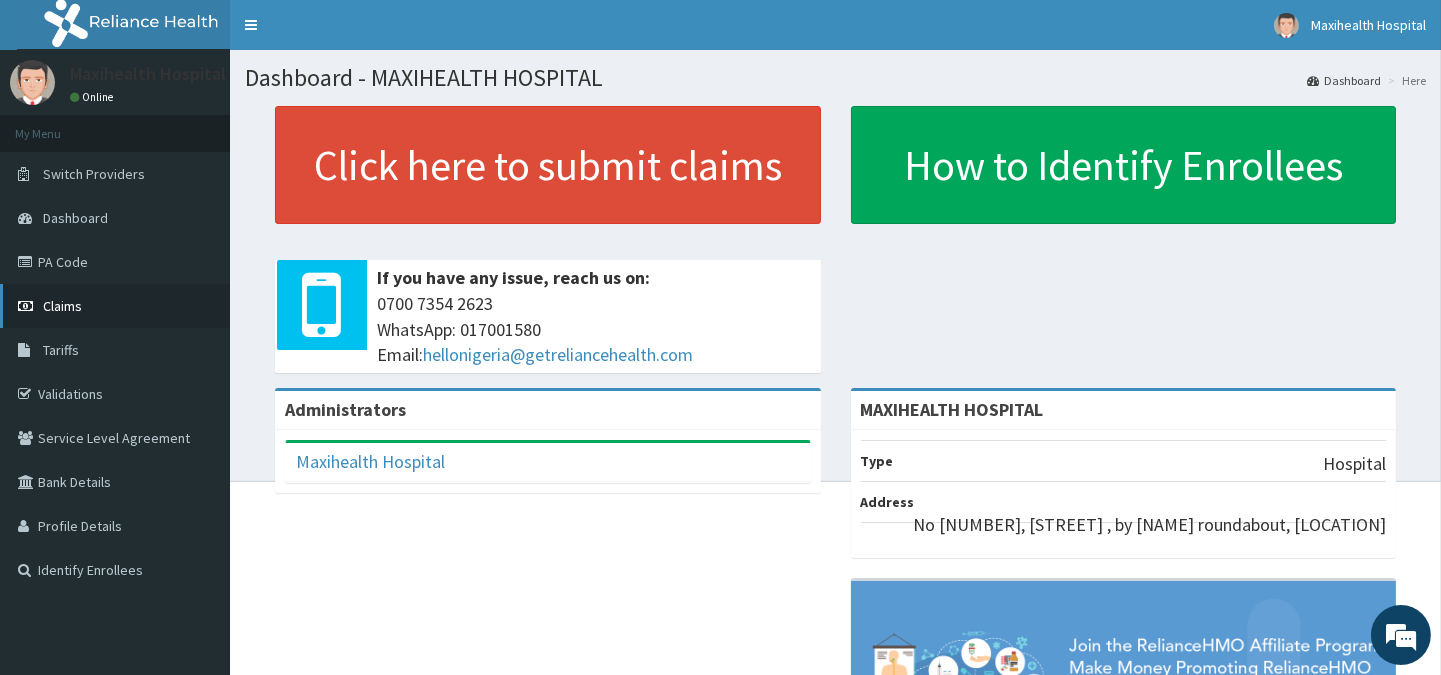 click on "Claims" at bounding box center [62, 306] 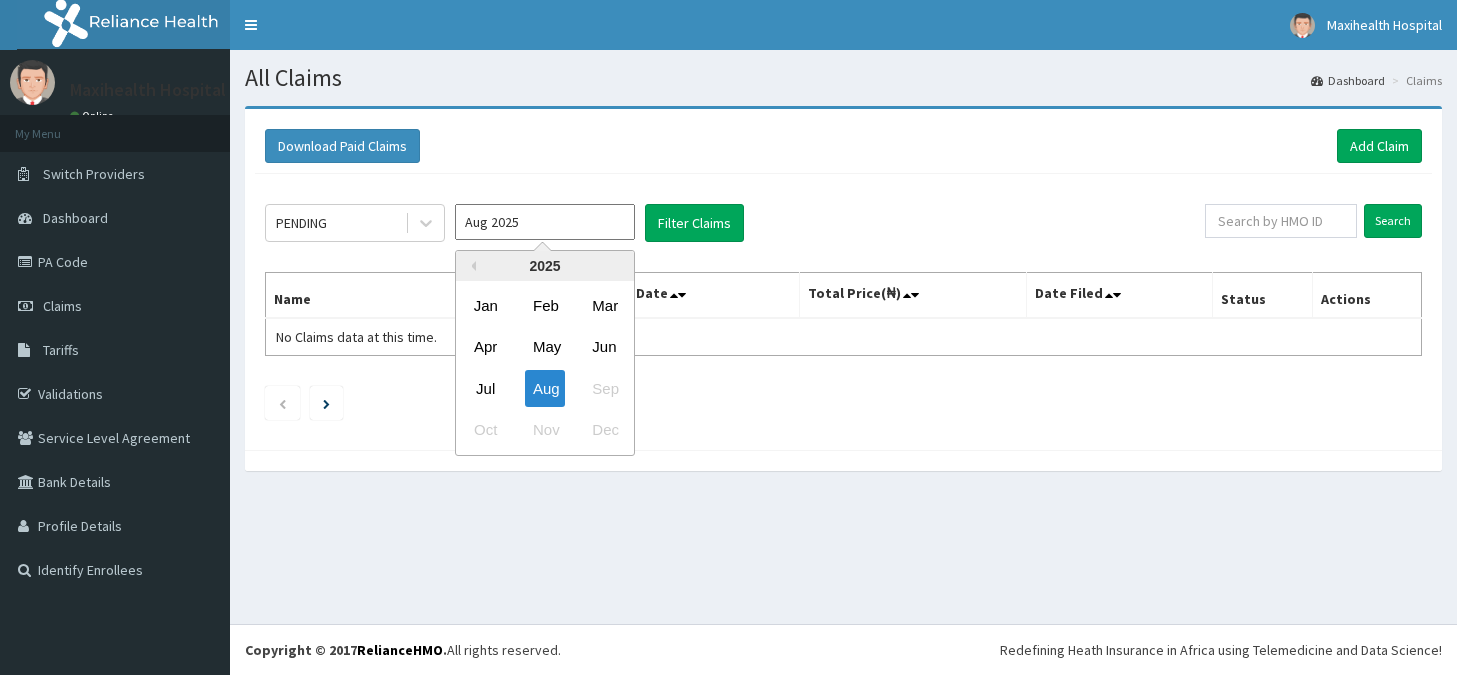 scroll, scrollTop: 0, scrollLeft: 0, axis: both 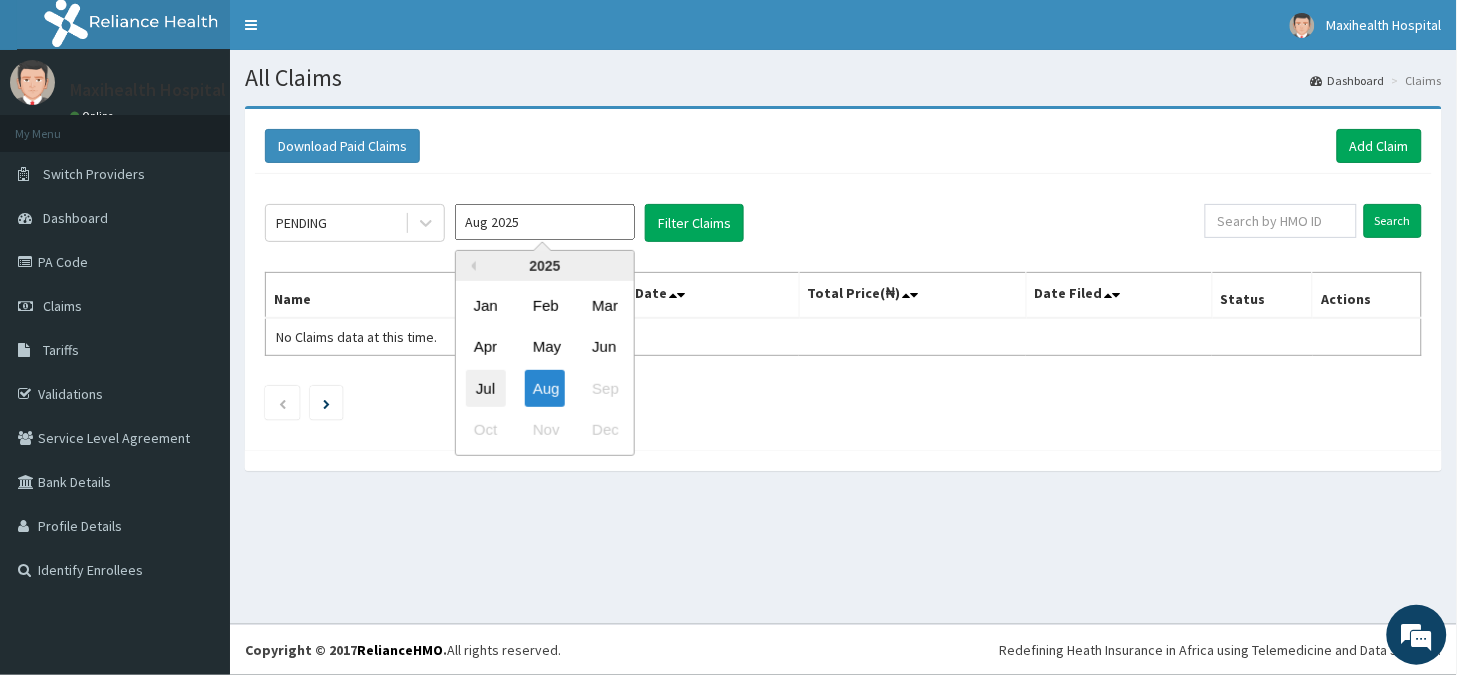 click on "Jul" at bounding box center [486, 388] 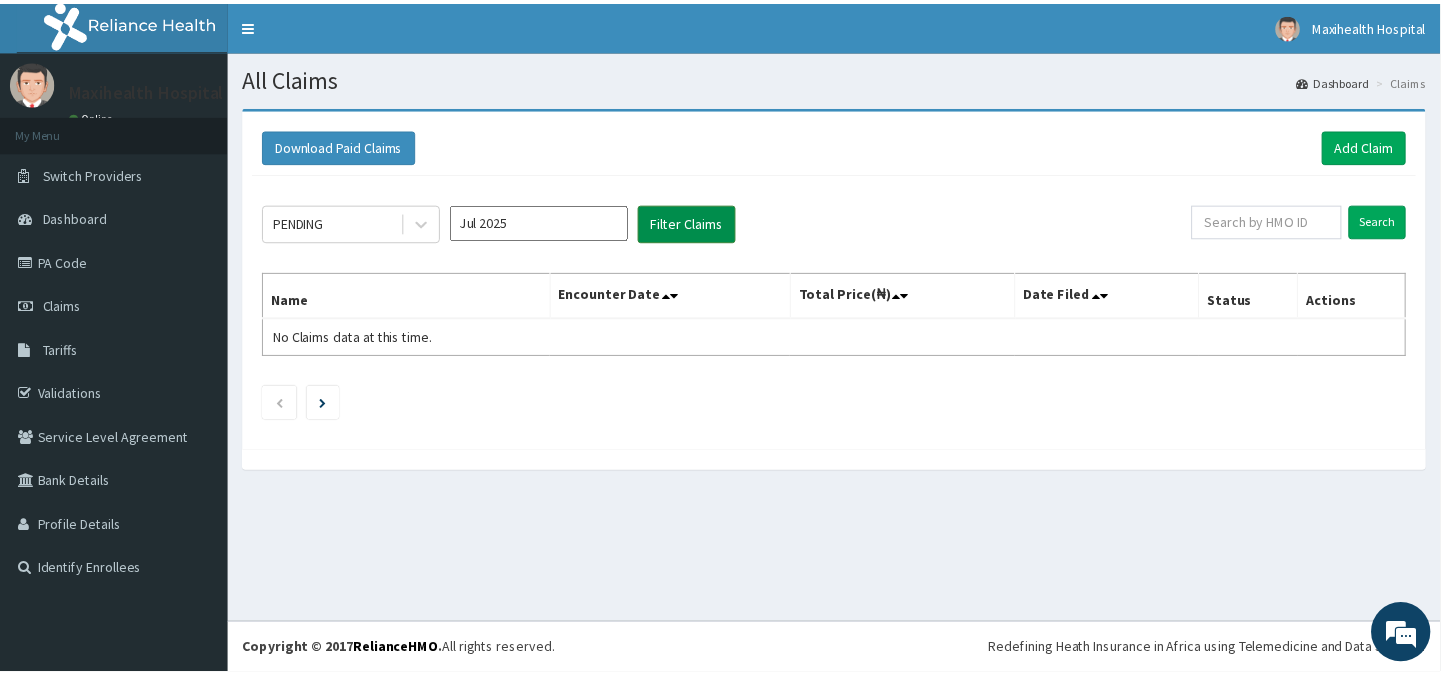 scroll, scrollTop: 0, scrollLeft: 0, axis: both 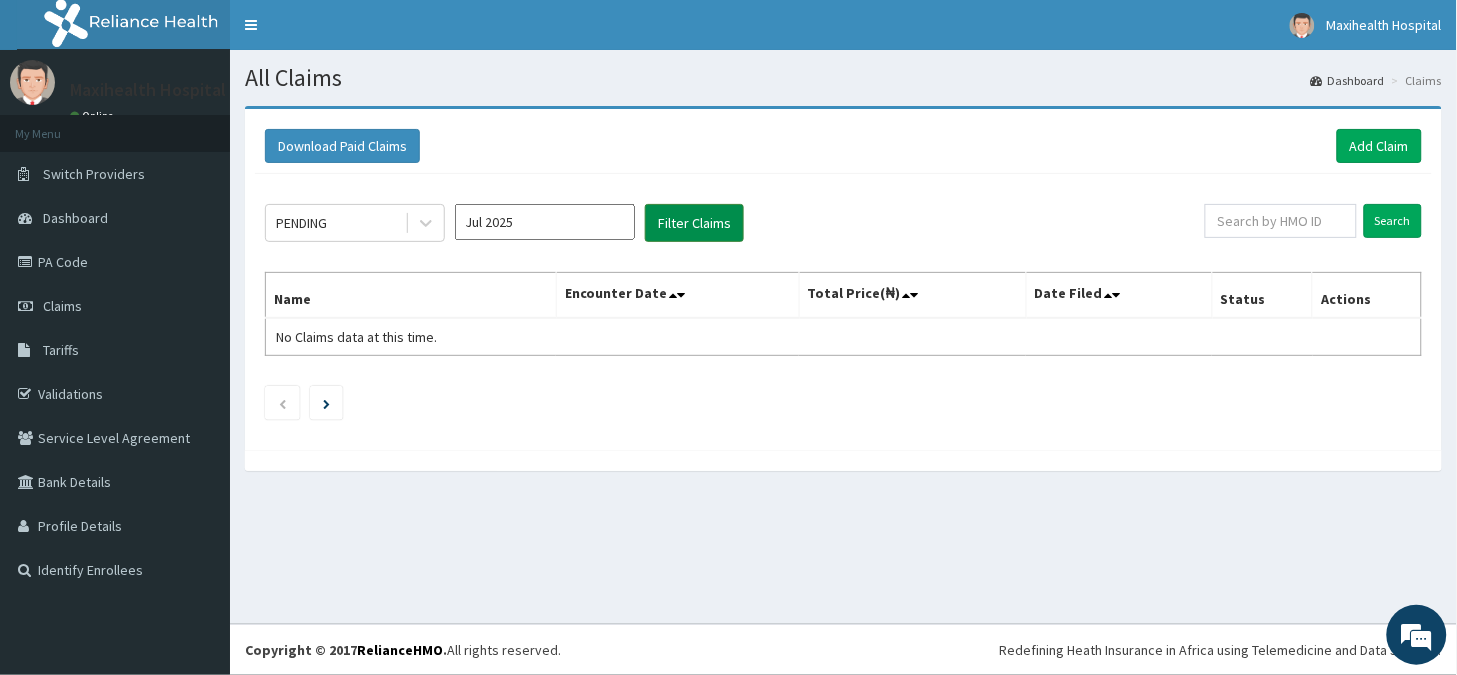 click on "Filter Claims" at bounding box center (694, 223) 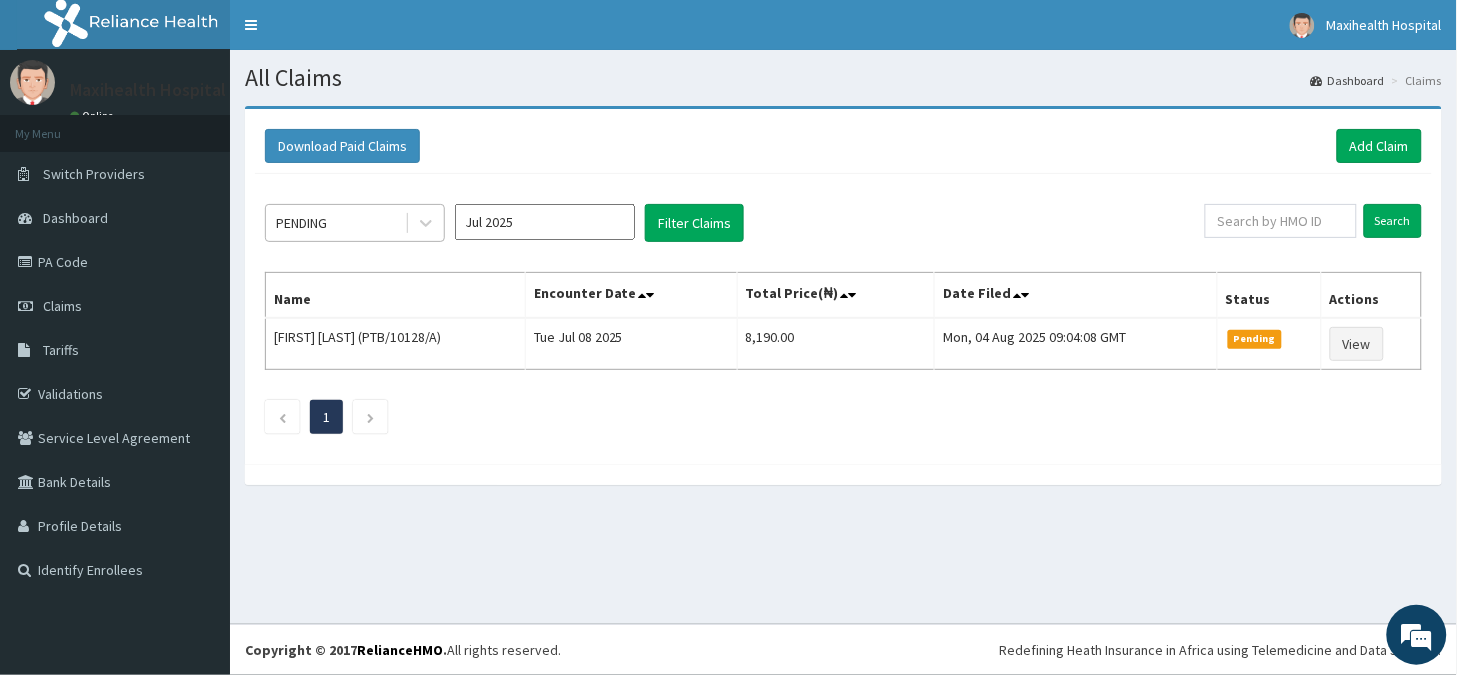 click on "PENDING" at bounding box center (335, 223) 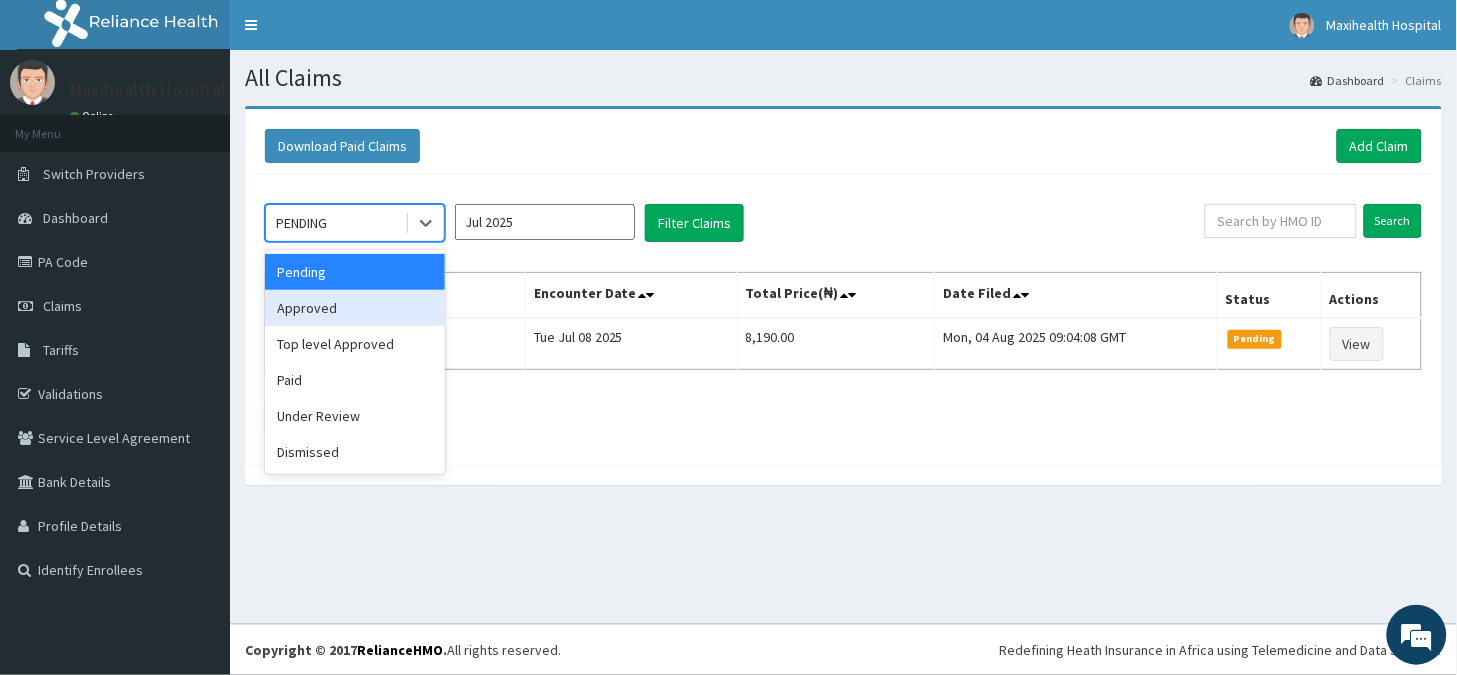 click on "Approved" at bounding box center [355, 308] 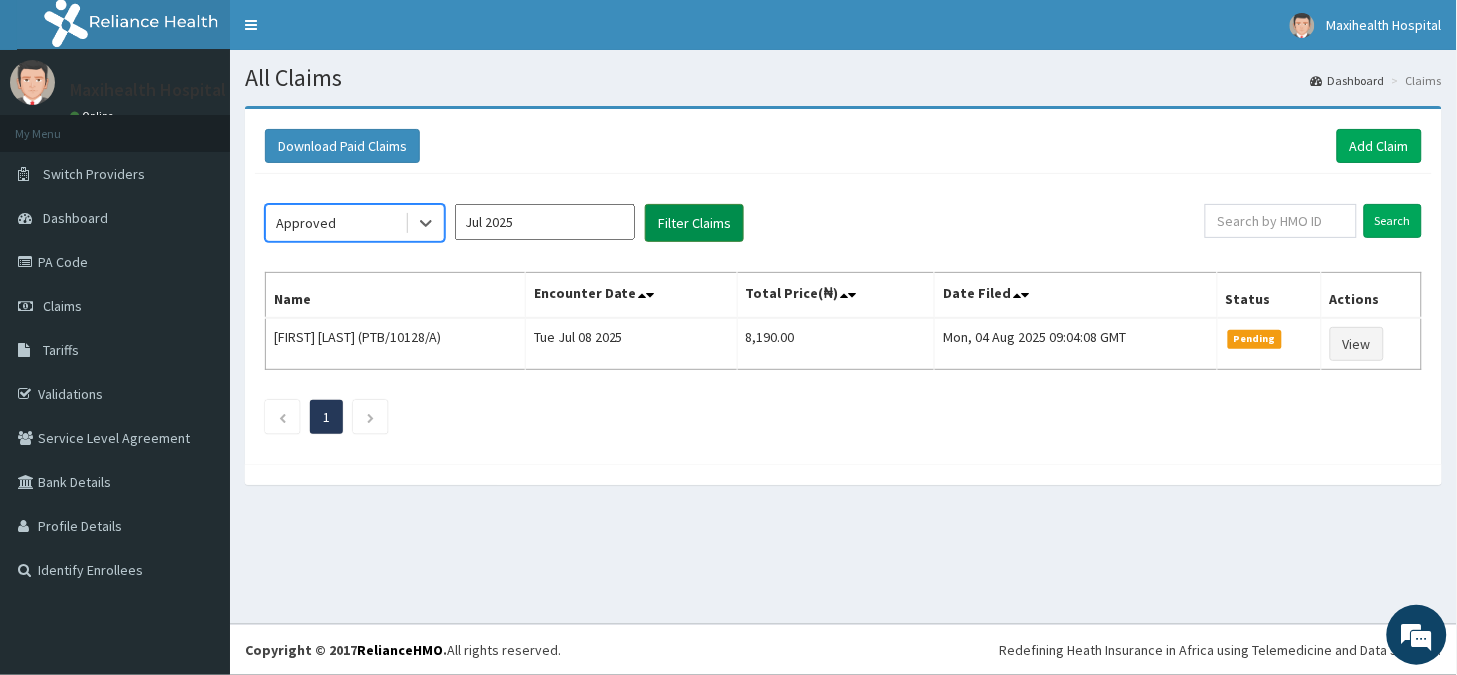 click on "Filter Claims" at bounding box center (694, 223) 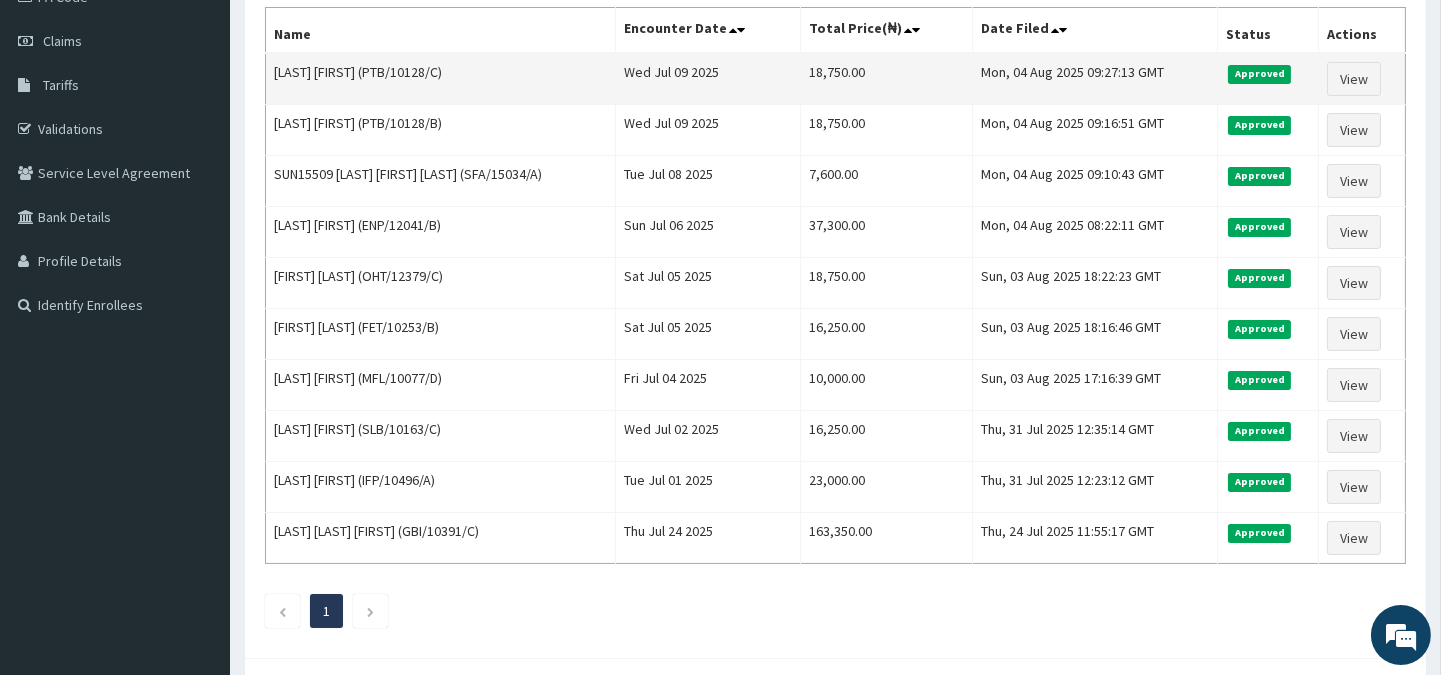 scroll, scrollTop: 183, scrollLeft: 0, axis: vertical 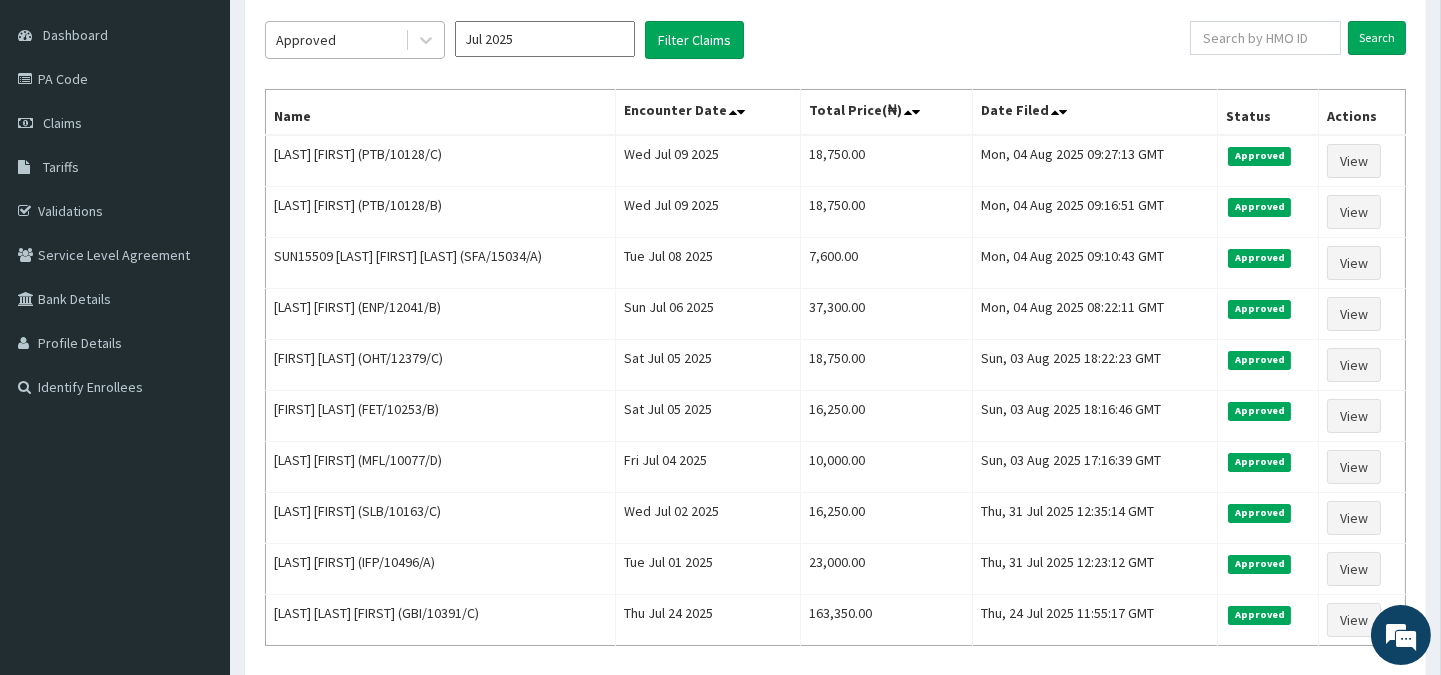 click on "Approved" at bounding box center (335, 40) 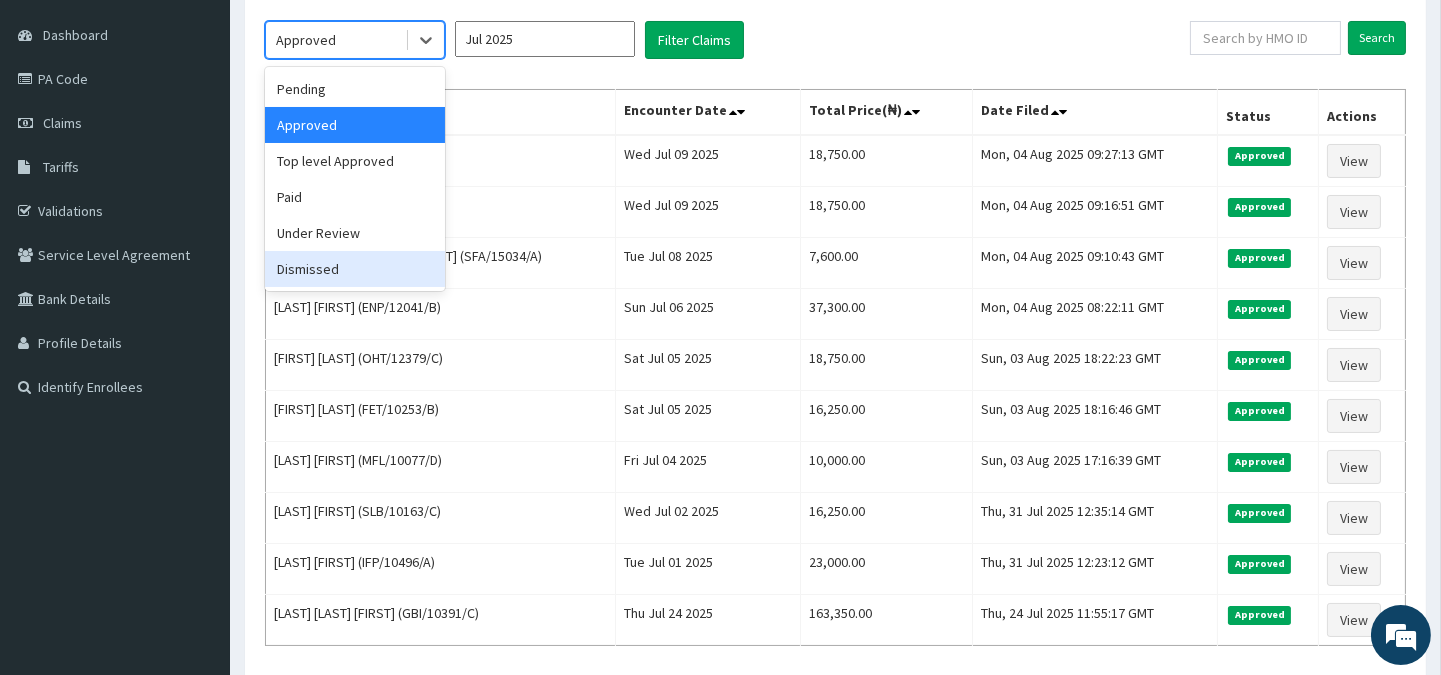 click on "Dismissed" at bounding box center (355, 269) 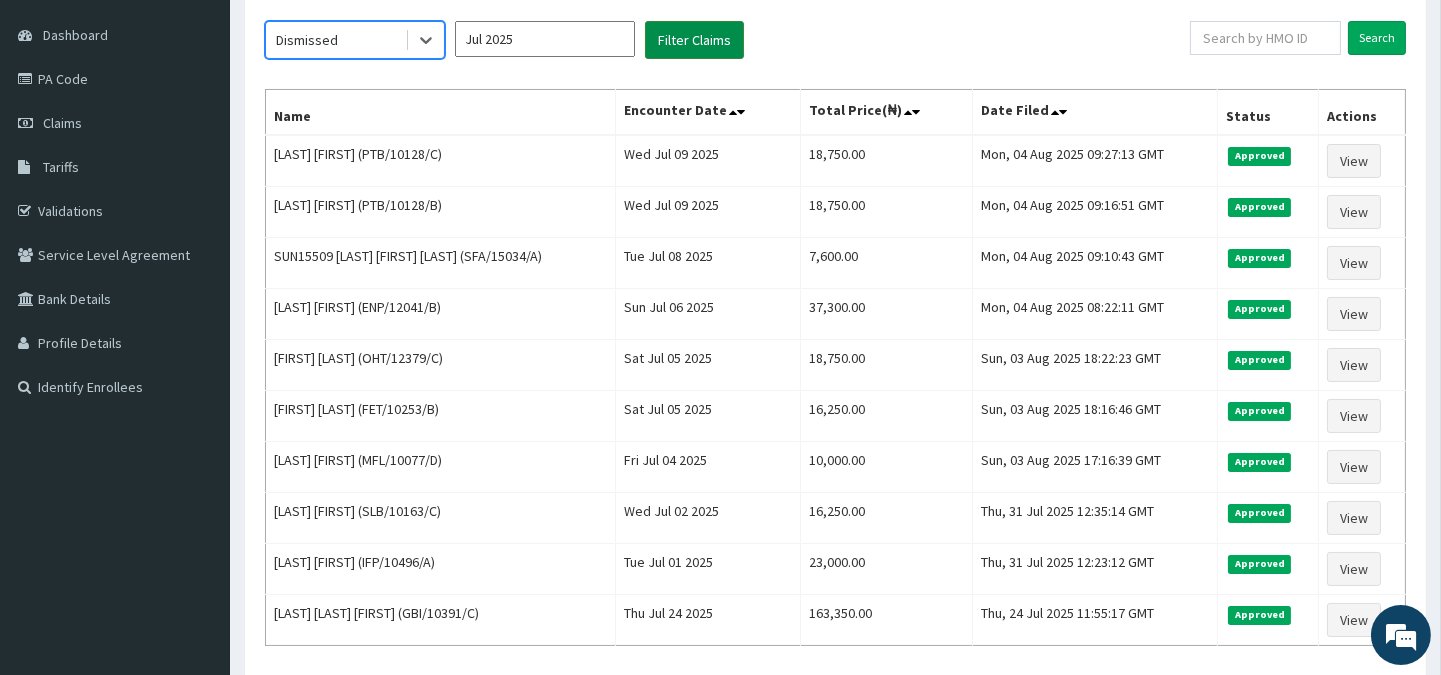 click on "Filter Claims" at bounding box center (694, 40) 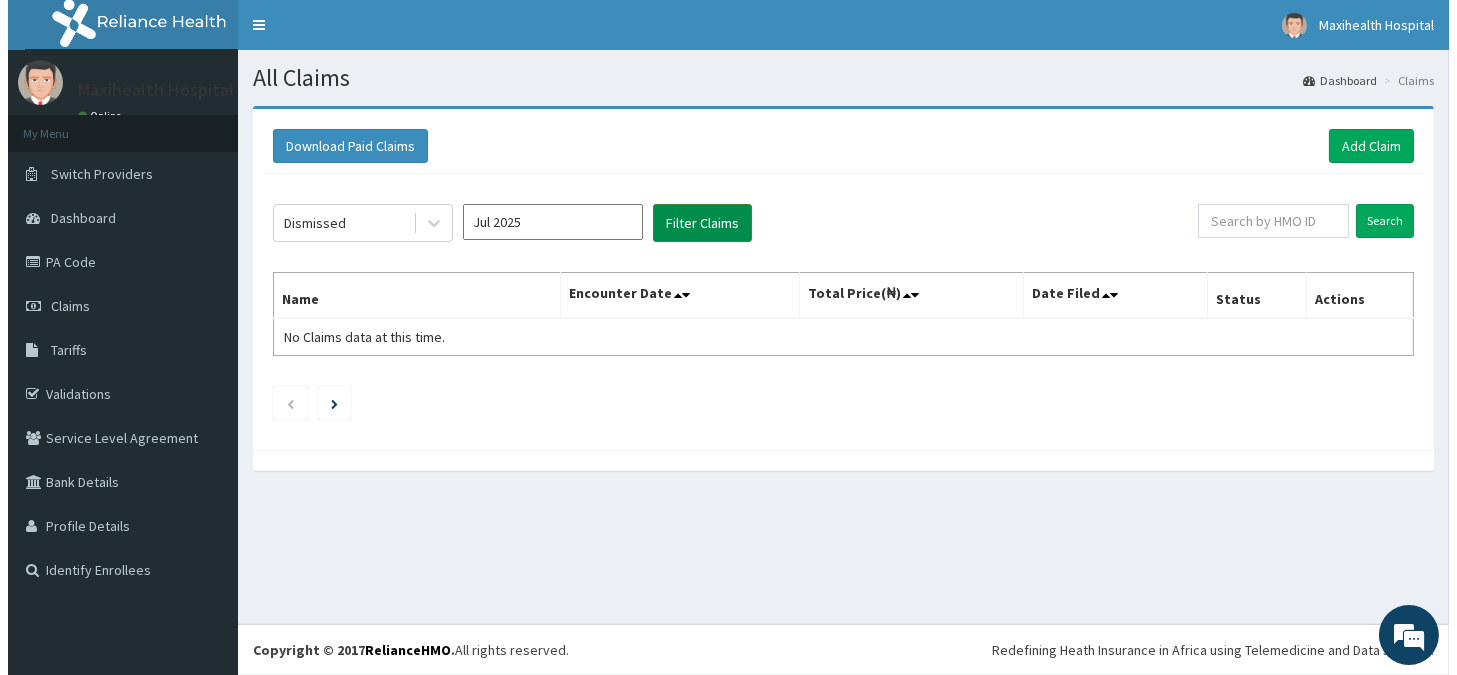 scroll, scrollTop: 0, scrollLeft: 0, axis: both 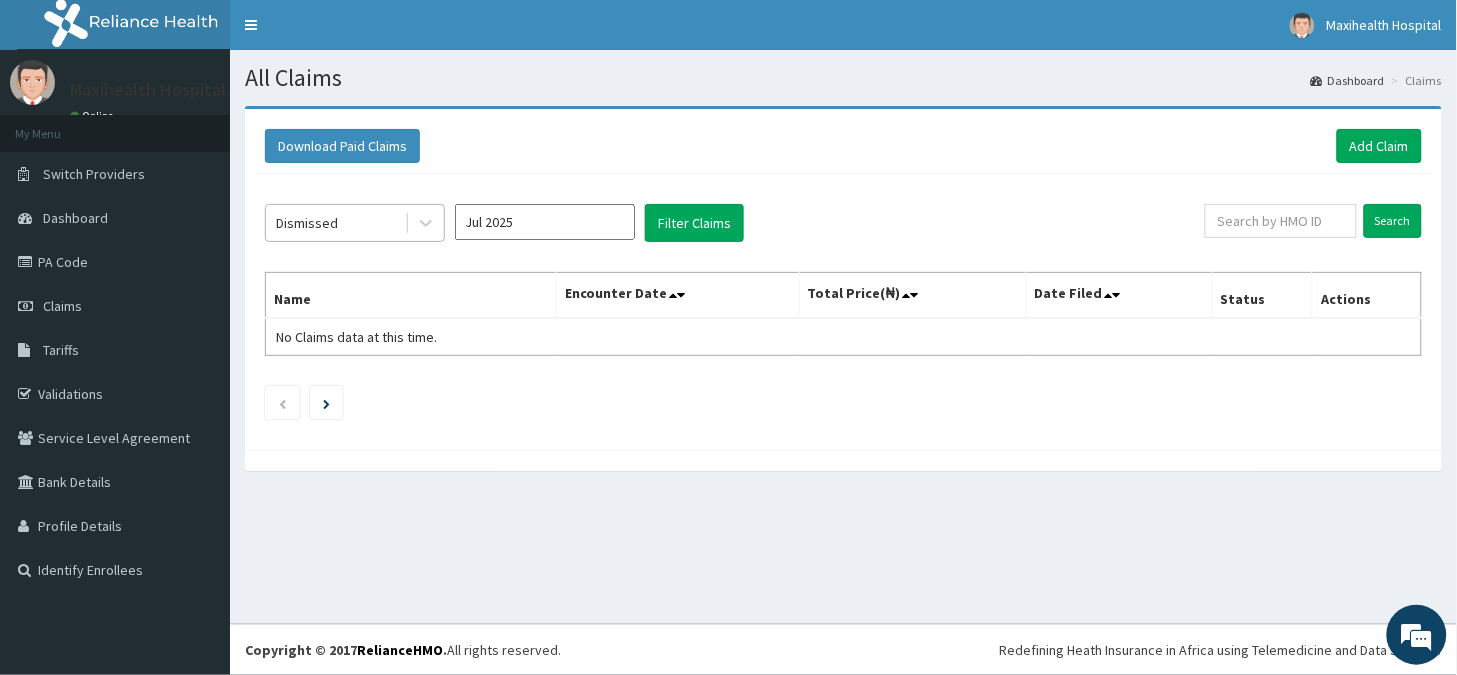 click on "Dismissed" at bounding box center (335, 223) 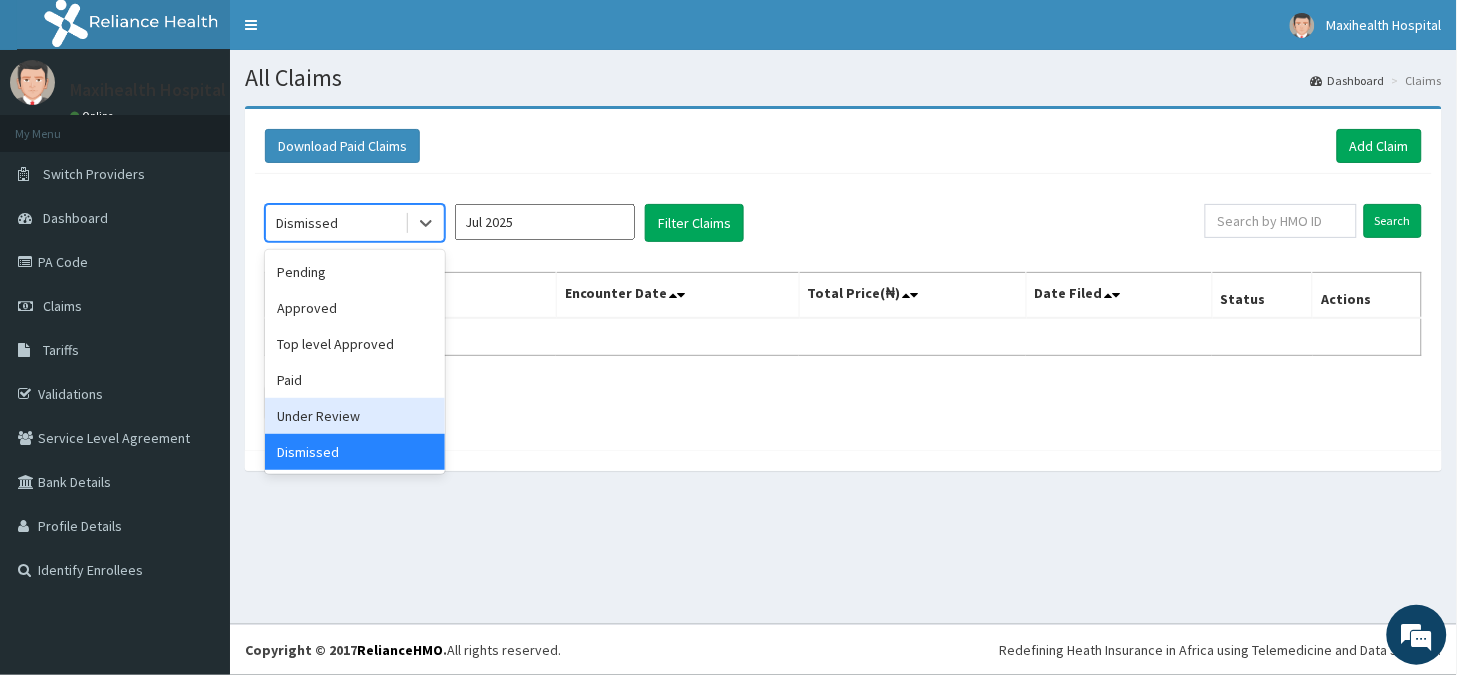 click on "Under Review" at bounding box center [355, 416] 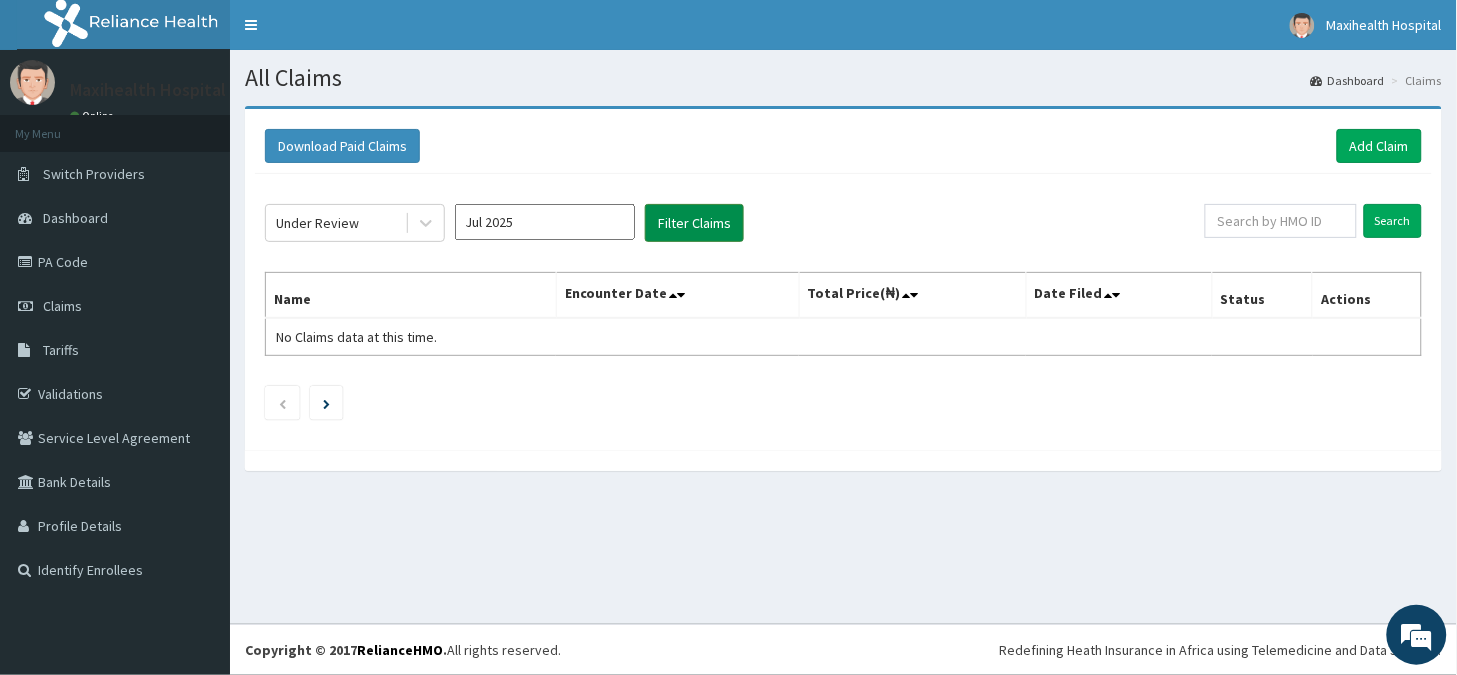 click on "Filter Claims" at bounding box center [694, 223] 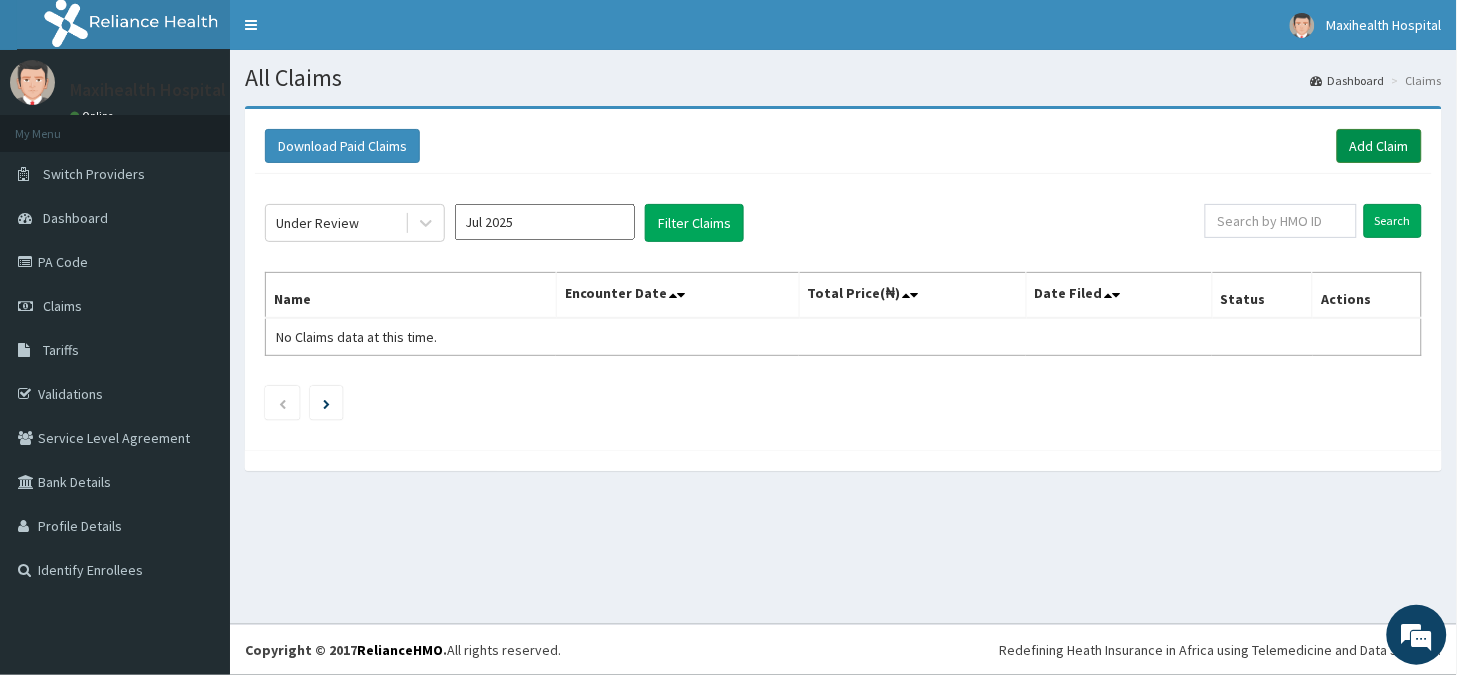 click on "Add Claim" at bounding box center [1379, 146] 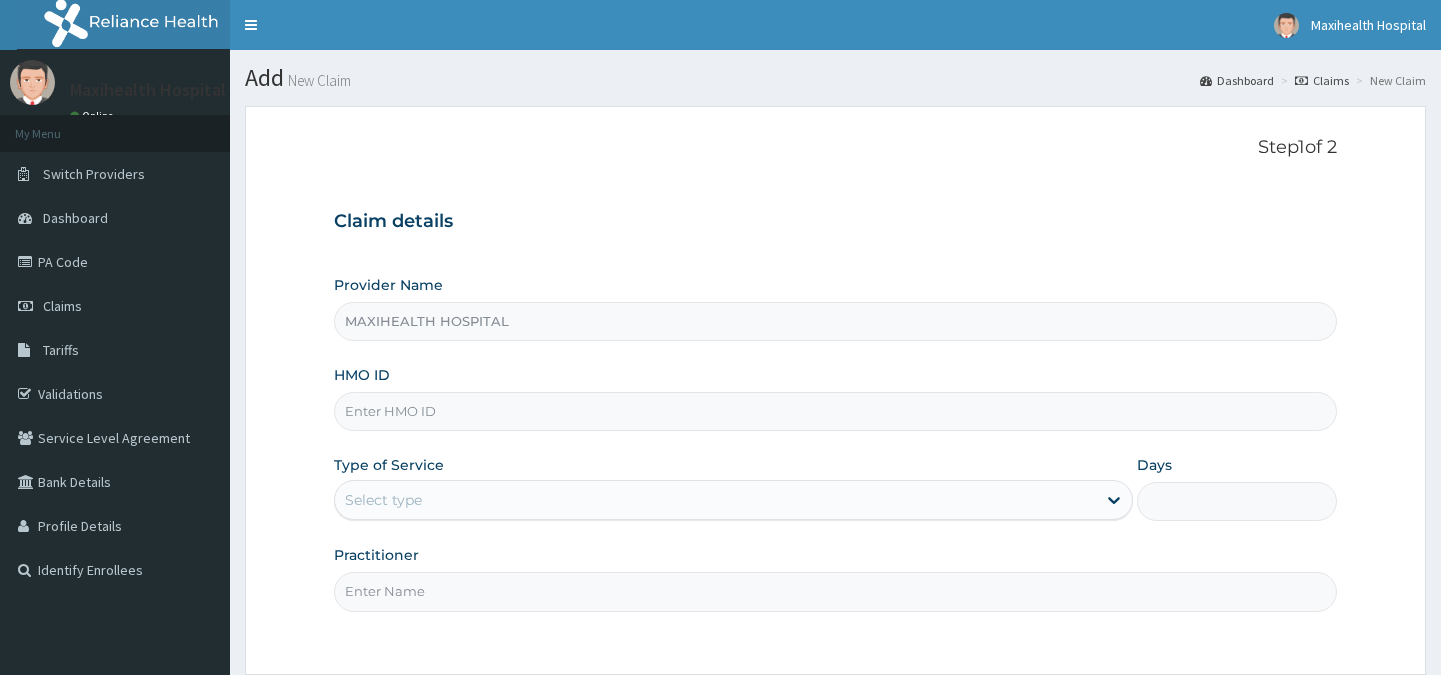 scroll, scrollTop: 0, scrollLeft: 0, axis: both 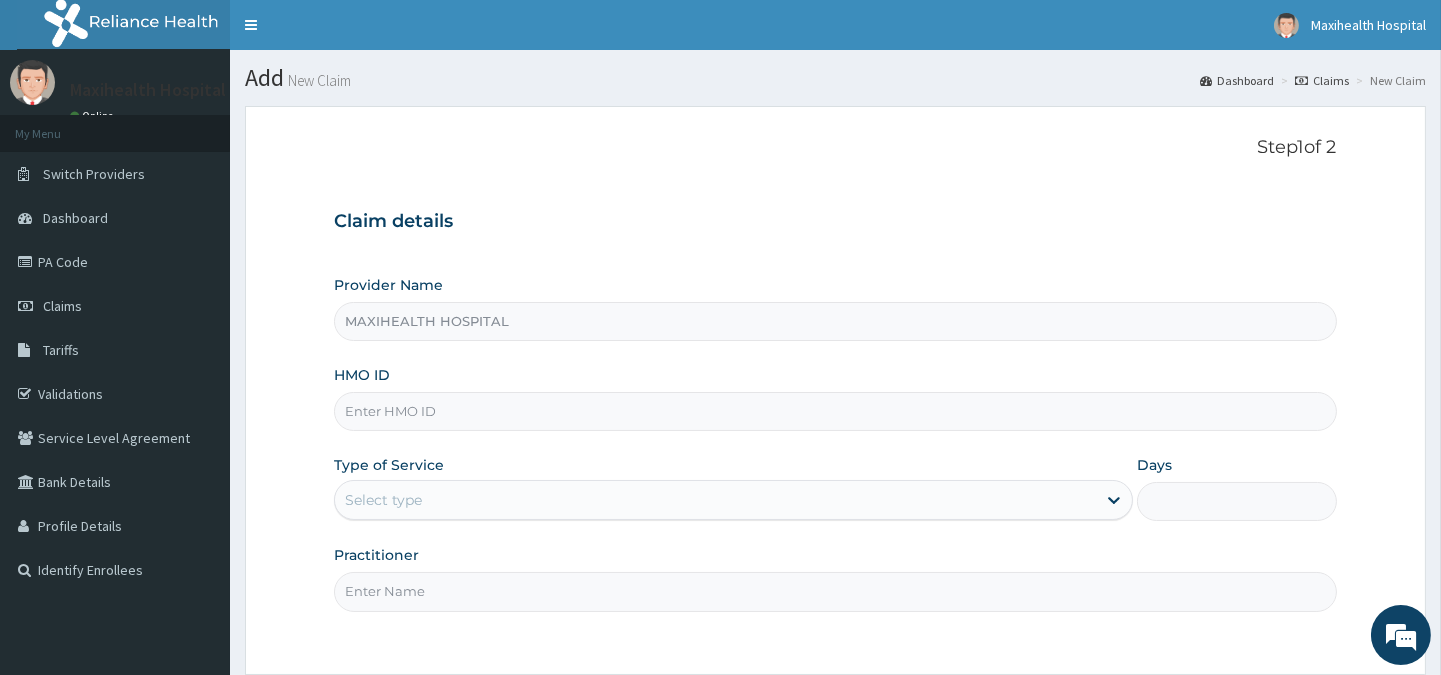 click on "HMO ID" at bounding box center [835, 411] 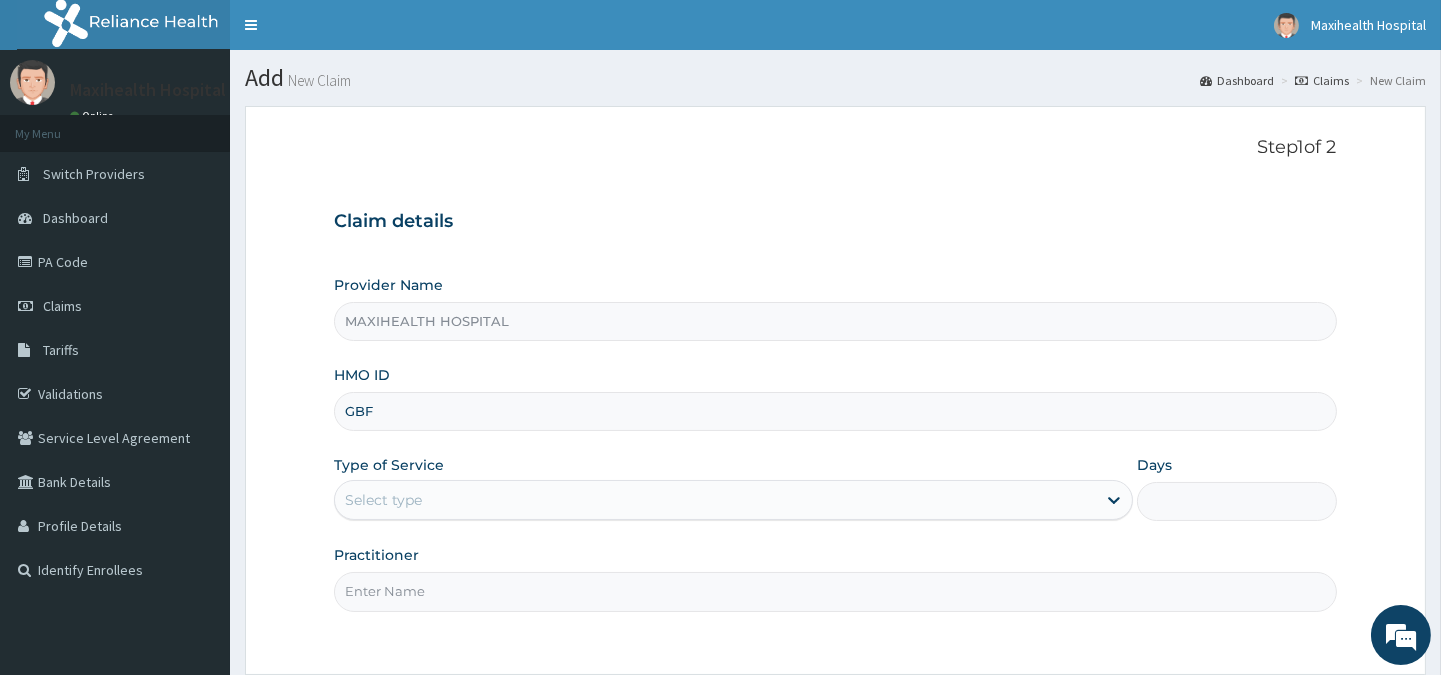 type on "GBF/10333/A" 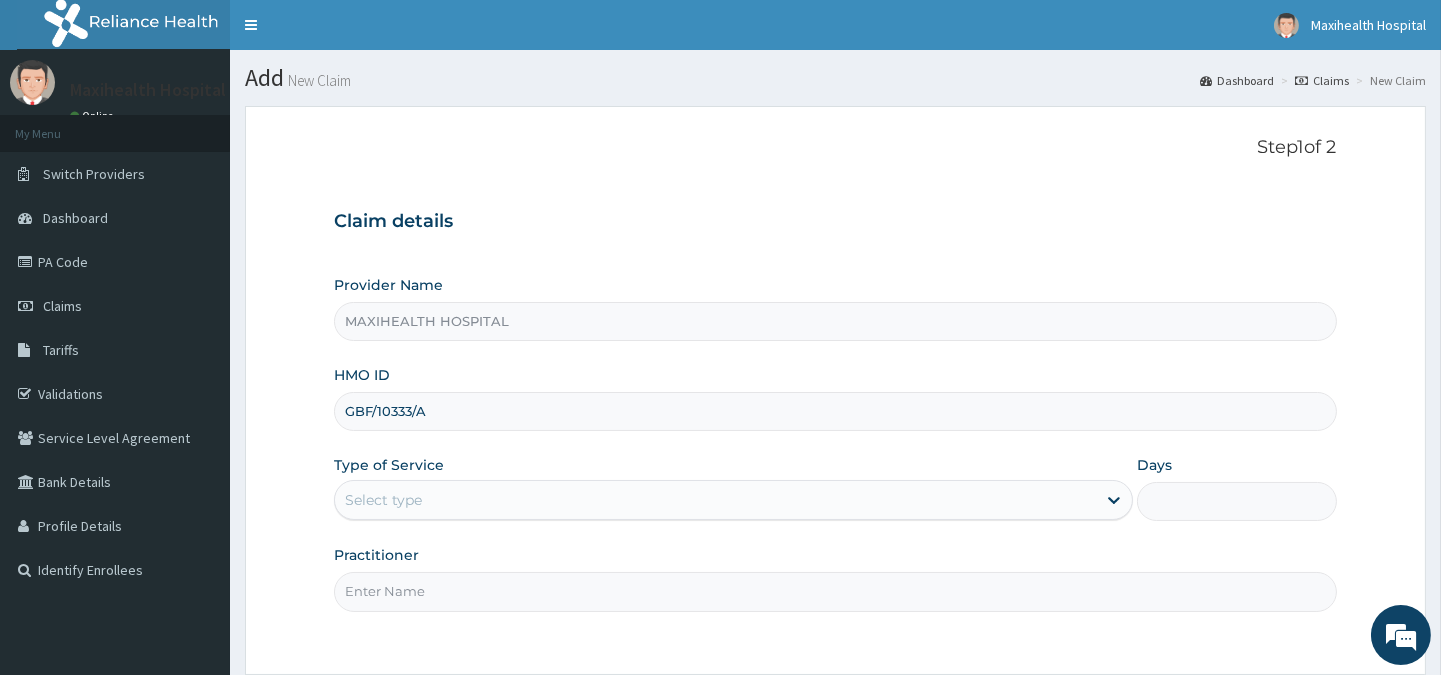 scroll, scrollTop: 178, scrollLeft: 0, axis: vertical 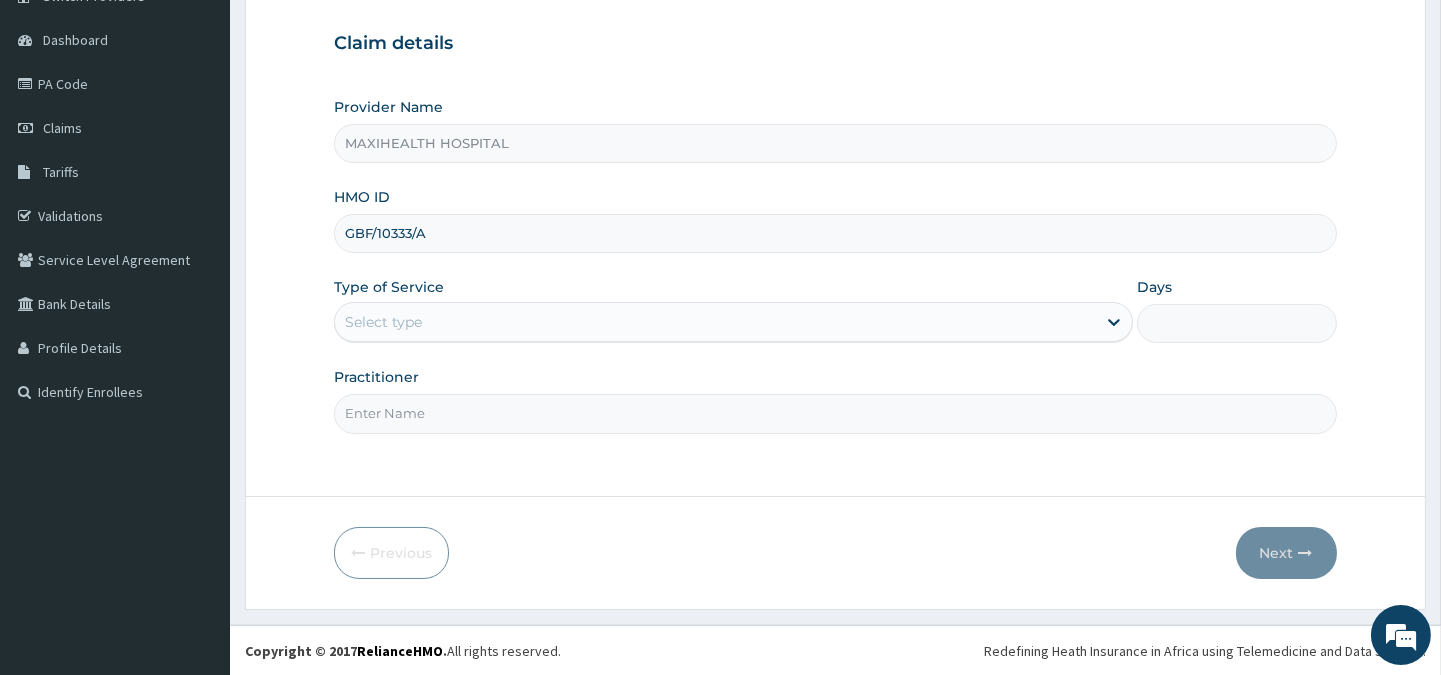 click on "Select type" at bounding box center [715, 322] 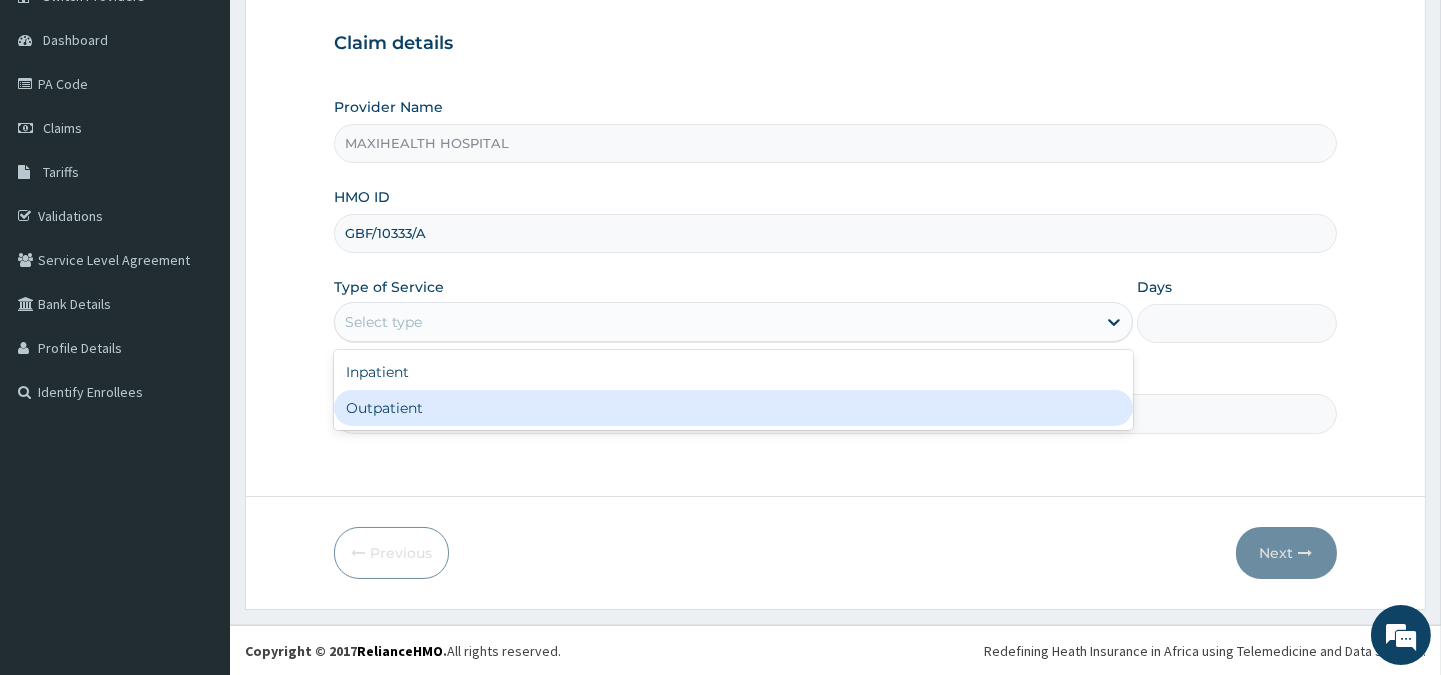 click on "Outpatient" at bounding box center (733, 408) 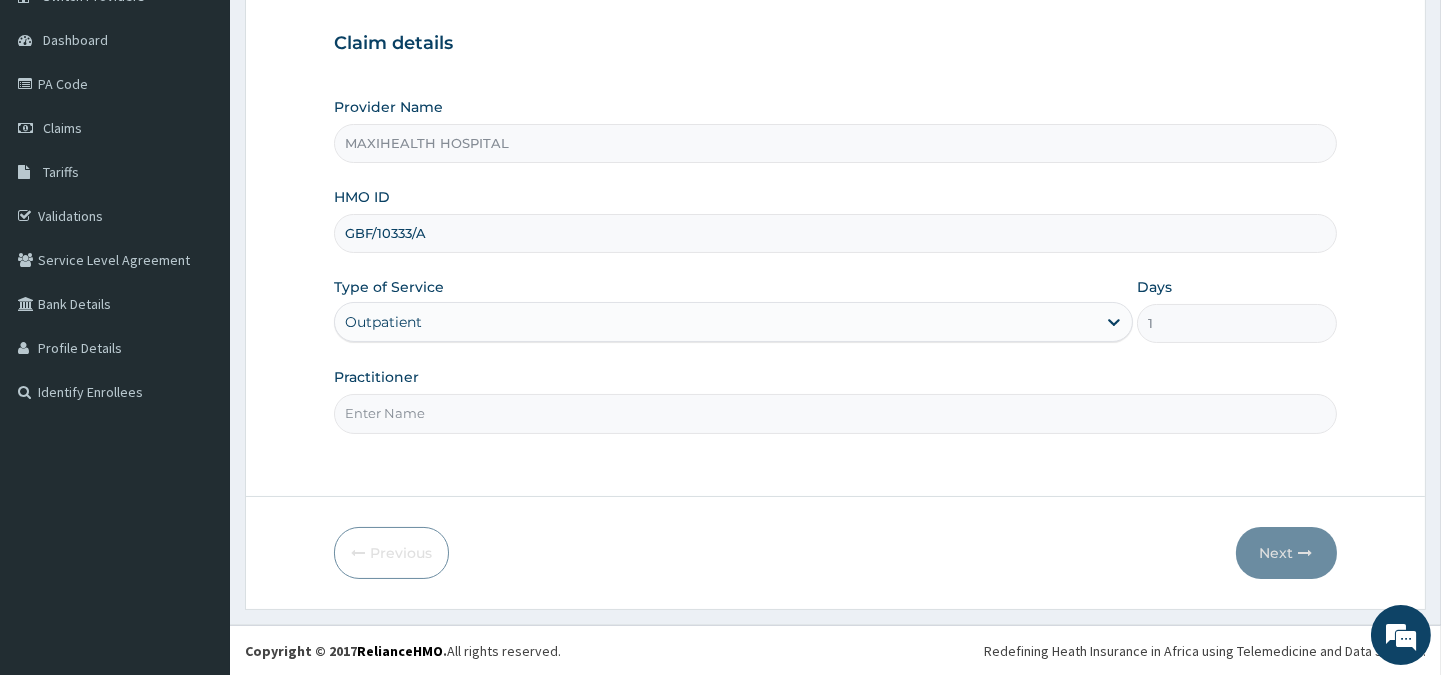 click on "Practitioner" at bounding box center [835, 413] 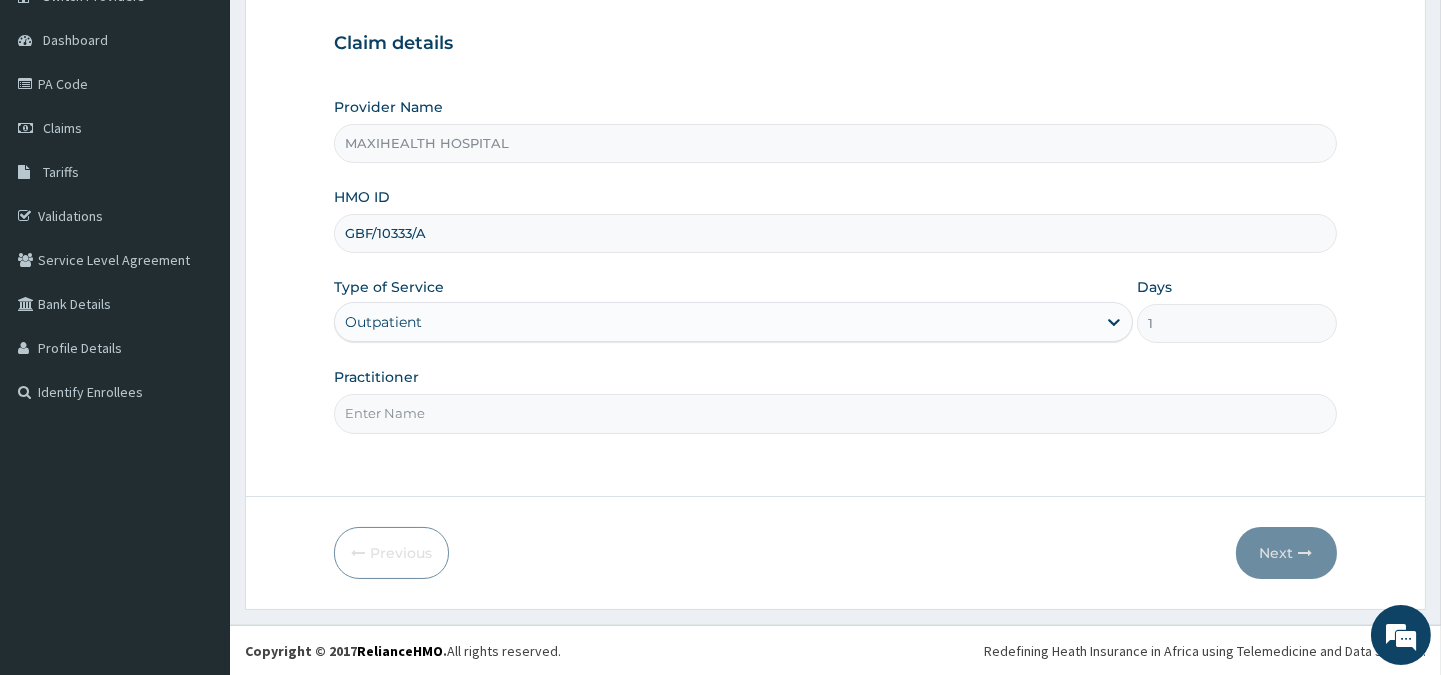 type on "A" 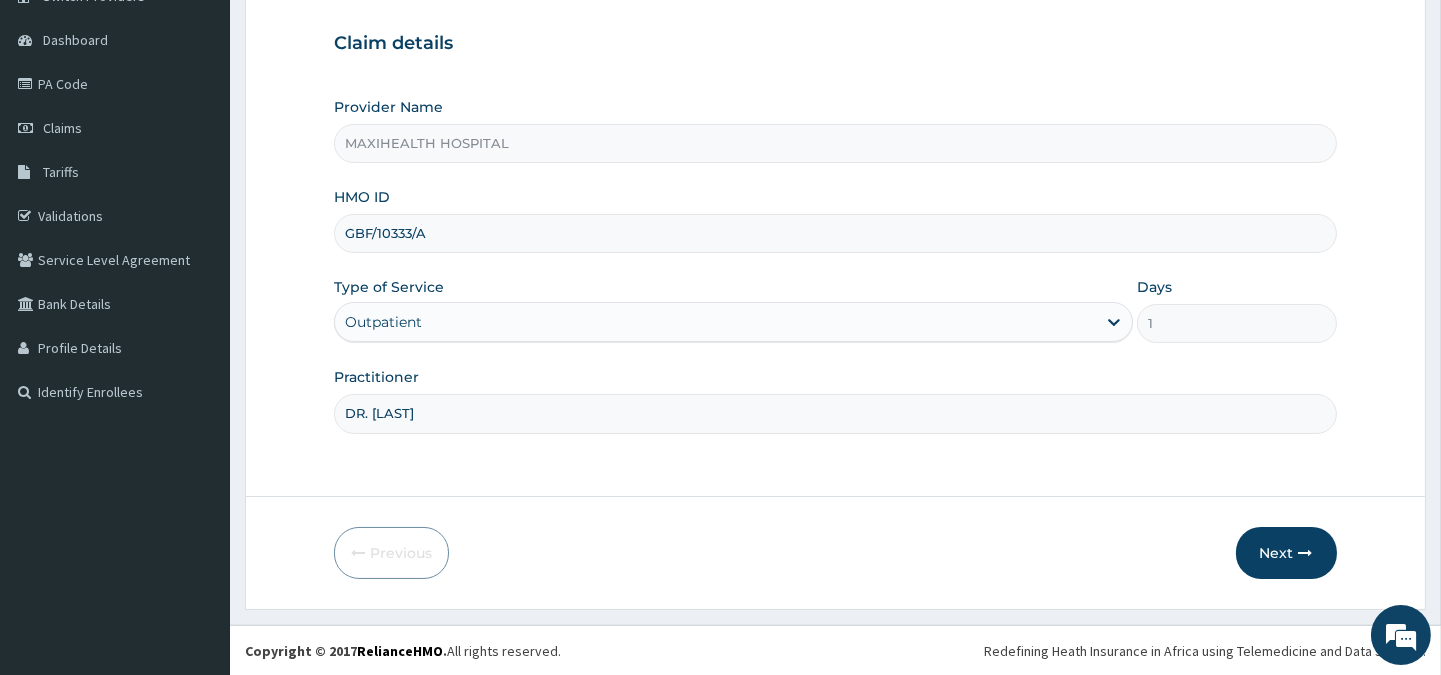 type on "DR. [LAST]" 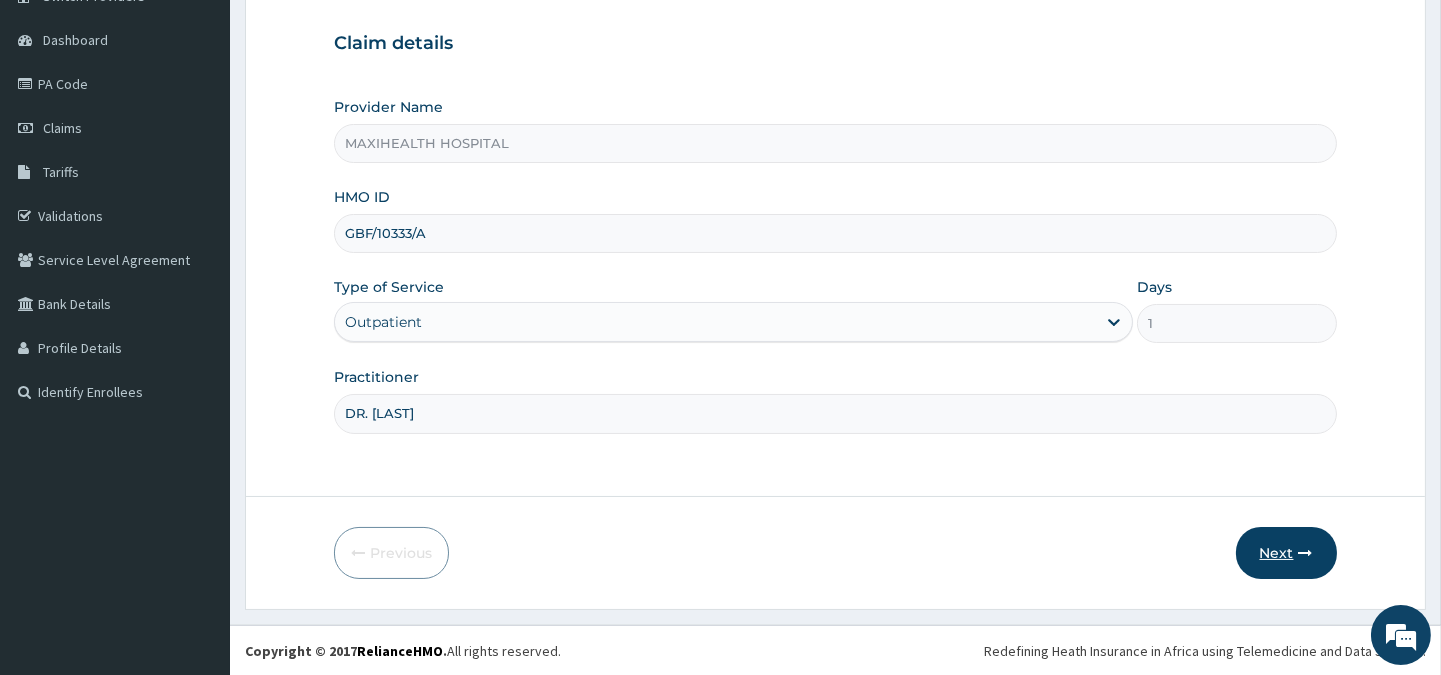 click on "Next" at bounding box center (1286, 553) 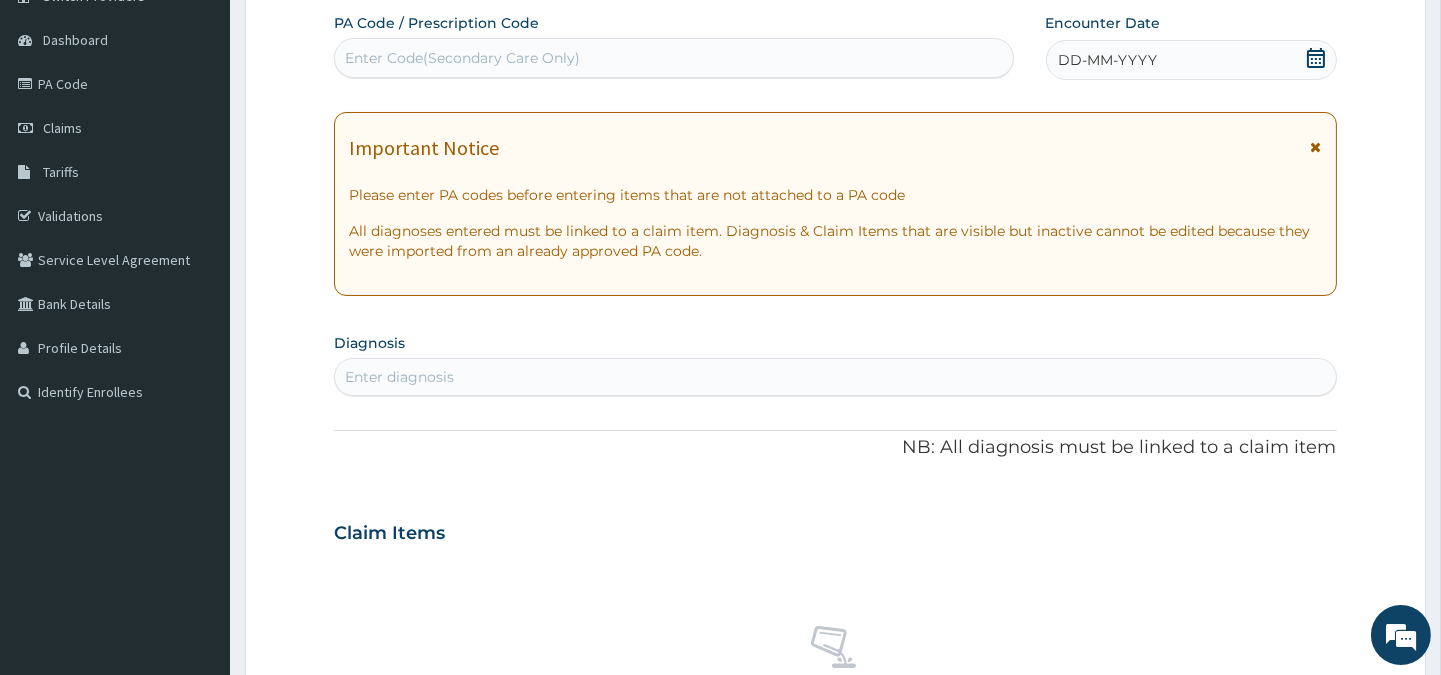click on "DD-MM-YYYY" at bounding box center [1191, 60] 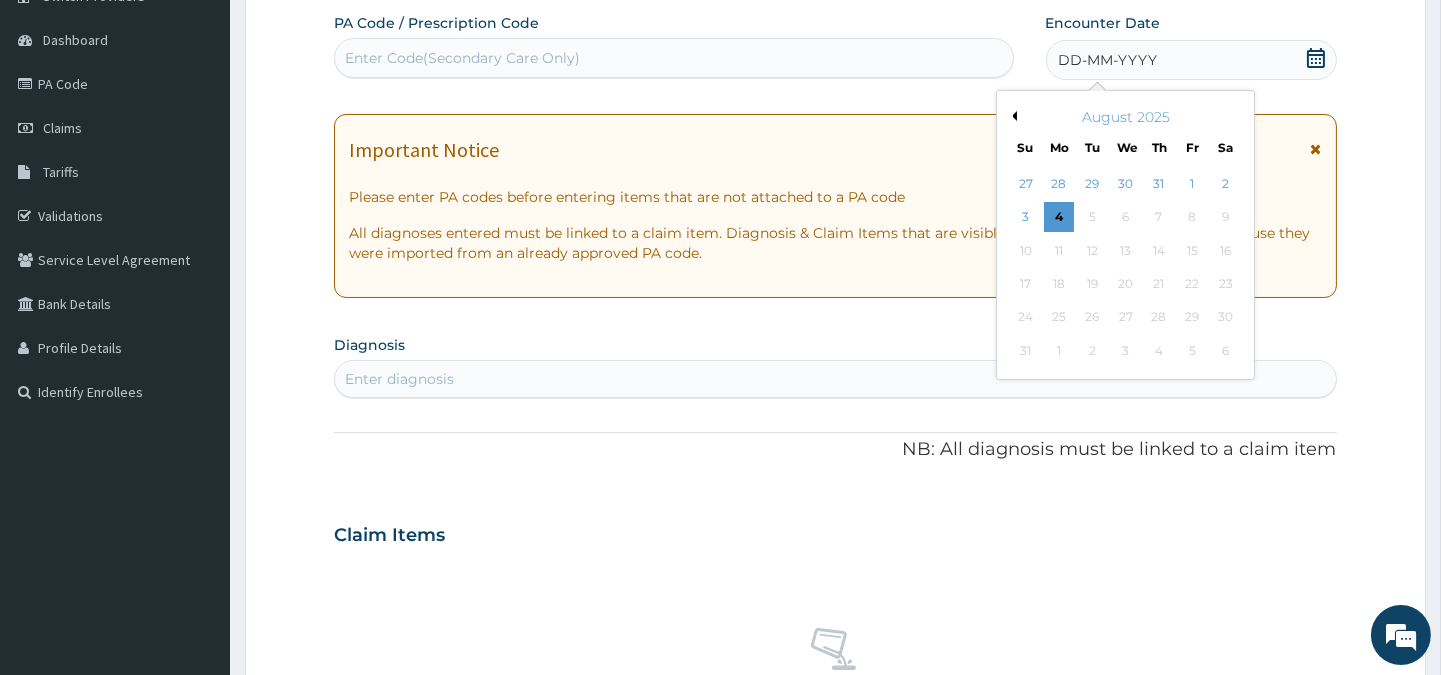 click on "Previous Month" at bounding box center [1012, 116] 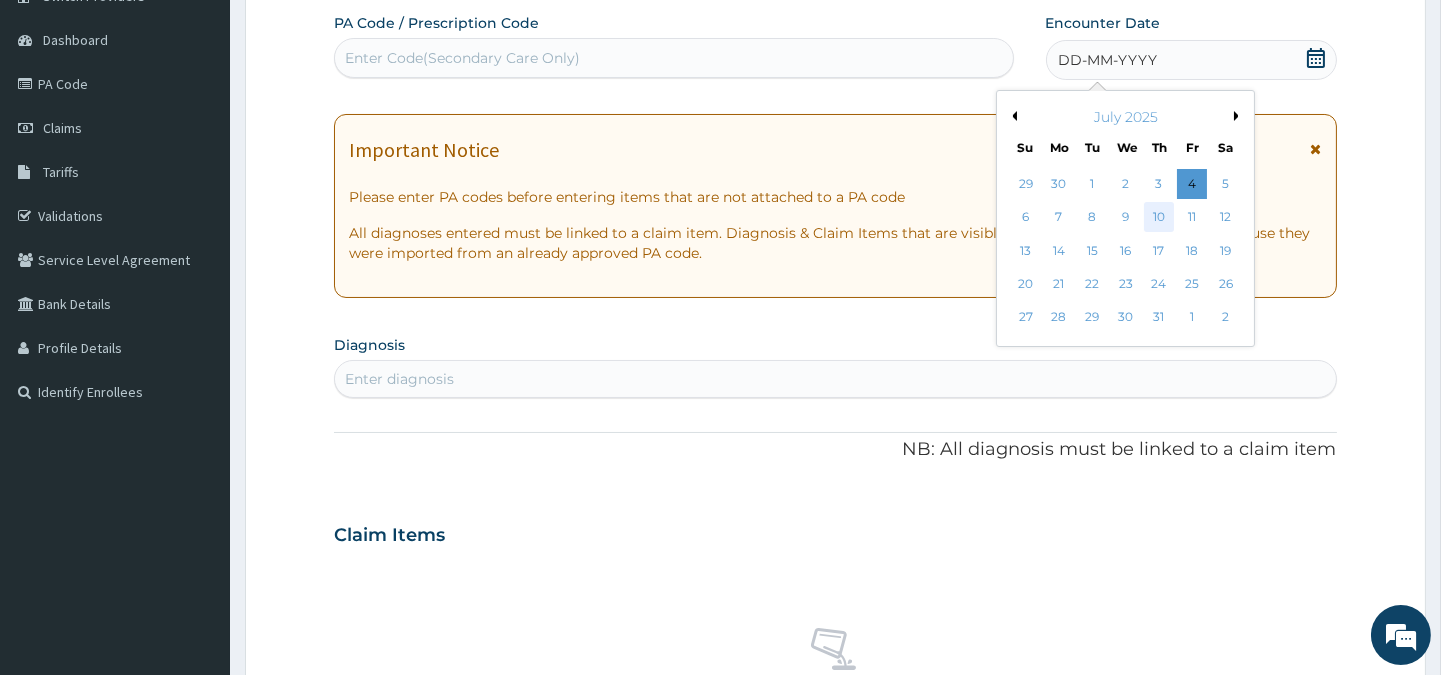 click on "10" at bounding box center [1158, 218] 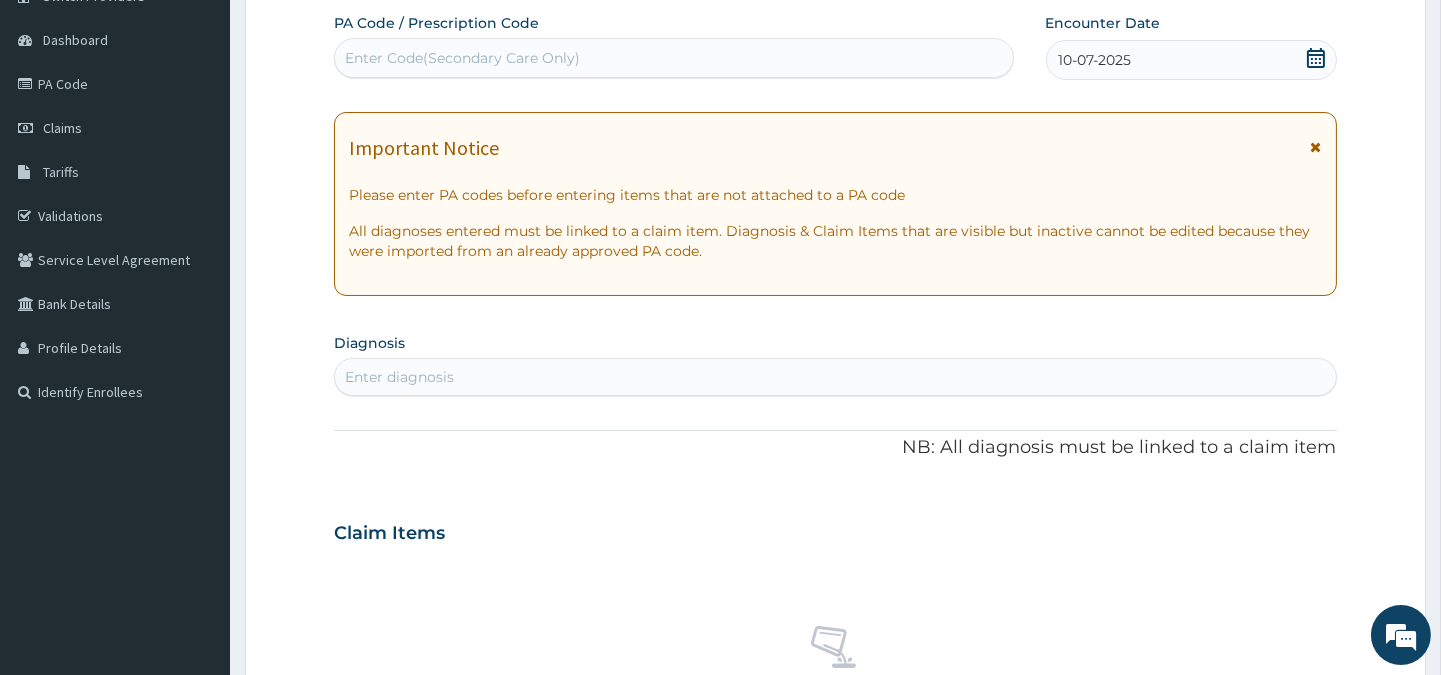 click on "Enter diagnosis" at bounding box center (399, 377) 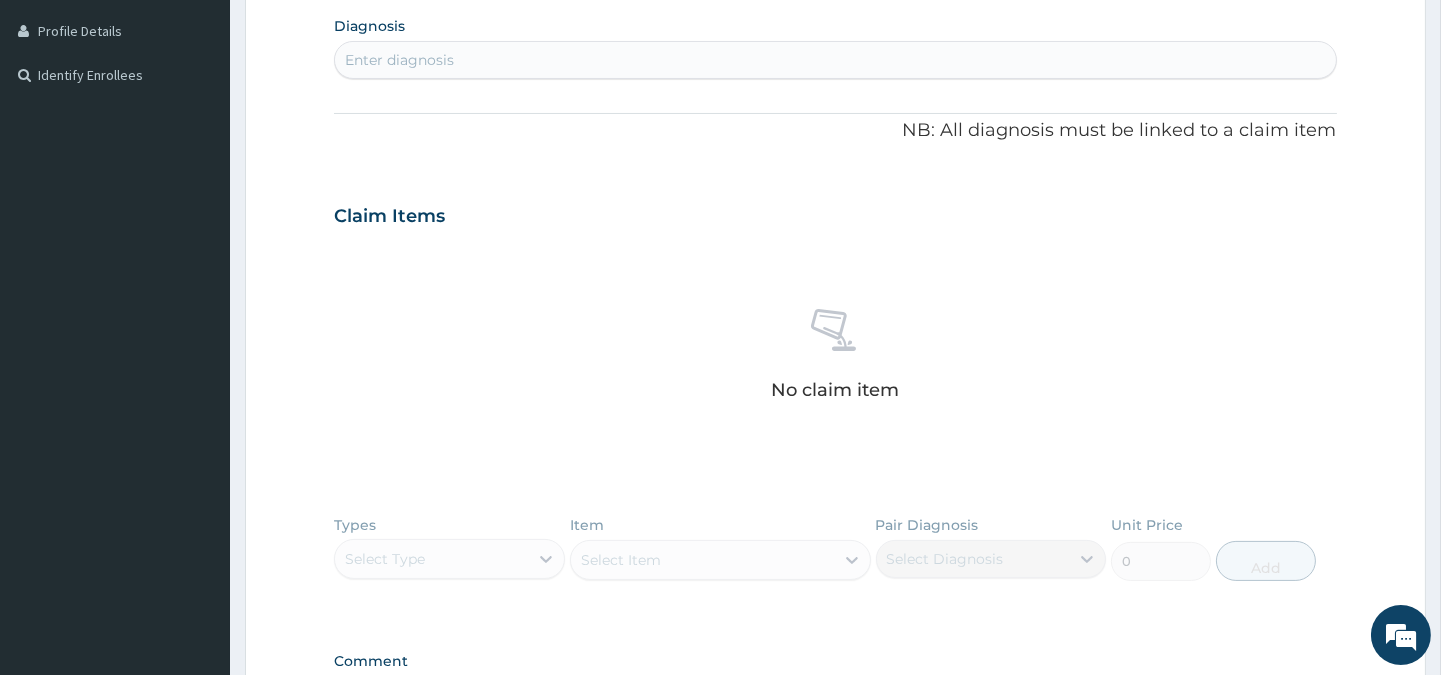 scroll, scrollTop: 497, scrollLeft: 0, axis: vertical 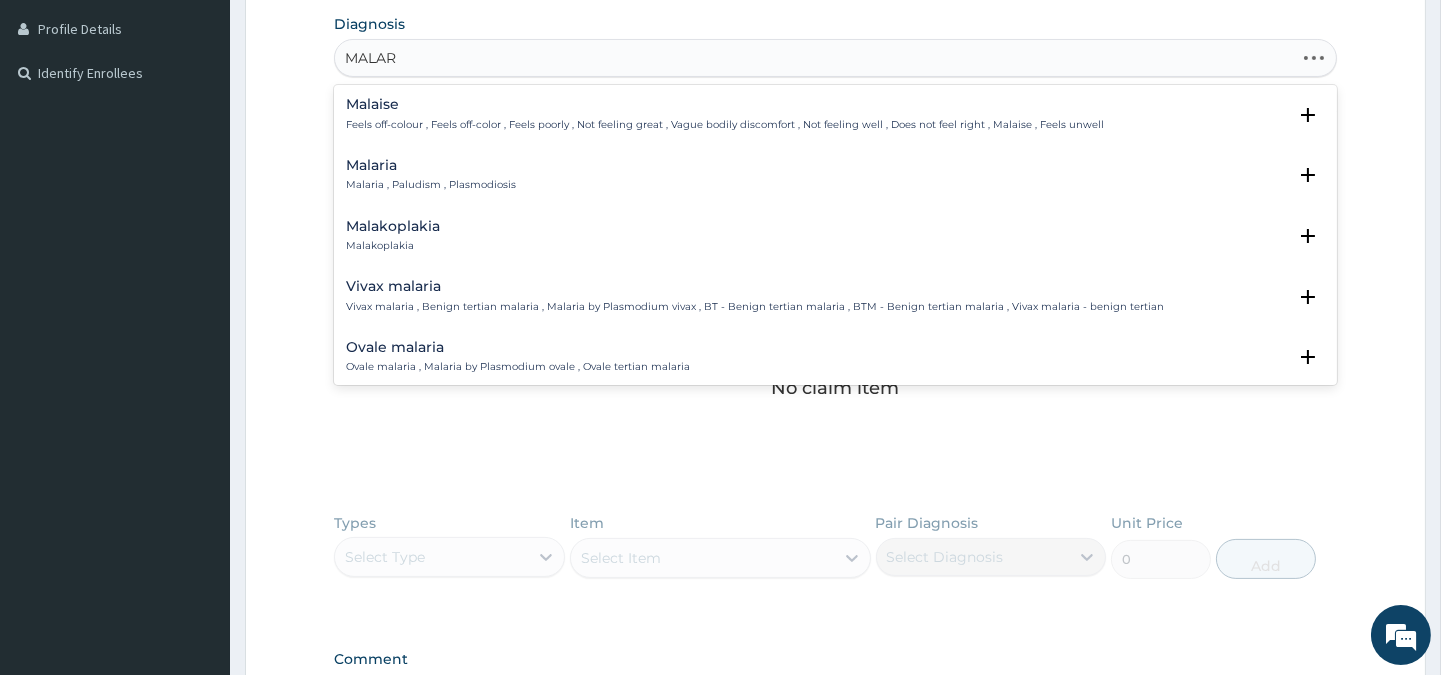 type on "MALARI" 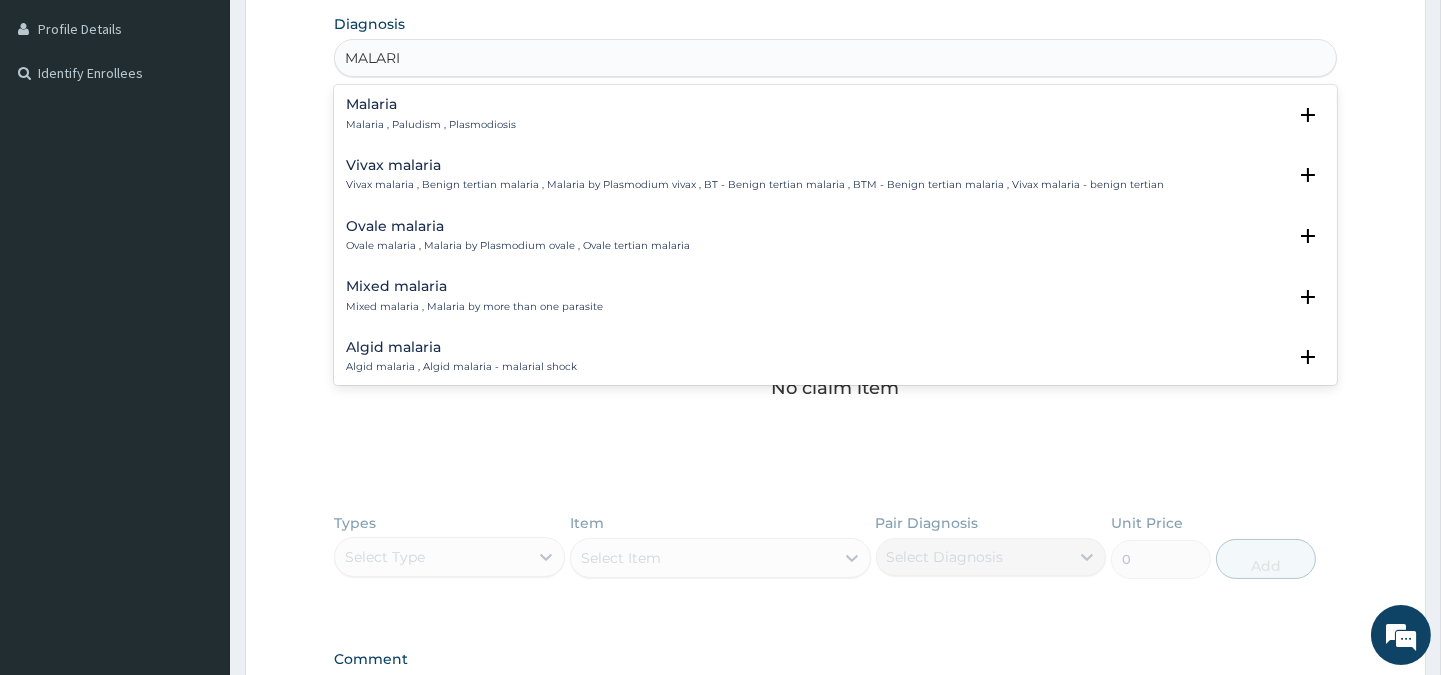 click on "Malaria , Paludism , Plasmodiosis" at bounding box center (431, 125) 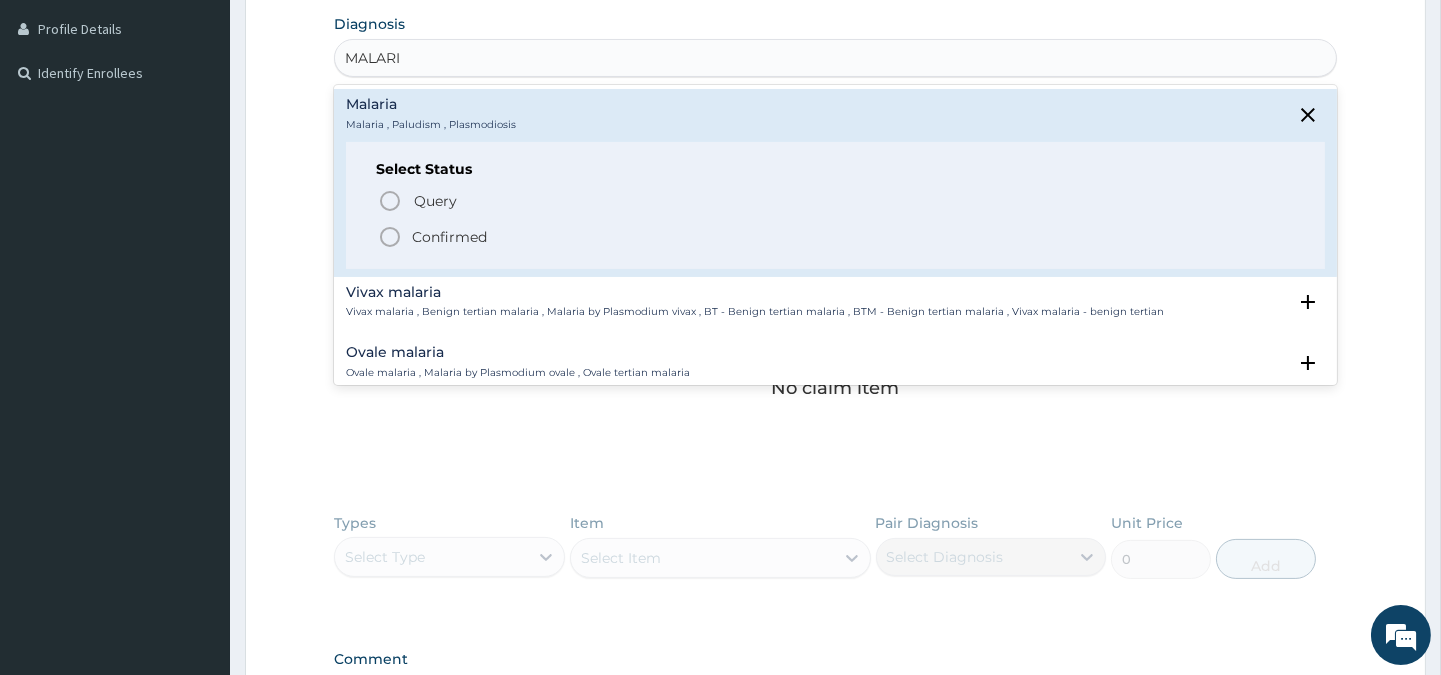 click 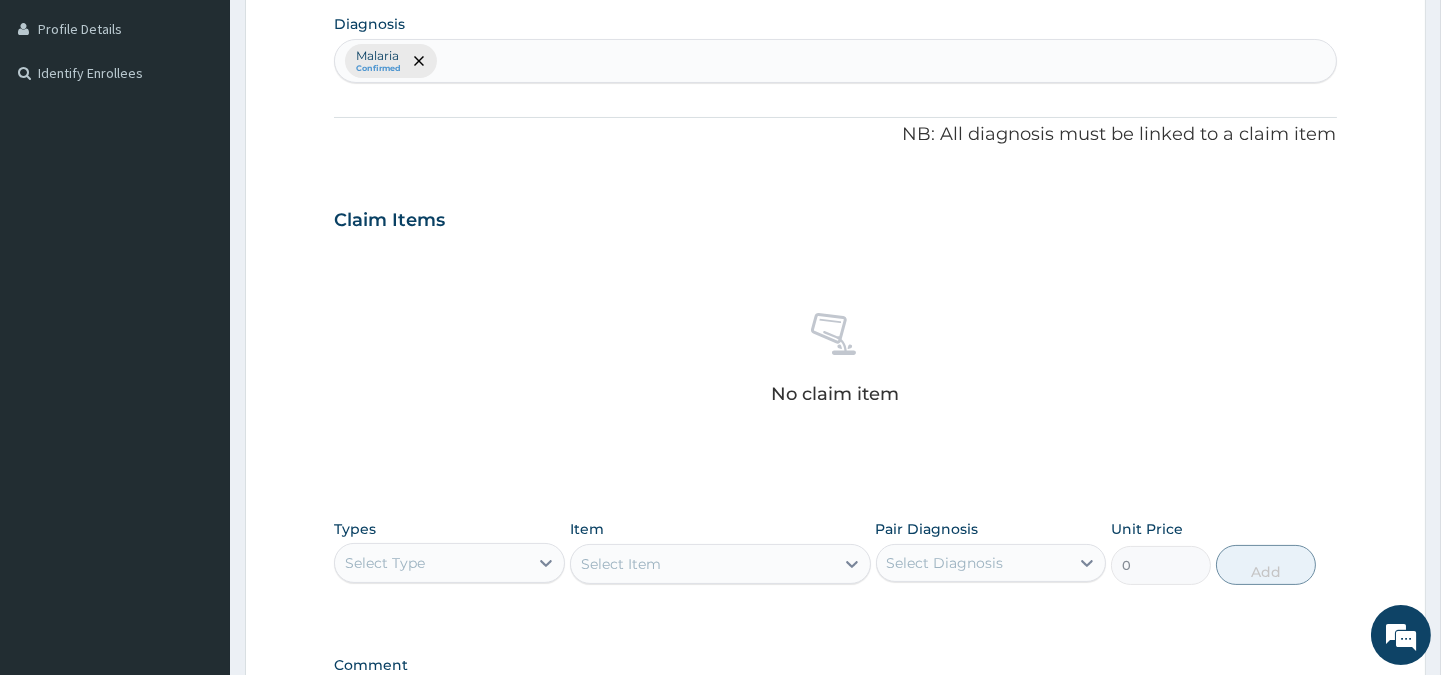 scroll, scrollTop: 766, scrollLeft: 0, axis: vertical 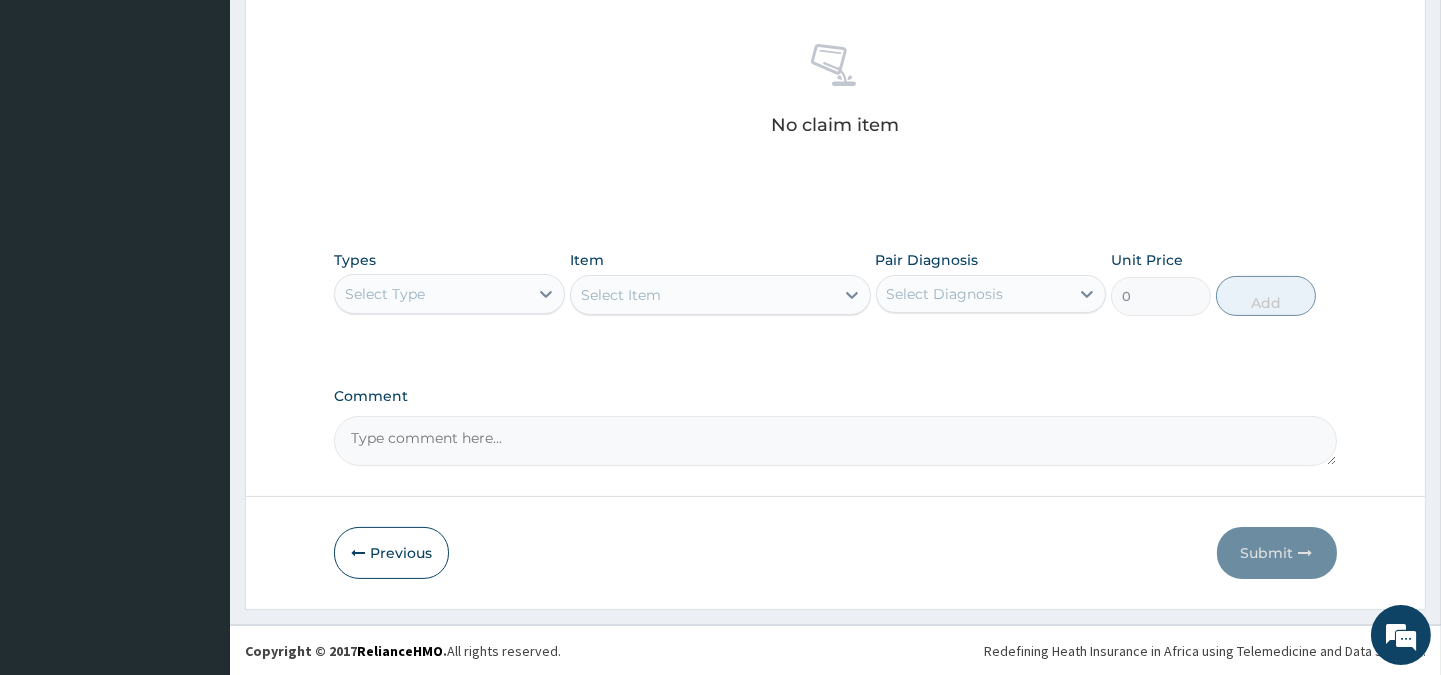 click on "Select Type" at bounding box center [431, 294] 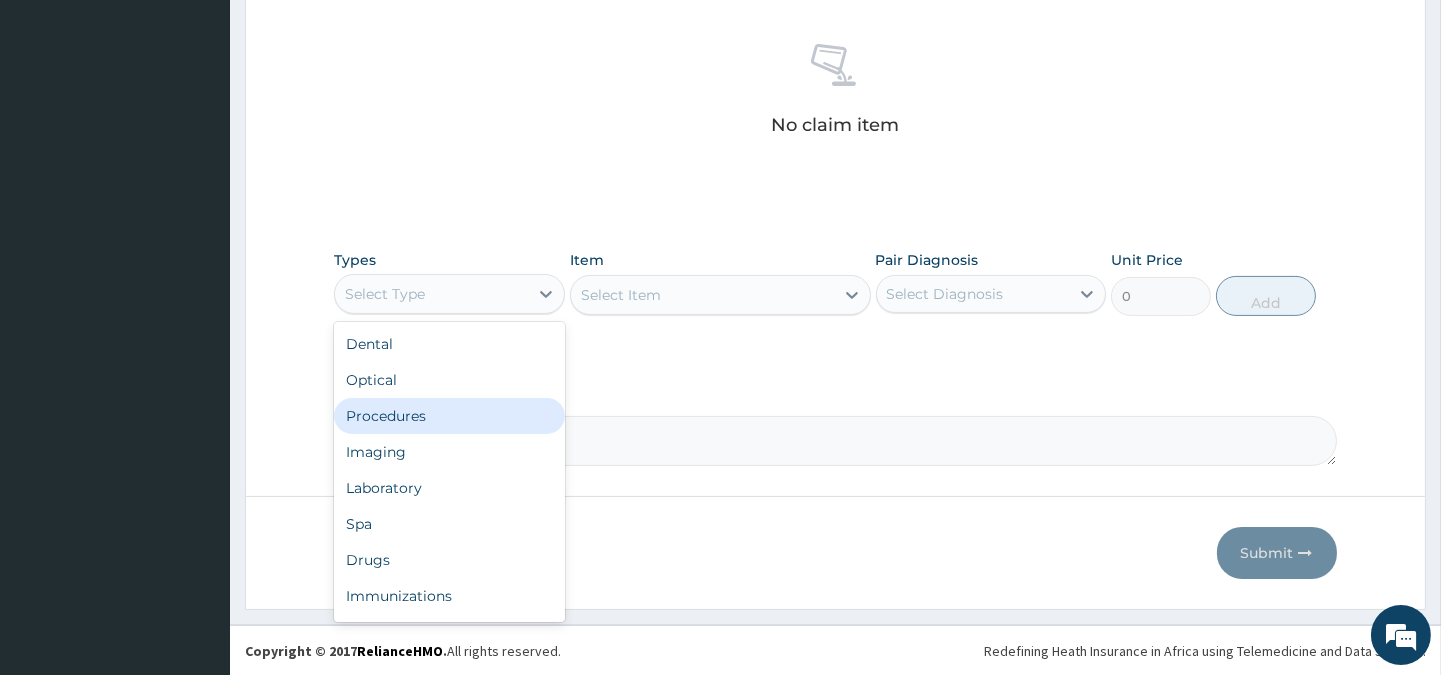 click on "Procedures" at bounding box center (449, 416) 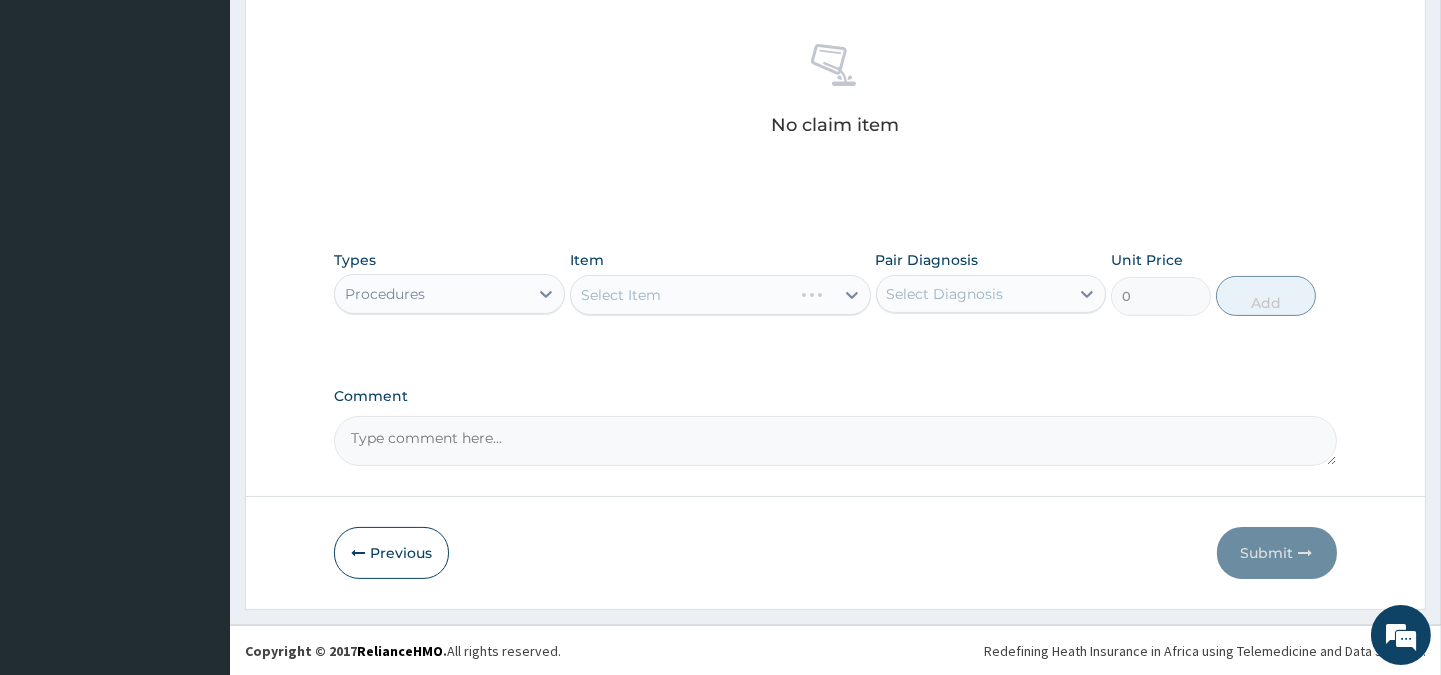 click on "Select Item" at bounding box center [720, 295] 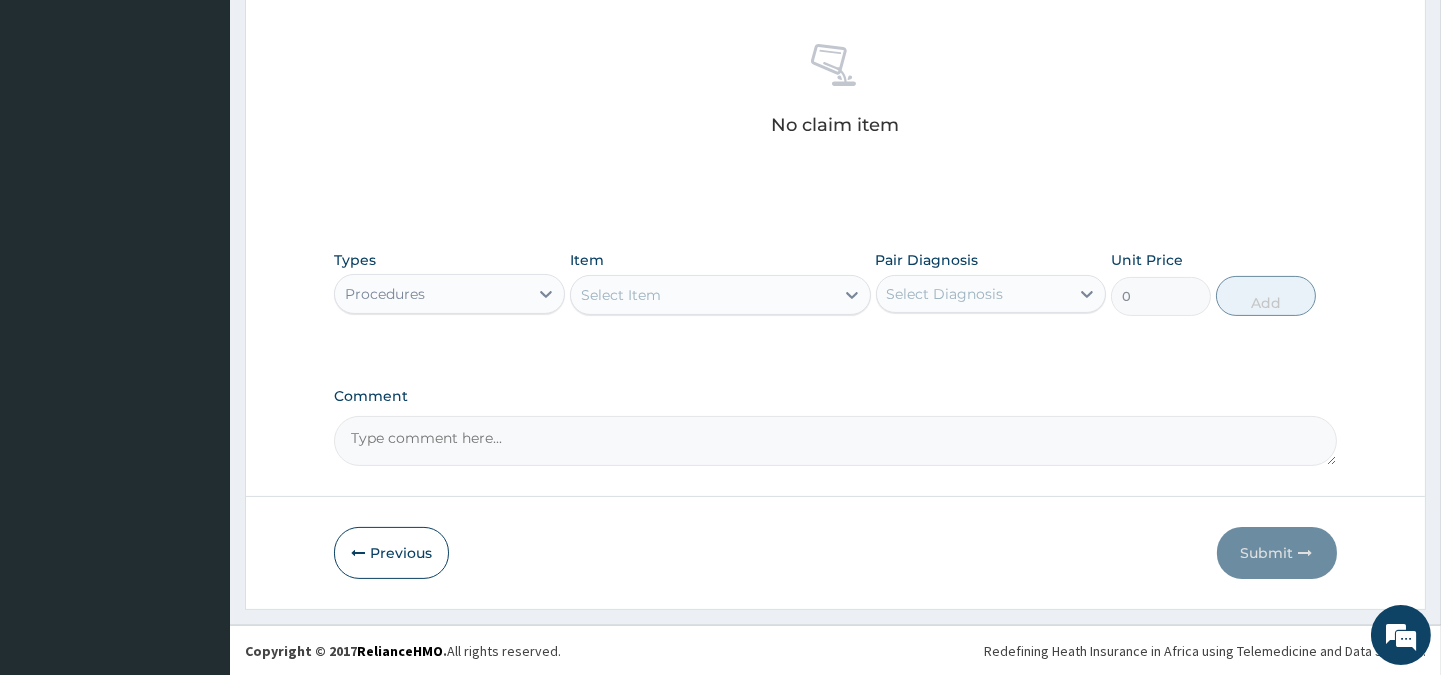 click on "Select Item" at bounding box center [702, 295] 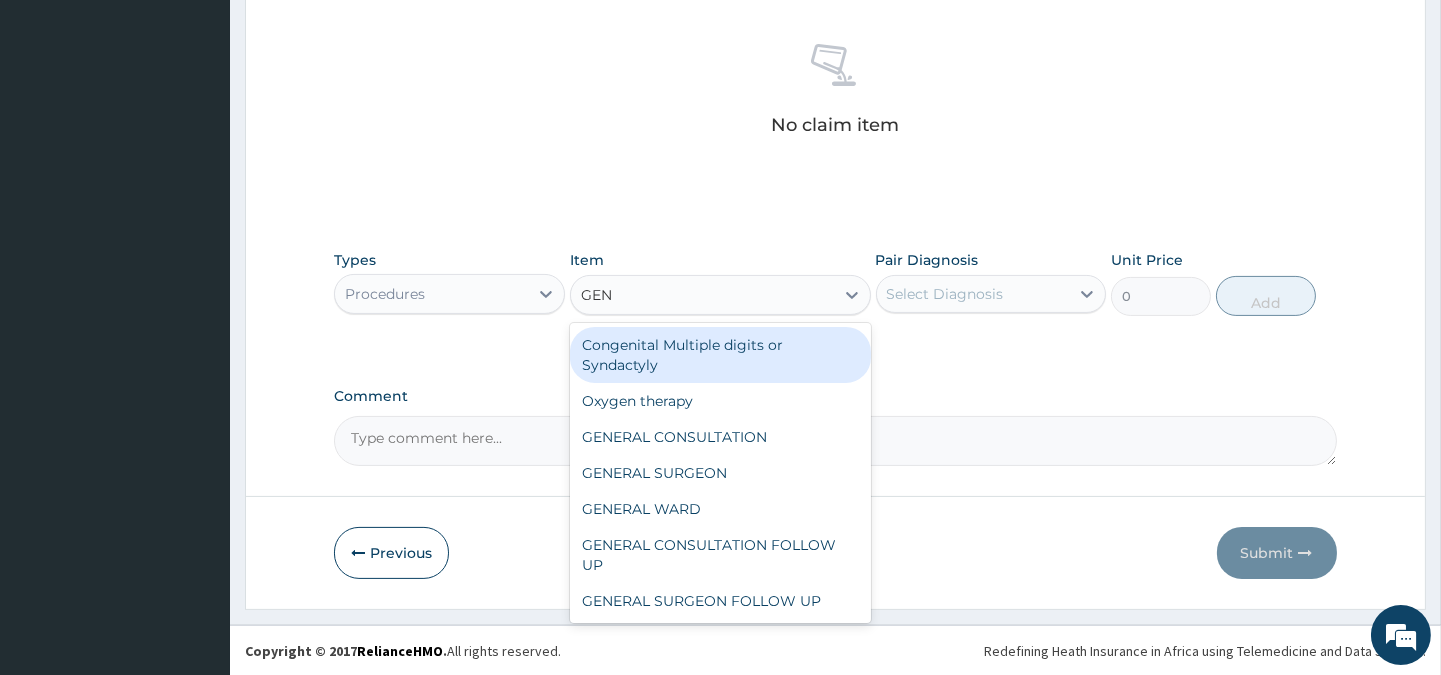 type on "GENE" 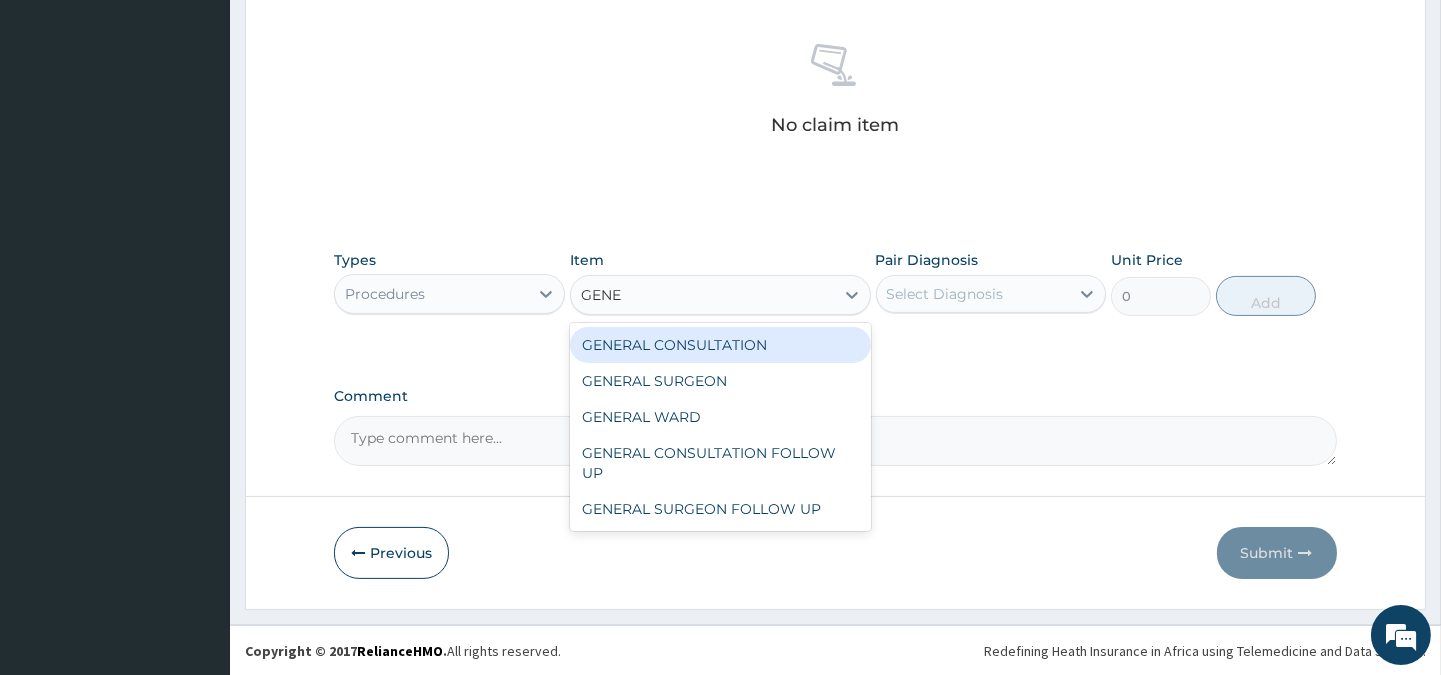 click on "GENERAL CONSULTATION" at bounding box center (720, 345) 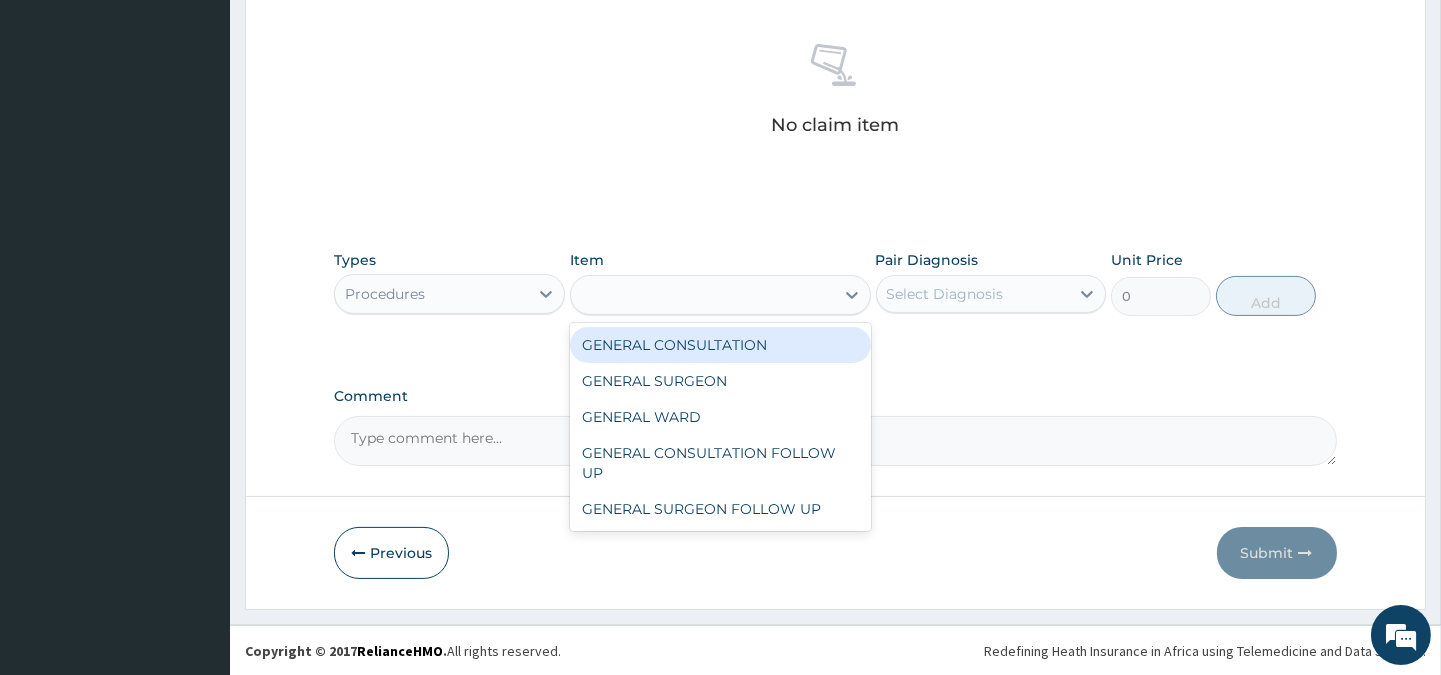 type on "5000" 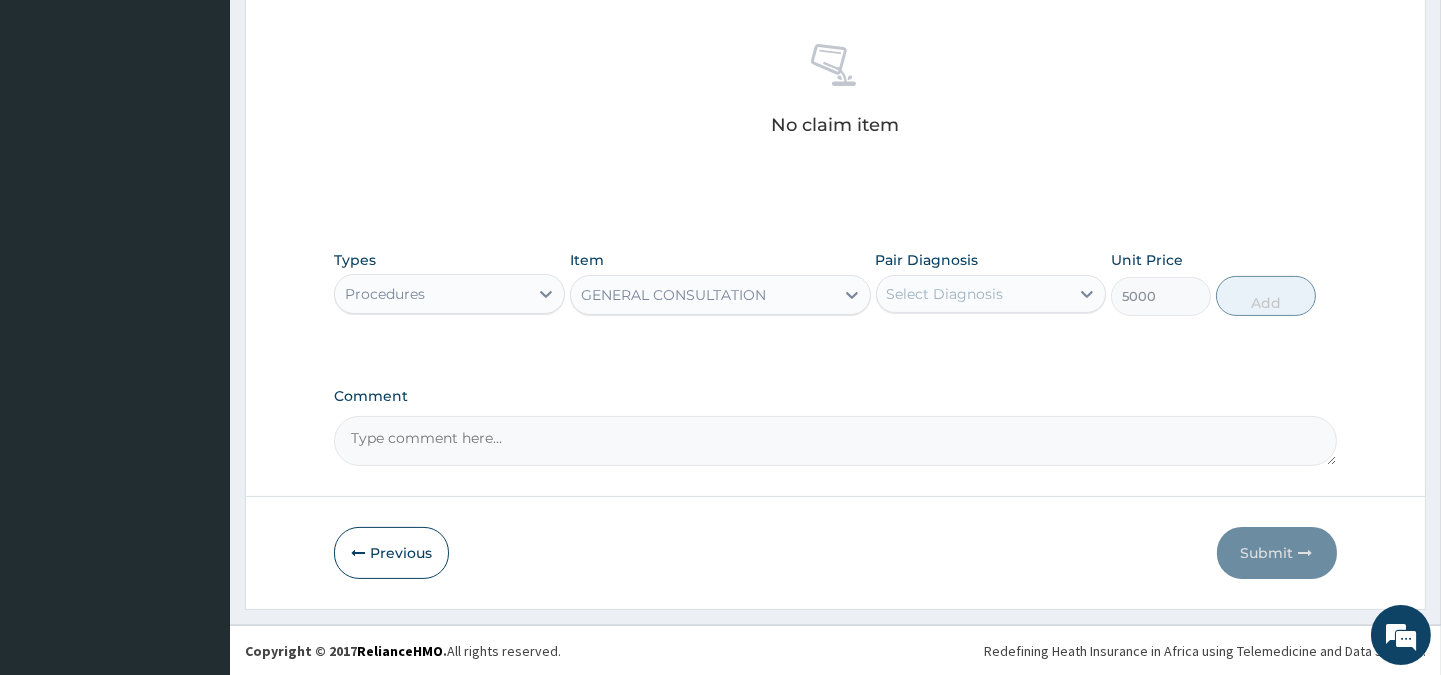 click on "Select Diagnosis" at bounding box center [945, 294] 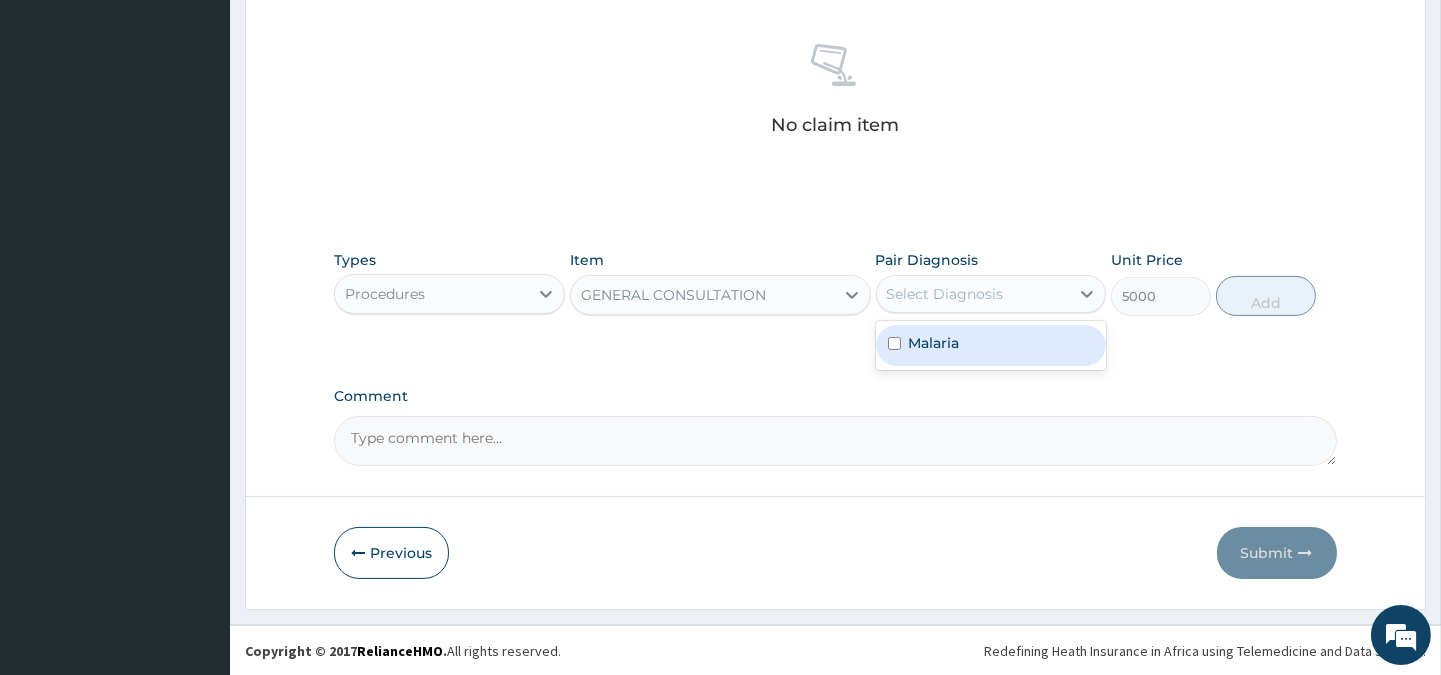 click on "Malaria" at bounding box center [934, 343] 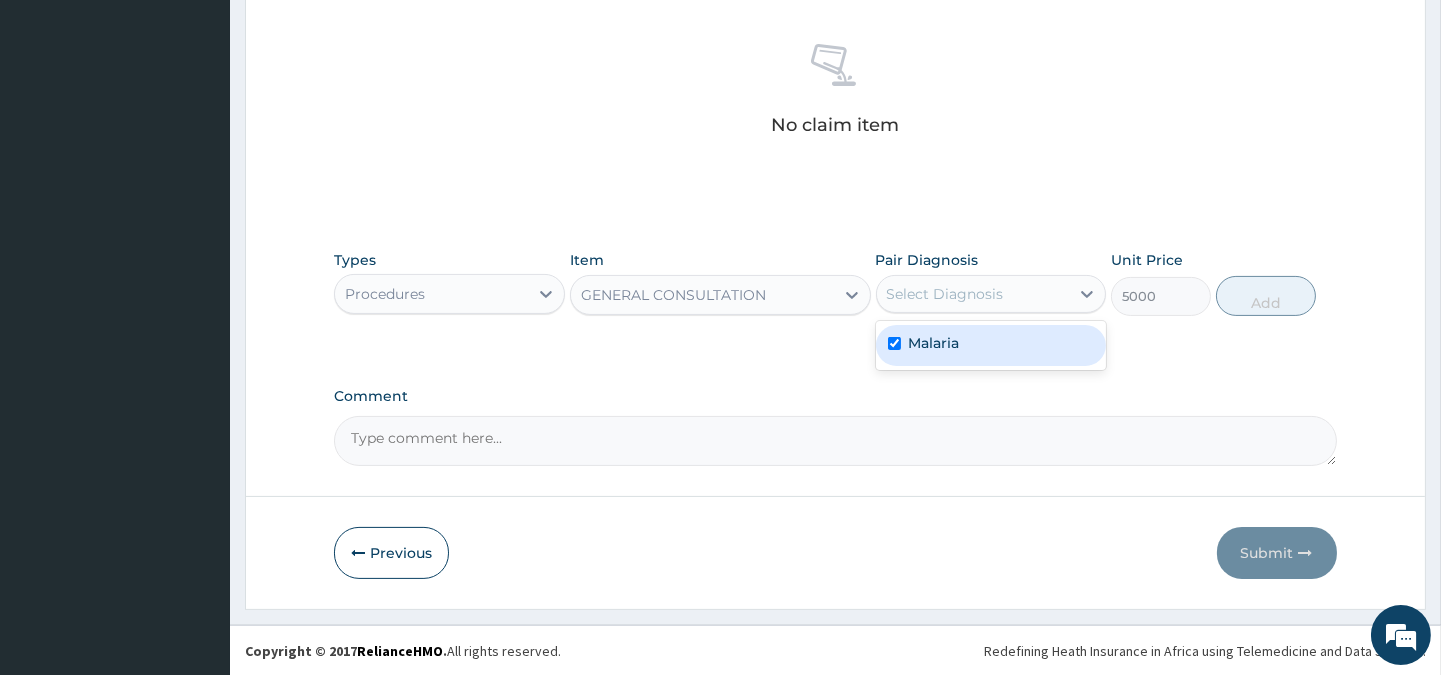 checkbox on "true" 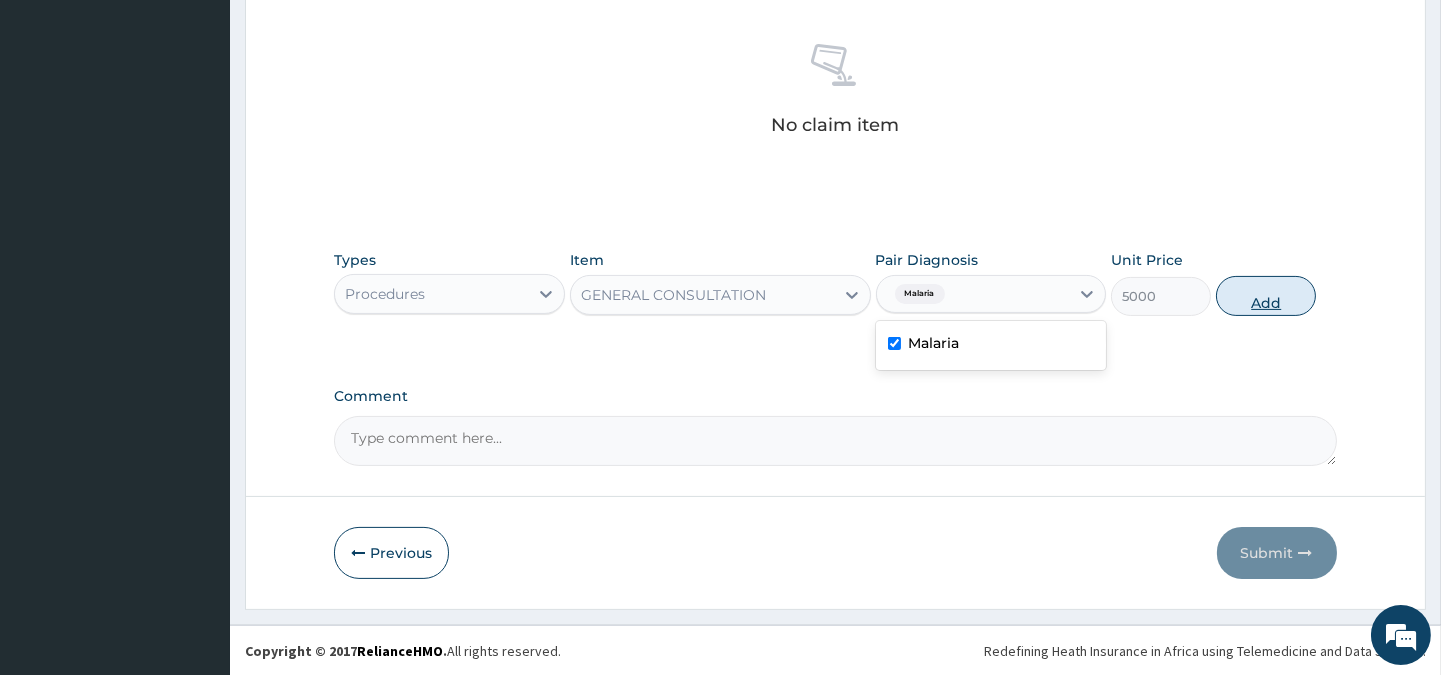 click on "Add" at bounding box center [1266, 296] 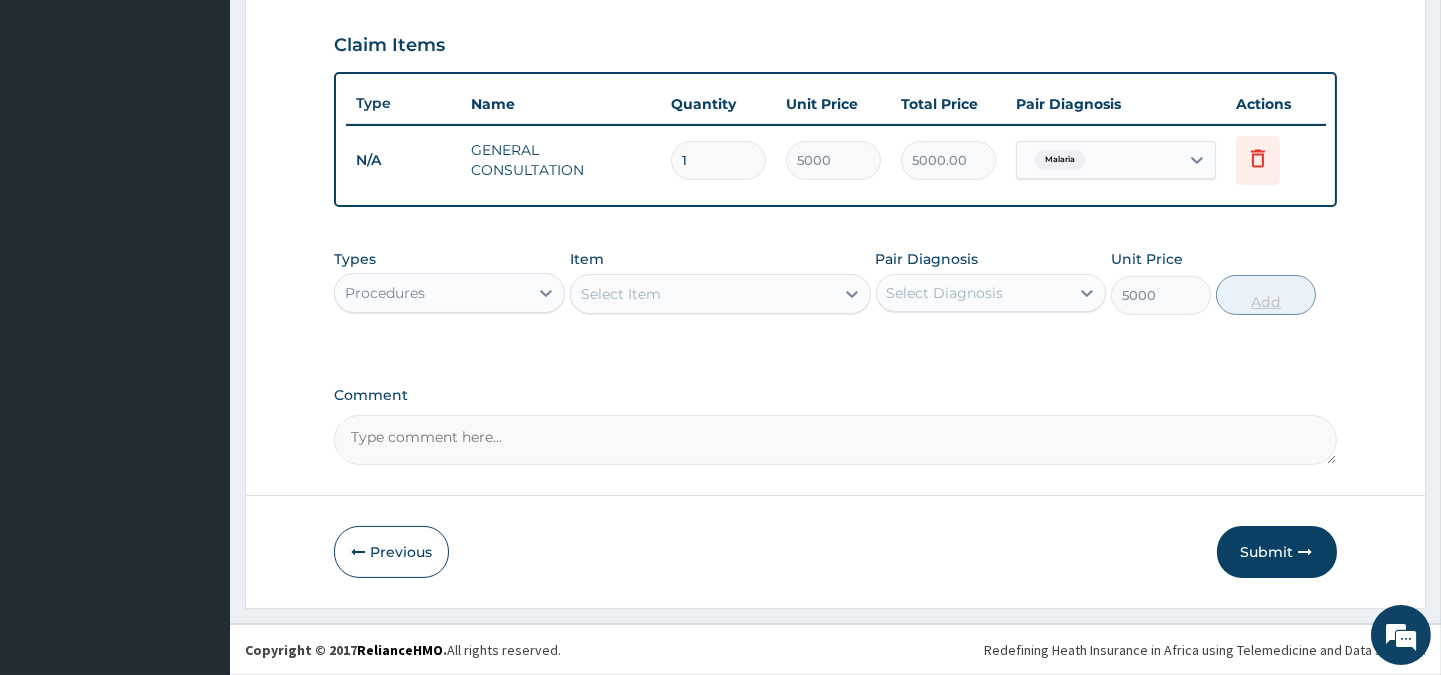 type on "0" 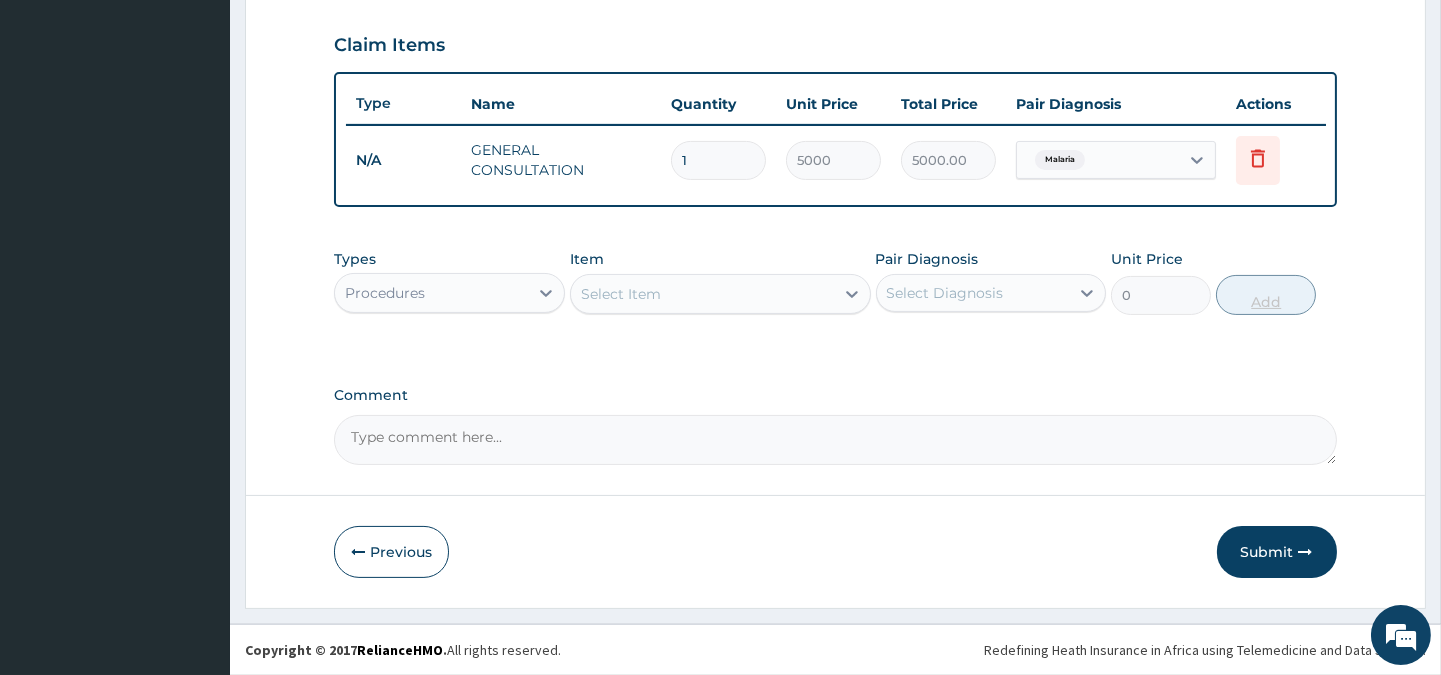 scroll, scrollTop: 670, scrollLeft: 0, axis: vertical 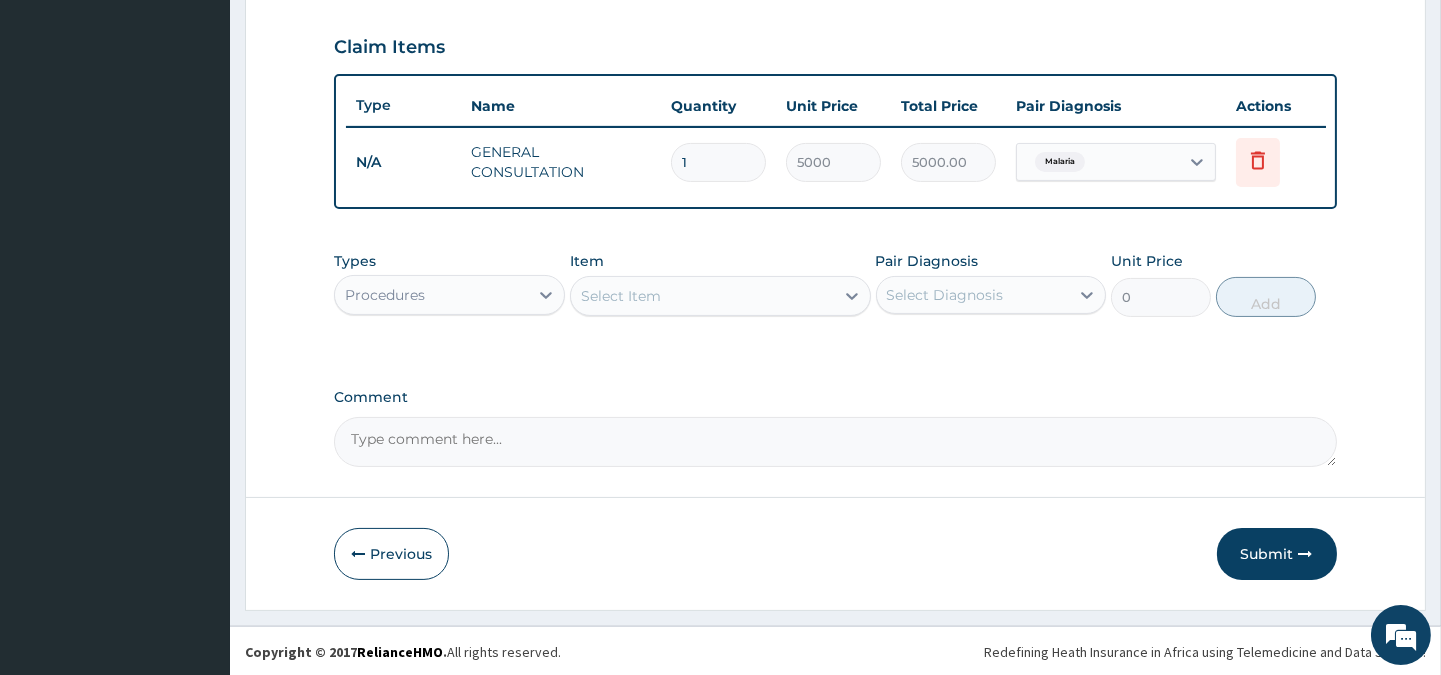 click on "Procedures" at bounding box center [385, 295] 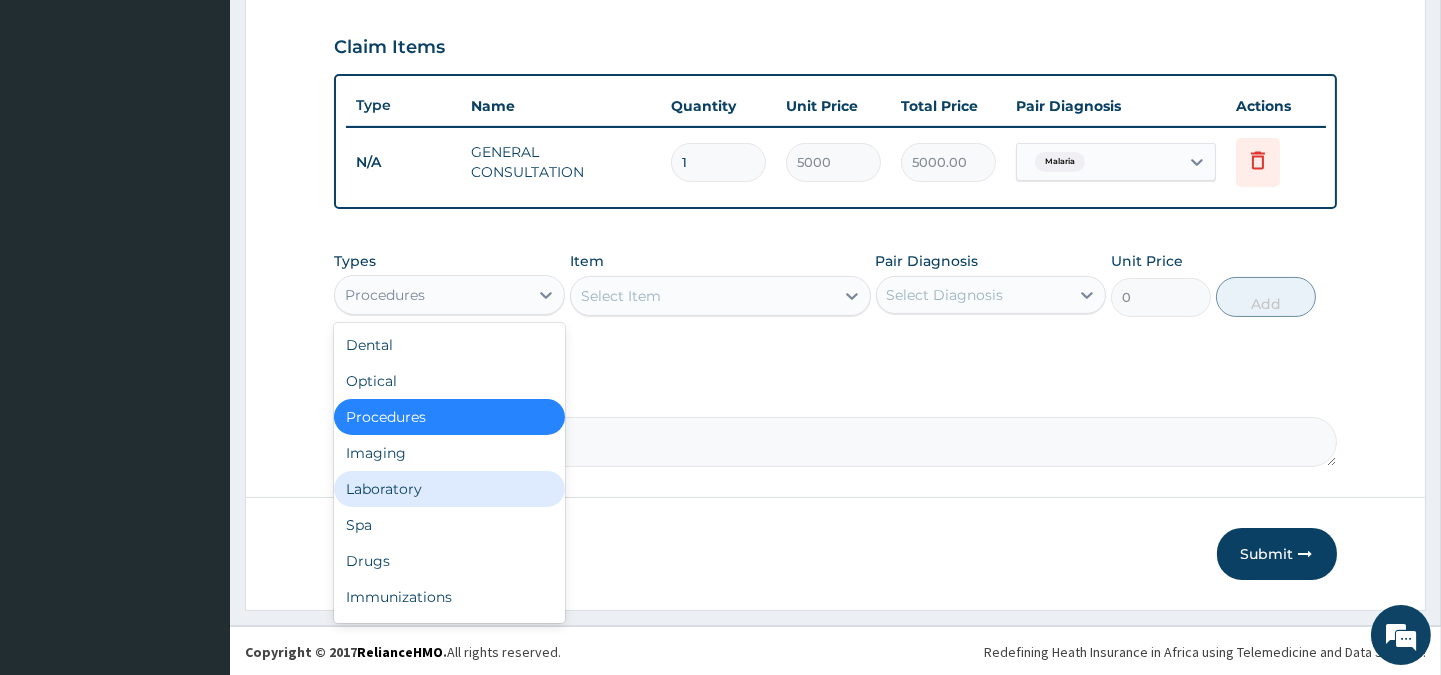 click on "Laboratory" at bounding box center (449, 489) 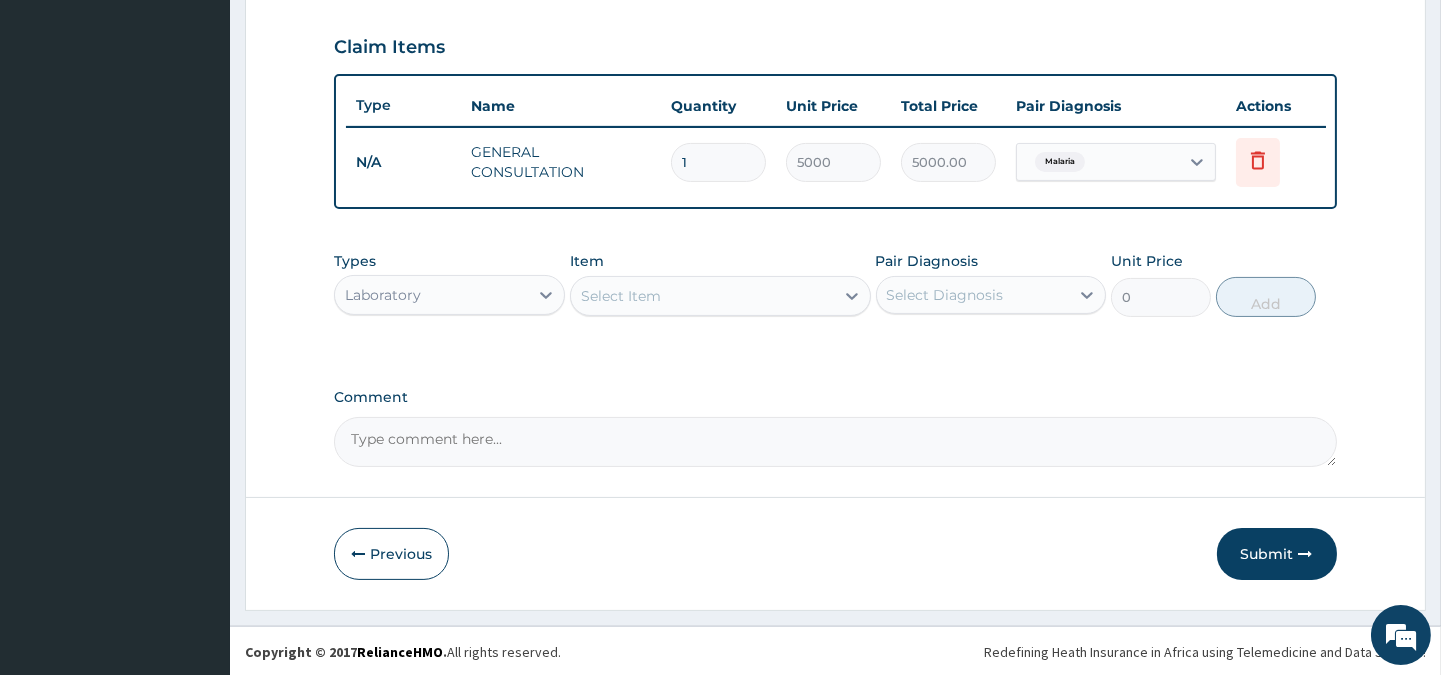 click on "Select Item" at bounding box center (621, 296) 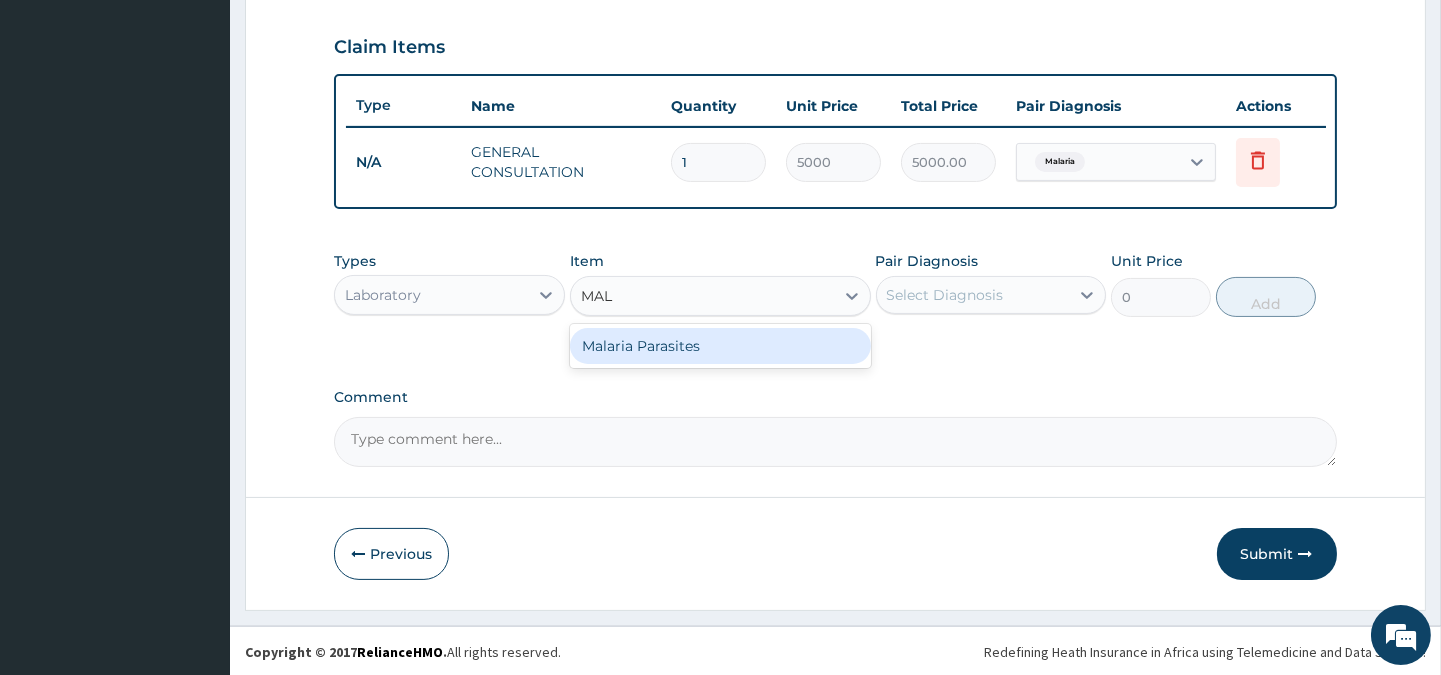 type on "MALA" 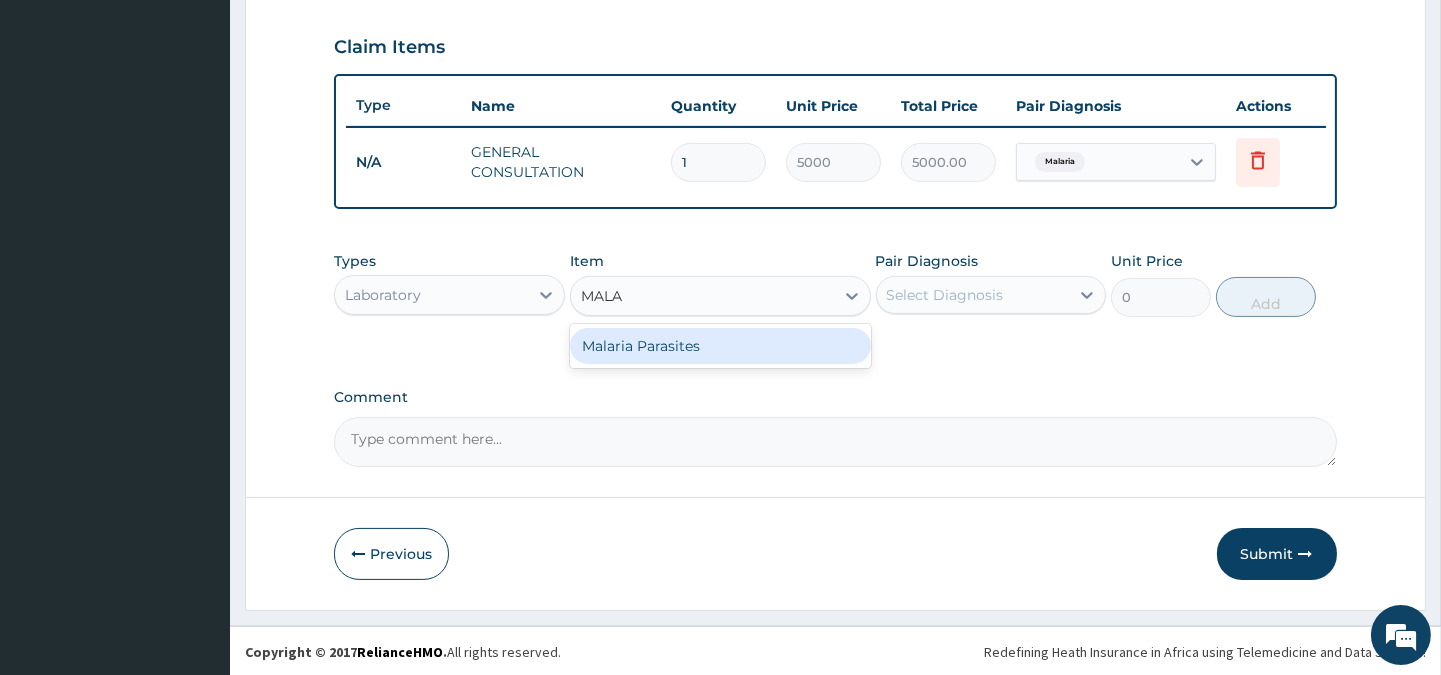 click on "Malaria Parasites" at bounding box center (720, 346) 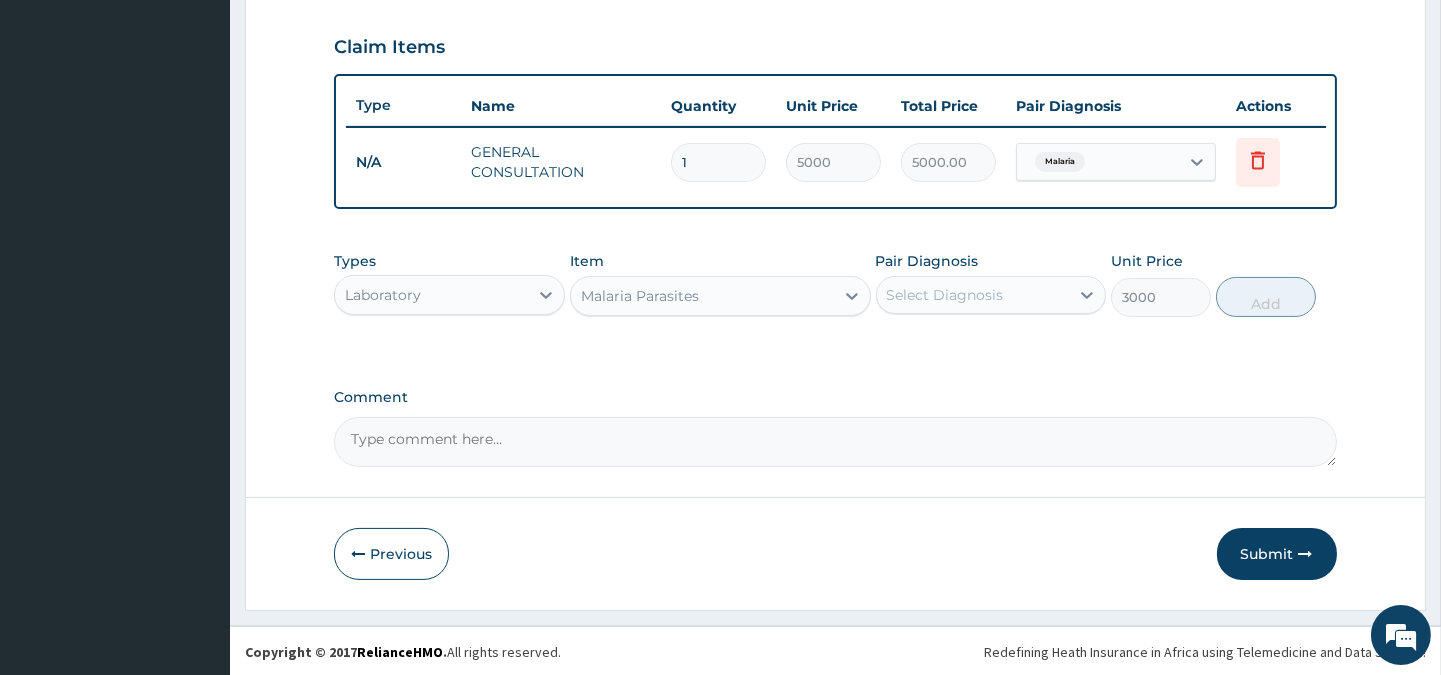 click on "Select Diagnosis" at bounding box center [945, 295] 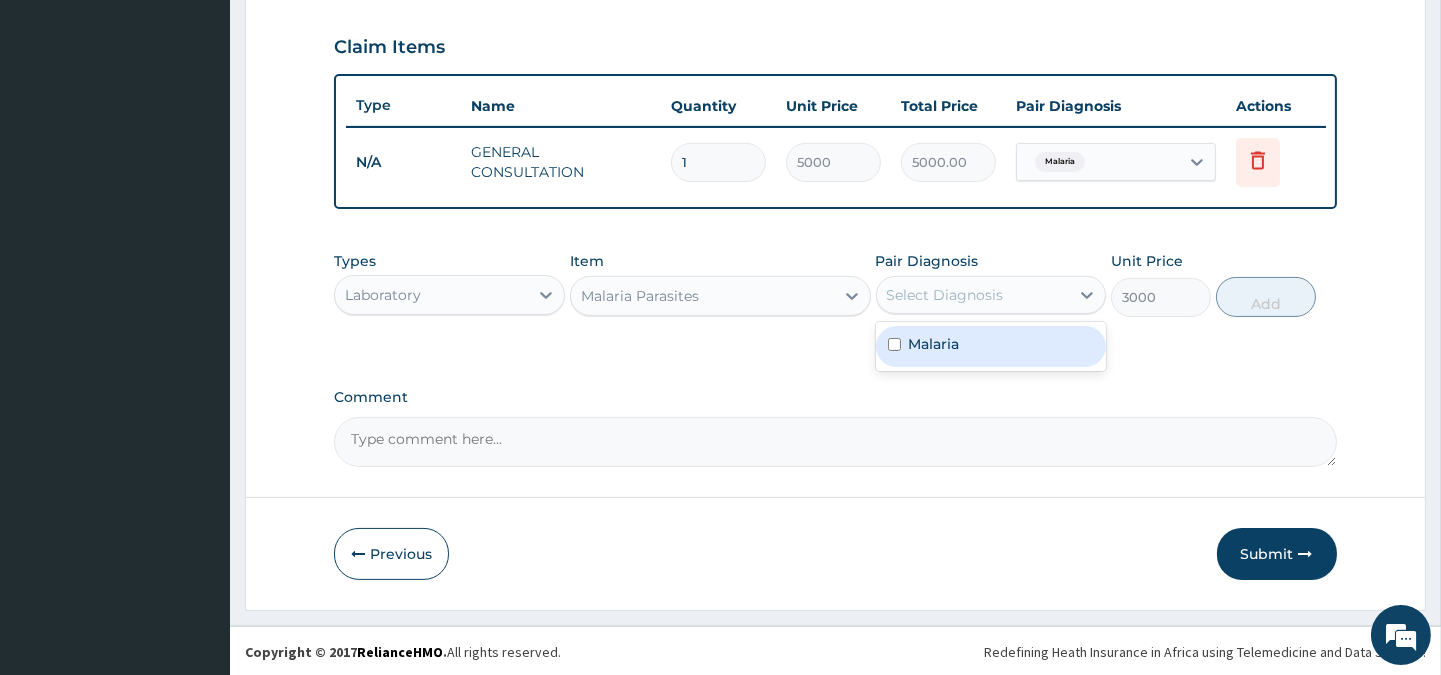 click on "Malaria" at bounding box center (991, 346) 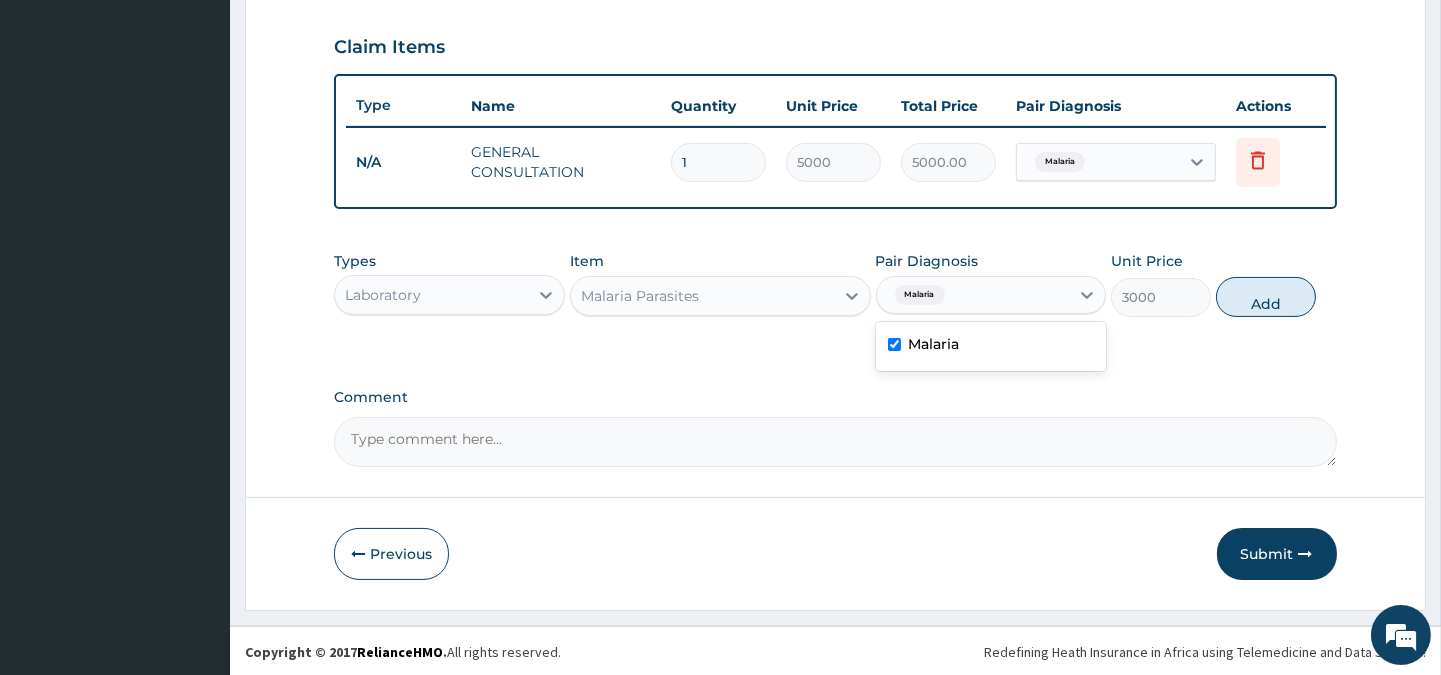 checkbox on "true" 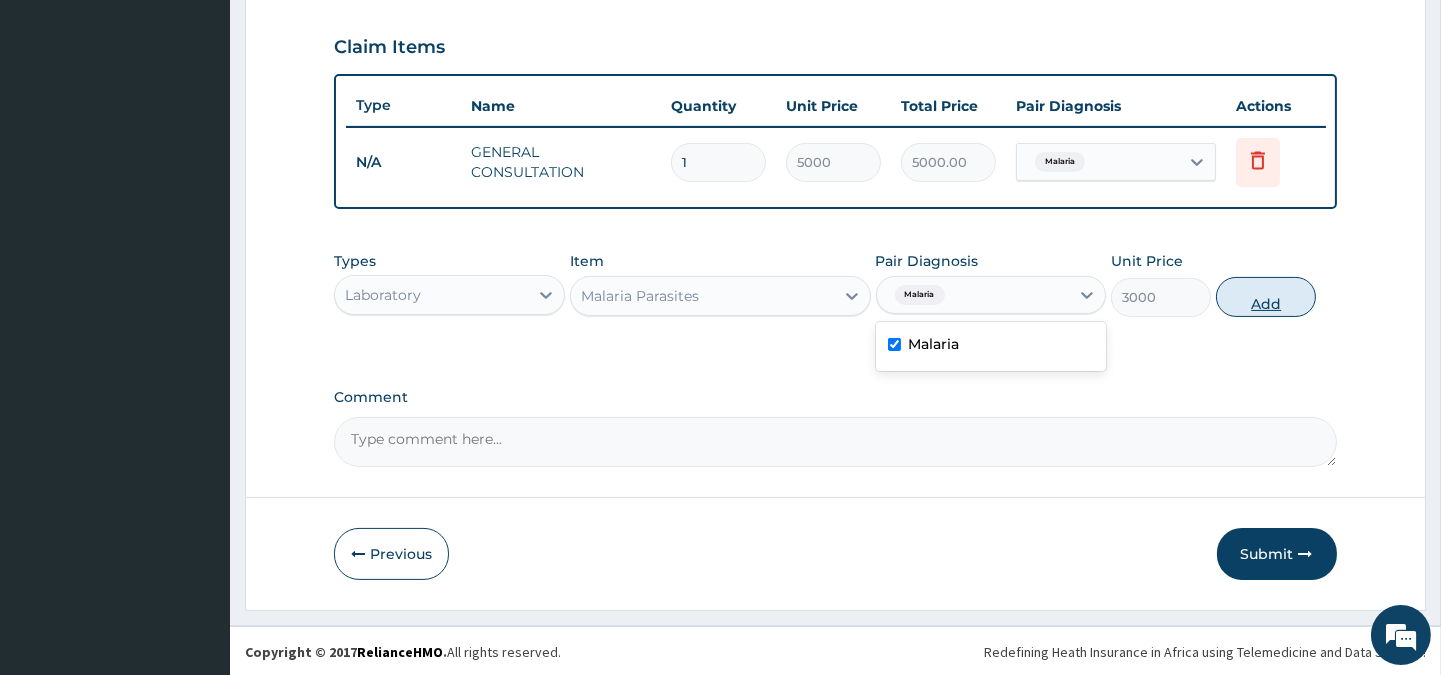 click on "Add" at bounding box center [1266, 297] 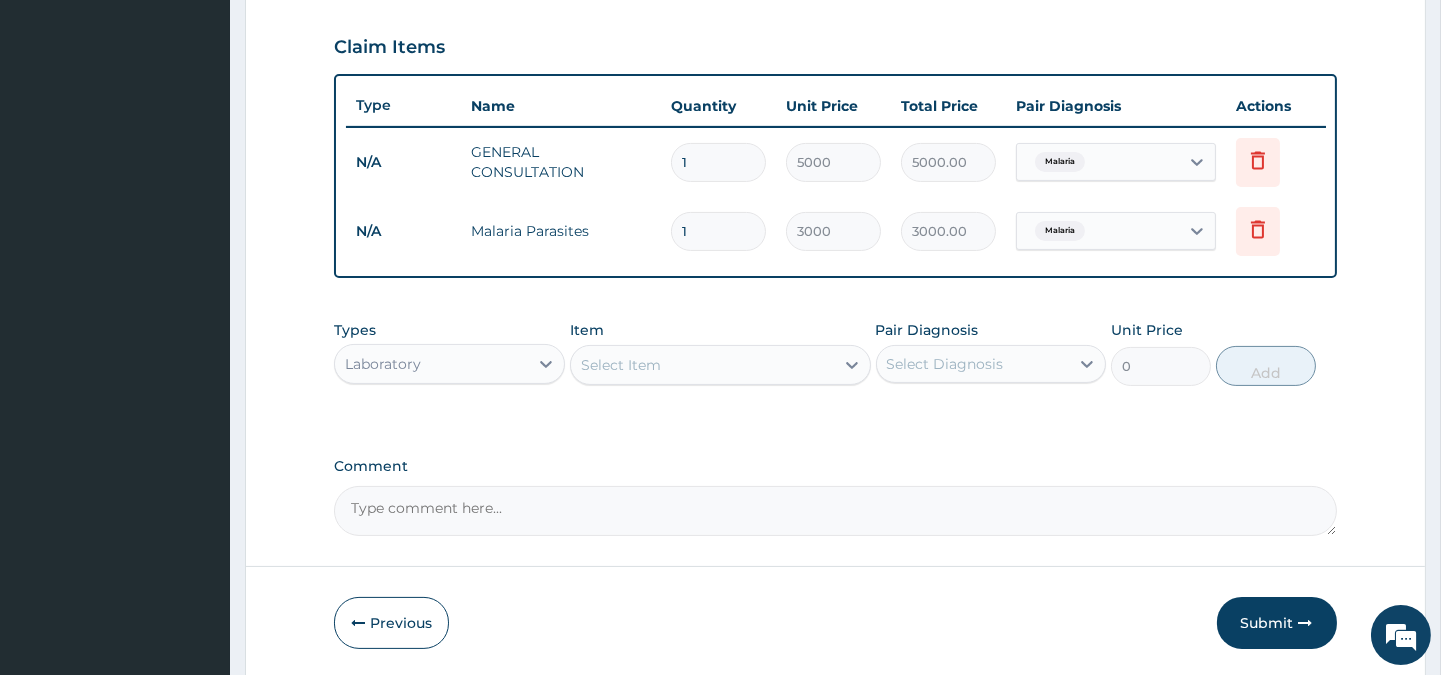 click on "Laboratory" at bounding box center [383, 364] 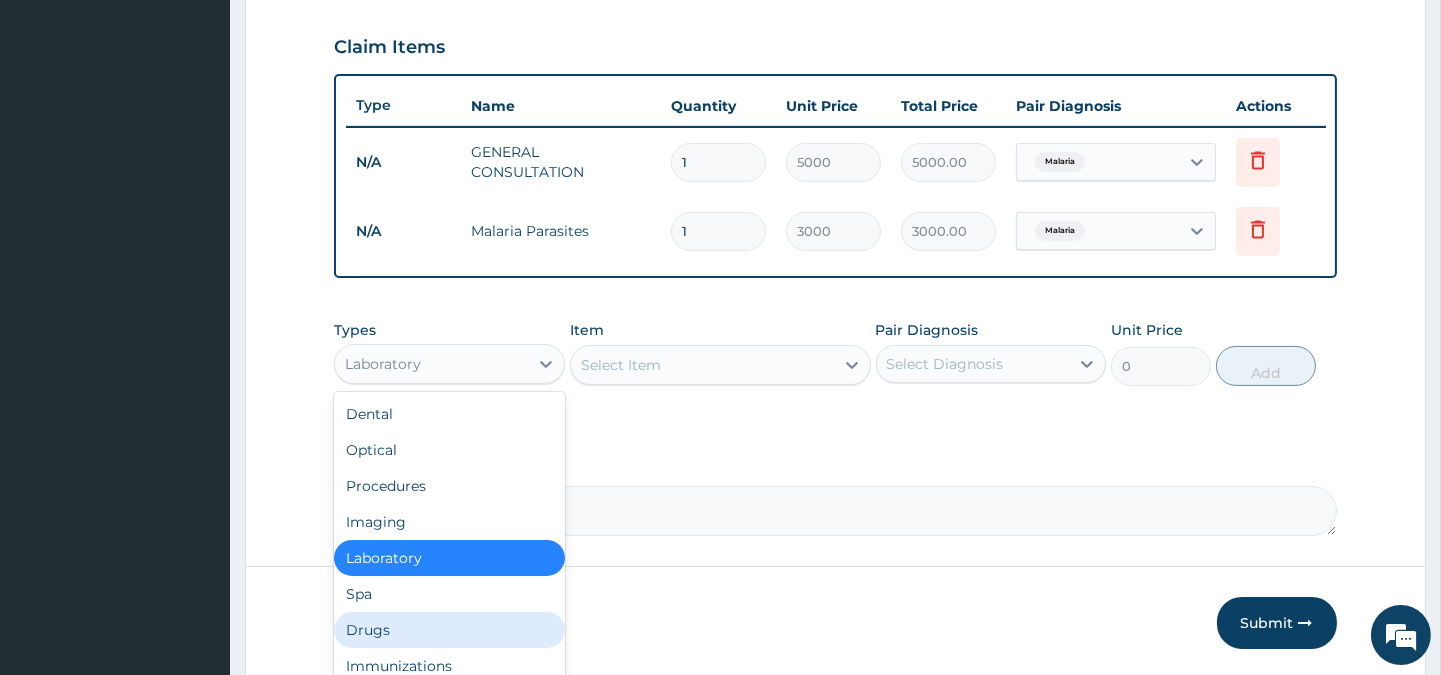 click on "Drugs" at bounding box center (449, 630) 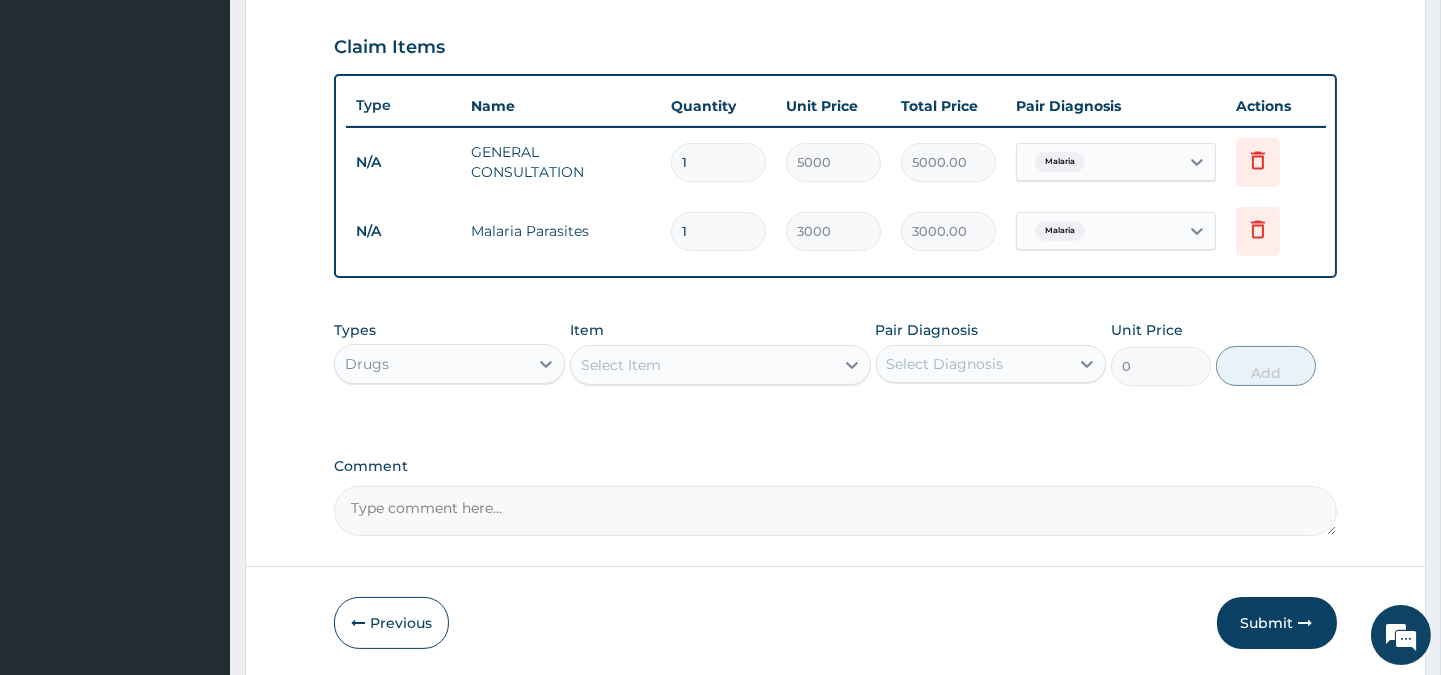 click on "Select Item" at bounding box center (702, 365) 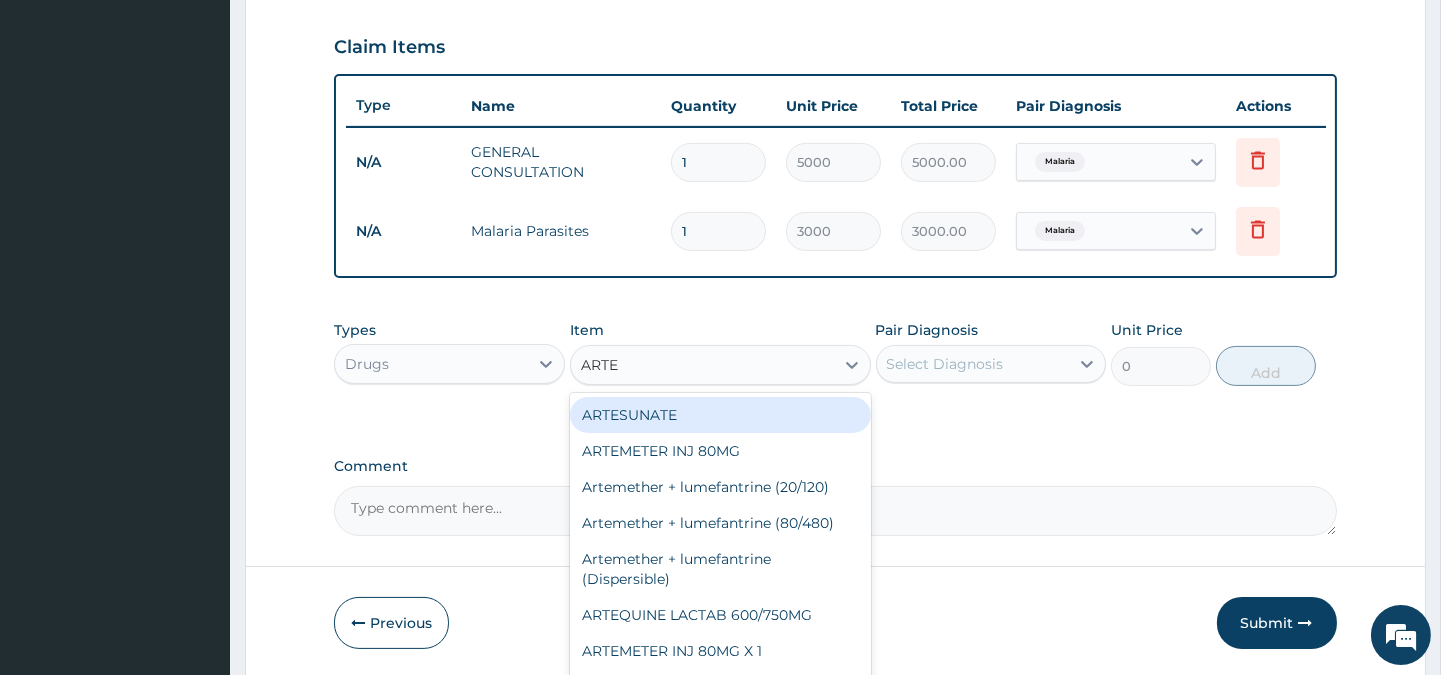 type on "ARTEM" 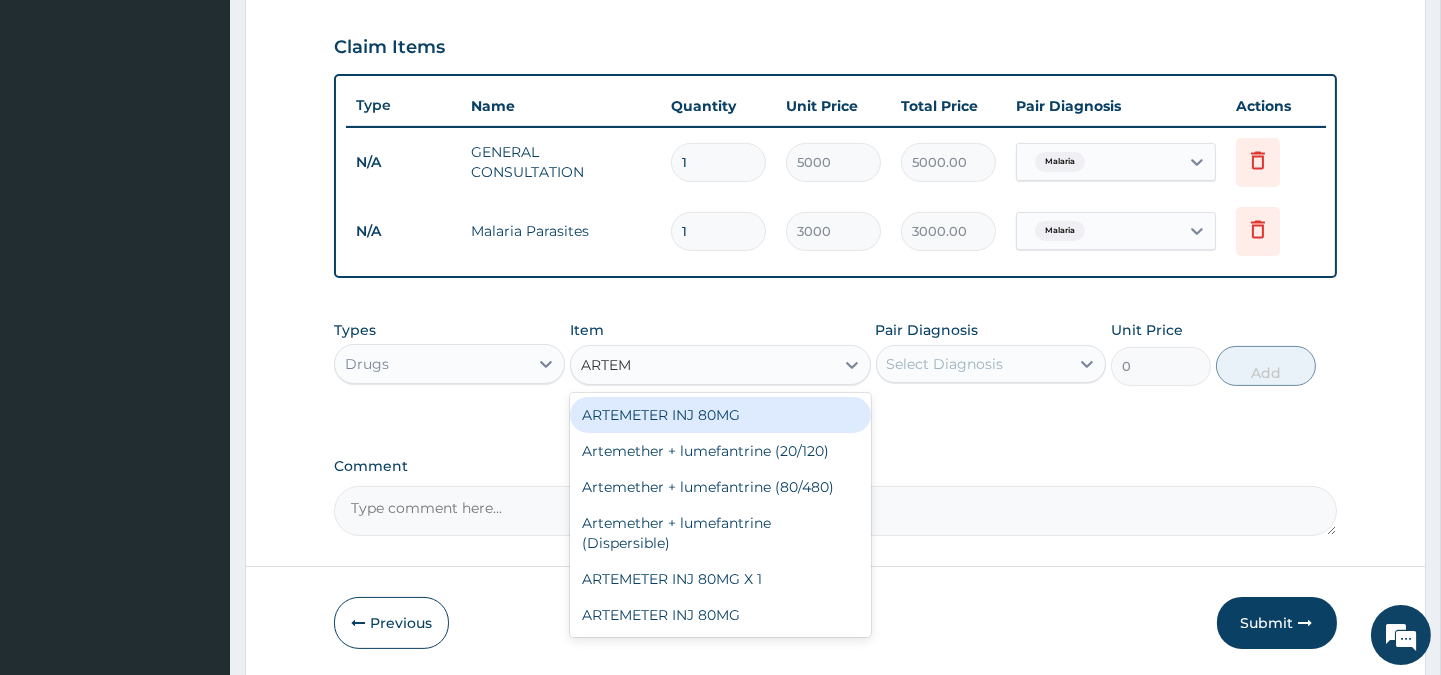 click on "ARTEMETER  INJ 80MG" at bounding box center (720, 415) 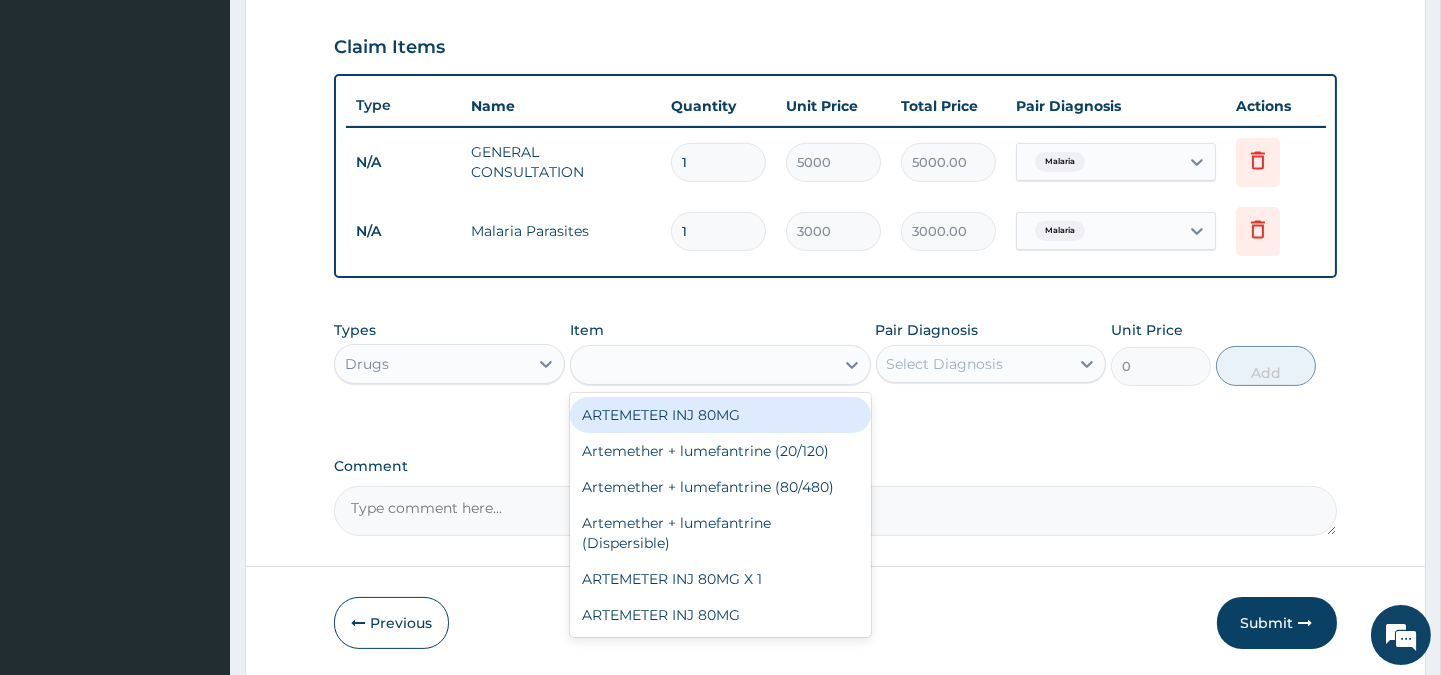 type on "1500" 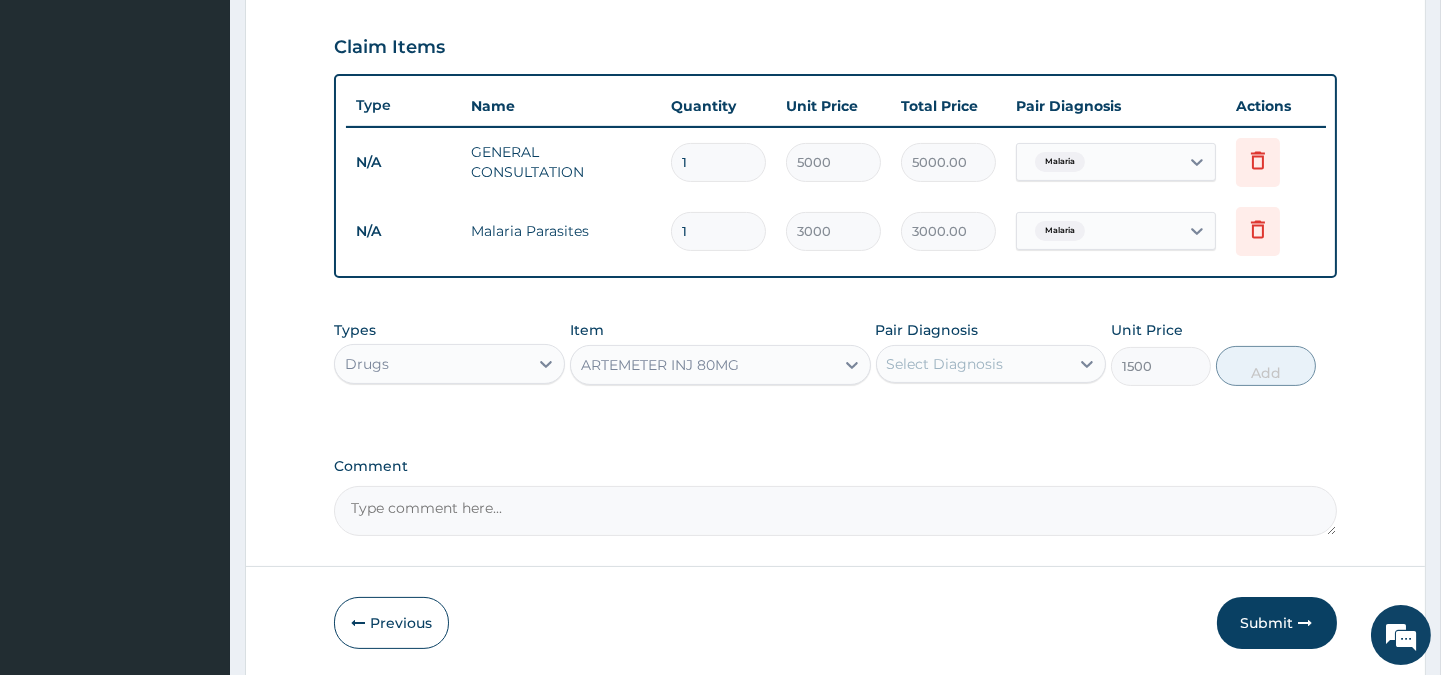 click on "Select Diagnosis" at bounding box center [945, 364] 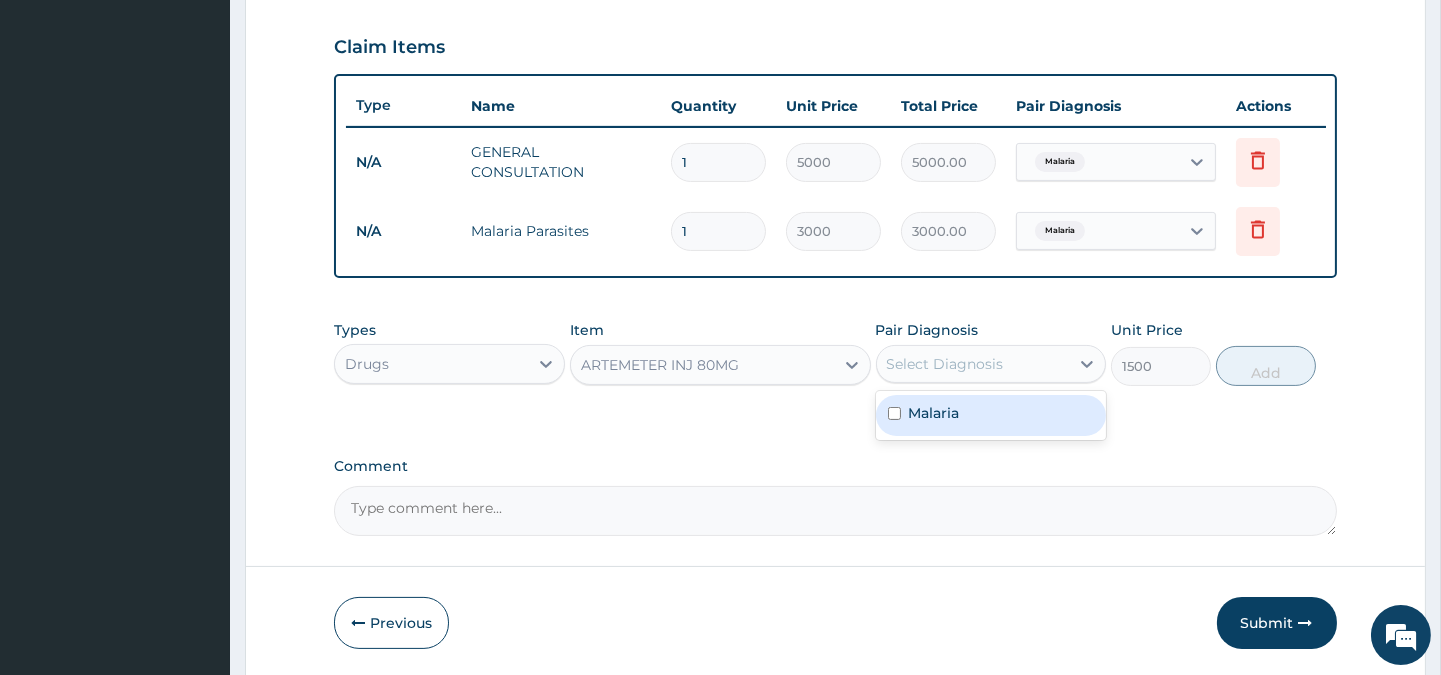 click on "Malaria" at bounding box center (934, 413) 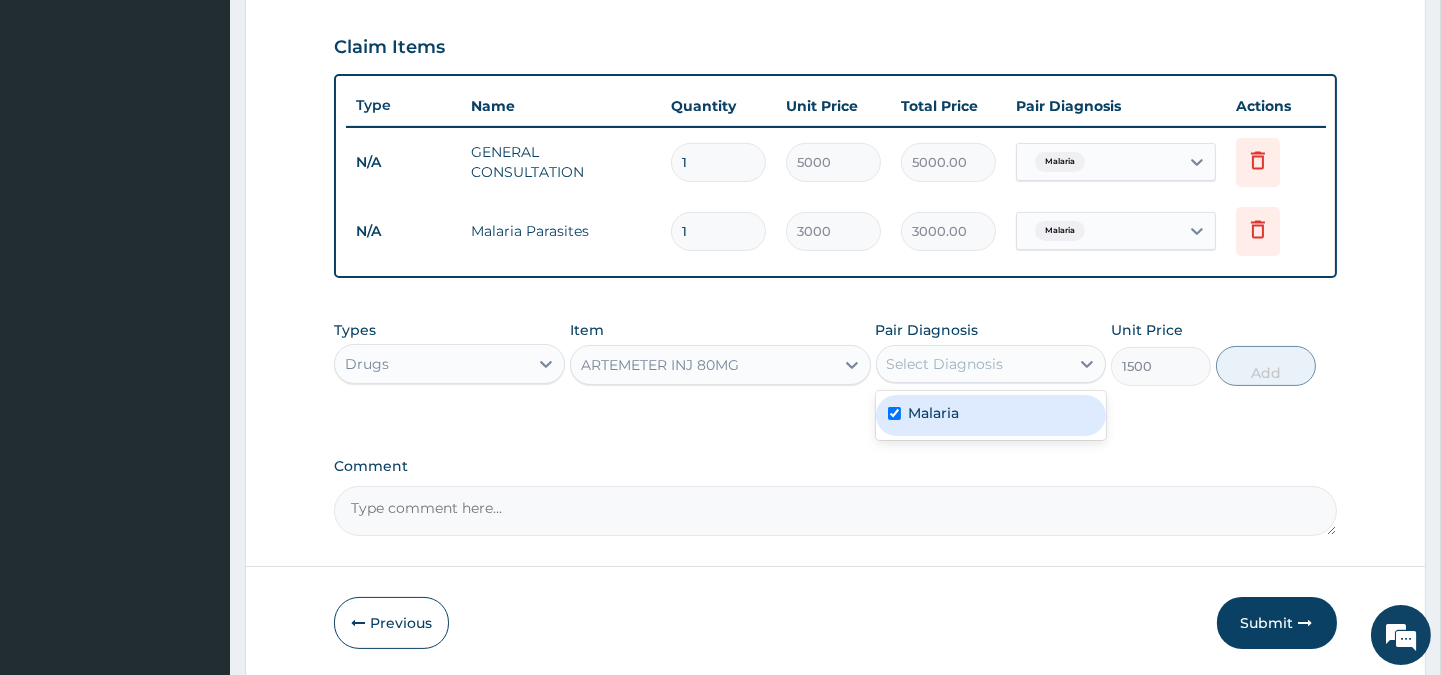 checkbox on "true" 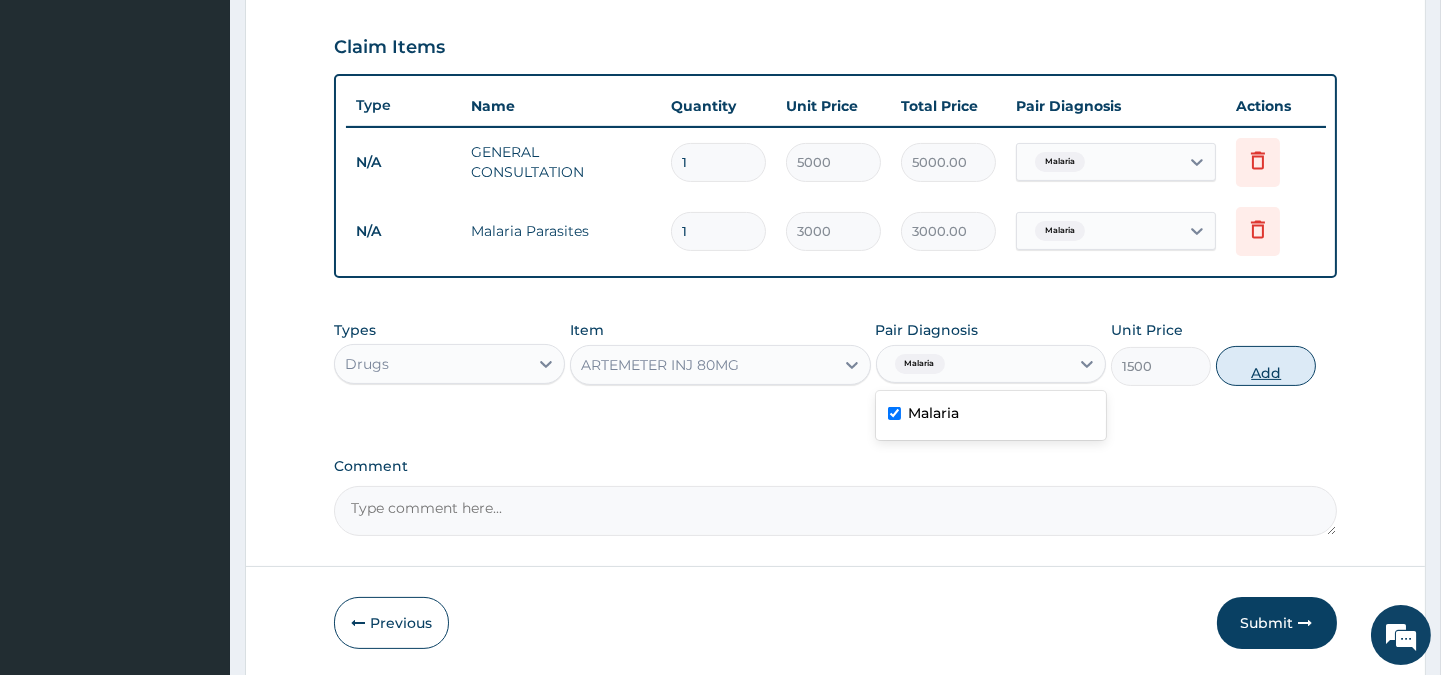 click on "Add" at bounding box center (1266, 366) 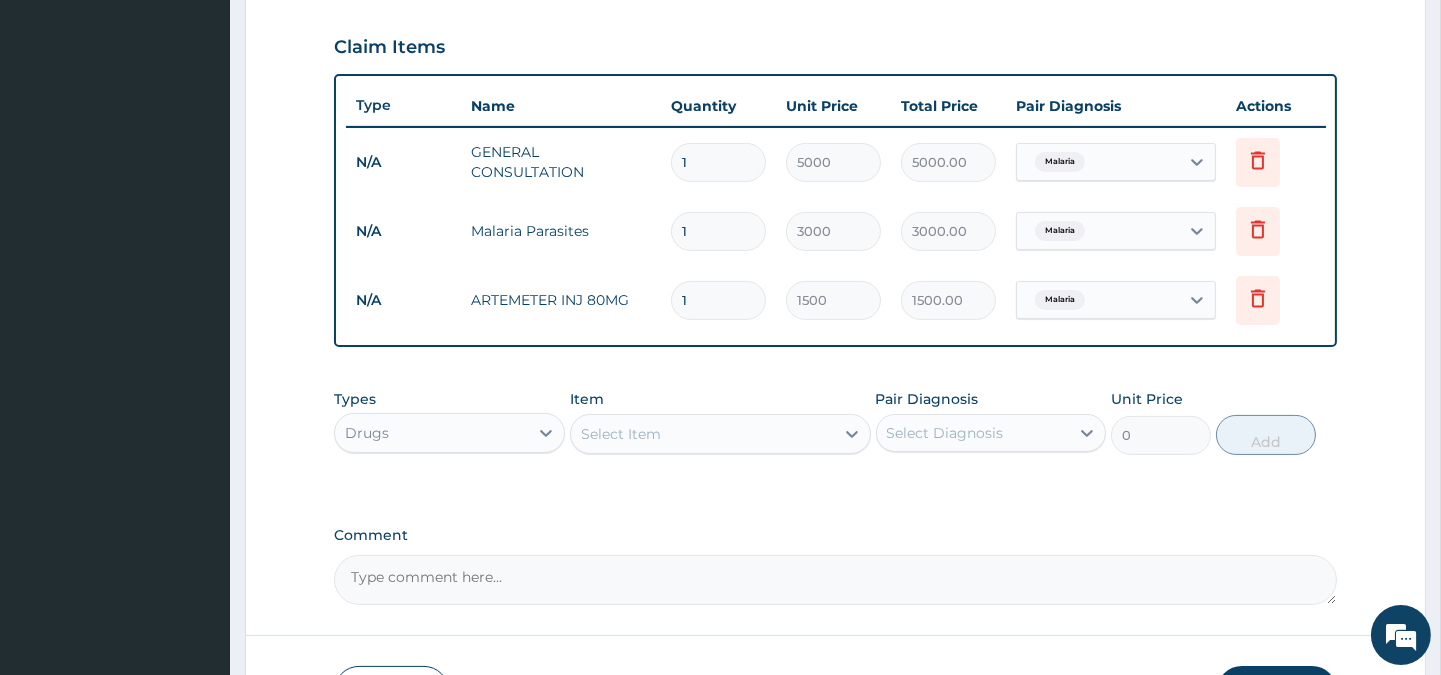 click on "Select Item" at bounding box center [621, 434] 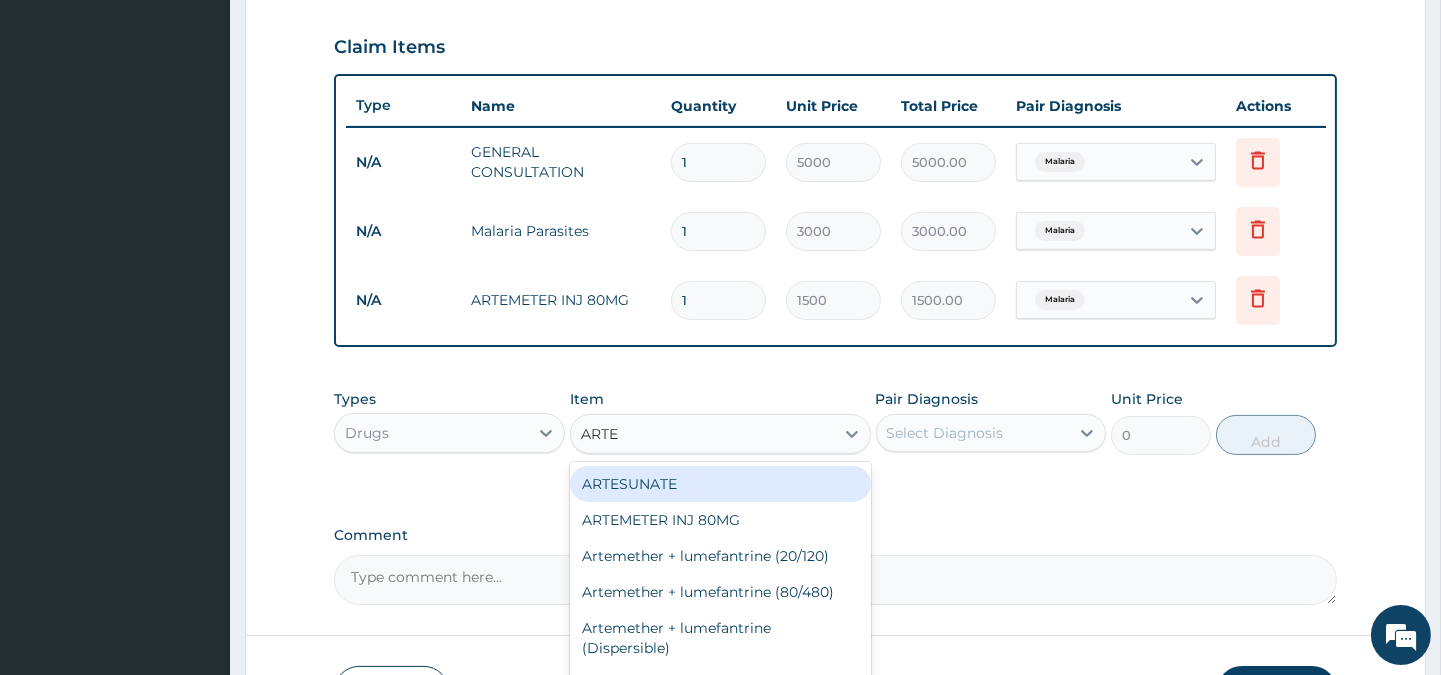 type on "ARTEM" 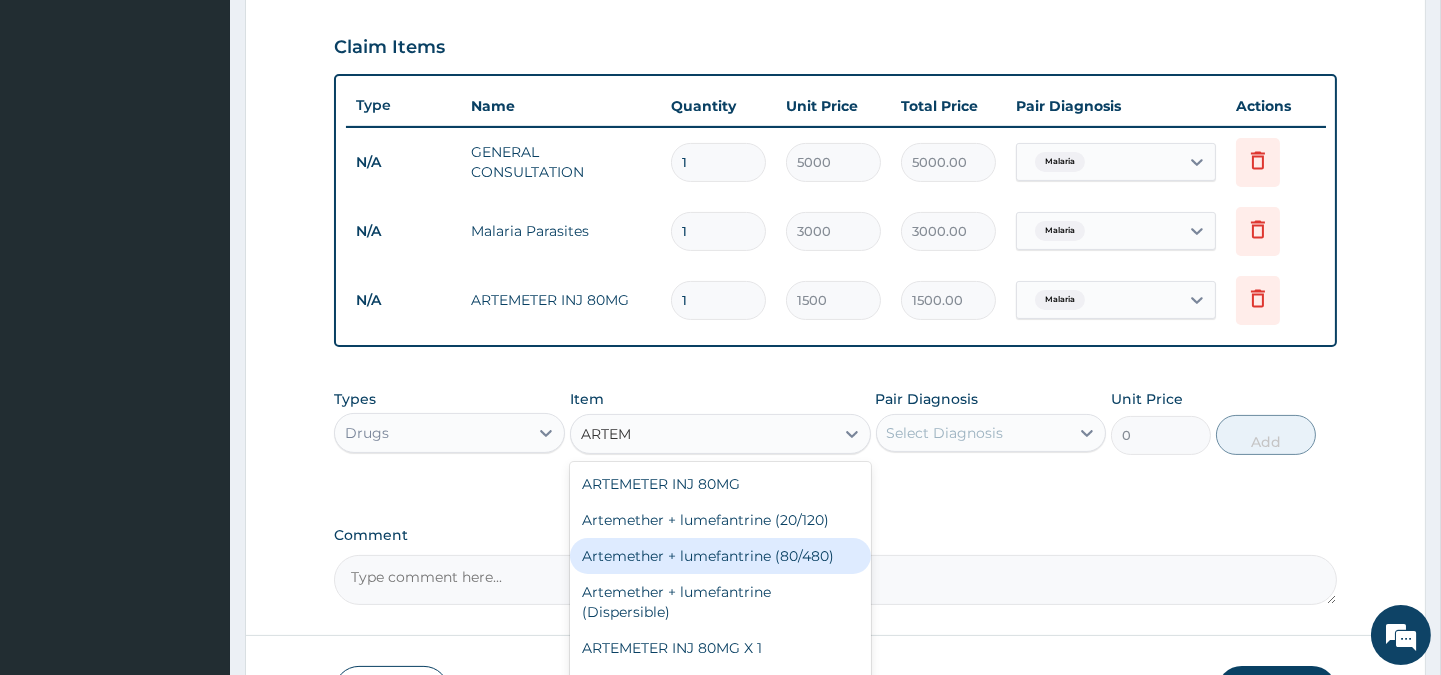 click on "Artemether + lumefantrine (80/480)" at bounding box center (720, 556) 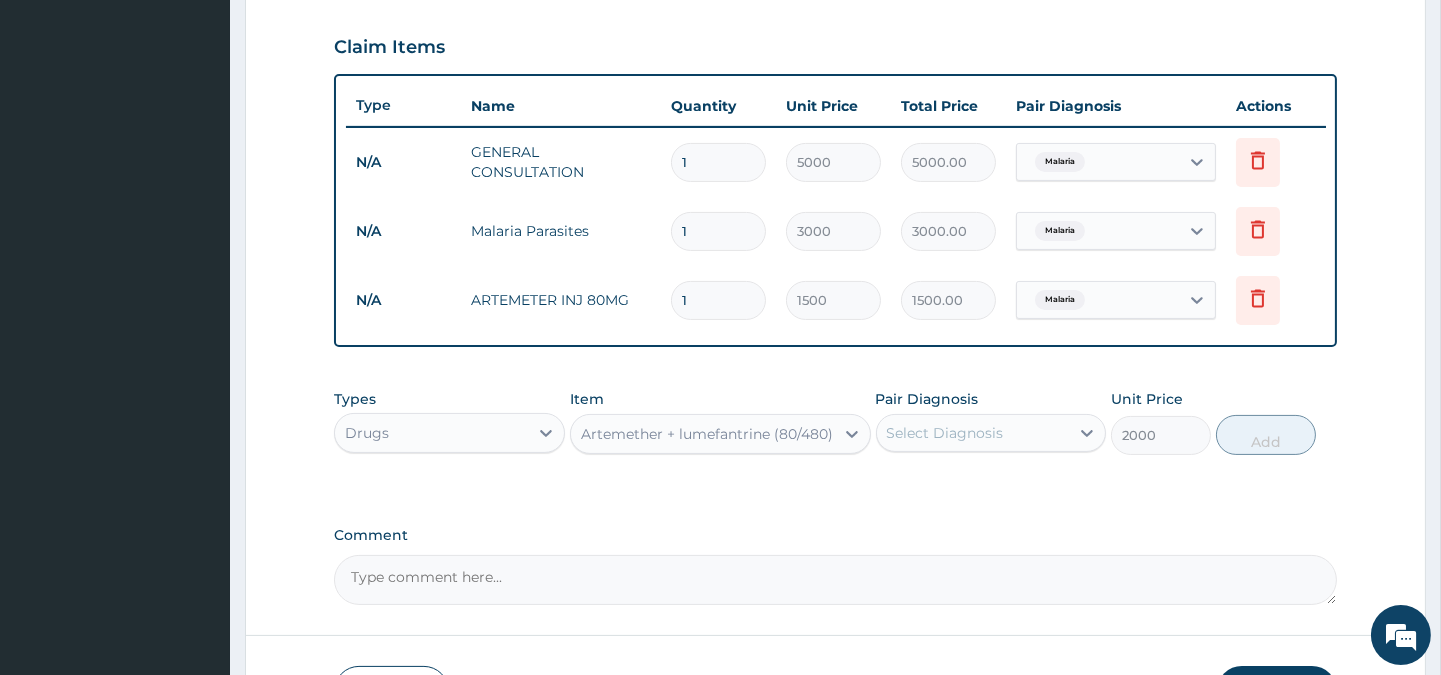 click on "Select Diagnosis" at bounding box center (945, 433) 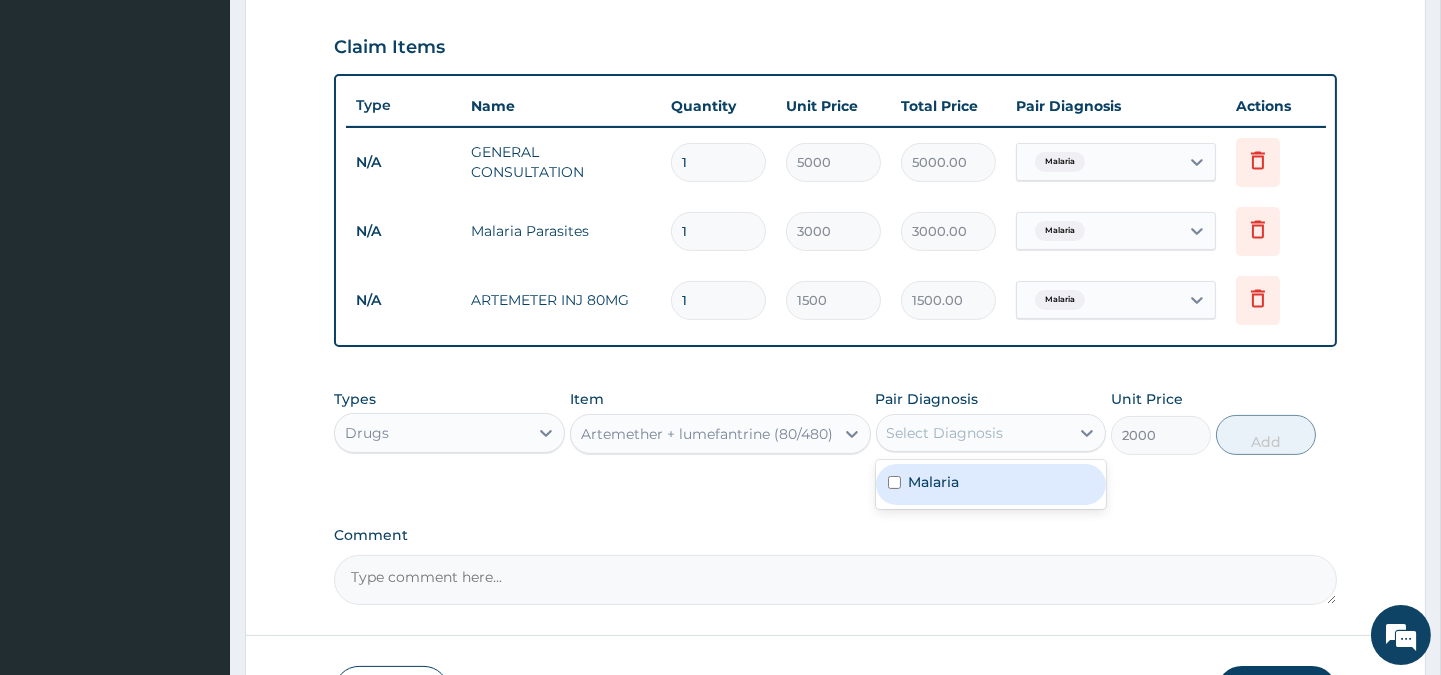 click on "Malaria" at bounding box center (991, 484) 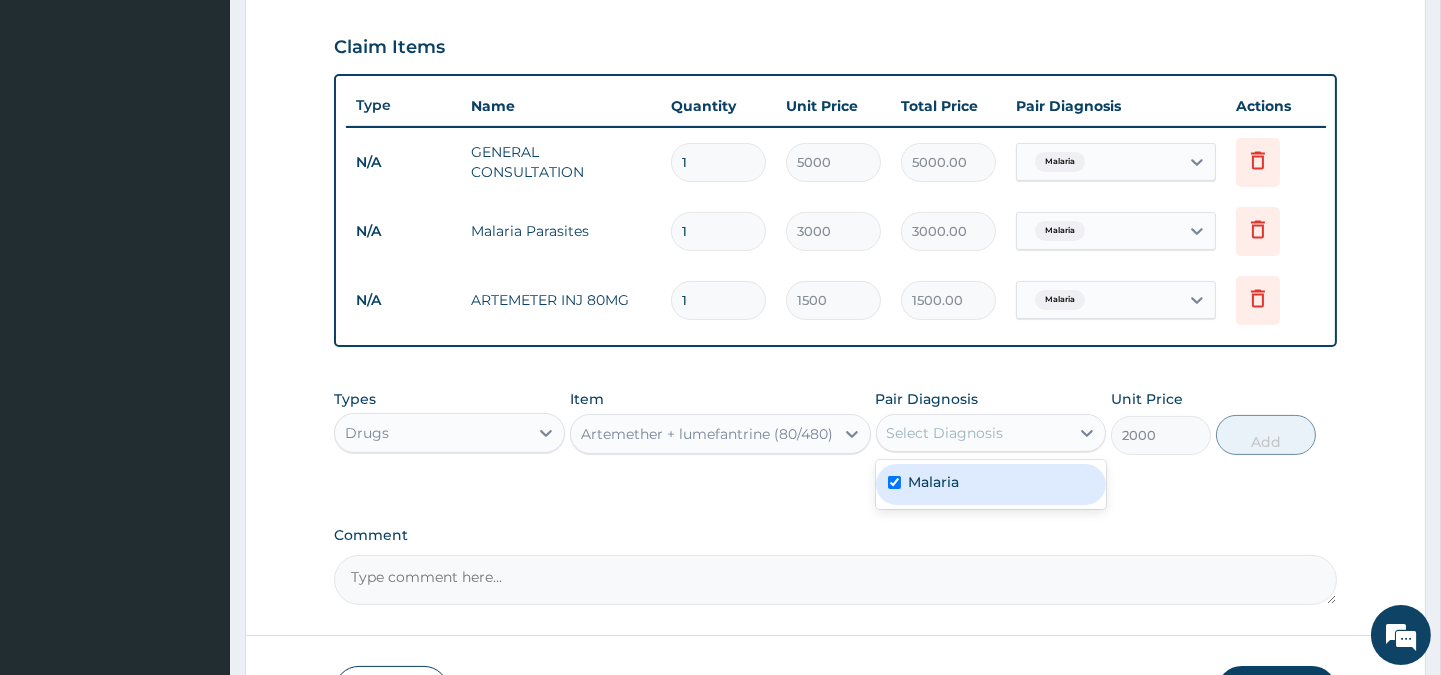 checkbox on "true" 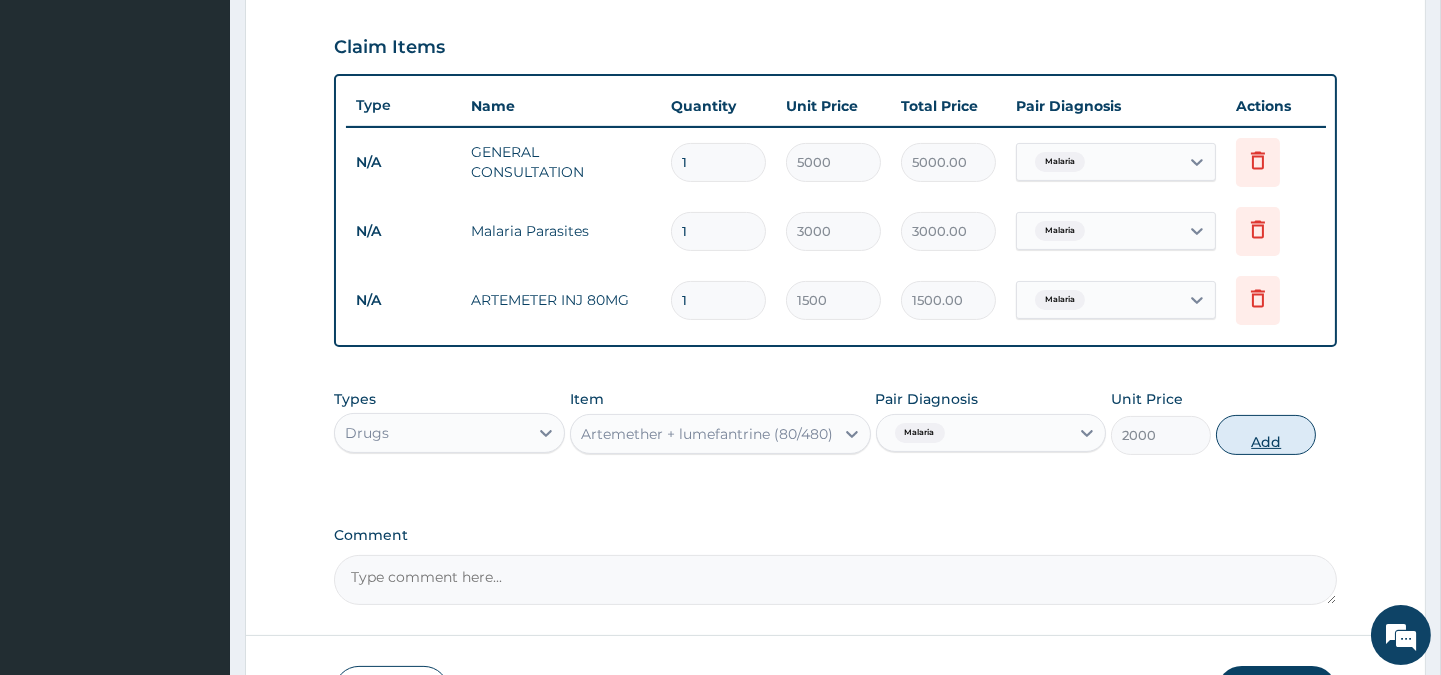 click on "Add" at bounding box center [1266, 435] 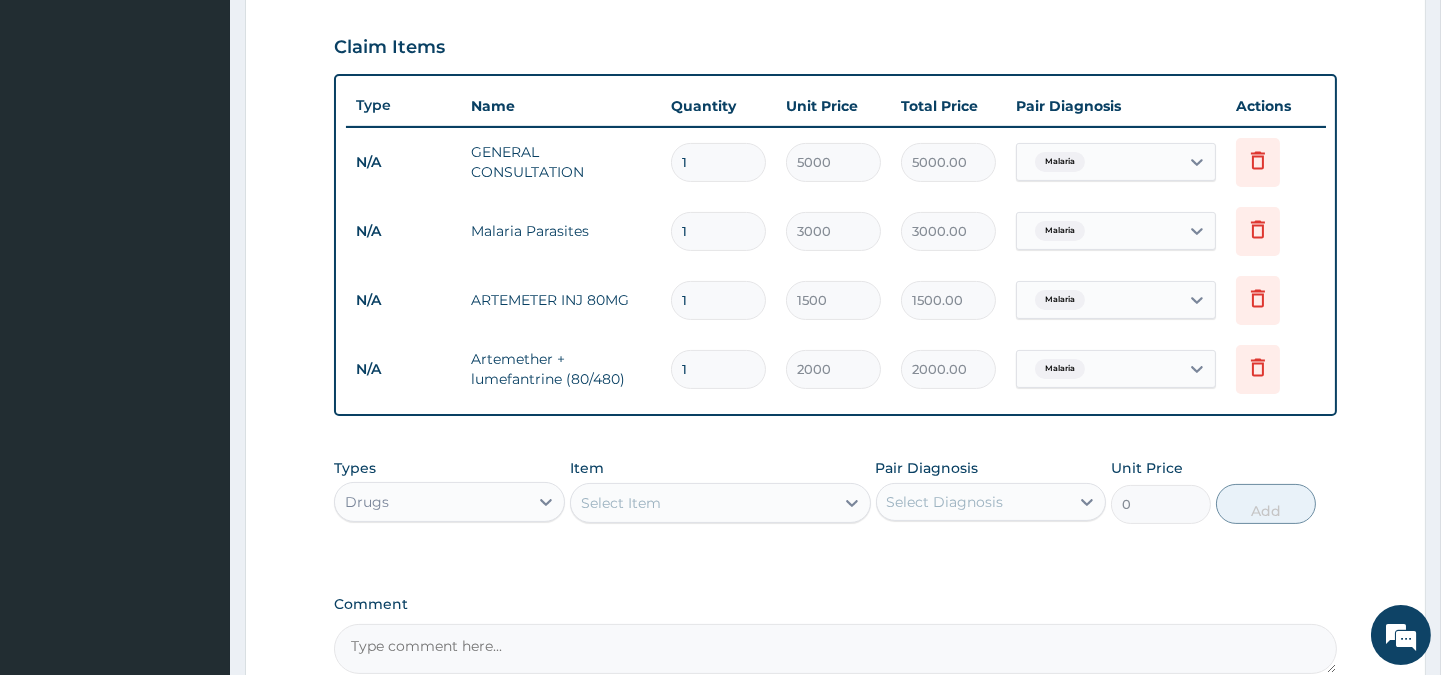 click on "Select Item" at bounding box center (702, 503) 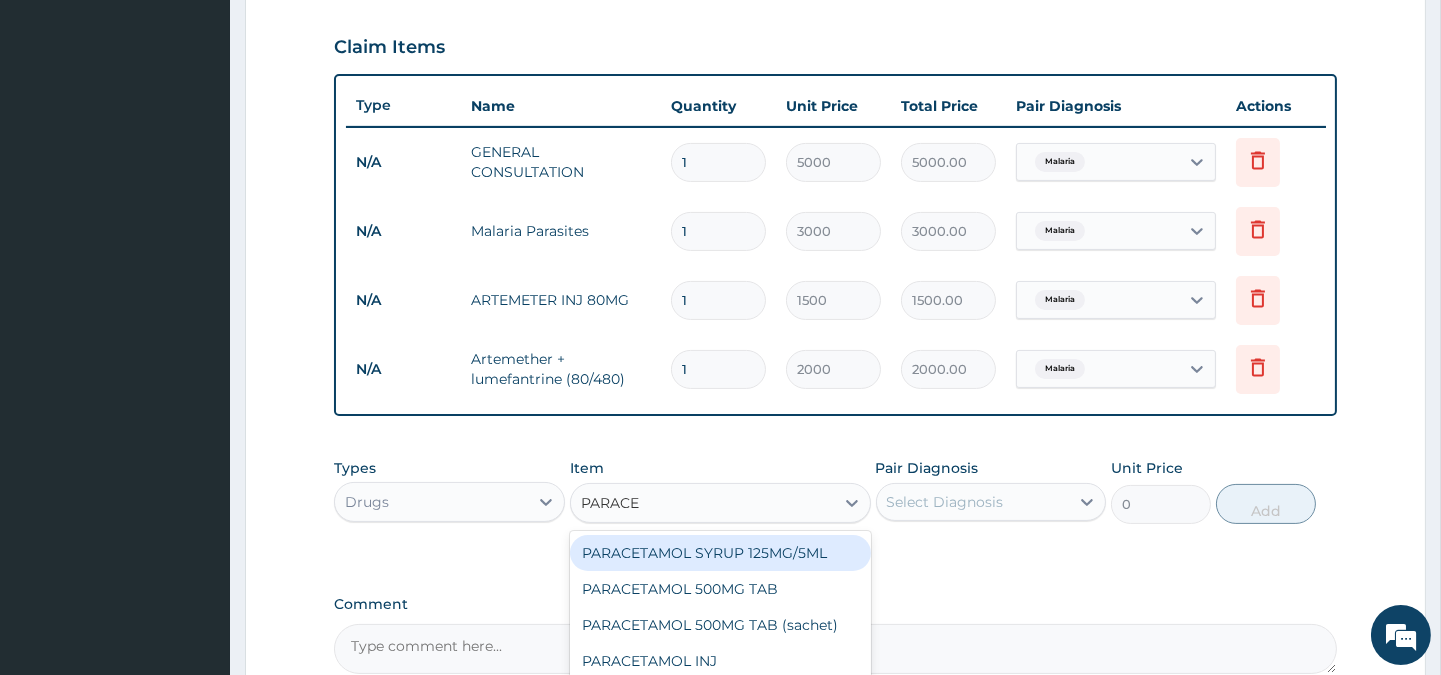 type on "PARACET" 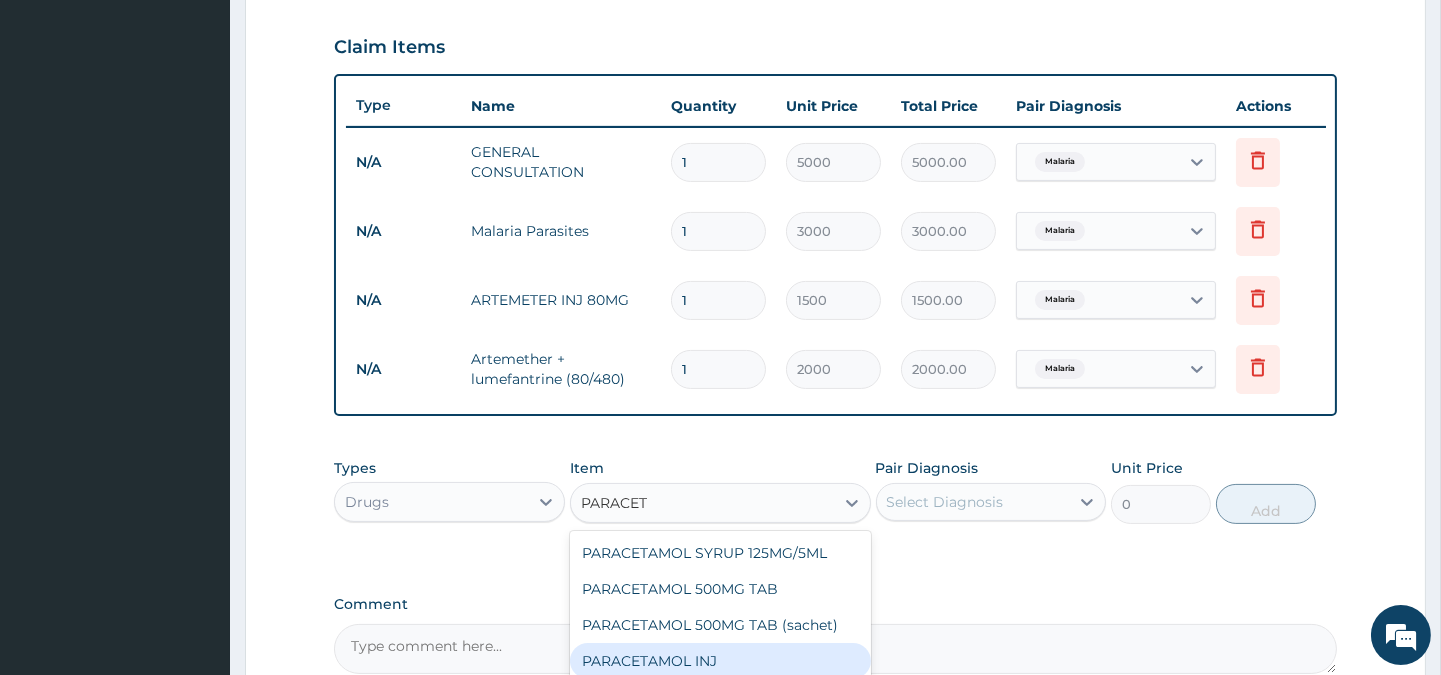 click on "PARACETAMOL INJ" at bounding box center [720, 661] 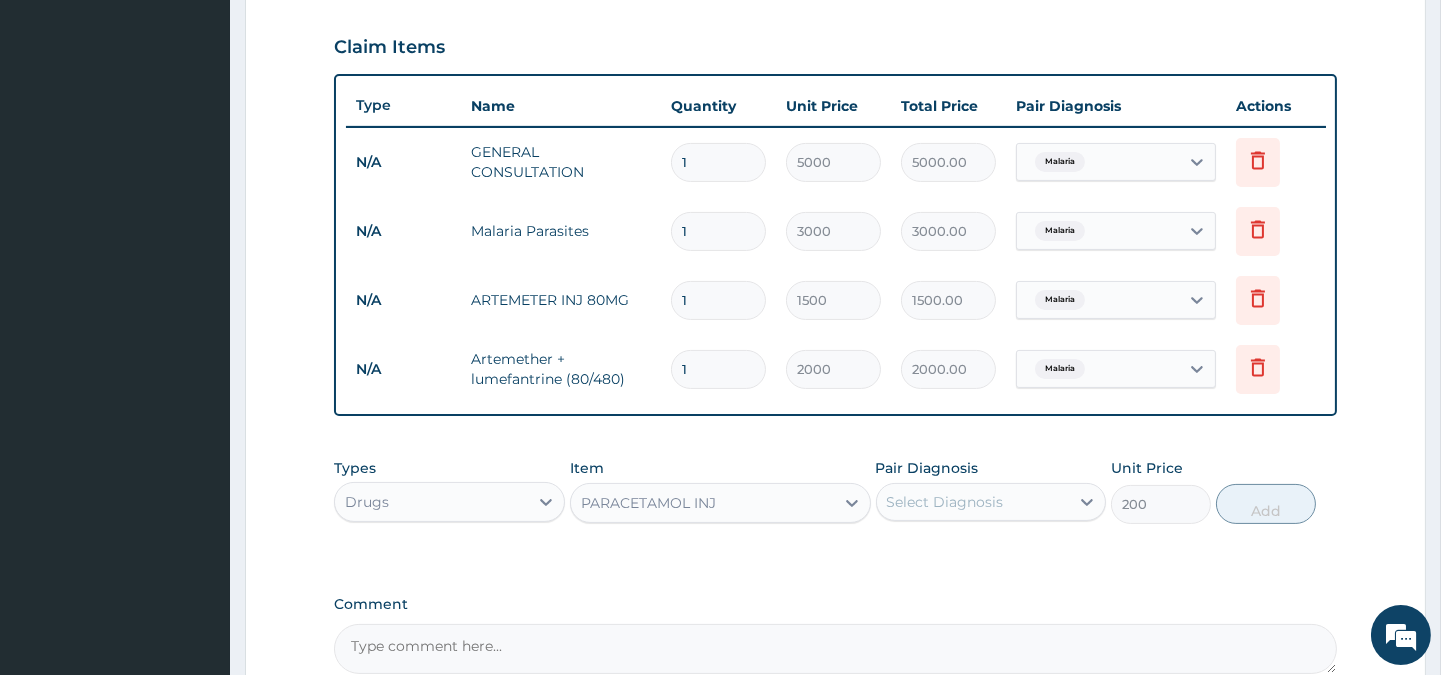 click on "Select Diagnosis" at bounding box center (945, 502) 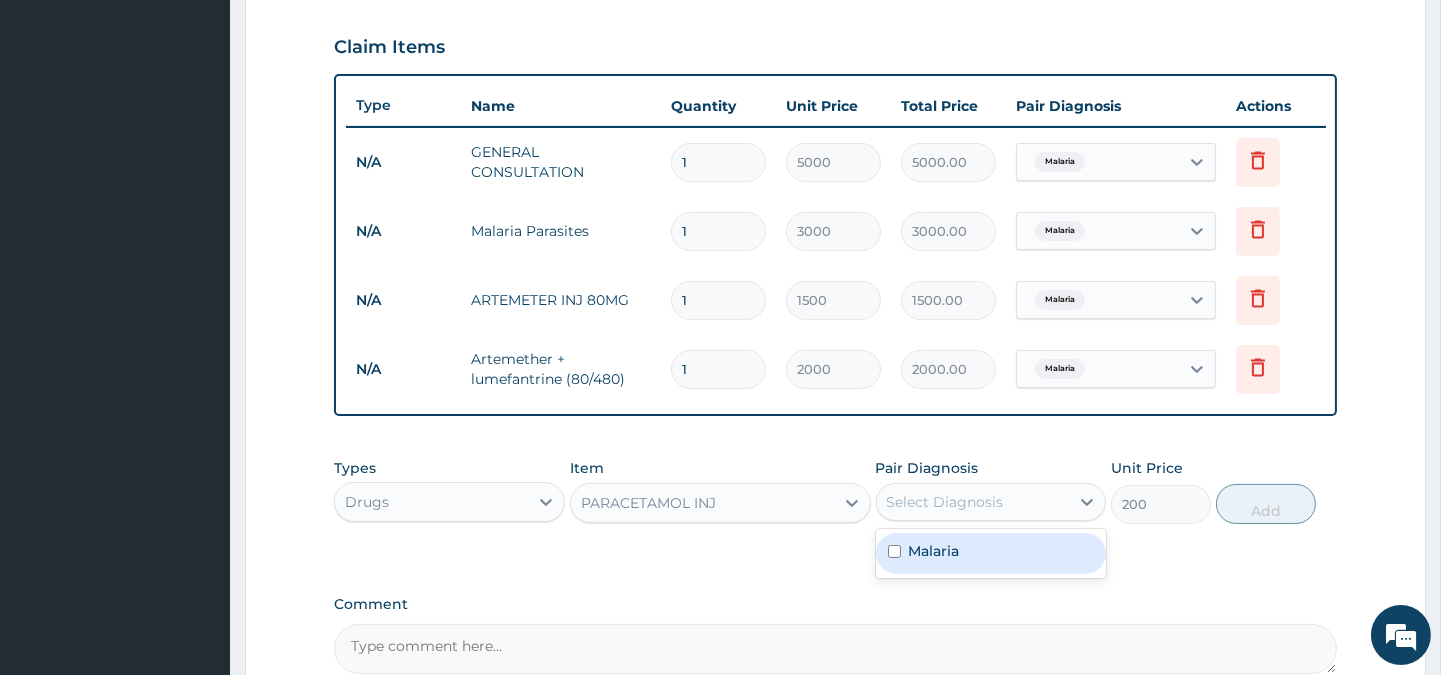 click on "Malaria" at bounding box center [934, 551] 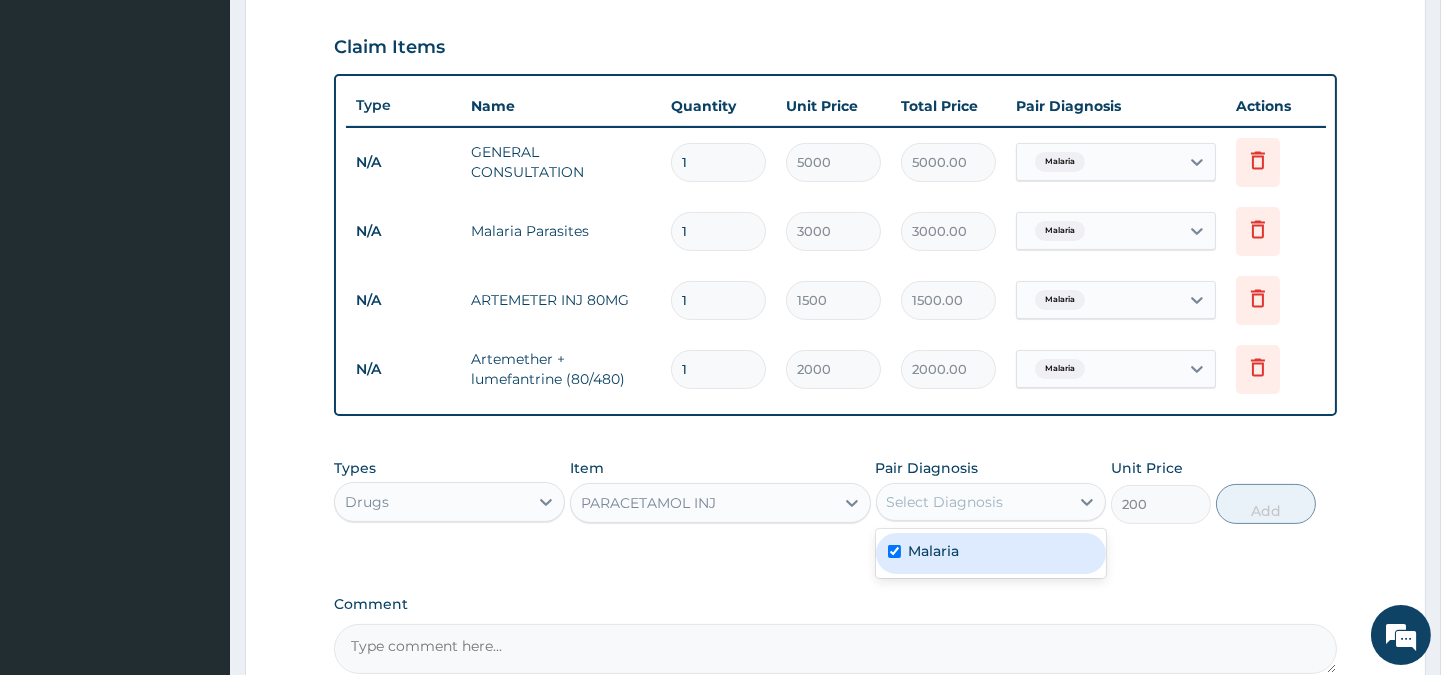 checkbox on "true" 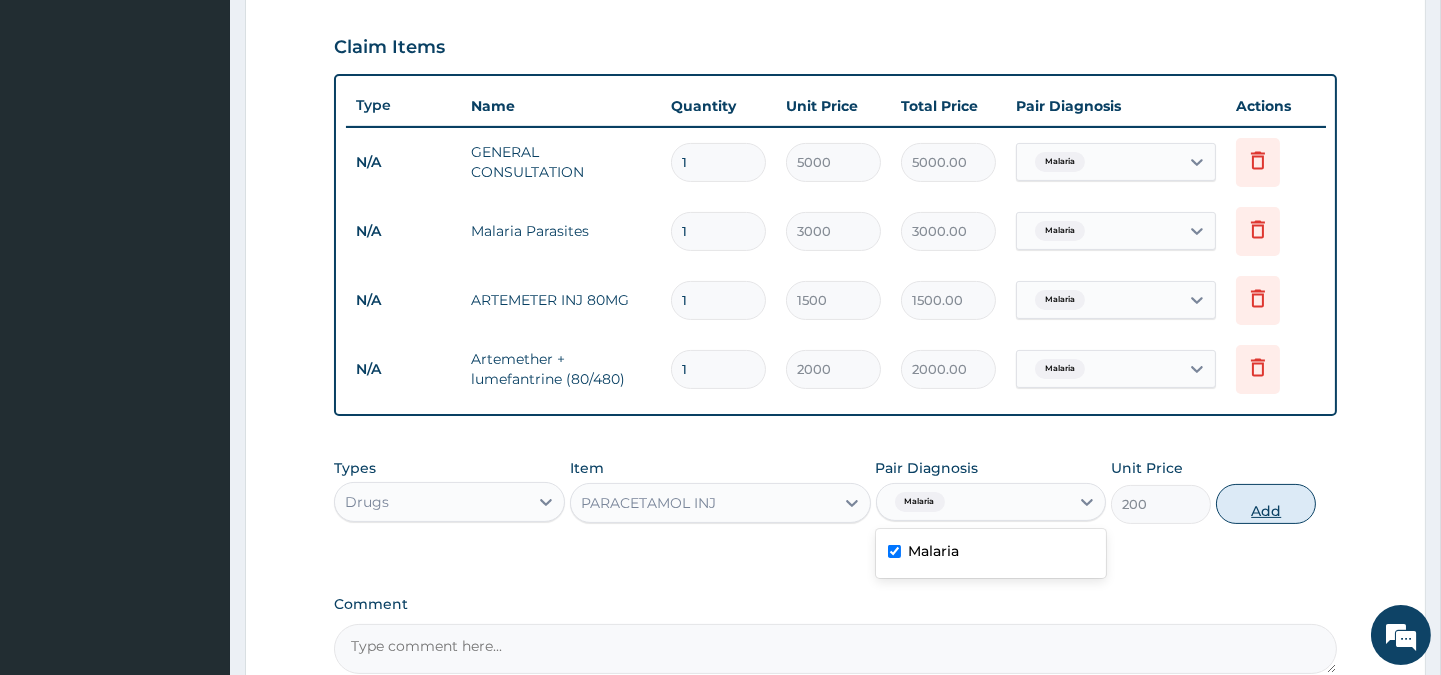 click on "Add" at bounding box center [1266, 504] 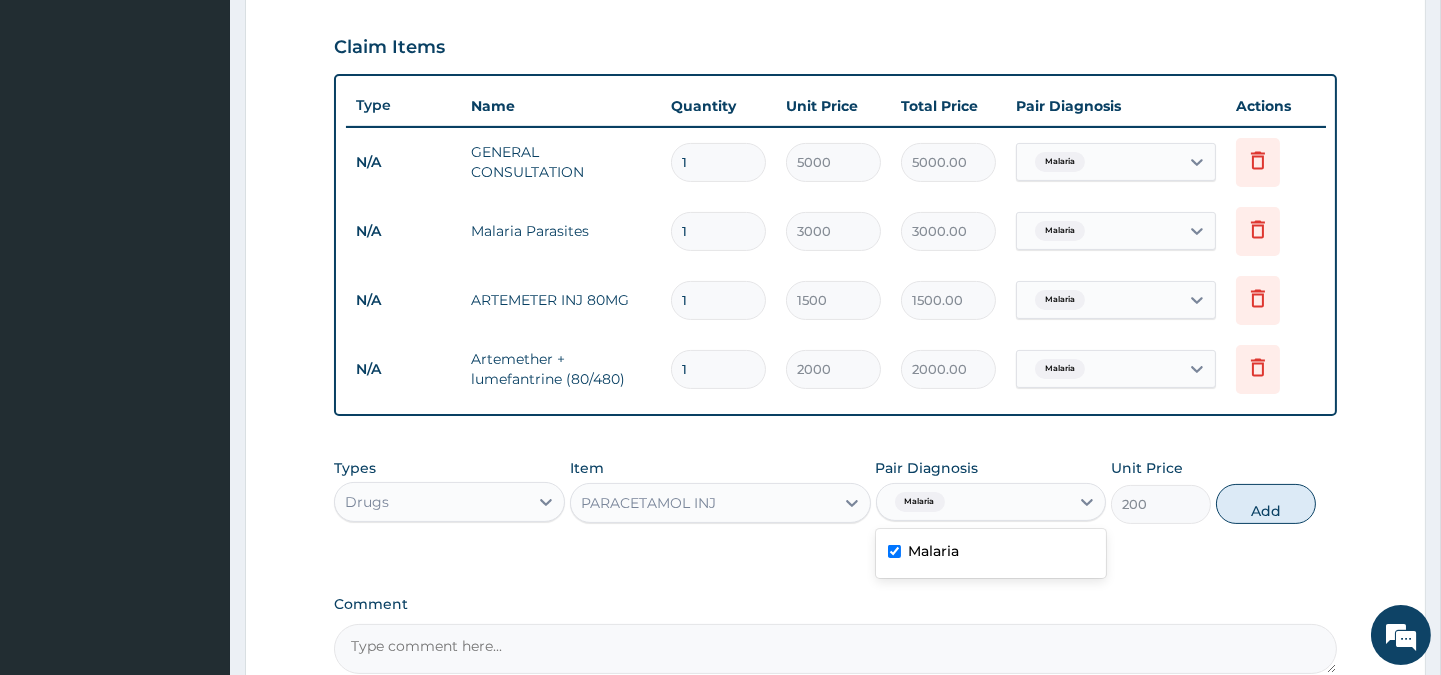 type on "0" 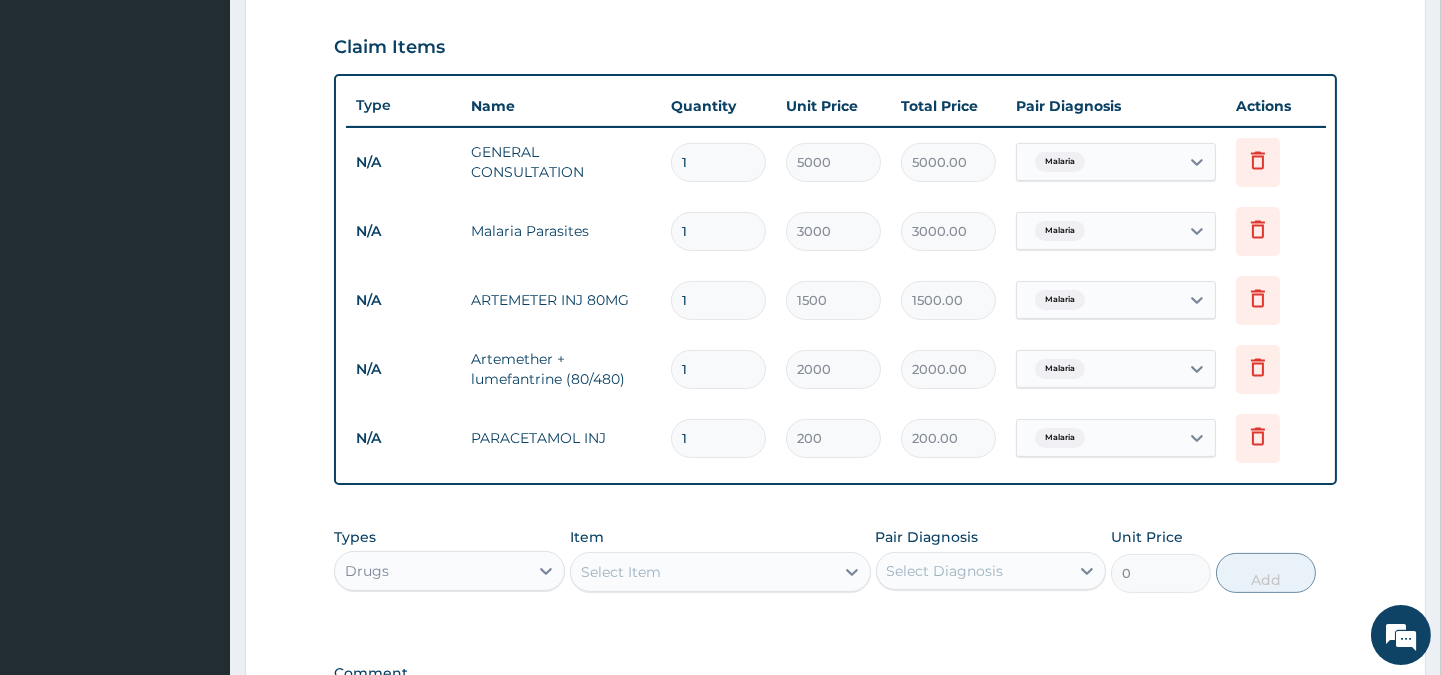 scroll, scrollTop: 947, scrollLeft: 0, axis: vertical 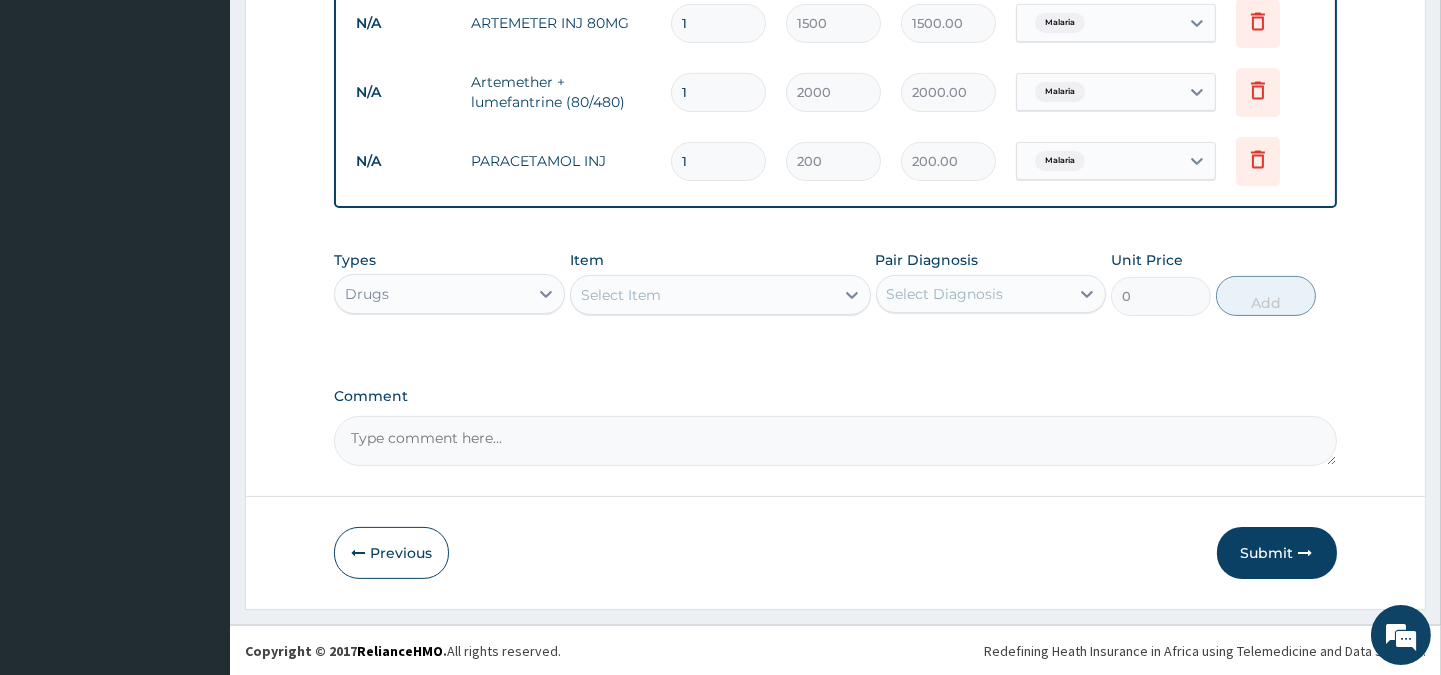 click on "Select Item" at bounding box center (621, 295) 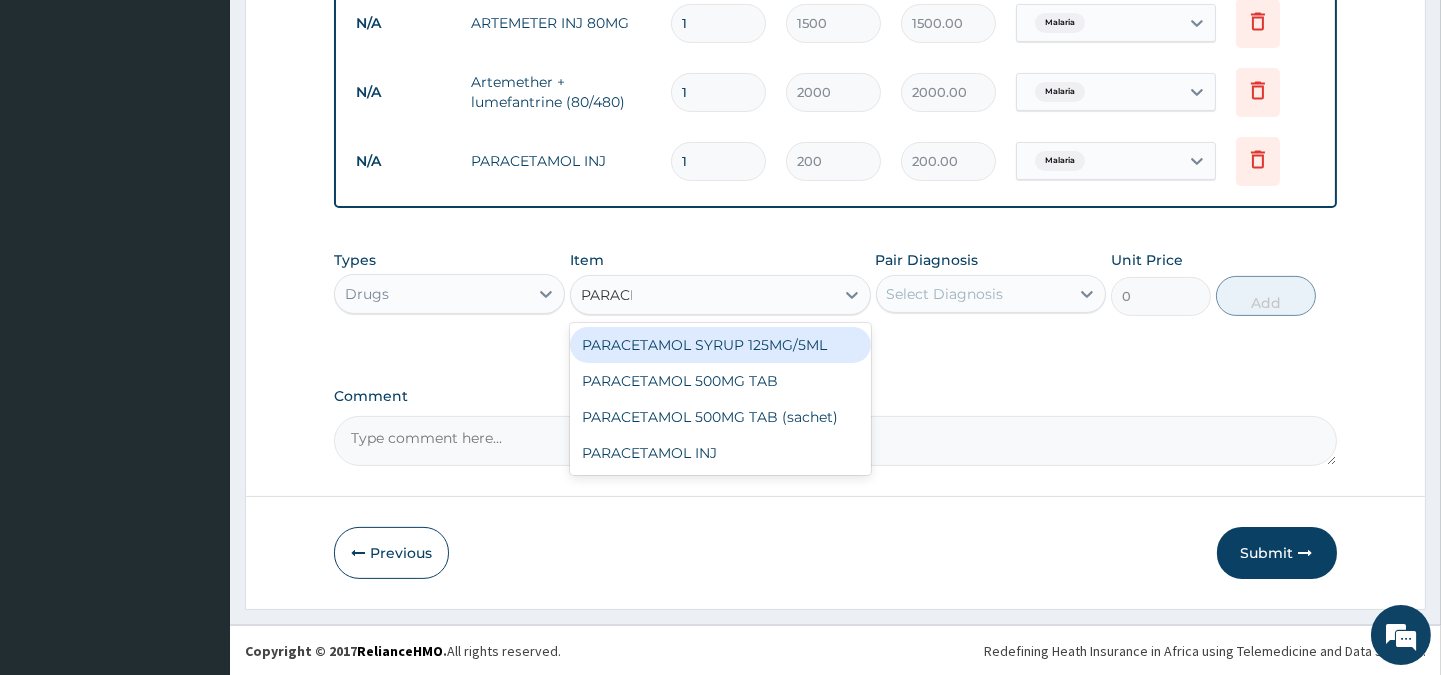 type on "PARACET" 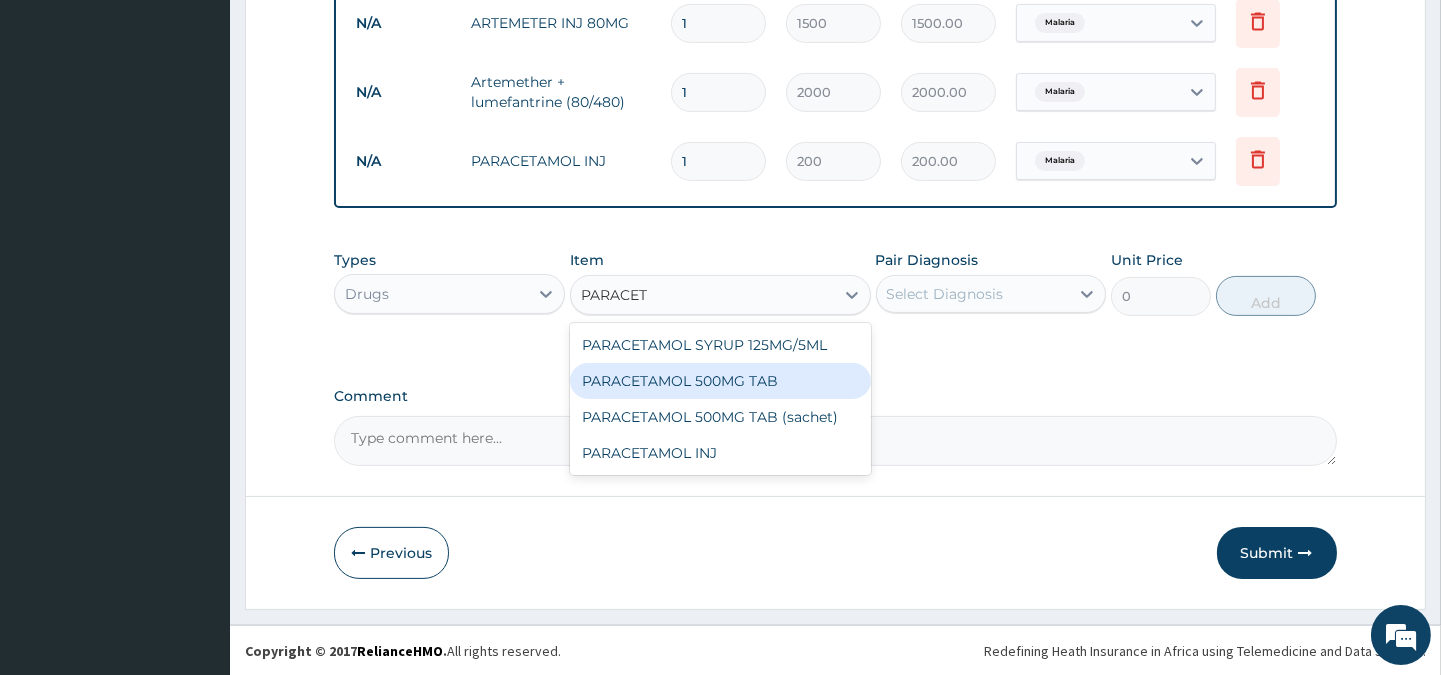 click on "PARACETAMOL 500MG TAB" at bounding box center (720, 381) 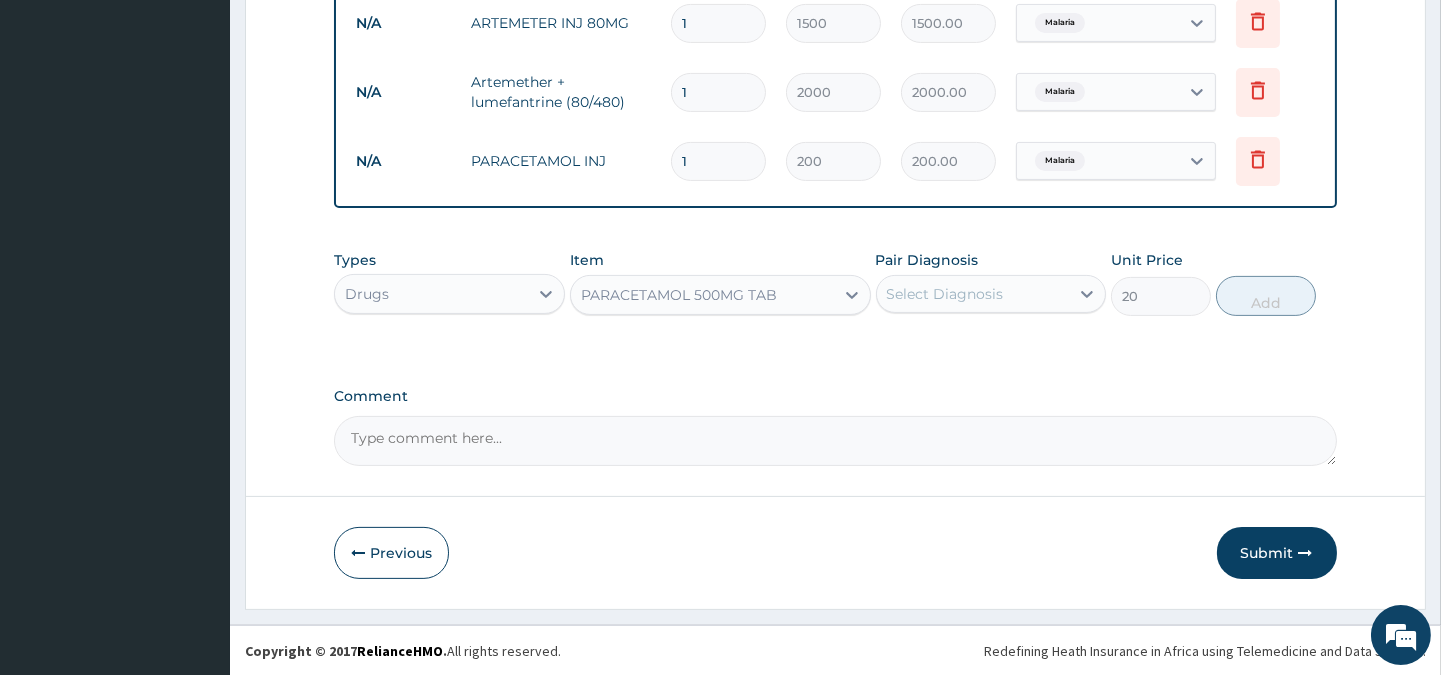 click on "Select Diagnosis" at bounding box center [945, 294] 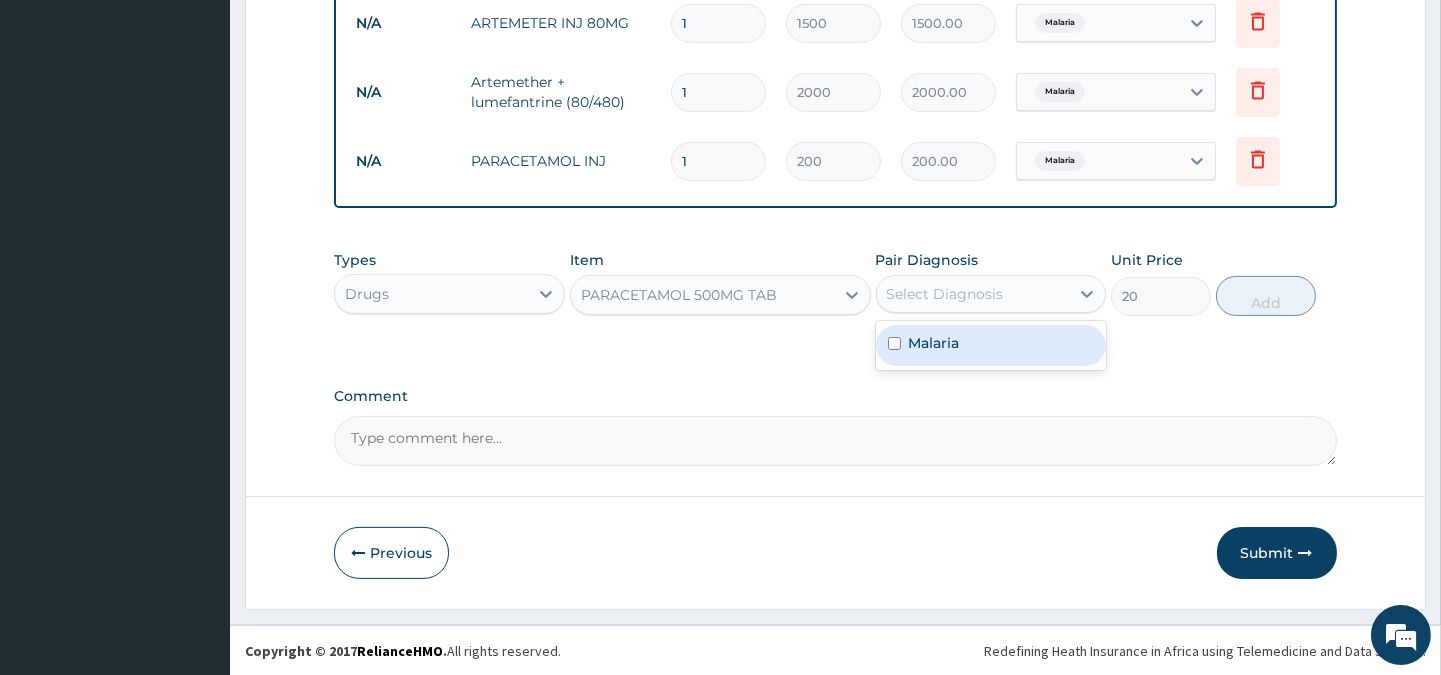 click on "Malaria" at bounding box center (991, 345) 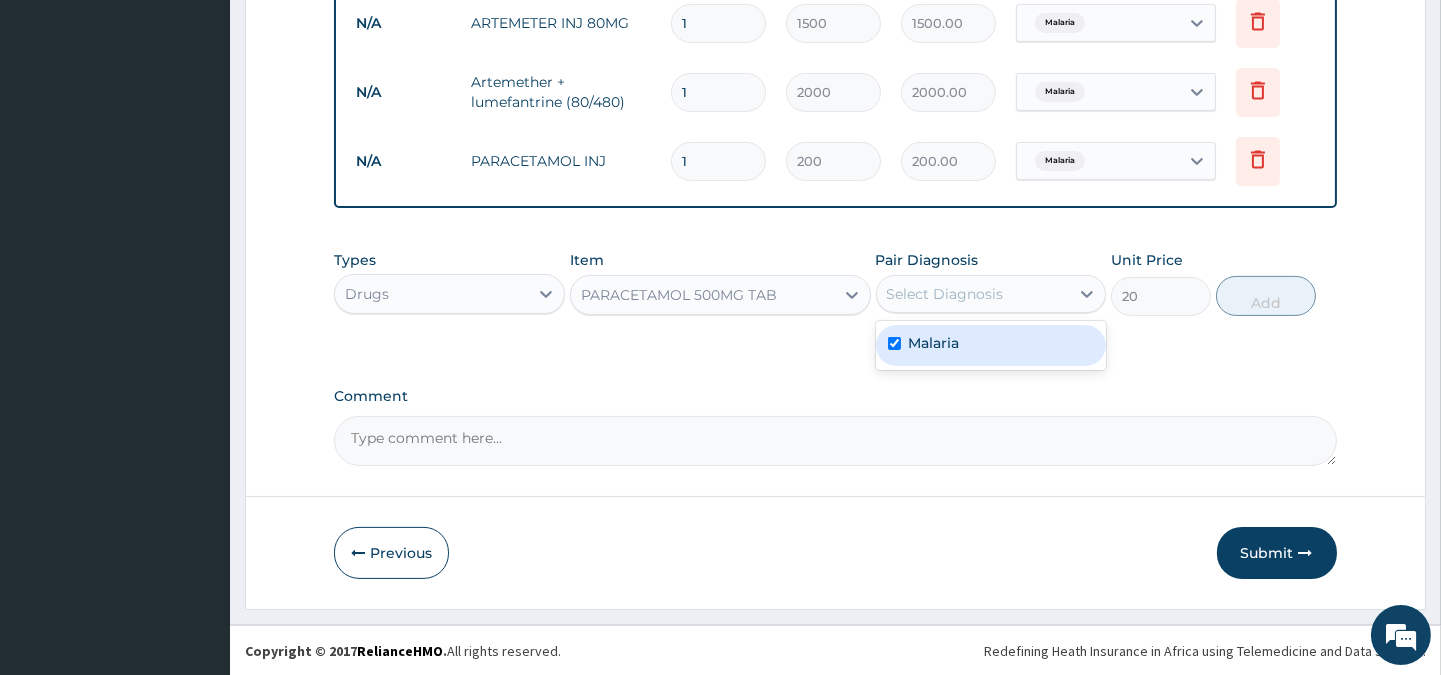 checkbox on "true" 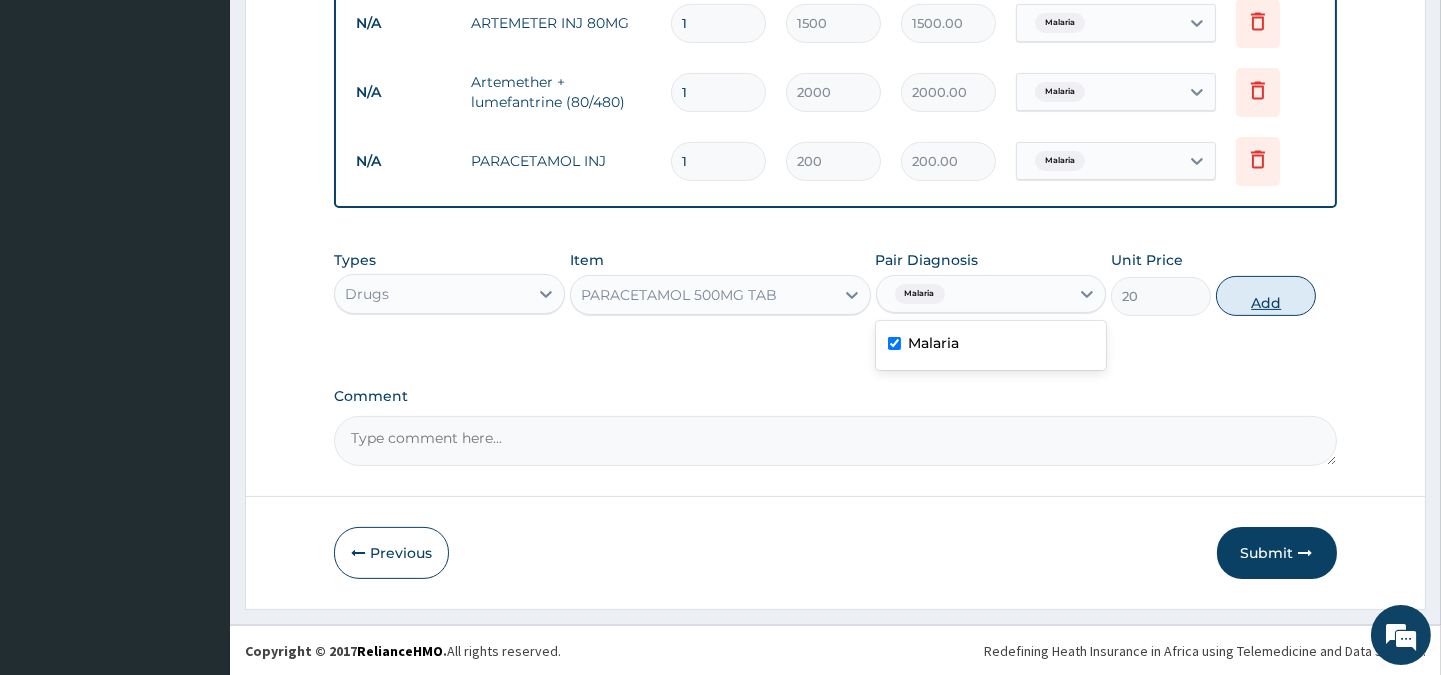 click on "Add" at bounding box center [1266, 296] 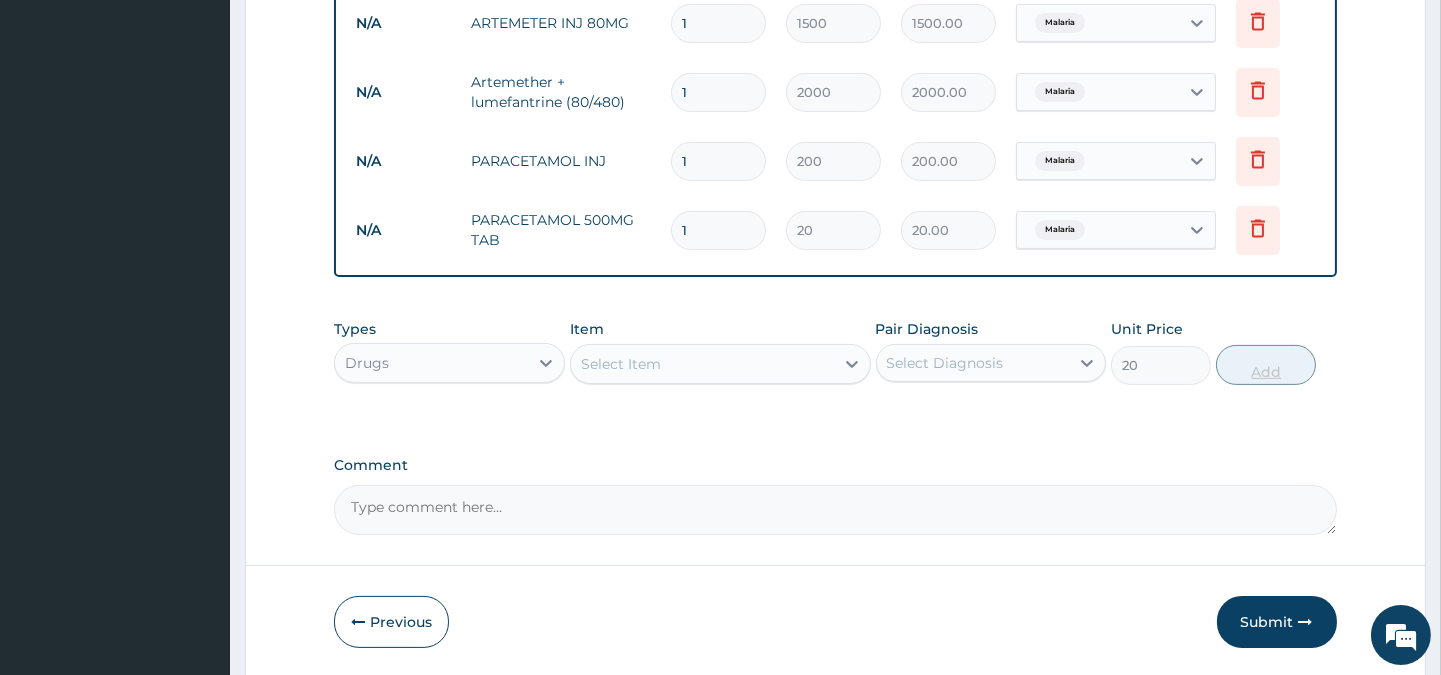 type on "0" 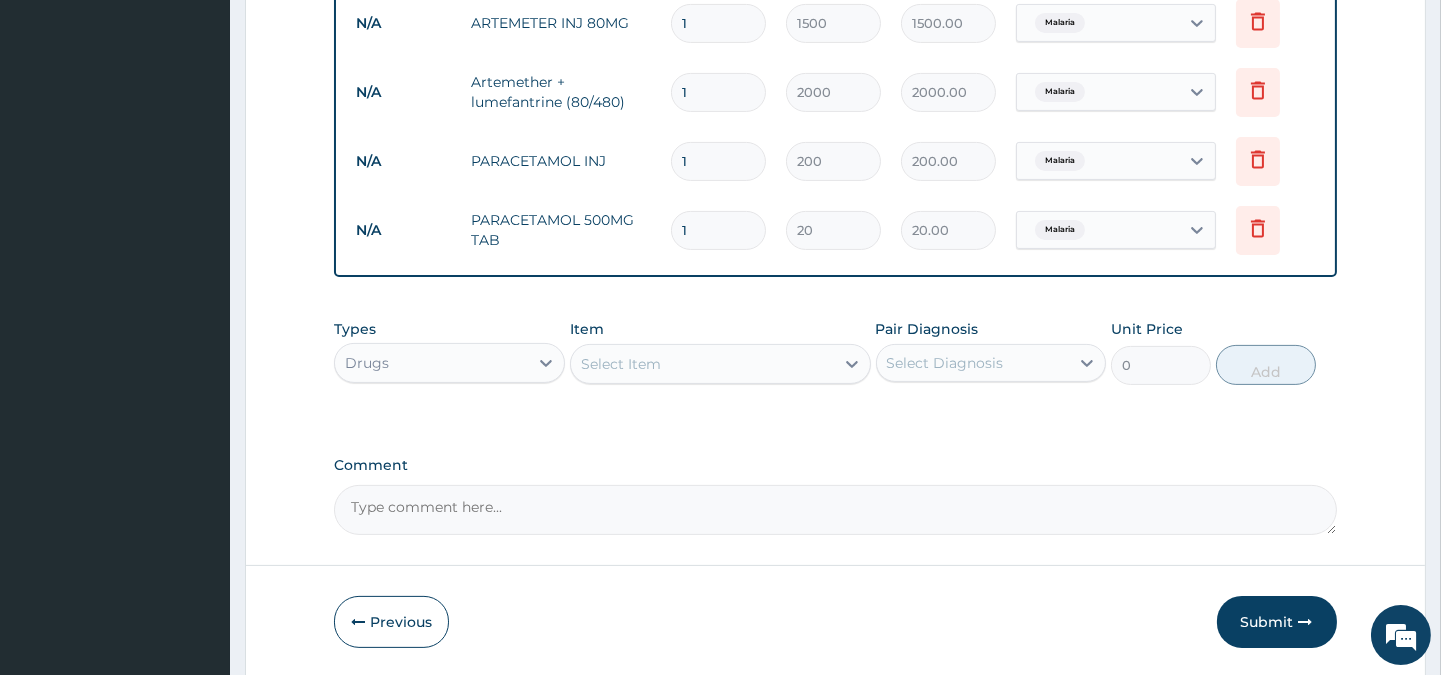 click on "1" at bounding box center [718, 230] 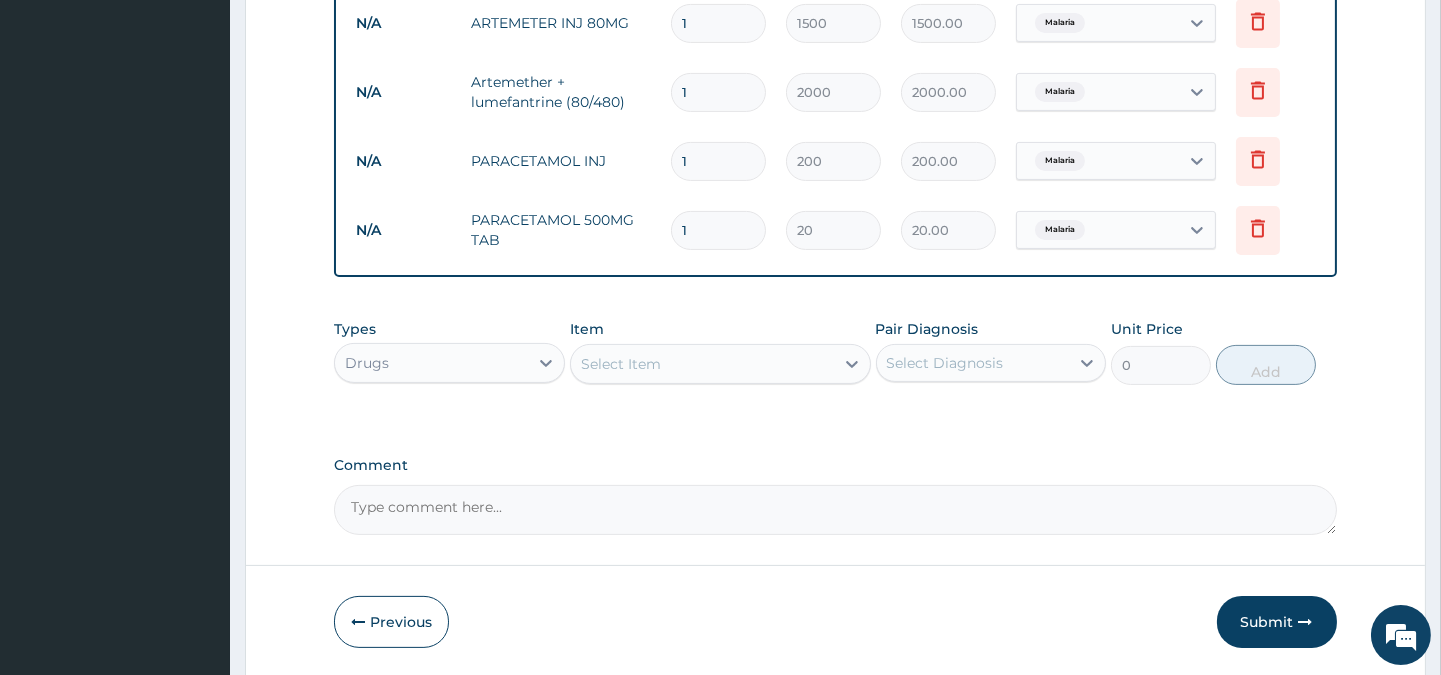 type 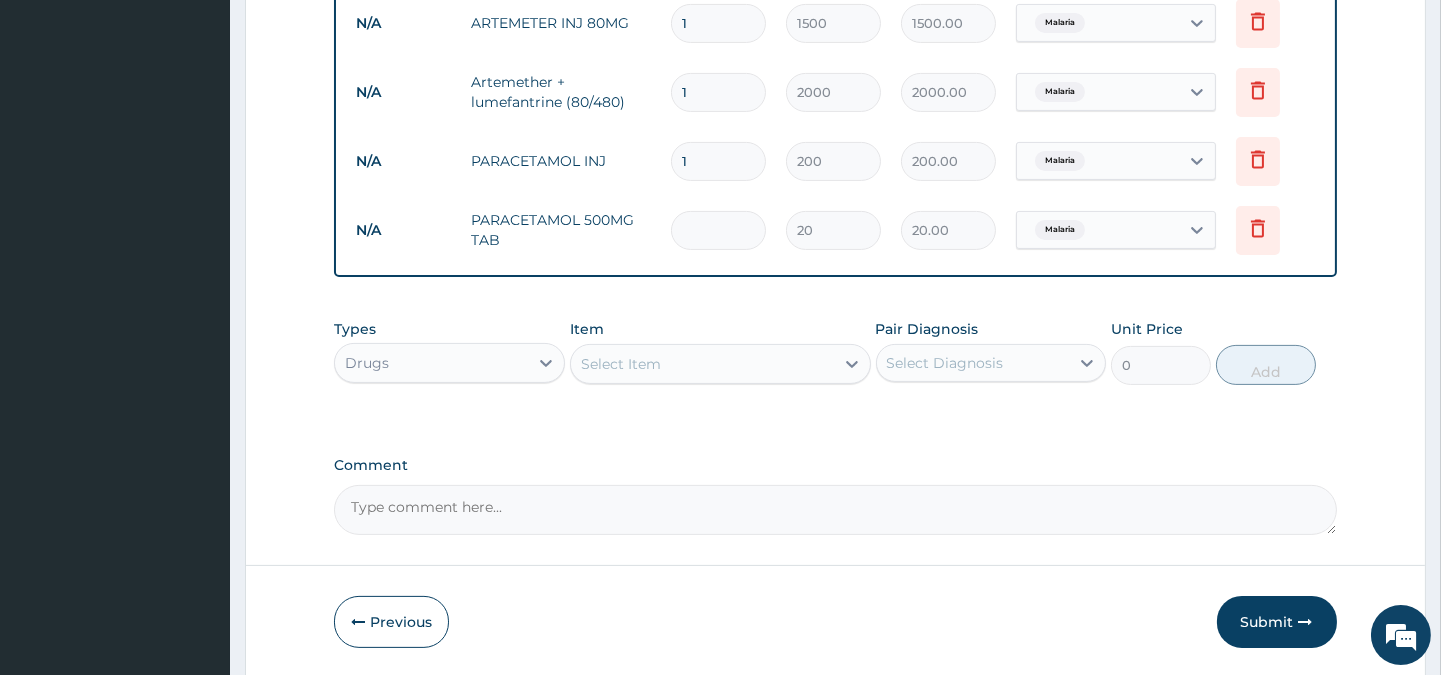 type on "0.00" 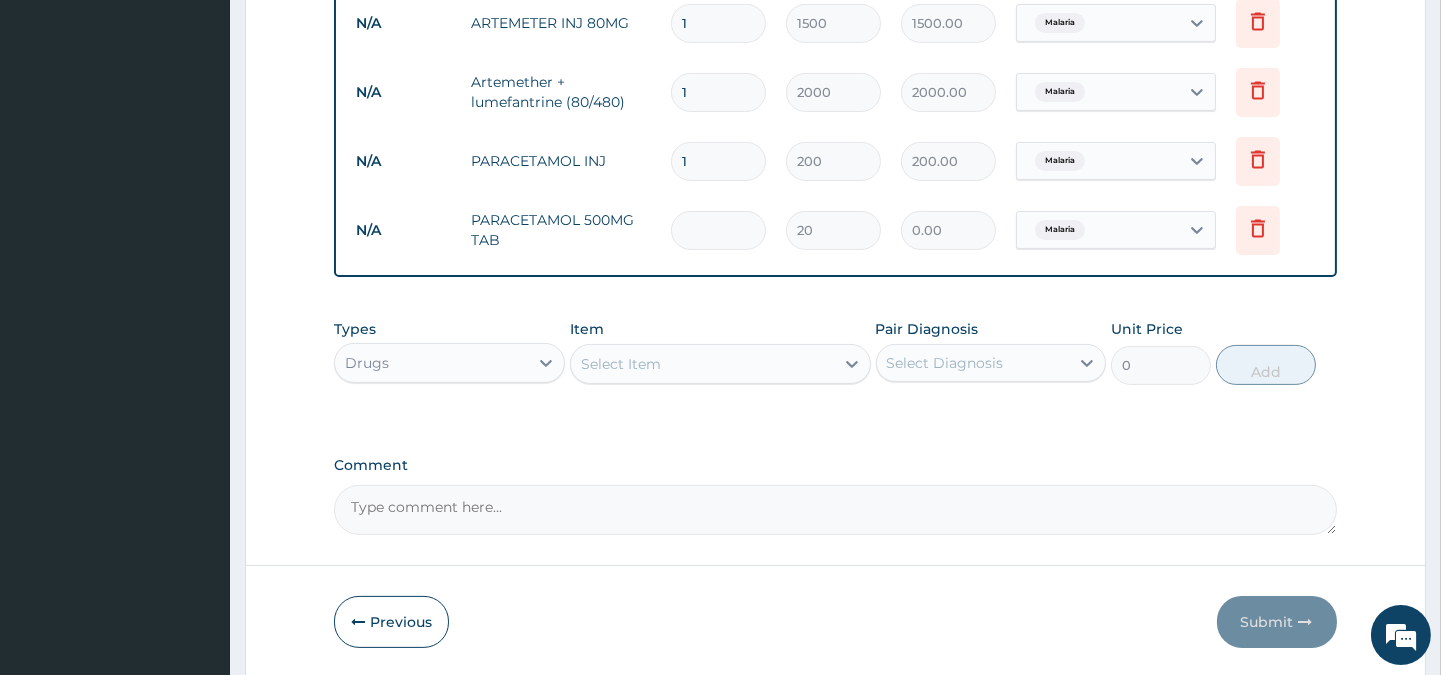 type on "3" 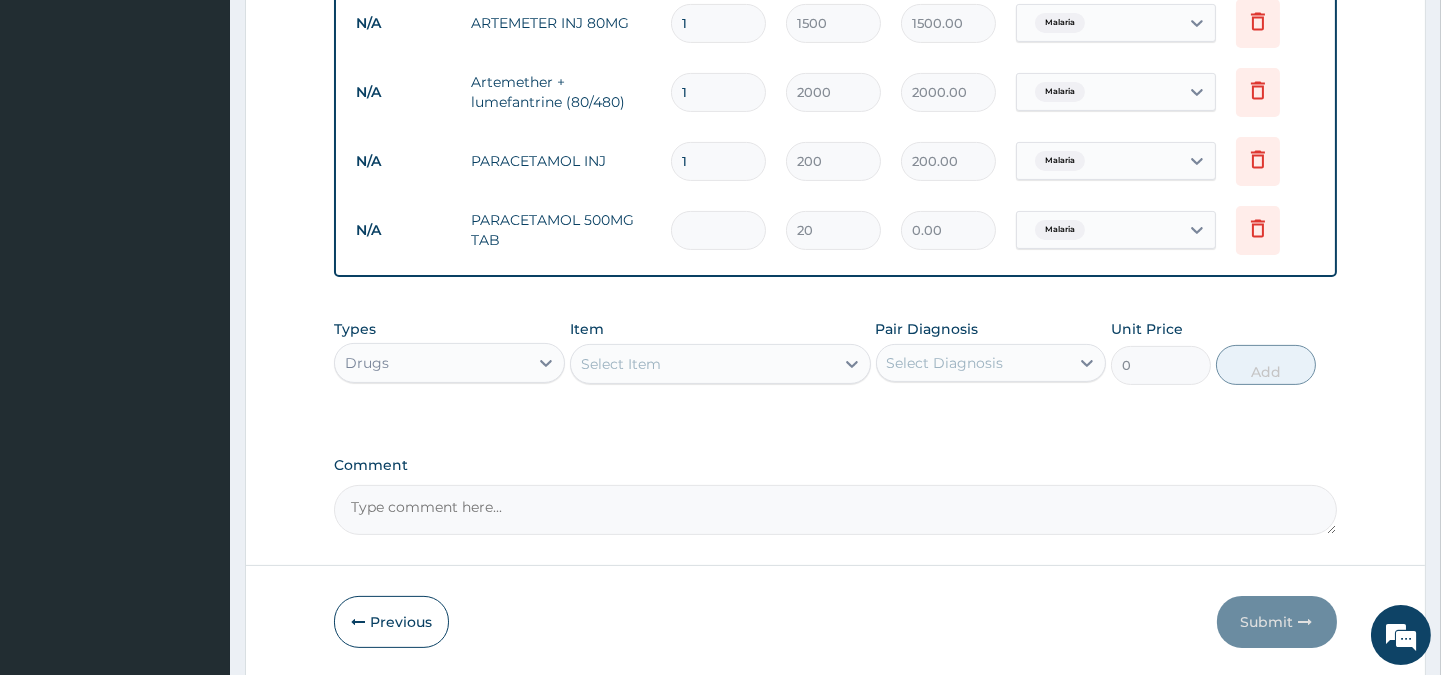 type on "60.00" 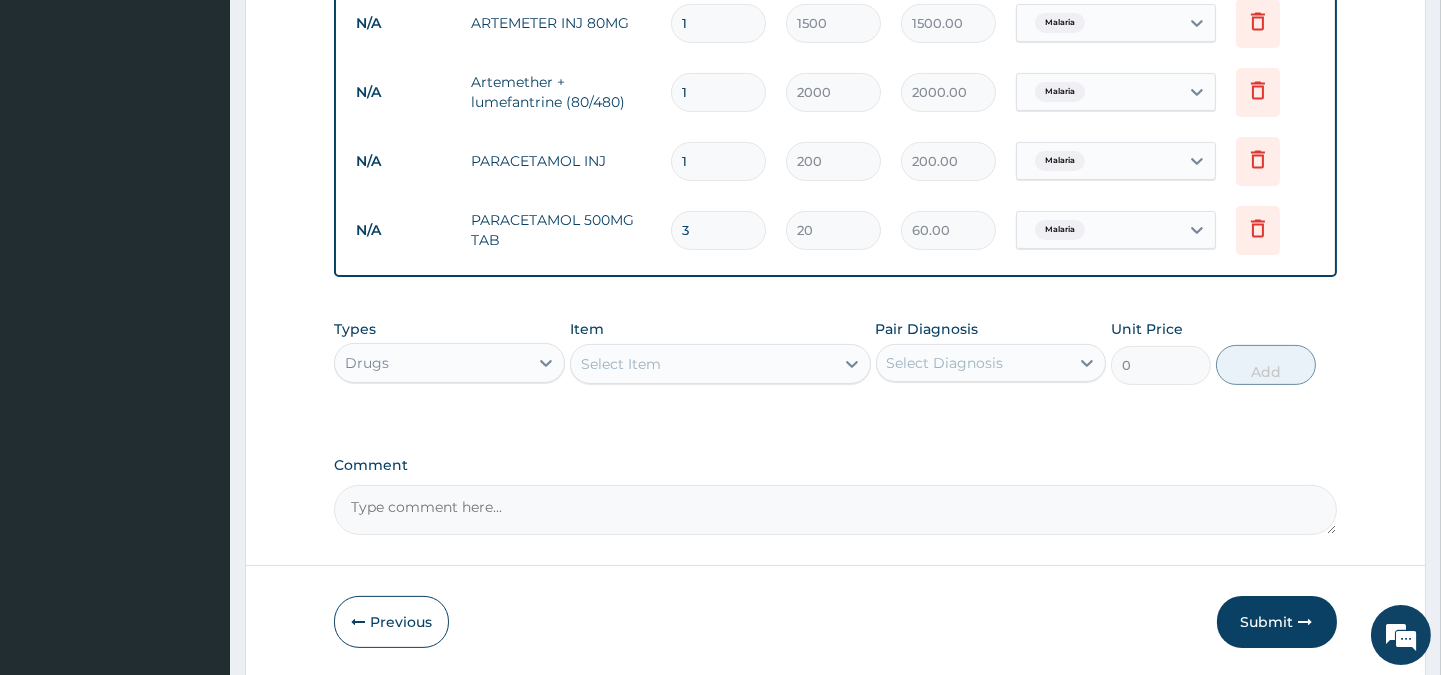 type on "30" 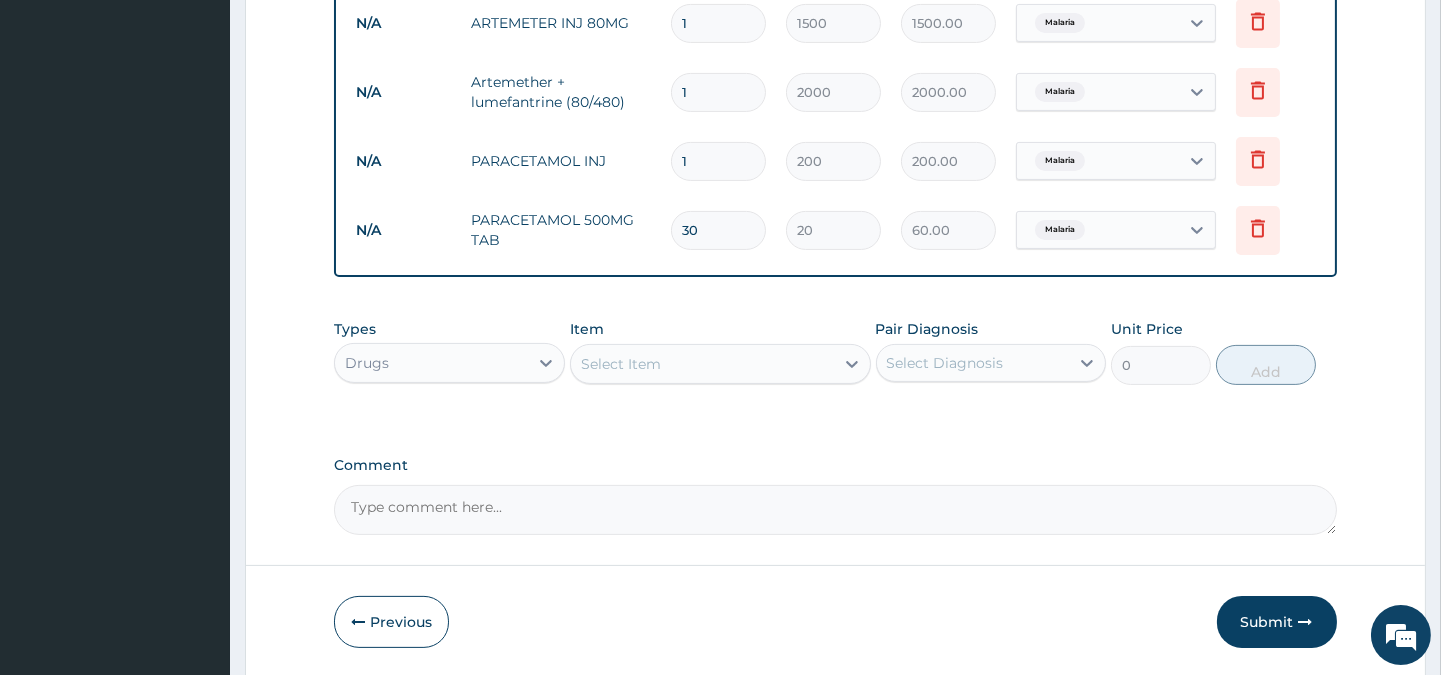 type on "600.00" 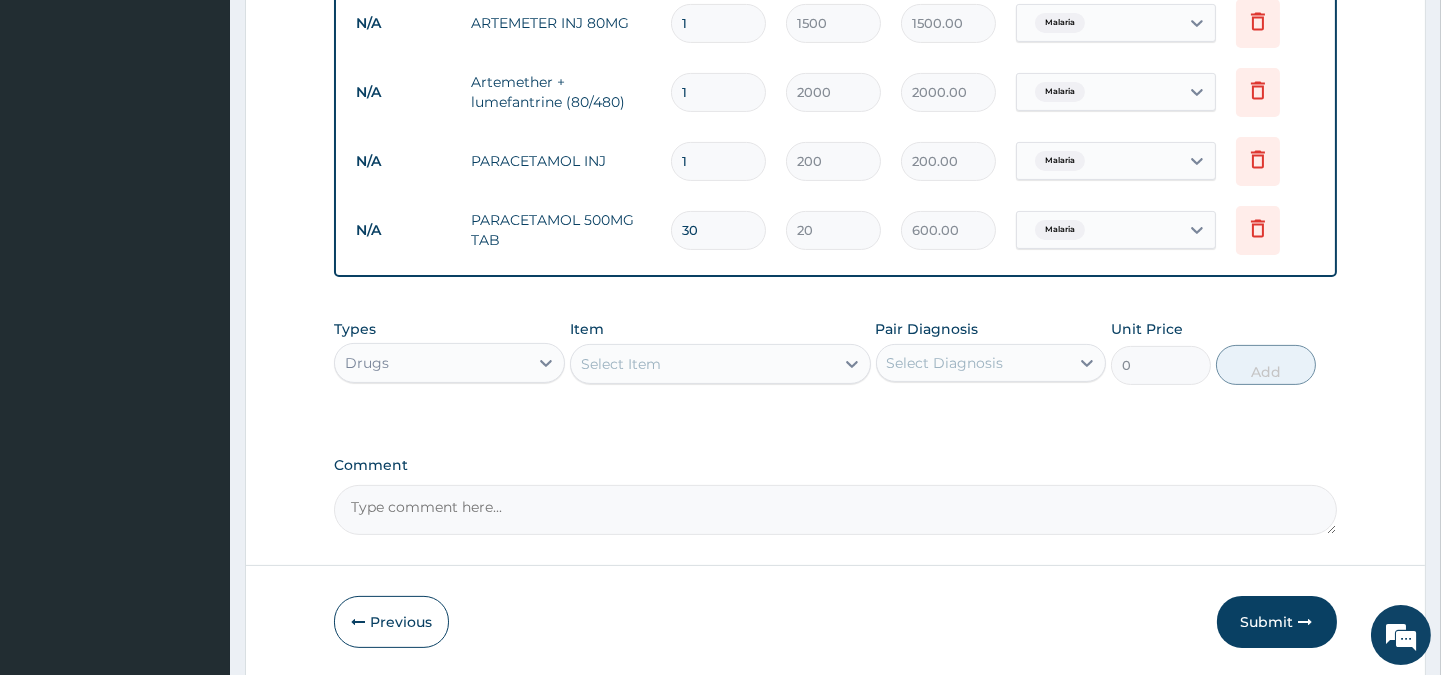 type on "30" 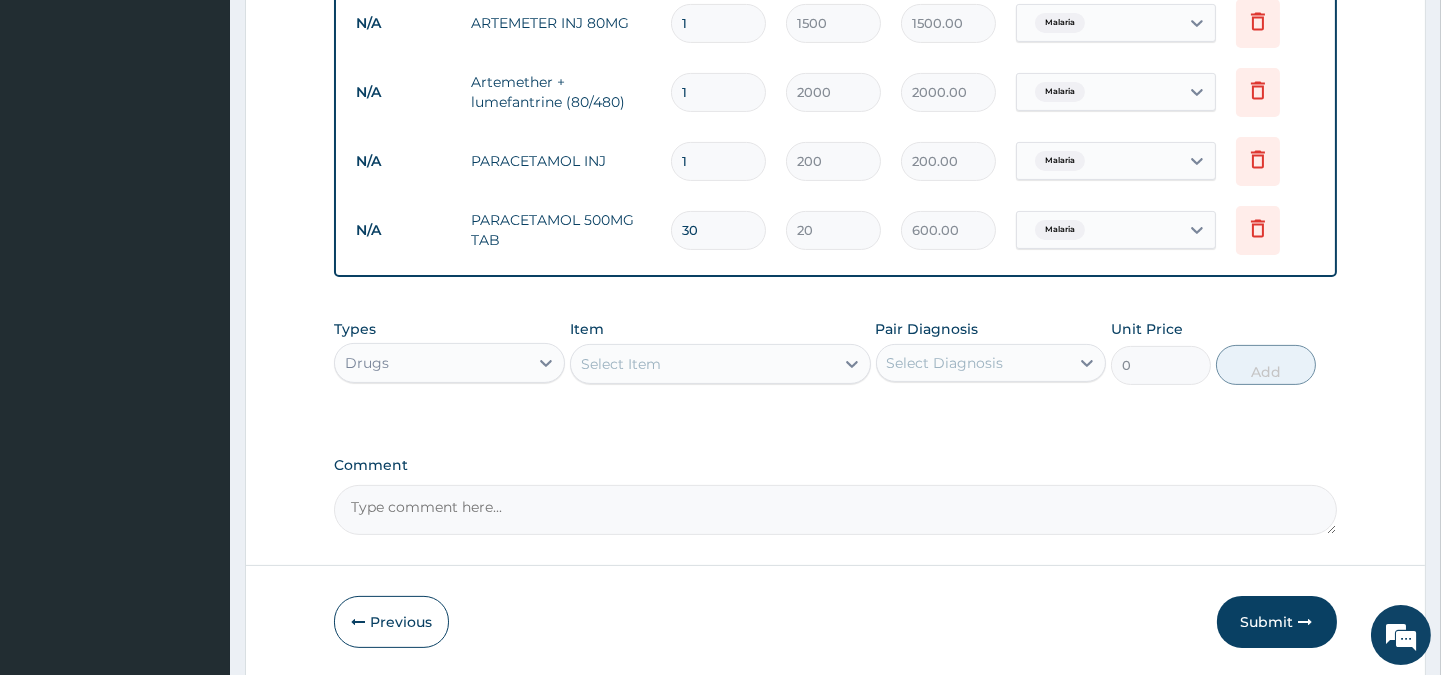type 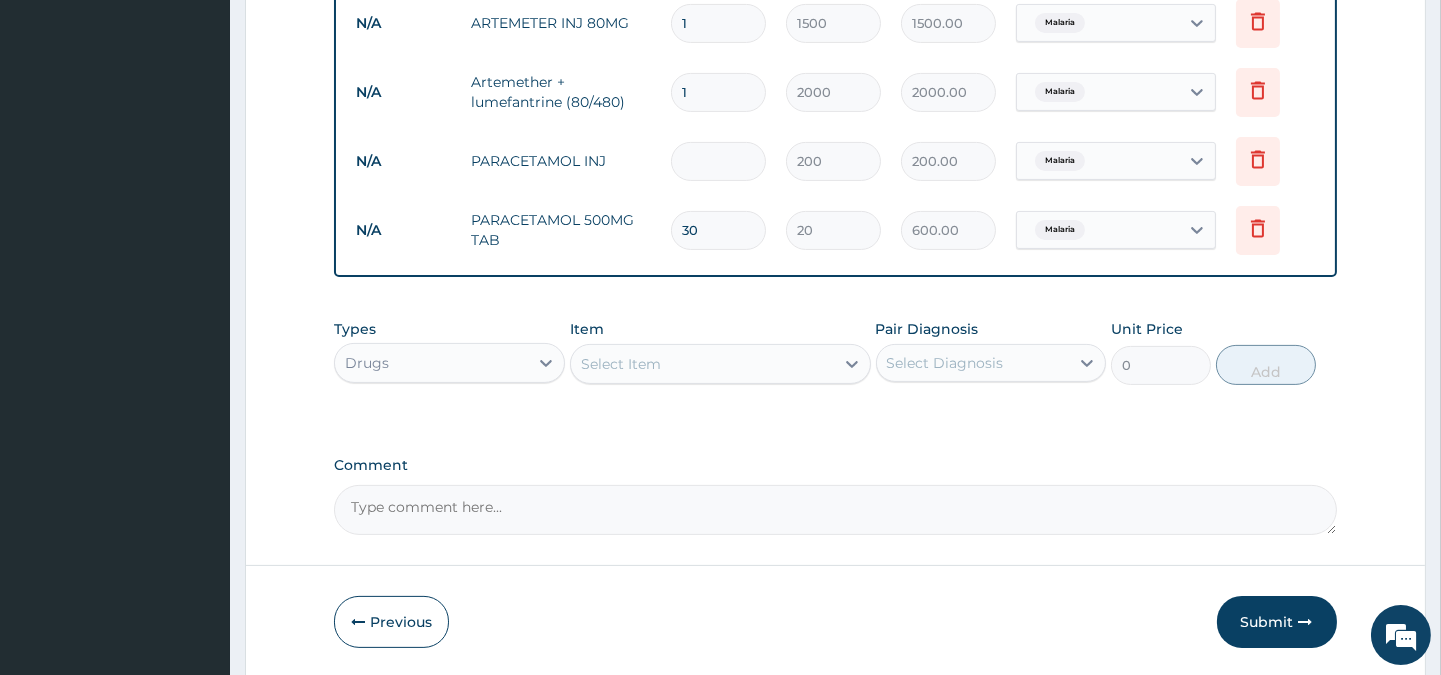 type on "0.00" 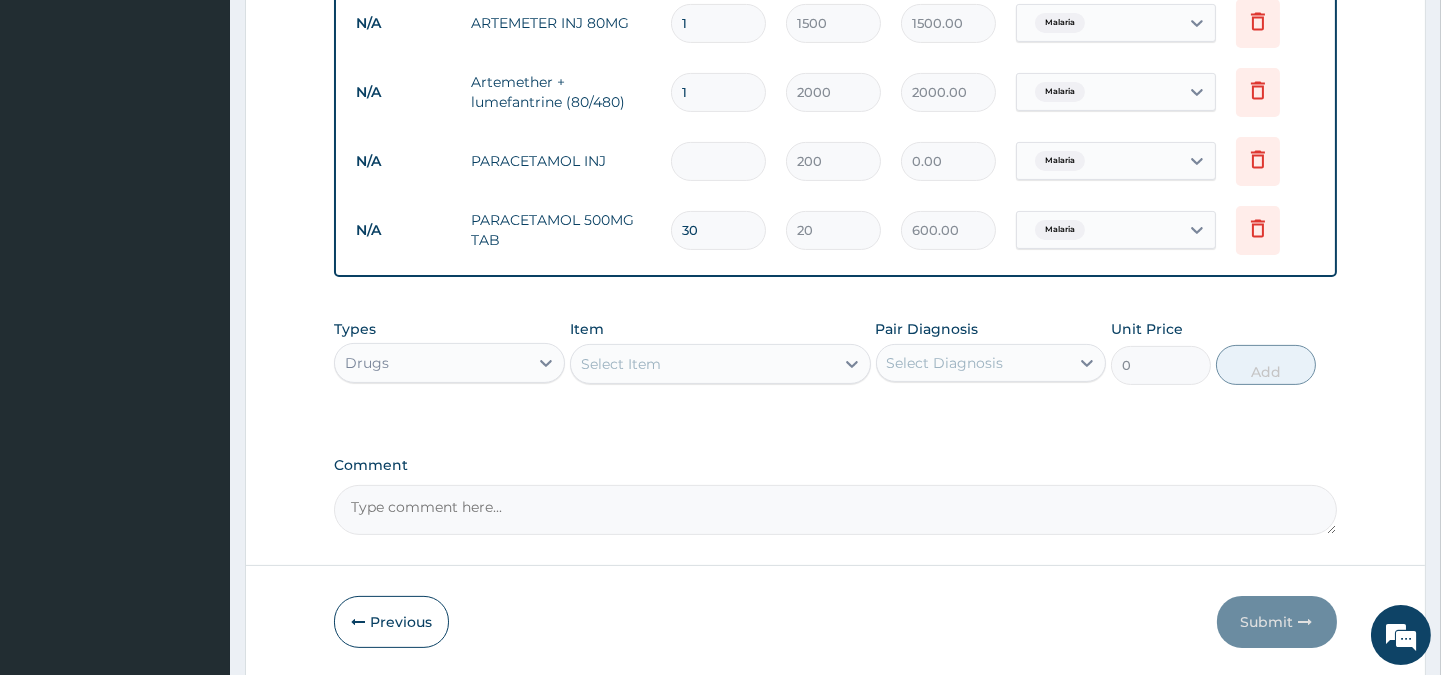 type on "2" 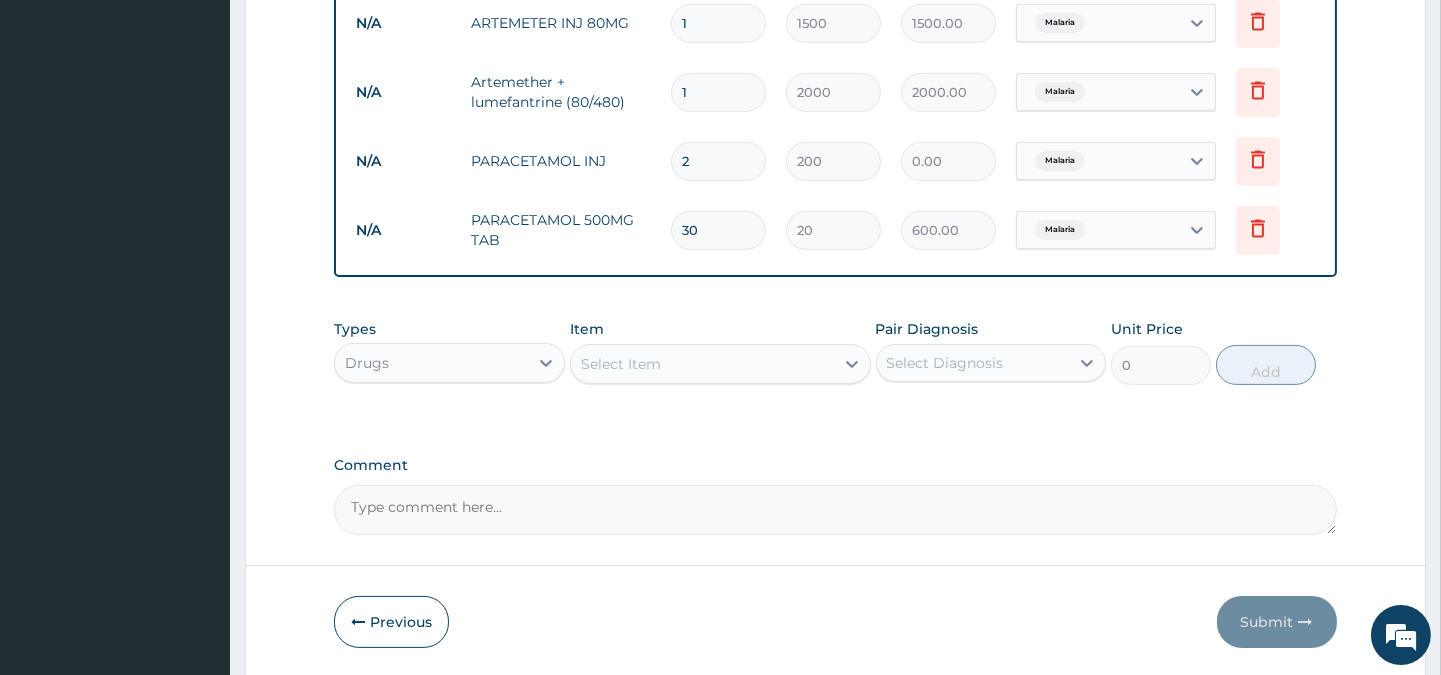 type on "400.00" 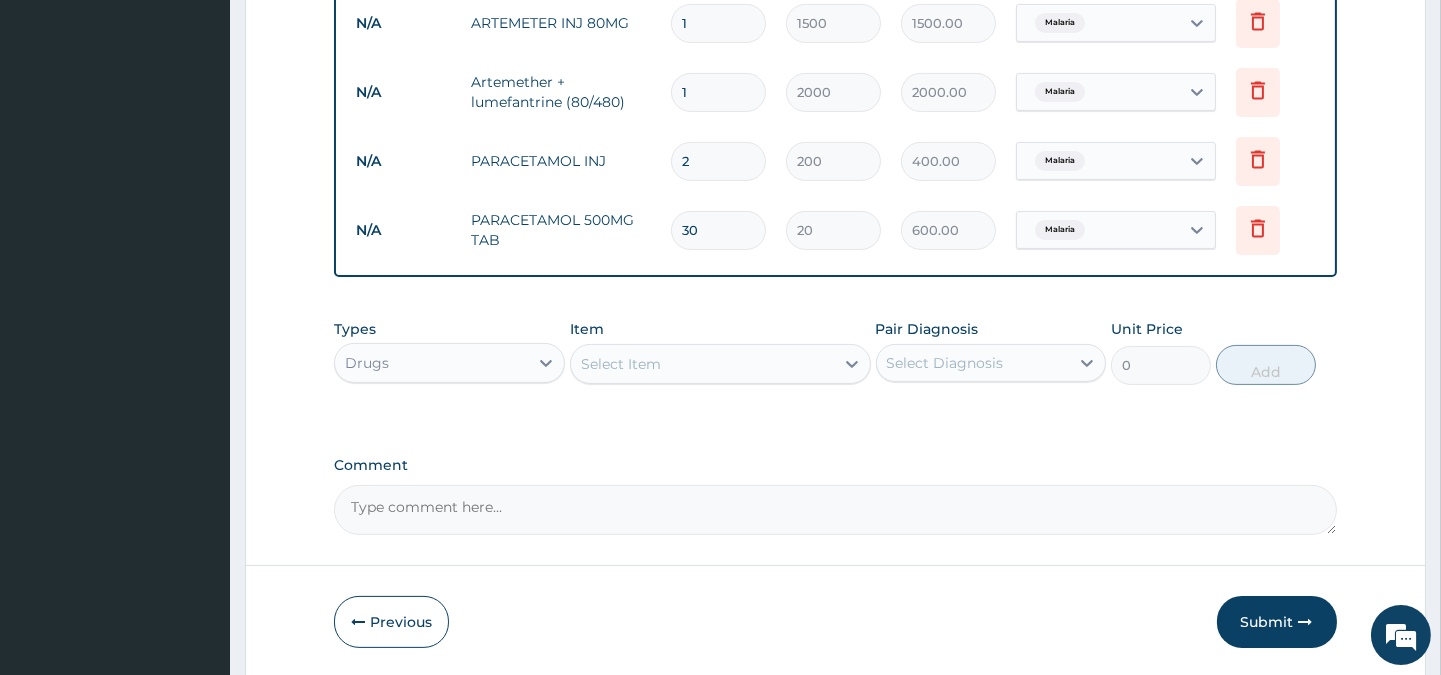 type on "2" 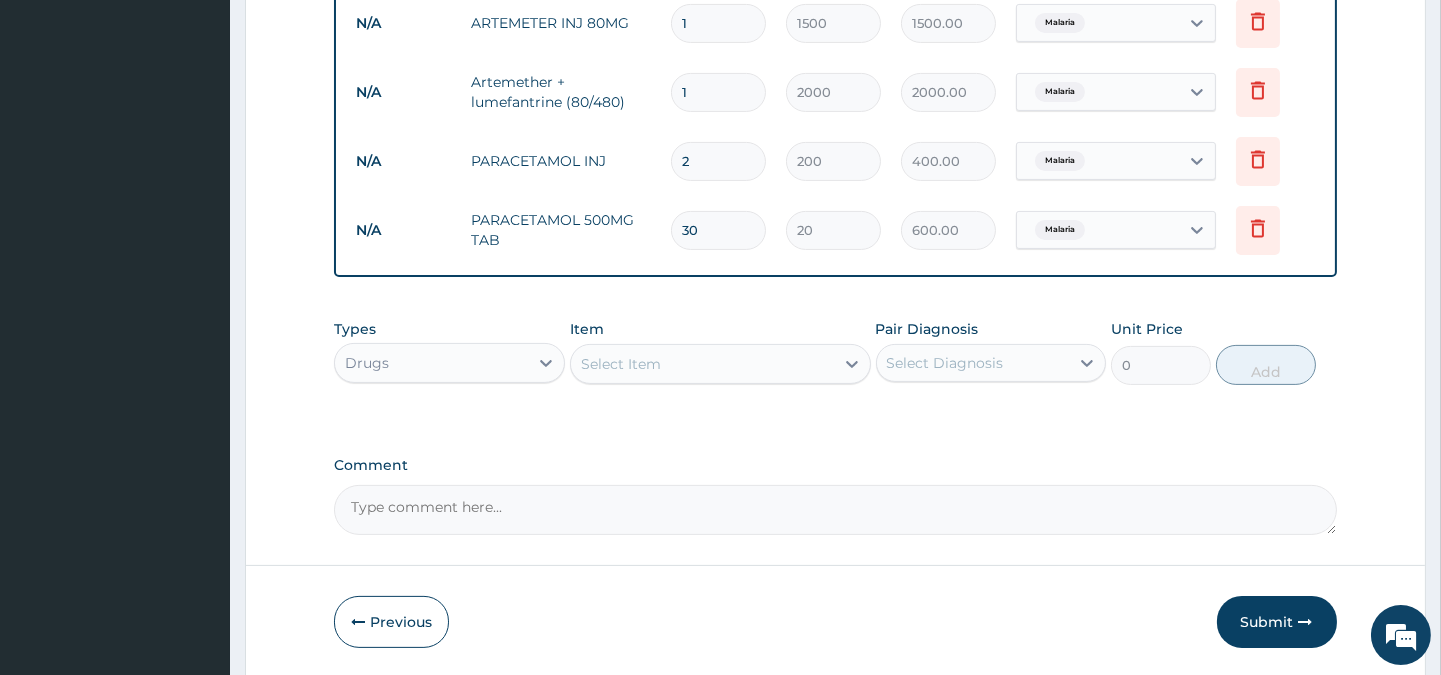 type 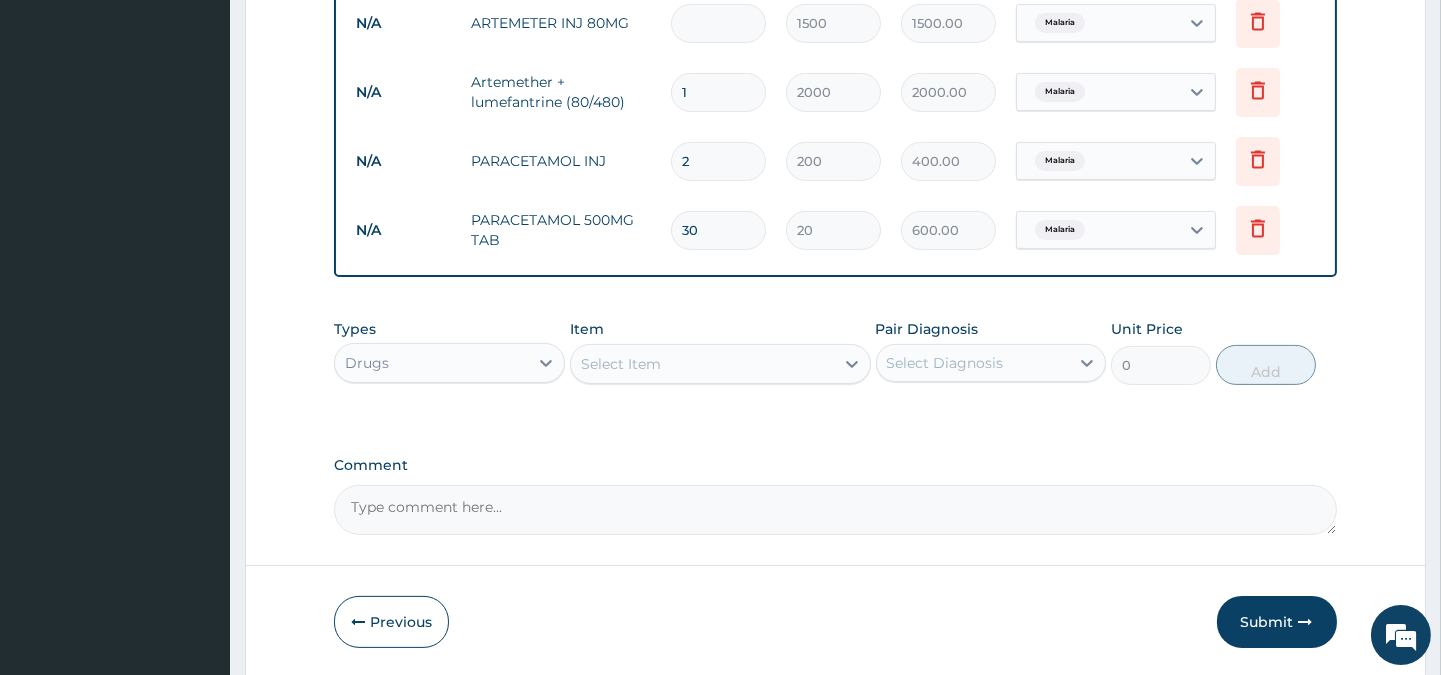 type on "0.00" 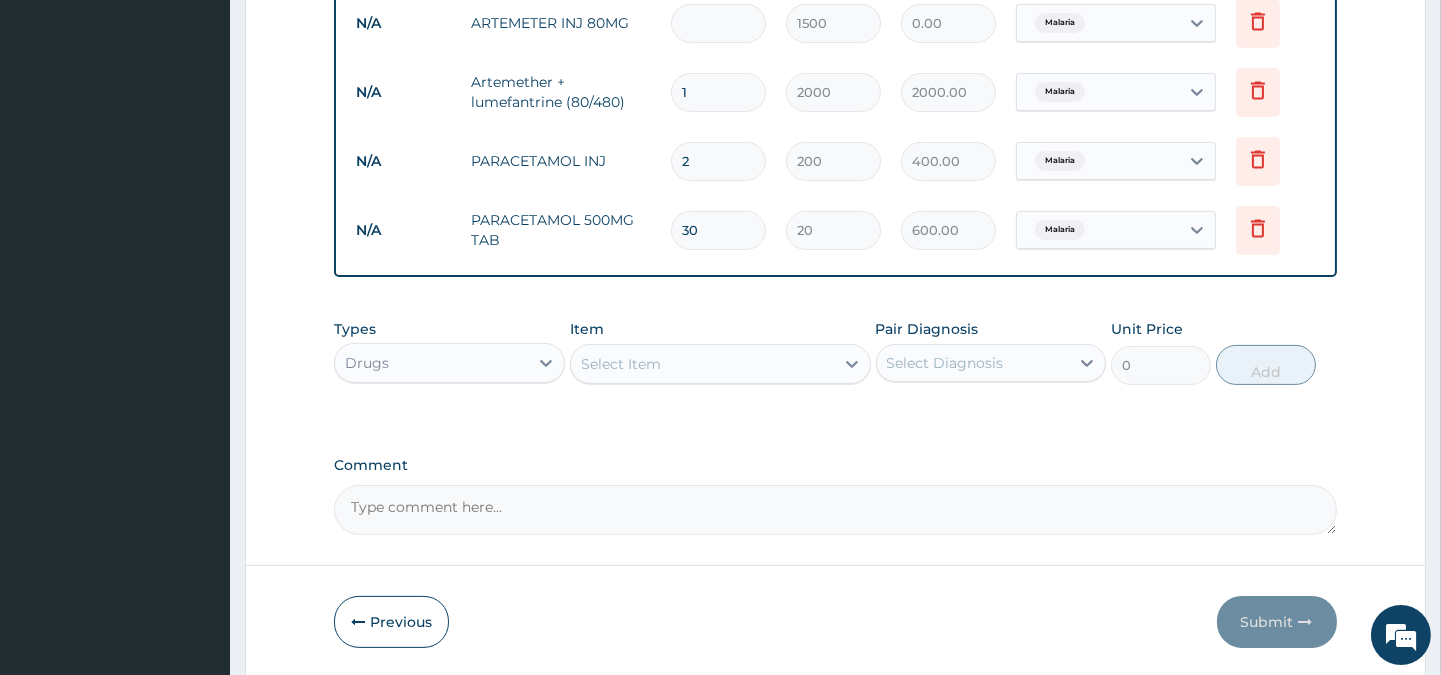 type on "6" 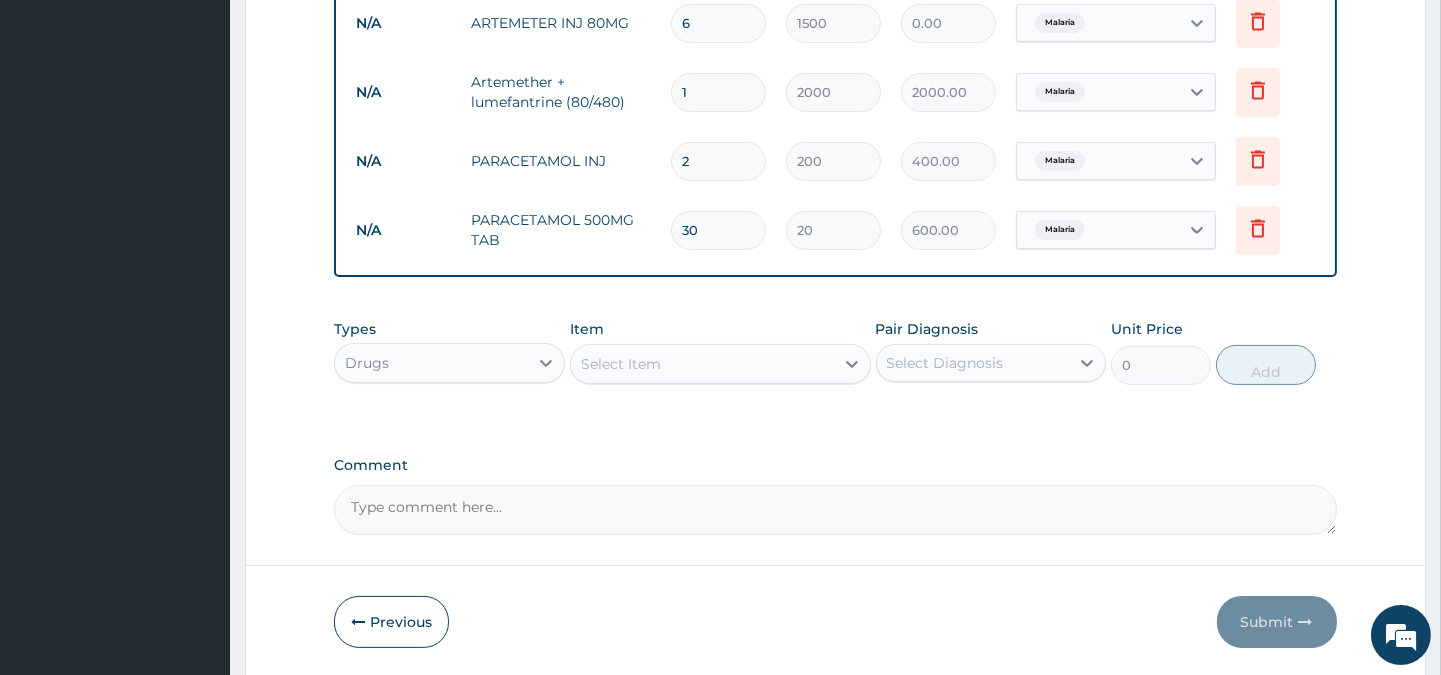 type on "9000.00" 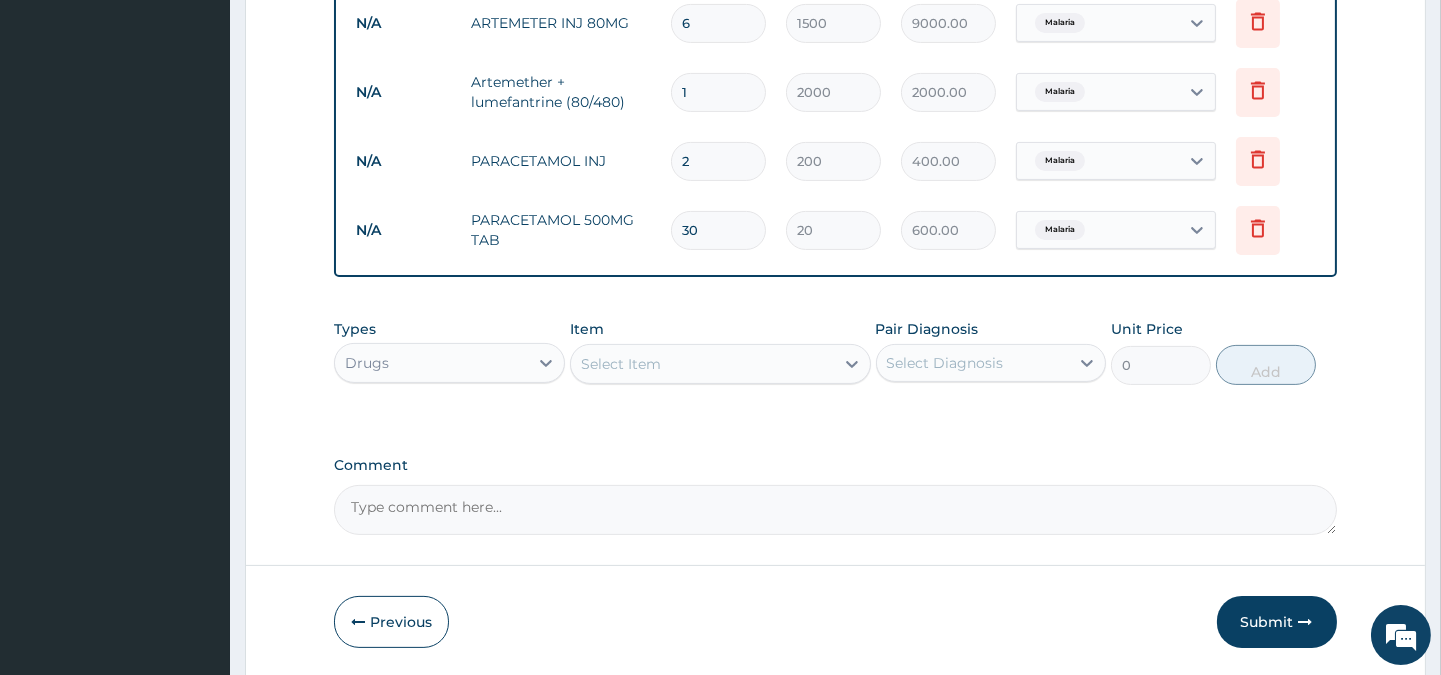 type on "6" 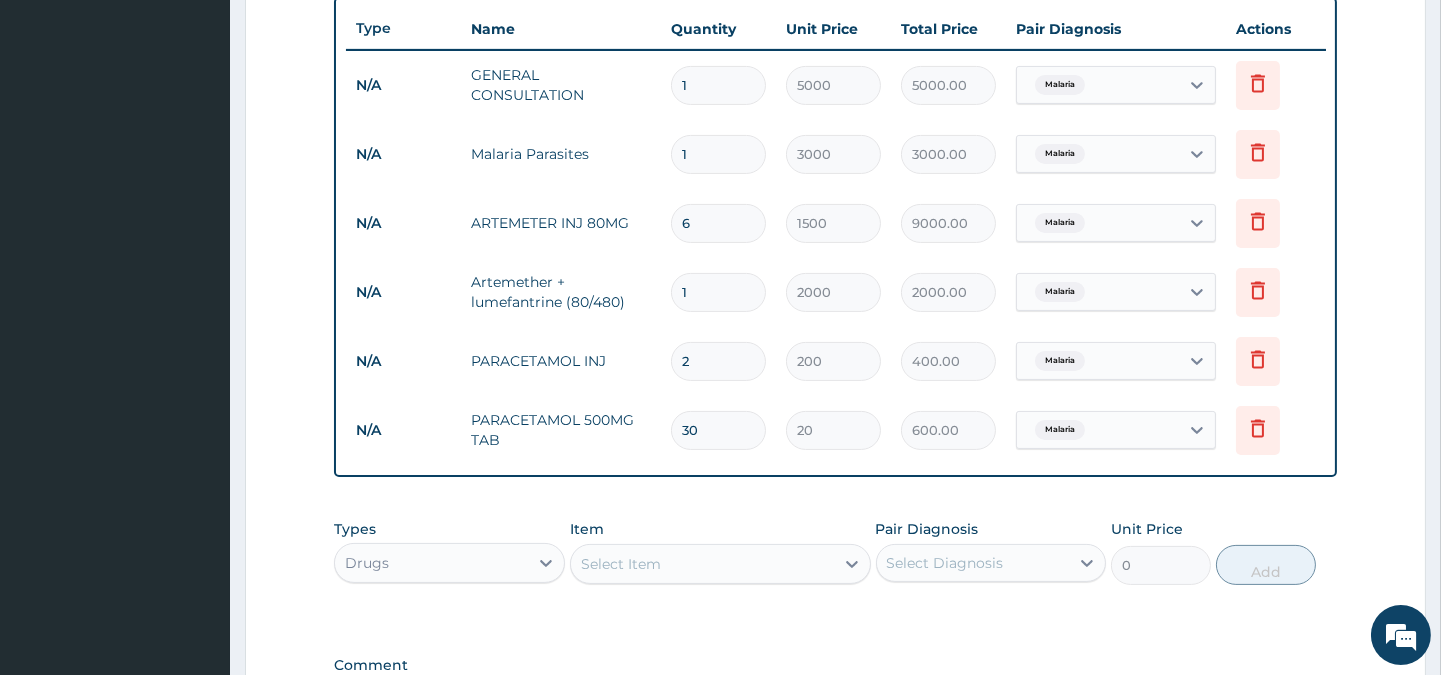 scroll, scrollTop: 1017, scrollLeft: 0, axis: vertical 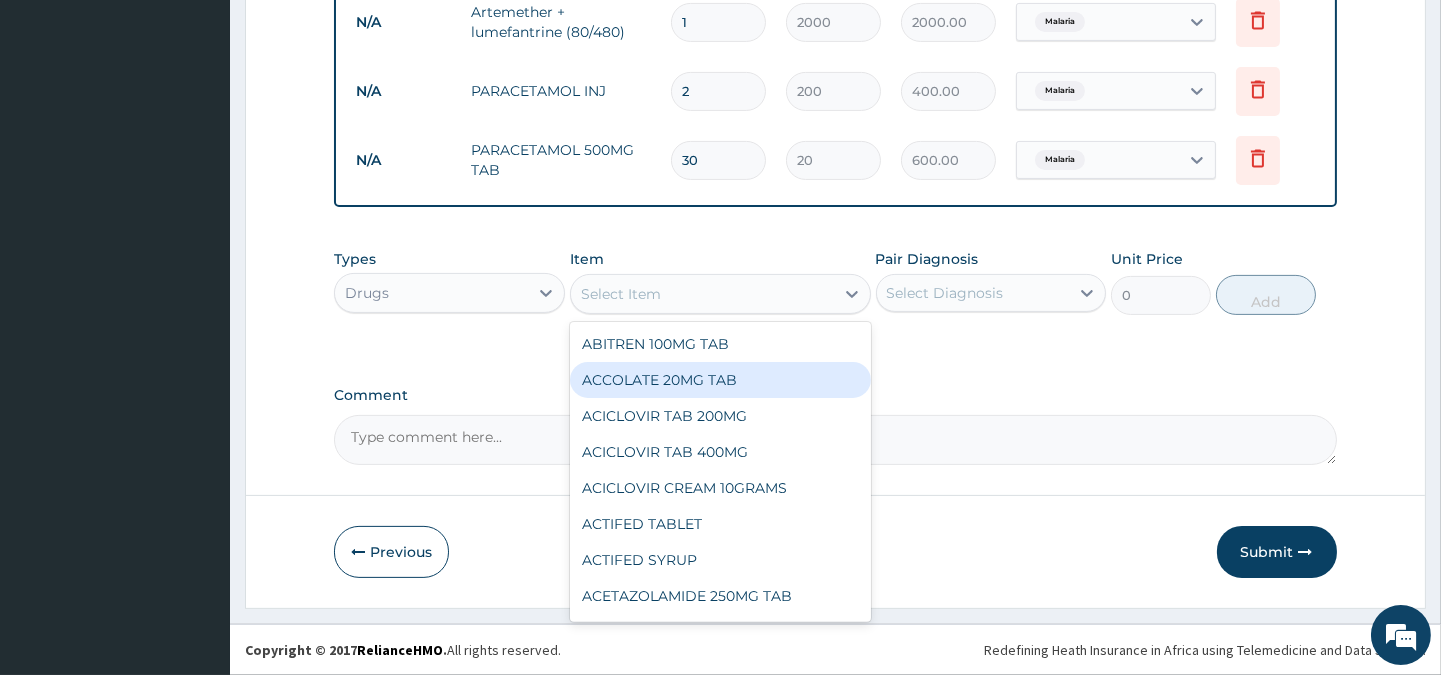 drag, startPoint x: 846, startPoint y: 278, endPoint x: 787, endPoint y: 371, distance: 110.13628 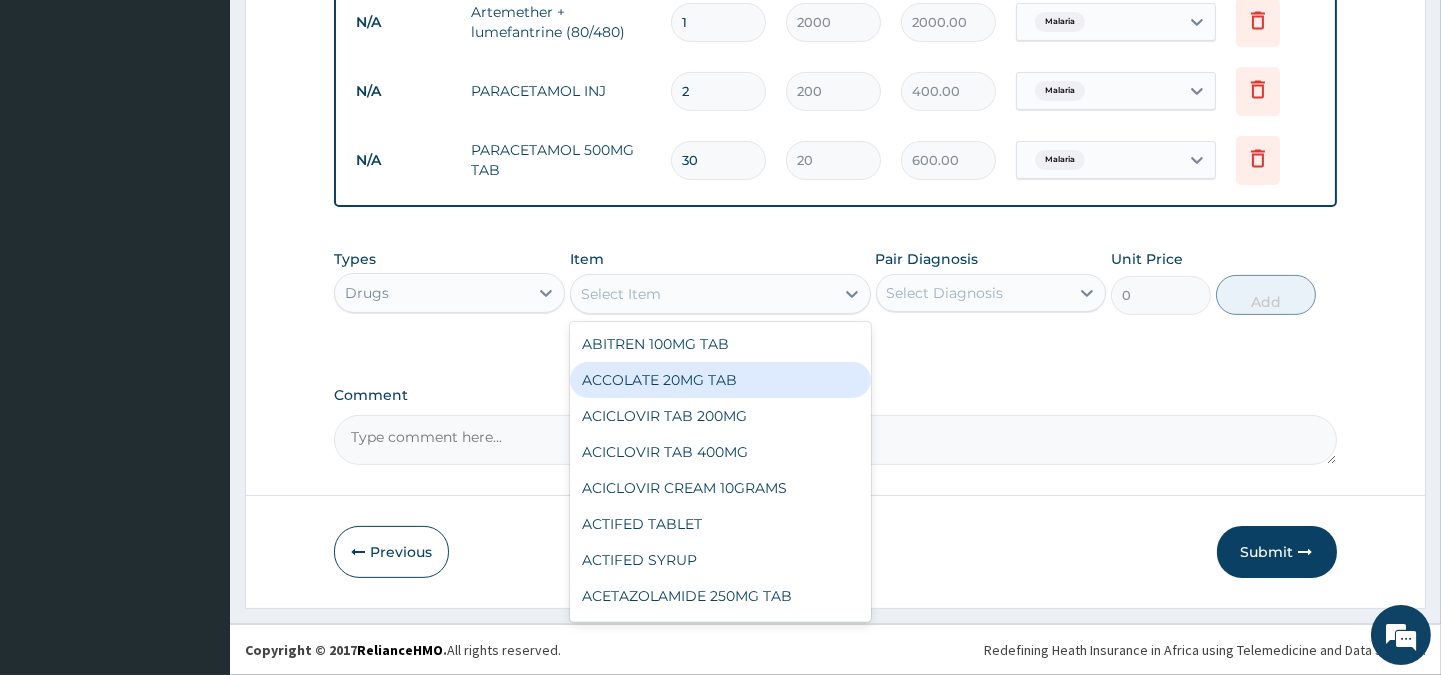 click on "option PARACETAMOL 500MG TAB, selected. option ACCOLATE 20MG TAB focused, 2 of 742. 742 results available. Use Up and Down to choose options, press Enter to select the currently focused option, press Escape to exit the menu, press Tab to select the option and exit the menu. Select Item ABITREN 100MG TAB ACCOLATE 20MG TAB ACICLOVIR  TAB 200MG ACICLOVIR  TAB 400MG ACICLOVIR CREAM 10GRAMS ACTIFED  TABLET ACTIFED SYRUP ACETAZOLAMIDE 250MG TAB ADALAT RETARD 20MG TAB AMLODIPINE 5MG TEVA AMLODIPINE 10MG AFRABVITE DROP ARTESUNATE ARTEMETER  INJ 80MG Artemether + lumefantrine (20/120) Artemether + lumefantrine (80/480) Artemether + lumefantrine (Dispersible) ADRENALIN INJ 1MG/AMP ADVANTAN OINTMENT ACTRAPID INSULIN 10MLS ANKLE BRACE ALAXIN SUSP 10MG/5ML-80ML P-ALAXIN  8 TABLET ALPHABETIC CAPLET ALDOMET 250MG TAB ALOMIDE EYE DROP 10MLS AMITRIPTYLINE 25MG TAB AMINOPHYLLINE INJ 250MG/AMP AMOKSIKLAV 156.25MG/5ML-100MLS AMOKSIKLAV 312.5MG/5ML AMOKSIKLAVE 1000MG - 1G TABLET AMOKSIKLAVE 625MG - TABLET AMOXYCILLIN 250MG CAP" at bounding box center (720, 294) 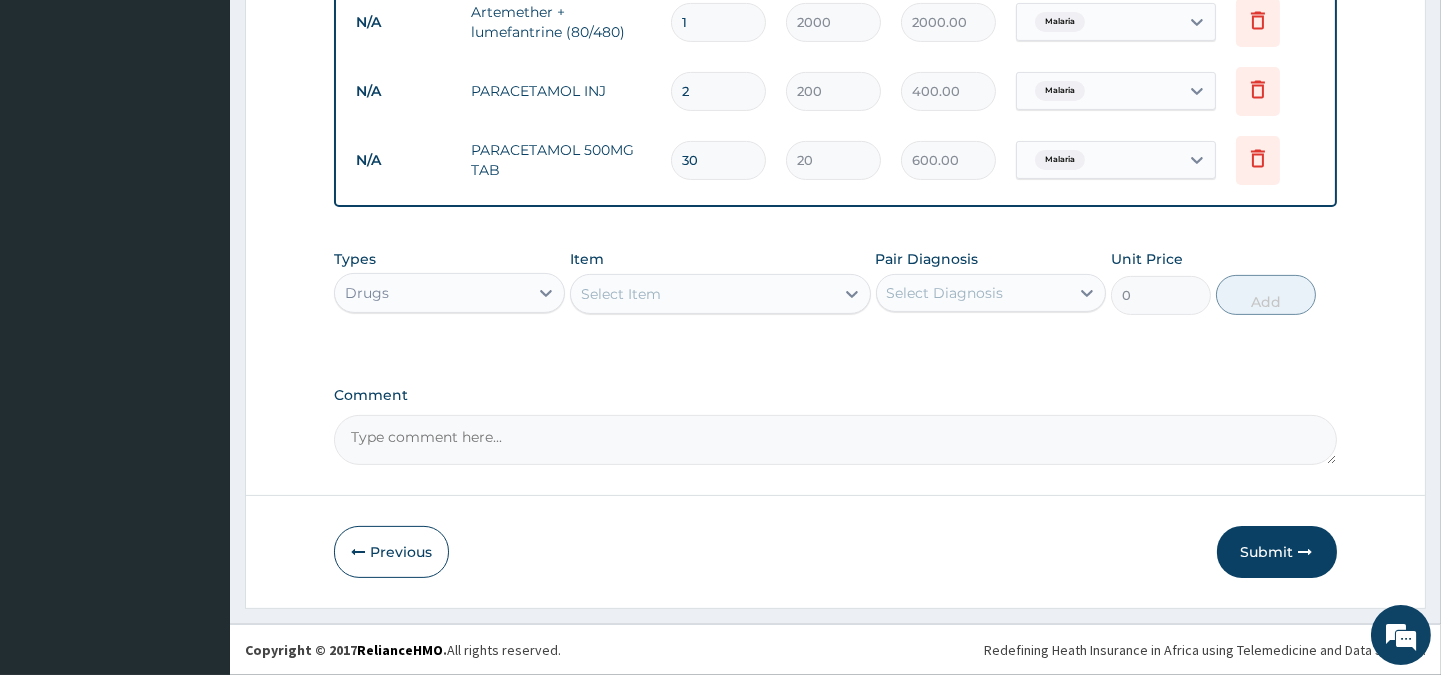 drag, startPoint x: 814, startPoint y: 213, endPoint x: 772, endPoint y: 225, distance: 43.68066 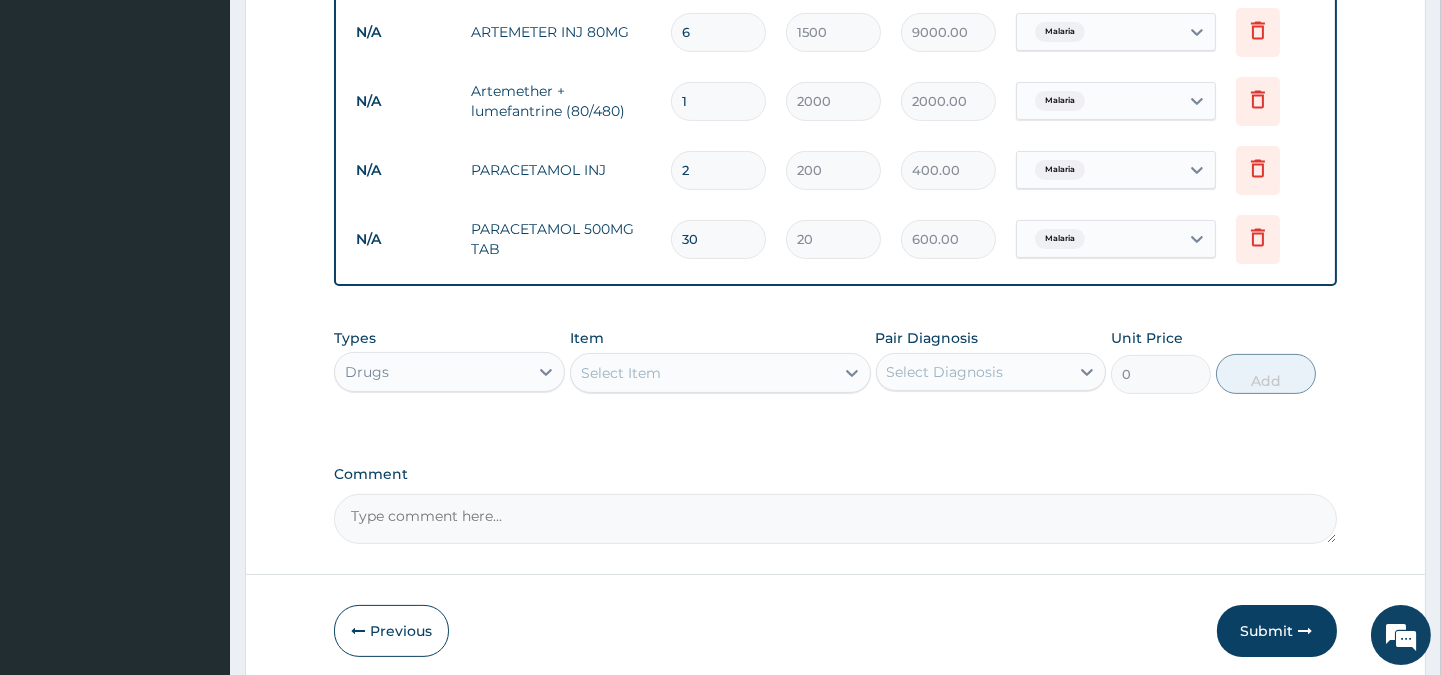 scroll, scrollTop: 1017, scrollLeft: 0, axis: vertical 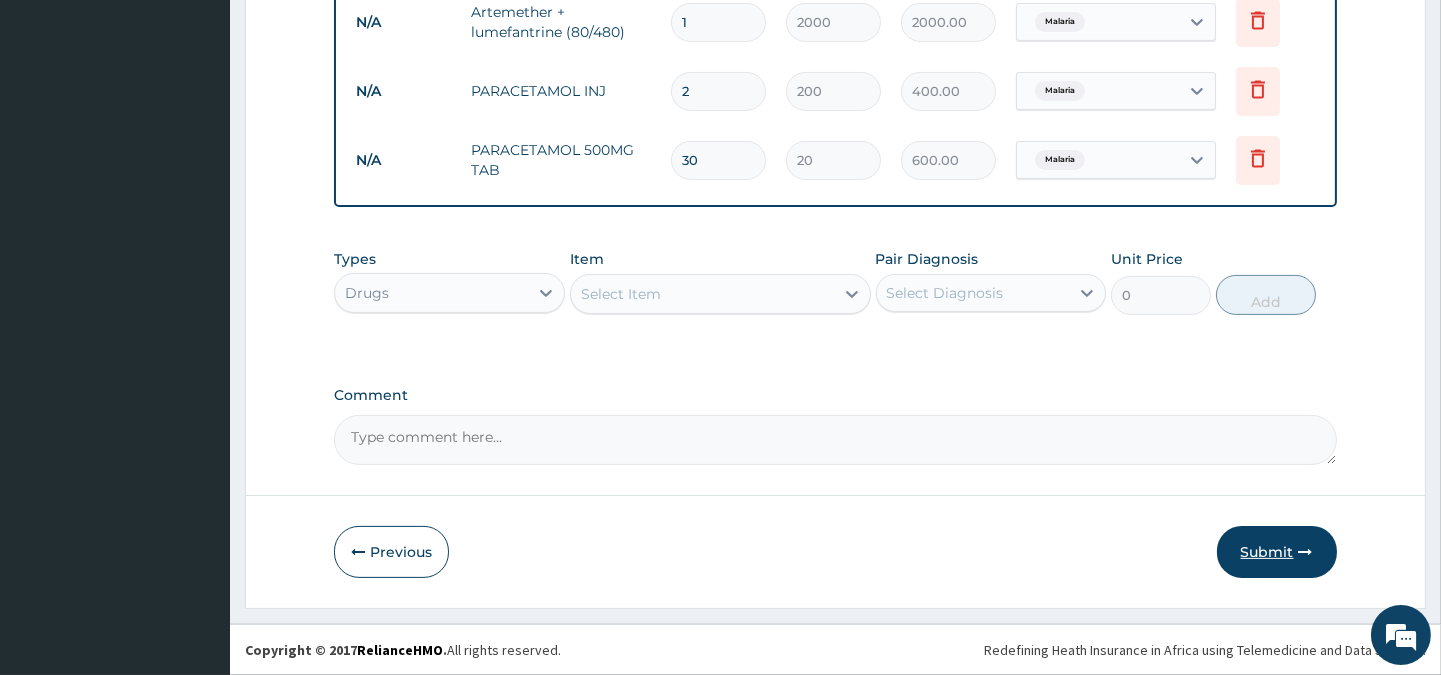 click on "Submit" at bounding box center [1277, 552] 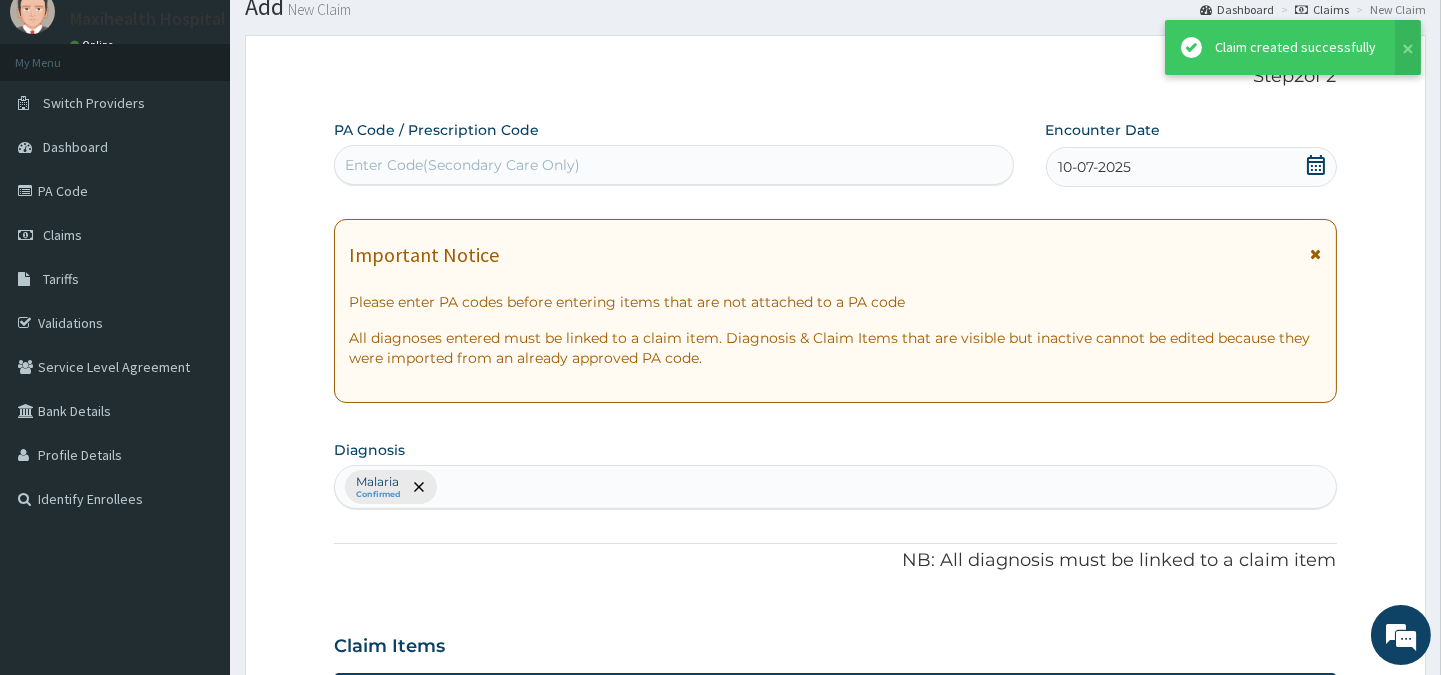 scroll, scrollTop: 1017, scrollLeft: 0, axis: vertical 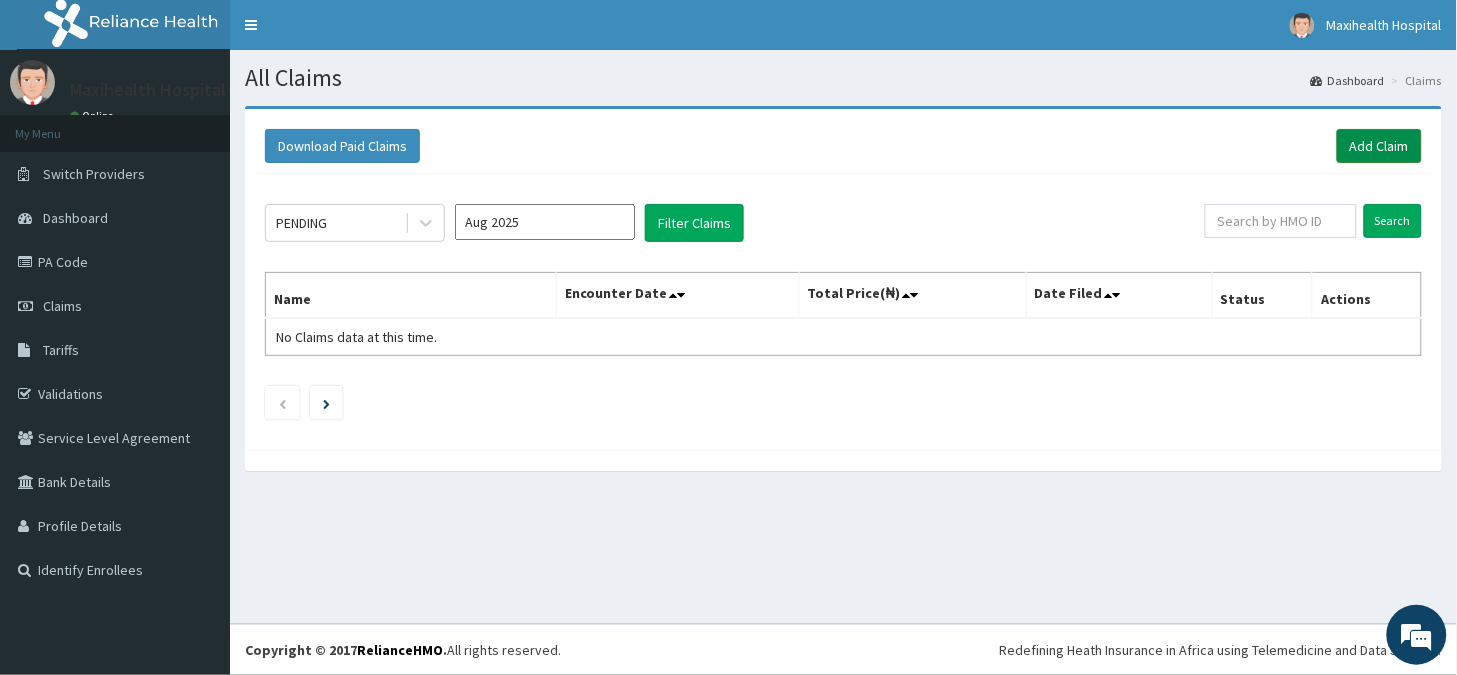 click on "Add Claim" at bounding box center [1379, 146] 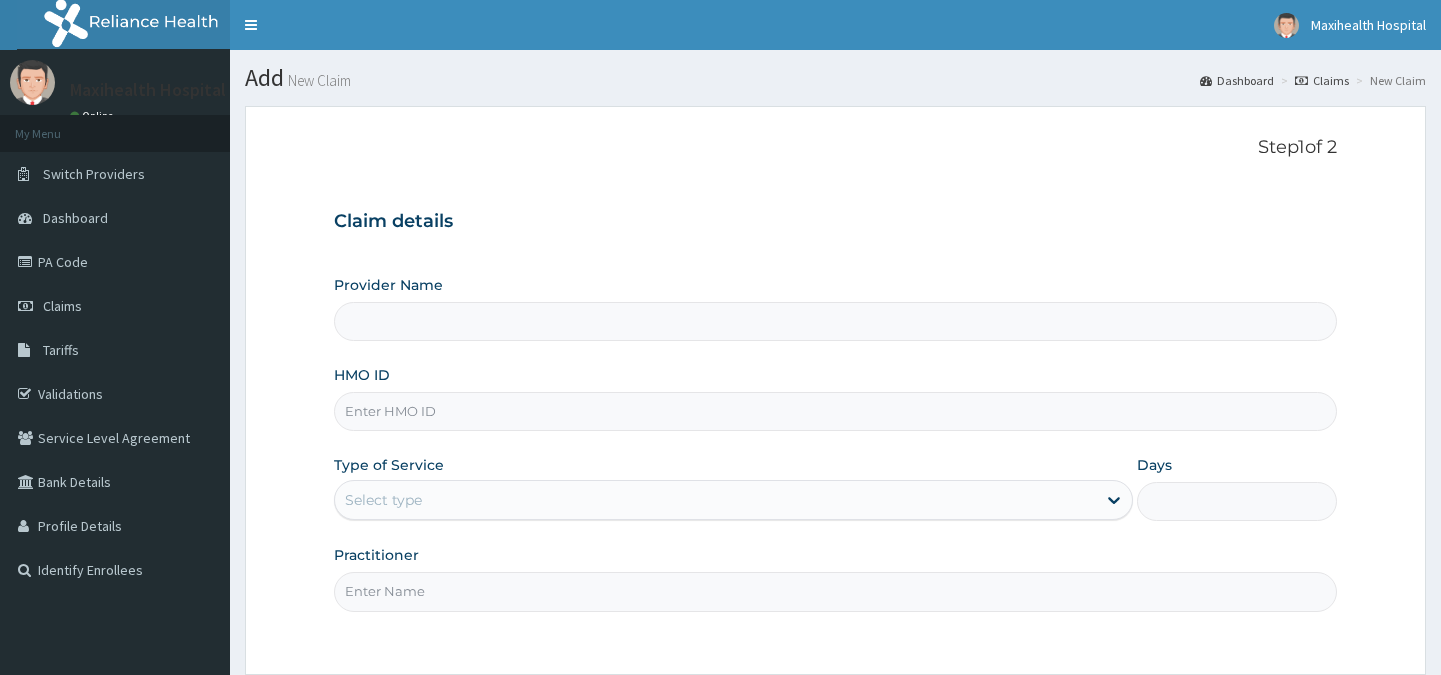 scroll, scrollTop: 0, scrollLeft: 0, axis: both 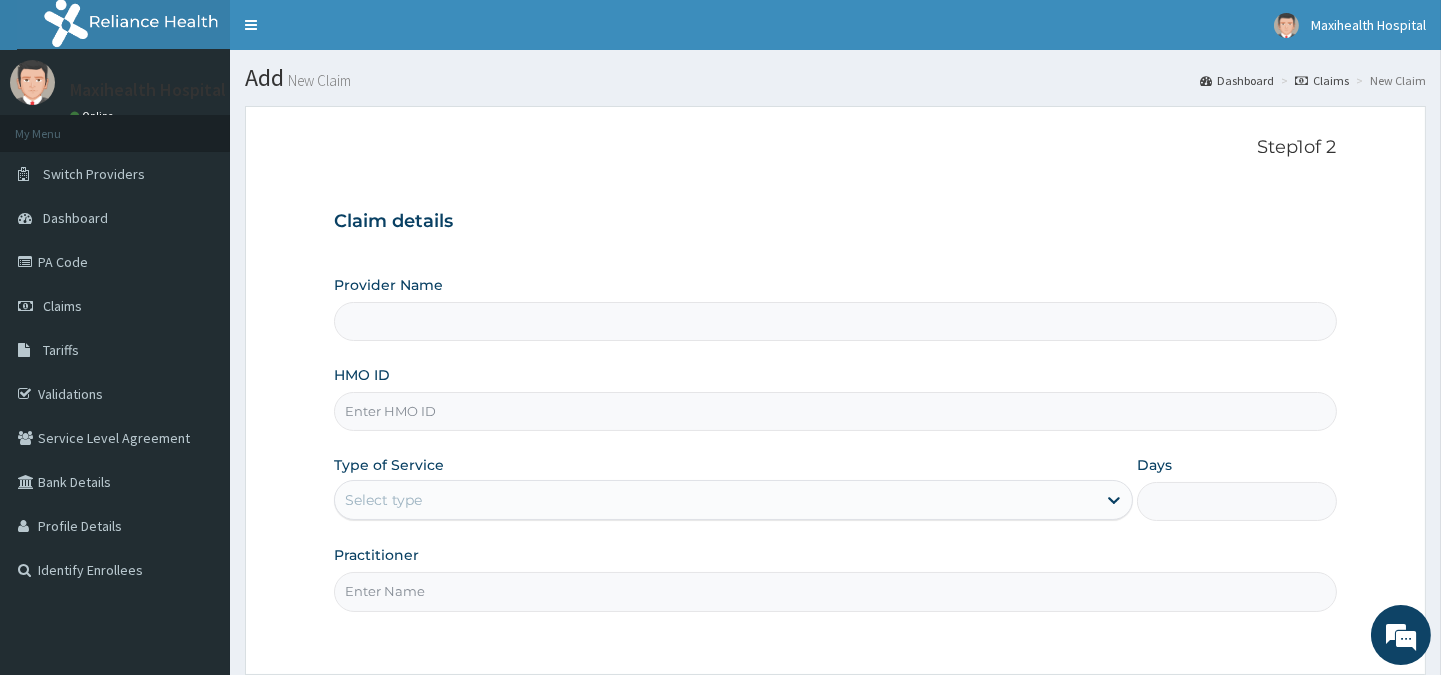 type on "MAXIHEALTH HOSPITAL" 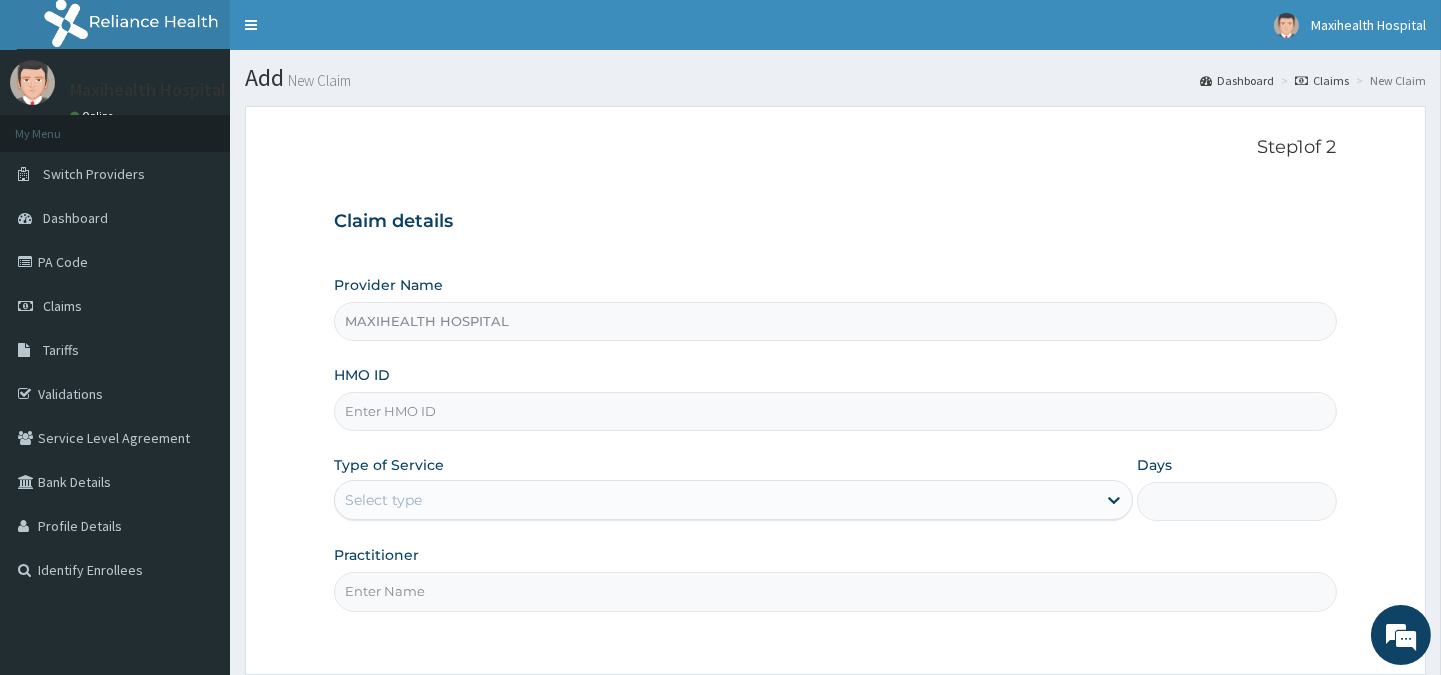 scroll, scrollTop: 0, scrollLeft: 0, axis: both 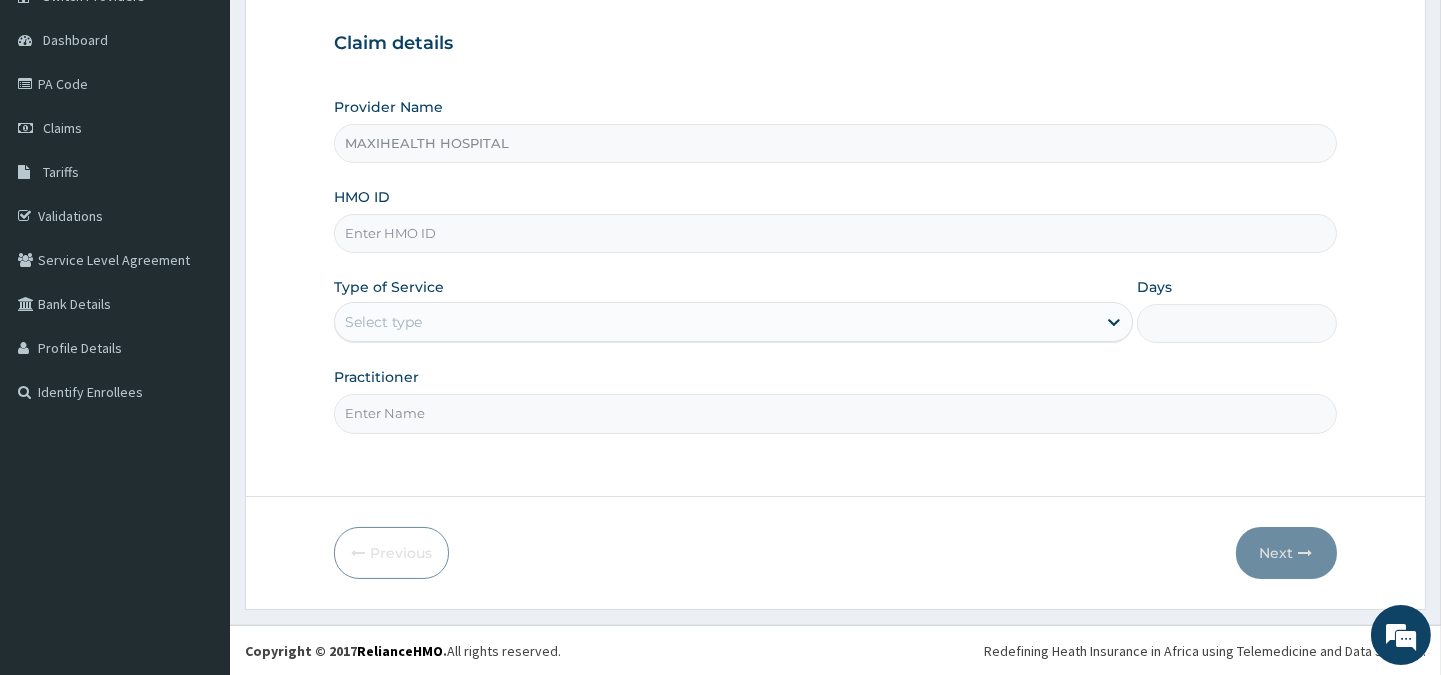 click on "HMO ID" at bounding box center (835, 233) 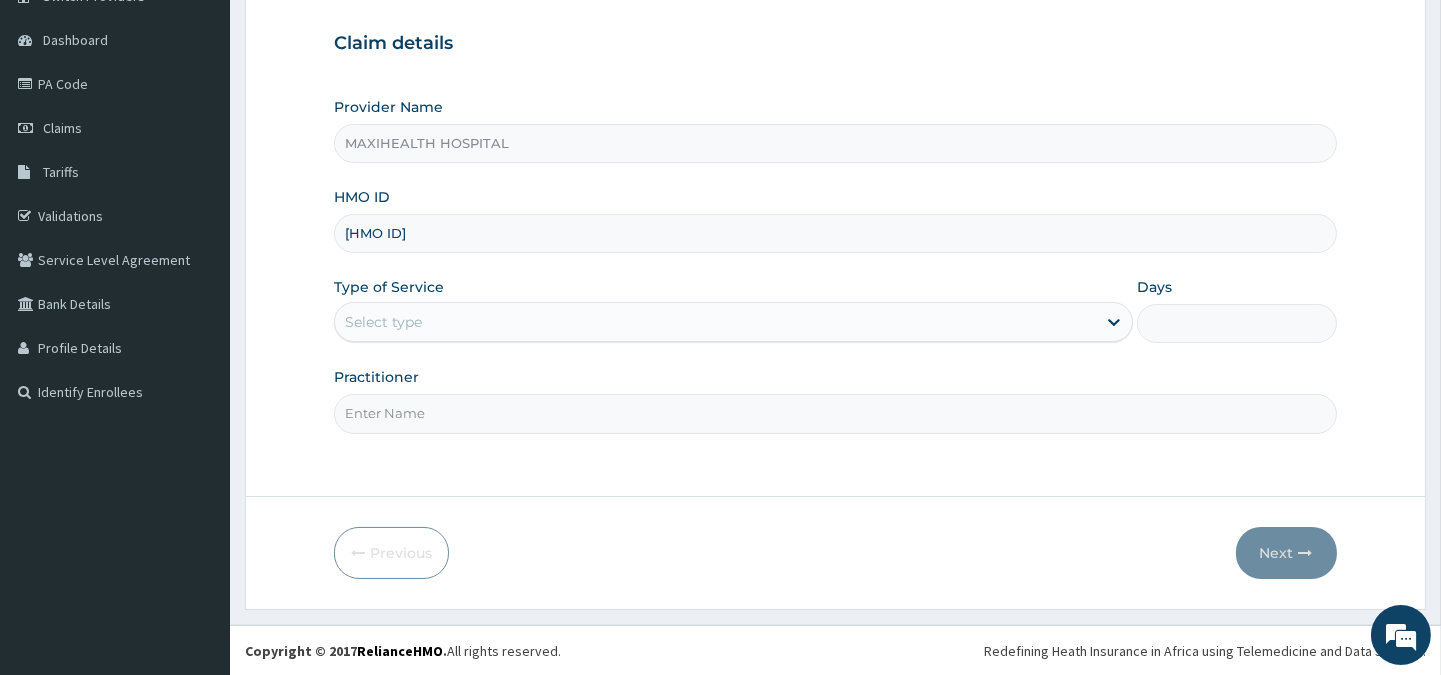 type on "KSB/11391/A" 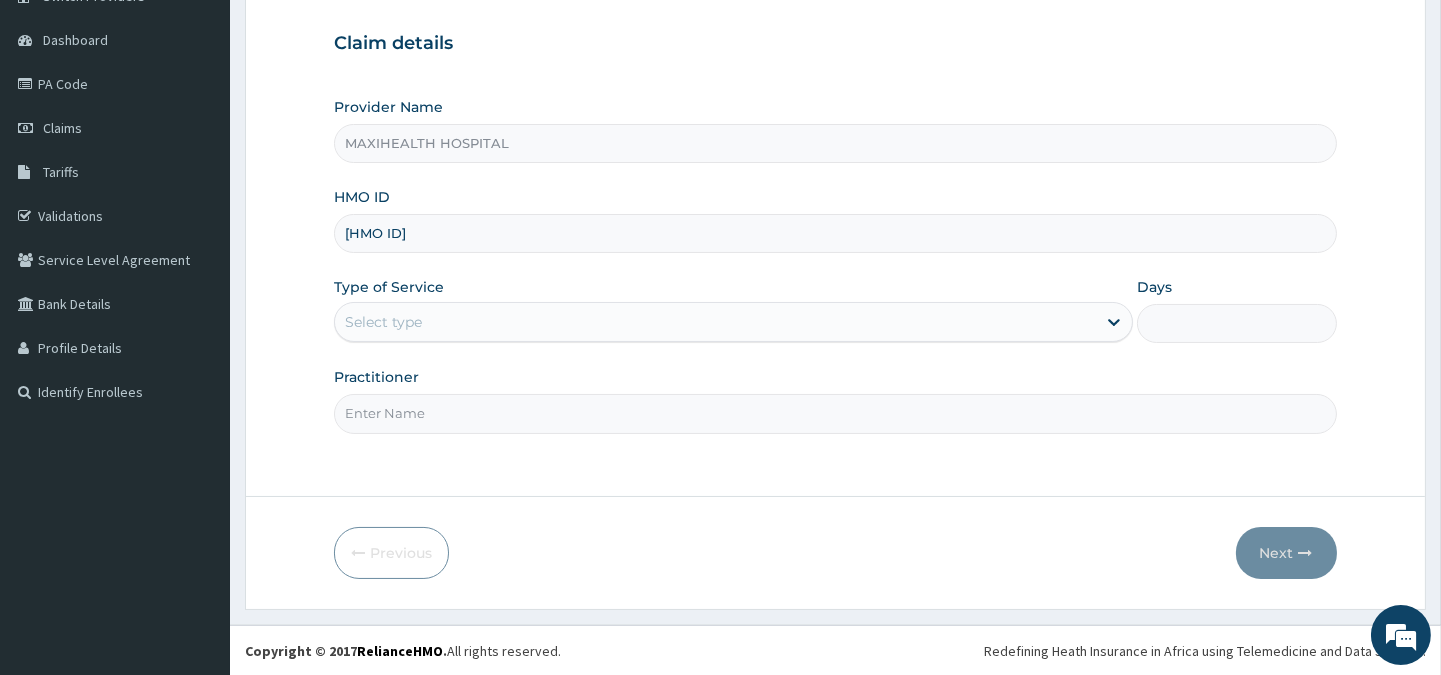 click on "Select type" at bounding box center (715, 322) 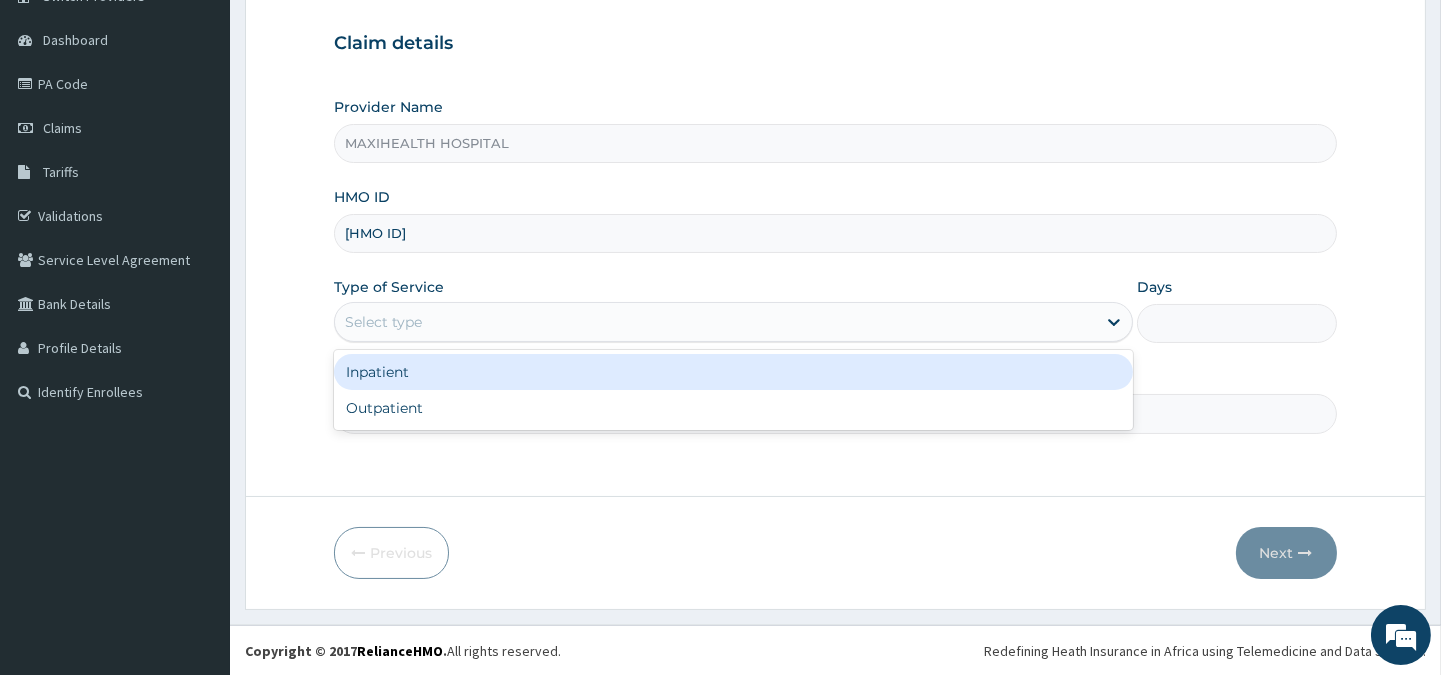 click on "Select type" at bounding box center [715, 322] 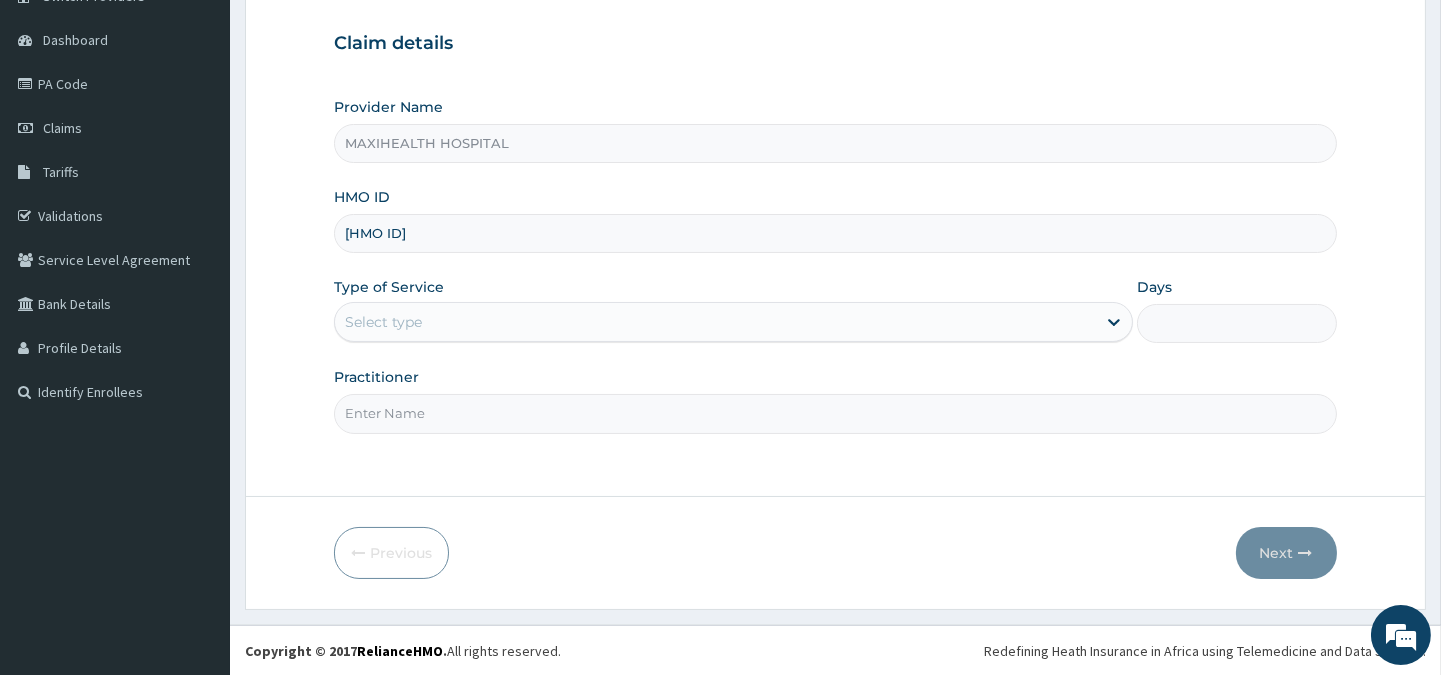 click on "Select type" at bounding box center (715, 322) 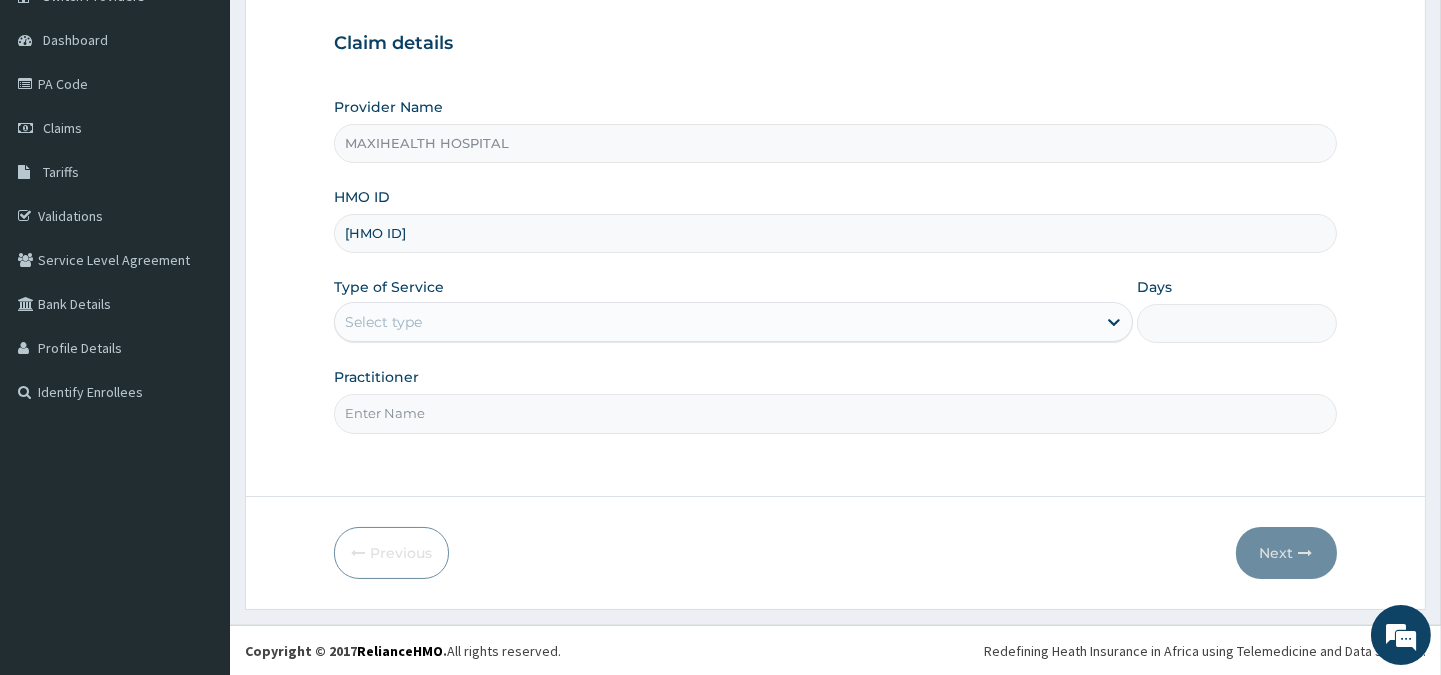 click on "Select type" at bounding box center [715, 322] 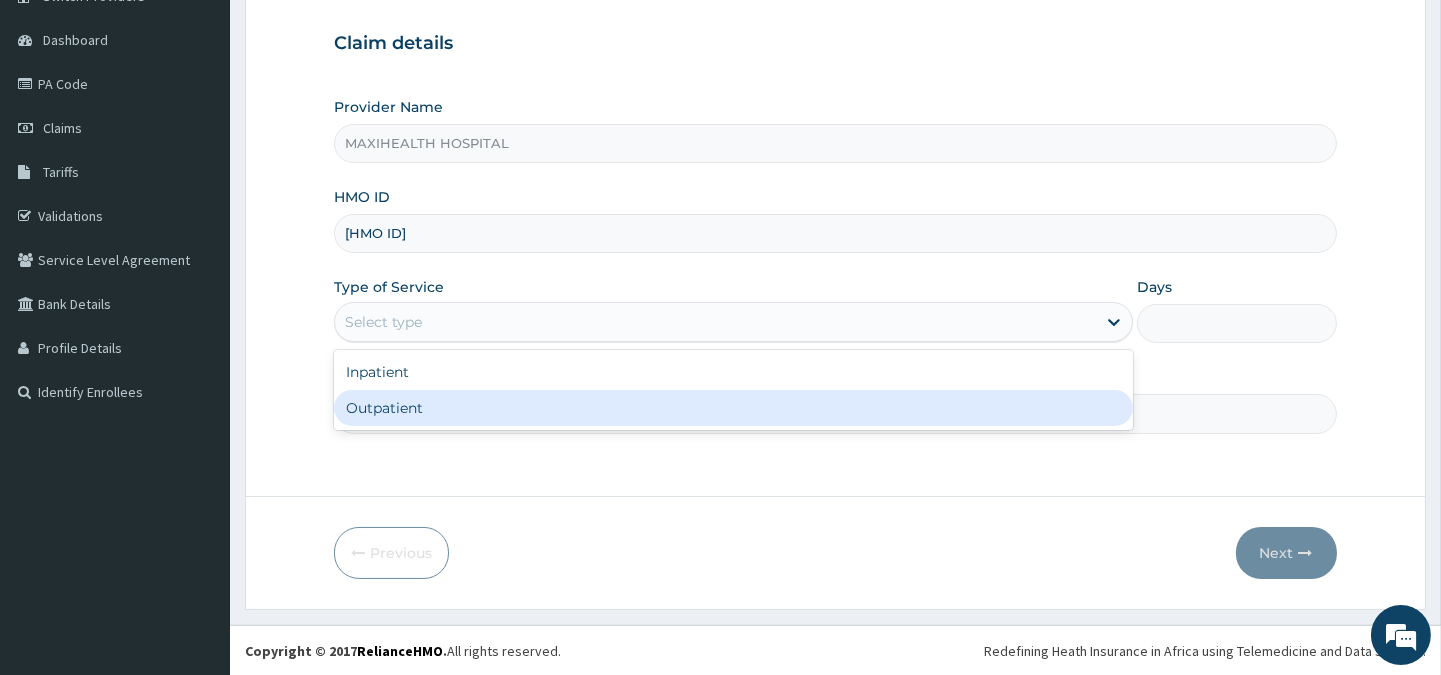 click on "Outpatient" at bounding box center (733, 408) 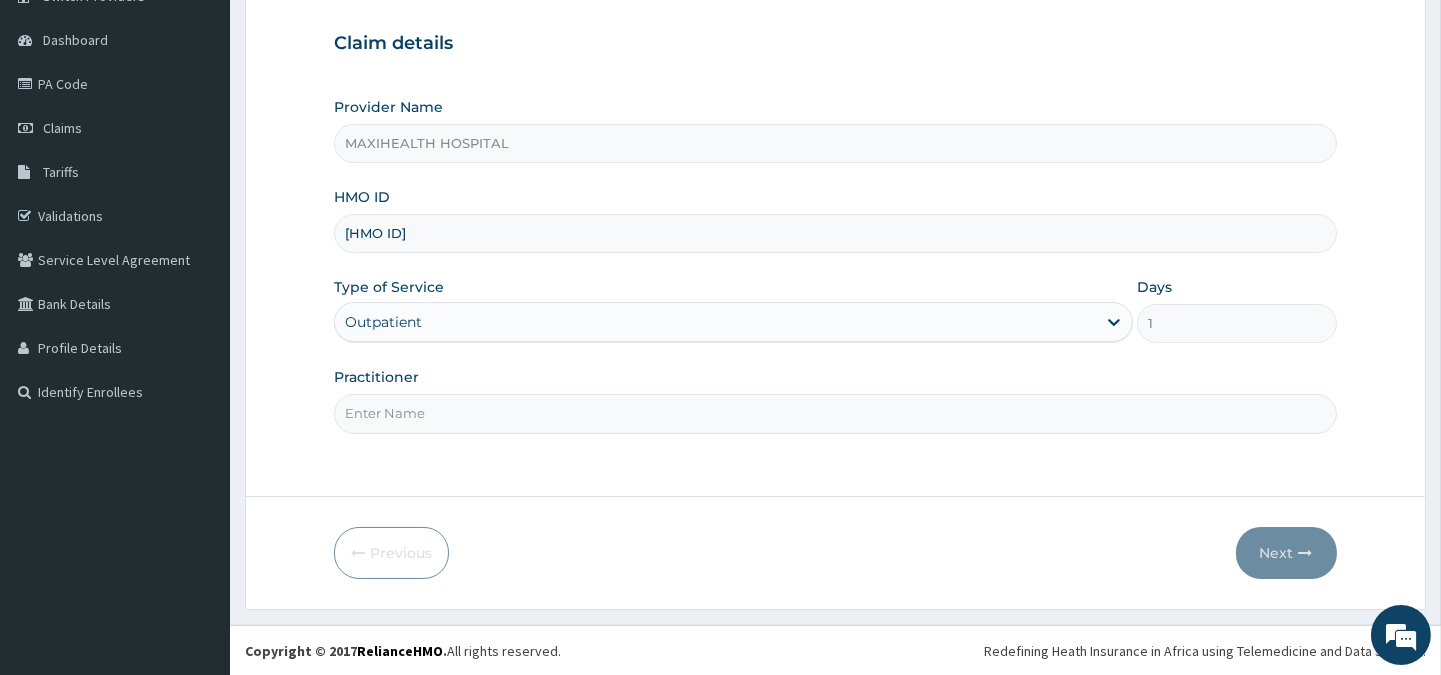 click on "Practitioner" at bounding box center (835, 413) 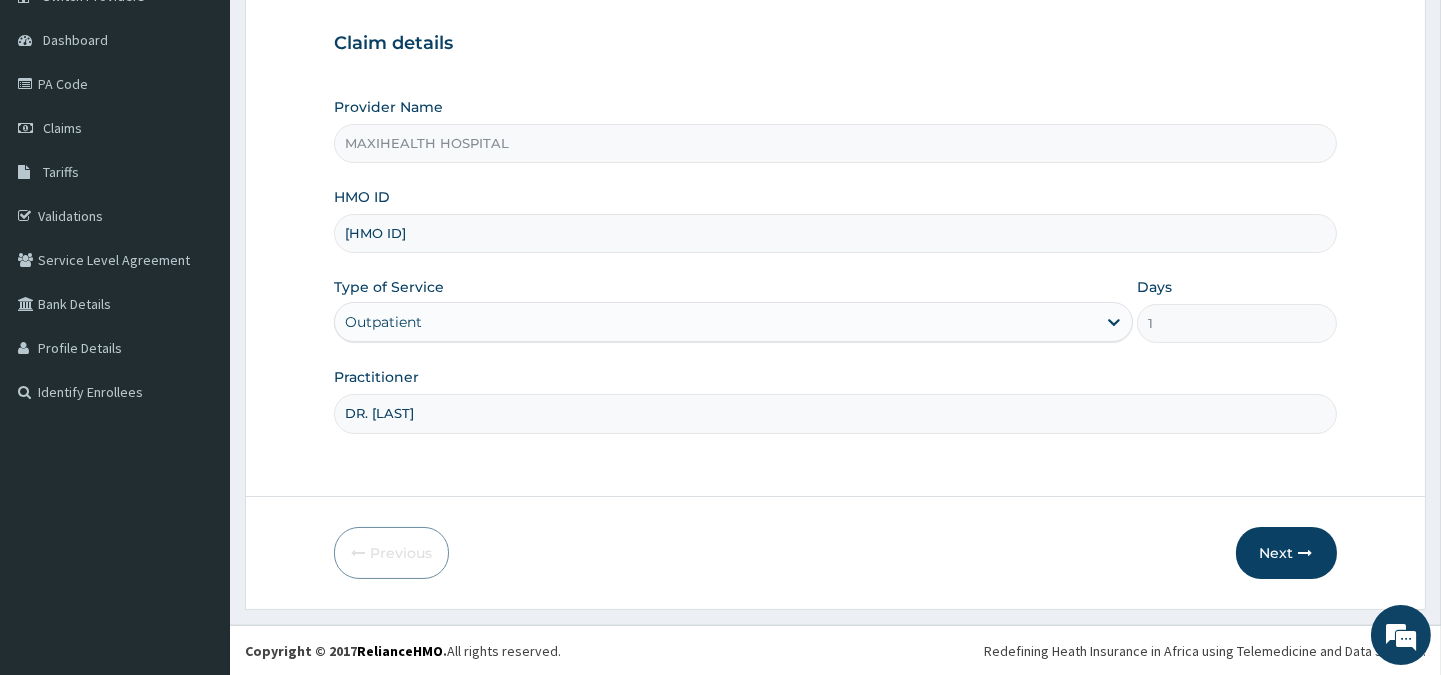 type on "DR. ADENIYI" 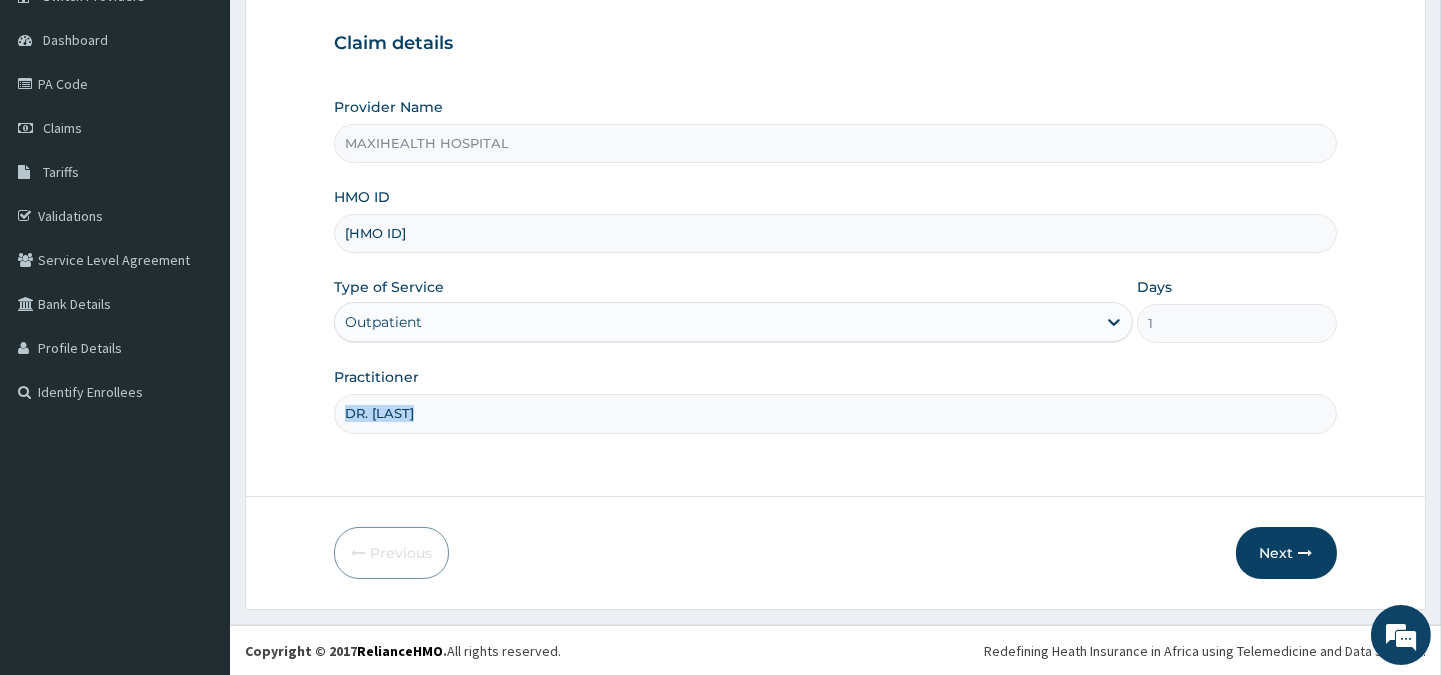 click on "Step  1  of 2 Claim details Provider Name MAXIHEALTH HOSPITAL HMO ID KSB/11391/A Type of Service Outpatient Days 1 Practitioner DR. ADENIYI" at bounding box center [835, 212] 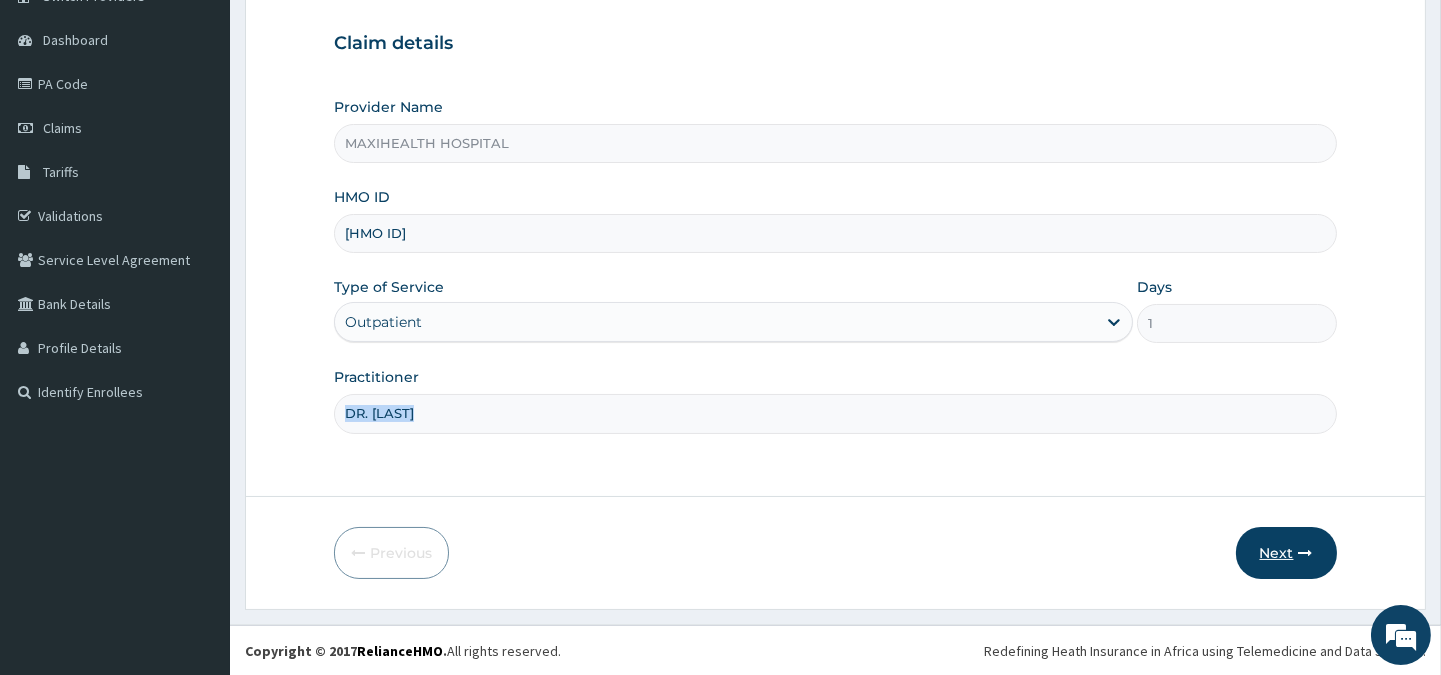 click on "Next" at bounding box center (1286, 553) 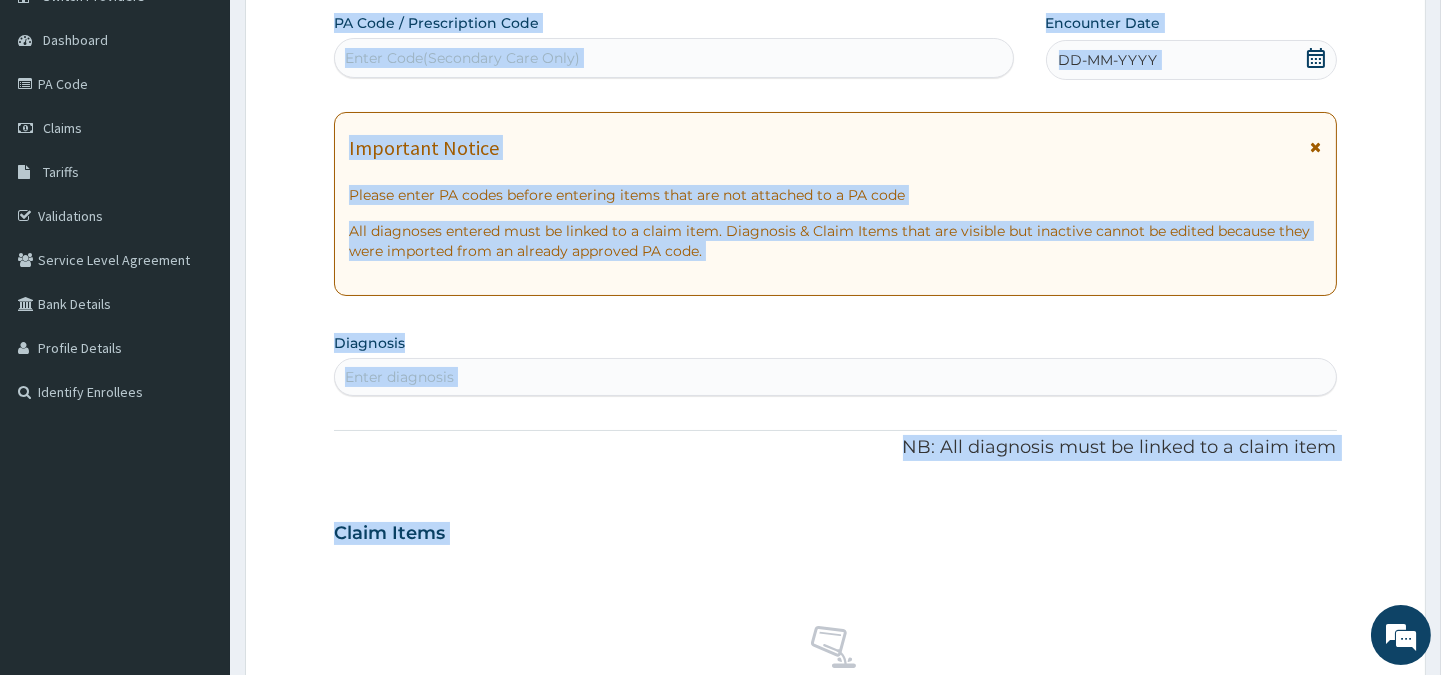 click on "No claim item" at bounding box center [835, 675] 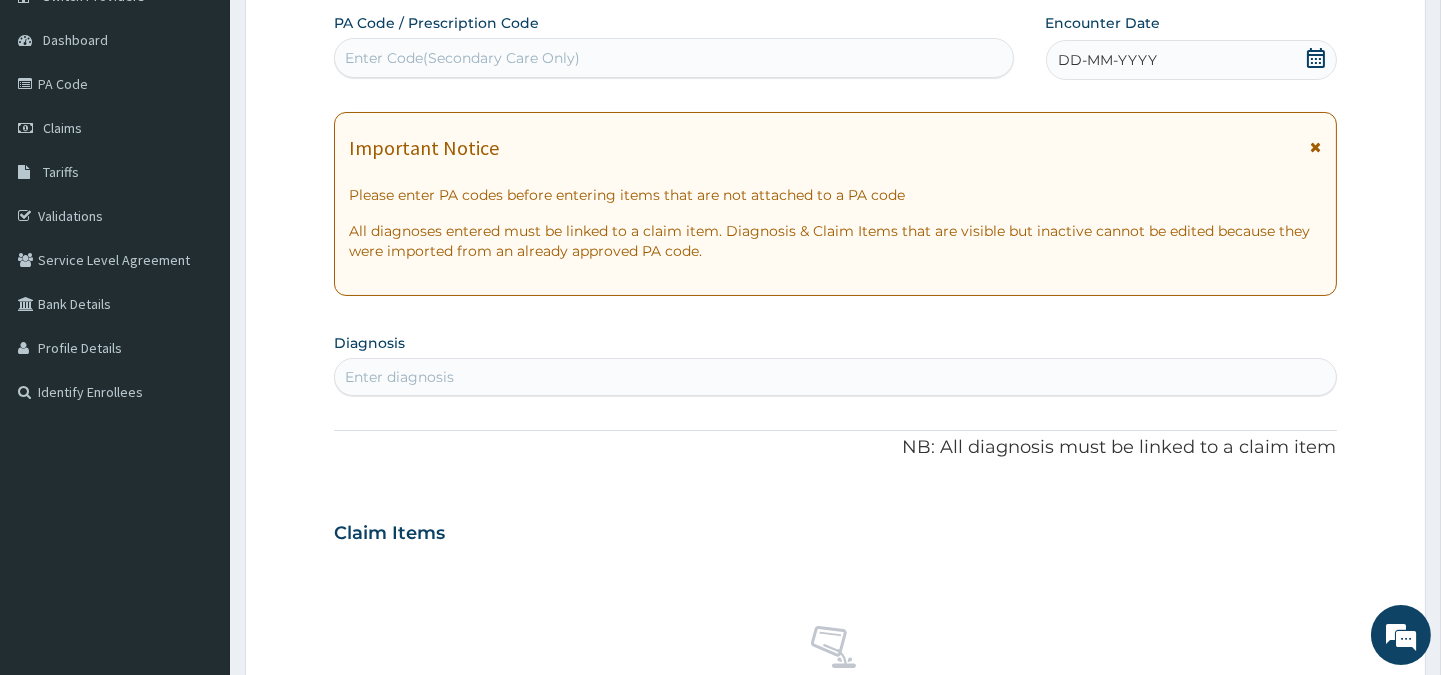 click on "DD-MM-YYYY" at bounding box center (1108, 60) 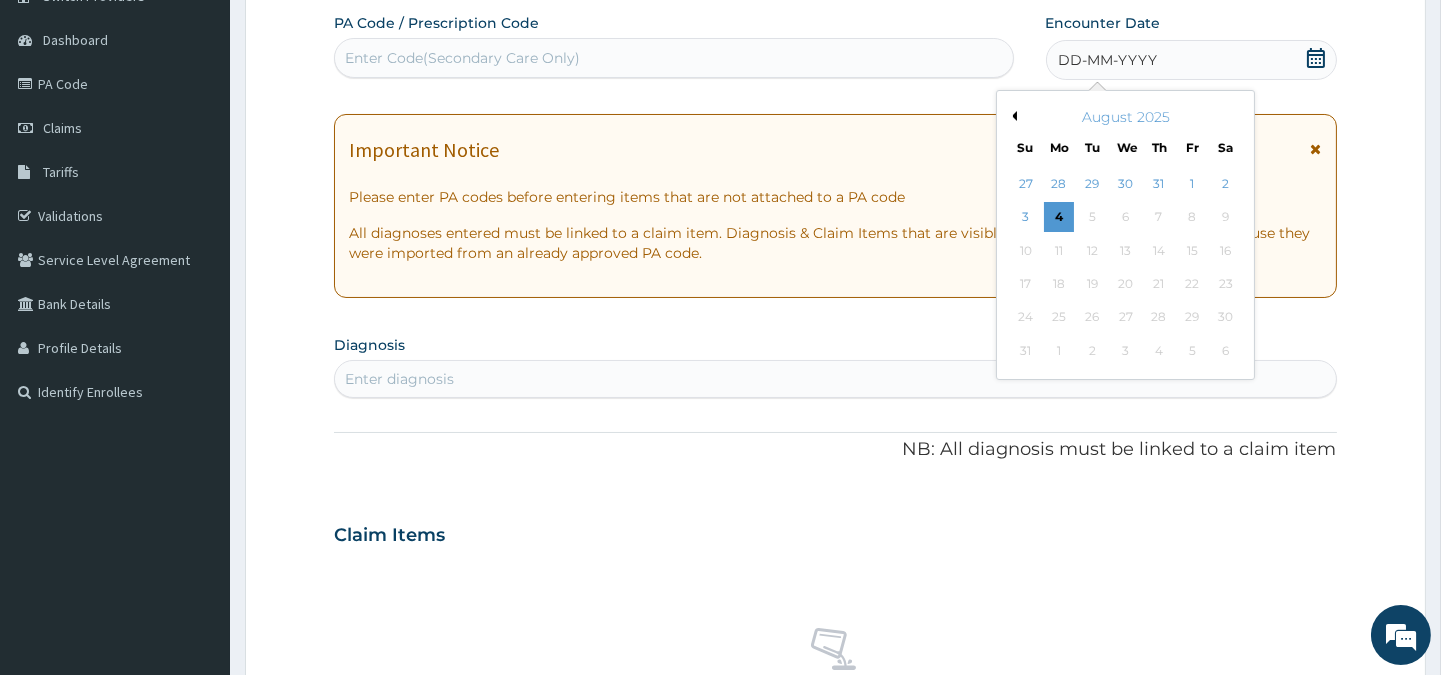 click on "Previous Month" at bounding box center (1012, 116) 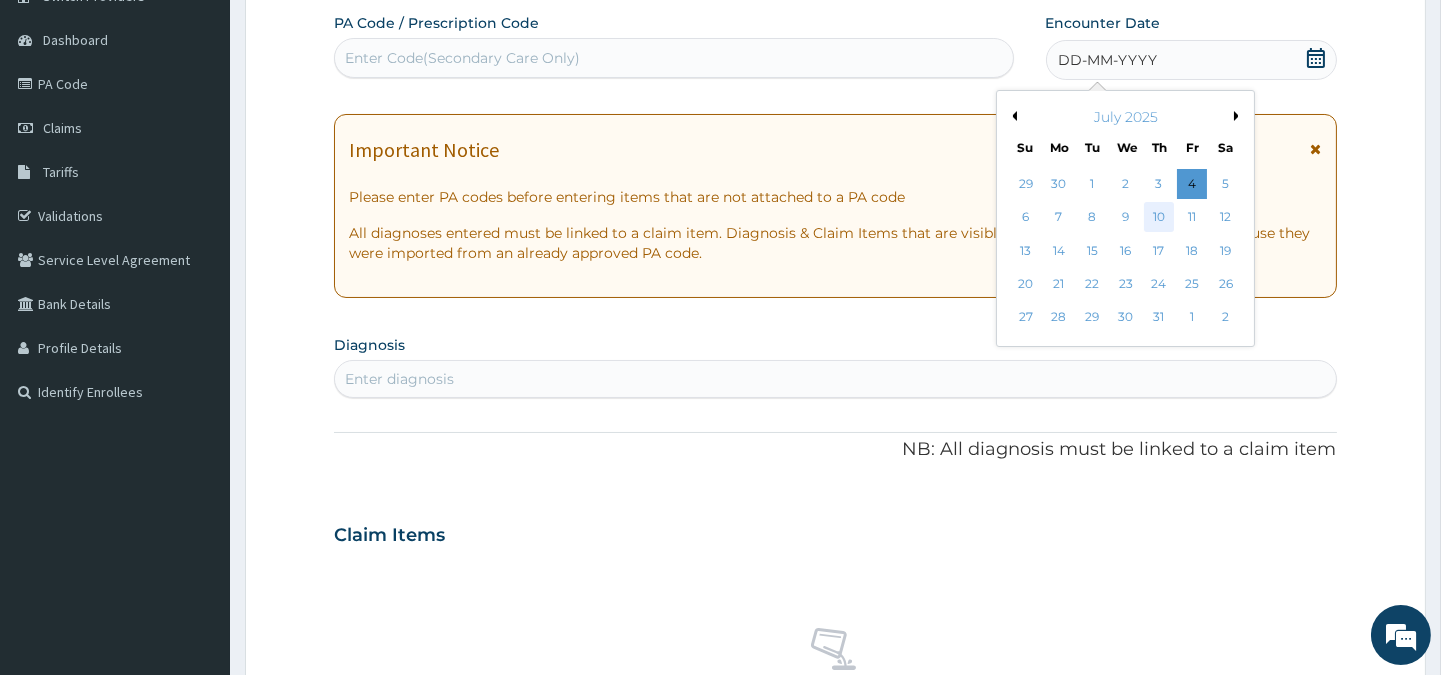 click on "10" at bounding box center [1158, 218] 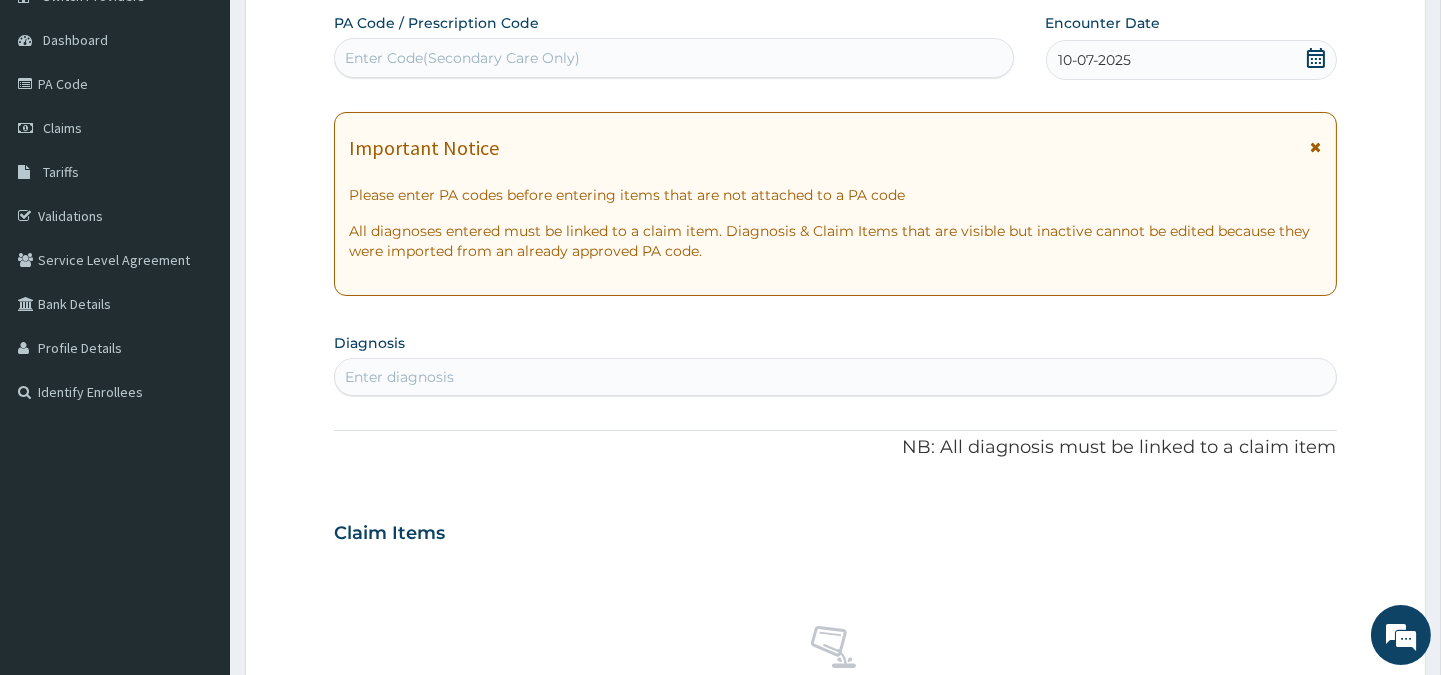 click on "Important Notice Please enter PA codes before entering items that are not attached to a PA code   All diagnoses entered must be linked to a claim item. Diagnosis & Claim Items that are visible but inactive cannot be edited because they were imported from an already approved PA code." at bounding box center (835, 204) 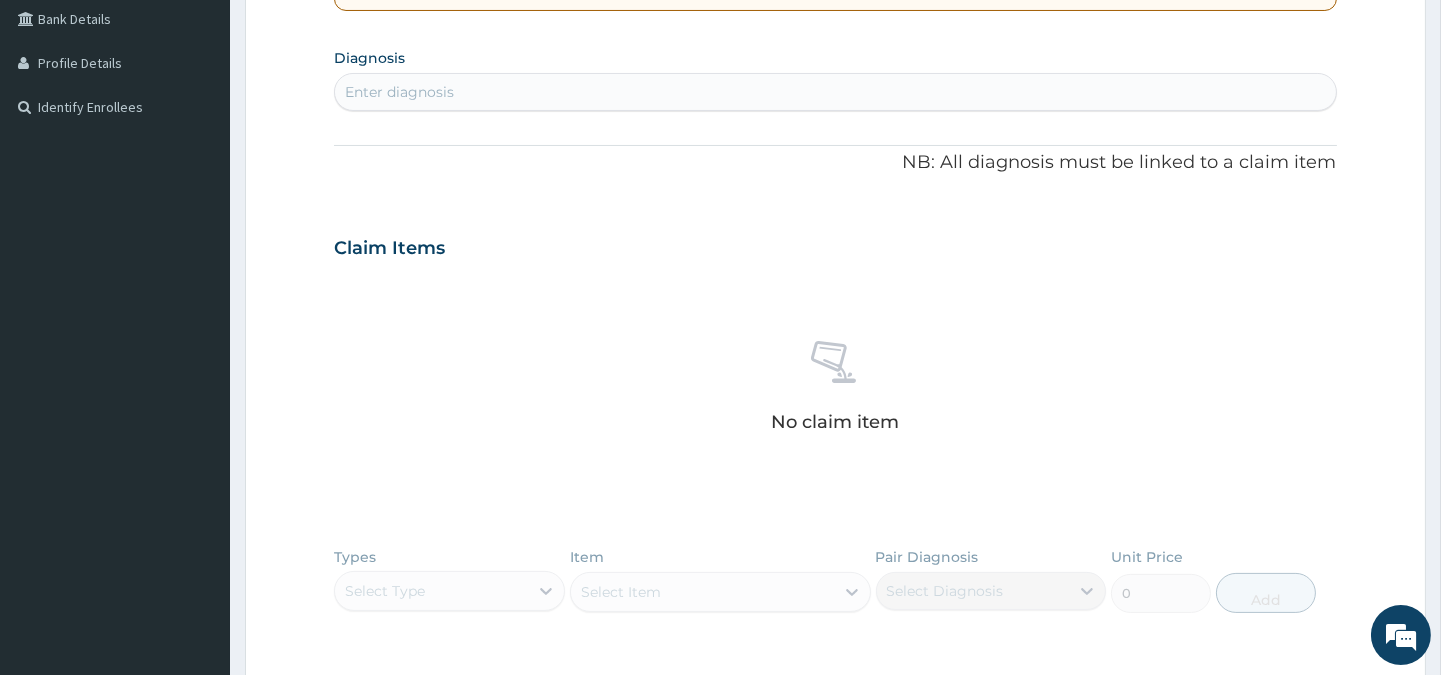 scroll, scrollTop: 501, scrollLeft: 0, axis: vertical 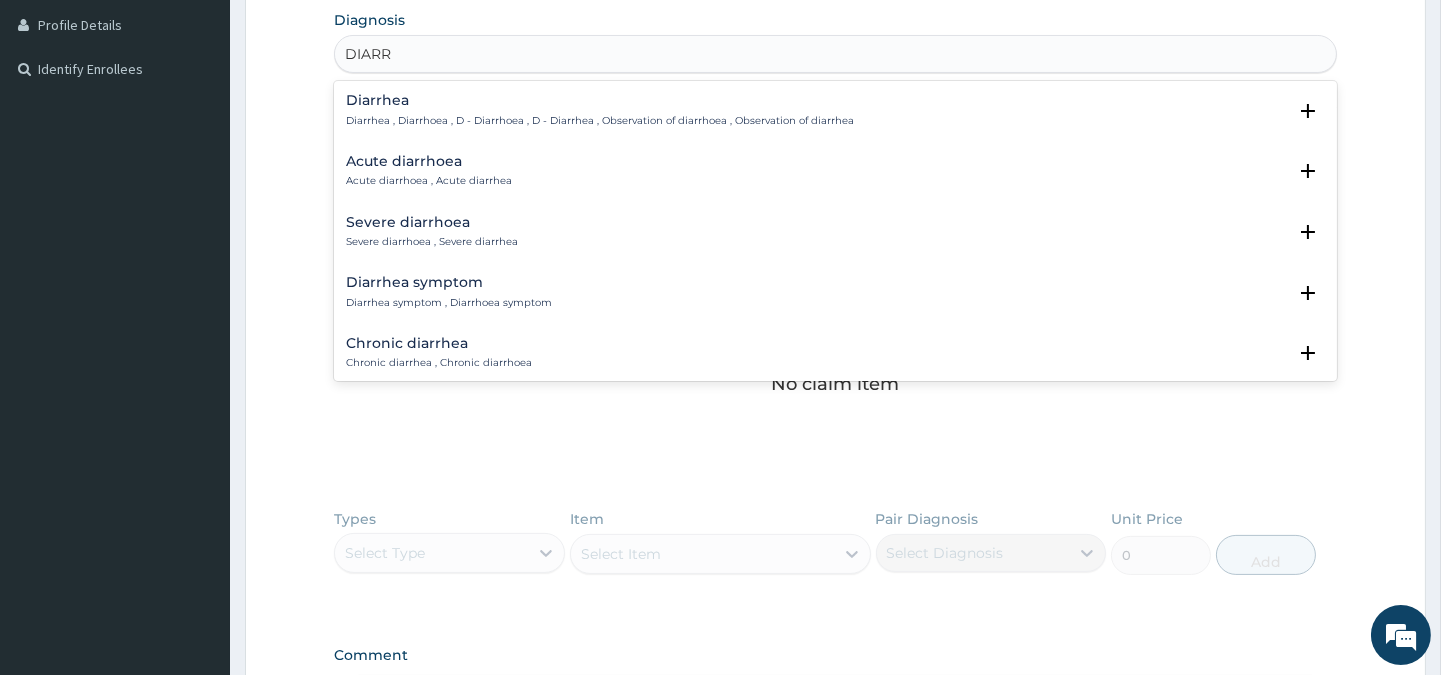 type on "DIARRH" 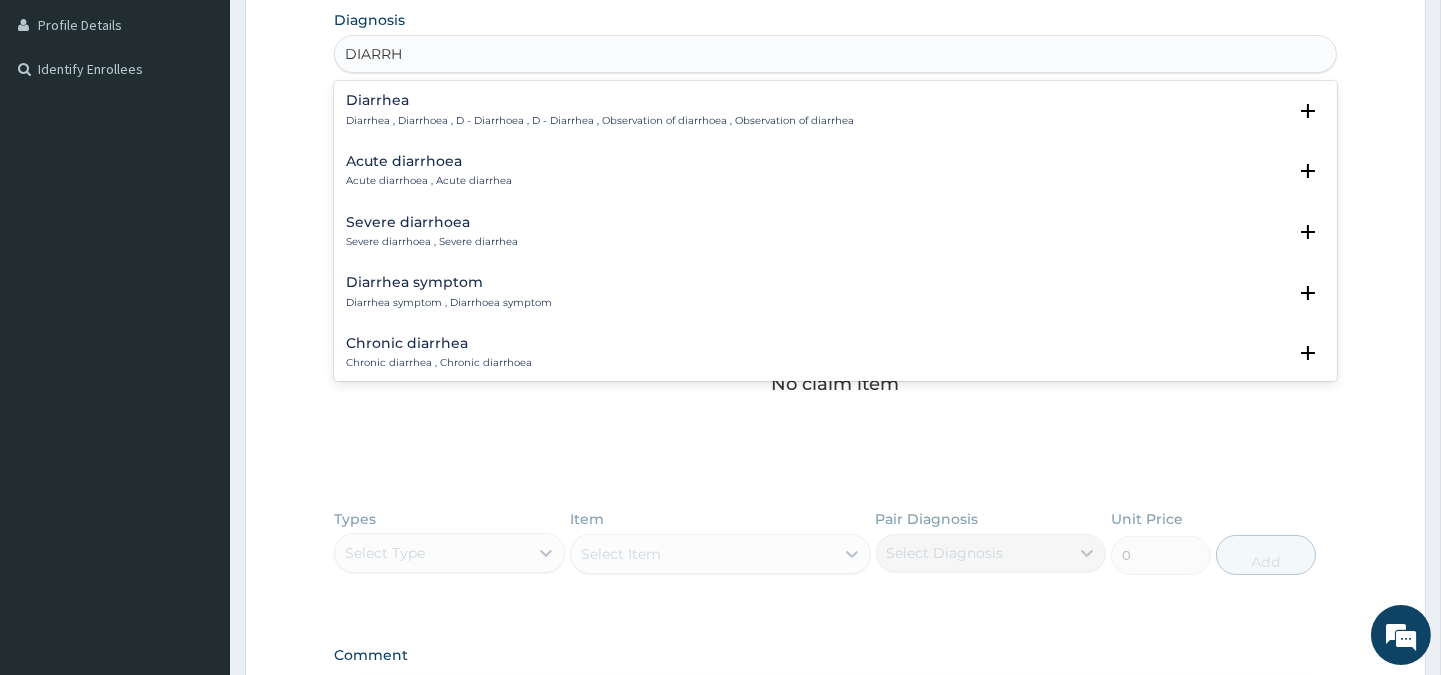 click on "Acute diarrhoea , Acute diarrhea" at bounding box center (429, 181) 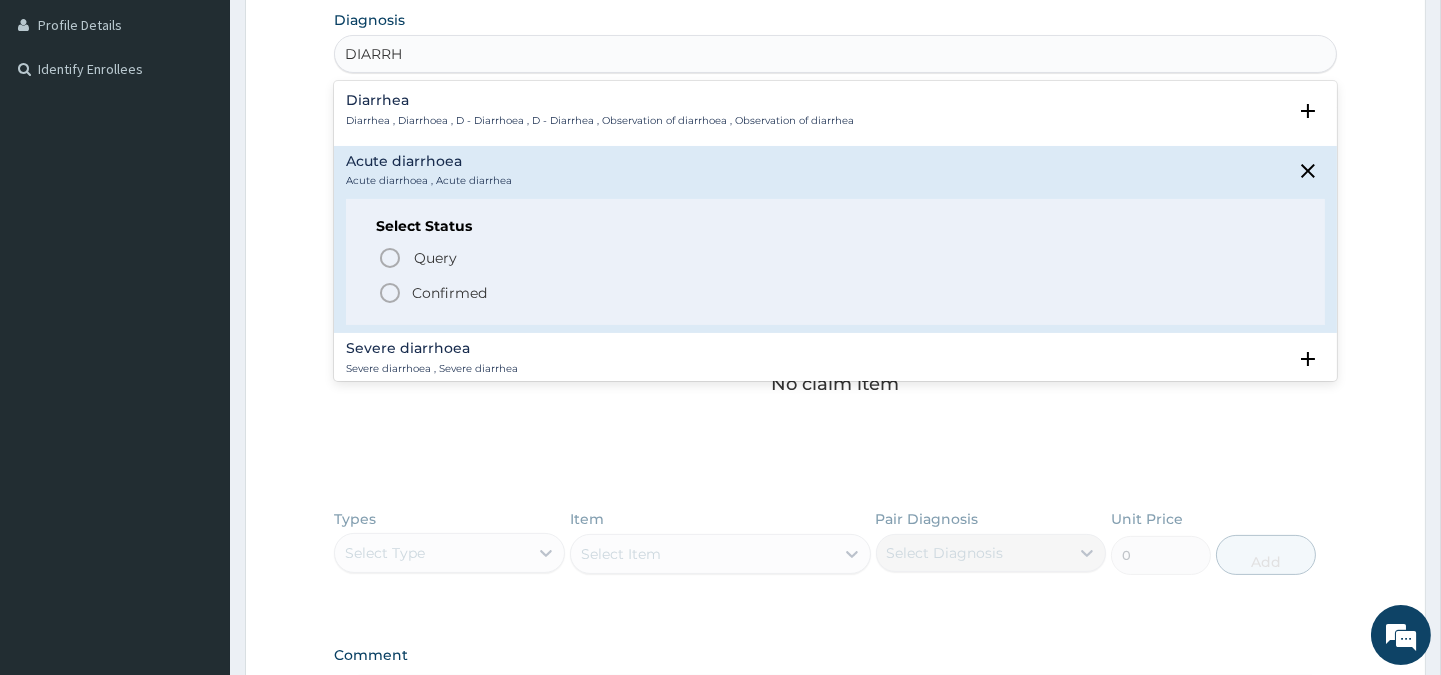 click 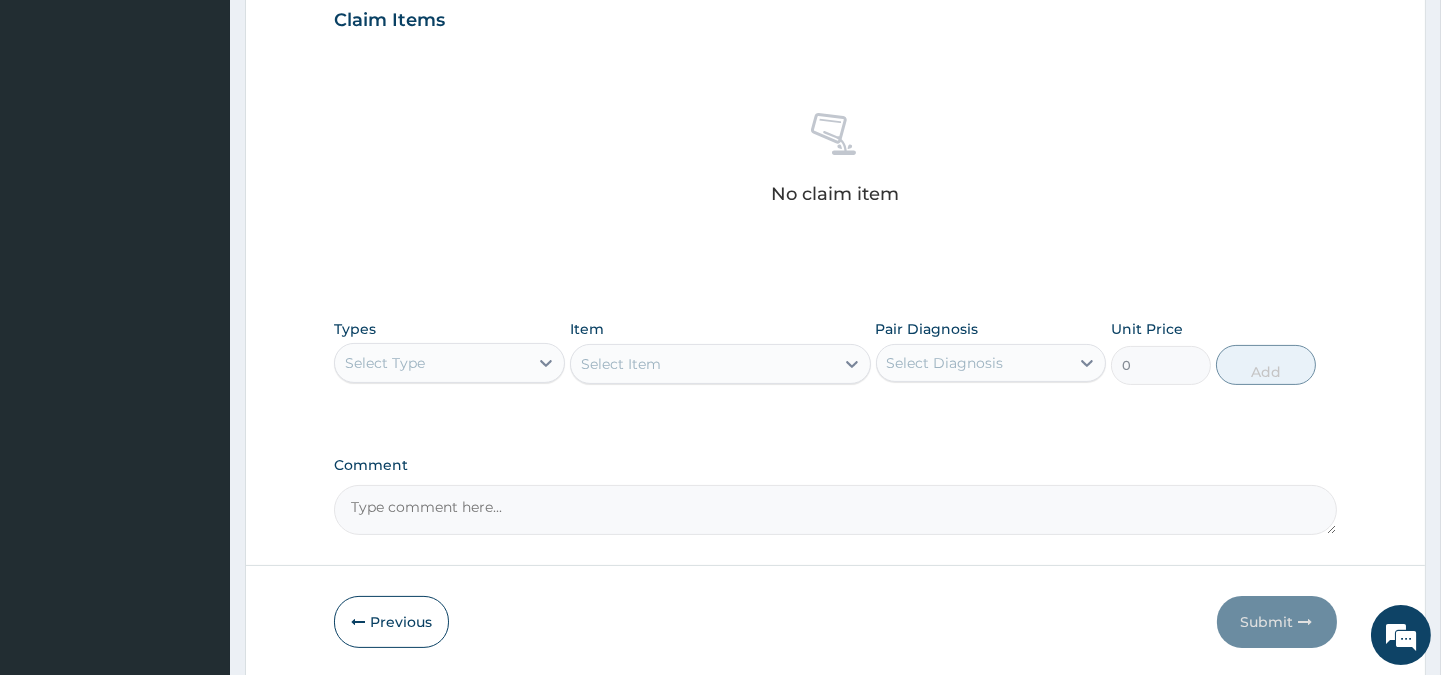 scroll, scrollTop: 766, scrollLeft: 0, axis: vertical 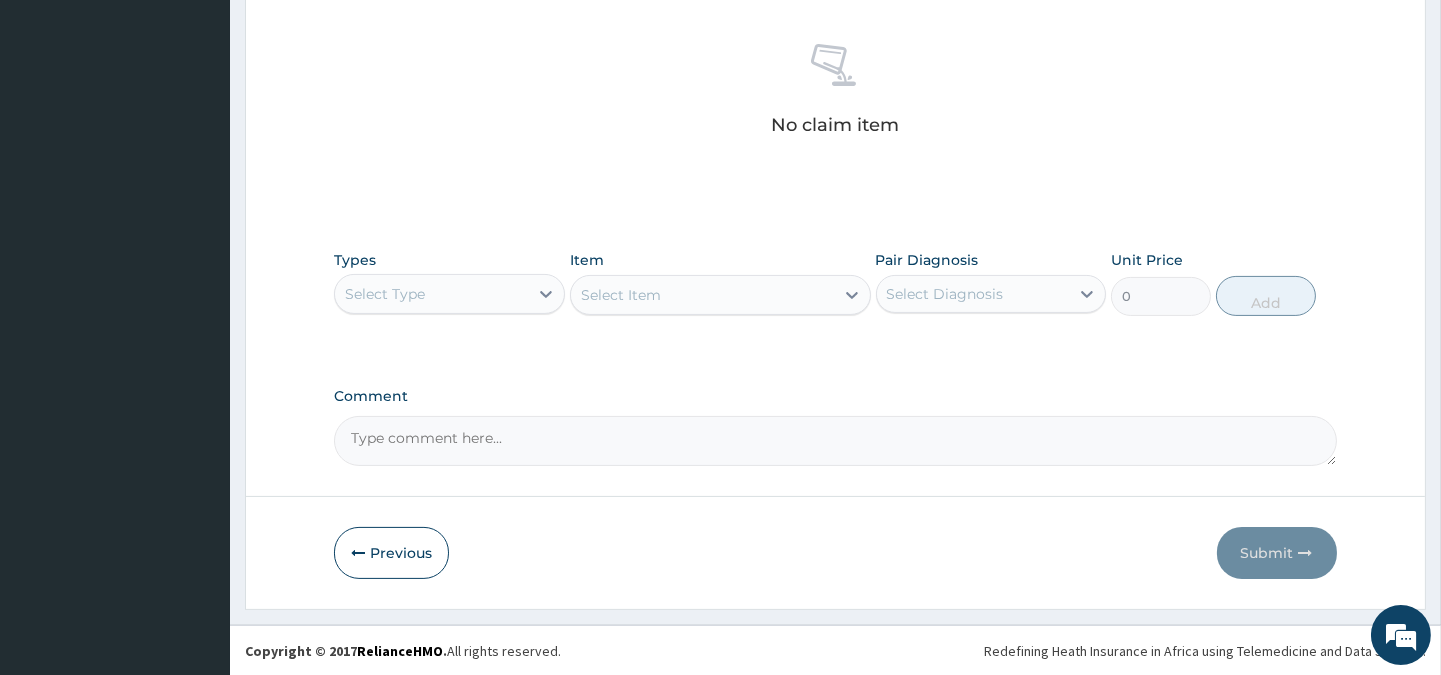 click on "Select Type" at bounding box center (385, 294) 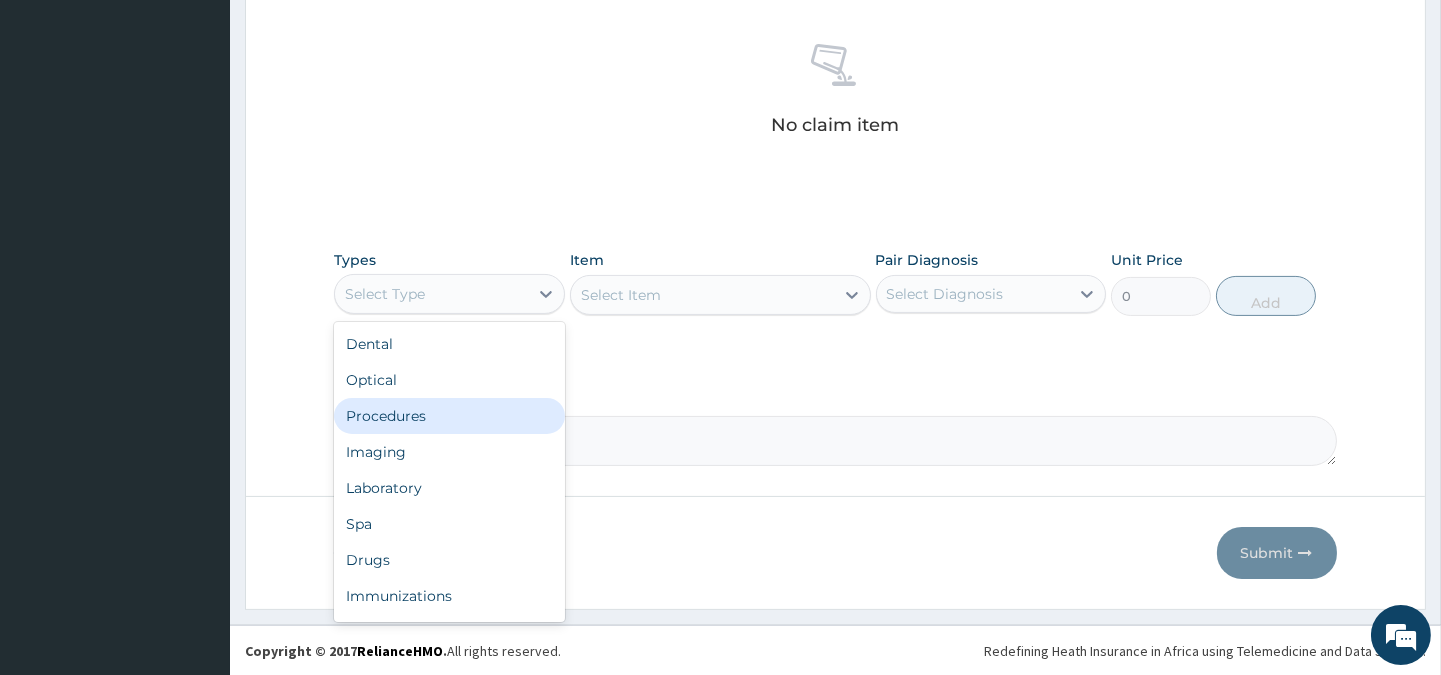 click on "Procedures" at bounding box center (449, 416) 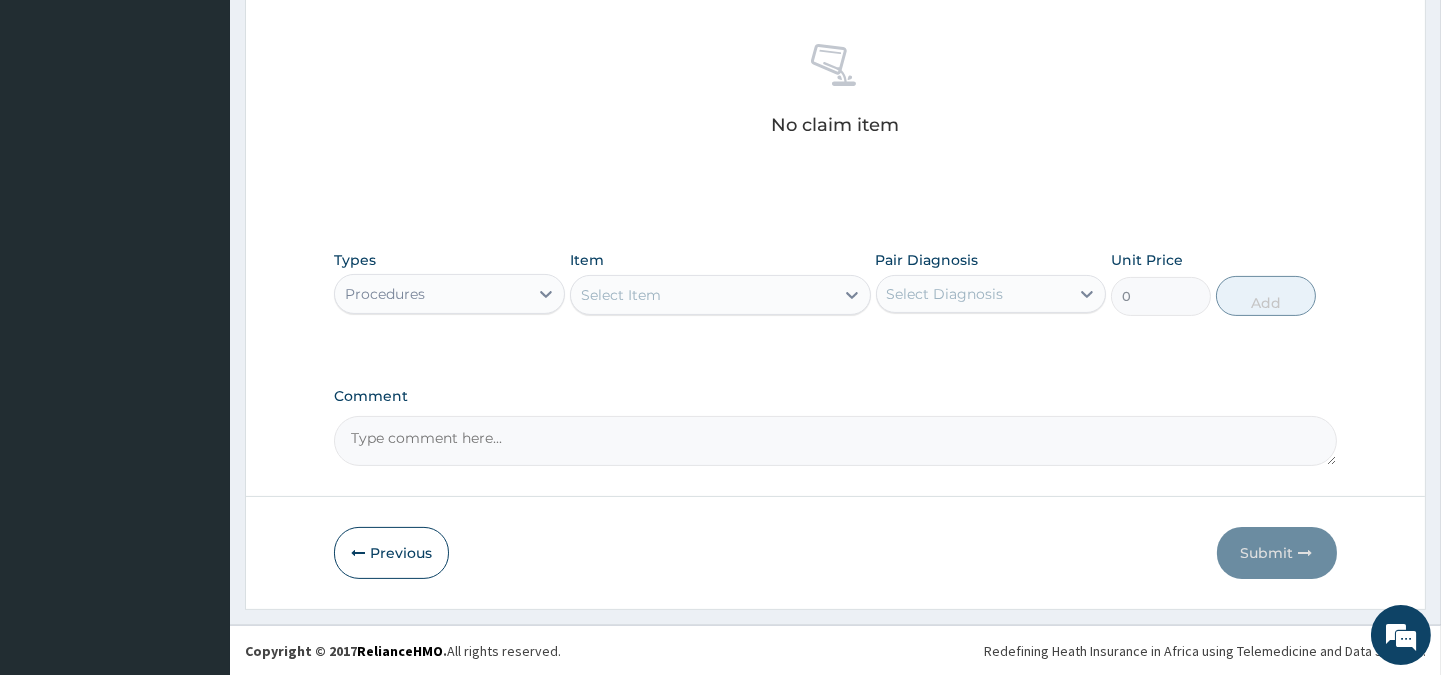 click on "Select Item" at bounding box center (702, 295) 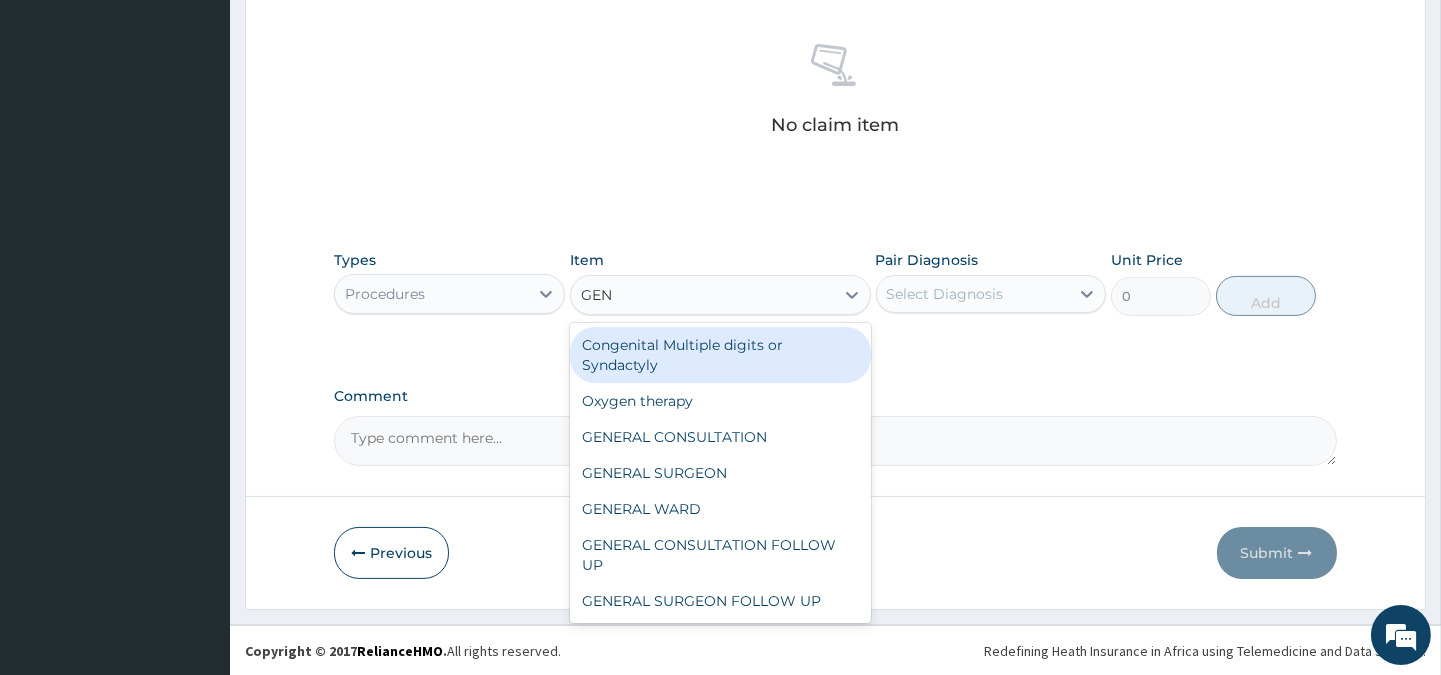 type on "GENE" 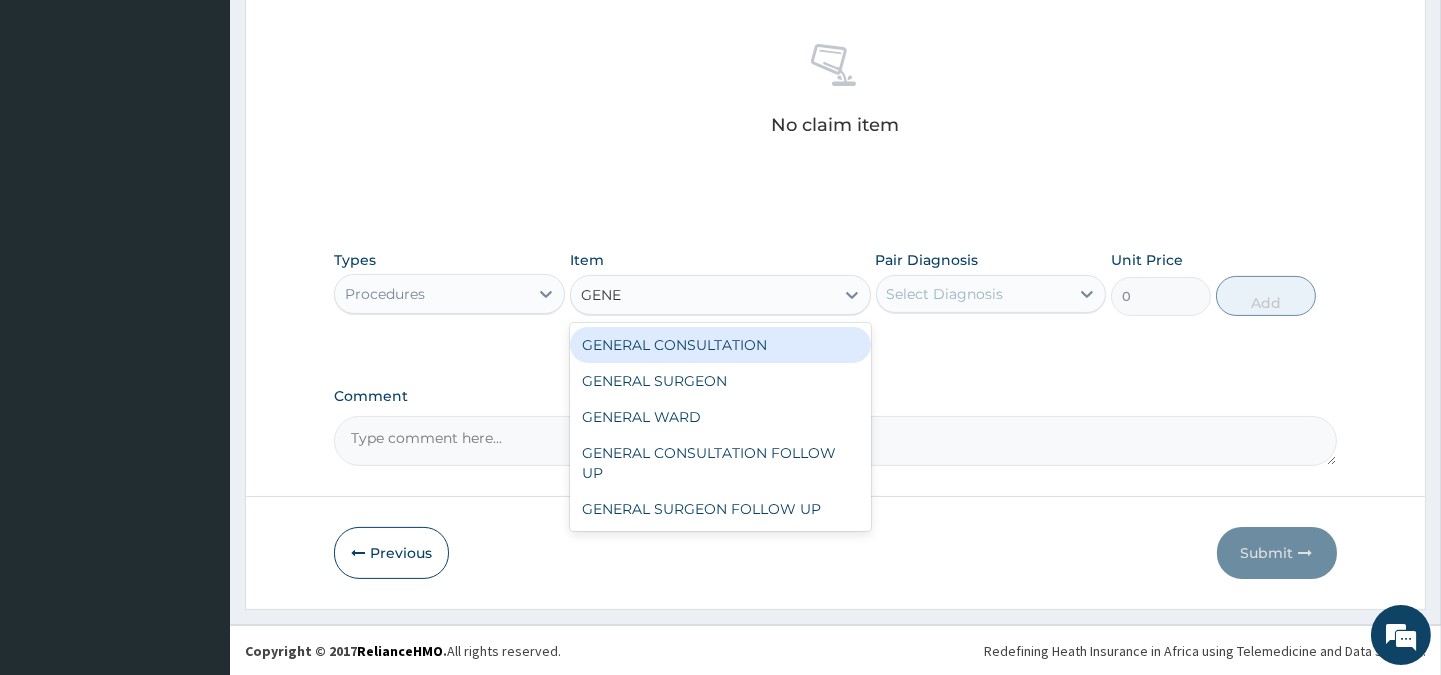 click on "GENERAL CONSULTATION" at bounding box center [720, 345] 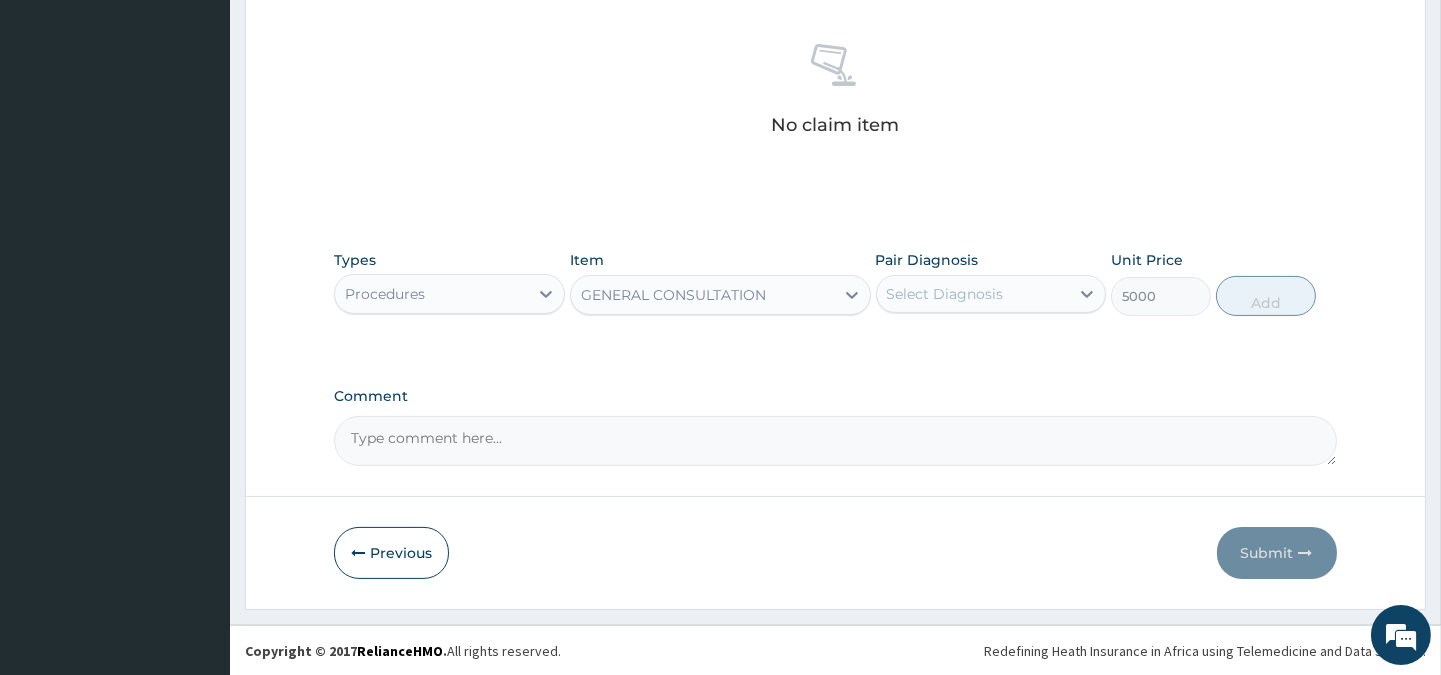click on "Select Diagnosis" at bounding box center [945, 294] 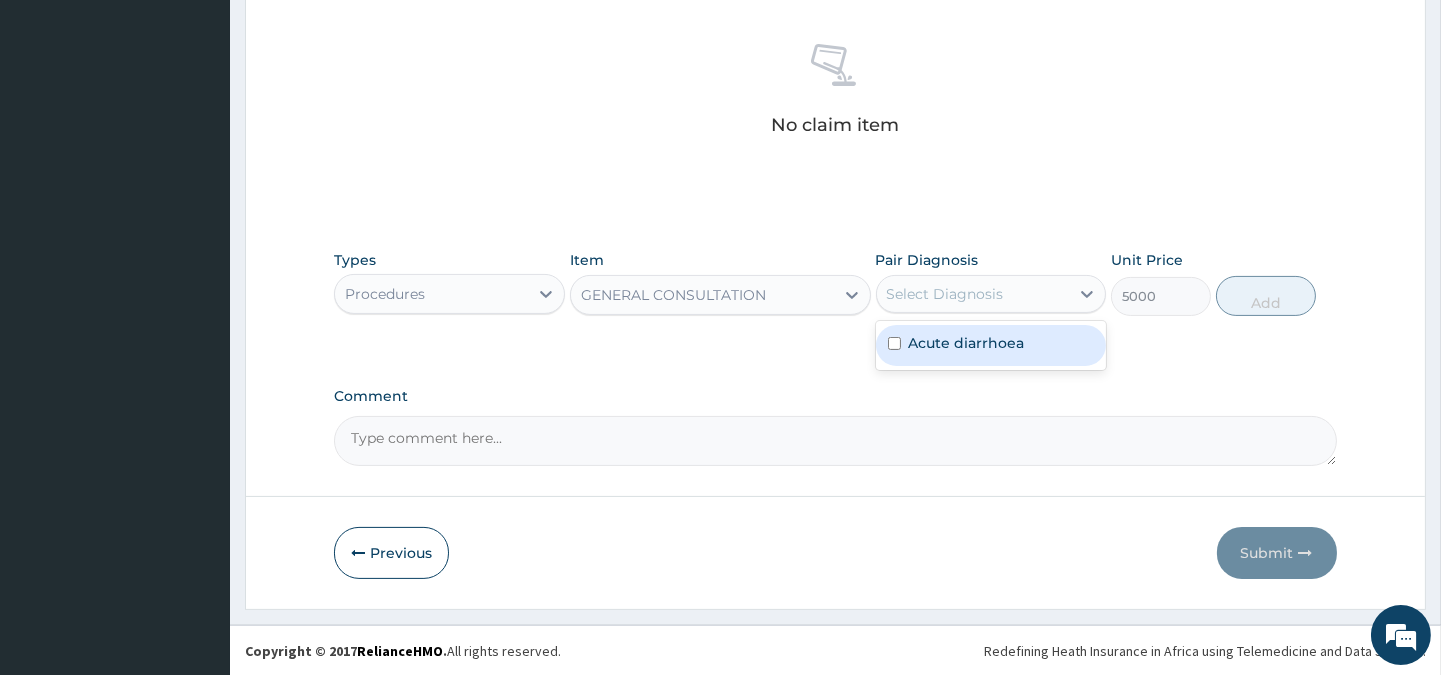 click on "Acute diarrhoea" at bounding box center (967, 343) 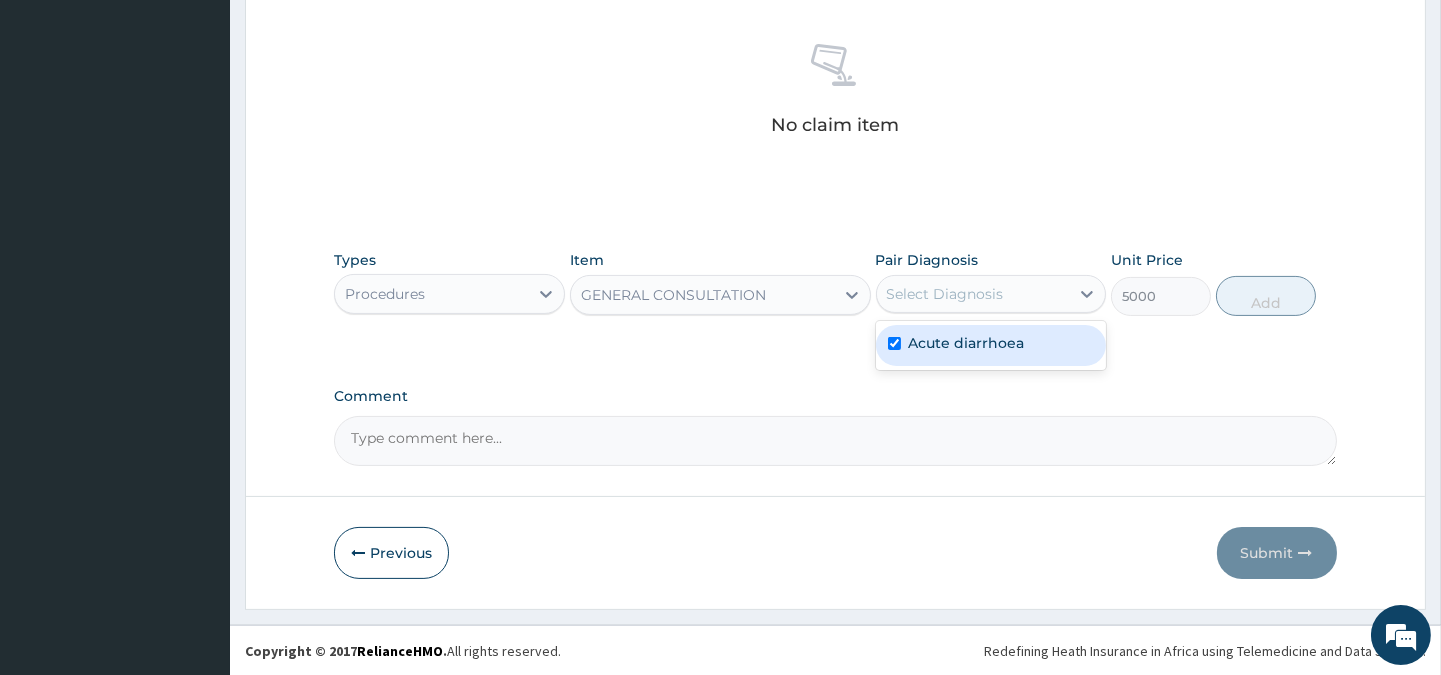 checkbox on "true" 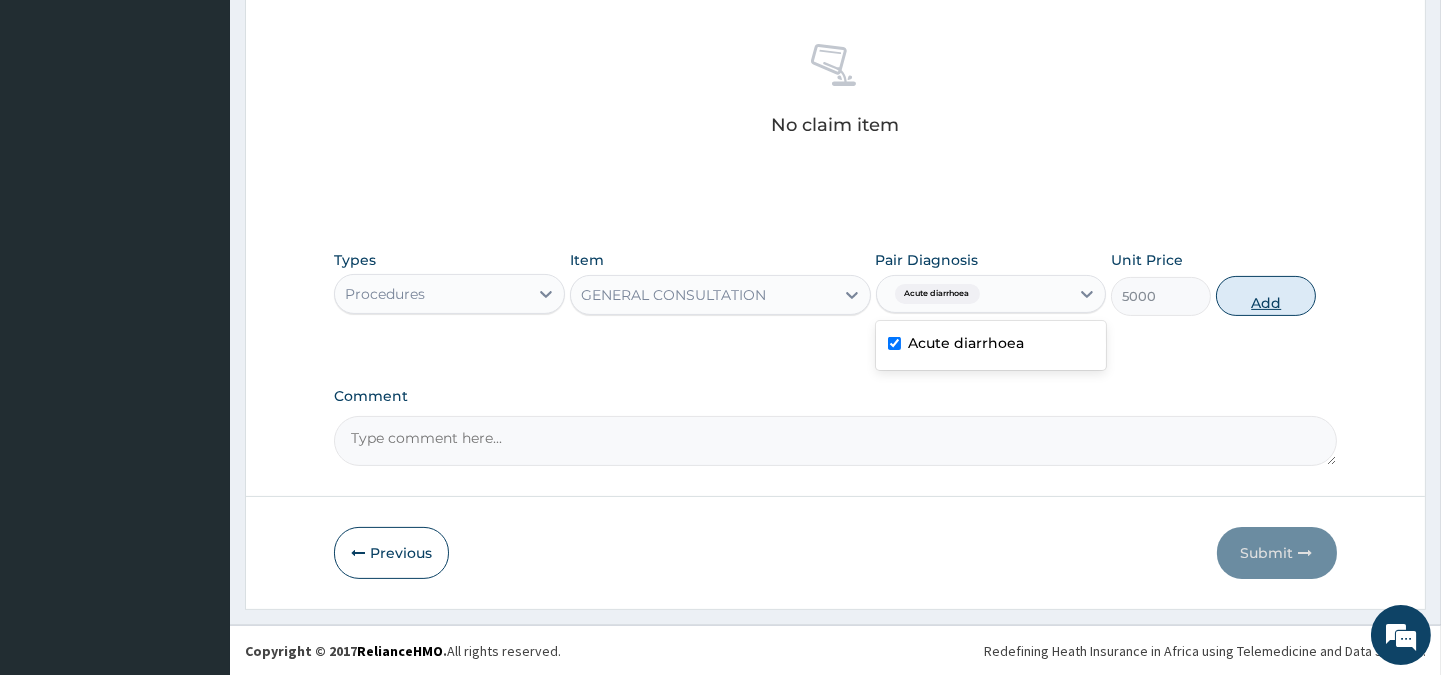 click on "Add" at bounding box center (1266, 296) 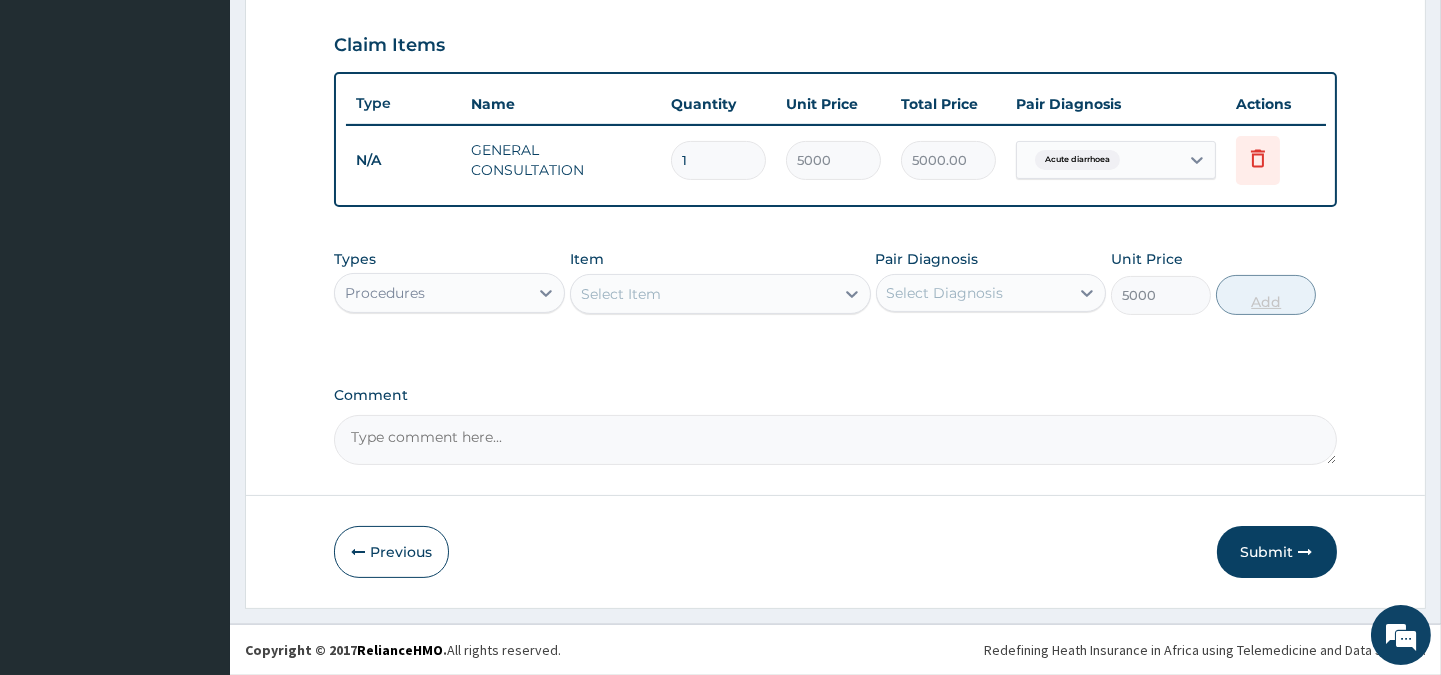 type on "0" 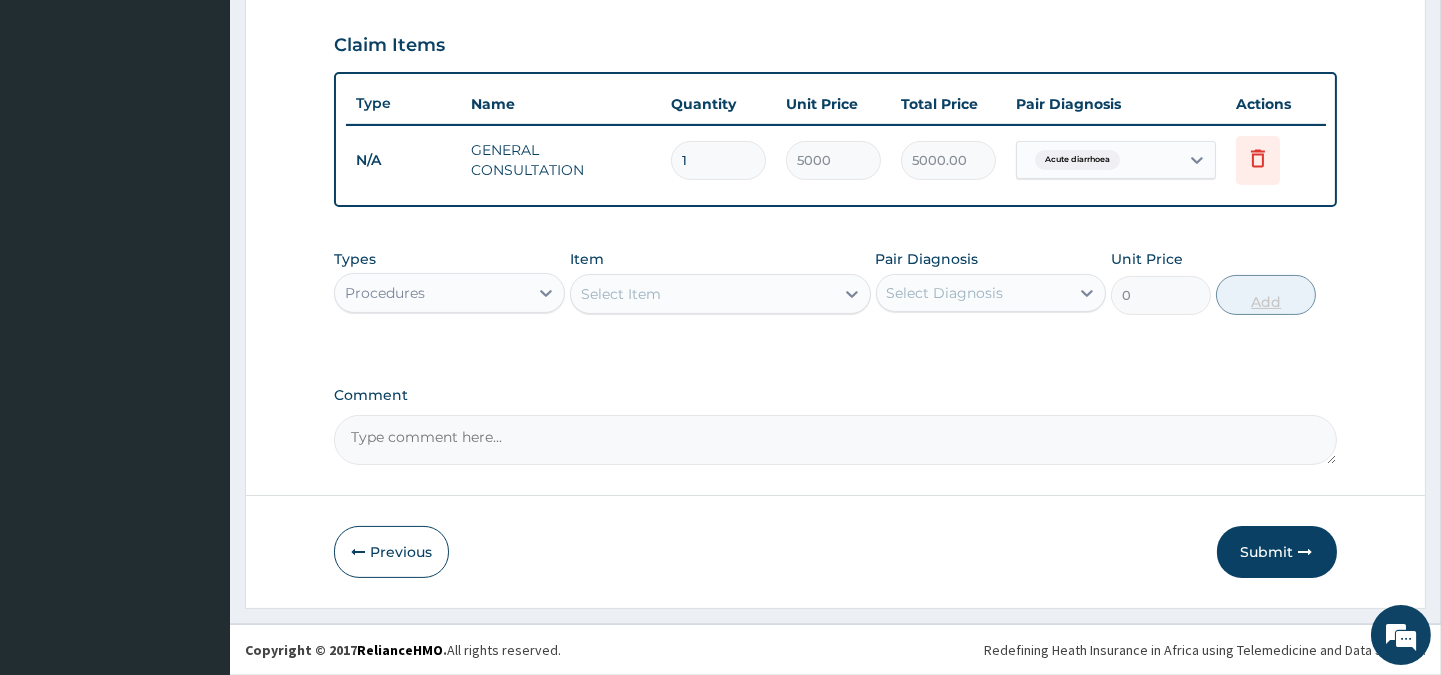 scroll, scrollTop: 670, scrollLeft: 0, axis: vertical 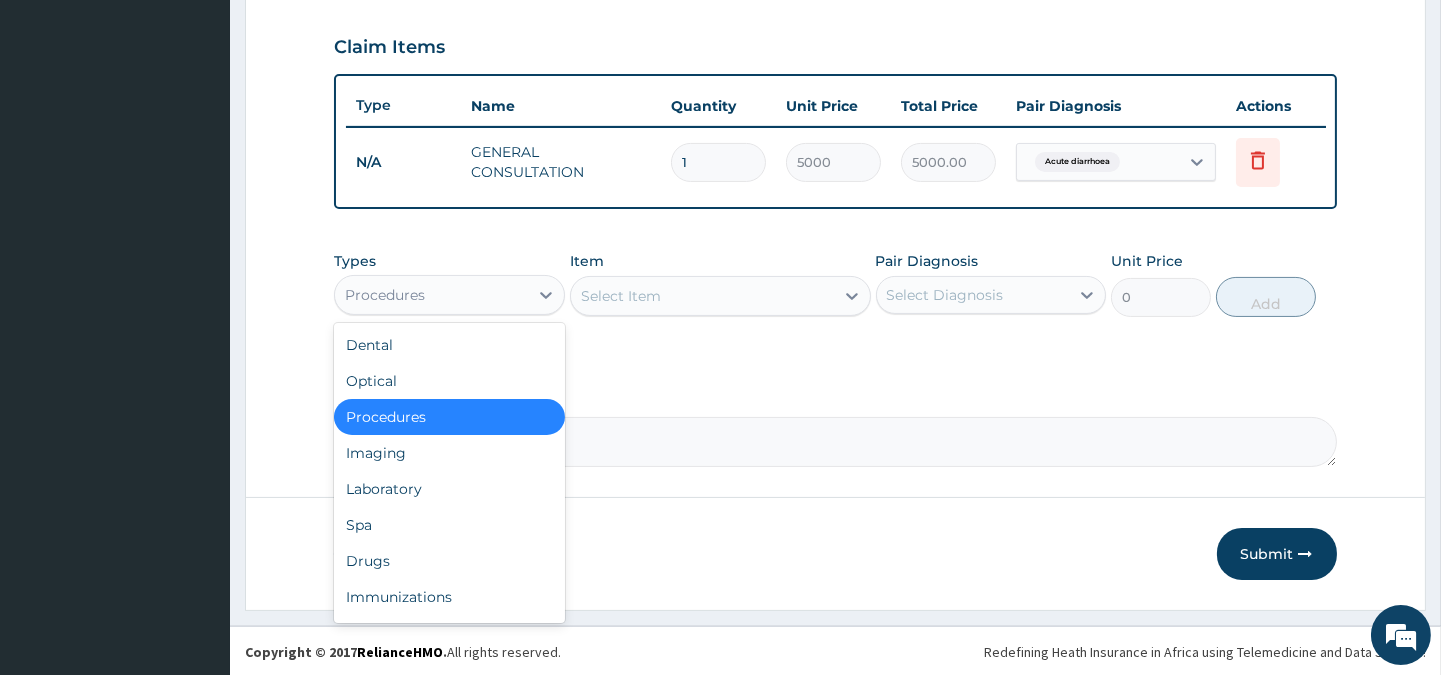 click on "Procedures" at bounding box center [431, 295] 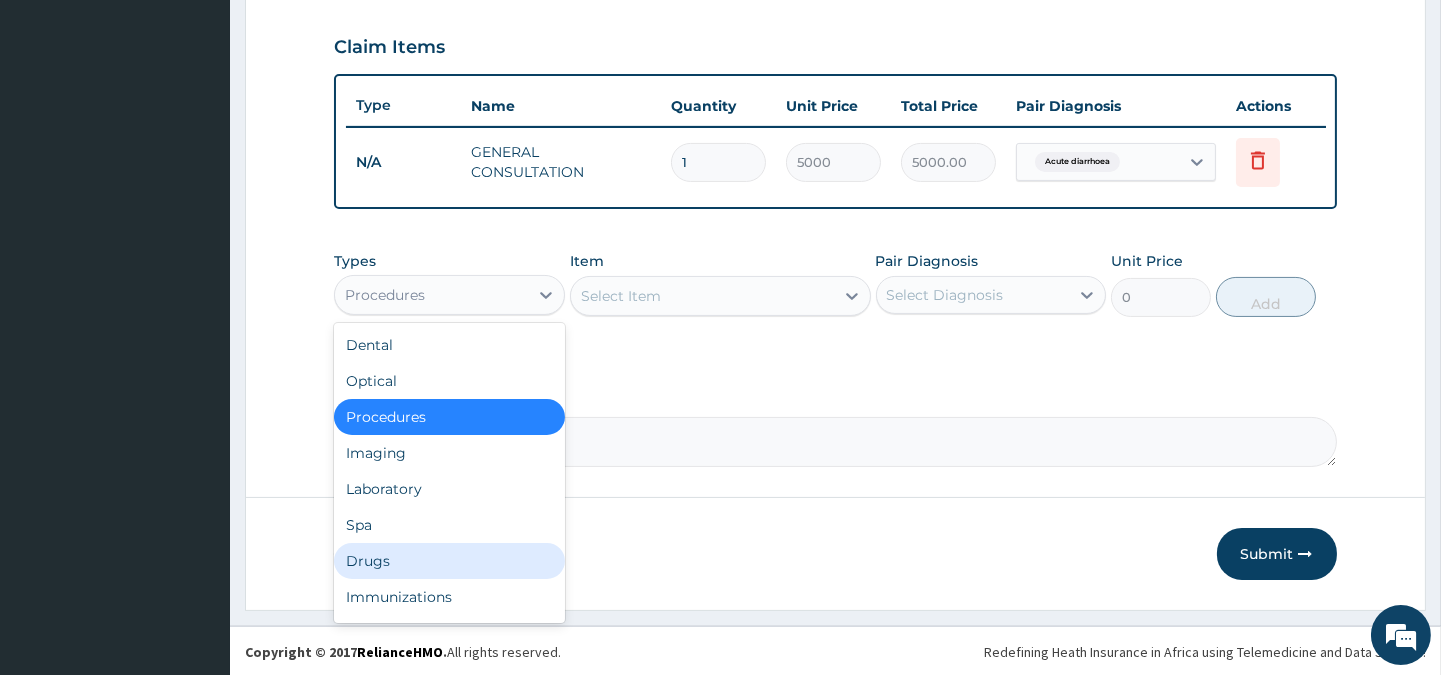 click on "Drugs" at bounding box center [449, 561] 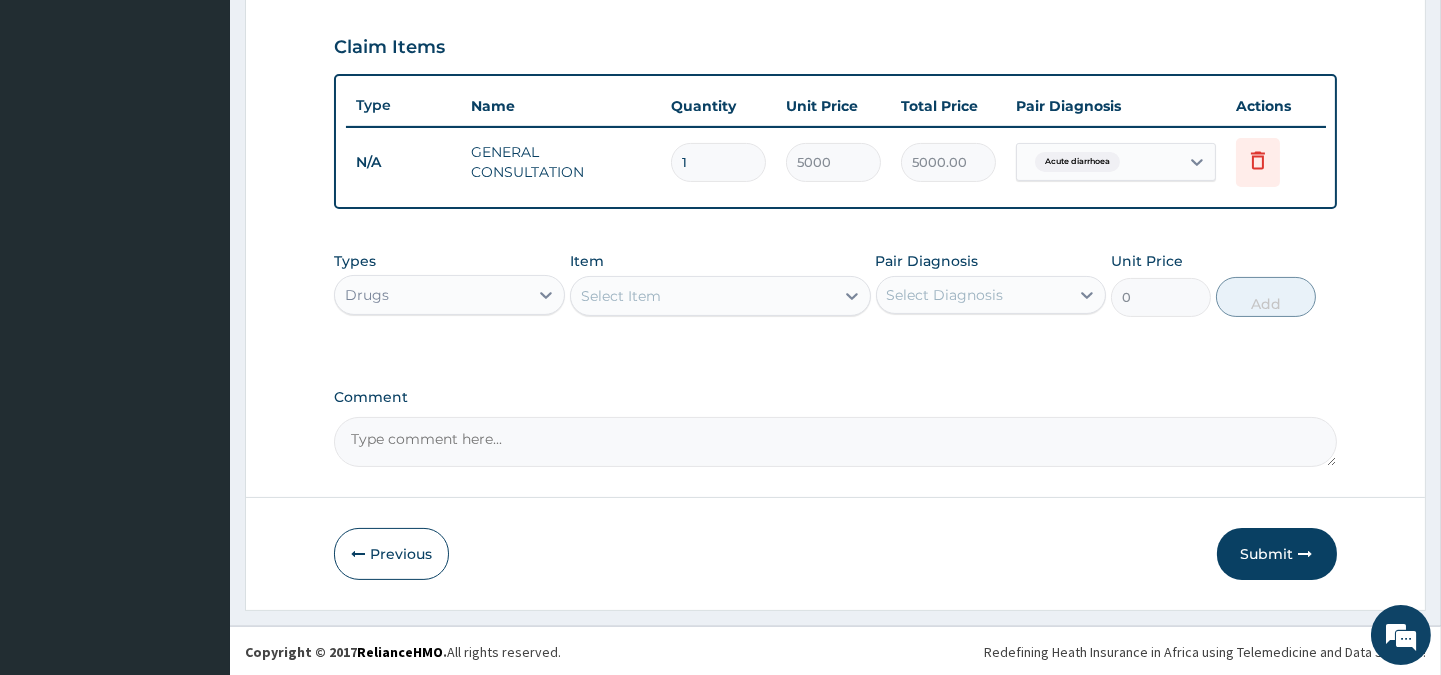 click on "Select Item" at bounding box center (702, 296) 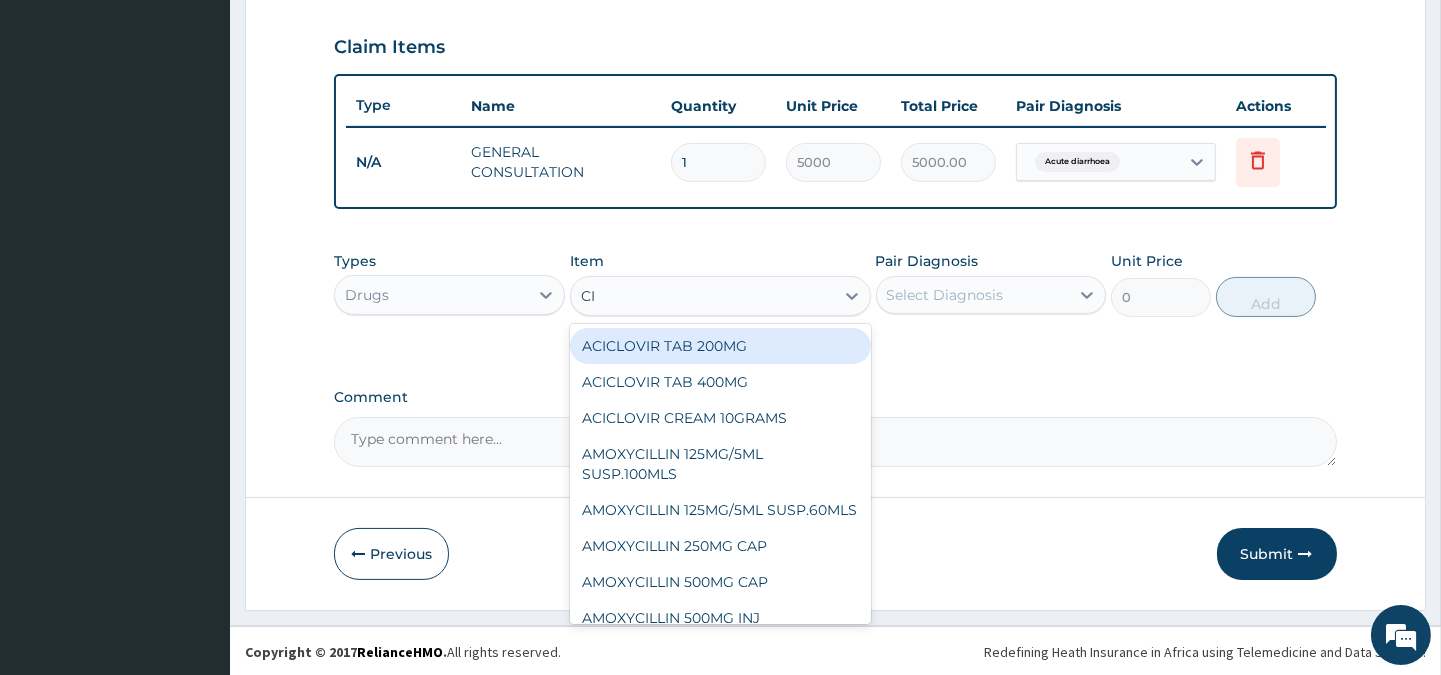 type on "CIP" 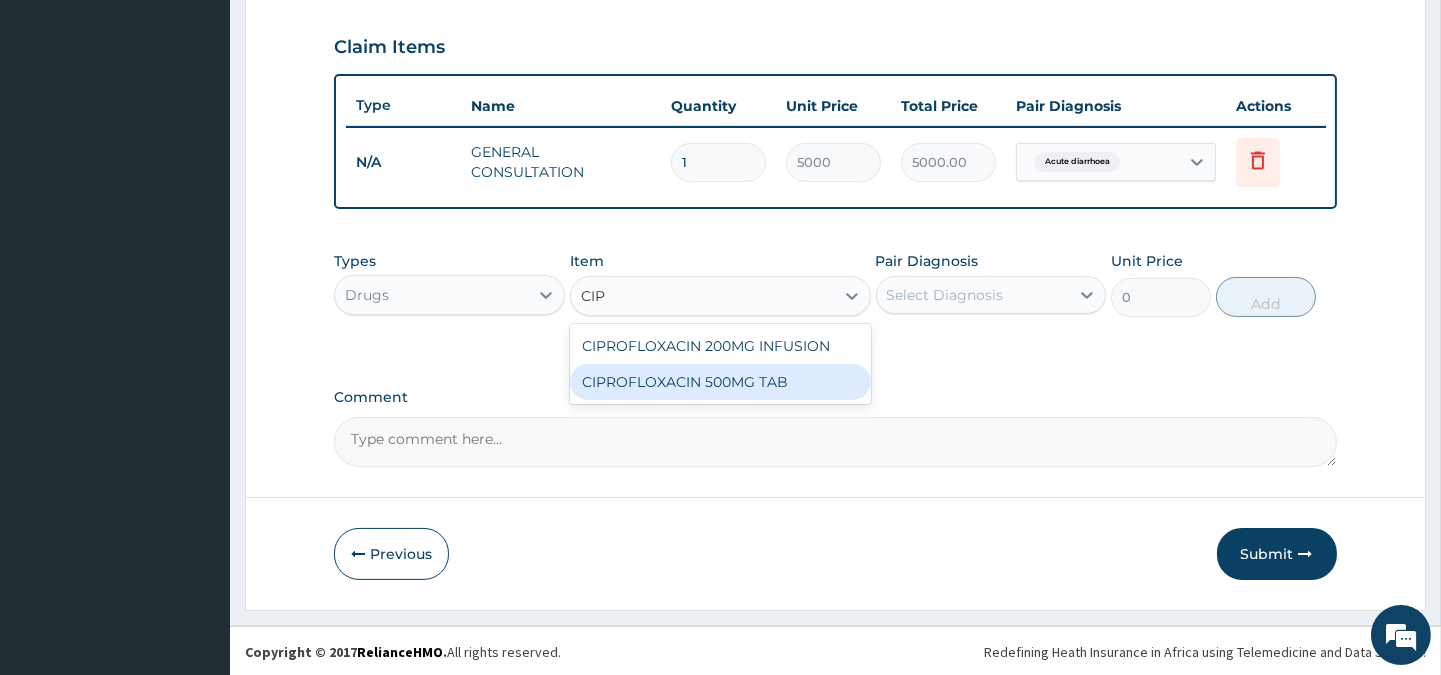 click on "CIPROFLOXACIN 500MG TAB" at bounding box center [720, 382] 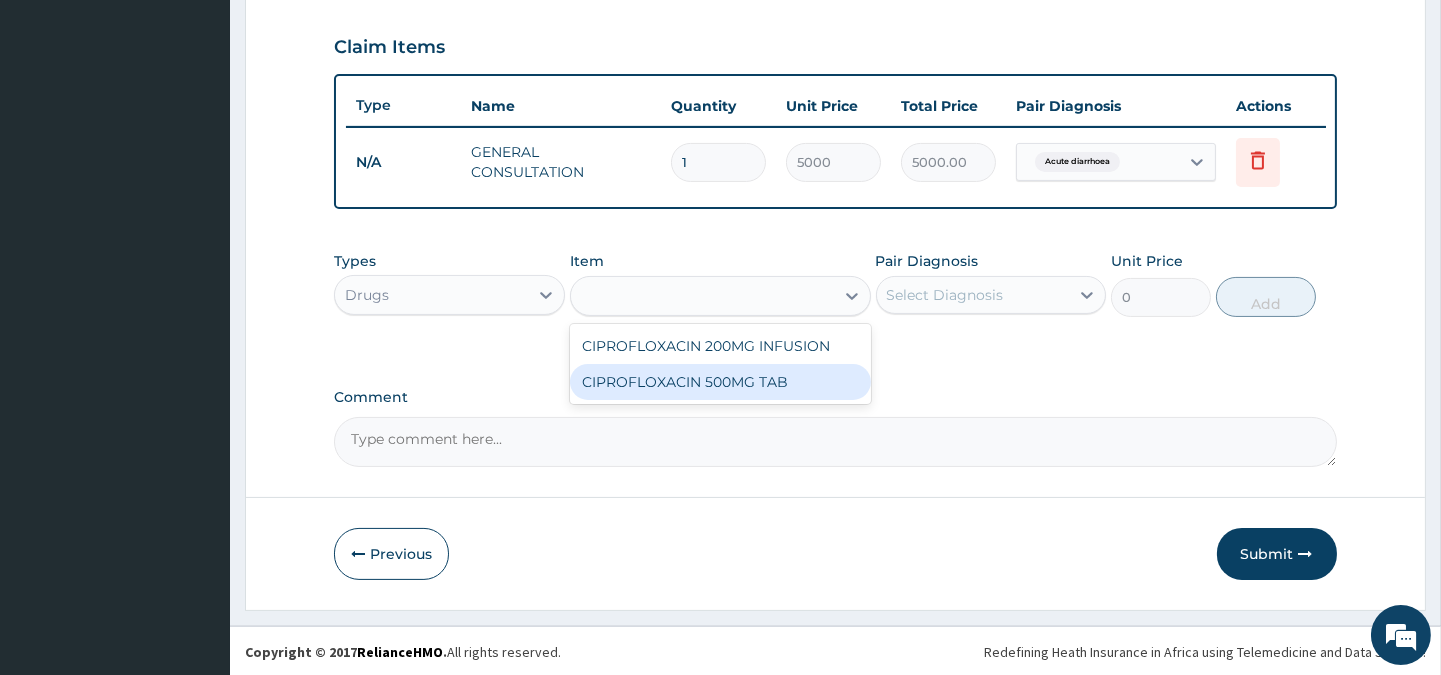 type on "200" 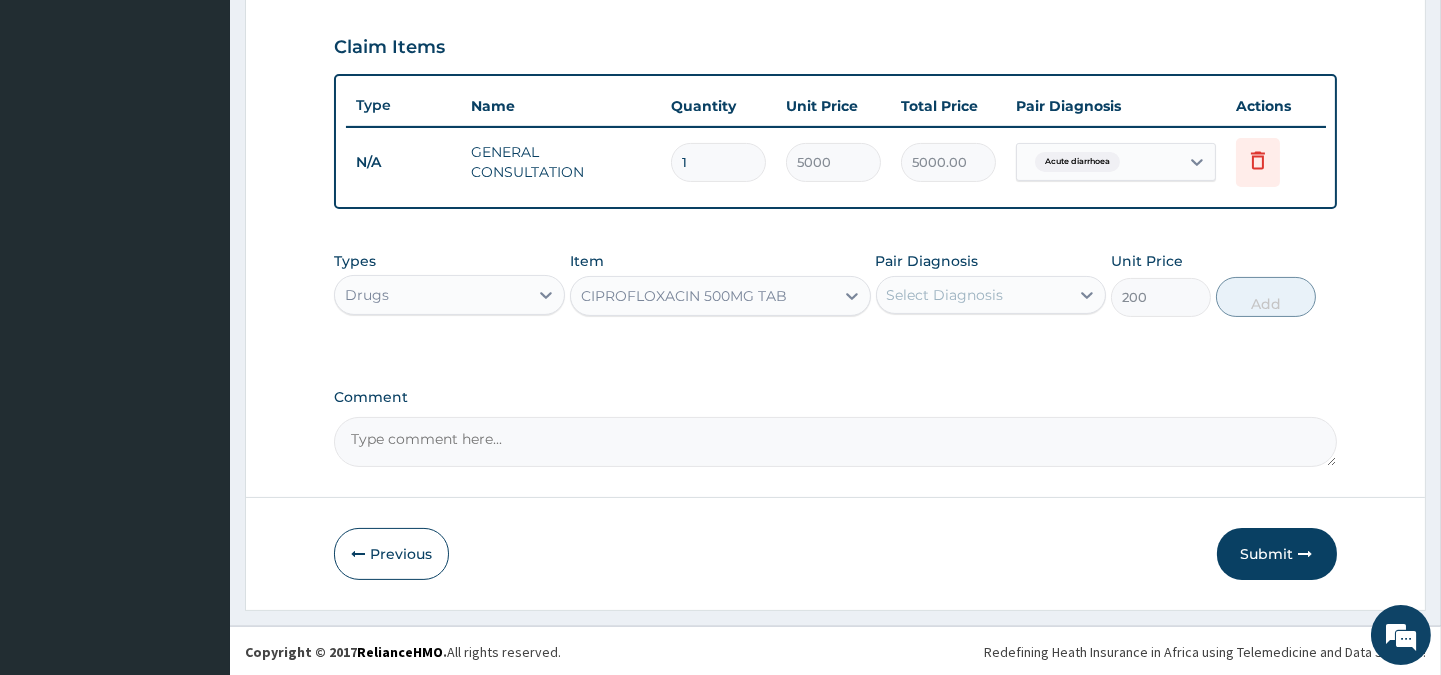 click on "CIPROFLOXACIN 500MG TAB" at bounding box center (702, 296) 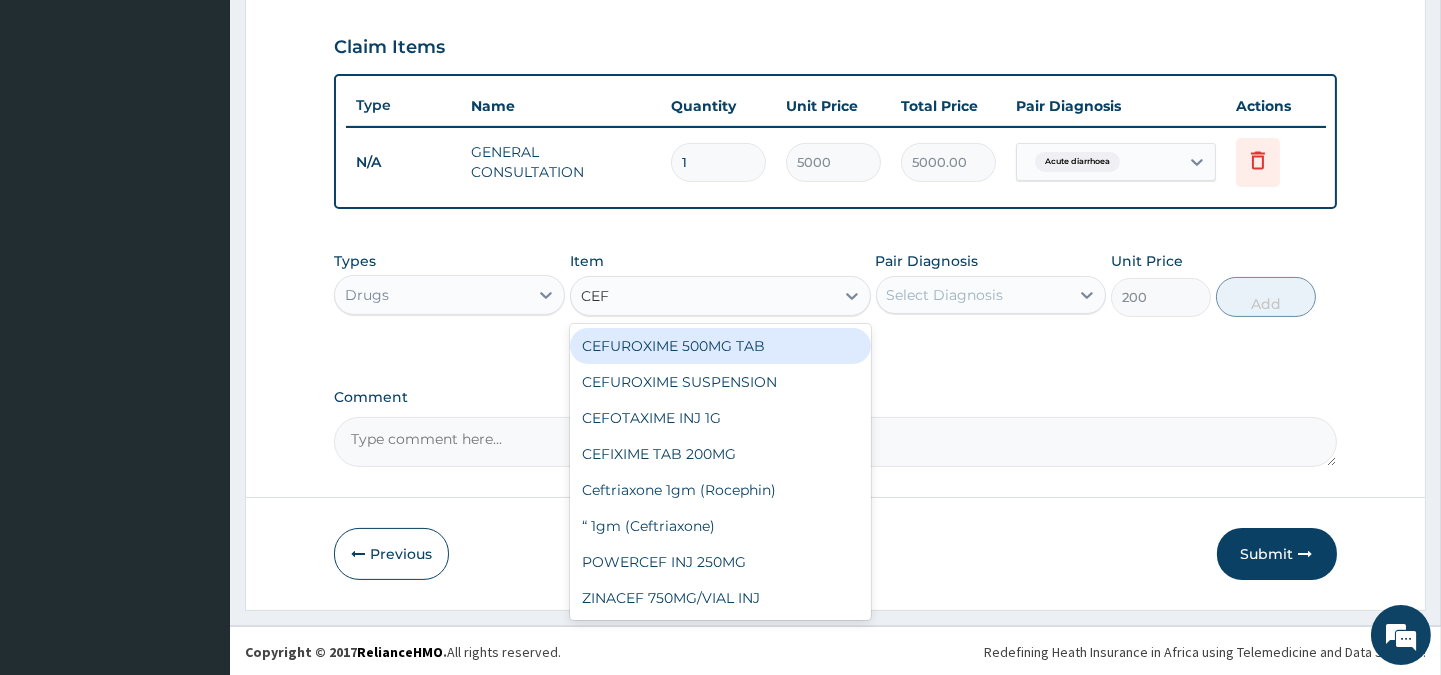 scroll, scrollTop: 0, scrollLeft: 0, axis: both 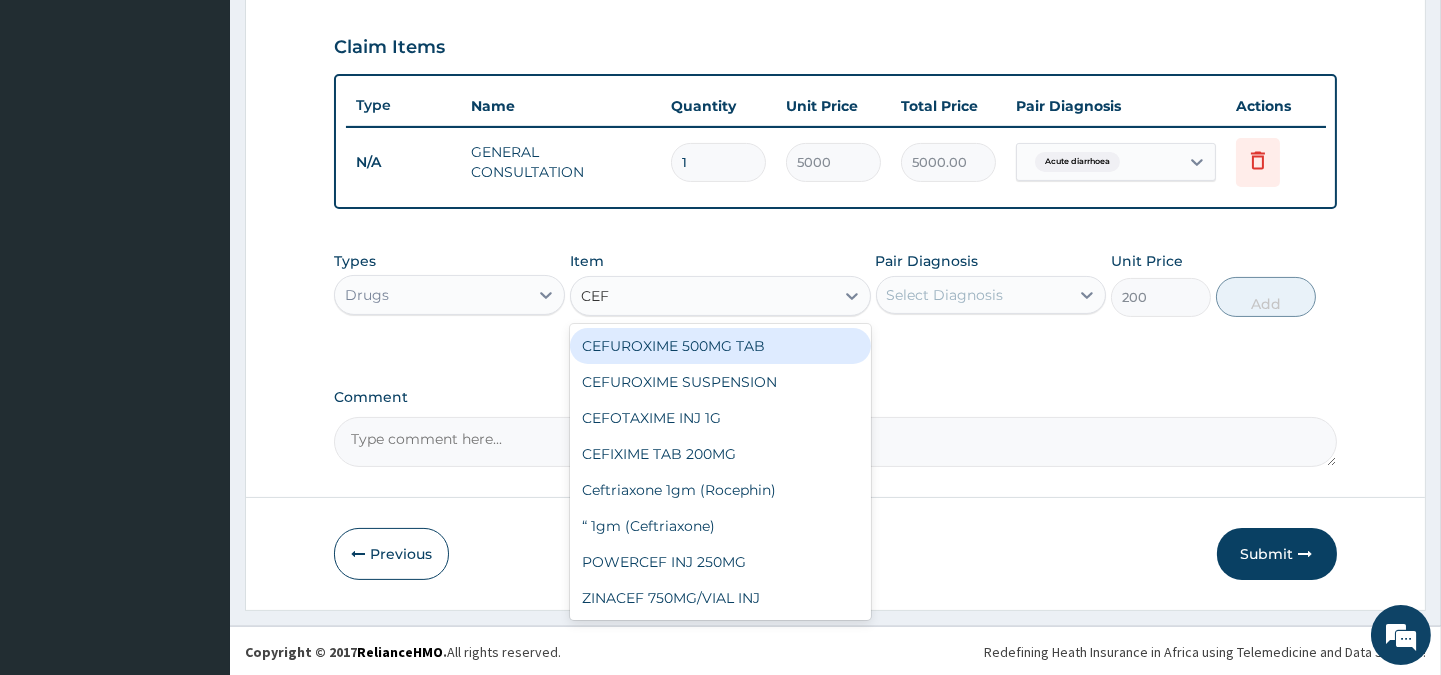 type on "CEFU" 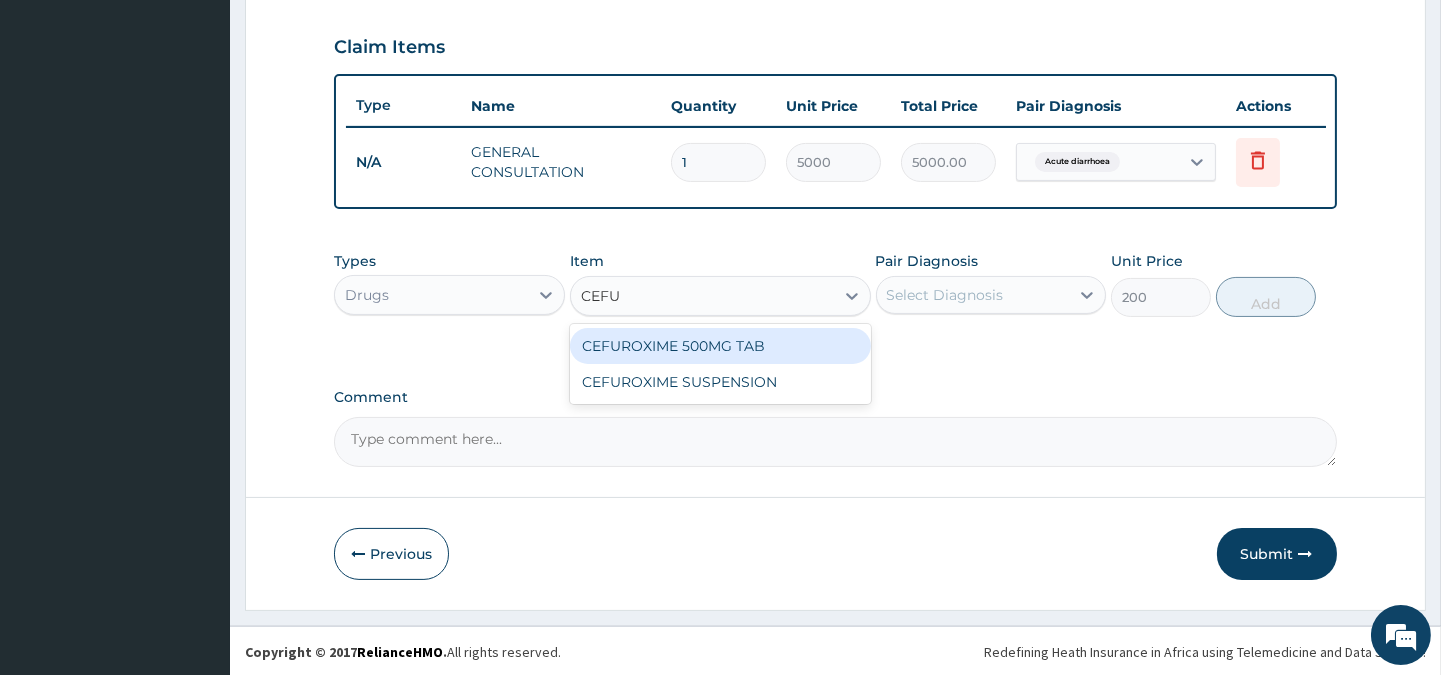 click on "CEFUROXIME 500MG TAB" at bounding box center (720, 346) 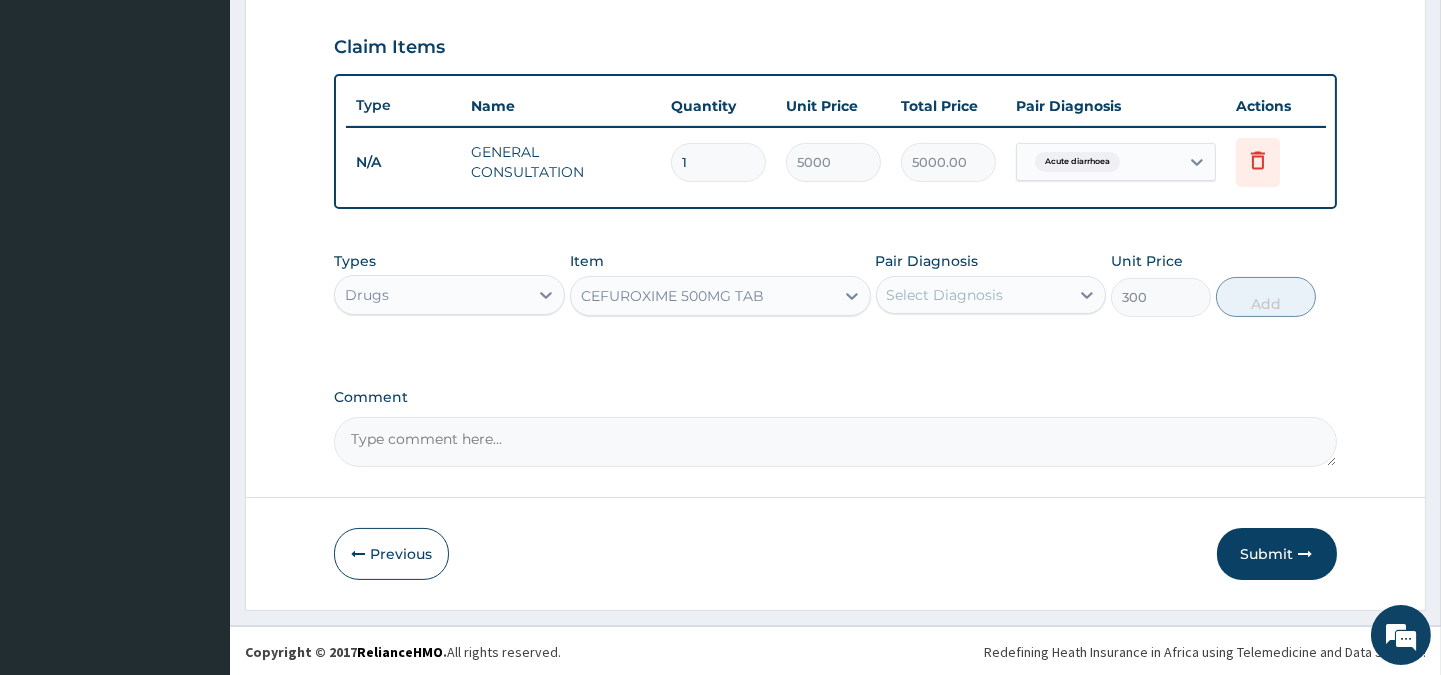 click on "Select Diagnosis" at bounding box center [945, 295] 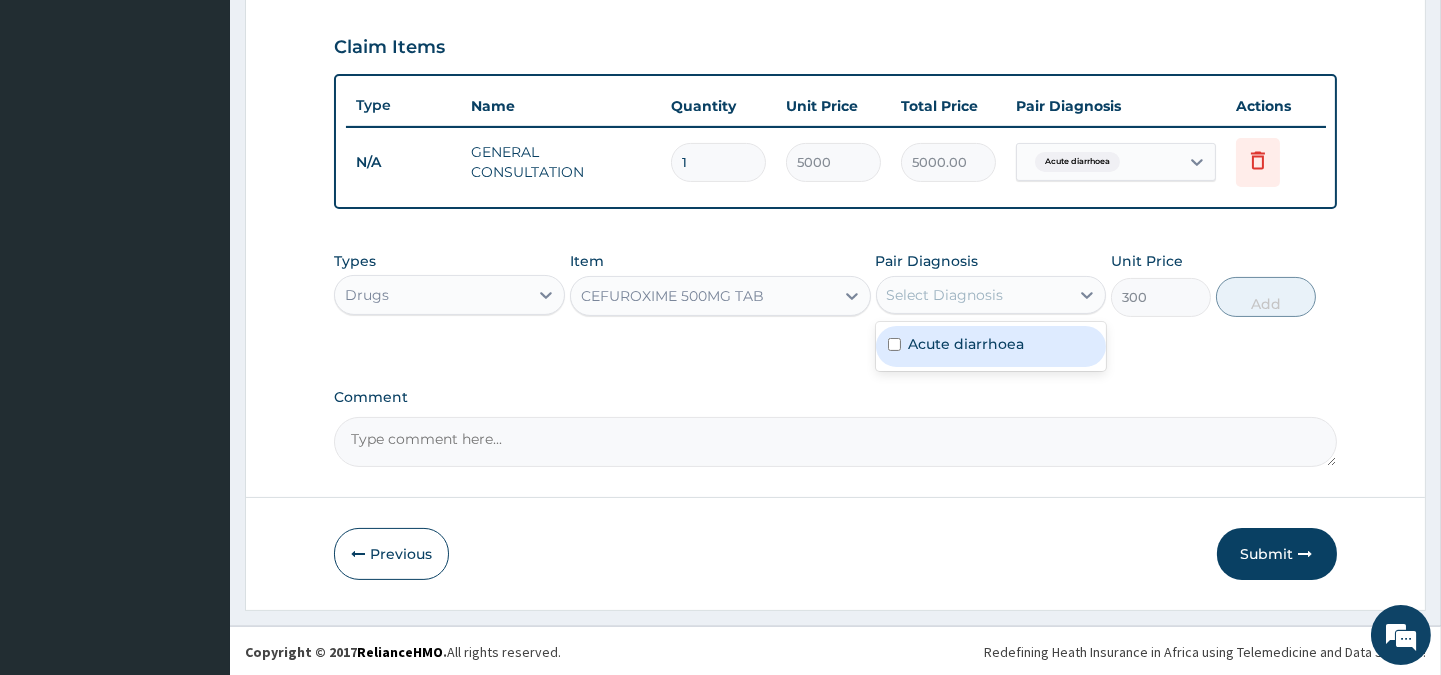click on "Acute diarrhoea" at bounding box center [967, 344] 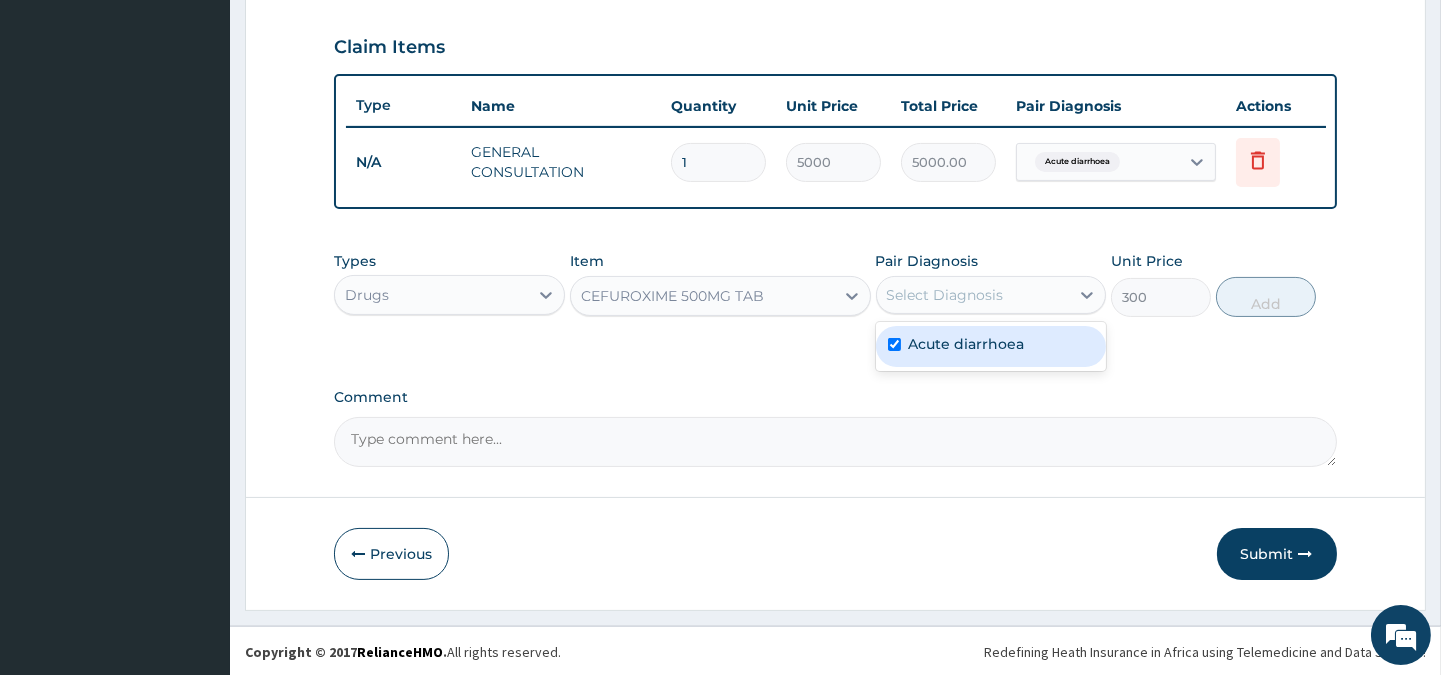 checkbox on "true" 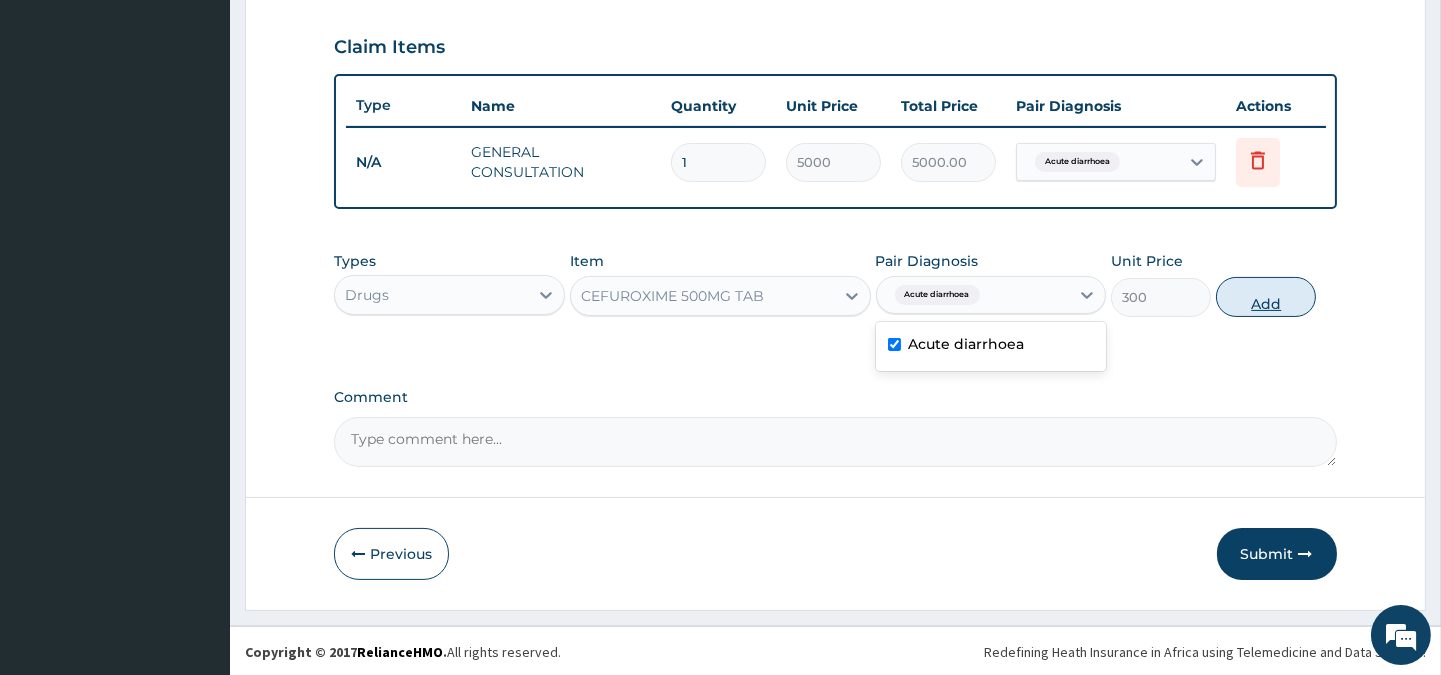 click on "Add" at bounding box center (1266, 297) 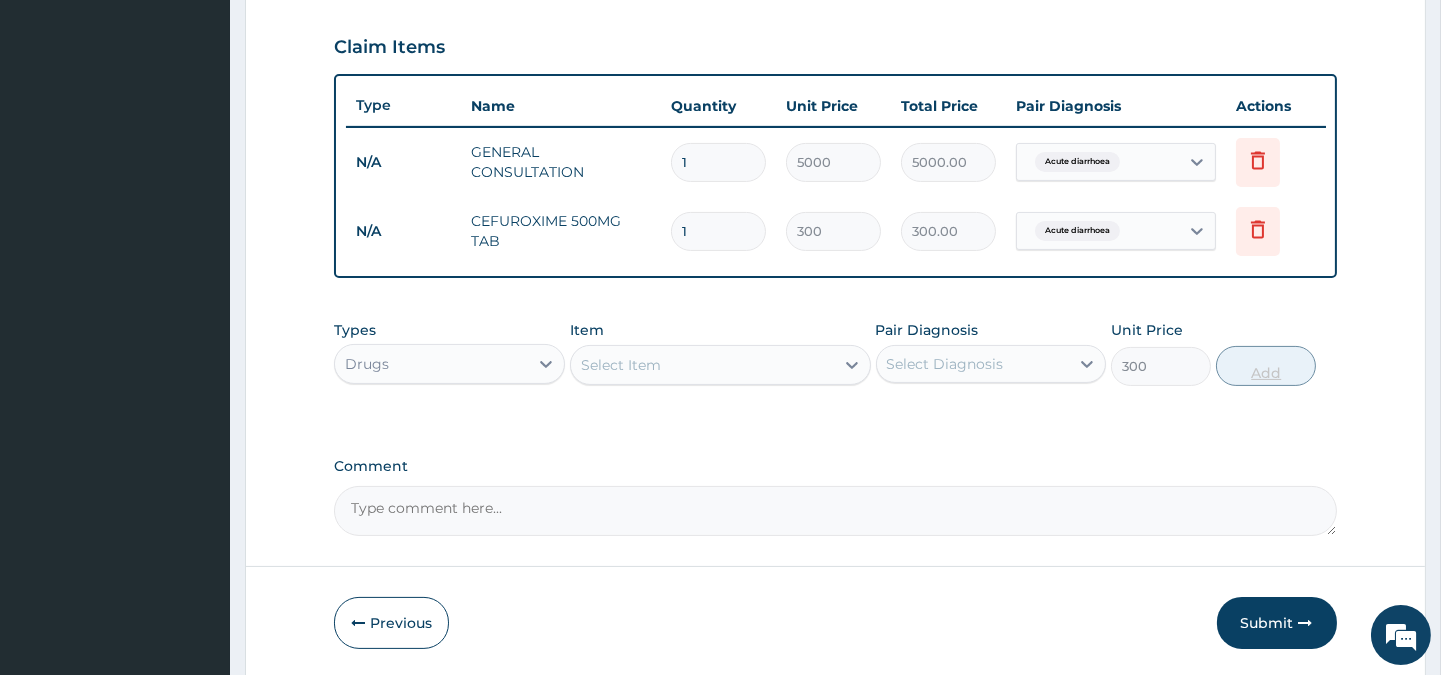 type on "0" 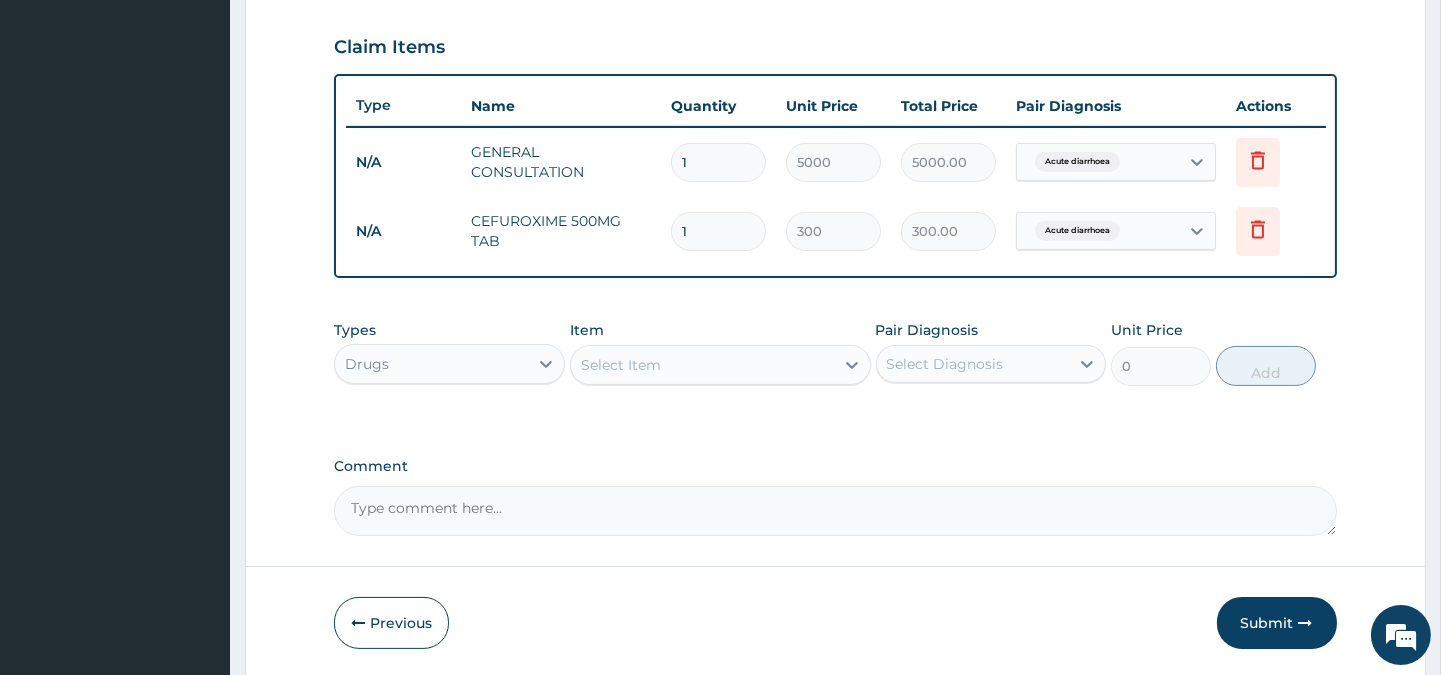 click on "Select Item" at bounding box center [702, 365] 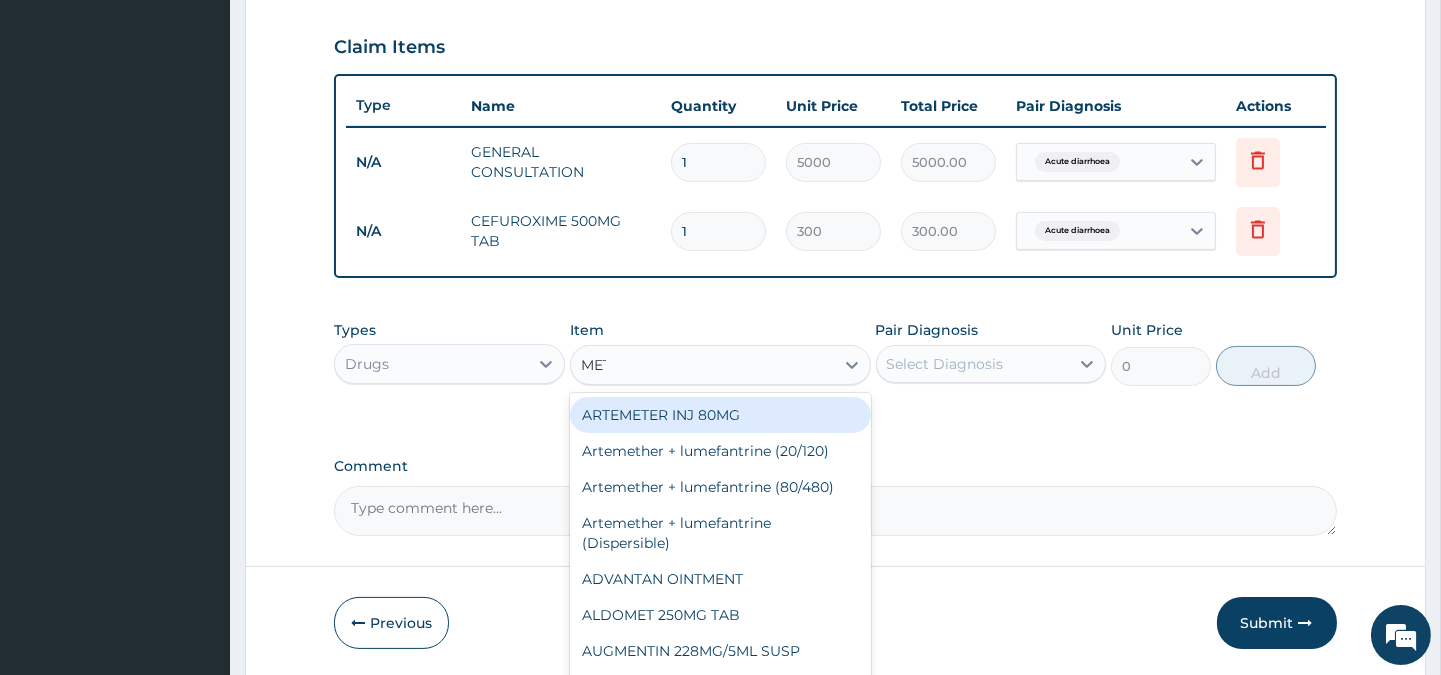 type on "METR" 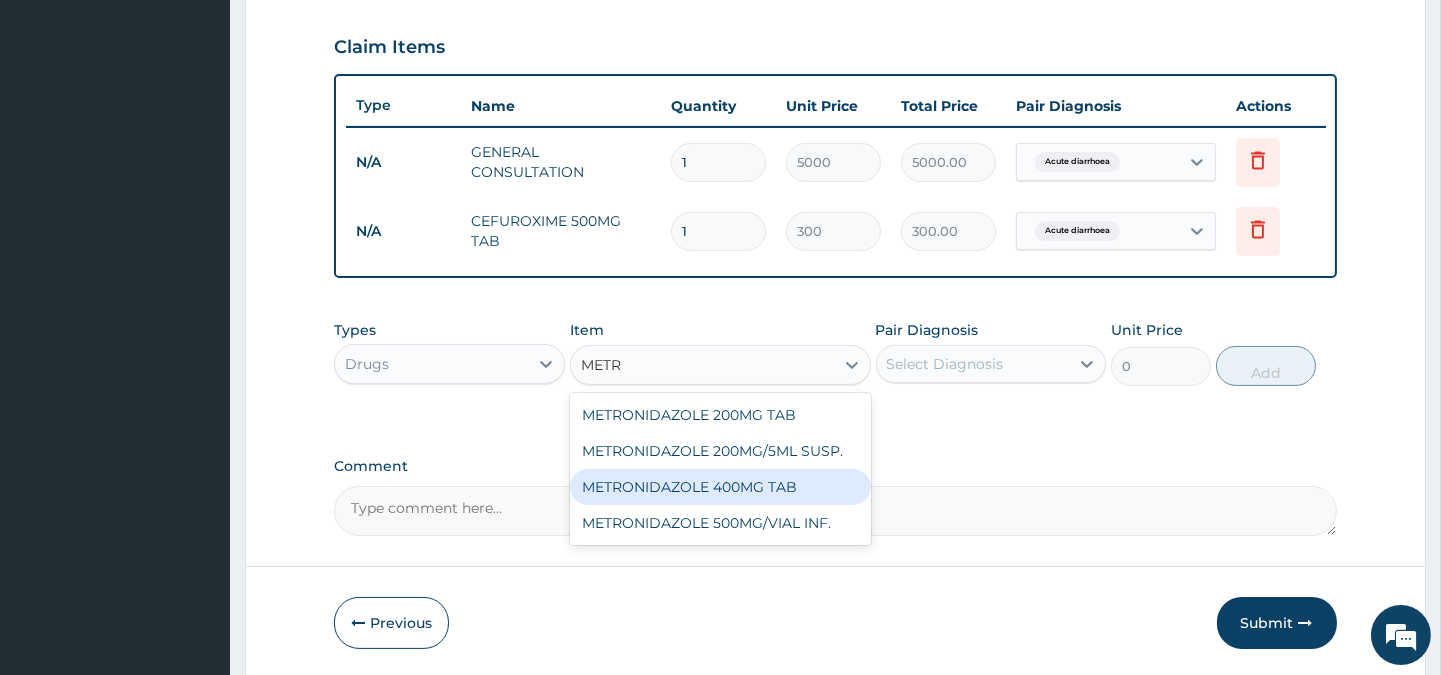 click on "METRONIDAZOLE 400MG TAB" at bounding box center [720, 487] 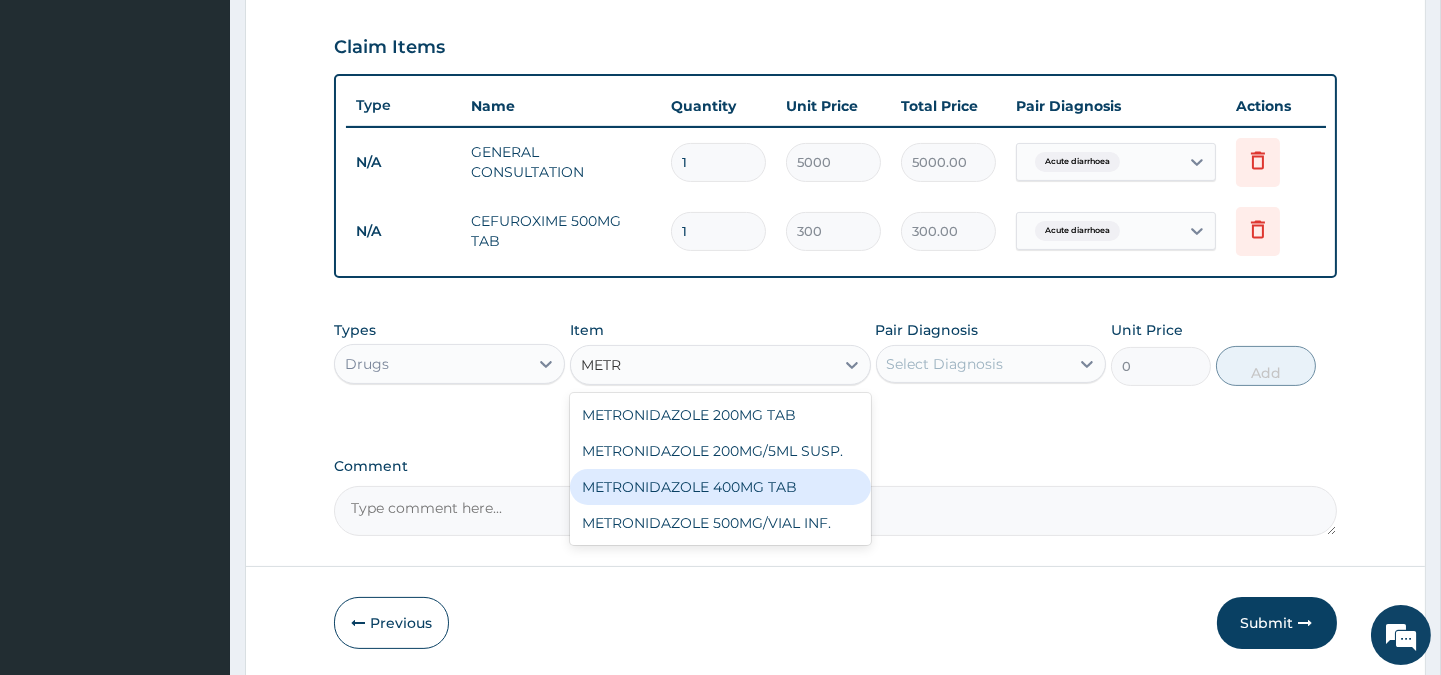 type 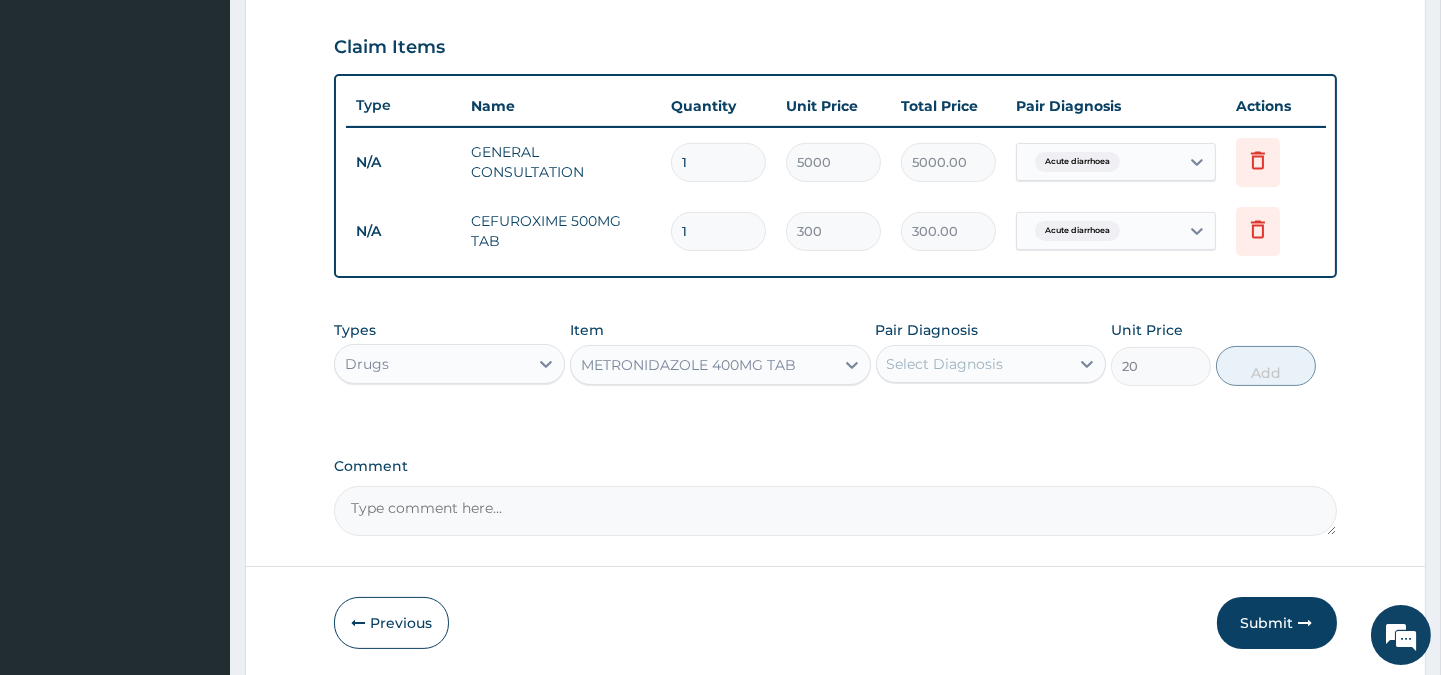 click on "Select Diagnosis" at bounding box center (973, 364) 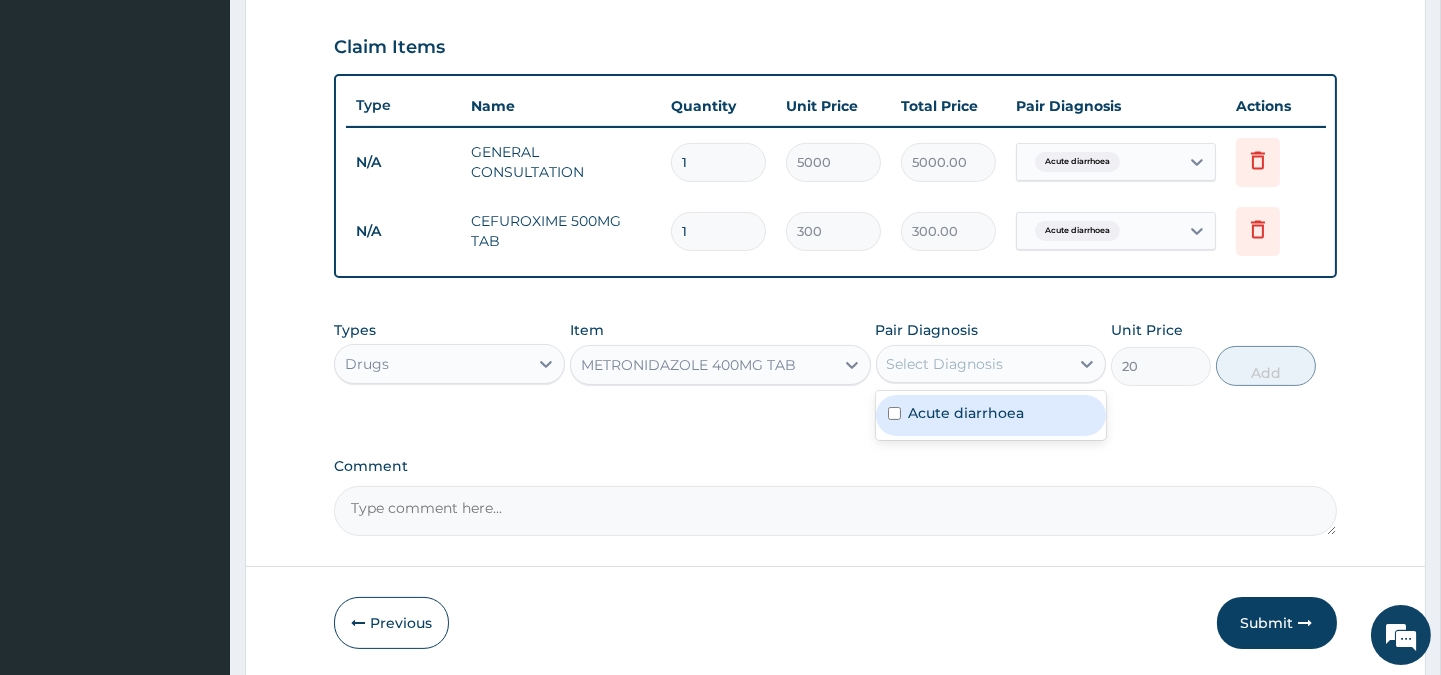 click on "Acute diarrhoea" at bounding box center [991, 415] 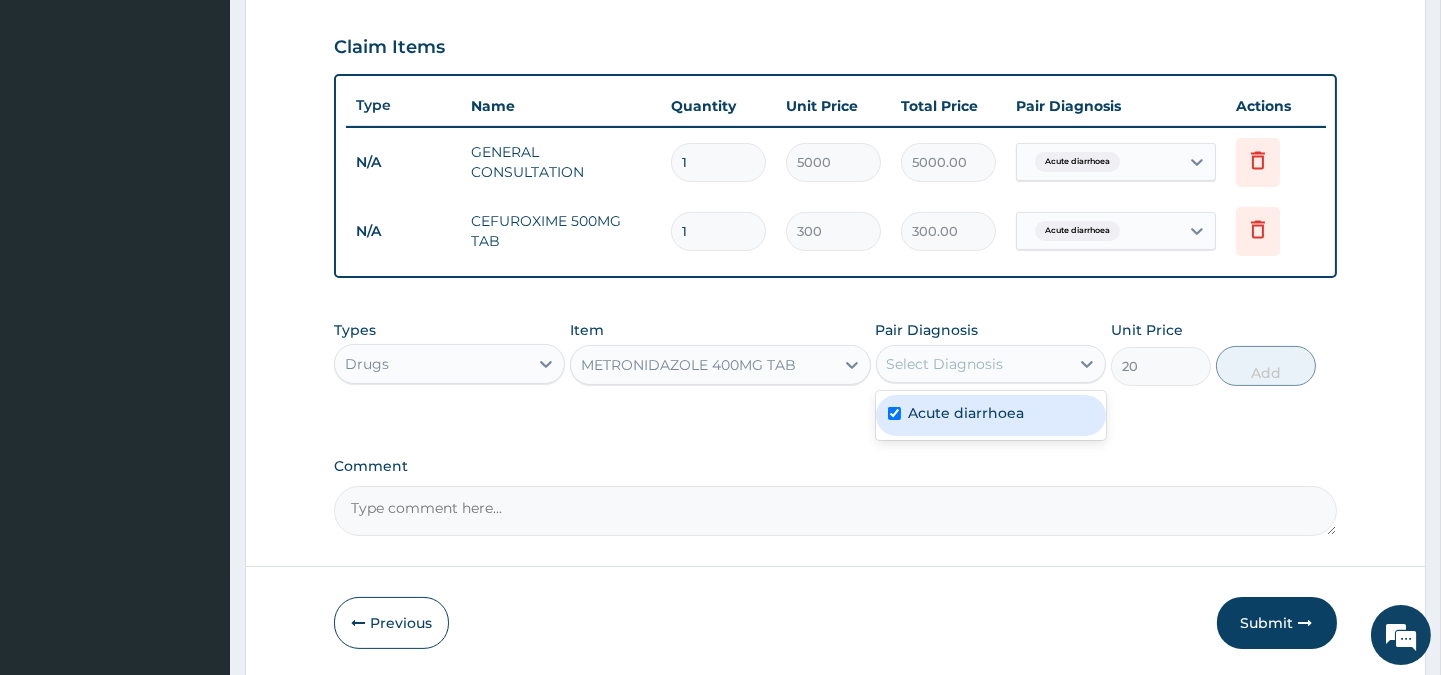 checkbox on "true" 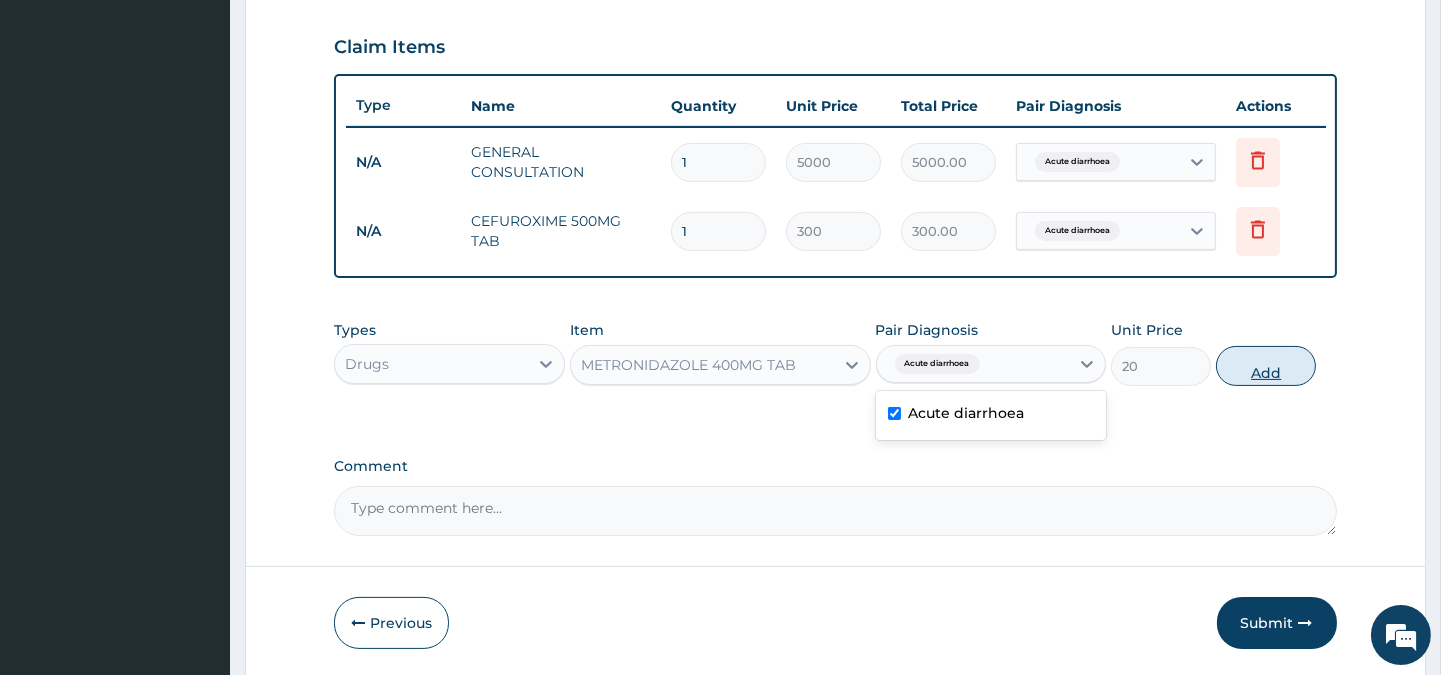 click on "Add" at bounding box center (1266, 366) 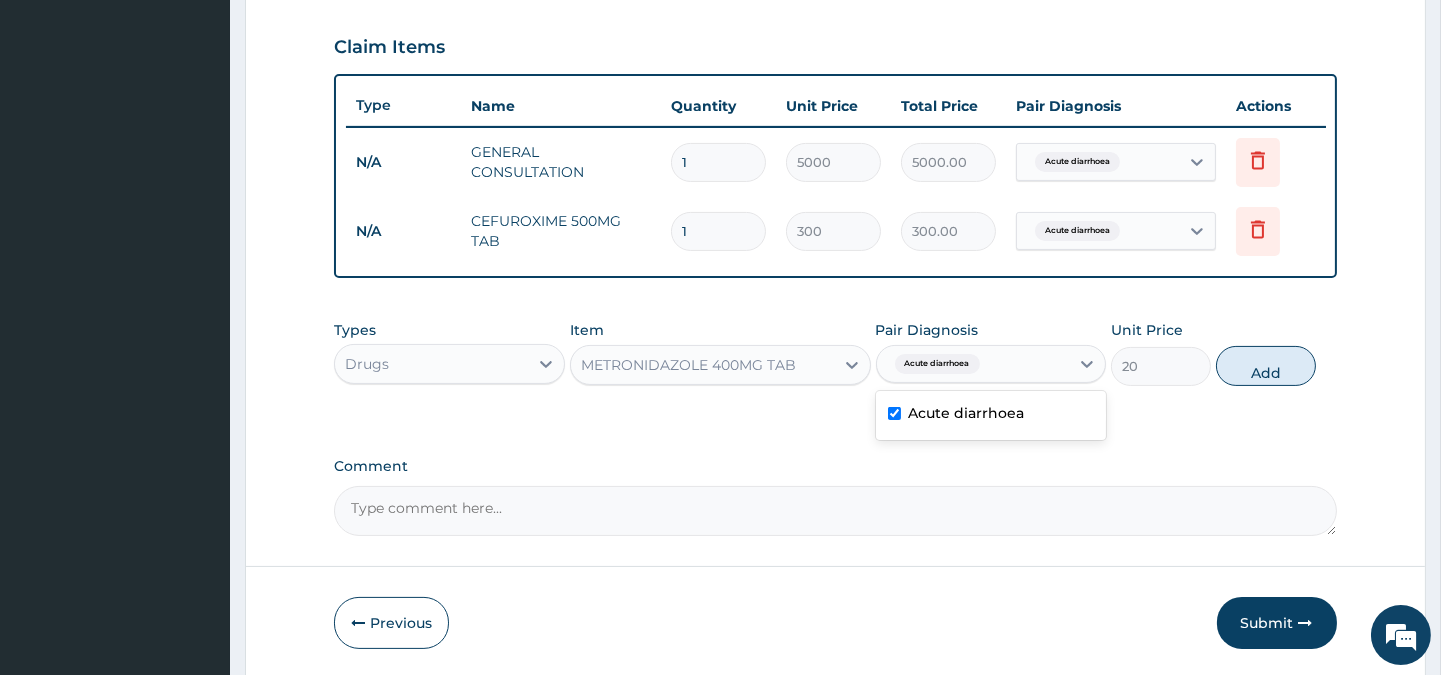 type on "0" 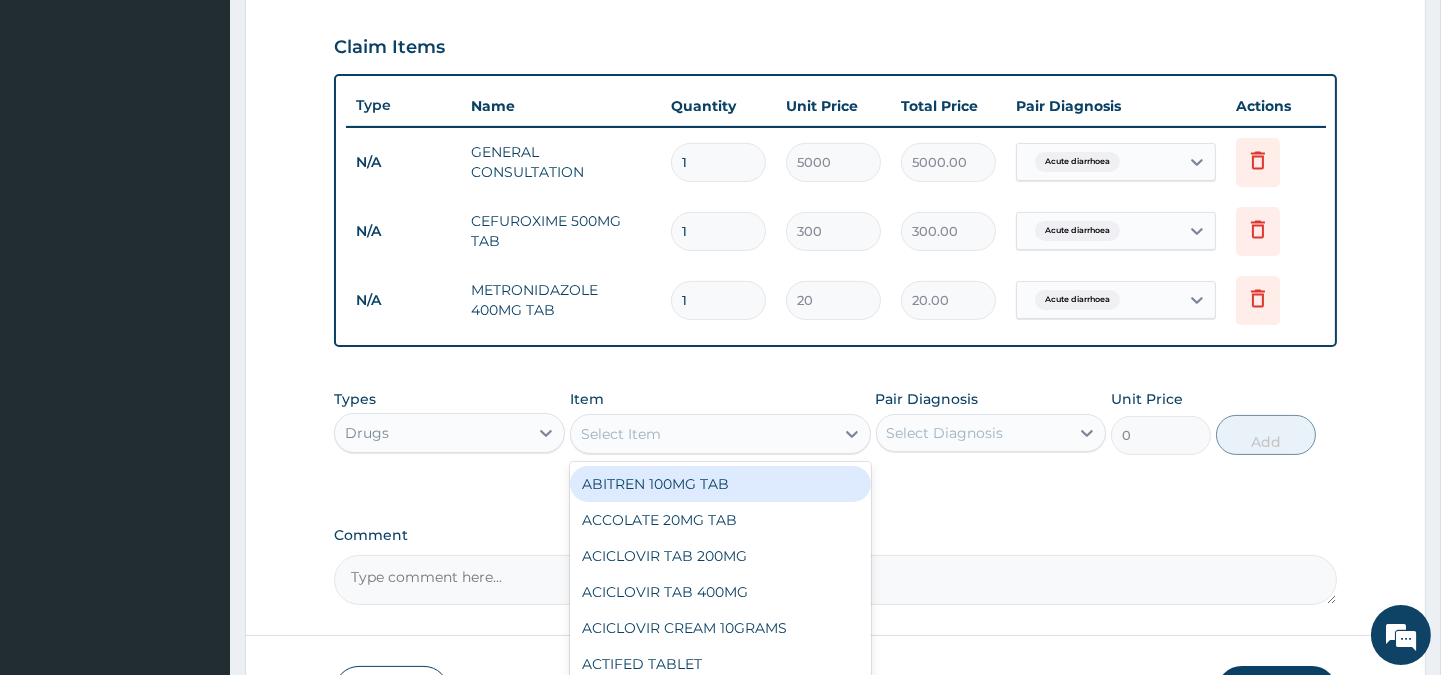 click on "Select Item" at bounding box center (702, 434) 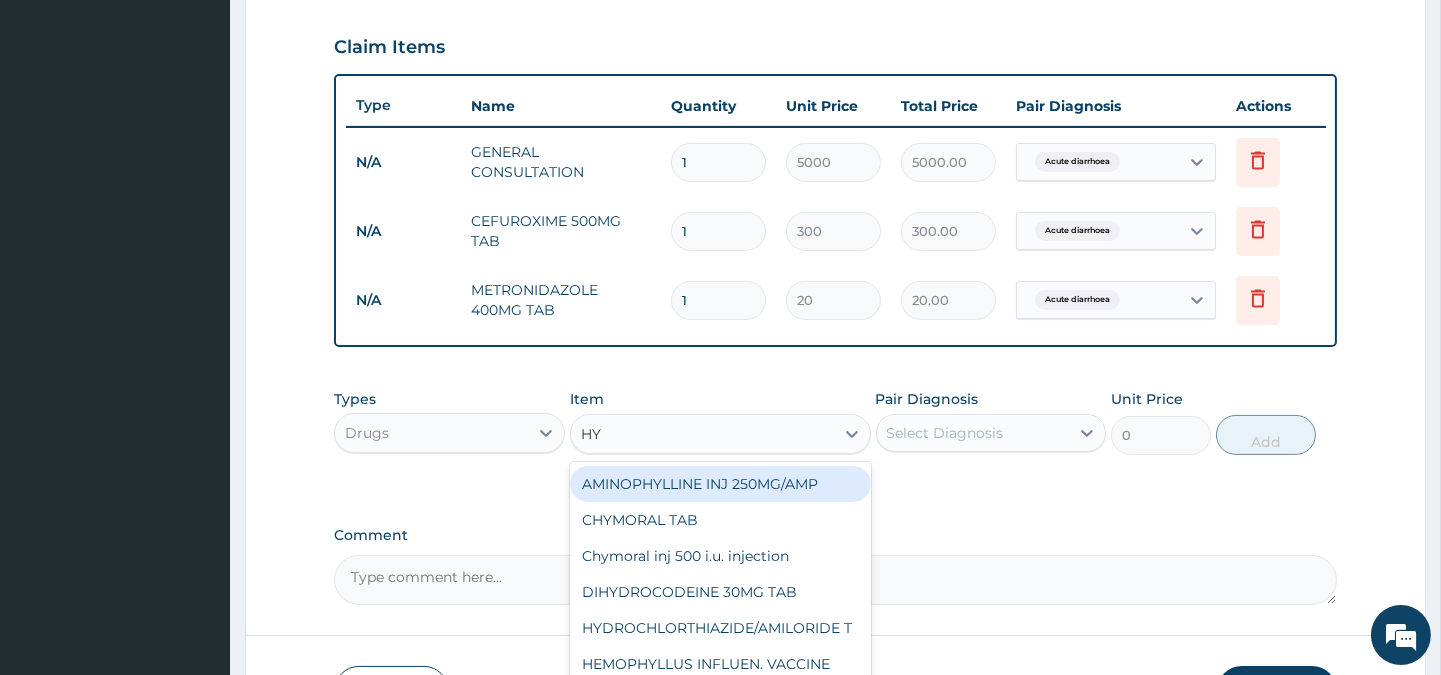 type on "HYO" 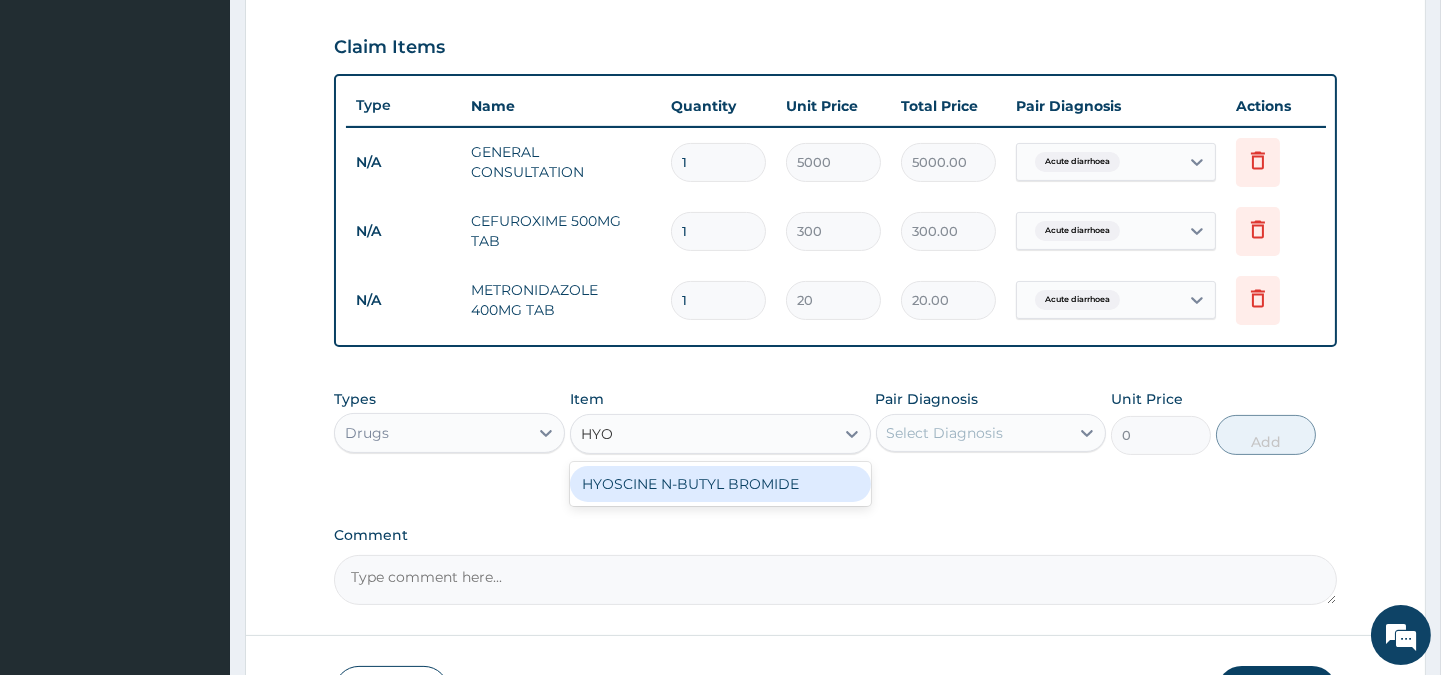 click on "HYOSCINE N-BUTYL BROMIDE" at bounding box center (720, 484) 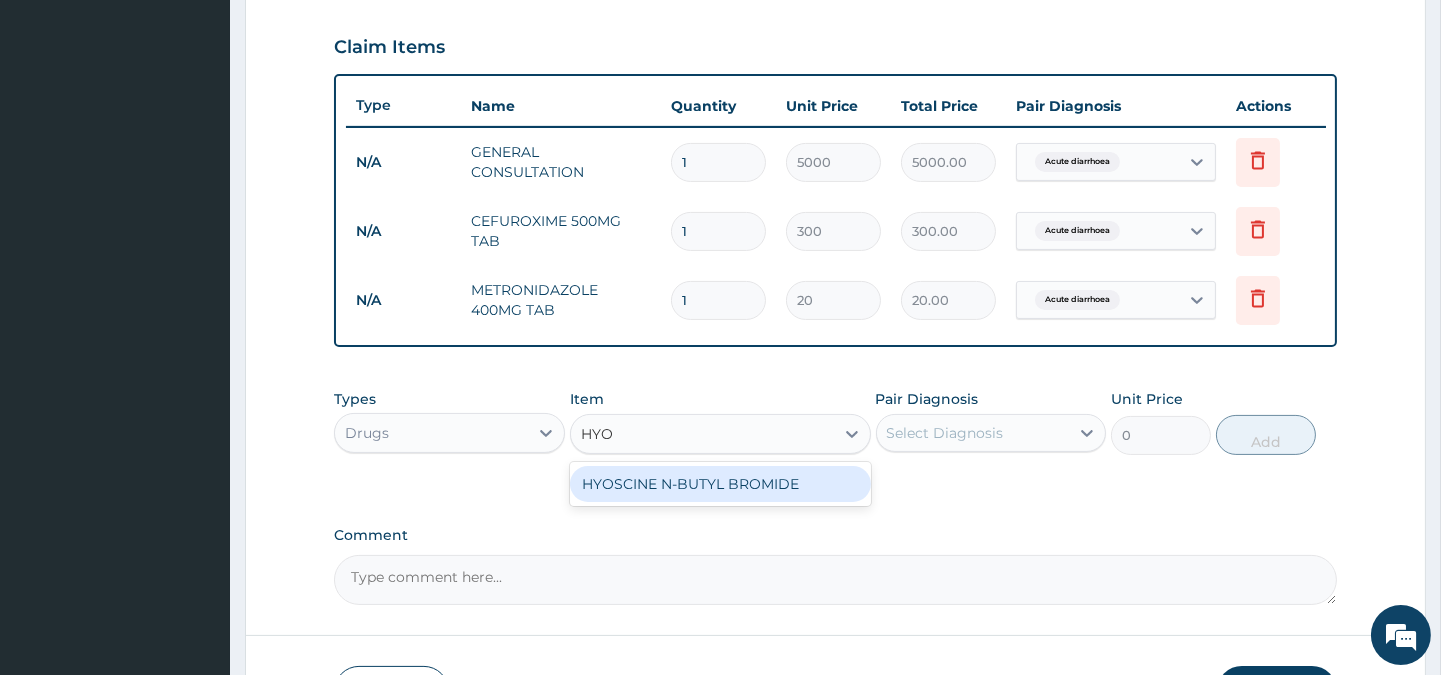 type 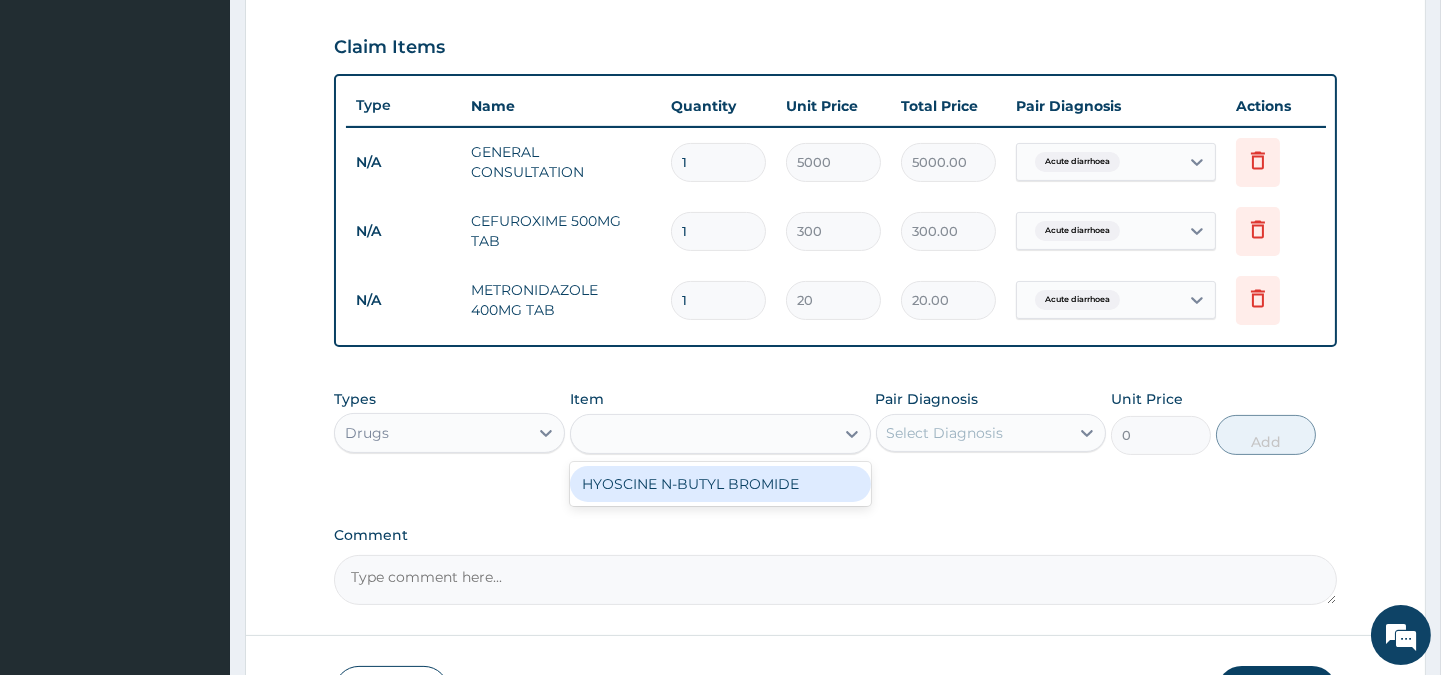 type on "130" 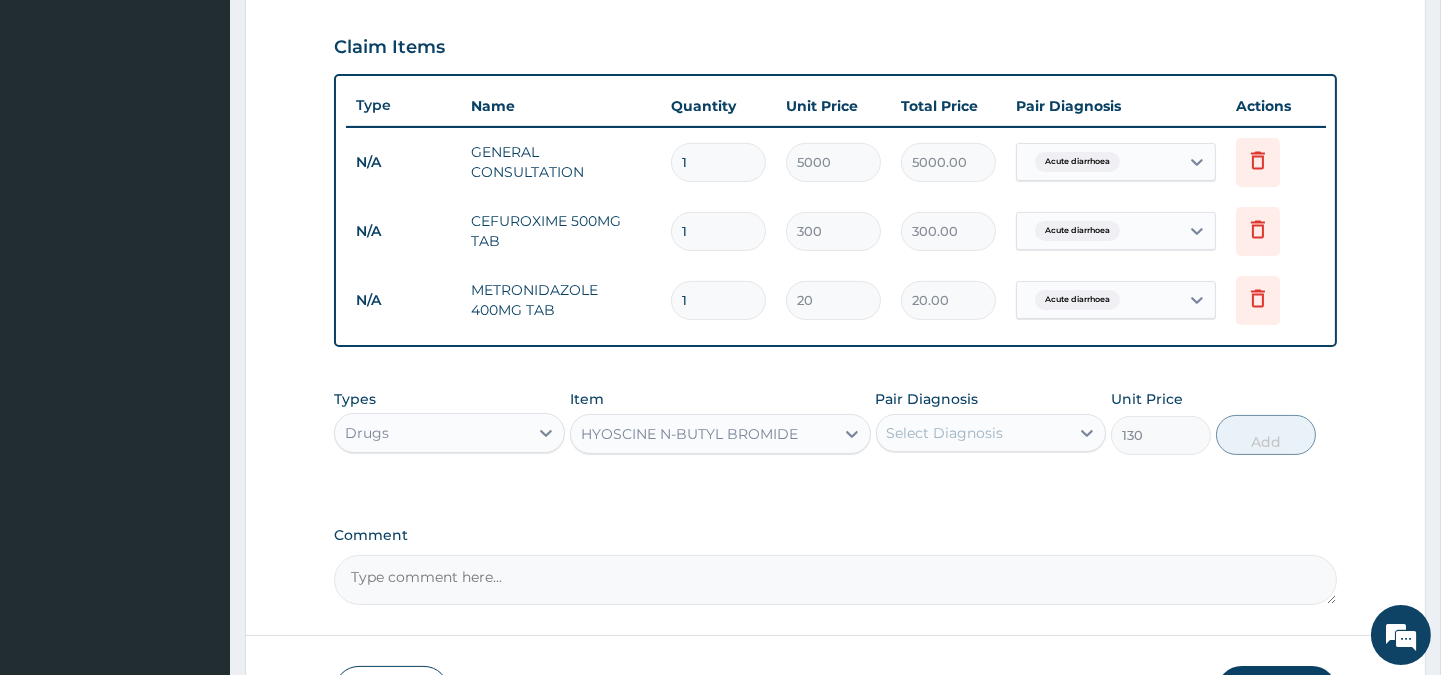 click on "Select Diagnosis" at bounding box center (945, 433) 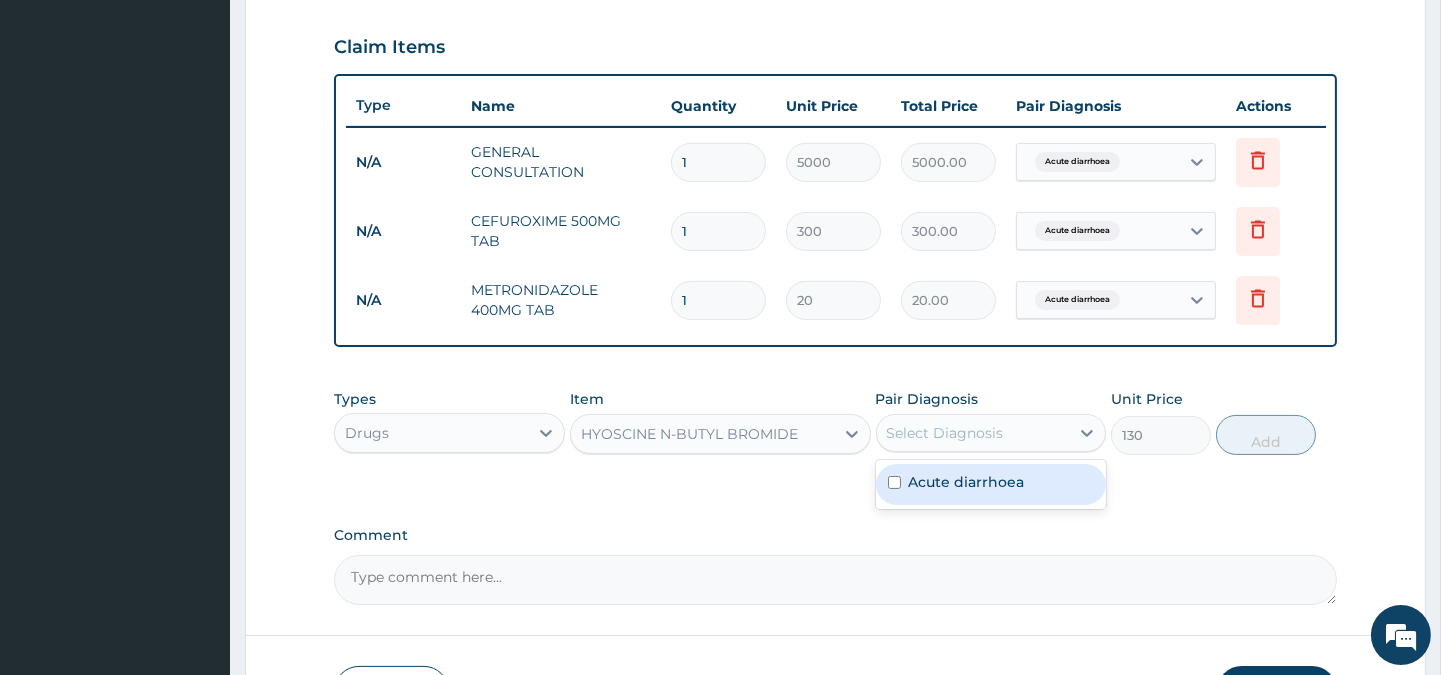 click on "Acute diarrhoea" at bounding box center [967, 482] 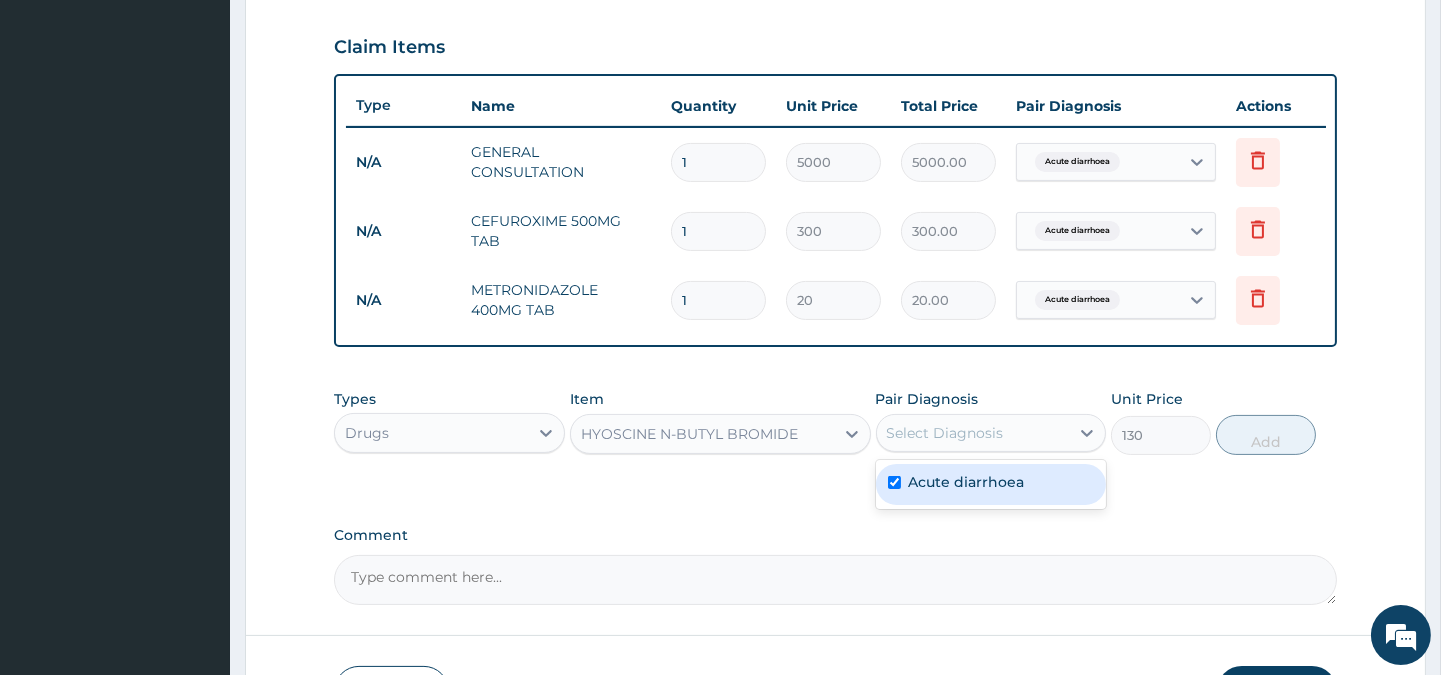 checkbox on "true" 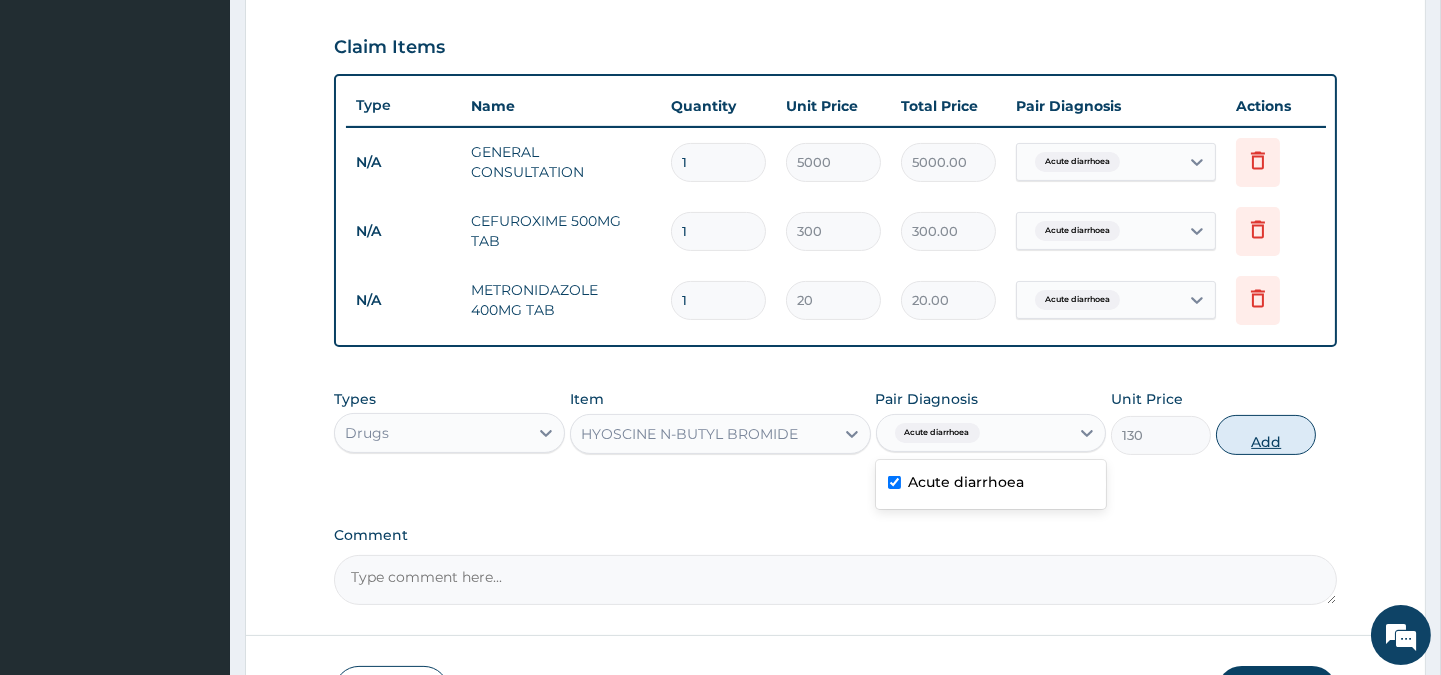 click on "Add" at bounding box center [1266, 435] 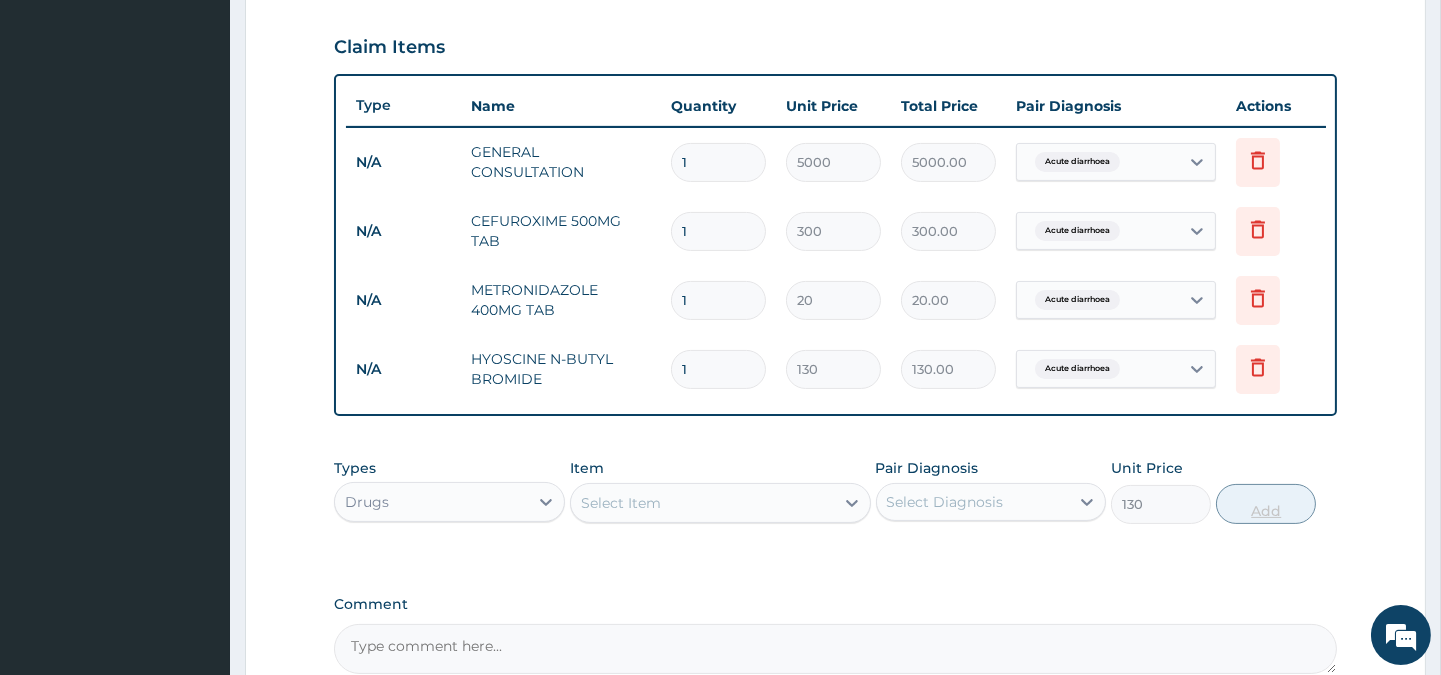 type on "0" 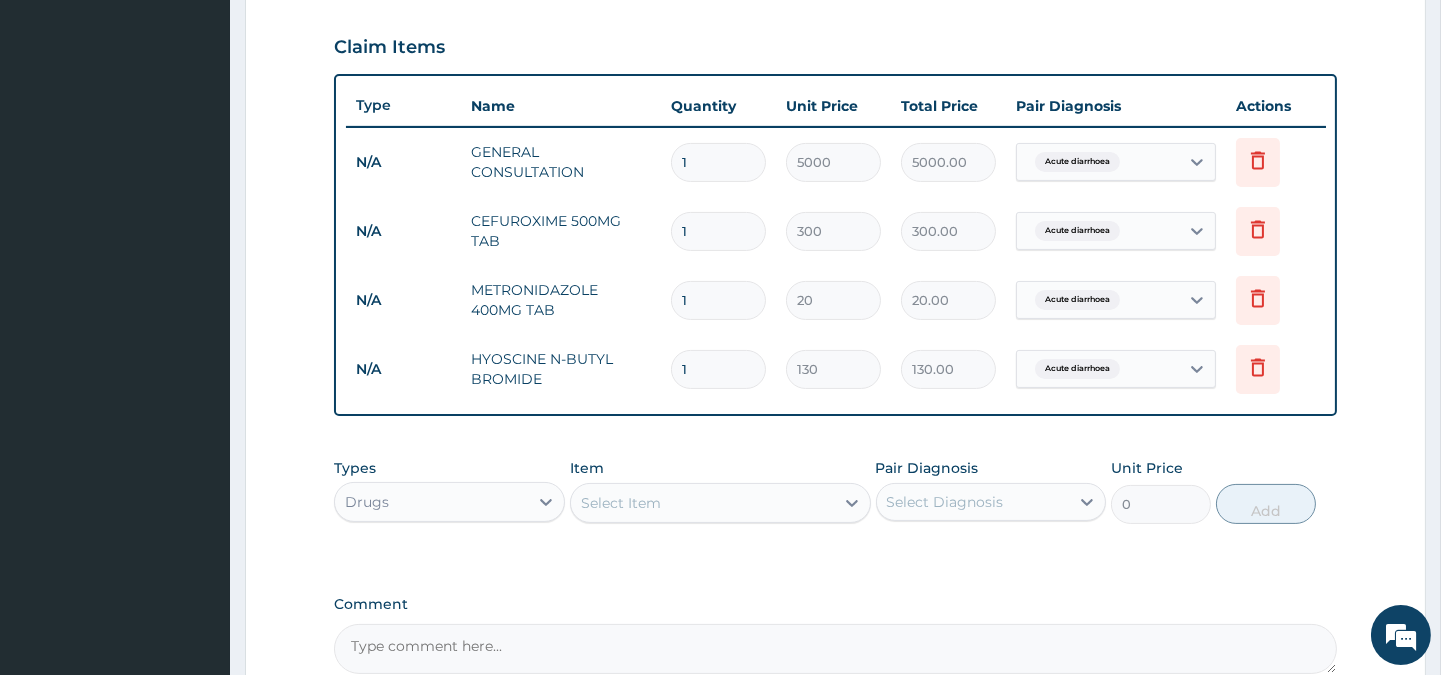 click on "Select Item" at bounding box center [702, 503] 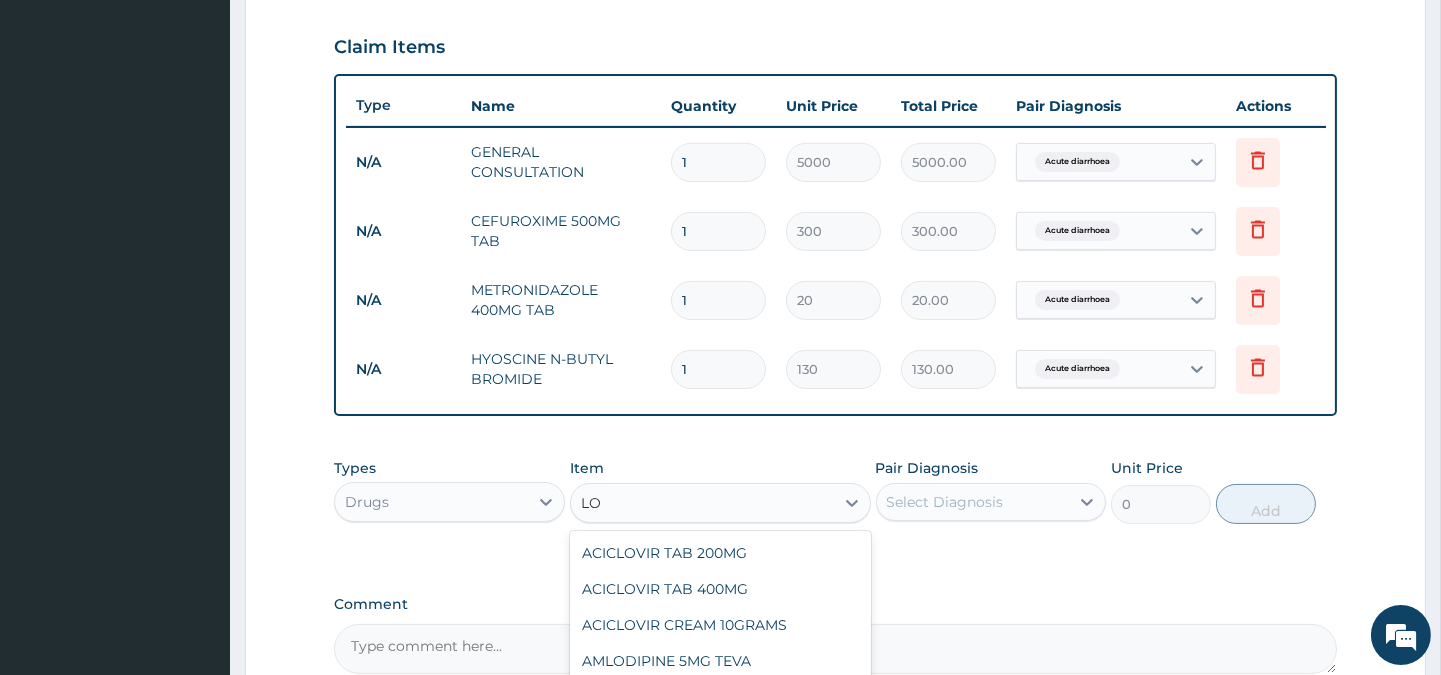 type on "L" 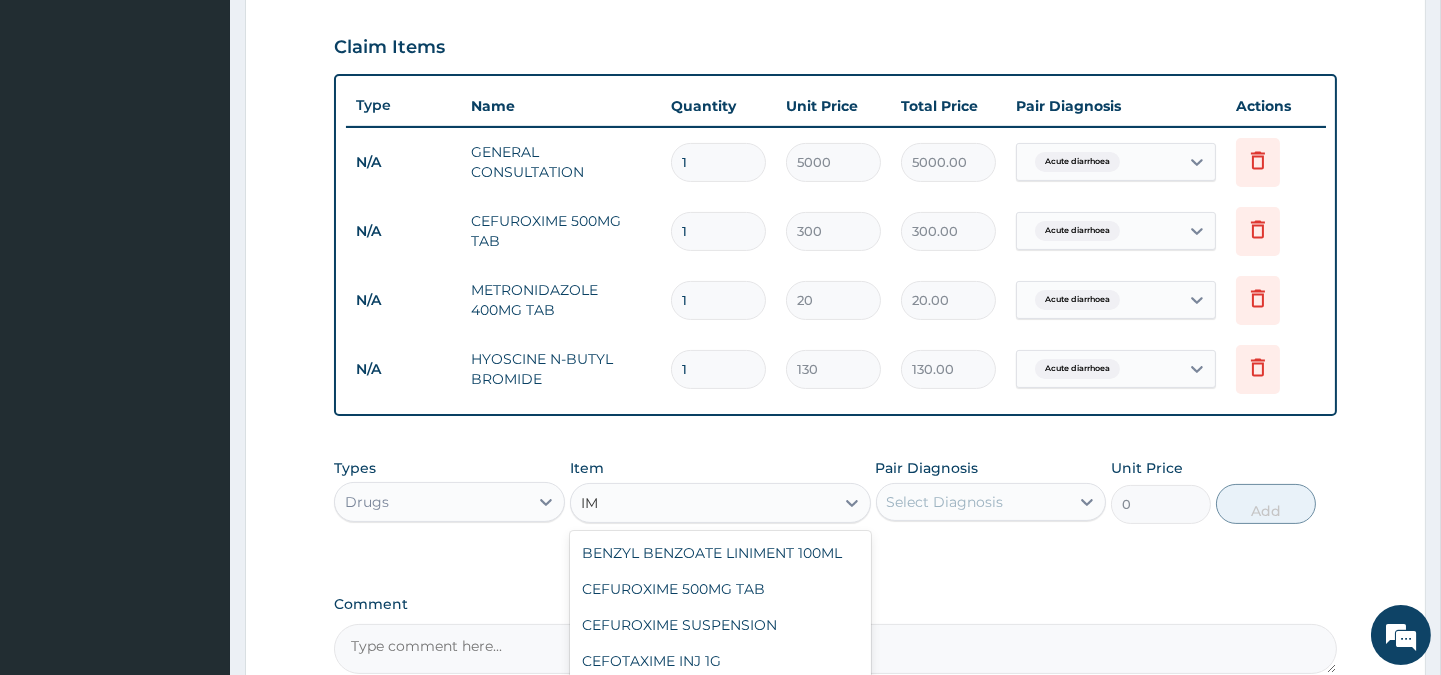 type on "IMO" 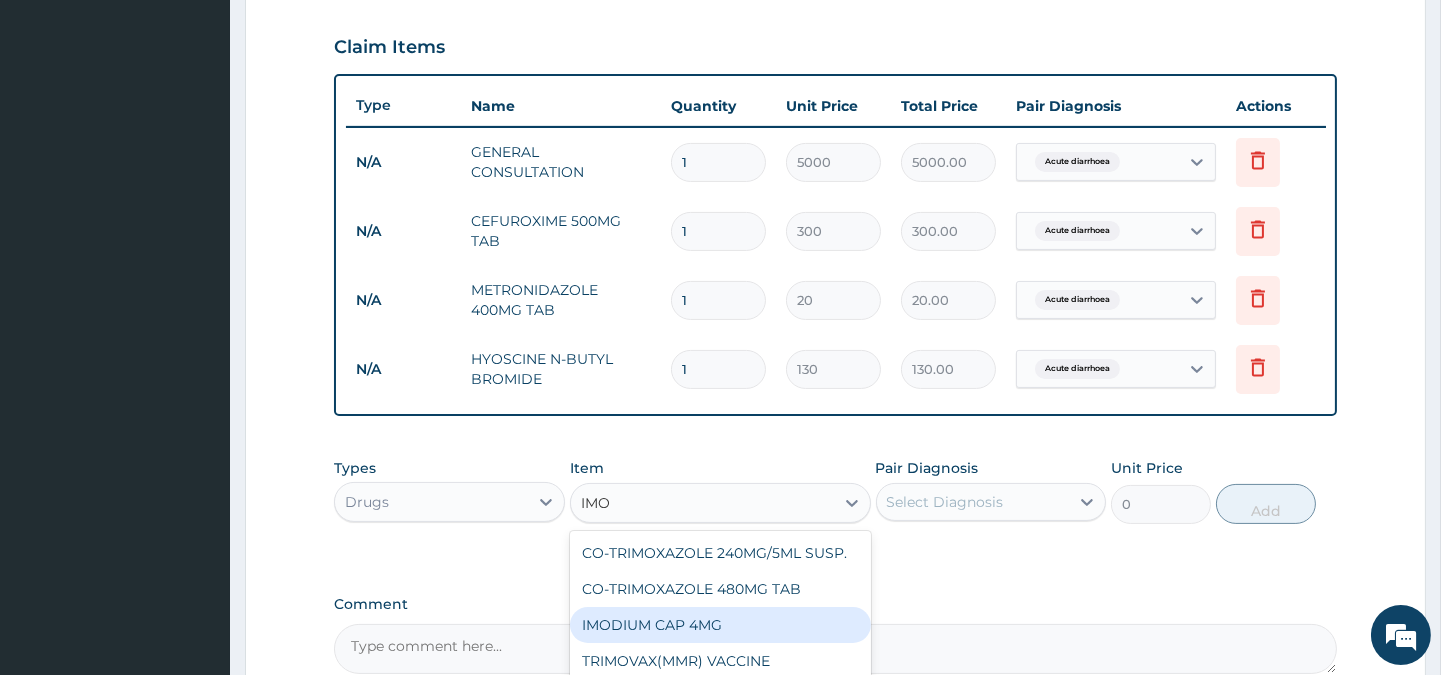 click on "IMODIUM CAP 4MG" at bounding box center (720, 625) 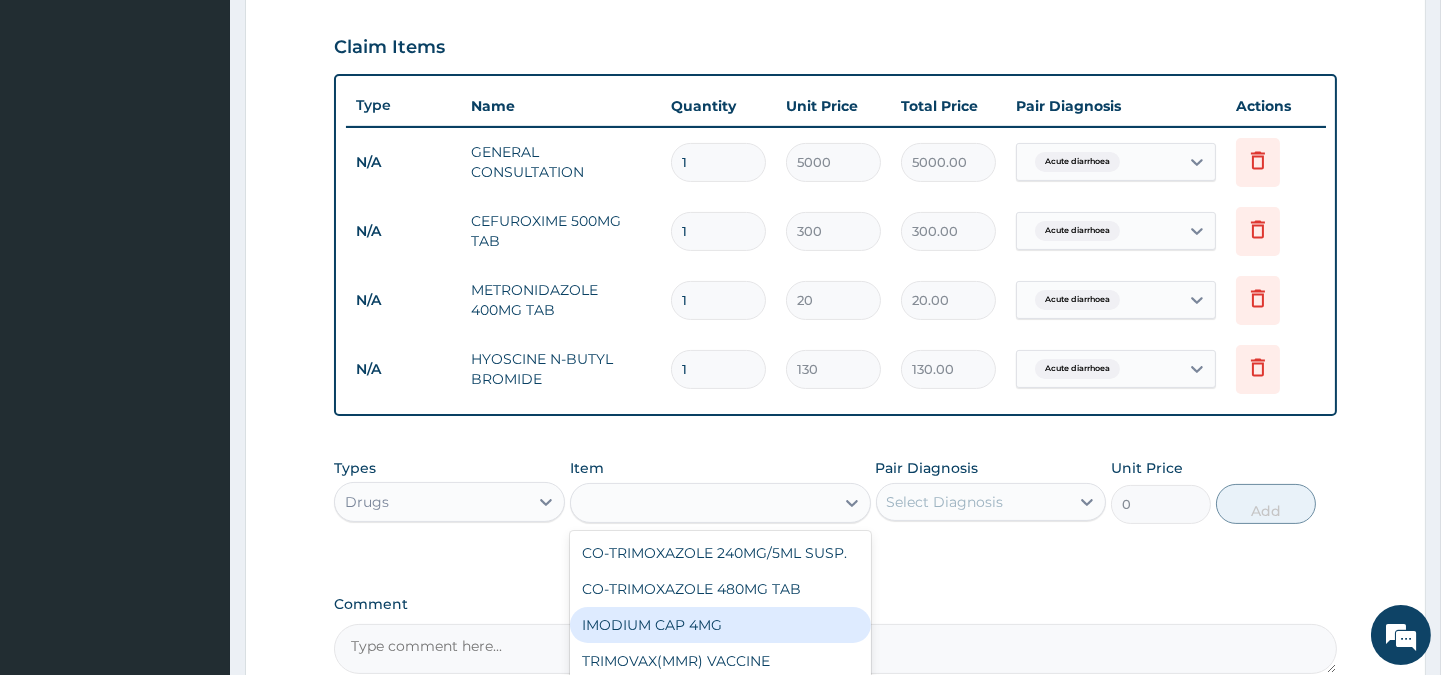 type on "140" 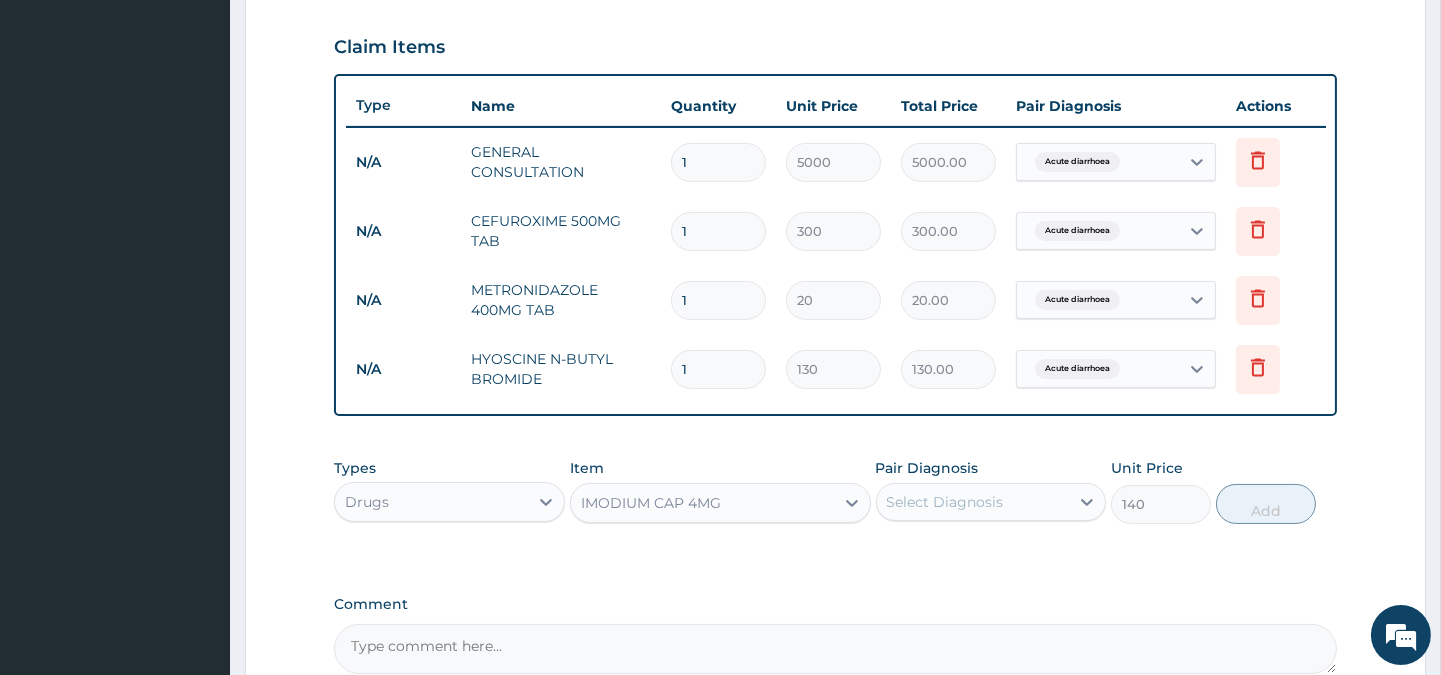 click on "Select Diagnosis" at bounding box center (945, 502) 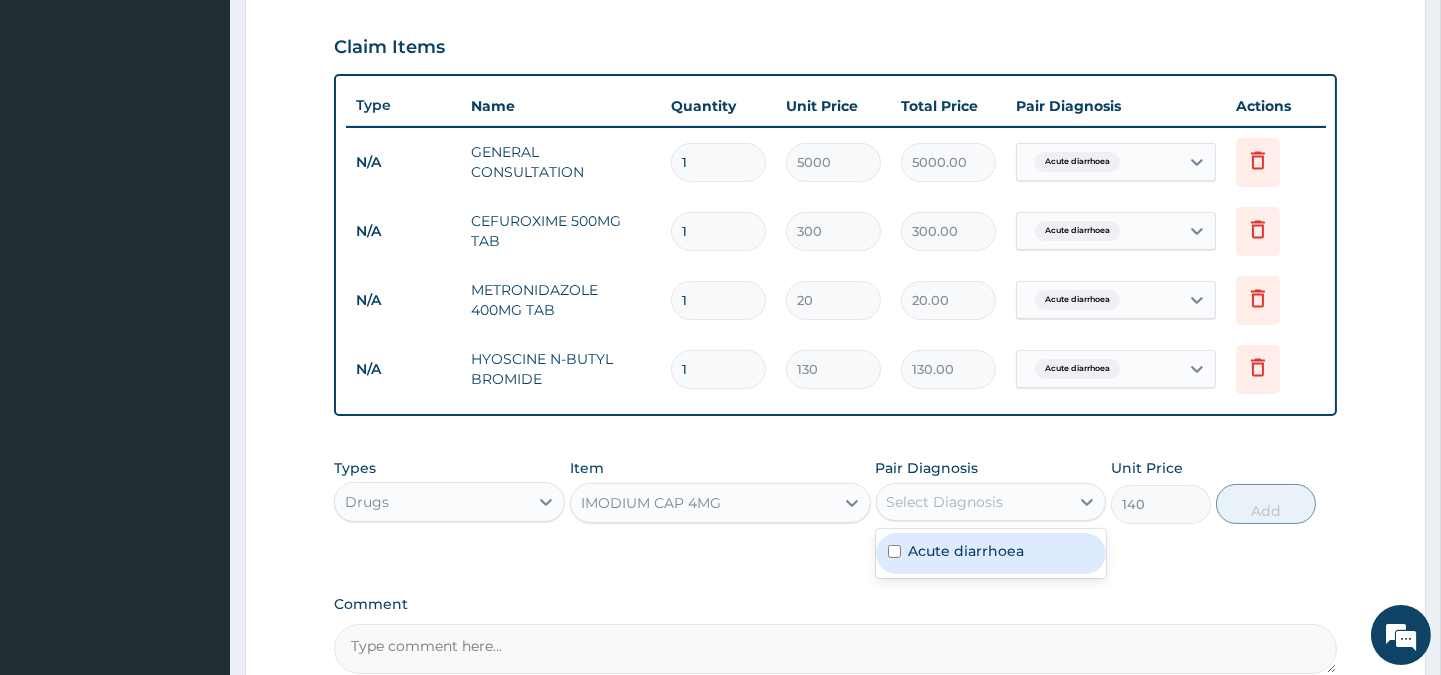 click on "Acute diarrhoea" at bounding box center [967, 551] 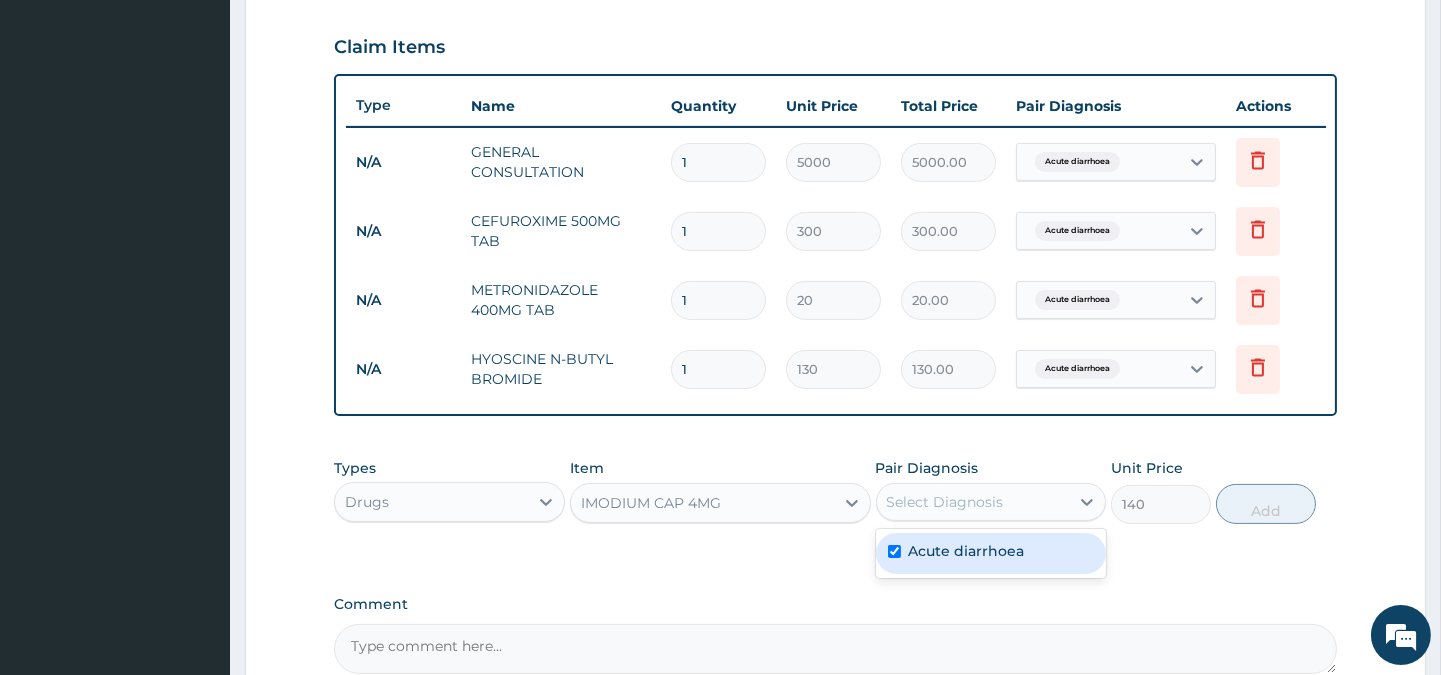 checkbox on "true" 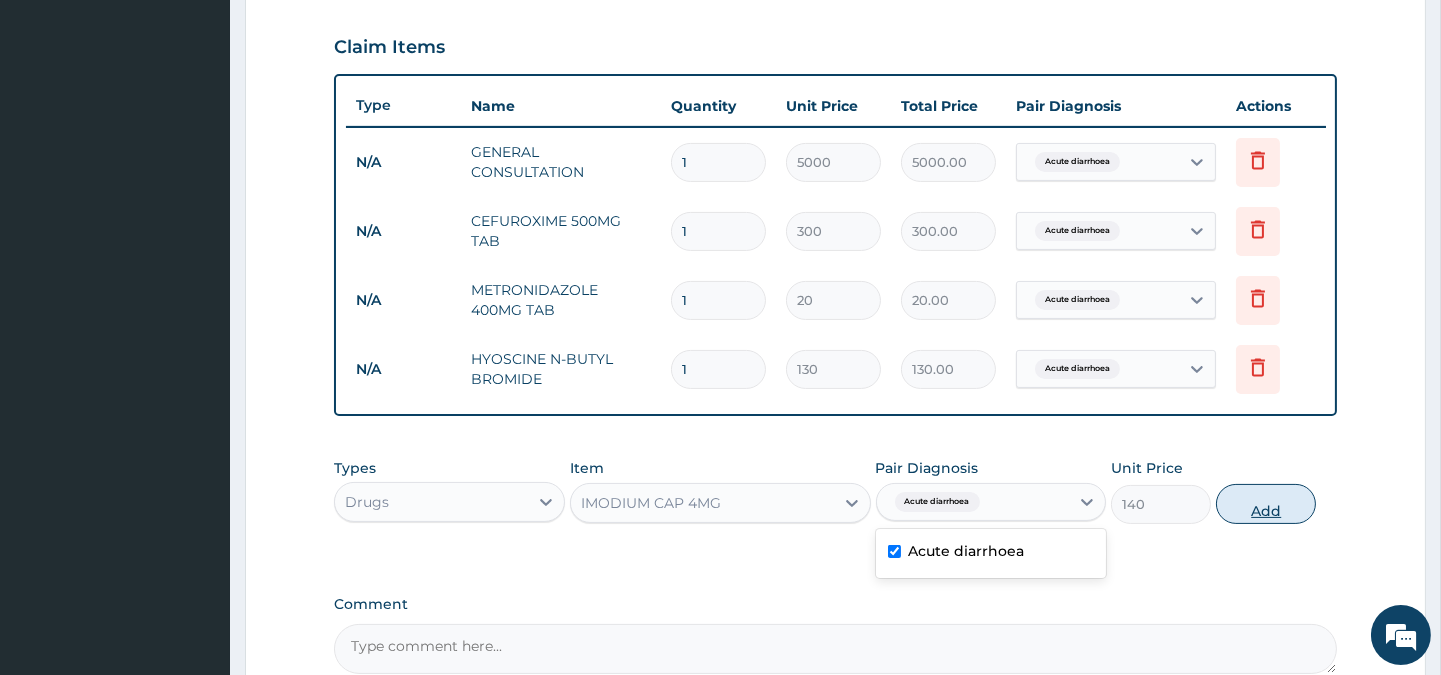 click on "Add" at bounding box center (1266, 504) 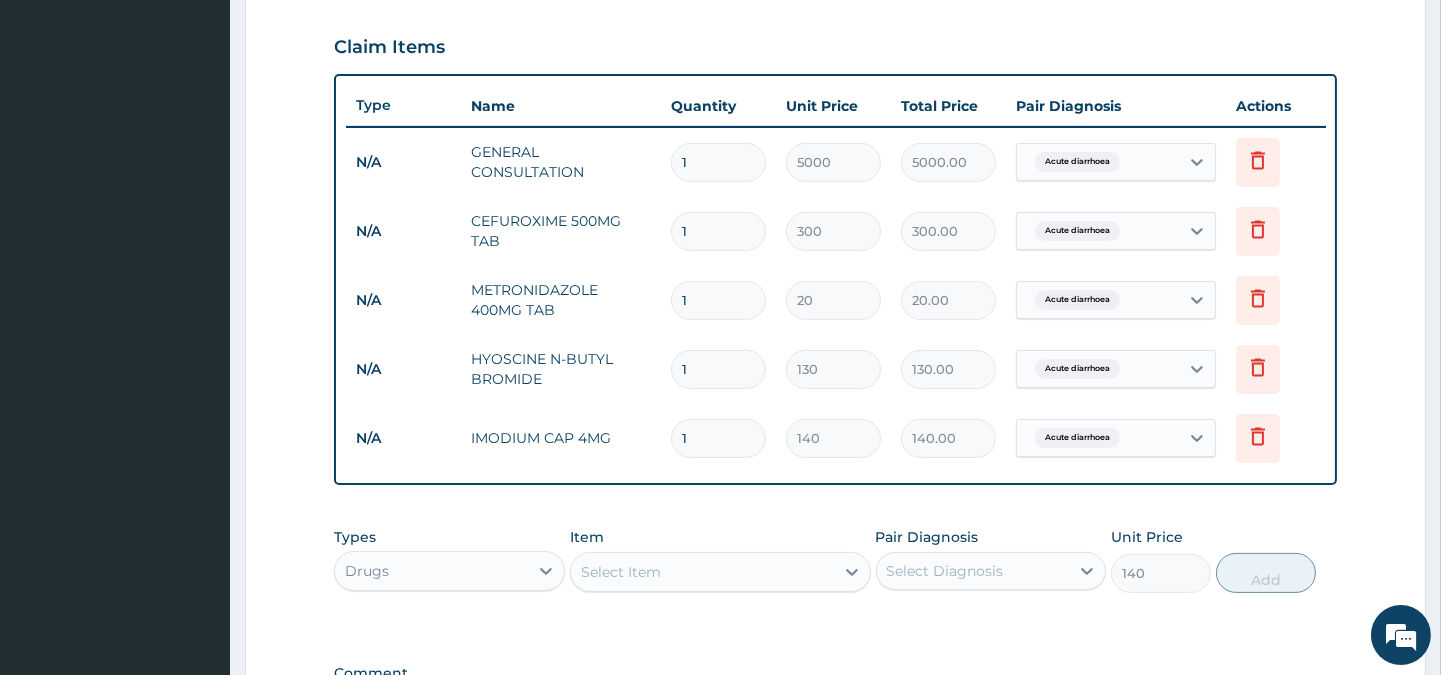 type on "0" 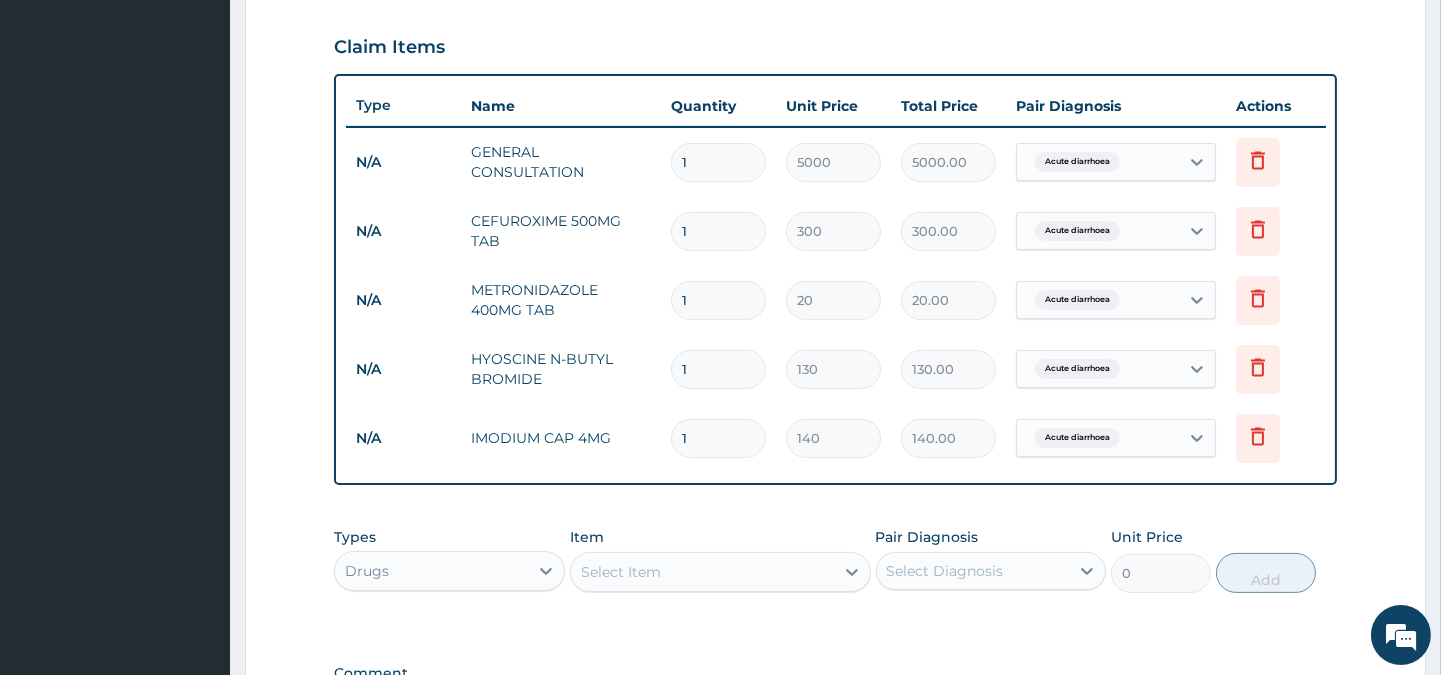 click on "1" at bounding box center (718, 438) 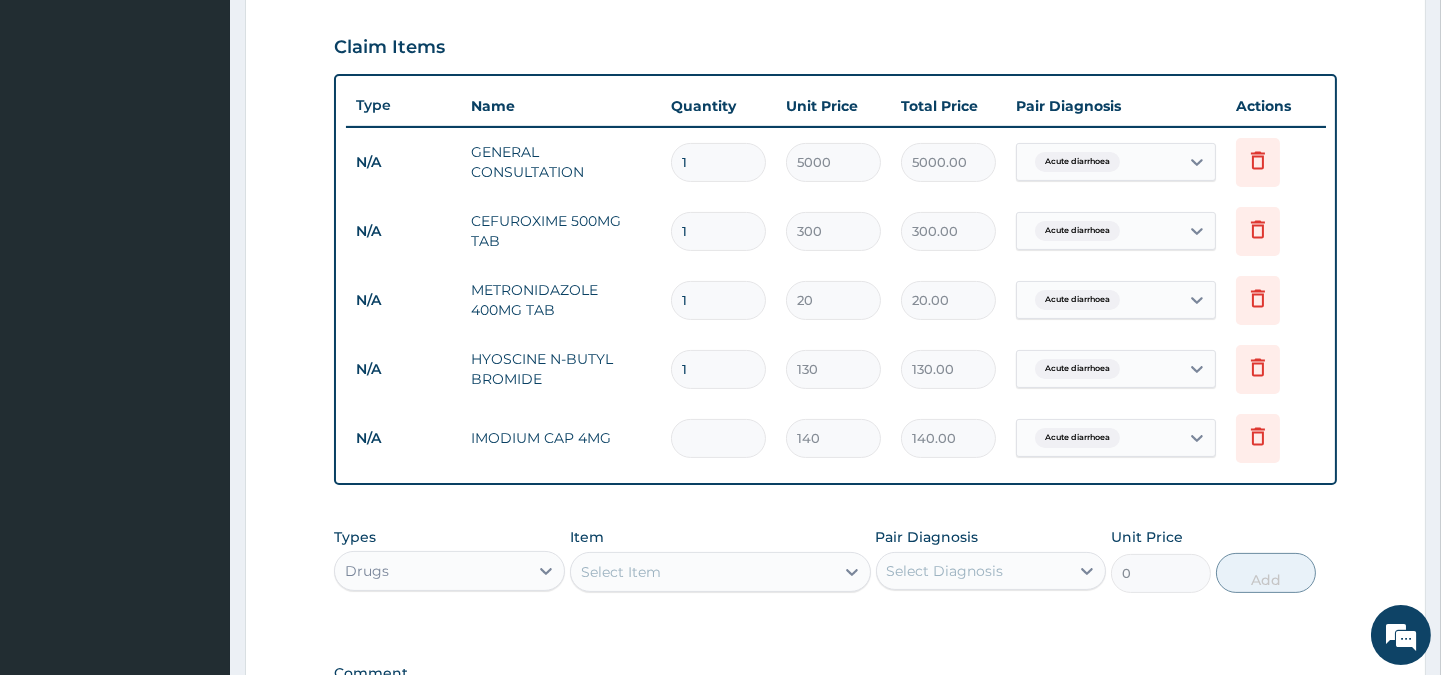 type on "0.00" 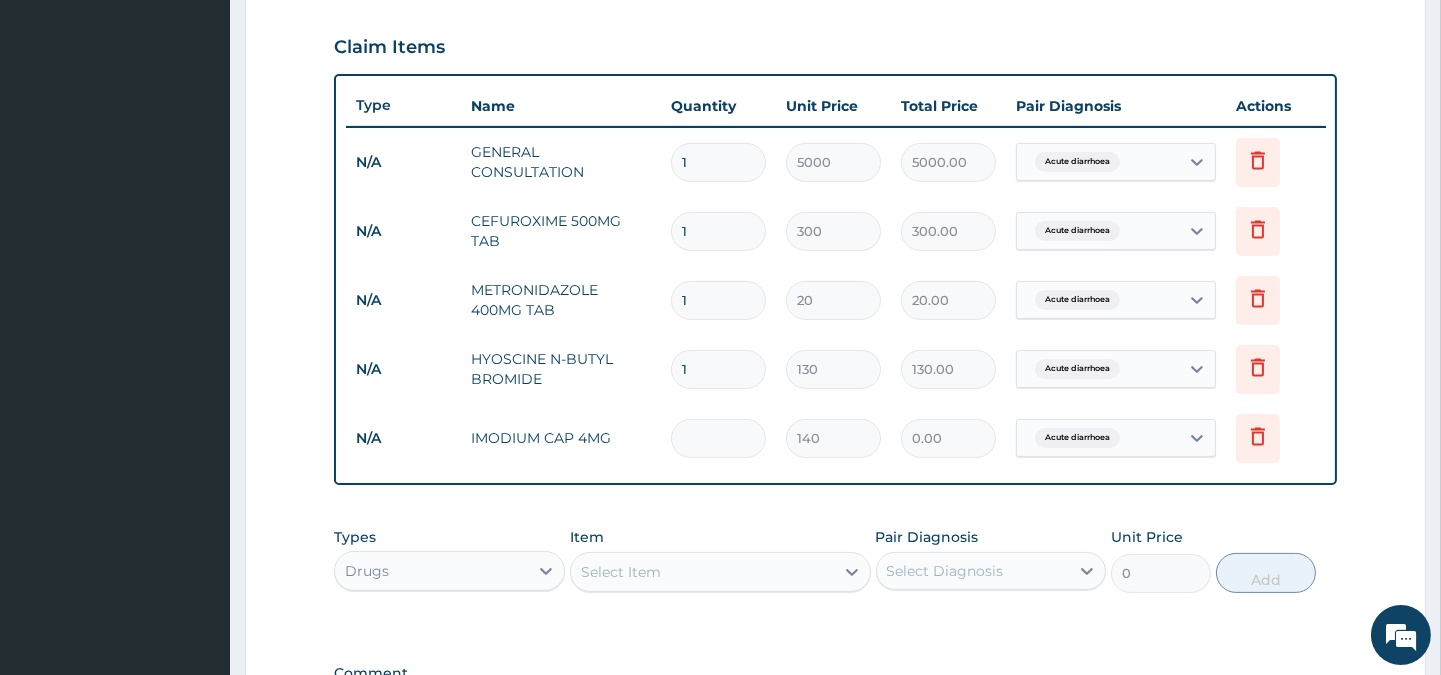 type on "5" 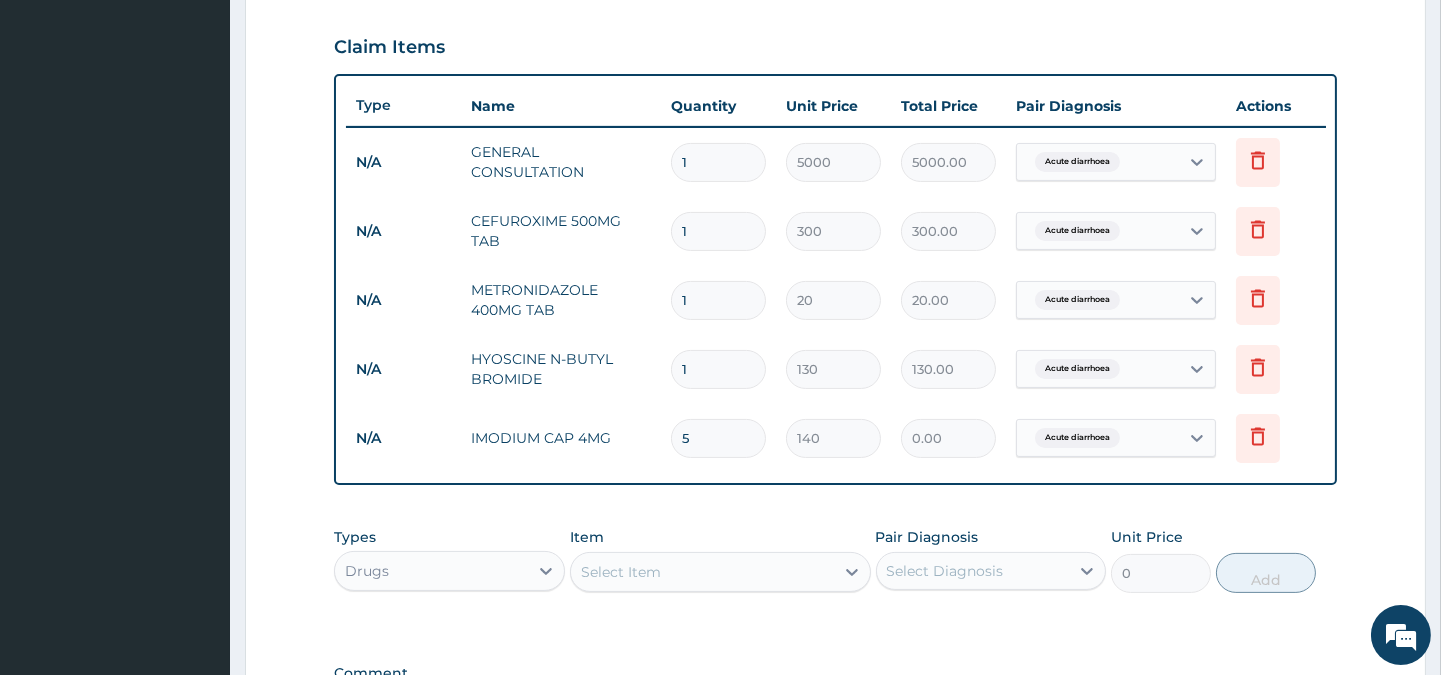 type on "700.00" 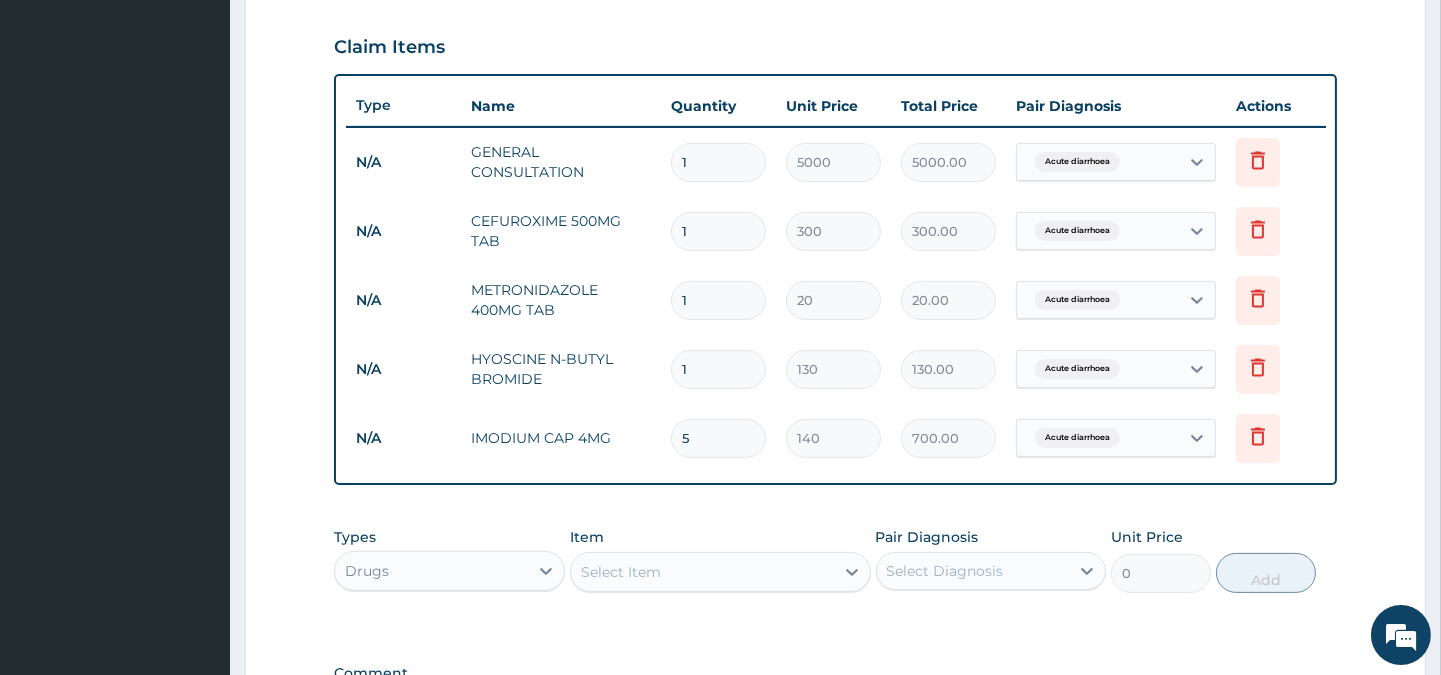 type on "5" 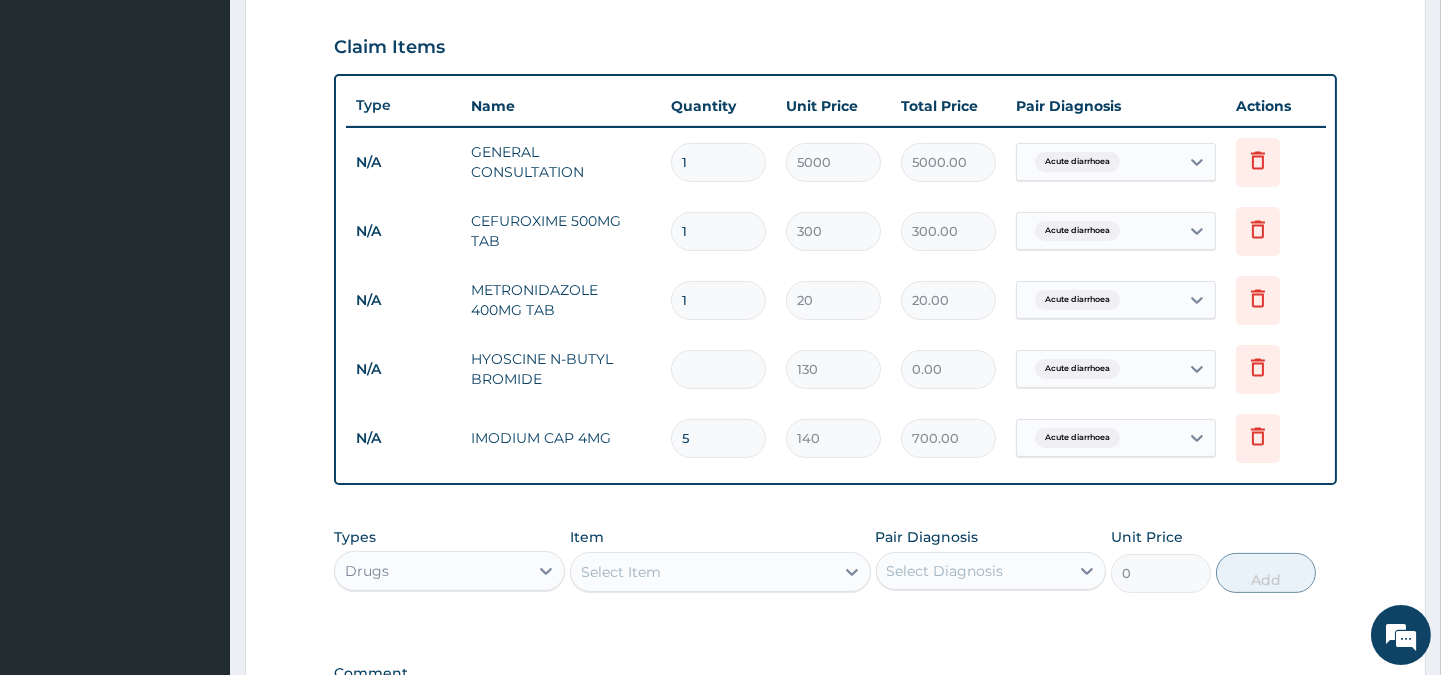 type on "5" 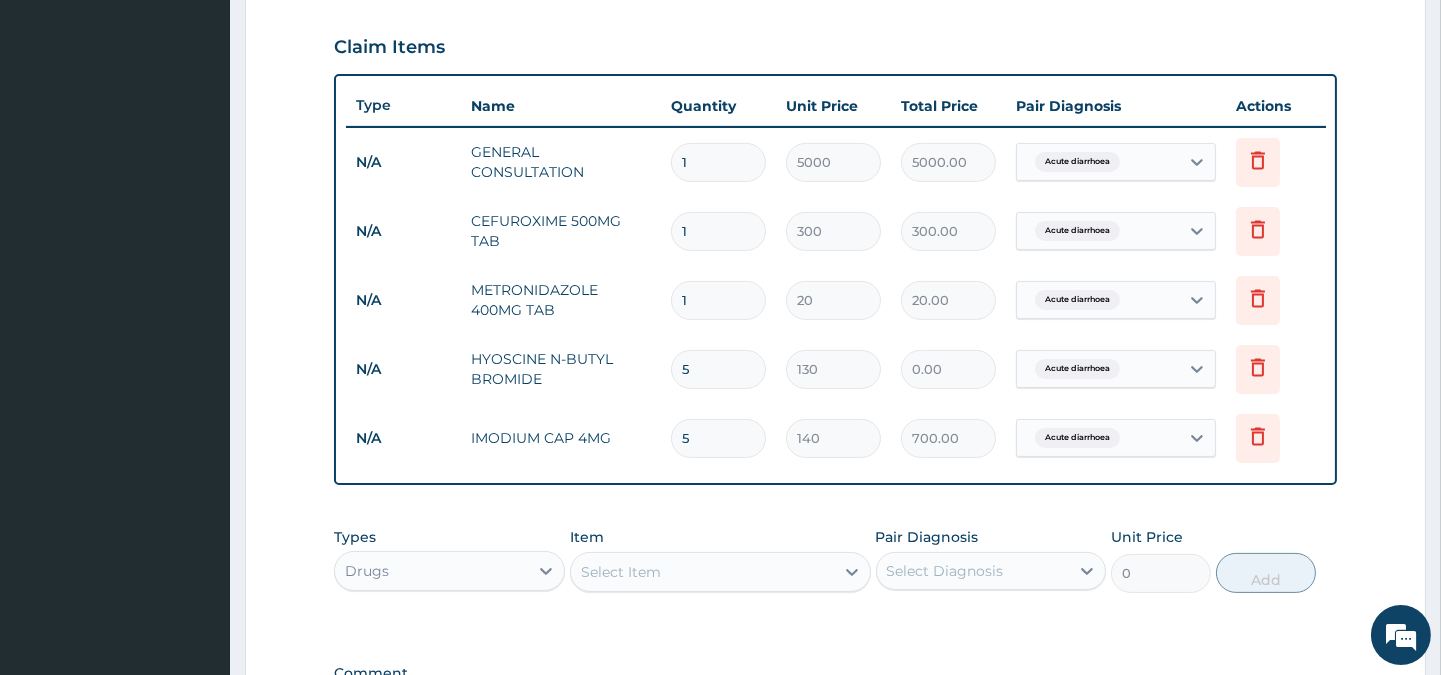 type on "650.00" 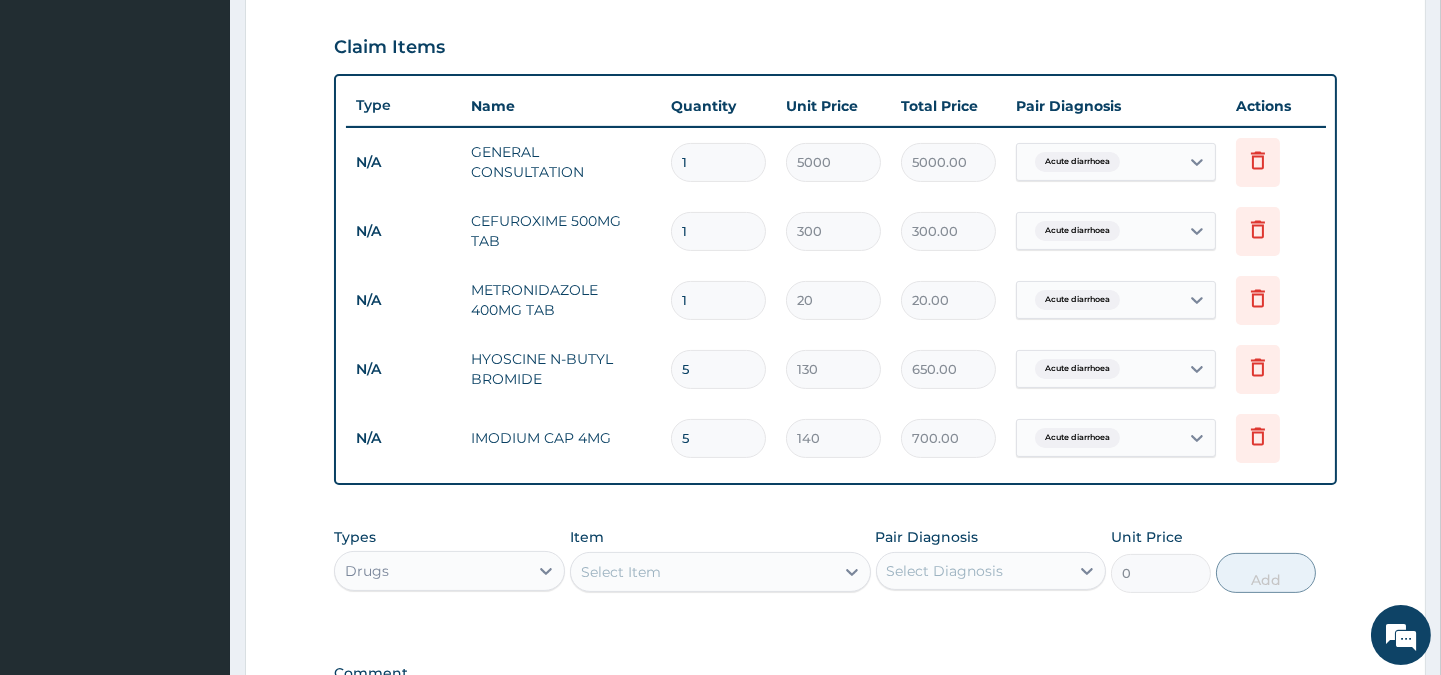 type on "5" 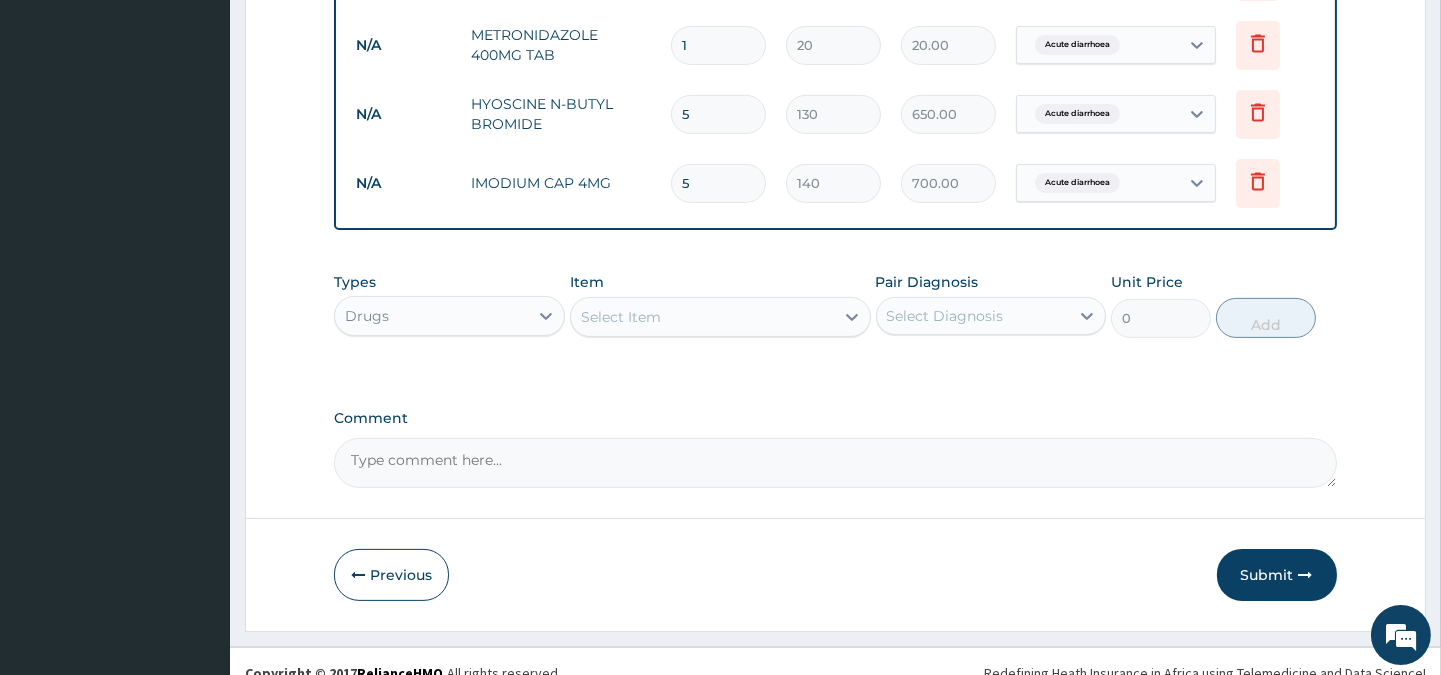 scroll, scrollTop: 947, scrollLeft: 0, axis: vertical 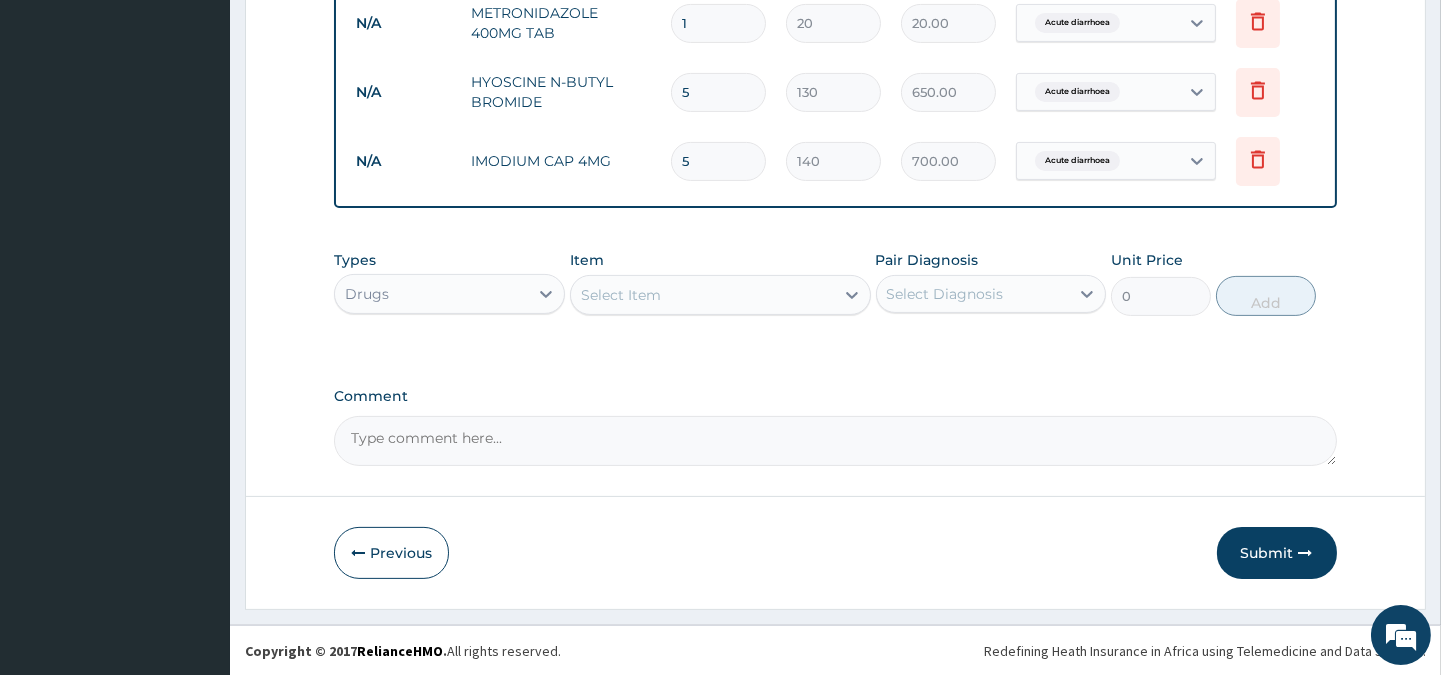 click on "Step  2  of 2 PA Code / Prescription Code Enter Code(Secondary Care Only) Encounter Date 10-07-2025 Important Notice Please enter PA codes before entering items that are not attached to a PA code   All diagnoses entered must be linked to a claim item. Diagnosis & Claim Items that are visible but inactive cannot be edited because they were imported from an already approved PA code. Diagnosis Acute diarrhoea Confirmed NB: All diagnosis must be linked to a claim item Claim Items Type Name Quantity Unit Price Total Price Pair Diagnosis Actions N/A GENERAL CONSULTATION 1 5000 5000.00 Acute diarrhoea Delete N/A CEFUROXIME 500MG TAB 1 300 300.00 Acute diarrhoea Delete N/A METRONIDAZOLE 400MG TAB 1 20 20.00 Acute diarrhoea Delete N/A HYOSCINE N-BUTYL BROMIDE 5 130 650.00 Acute diarrhoea Delete N/A IMODIUM CAP 4MG 5 140 700.00 Acute diarrhoea Delete Types Drugs Item Select Item Pair Diagnosis Select Diagnosis Unit Price 0 Add Comment     Previous   Submit" at bounding box center [835, -116] 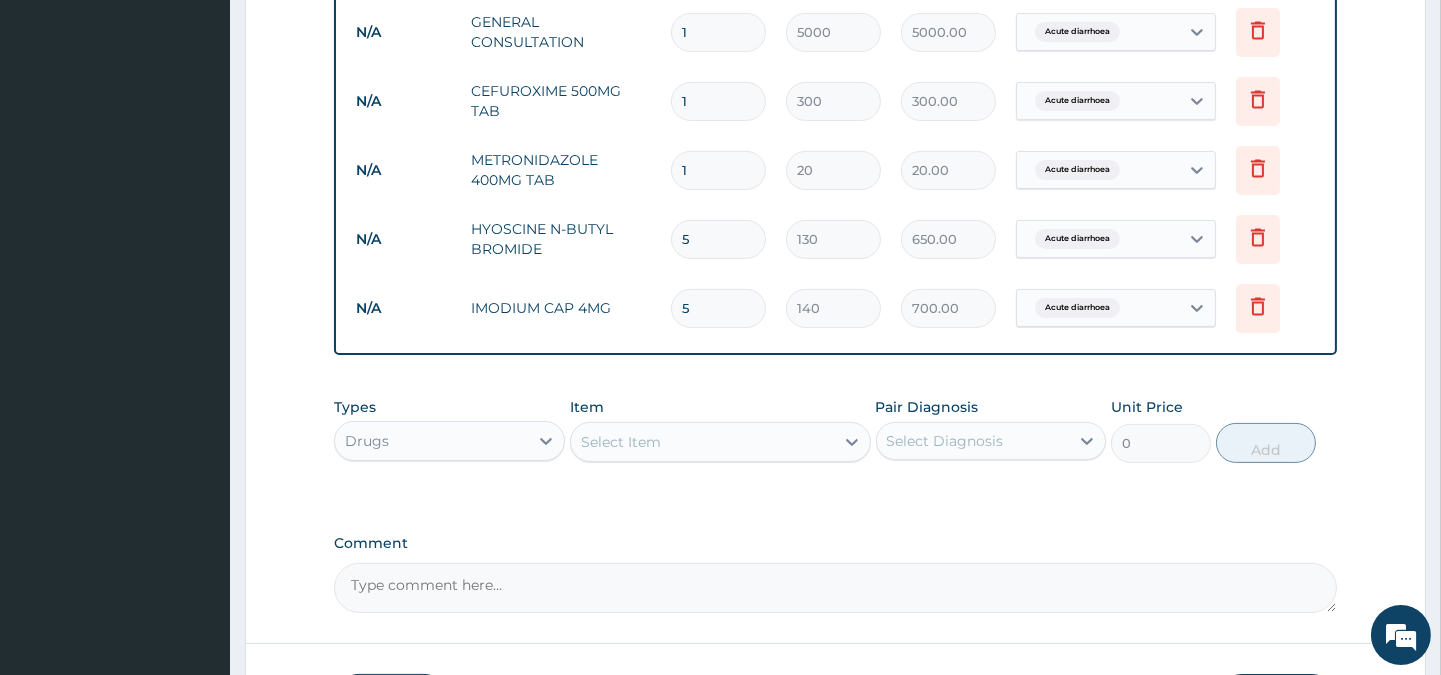 scroll, scrollTop: 795, scrollLeft: 0, axis: vertical 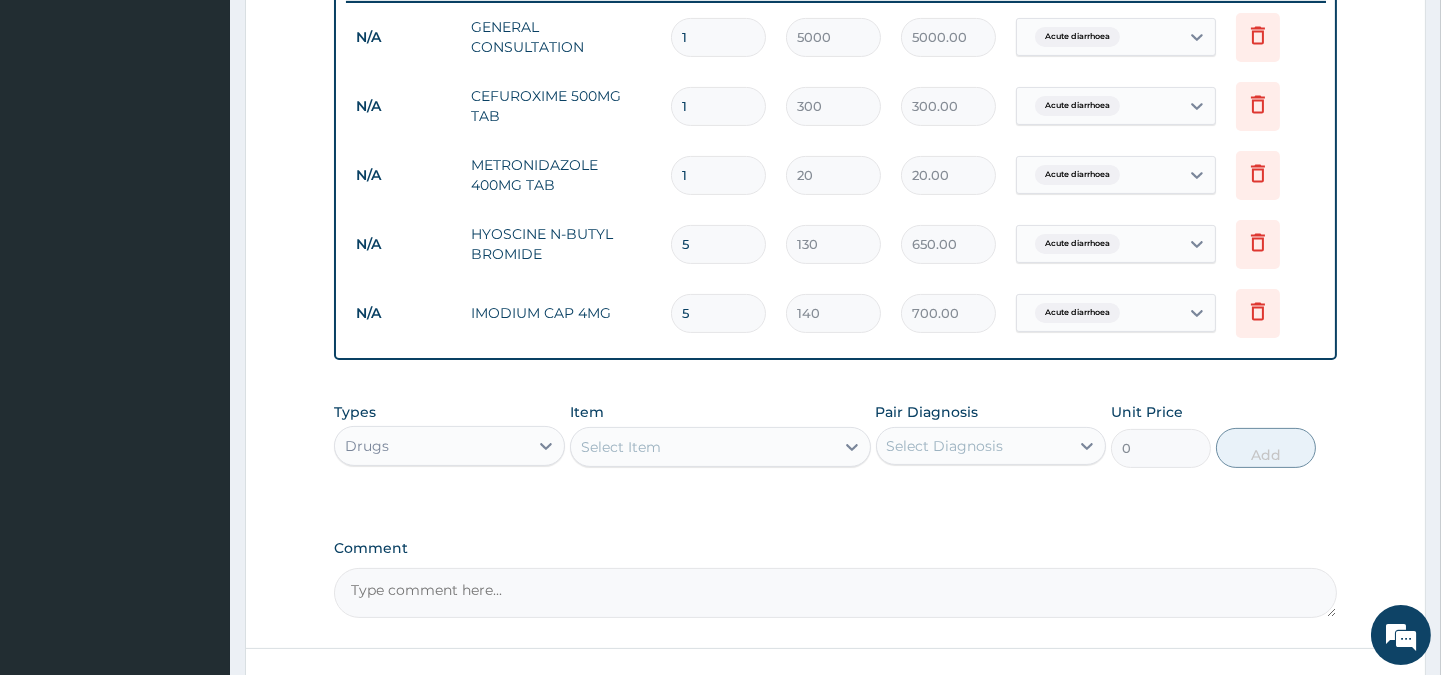 click on "1" at bounding box center [718, 175] 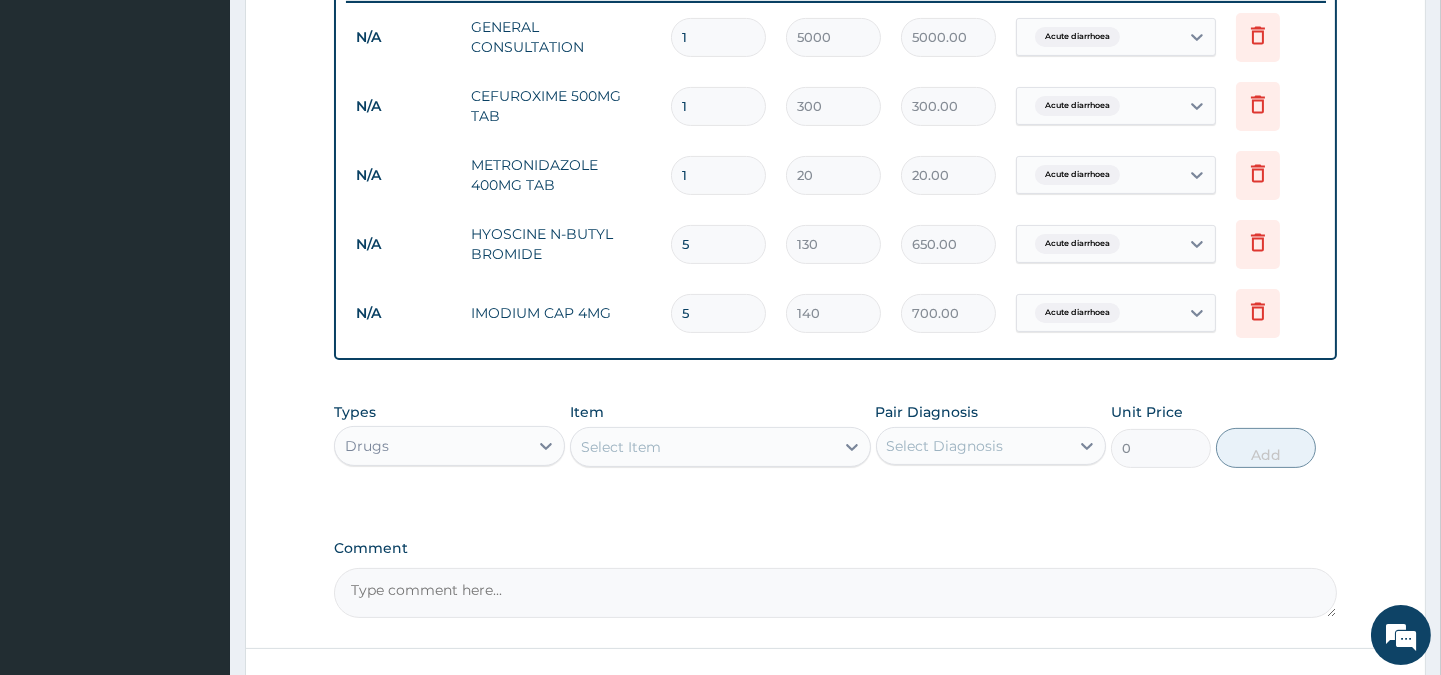 type on "15" 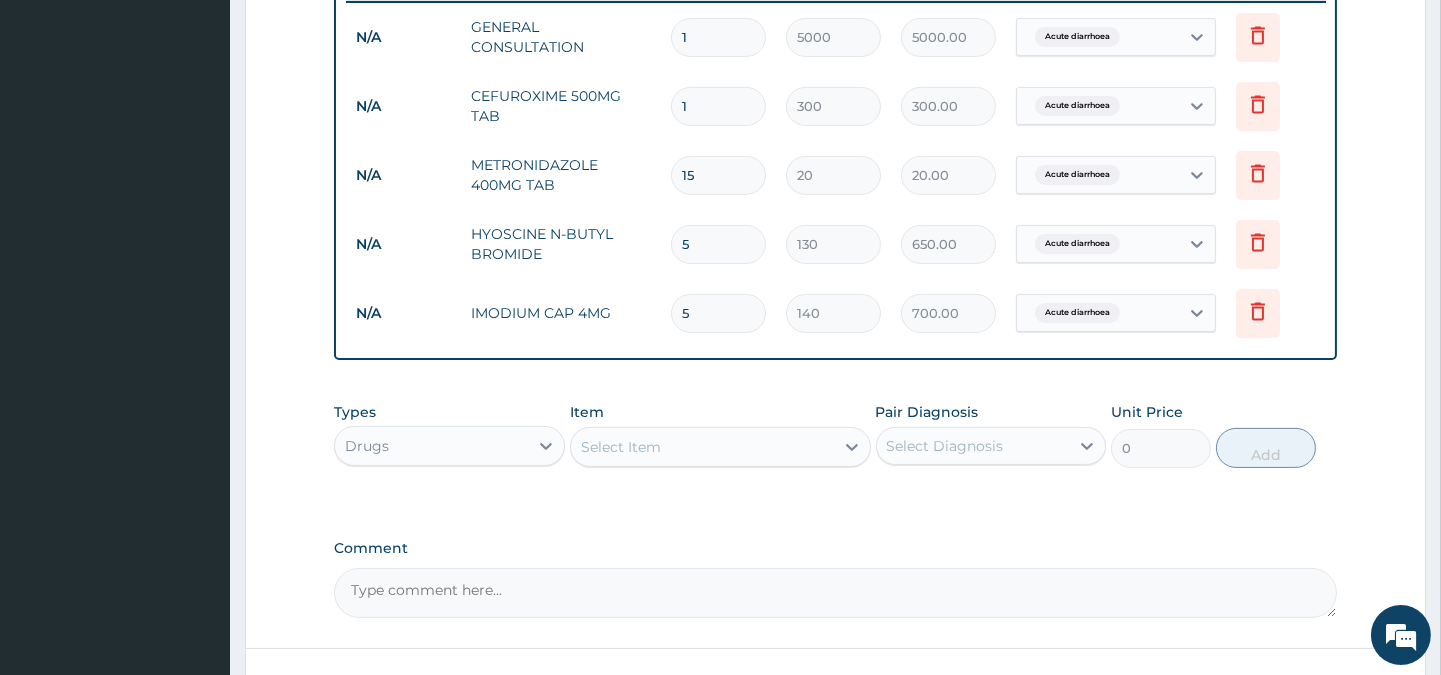 type on "300.00" 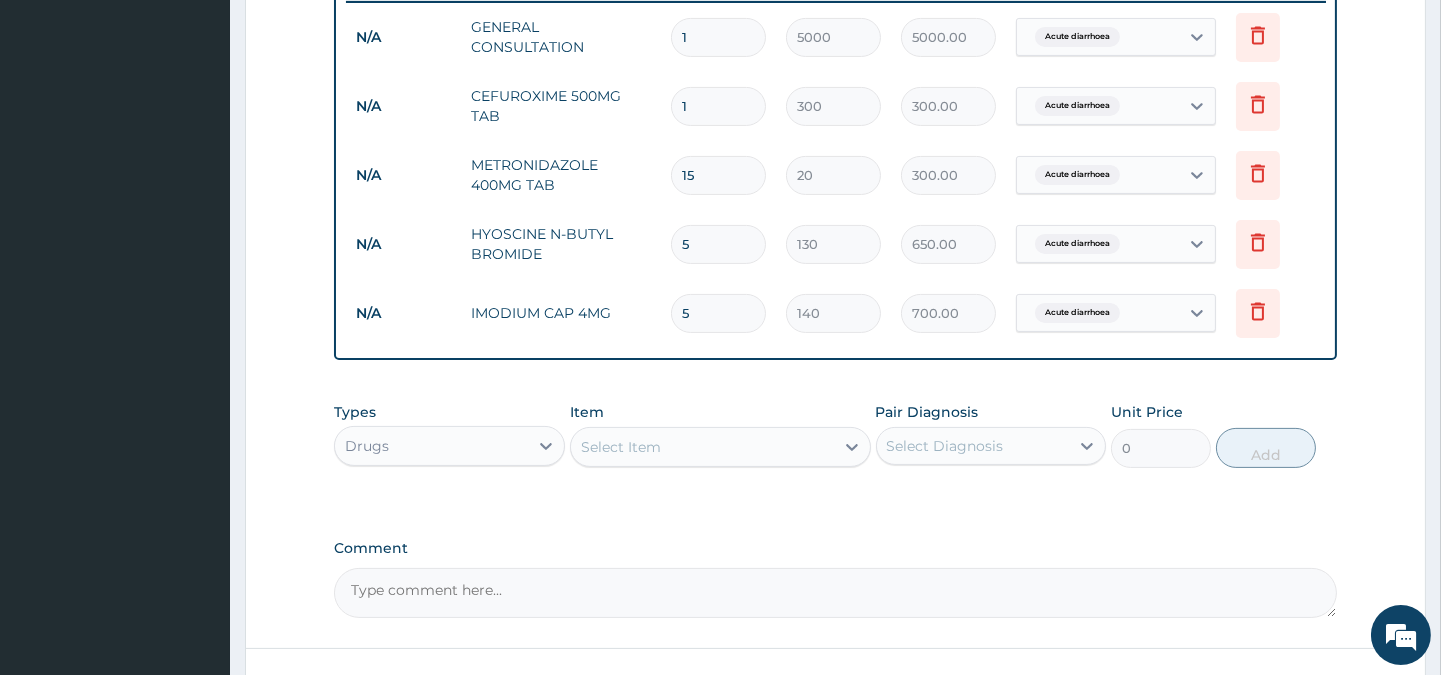 type on "15" 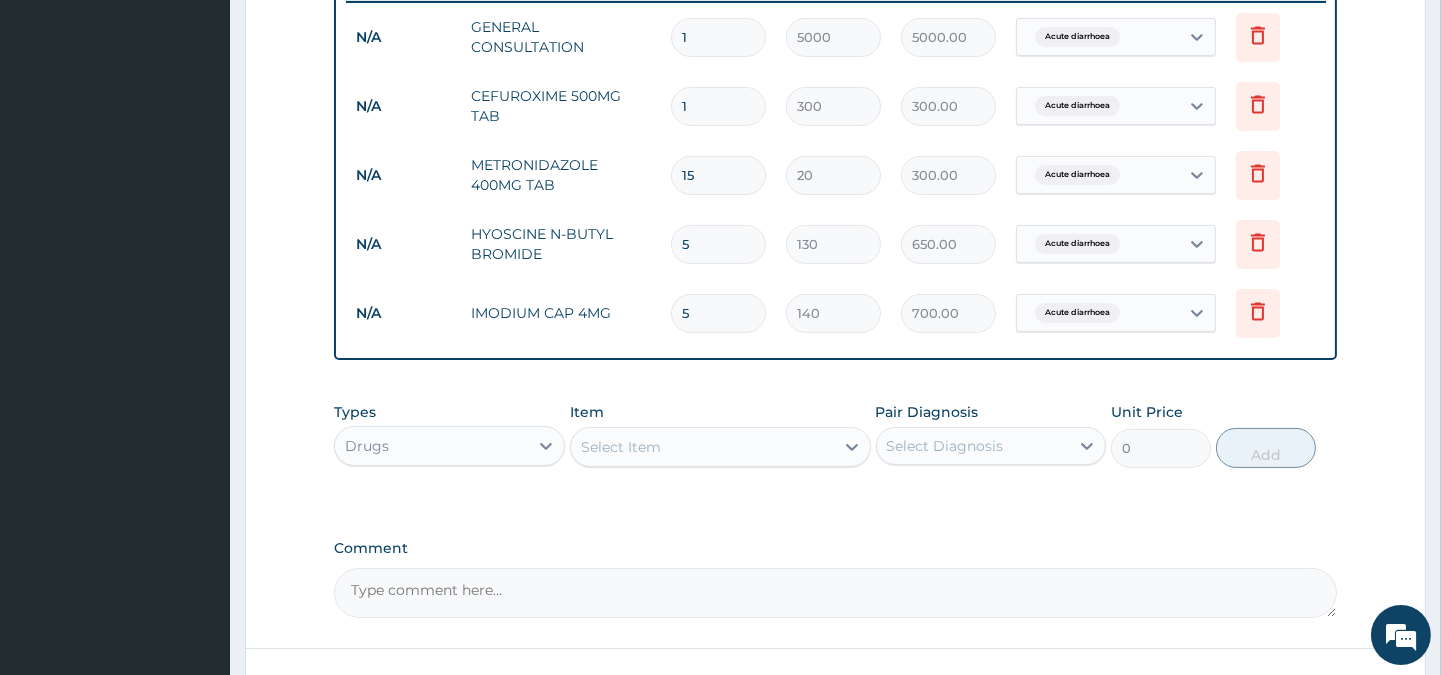 type on "10" 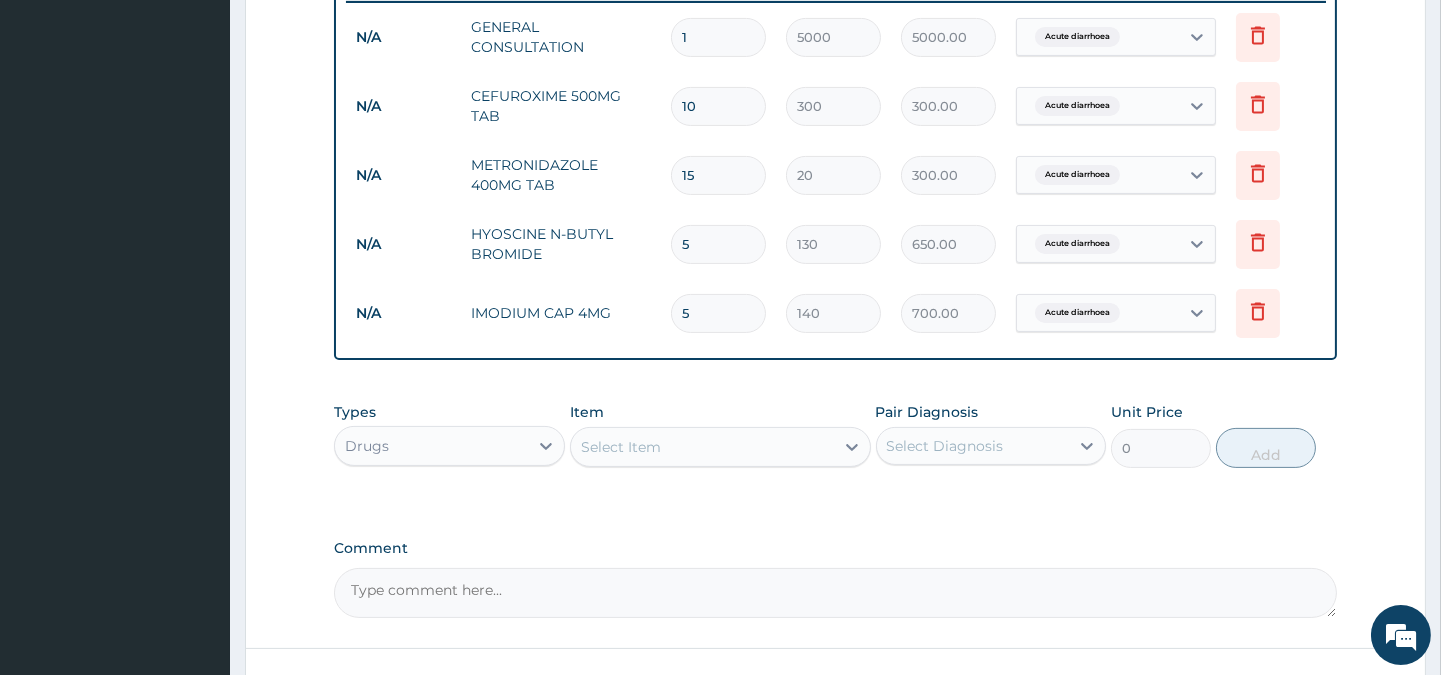 type on "3000.00" 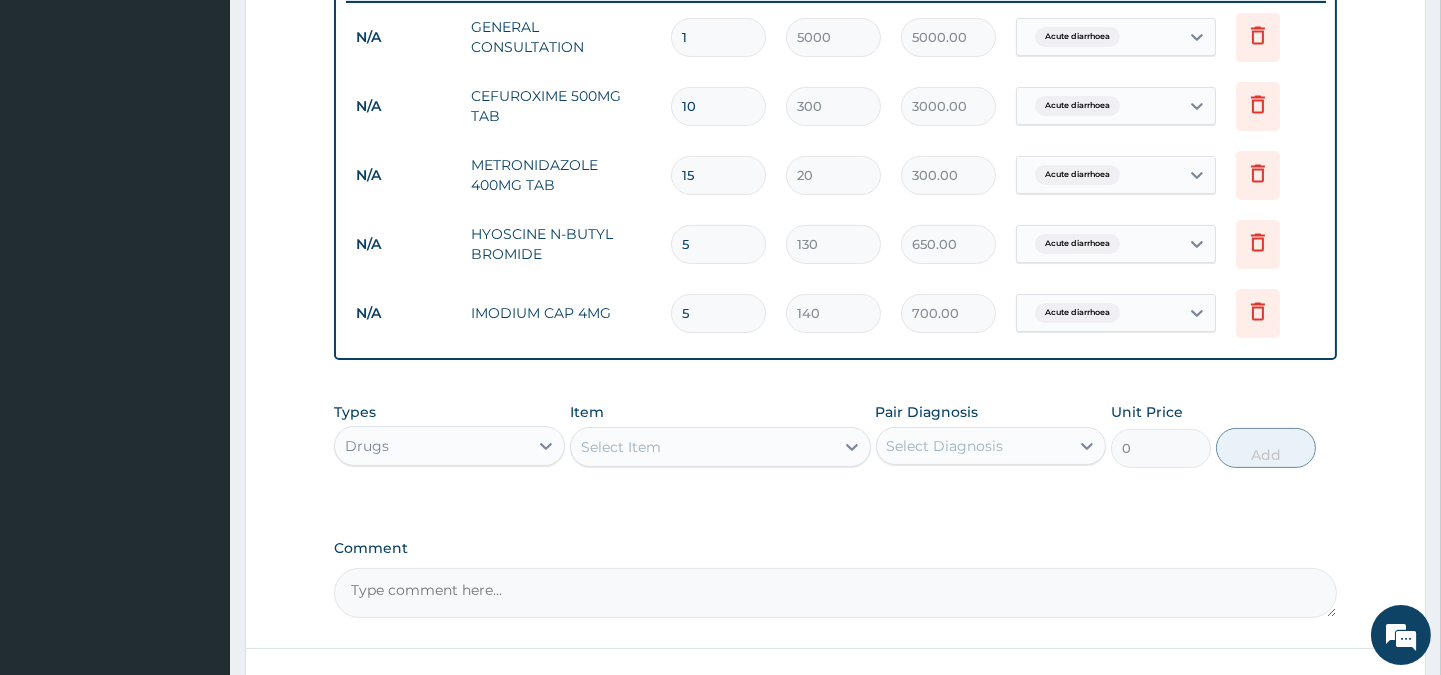 type on "10" 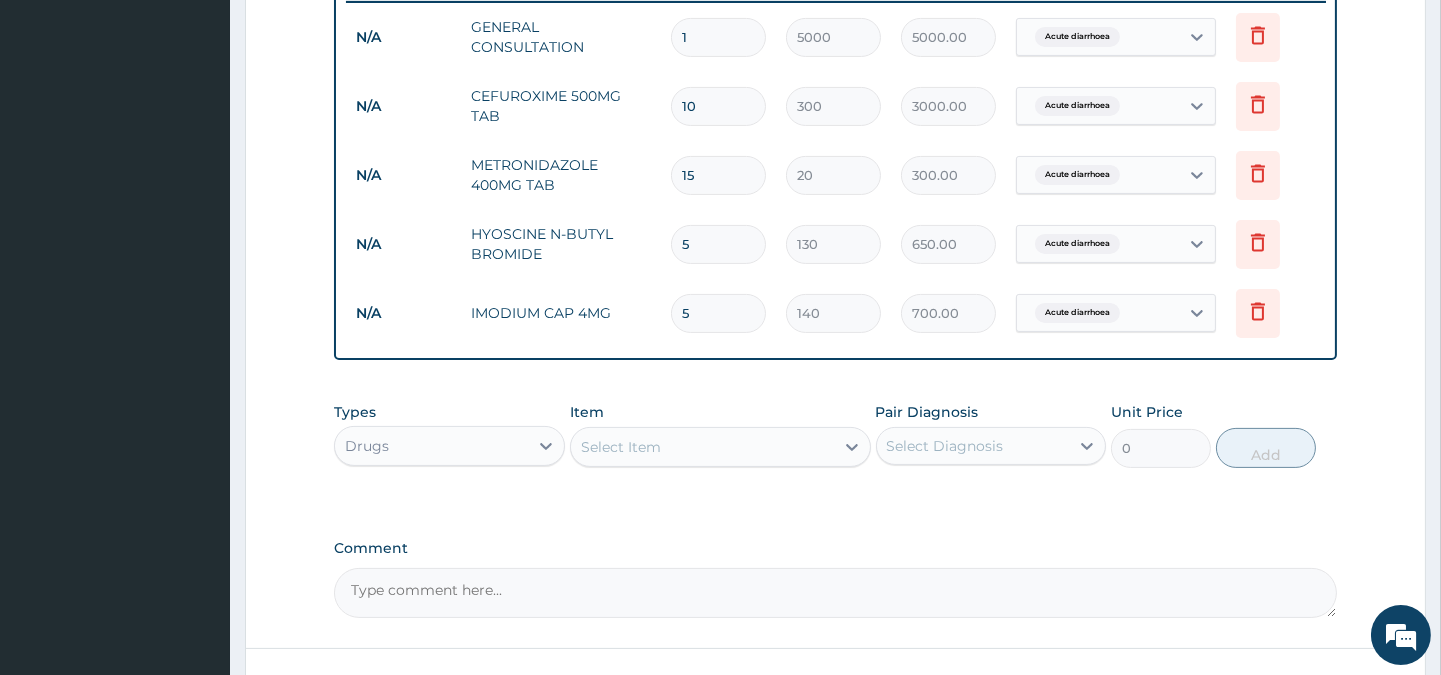 click on "PA Code / Prescription Code Enter Code(Secondary Care Only) Encounter Date 10-07-2025 Important Notice Please enter PA codes before entering items that are not attached to a PA code   All diagnoses entered must be linked to a claim item. Diagnosis & Claim Items that are visible but inactive cannot be edited because they were imported from an already approved PA code. Diagnosis Acute diarrhoea Confirmed NB: All diagnosis must be linked to a claim item Claim Items Type Name Quantity Unit Price Total Price Pair Diagnosis Actions N/A GENERAL CONSULTATION 1 5000 5000.00 Acute diarrhoea Delete N/A CEFUROXIME 500MG TAB 10 300 3000.00 Acute diarrhoea Delete N/A METRONIDAZOLE 400MG TAB 15 20 300.00 Acute diarrhoea Delete N/A HYOSCINE N-BUTYL BROMIDE 5 130 650.00 Acute diarrhoea Delete N/A IMODIUM CAP 4MG 5 140 700.00 Acute diarrhoea Delete Types Drugs Item Select Item Pair Diagnosis Select Diagnosis Unit Price 0 Add Comment" at bounding box center [835, 7] 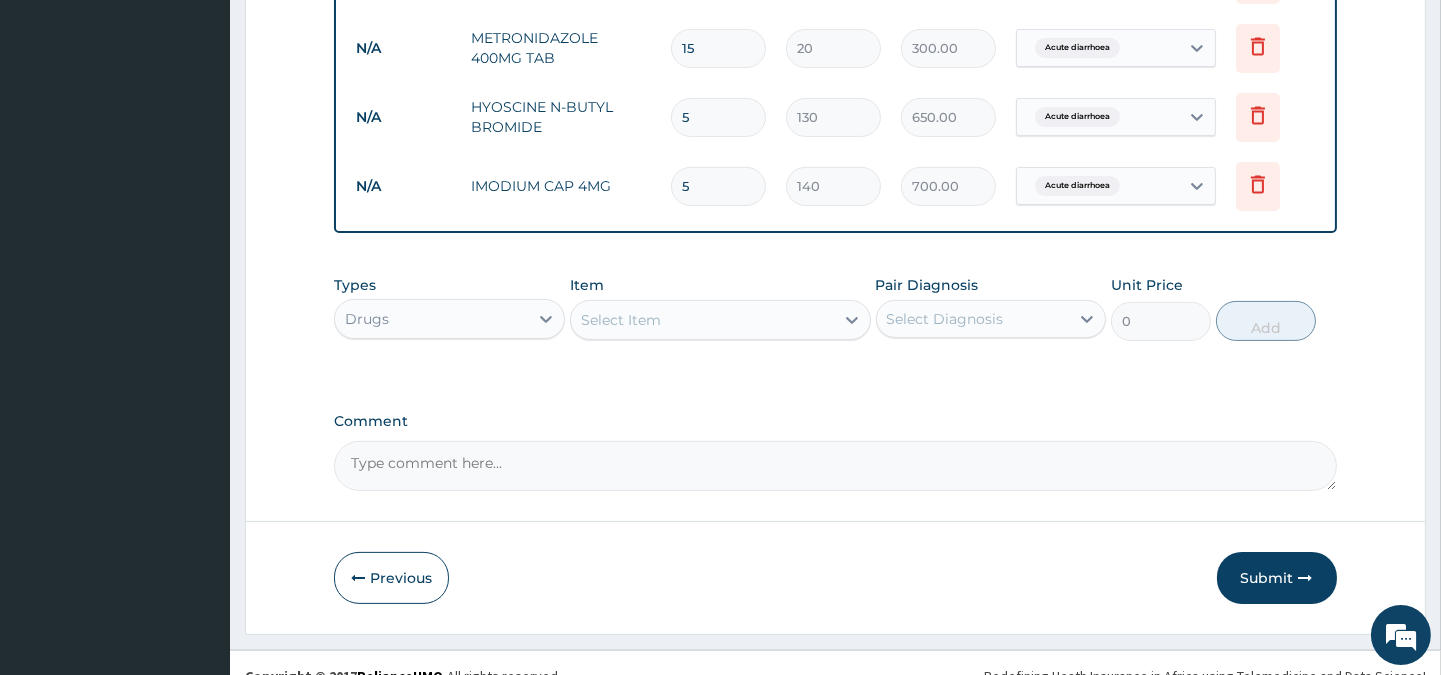scroll, scrollTop: 947, scrollLeft: 0, axis: vertical 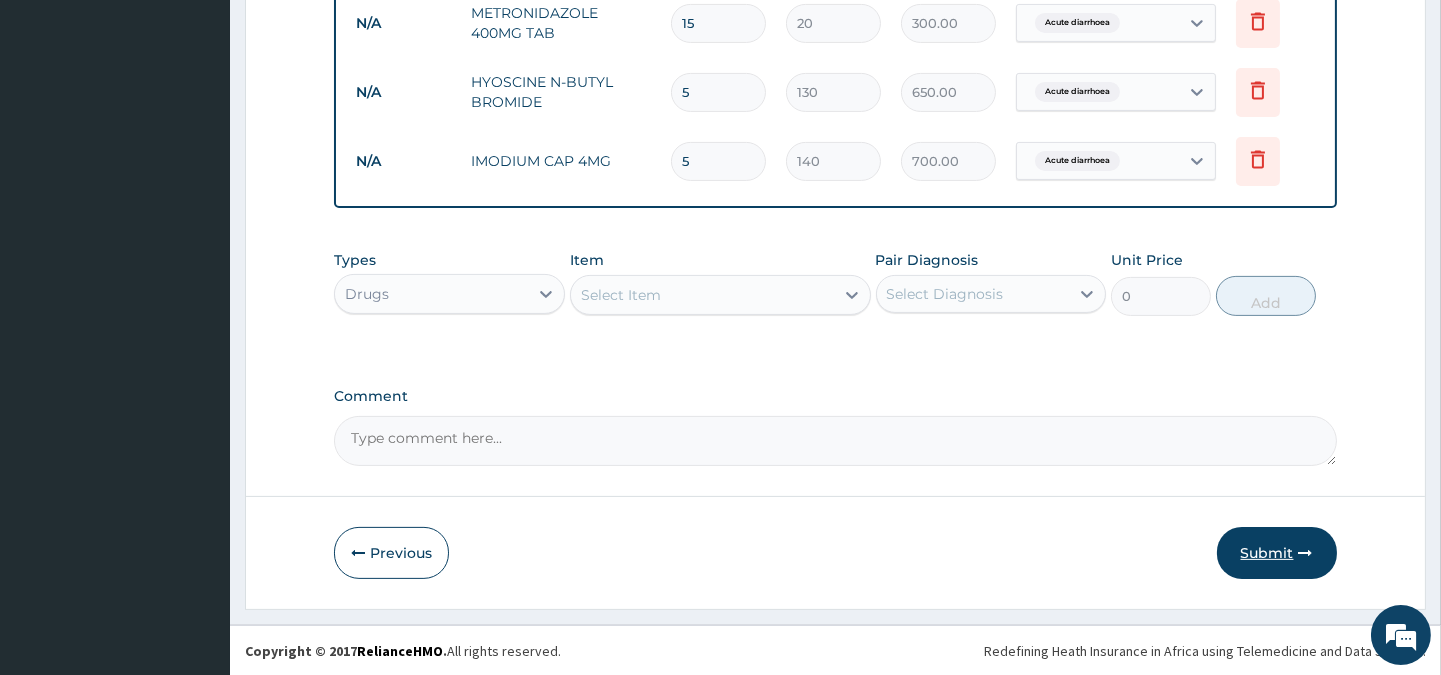 click on "Submit" at bounding box center (1277, 553) 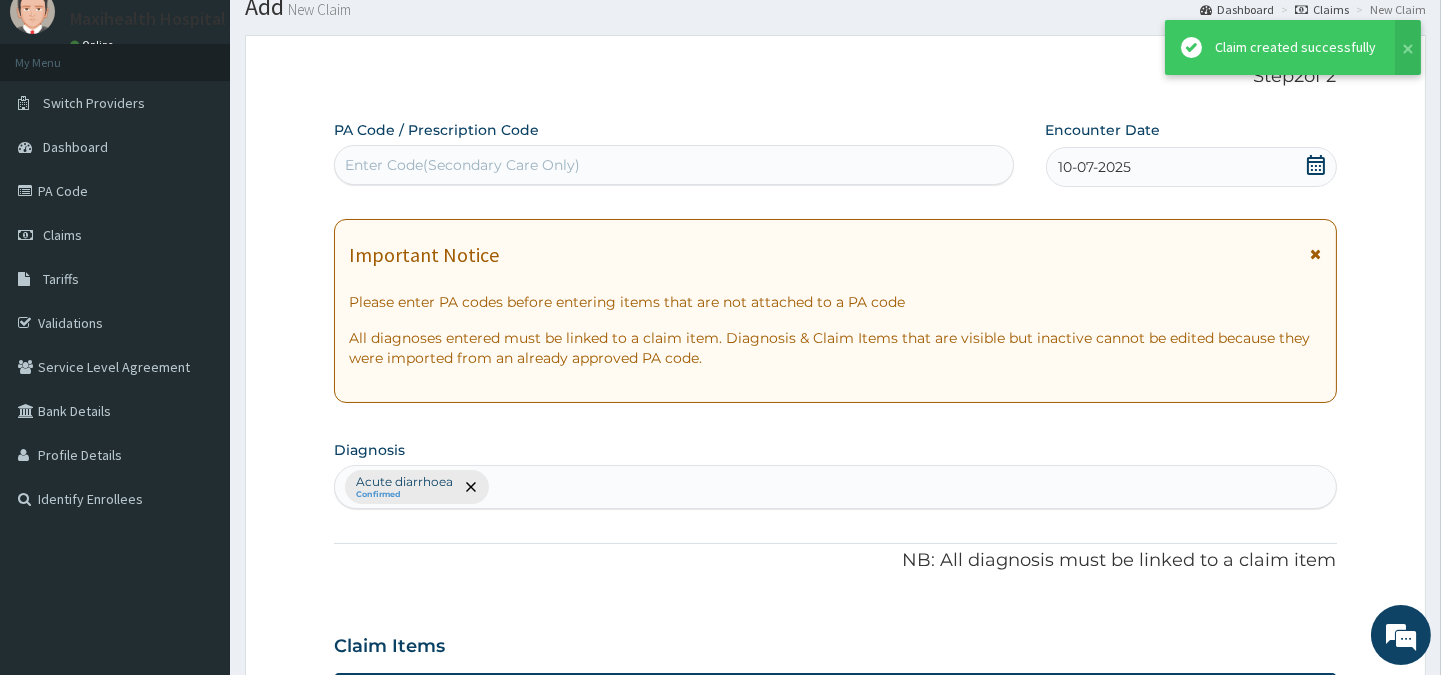 scroll, scrollTop: 947, scrollLeft: 0, axis: vertical 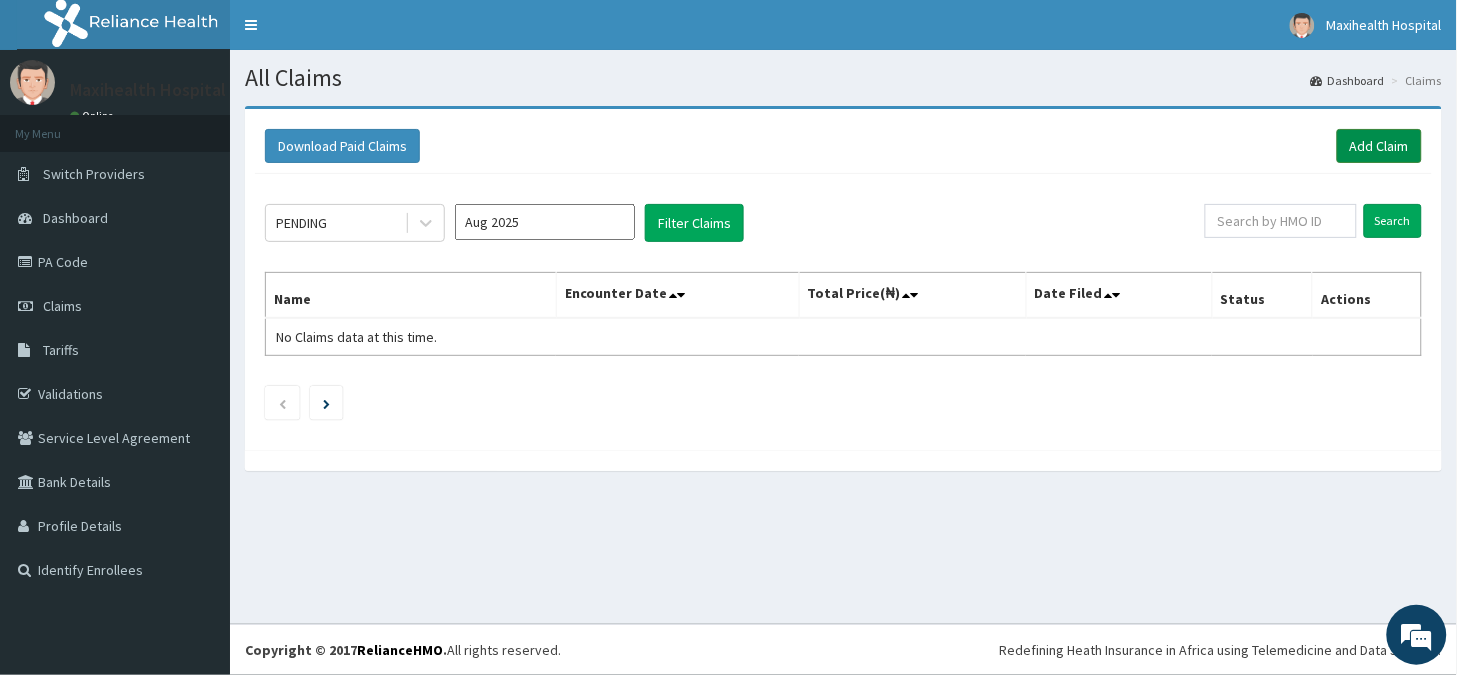click on "Add Claim" at bounding box center (1379, 146) 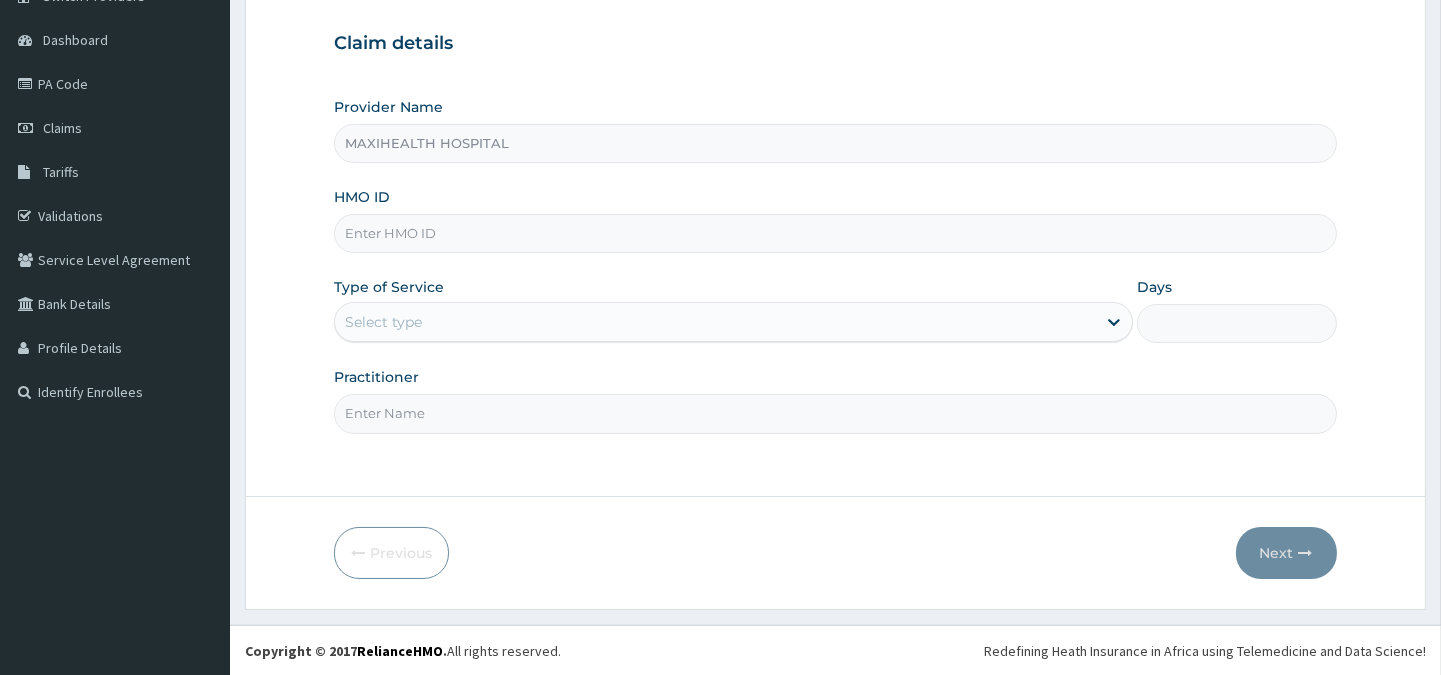 scroll, scrollTop: 178, scrollLeft: 0, axis: vertical 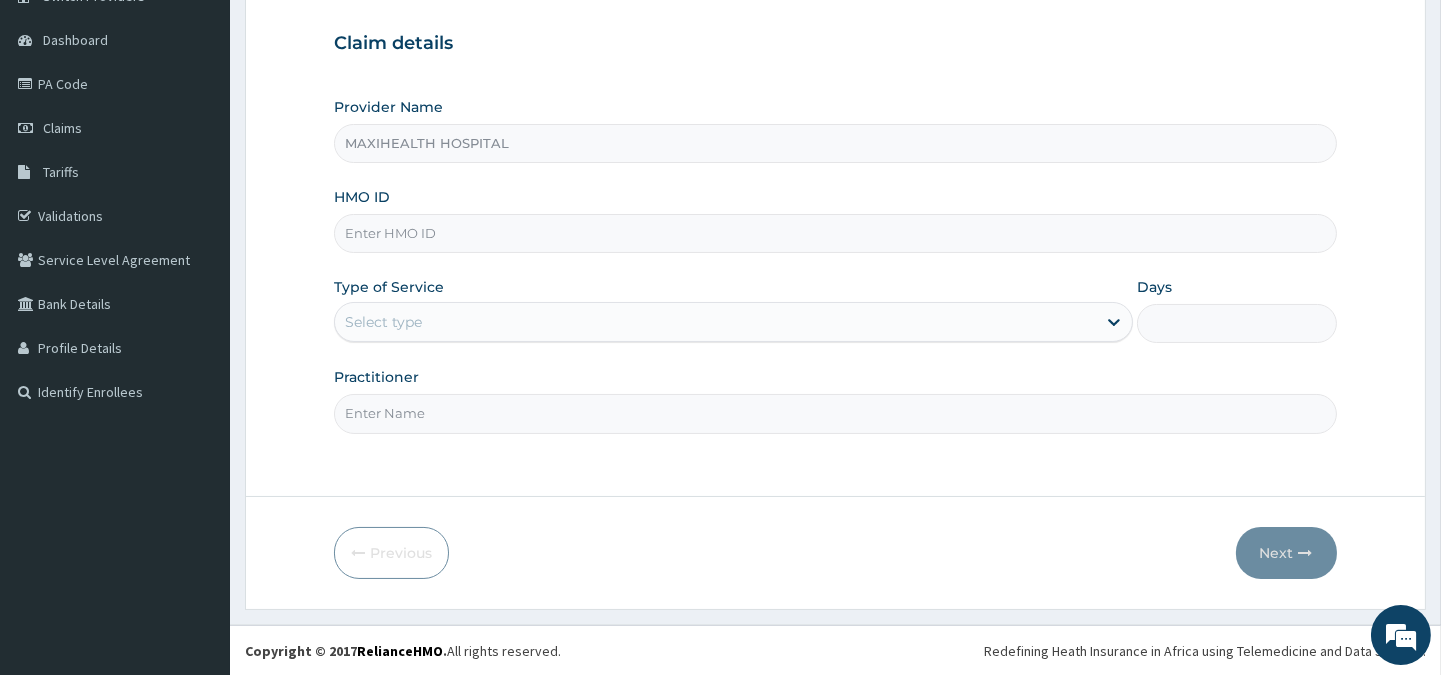 click on "HMO ID" at bounding box center [835, 233] 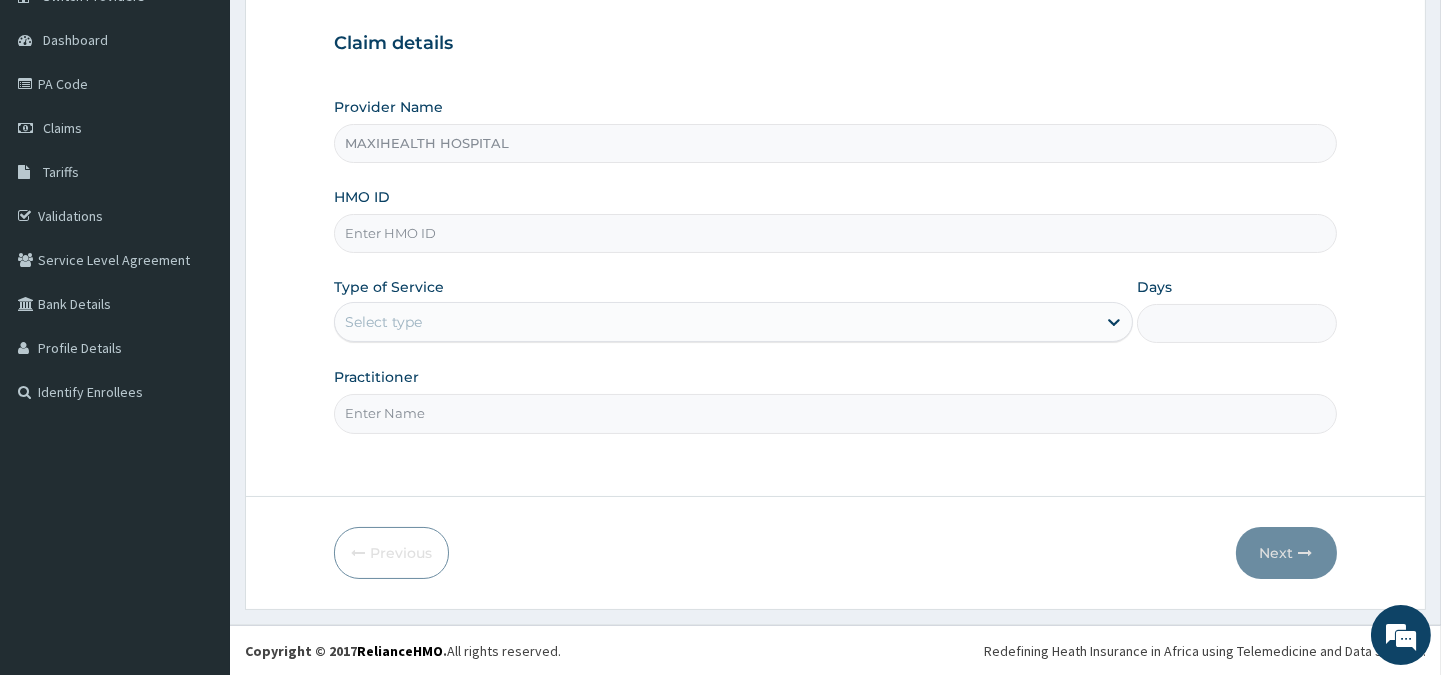 scroll, scrollTop: 0, scrollLeft: 0, axis: both 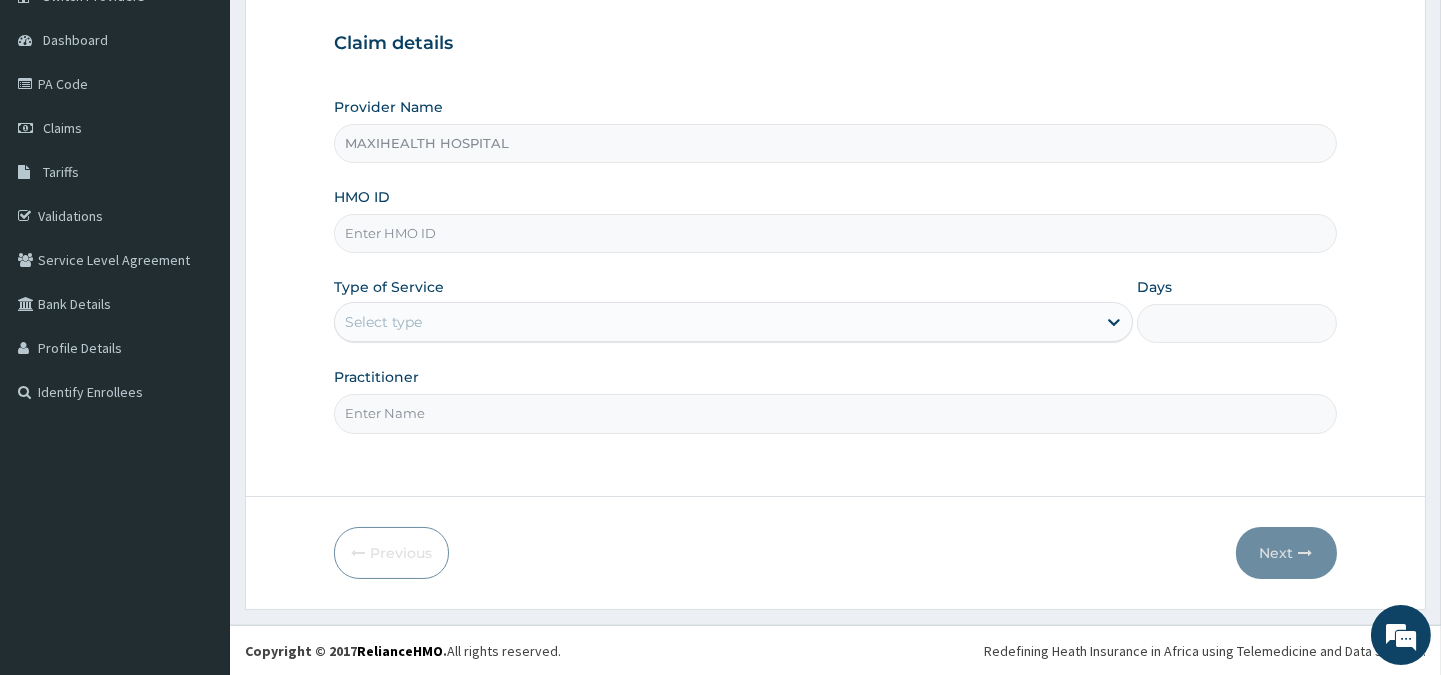 click on "HMO ID" at bounding box center (835, 233) 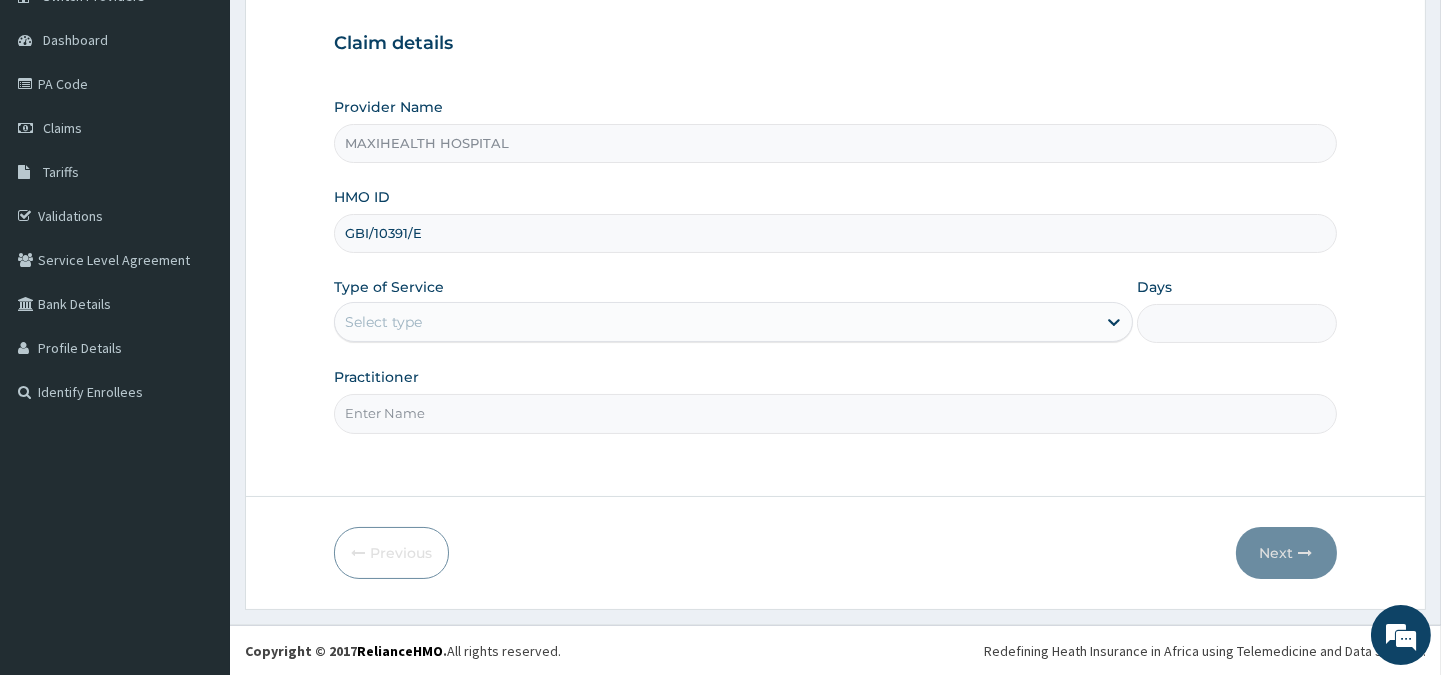 type on "GBI/10391/E" 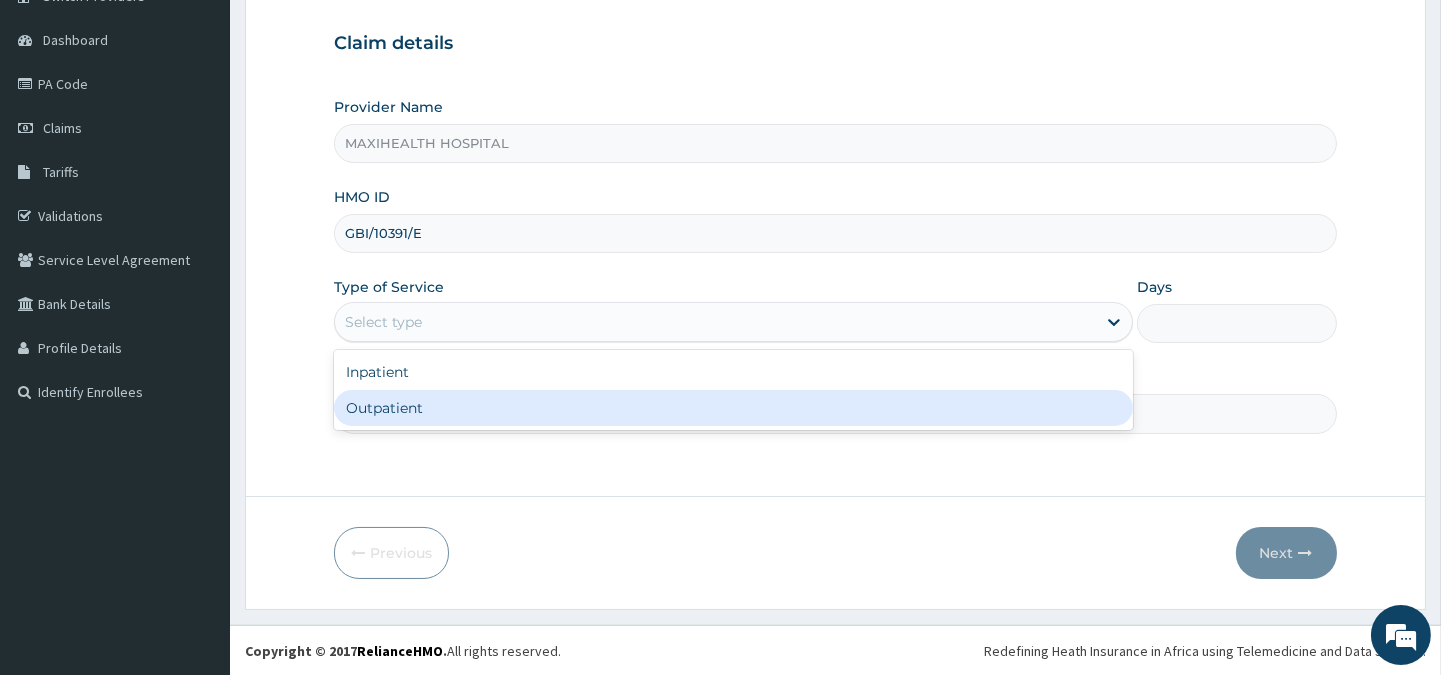 click on "Outpatient" at bounding box center (733, 408) 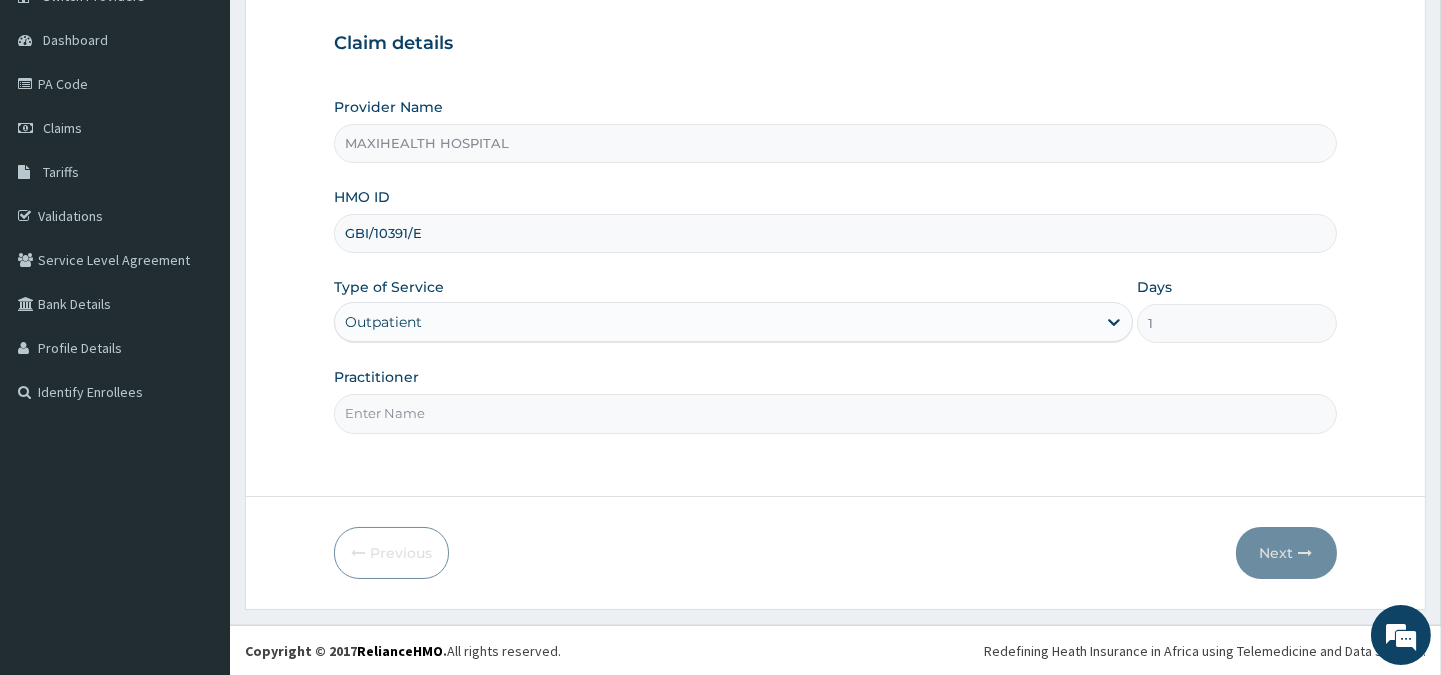 click on "Practitioner" at bounding box center [835, 413] 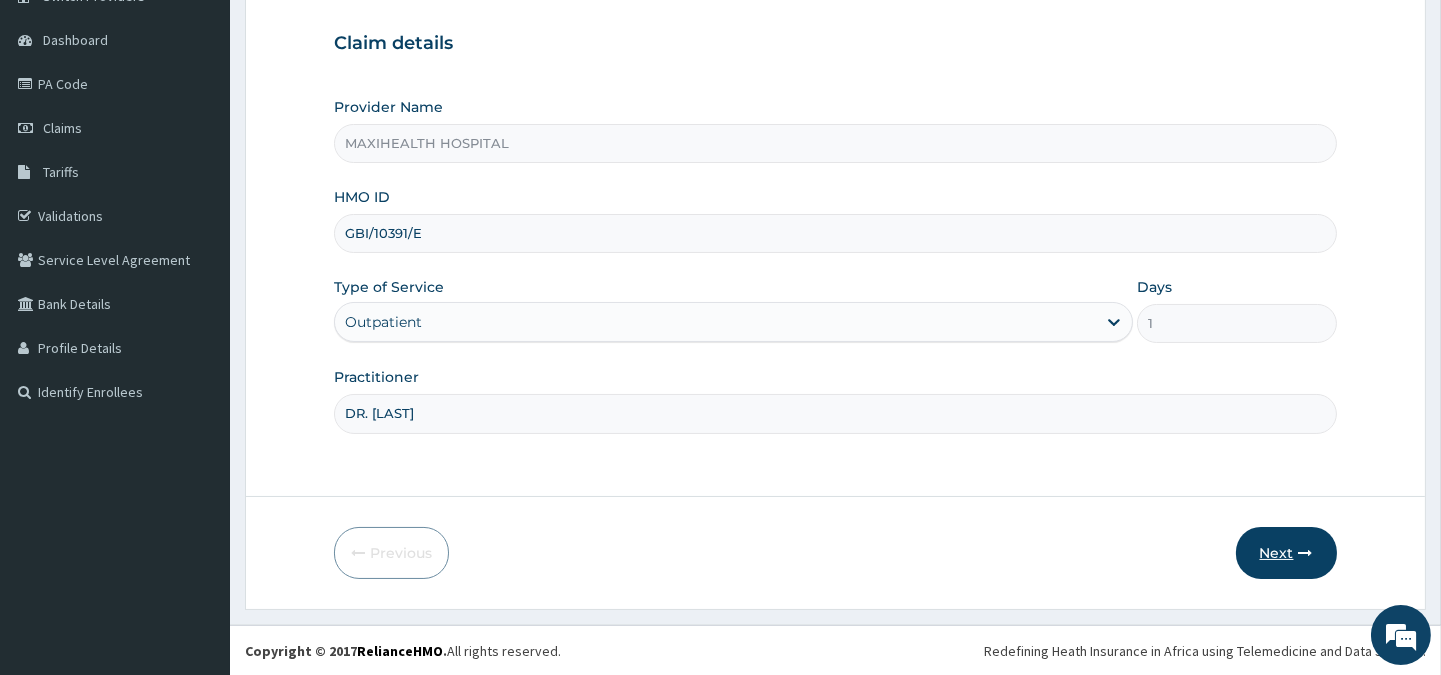 type on "DR. ADENIYI" 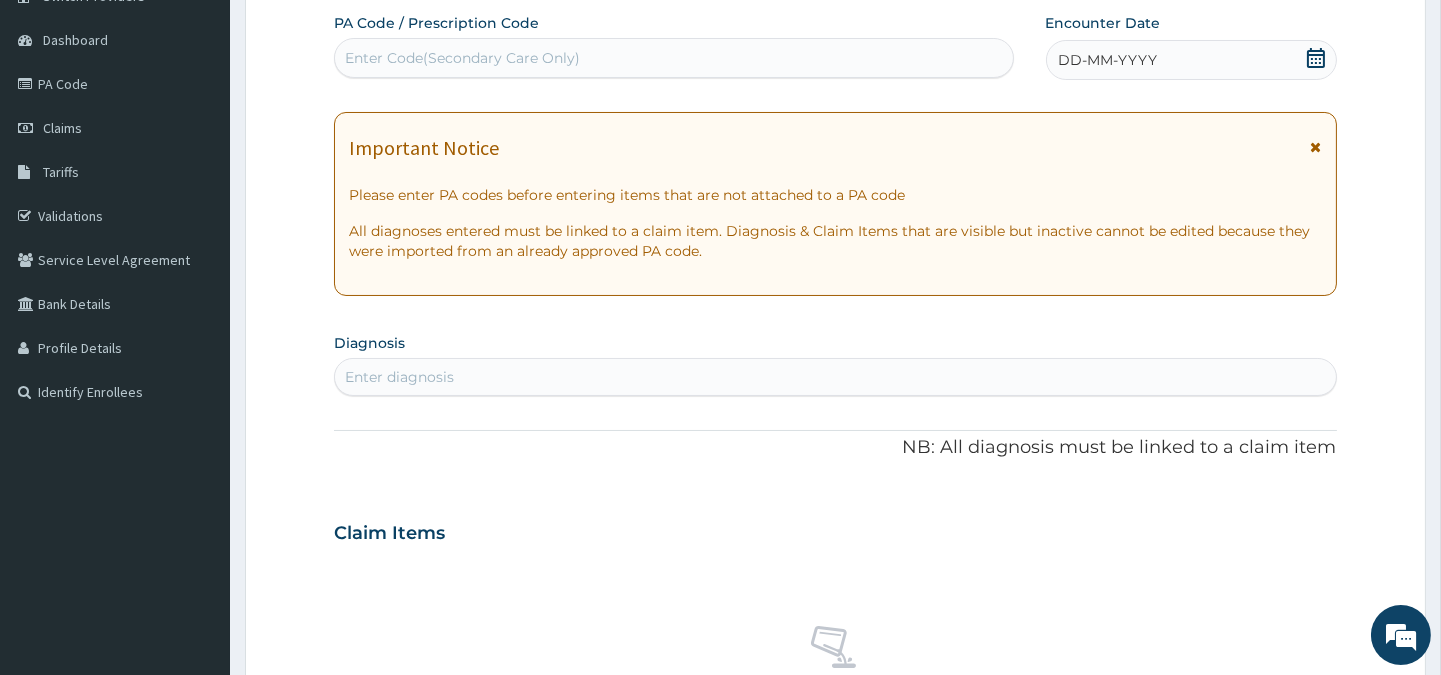 click on "DD-MM-YYYY" at bounding box center [1191, 60] 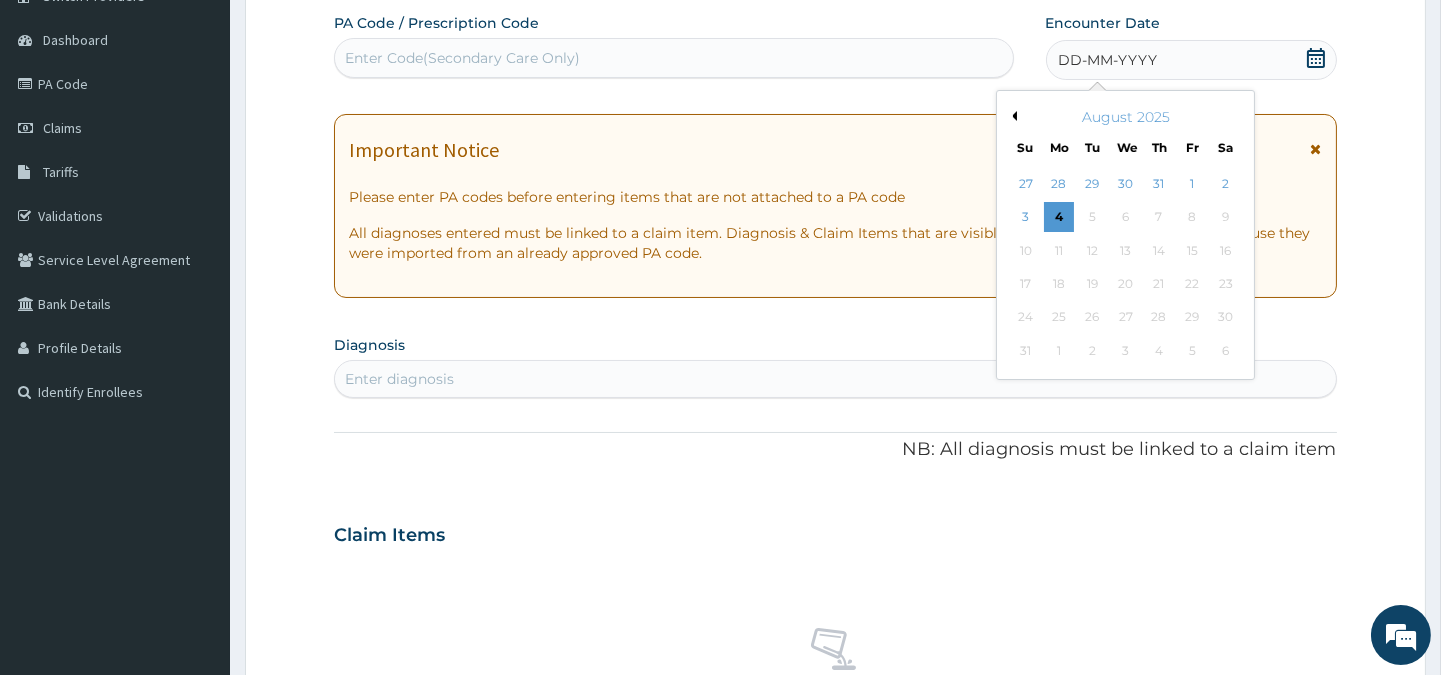 click on "Previous Month" at bounding box center [1012, 116] 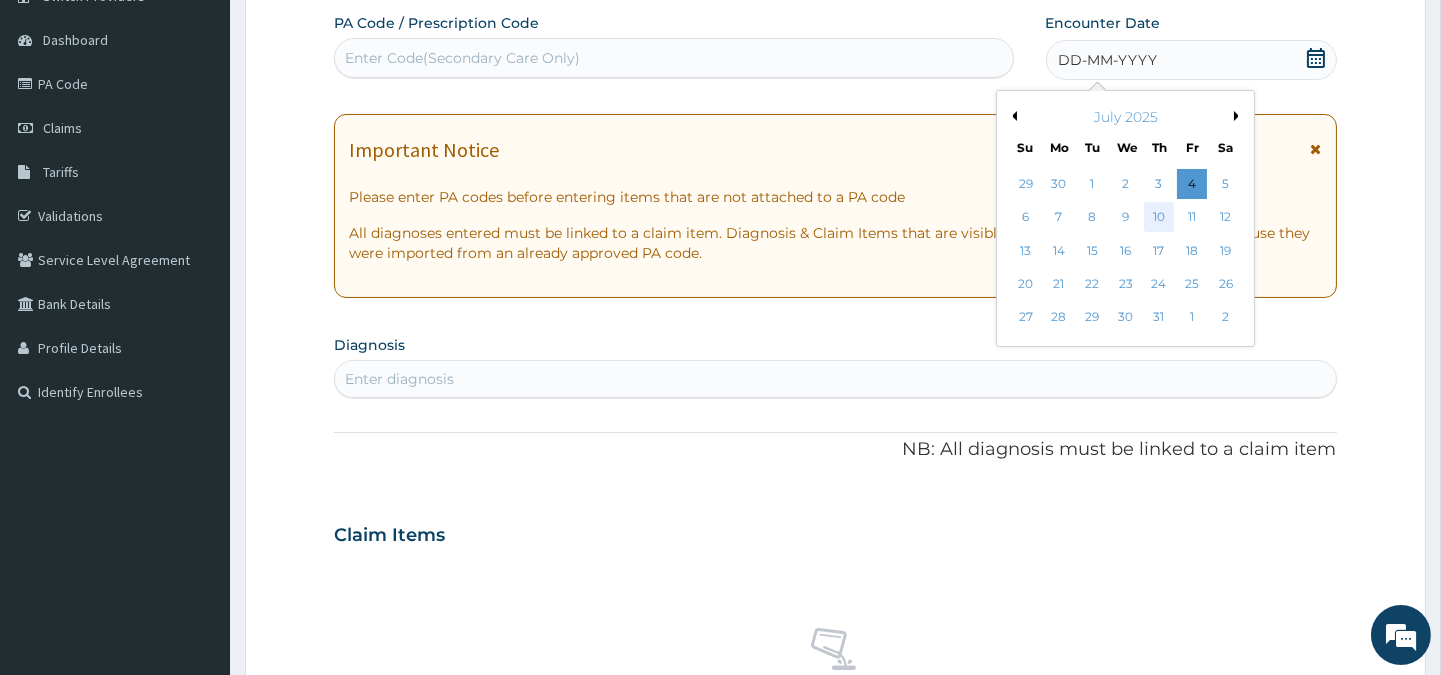 click on "10" at bounding box center [1158, 218] 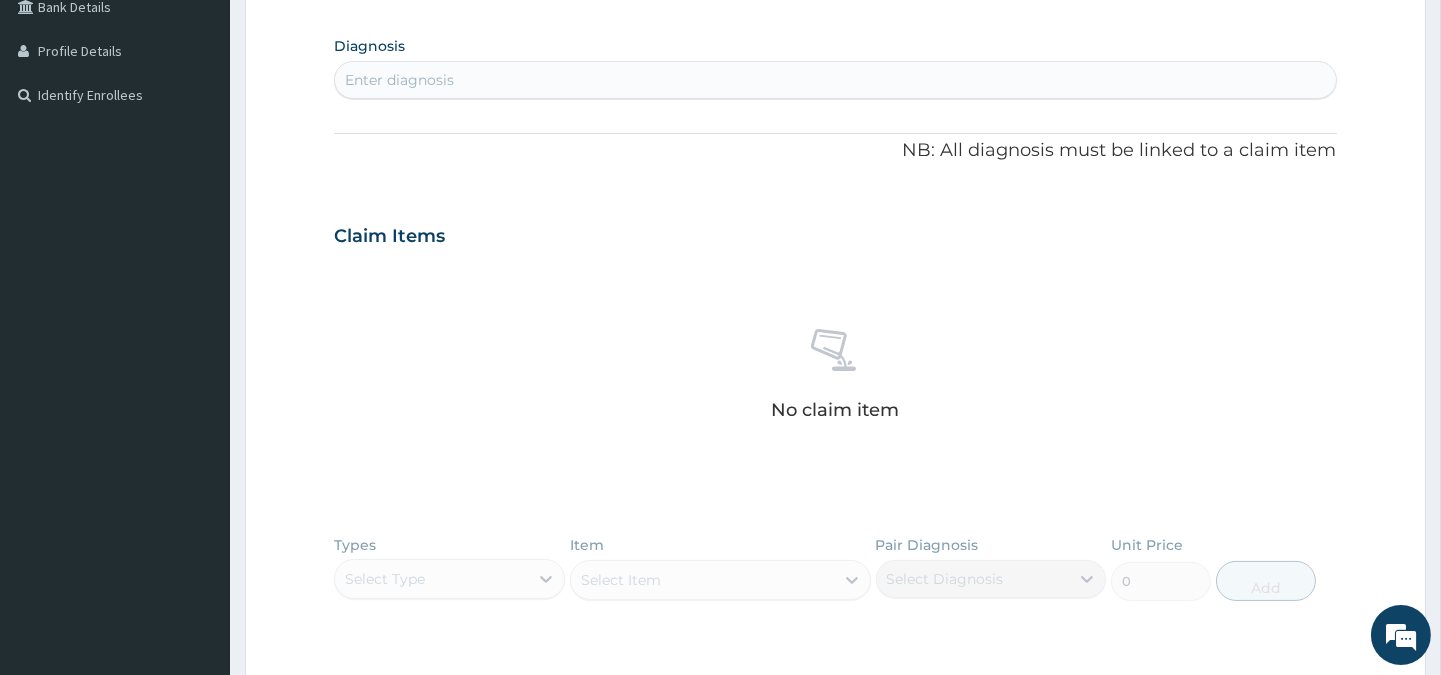 scroll, scrollTop: 476, scrollLeft: 0, axis: vertical 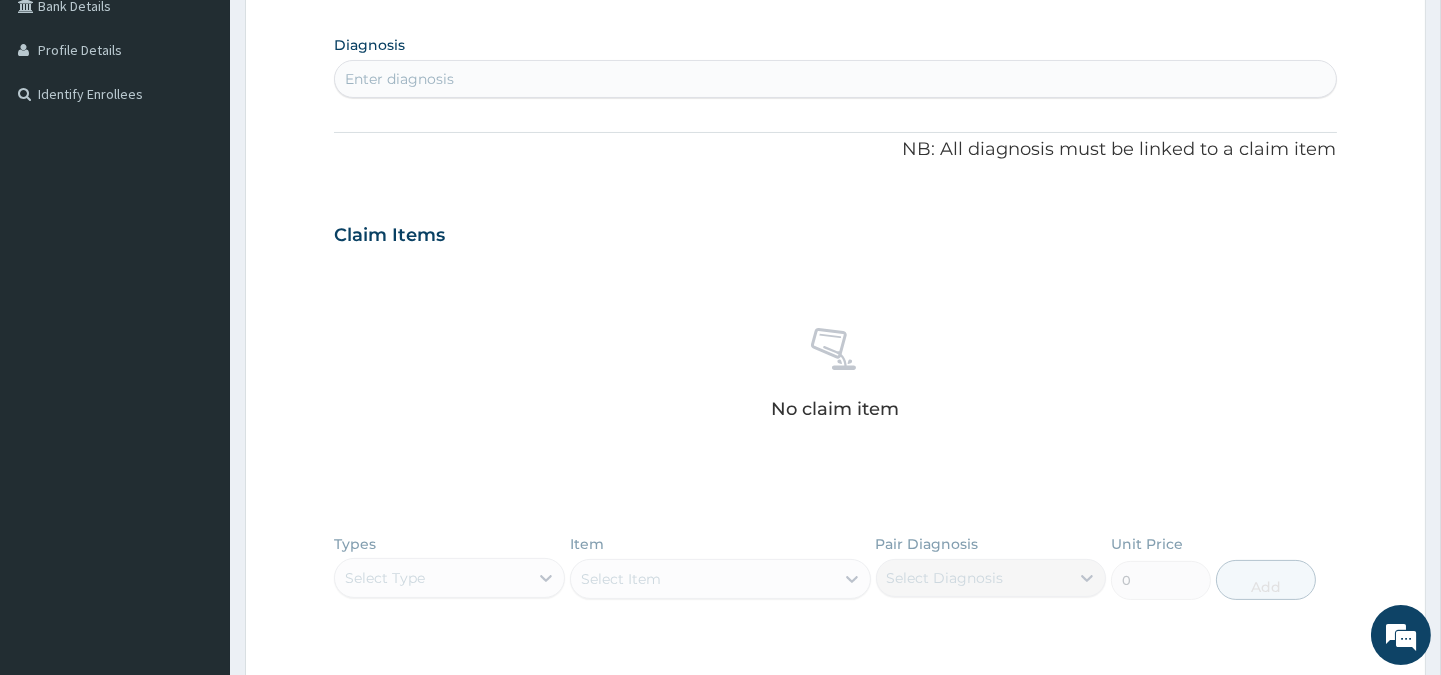 click on "Enter diagnosis" at bounding box center [399, 79] 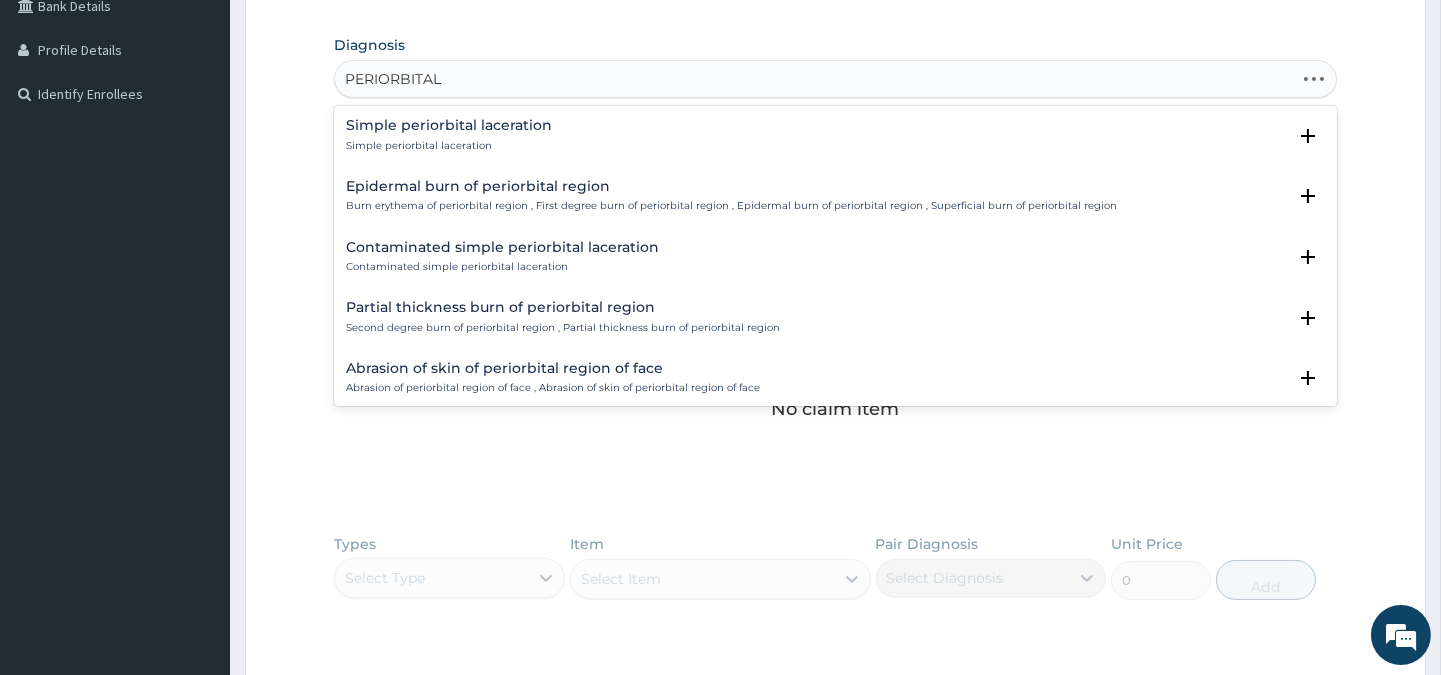 type on "PERIORBITAL" 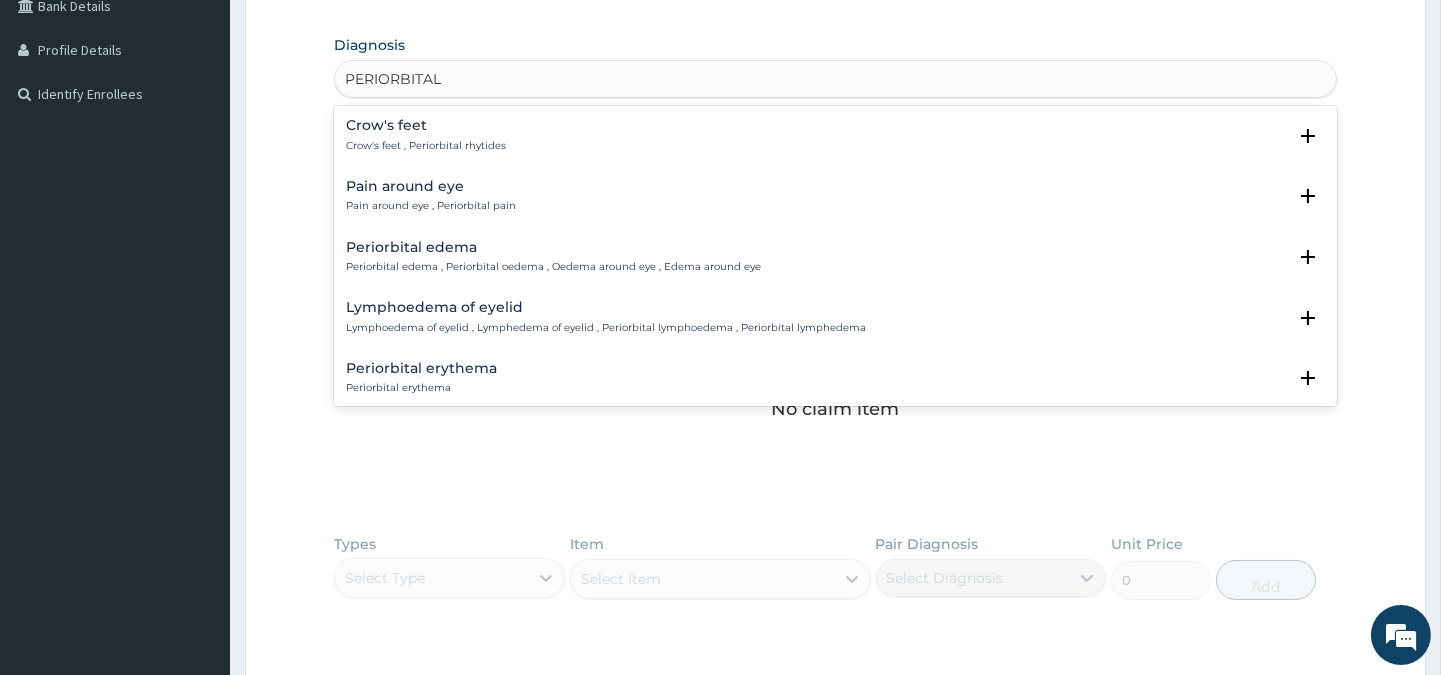 drag, startPoint x: 291, startPoint y: 78, endPoint x: 288, endPoint y: 98, distance: 20.22375 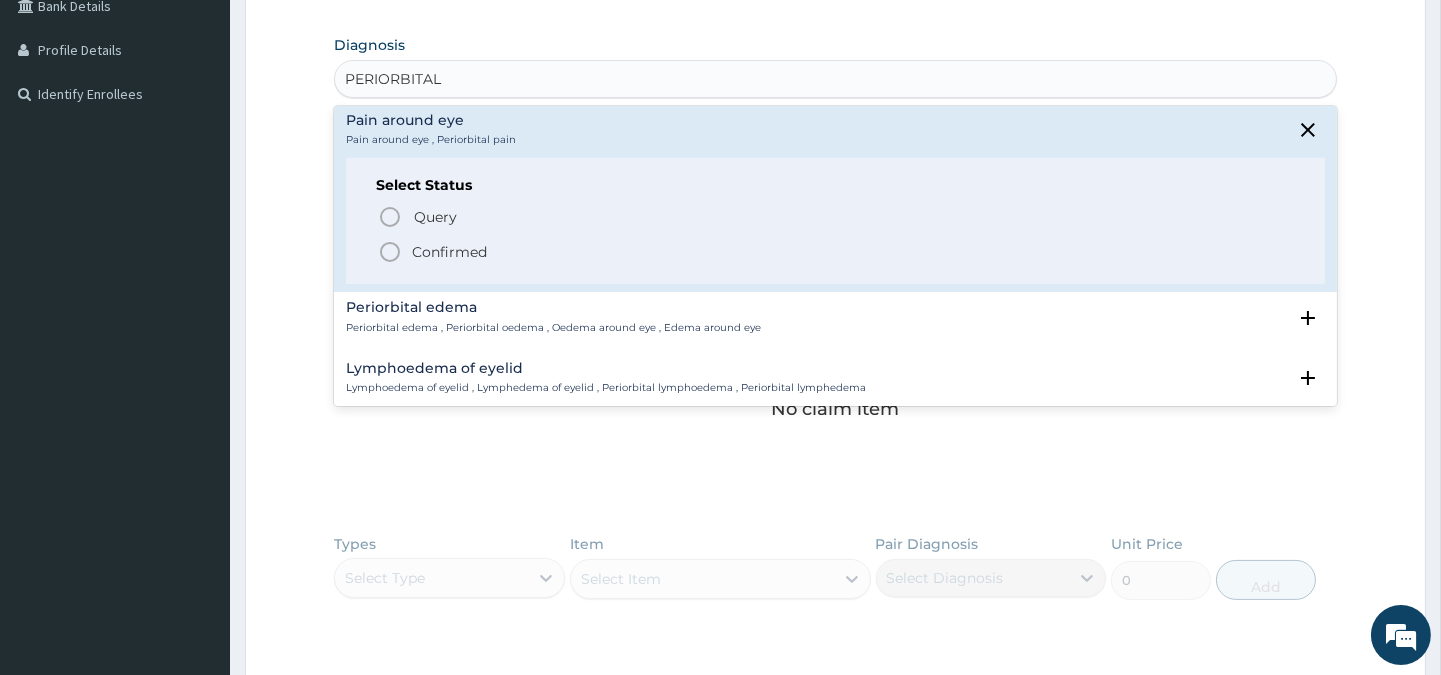 scroll, scrollTop: 67, scrollLeft: 0, axis: vertical 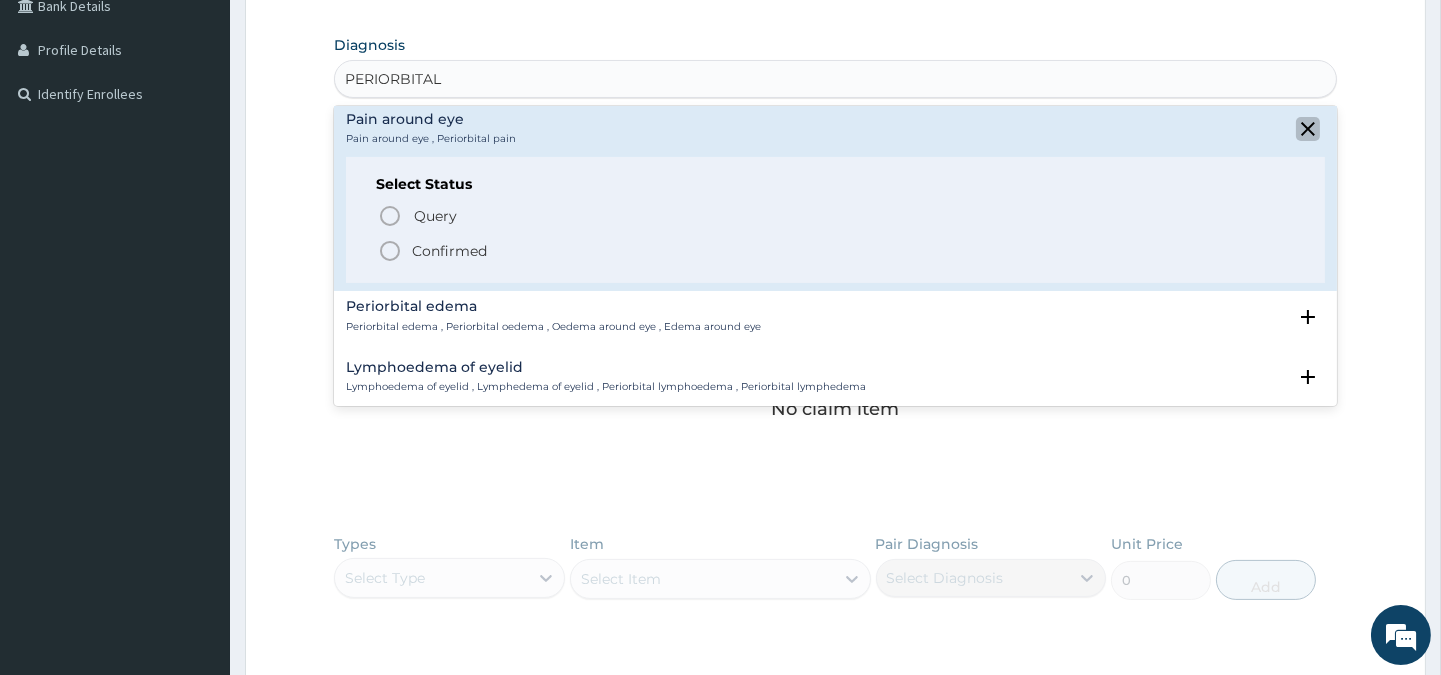 click 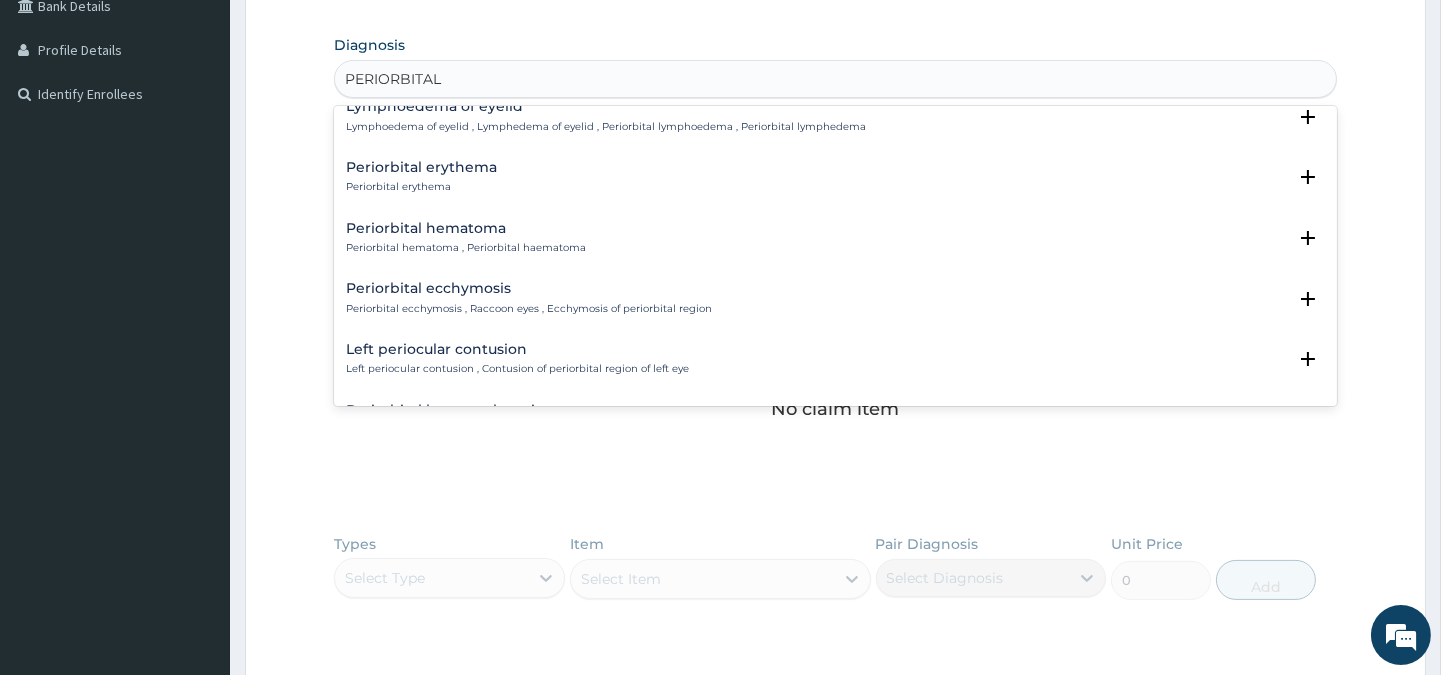 scroll, scrollTop: 202, scrollLeft: 0, axis: vertical 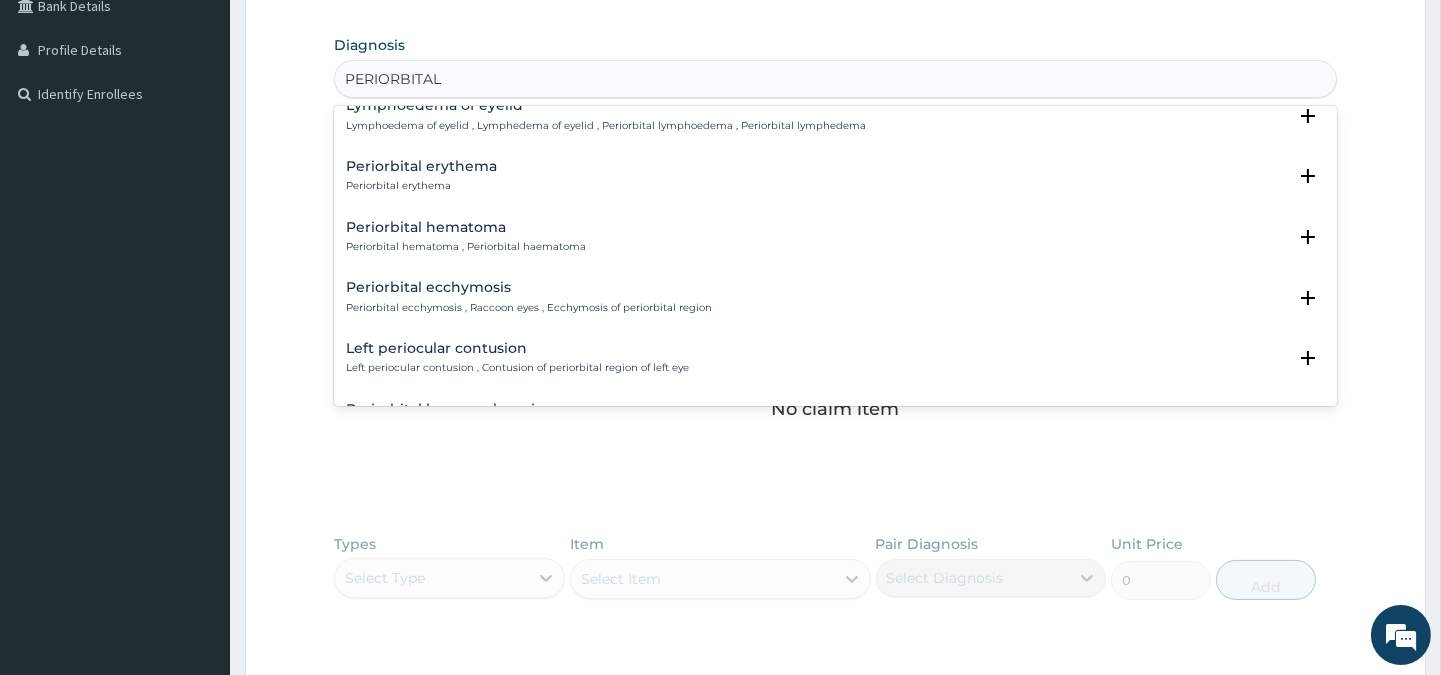 click on "Periorbital hematoma Periorbital hematoma , Periorbital haematoma" at bounding box center (835, 237) 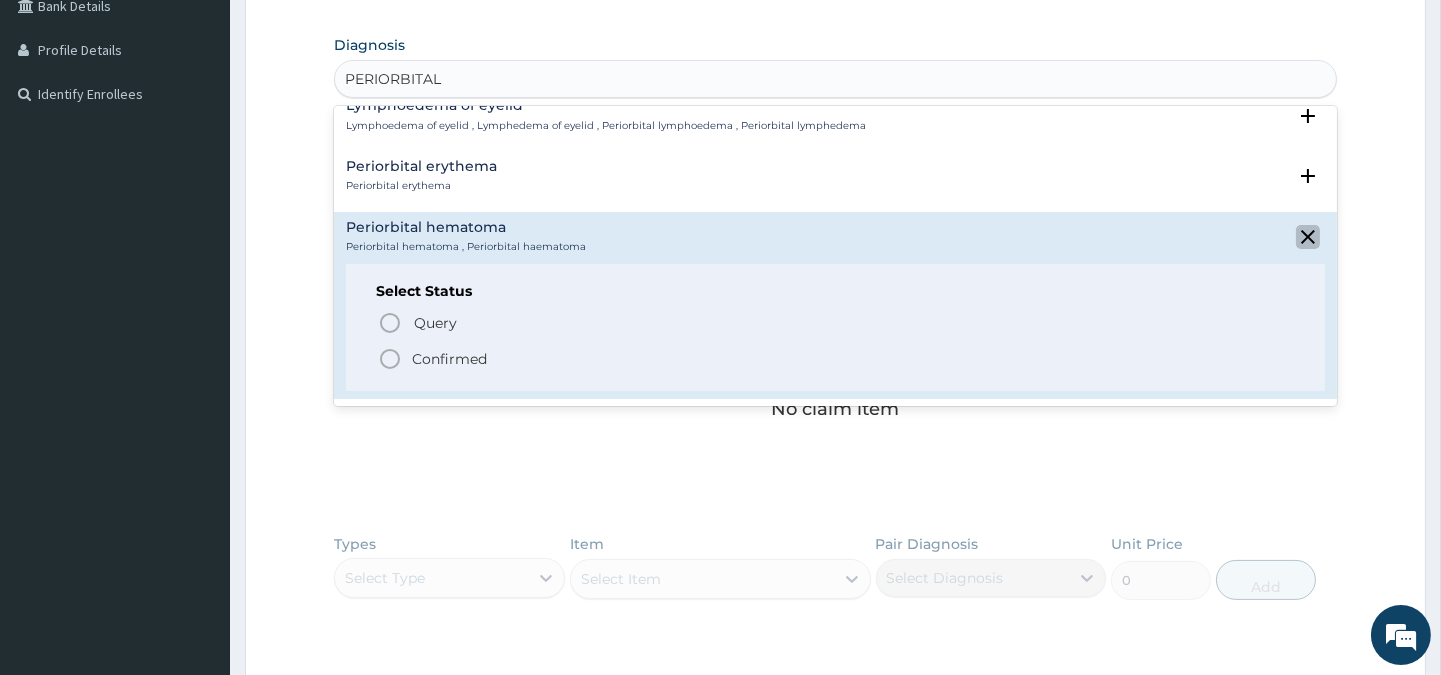 click 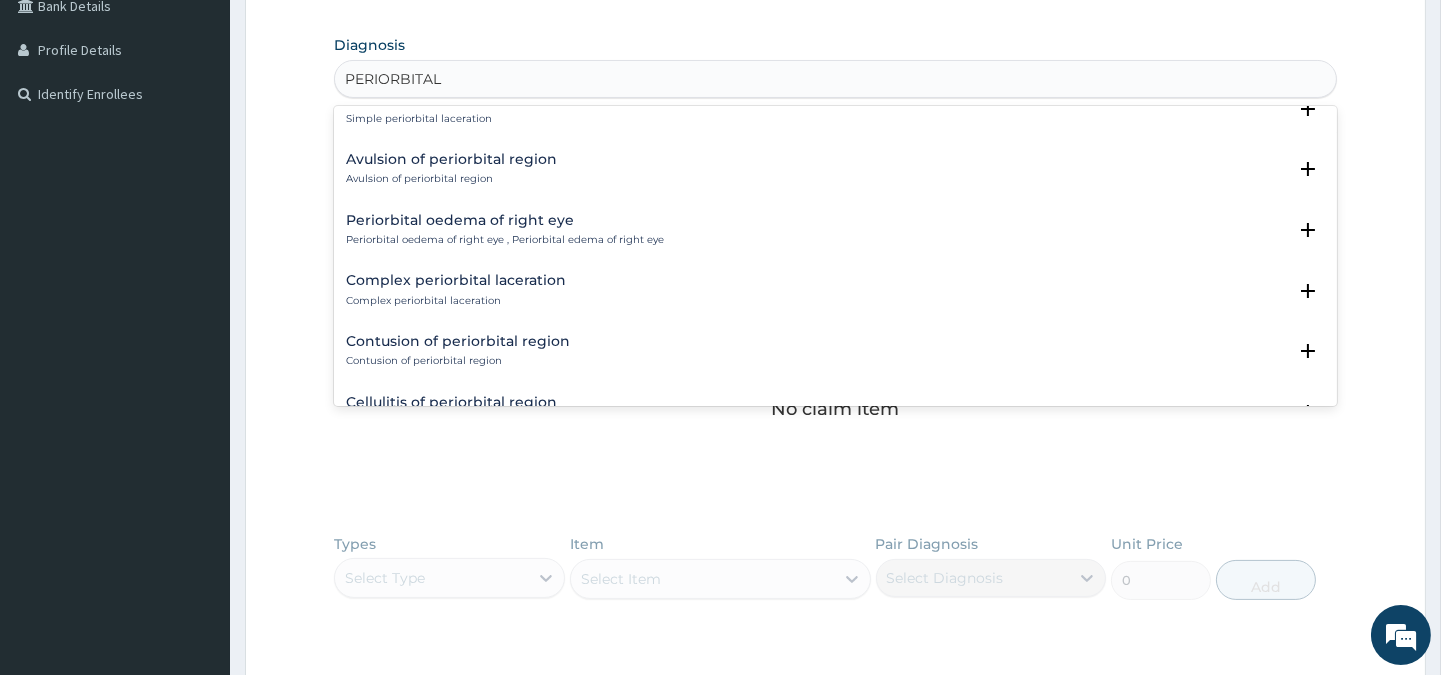 scroll, scrollTop: 1015, scrollLeft: 0, axis: vertical 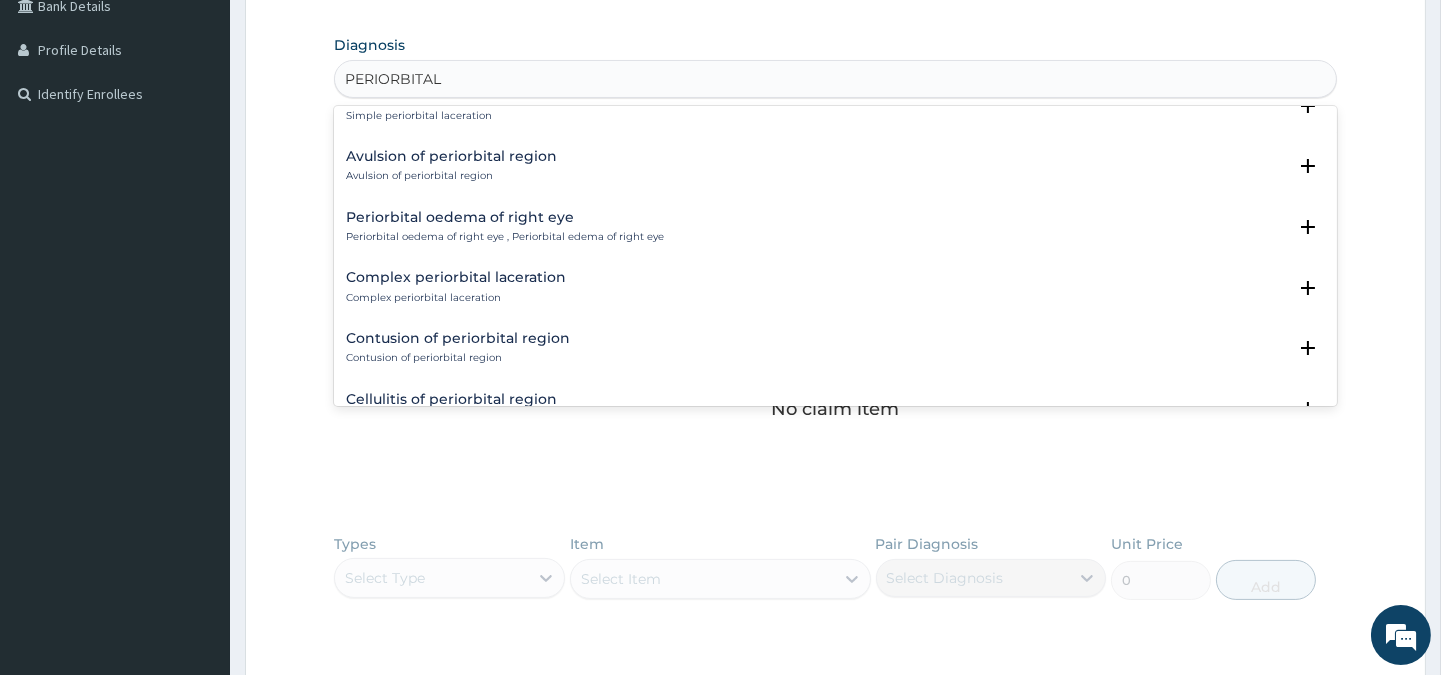 click on "Complex periorbital laceration Complex periorbital laceration" at bounding box center [835, 287] 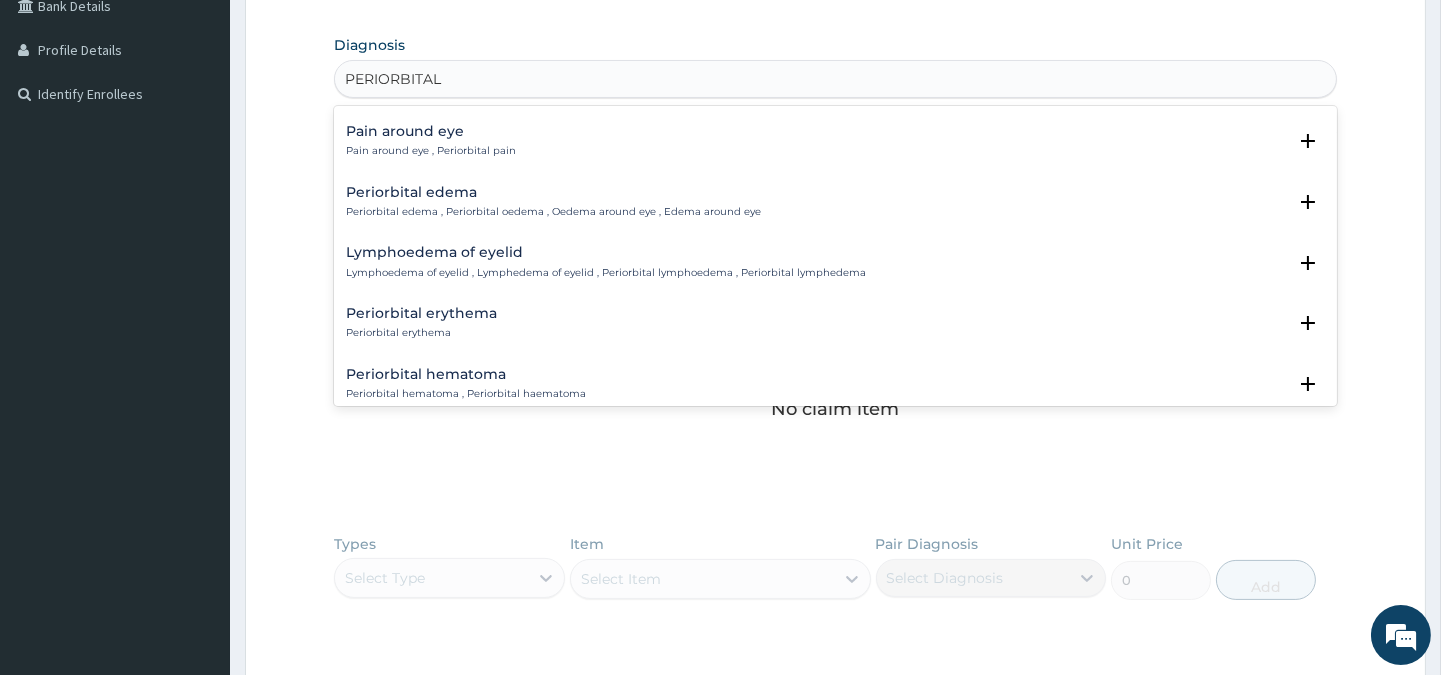 scroll, scrollTop: 27, scrollLeft: 0, axis: vertical 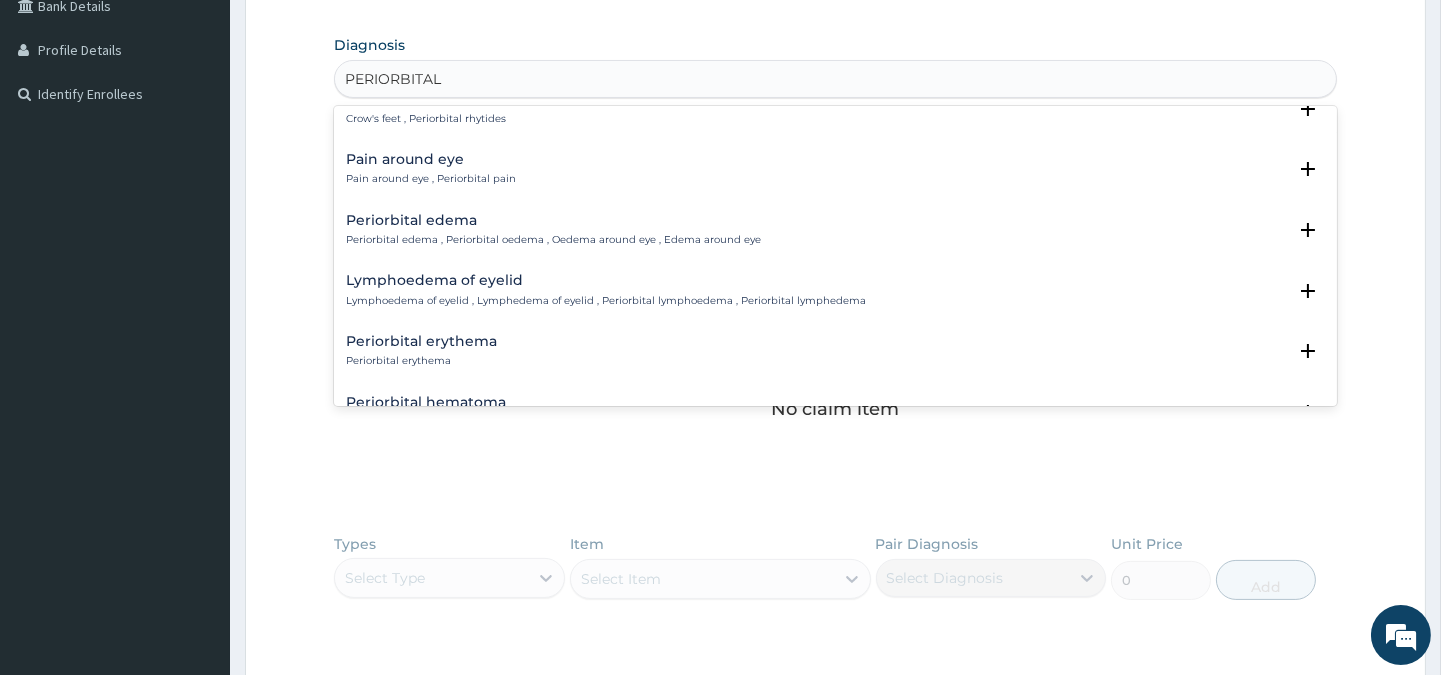 click on "Lymphoedema of eyelid" at bounding box center (606, 280) 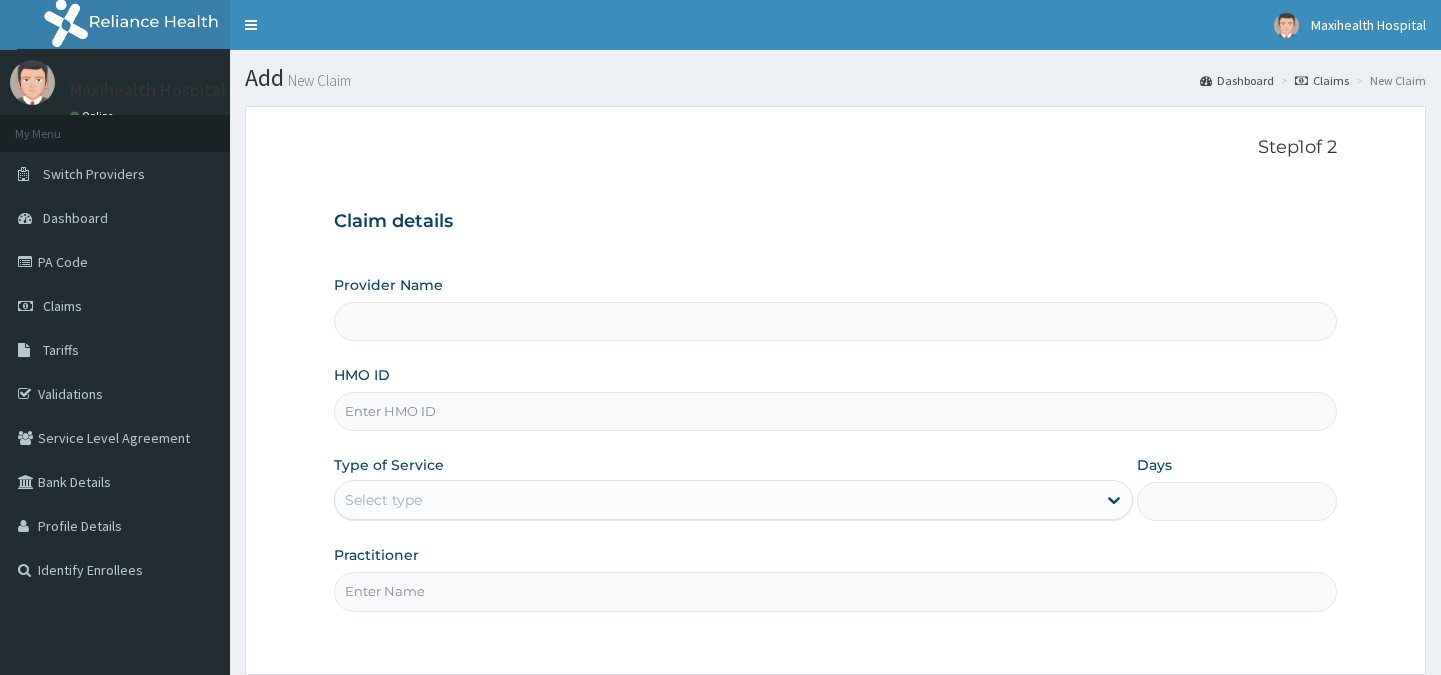 scroll, scrollTop: 0, scrollLeft: 0, axis: both 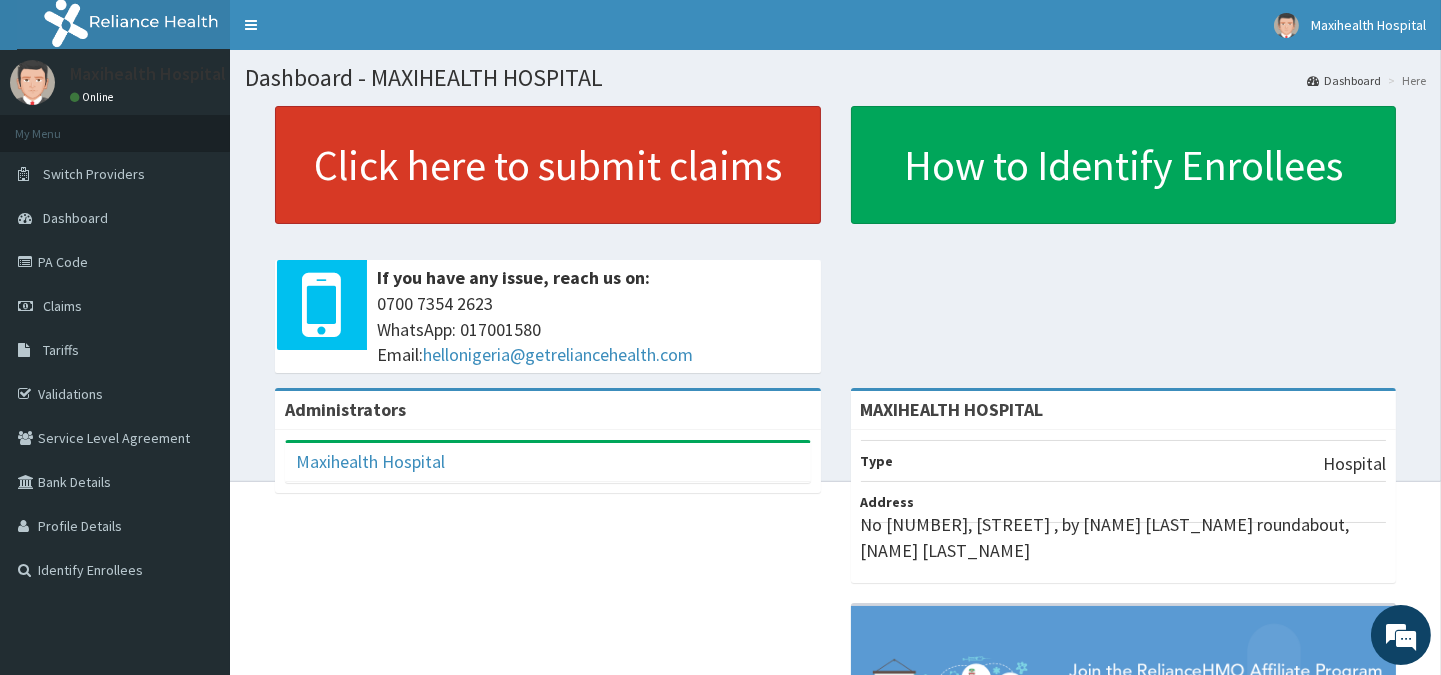 click on "Click here to submit claims" at bounding box center [548, 165] 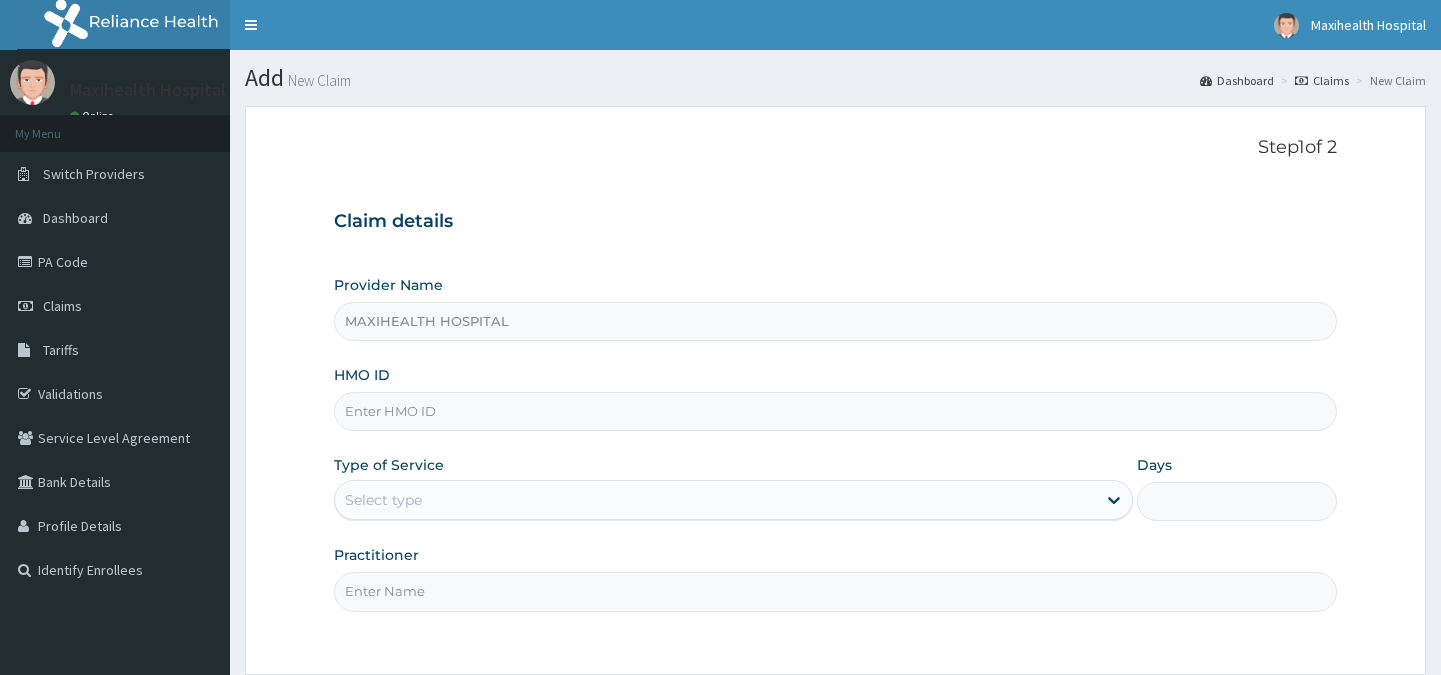 scroll, scrollTop: 0, scrollLeft: 0, axis: both 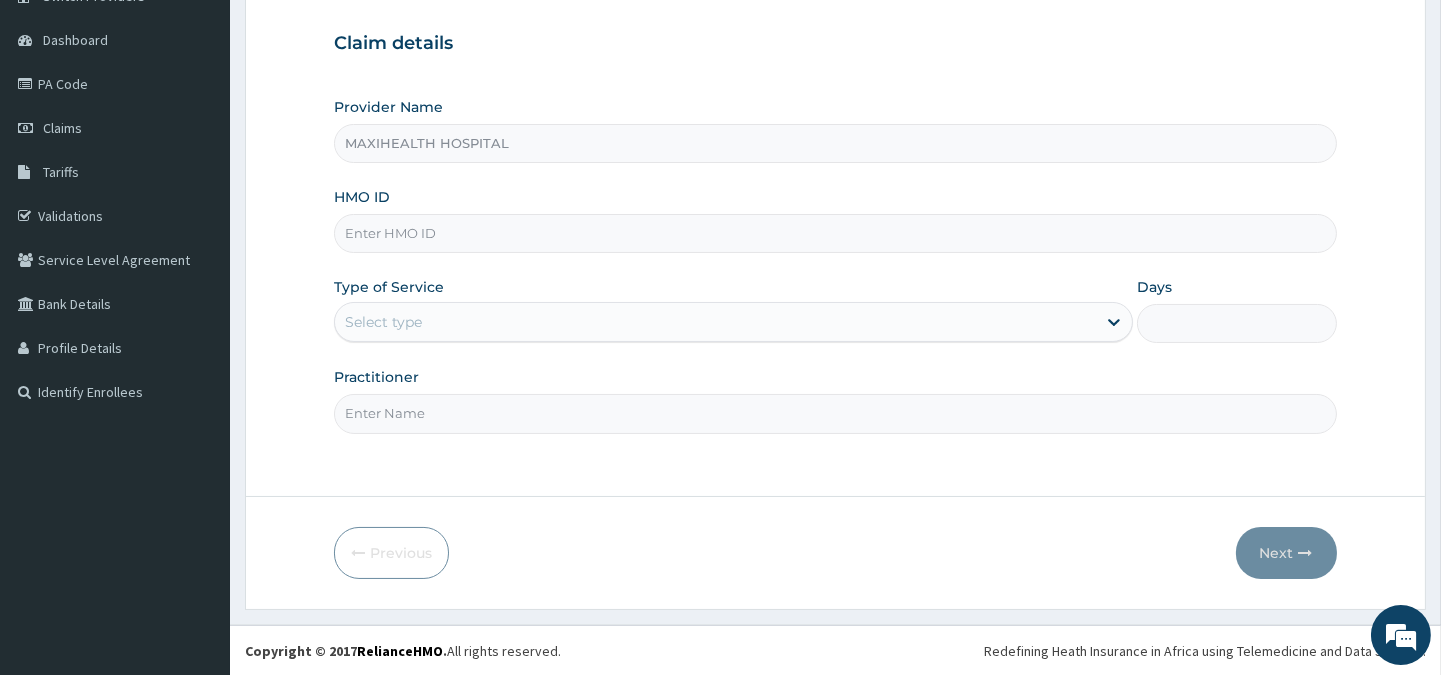 click on "HMO ID" at bounding box center [835, 233] 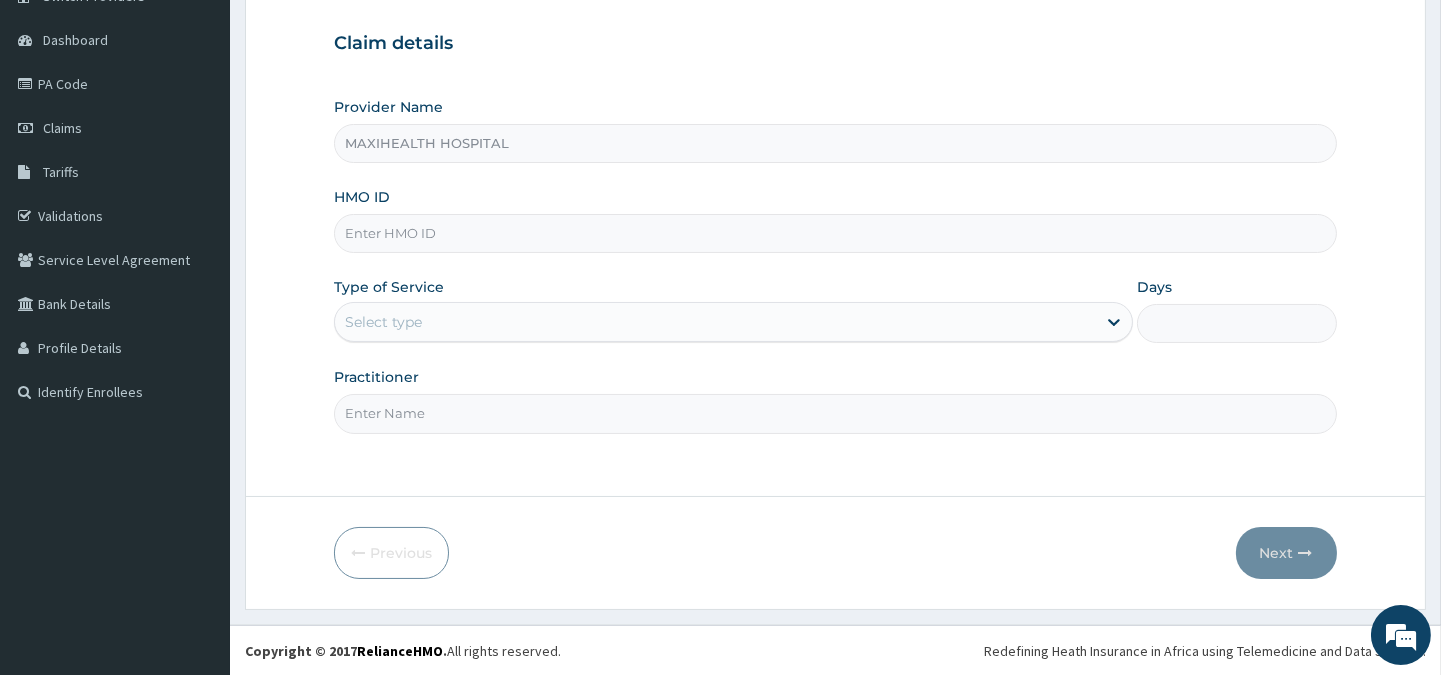 scroll, scrollTop: 0, scrollLeft: 0, axis: both 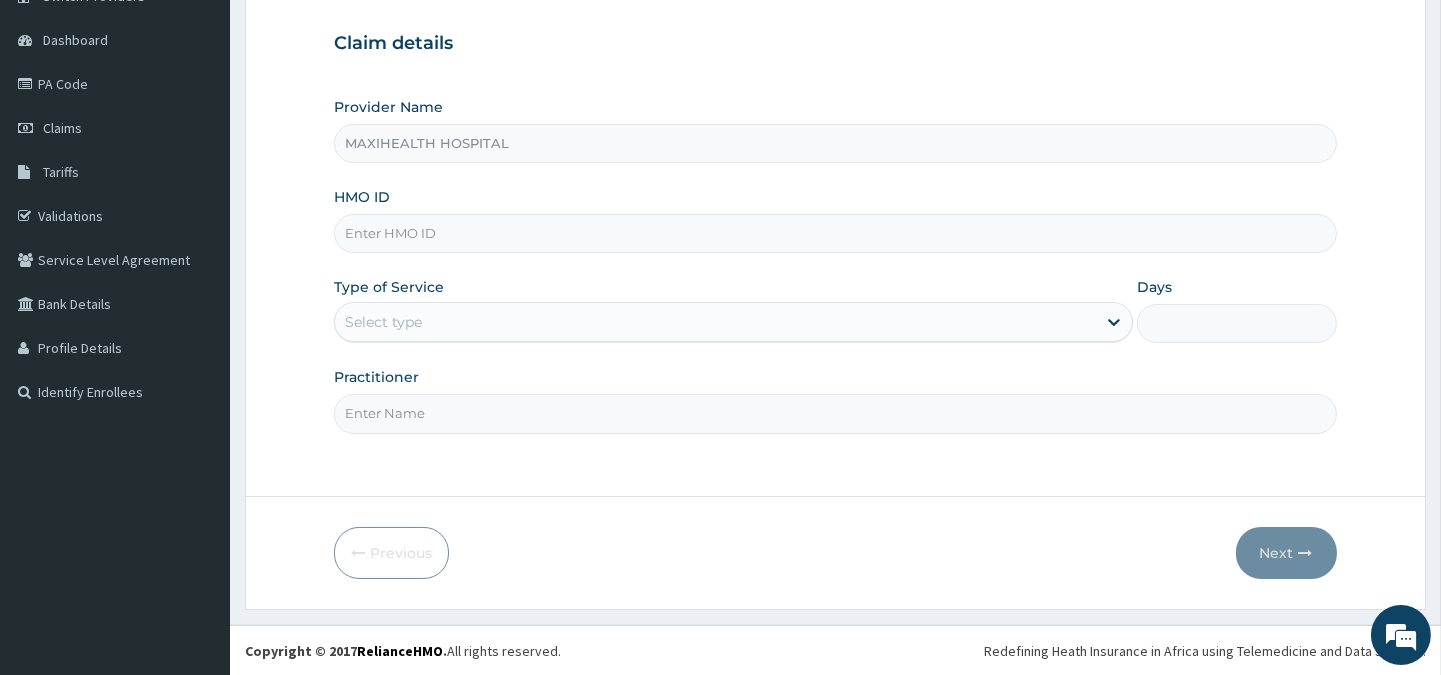 click on "HMO ID" at bounding box center (835, 233) 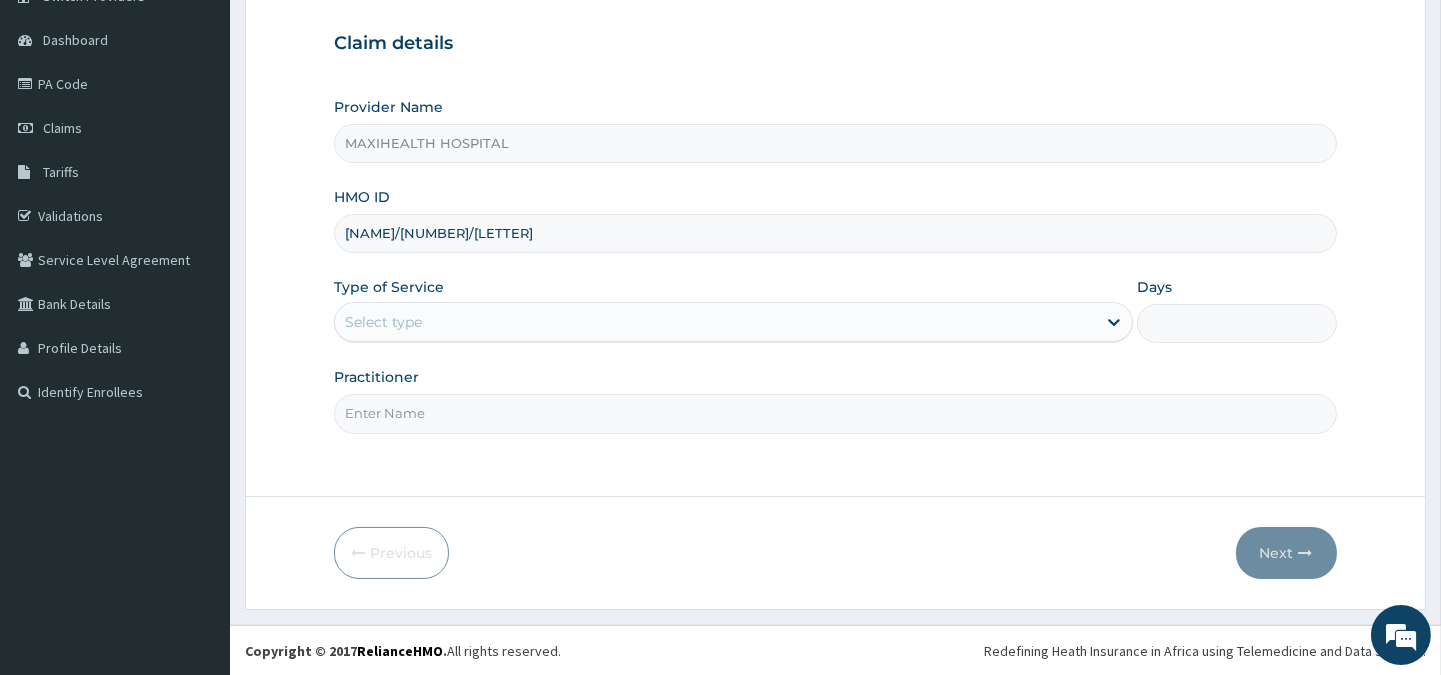 type on "BEN/10025/A" 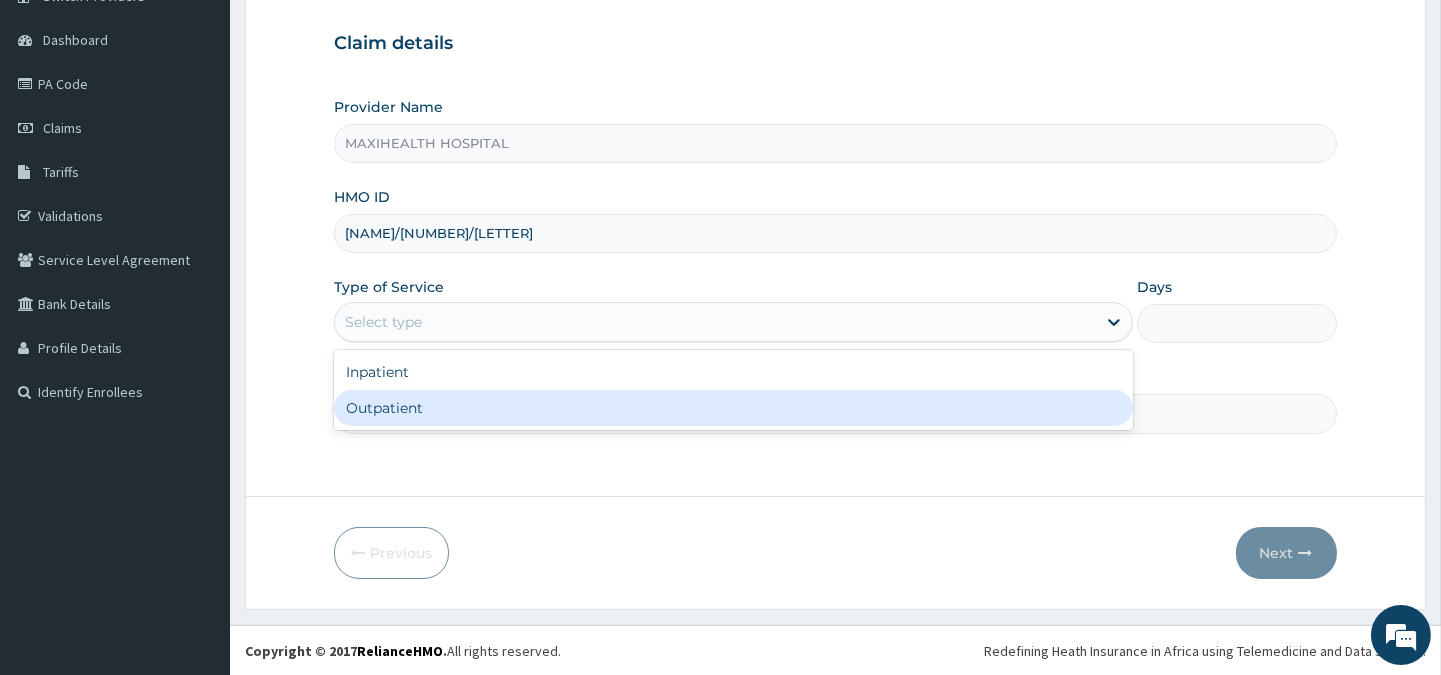 click on "Outpatient" at bounding box center [733, 408] 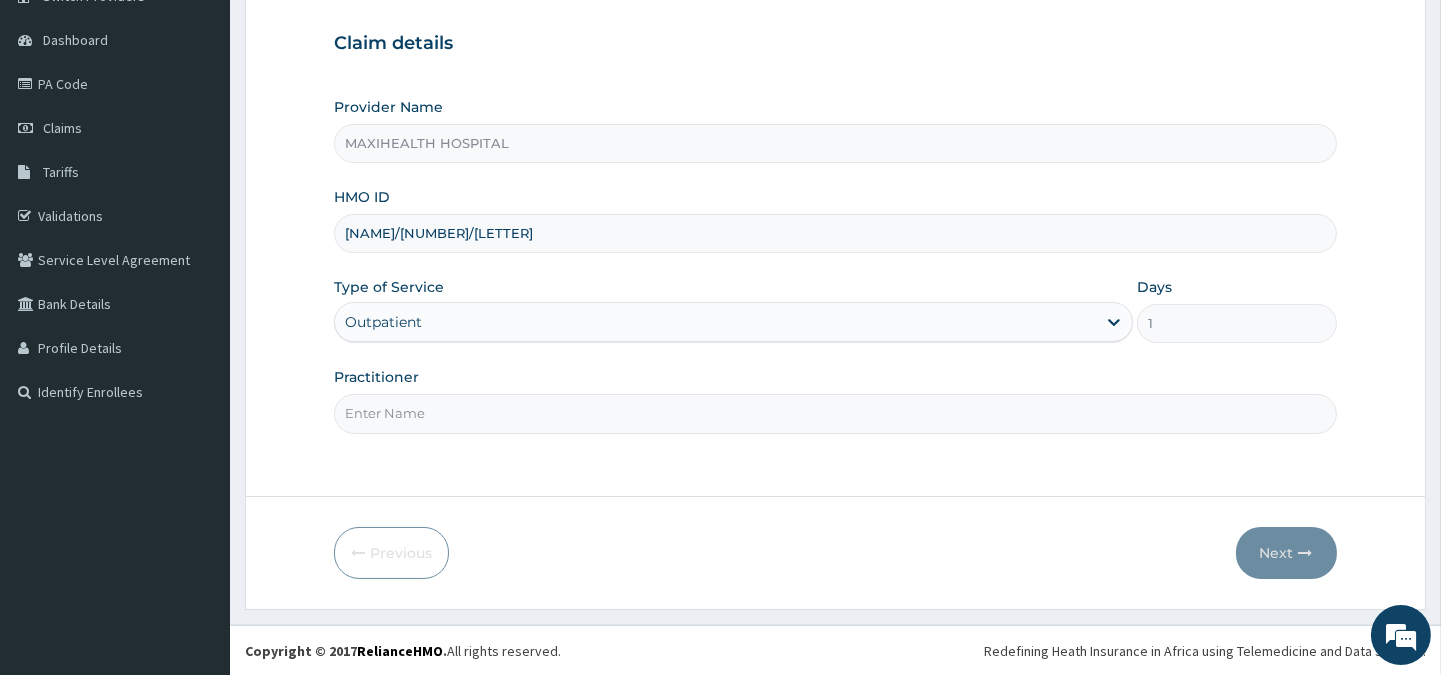 click on "Practitioner" at bounding box center [835, 413] 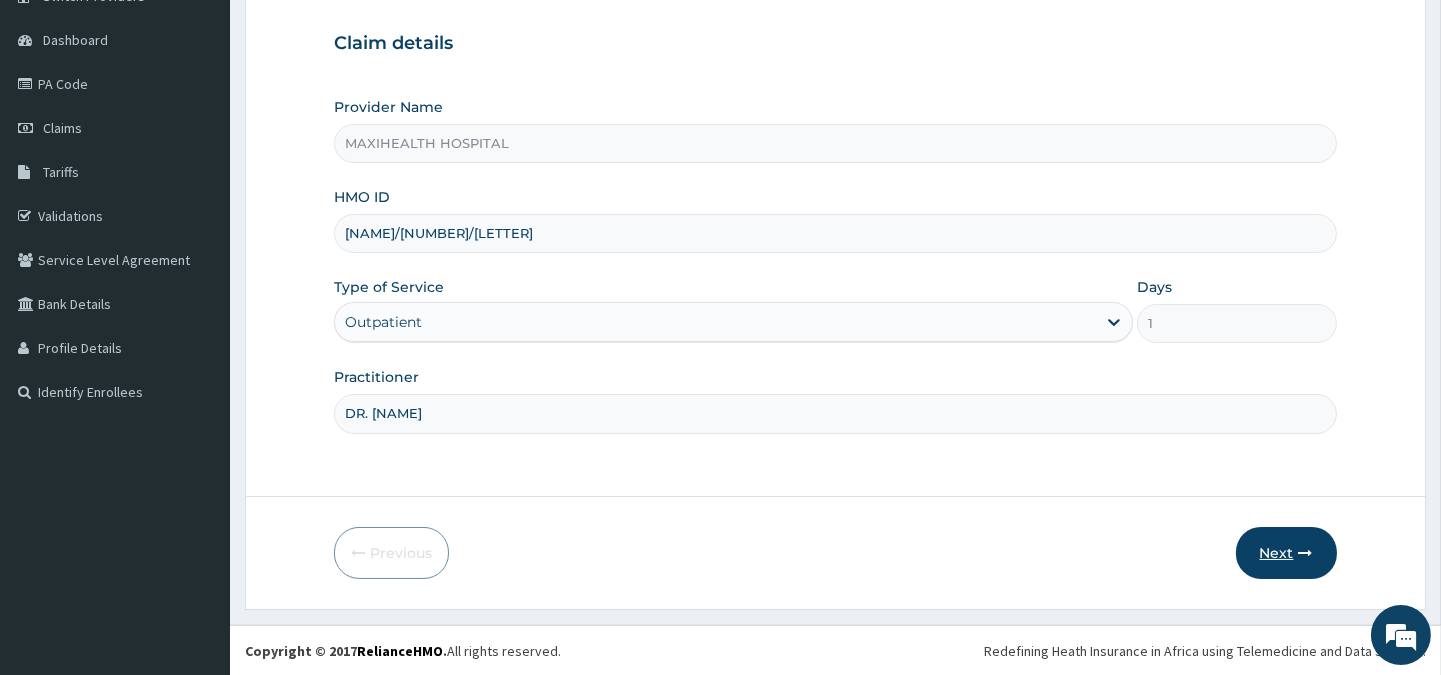 type on "DR. ADENIYI" 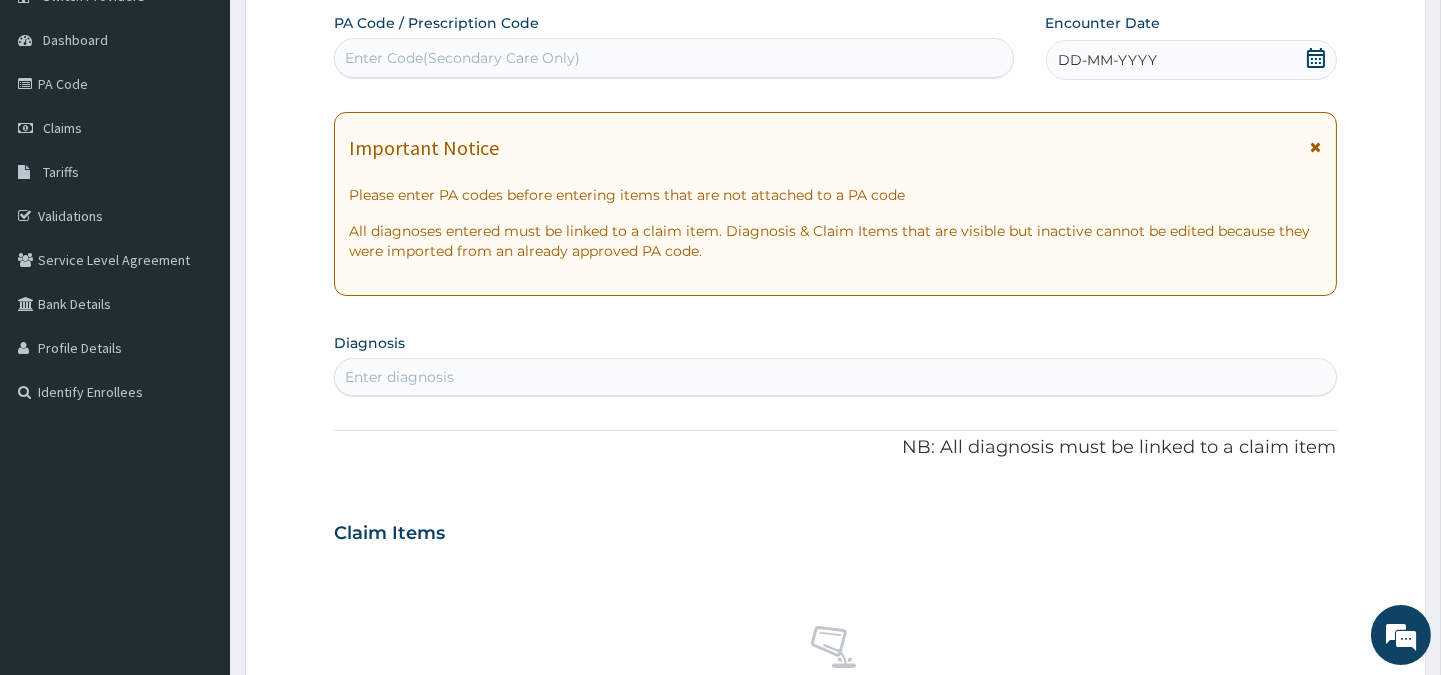 click on "DD-MM-YYYY" at bounding box center (1108, 60) 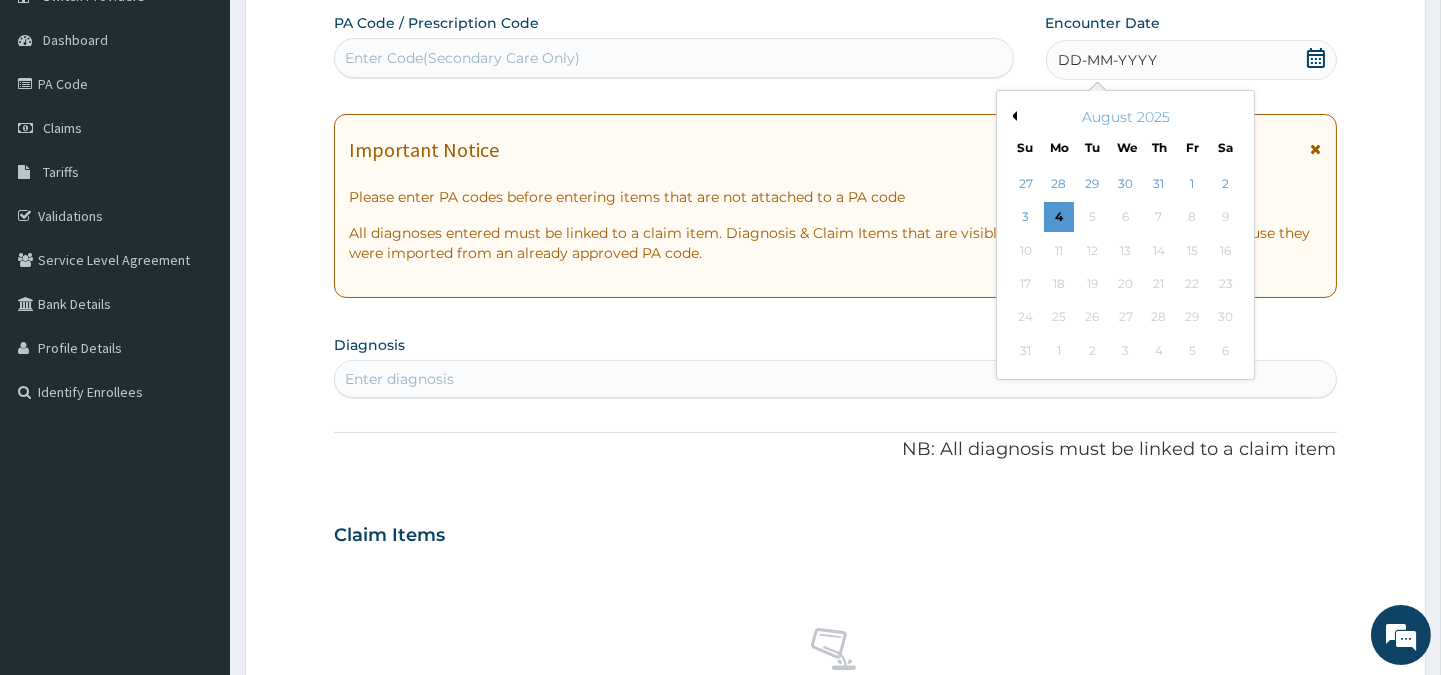 click on "Previous Month" at bounding box center [1012, 116] 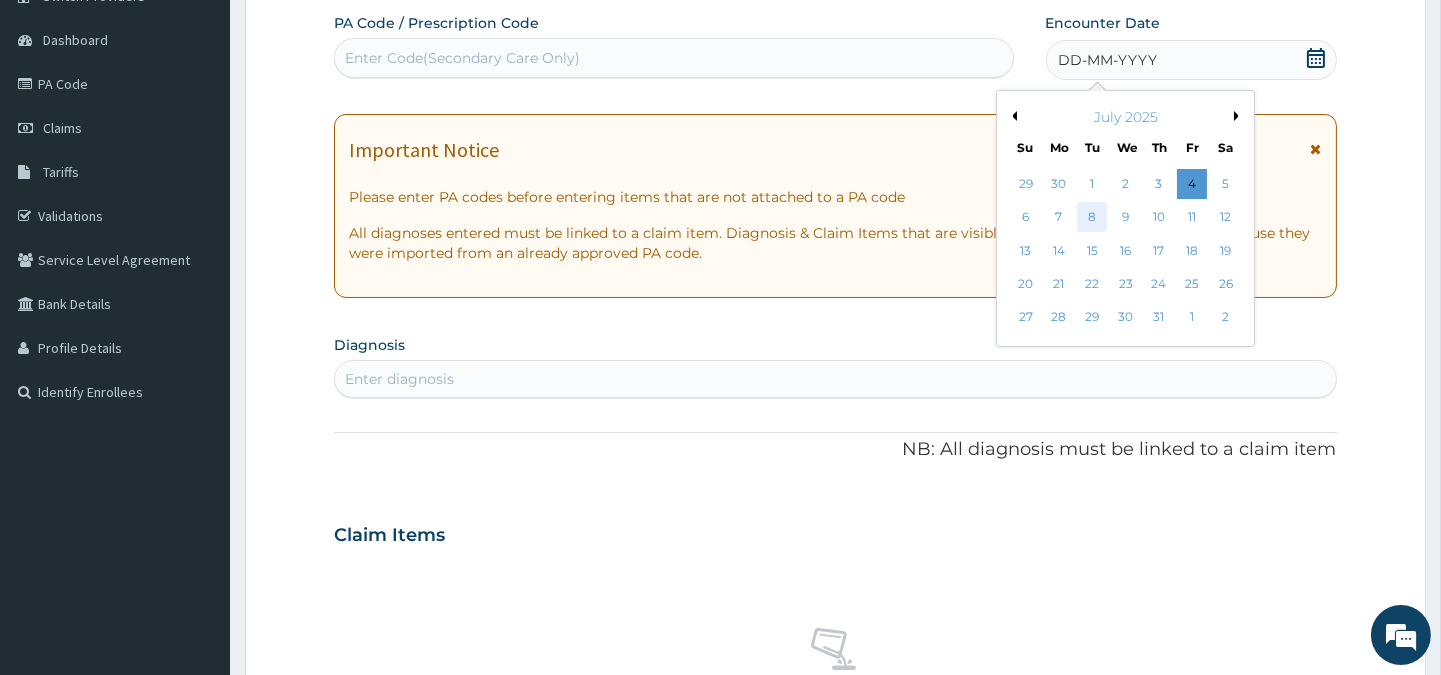 click on "8" at bounding box center [1092, 218] 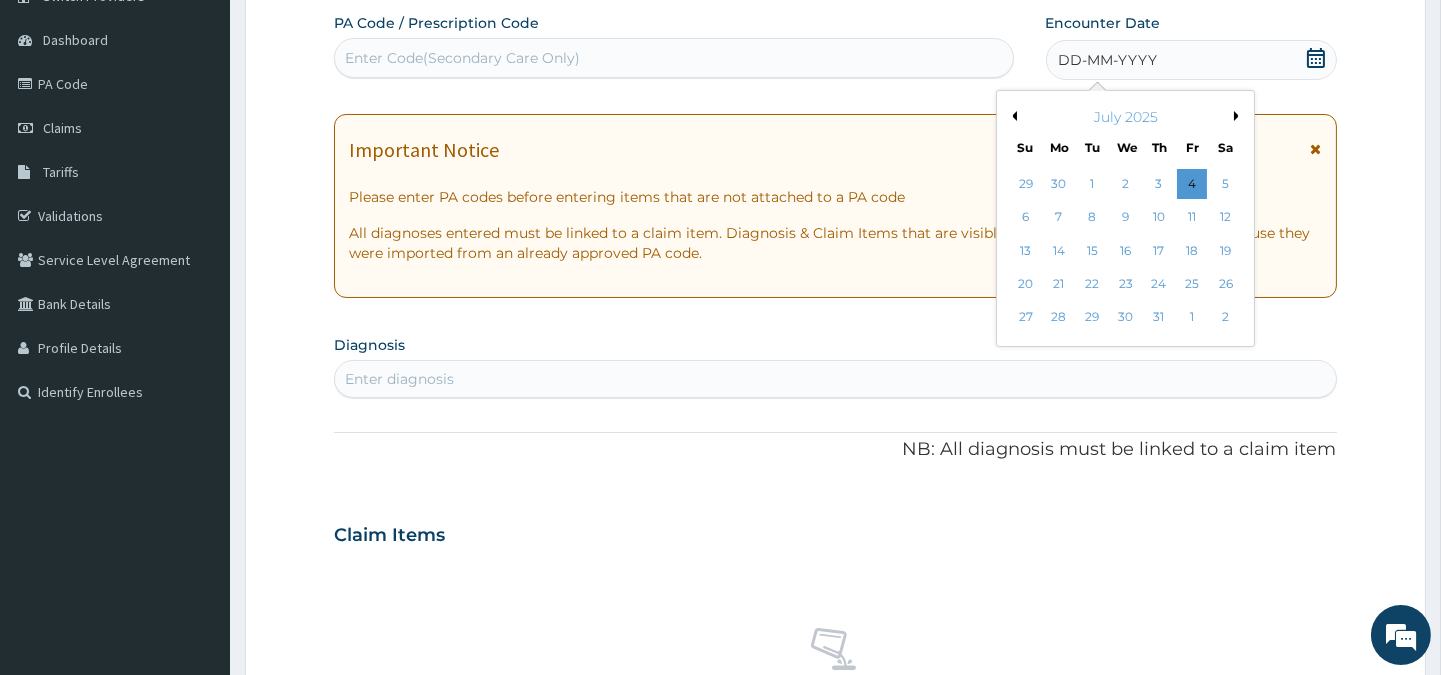 click on "All diagnoses entered must be linked to a claim item. Diagnosis & Claim Items that are visible but inactive cannot be edited because they were imported from an already approved PA code." at bounding box center [835, 243] 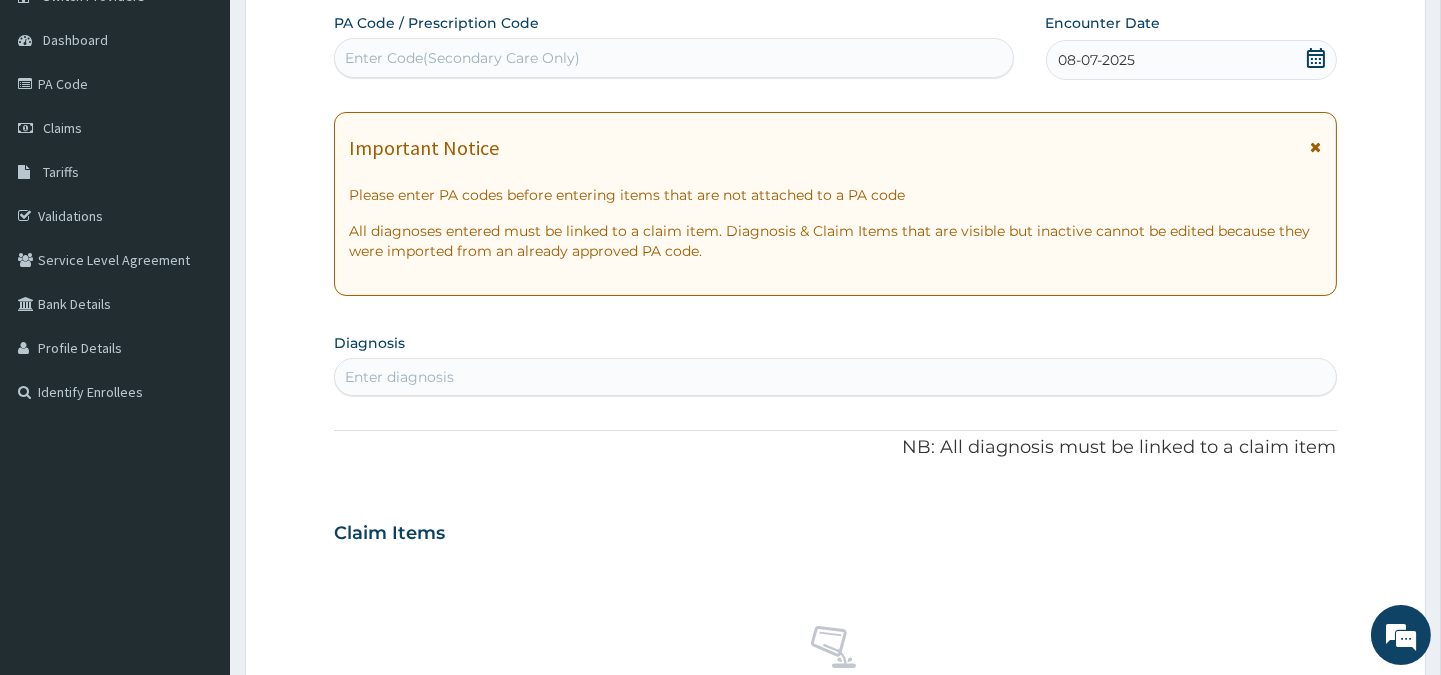 click on "08-07-2025" at bounding box center [1191, 60] 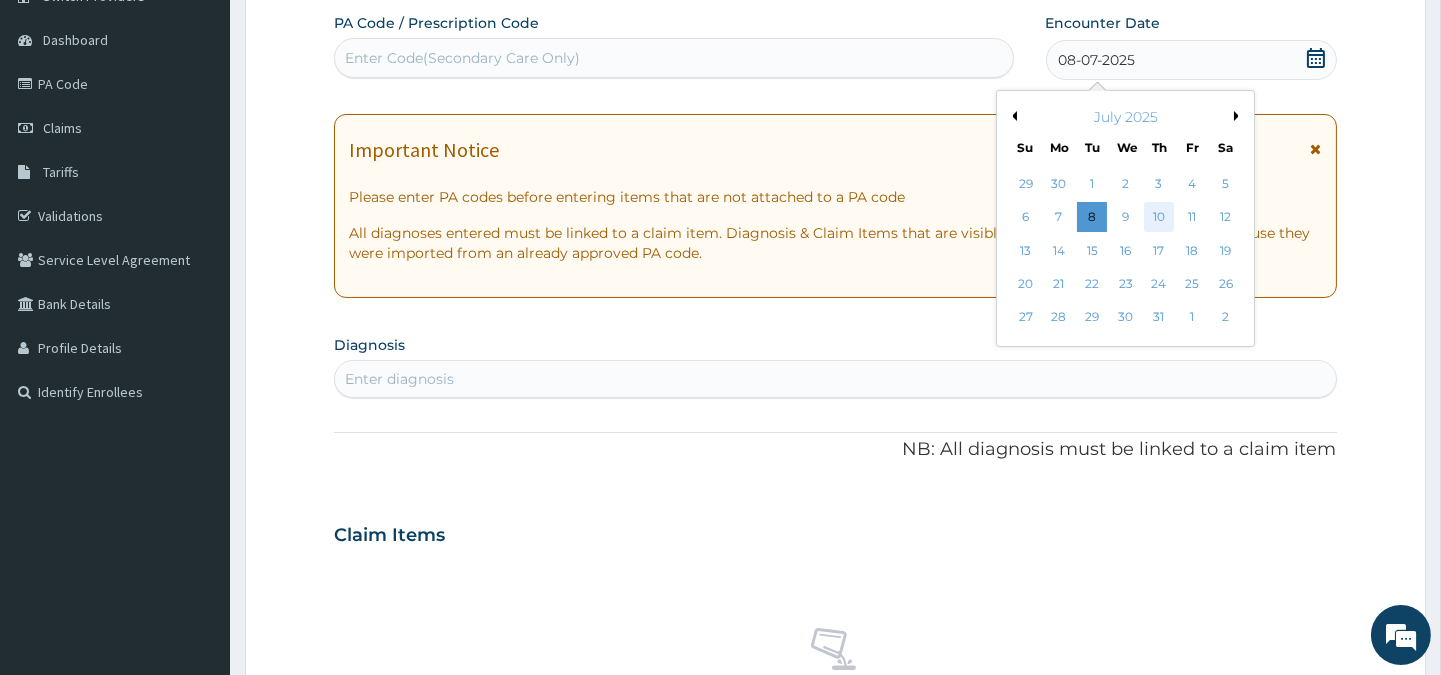 click on "10" at bounding box center (1158, 218) 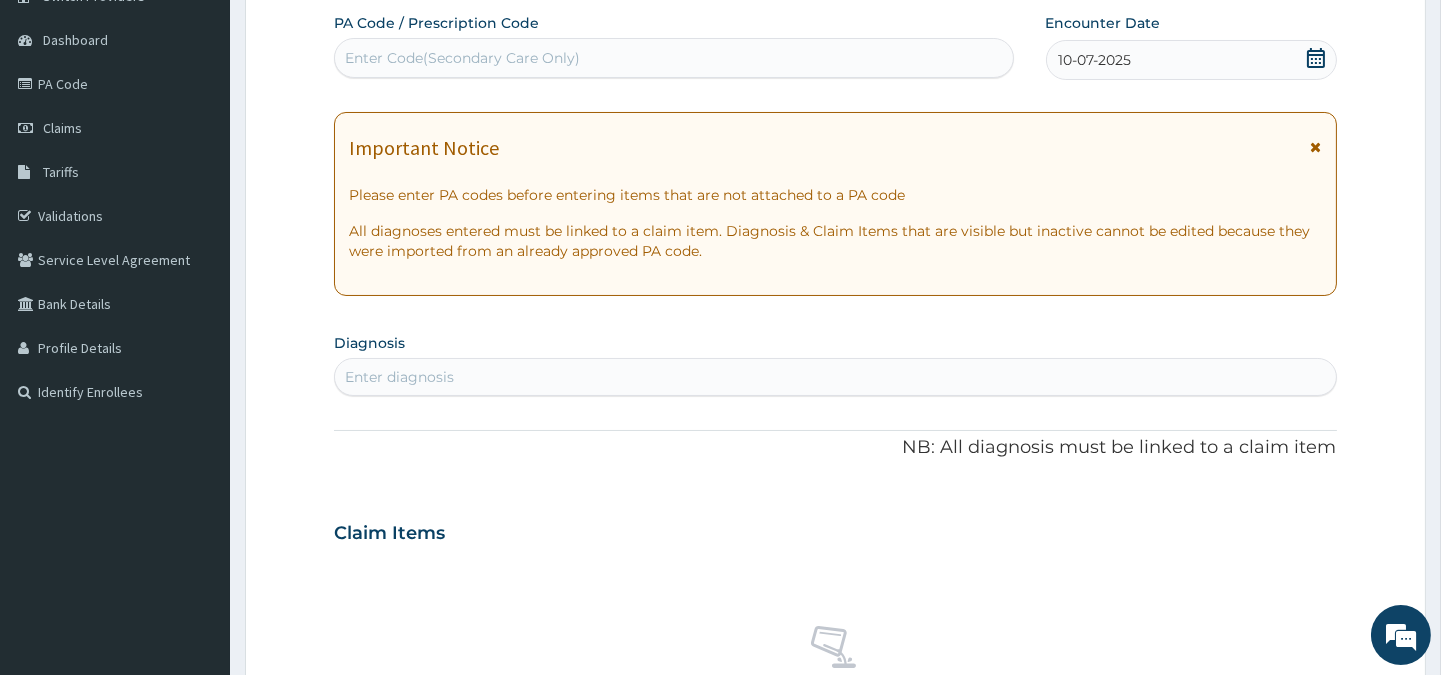 click on "Enter diagnosis" at bounding box center (399, 377) 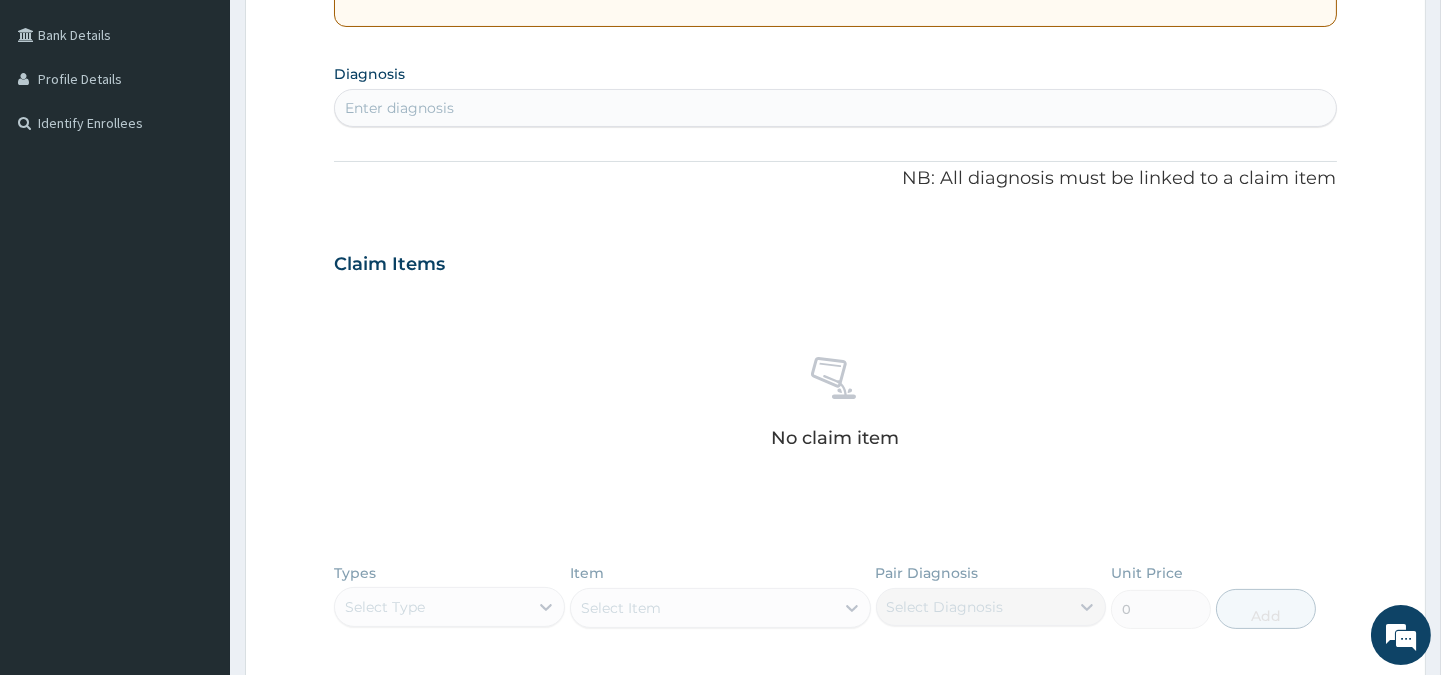 scroll, scrollTop: 480, scrollLeft: 0, axis: vertical 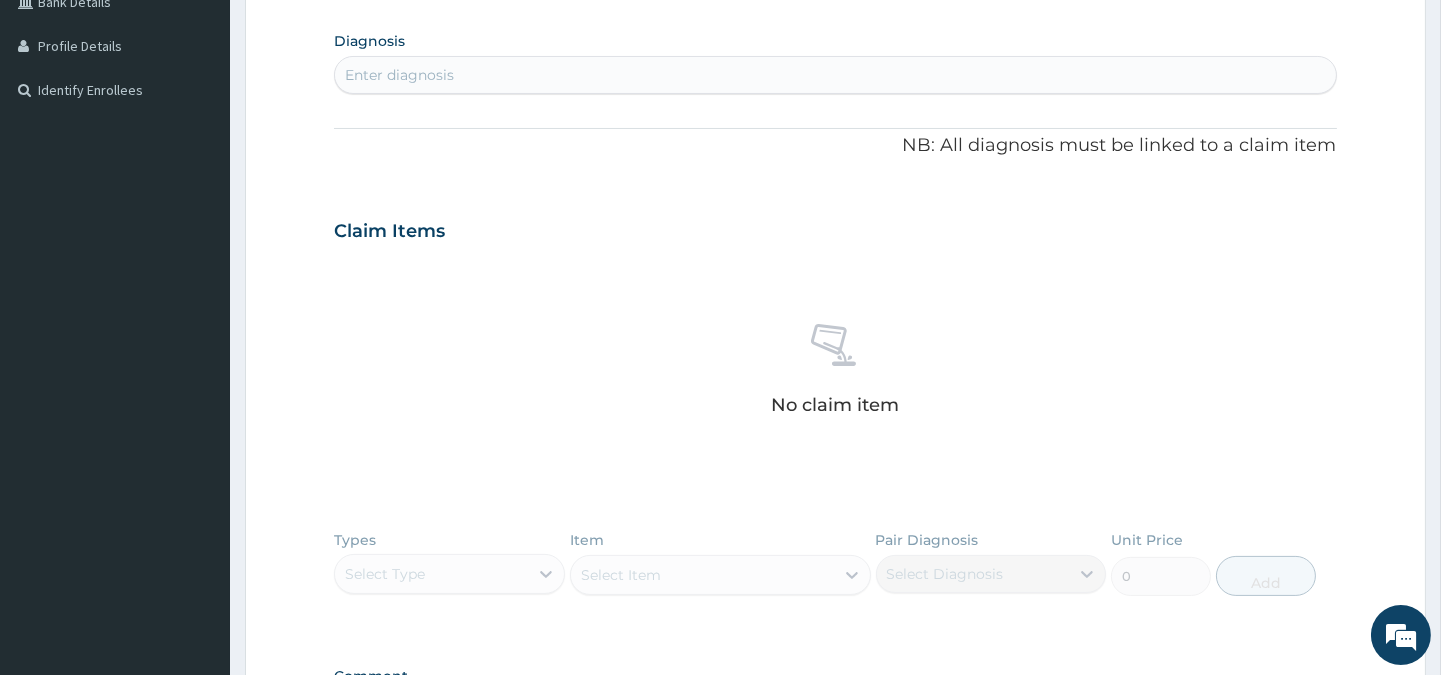 click on "Enter diagnosis" at bounding box center (399, 75) 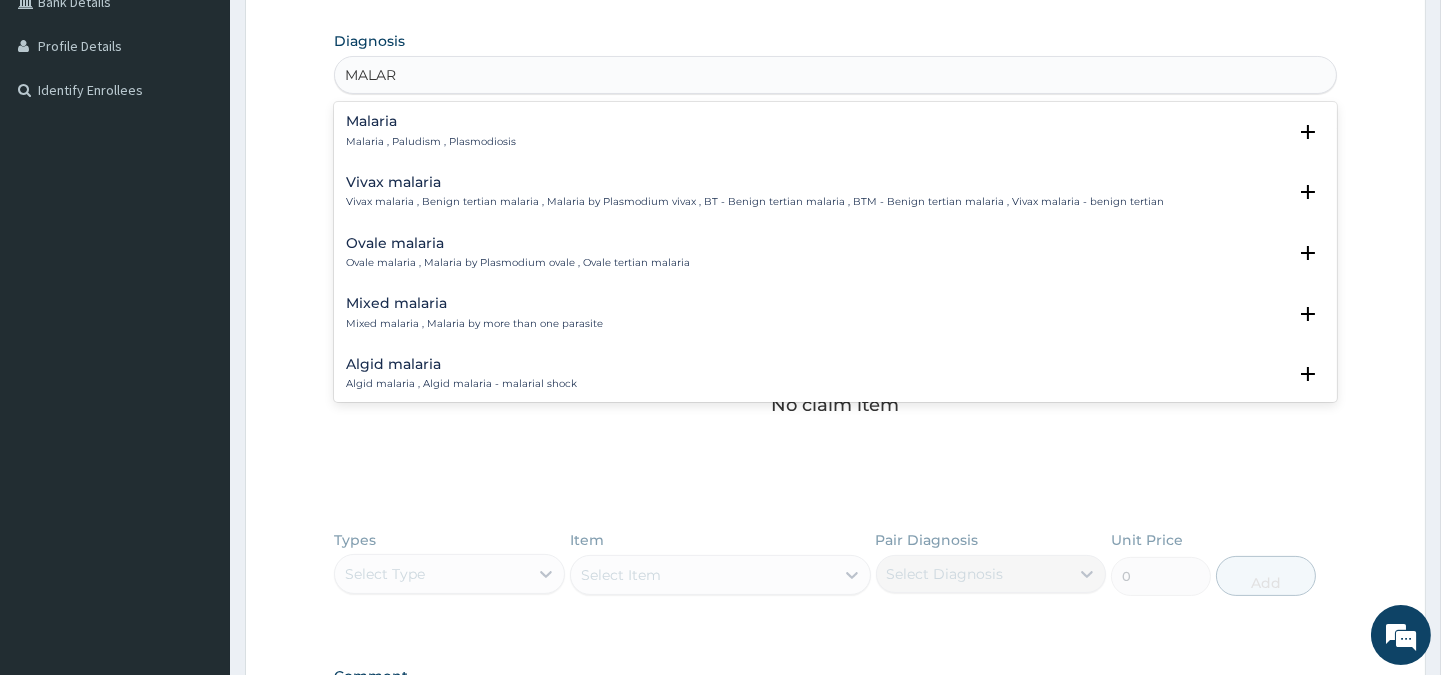 type on "MALARI" 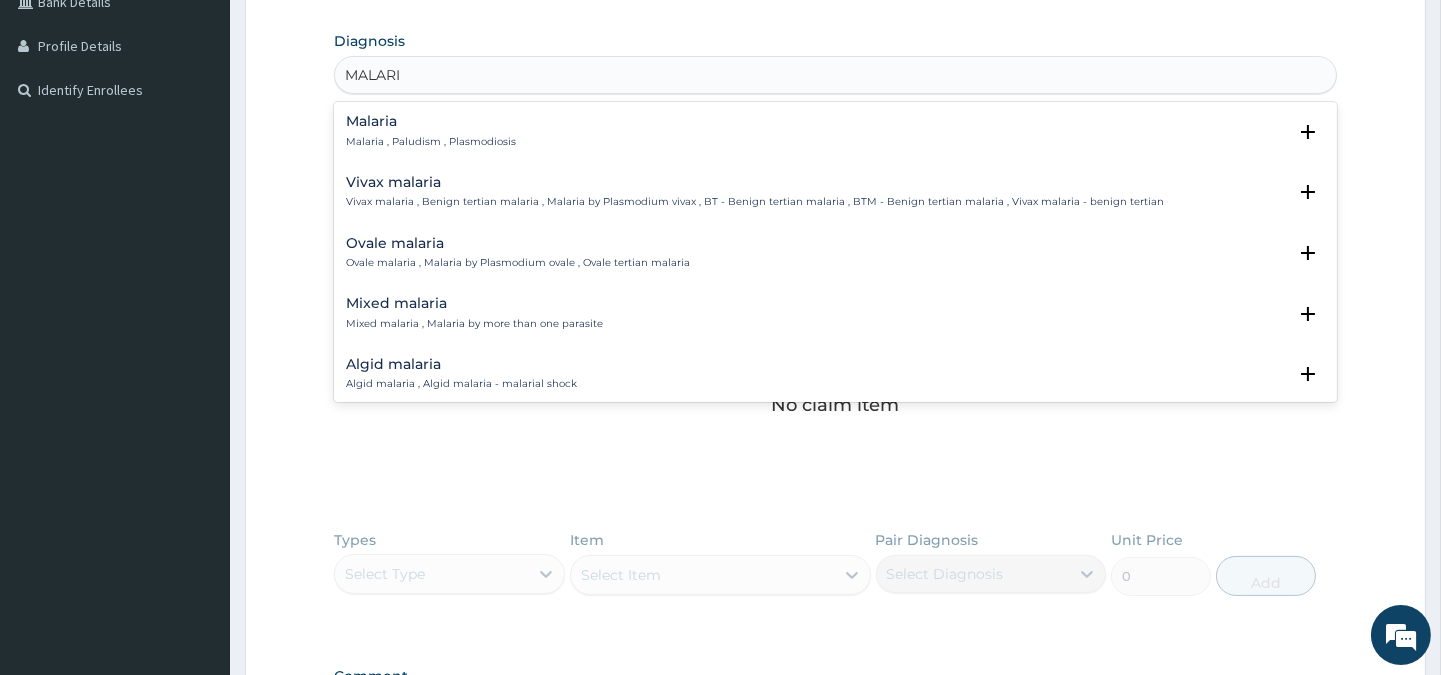 click on "Malaria , Paludism , Plasmodiosis" at bounding box center [431, 142] 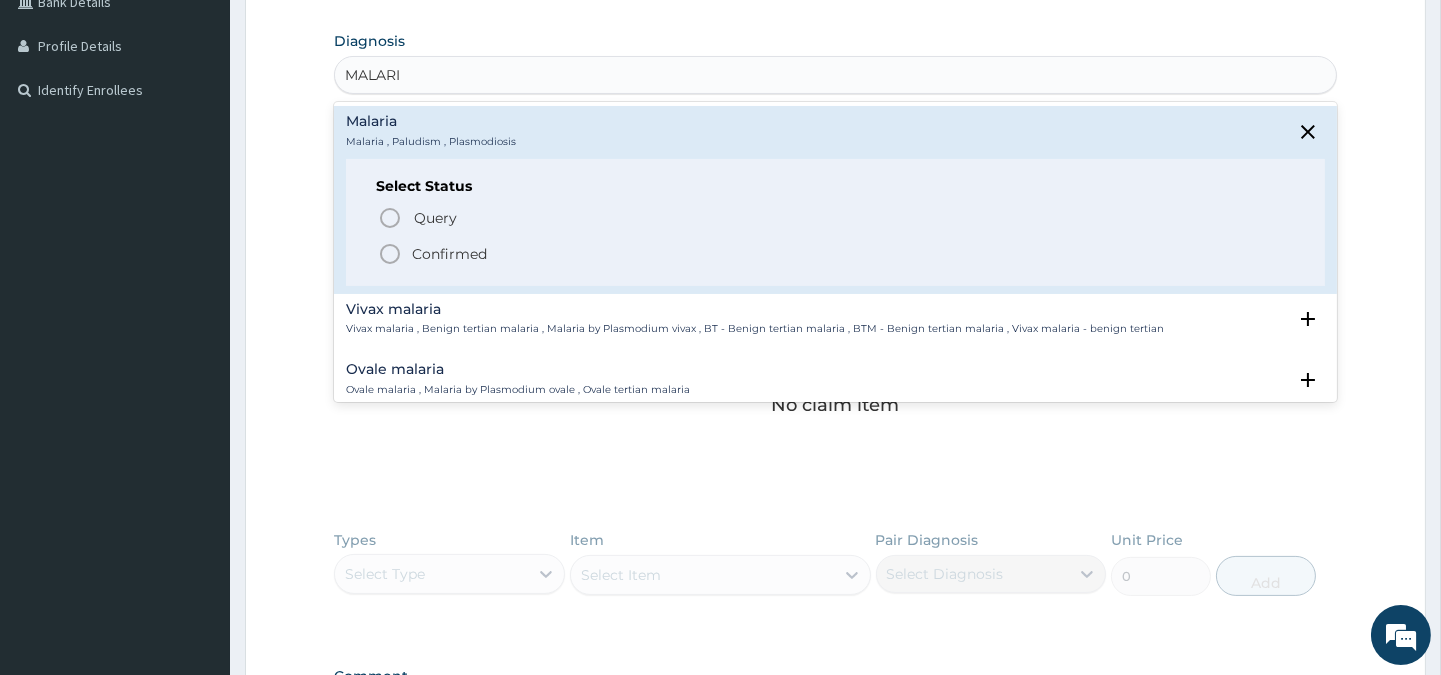 click 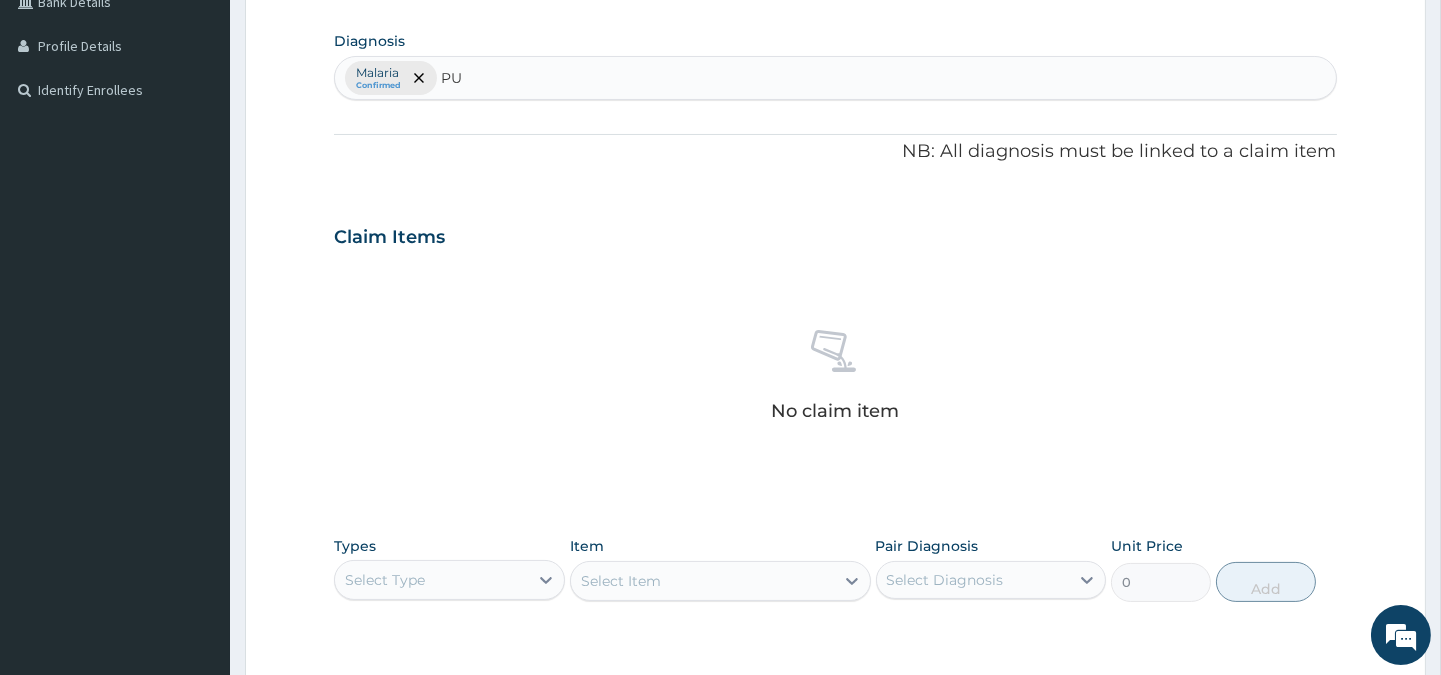 type on "PUD" 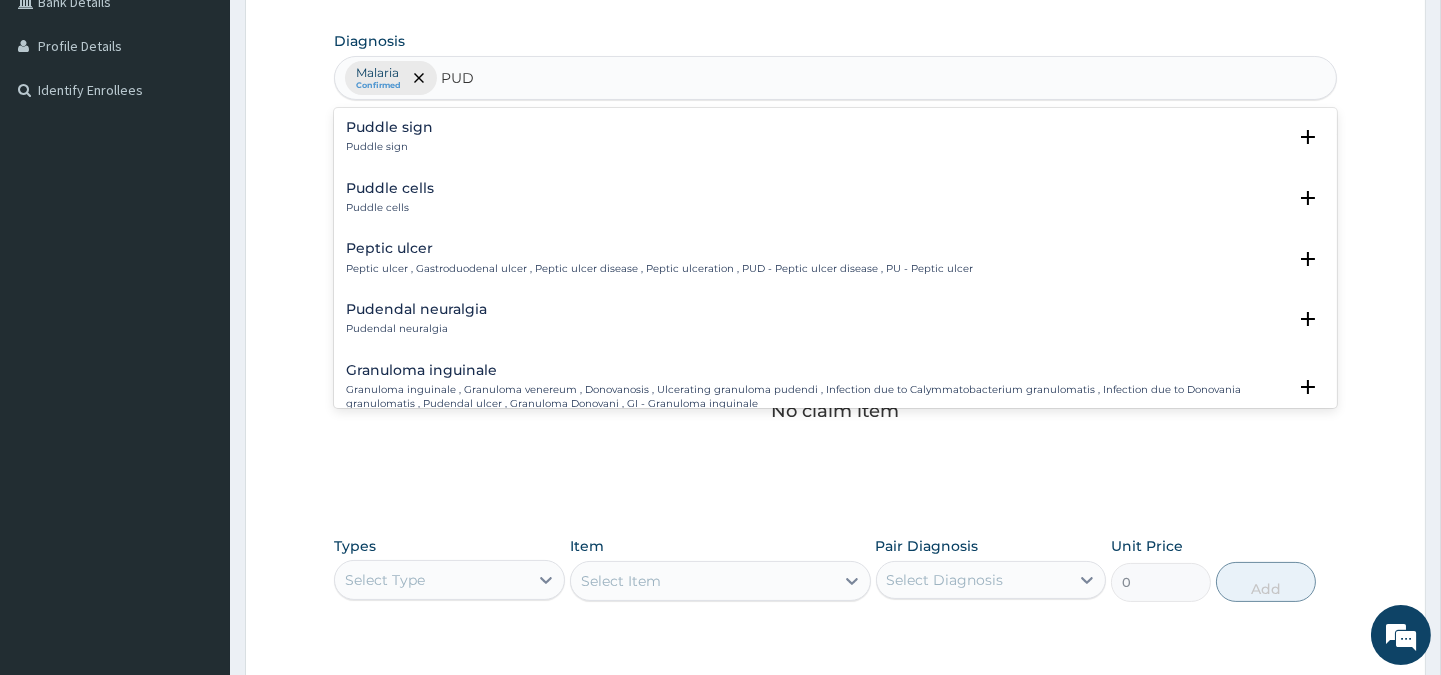 click on "Peptic ulcer" at bounding box center [659, 248] 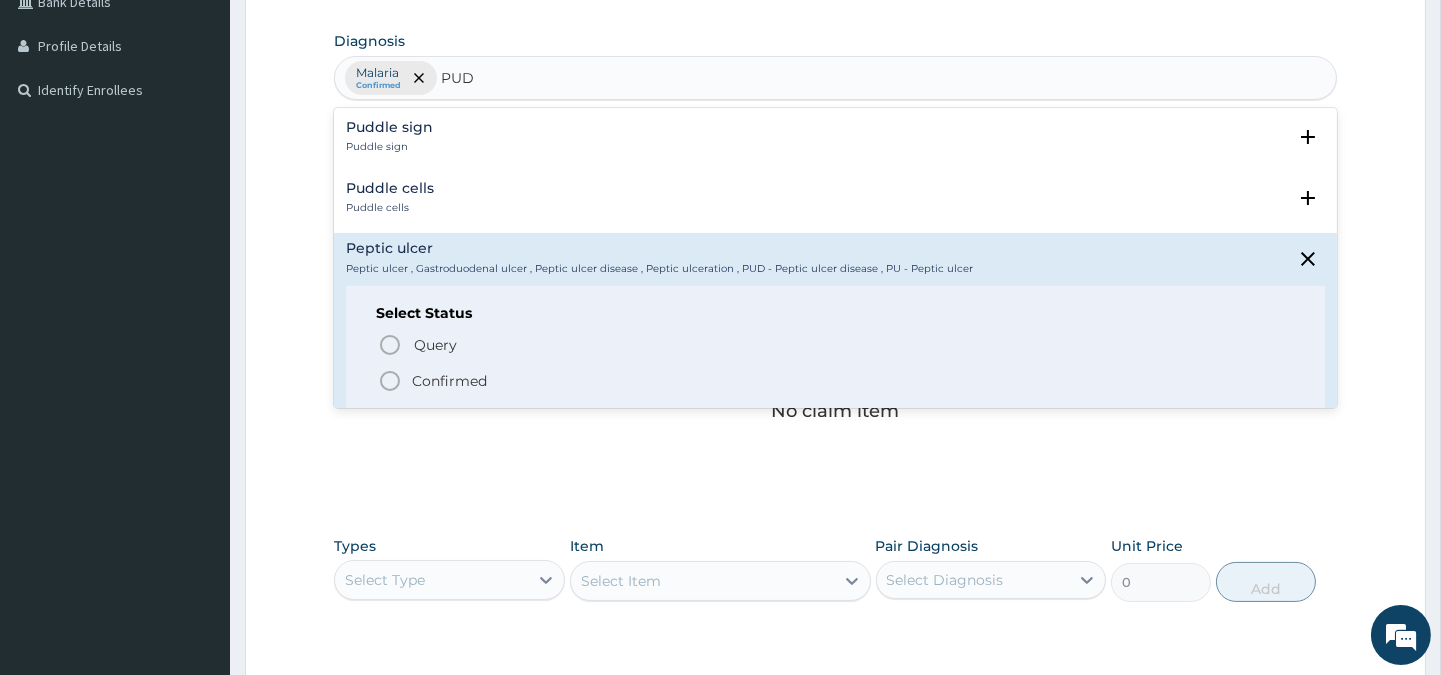 click 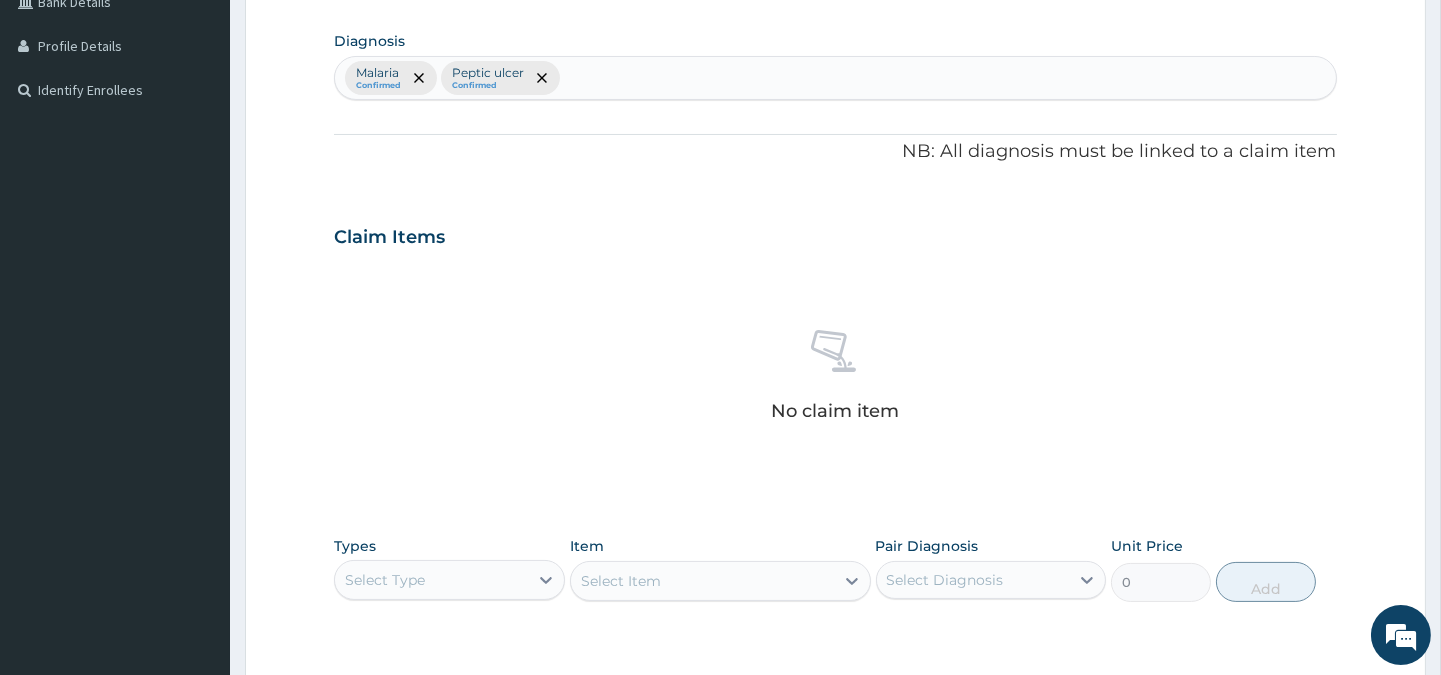 scroll, scrollTop: 766, scrollLeft: 0, axis: vertical 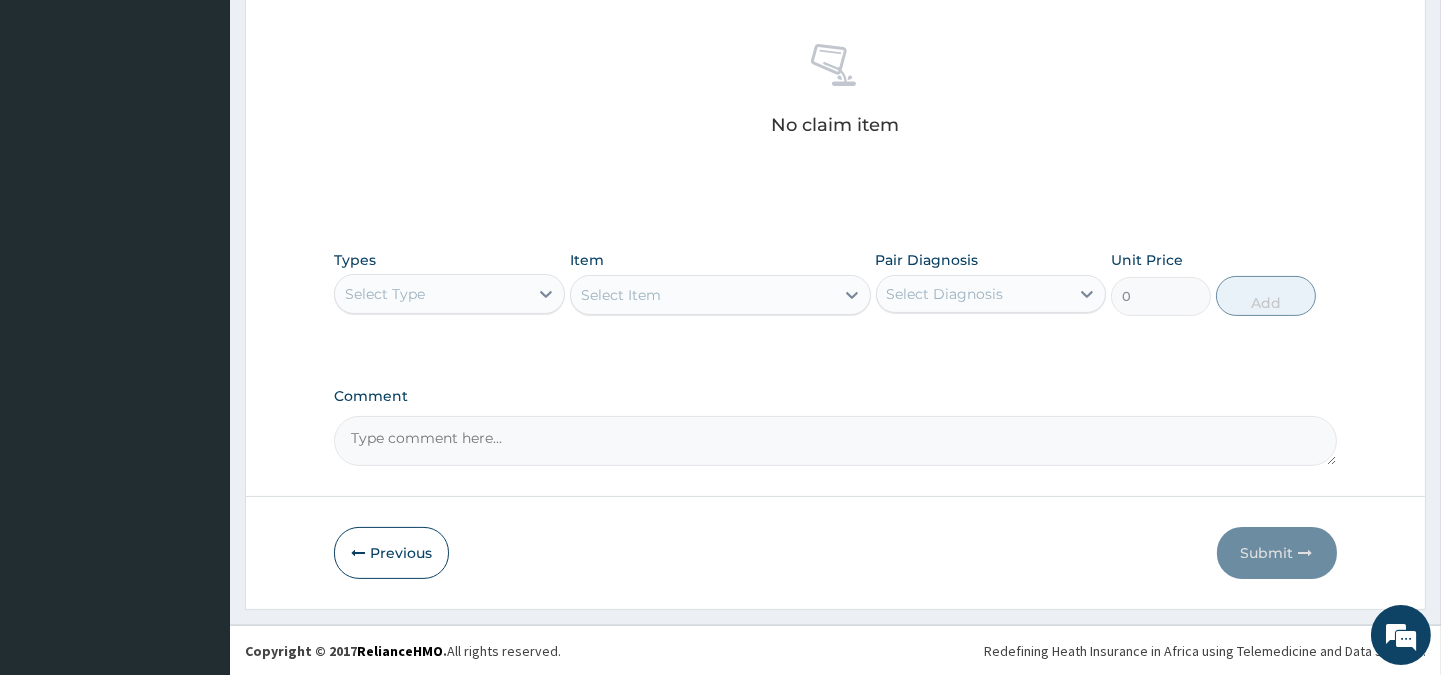 click on "Select Type" at bounding box center (385, 294) 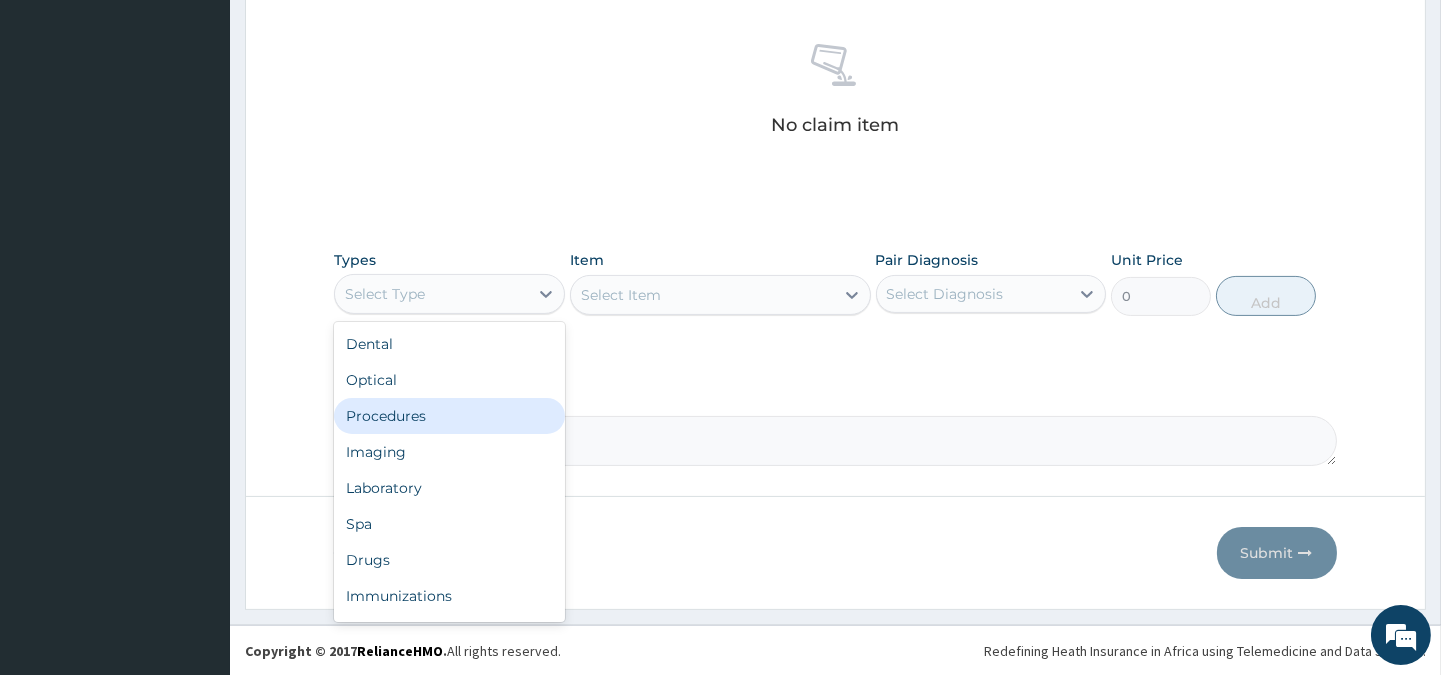 click on "Procedures" at bounding box center (449, 416) 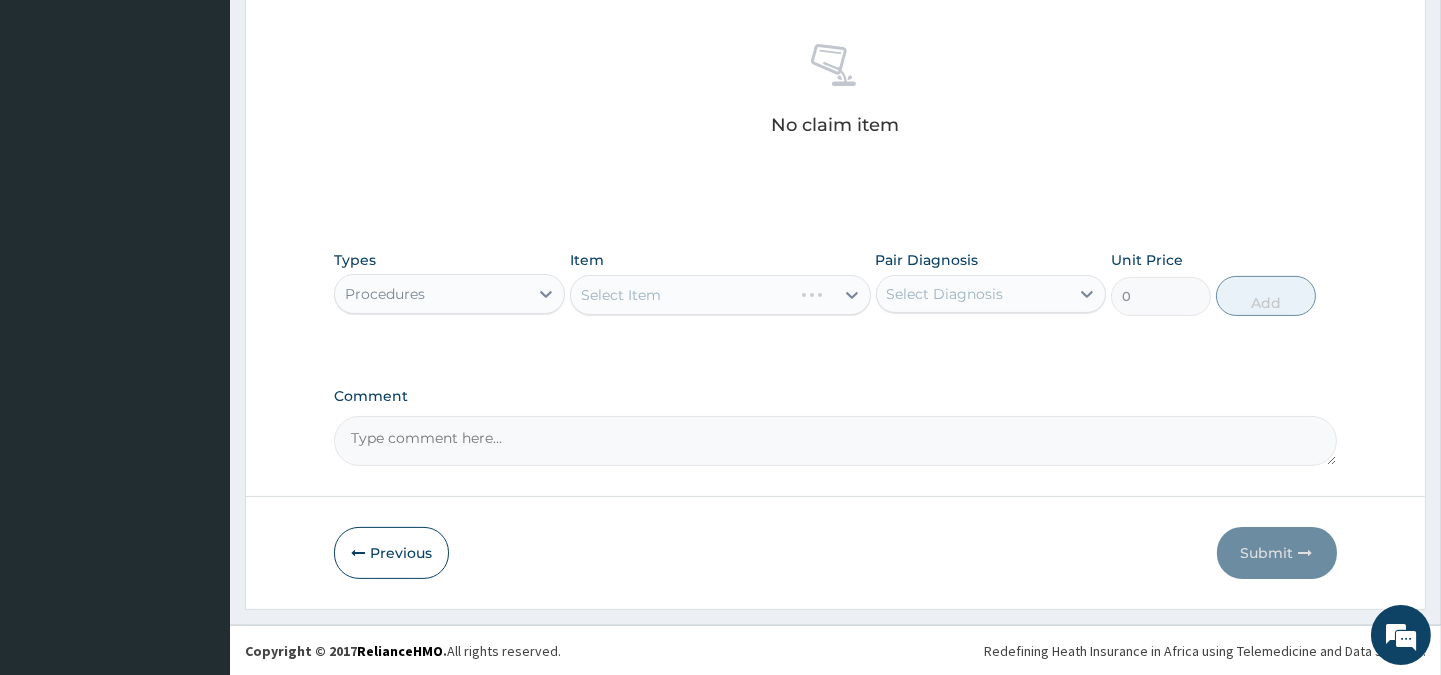 click on "Select Item" at bounding box center (720, 295) 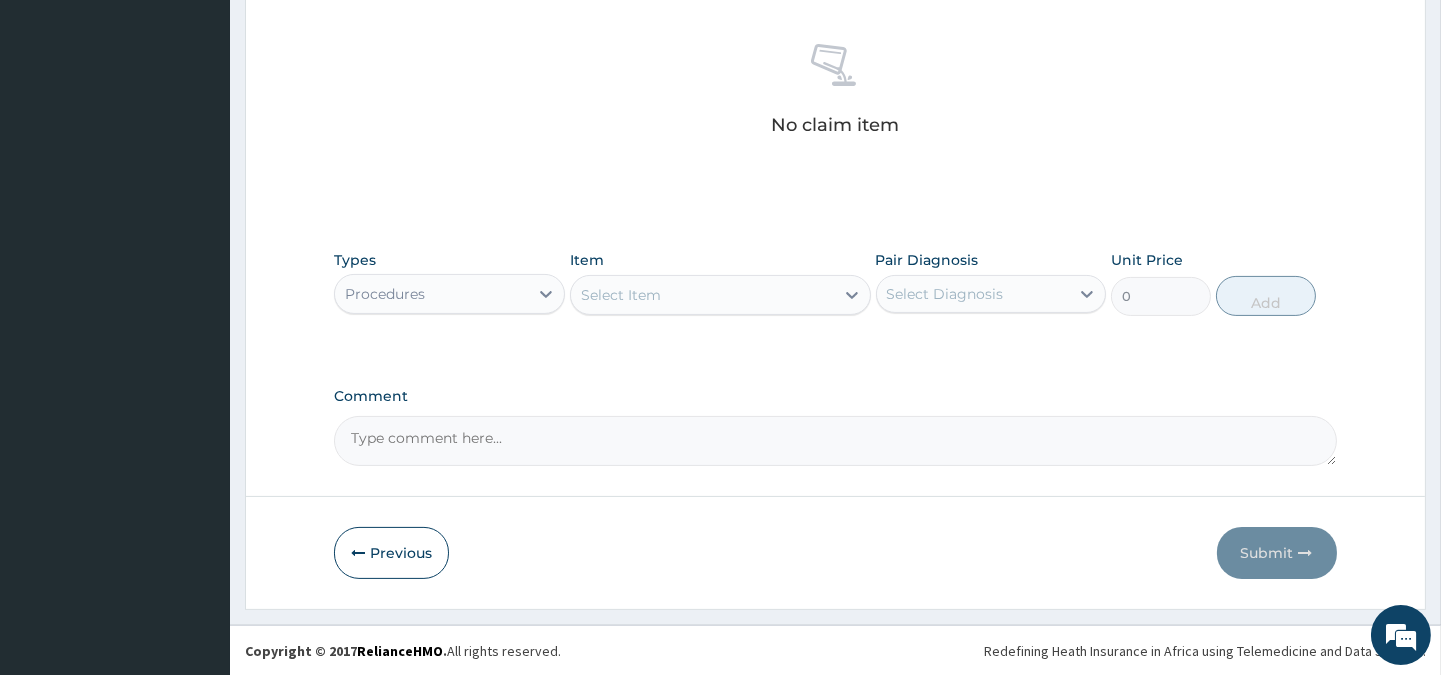 click on "Select Item" at bounding box center [702, 295] 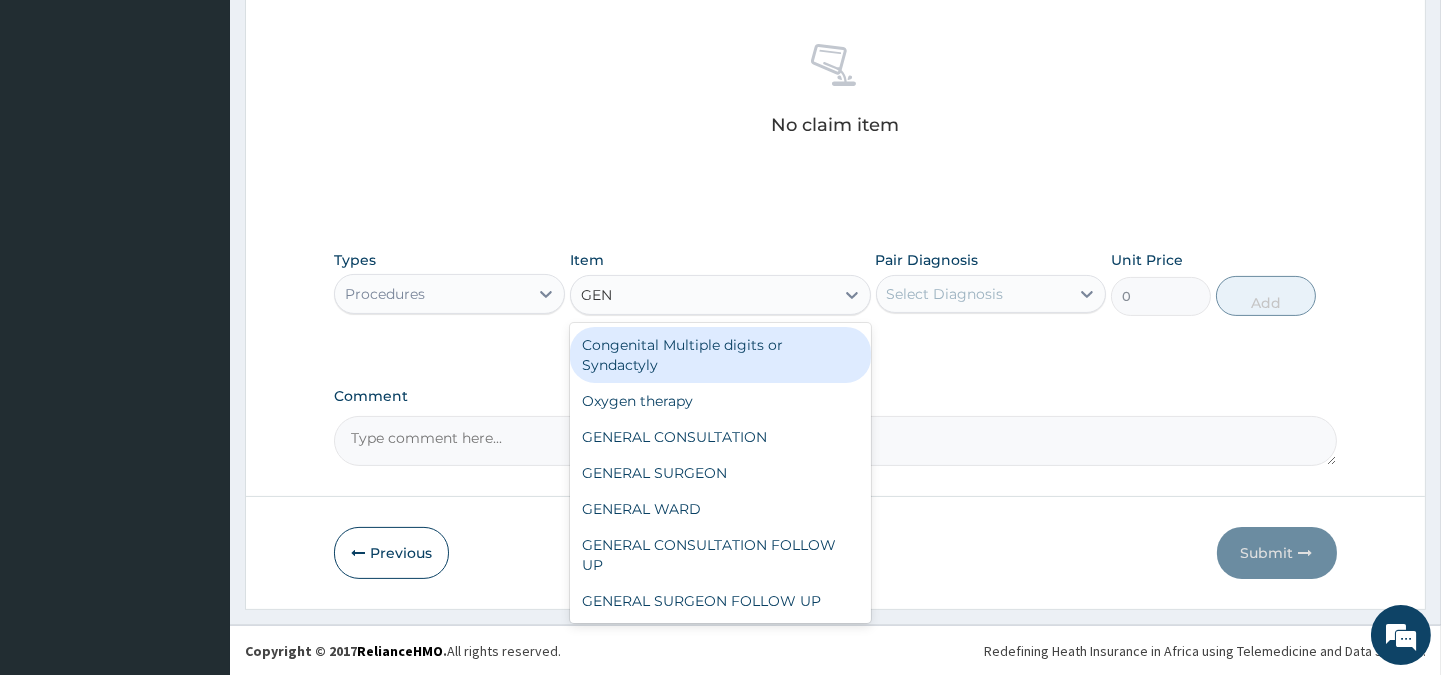 type on "GENE" 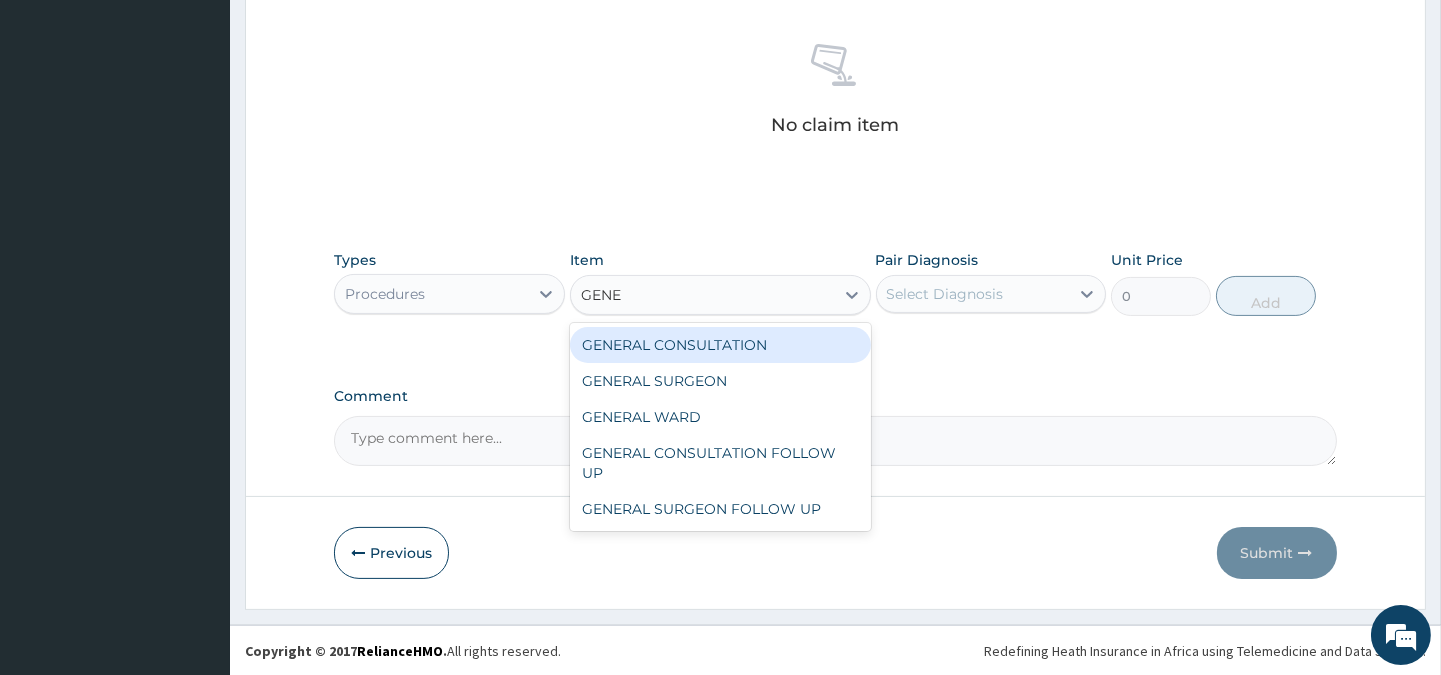 click on "GENERAL CONSULTATION" at bounding box center [720, 345] 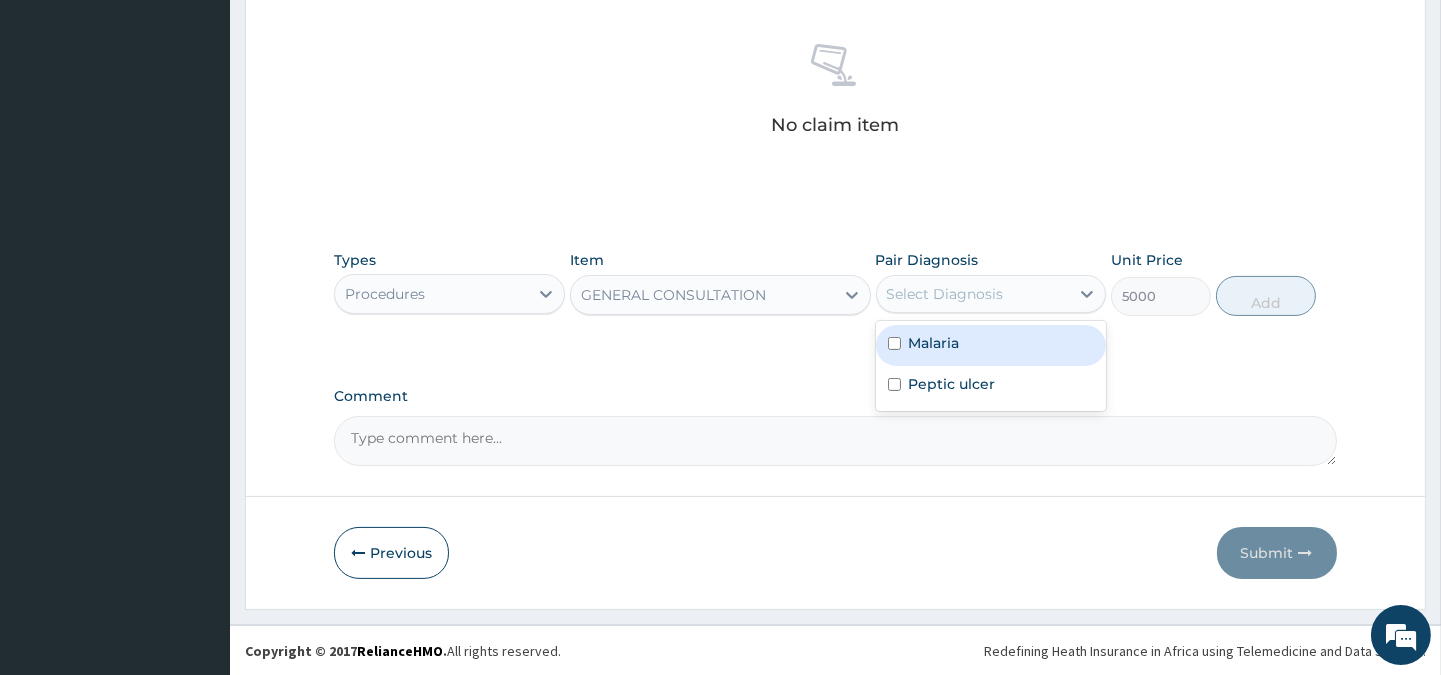 click on "Select Diagnosis" at bounding box center [945, 294] 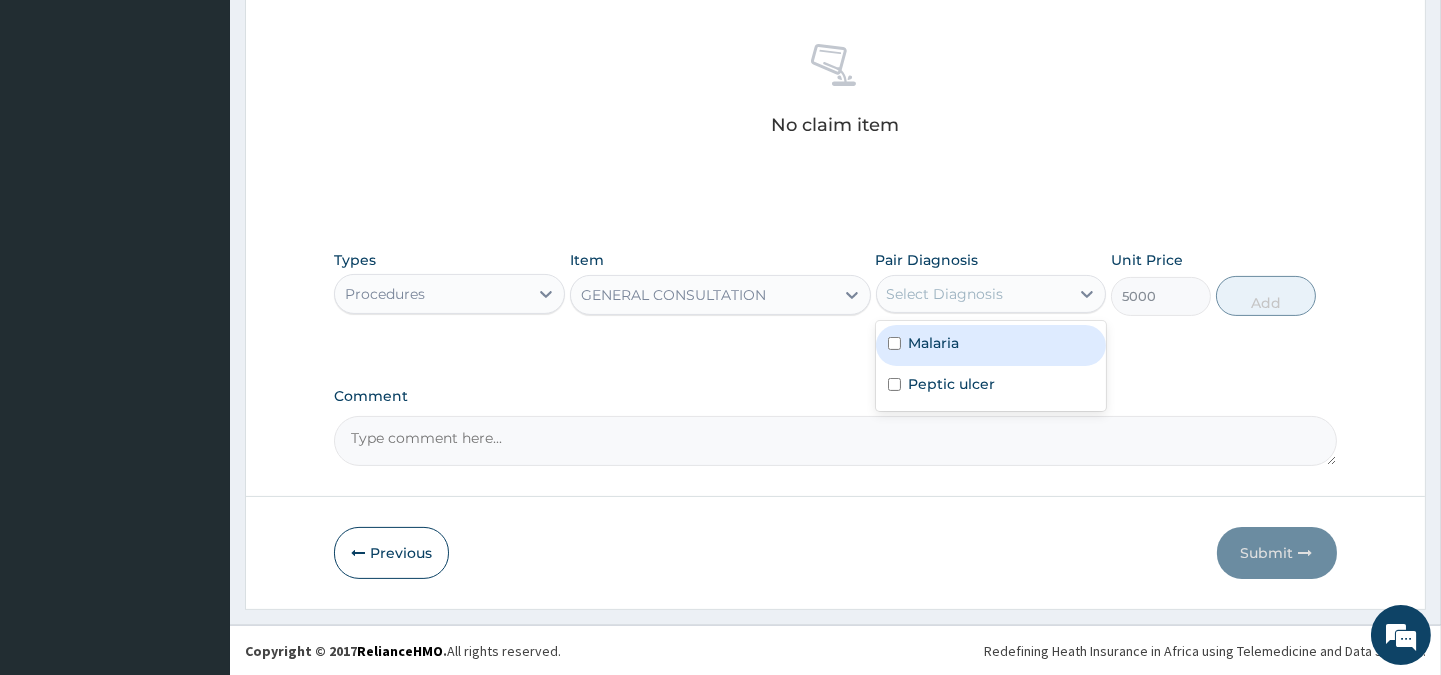 click on "Malaria" at bounding box center [934, 343] 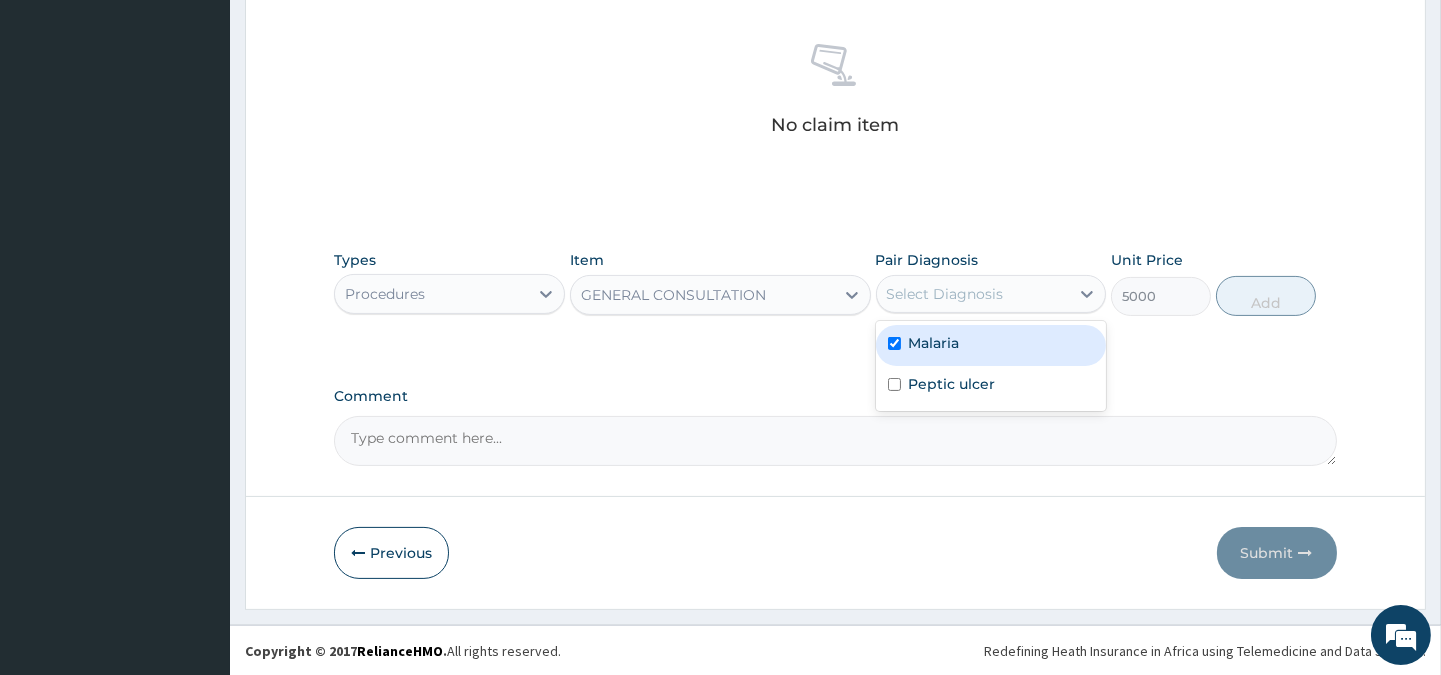 checkbox on "true" 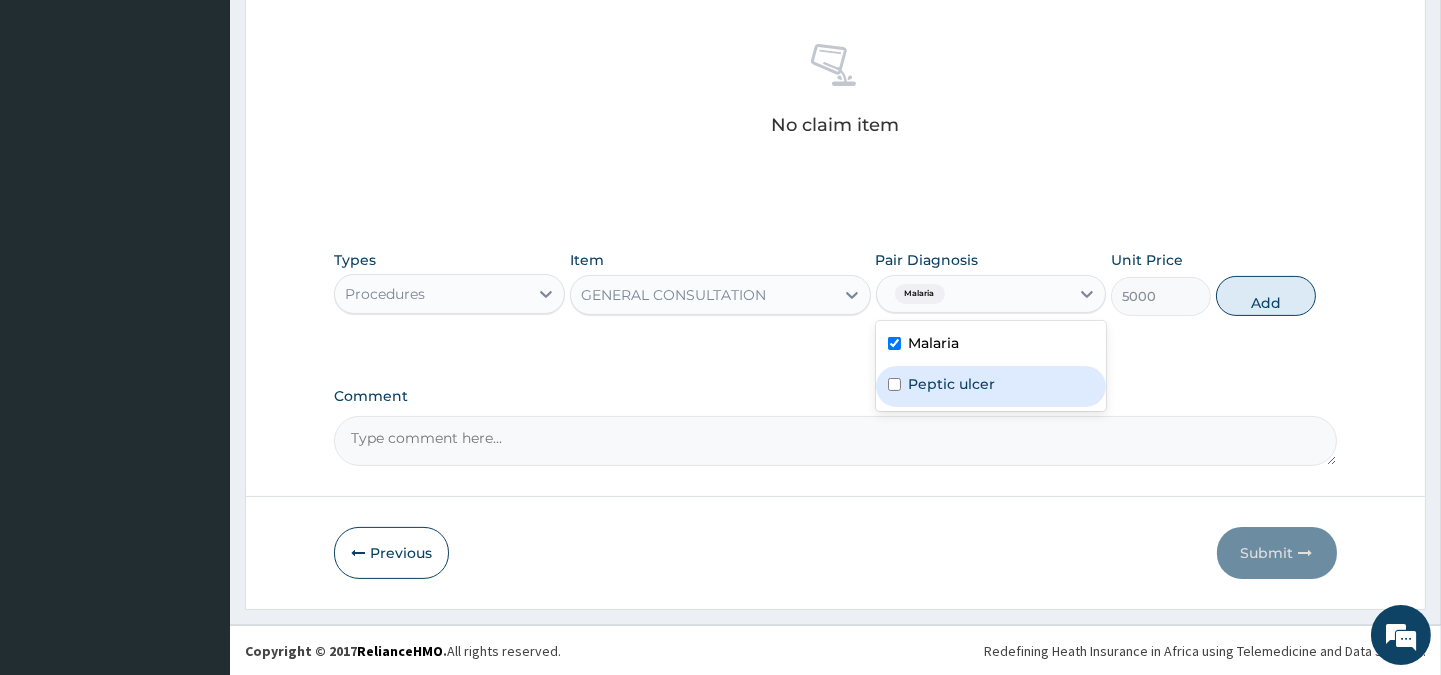 click on "Peptic ulcer" at bounding box center [991, 386] 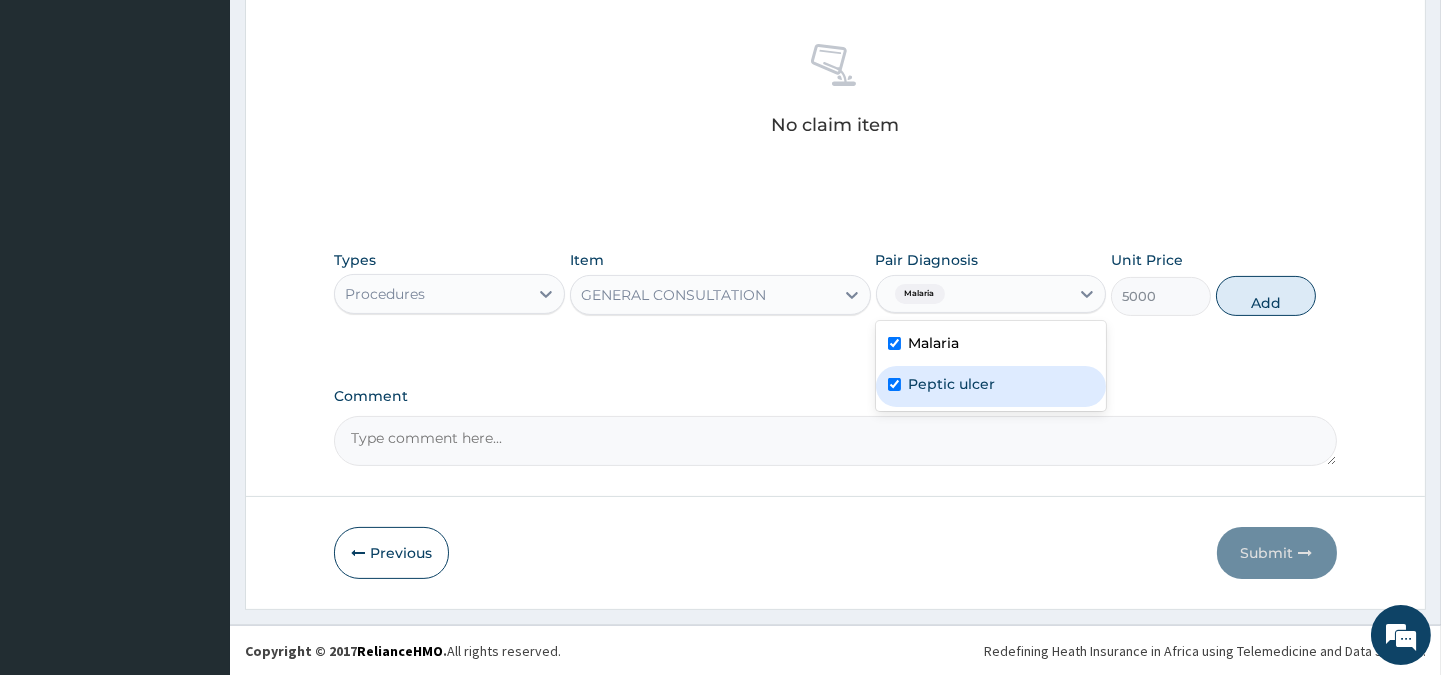 checkbox on "true" 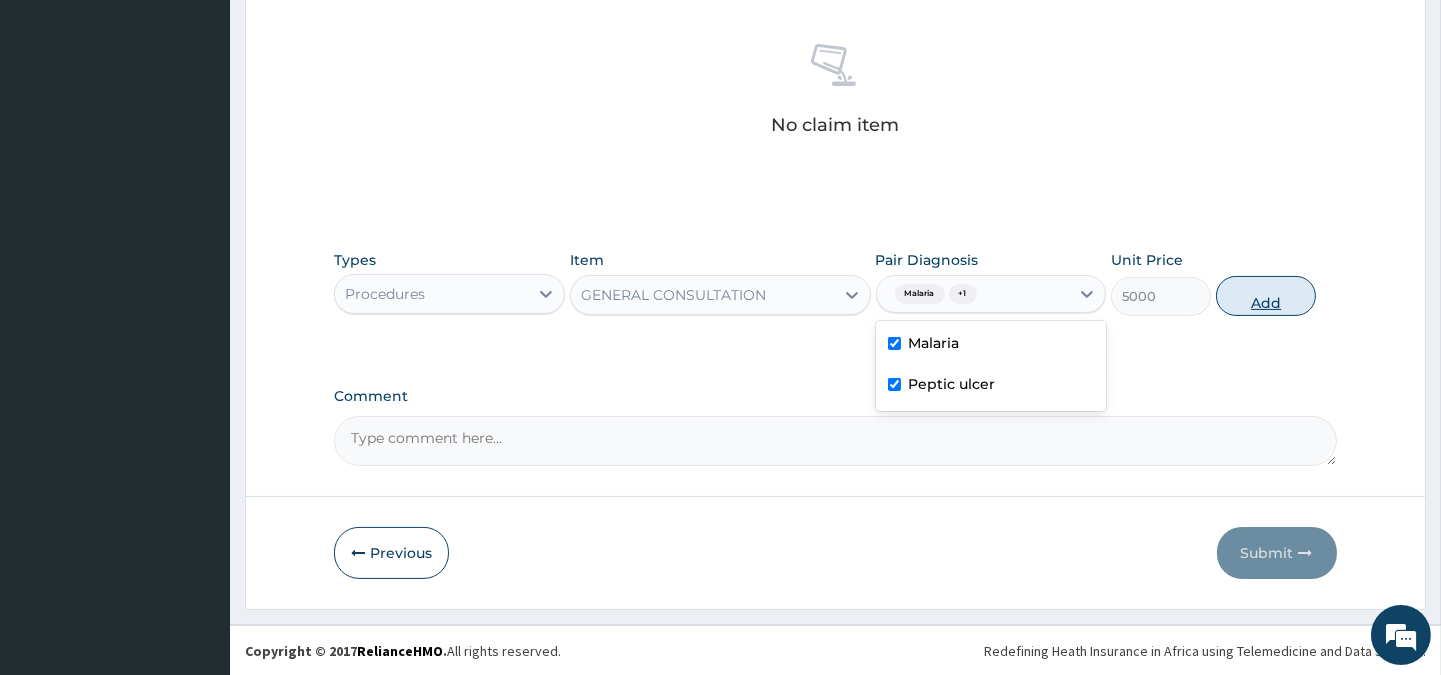 click on "Add" at bounding box center [1266, 296] 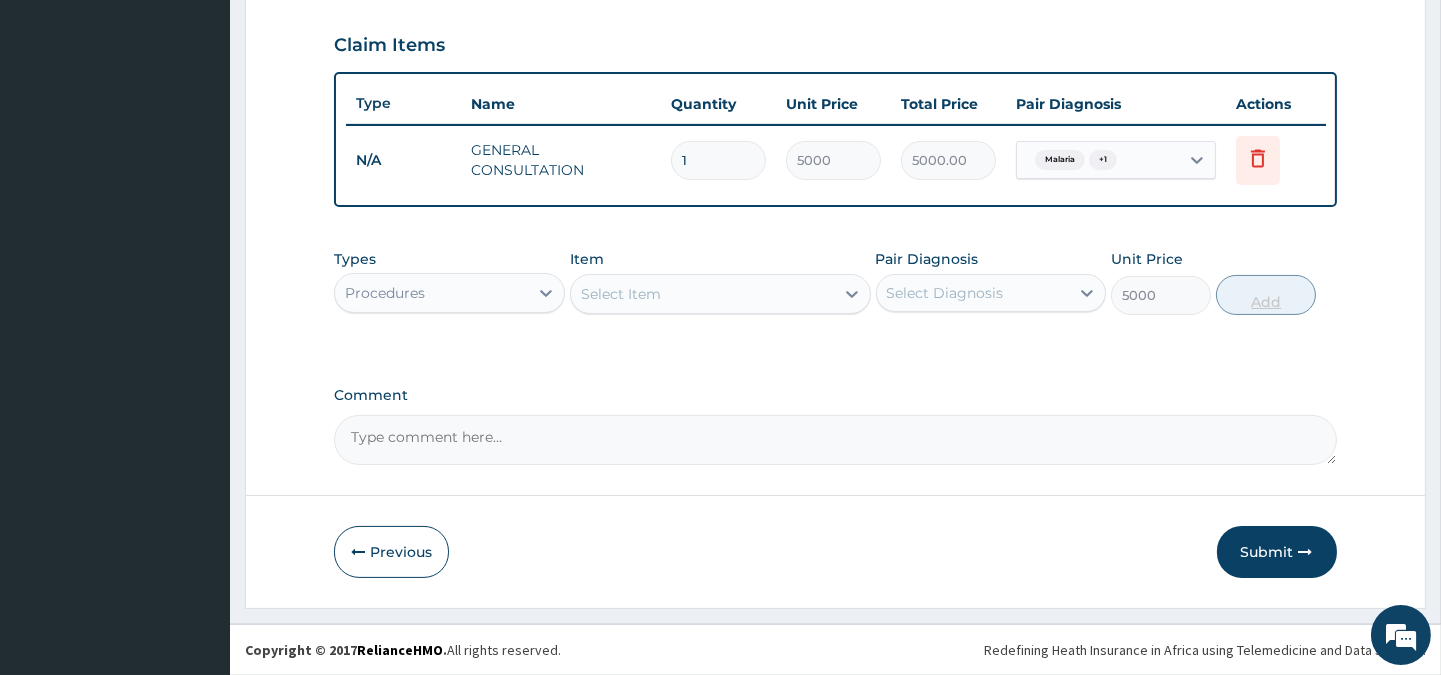 type on "0" 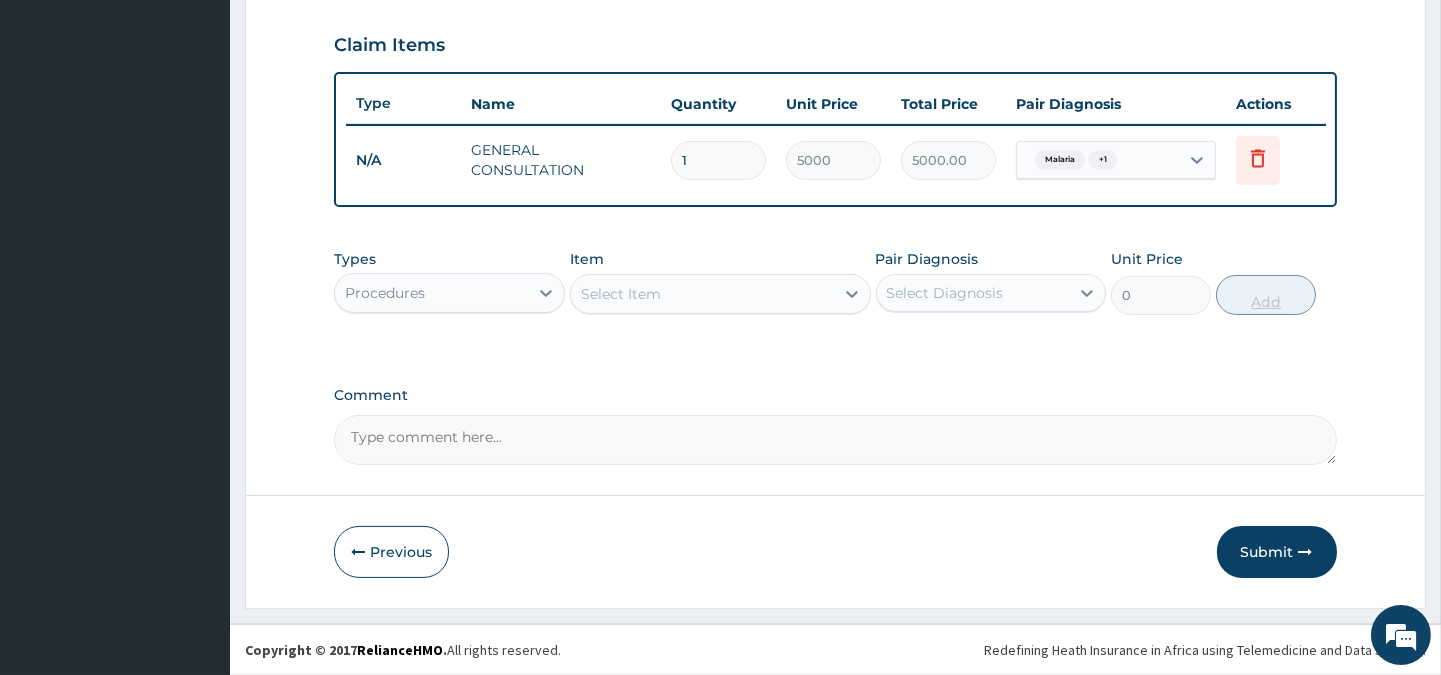 scroll, scrollTop: 670, scrollLeft: 0, axis: vertical 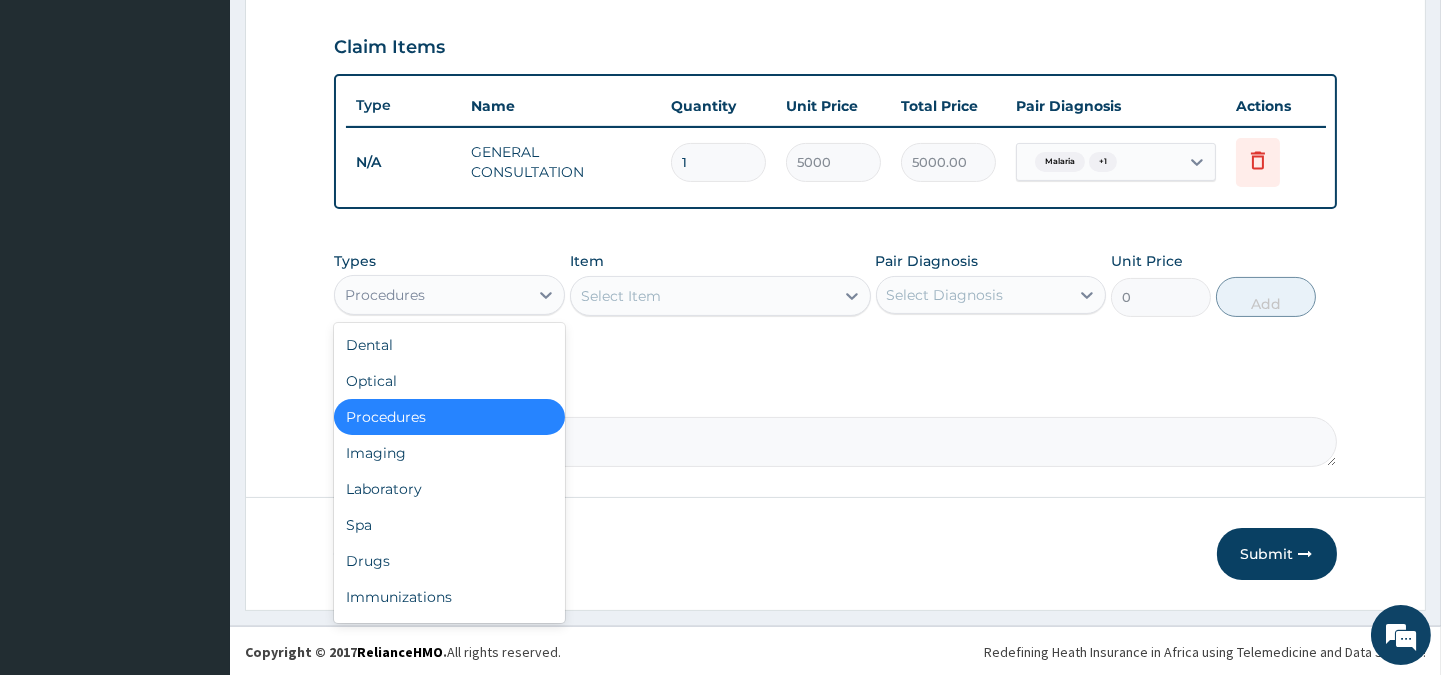 click on "Procedures" at bounding box center [431, 295] 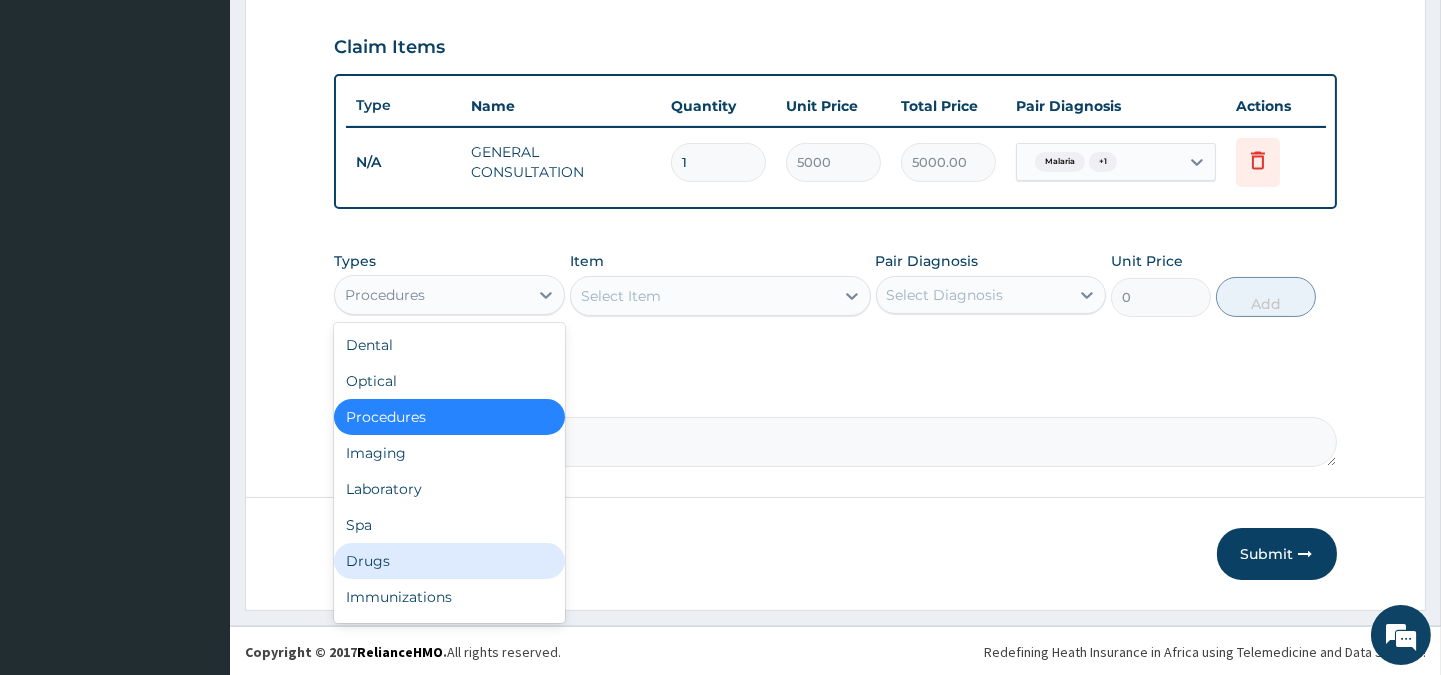 click on "Drugs" at bounding box center [449, 561] 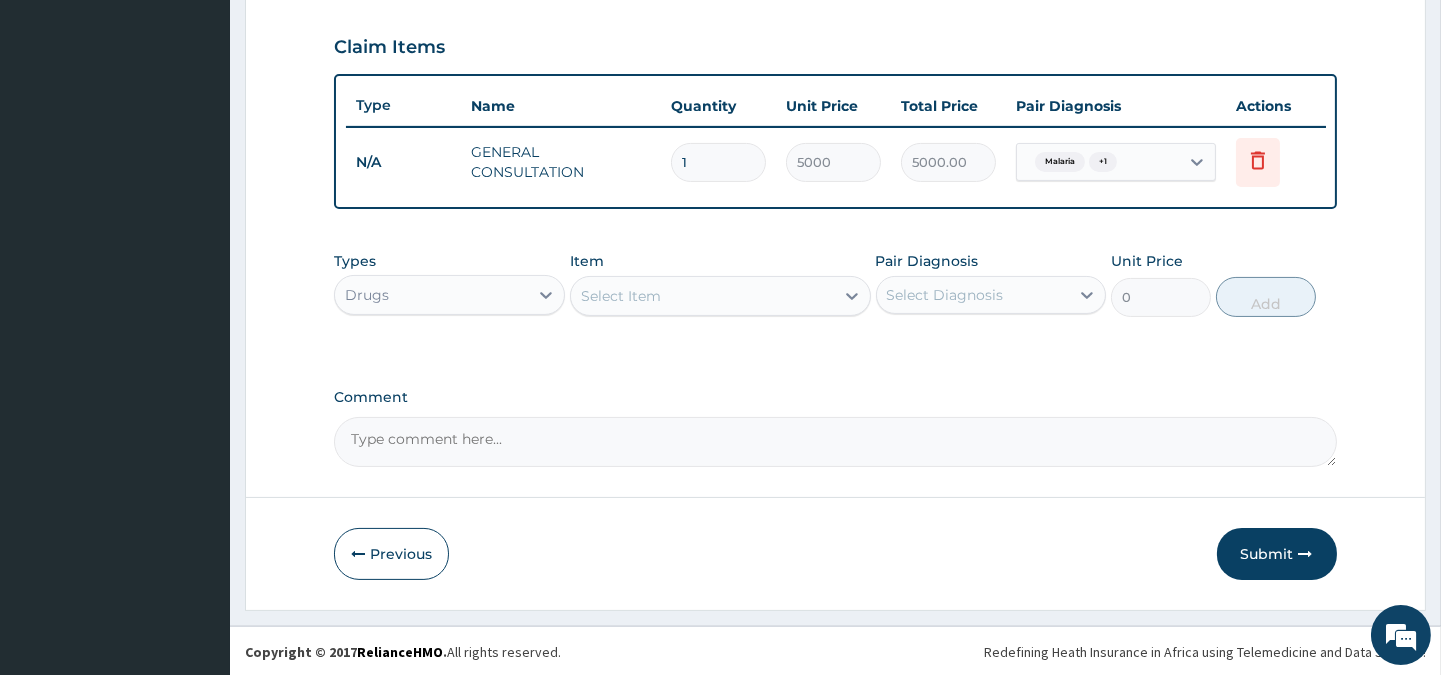 click on "Select Item" at bounding box center [720, 296] 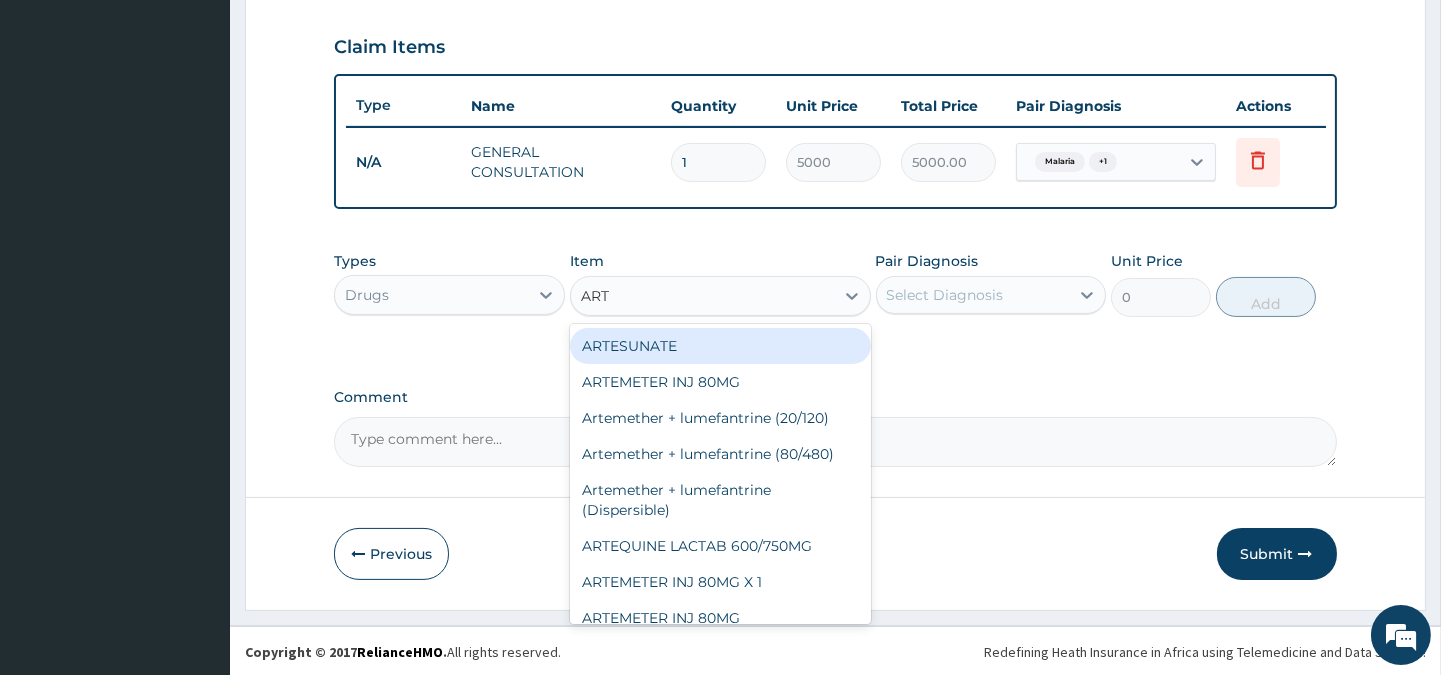 type on "ARTE" 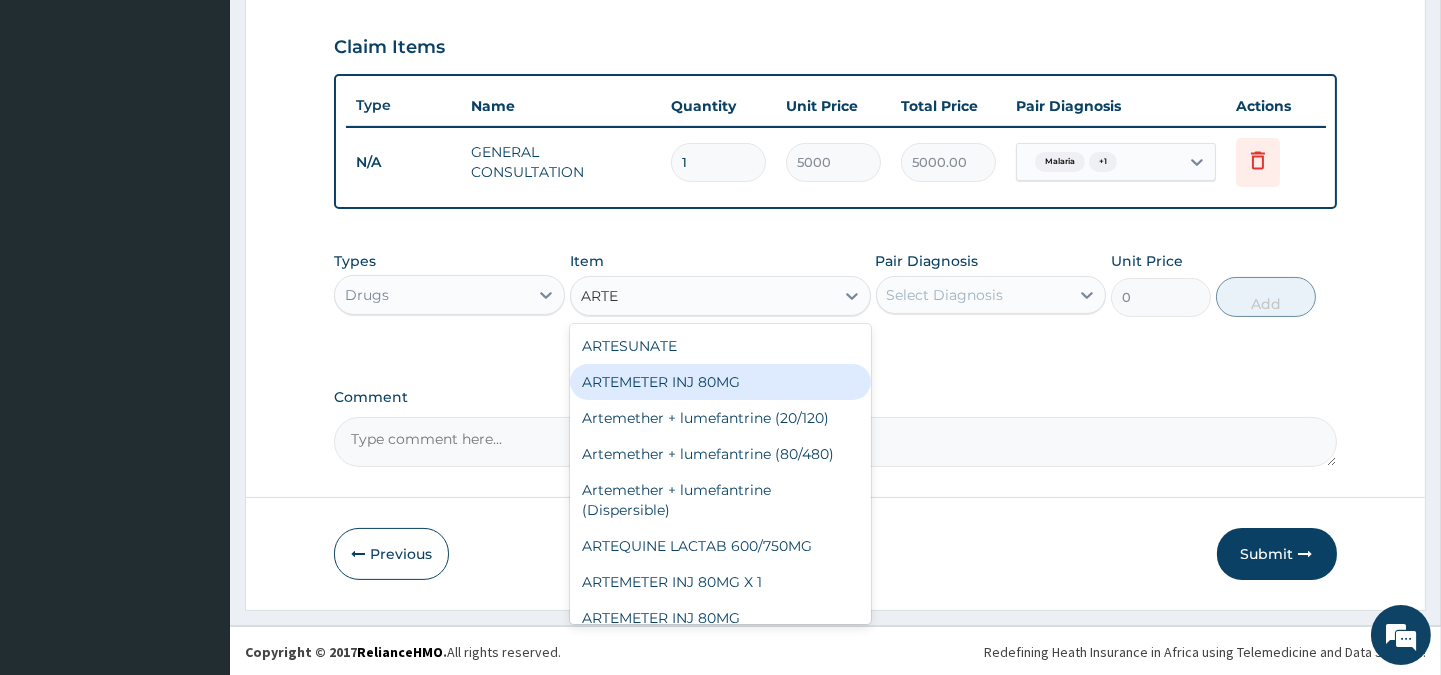 click on "ARTEMETER  INJ 80MG" at bounding box center (720, 382) 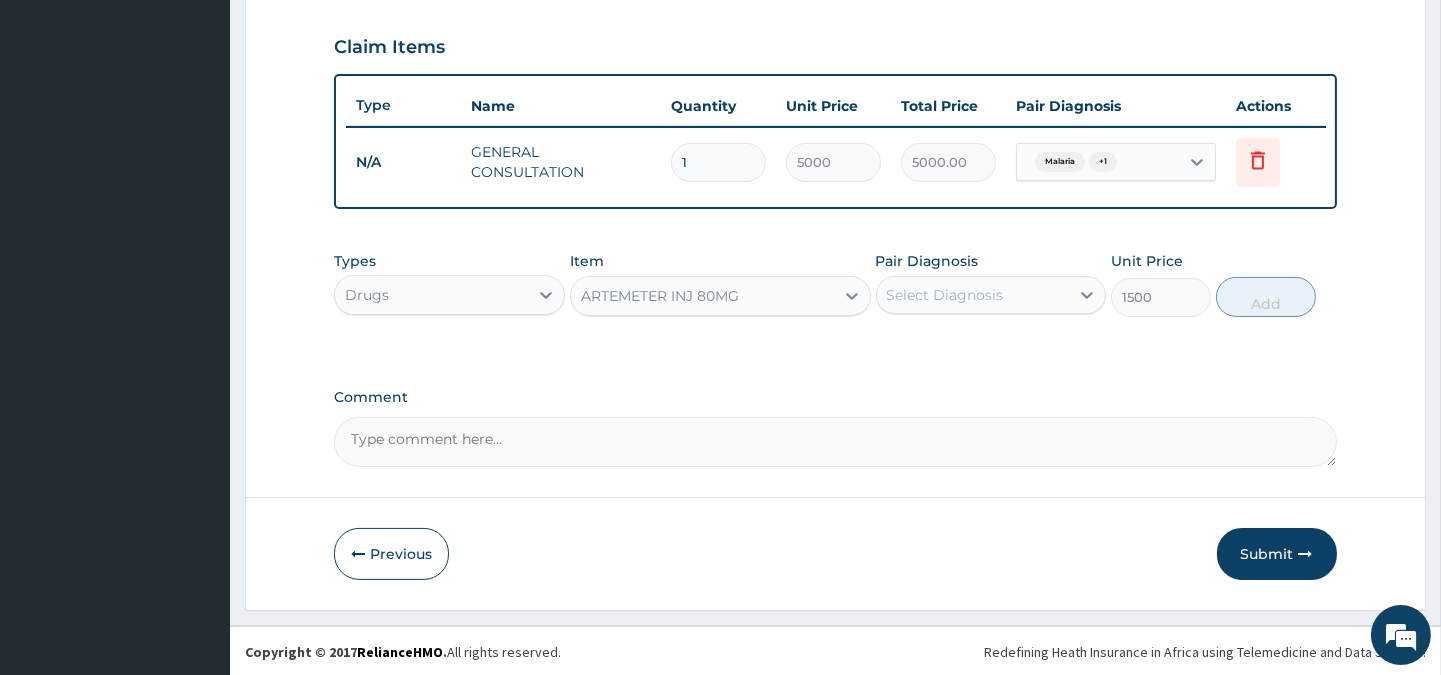 click on "Select Diagnosis" at bounding box center [945, 295] 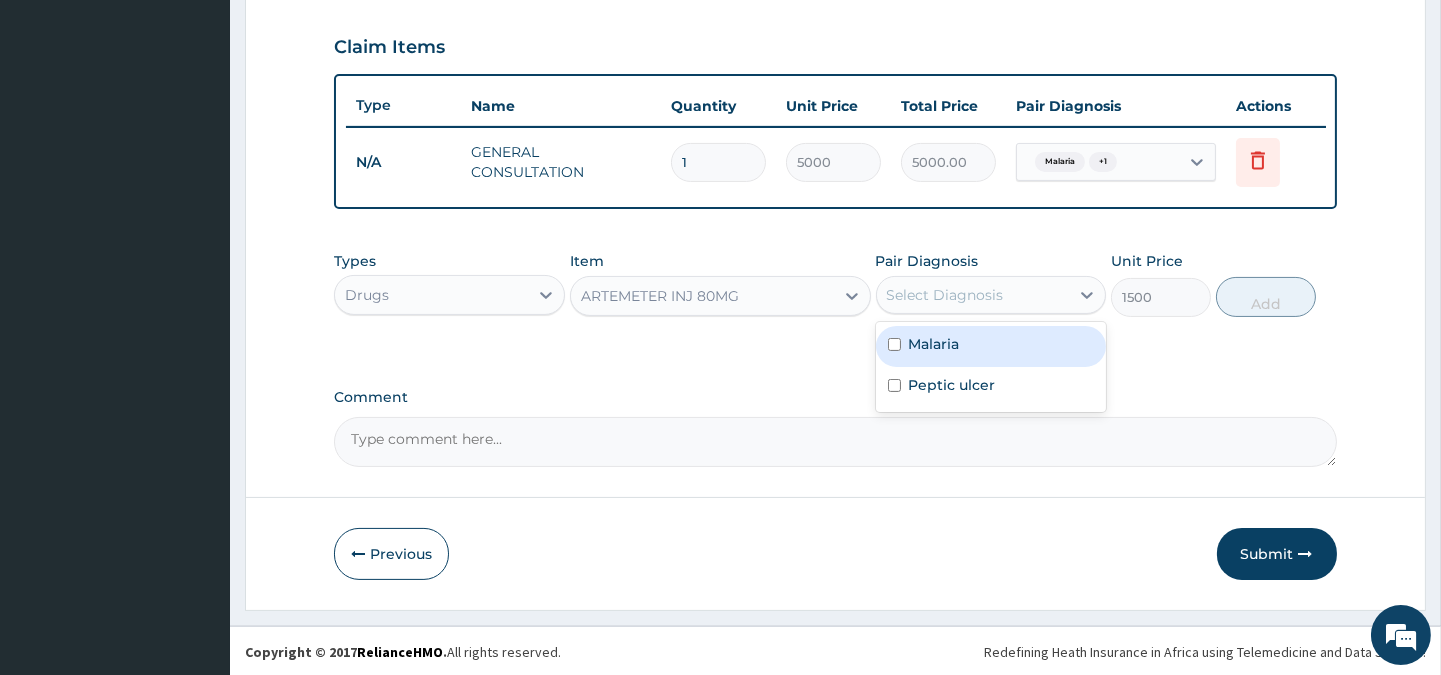 click on "Malaria" at bounding box center [991, 346] 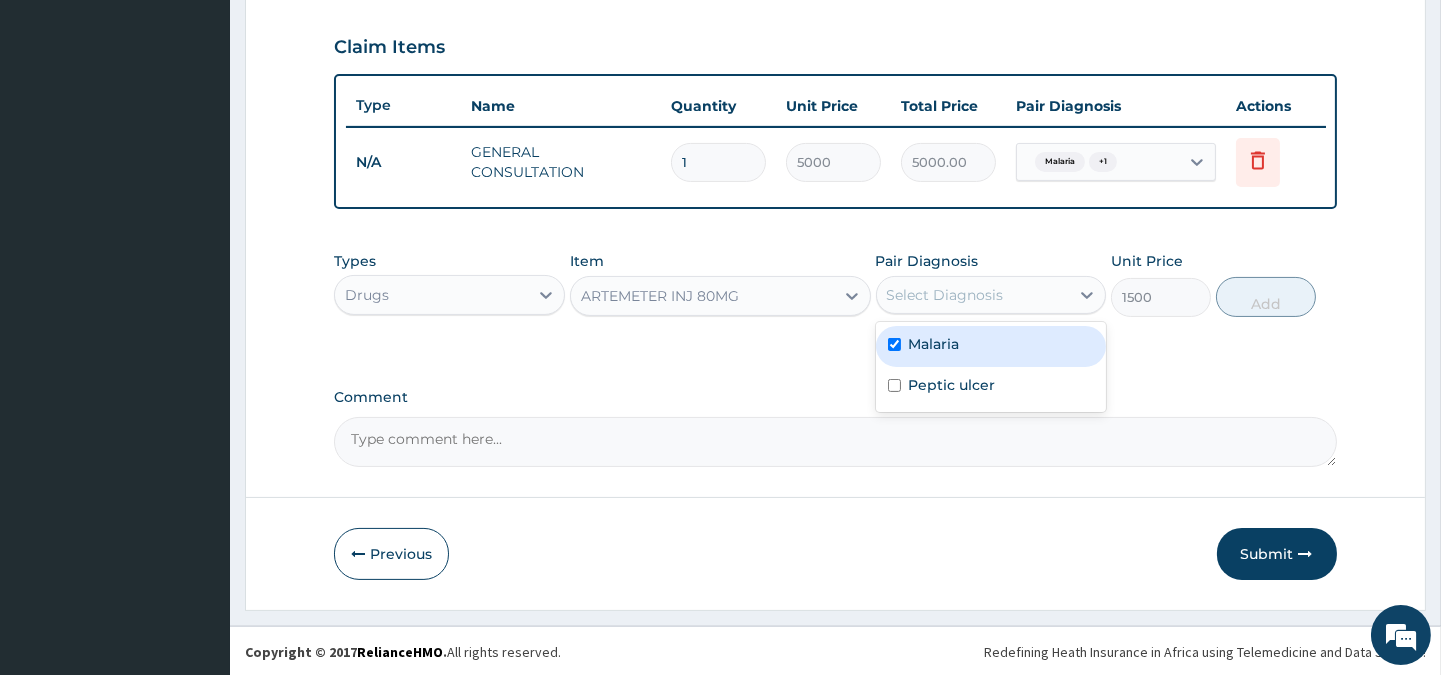 checkbox on "true" 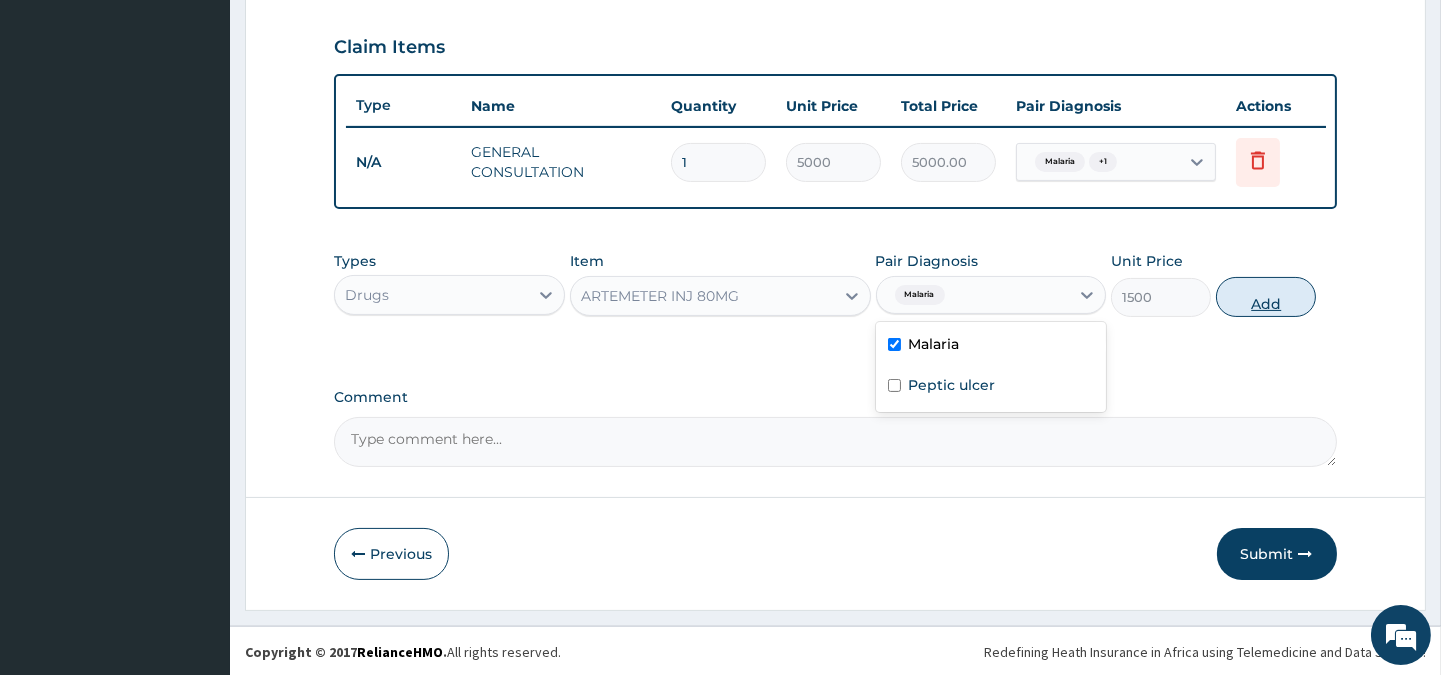 click on "Add" at bounding box center [1266, 297] 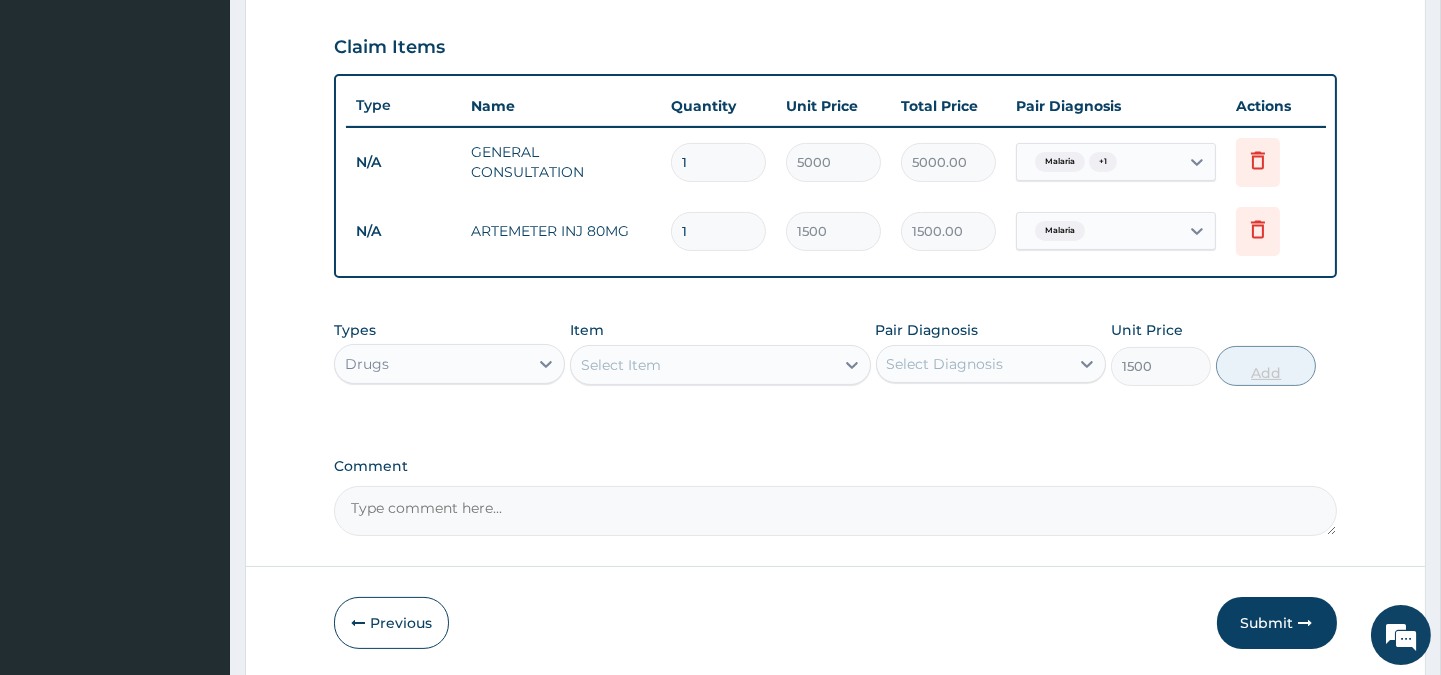 type on "0" 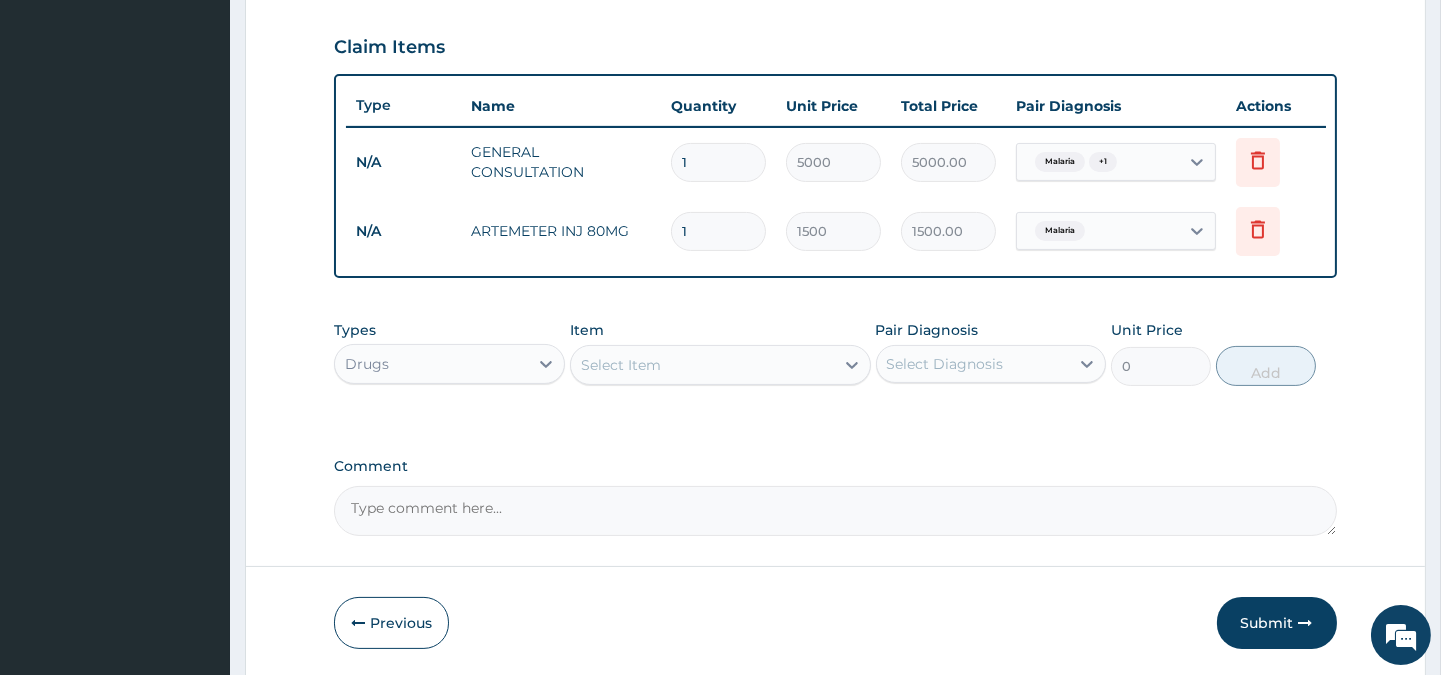 click on "Select Item" at bounding box center (702, 365) 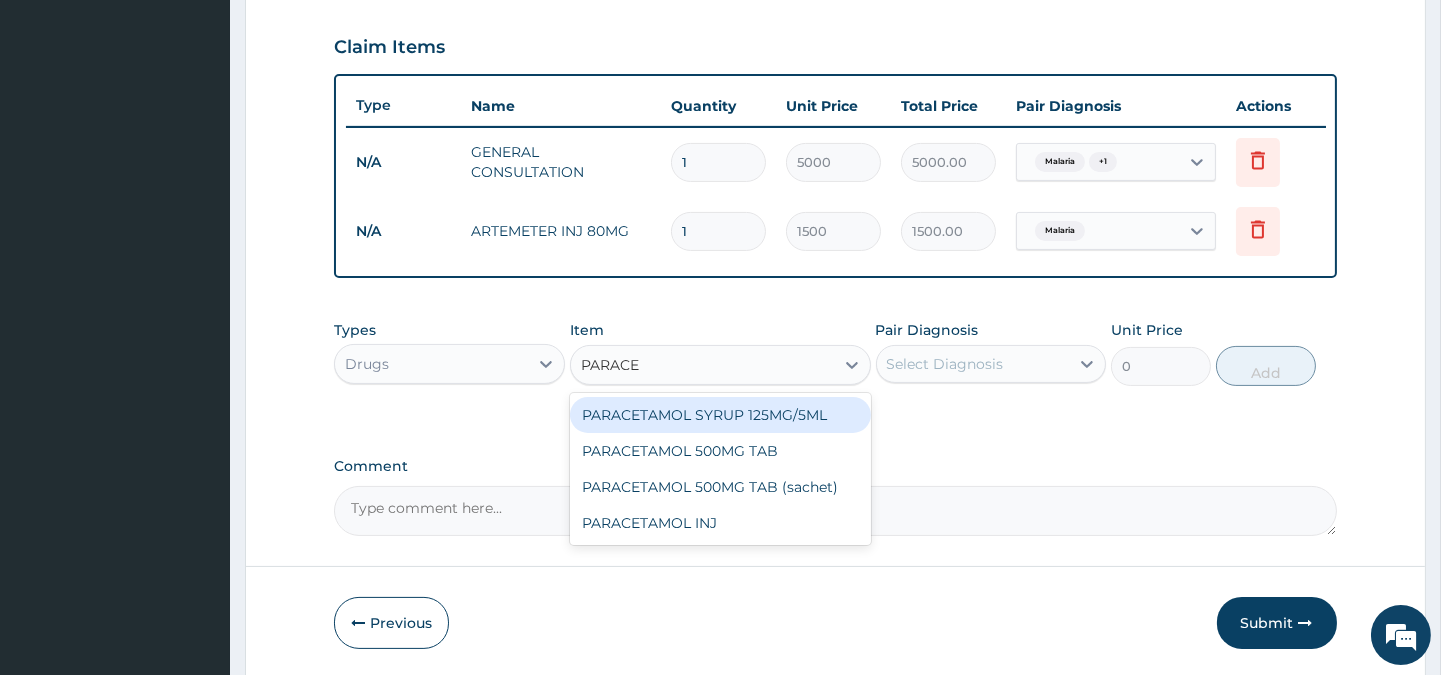 type on "PARACET" 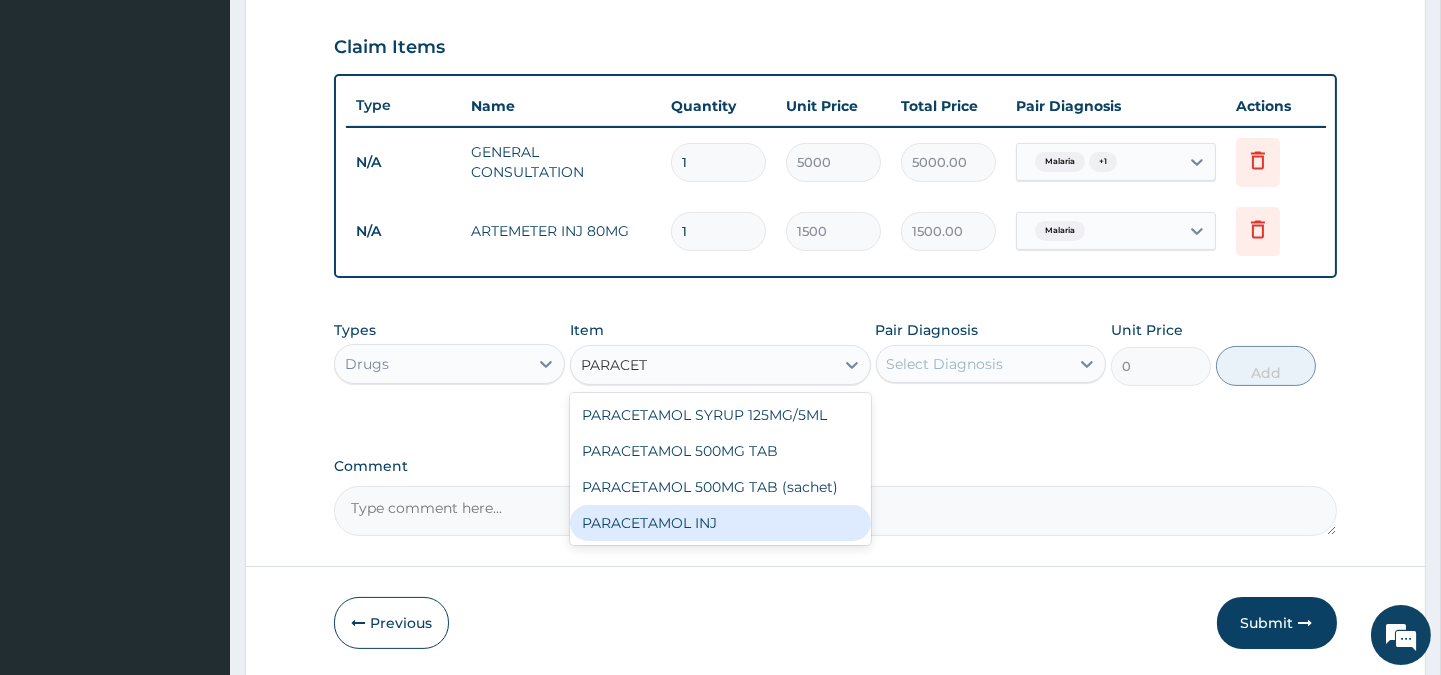 click on "PARACETAMOL INJ" at bounding box center (720, 523) 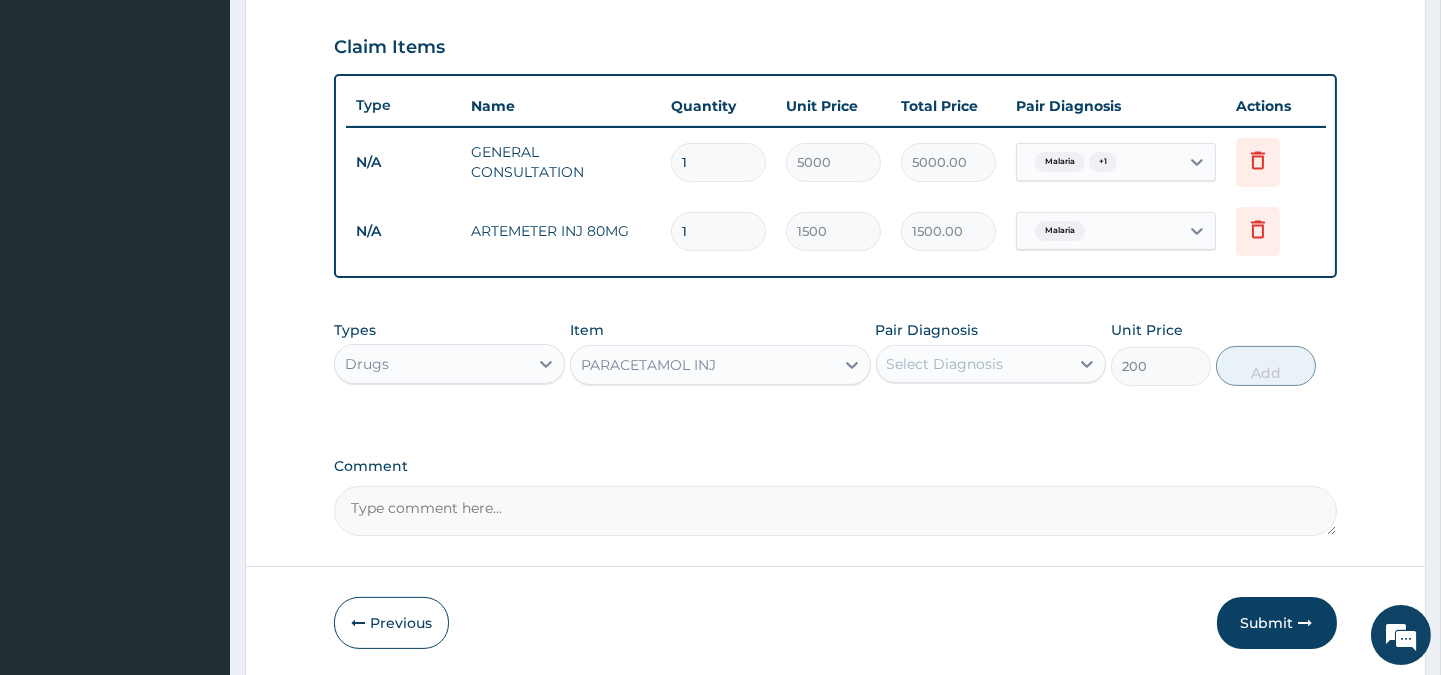 click on "Select Diagnosis" at bounding box center [973, 364] 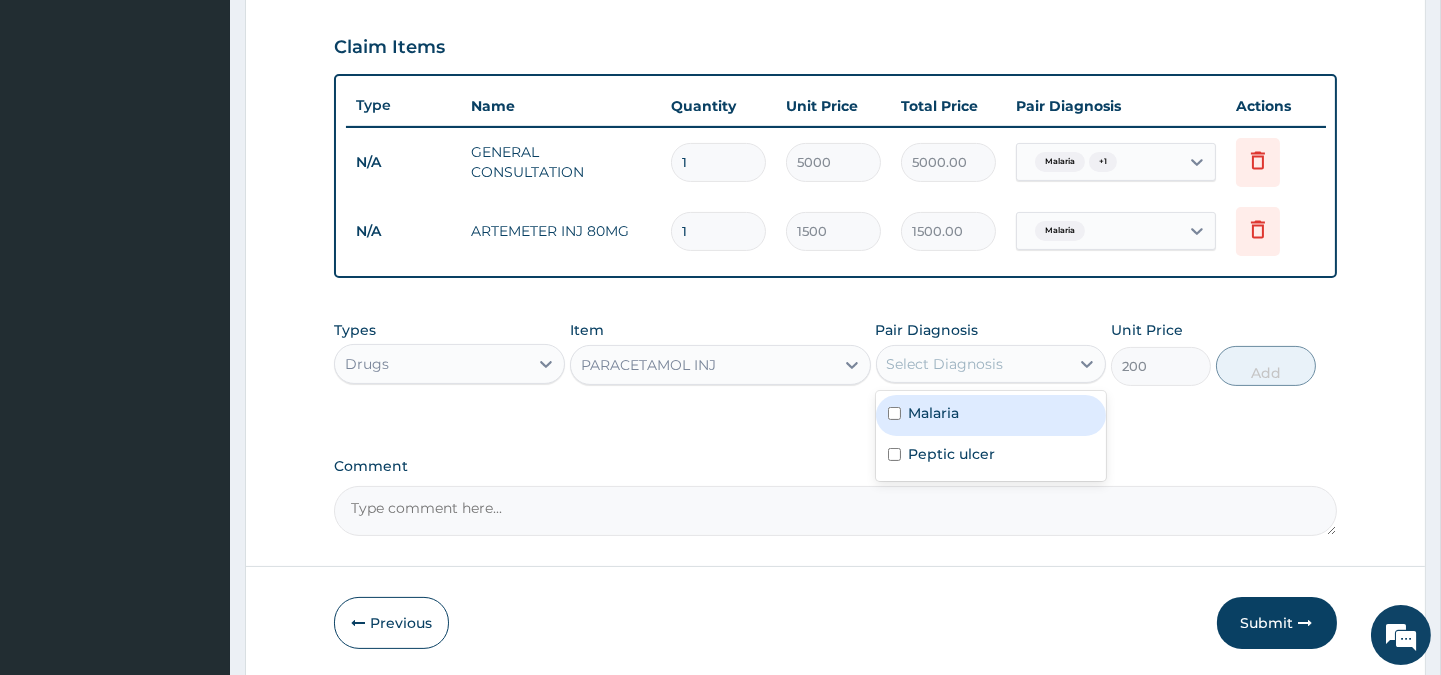 click on "Malaria" at bounding box center [991, 415] 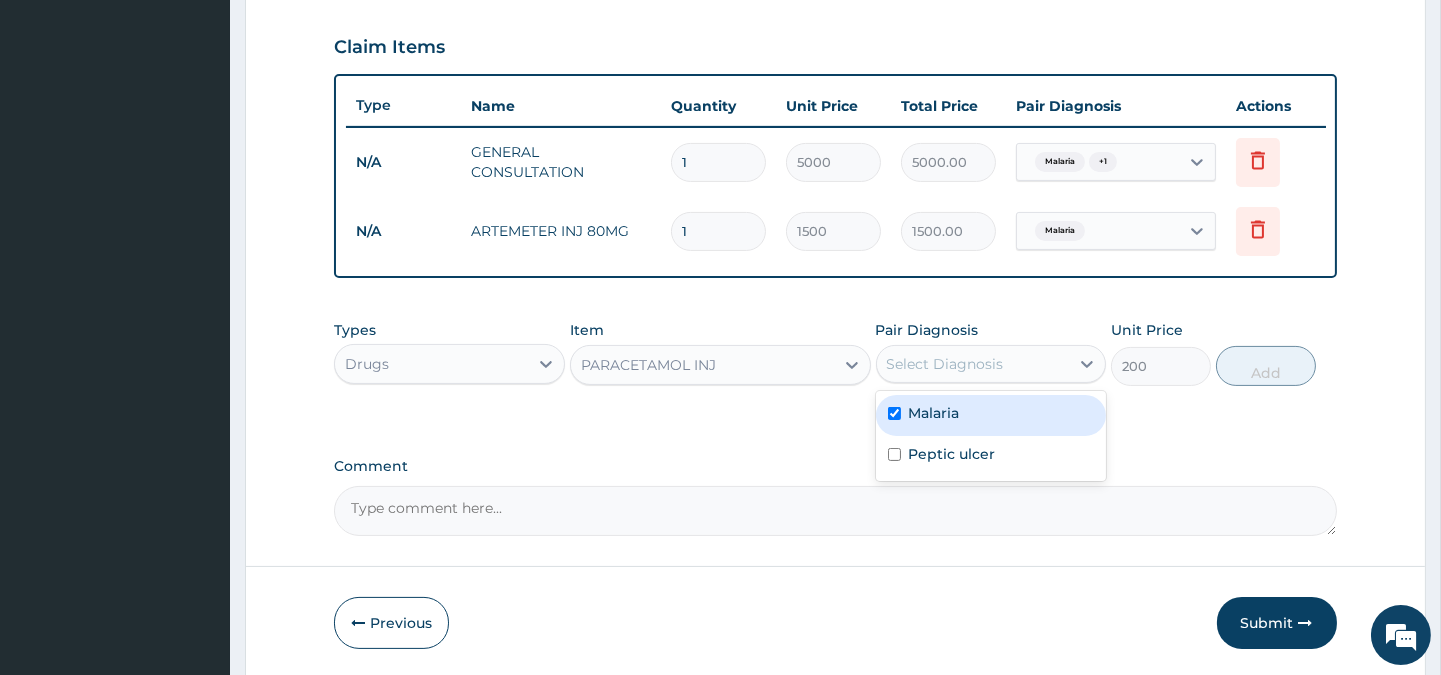 checkbox on "true" 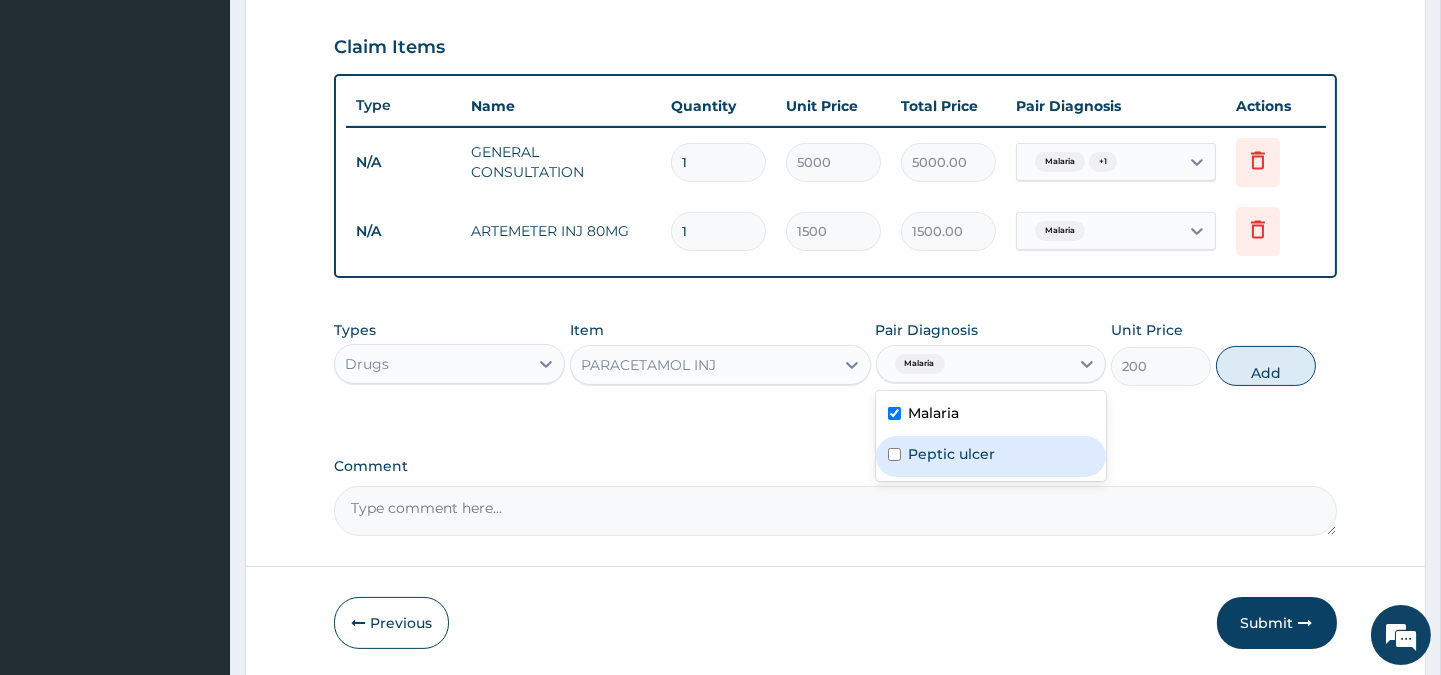 click on "Peptic ulcer" at bounding box center [952, 454] 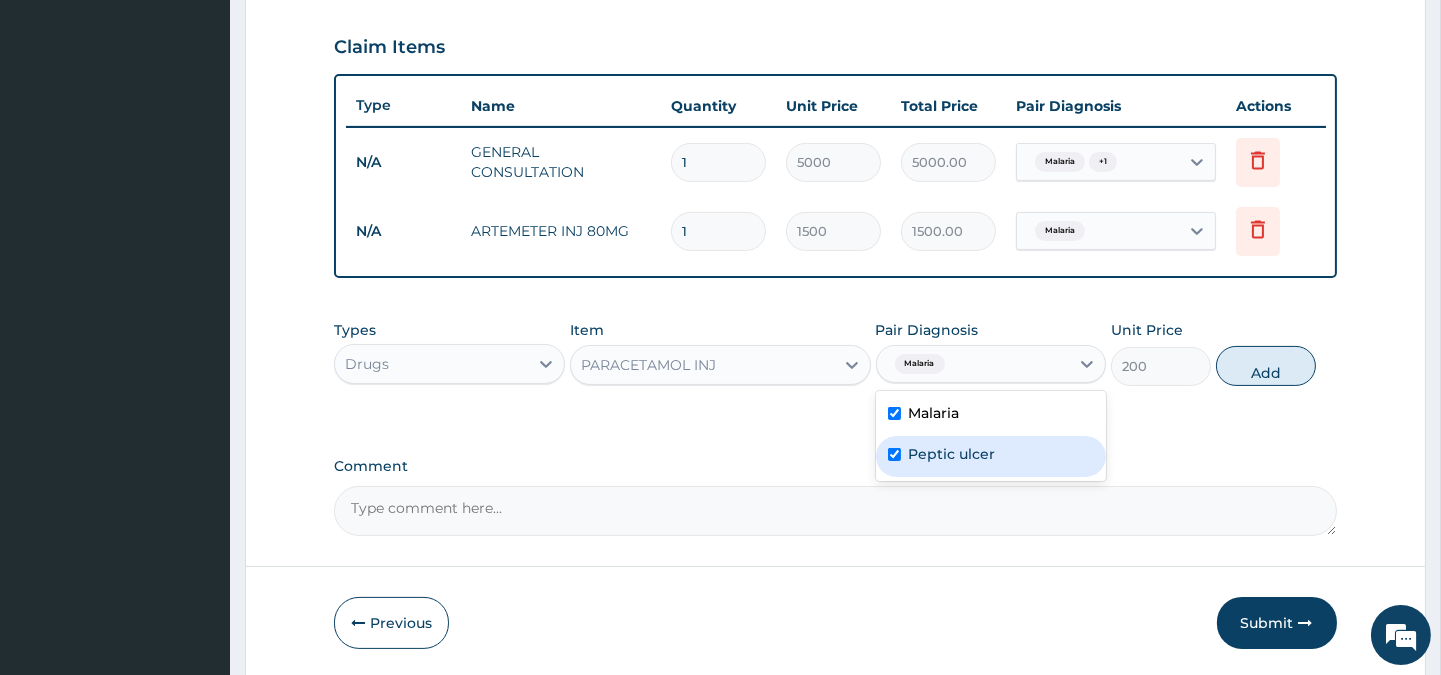 checkbox on "true" 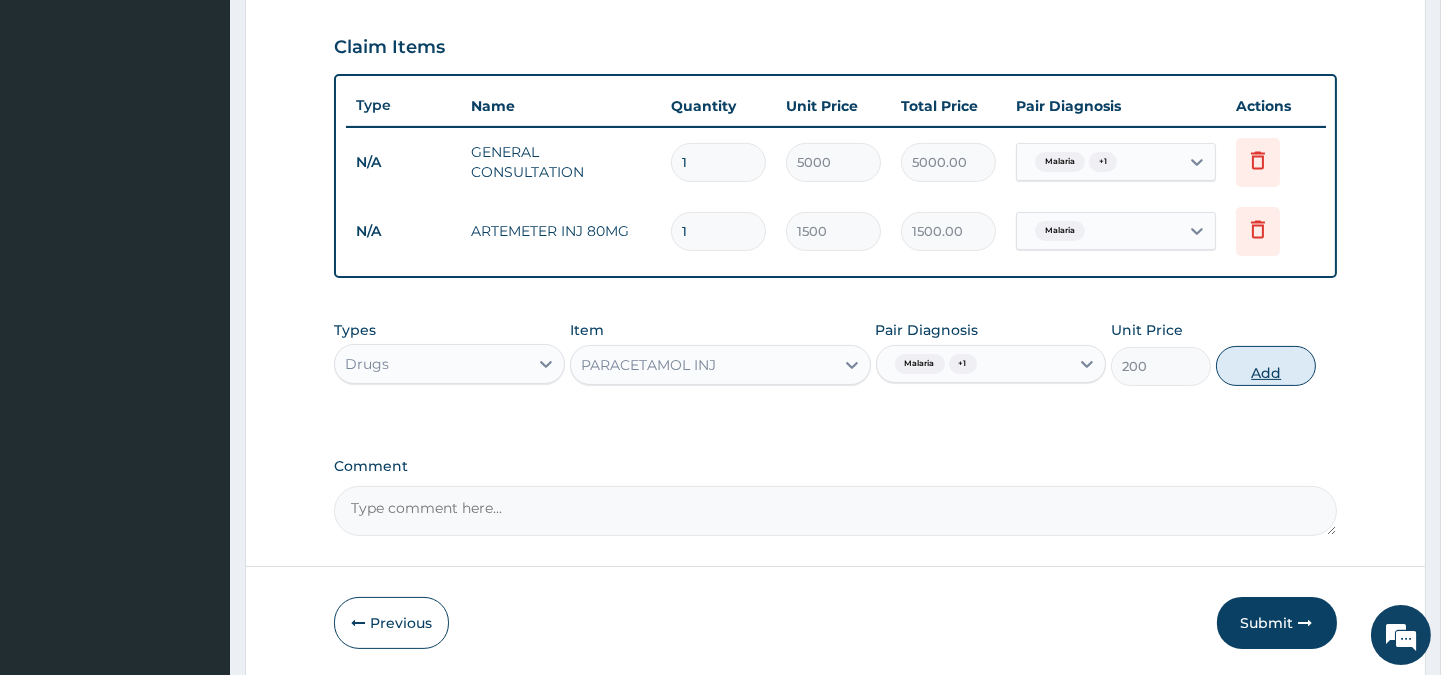 click on "Add" at bounding box center (1266, 366) 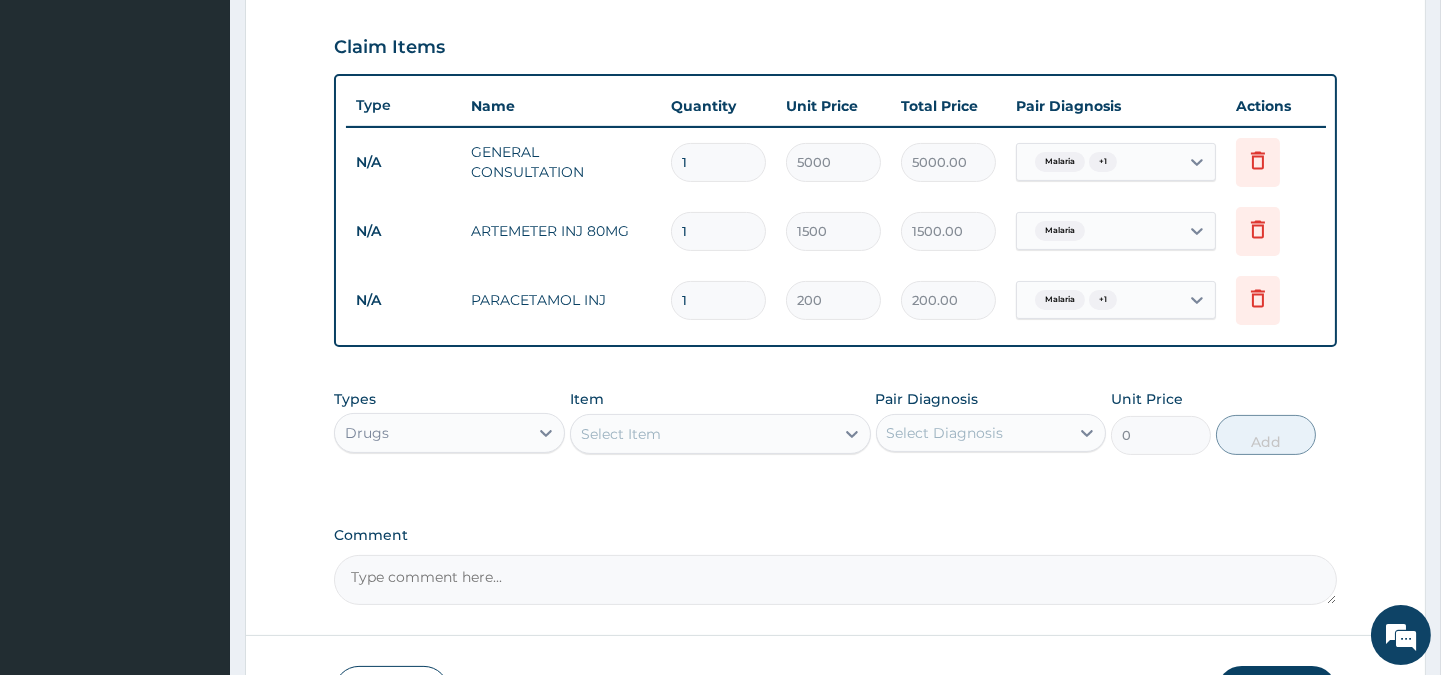 click on "Select Item" at bounding box center [702, 434] 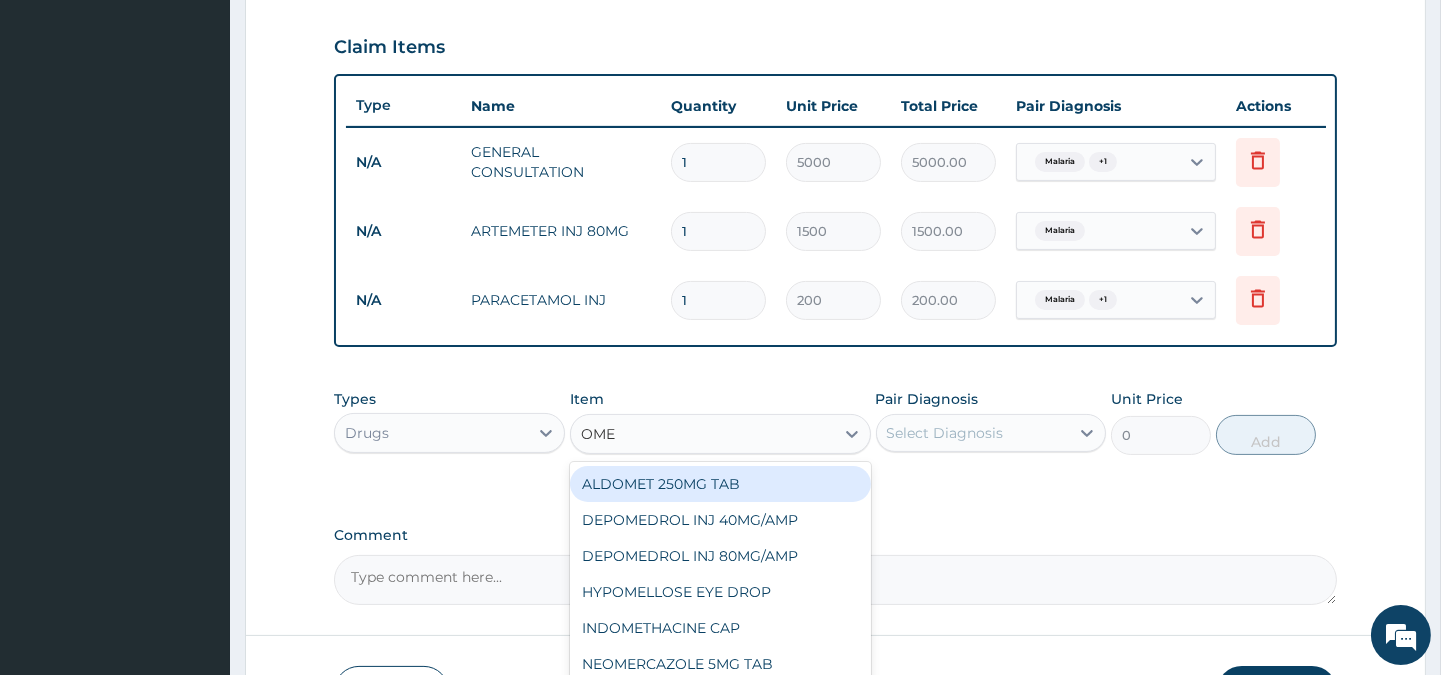 type on "OMEP" 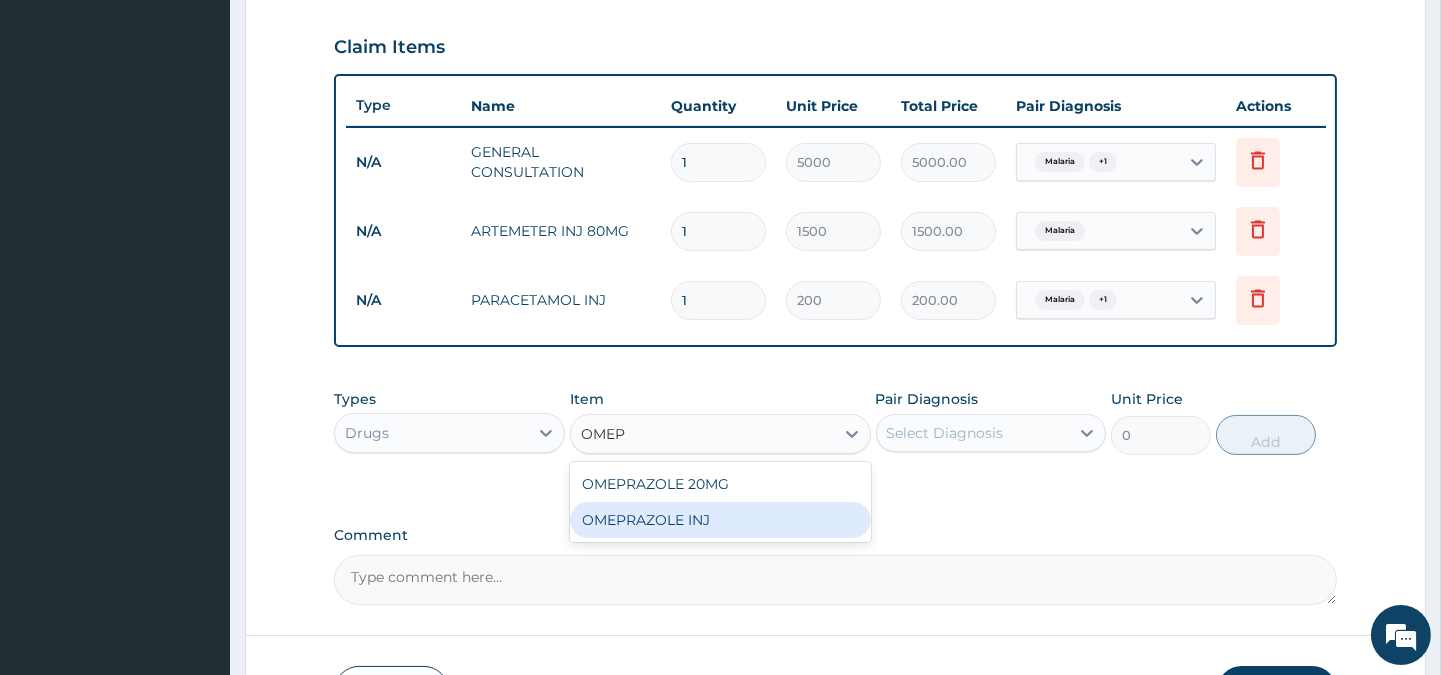 click on "OMEPRAZOLE INJ" at bounding box center [720, 520] 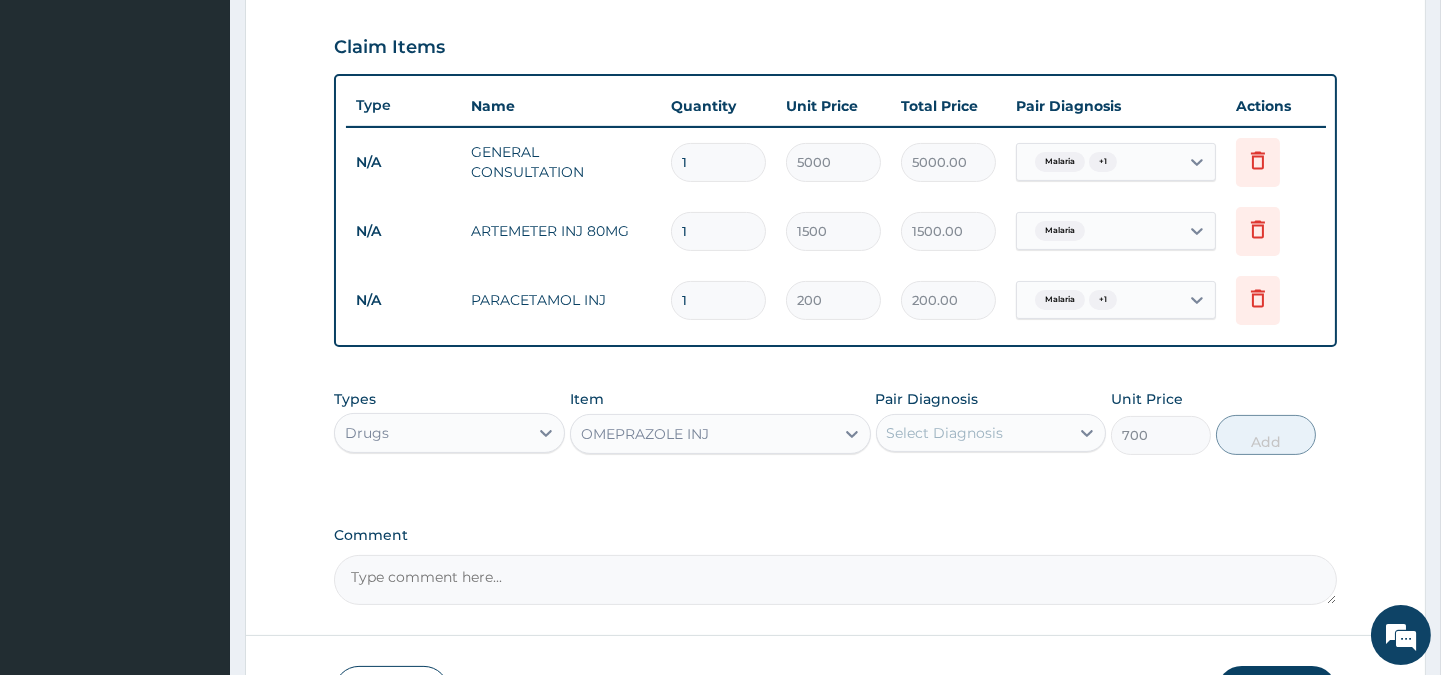 click on "Select Diagnosis" at bounding box center (973, 433) 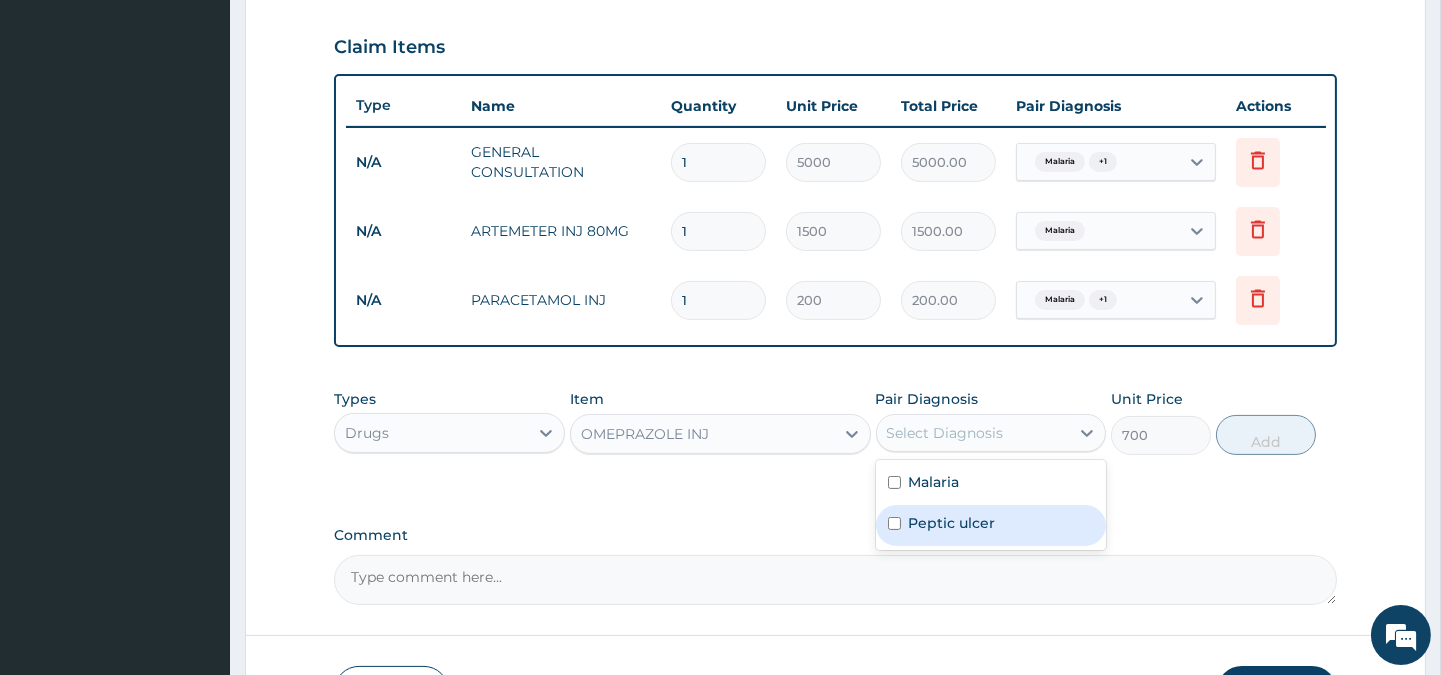 click on "Peptic ulcer" at bounding box center [991, 525] 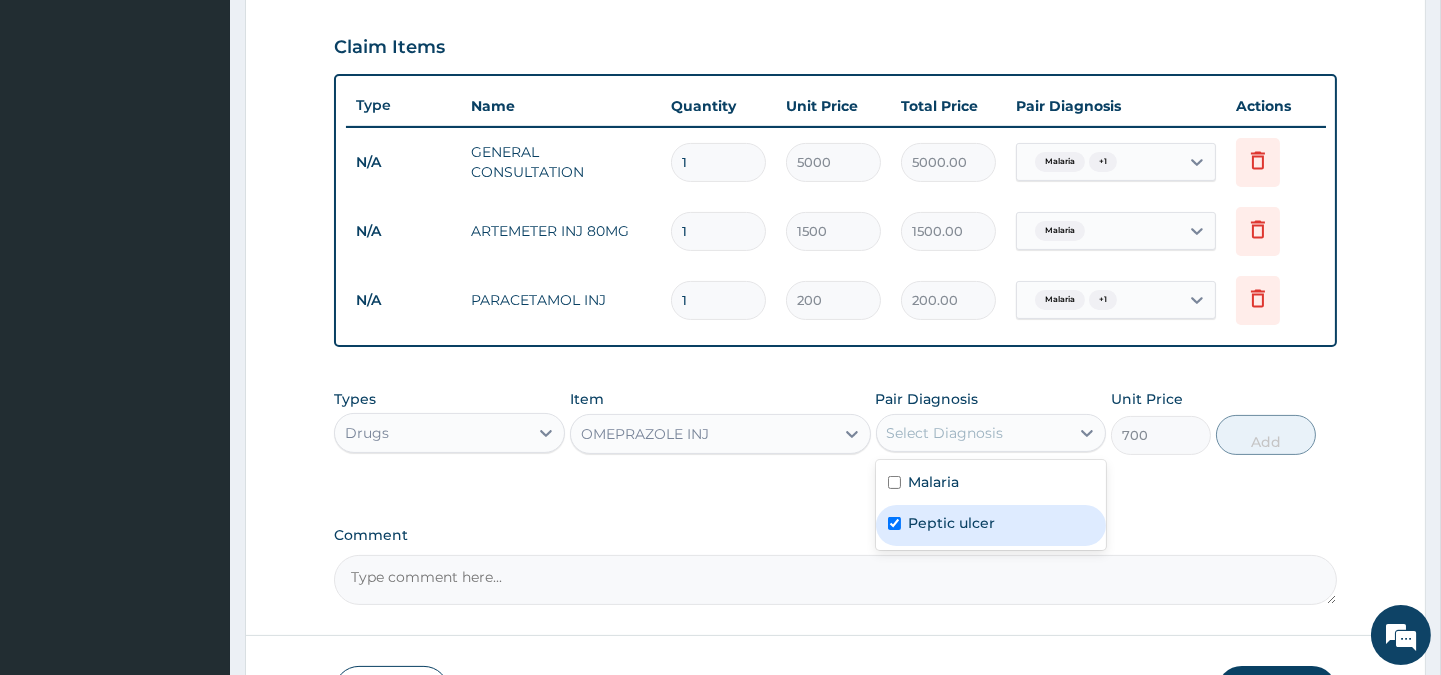 checkbox on "true" 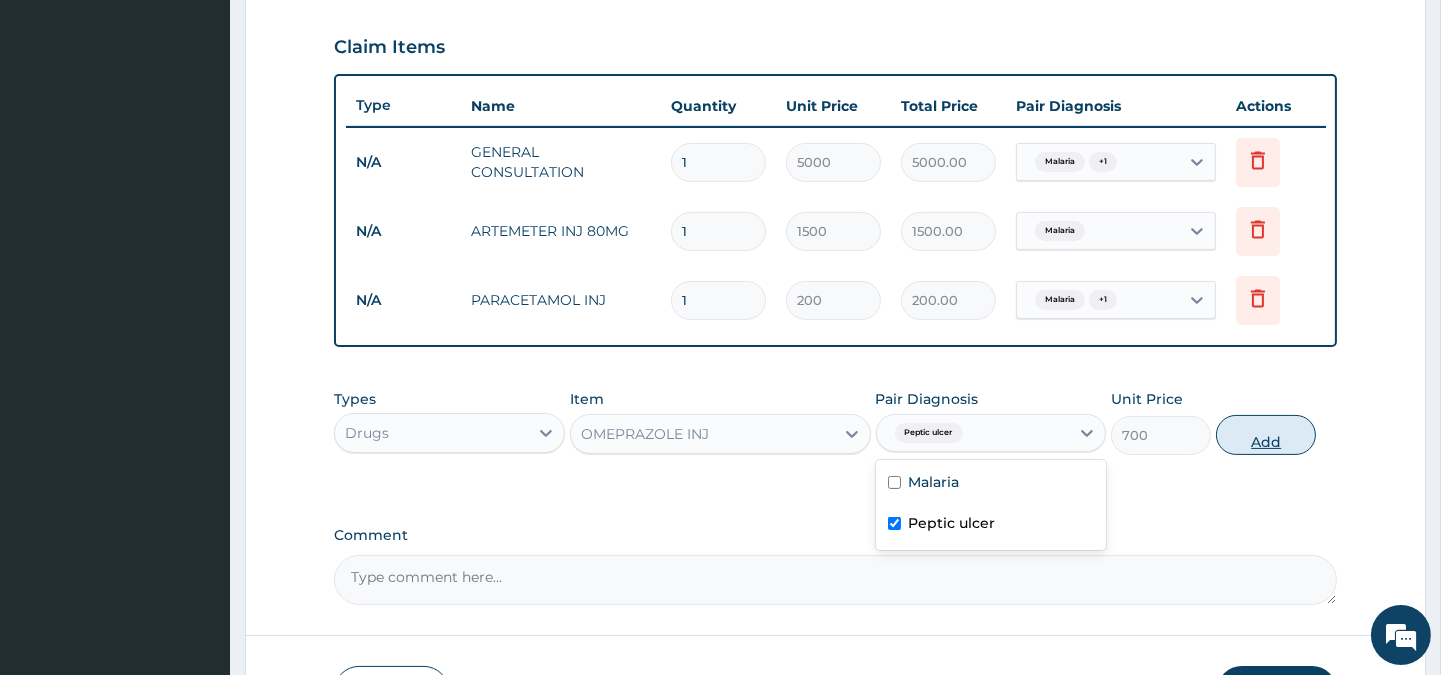 click on "Add" at bounding box center [1266, 435] 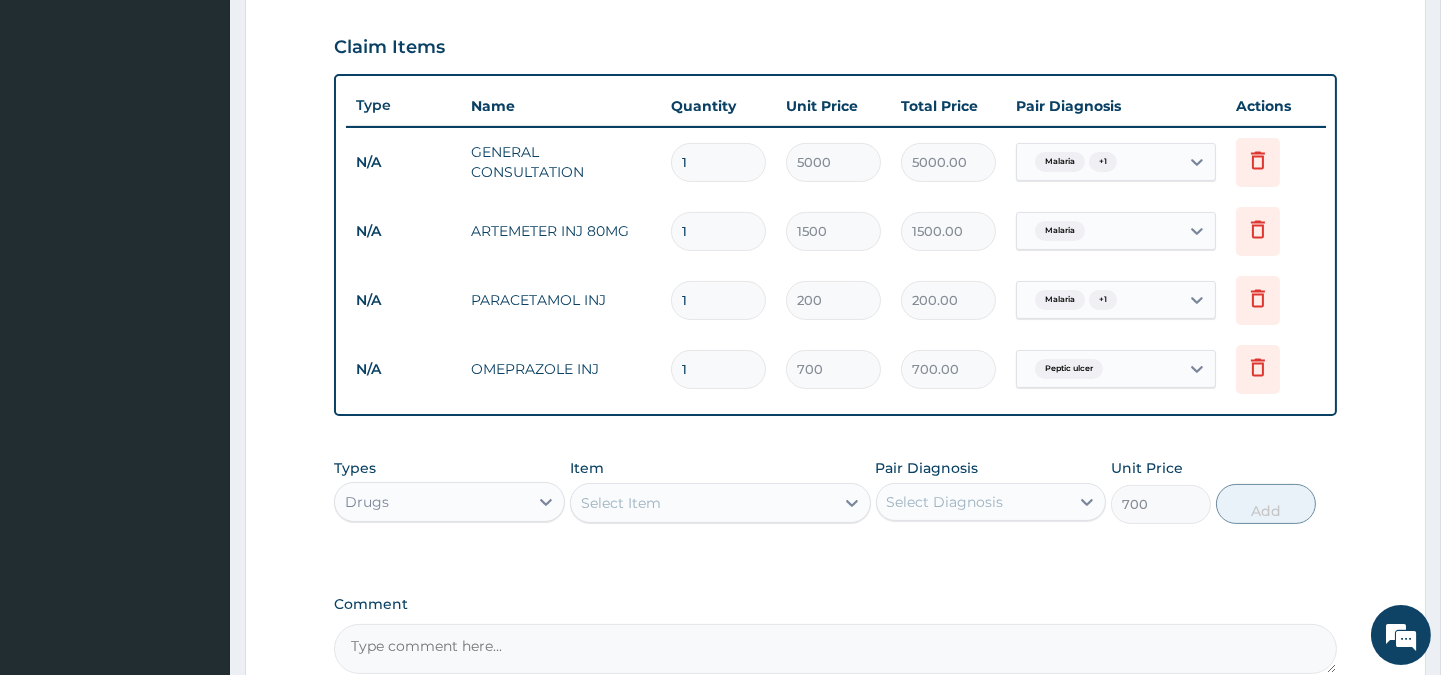 type on "0" 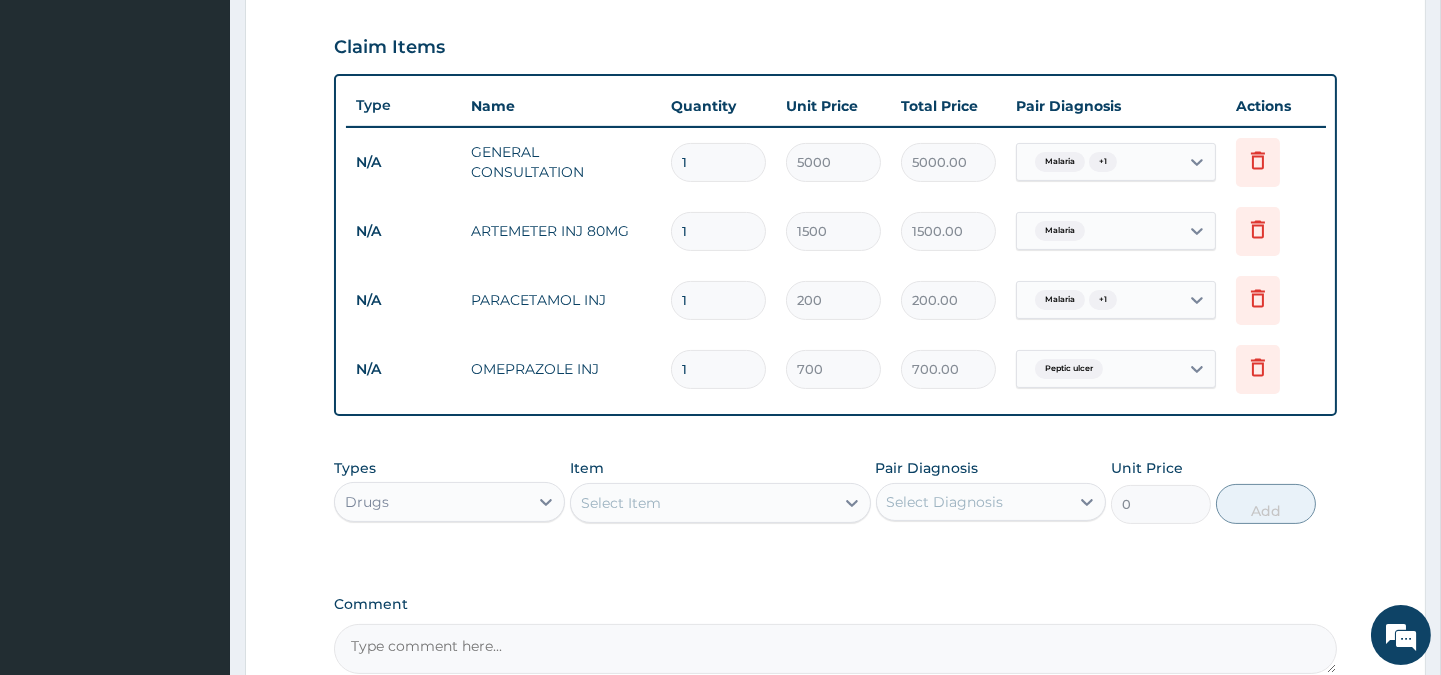 click on "Select Item" at bounding box center (720, 503) 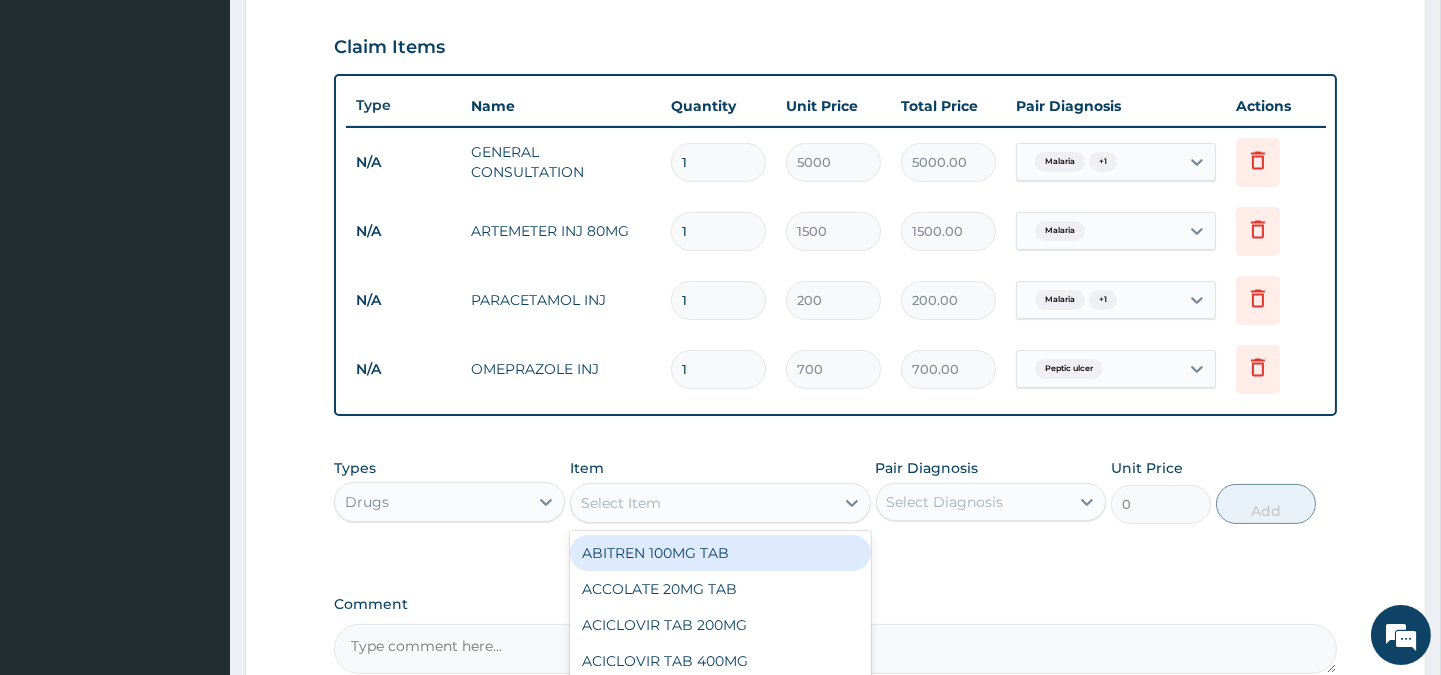 scroll, scrollTop: 878, scrollLeft: 0, axis: vertical 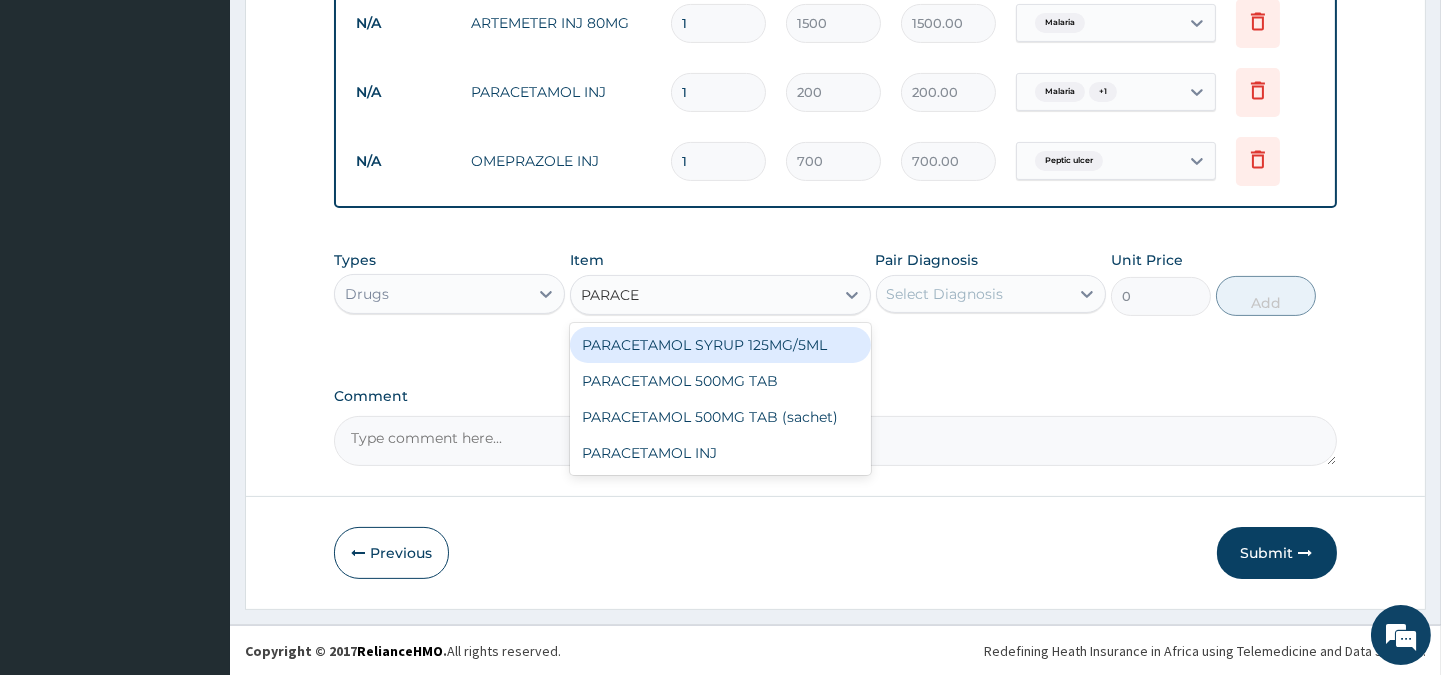 type on "PARACET" 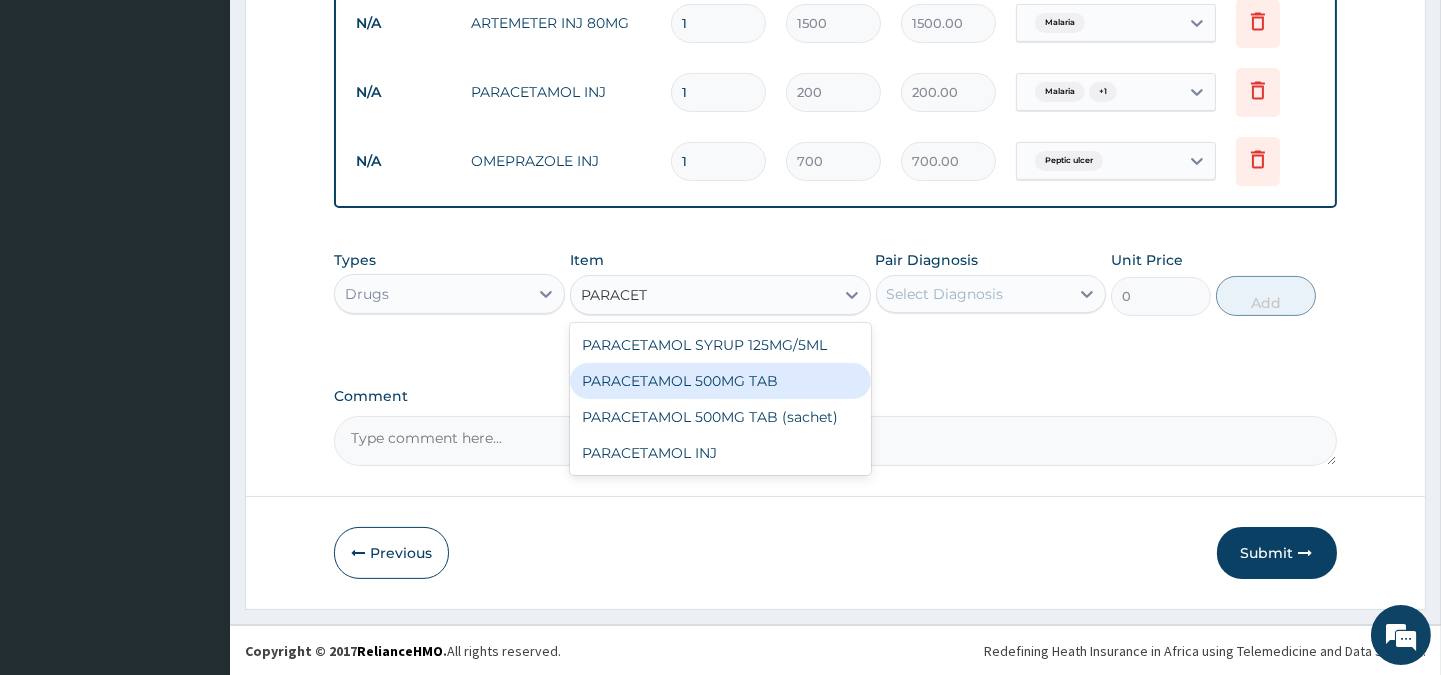 click on "PARACETAMOL 500MG TAB" at bounding box center [720, 381] 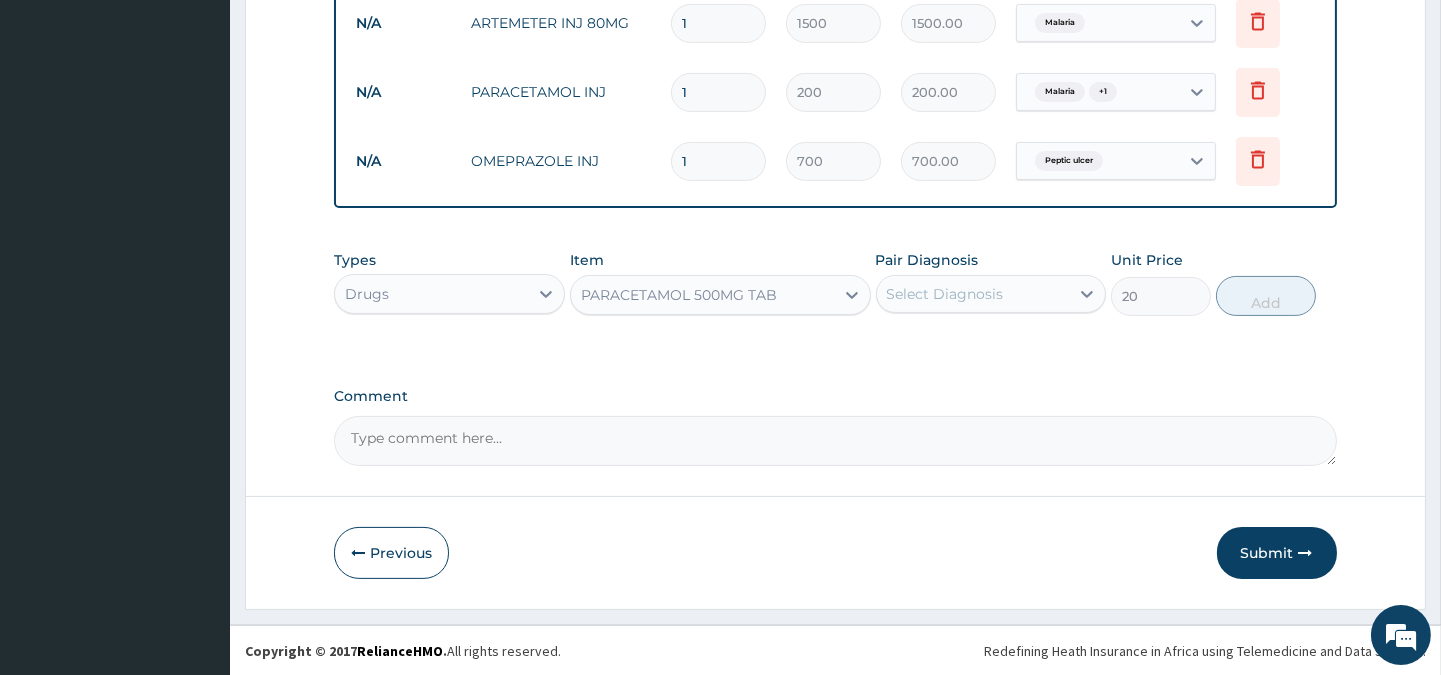 click on "Select Diagnosis" at bounding box center (945, 294) 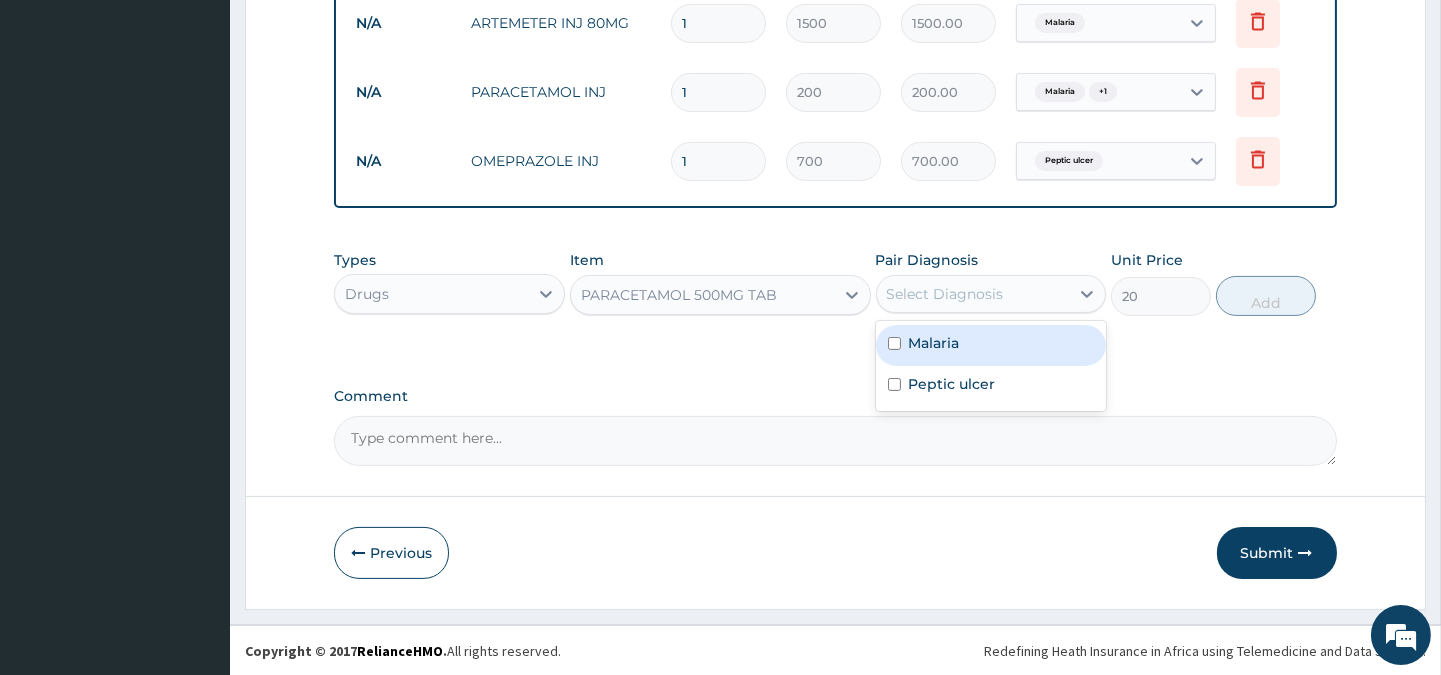 click on "Malaria" at bounding box center [934, 343] 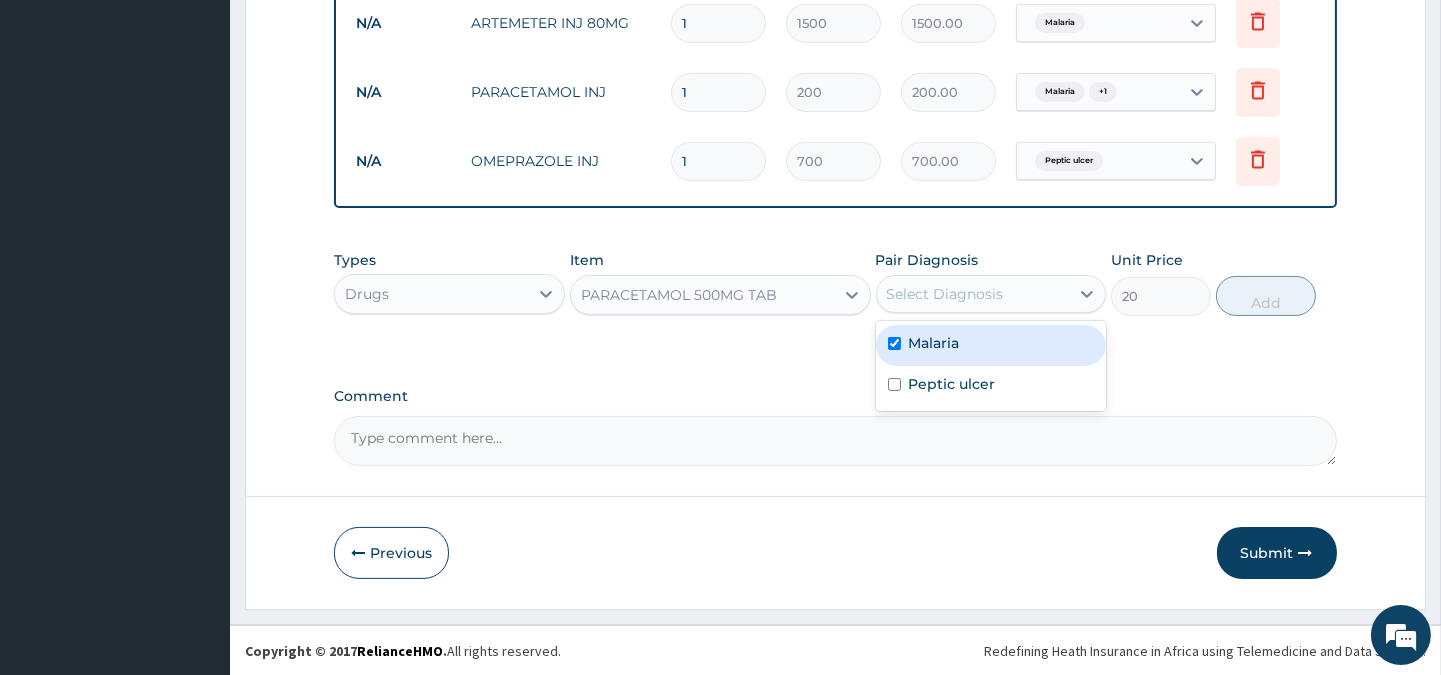checkbox on "true" 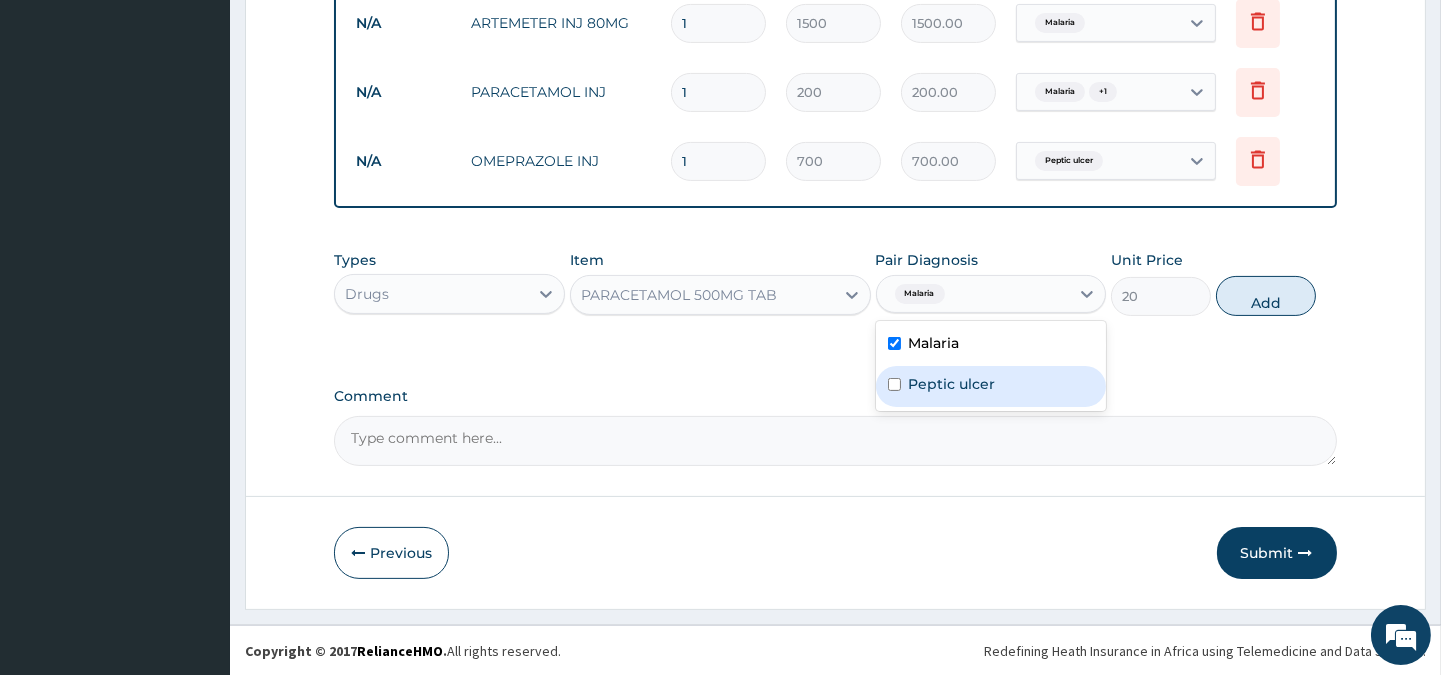 click on "Peptic ulcer" at bounding box center (991, 386) 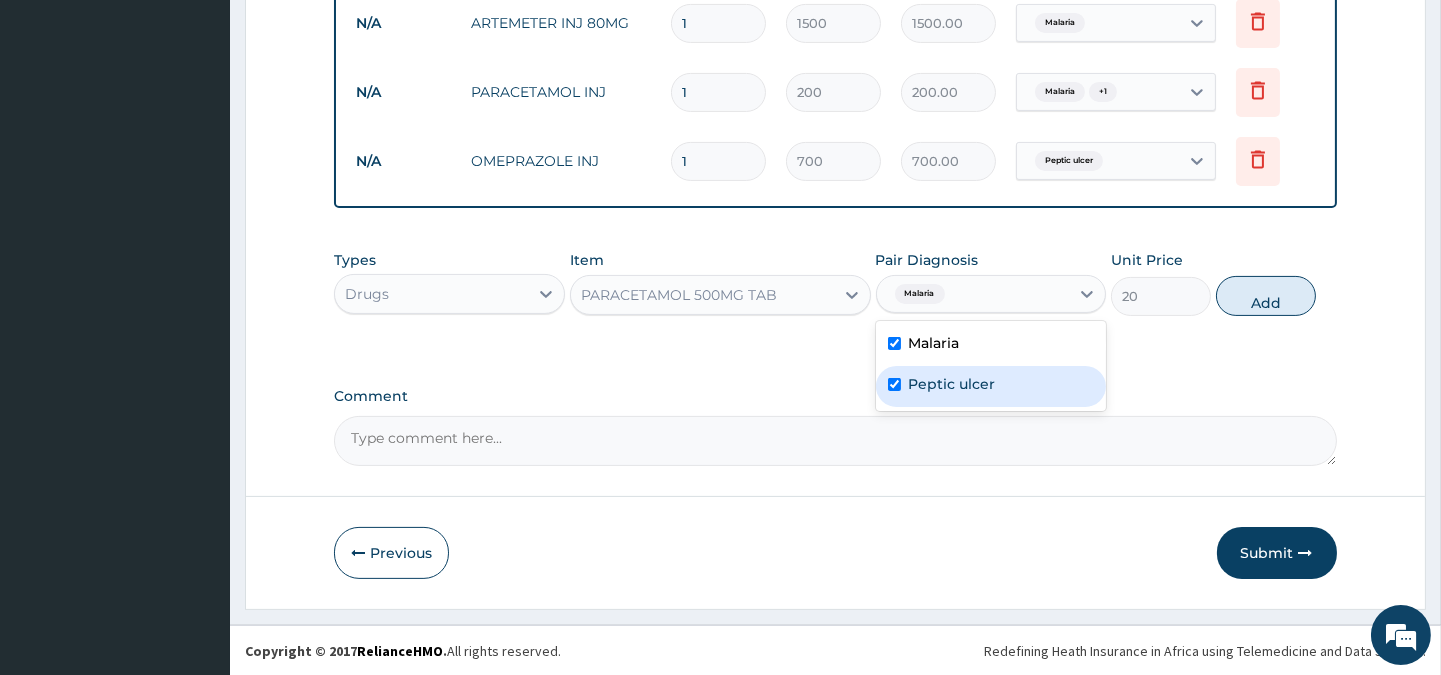checkbox on "true" 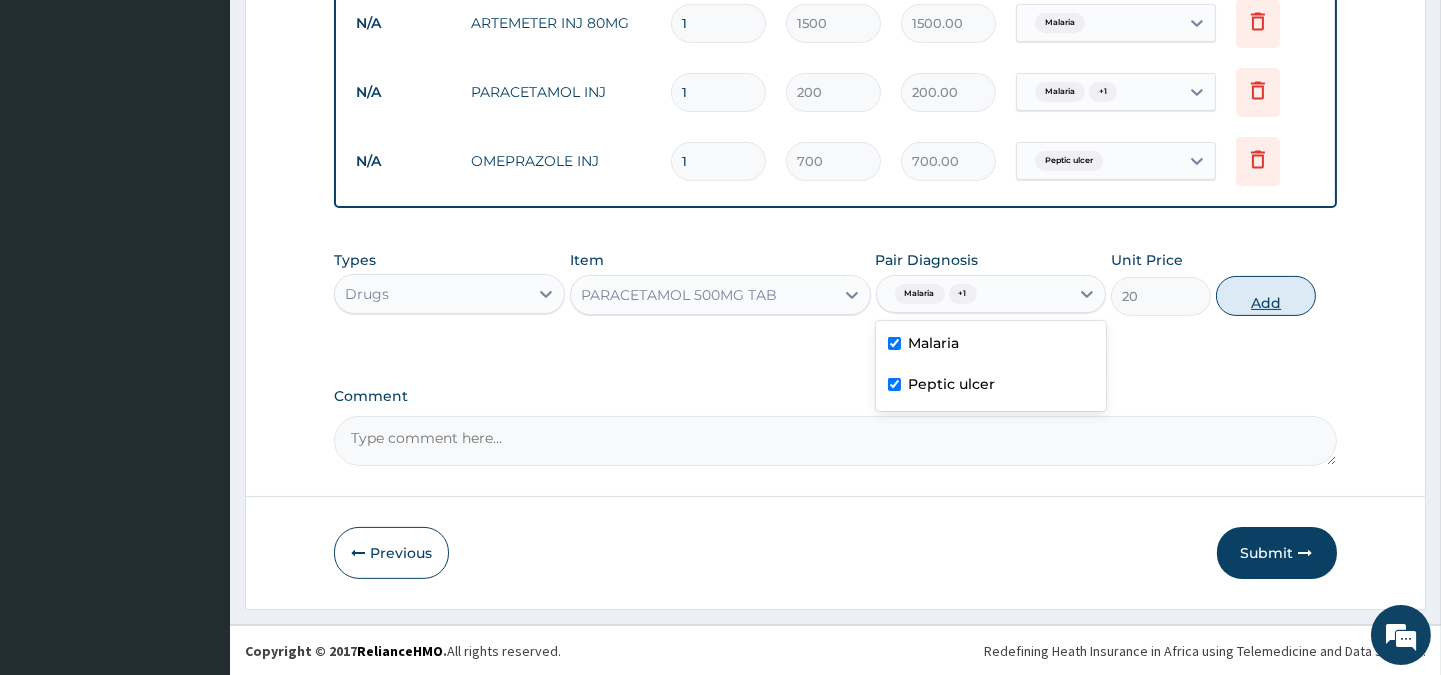 click on "Add" at bounding box center (1266, 296) 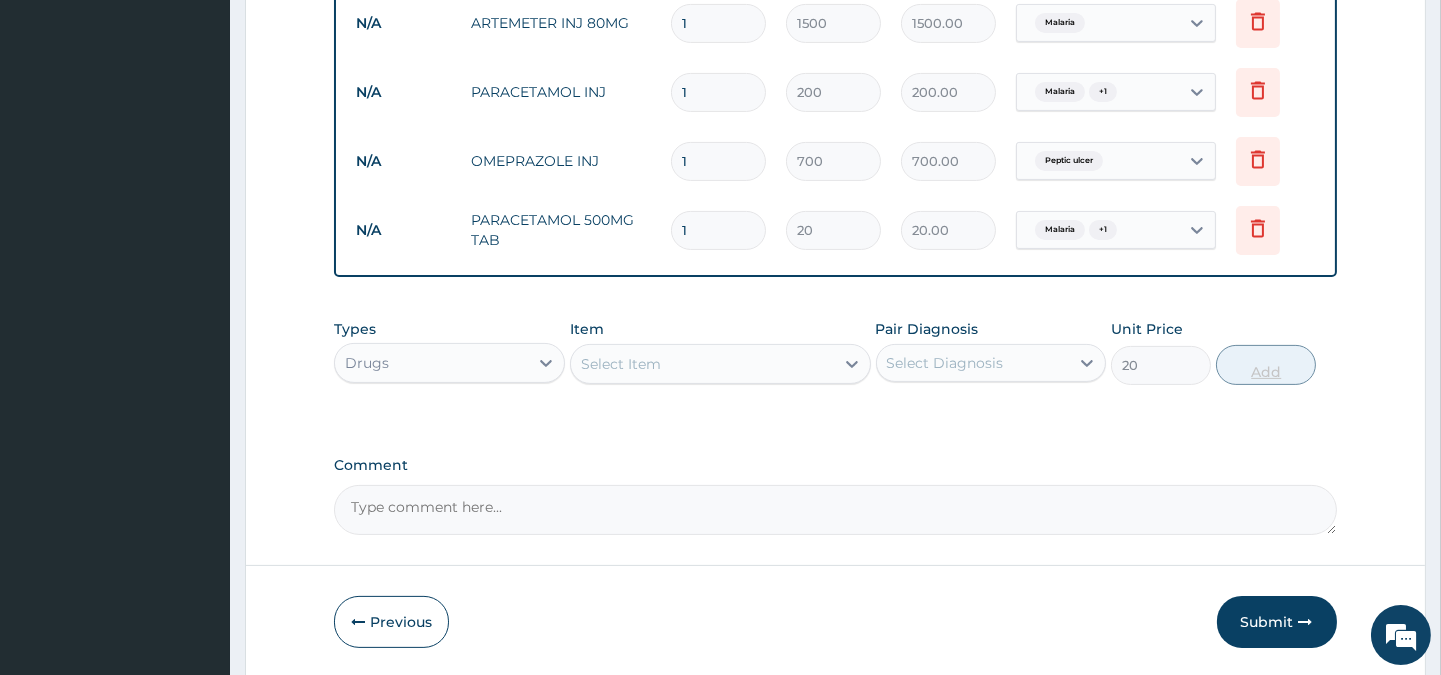 type on "0" 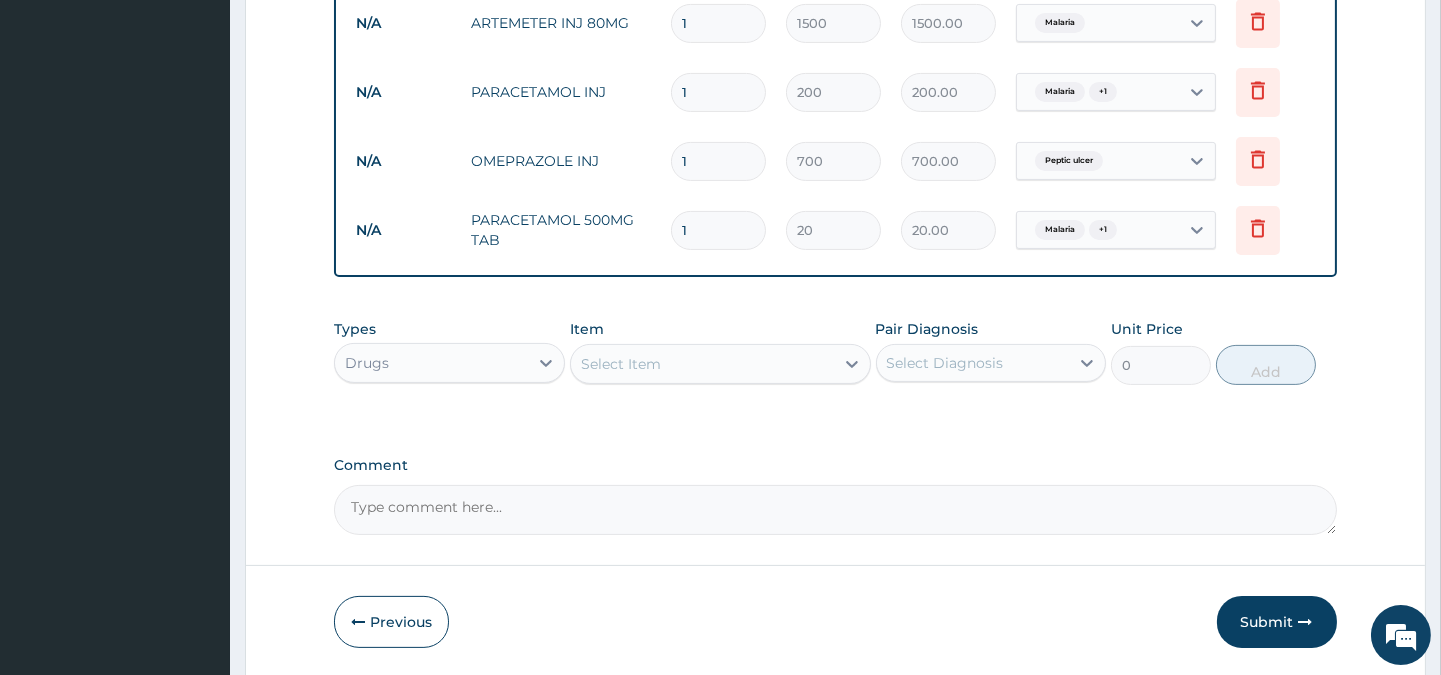 click on "Select Item" at bounding box center (702, 364) 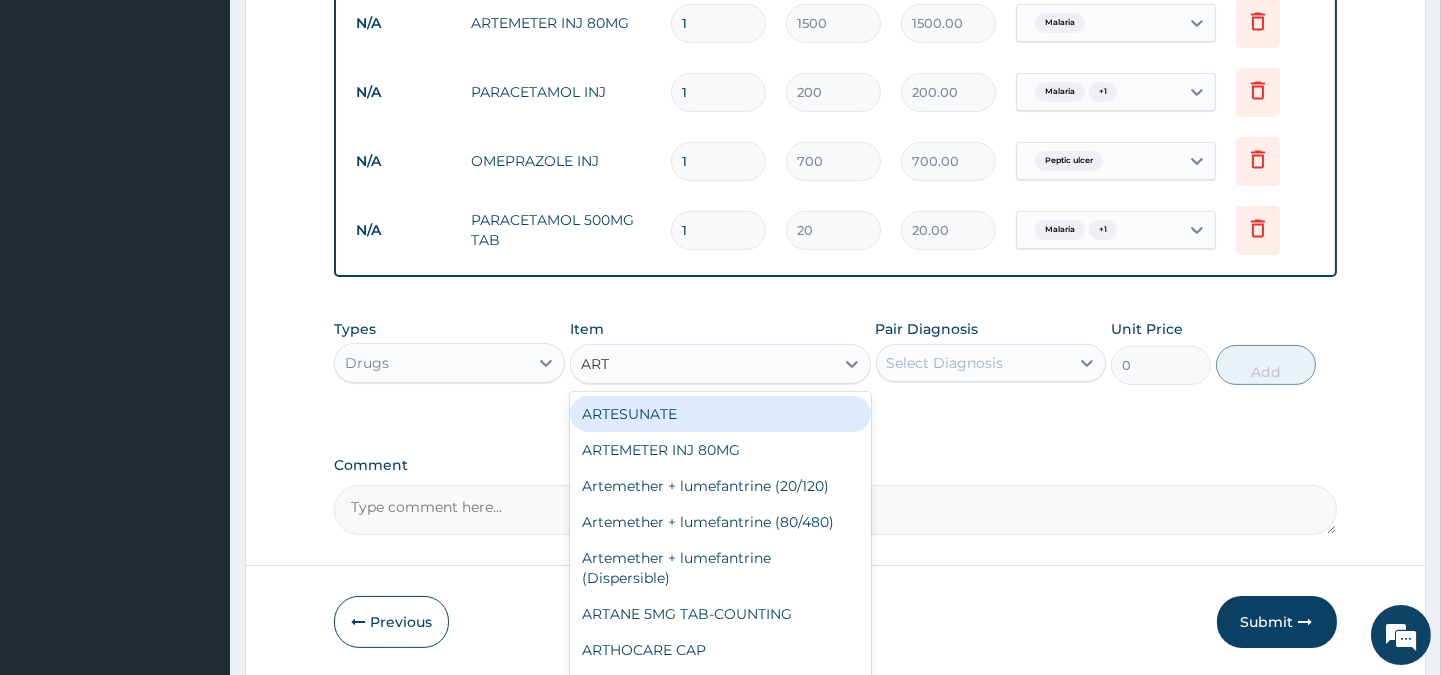 type on "ARTE" 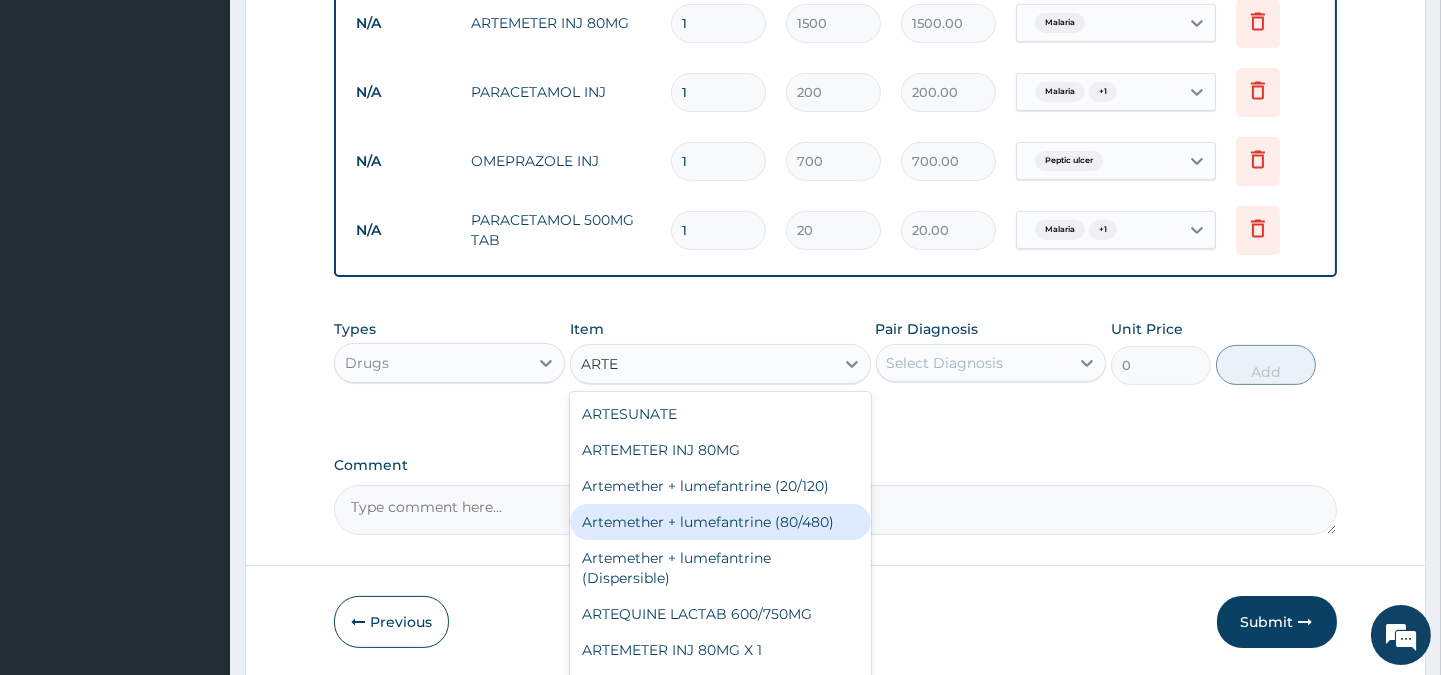 click on "Artemether + lumefantrine (80/480)" at bounding box center [720, 522] 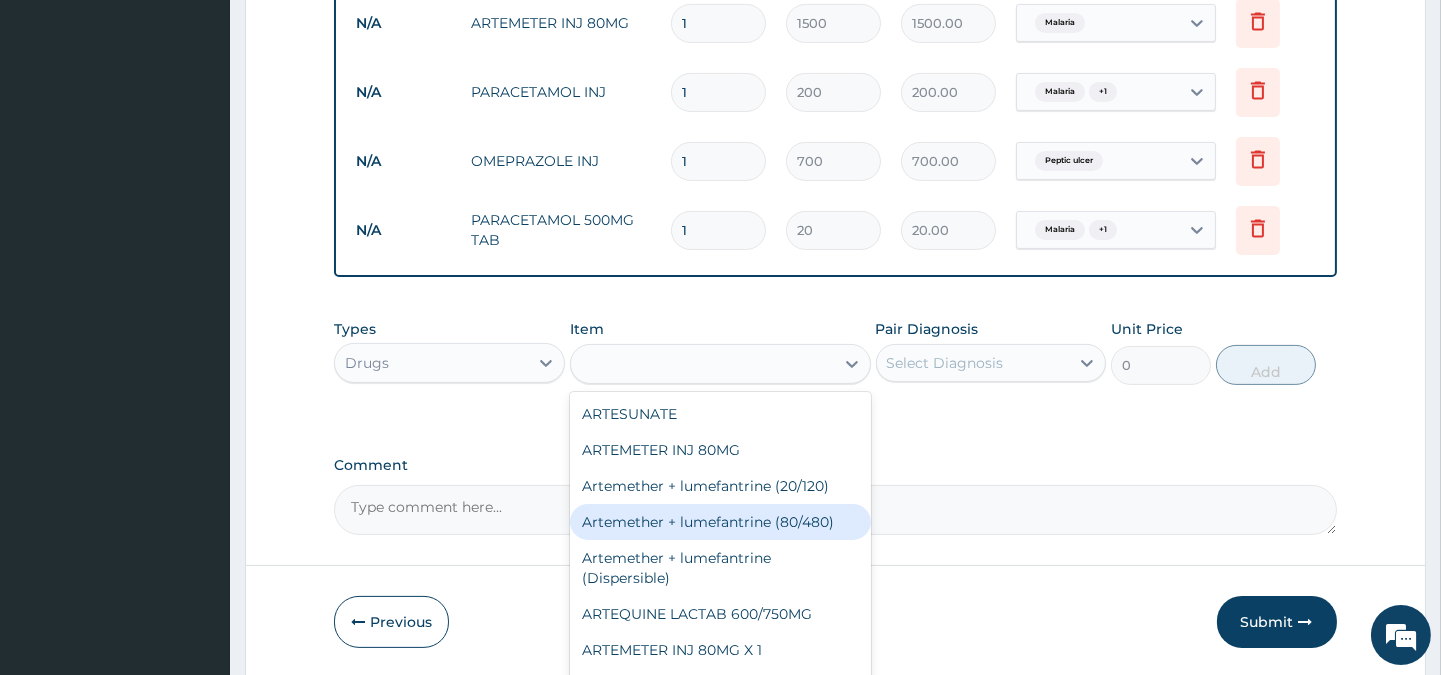 type on "2000" 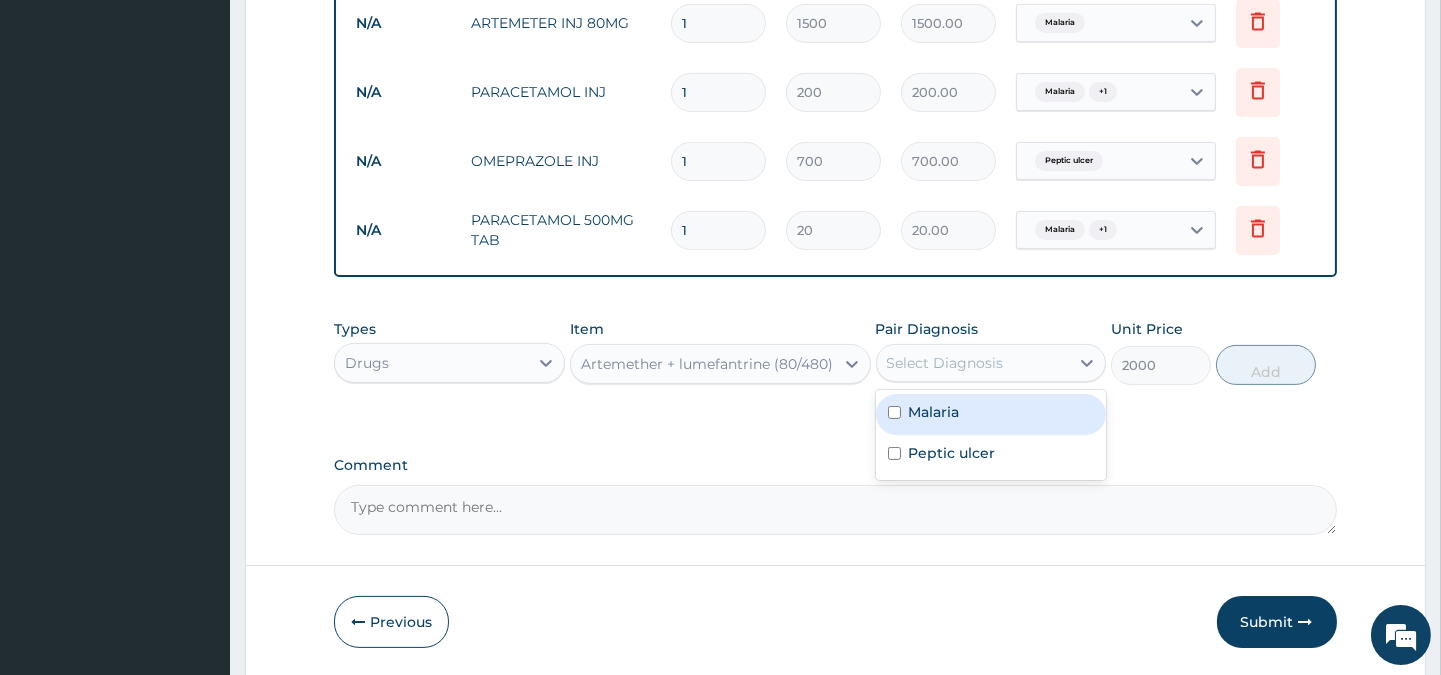 click on "Select Diagnosis" at bounding box center (973, 363) 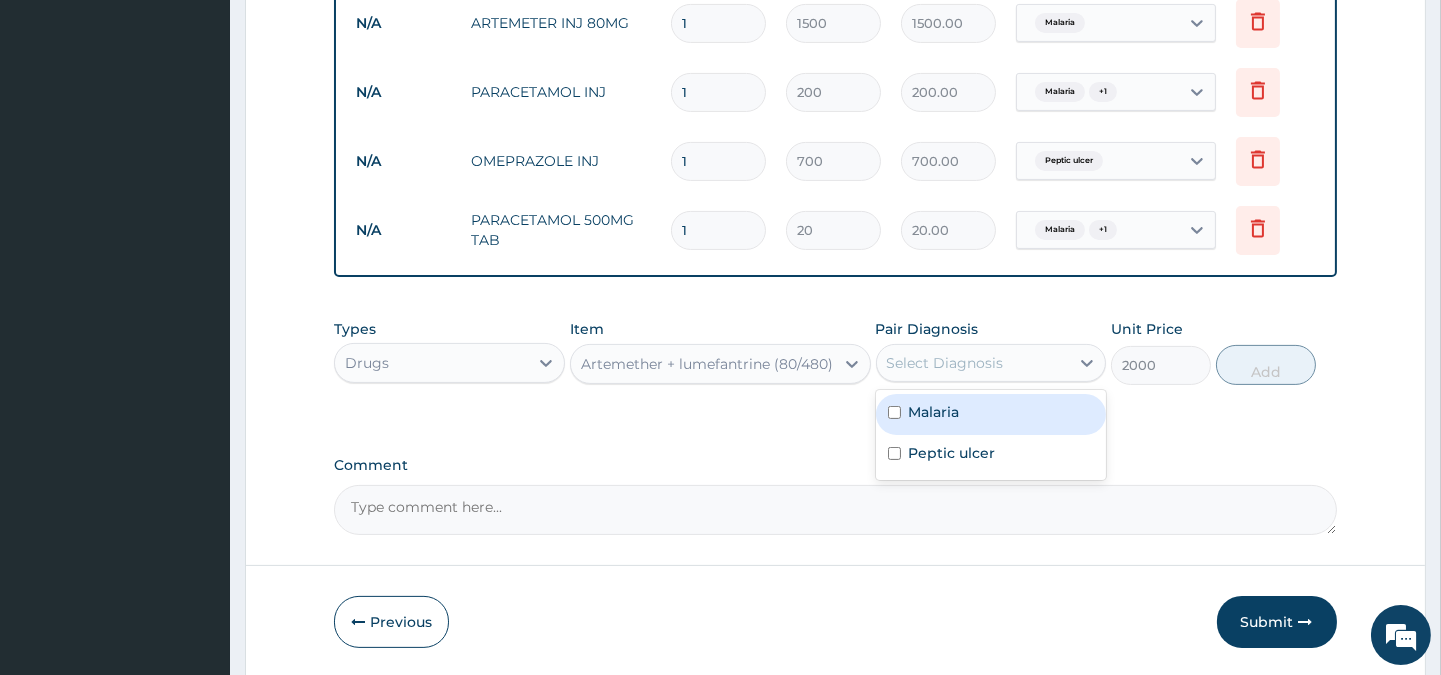 click on "Malaria" at bounding box center [934, 412] 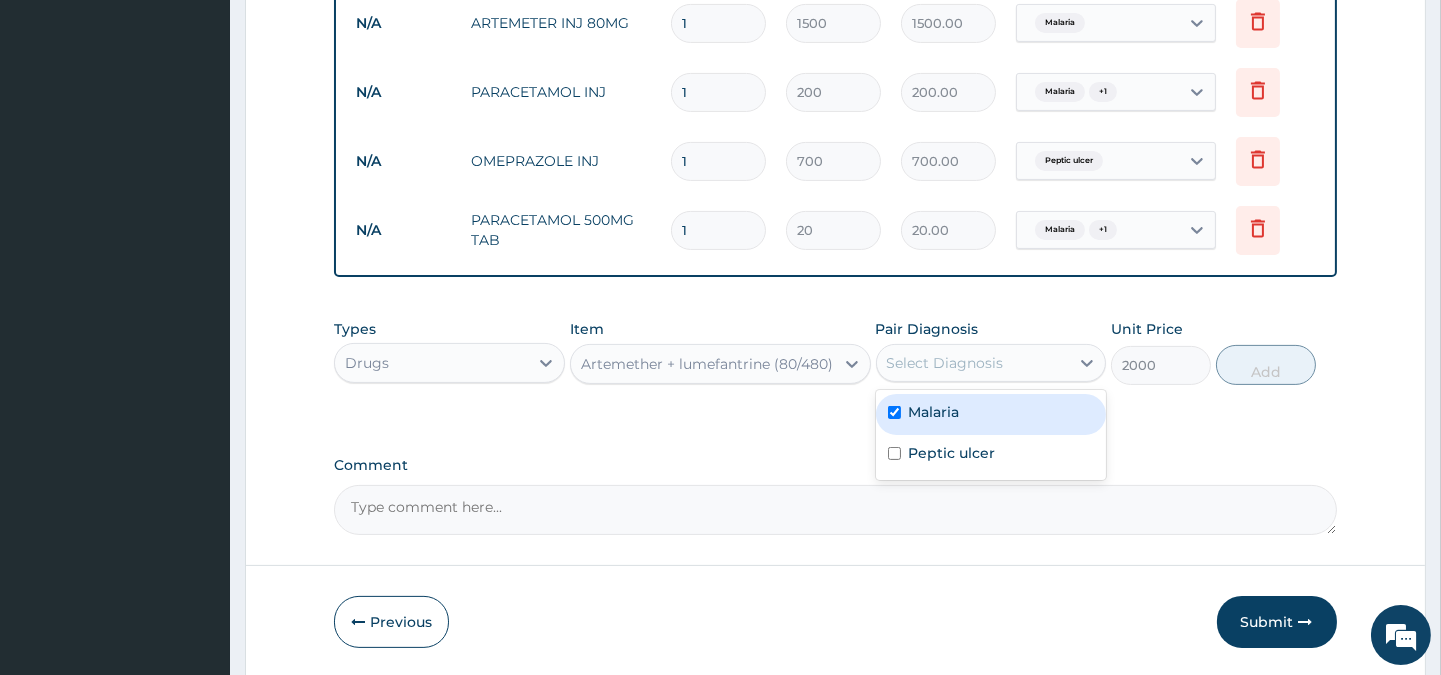 checkbox on "true" 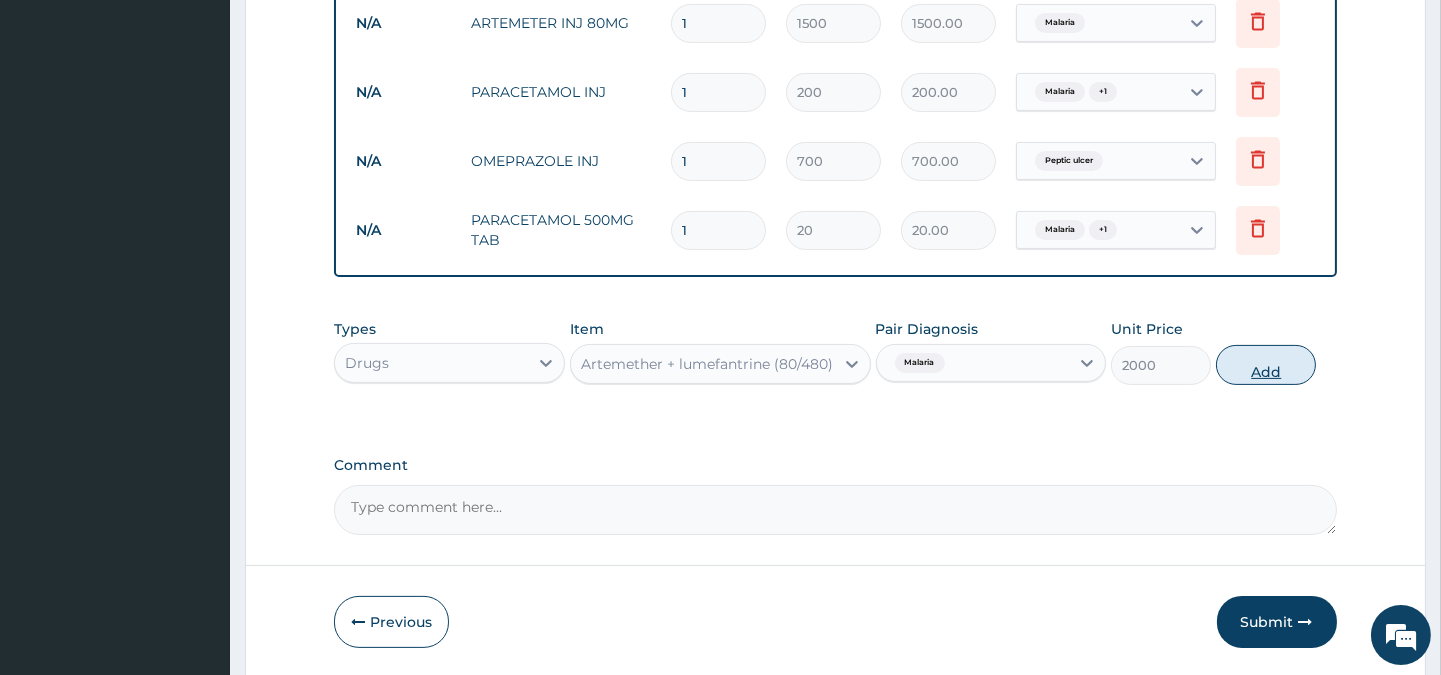 click on "Add" at bounding box center (1266, 365) 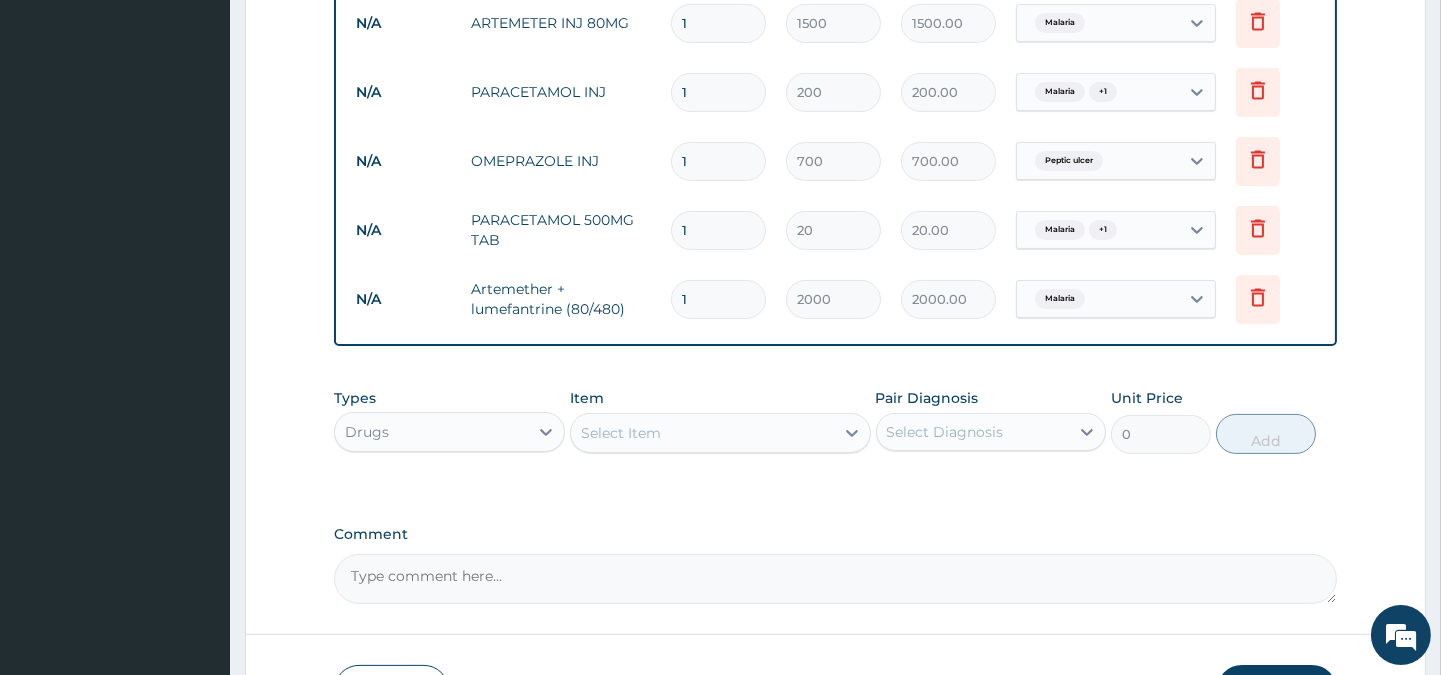 click on "Select Item" at bounding box center [702, 433] 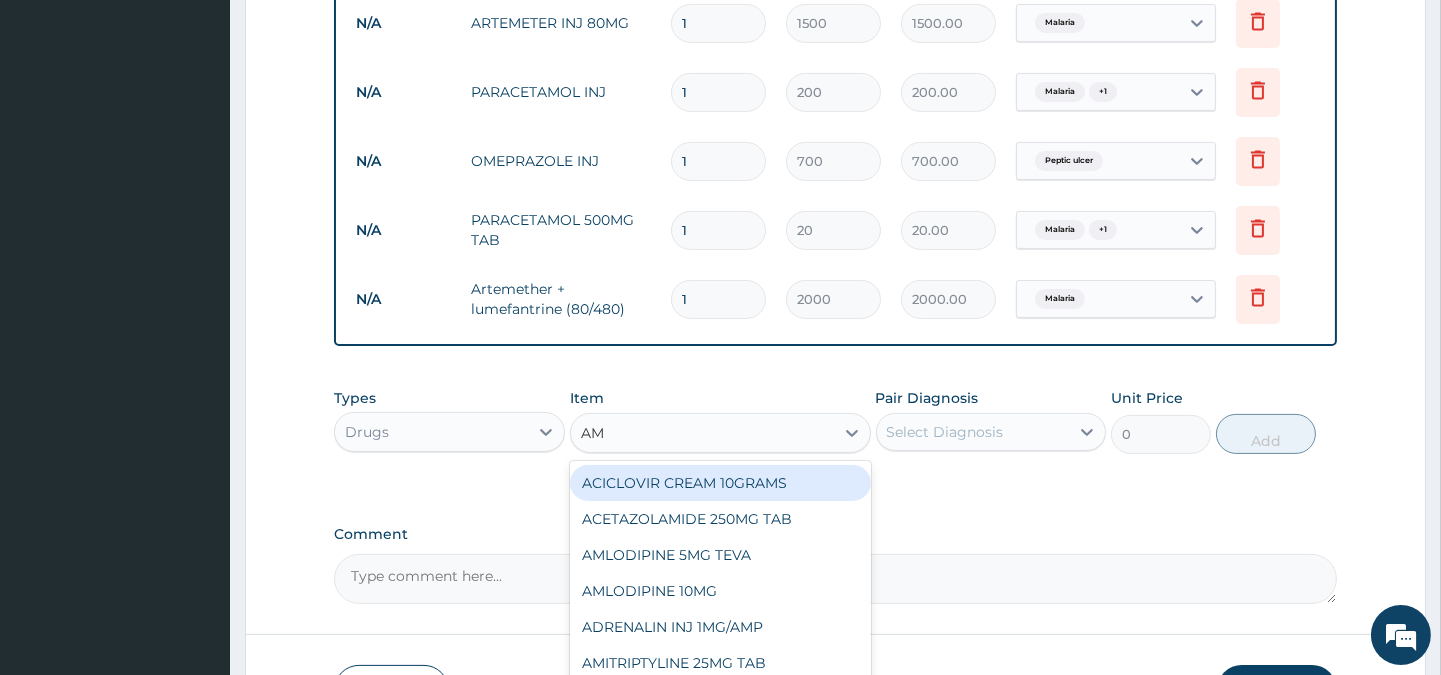 type on "AMO" 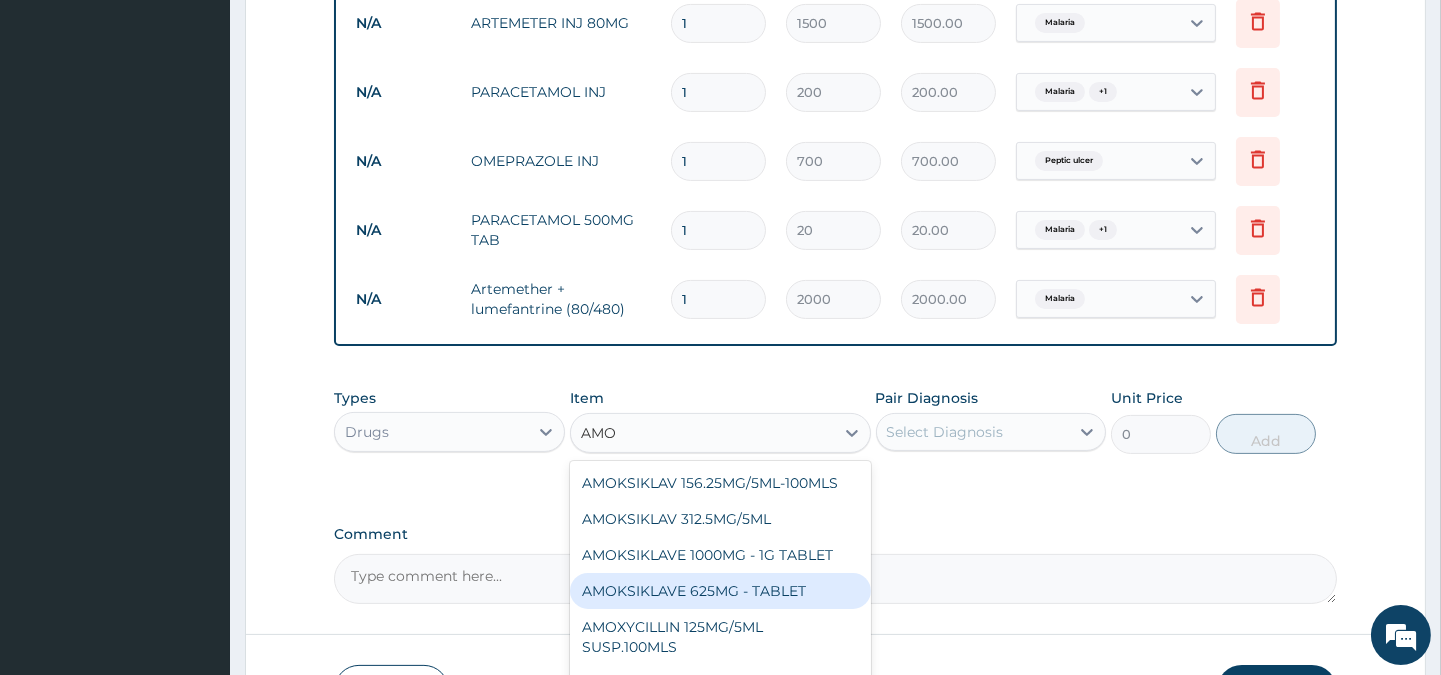 click on "AMOKSIKLAVE 625MG - TABLET" at bounding box center (720, 591) 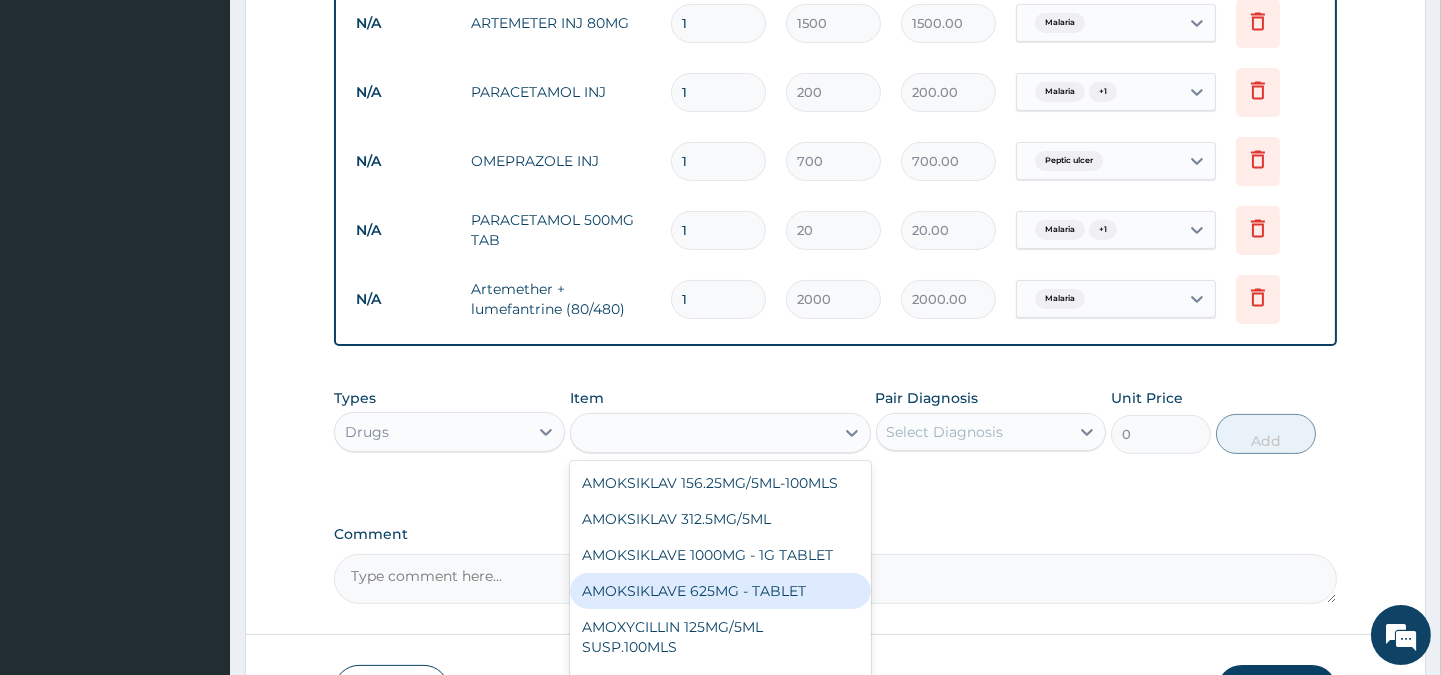 type on "4500" 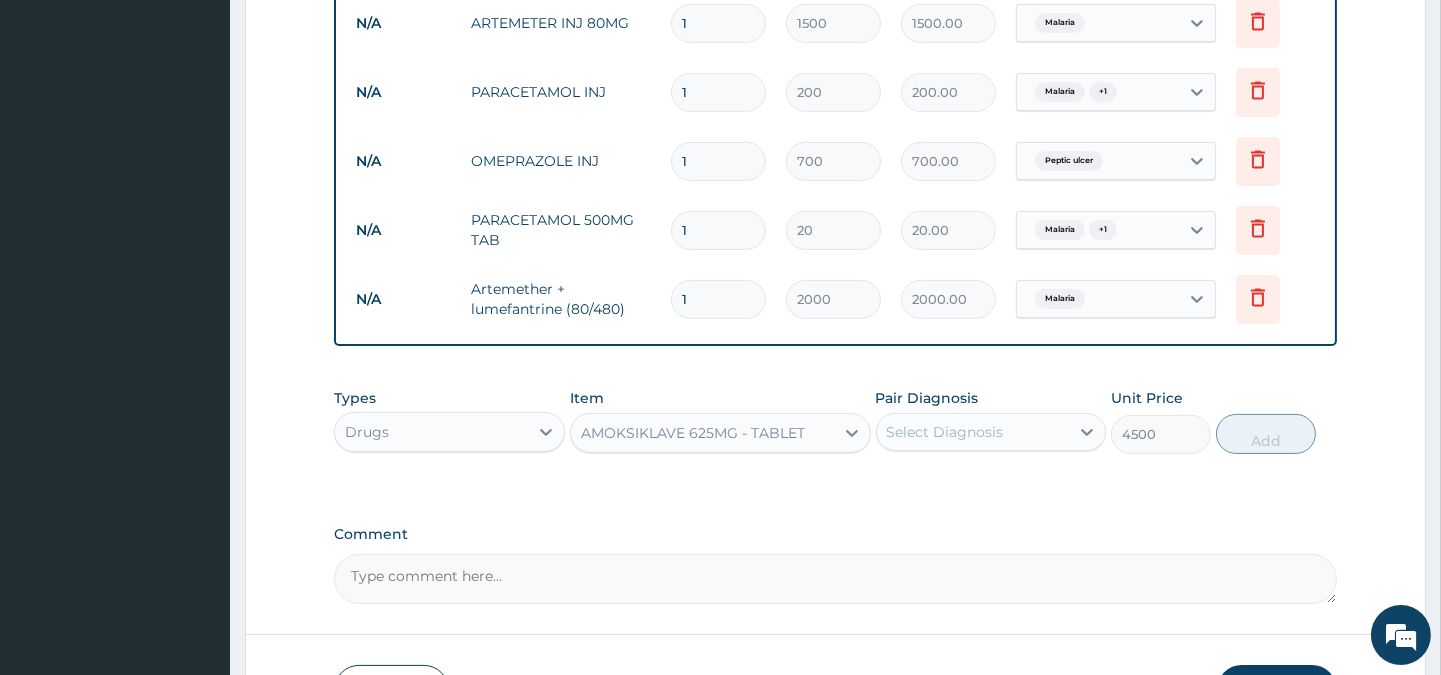 click on "Select Diagnosis" at bounding box center [973, 432] 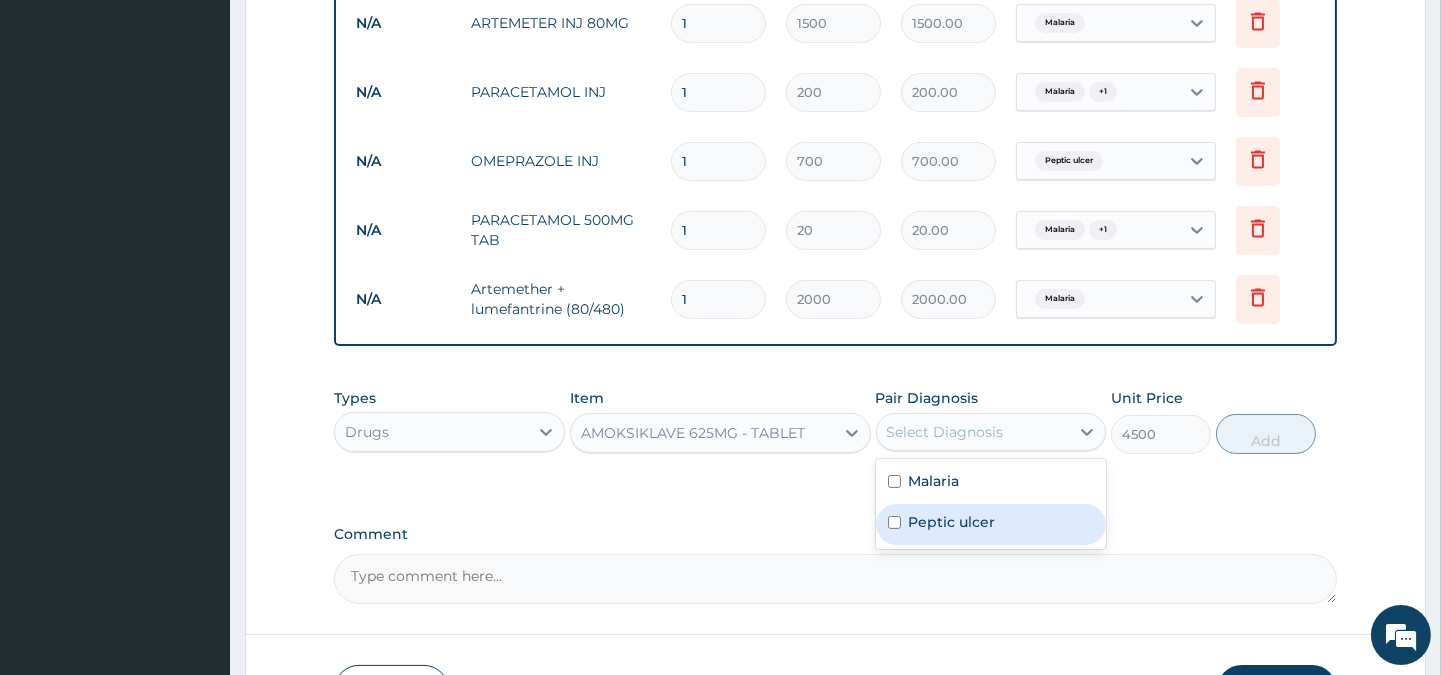 click on "Peptic ulcer" at bounding box center [952, 522] 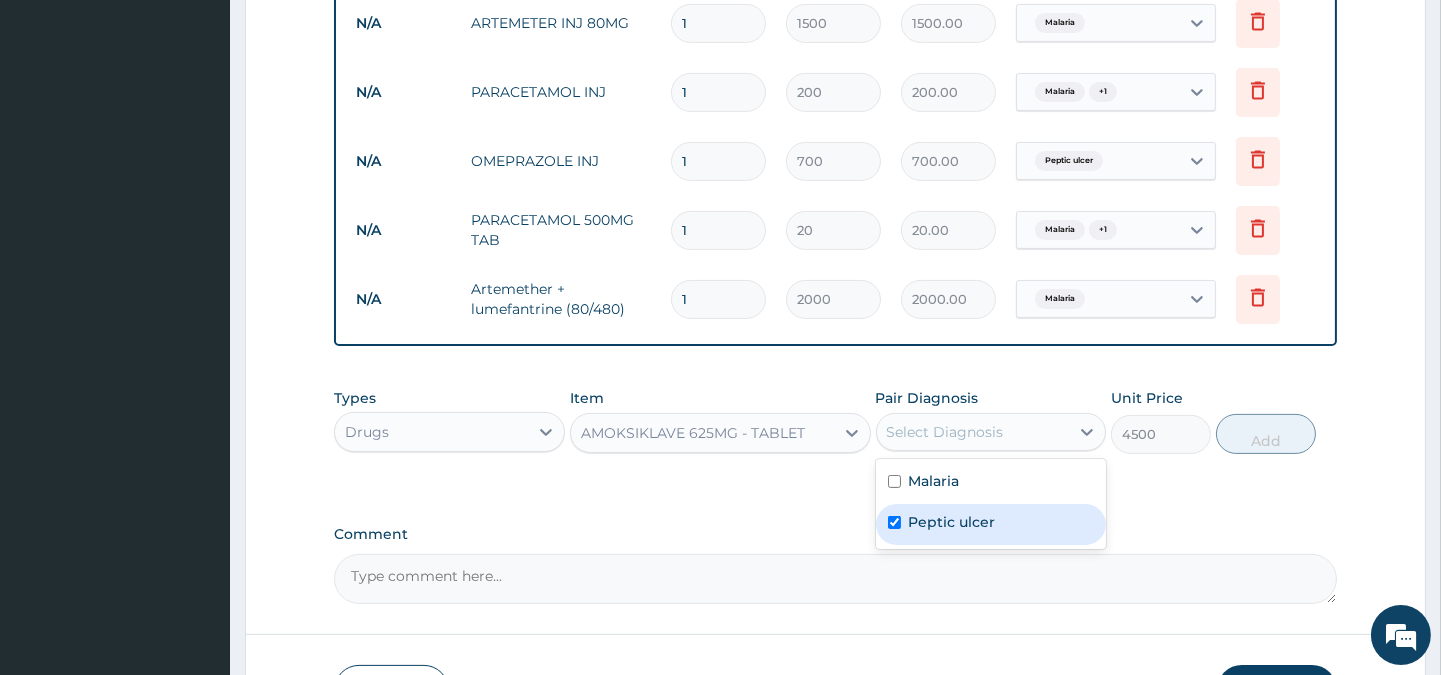 checkbox on "true" 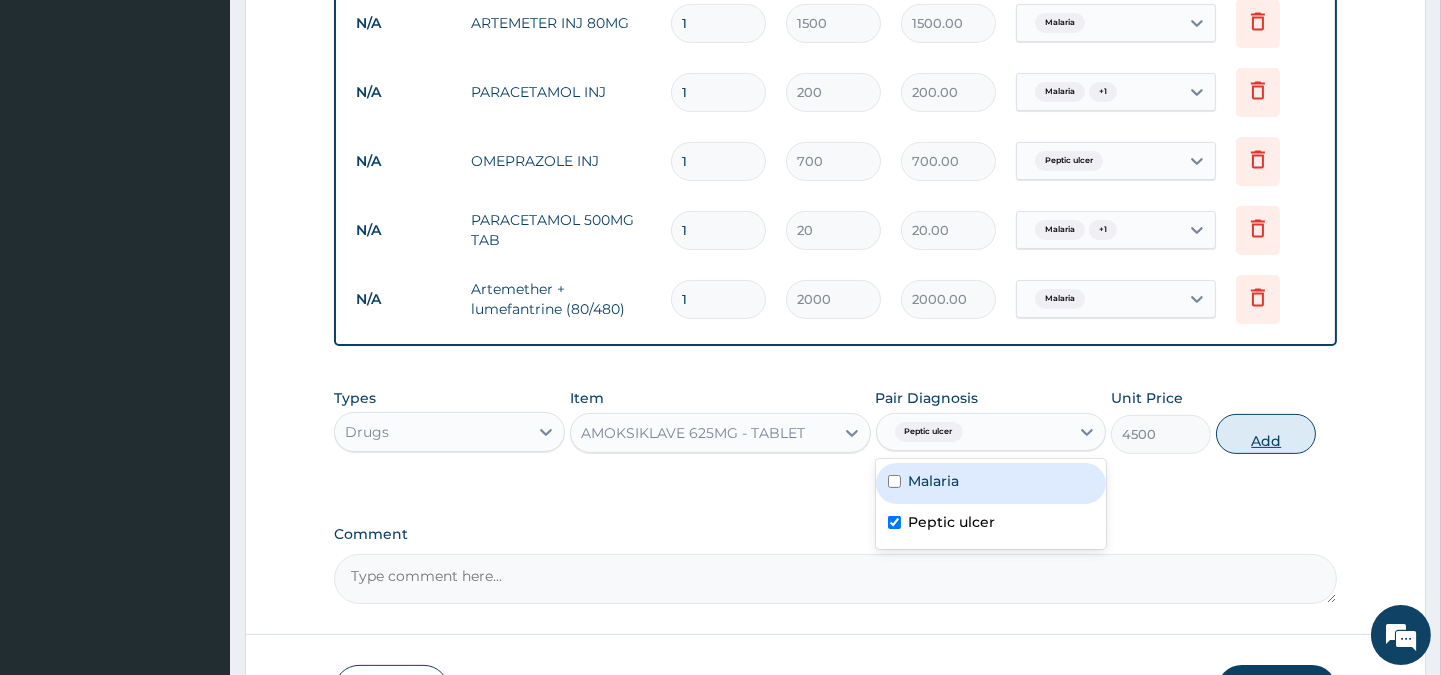 click on "Add" at bounding box center [1266, 434] 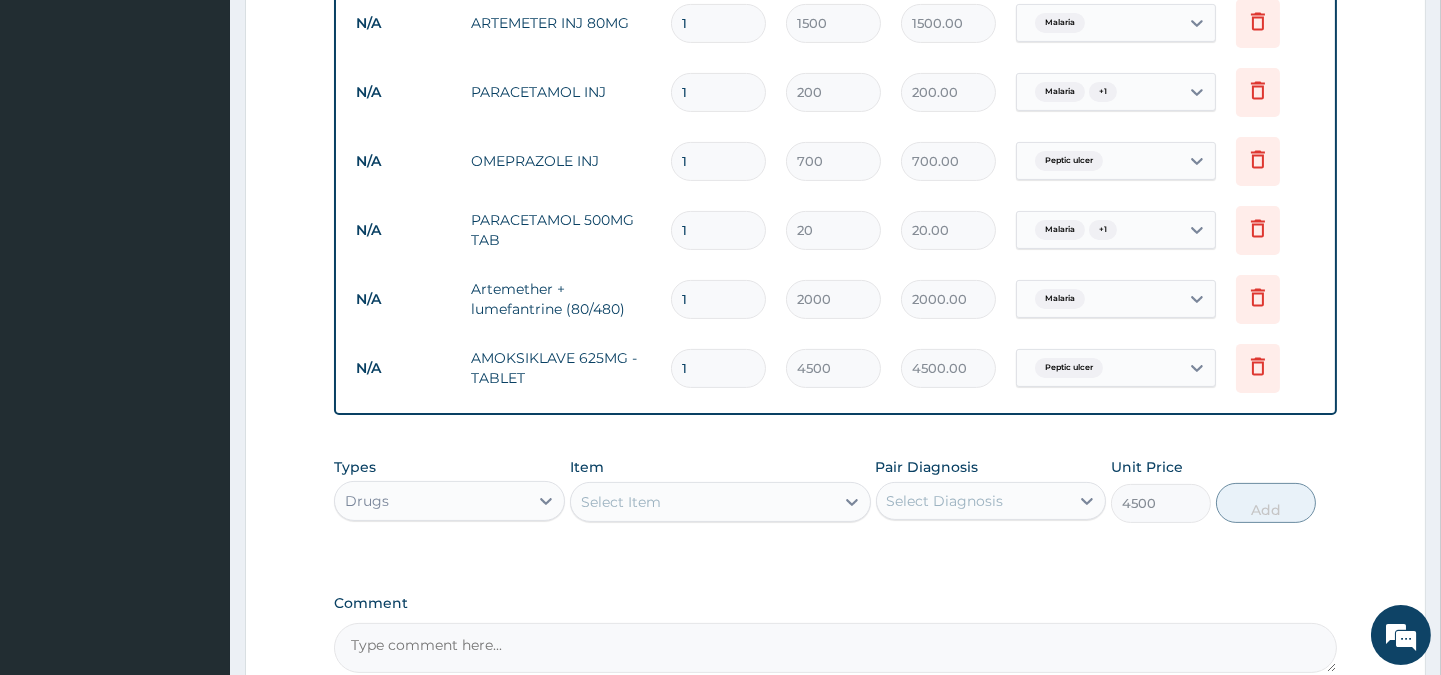 type on "0" 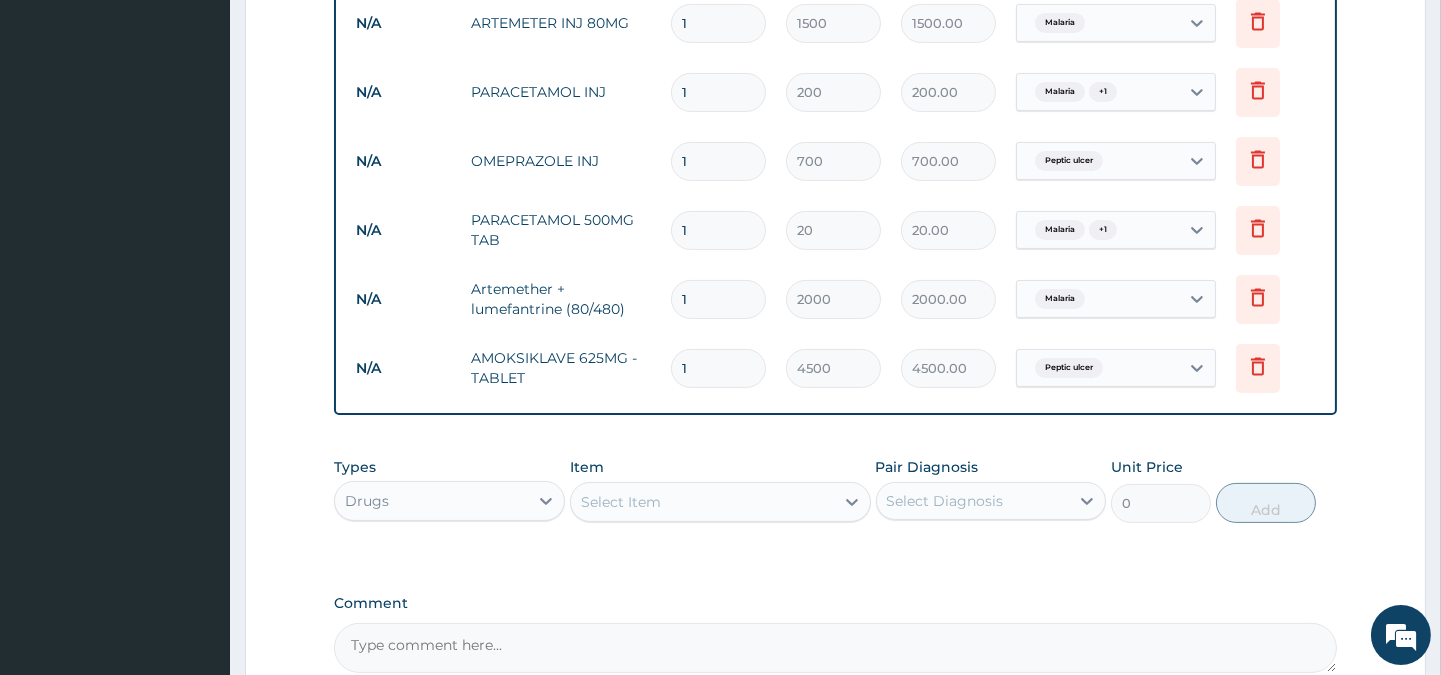 click on "Select Item" at bounding box center [702, 502] 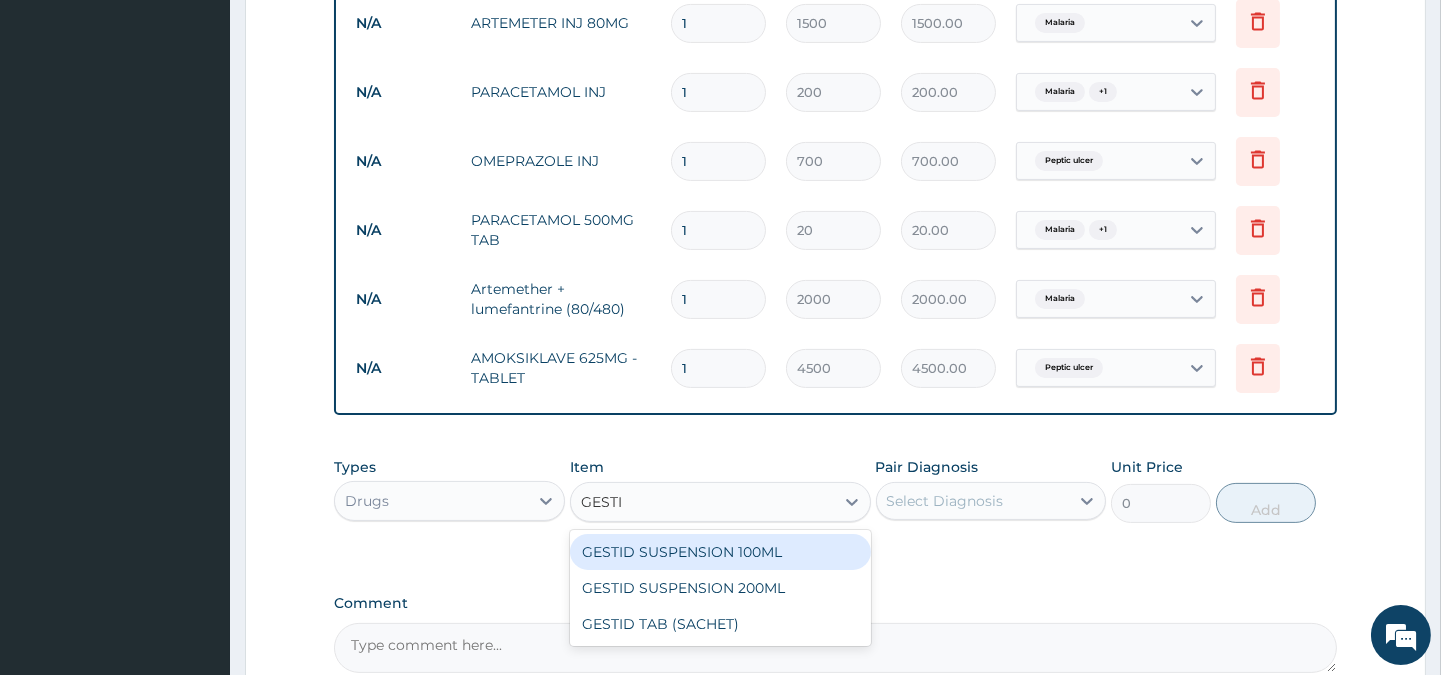 type on "GESTID" 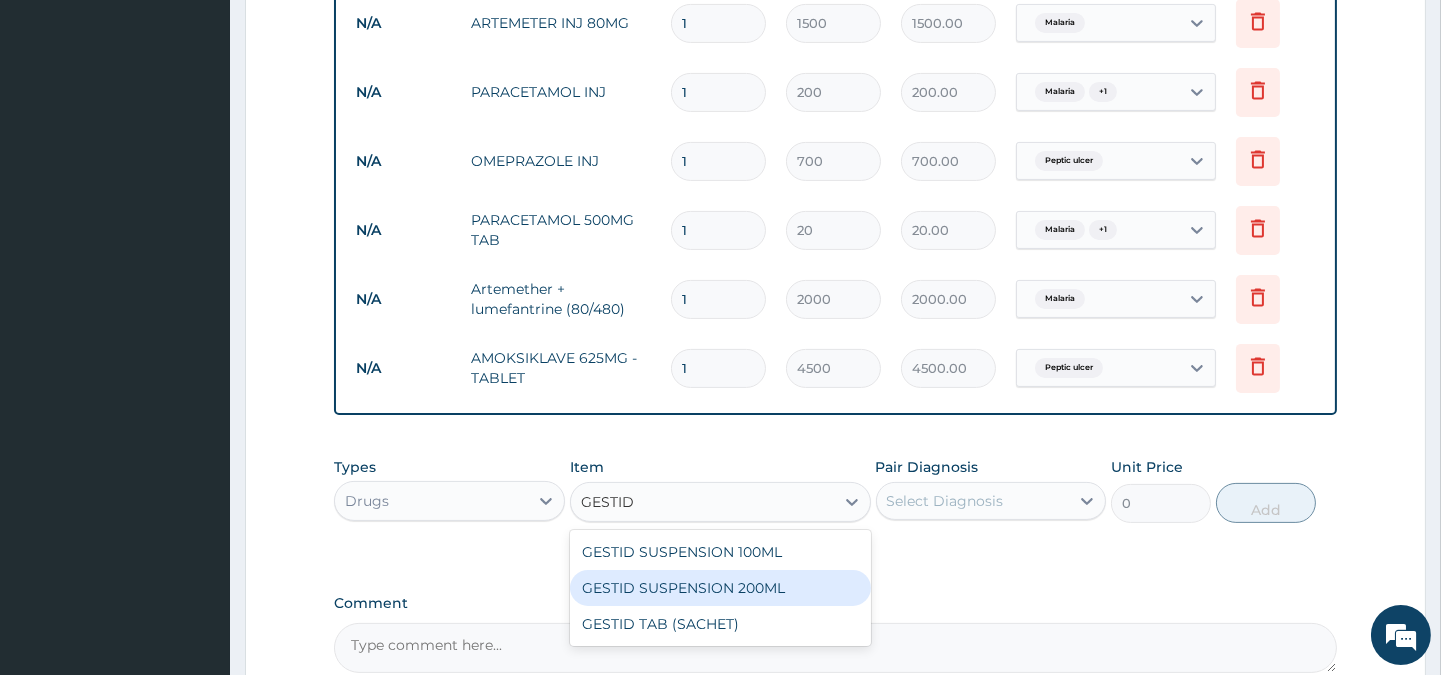 click on "GESTID SUSPENSION 200ML" at bounding box center [720, 588] 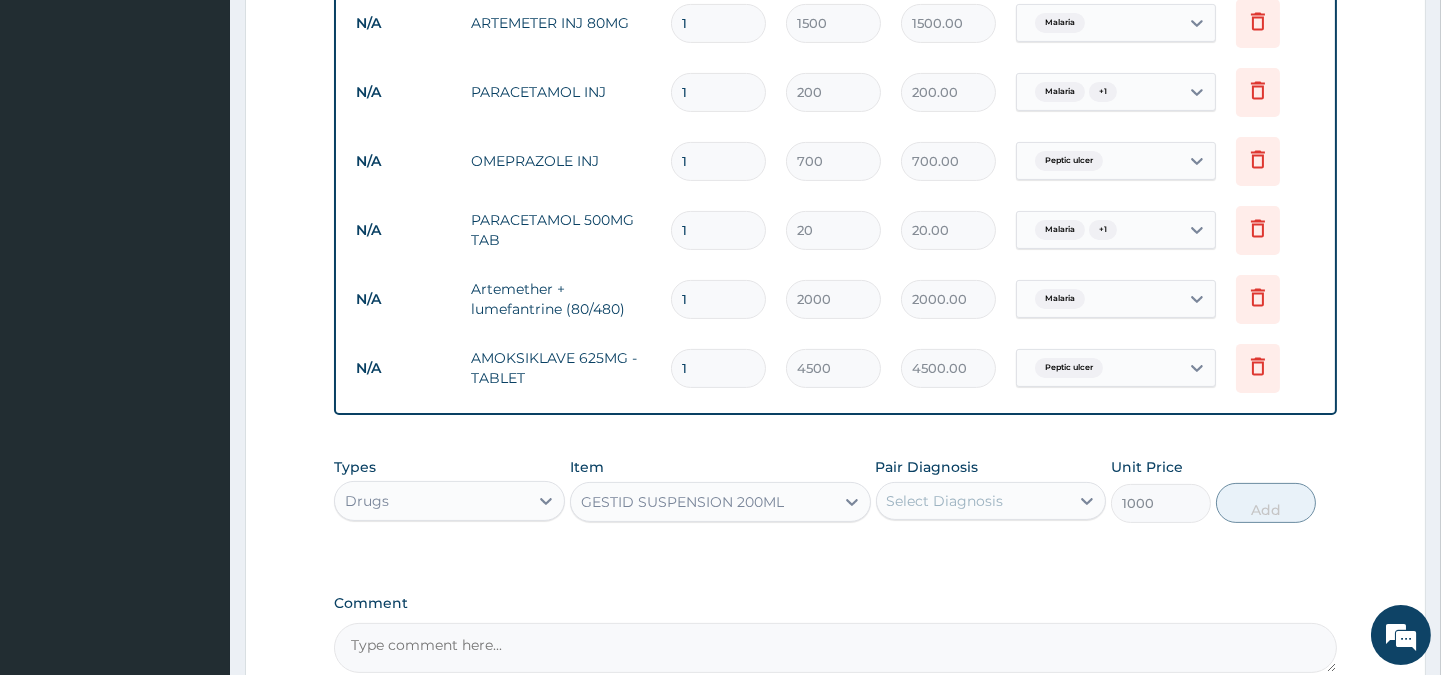 click on "Select Diagnosis" at bounding box center [945, 501] 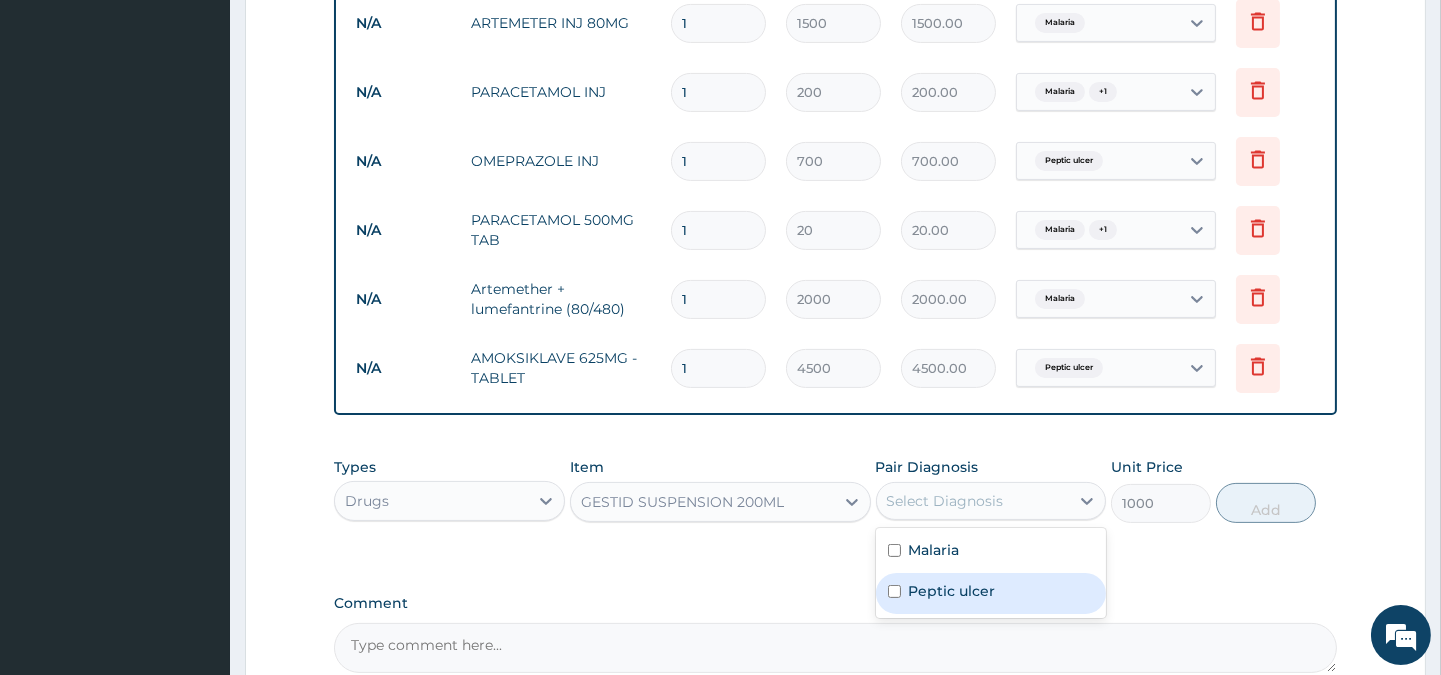 click on "Peptic ulcer" at bounding box center [952, 591] 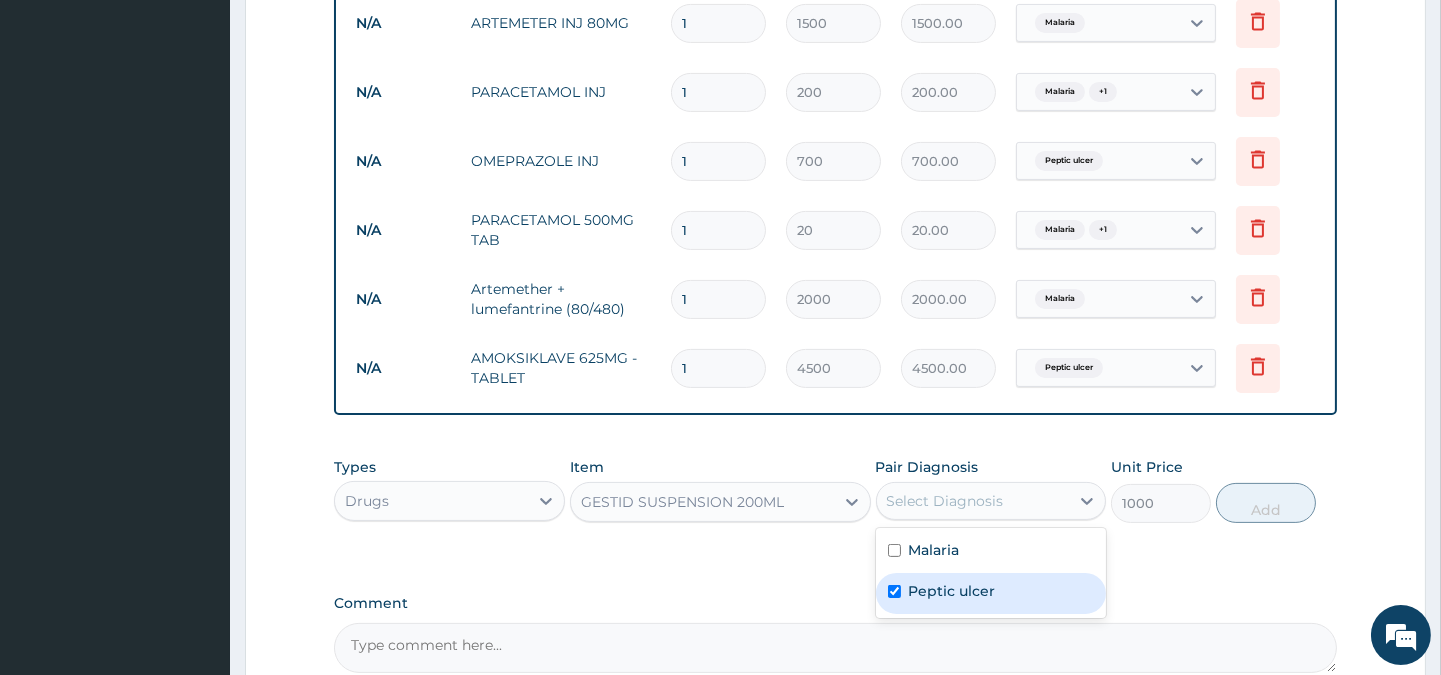 checkbox on "true" 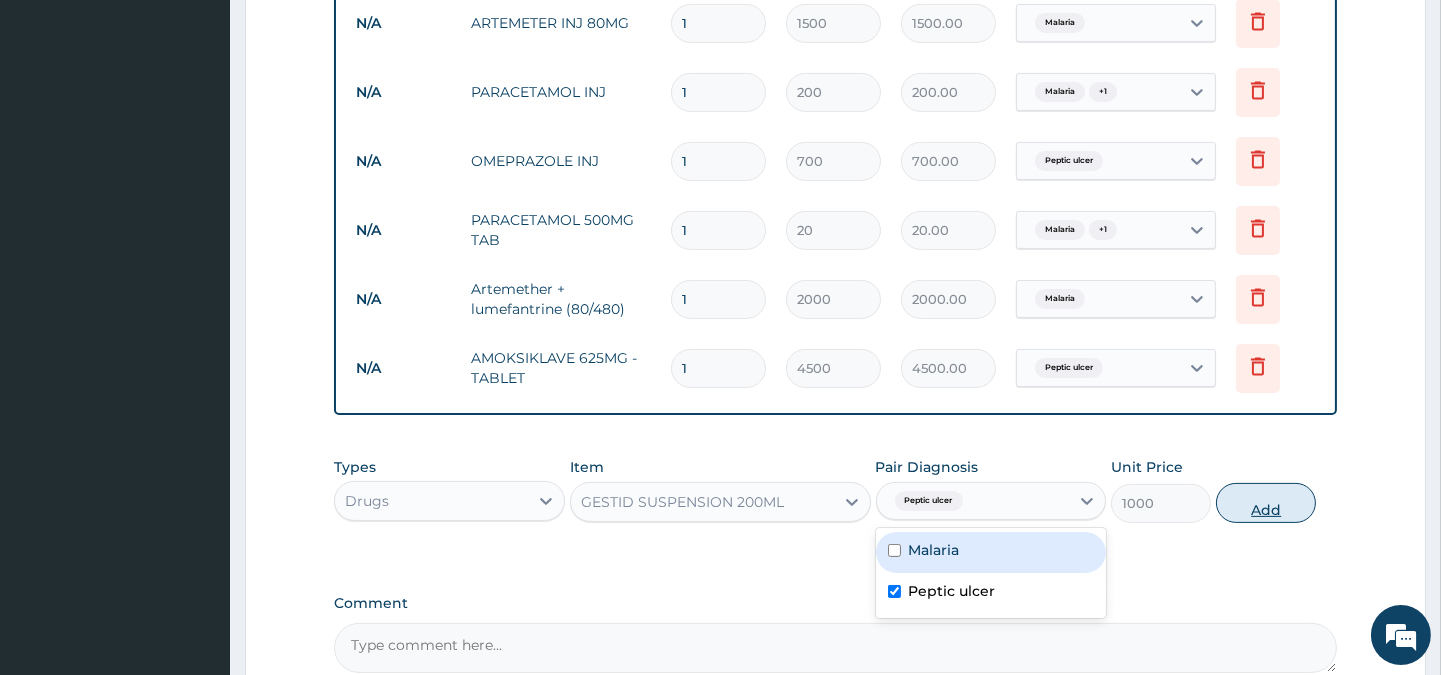 click on "Add" at bounding box center (1266, 503) 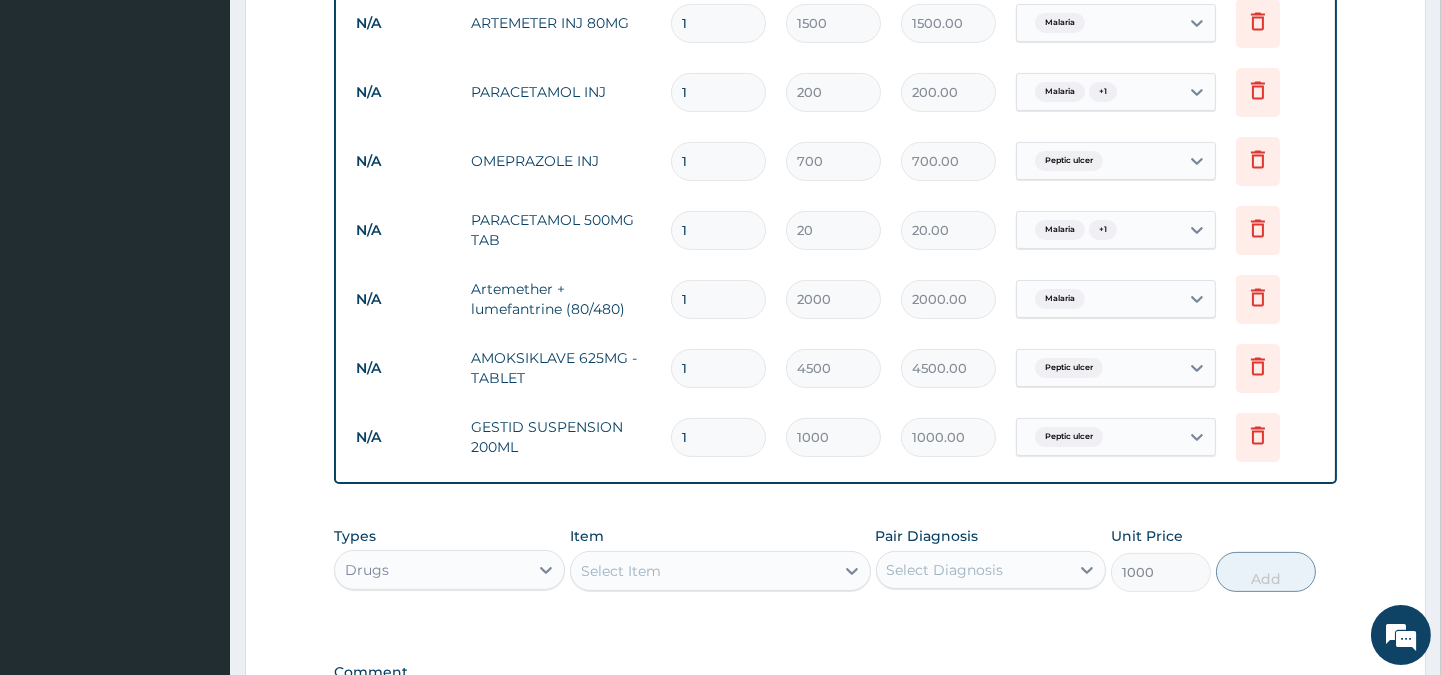 type on "0" 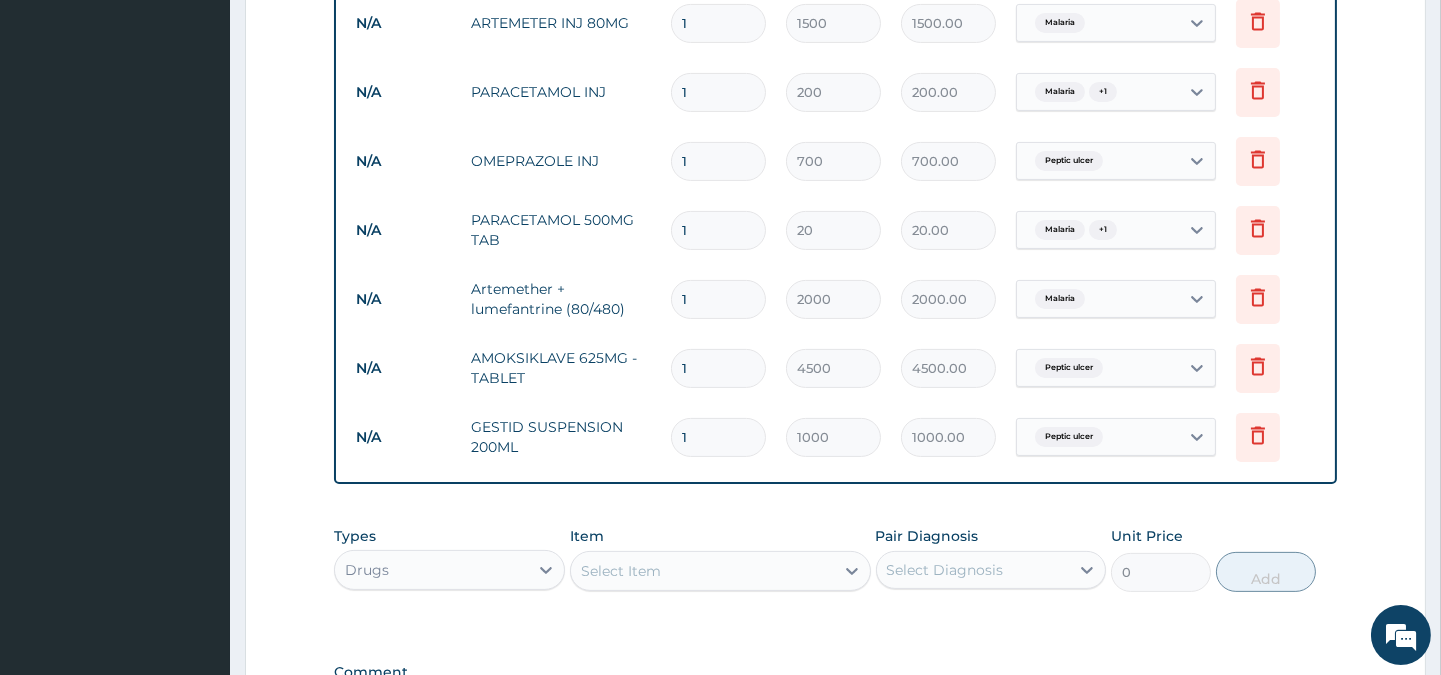 scroll, scrollTop: 1156, scrollLeft: 0, axis: vertical 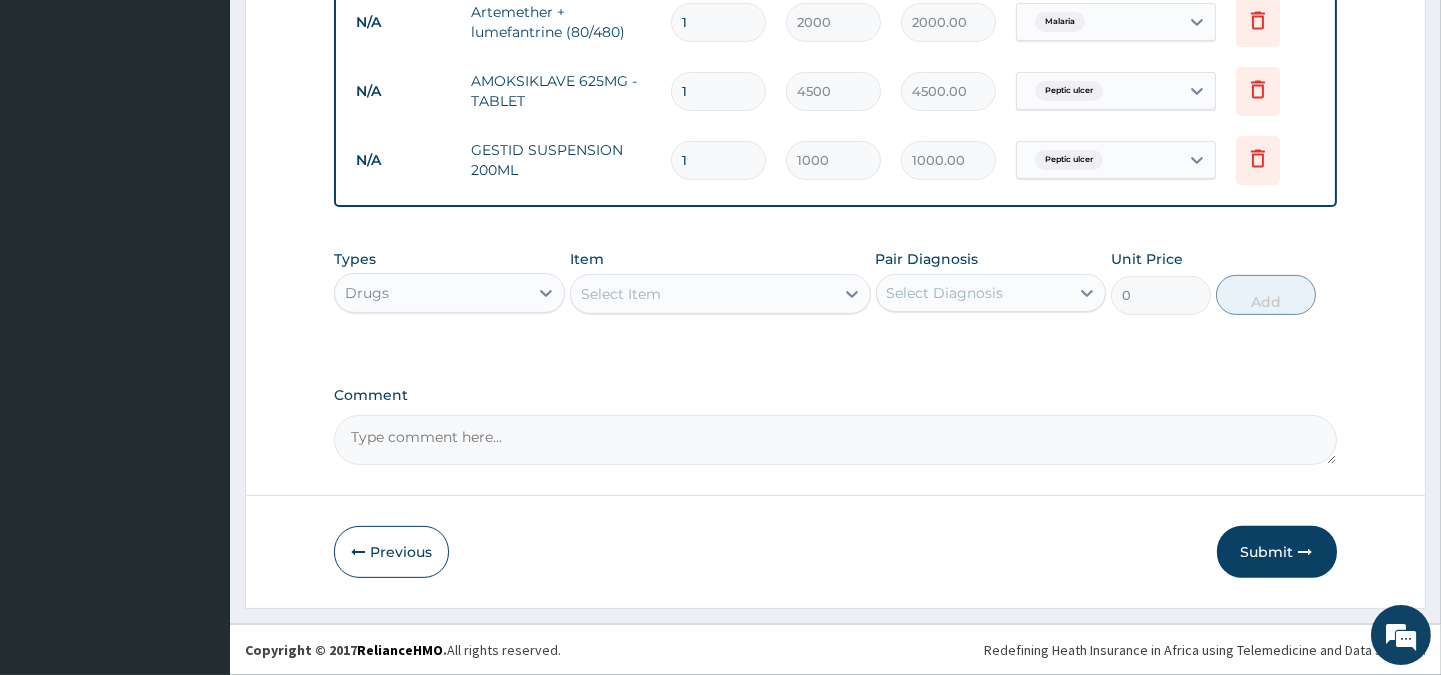 click on "Select Item" at bounding box center (621, 294) 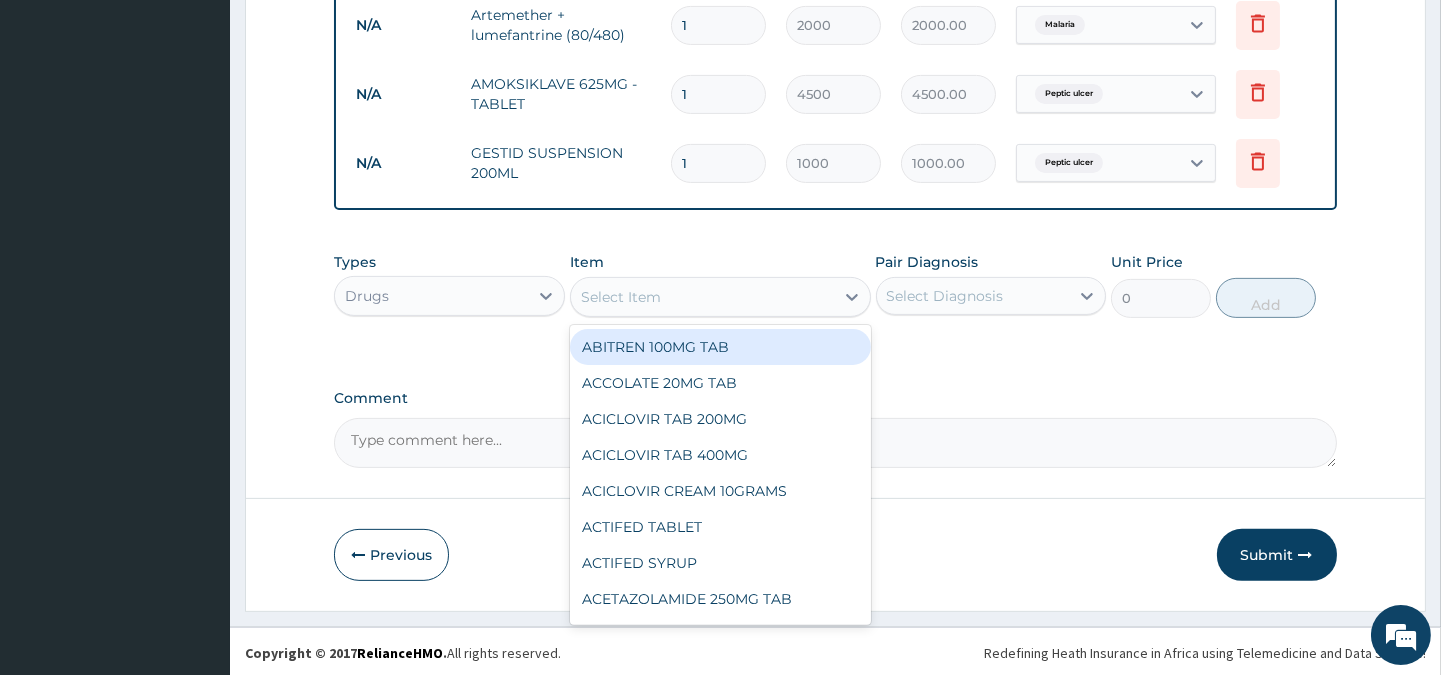 scroll, scrollTop: 1156, scrollLeft: 0, axis: vertical 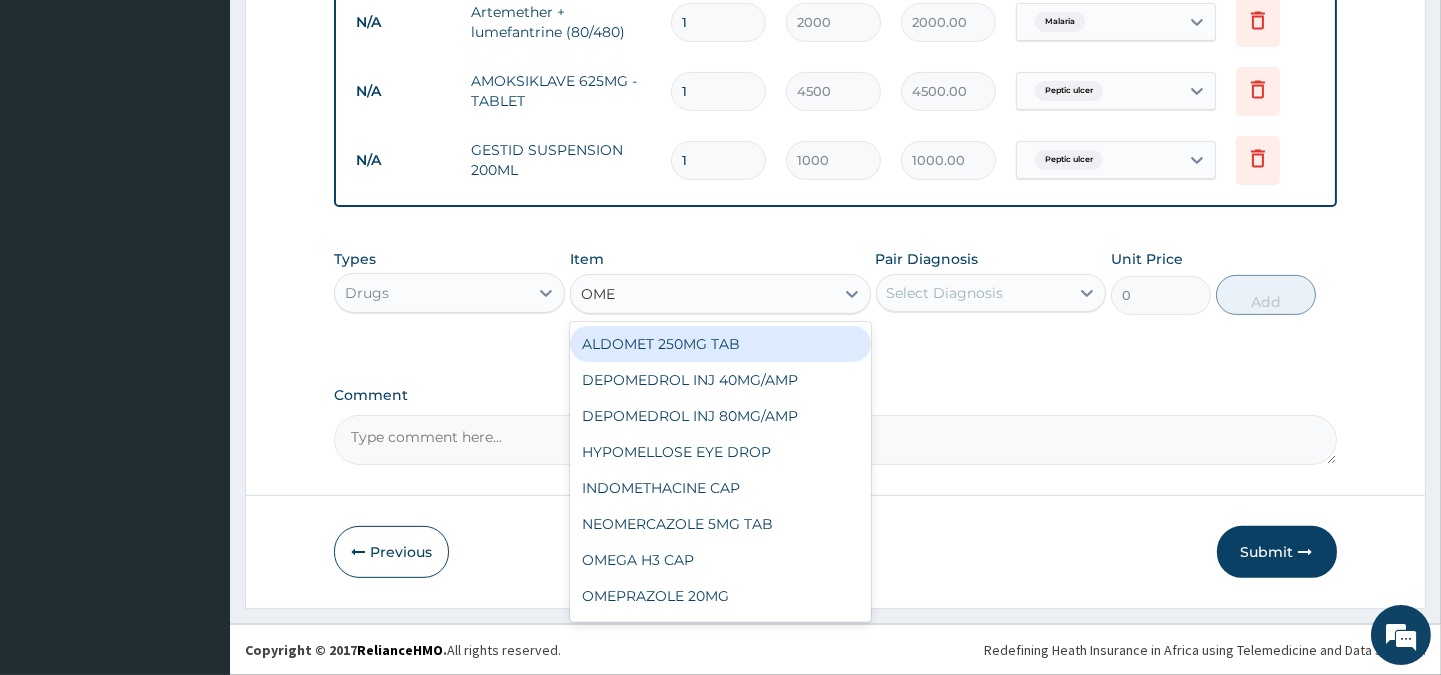 type on "OMEP" 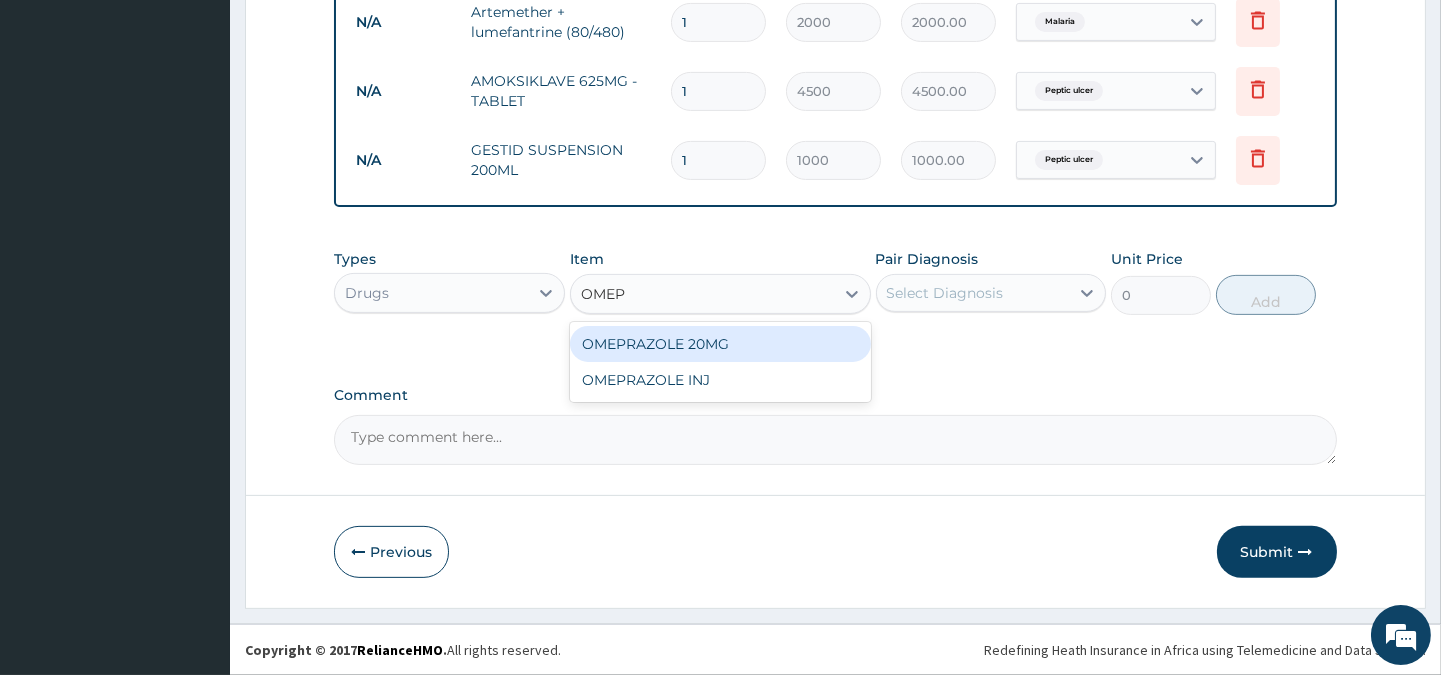 click on "OMEPRAZOLE 20MG" at bounding box center (720, 344) 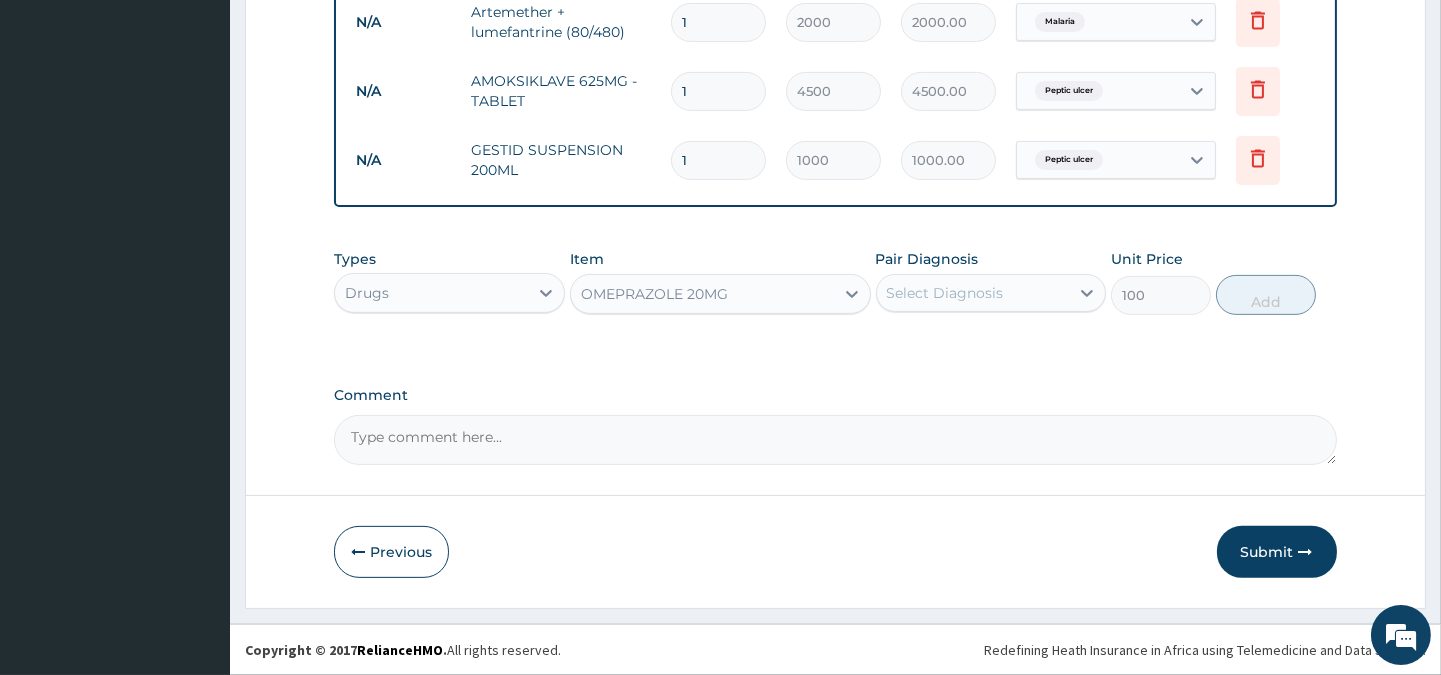 click on "Select Diagnosis" at bounding box center [973, 293] 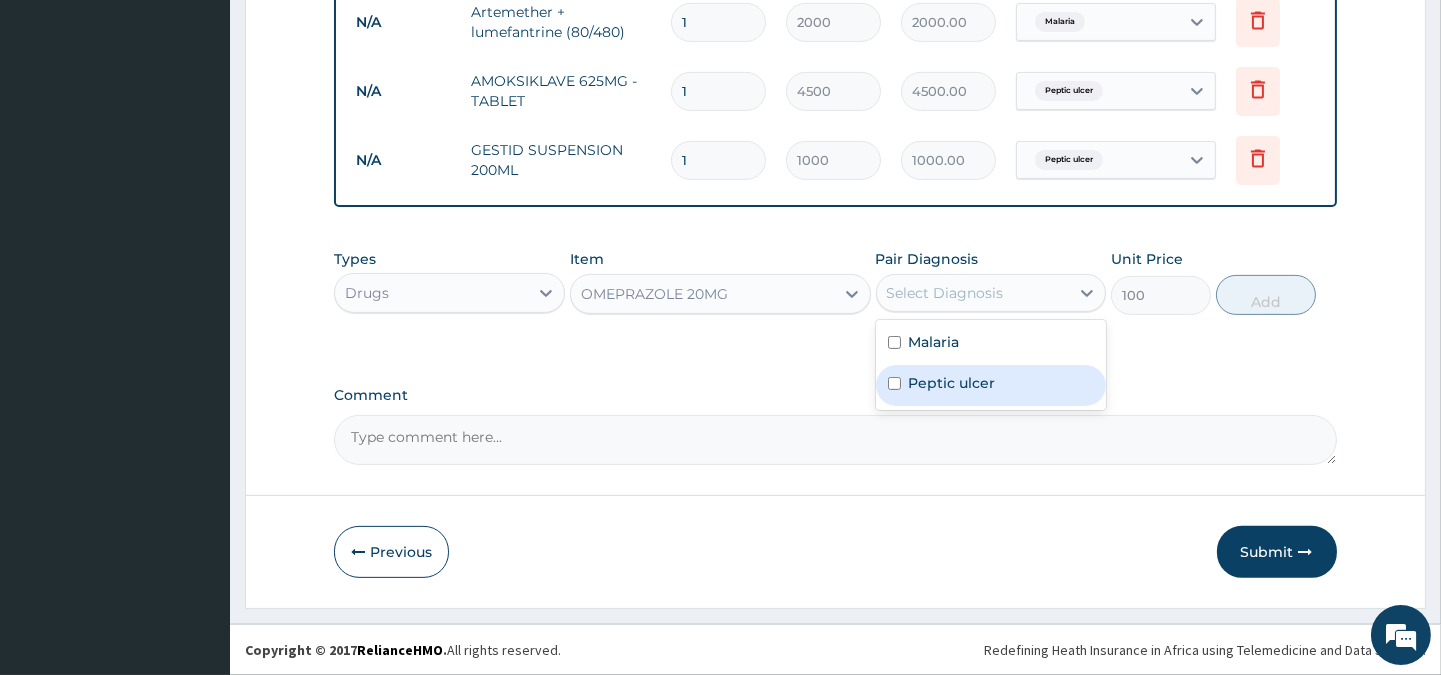 click on "Peptic ulcer" at bounding box center [952, 383] 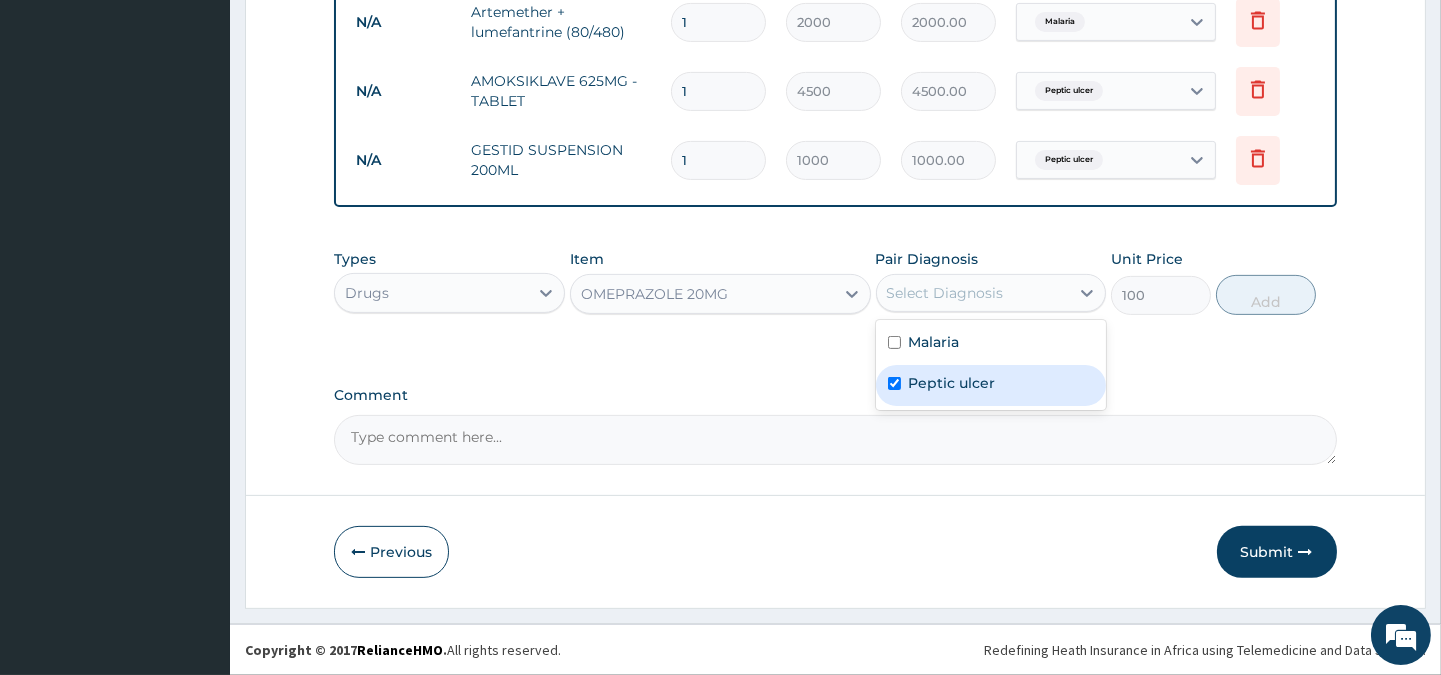 checkbox on "true" 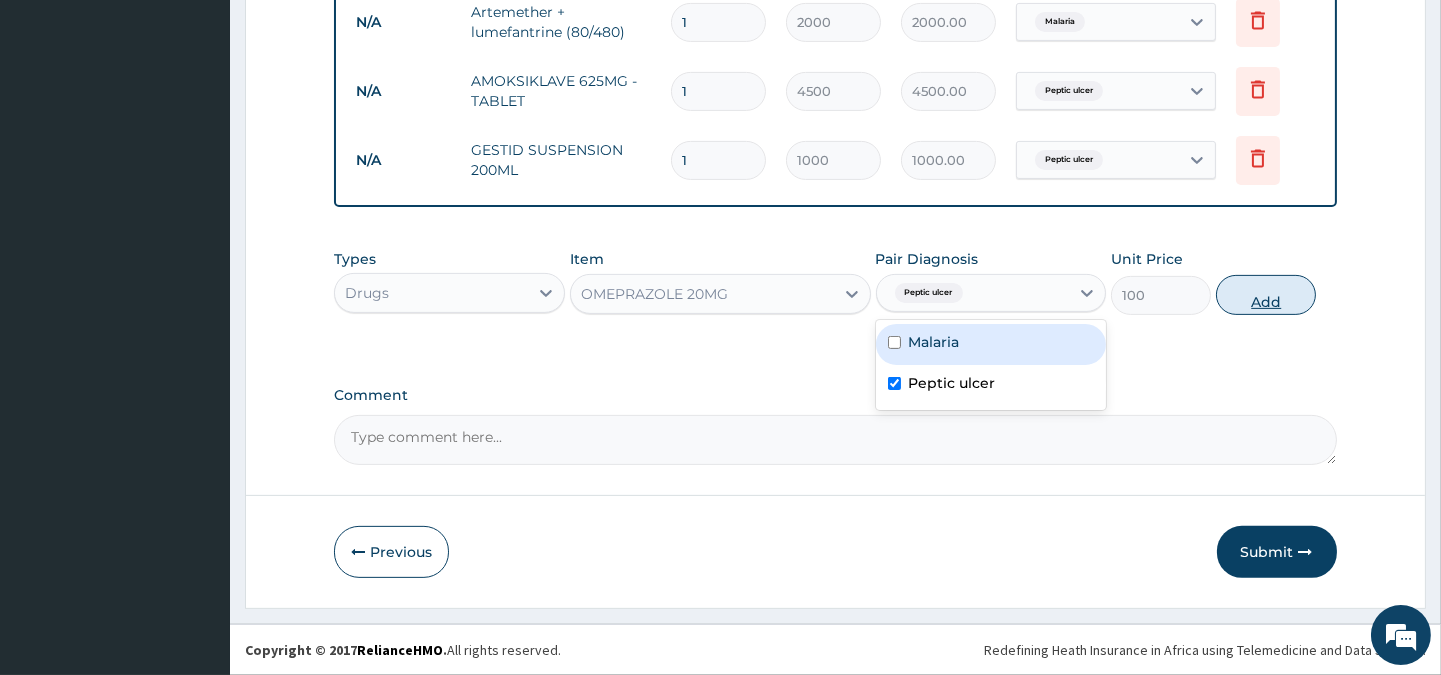 click on "Add" at bounding box center (1266, 295) 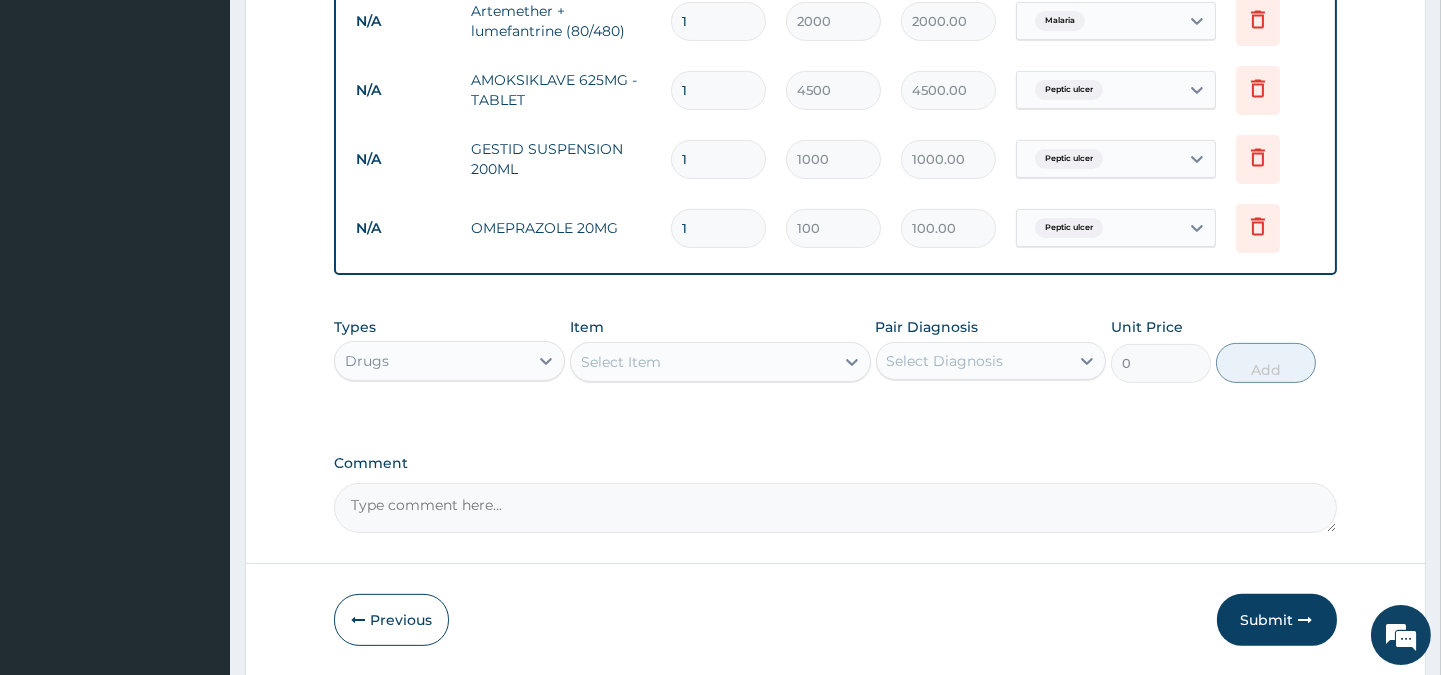 click on "Select Item" at bounding box center (702, 362) 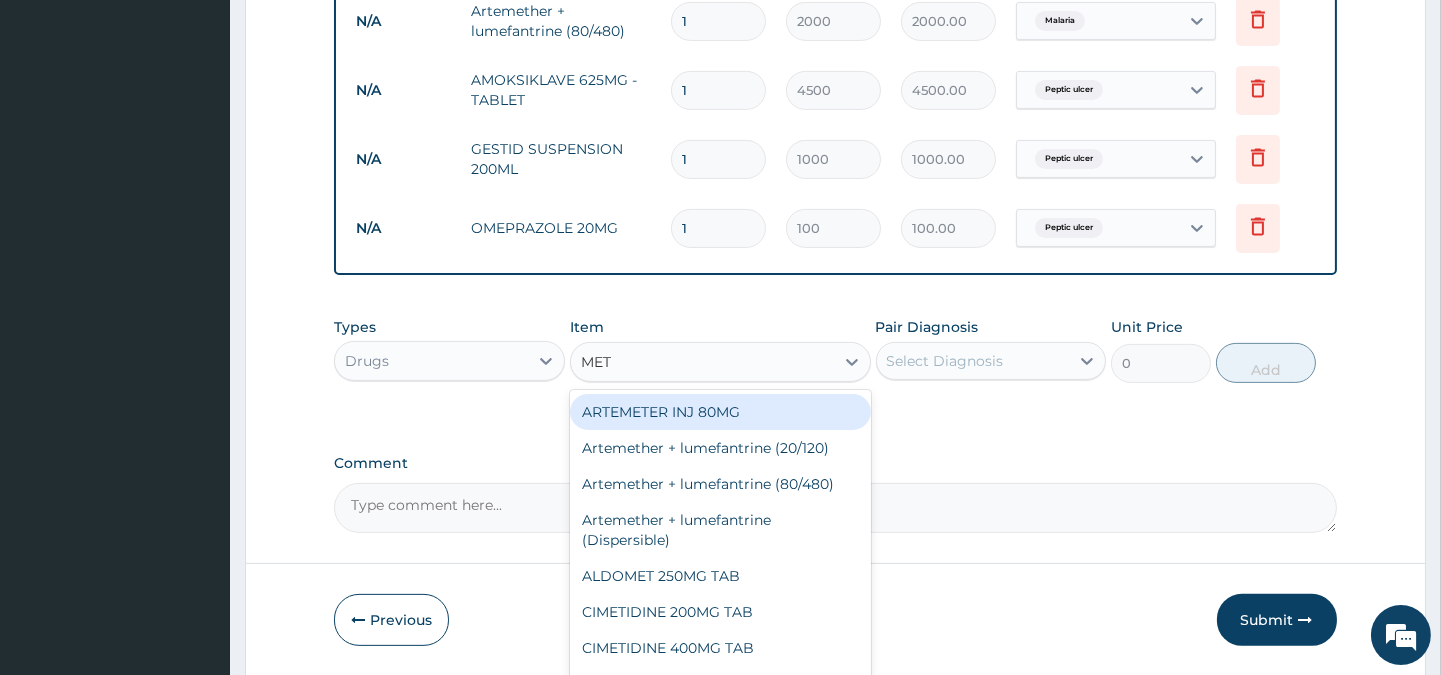 type on "METR" 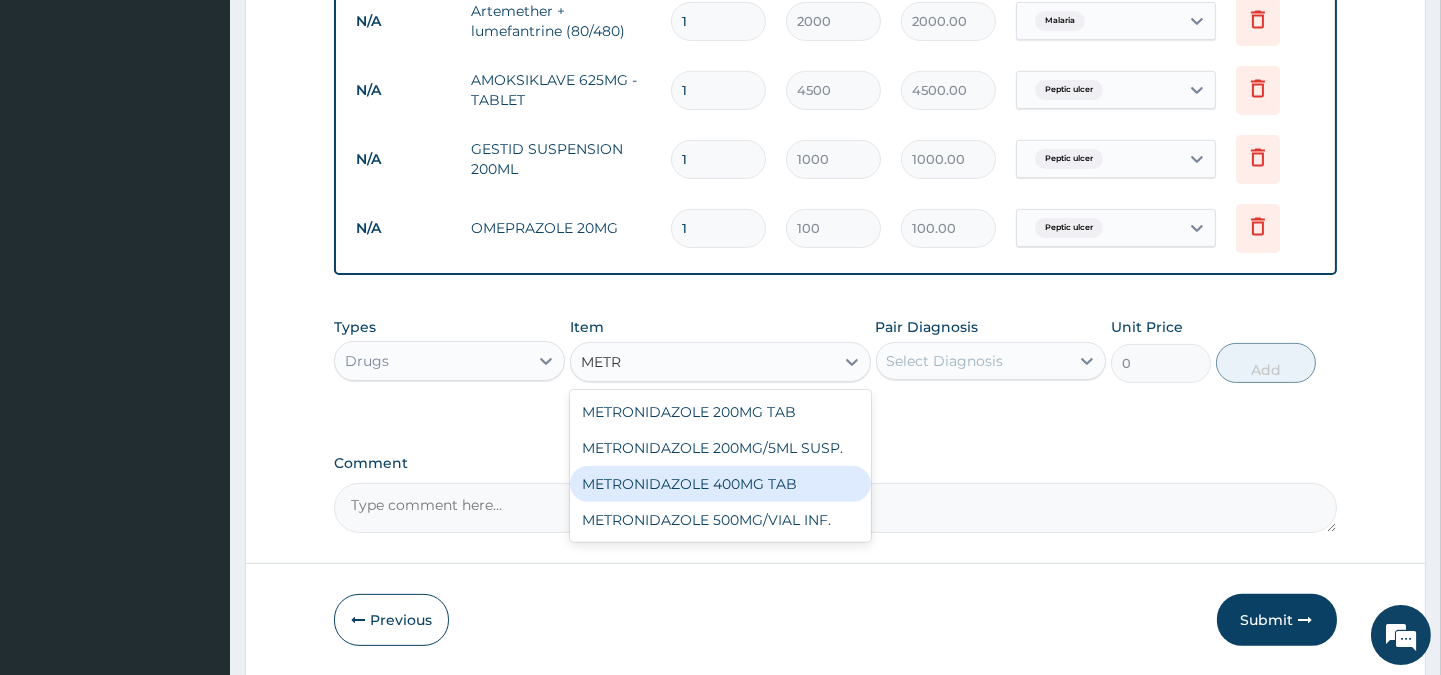 click on "METRONIDAZOLE 400MG TAB" at bounding box center (720, 484) 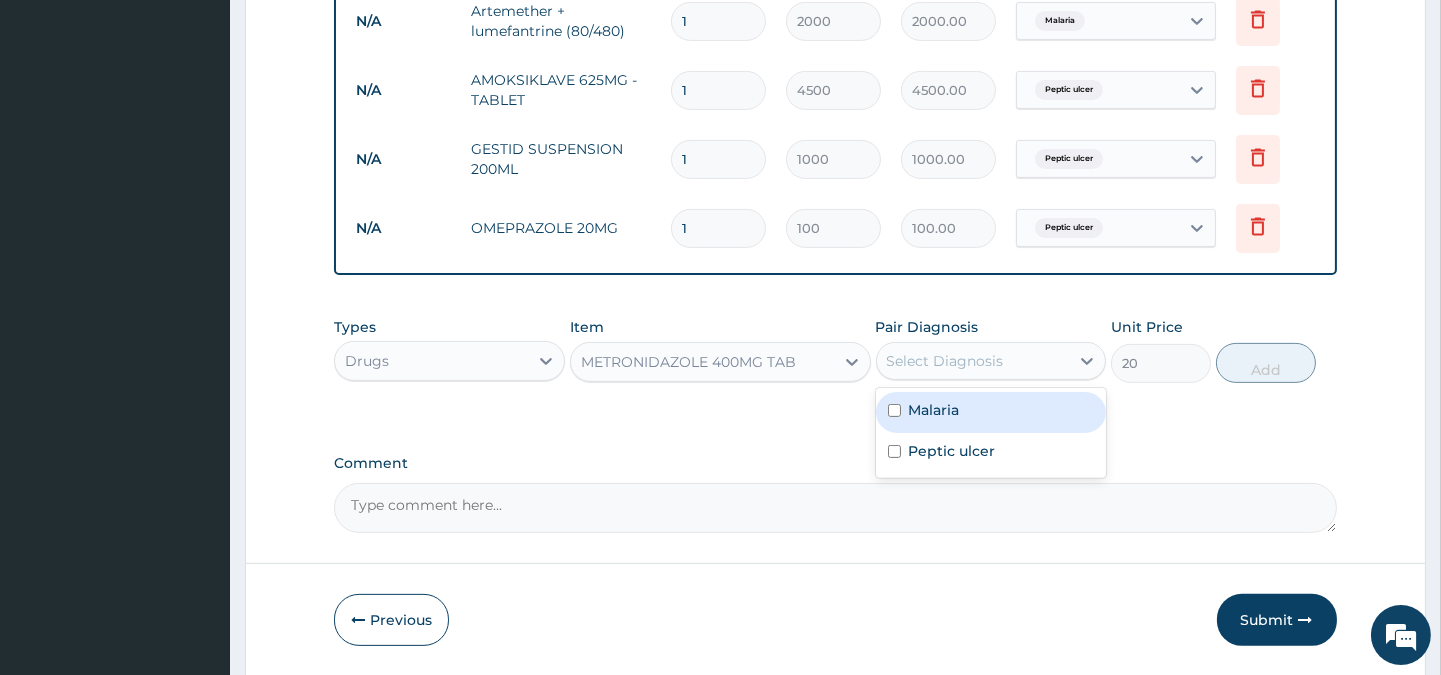 click on "Select Diagnosis" at bounding box center (945, 361) 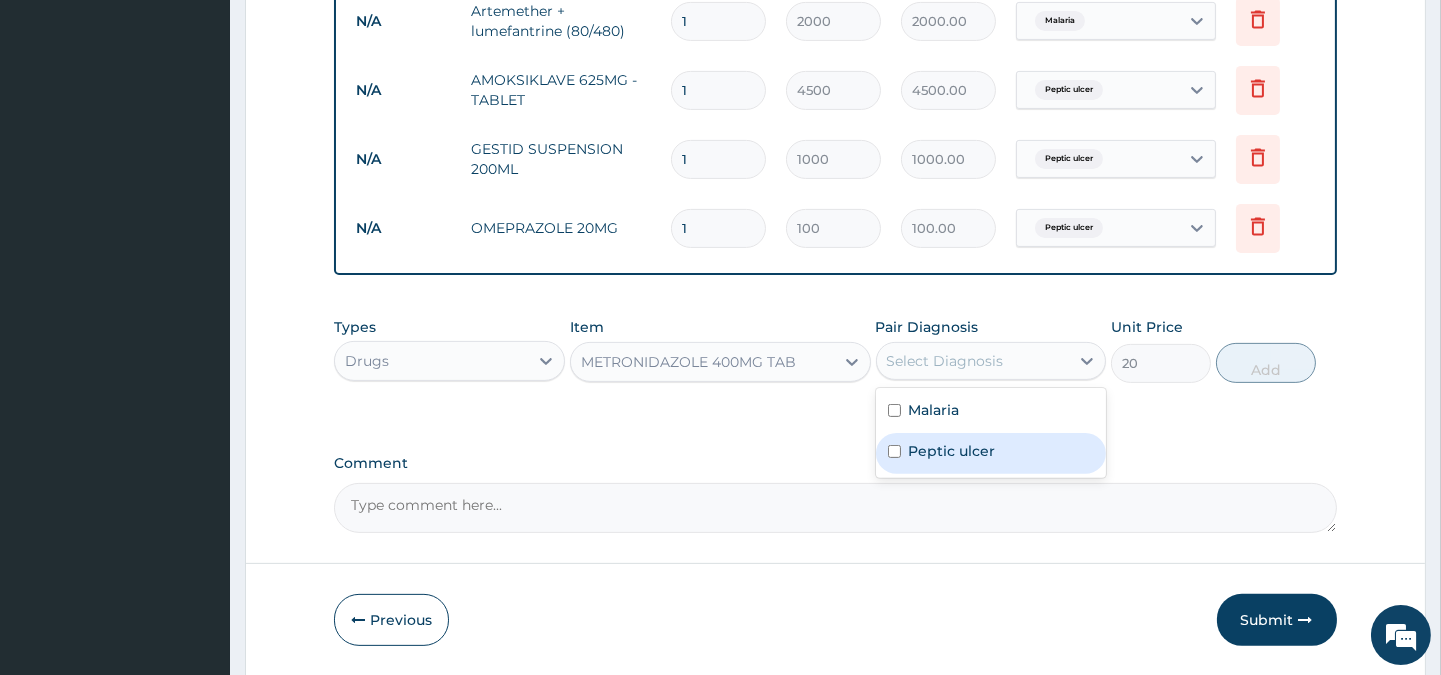 click on "Peptic ulcer" at bounding box center (952, 451) 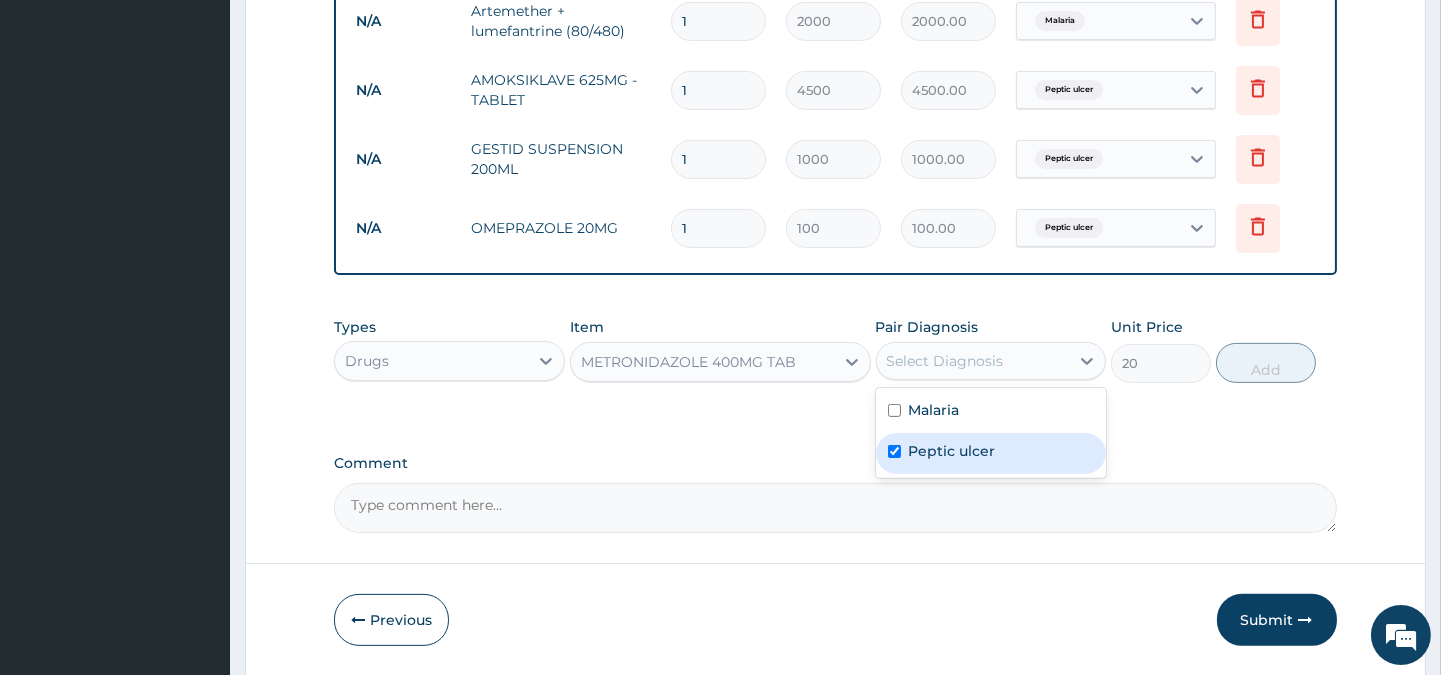 checkbox on "true" 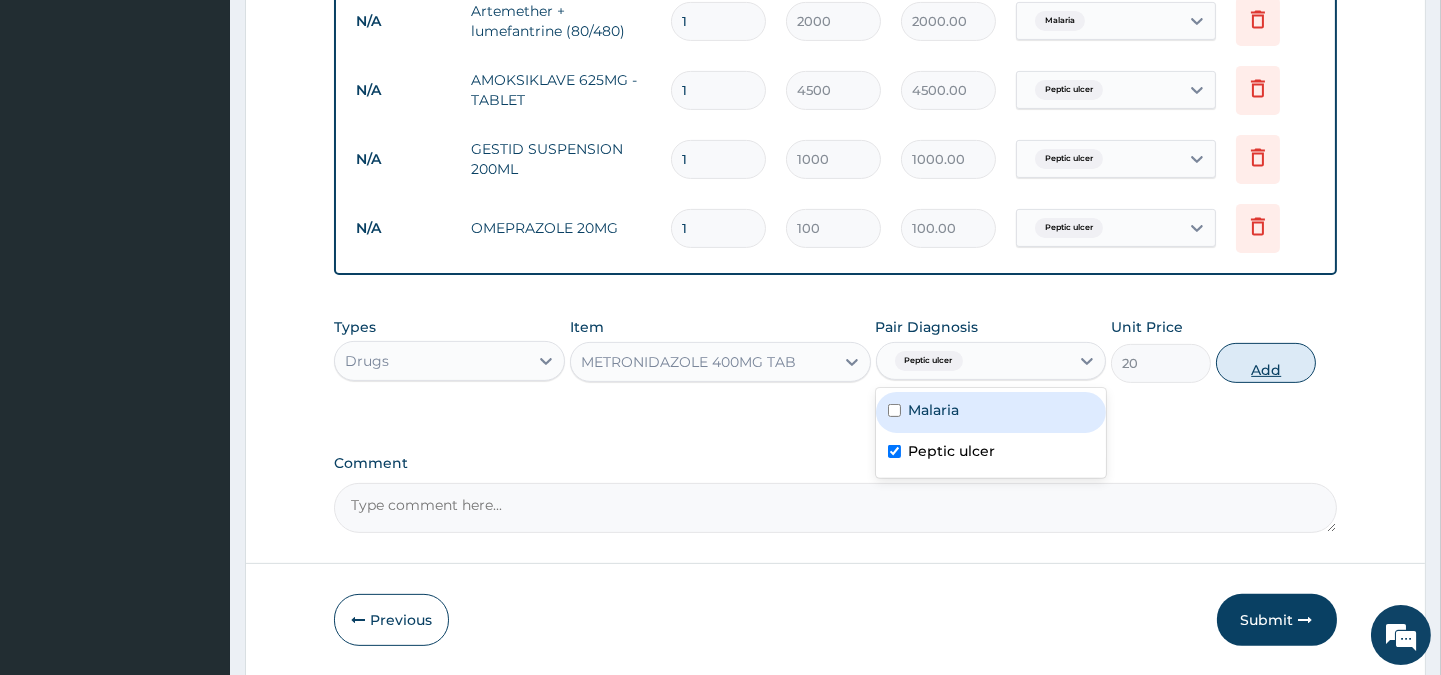 click on "Add" at bounding box center (1266, 363) 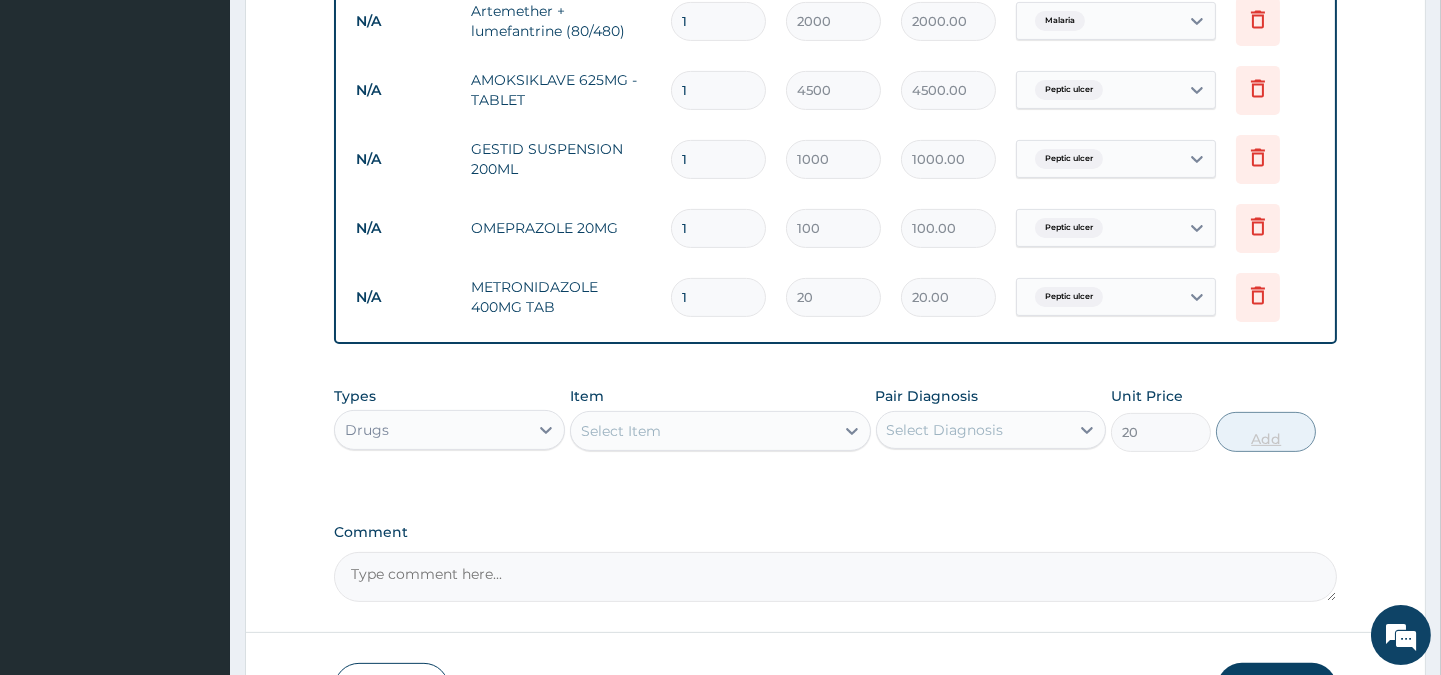 type on "0" 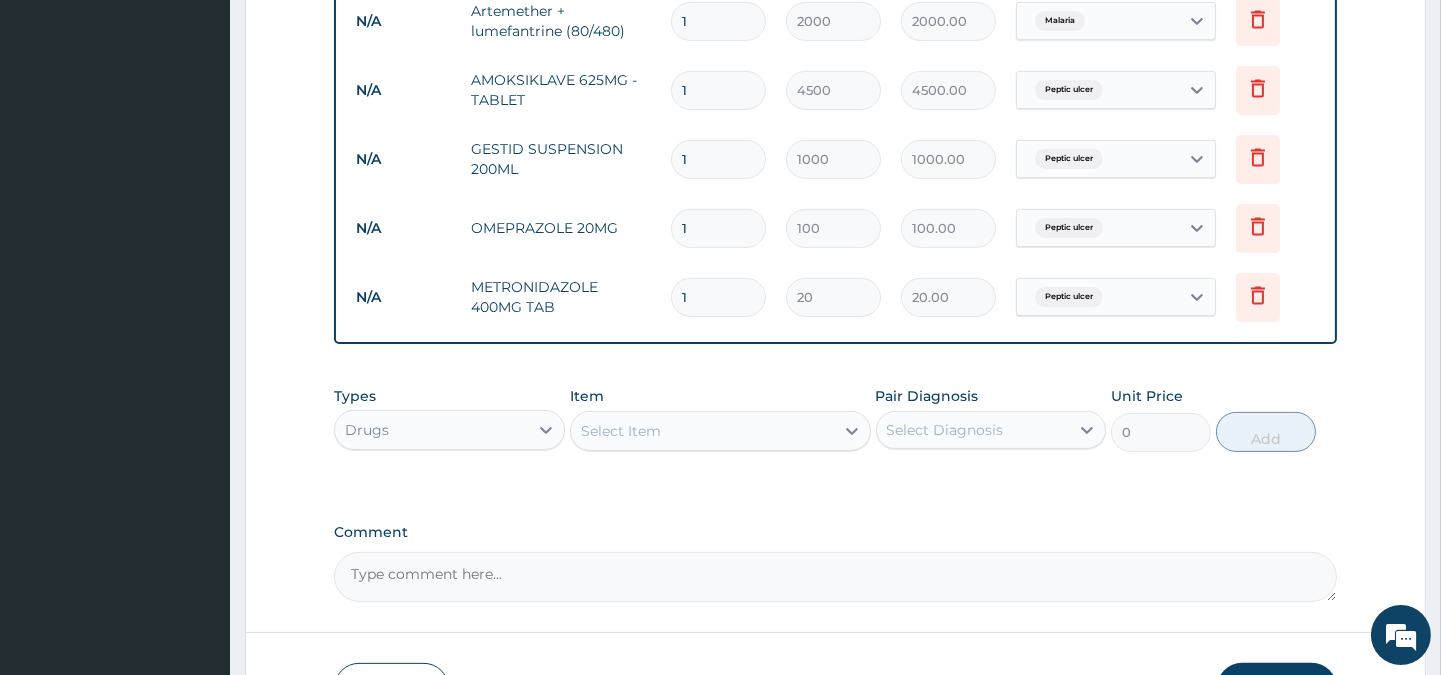 click on "1" at bounding box center (718, 297) 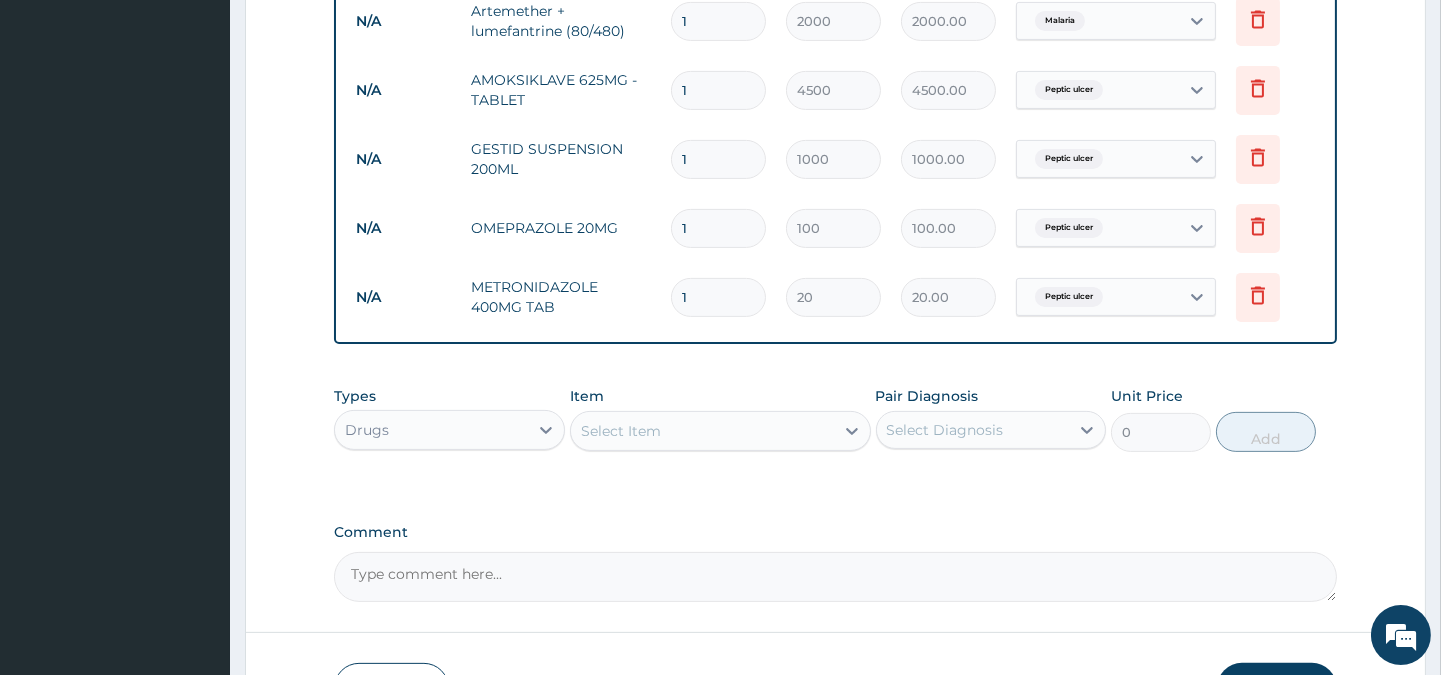 type on "15" 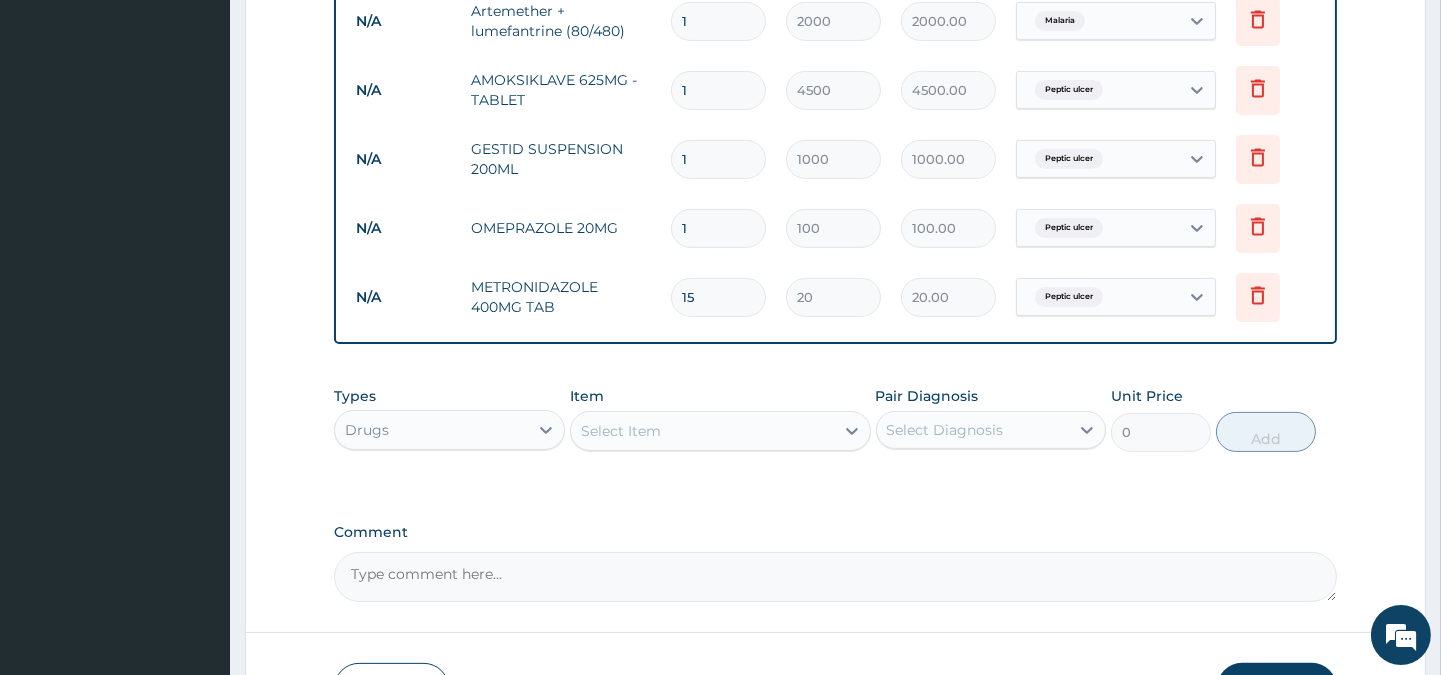 type on "300.00" 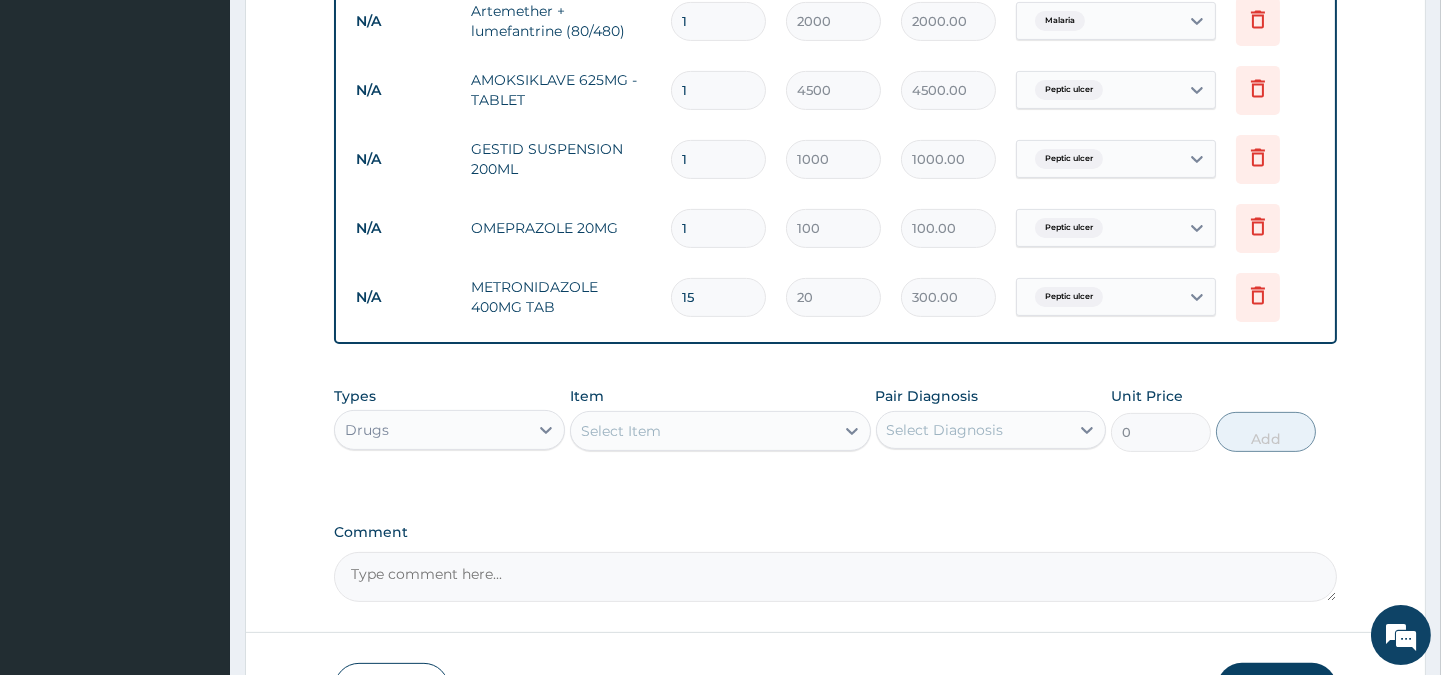 type on "15" 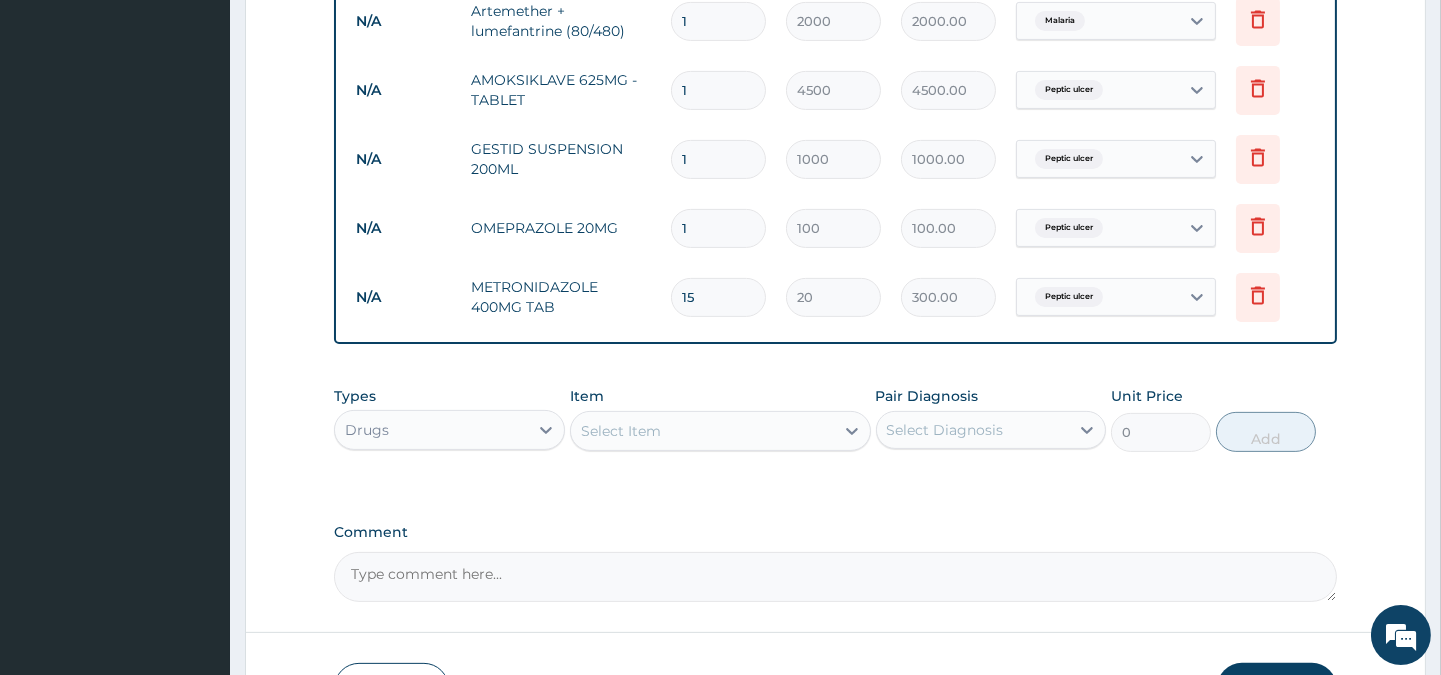 type on "14" 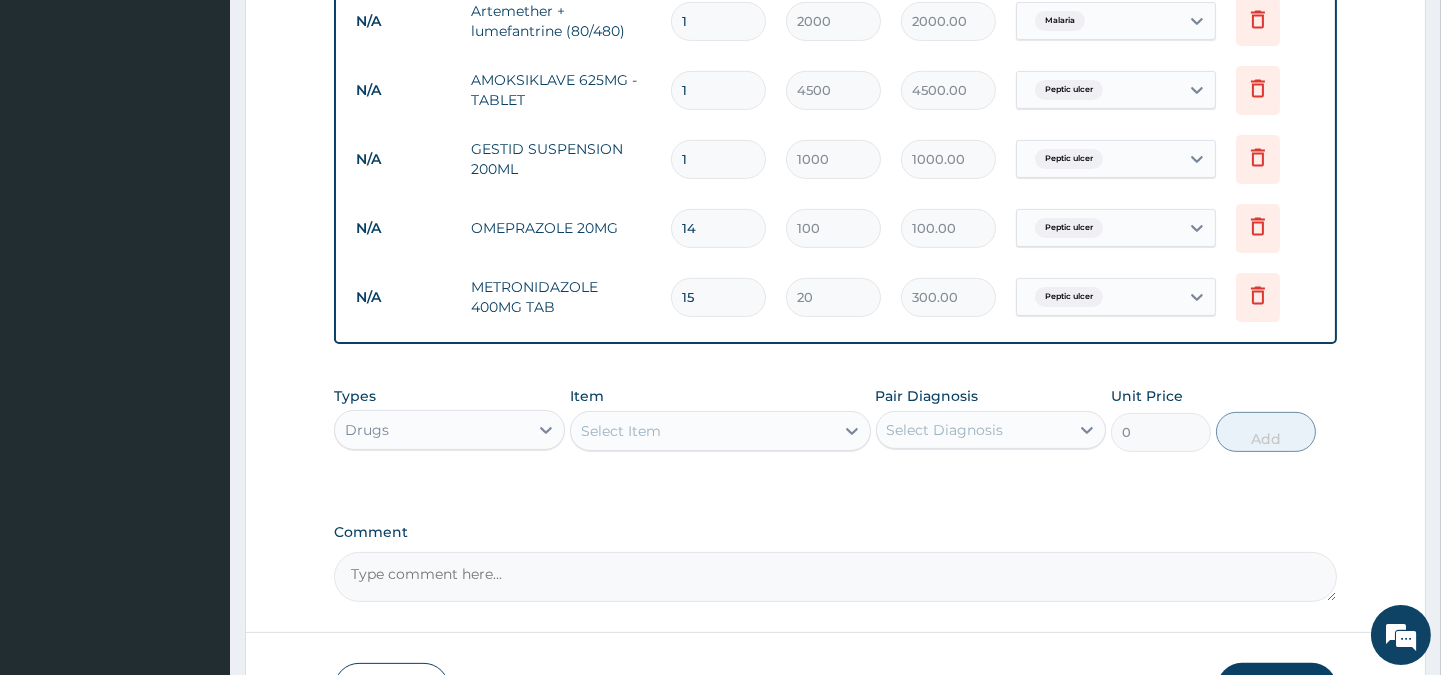 type on "1400.00" 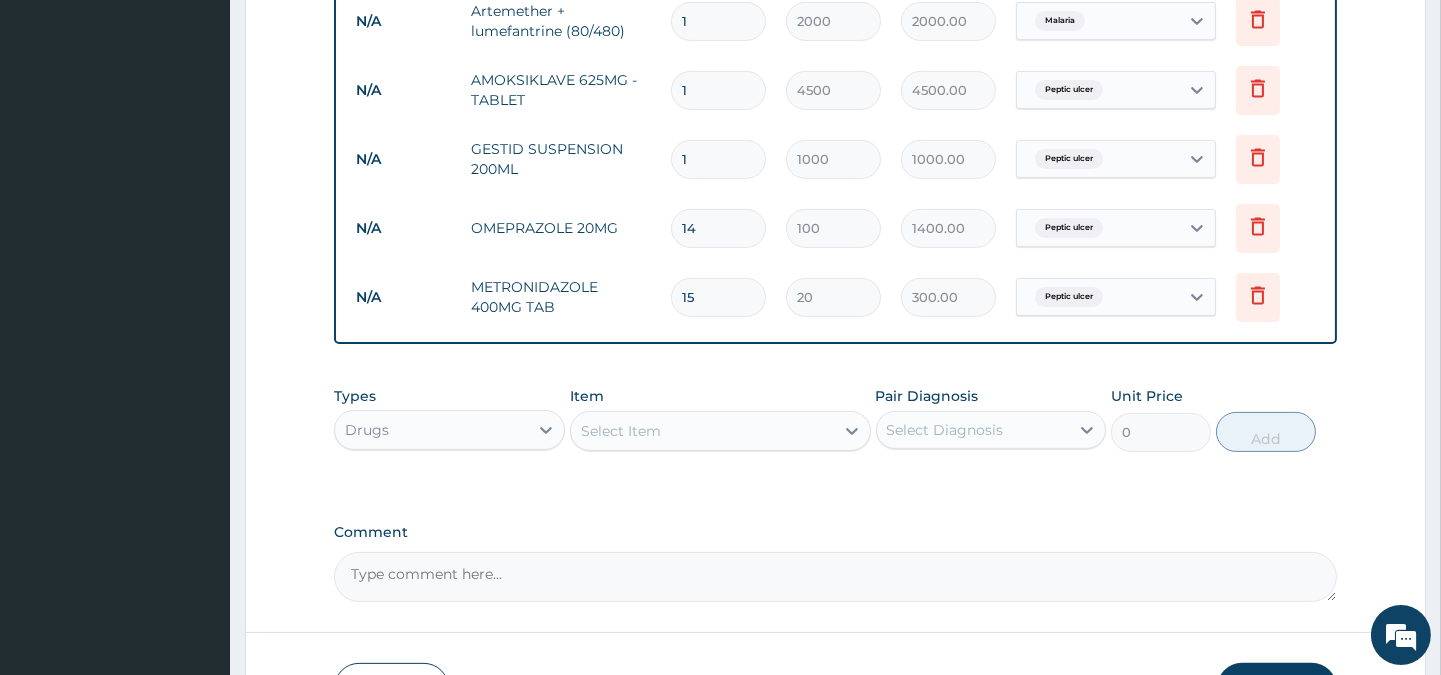 type on "14" 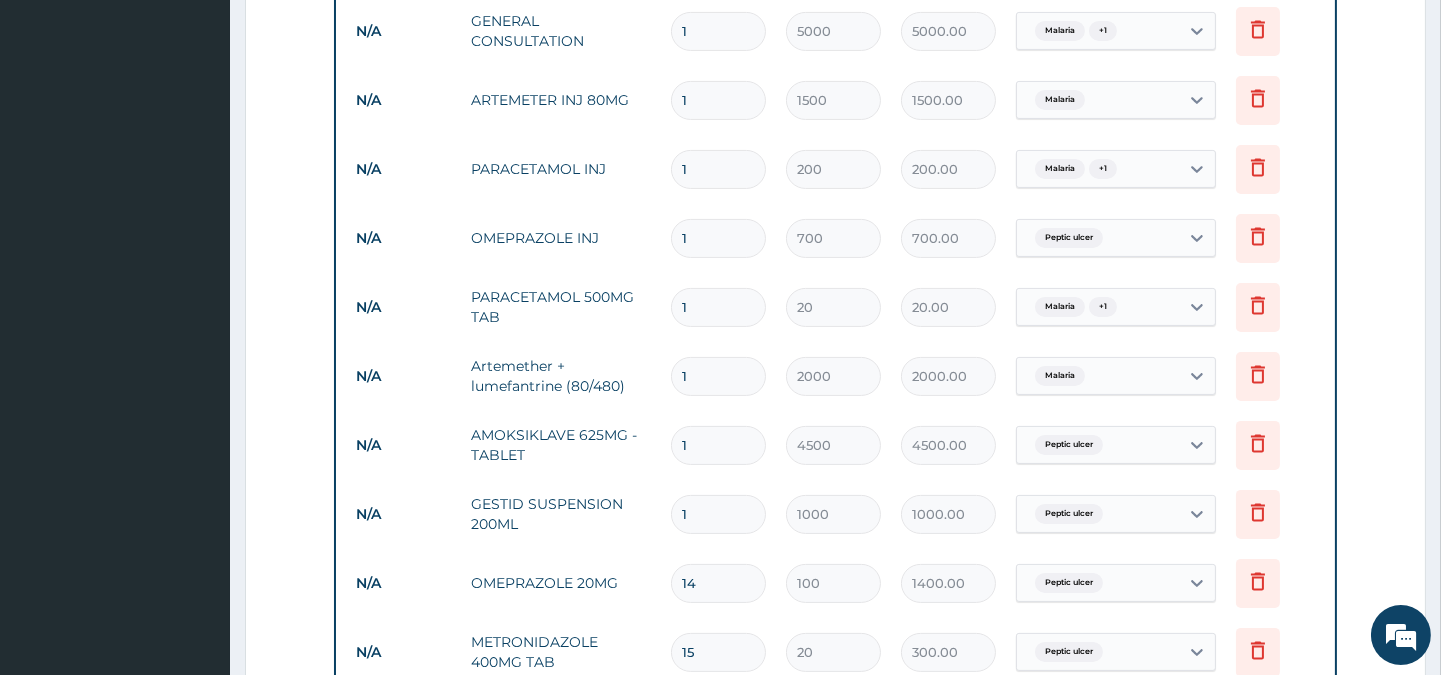 scroll, scrollTop: 796, scrollLeft: 0, axis: vertical 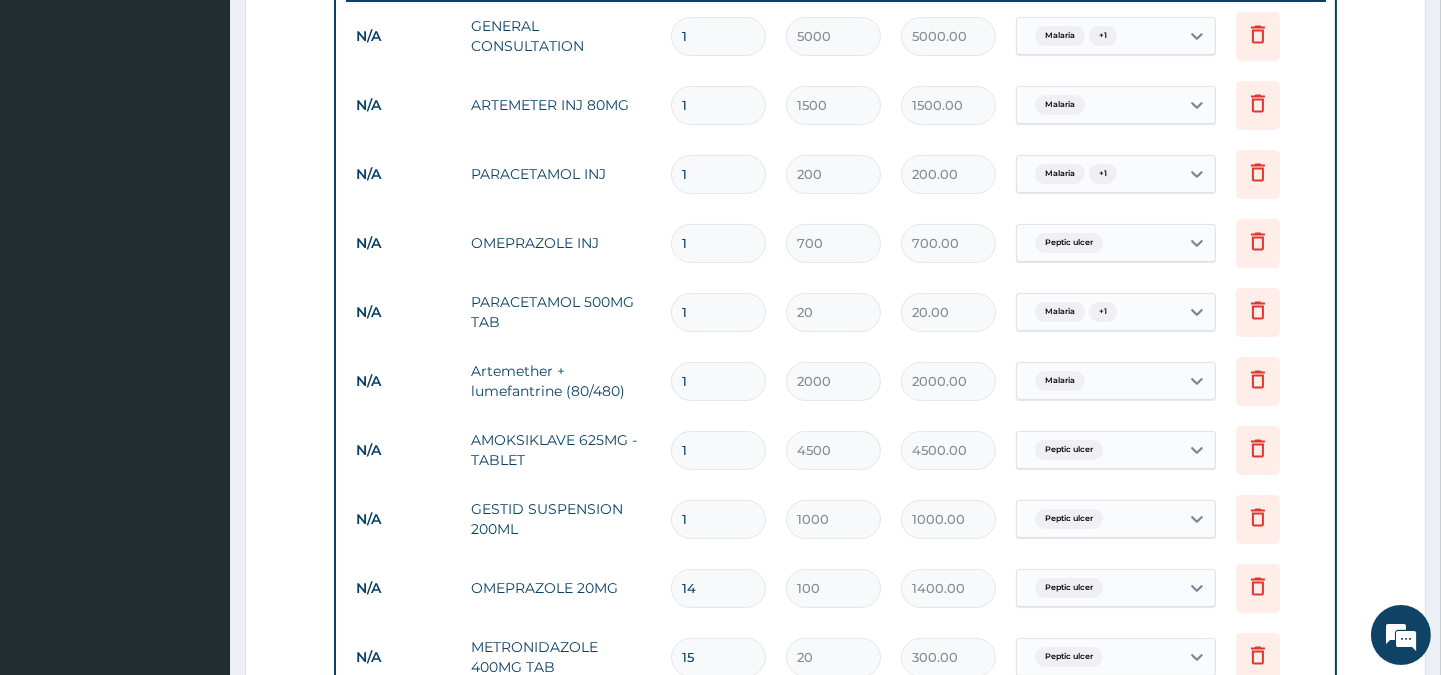 click on "1" at bounding box center (718, 105) 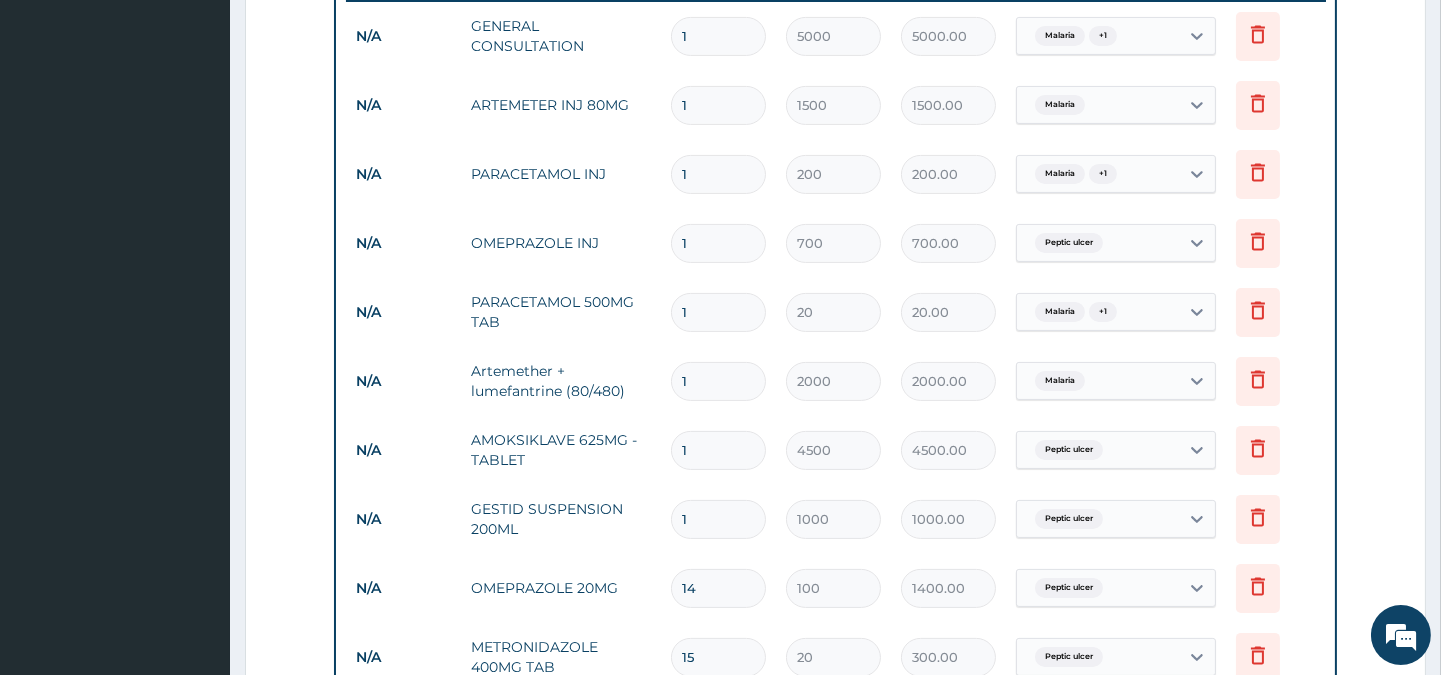 type 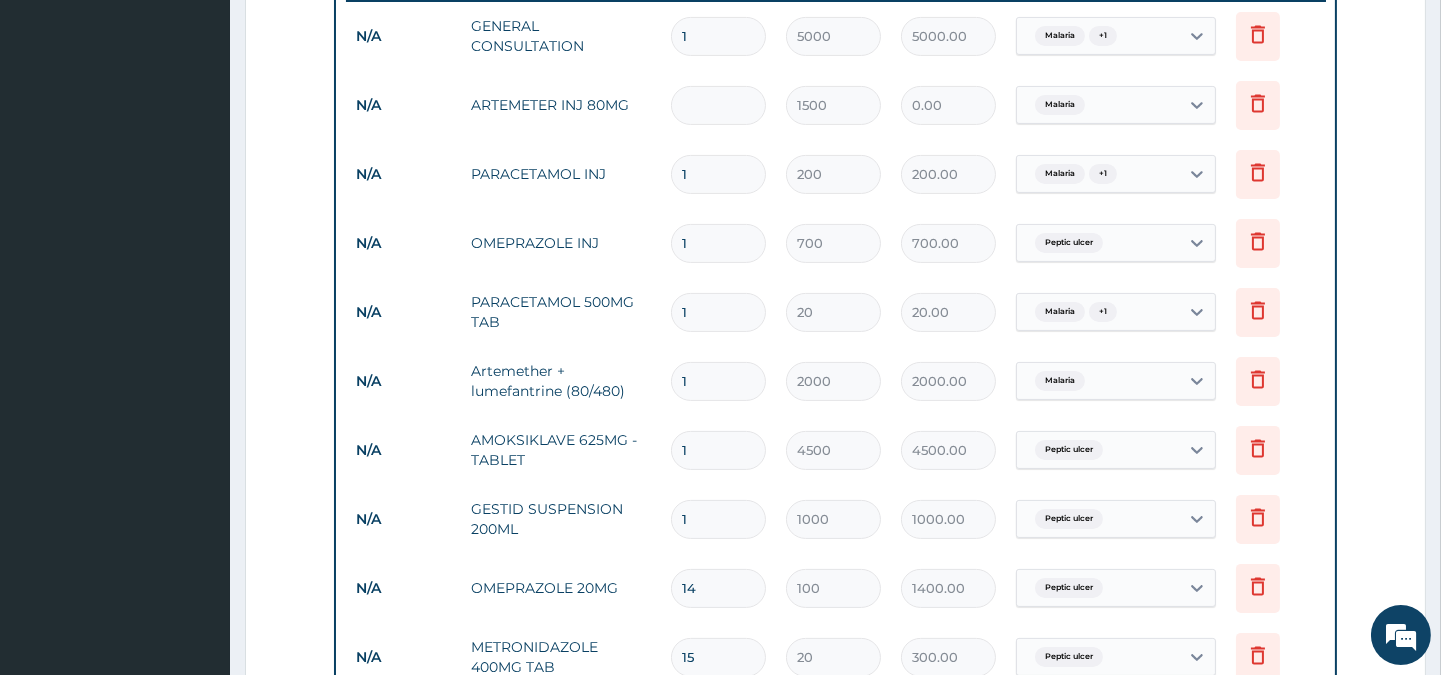 type on "0.00" 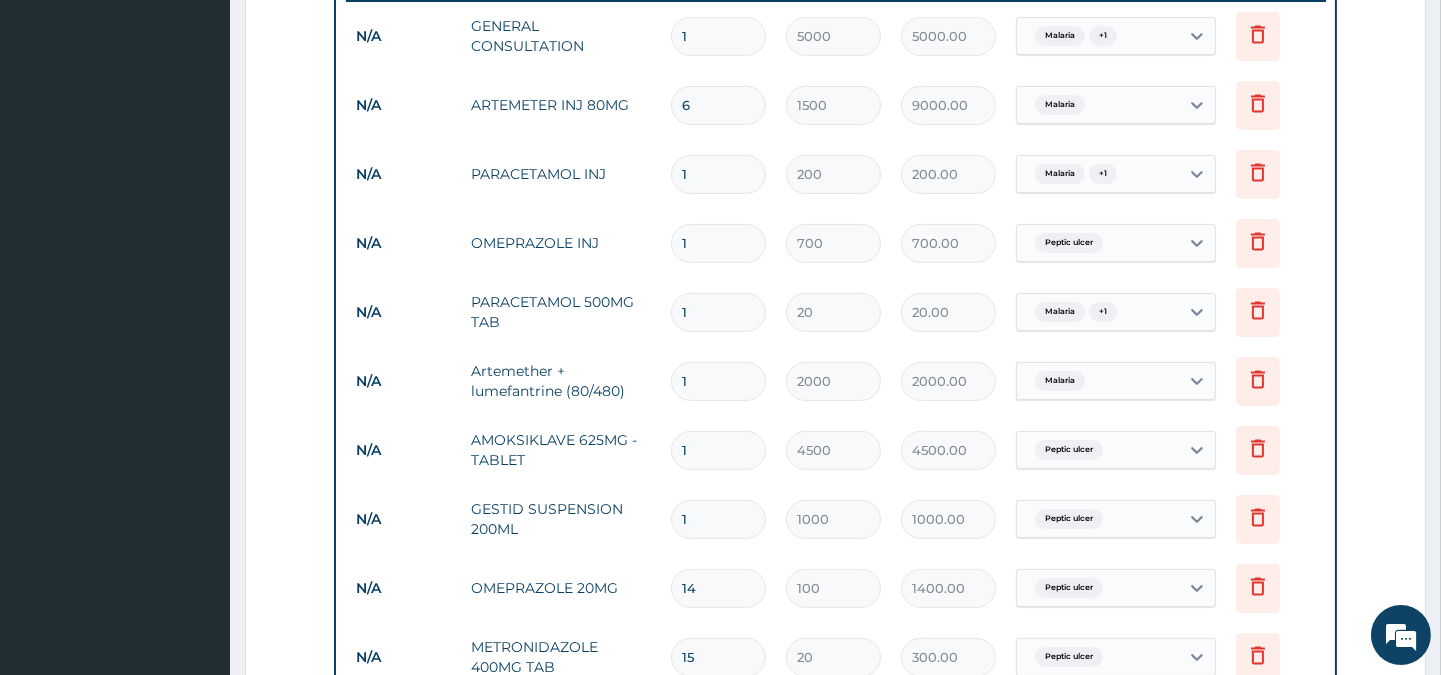type on "6" 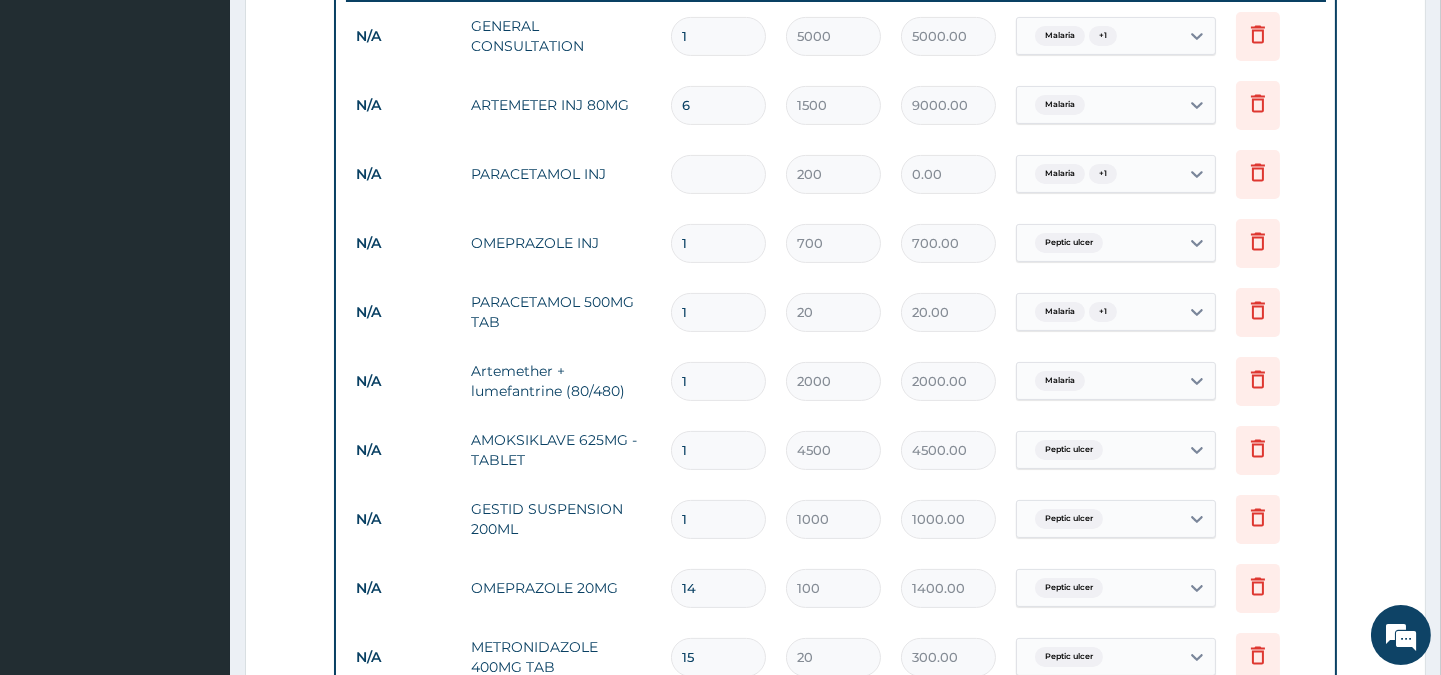 type on "2" 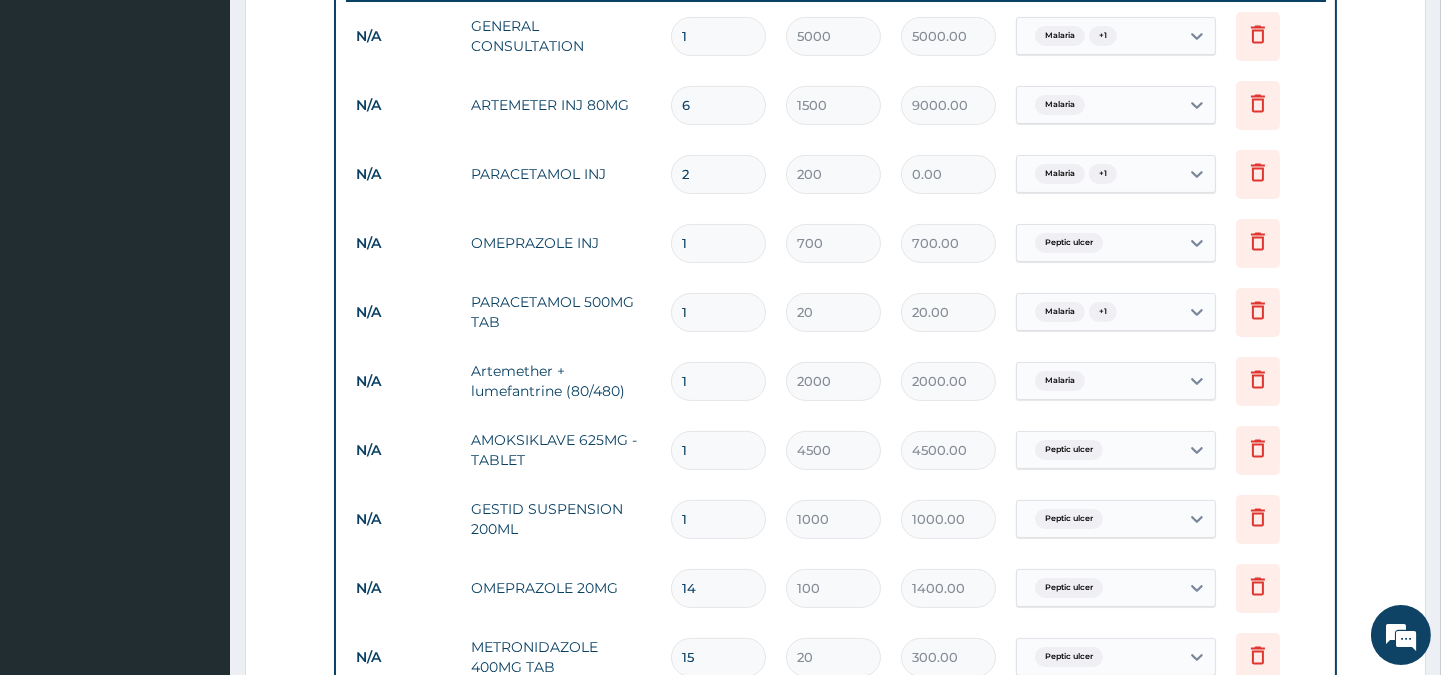 type on "400.00" 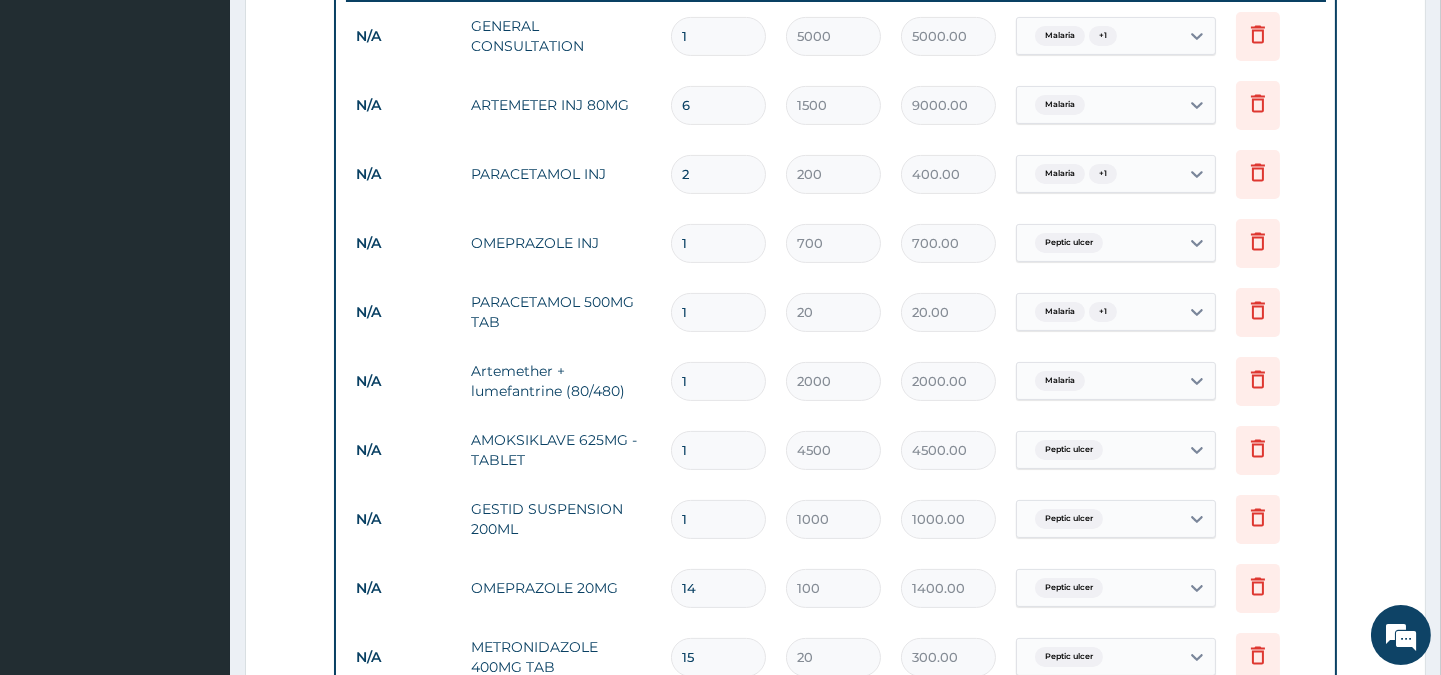 type on "2" 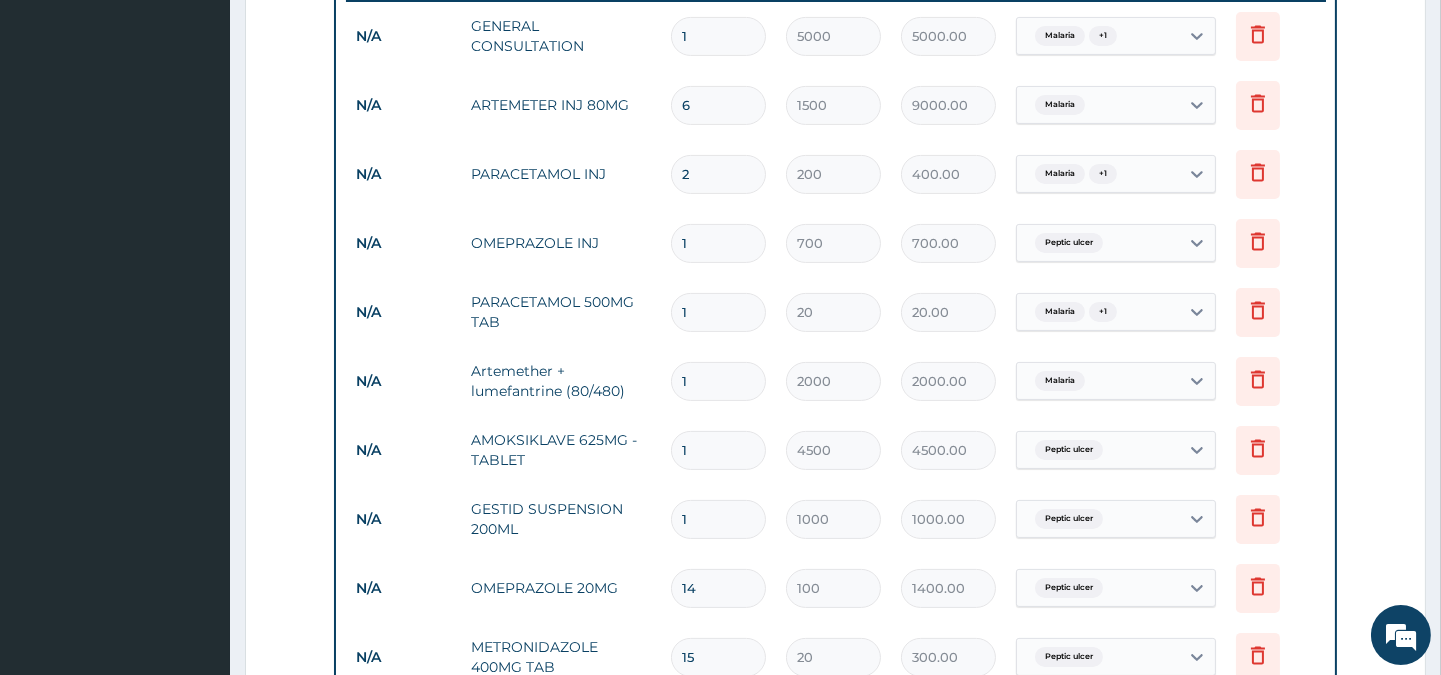 type 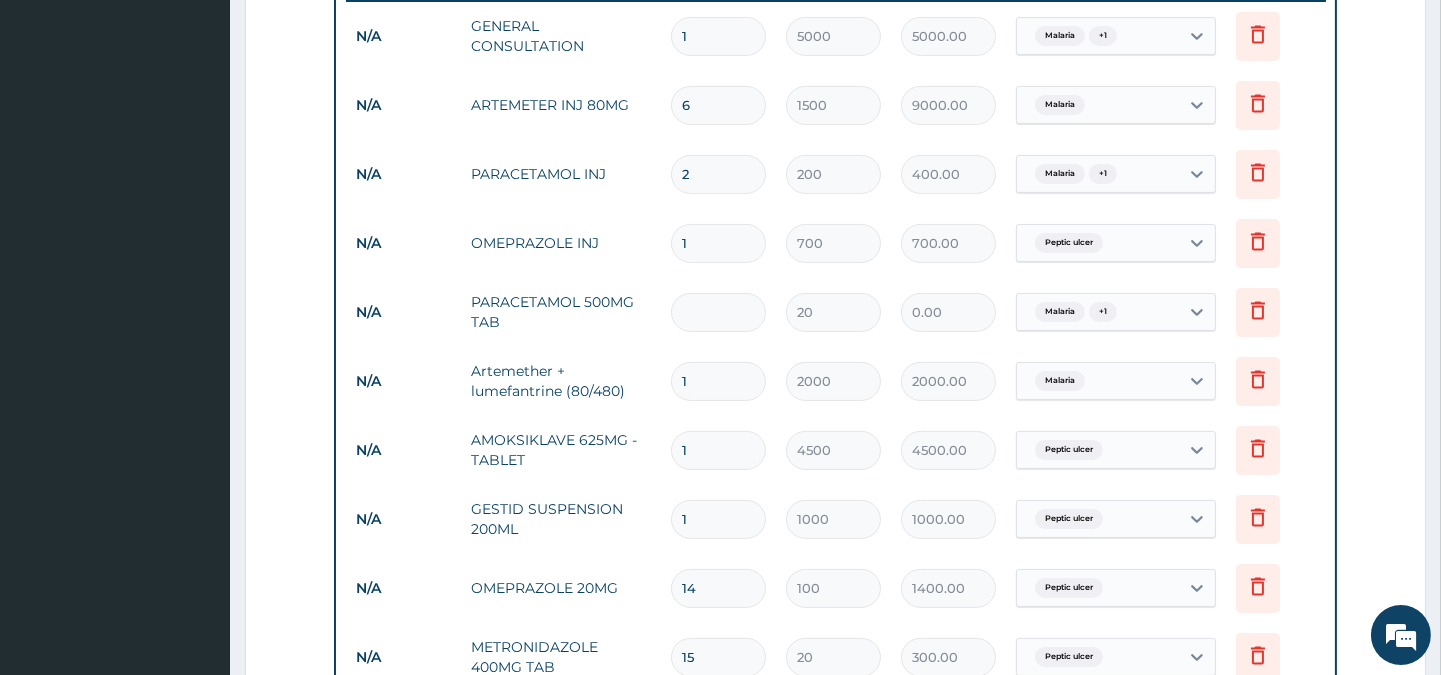 type on "0.00" 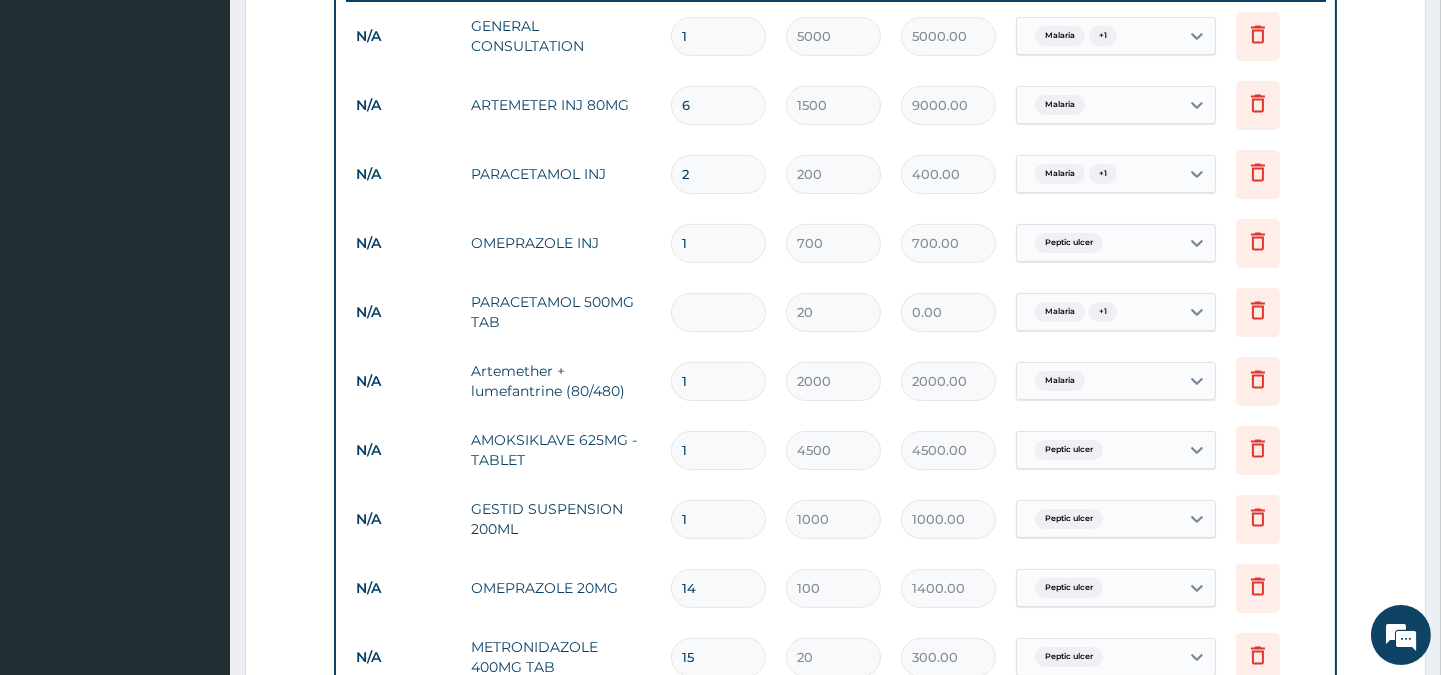 type on "3" 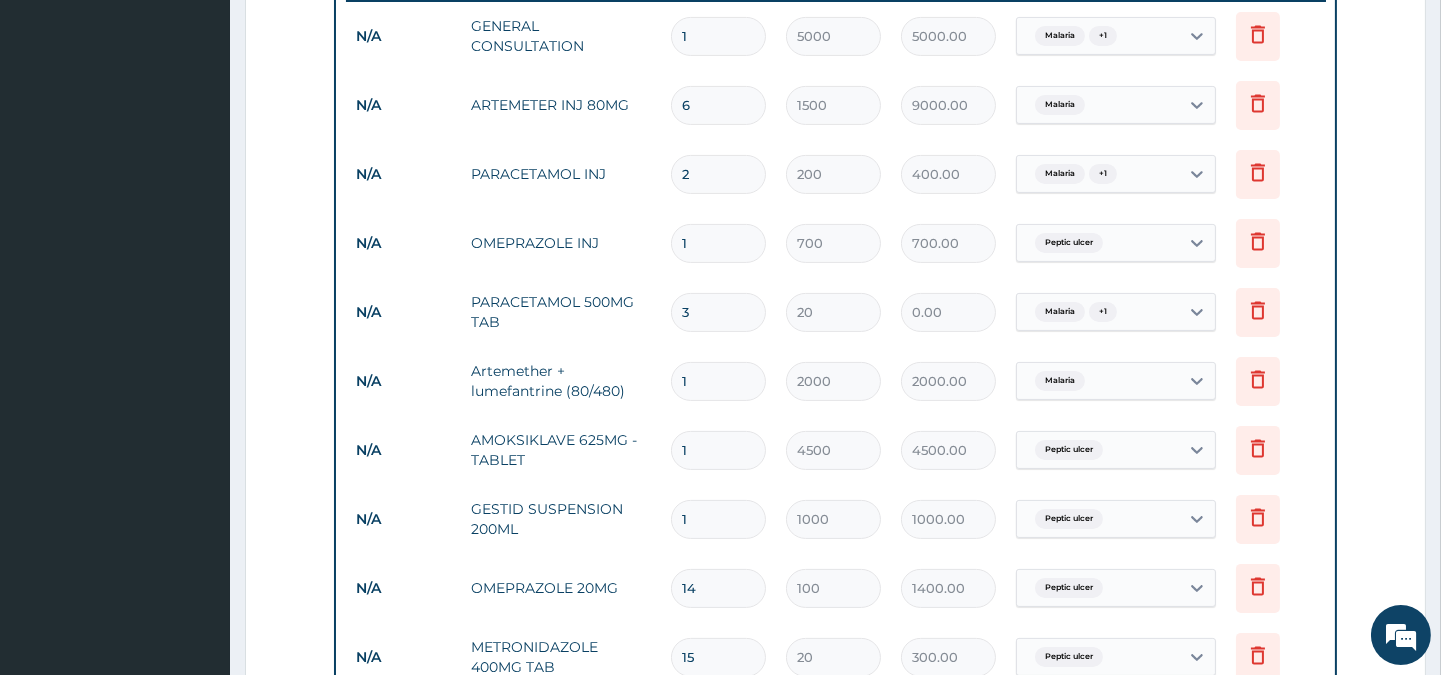 type on "60.00" 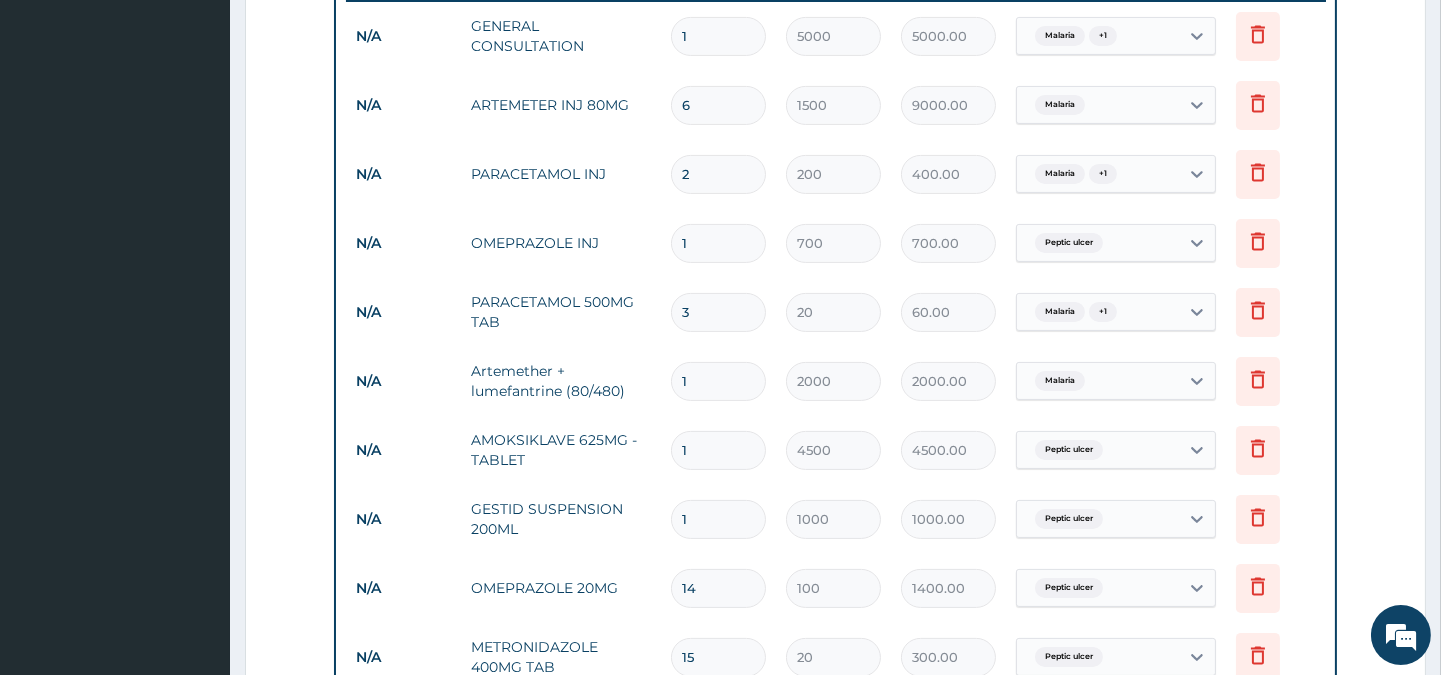 type on "30" 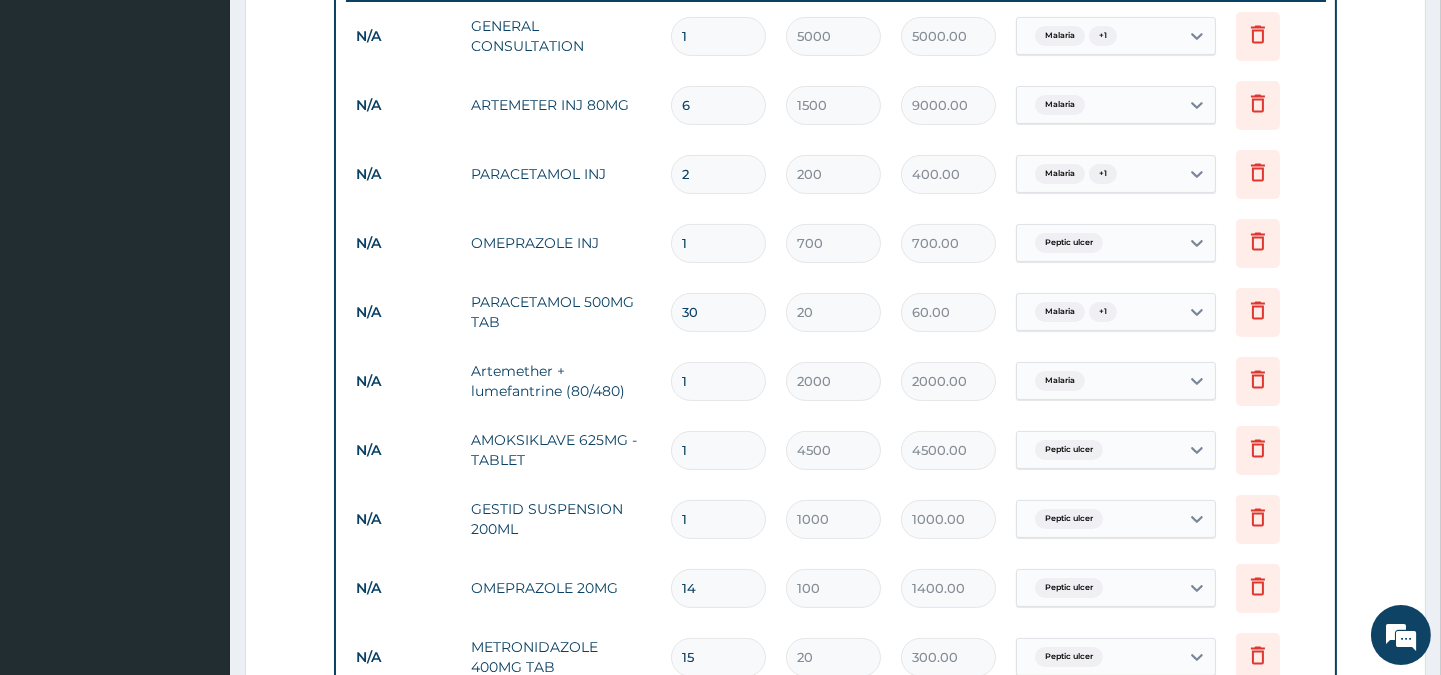 type on "600.00" 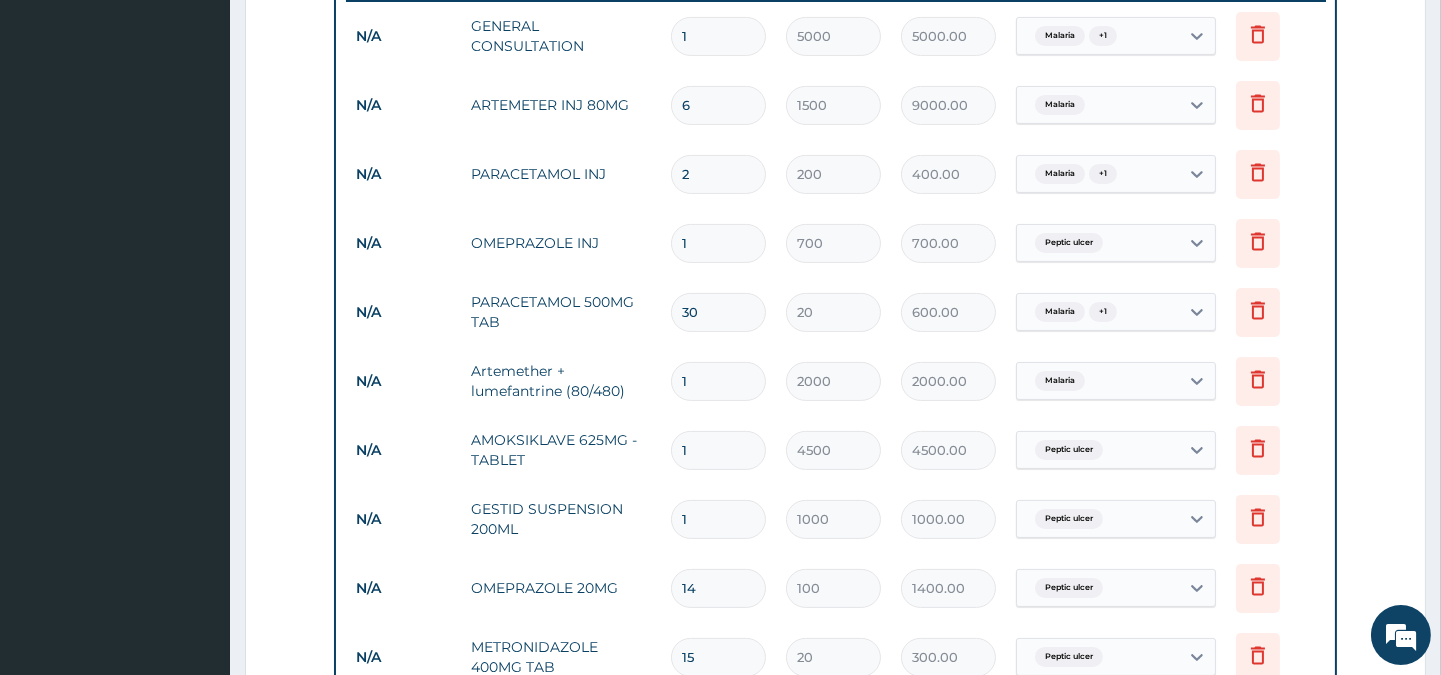 type on "30" 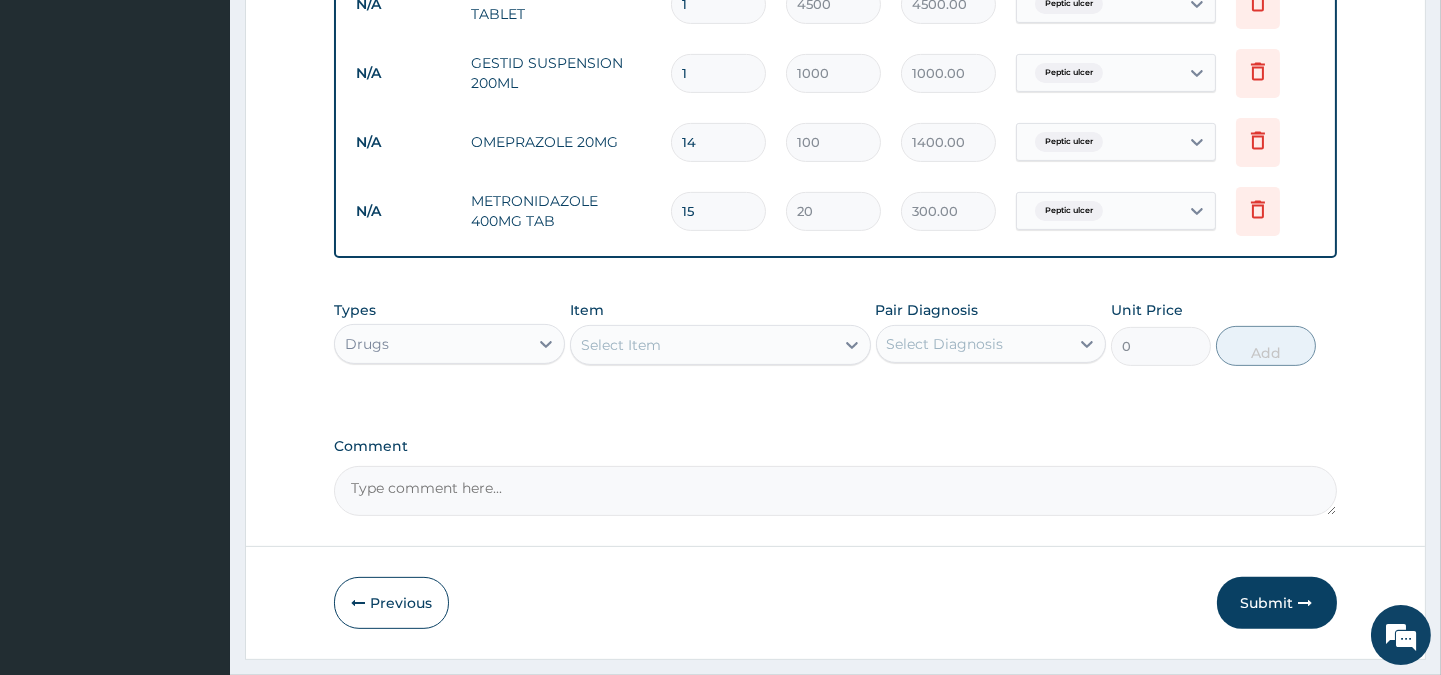 scroll, scrollTop: 1295, scrollLeft: 0, axis: vertical 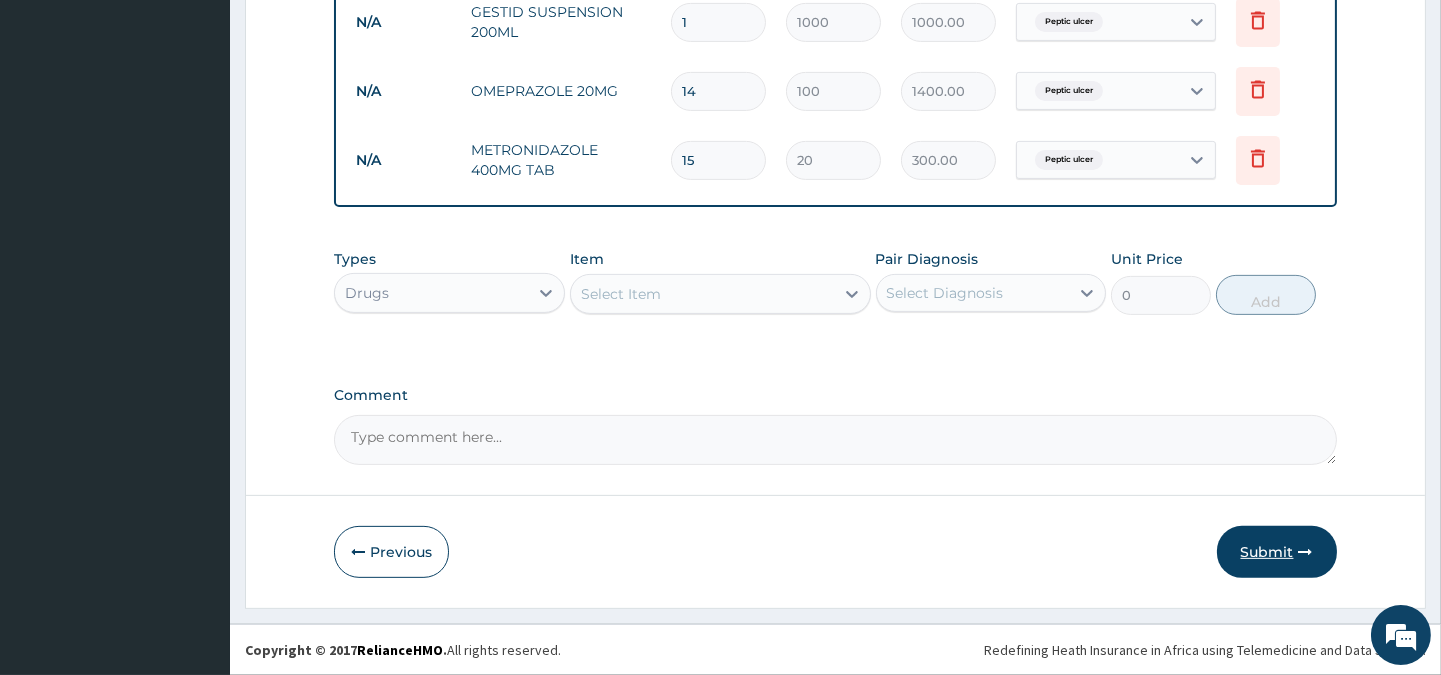 click on "Submit" at bounding box center [1277, 552] 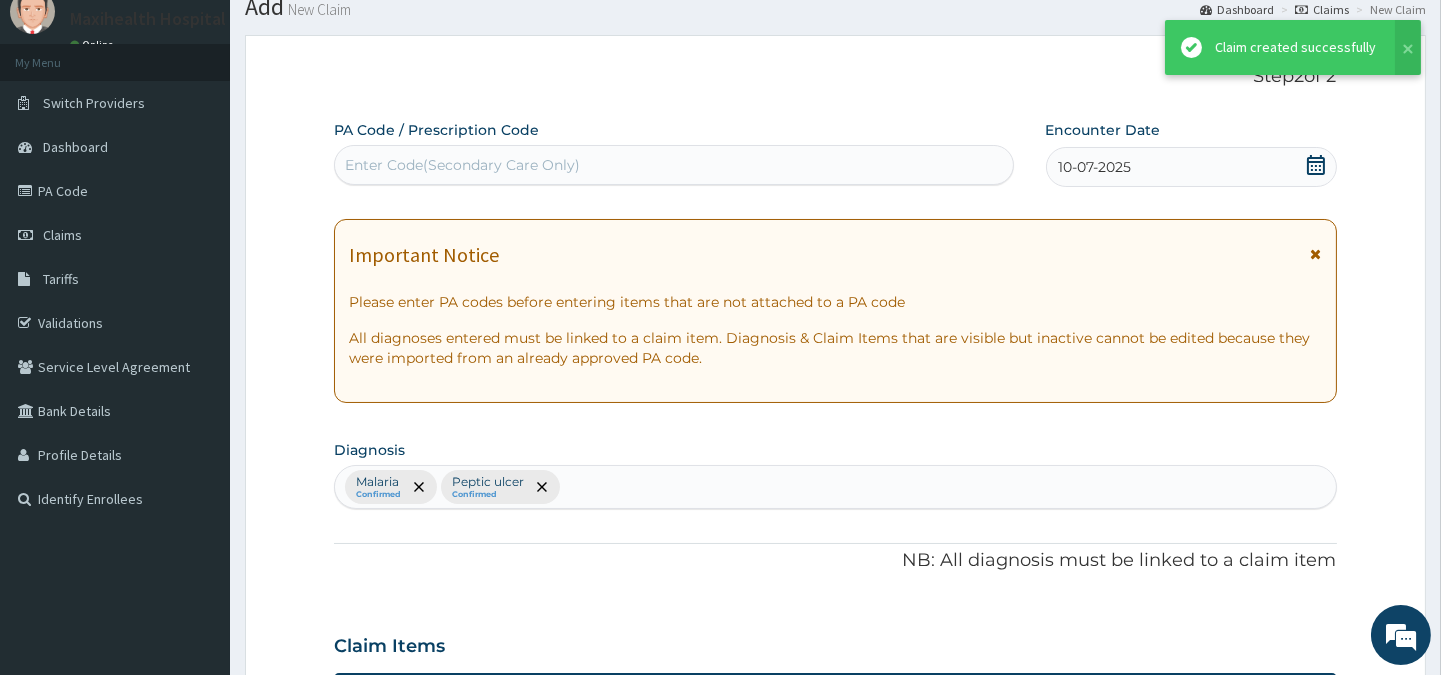 scroll, scrollTop: 1295, scrollLeft: 0, axis: vertical 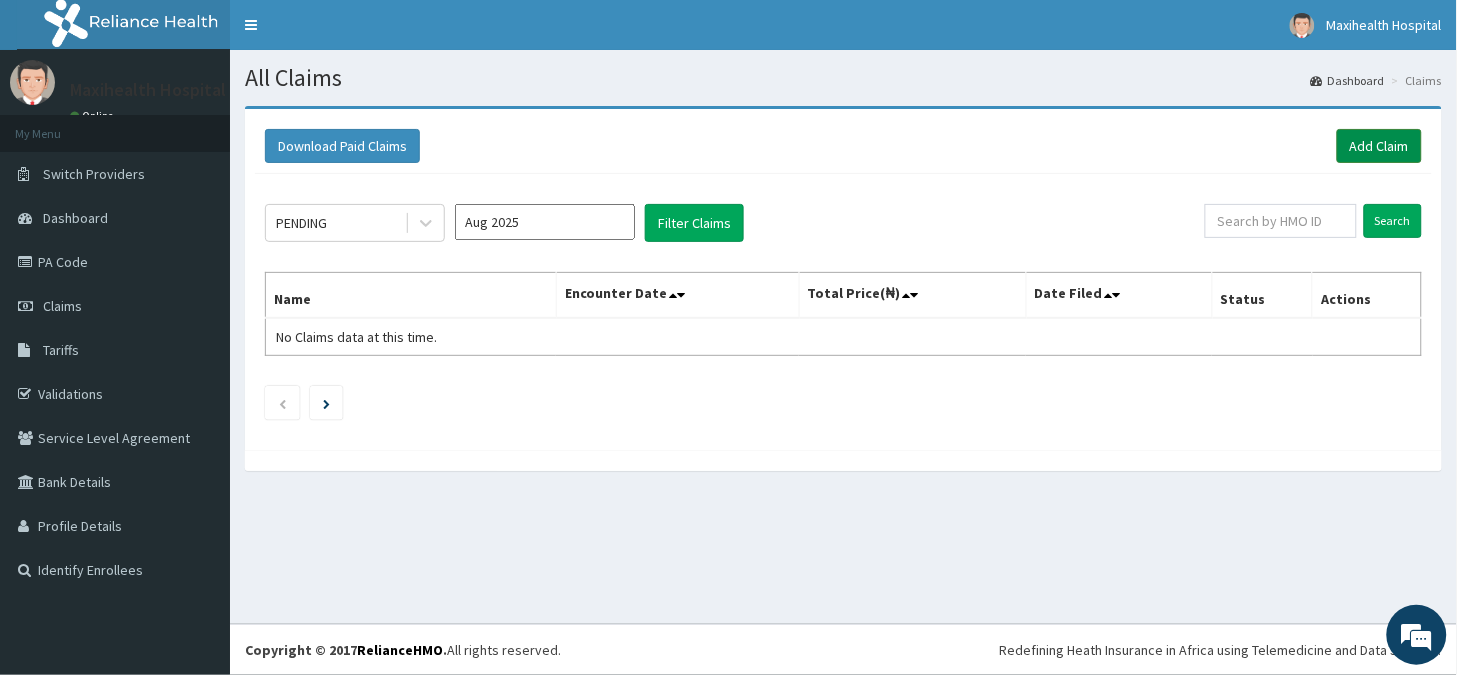 click on "Add Claim" at bounding box center [1379, 146] 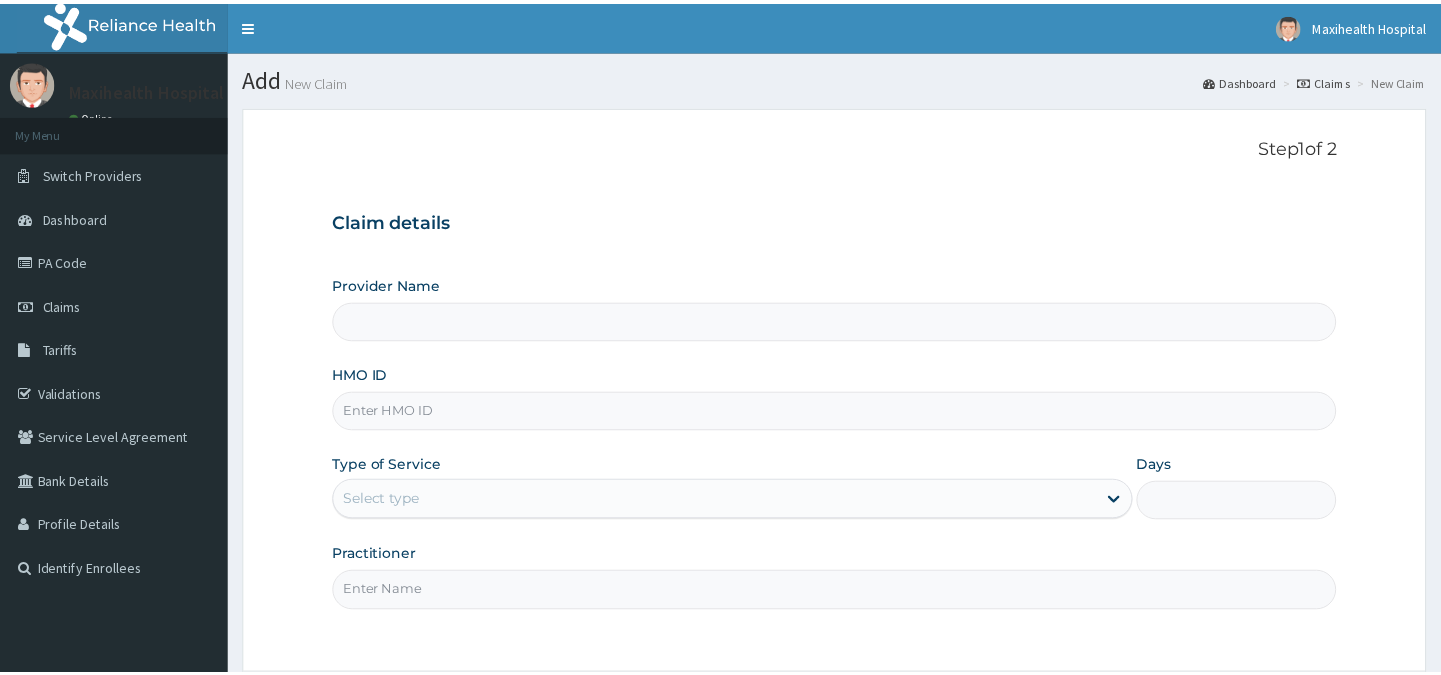 scroll, scrollTop: 0, scrollLeft: 0, axis: both 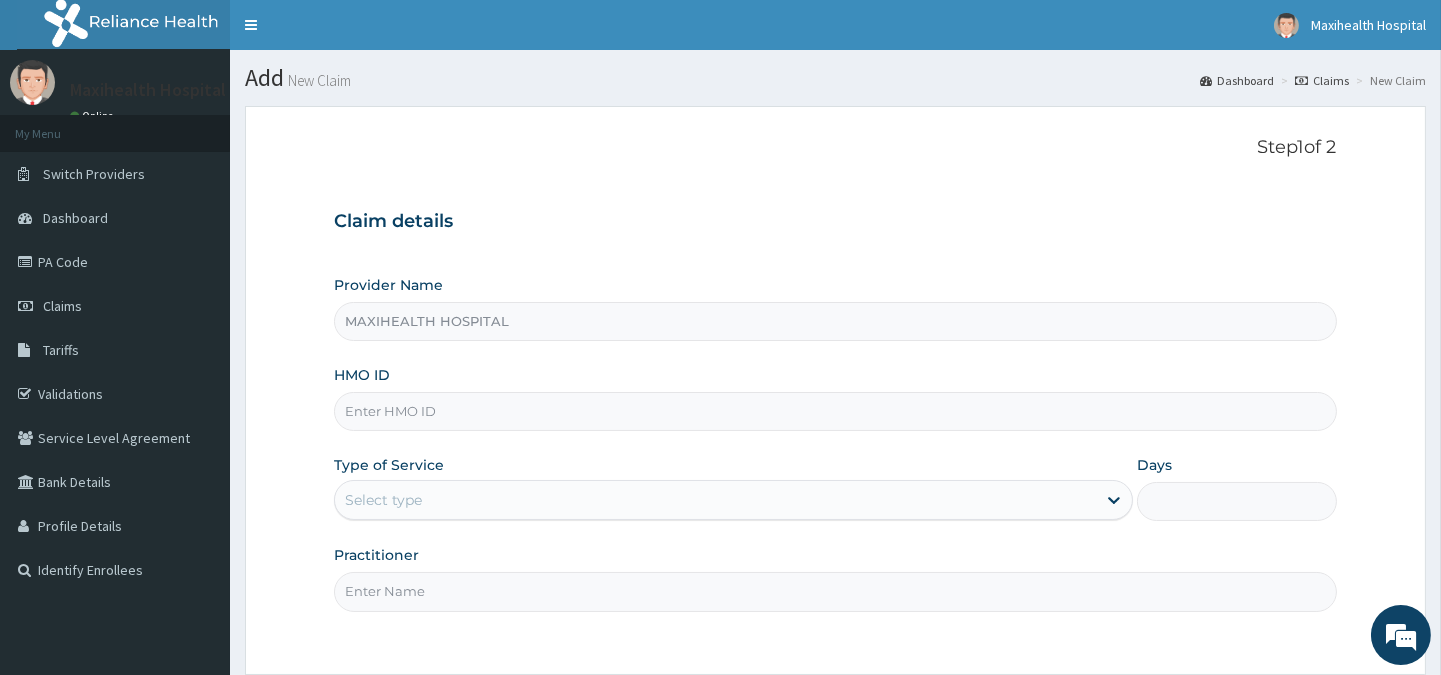 type on "MAXIHEALTH HOSPITAL" 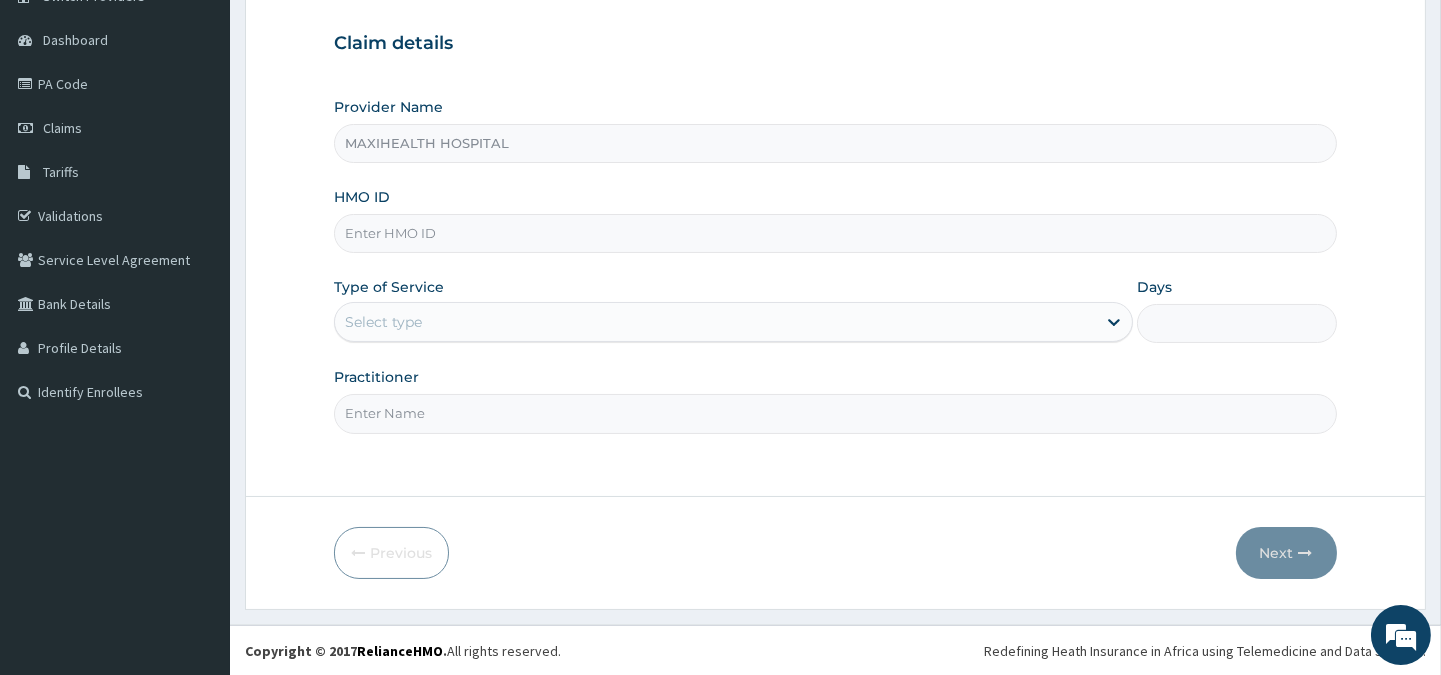 click on "HMO ID" at bounding box center (835, 233) 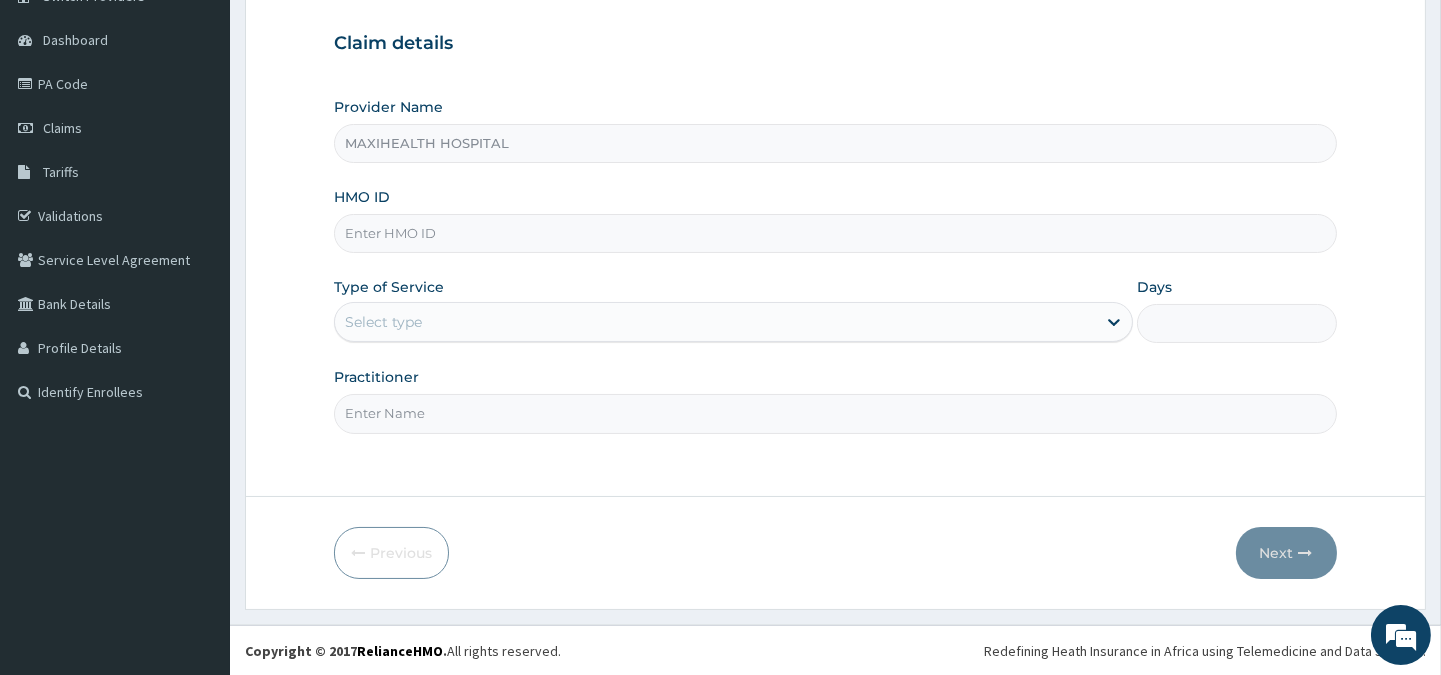 scroll, scrollTop: 0, scrollLeft: 0, axis: both 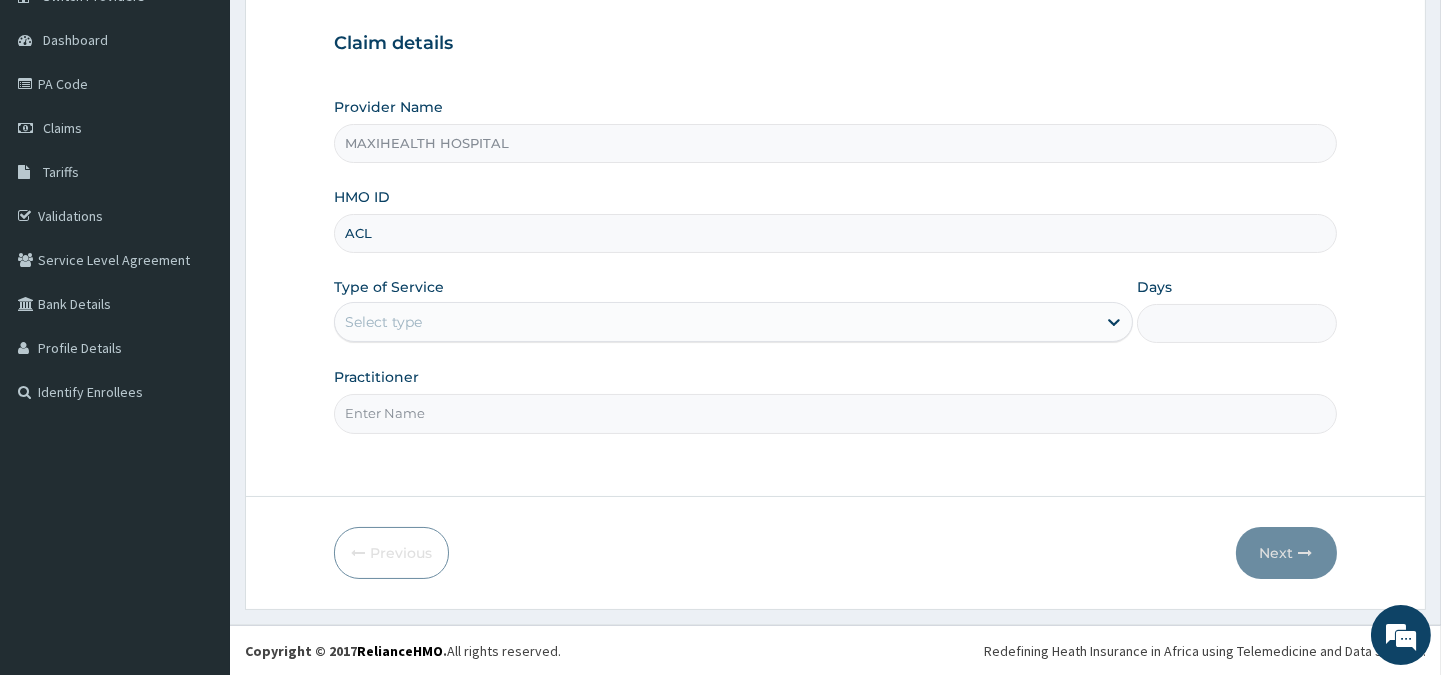 type on "ACL/10073/B" 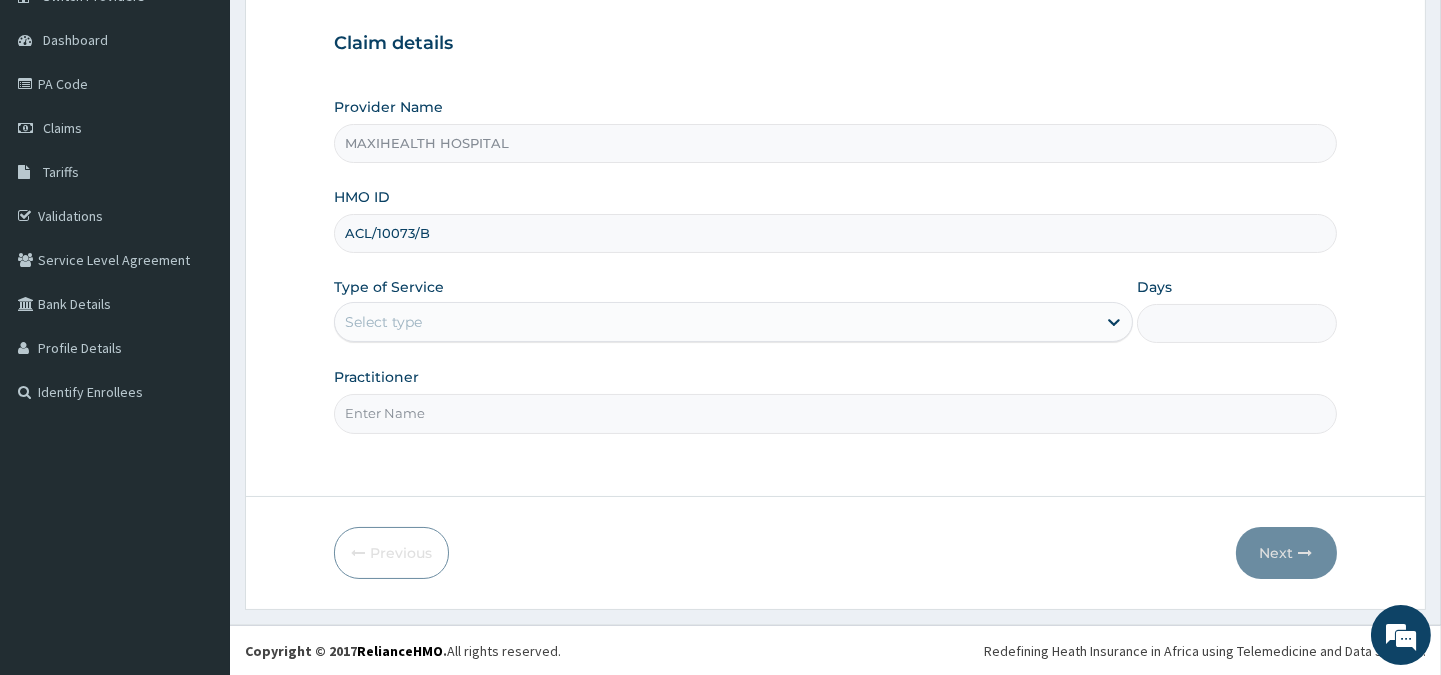click on "Select type" at bounding box center [715, 322] 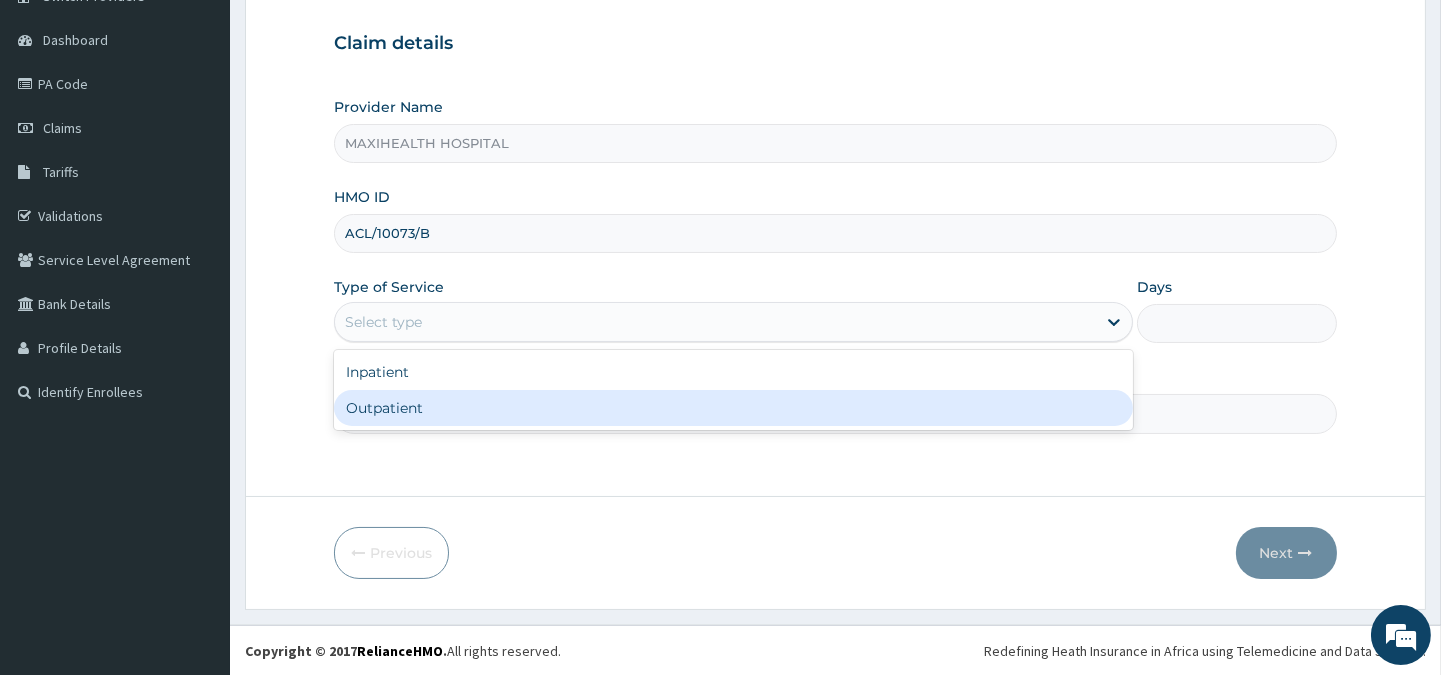 click on "Outpatient" at bounding box center [733, 408] 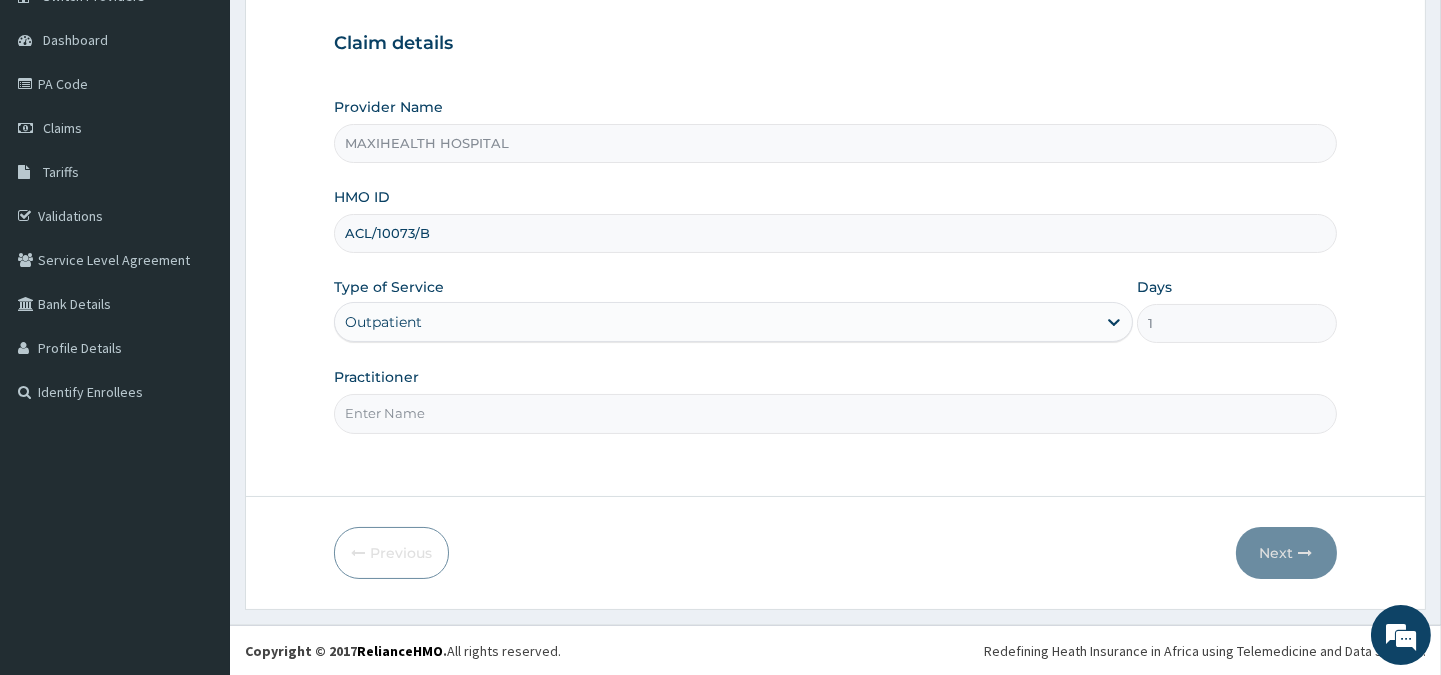 click on "Practitioner" at bounding box center (835, 413) 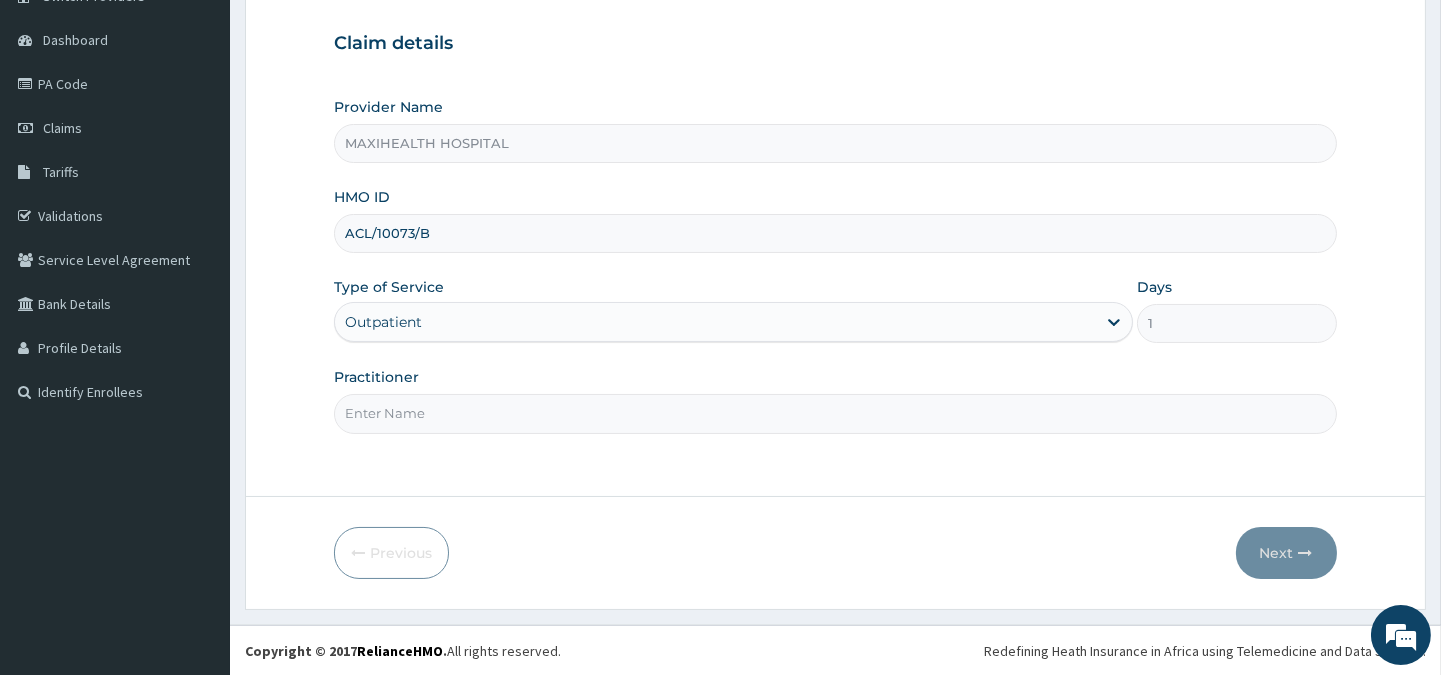 type on "DR. [LAST]" 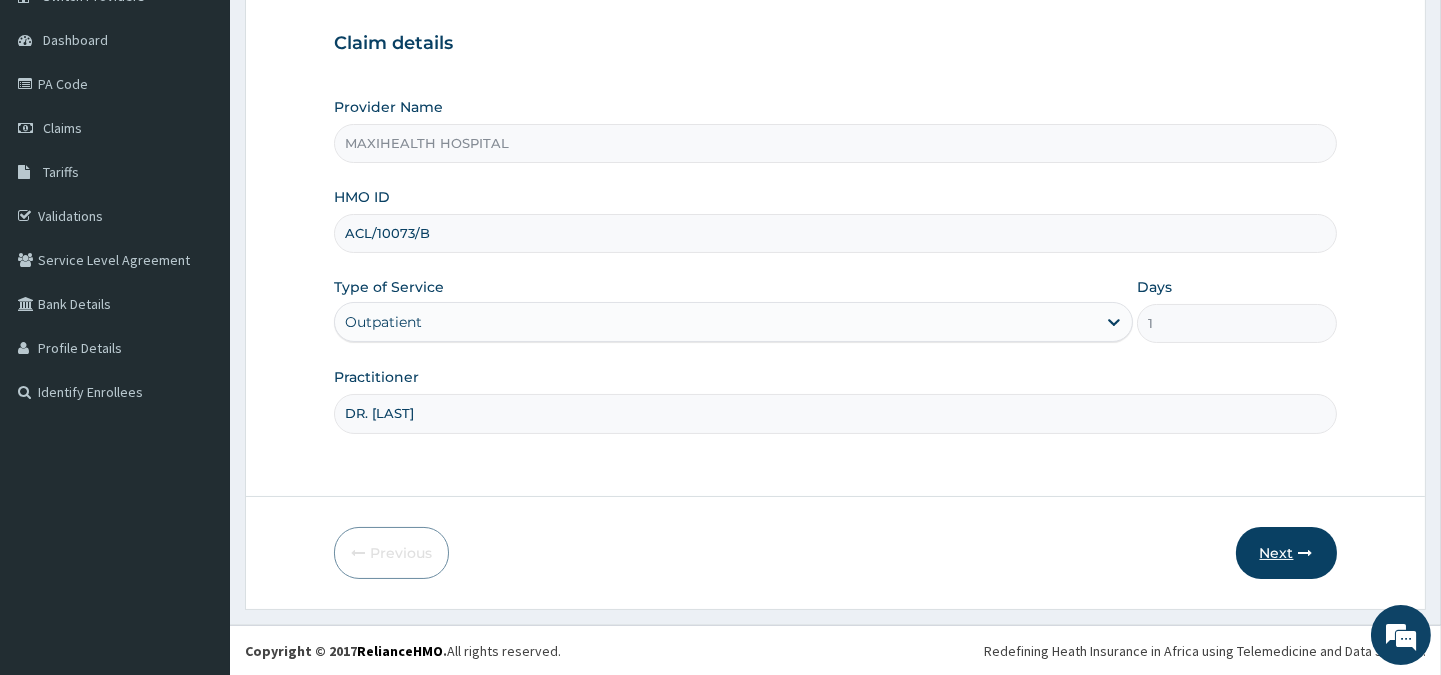 click on "Next" at bounding box center [1286, 553] 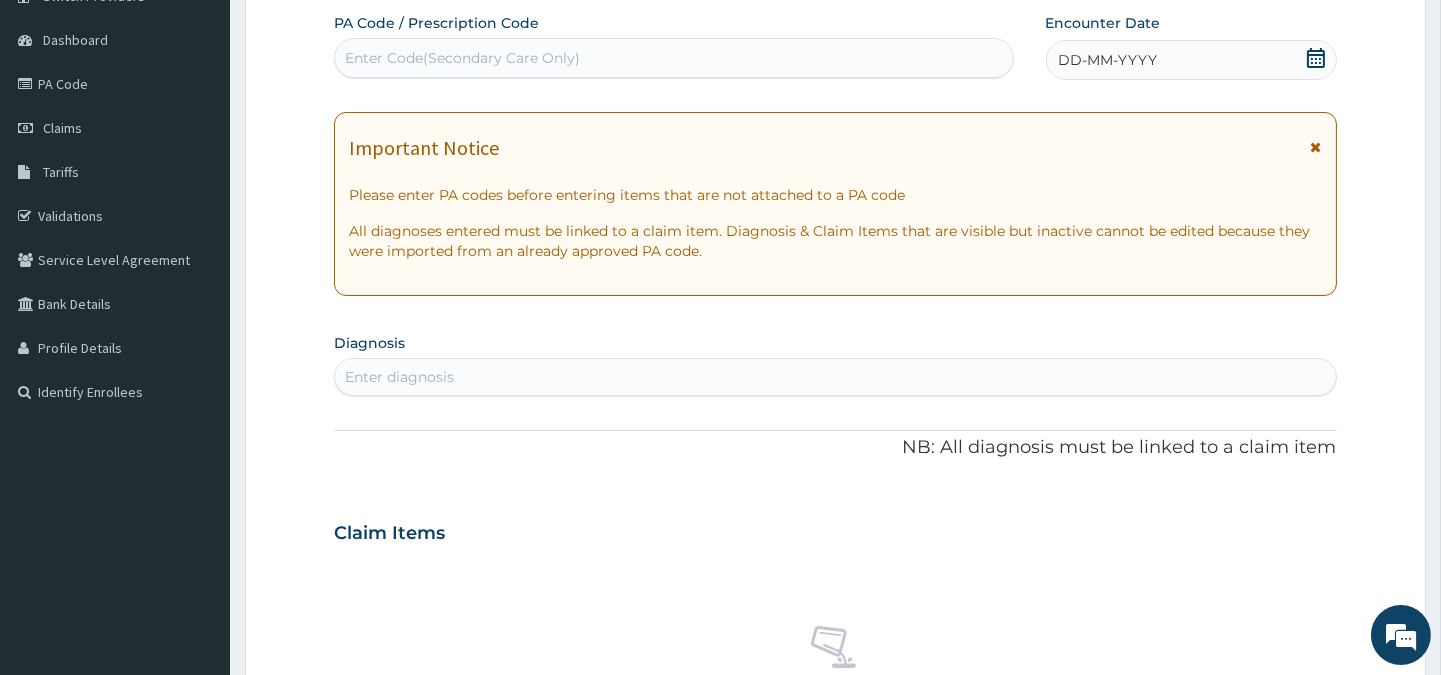 click on "DD-MM-YYYY" at bounding box center (1108, 60) 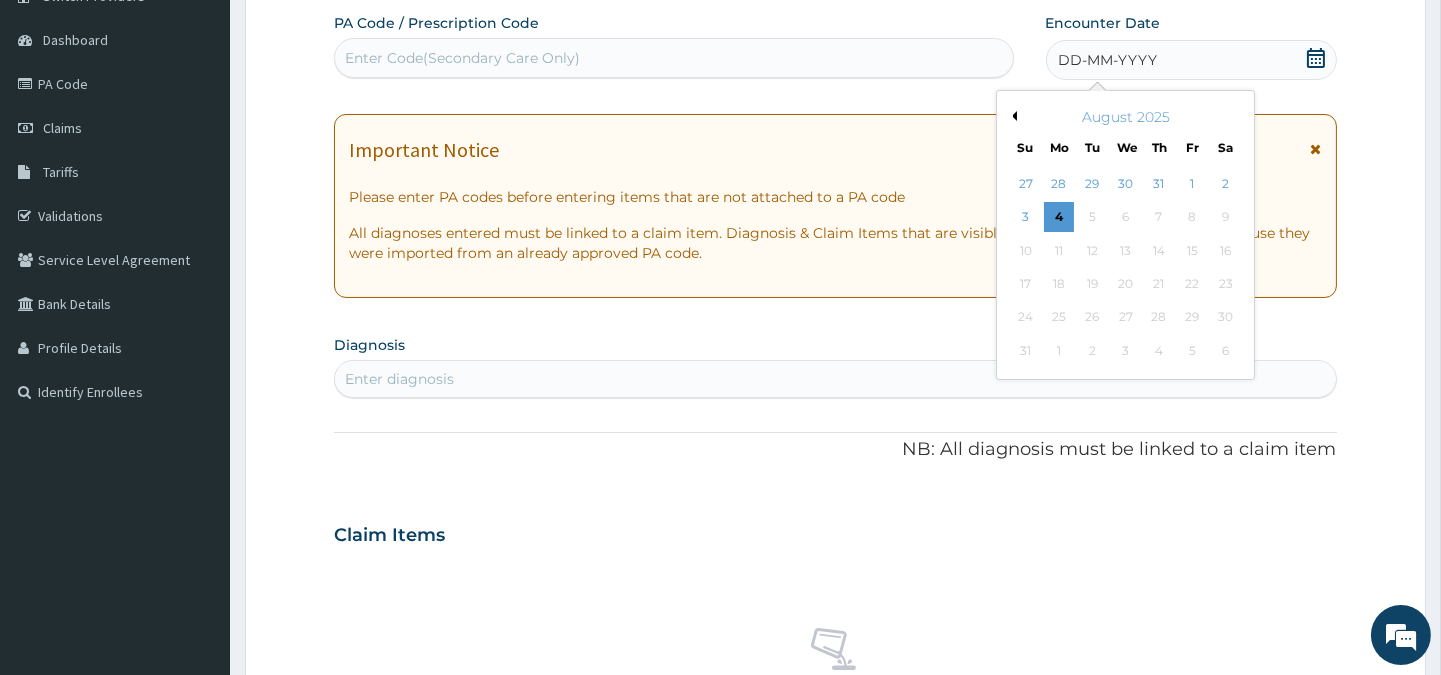 click on "Previous Month" at bounding box center [1012, 116] 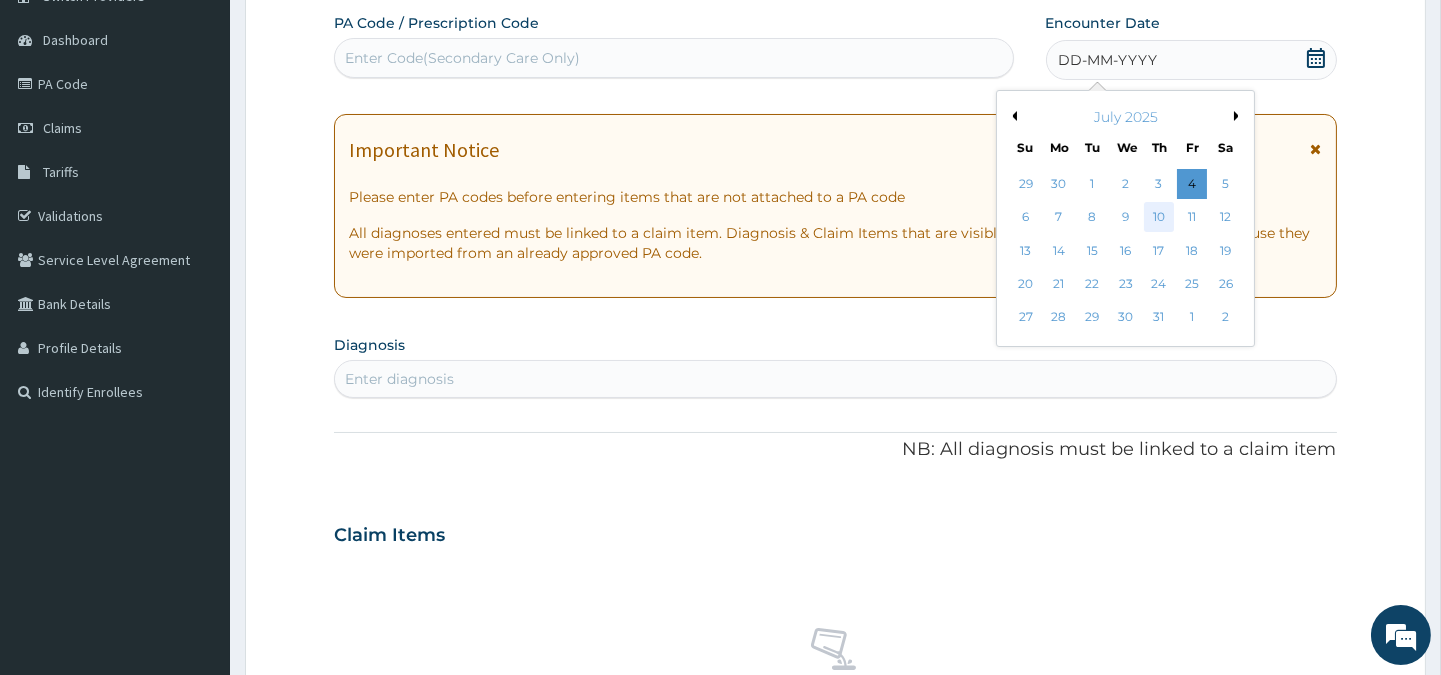 click on "10" at bounding box center [1158, 218] 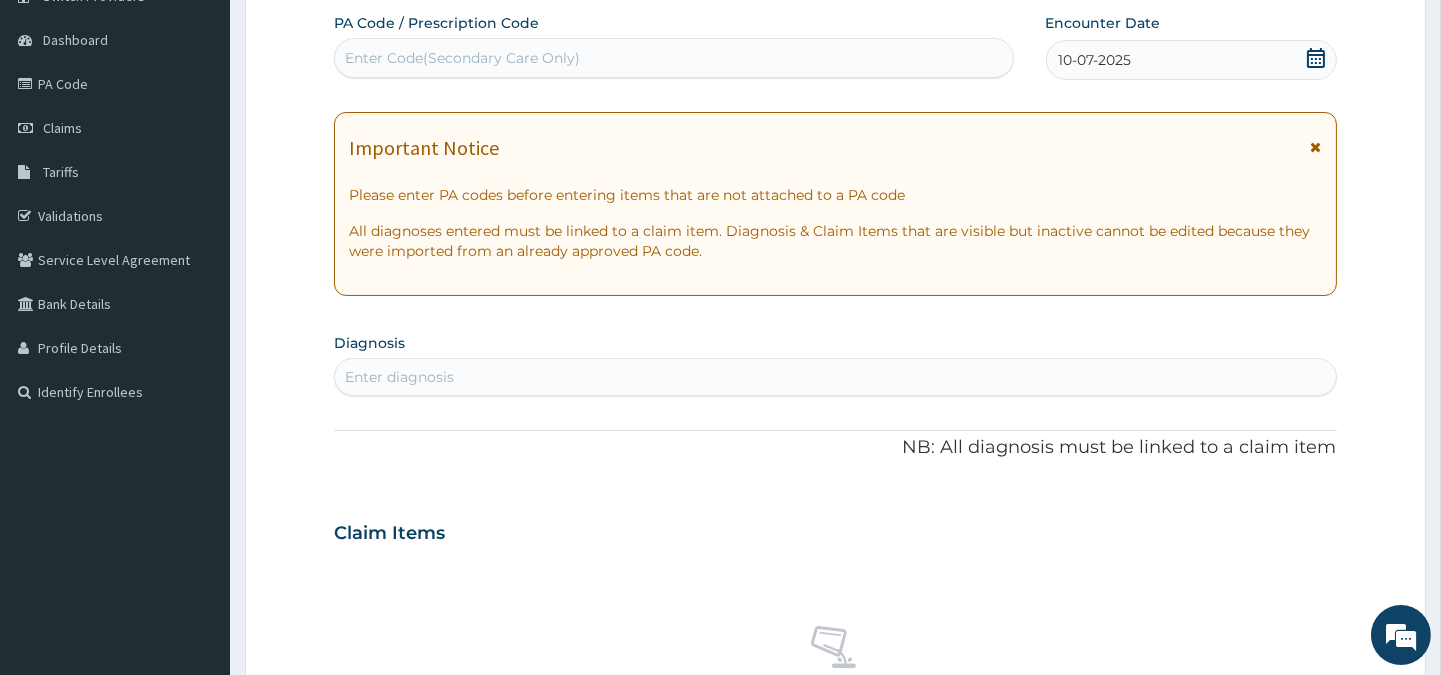 click on "Enter diagnosis" at bounding box center [835, 377] 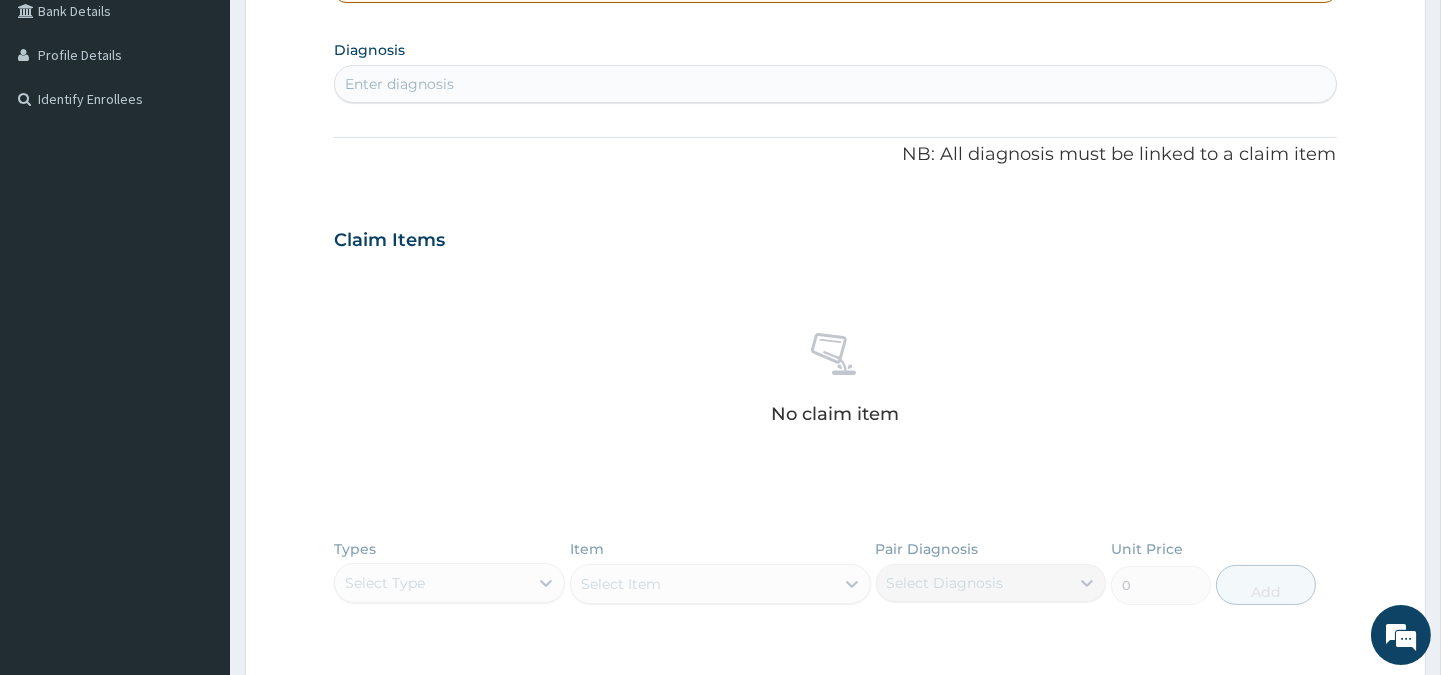 scroll, scrollTop: 472, scrollLeft: 0, axis: vertical 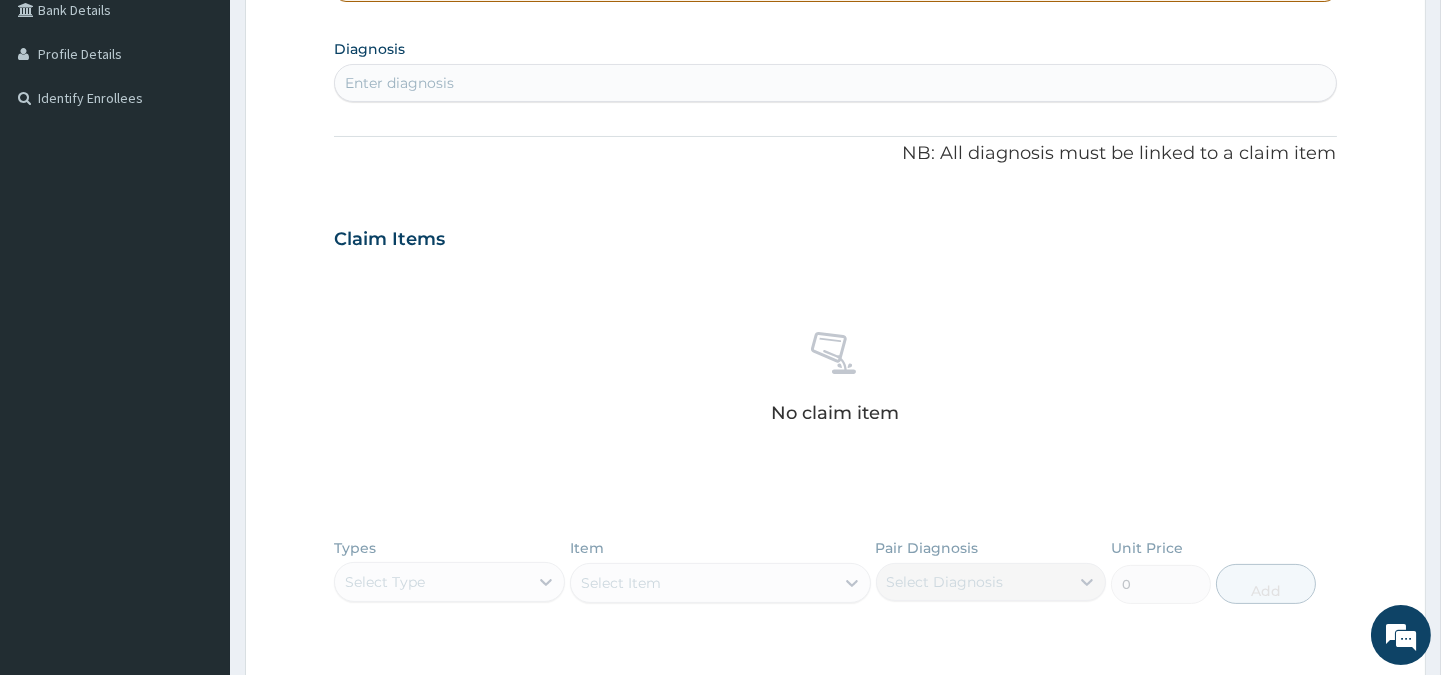 click on "Enter diagnosis" at bounding box center (399, 83) 